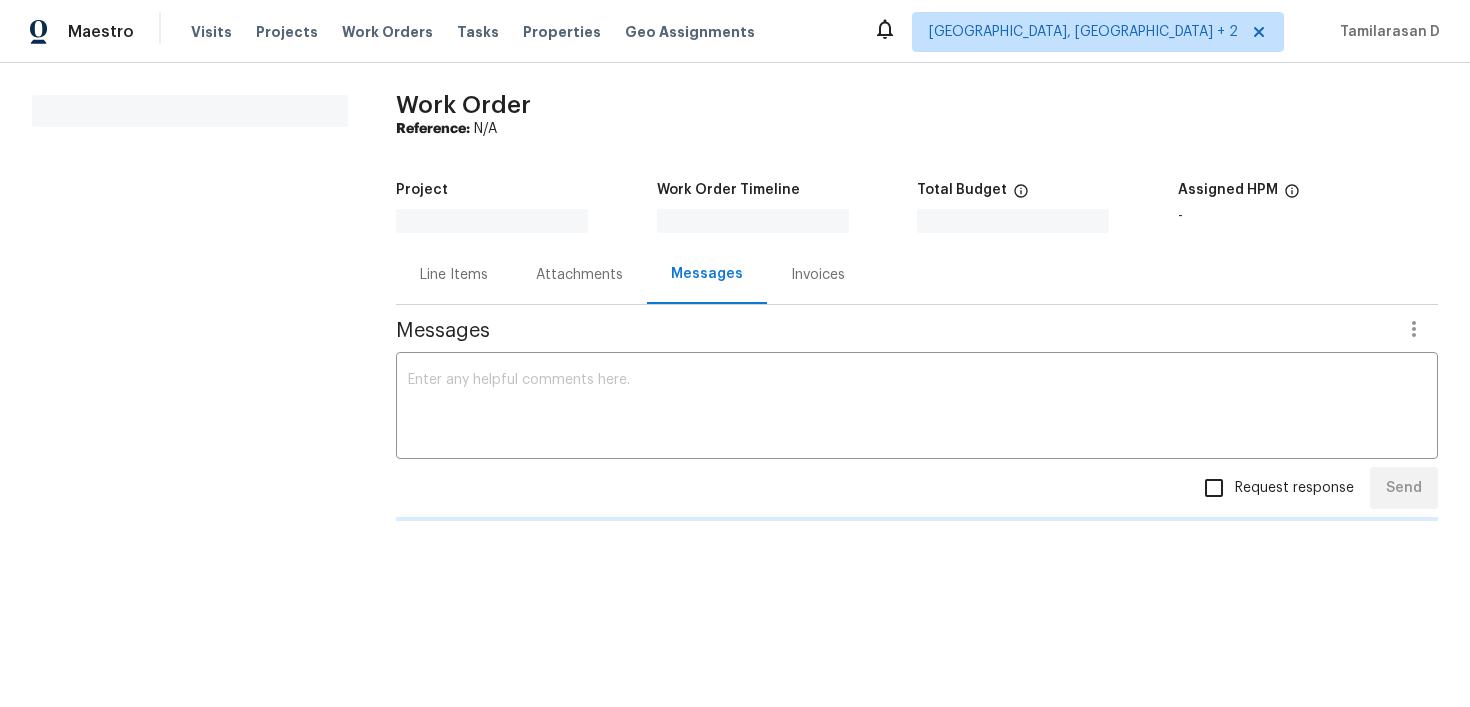 scroll, scrollTop: 0, scrollLeft: 0, axis: both 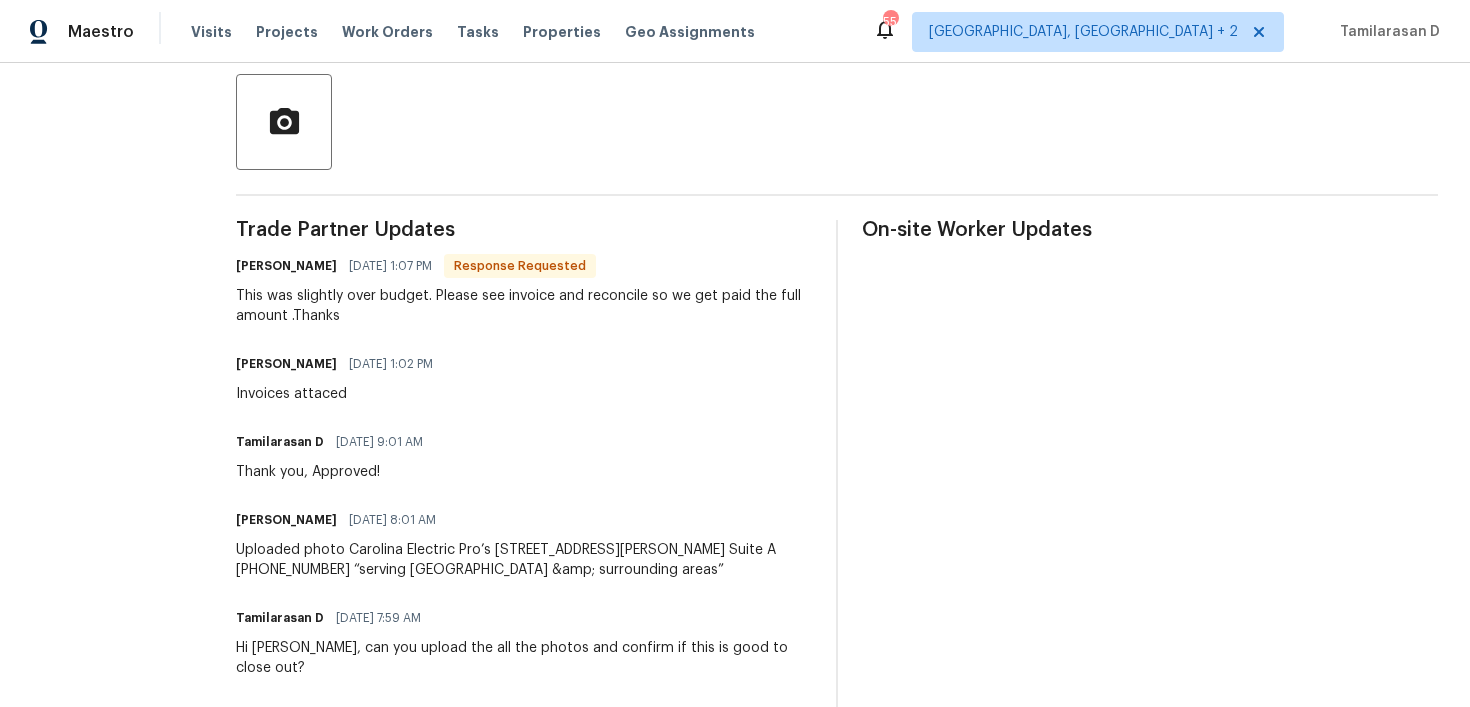 click on "Tim Garrett 07/18/2025 1:02 PM Invoices attaced" at bounding box center [524, 377] 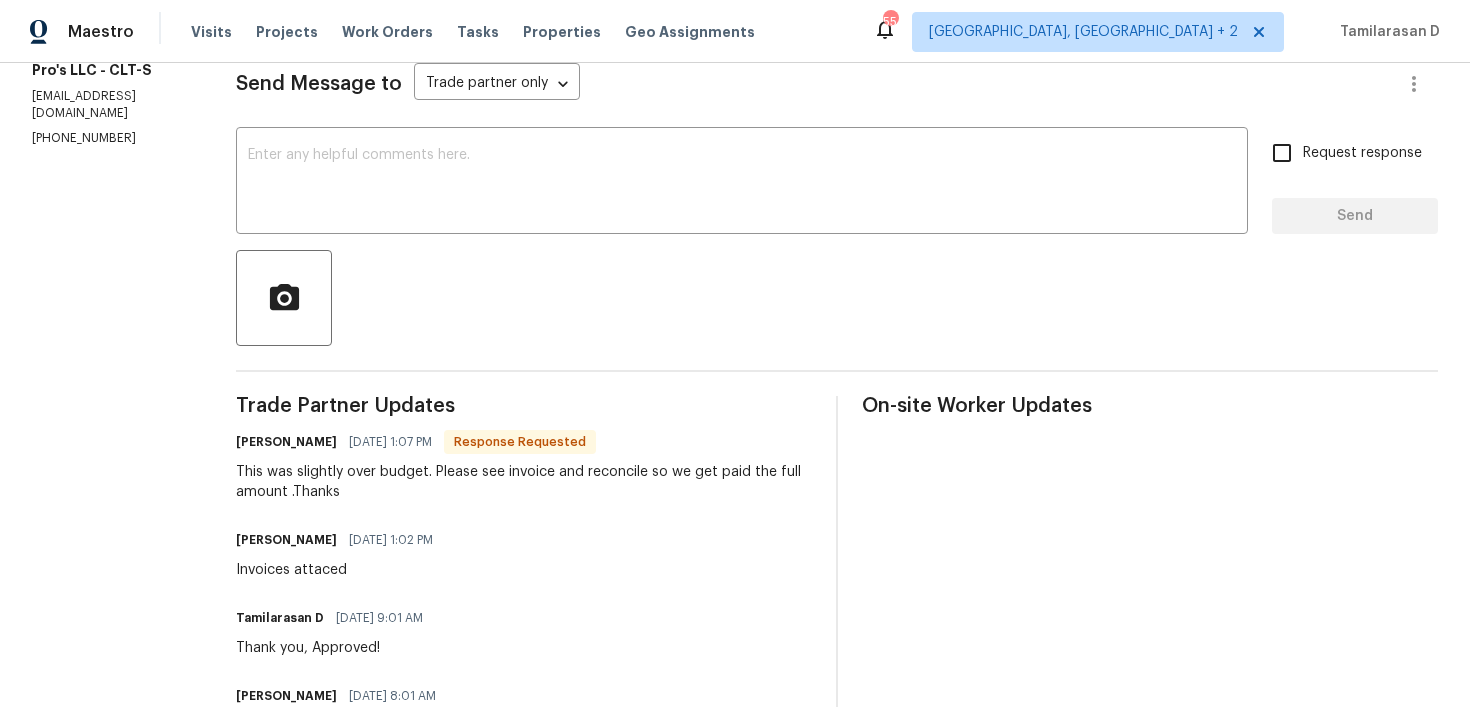 scroll, scrollTop: 0, scrollLeft: 0, axis: both 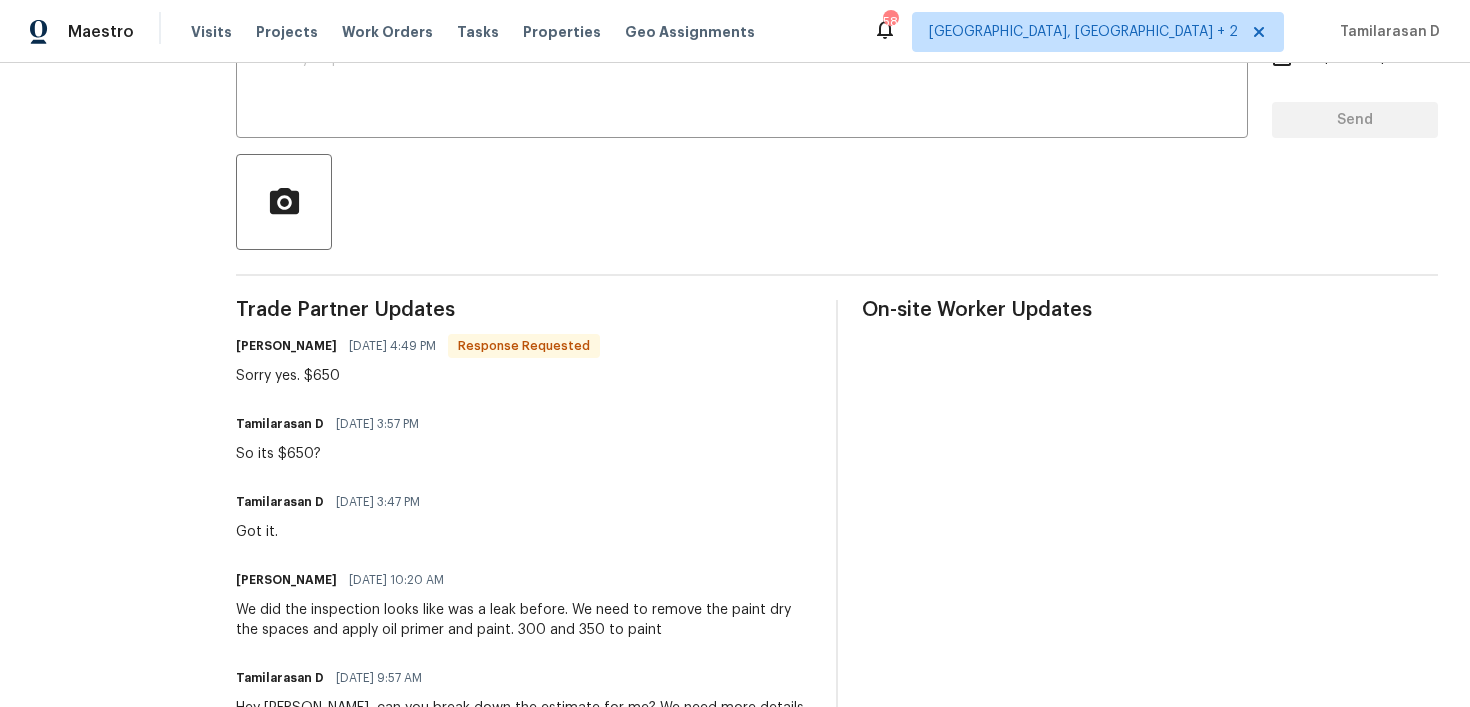 click on "Sorry yes. $650" at bounding box center (418, 376) 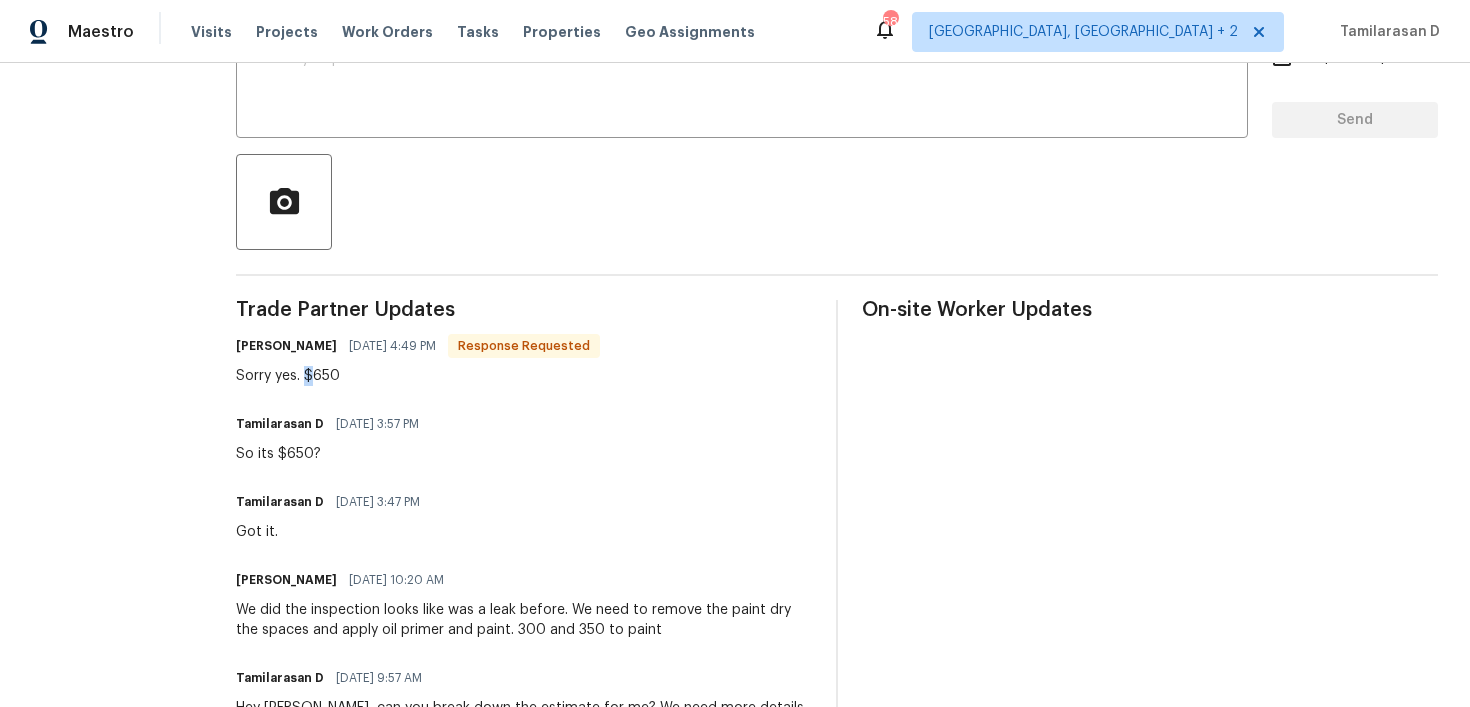 click on "Sorry yes. $650" at bounding box center (418, 376) 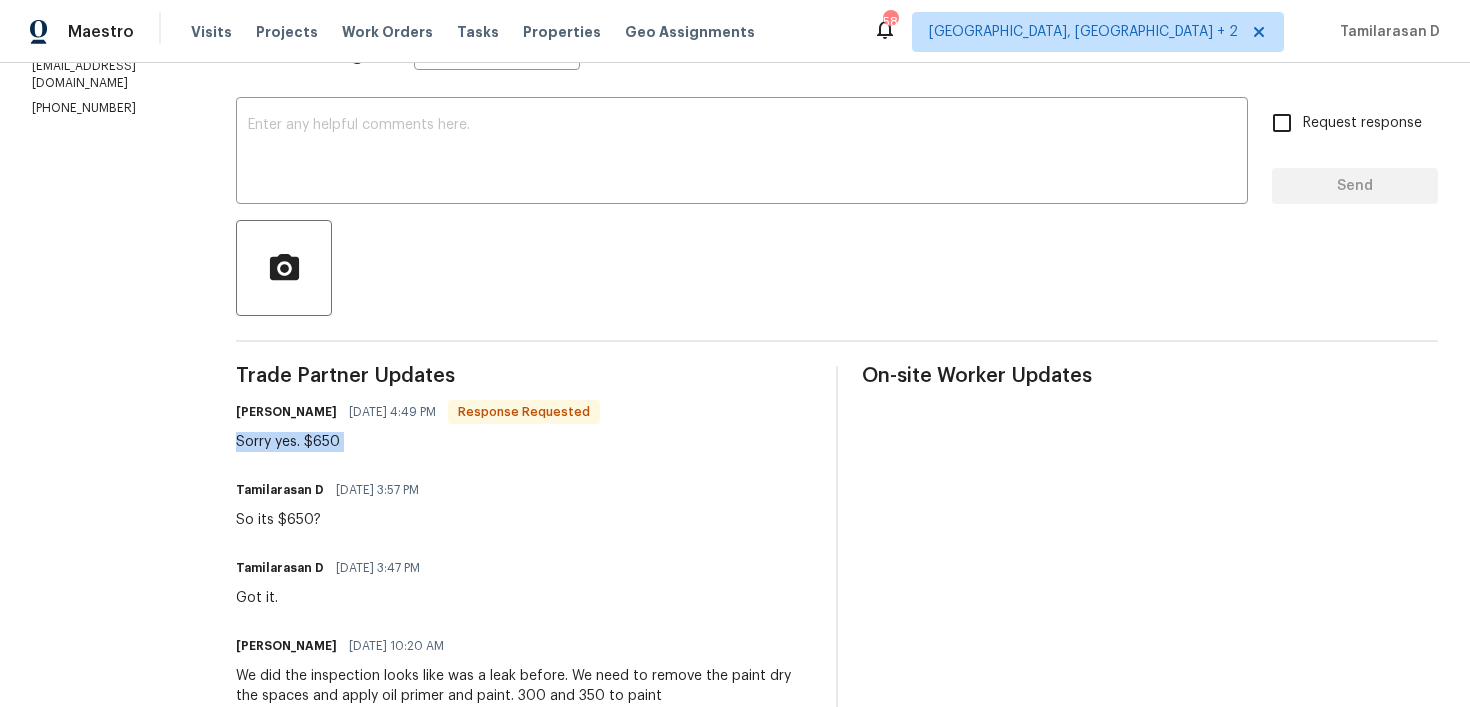 scroll, scrollTop: 288, scrollLeft: 0, axis: vertical 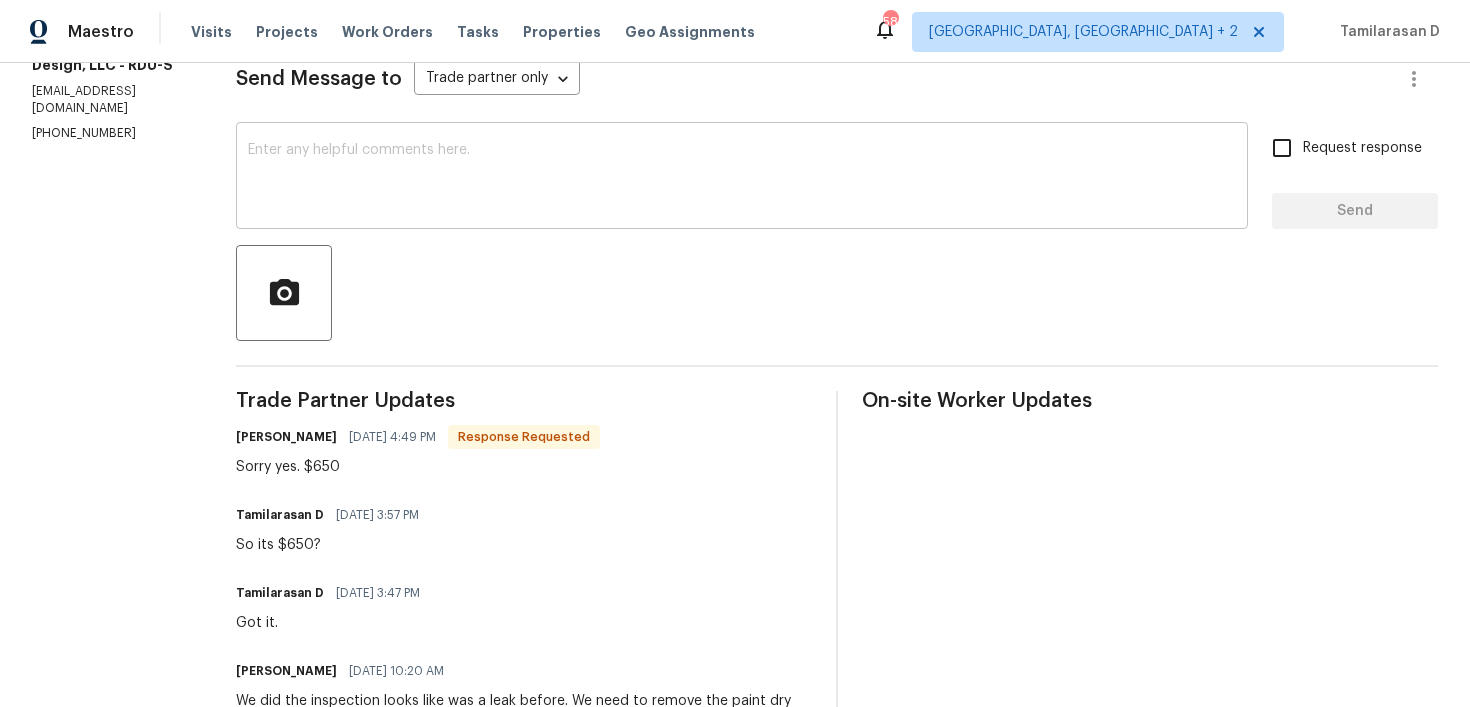 click at bounding box center [742, 178] 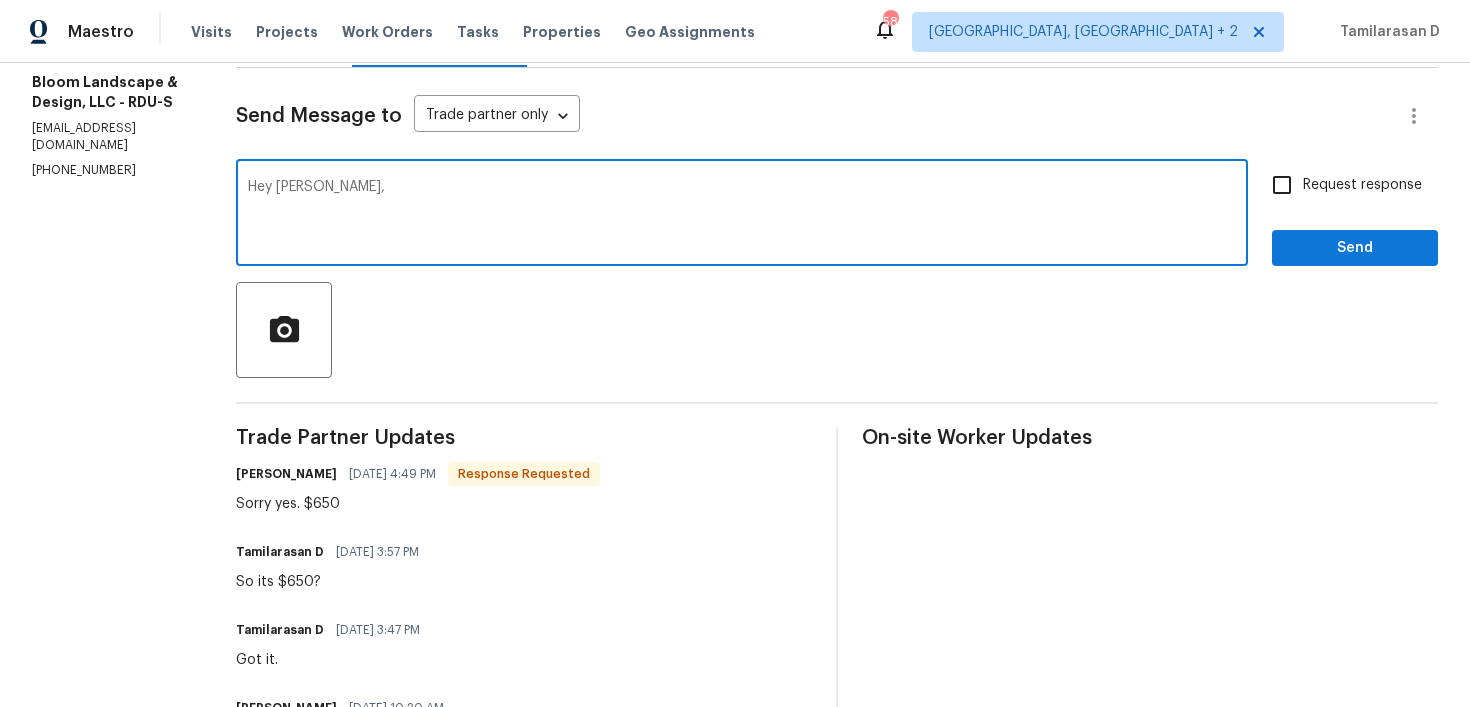 scroll, scrollTop: 251, scrollLeft: 0, axis: vertical 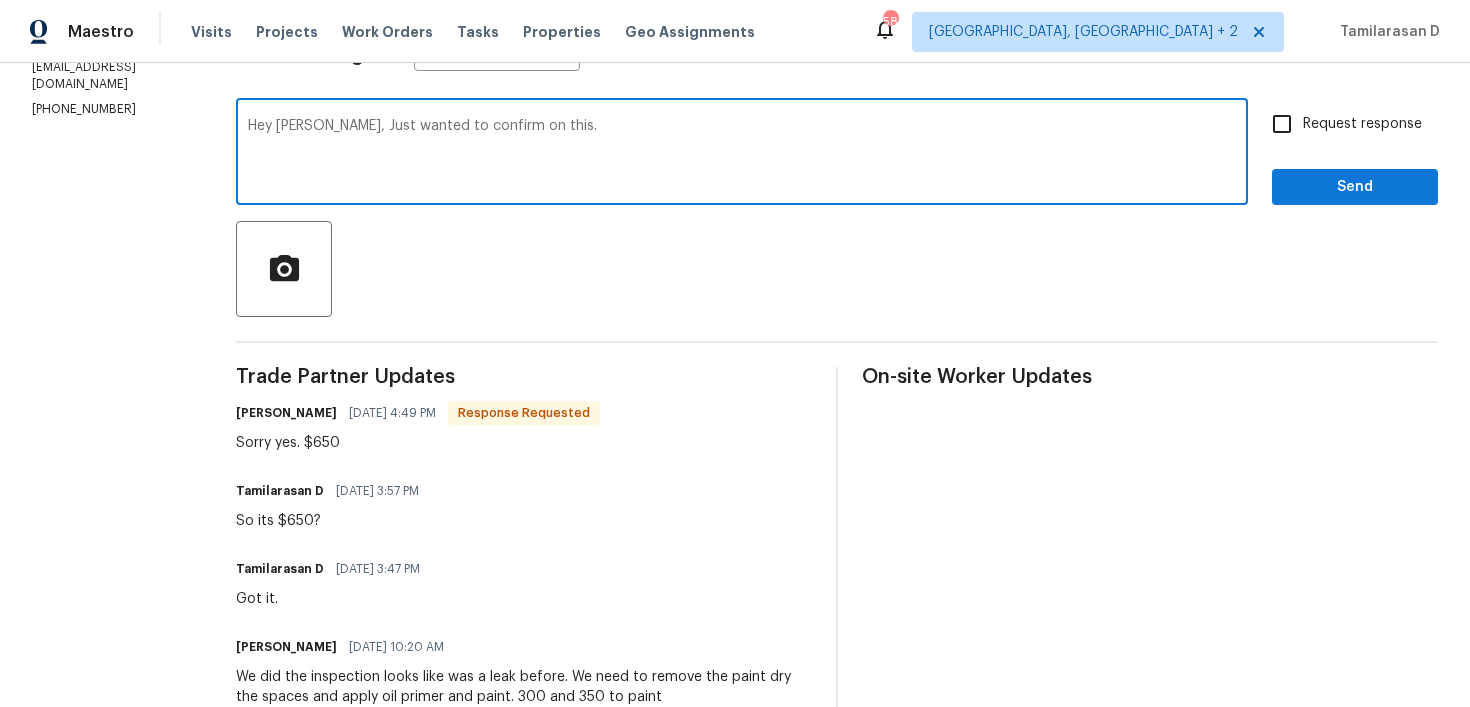 drag, startPoint x: 339, startPoint y: 127, endPoint x: 710, endPoint y: 137, distance: 371.13474 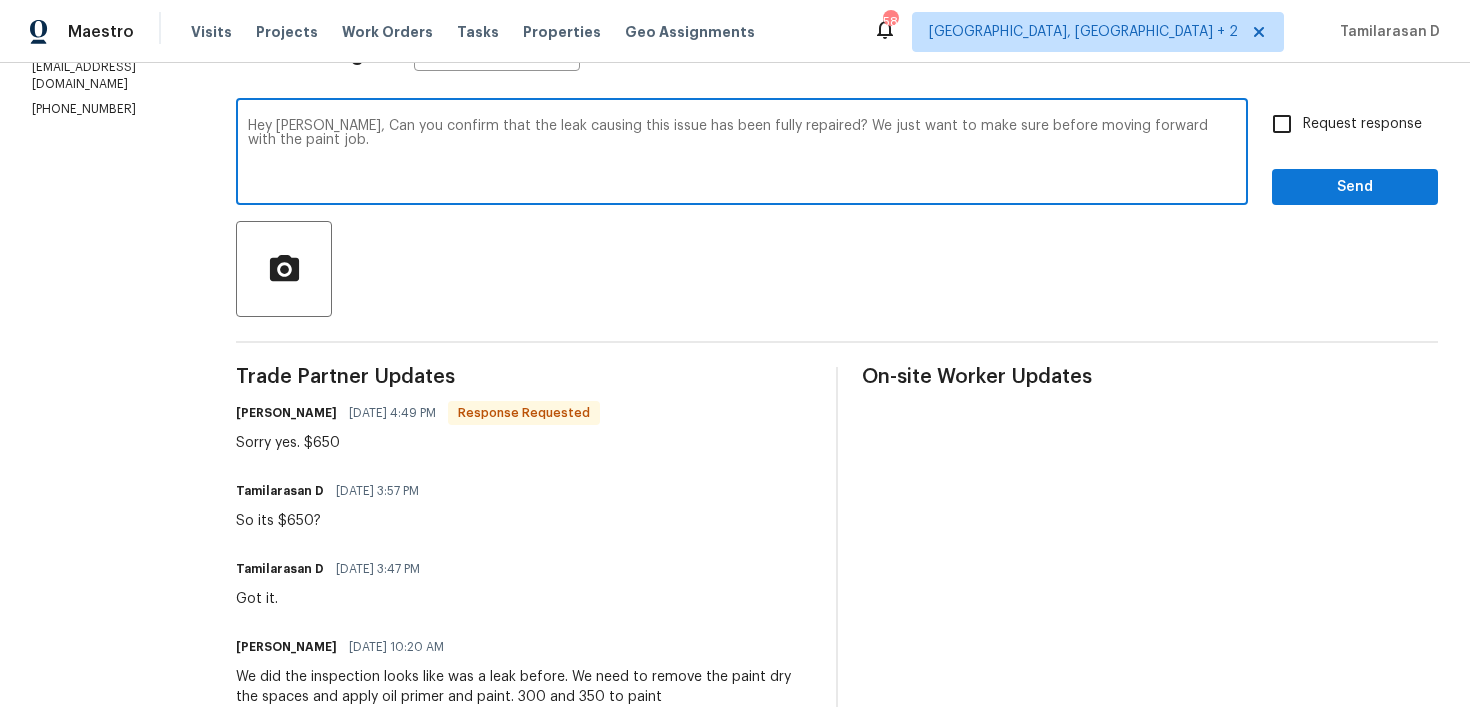 type on "Hey Leila, Can you confirm that the leak causing this issue has been fully repaired? We just want to make sure before moving forward with the paint job." 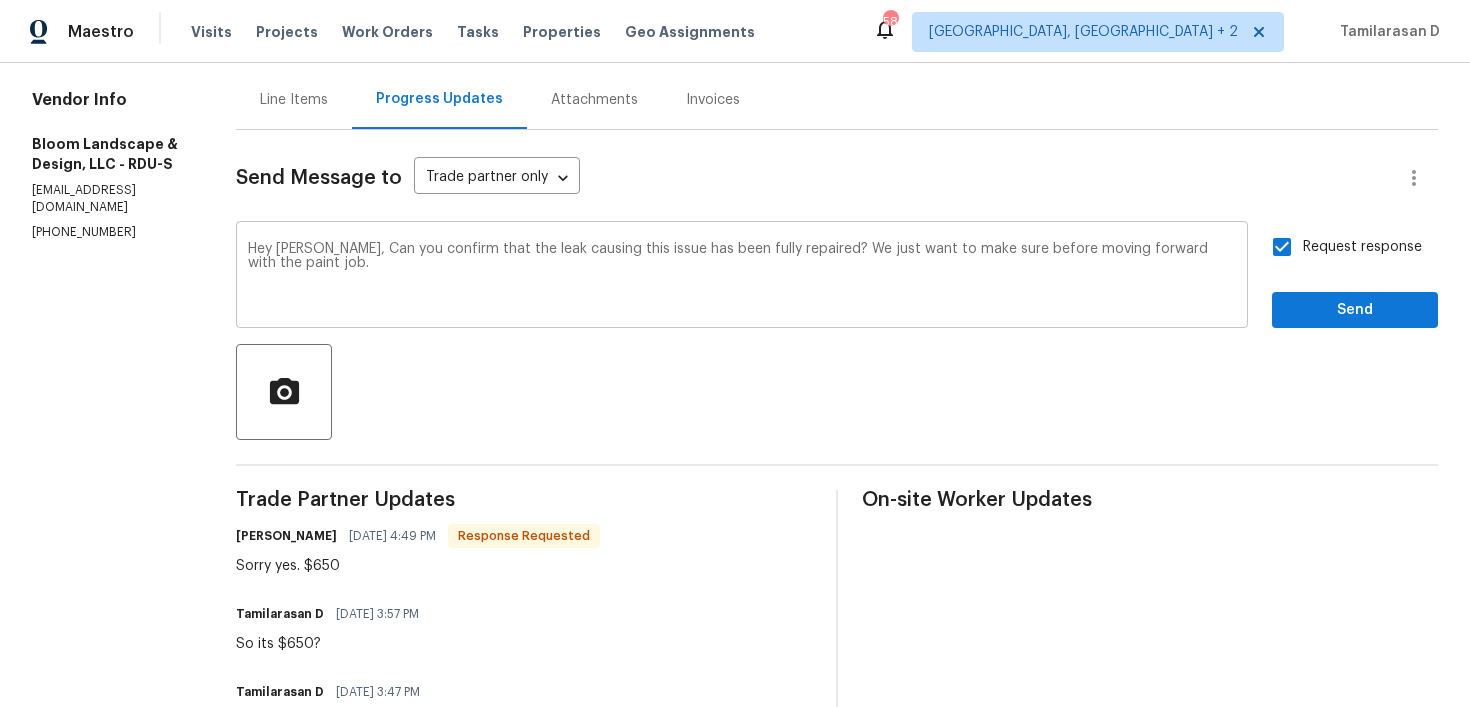 scroll, scrollTop: 184, scrollLeft: 0, axis: vertical 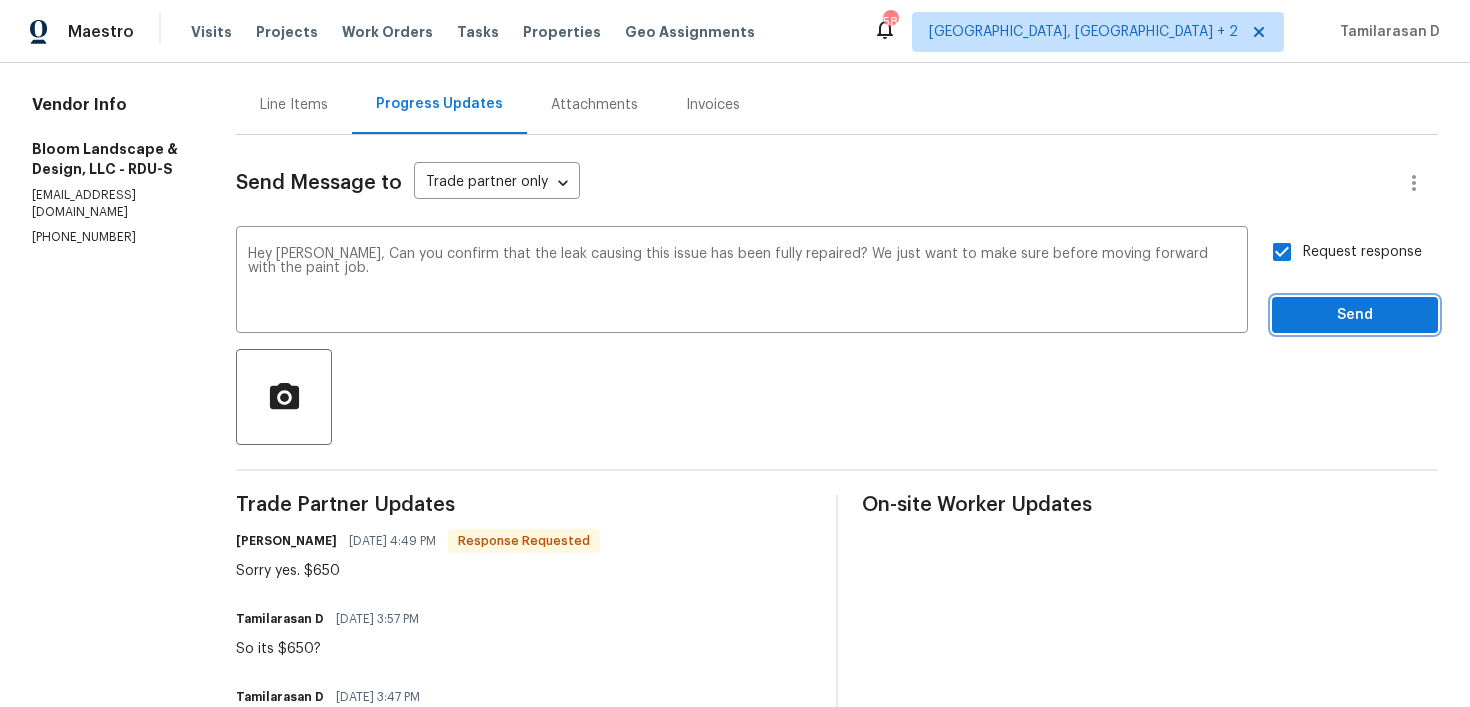 click on "Send" at bounding box center (1355, 315) 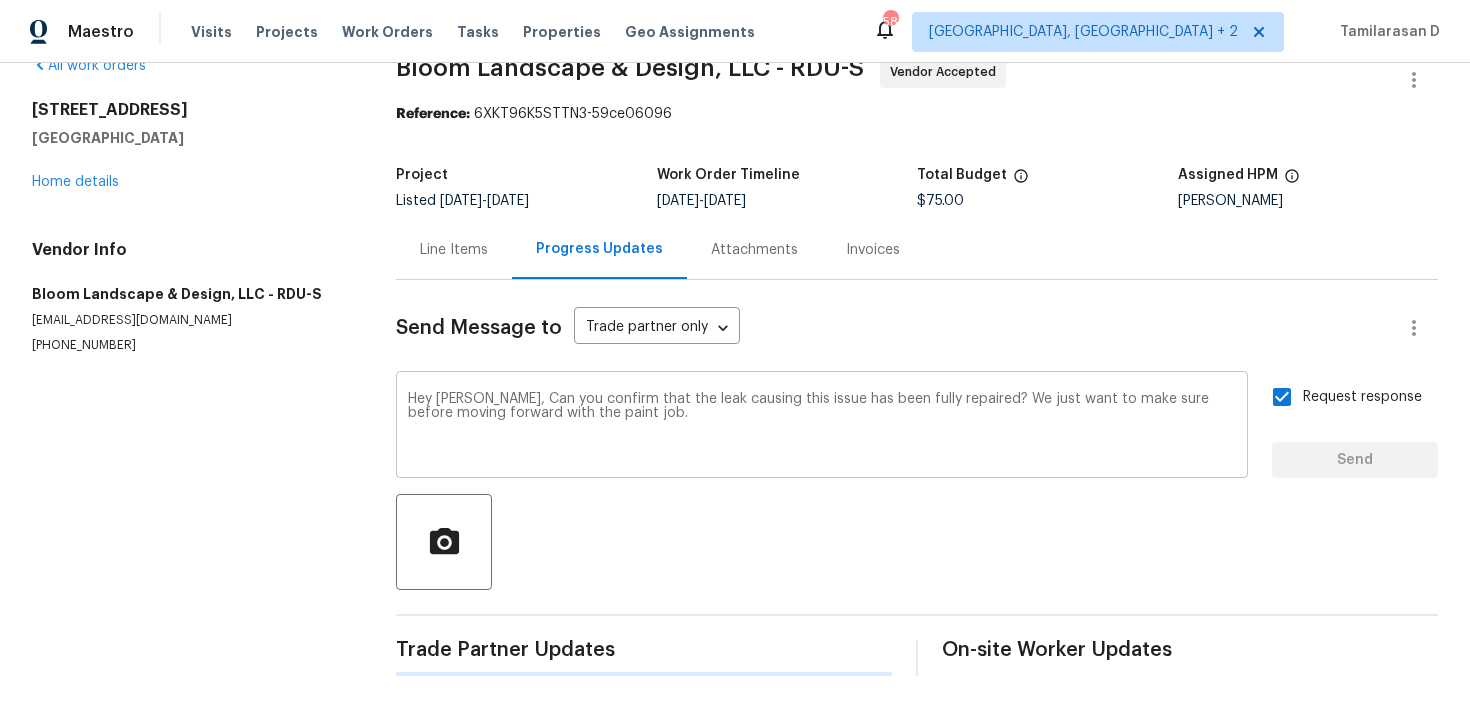 type 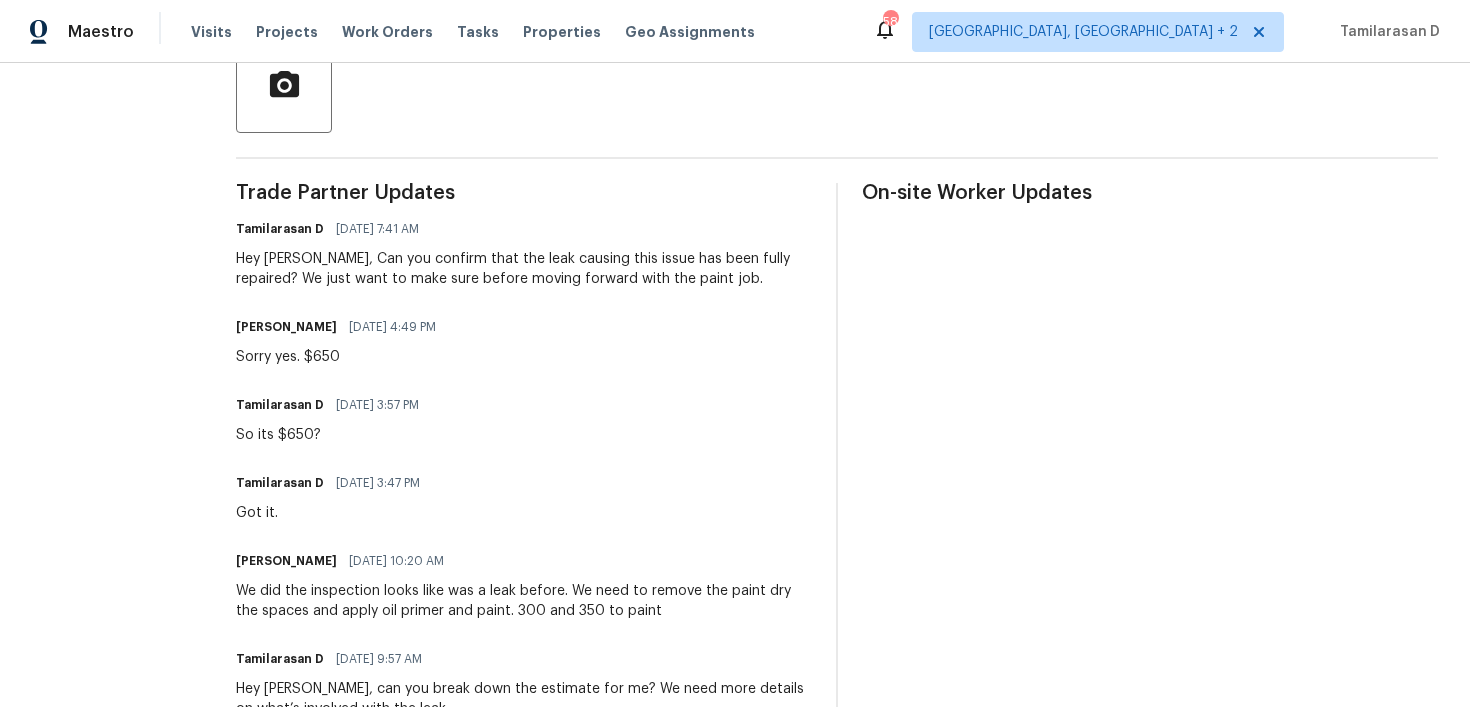scroll, scrollTop: 0, scrollLeft: 0, axis: both 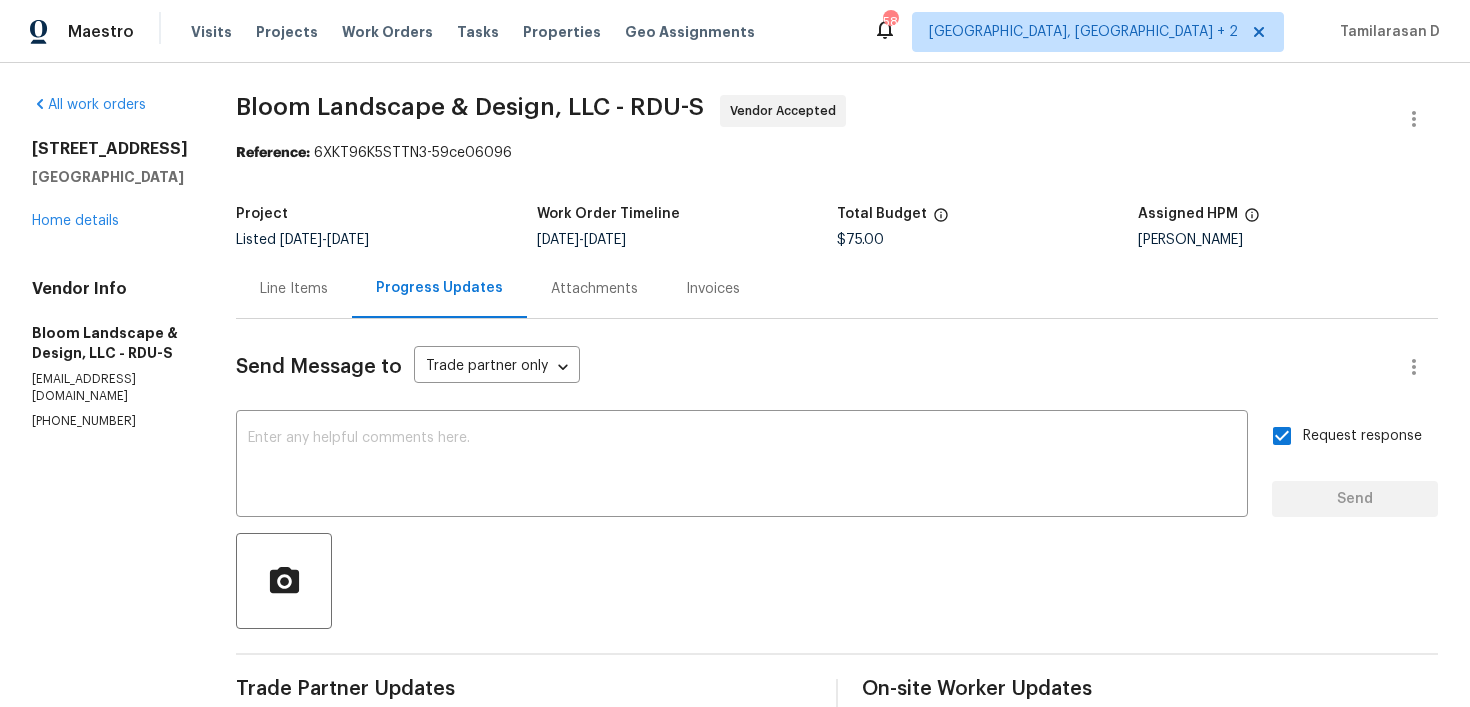 click on "Line Items" at bounding box center [294, 289] 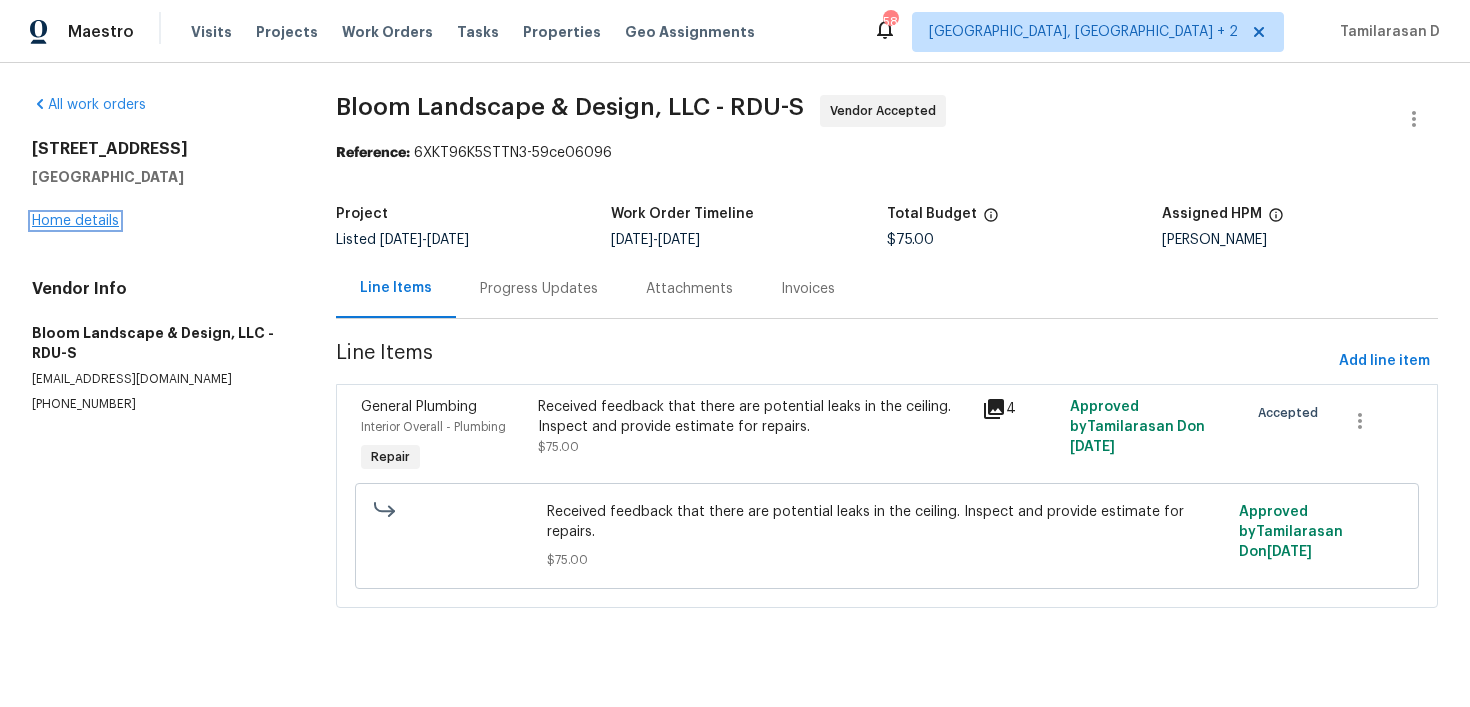 click on "Home details" at bounding box center (75, 221) 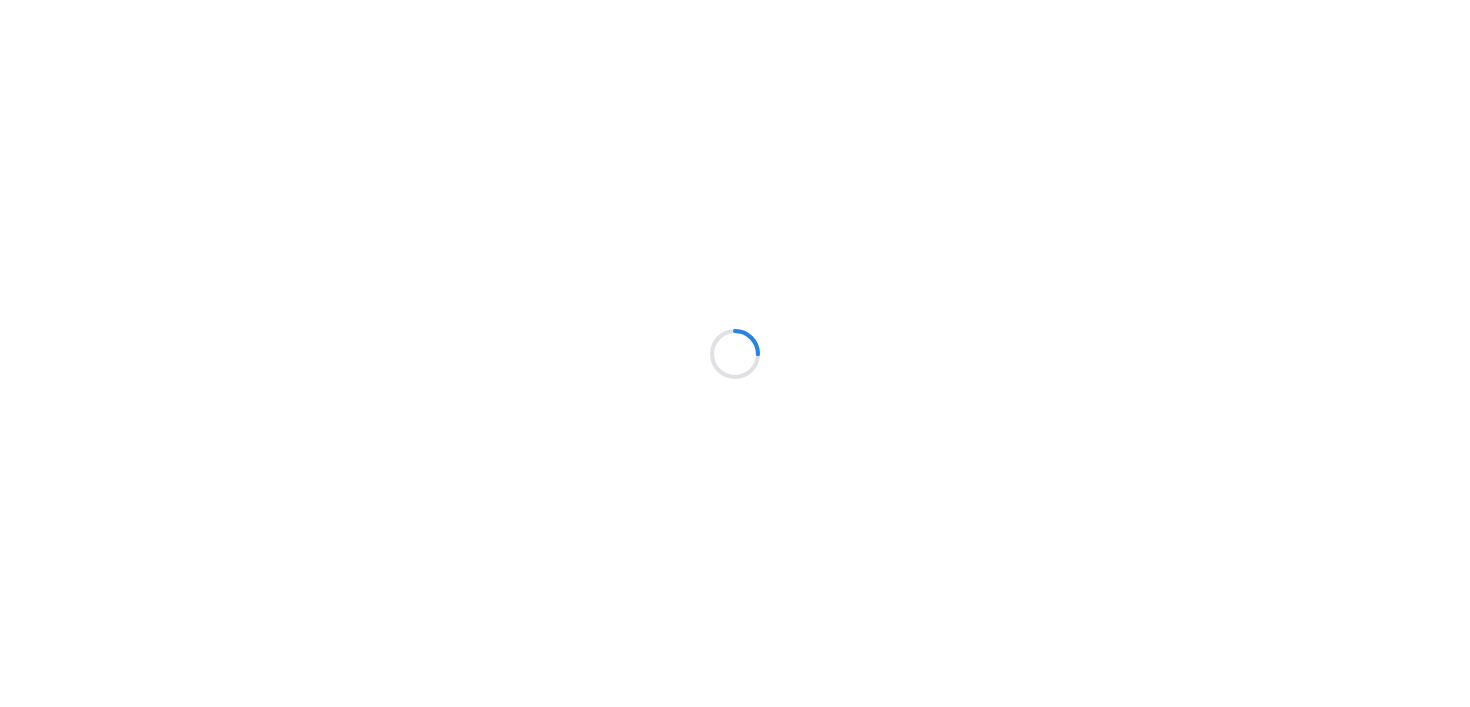 scroll, scrollTop: 0, scrollLeft: 0, axis: both 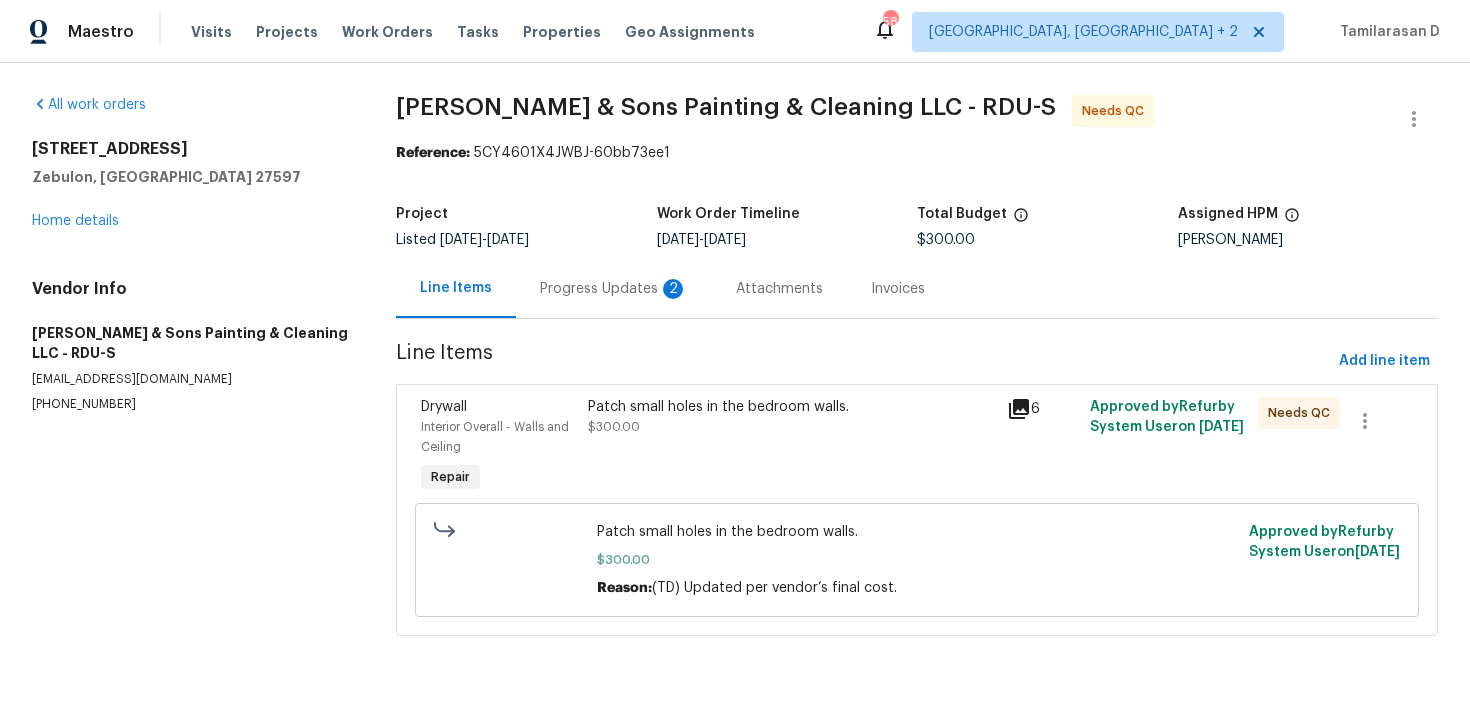click on "Progress Updates 2" at bounding box center (614, 289) 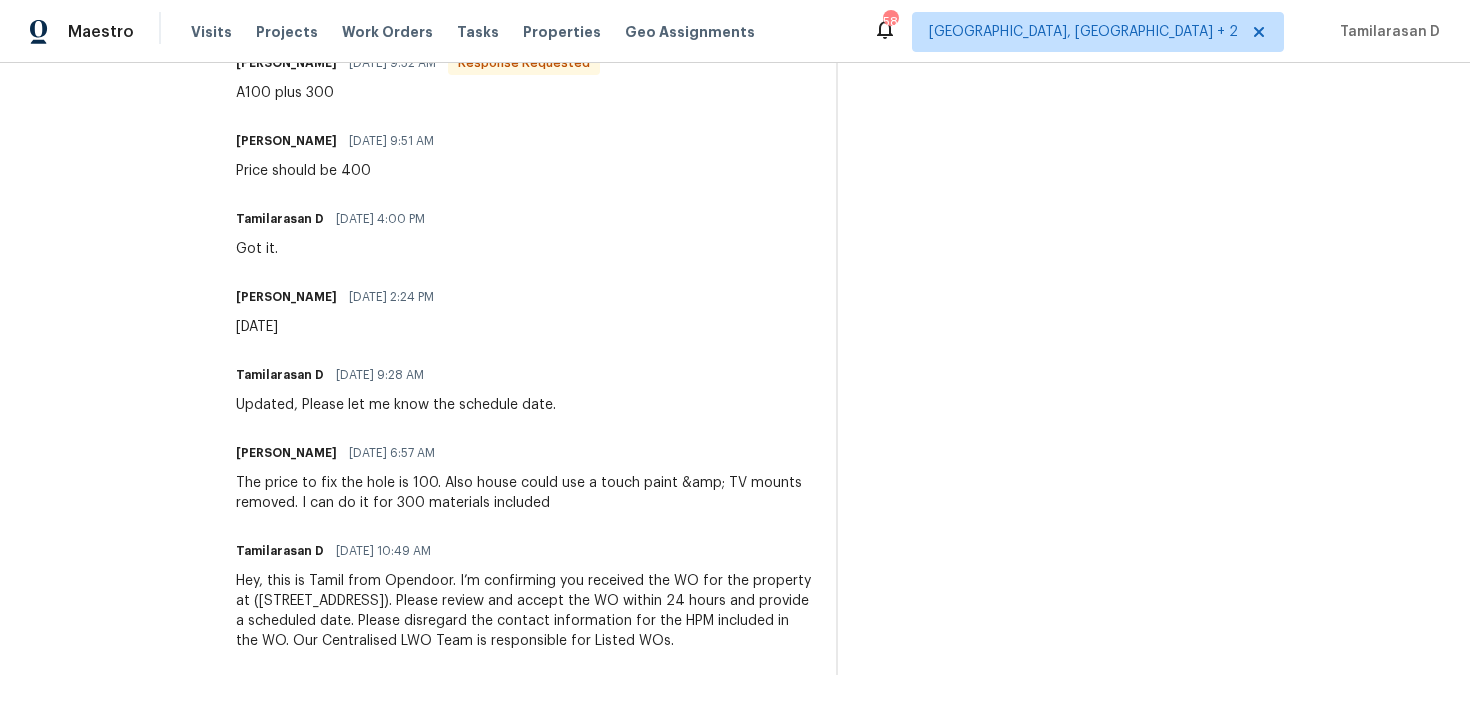 scroll, scrollTop: 0, scrollLeft: 0, axis: both 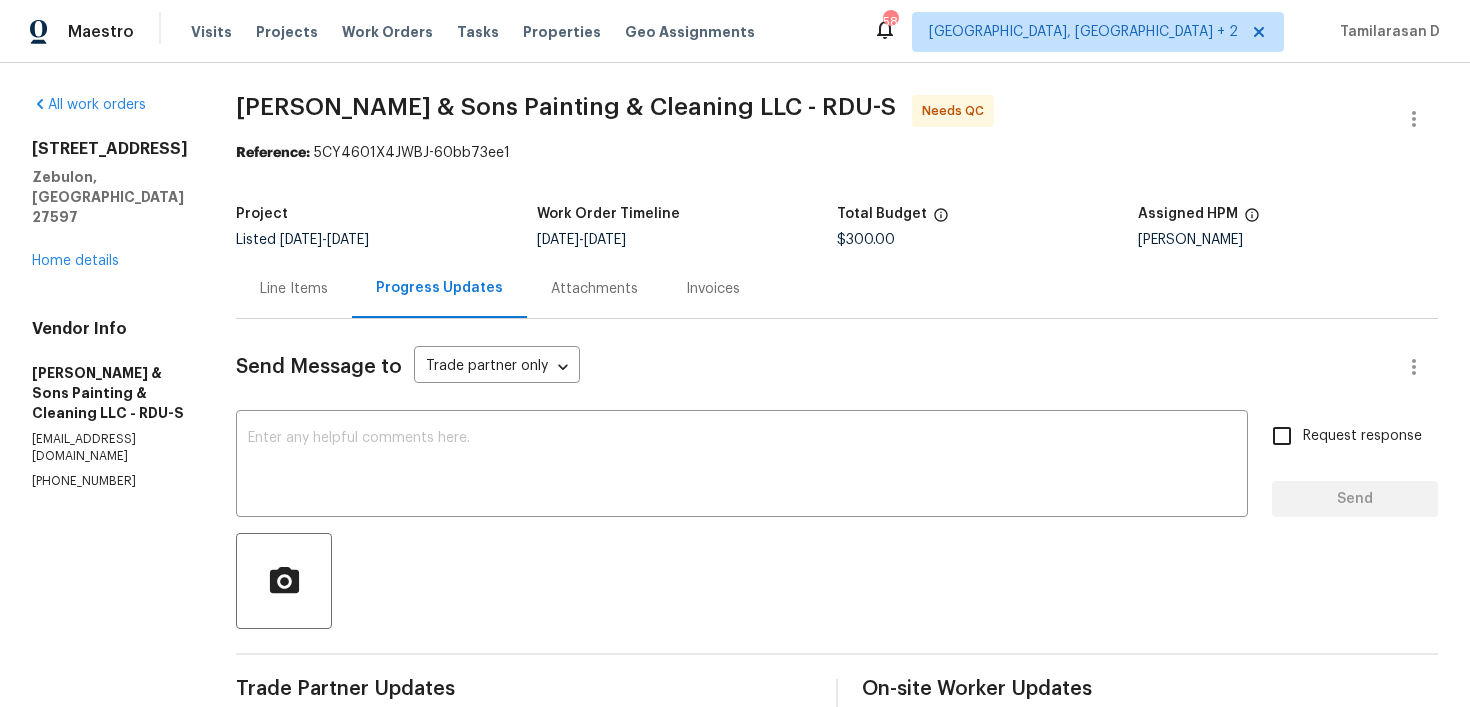 click on "Line Items" at bounding box center [294, 289] 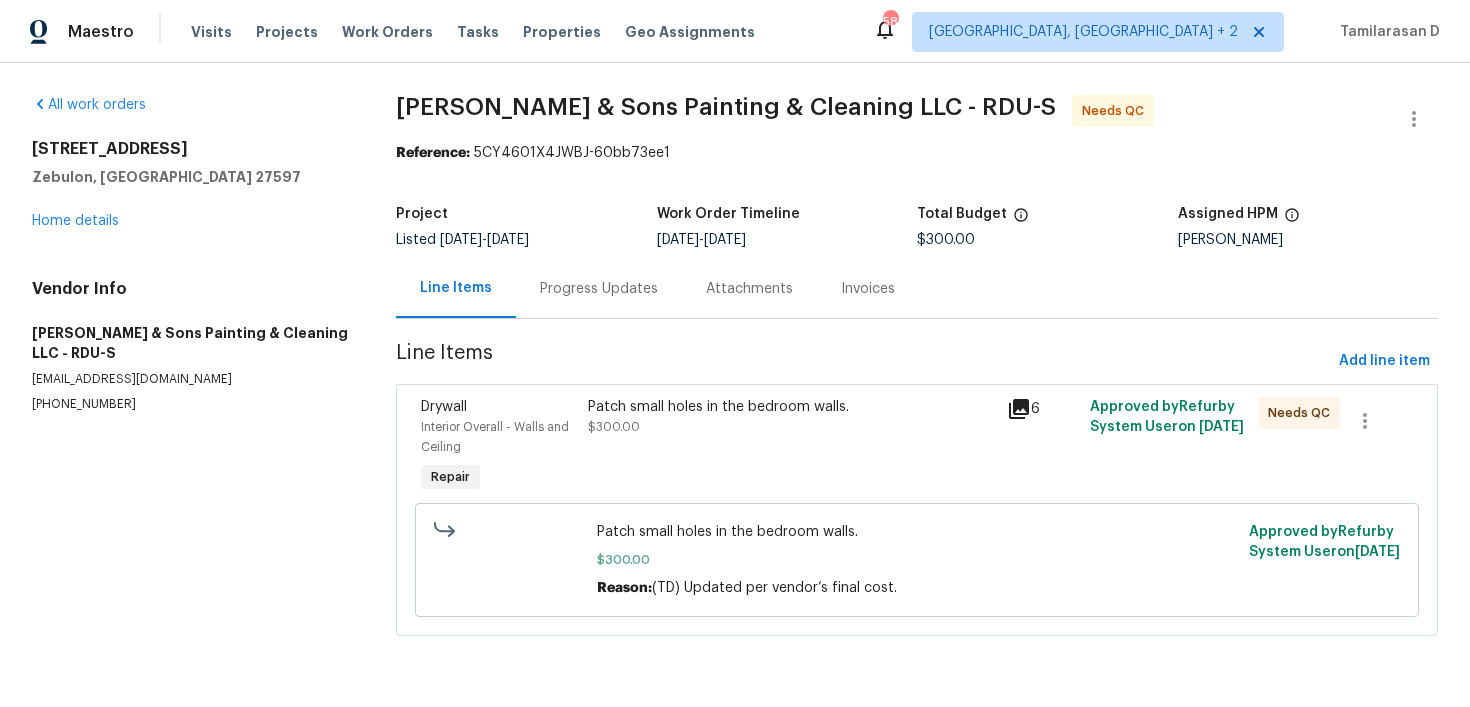click on "Progress Updates" at bounding box center (599, 289) 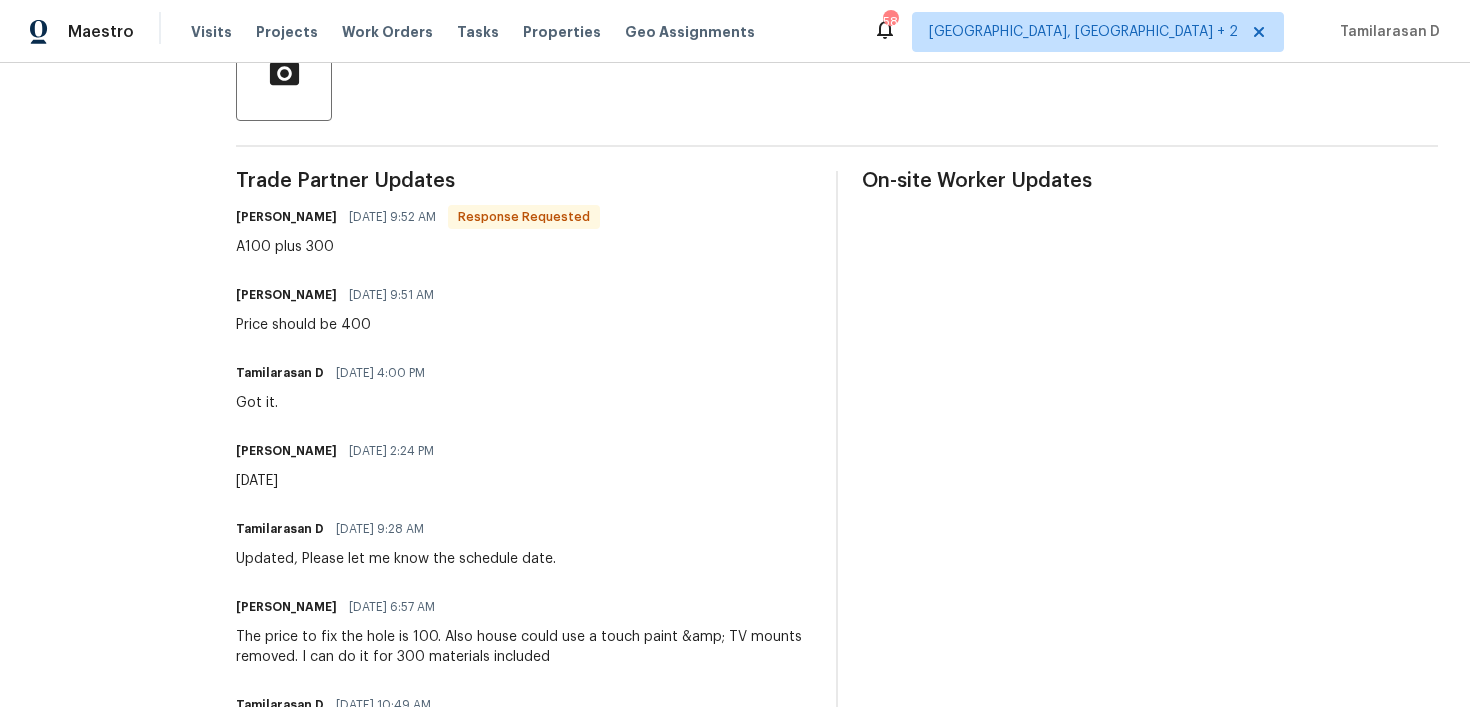 scroll, scrollTop: 0, scrollLeft: 0, axis: both 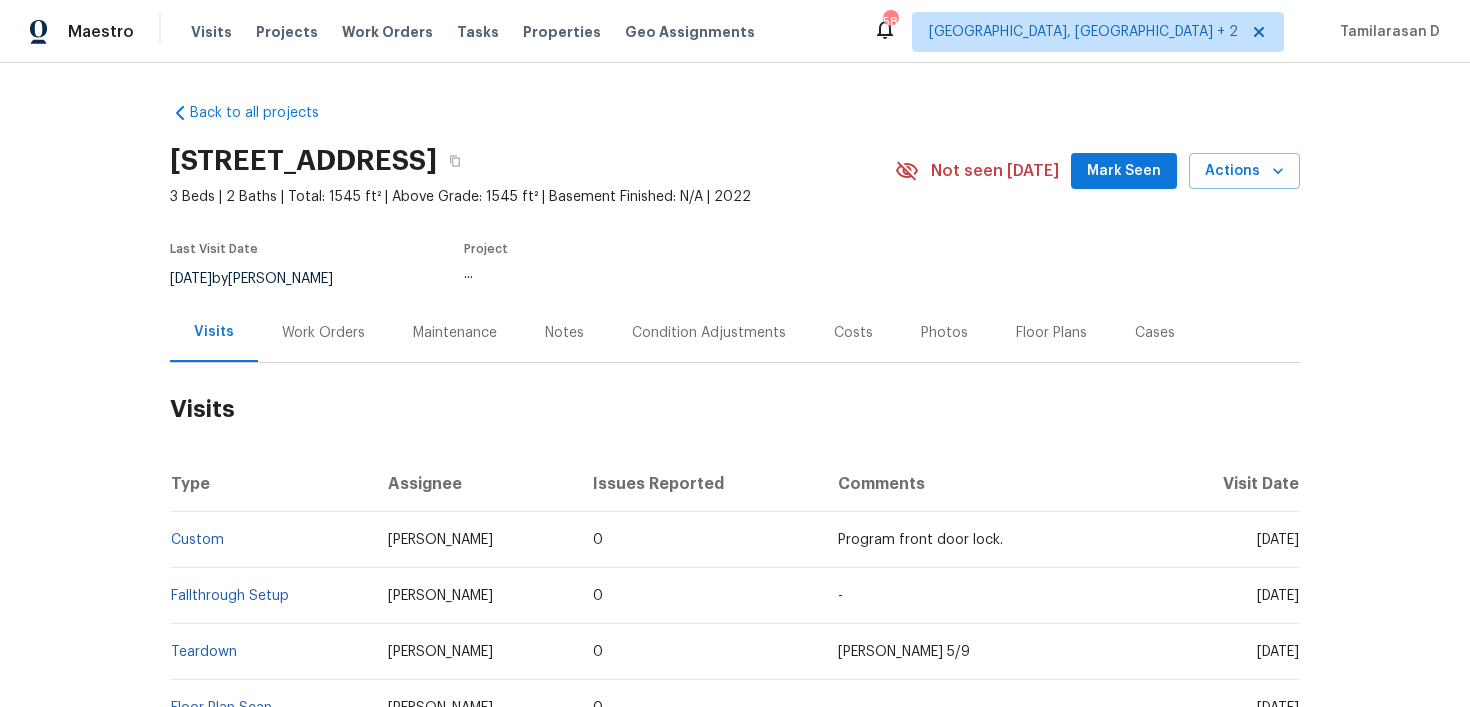click on "Work Orders" at bounding box center [323, 333] 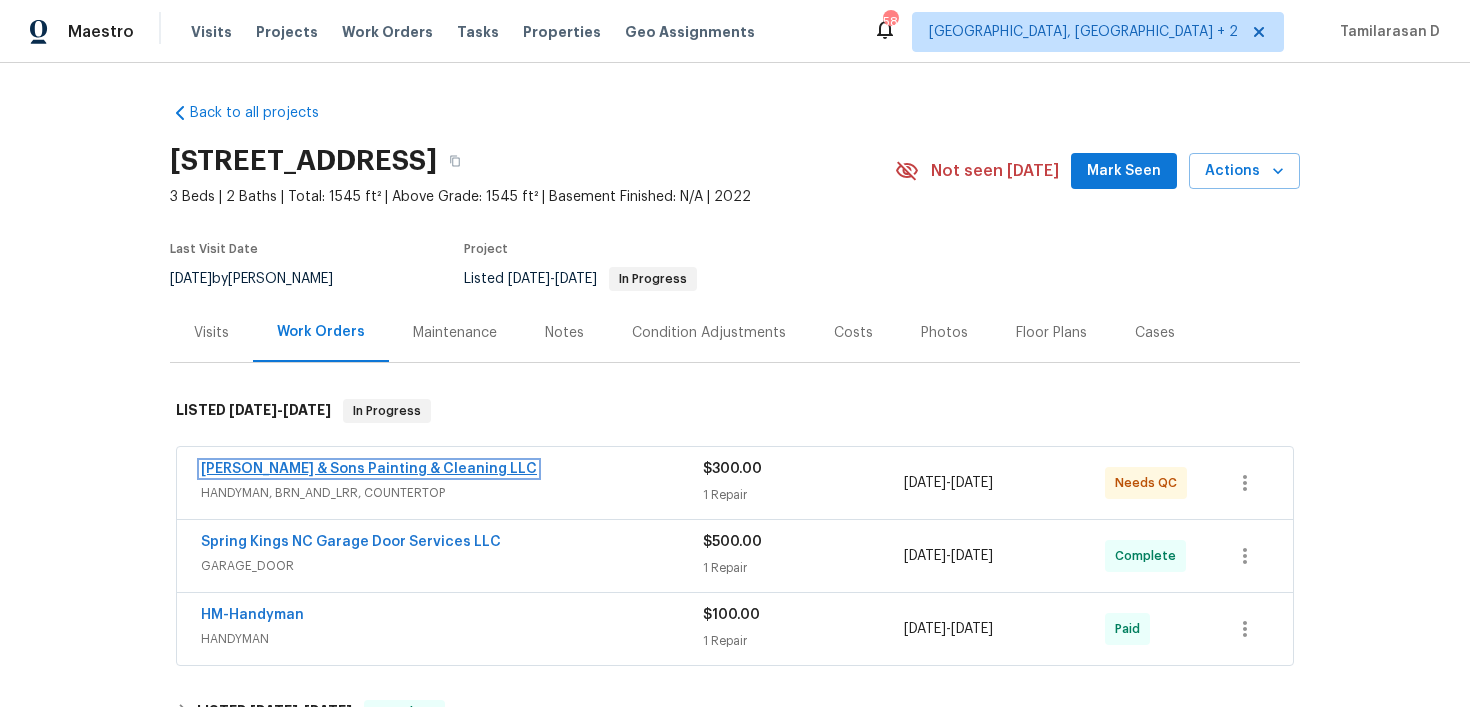 click on "[PERSON_NAME] & Sons Painting & Cleaning LLC" at bounding box center [369, 469] 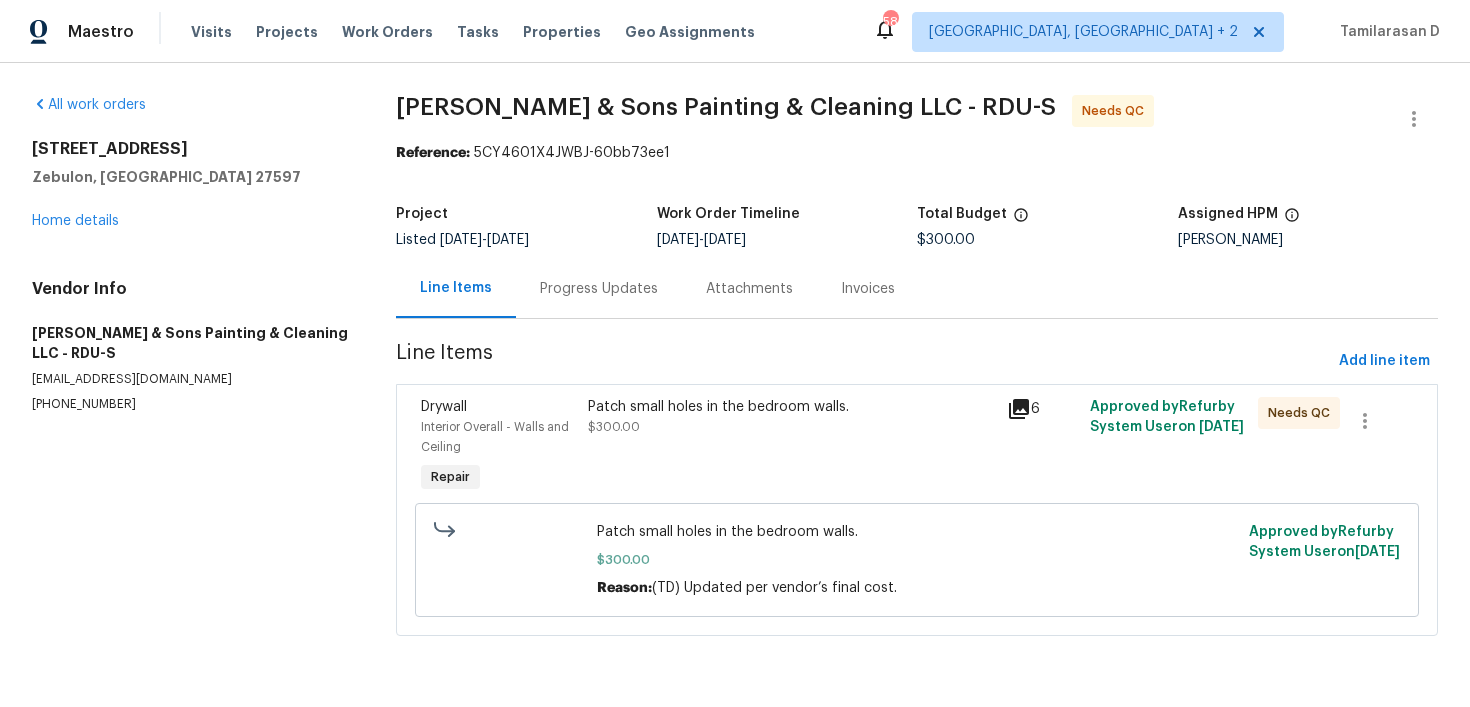 click on "Patch small holes in the bedroom walls. $300.00" at bounding box center (791, 417) 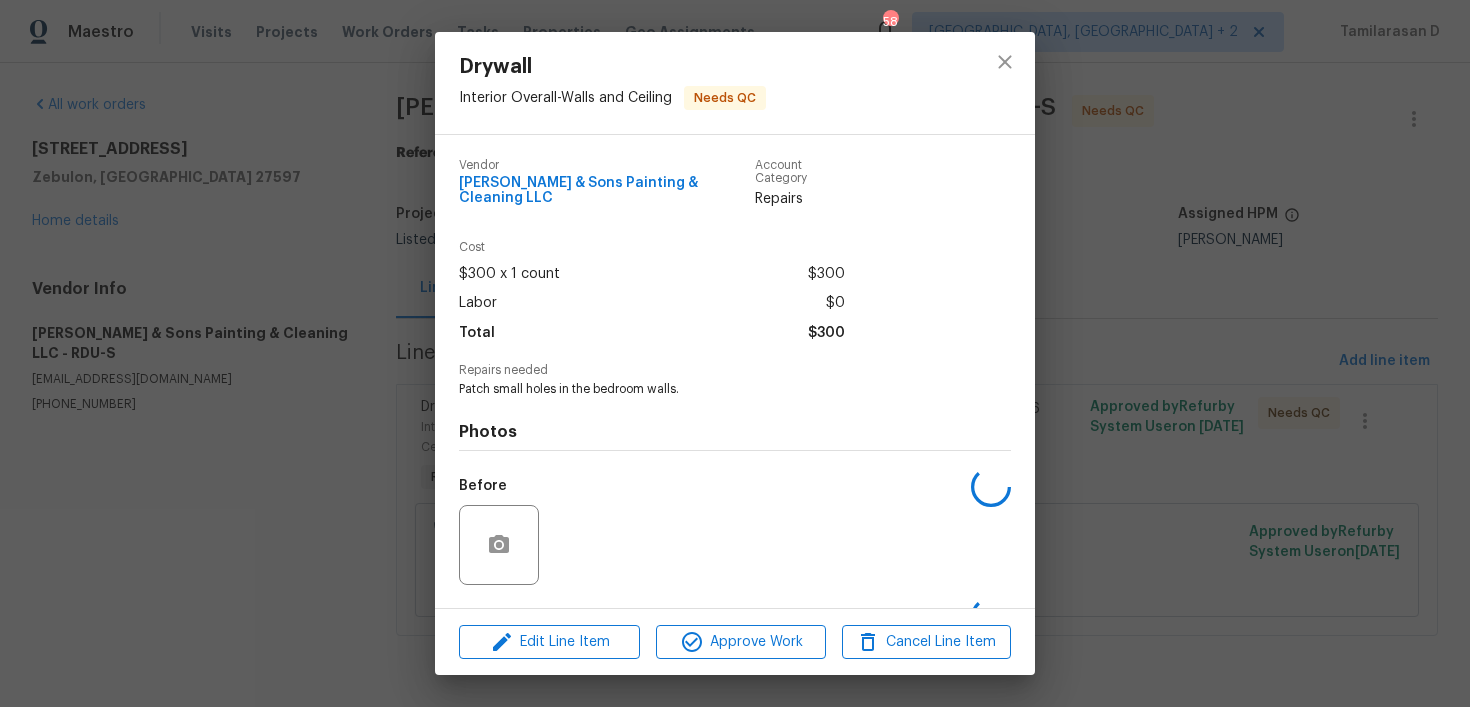scroll, scrollTop: 114, scrollLeft: 0, axis: vertical 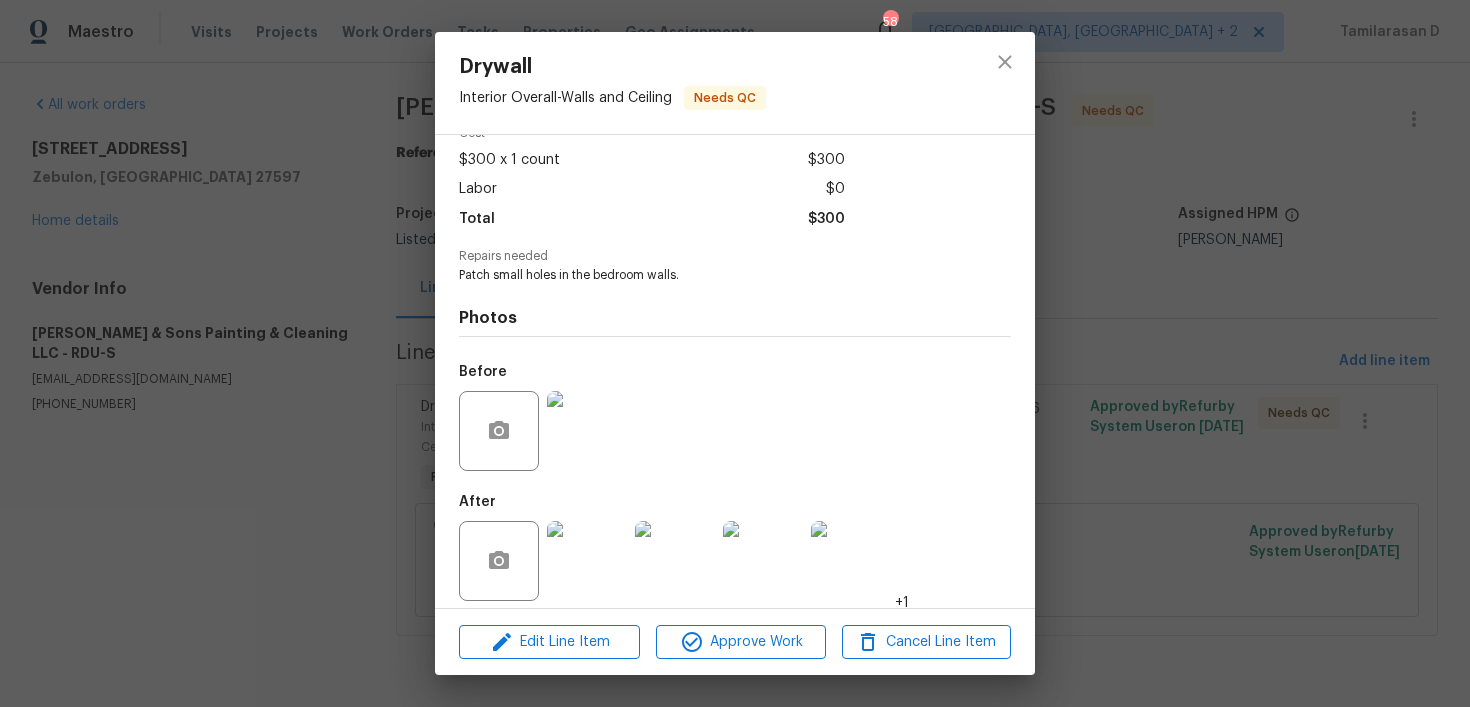 click at bounding box center (587, 431) 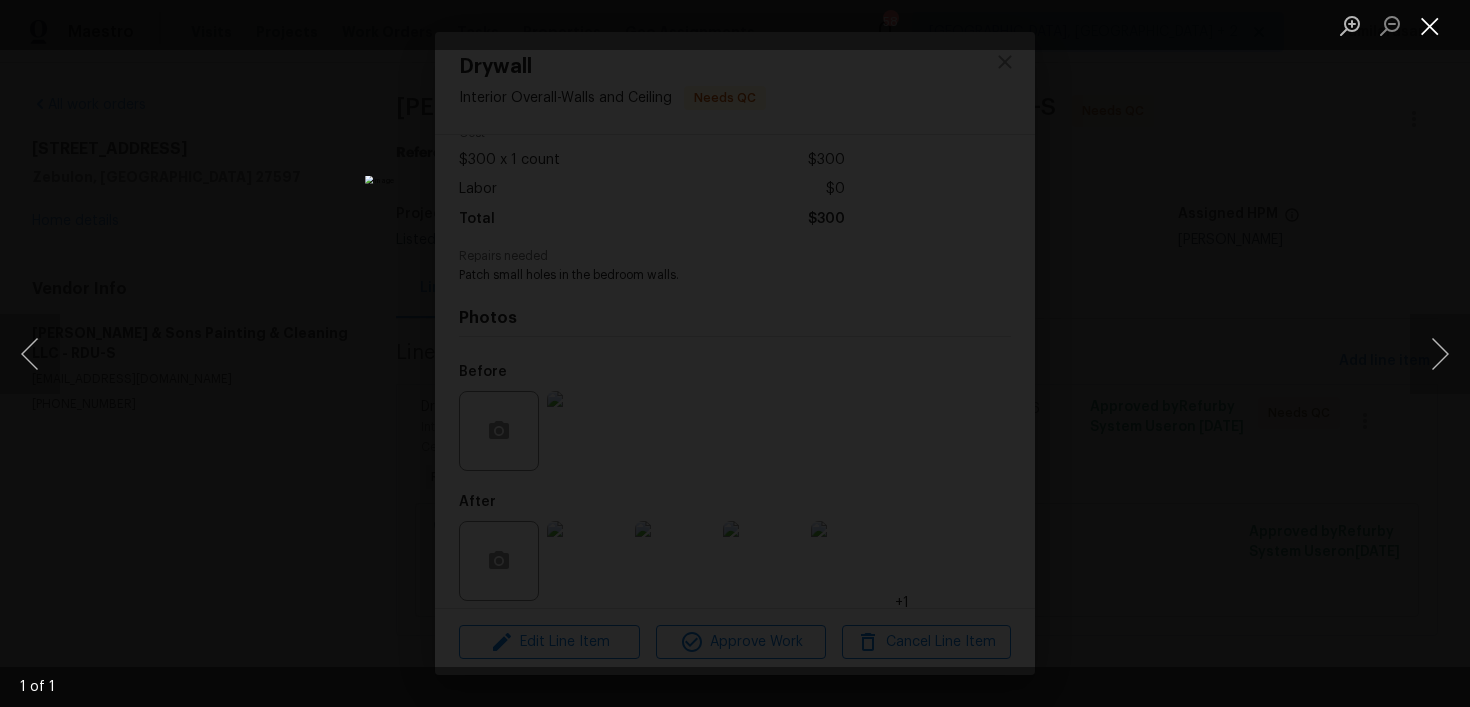 click at bounding box center [1430, 25] 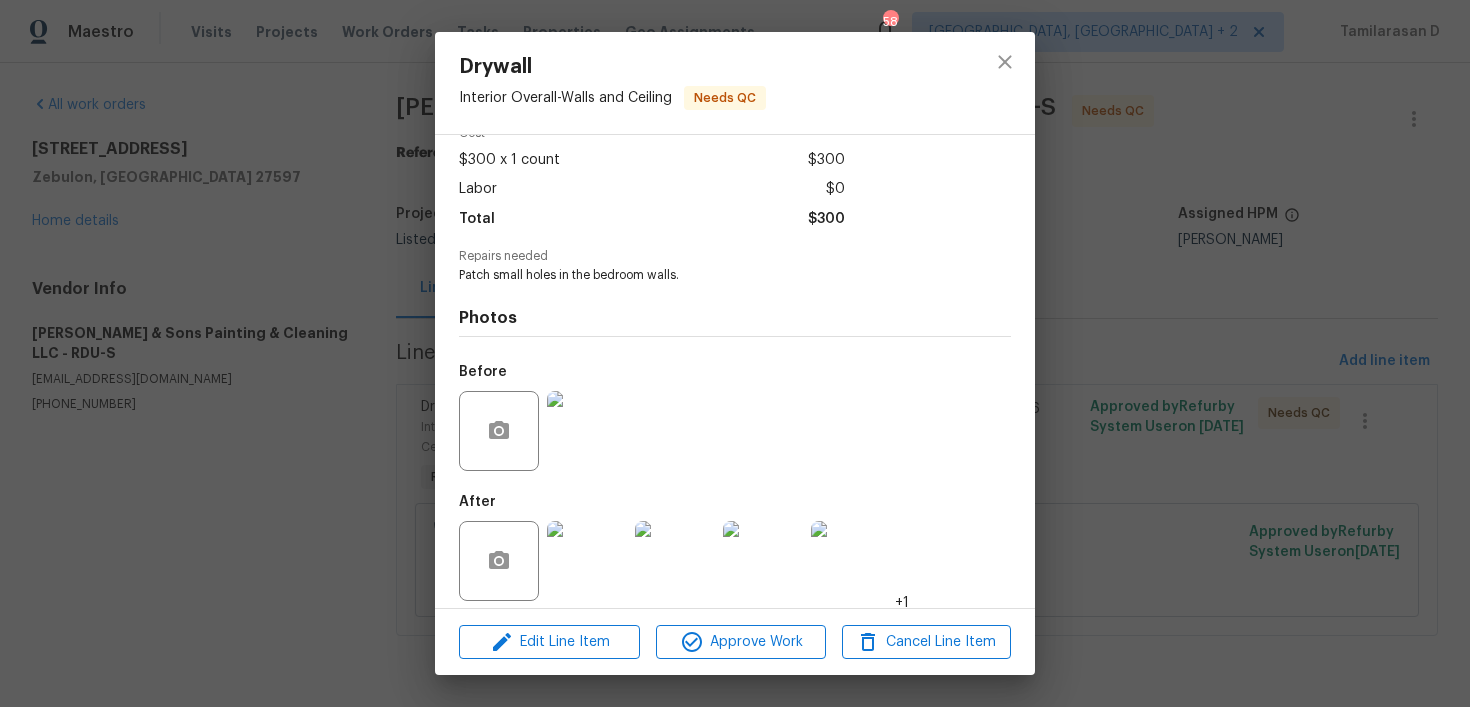 click on "Drywall Interior Overall  -  Walls and Ceiling Needs QC Vendor [PERSON_NAME] & Sons Painting & Cleaning LLC Account Category Repairs Cost $300 x 1 count $300 Labor $0 Total $300 Repairs needed Patch small holes in the bedroom walls. Photos Before After  +1  Edit Line Item  Approve Work  Cancel Line Item" at bounding box center (735, 353) 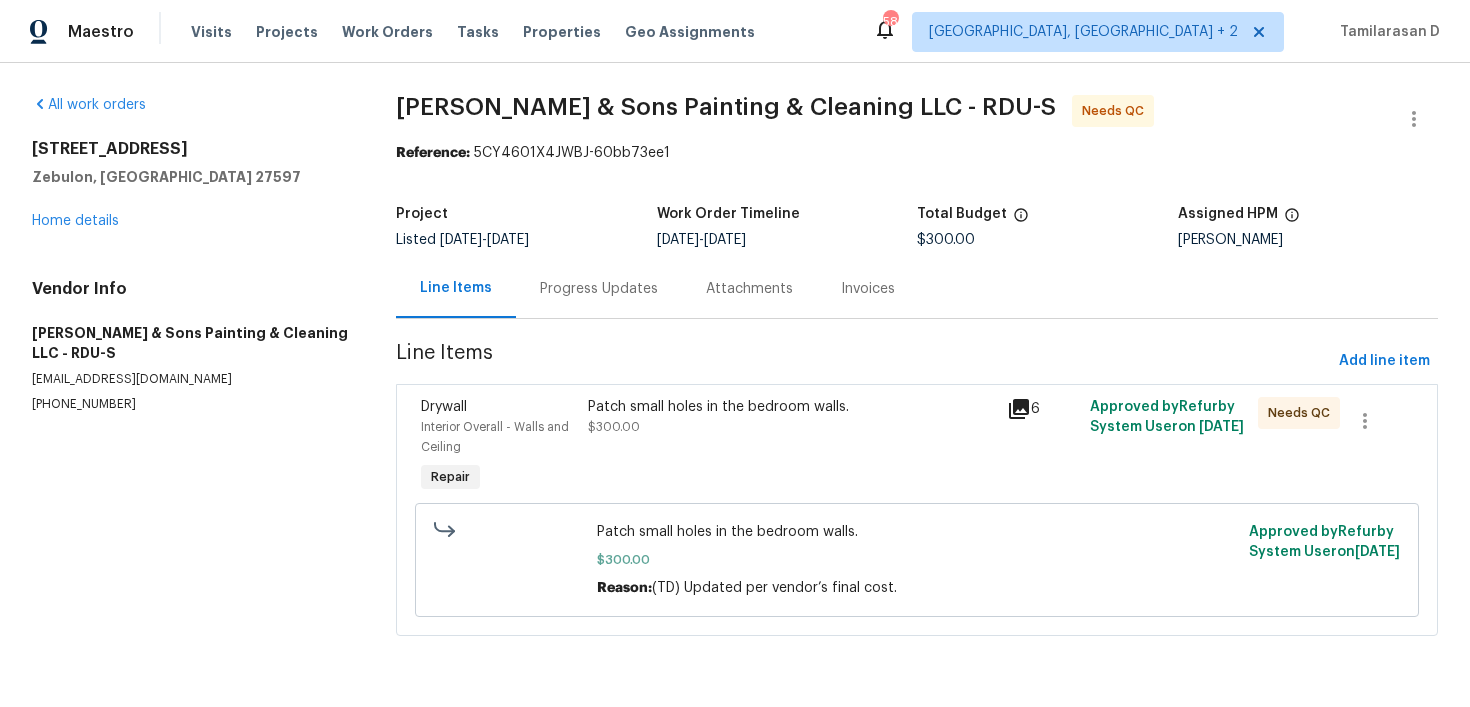 click on "Progress Updates" at bounding box center [599, 289] 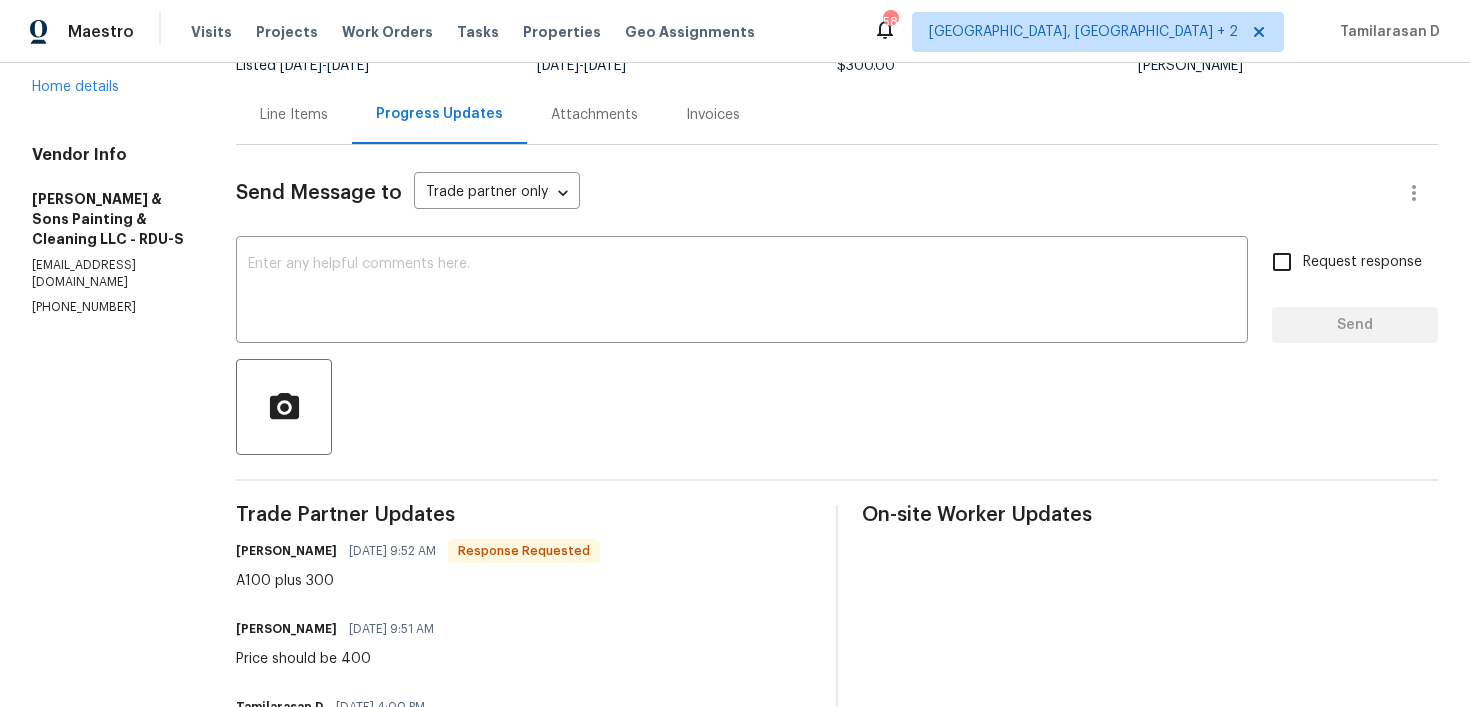 scroll, scrollTop: 0, scrollLeft: 0, axis: both 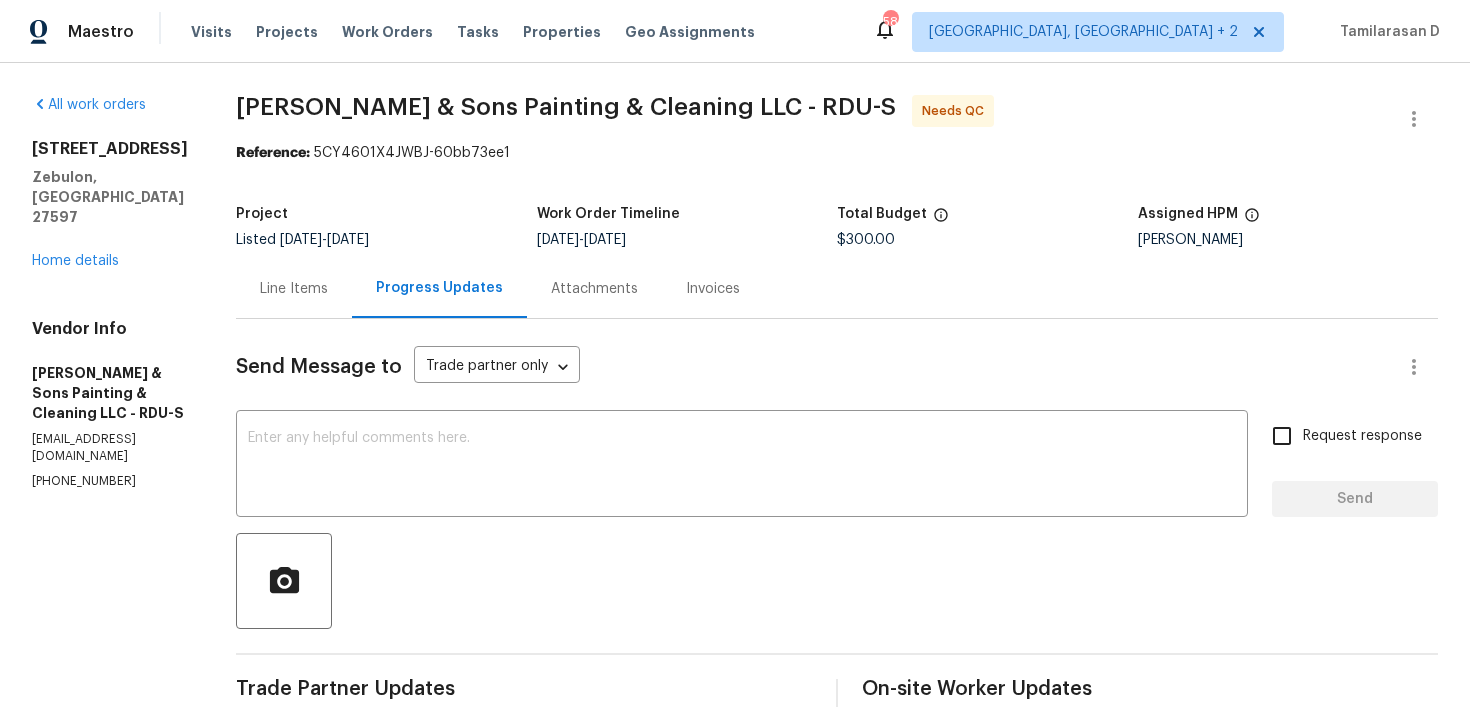 click on "Line Items" at bounding box center [294, 289] 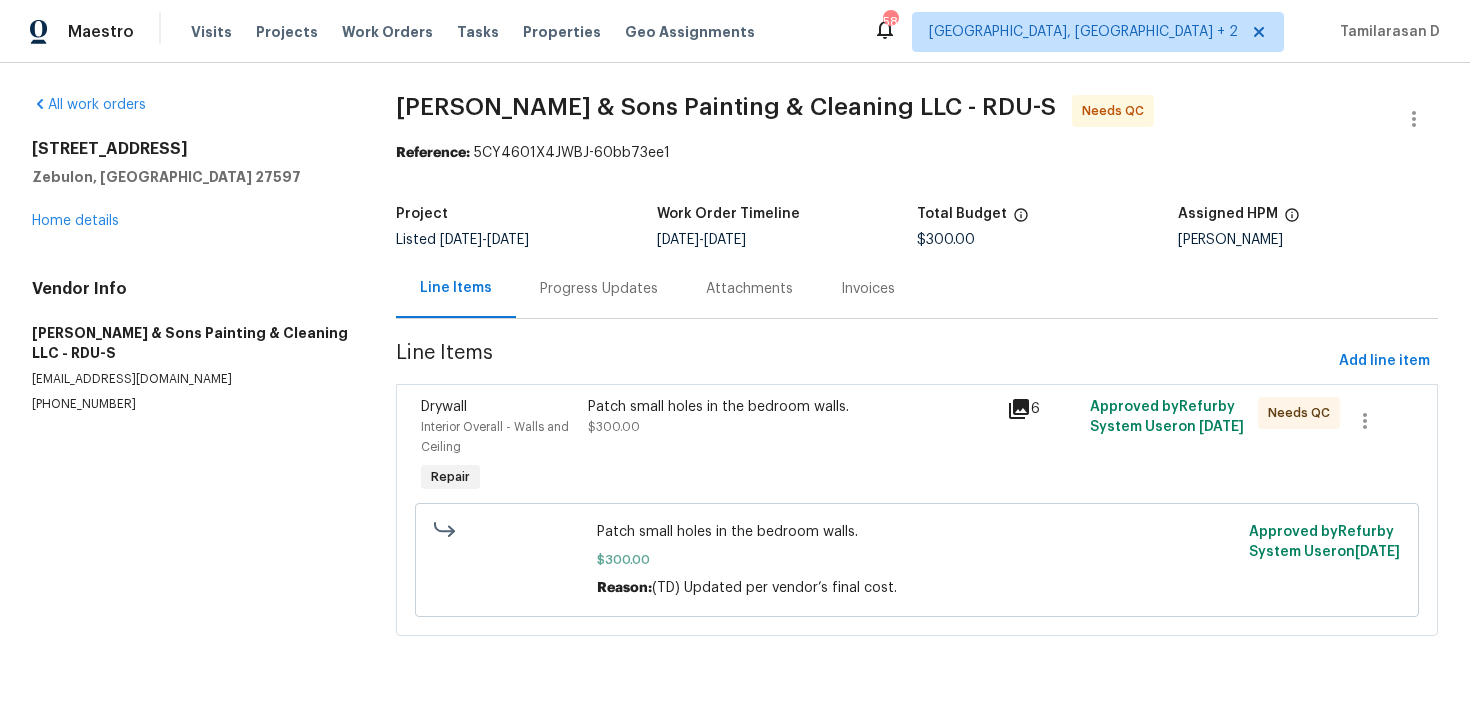click on "Patch small holes in the bedroom walls." at bounding box center [791, 407] 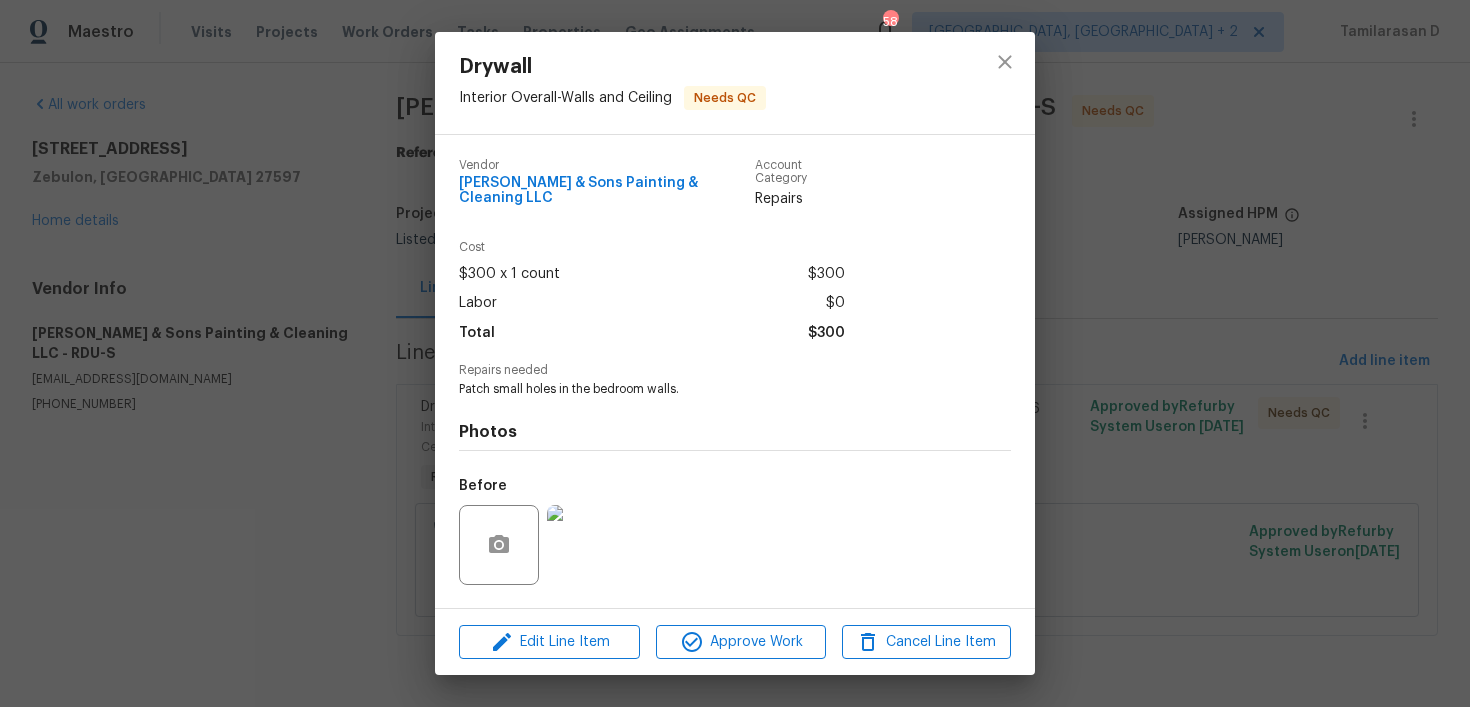 scroll, scrollTop: 114, scrollLeft: 0, axis: vertical 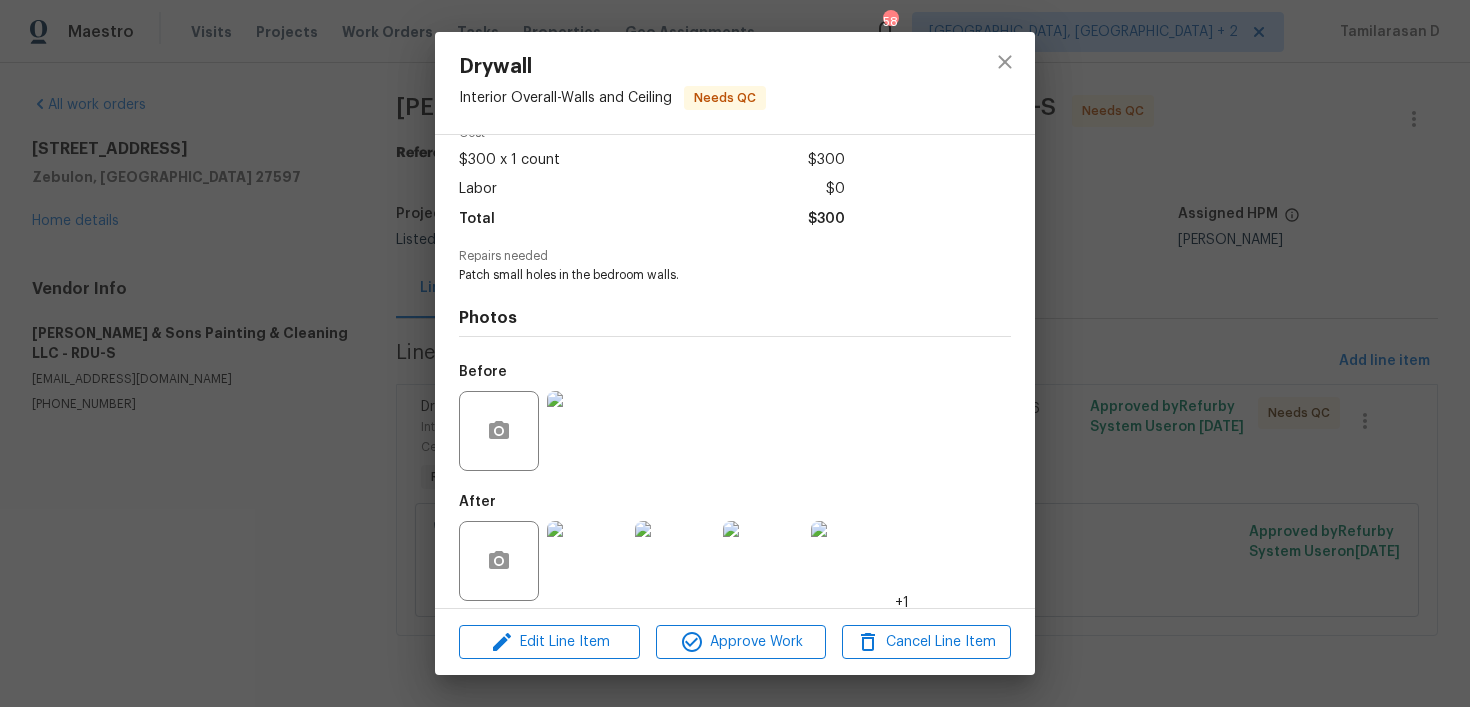 click at bounding box center (587, 431) 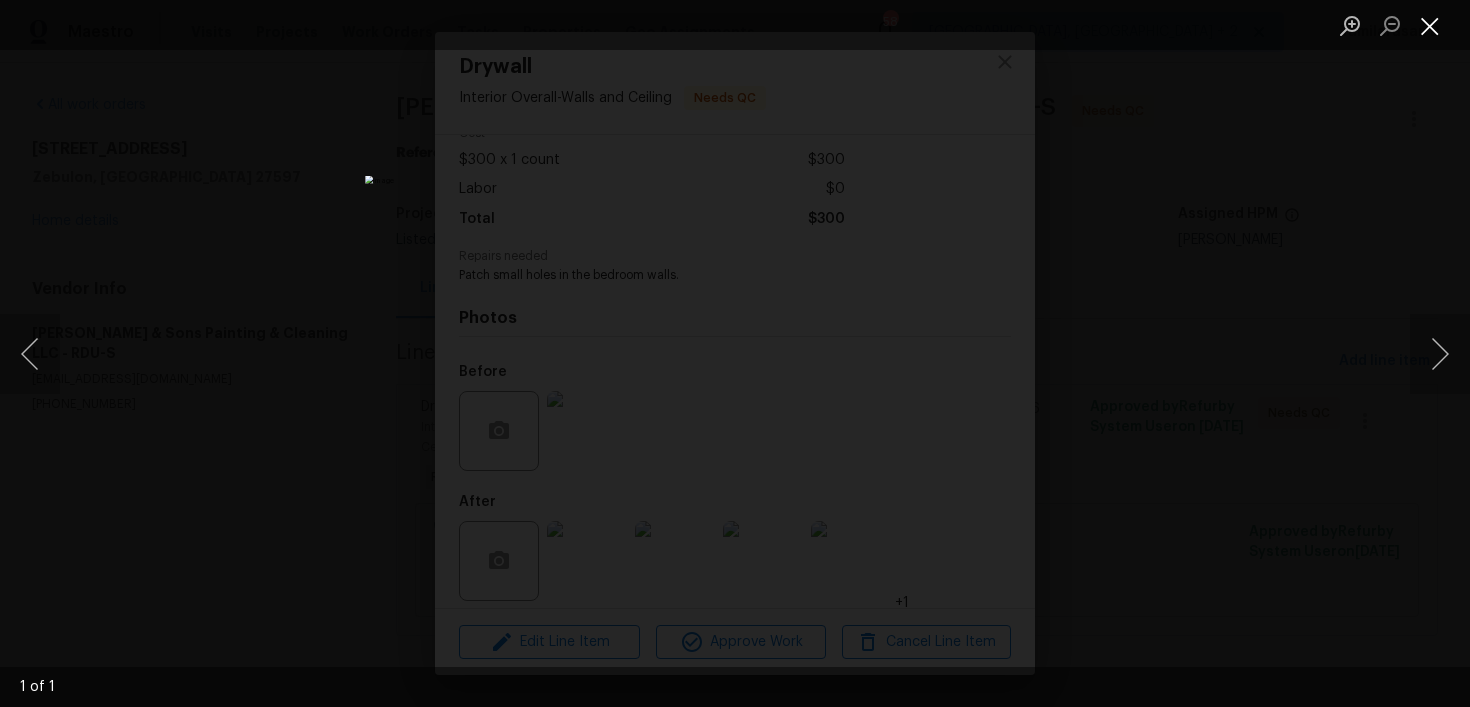 click at bounding box center [1430, 25] 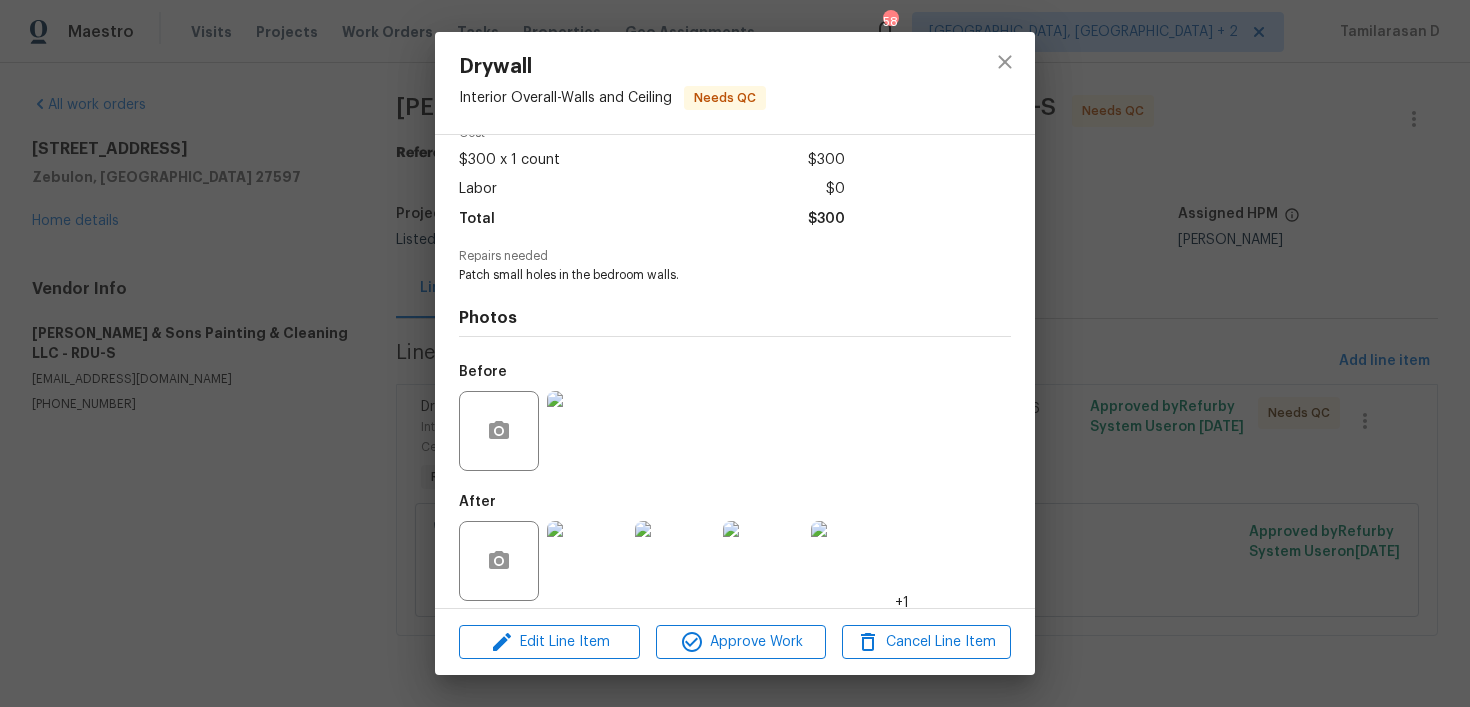 click at bounding box center (587, 561) 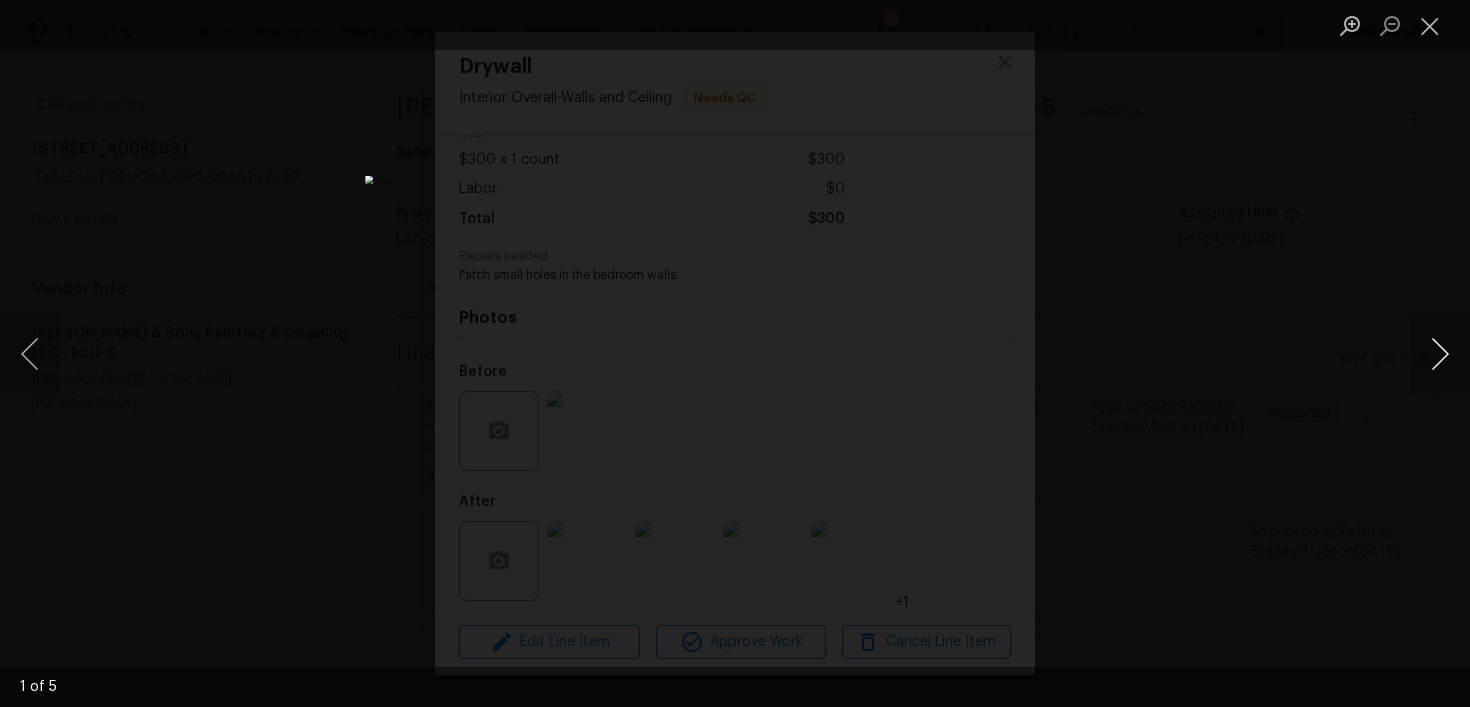 click at bounding box center (1440, 354) 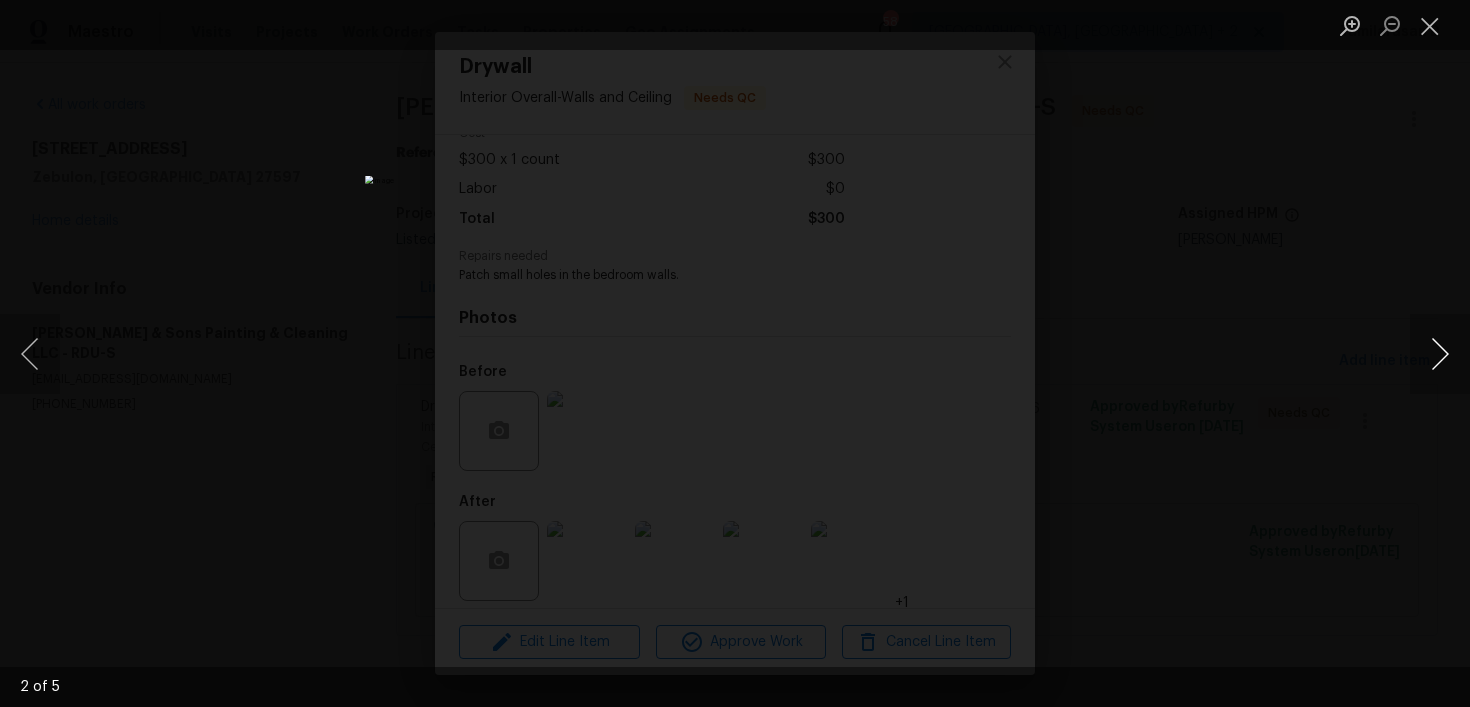 click at bounding box center (1440, 354) 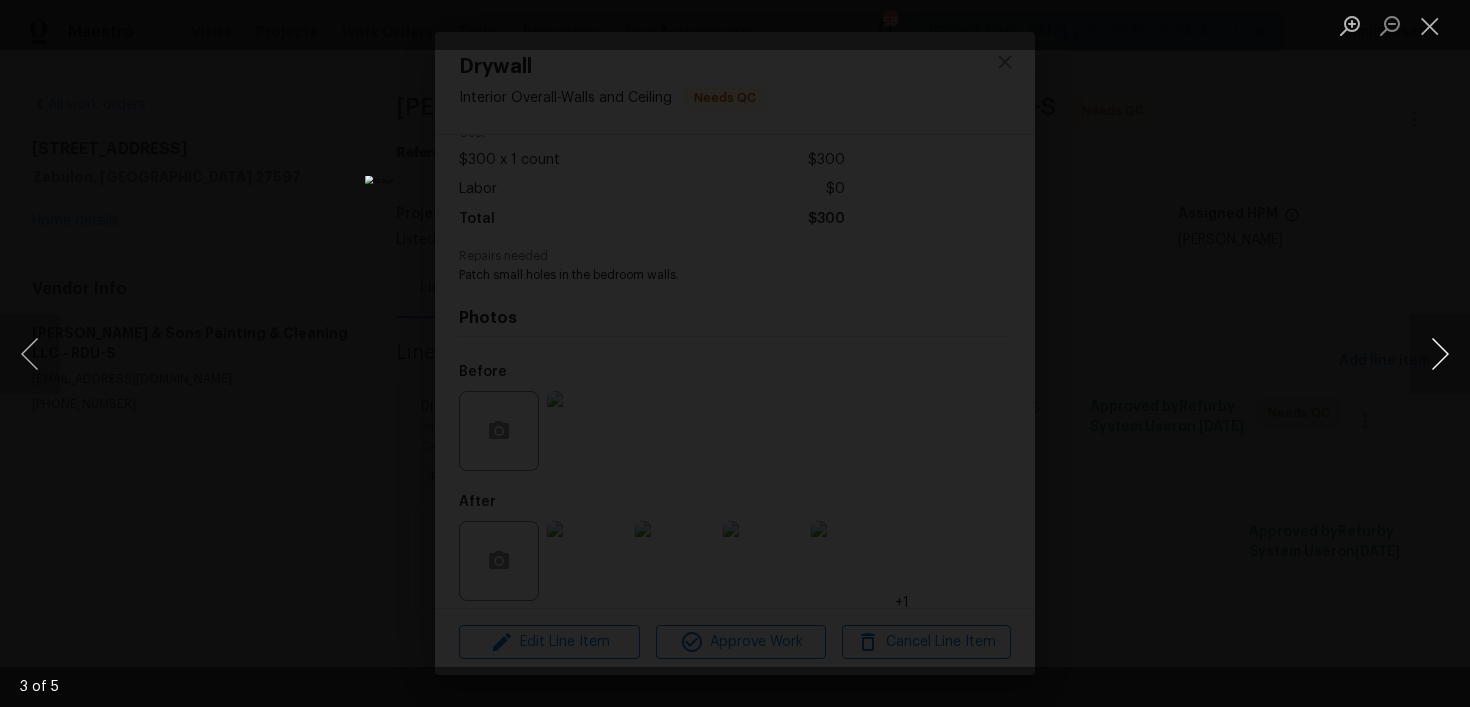 click at bounding box center [1440, 354] 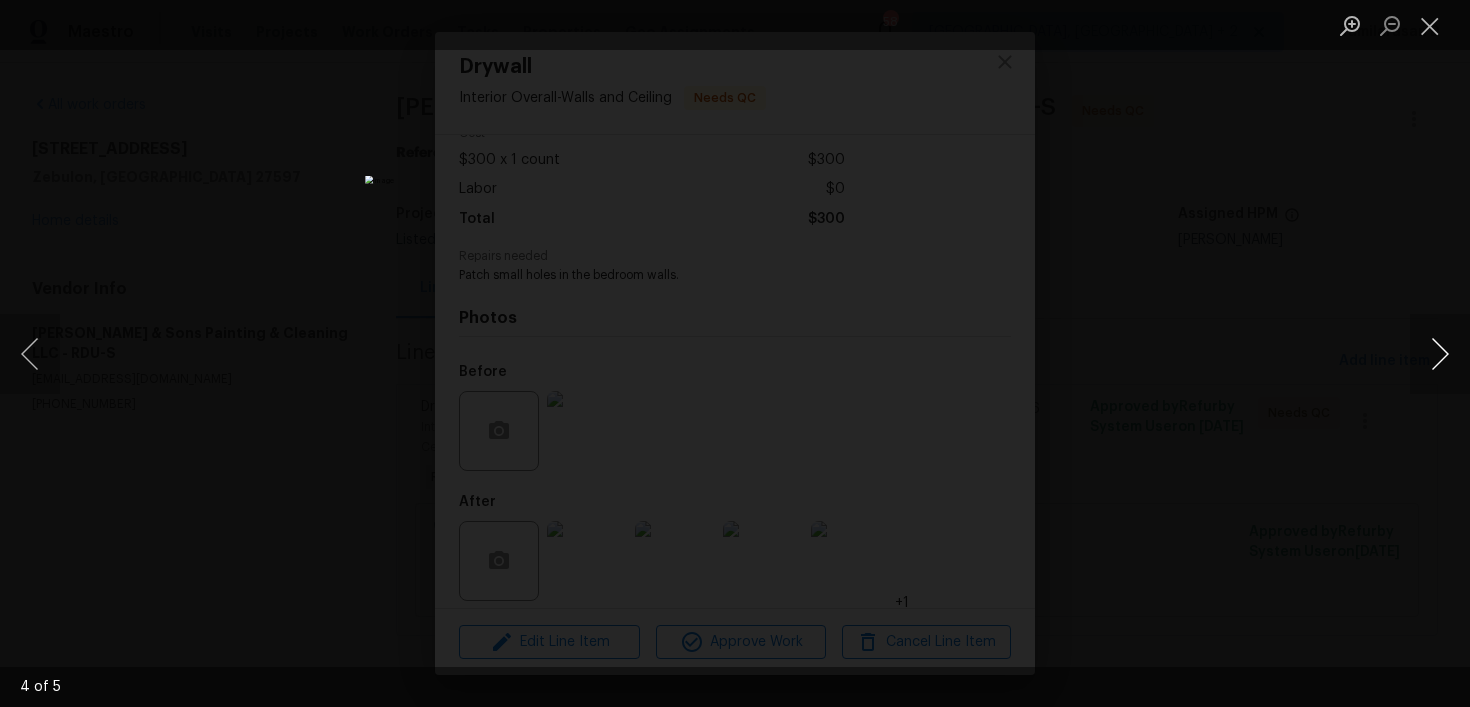 click at bounding box center (1440, 354) 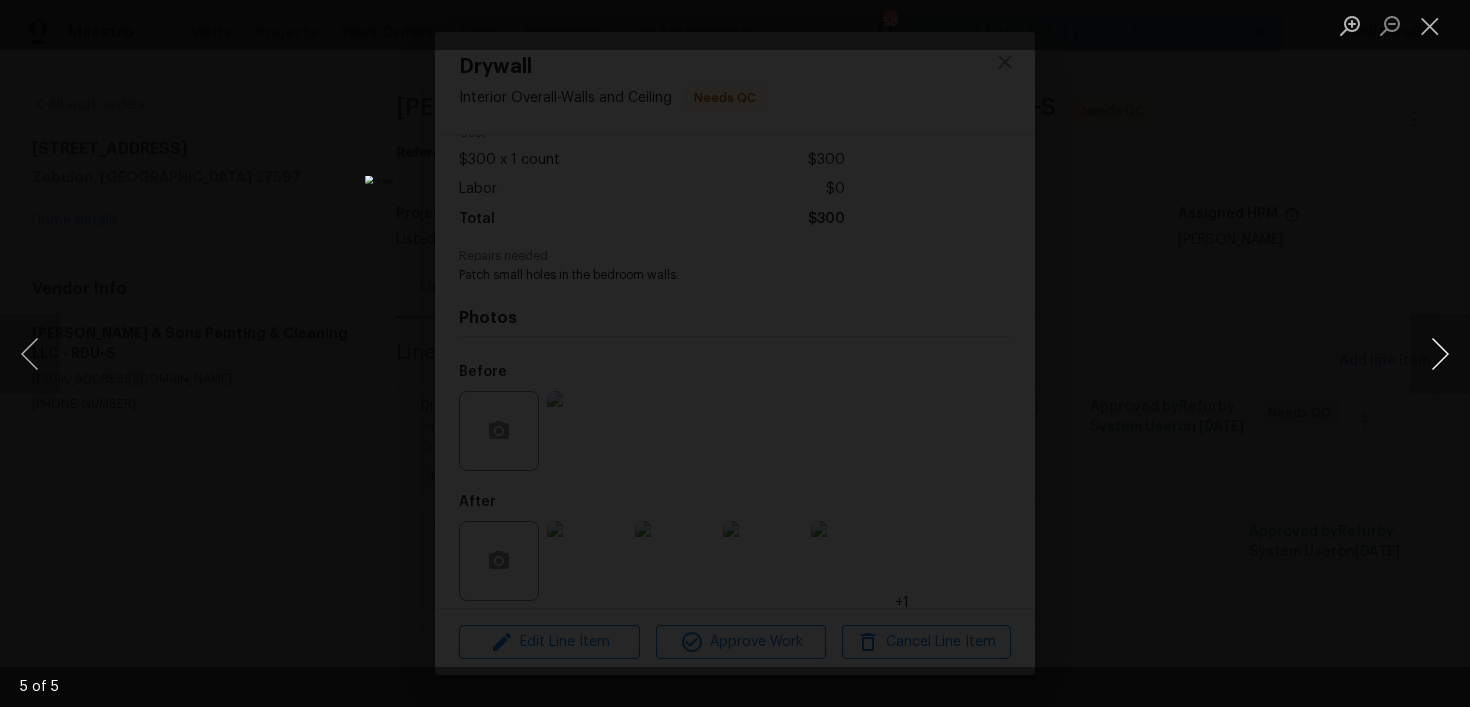 click at bounding box center [1440, 354] 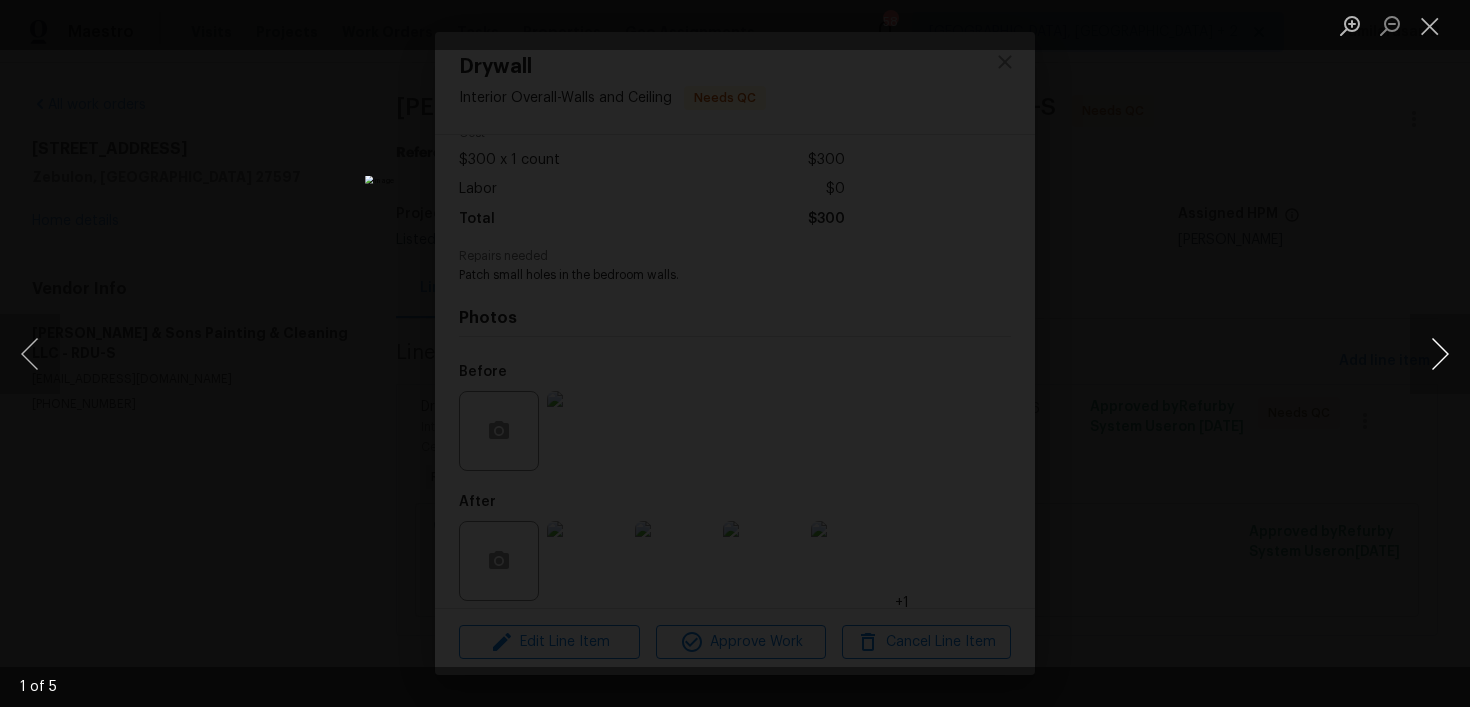 click at bounding box center (1440, 354) 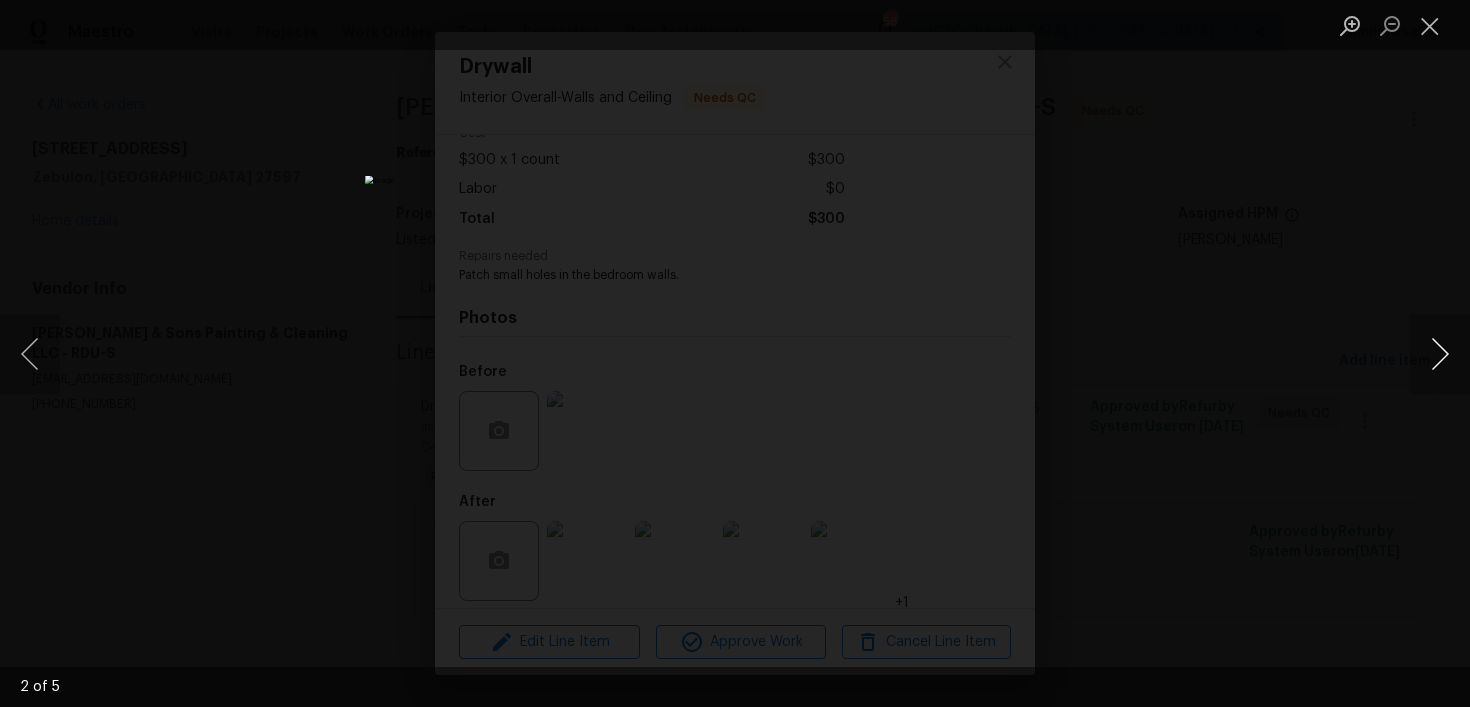 click at bounding box center (1440, 354) 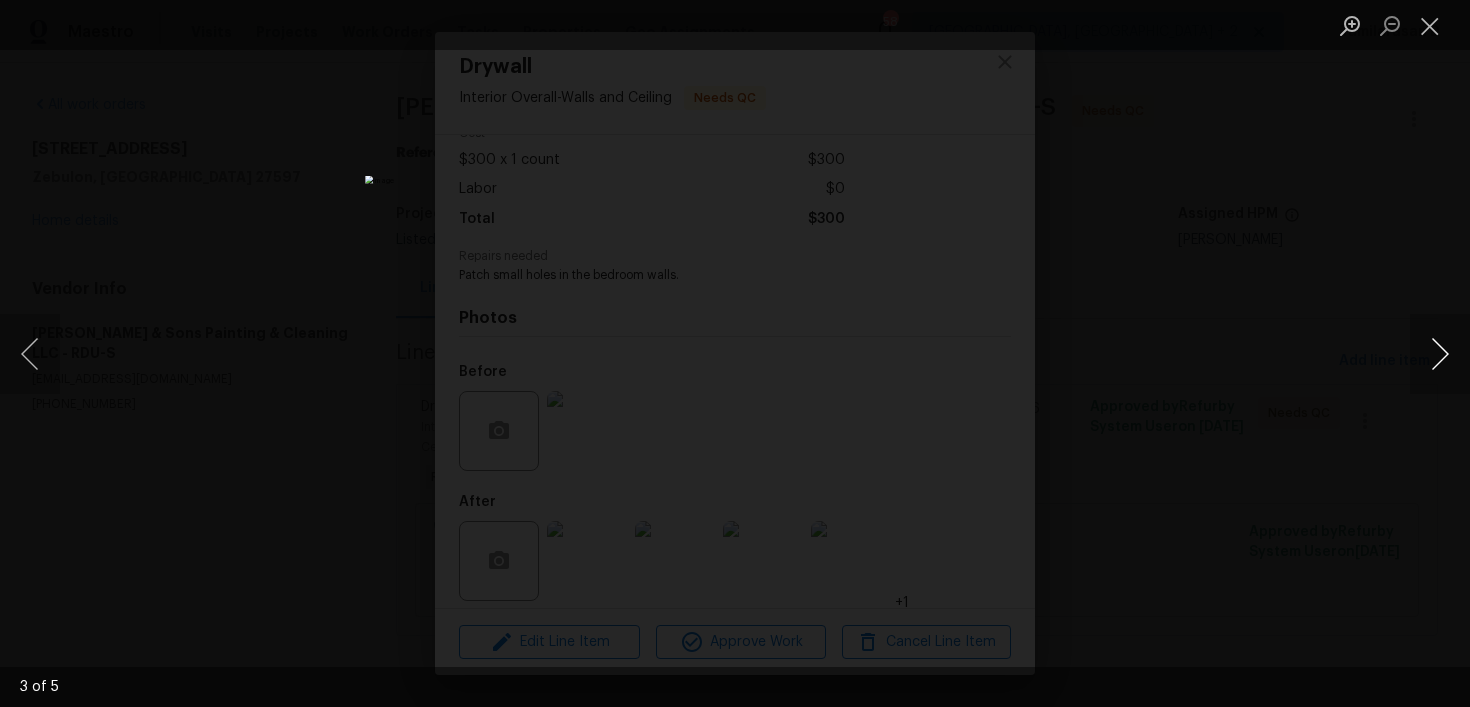 click at bounding box center [1440, 354] 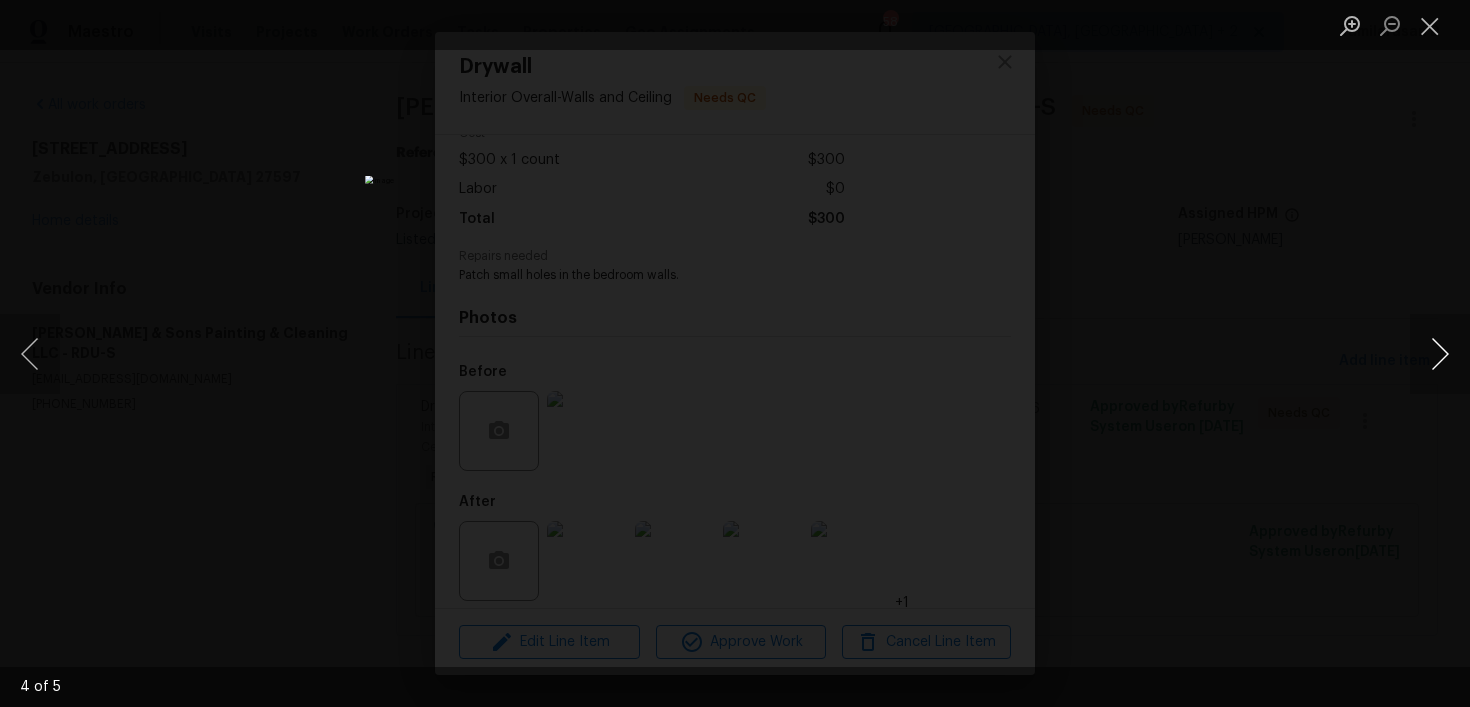 click at bounding box center [1440, 354] 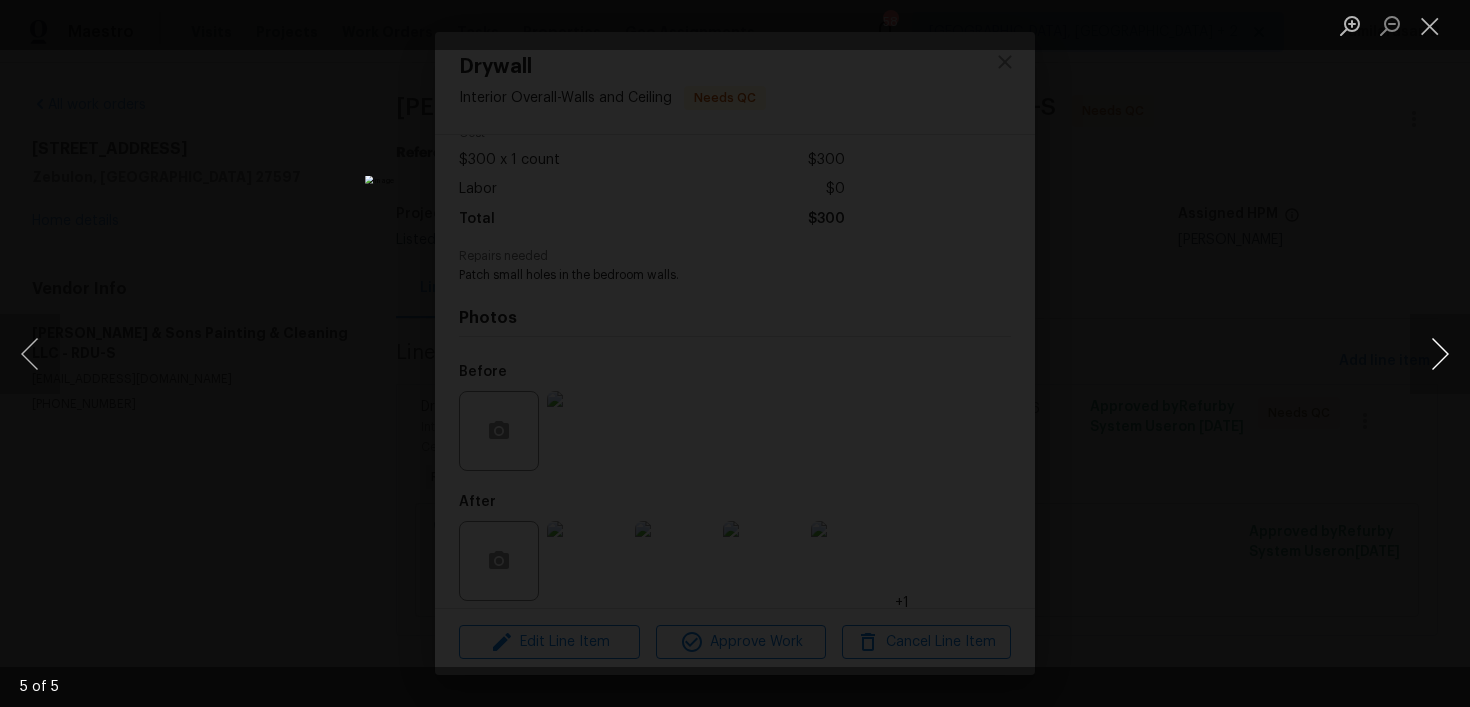 click at bounding box center [1440, 354] 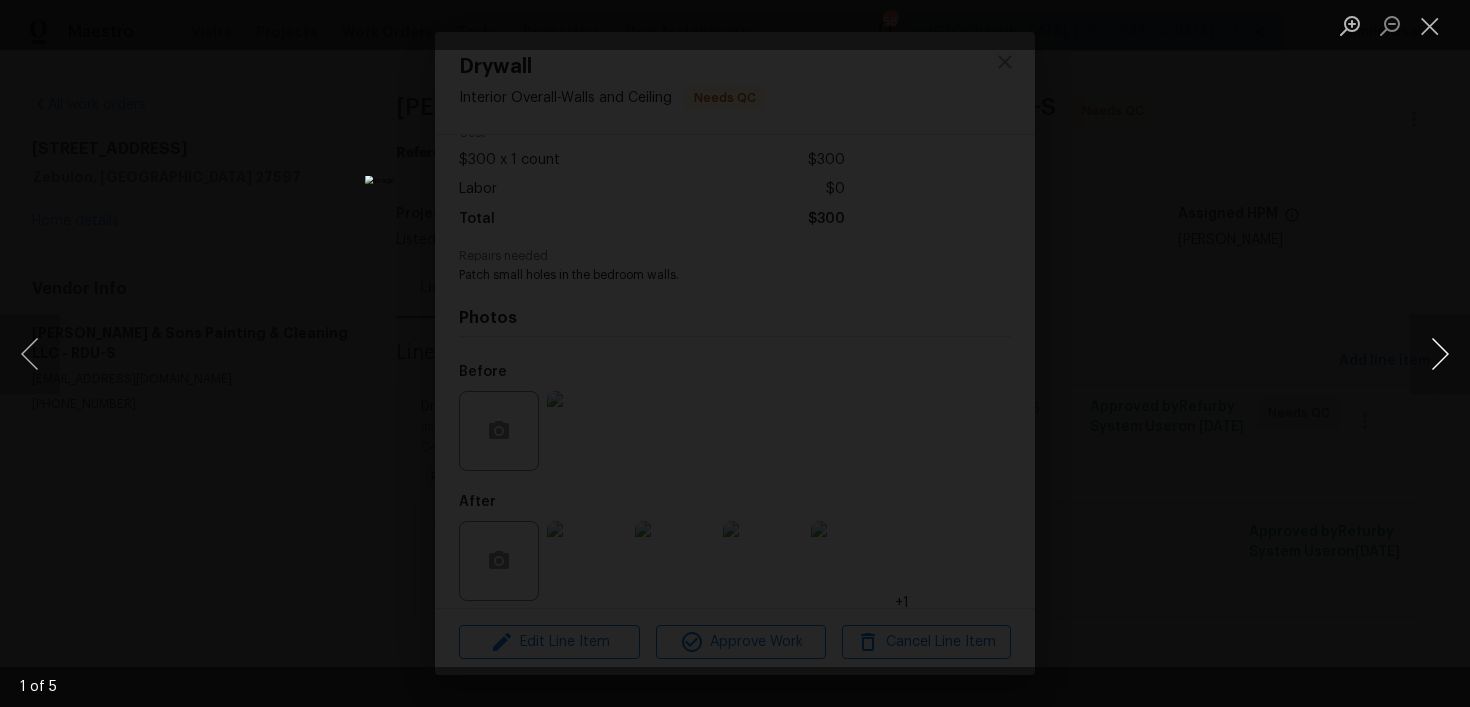 click at bounding box center (1440, 354) 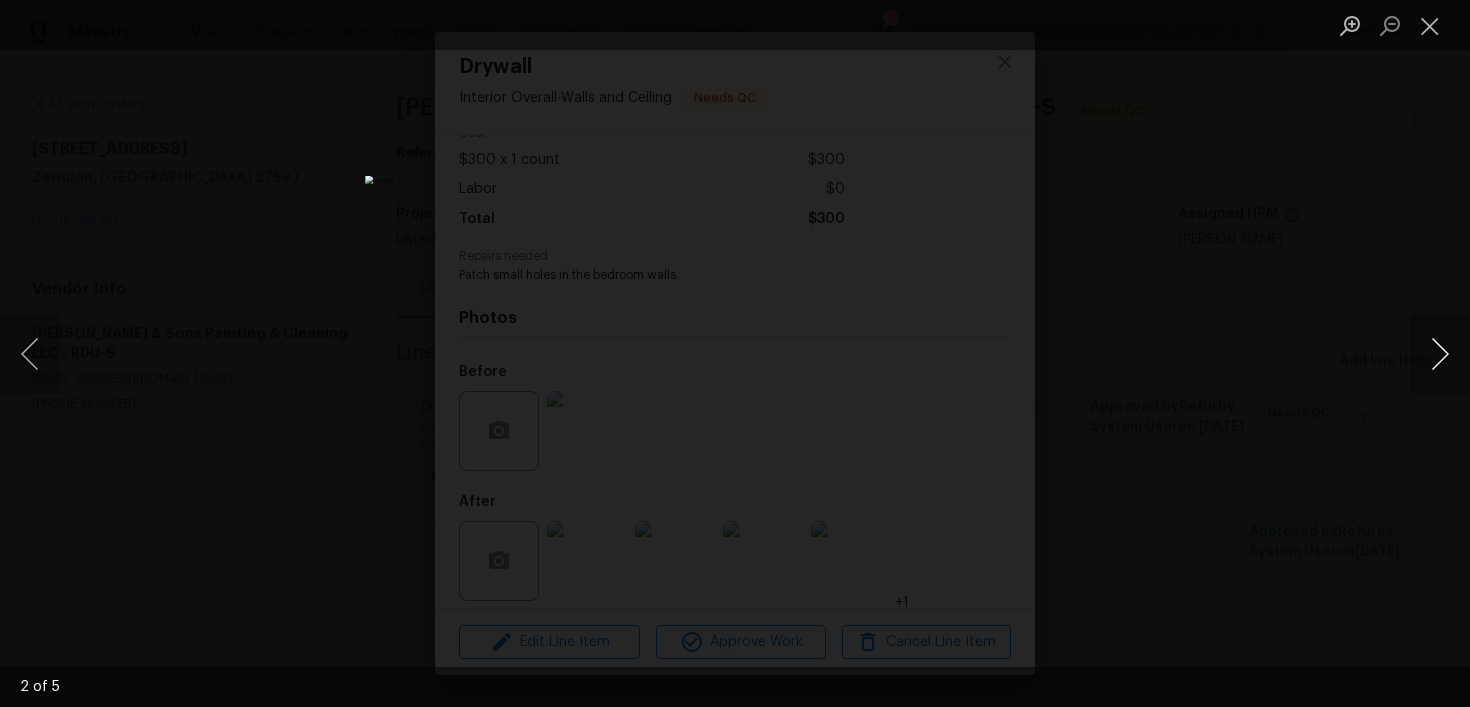 click at bounding box center [1440, 354] 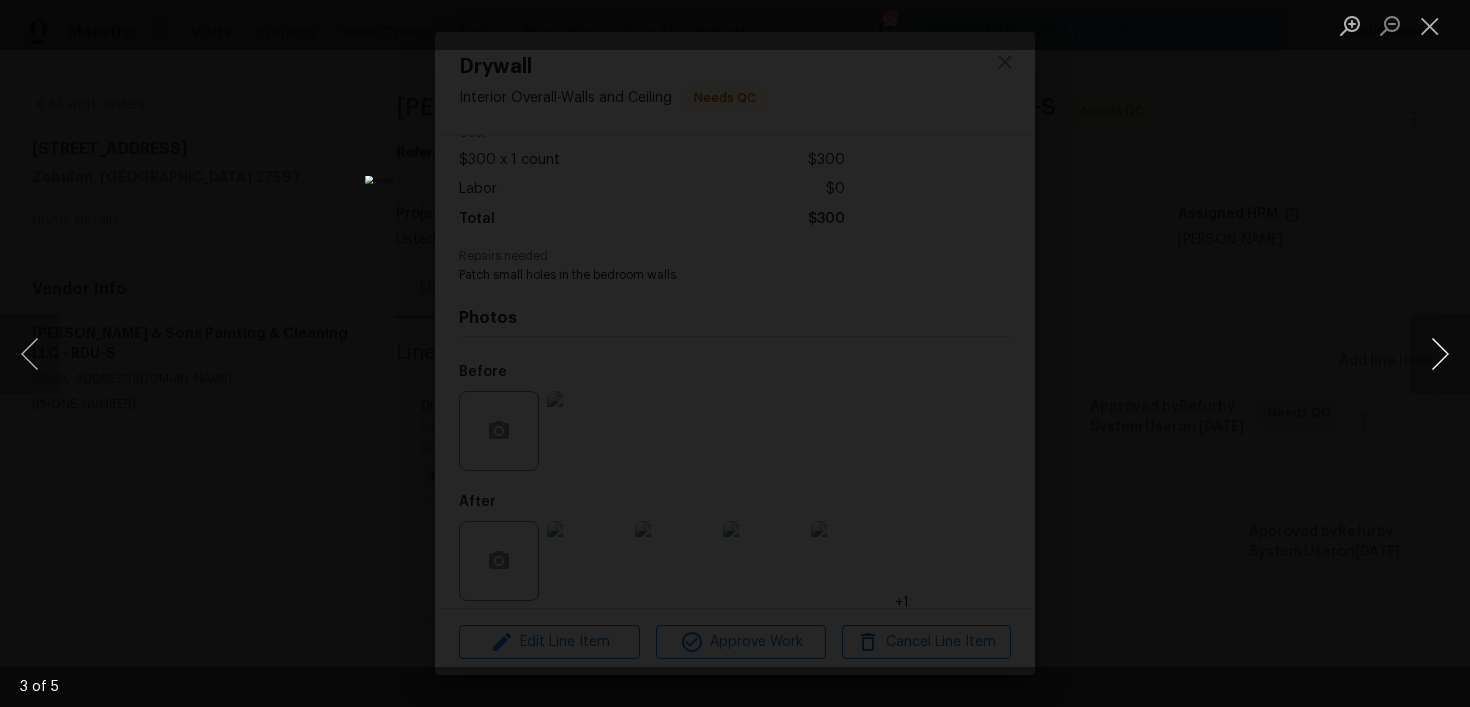click at bounding box center (1440, 354) 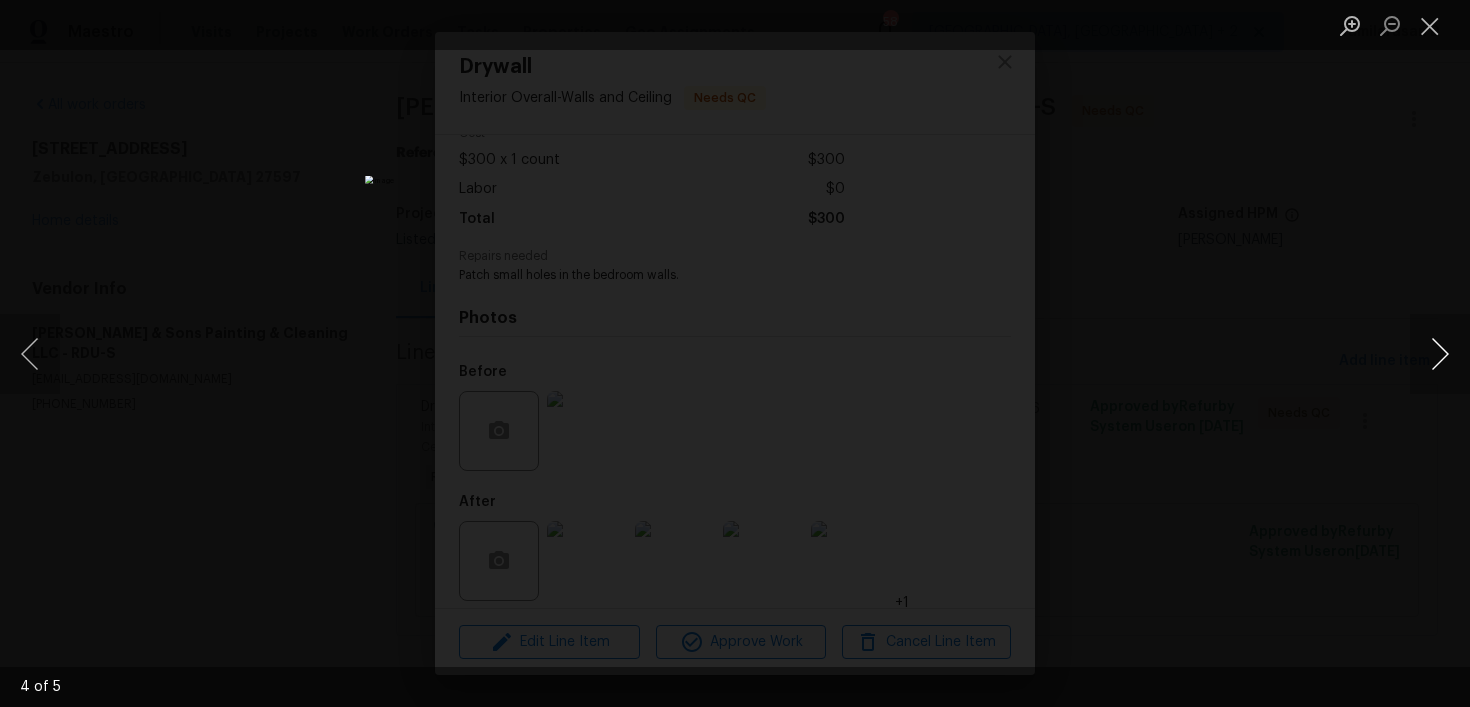 click at bounding box center (1440, 354) 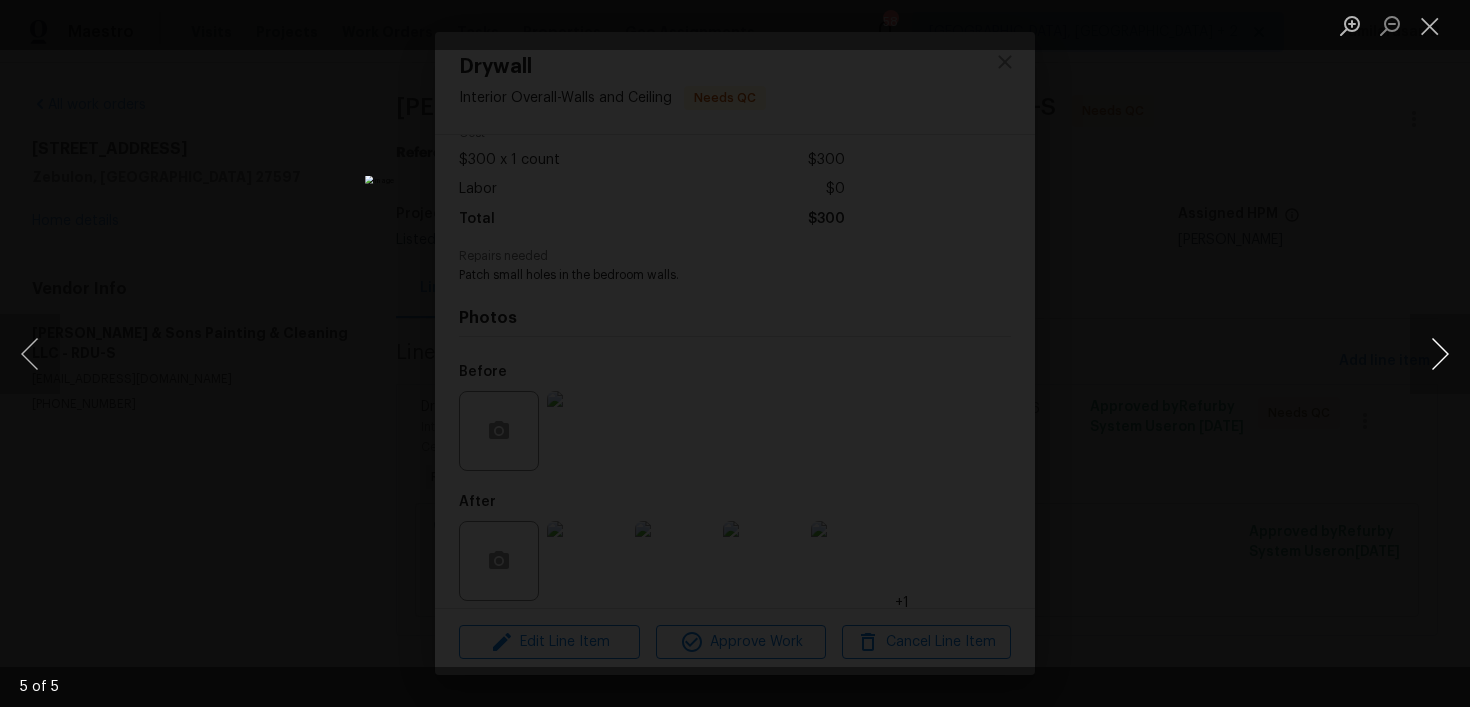 click at bounding box center (1440, 354) 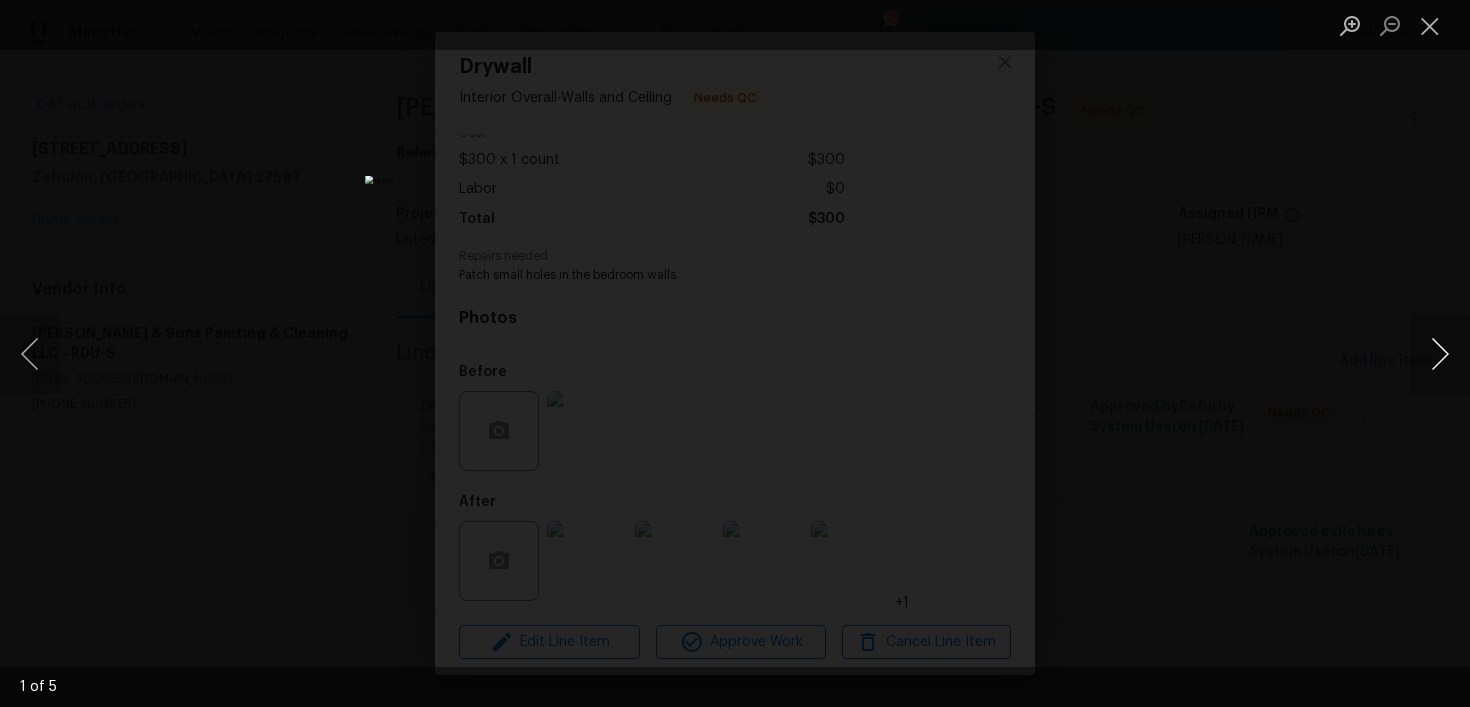 click at bounding box center (1440, 354) 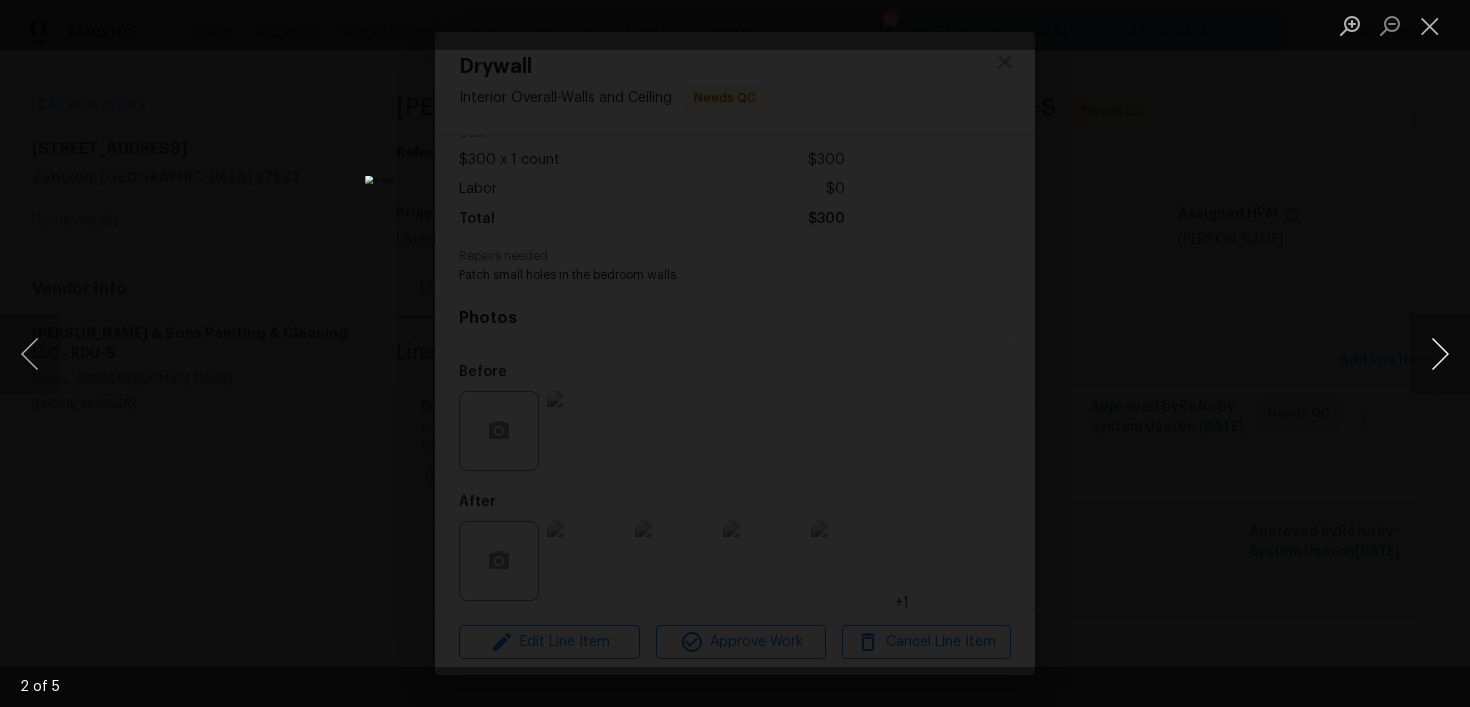 click at bounding box center (1440, 354) 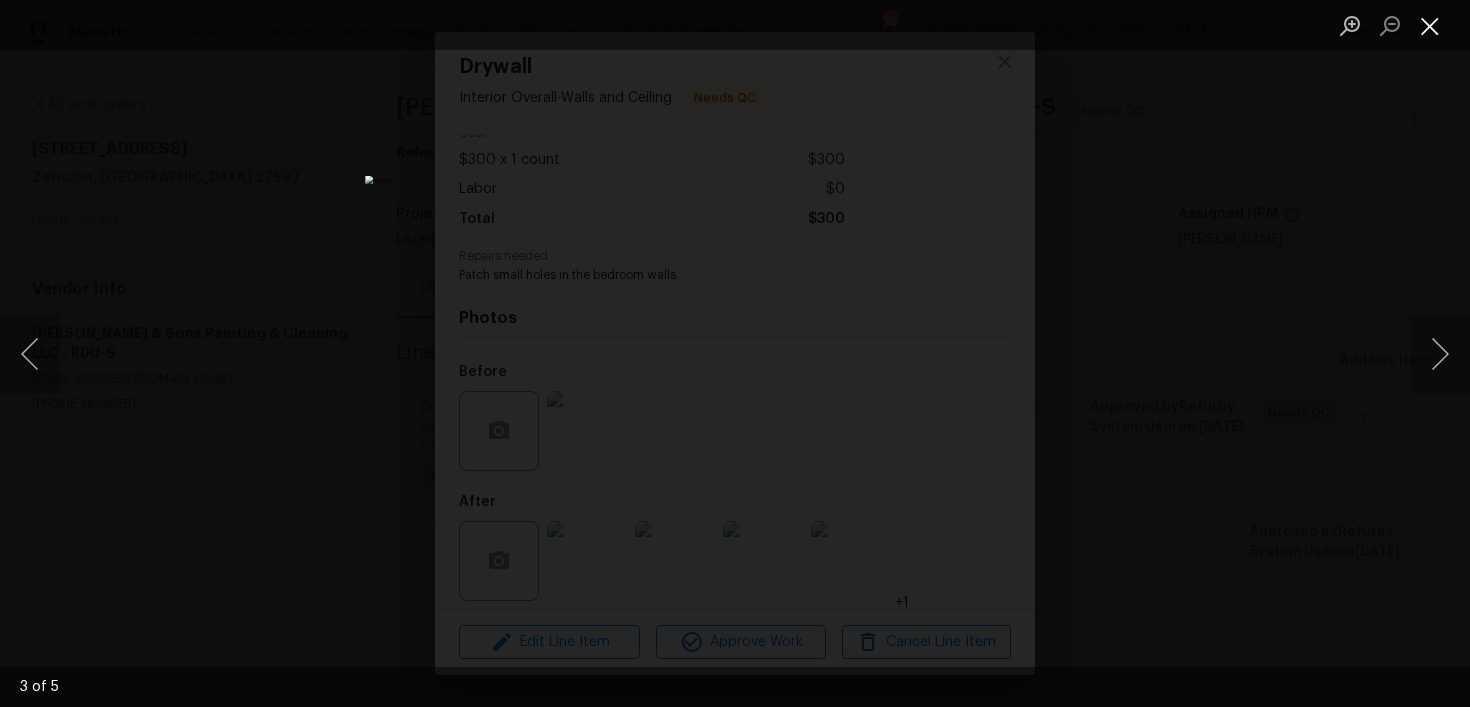 click at bounding box center [1430, 25] 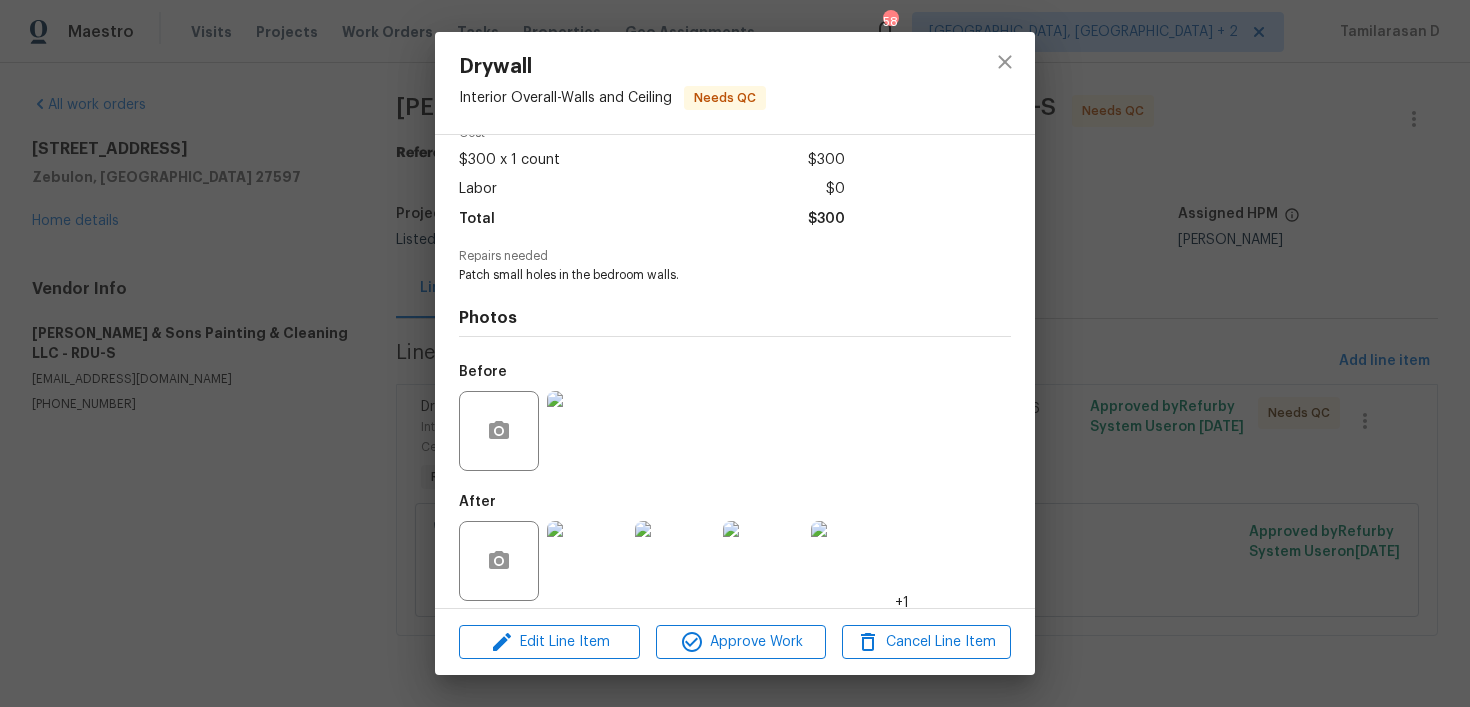 scroll, scrollTop: 0, scrollLeft: 0, axis: both 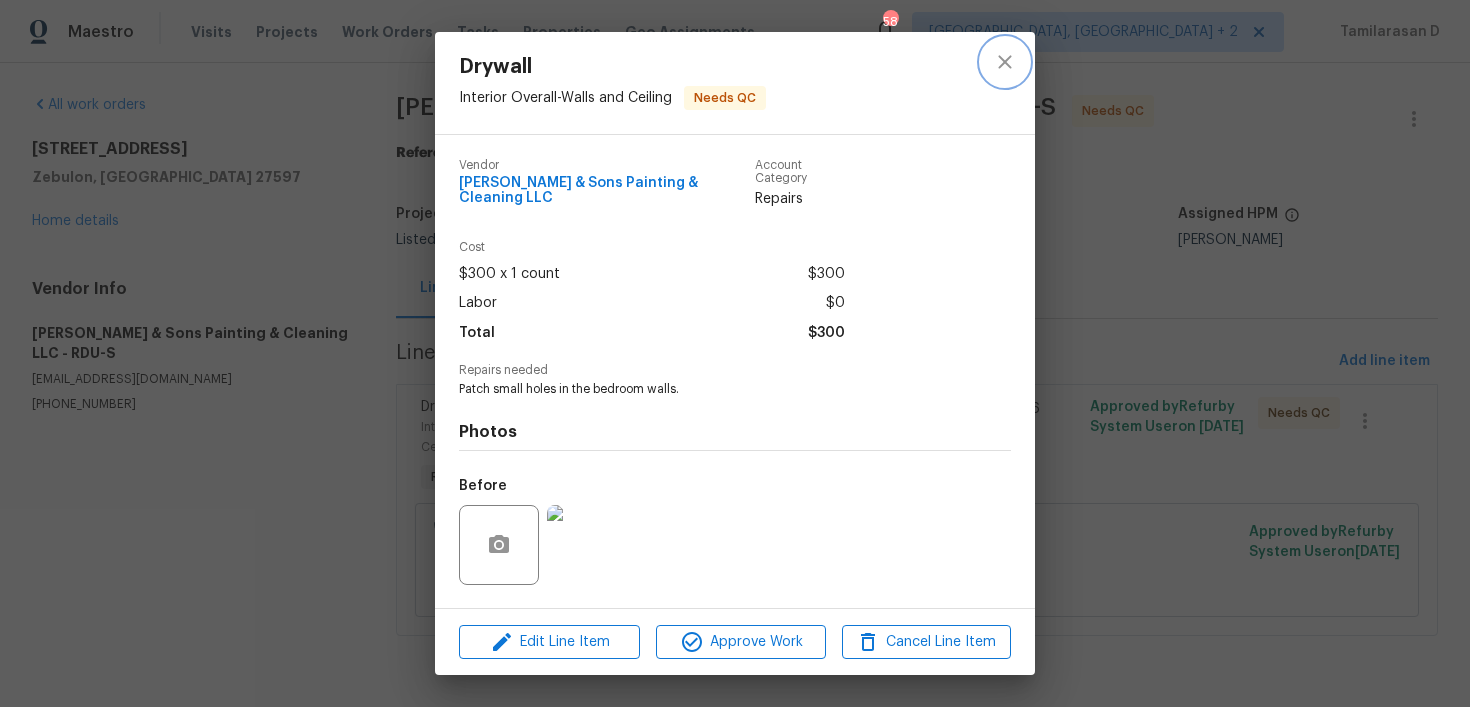 click 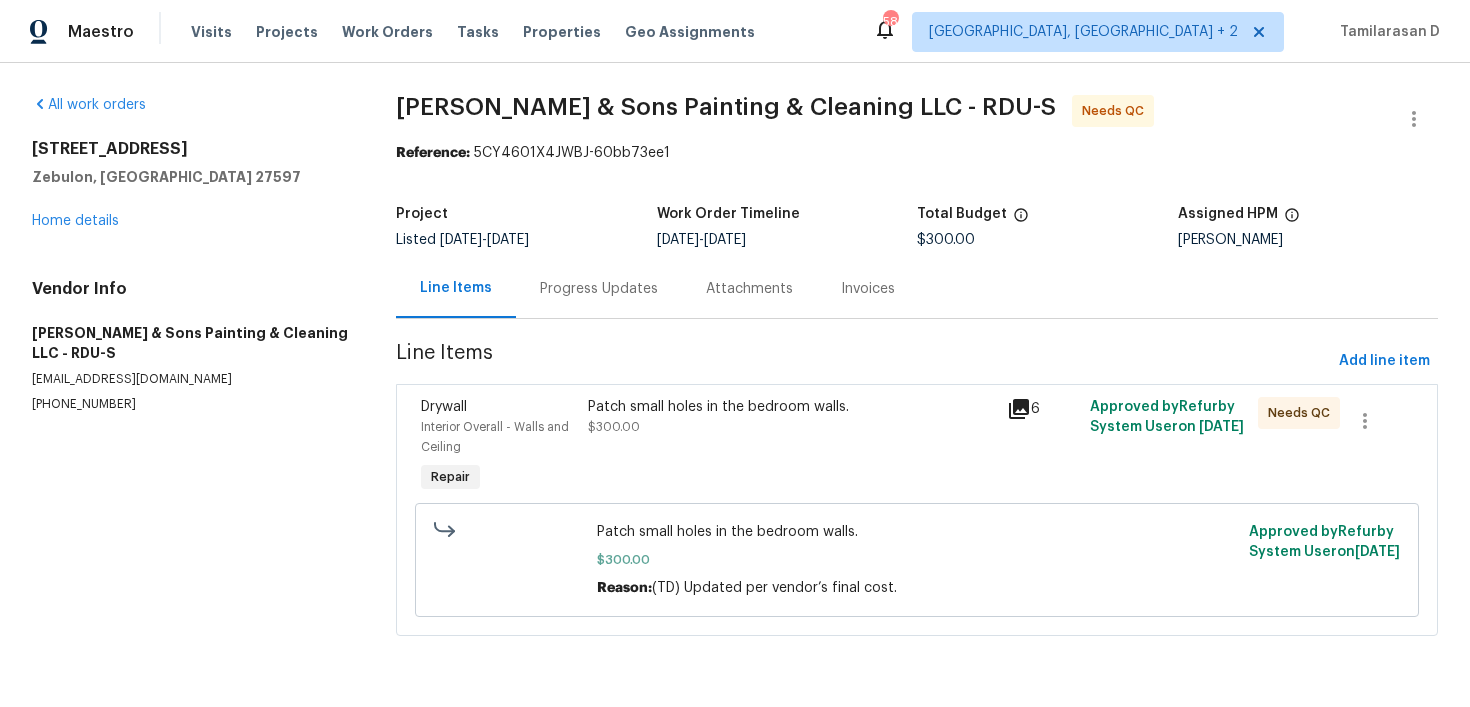 click on "Progress Updates" at bounding box center [599, 288] 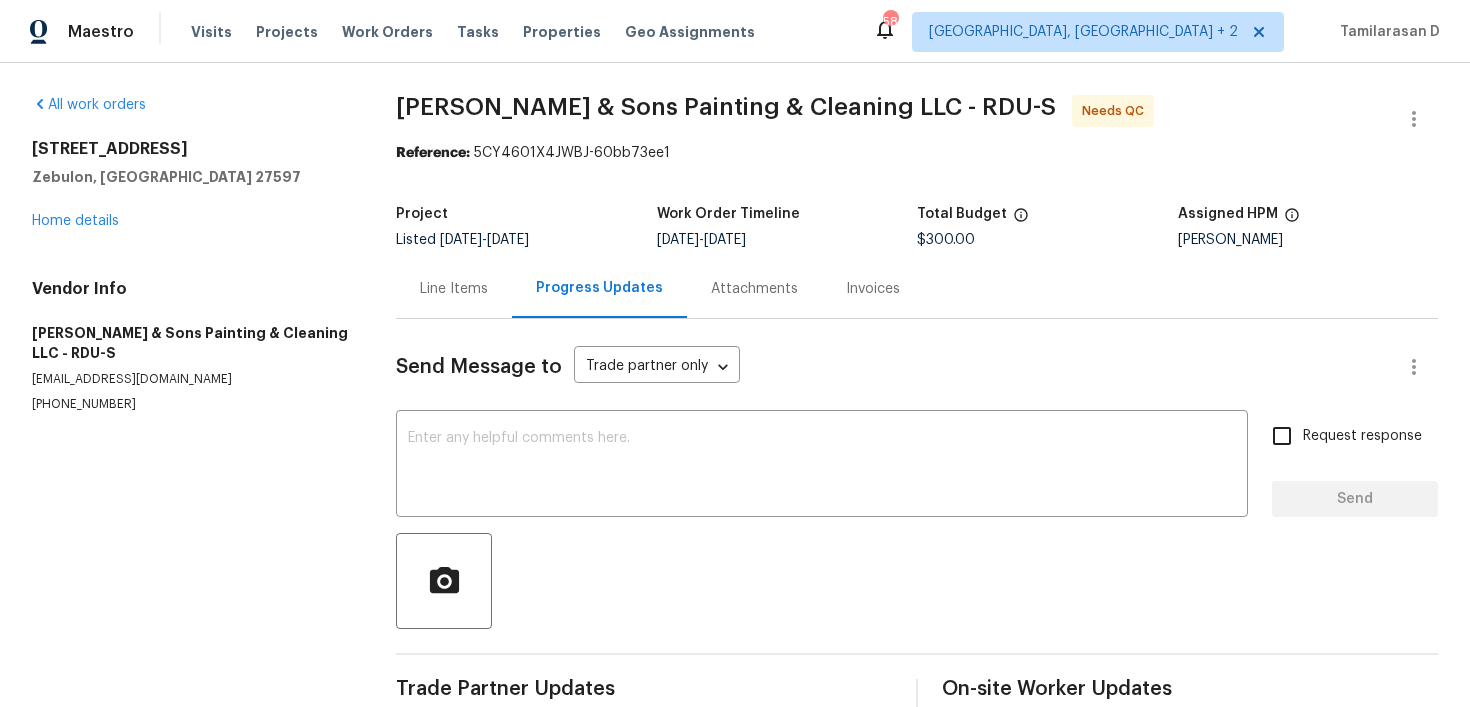 click on "Progress Updates" at bounding box center [599, 288] 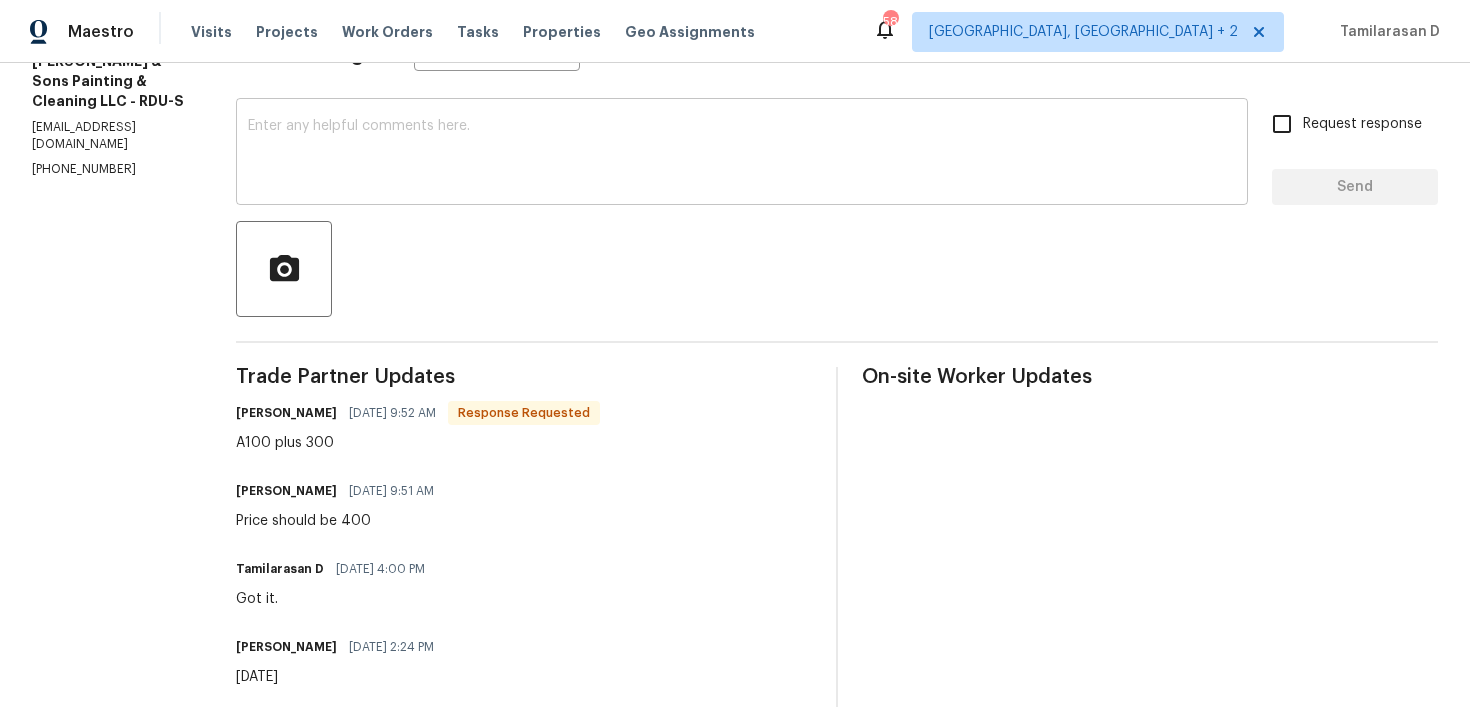 scroll, scrollTop: 0, scrollLeft: 0, axis: both 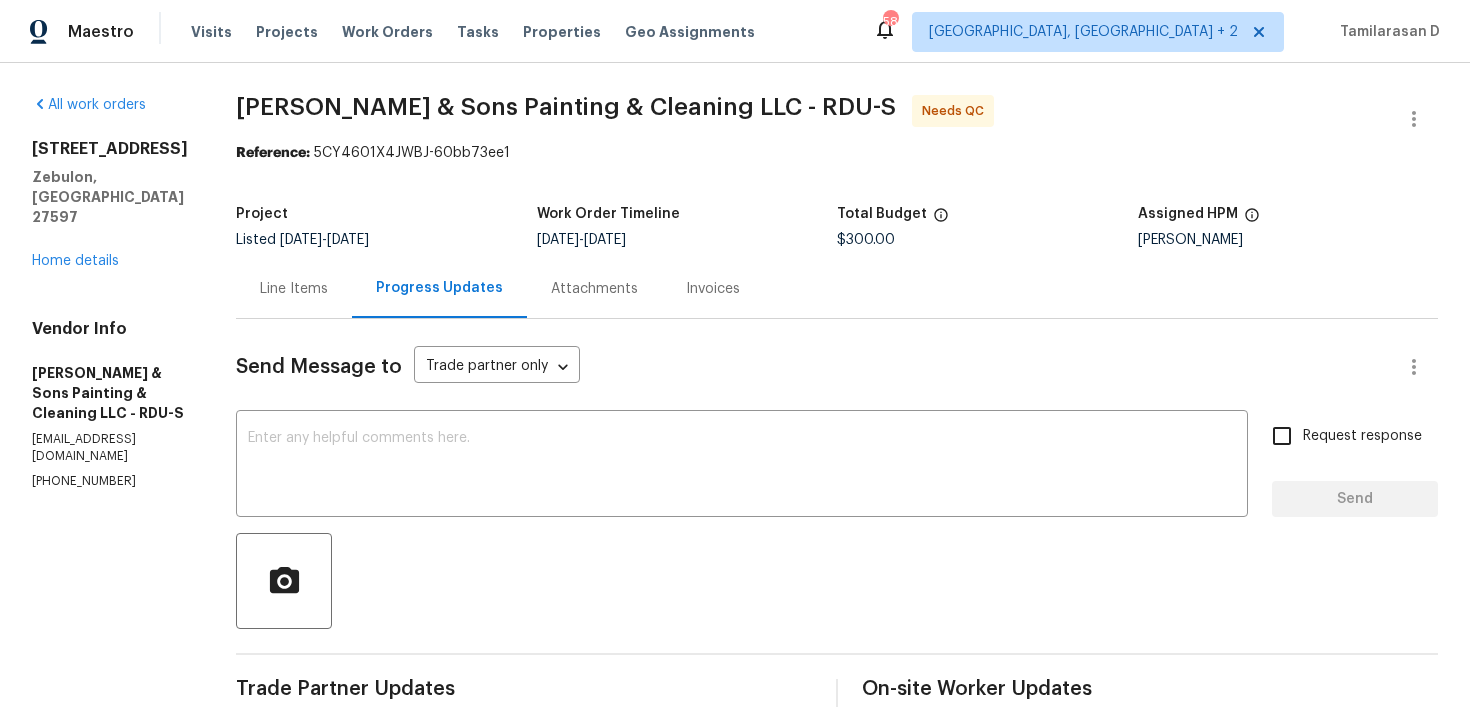 click on "Line Items" at bounding box center (294, 289) 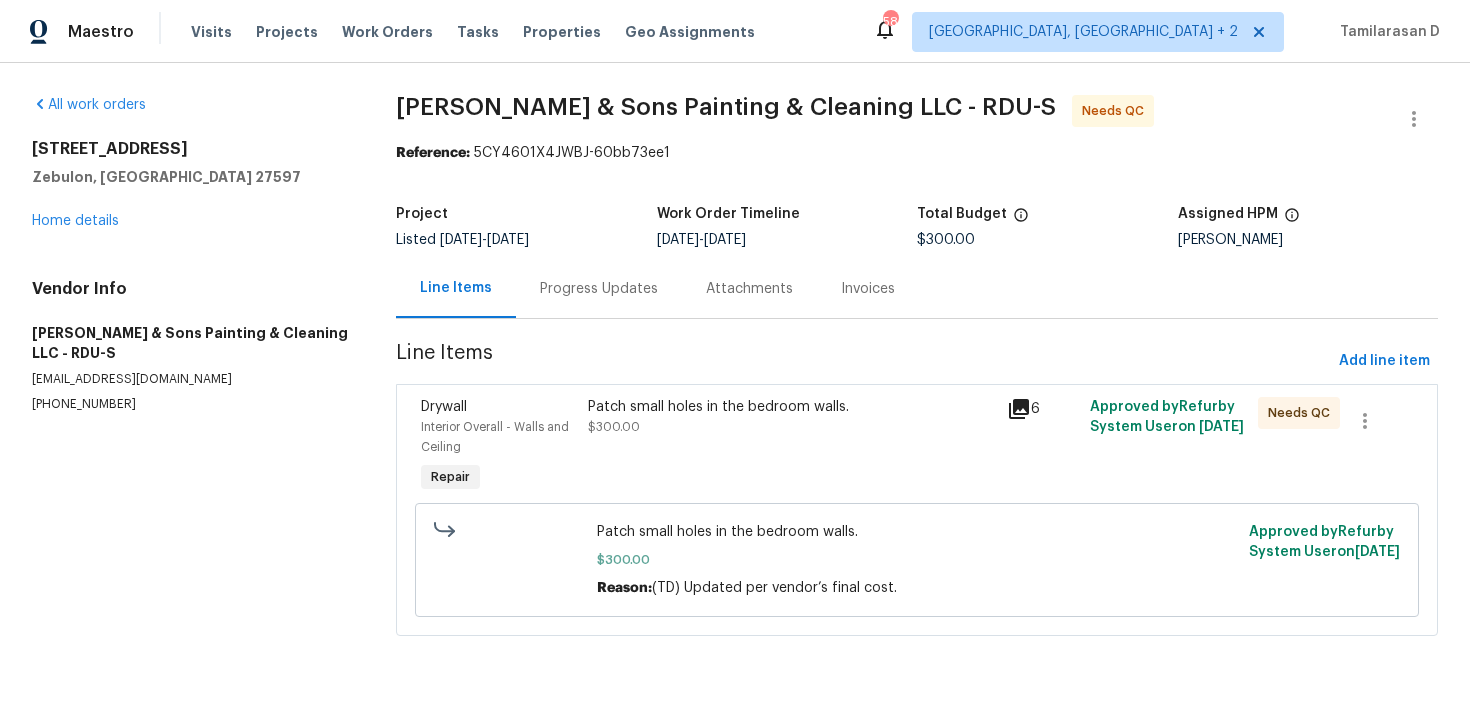 click on "$300.00" at bounding box center [614, 427] 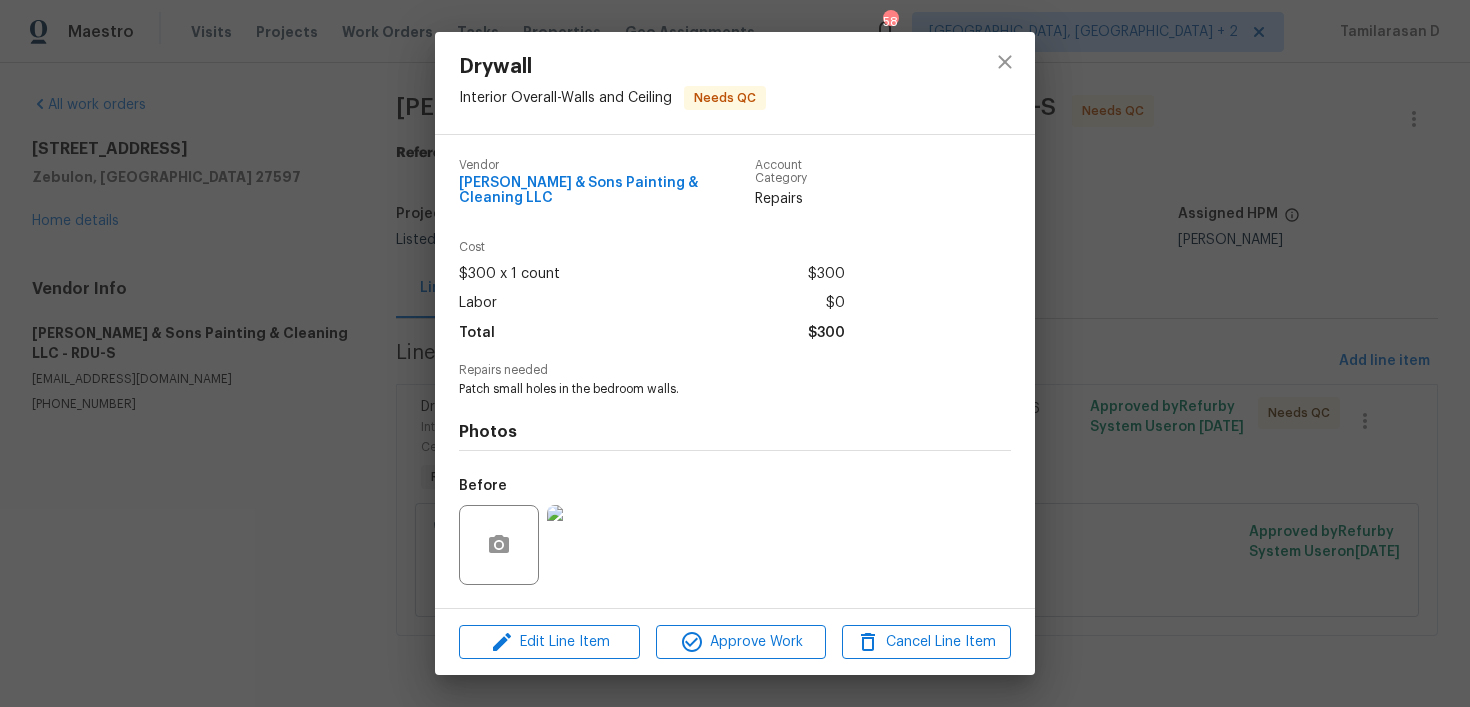 scroll, scrollTop: 114, scrollLeft: 0, axis: vertical 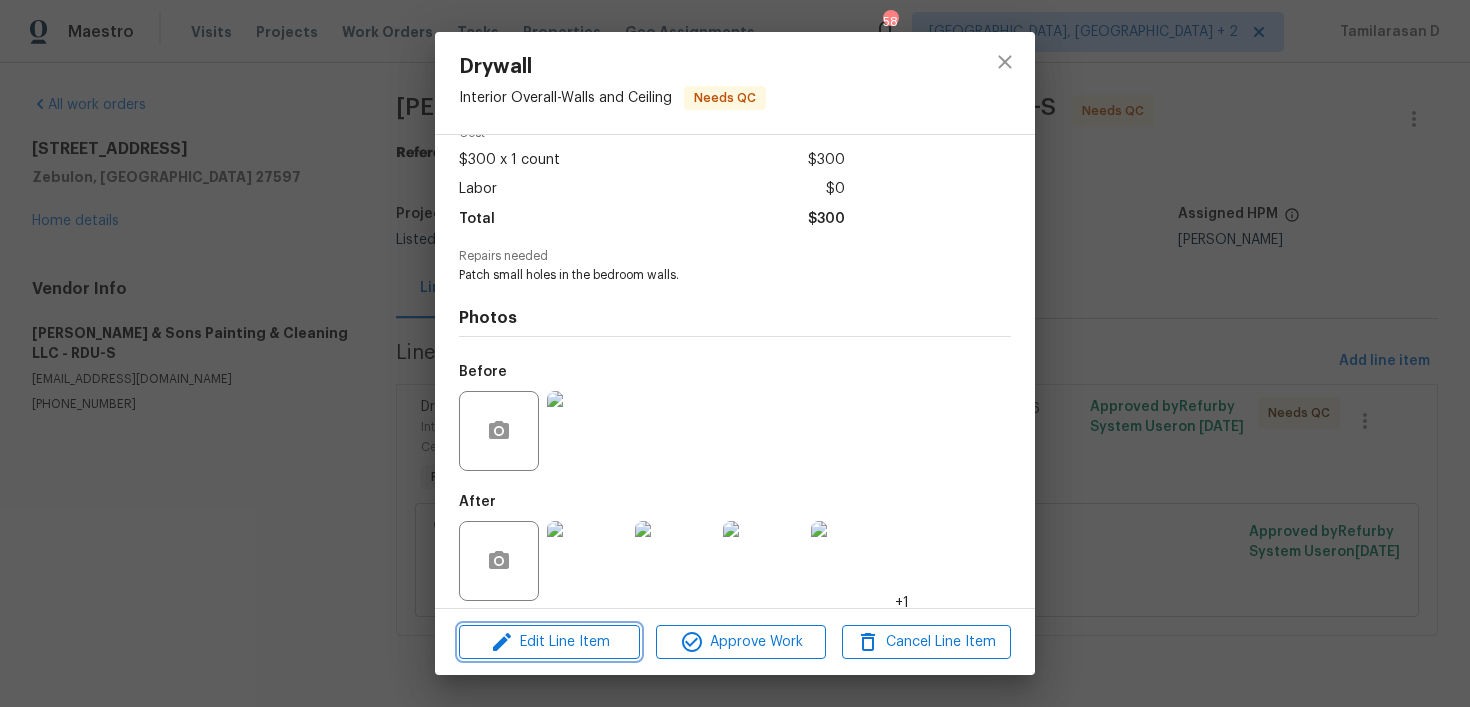 click on "Edit Line Item" at bounding box center [549, 642] 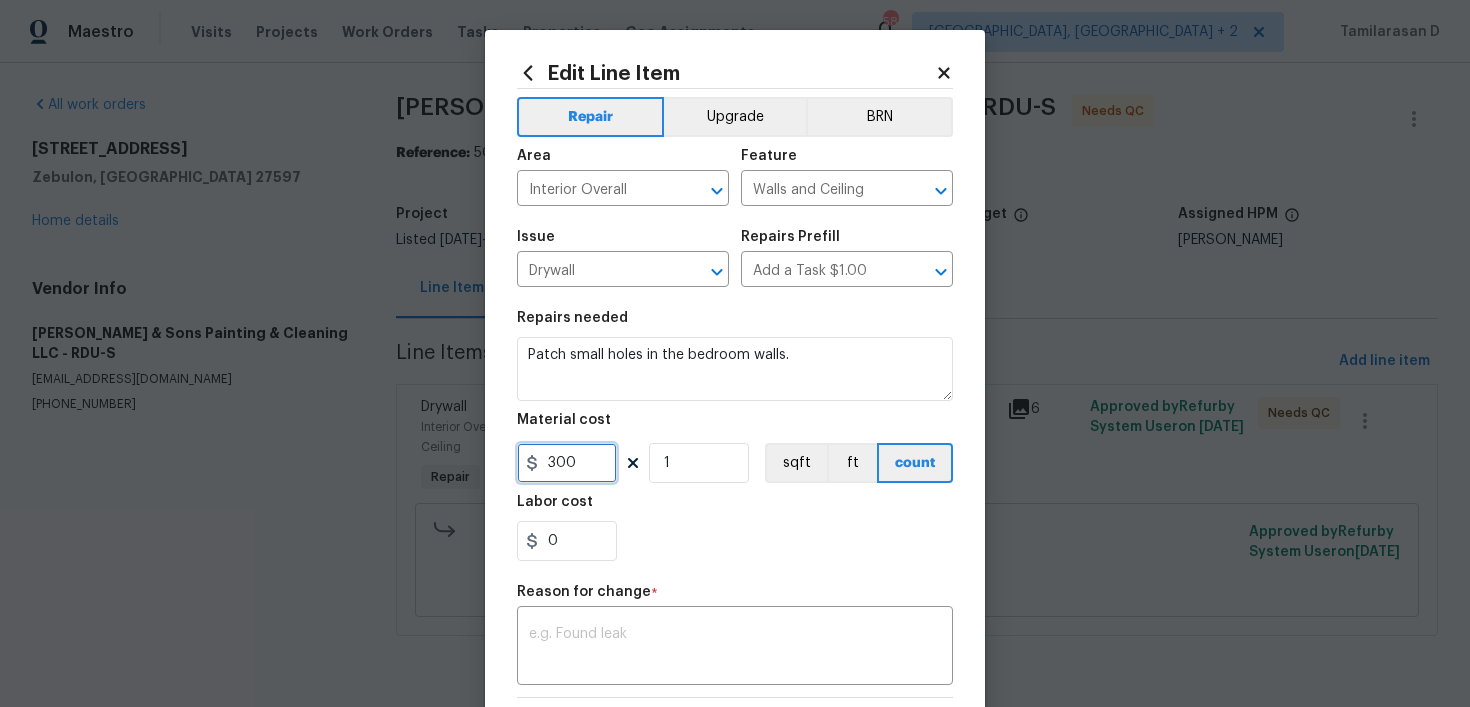 click on "300" at bounding box center [567, 463] 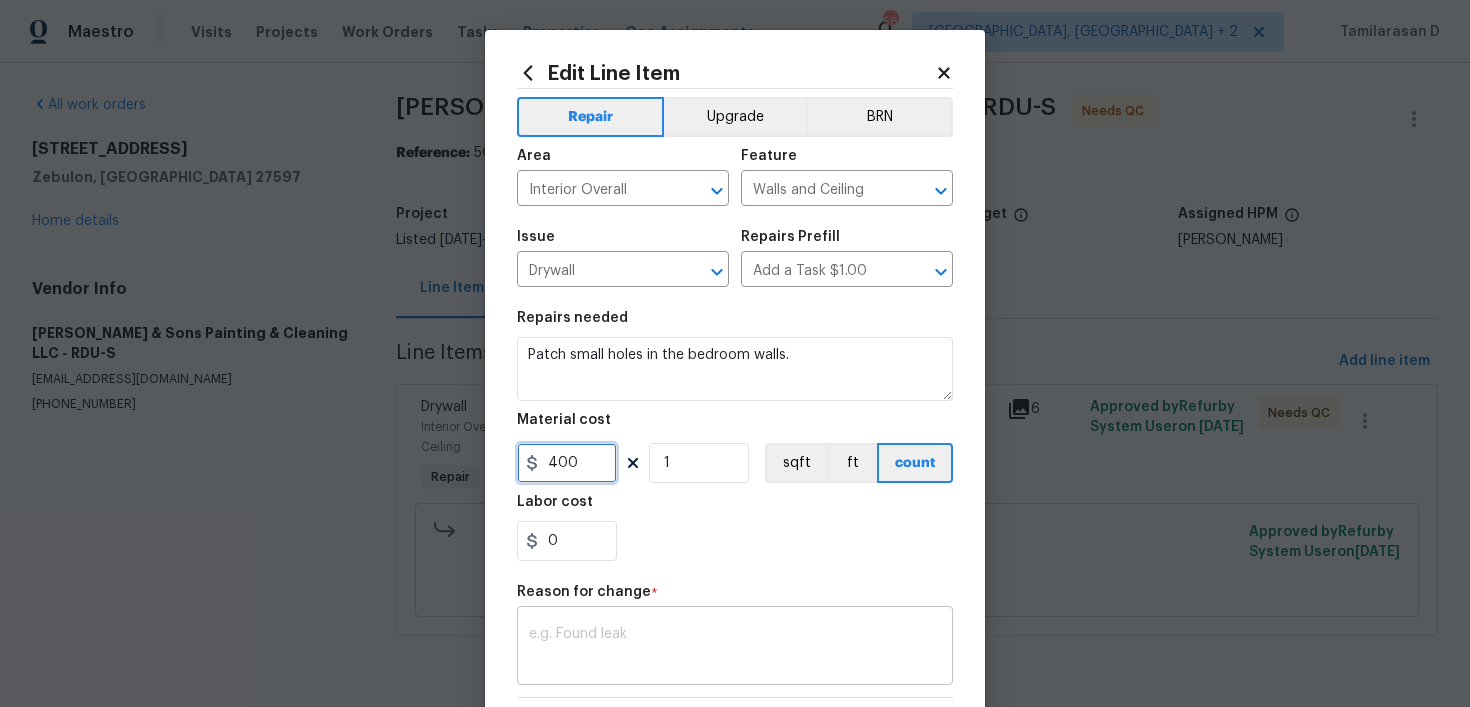 type on "400" 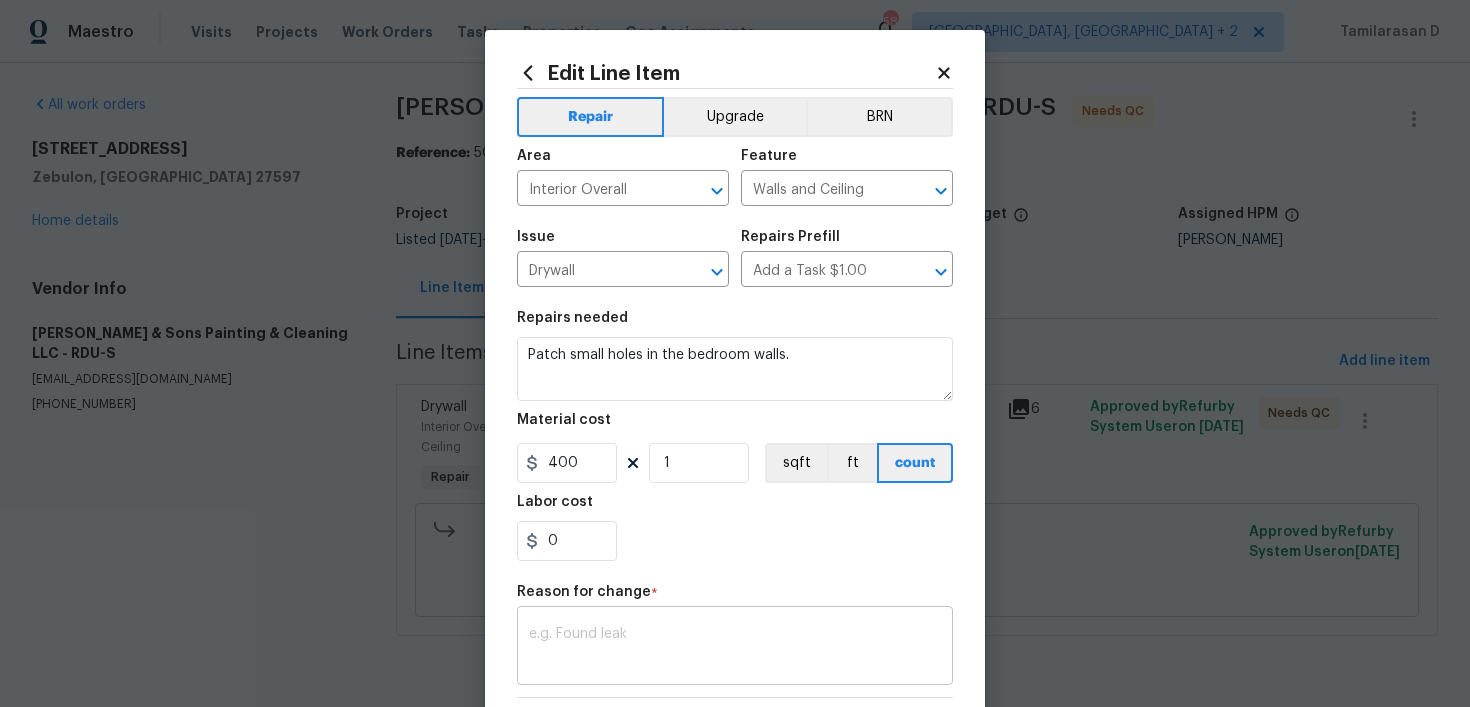 click at bounding box center (735, 648) 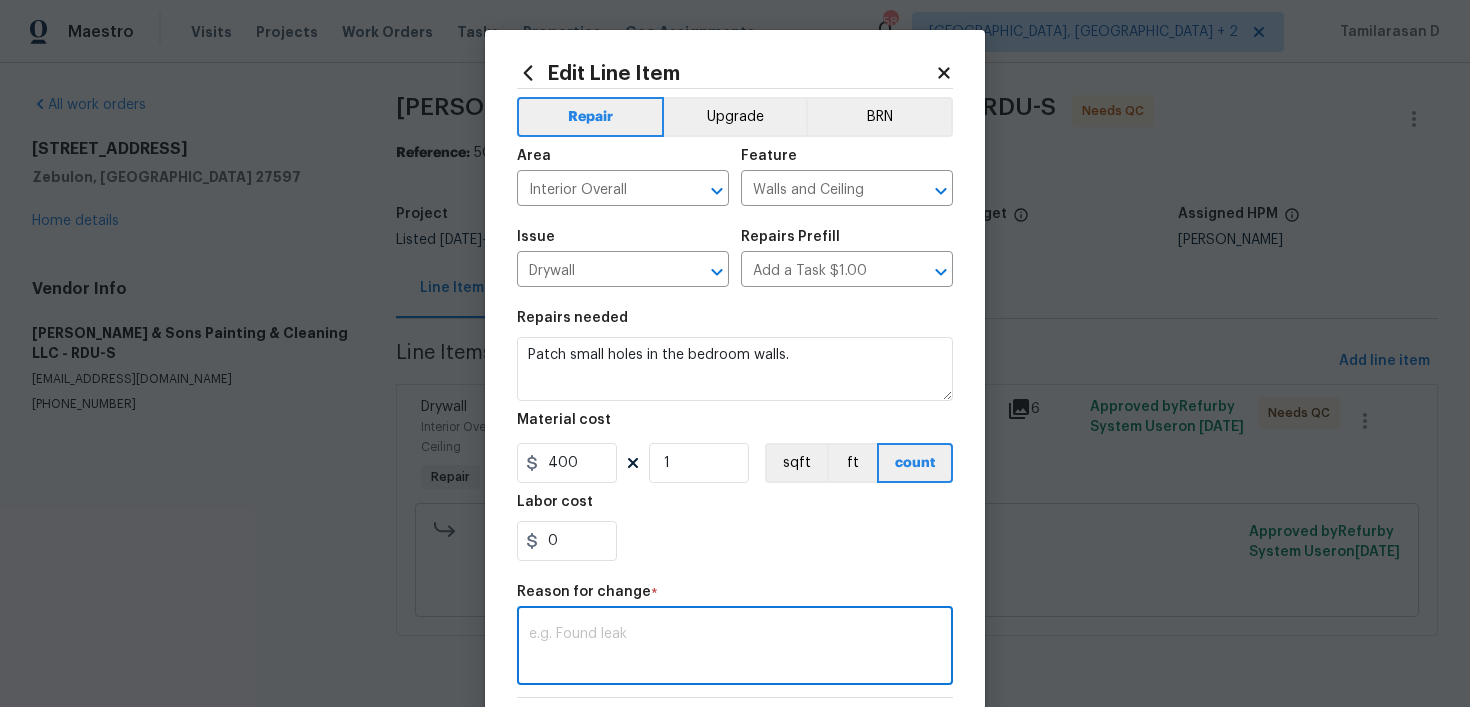 paste on "(TD) Updated per vendor’s final cost" 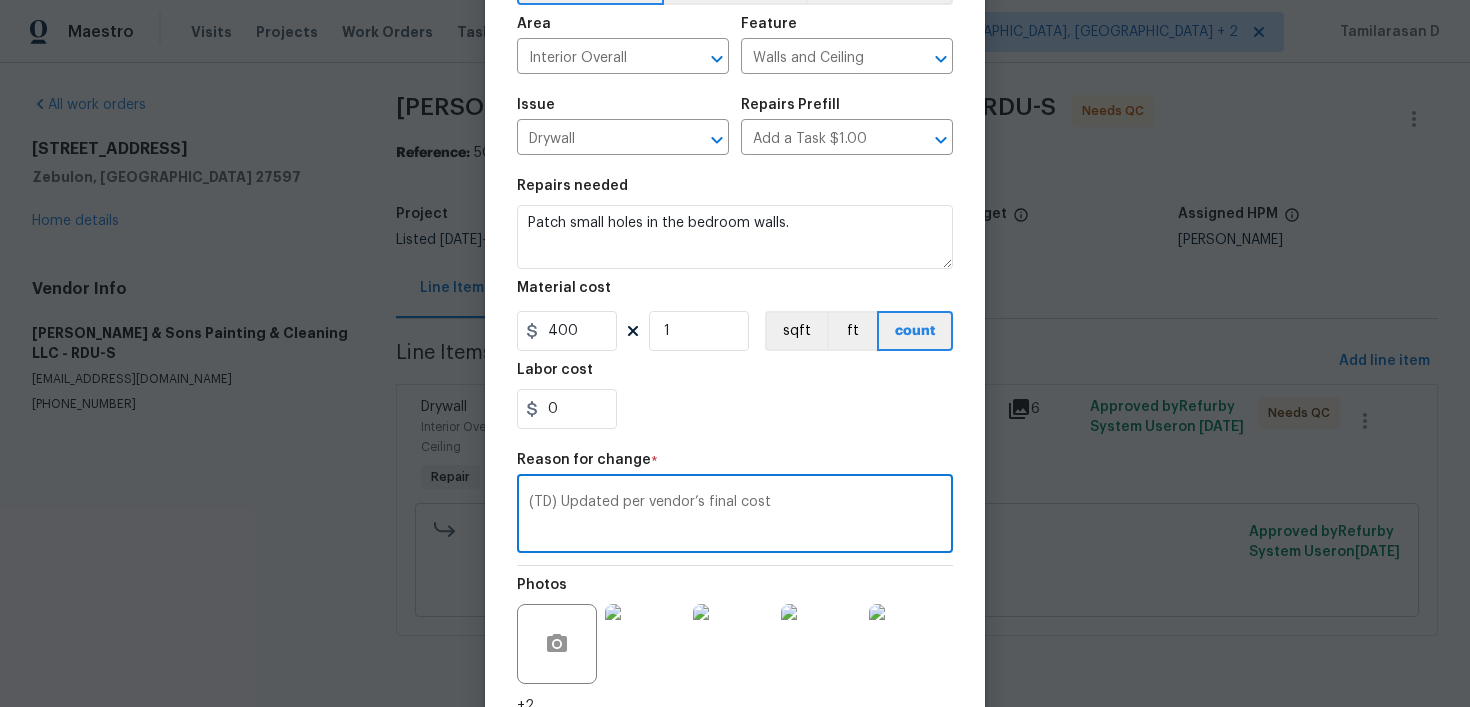 scroll, scrollTop: 299, scrollLeft: 0, axis: vertical 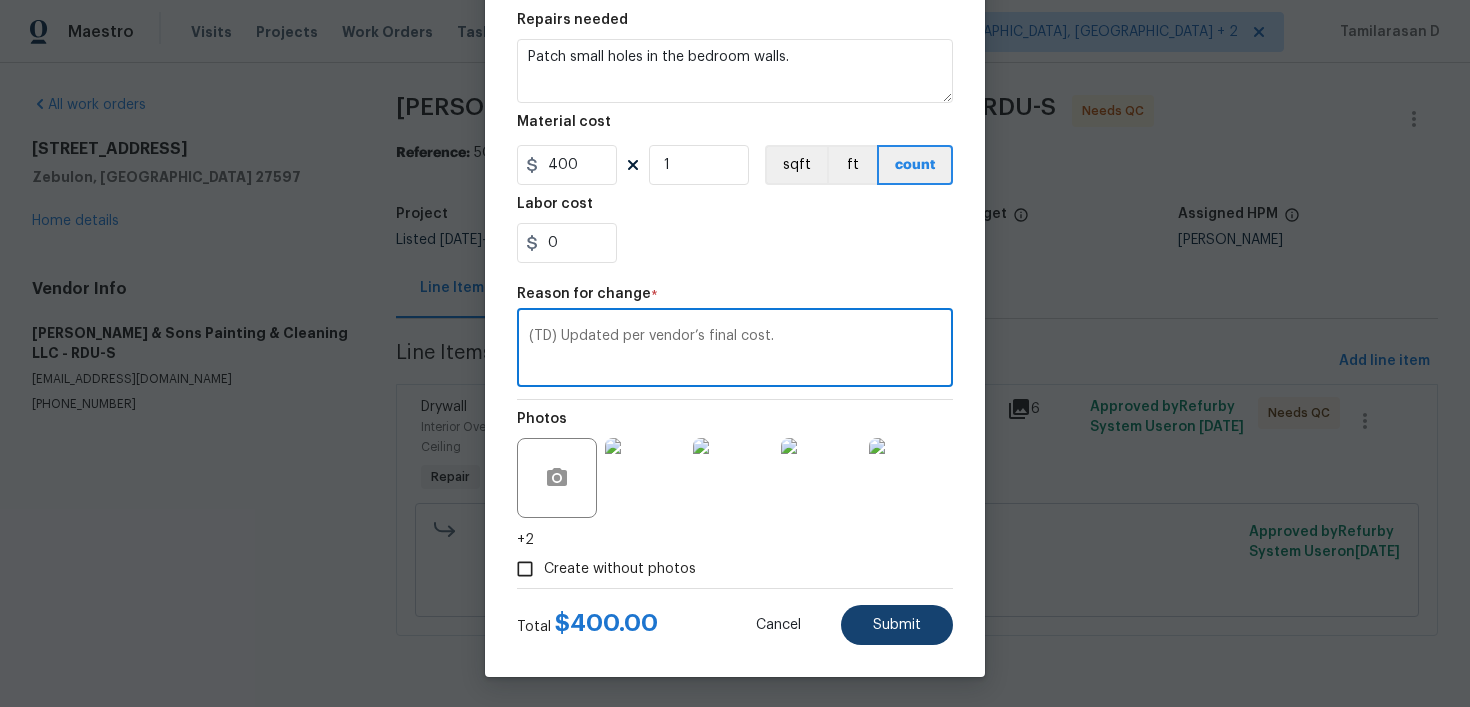 type on "(TD) Updated per vendor’s final cost." 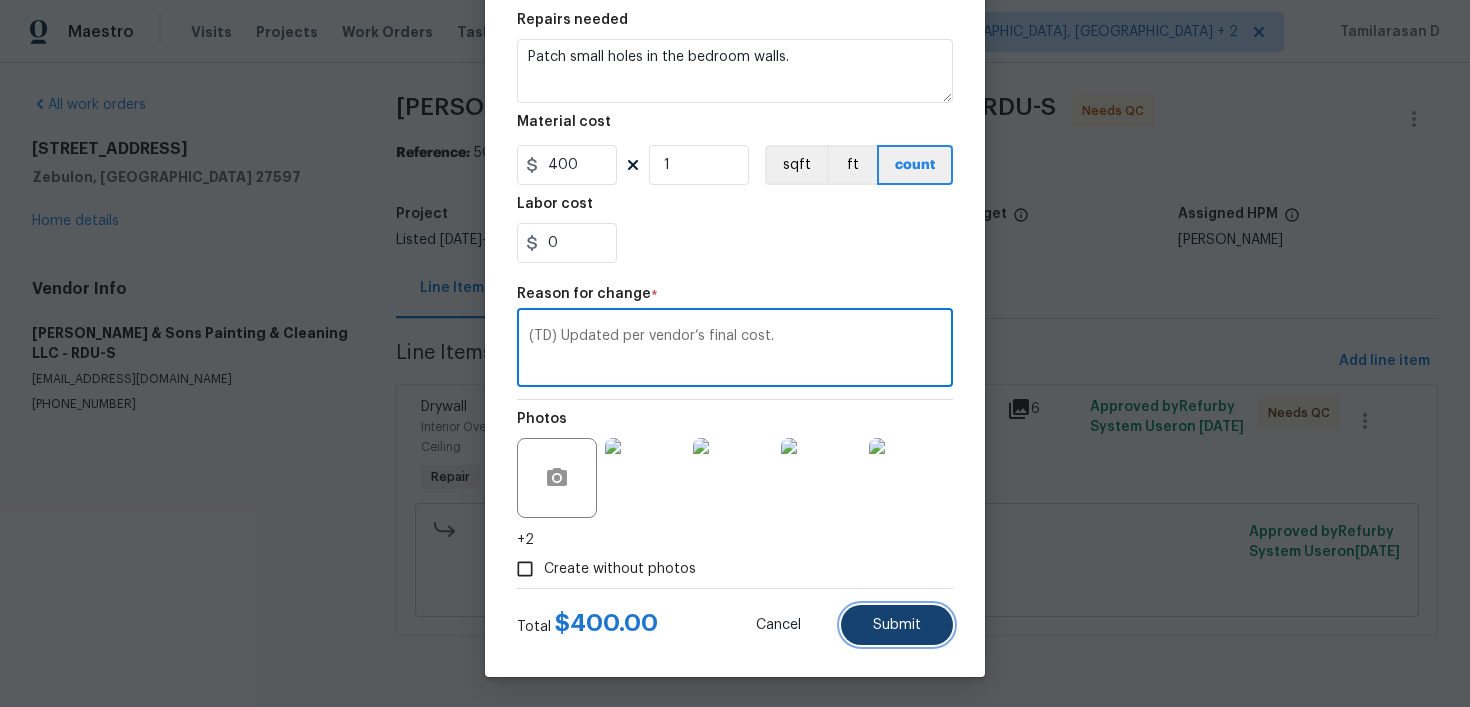 click on "Submit" at bounding box center (897, 625) 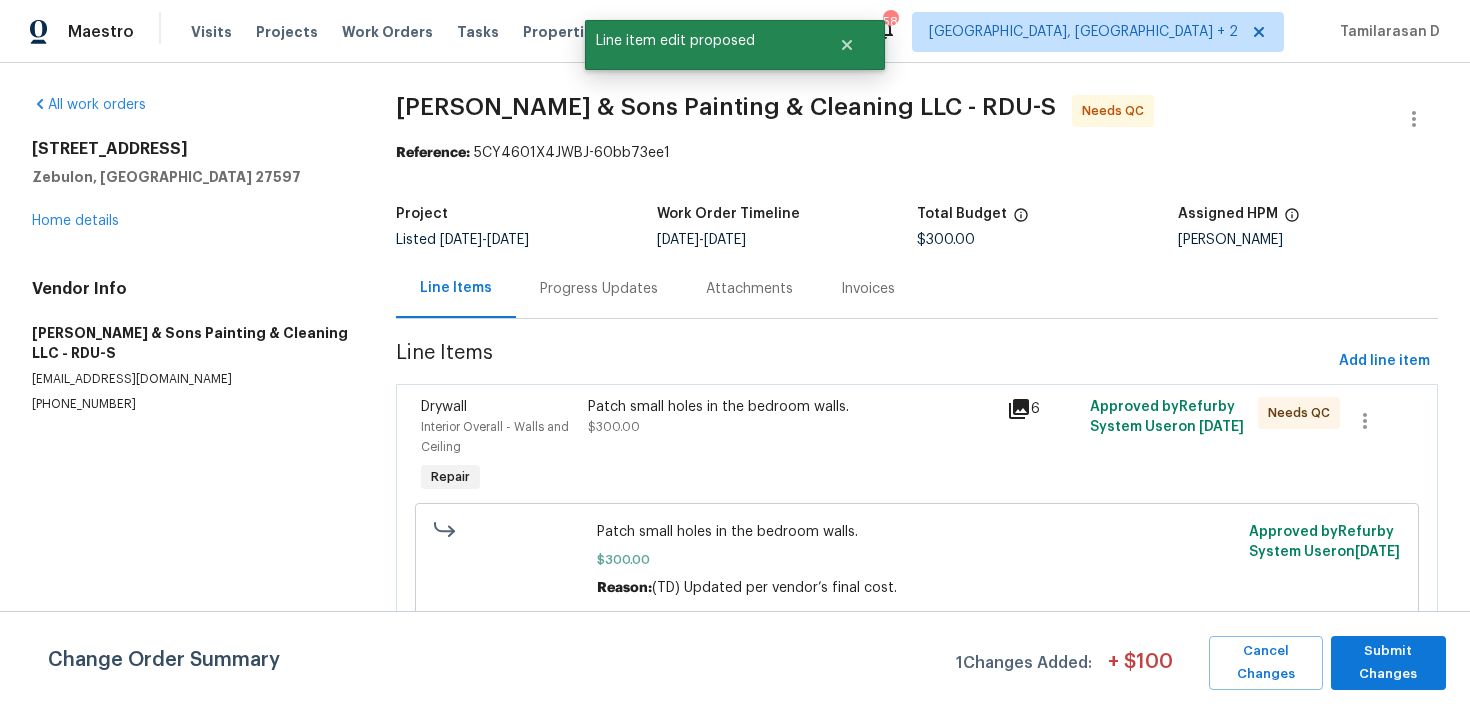 scroll, scrollTop: 0, scrollLeft: 0, axis: both 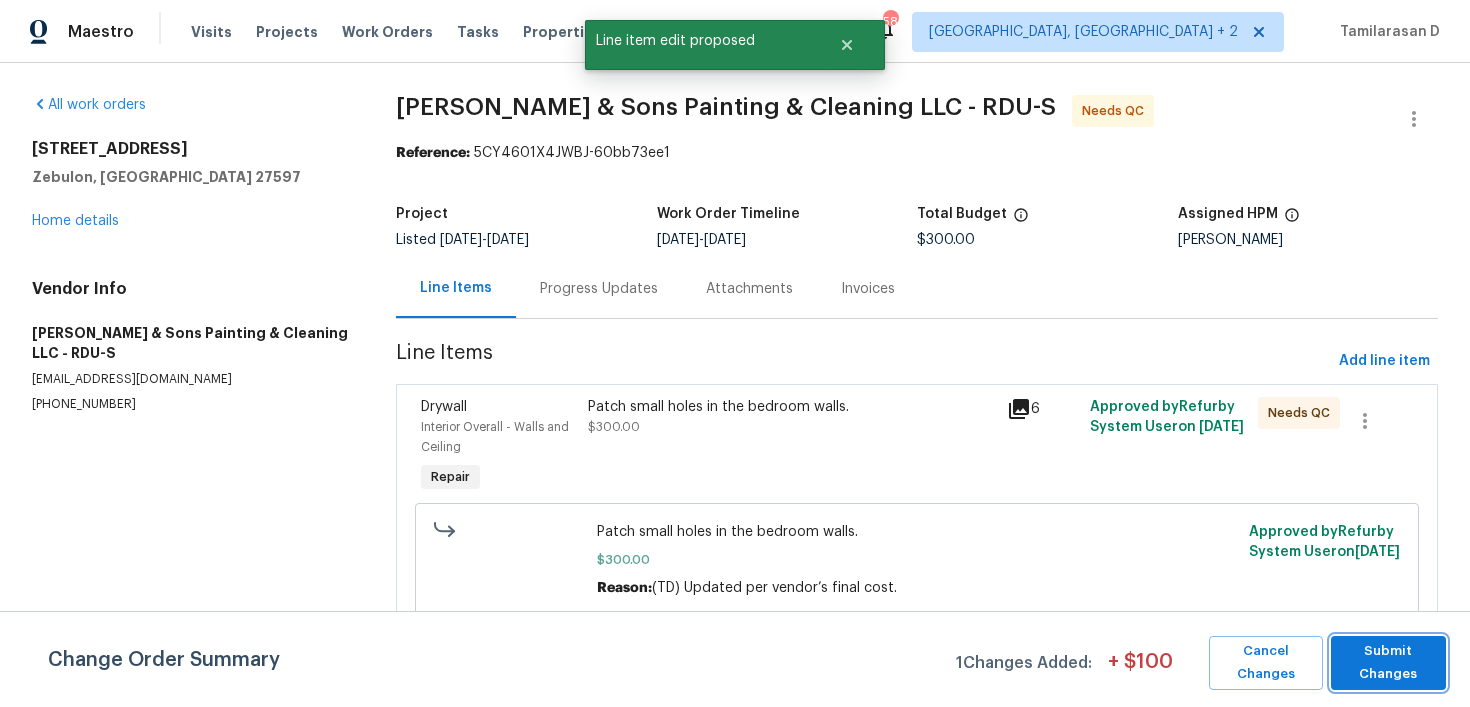 click on "Submit Changes" at bounding box center [1388, 663] 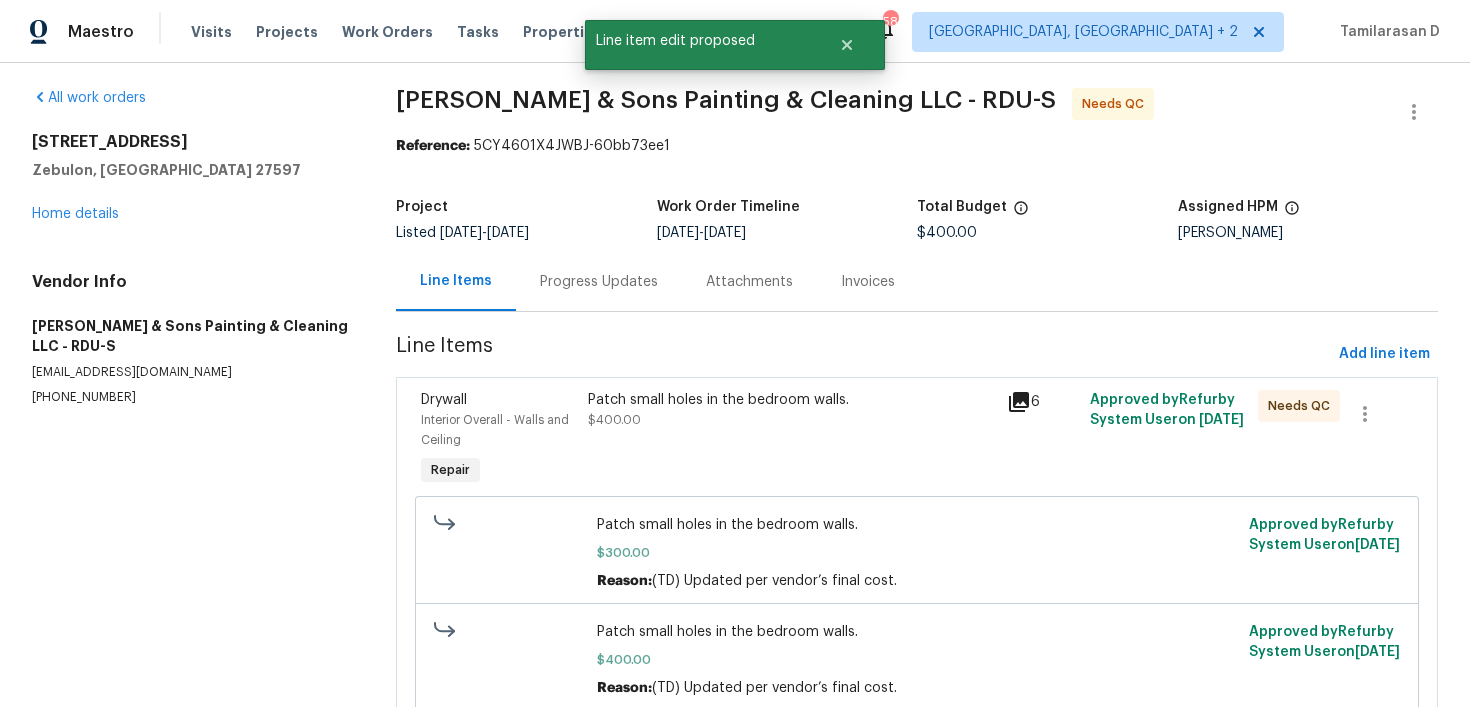 click on "Progress Updates" at bounding box center [599, 282] 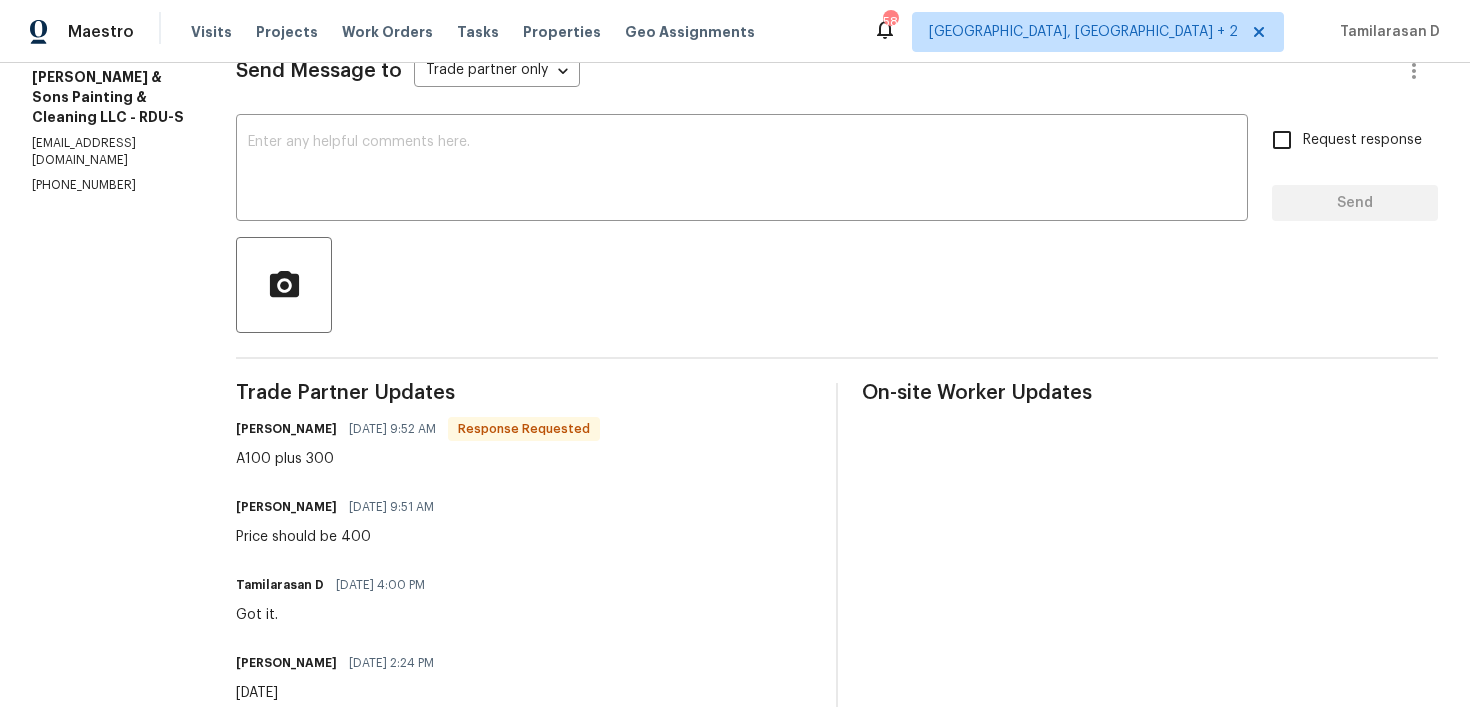 scroll, scrollTop: 329, scrollLeft: 0, axis: vertical 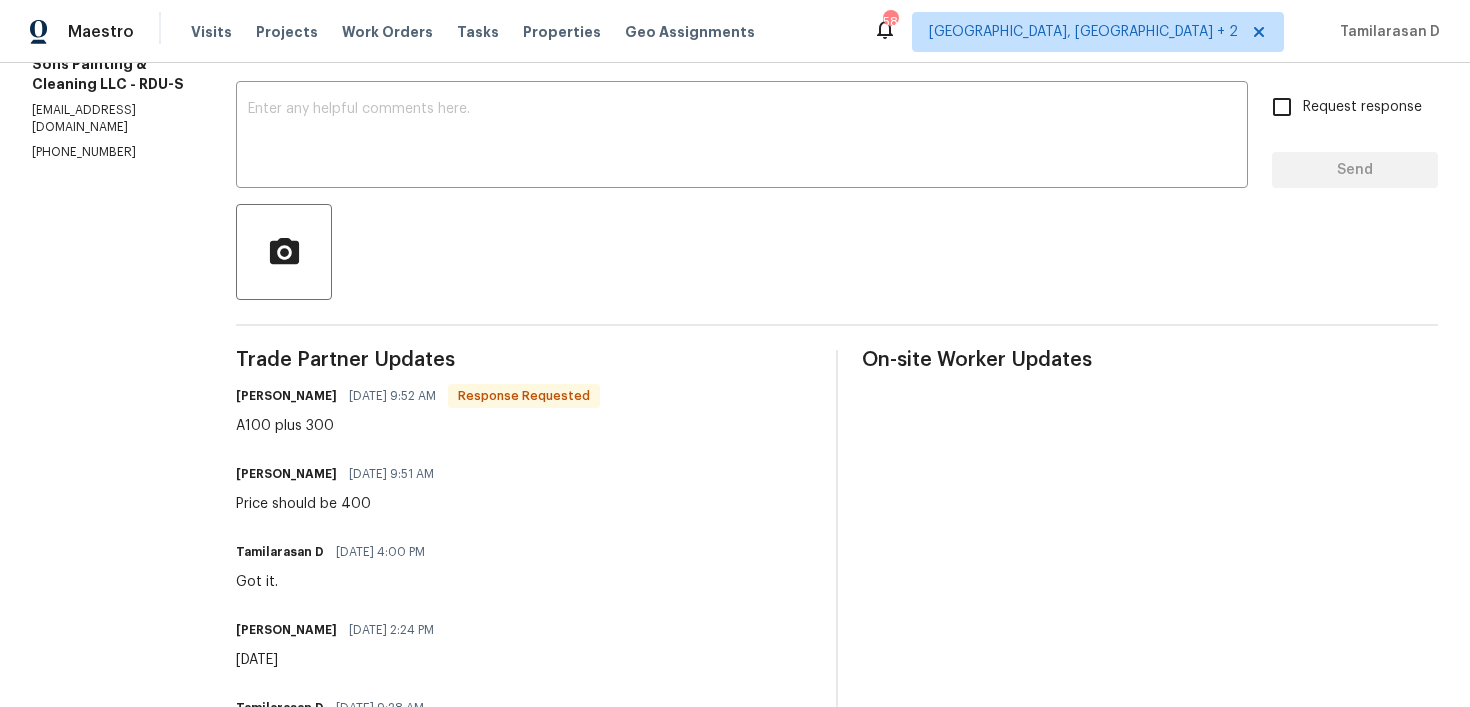 click on "Price should be 400" at bounding box center (341, 504) 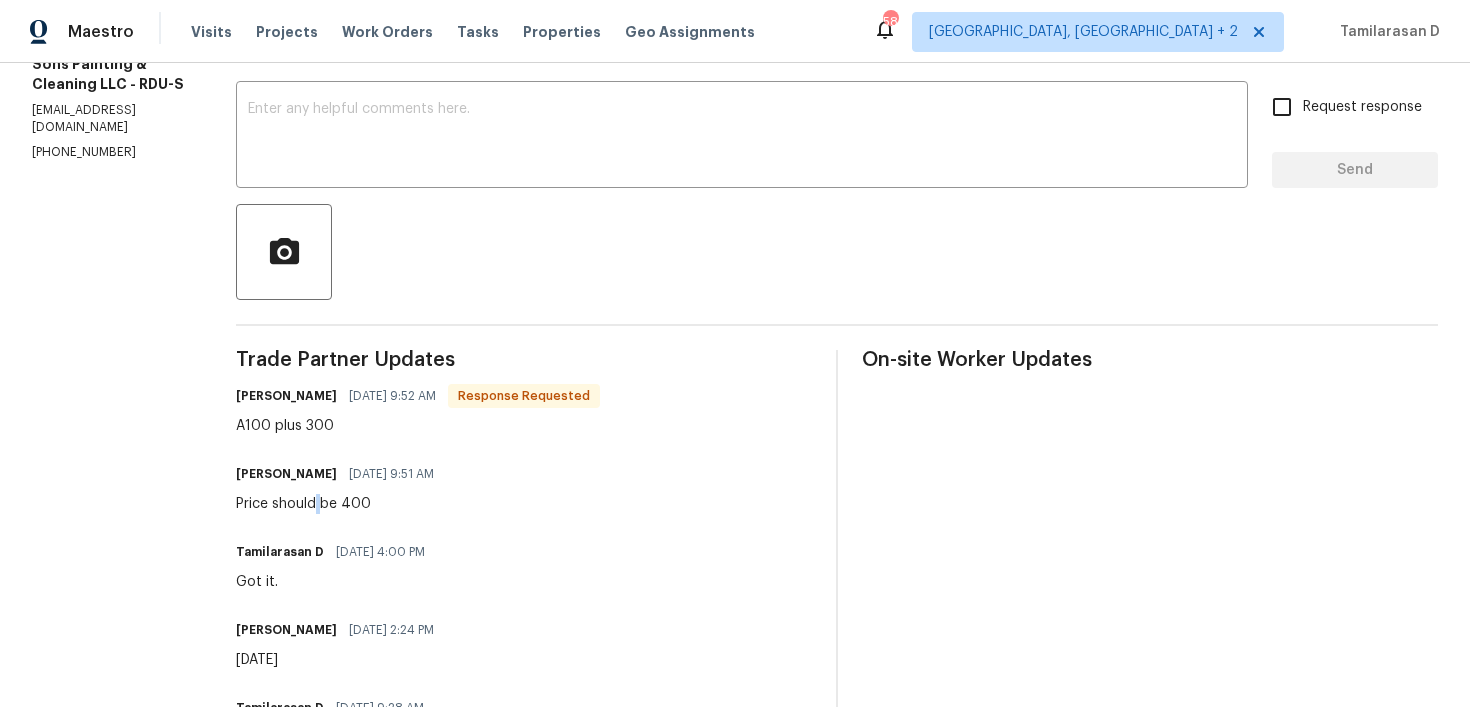 click on "Price should be 400" at bounding box center (341, 504) 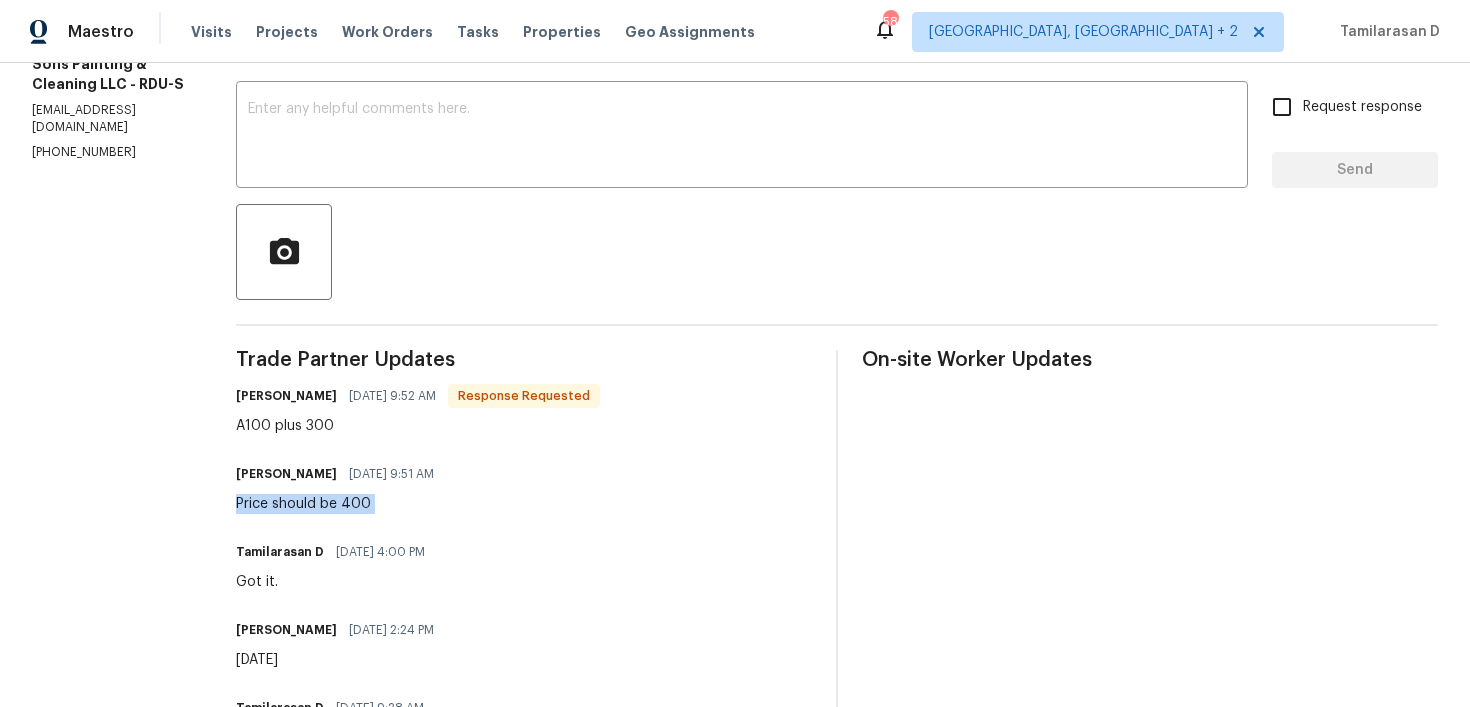 copy on "Price should be 400" 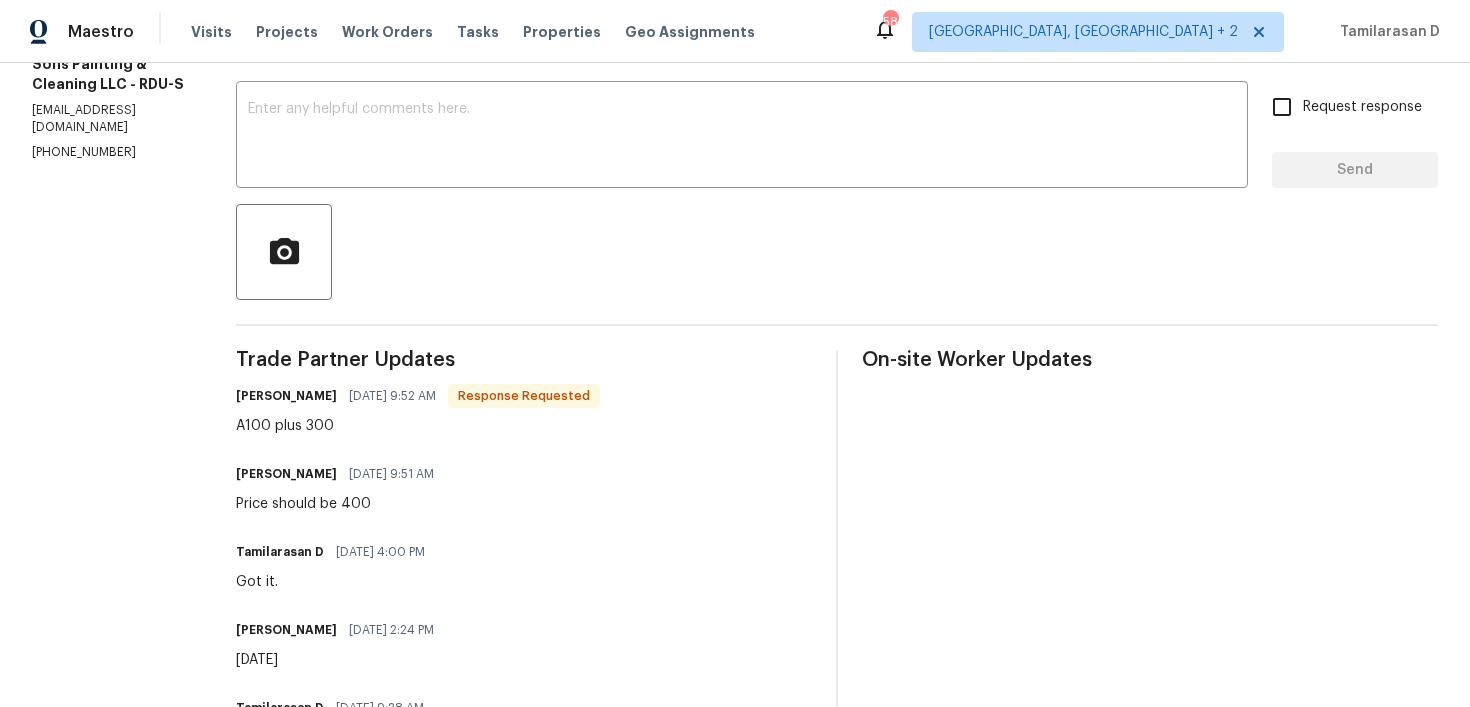 click on "A100 plus 300" at bounding box center (418, 426) 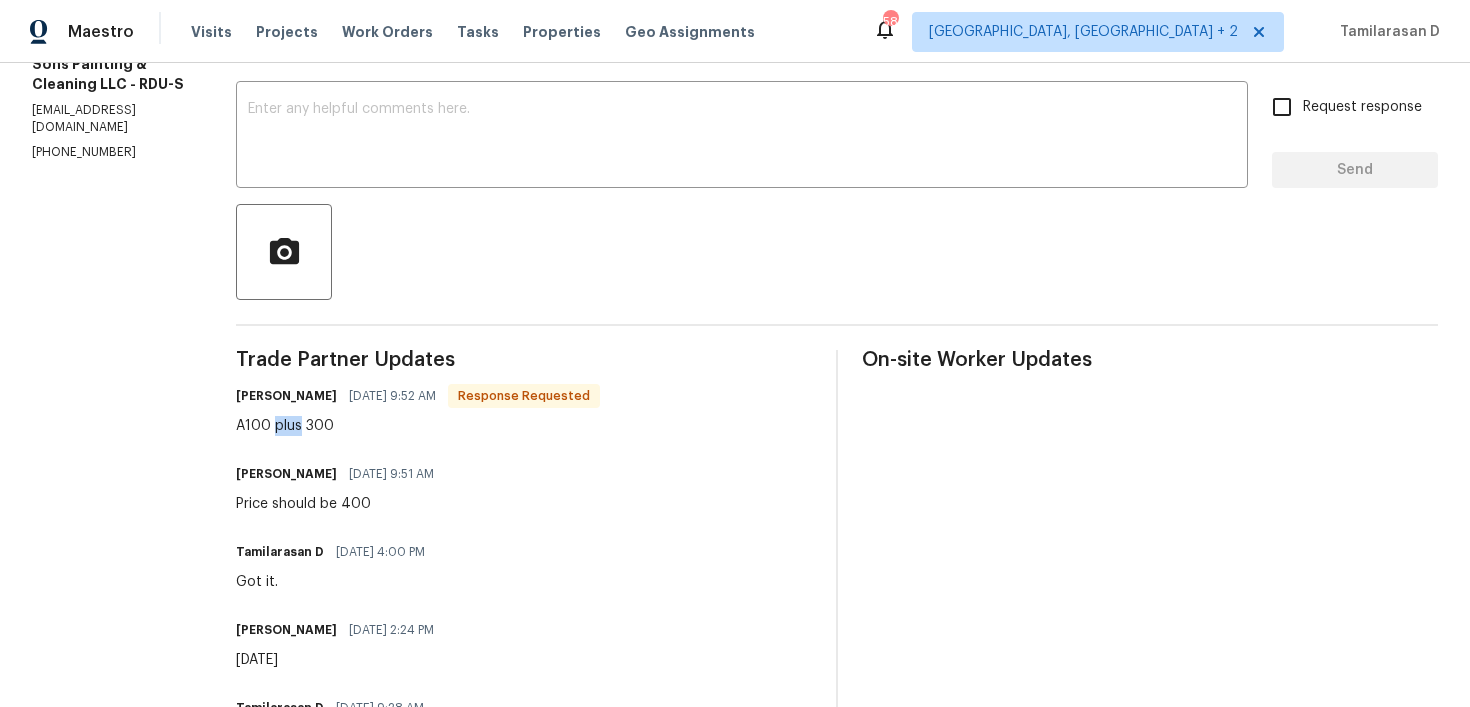 click on "A100 plus 300" at bounding box center (418, 426) 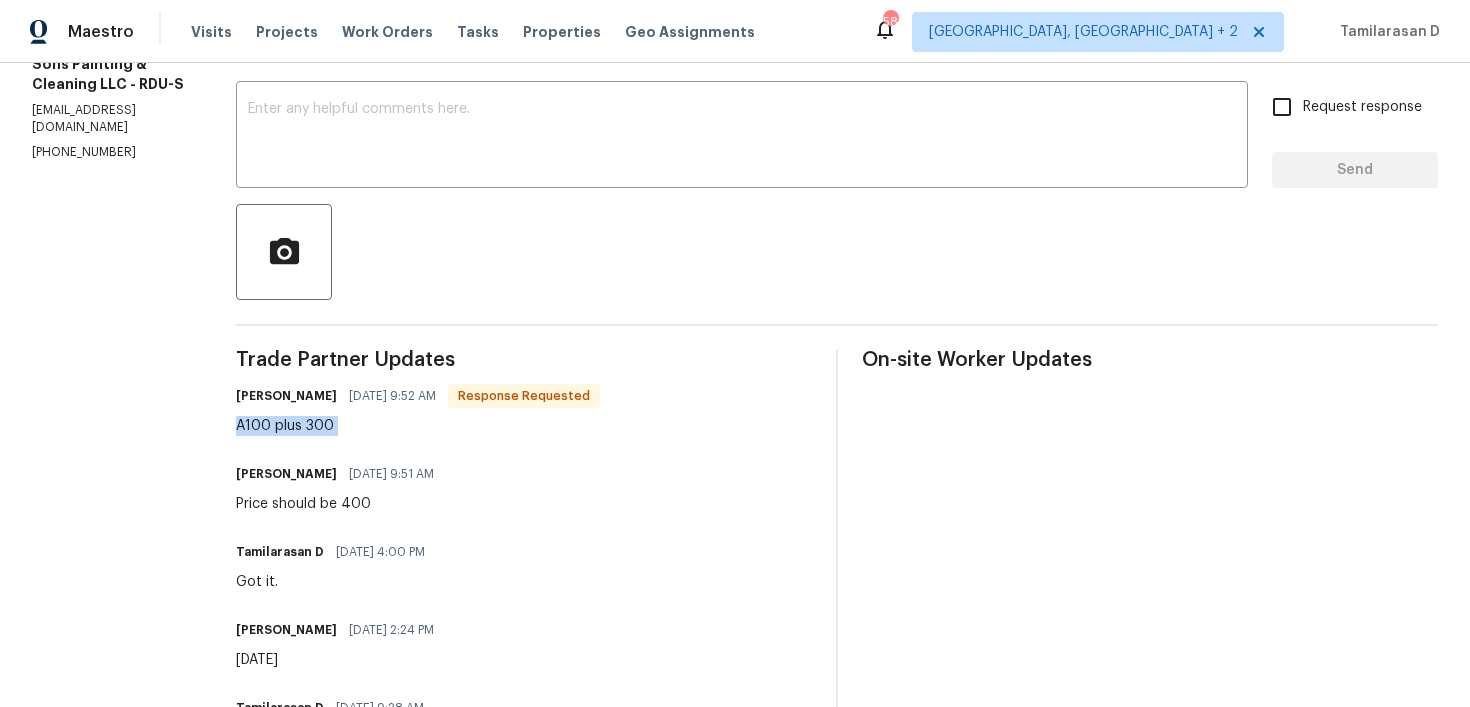 copy on "A100 plus 300" 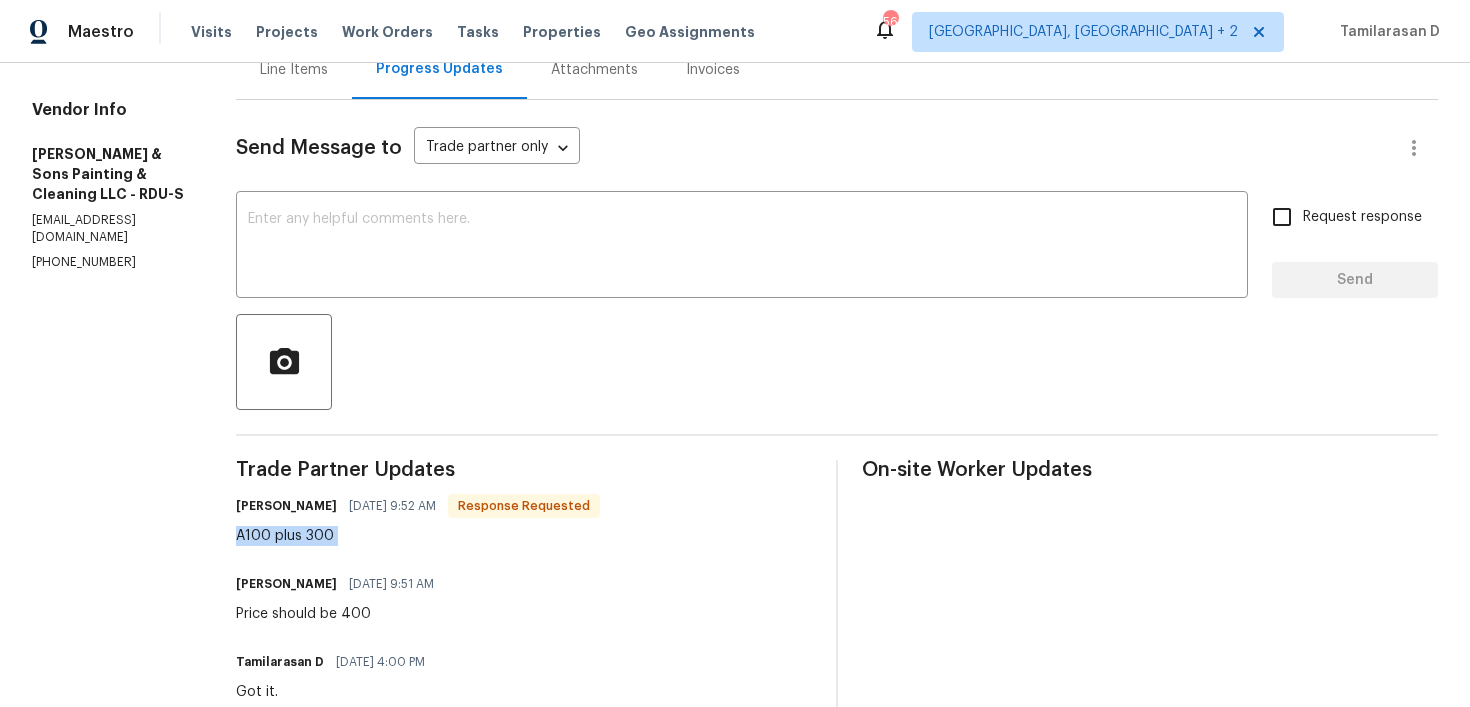 scroll, scrollTop: 0, scrollLeft: 0, axis: both 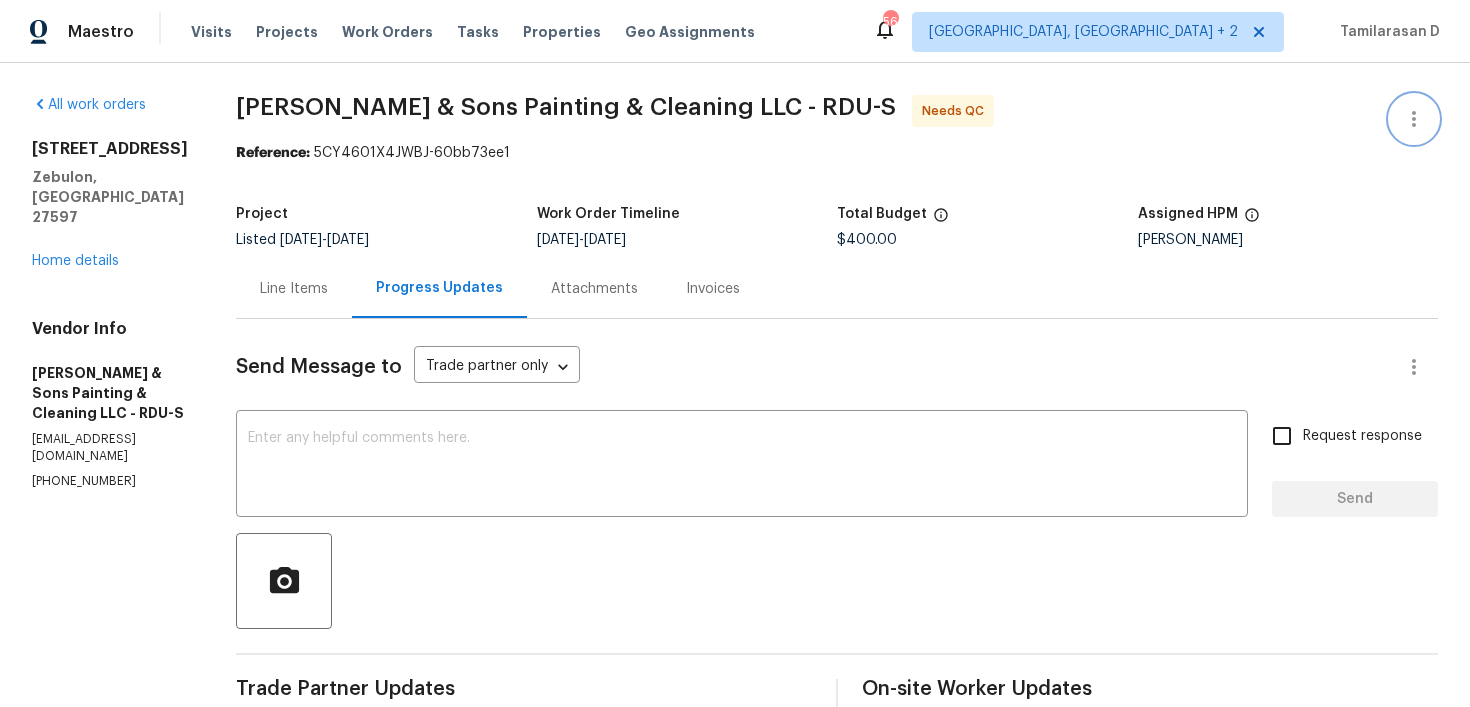click at bounding box center [1414, 119] 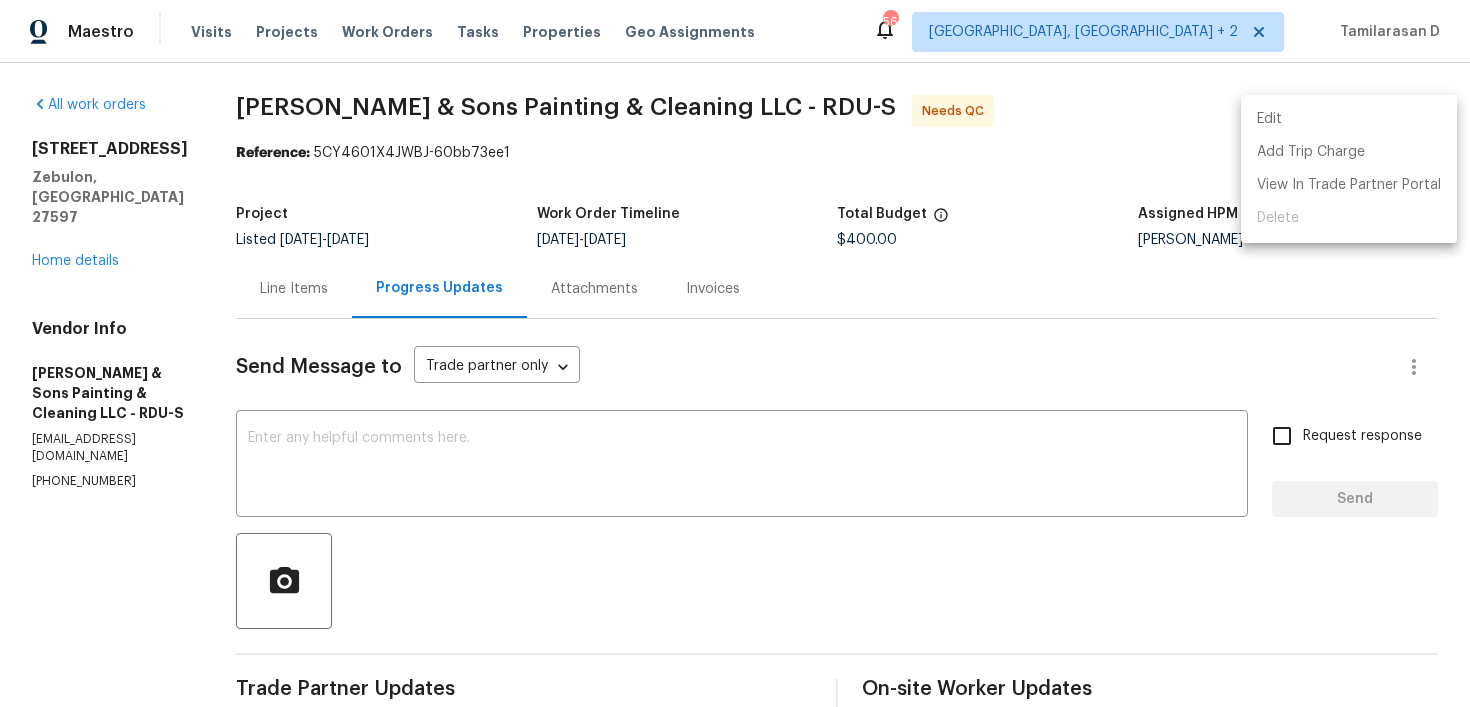 click on "Edit" at bounding box center [1349, 119] 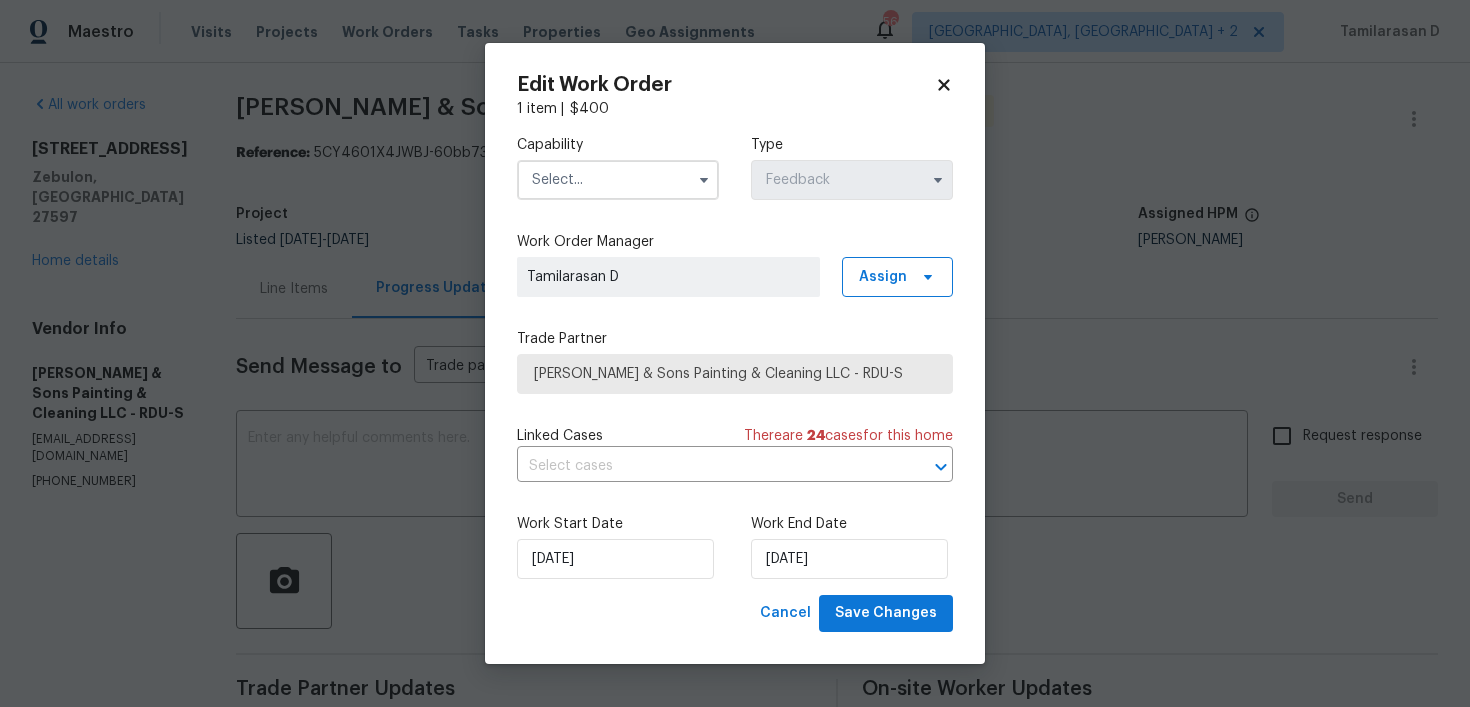 click at bounding box center [618, 180] 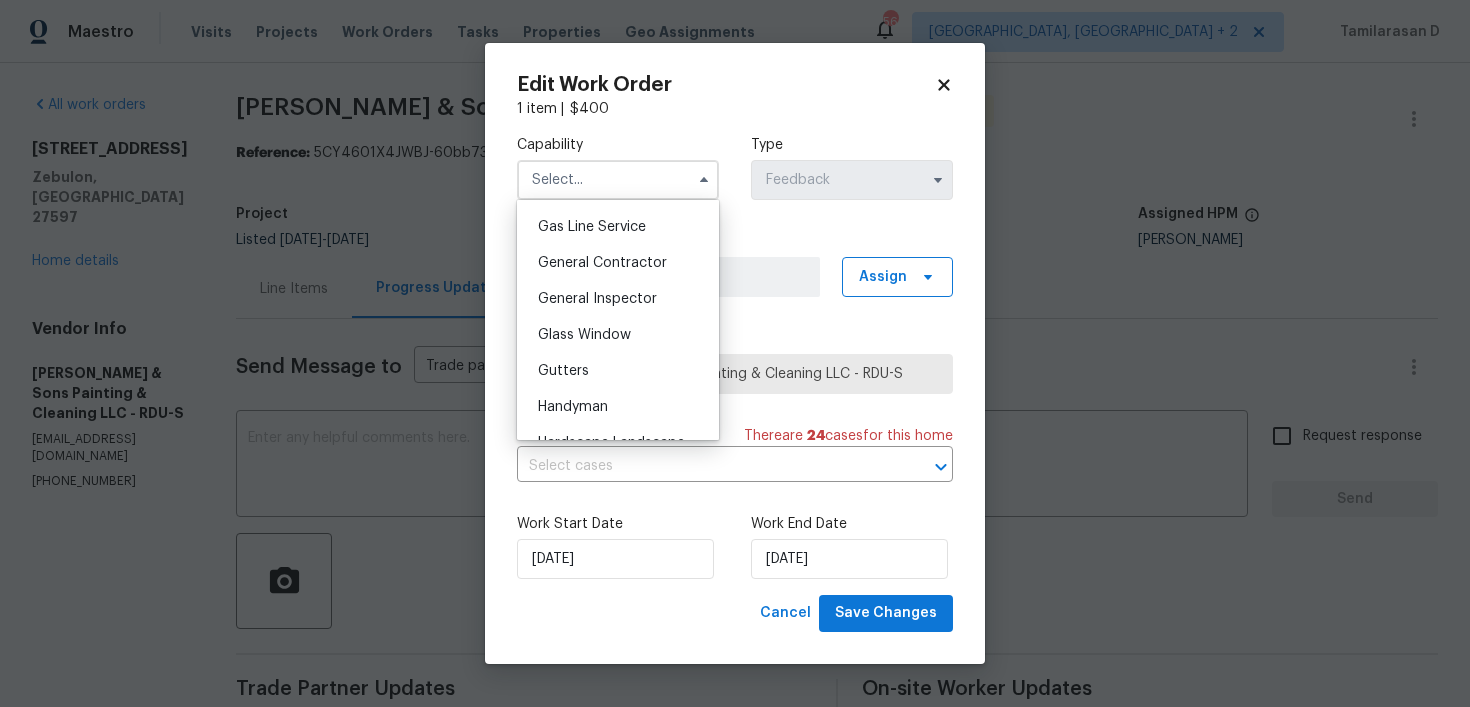 scroll, scrollTop: 1026, scrollLeft: 0, axis: vertical 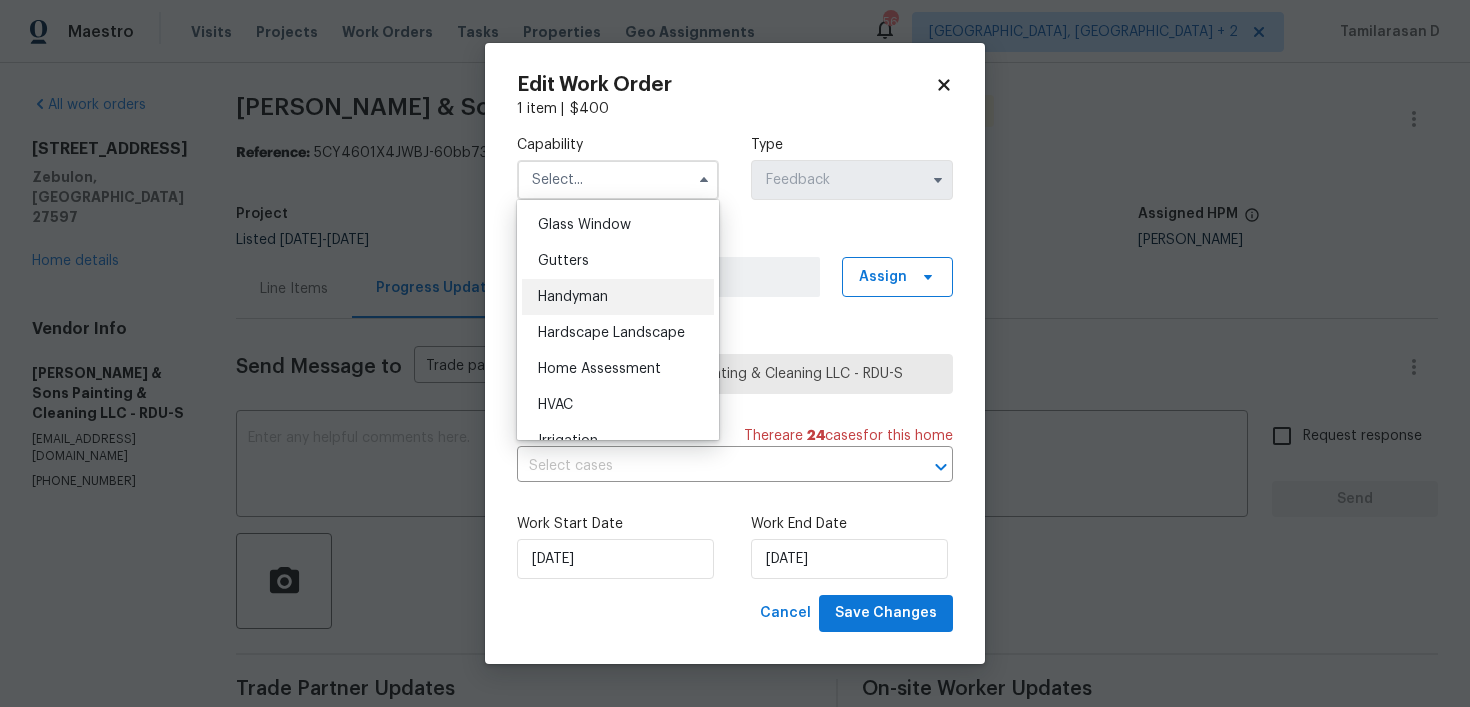 click on "Handyman" at bounding box center [573, 297] 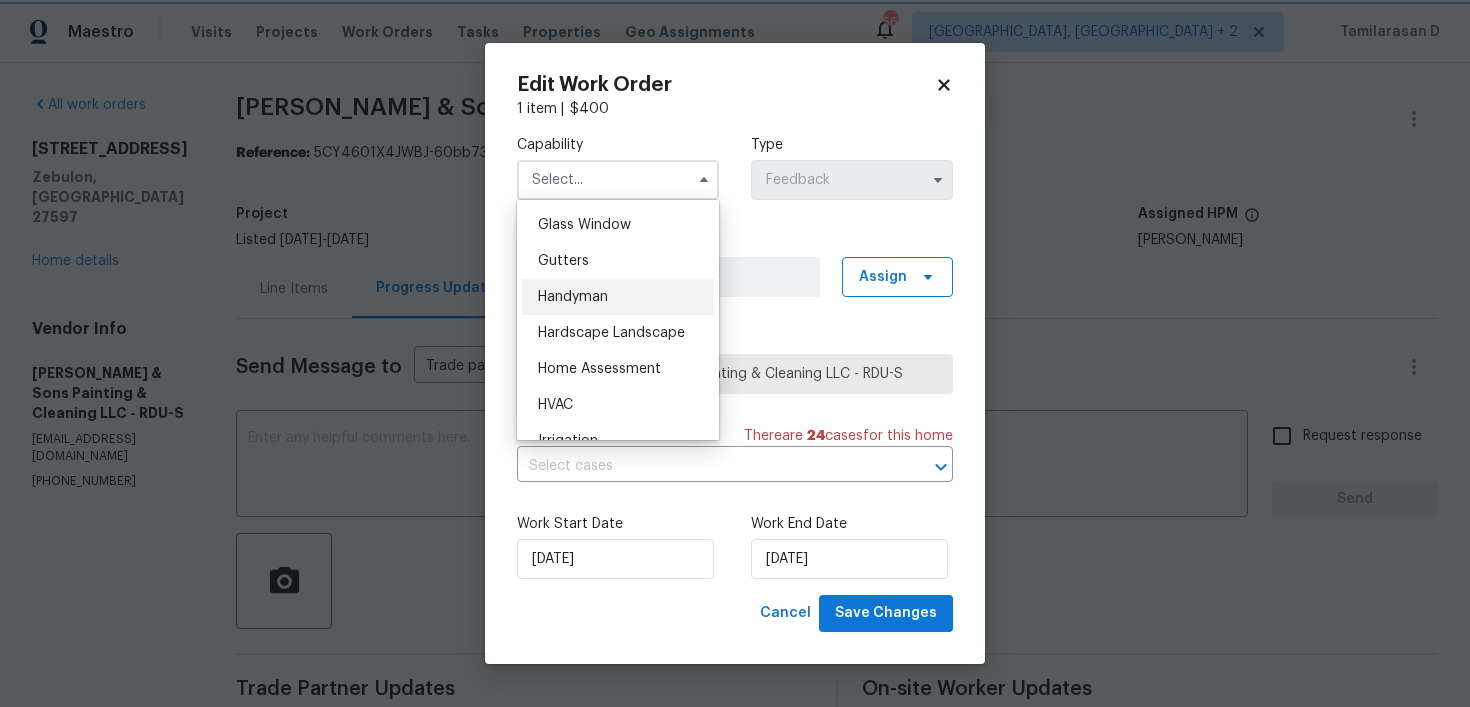 type on "Handyman" 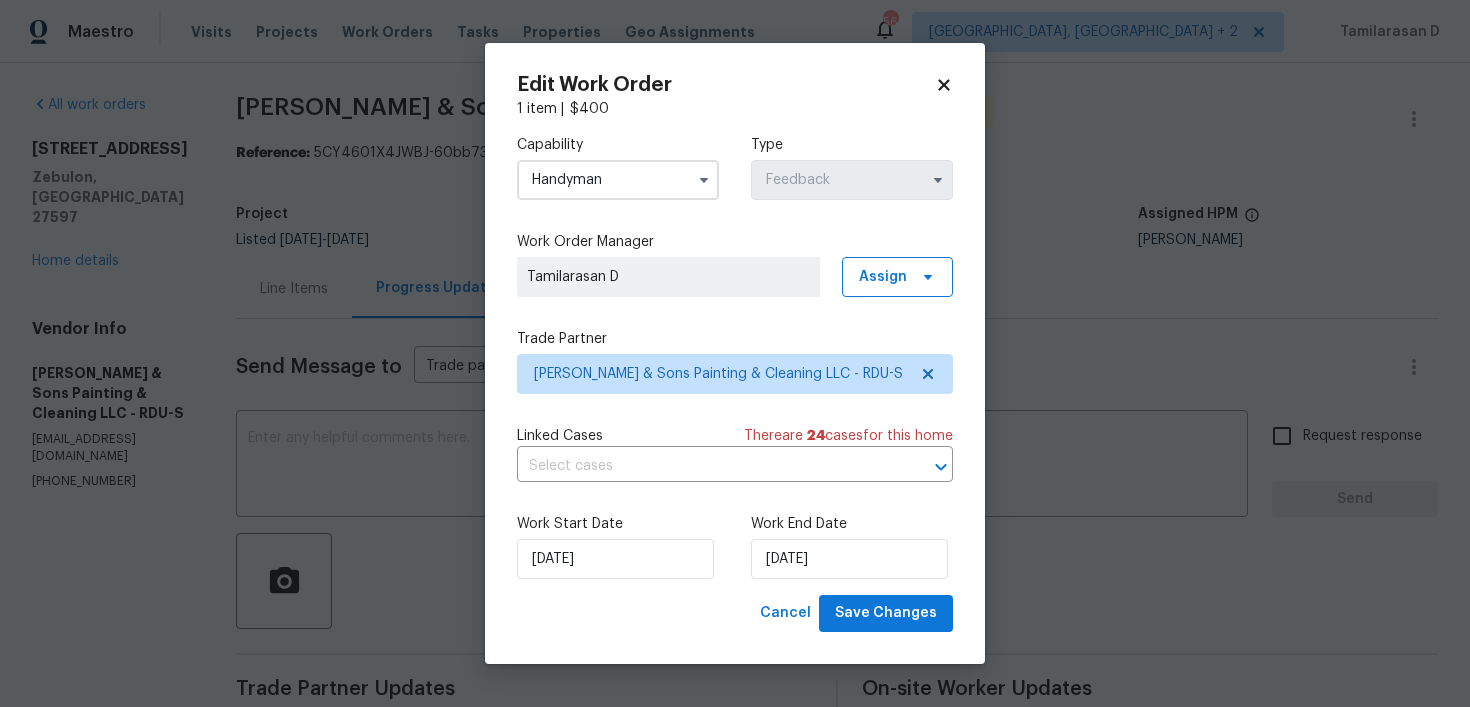 click on "Work Start Date   17/07/2025 Work End Date   21/07/2025" at bounding box center [735, 546] 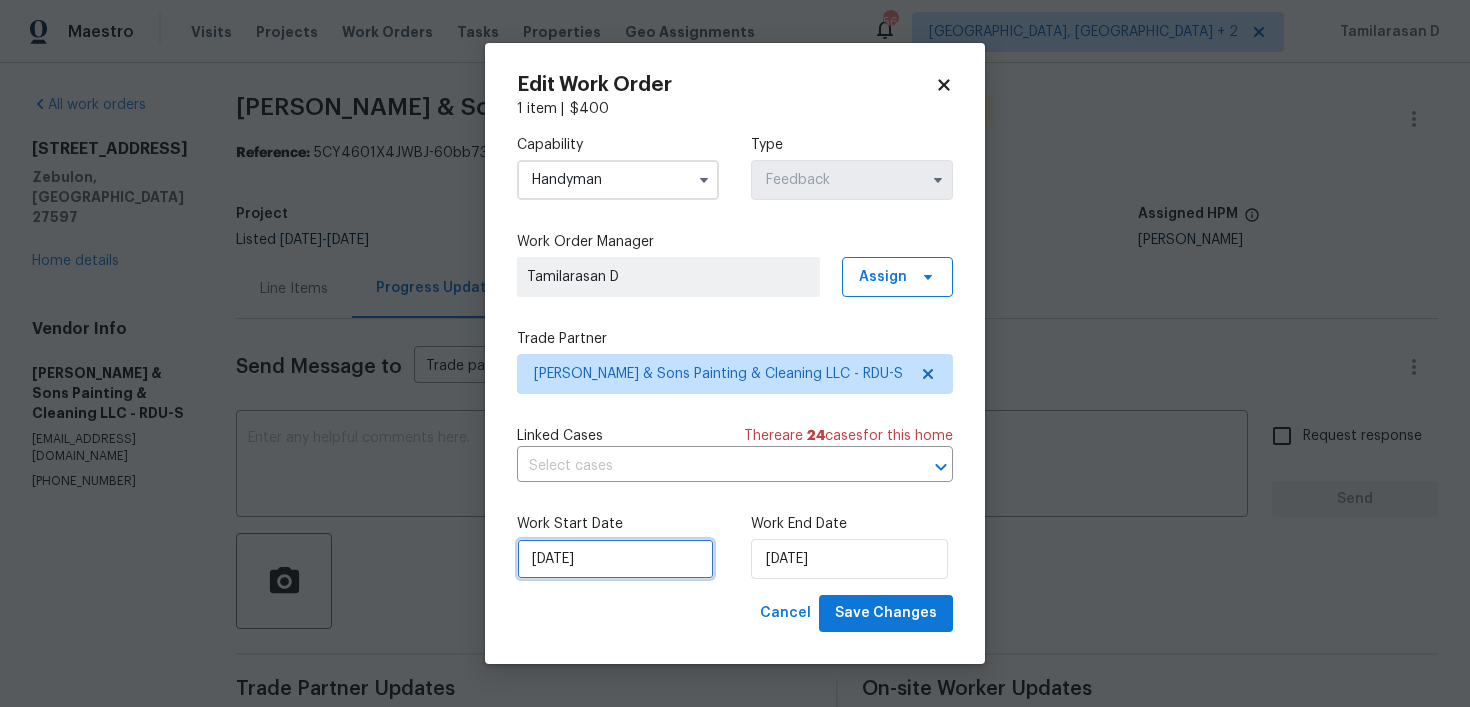 click on "17/07/2025" at bounding box center [615, 559] 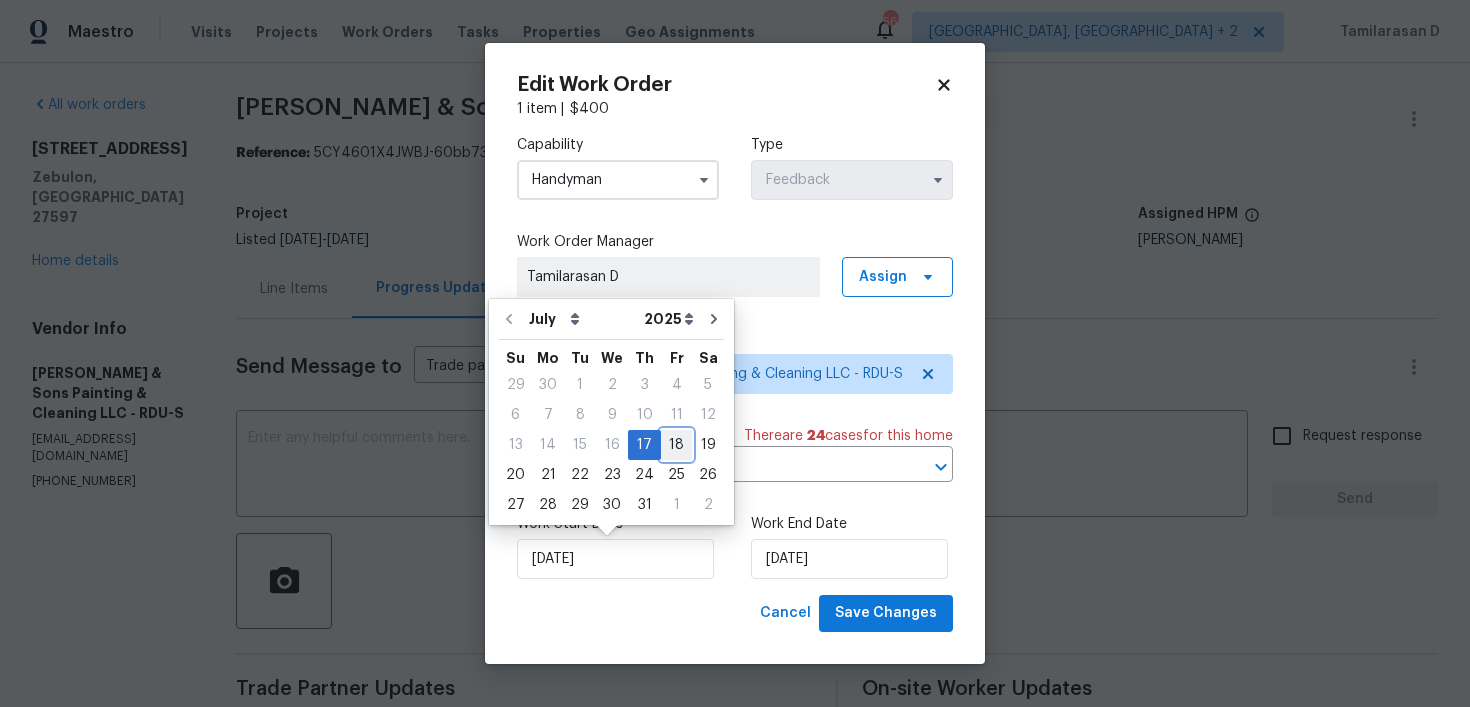 click on "18" at bounding box center (676, 445) 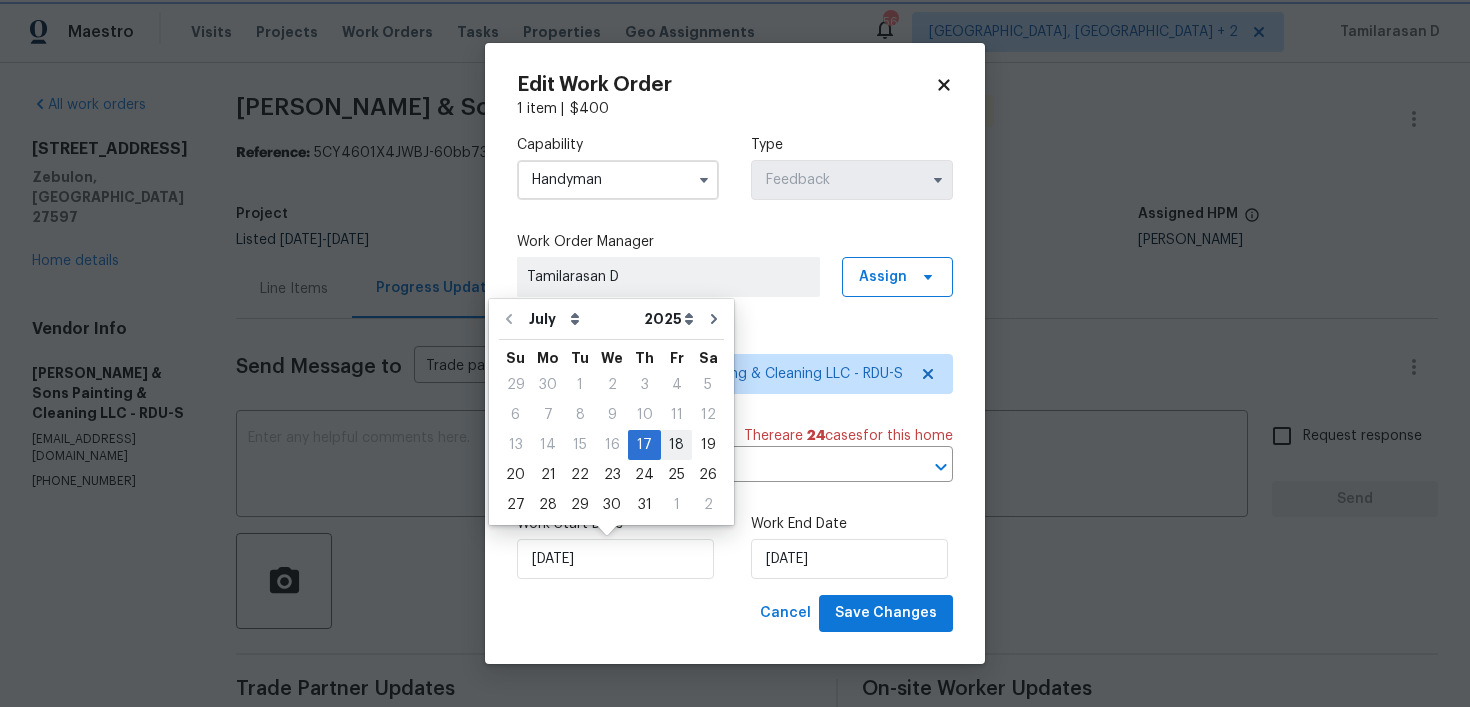 type on "18/07/2025" 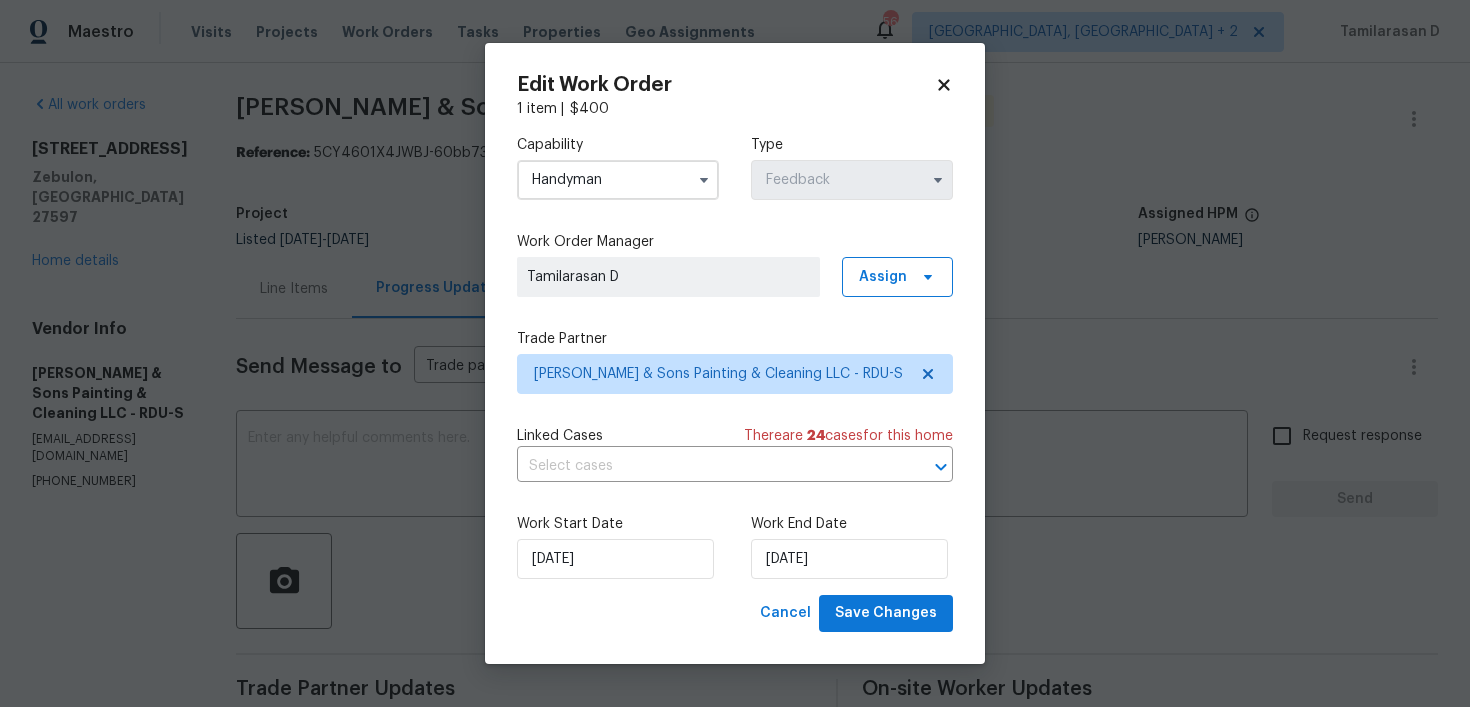 click on "Work End Date   21/07/2025" at bounding box center (852, 546) 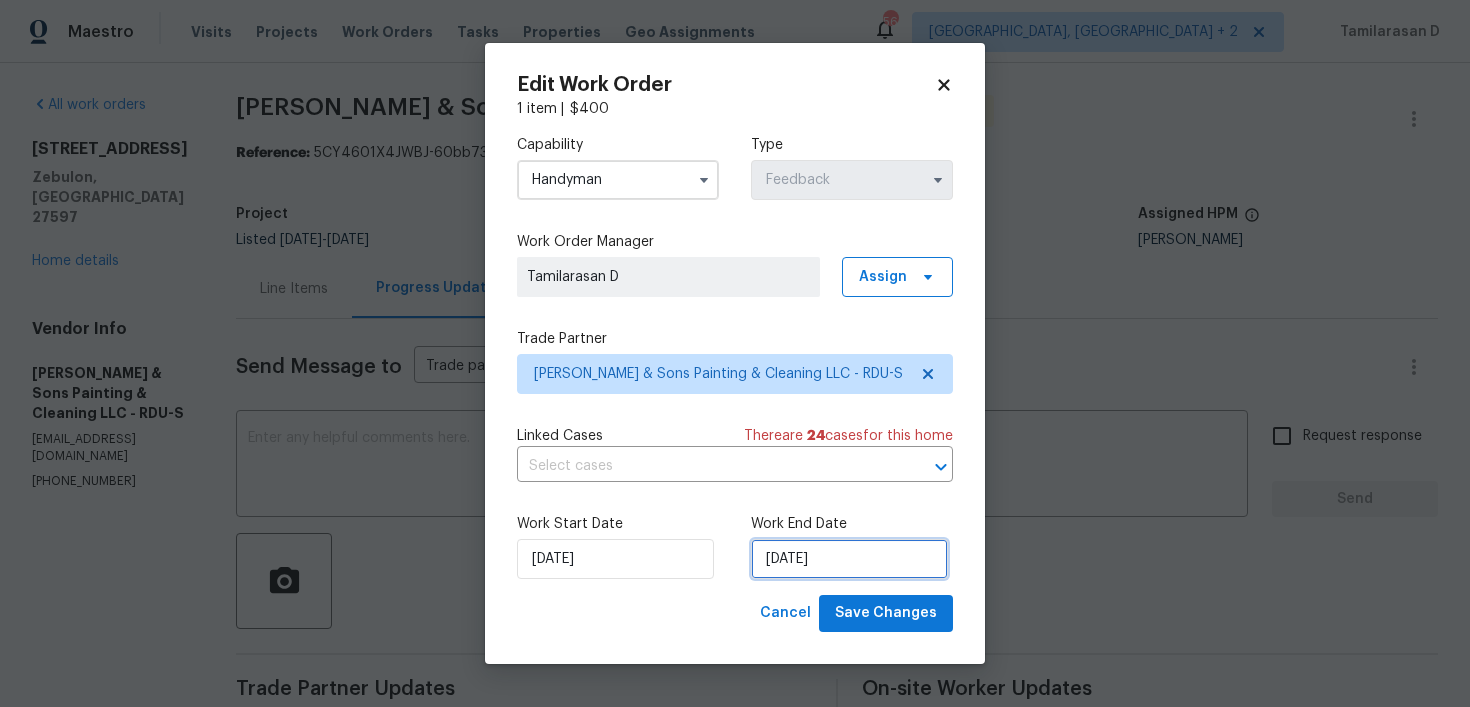 click on "[DATE]" at bounding box center [849, 559] 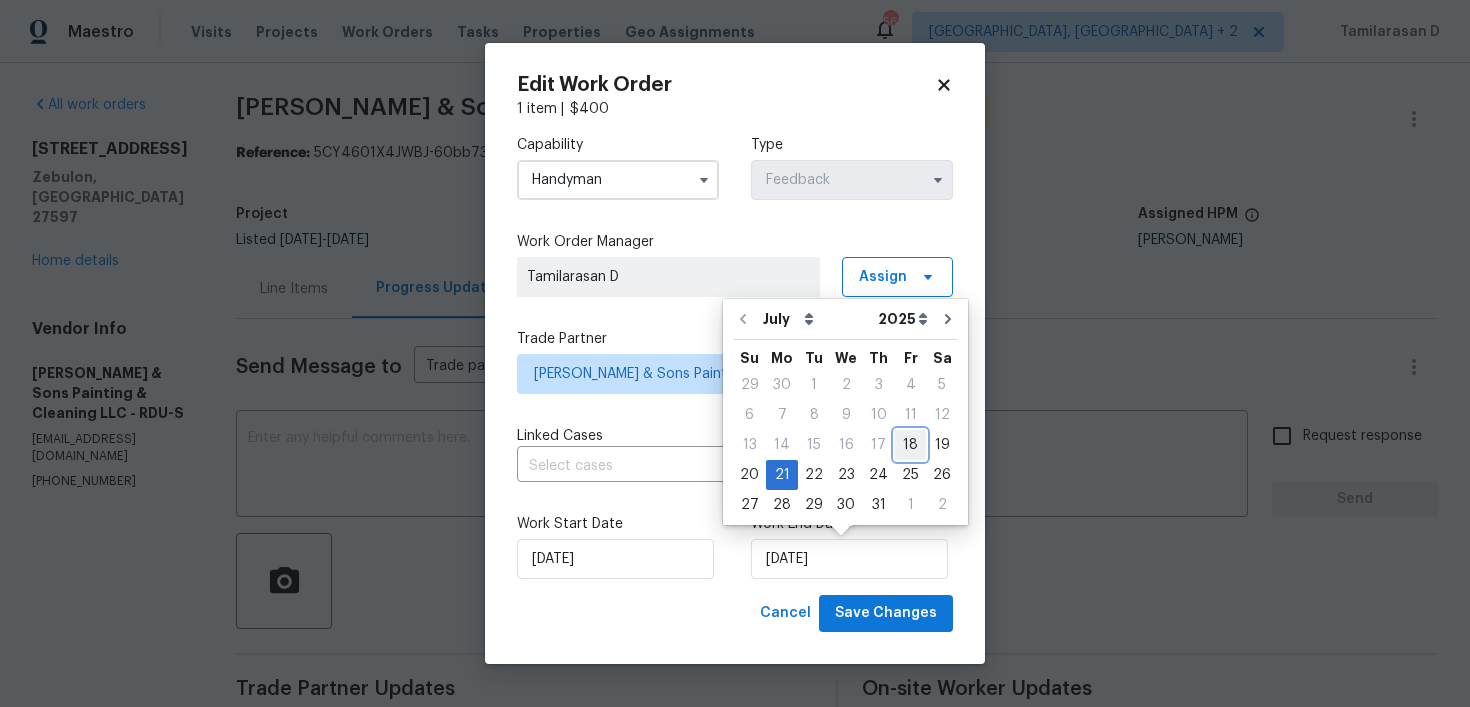 click on "18" at bounding box center [910, 445] 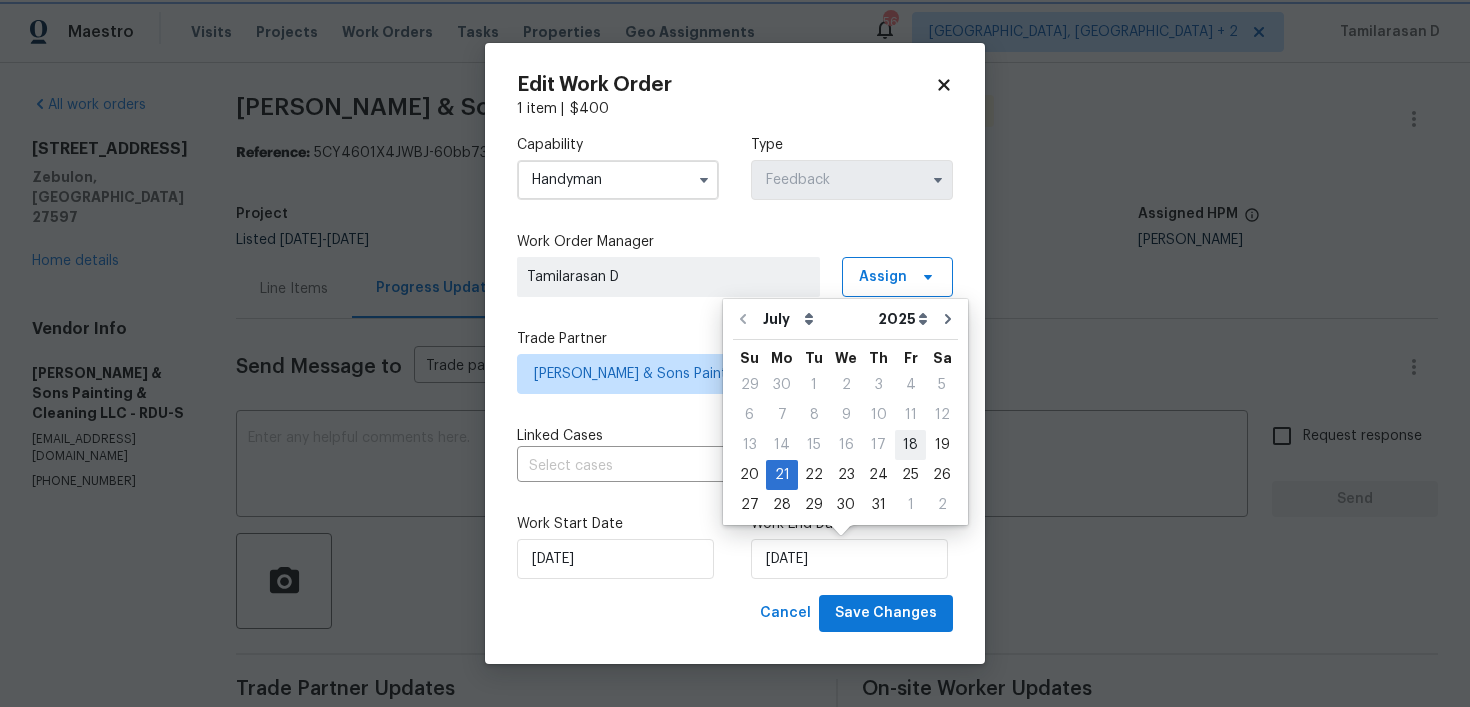 type on "18/07/2025" 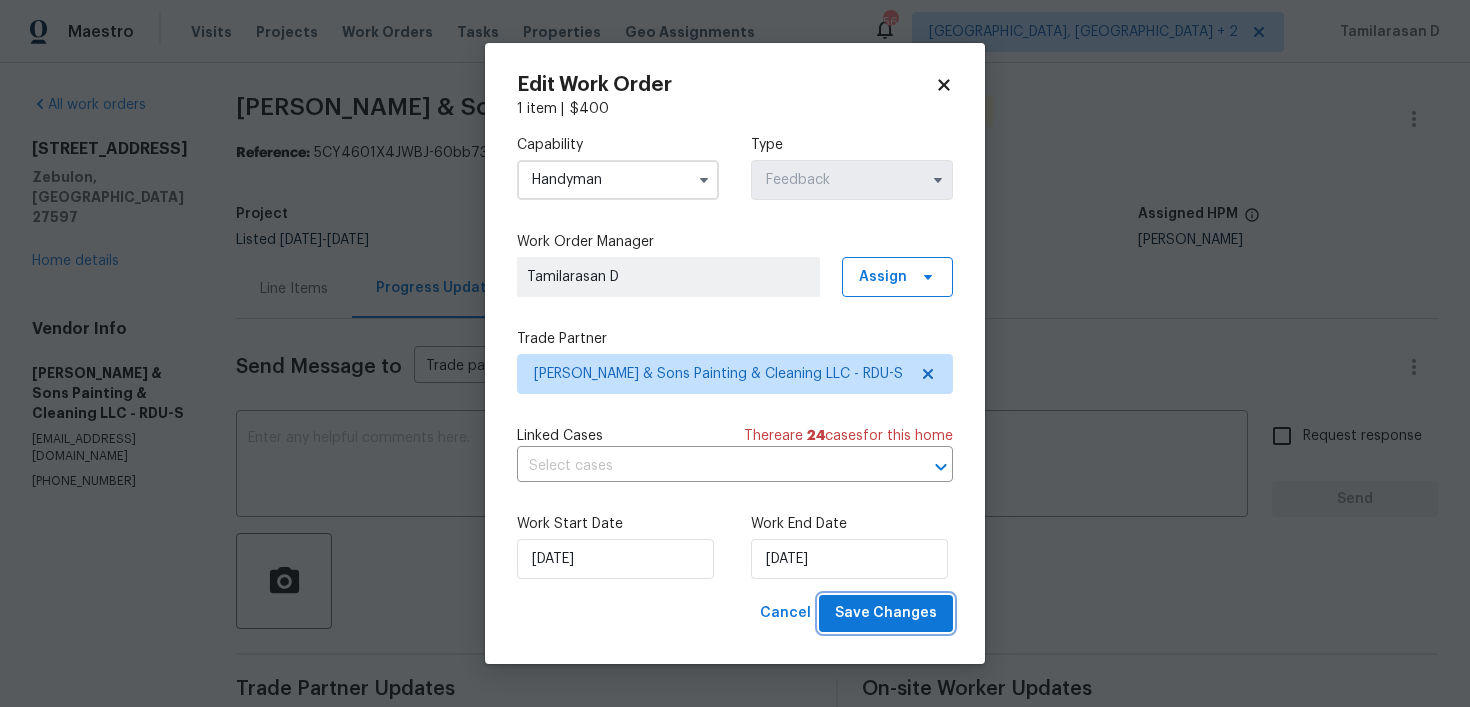 click on "Save Changes" at bounding box center [886, 613] 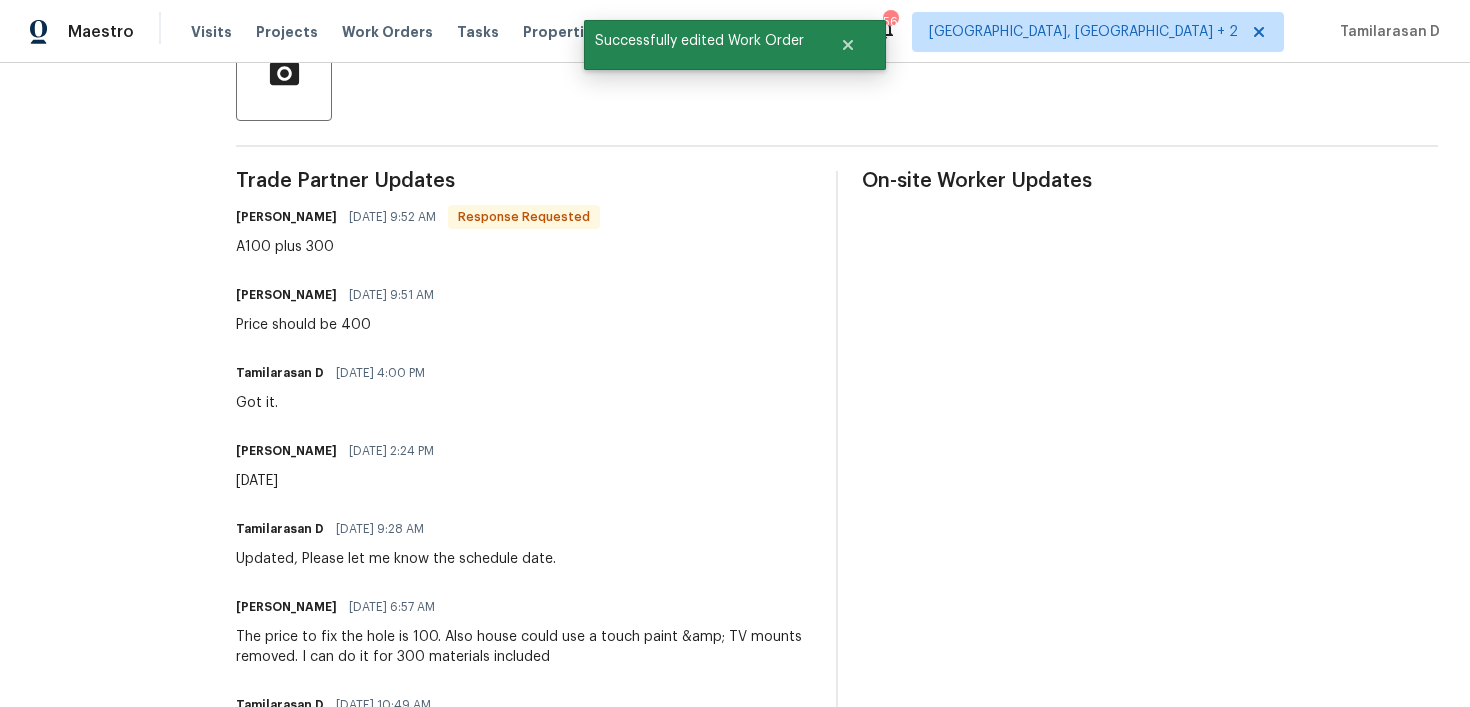 scroll, scrollTop: 510, scrollLeft: 0, axis: vertical 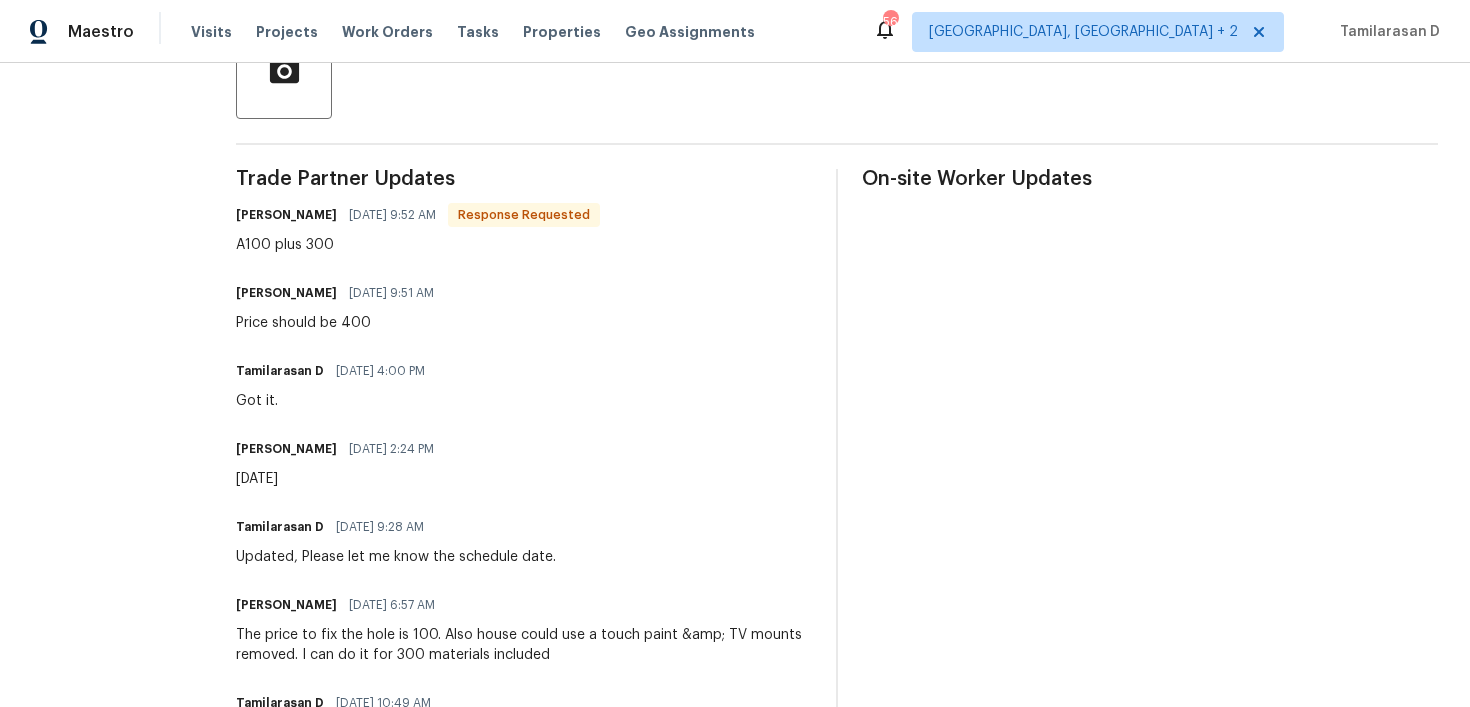 click on "Trade Partner Updates Christopher Hodge 07/20/2025 9:52 AM Response Requested A100 plus 300 Christopher Hodge 07/20/2025 9:51 AM Price should be 400 Tamilarasan D 07/18/2025 4:00 PM Got it. Christopher Hodge 07/18/2025 2:24 PM 7/19/2025 Tamilarasan D 07/18/2025 9:28 AM Updated, Please let me know the schedule date. Christopher Hodge 07/18/2025 6:57 AM The price to fix the hole is 100.
Also house could use a touch paint &amp; TV mounts removed.
I can do it for 300 materials included Tamilarasan D 07/17/2025 10:49 AM Hey, this is Tamil from Opendoor. I’m confirming you received the WO for the property at (737 Little Patch St, Zebulon, NC 27597). Please review and accept the WO within 24 hours and provide a scheduled date. Please disregard the contact information for the HPM included in the WO. Our Centralised LWO Team is responsible for Listed WOs." at bounding box center [524, 498] 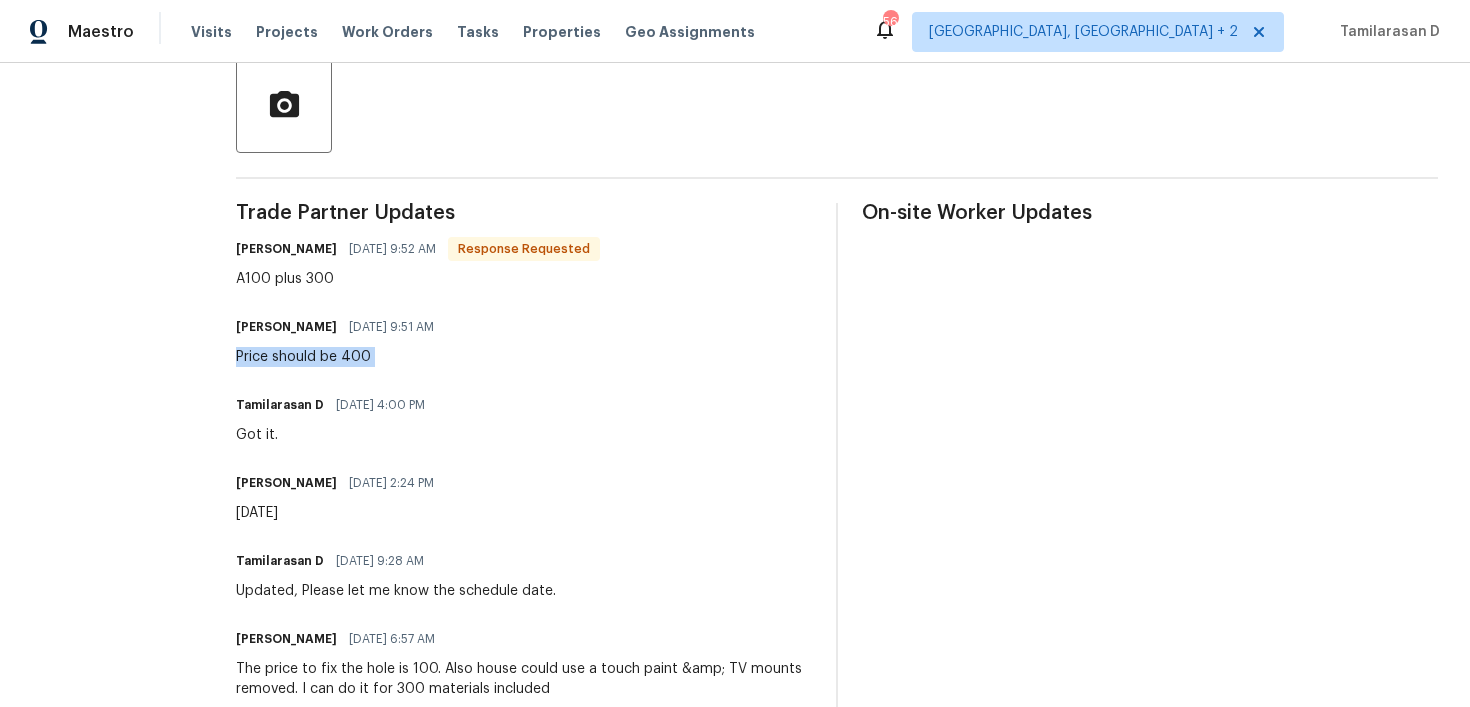 scroll, scrollTop: 156, scrollLeft: 0, axis: vertical 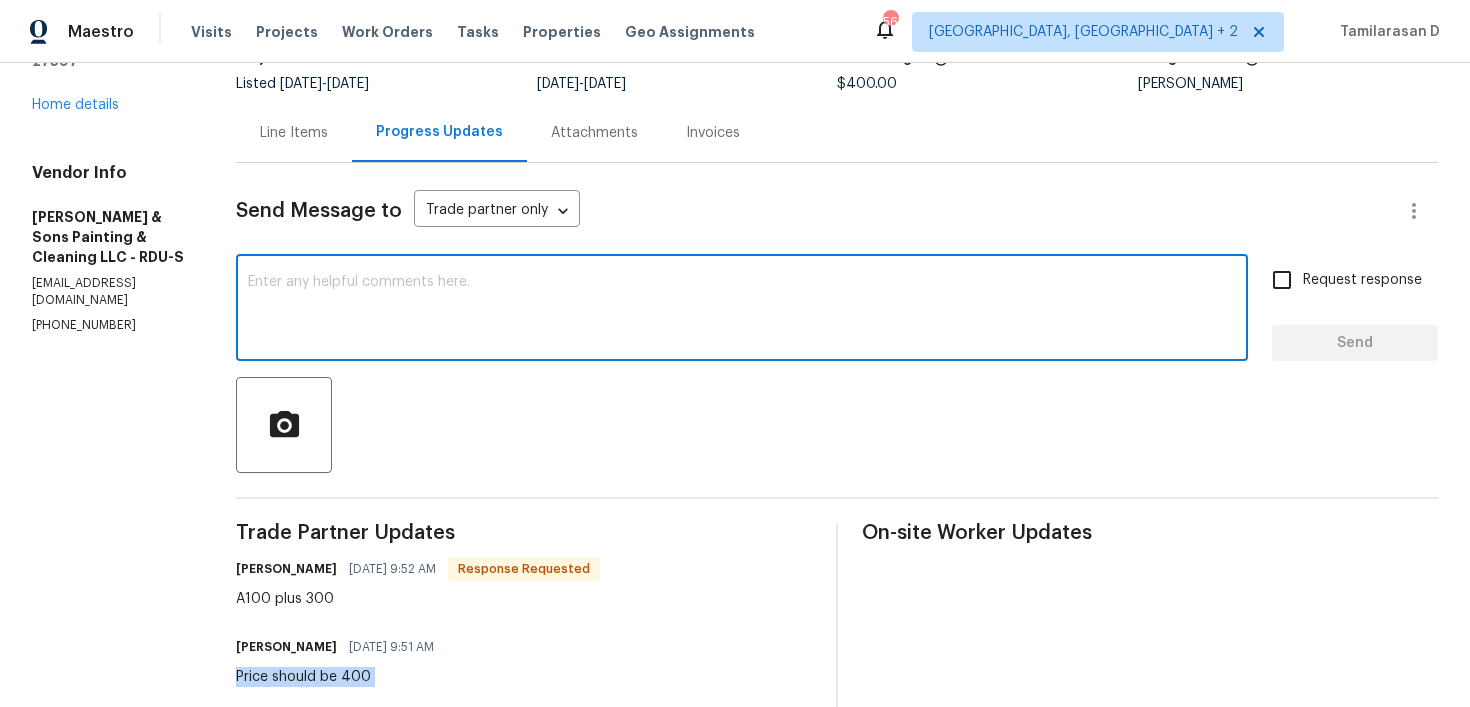 click at bounding box center [742, 310] 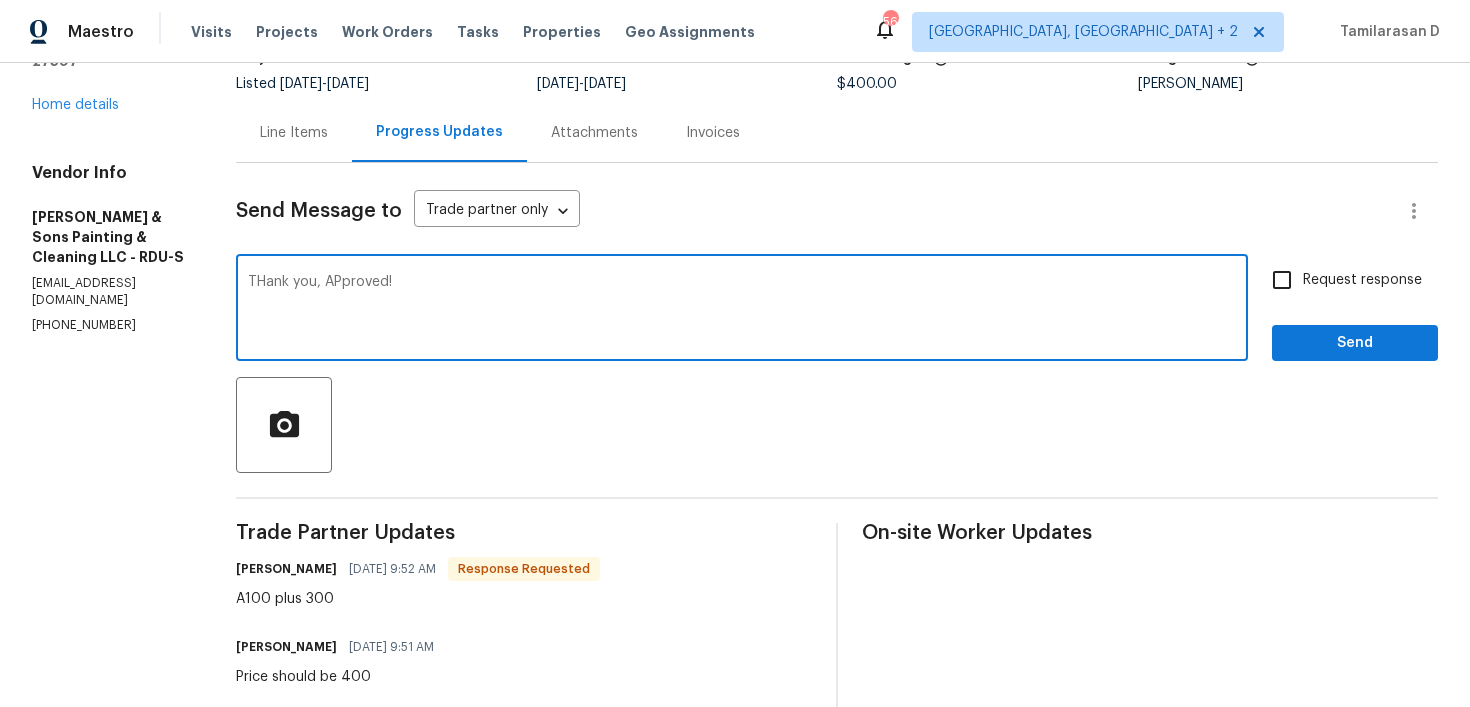 click on "THank you, APproved!" at bounding box center (742, 310) 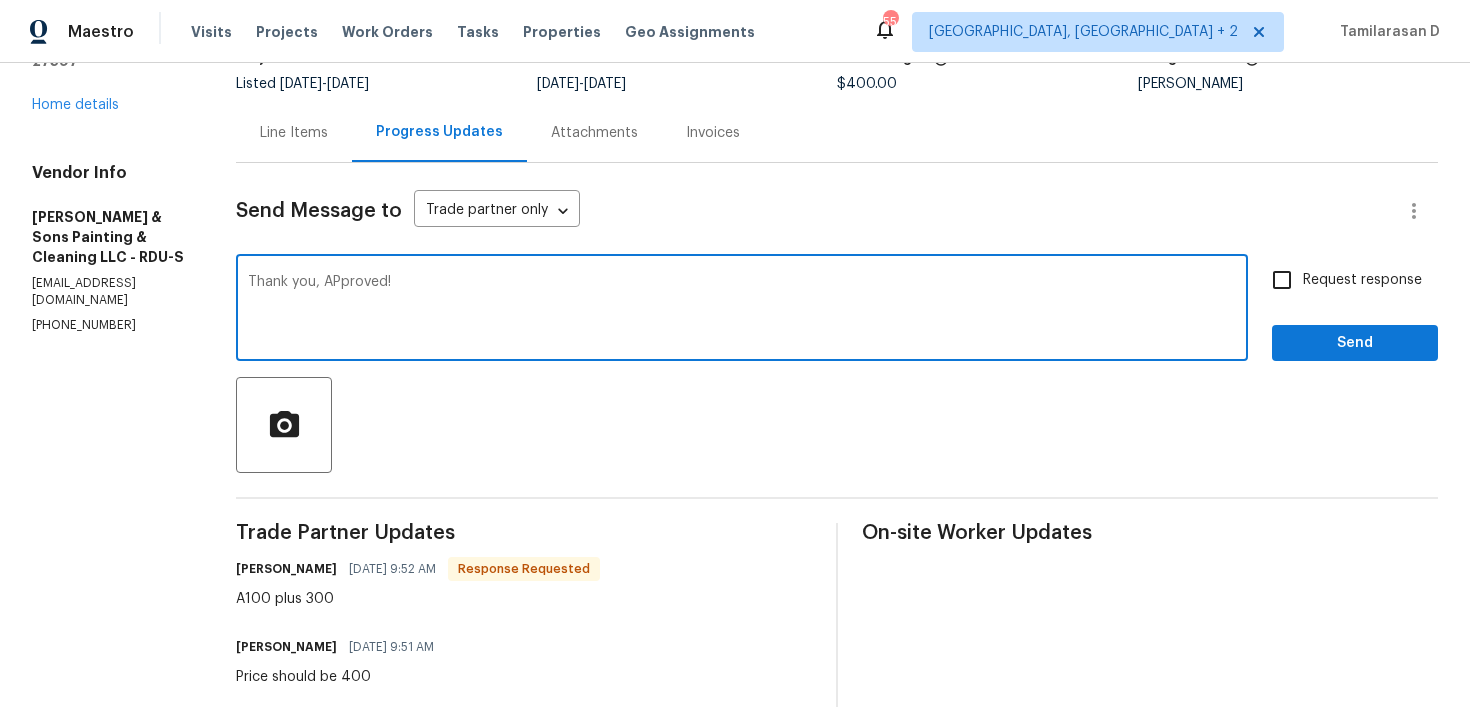 click on "Thank you, APproved!" at bounding box center [742, 310] 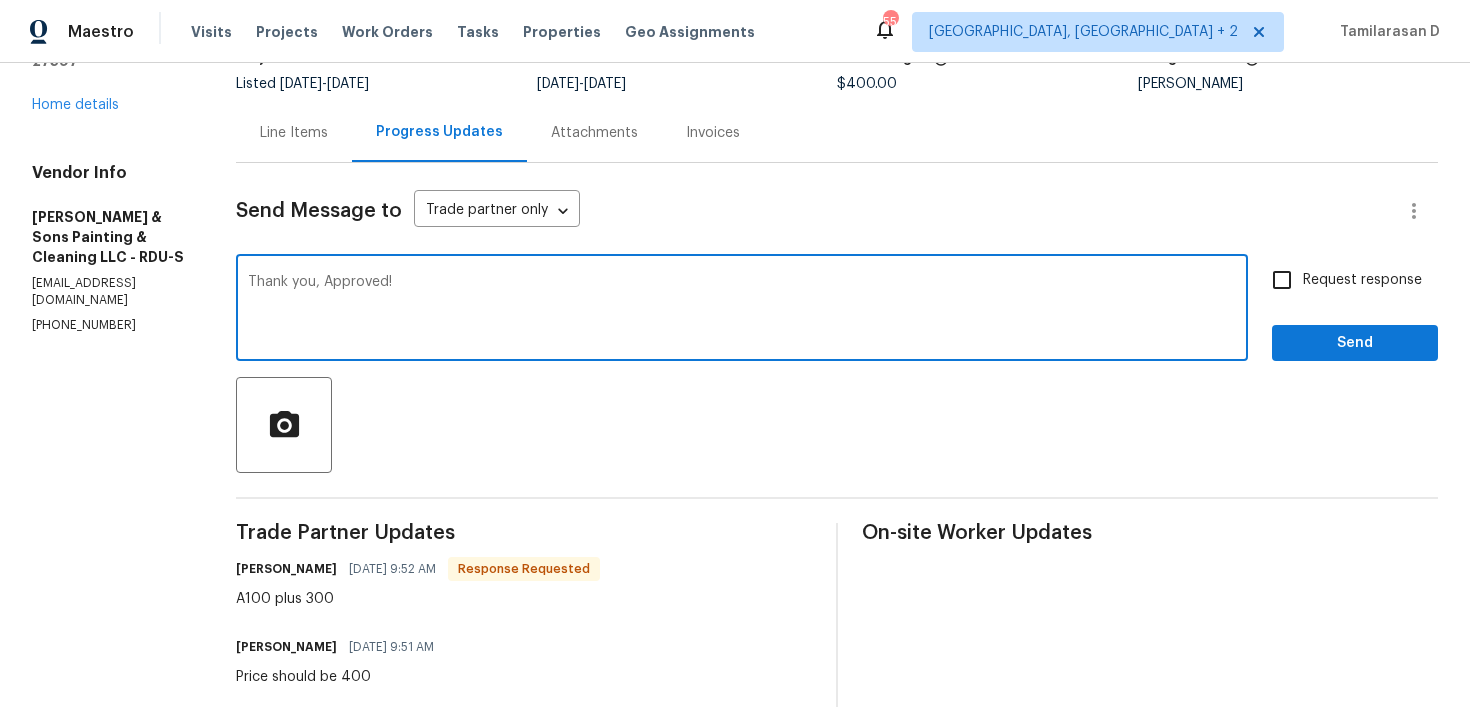 click on "Thank you, Approved!" at bounding box center [742, 310] 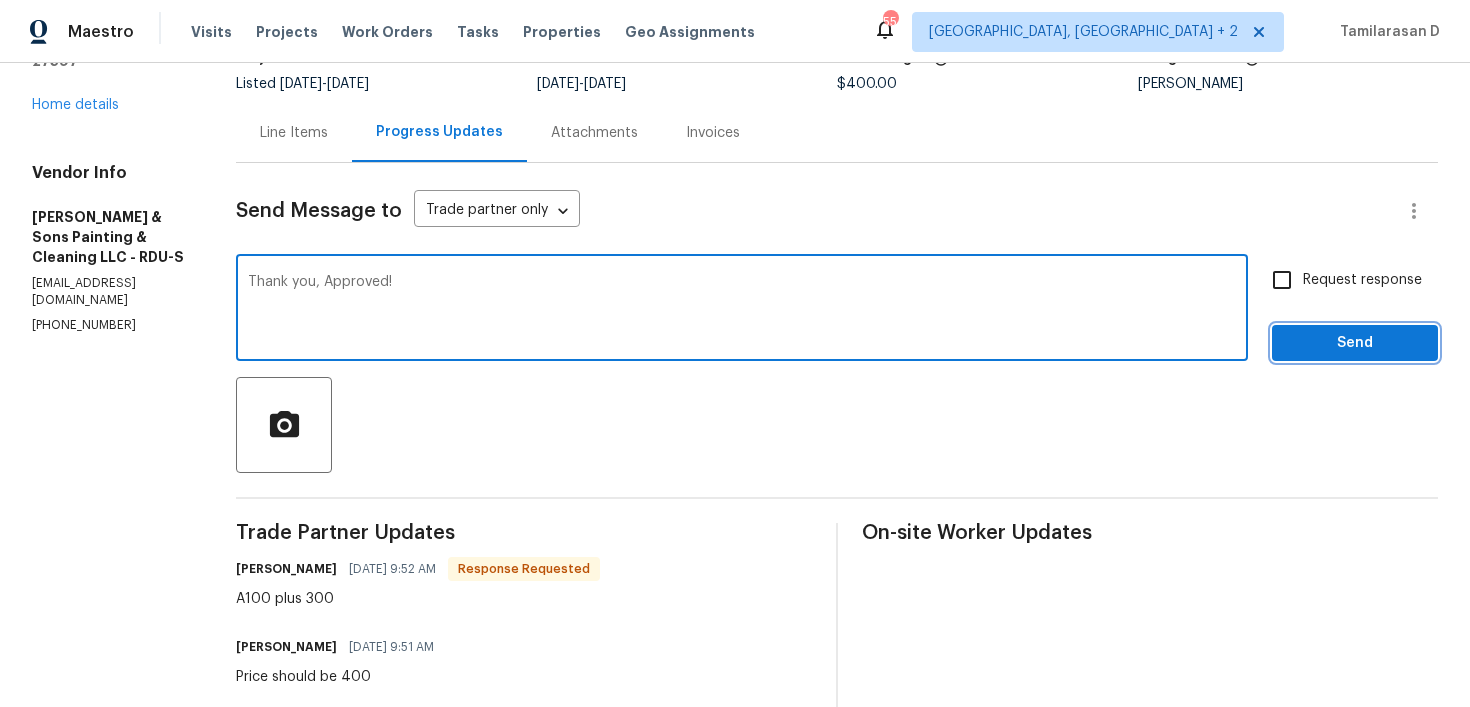 click on "Send" at bounding box center (1355, 343) 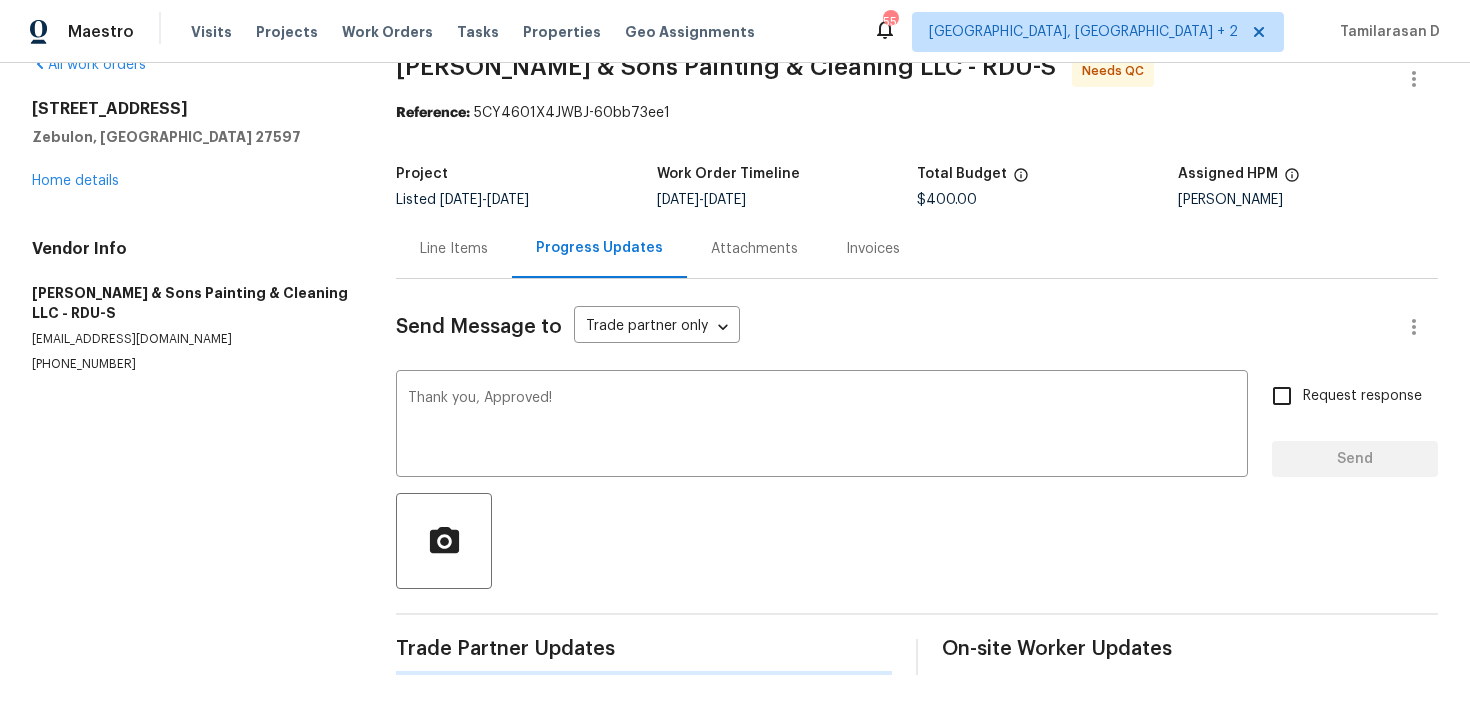 type 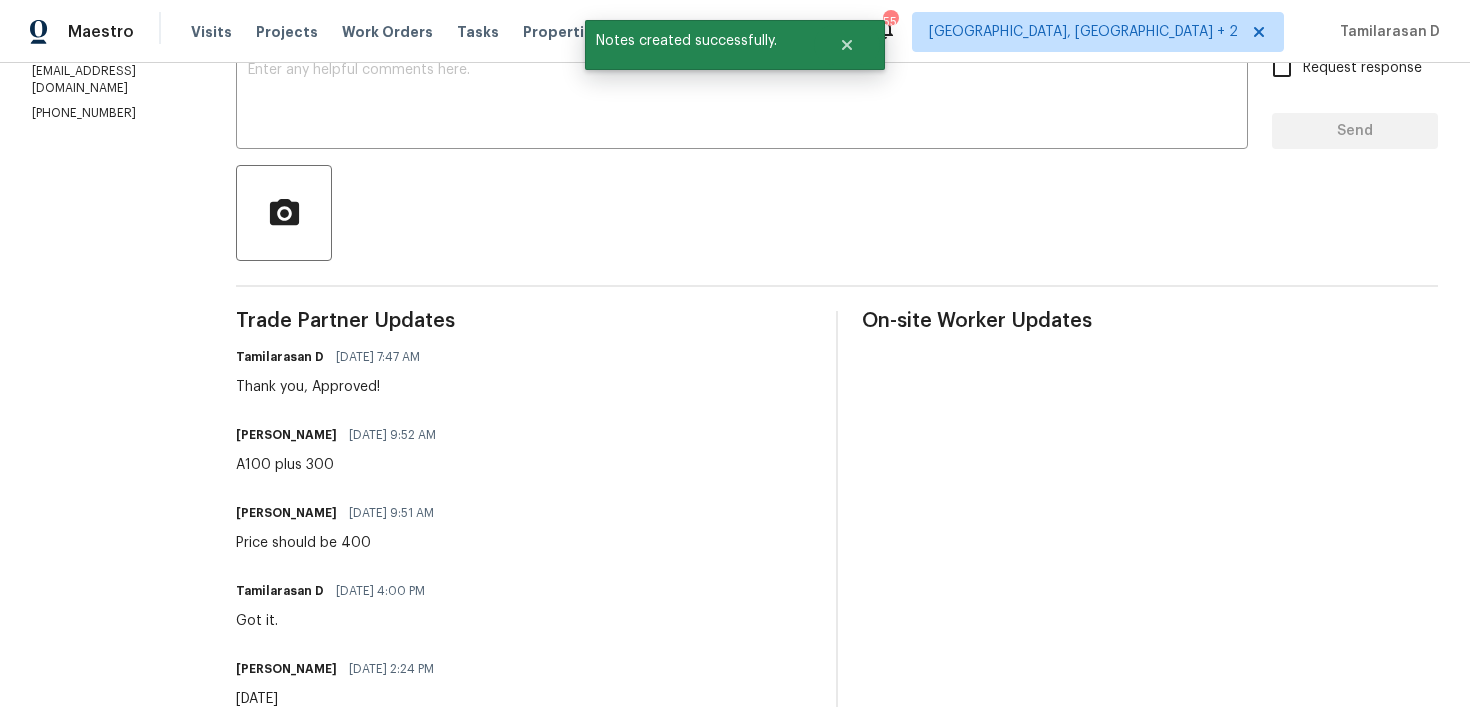 scroll, scrollTop: 379, scrollLeft: 0, axis: vertical 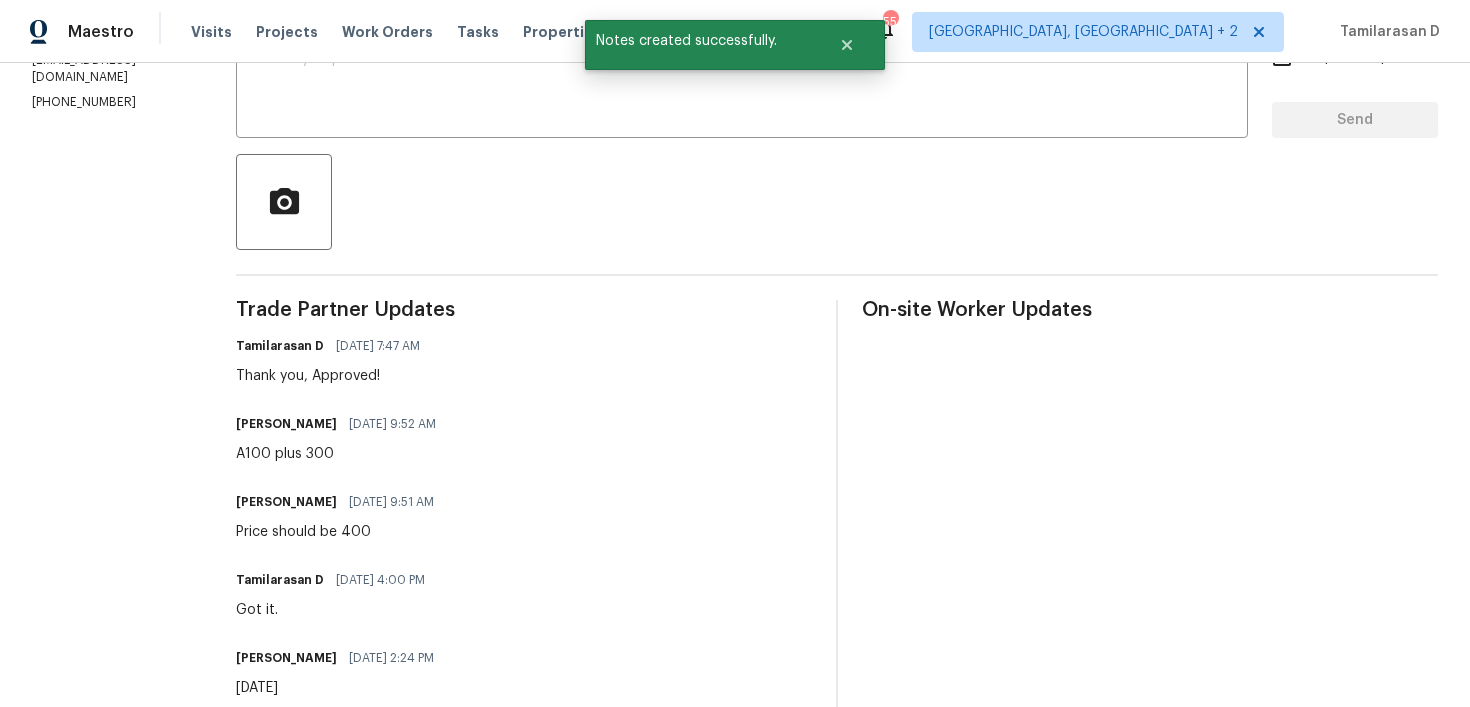 click on "Thank you, Approved!" at bounding box center [334, 376] 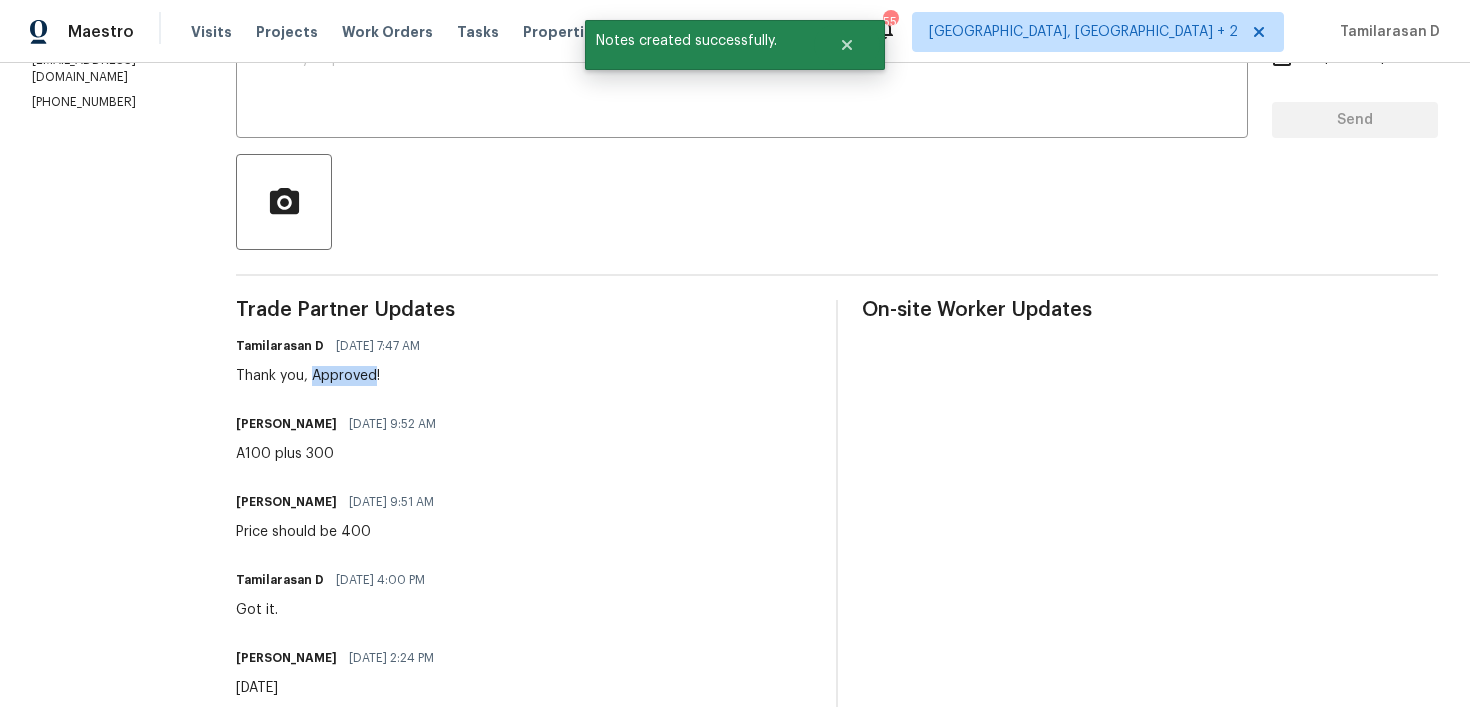 click on "Thank you, Approved!" at bounding box center [334, 376] 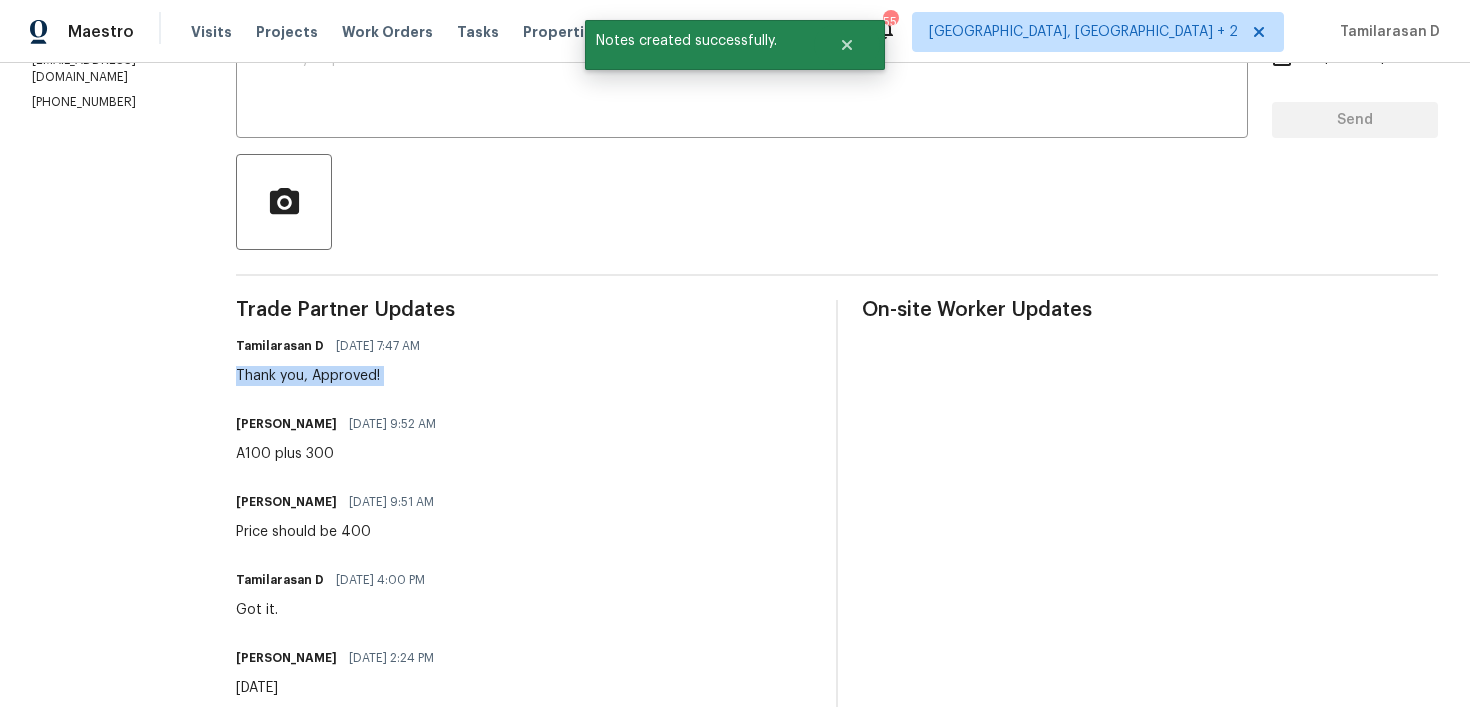 scroll, scrollTop: 0, scrollLeft: 0, axis: both 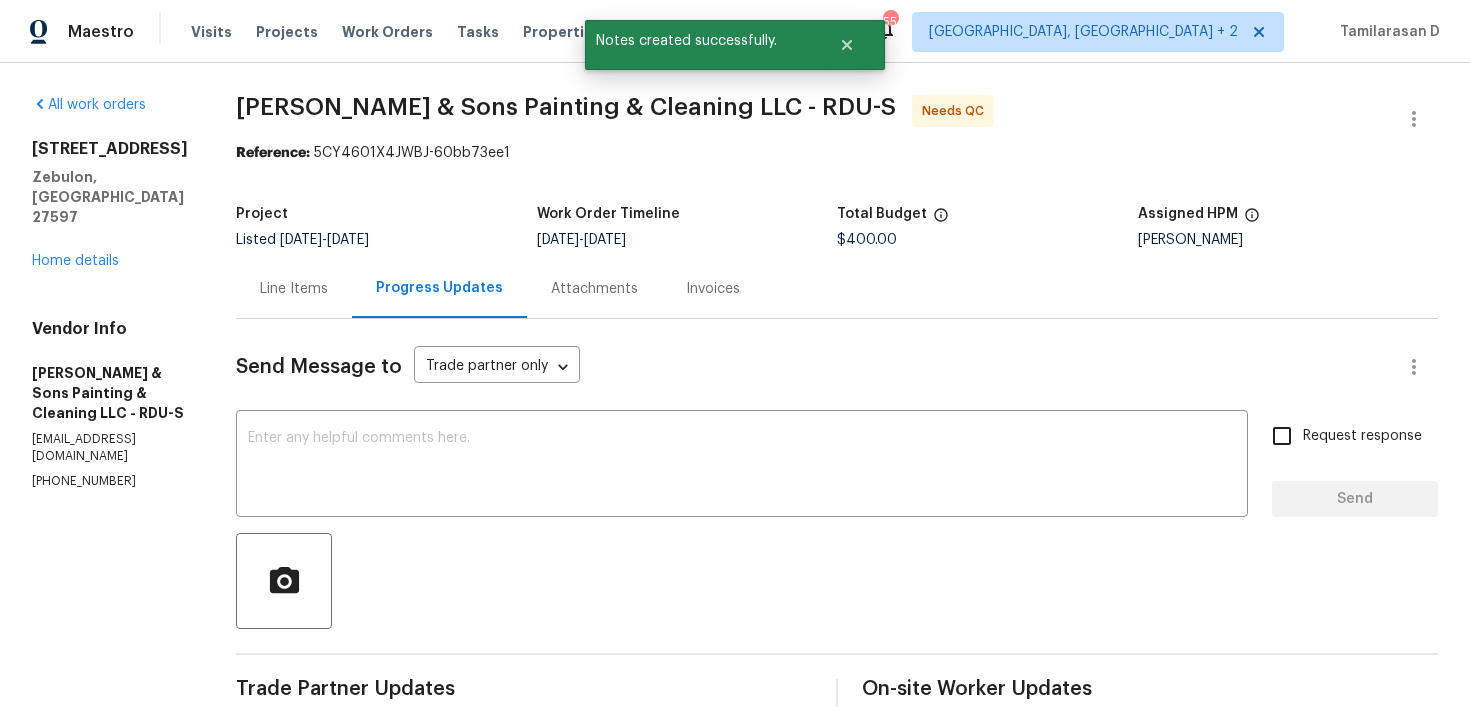 click on "Line Items" at bounding box center (294, 288) 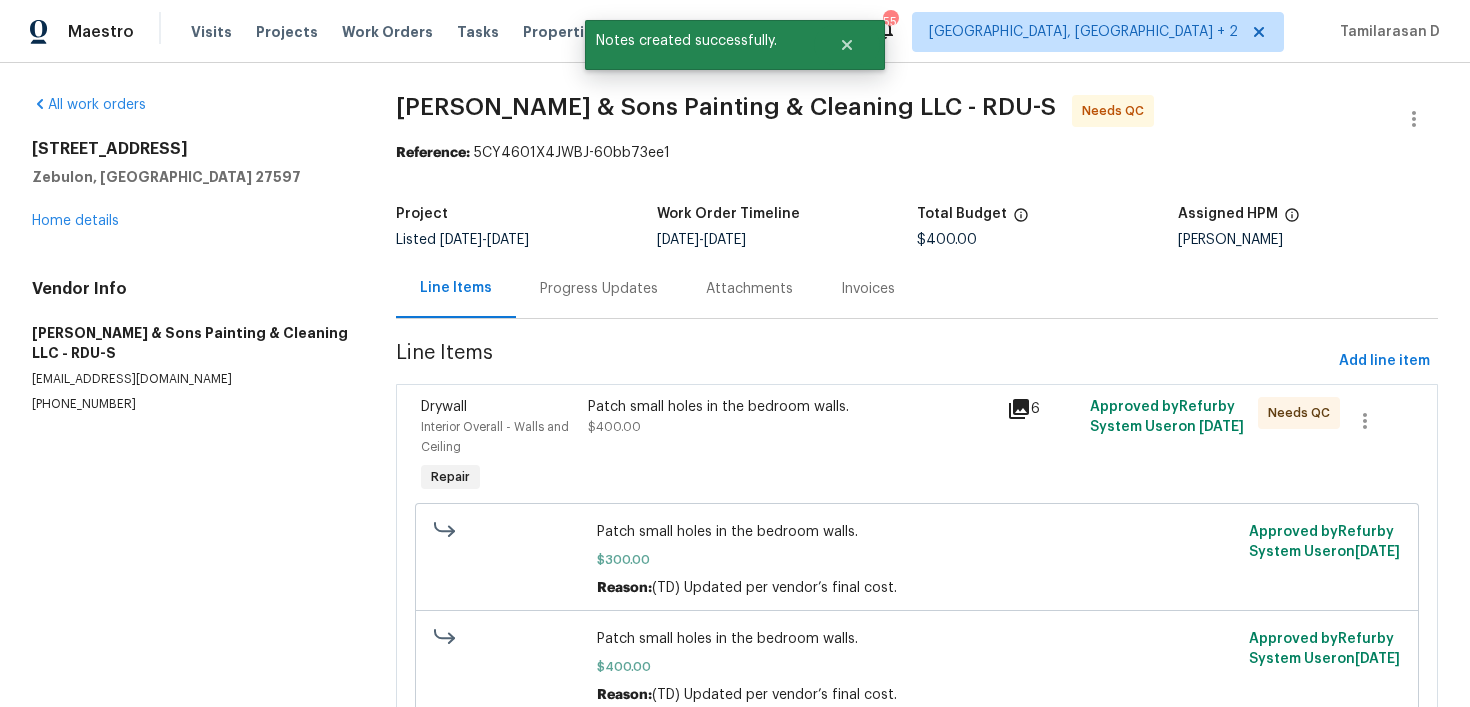click on "Progress Updates" at bounding box center [599, 288] 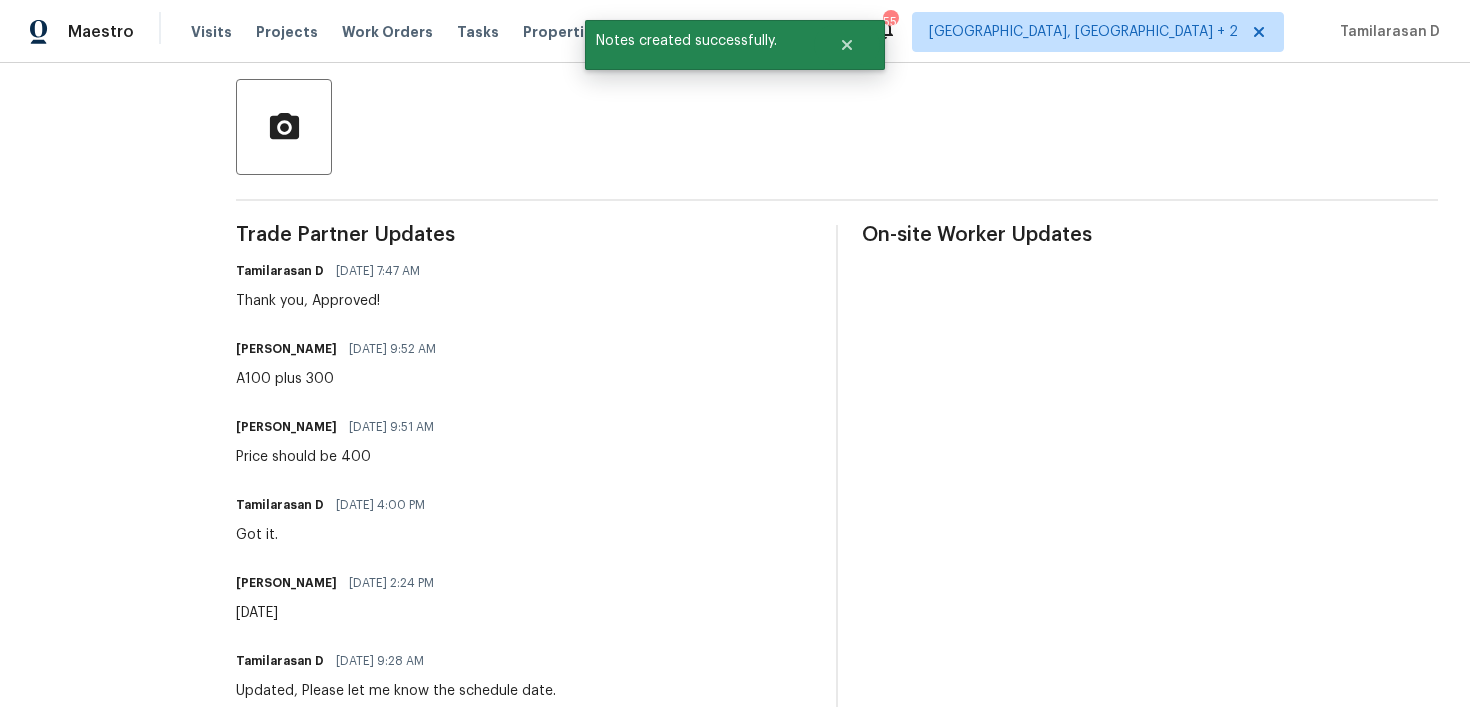 scroll, scrollTop: 477, scrollLeft: 0, axis: vertical 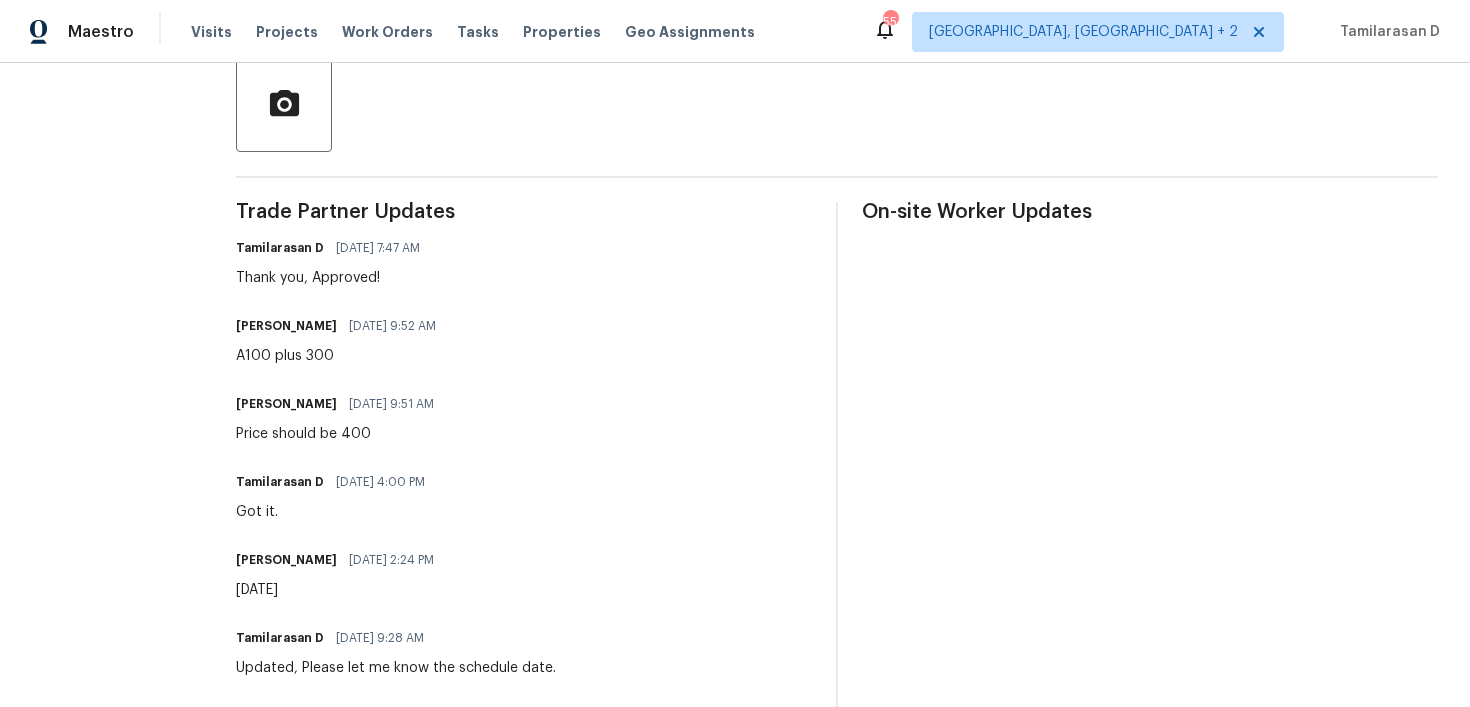 click on "Trade Partner Updates Tamilarasan D 07/21/2025 7:47 AM Thank you, Approved! Christopher Hodge 07/20/2025 9:52 AM A100 plus 300 Christopher Hodge 07/20/2025 9:51 AM Price should be 400 Tamilarasan D 07/18/2025 4:00 PM Got it. Christopher Hodge 07/18/2025 2:24 PM 7/19/2025 Tamilarasan D 07/18/2025 9:28 AM Updated, Please let me know the schedule date. Christopher Hodge 07/18/2025 6:57 AM The price to fix the hole is 100.
Also house could use a touch paint &amp; TV mounts removed.
I can do it for 300 materials included Tamilarasan D 07/17/2025 10:49 AM Hey, this is Tamil from Opendoor. I’m confirming you received the WO for the property at (737 Little Patch St, Zebulon, NC 27597). Please review and accept the WO within 24 hours and provide a scheduled date. Please disregard the contact information for the HPM included in the WO. Our Centralised LWO Team is responsible for Listed WOs." at bounding box center [524, 570] 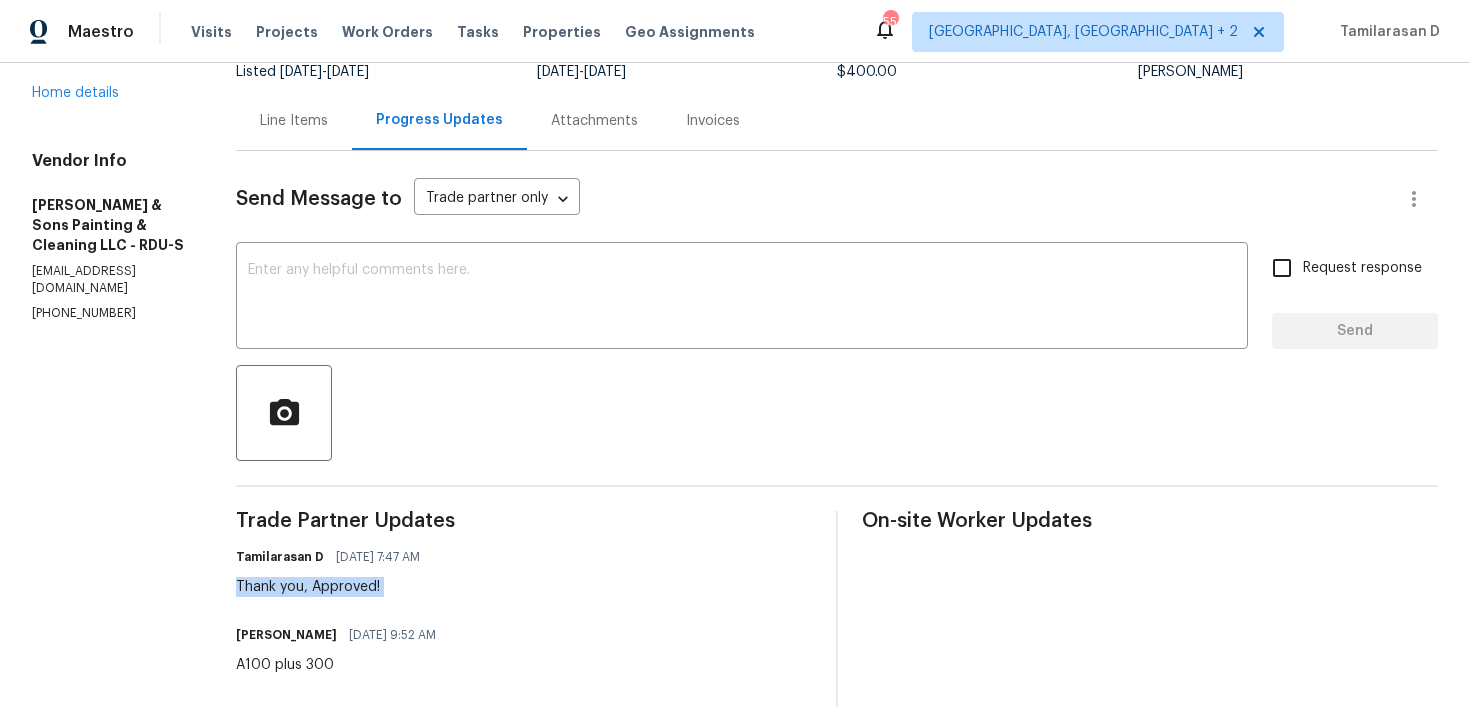 click on "Line Items" at bounding box center (294, 121) 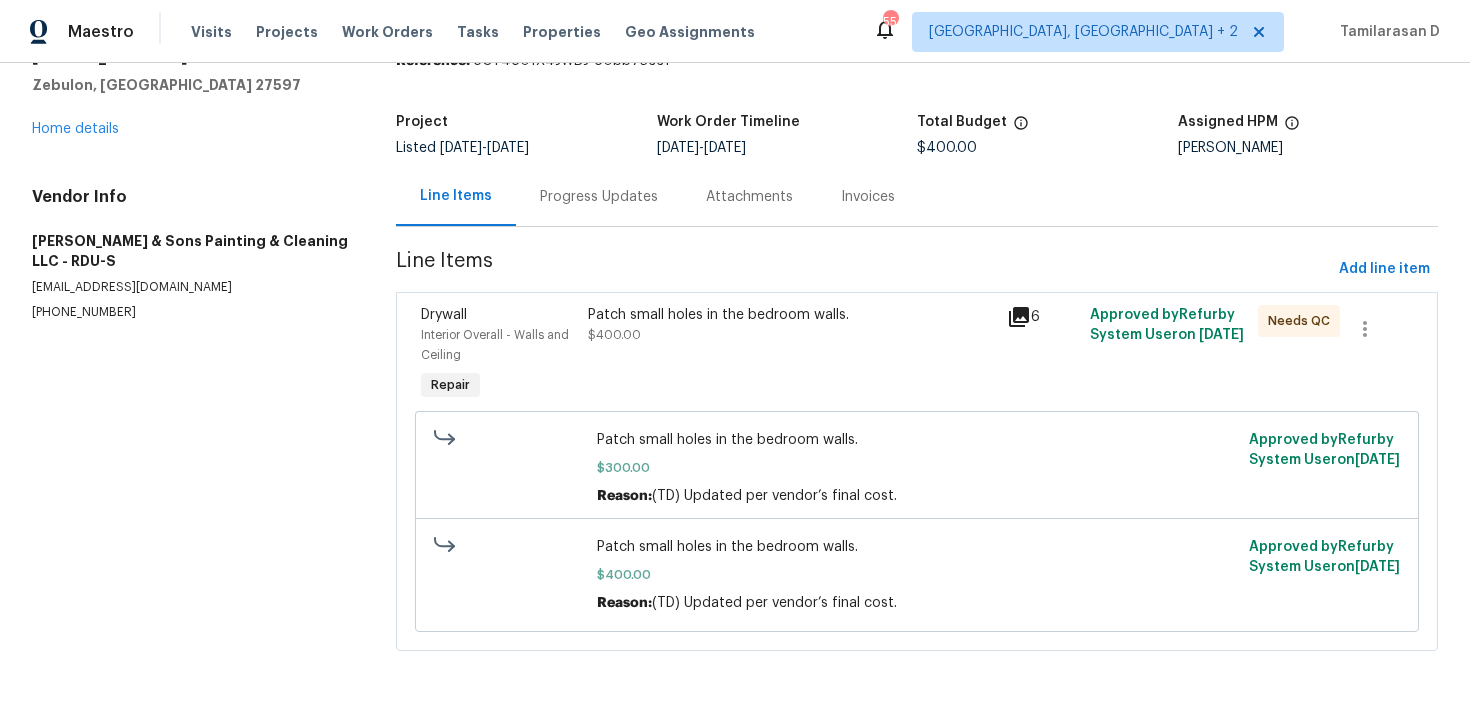 scroll, scrollTop: 94, scrollLeft: 0, axis: vertical 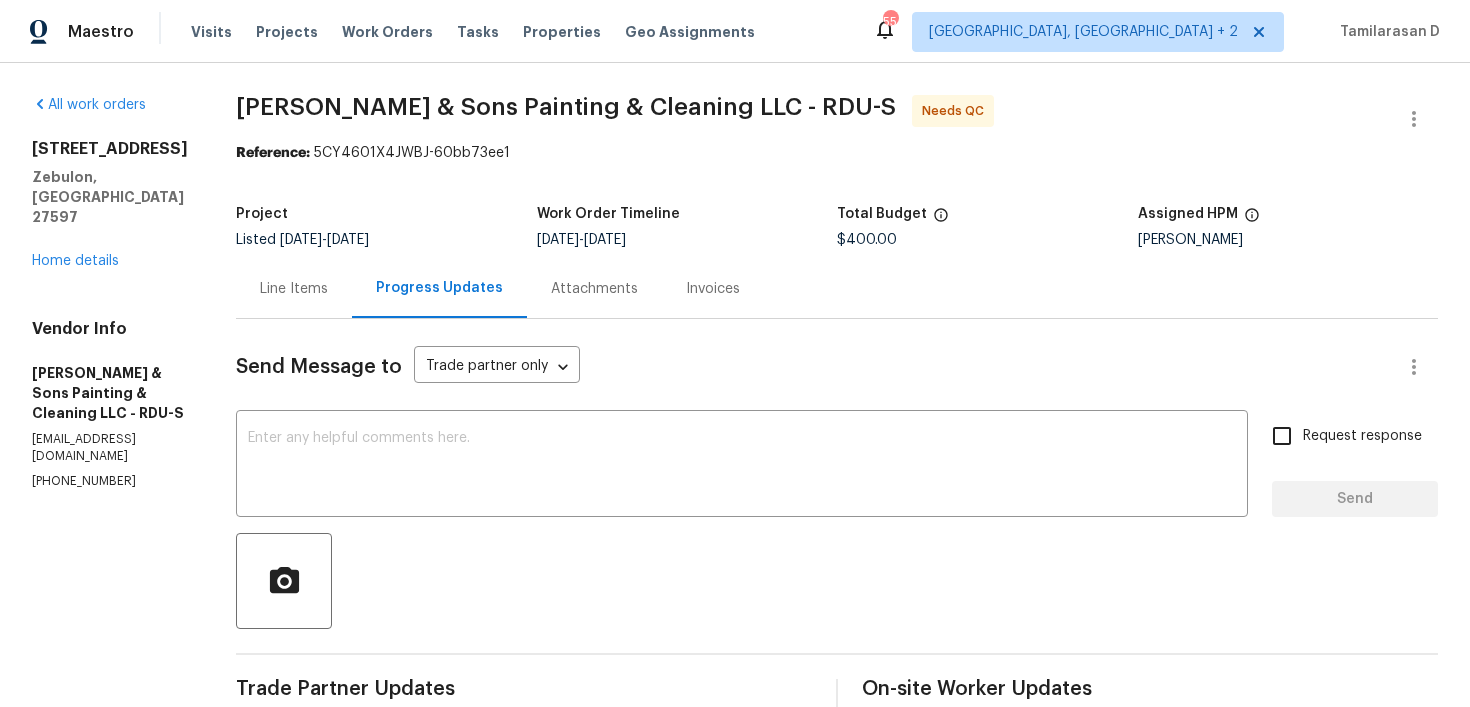 click on "Line Items" at bounding box center (294, 289) 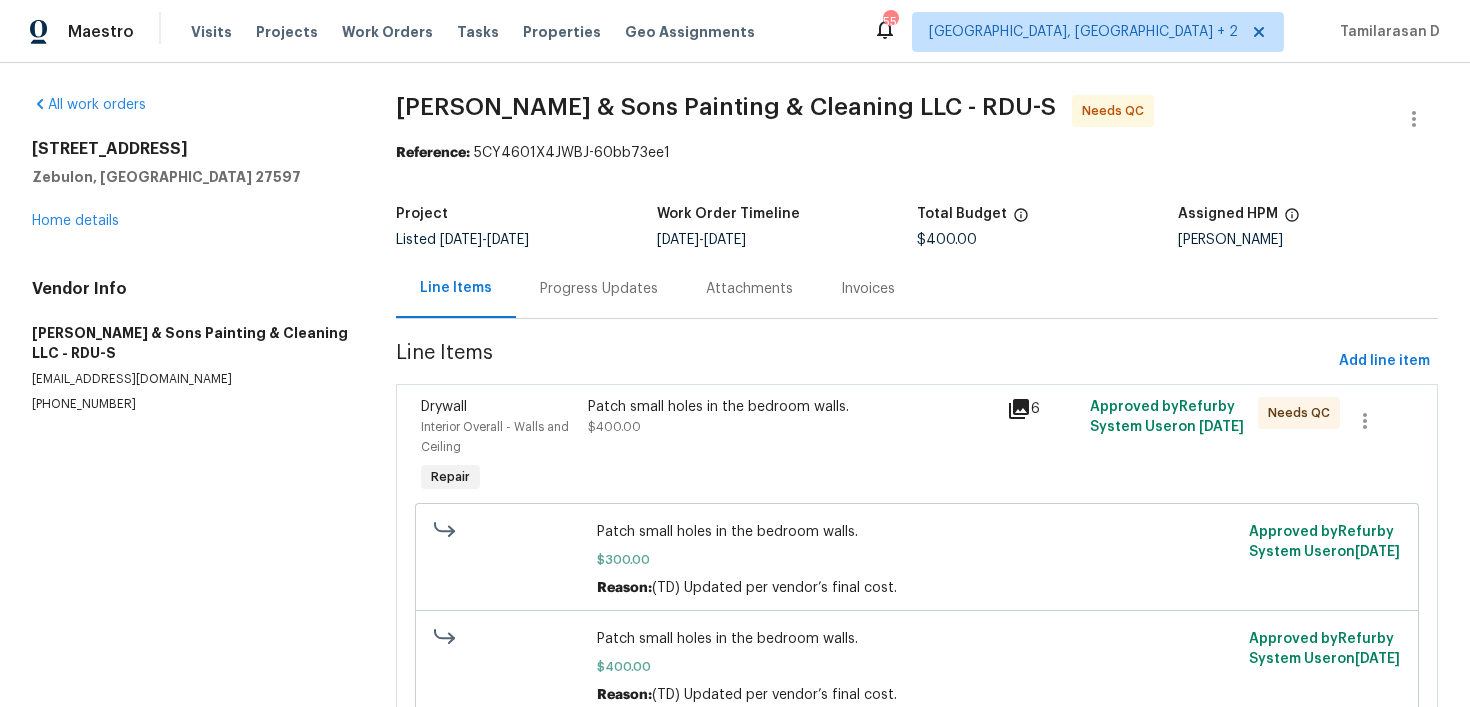 click on "Drywall Interior Overall - Walls and Ceiling Repair Patch small holes in the bedroom walls. $400.00   6 Approved by  Refurby System User  on   7/21/2025 Needs QC Patch small holes in the bedroom walls. $300.00 Reason:  (TD) Updated per vendor’s final cost. Approved by  Refurby System User  on  7/18/2025 Patch small holes in the bedroom walls. $400.00 Reason:  (TD) Updated per vendor’s final cost. Approved by  Refurby System User  on  7/21/2025" at bounding box center (917, 563) 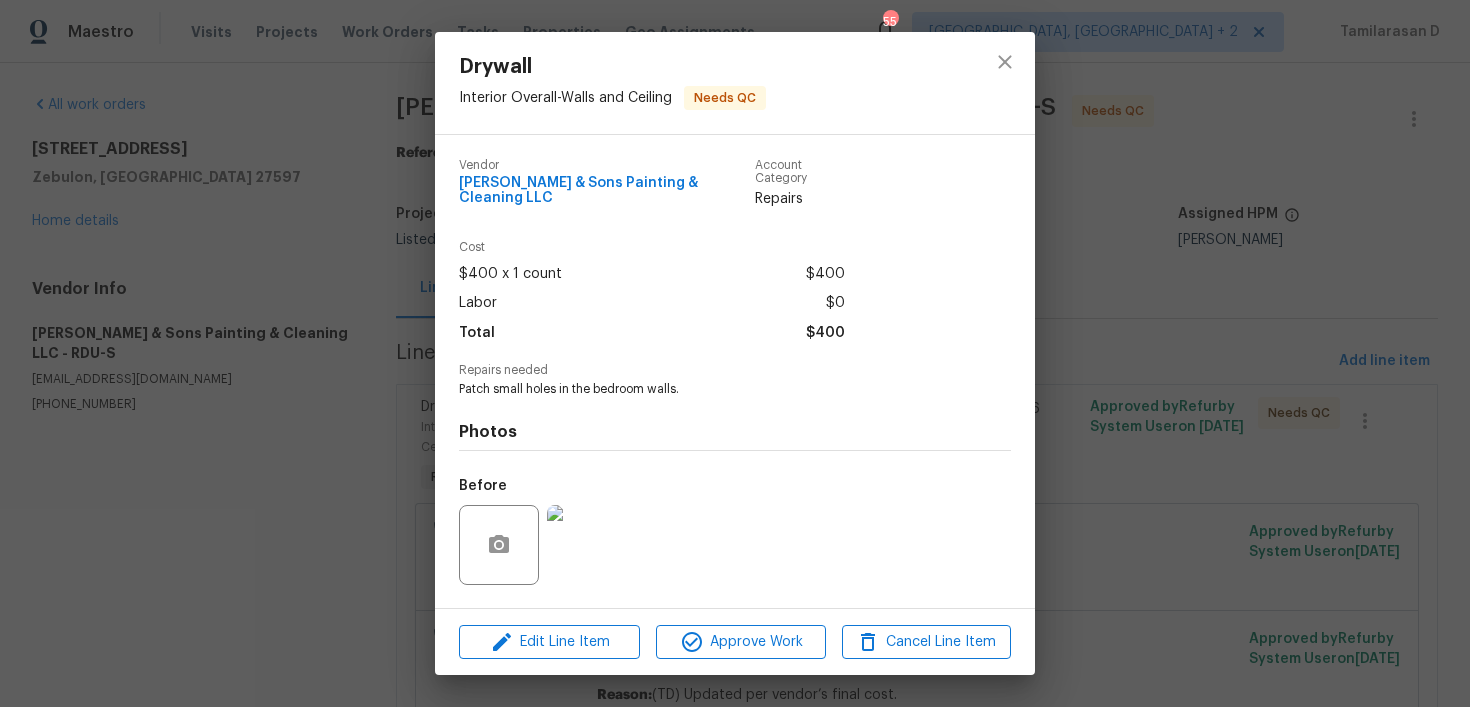 scroll, scrollTop: 114, scrollLeft: 0, axis: vertical 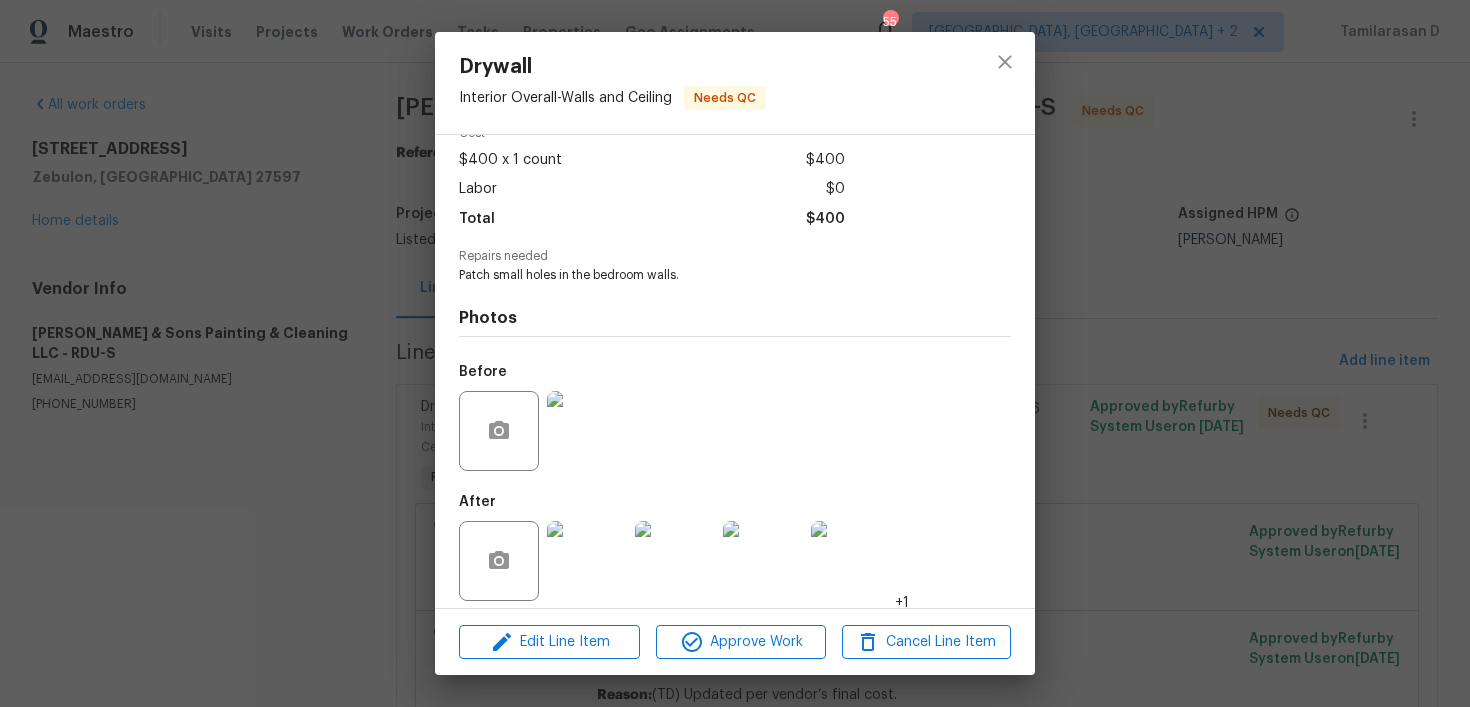 click at bounding box center [587, 561] 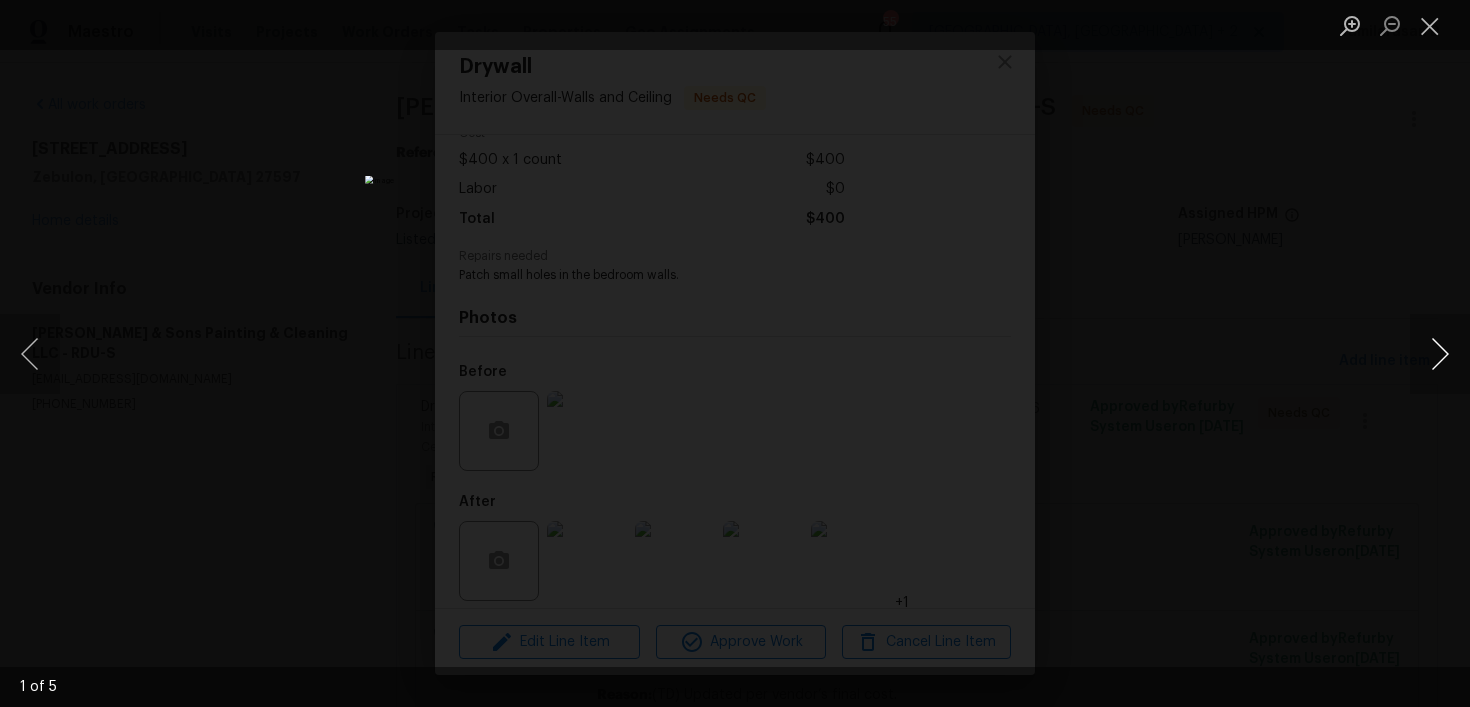 click at bounding box center [1440, 354] 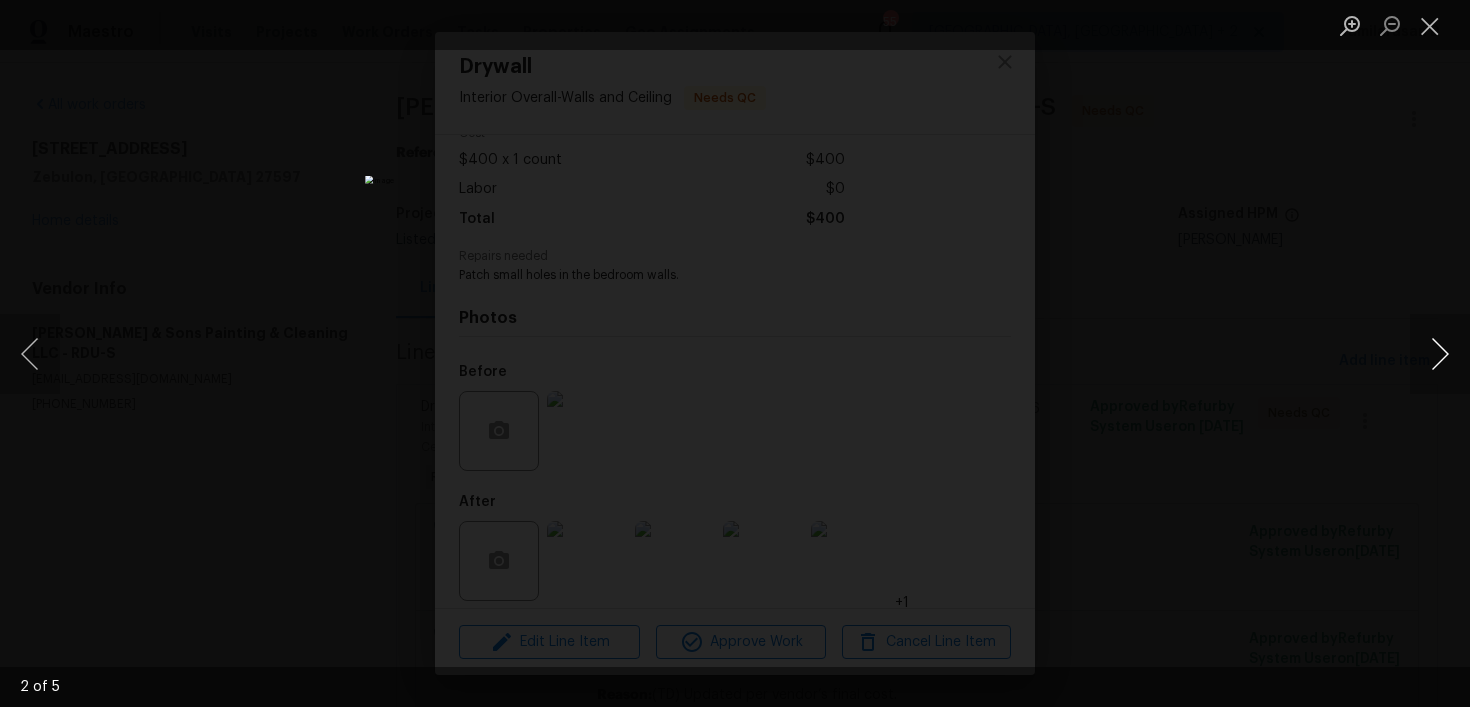 click at bounding box center [1440, 354] 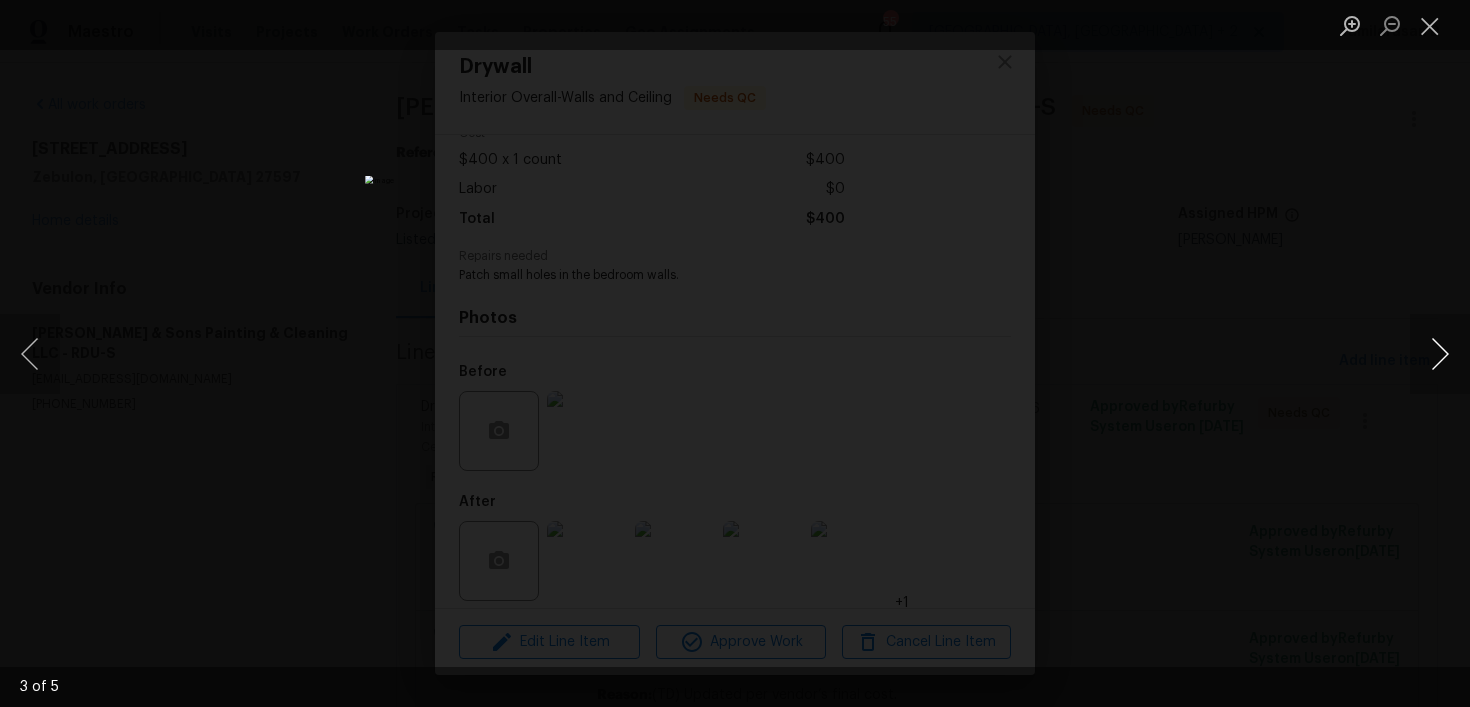 click at bounding box center [1440, 354] 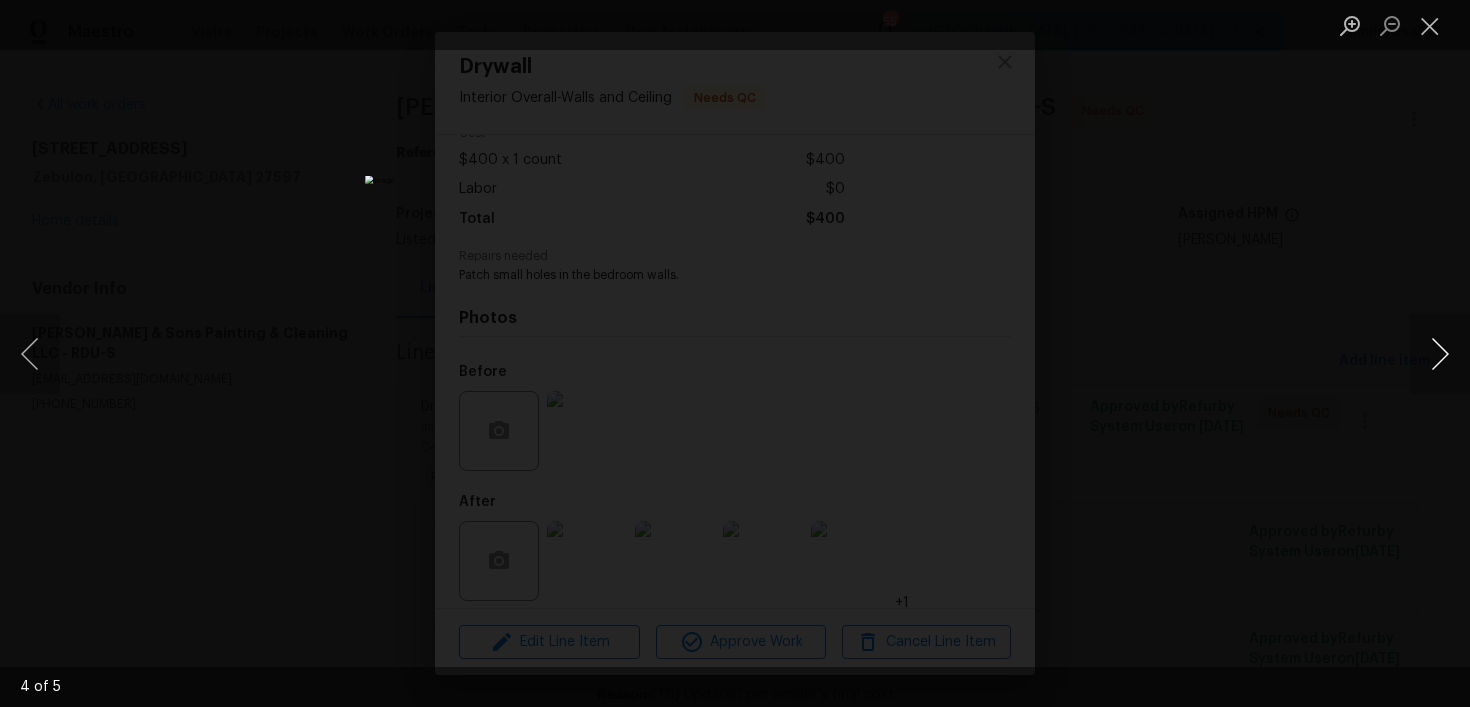 click at bounding box center (1440, 354) 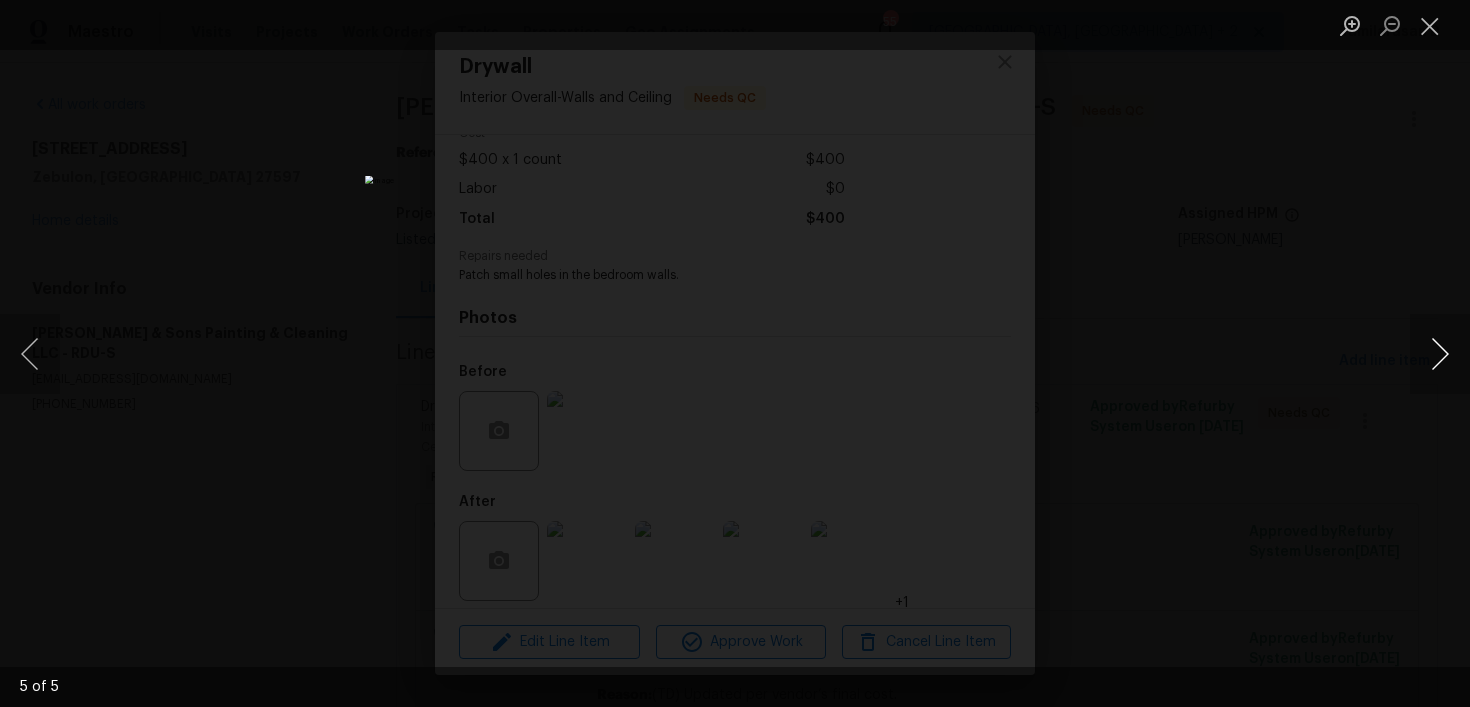 click at bounding box center [1440, 354] 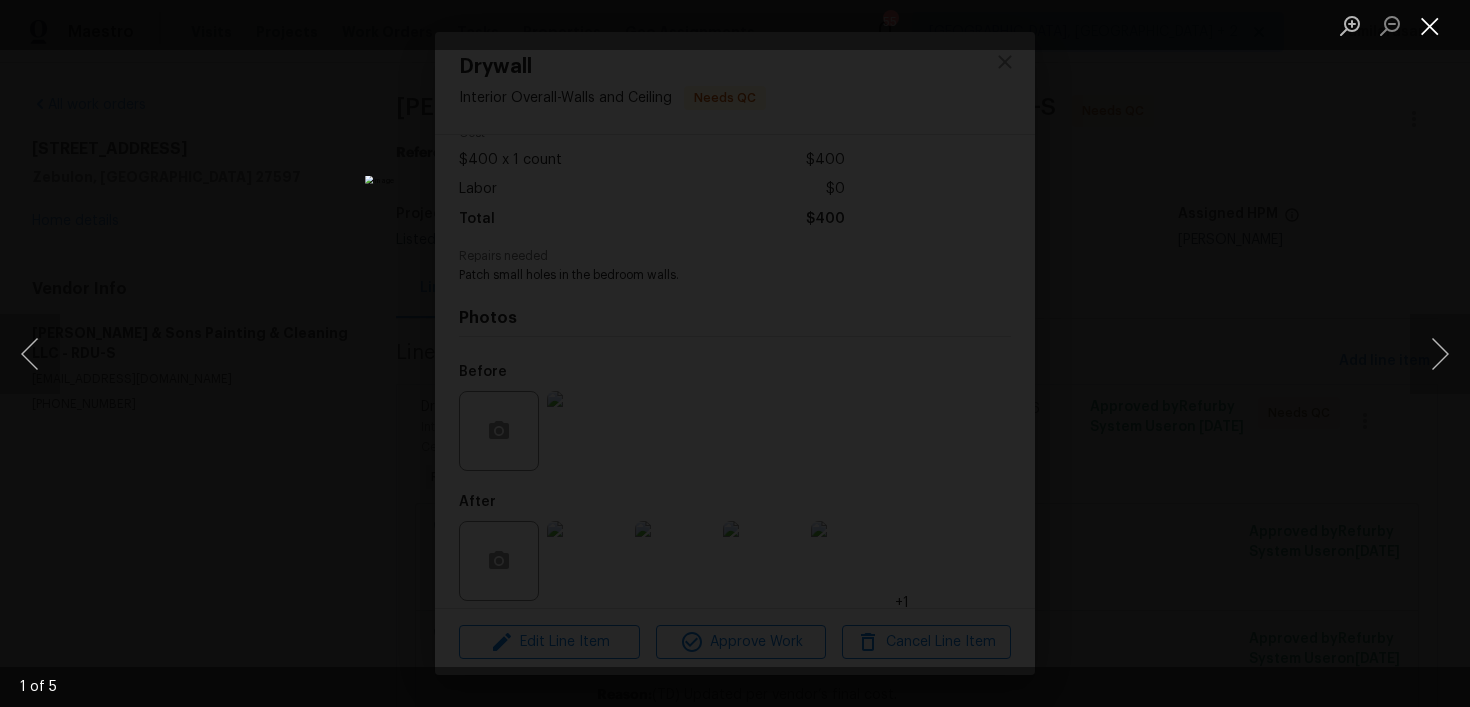 click at bounding box center [1430, 25] 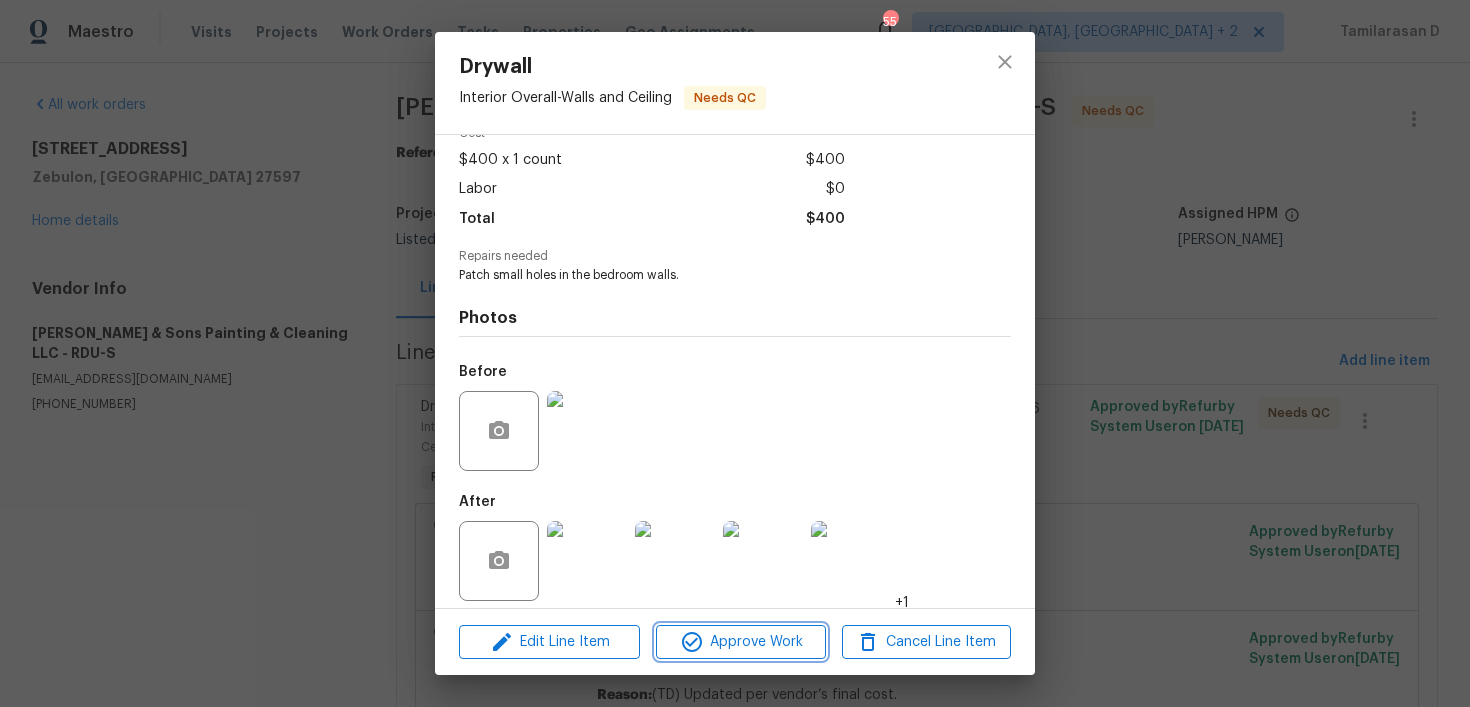 click 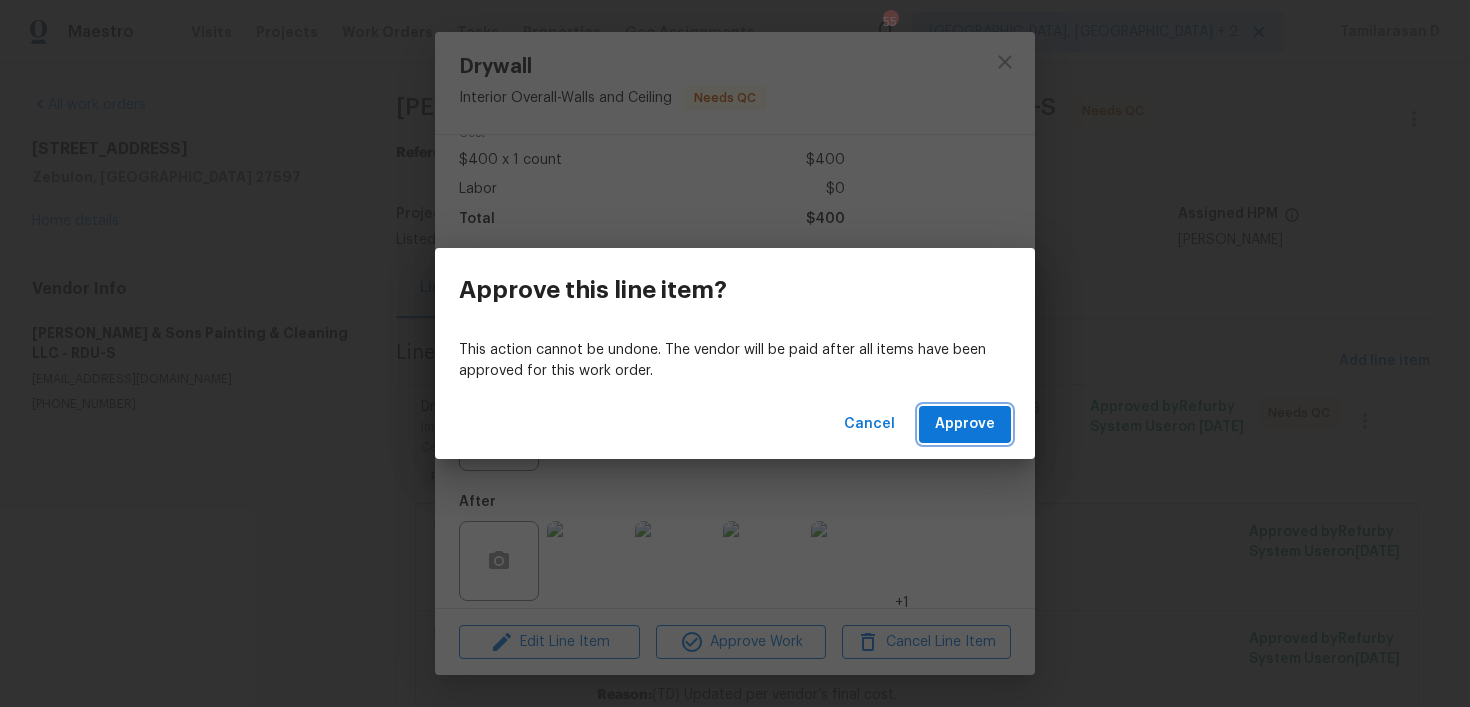click on "Approve" at bounding box center [965, 424] 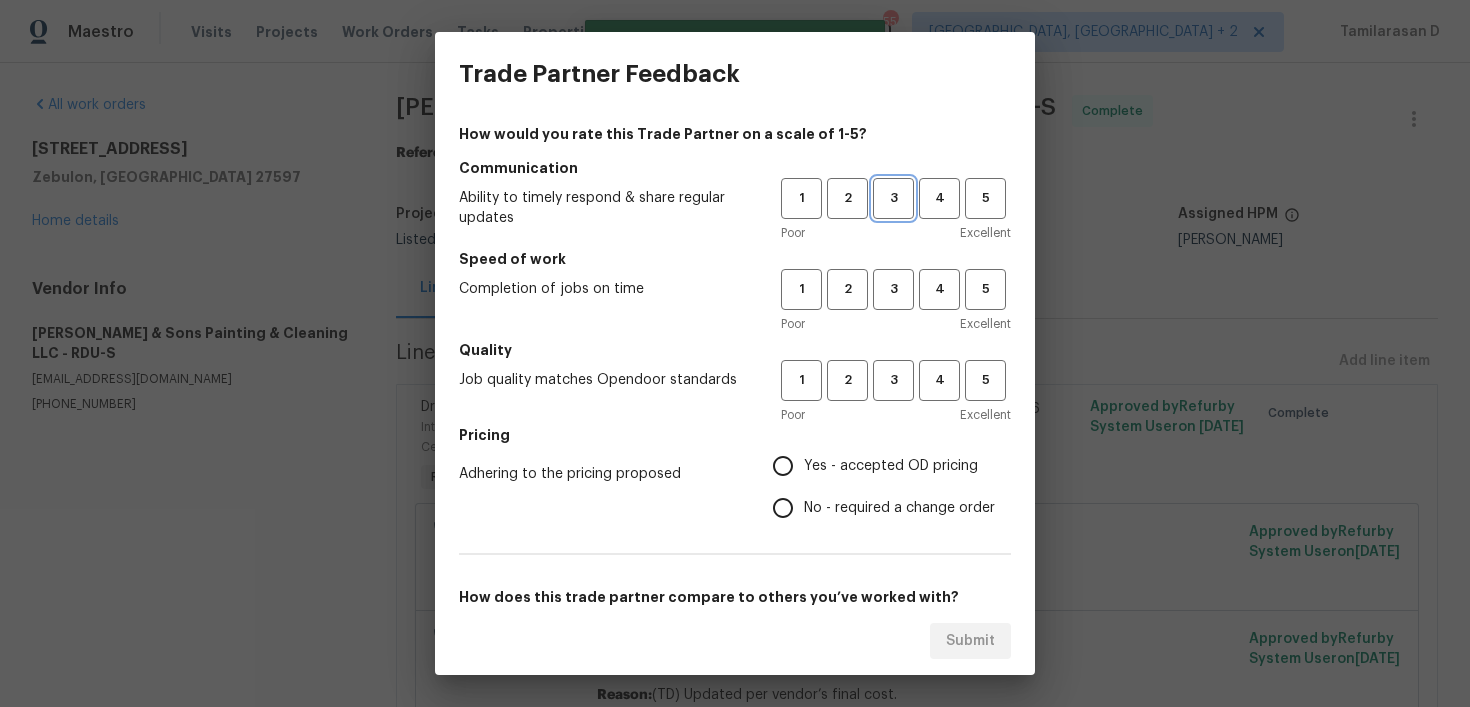 click on "3" at bounding box center (893, 198) 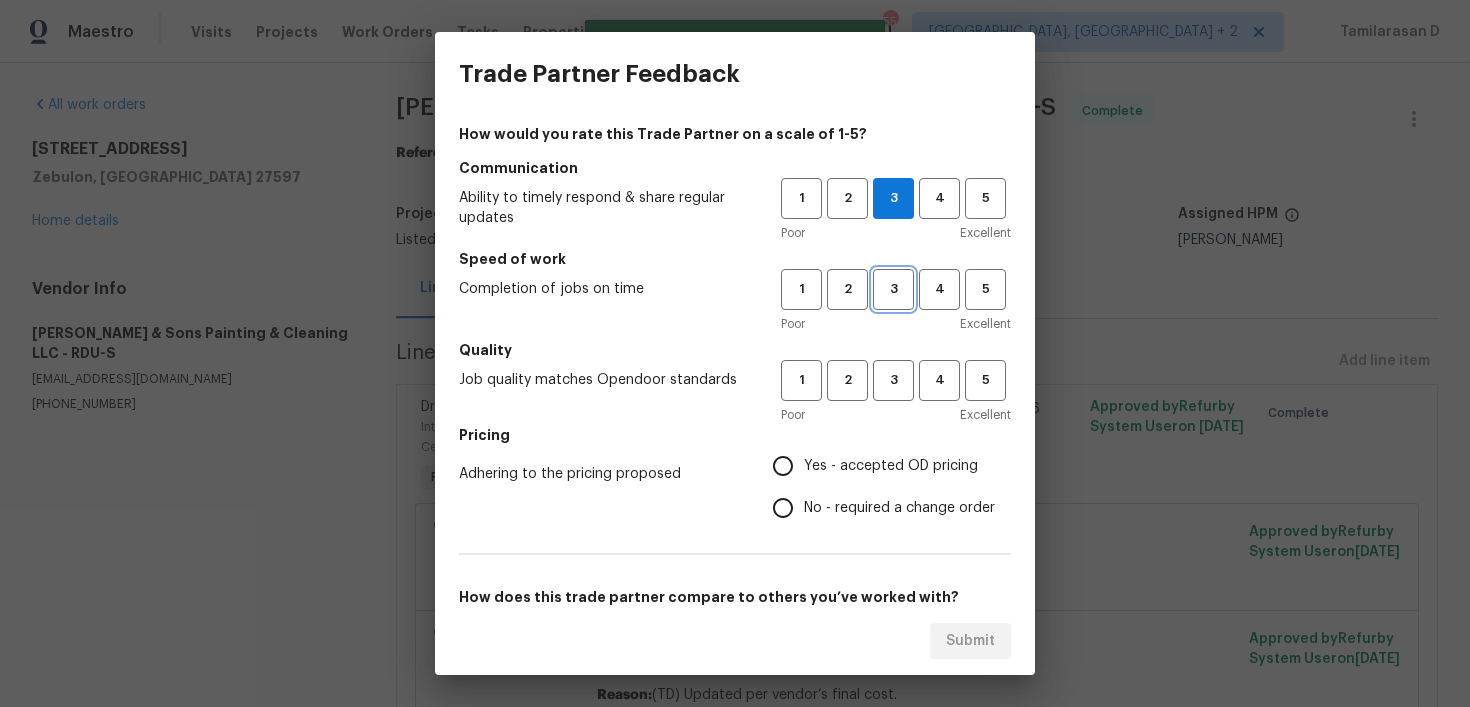 click on "3" at bounding box center (893, 289) 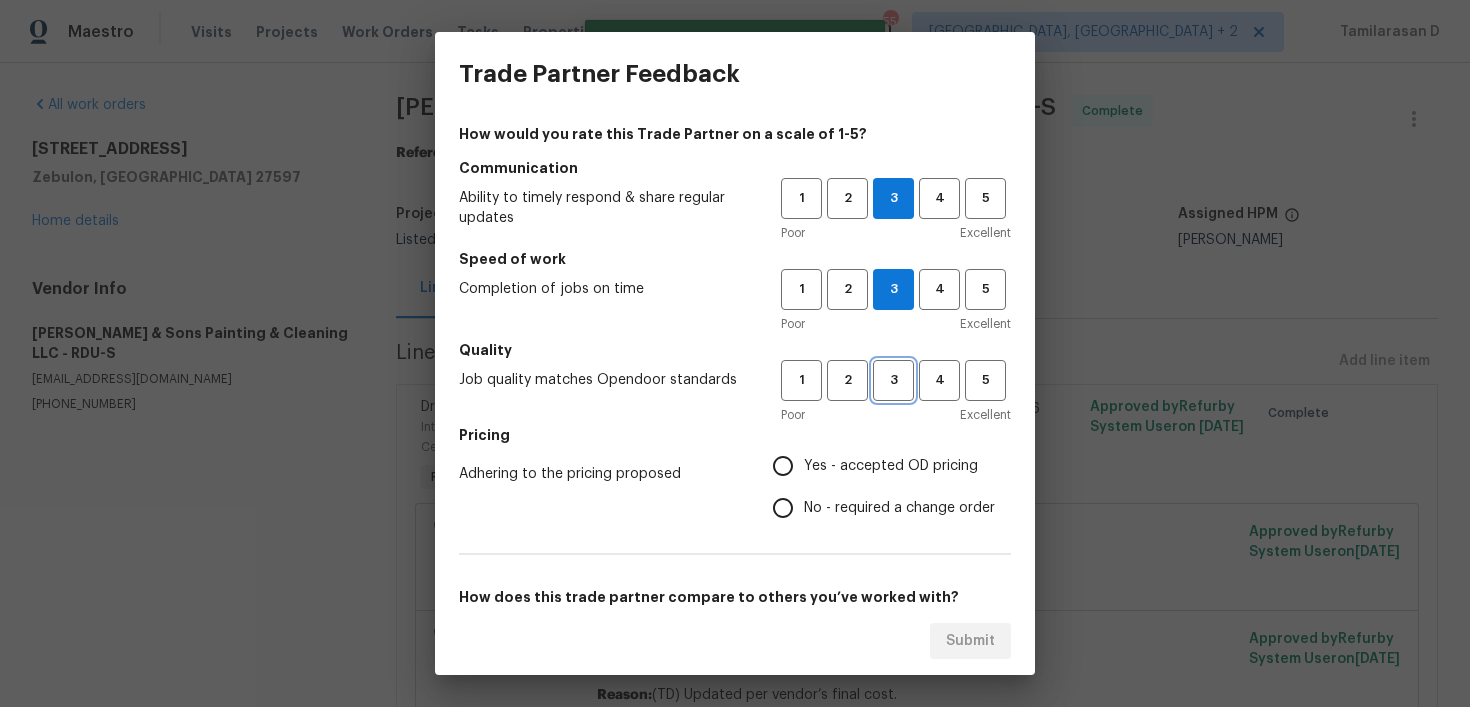 click on "3" at bounding box center (893, 380) 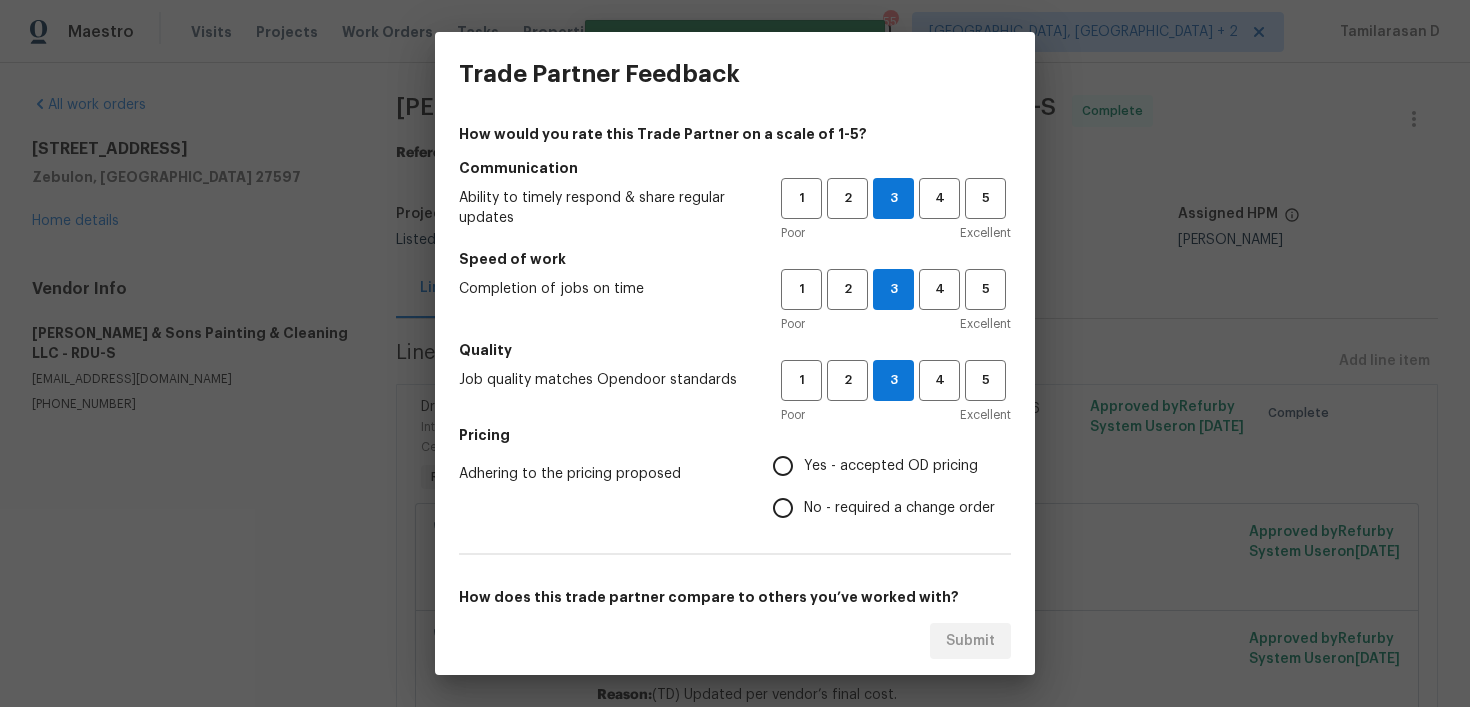 click on "No - required a change order" at bounding box center (783, 508) 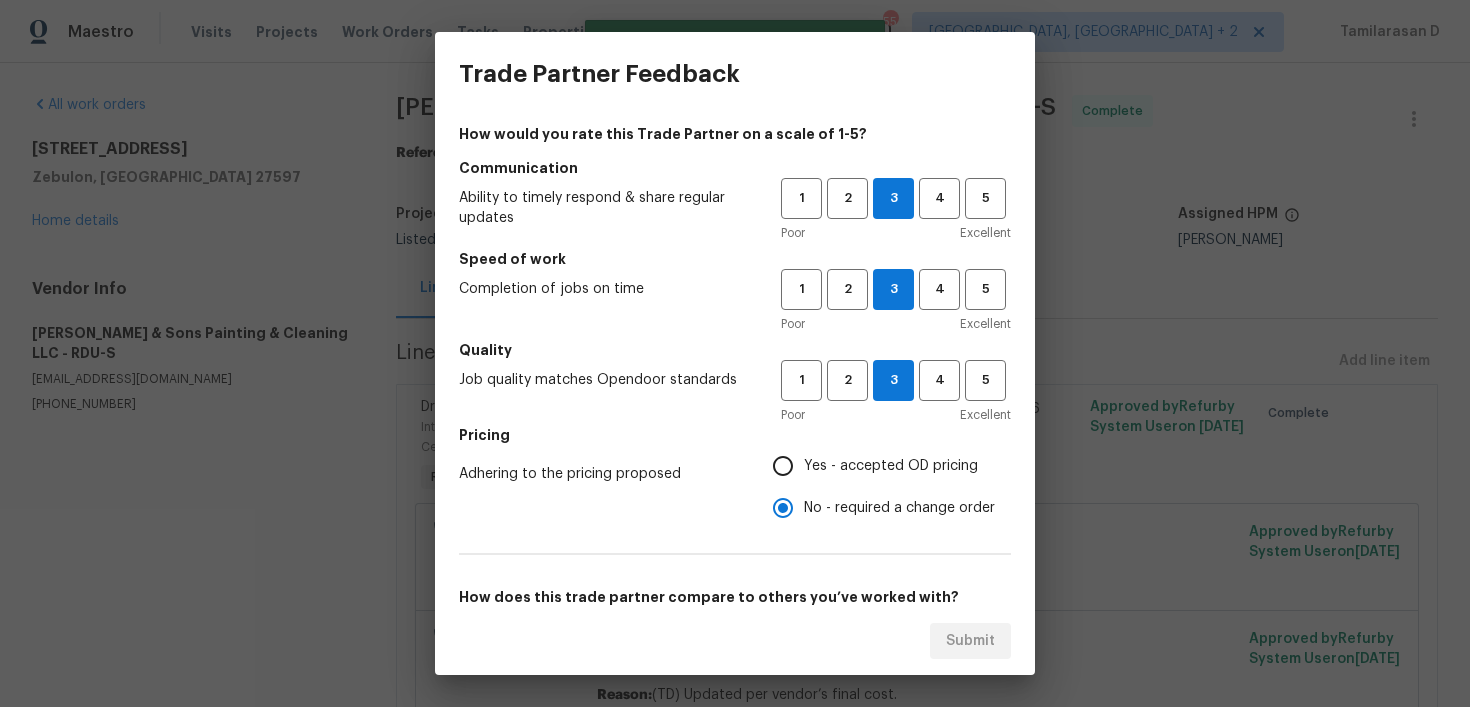 scroll, scrollTop: 308, scrollLeft: 0, axis: vertical 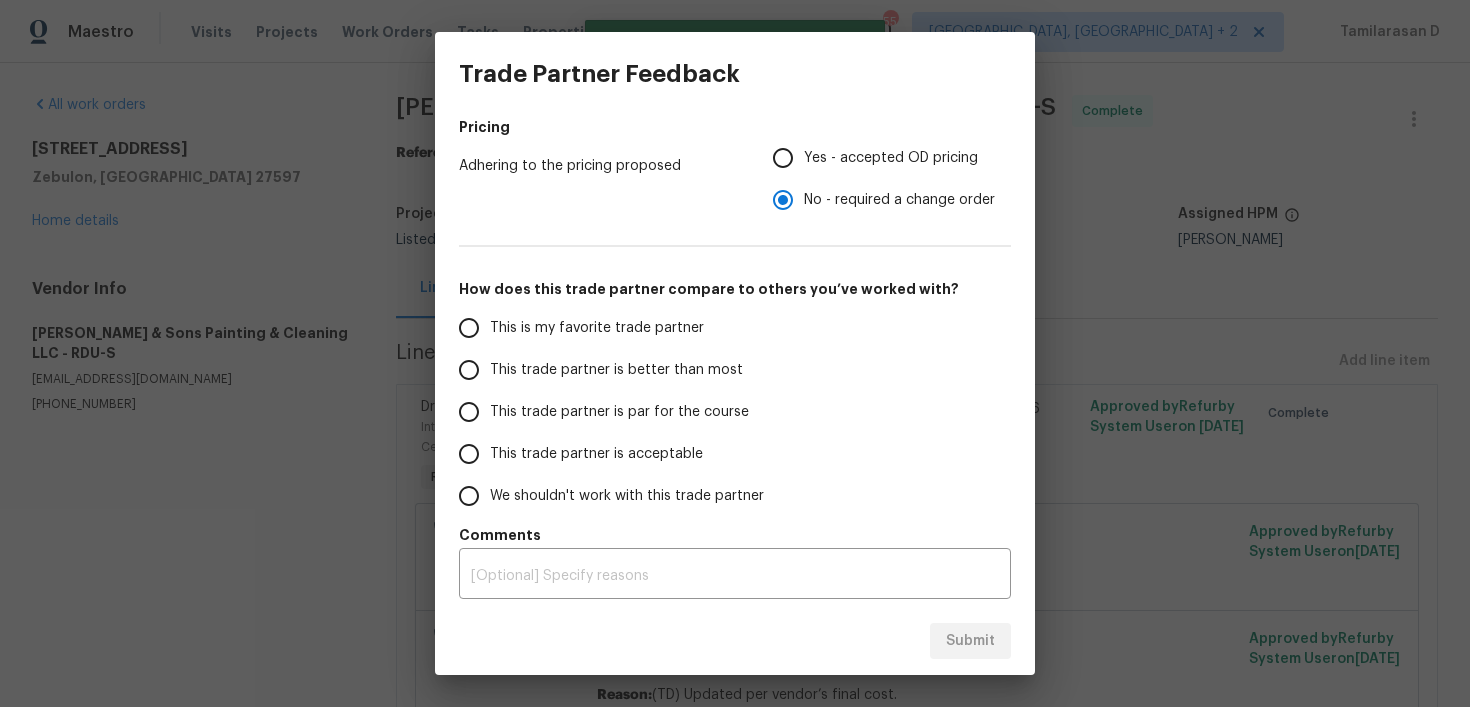 click on "This trade partner is par for the course" at bounding box center [469, 412] 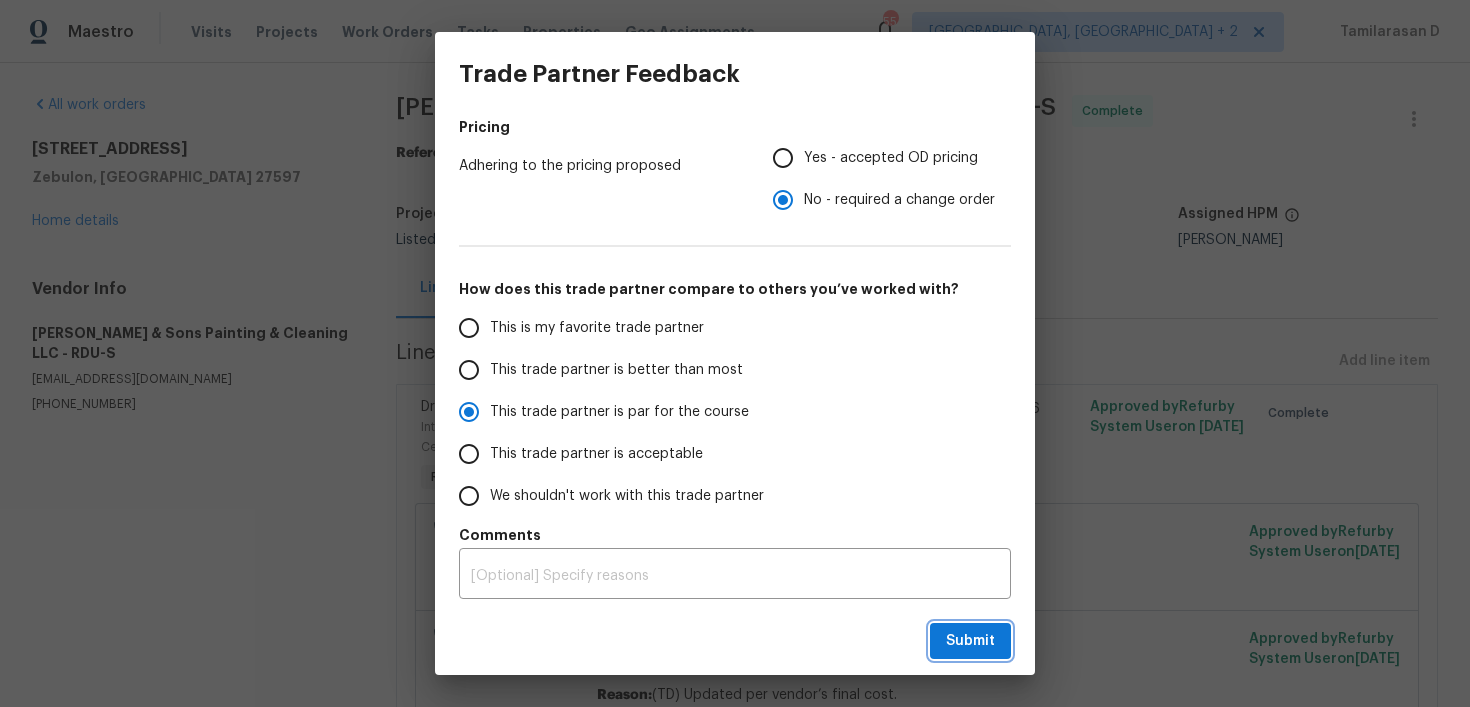 click on "Submit" at bounding box center (970, 641) 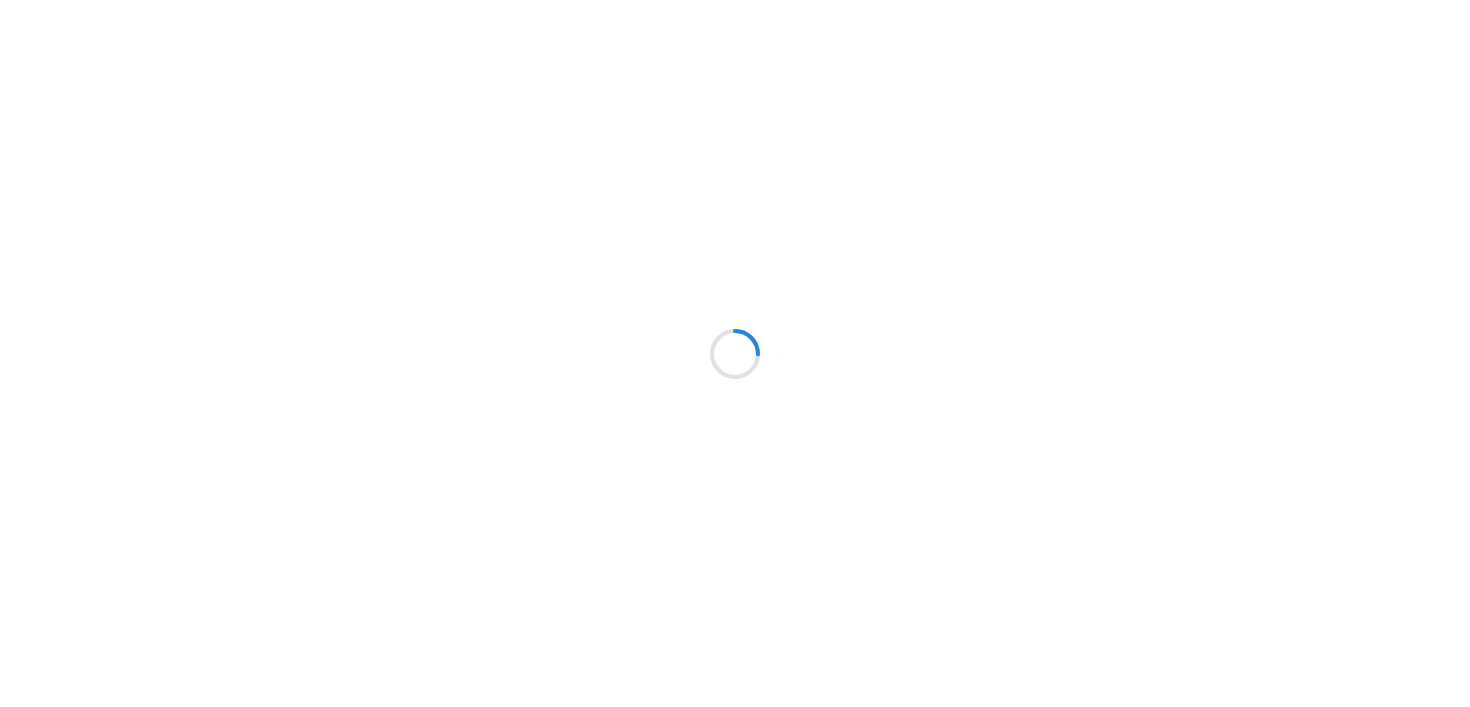 scroll, scrollTop: 0, scrollLeft: 0, axis: both 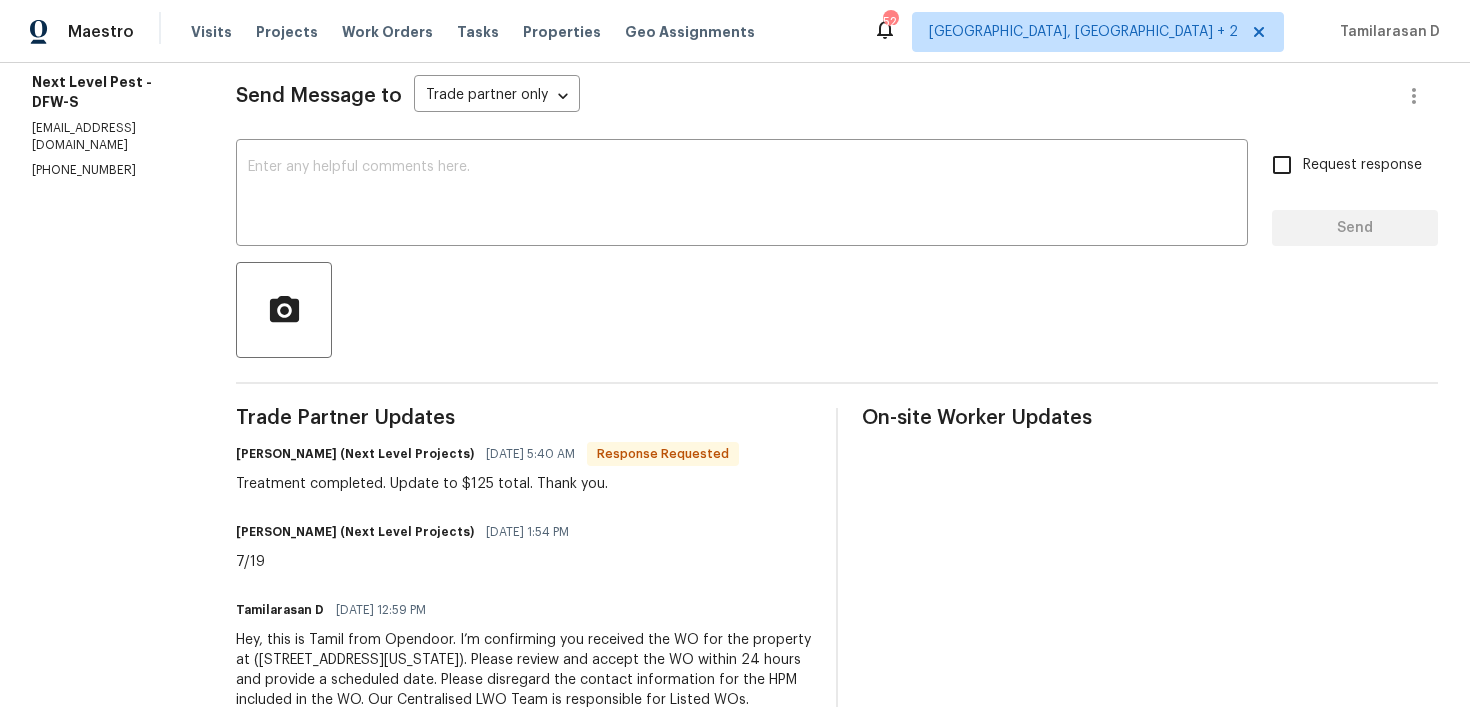 click on "Trade Partner Updates [PERSON_NAME] (Next Level Projects) [DATE] 5:40 AM Response Requested Treatment completed. Update to $125 total. Thank you. [PERSON_NAME] (Next Level Projects) [DATE] 1:54 PM 7/19 [GEOGRAPHIC_DATA] D [DATE] 12:59 PM Hey, this is Tamil from Opendoor. I’m confirming you received the WO for the property at ([STREET_ADDRESS][US_STATE]). Please review and accept the WO within 24 hours and provide a scheduled date. Please disregard the contact information for the HPM included in the WO. Our Centralised LWO Team is responsible for Listed WOs." at bounding box center (524, 571) 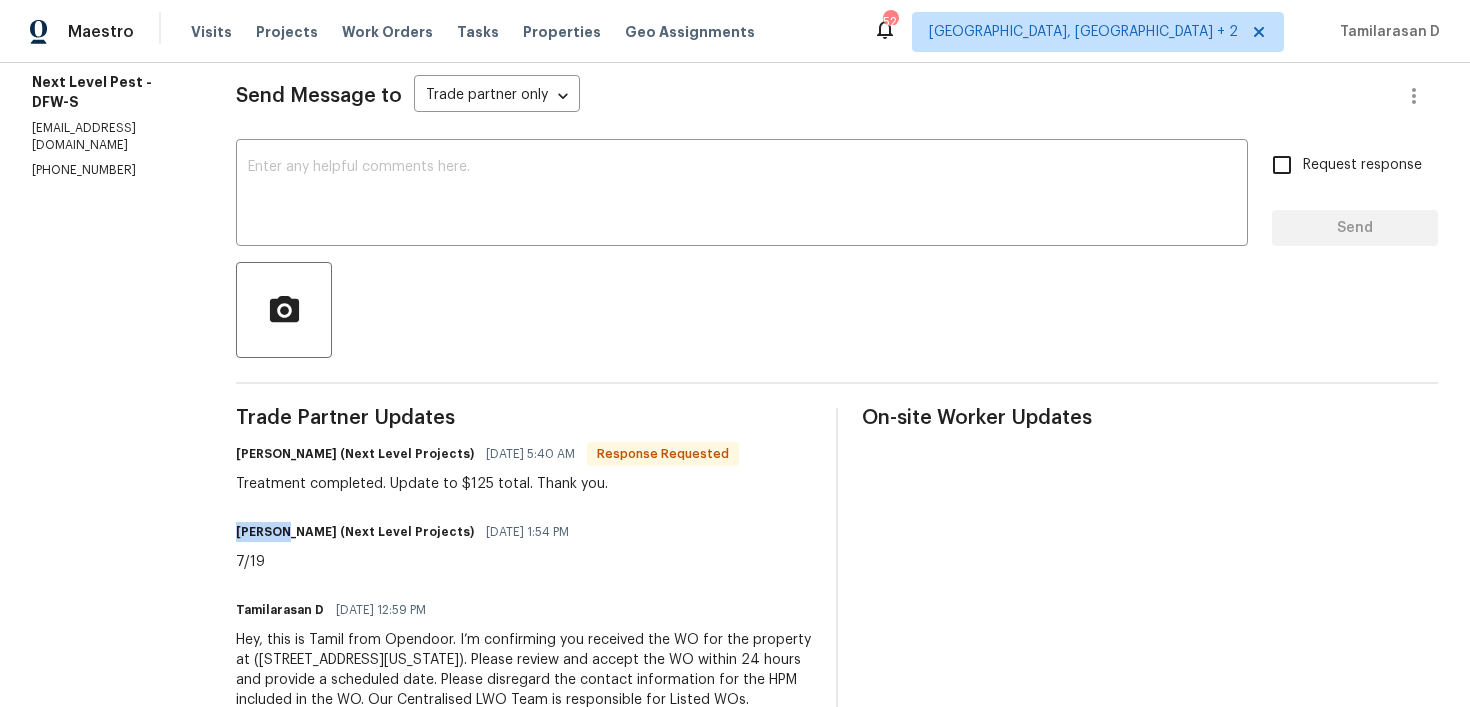 click on "Trade Partner Updates [PERSON_NAME] (Next Level Projects) [DATE] 5:40 AM Response Requested Treatment completed. Update to $125 total. Thank you. [PERSON_NAME] (Next Level Projects) [DATE] 1:54 PM 7/19 [GEOGRAPHIC_DATA] D [DATE] 12:59 PM Hey, this is Tamil from Opendoor. I’m confirming you received the WO for the property at ([STREET_ADDRESS][US_STATE]). Please review and accept the WO within 24 hours and provide a scheduled date. Please disregard the contact information for the HPM included in the WO. Our Centralised LWO Team is responsible for Listed WOs." at bounding box center (524, 571) 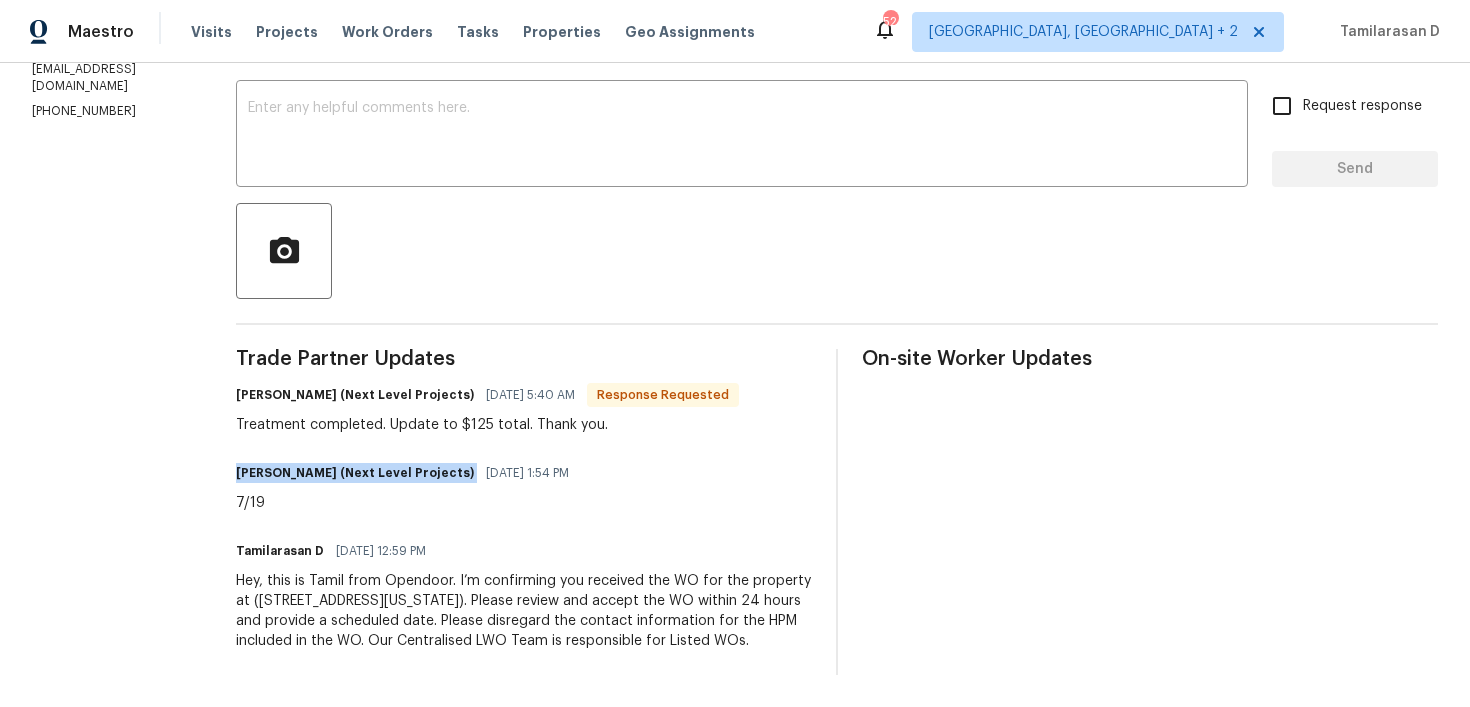 scroll, scrollTop: 0, scrollLeft: 0, axis: both 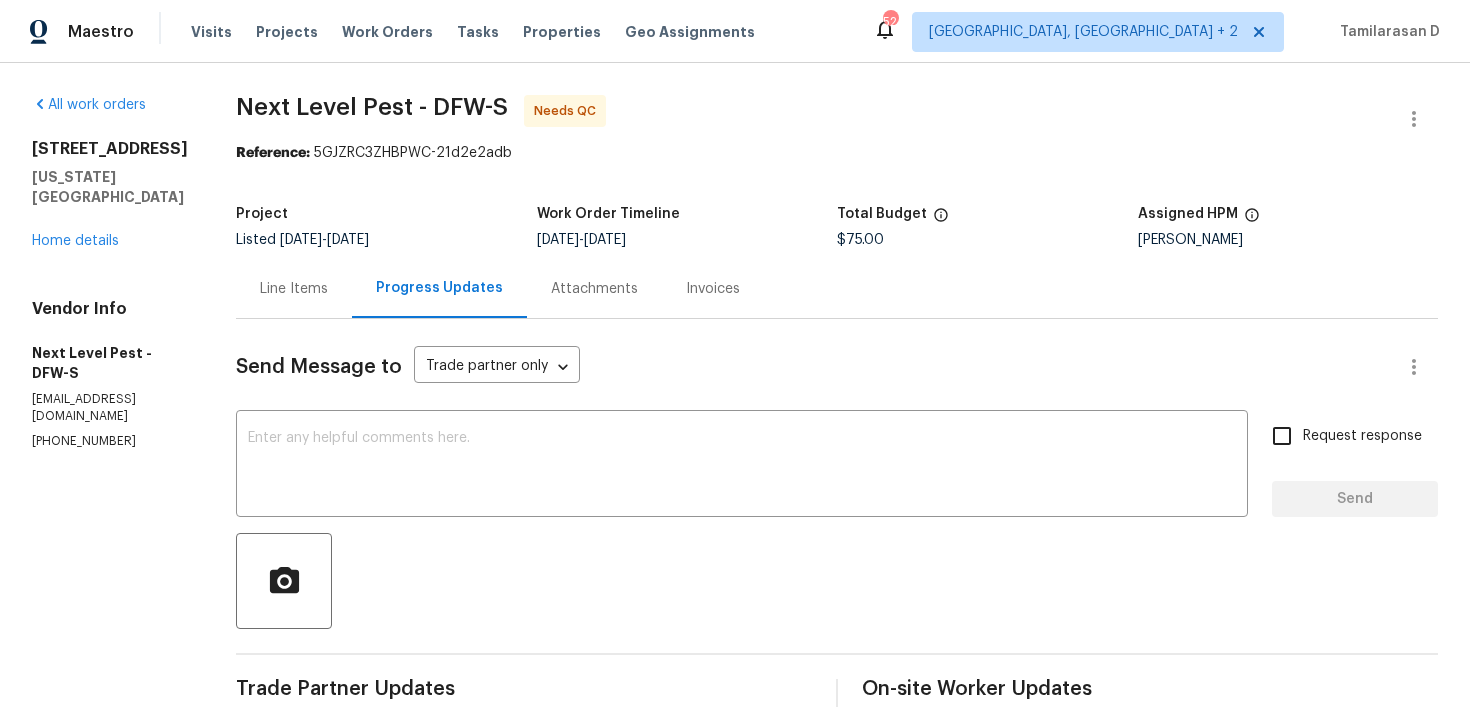 click on "Line Items" at bounding box center [294, 288] 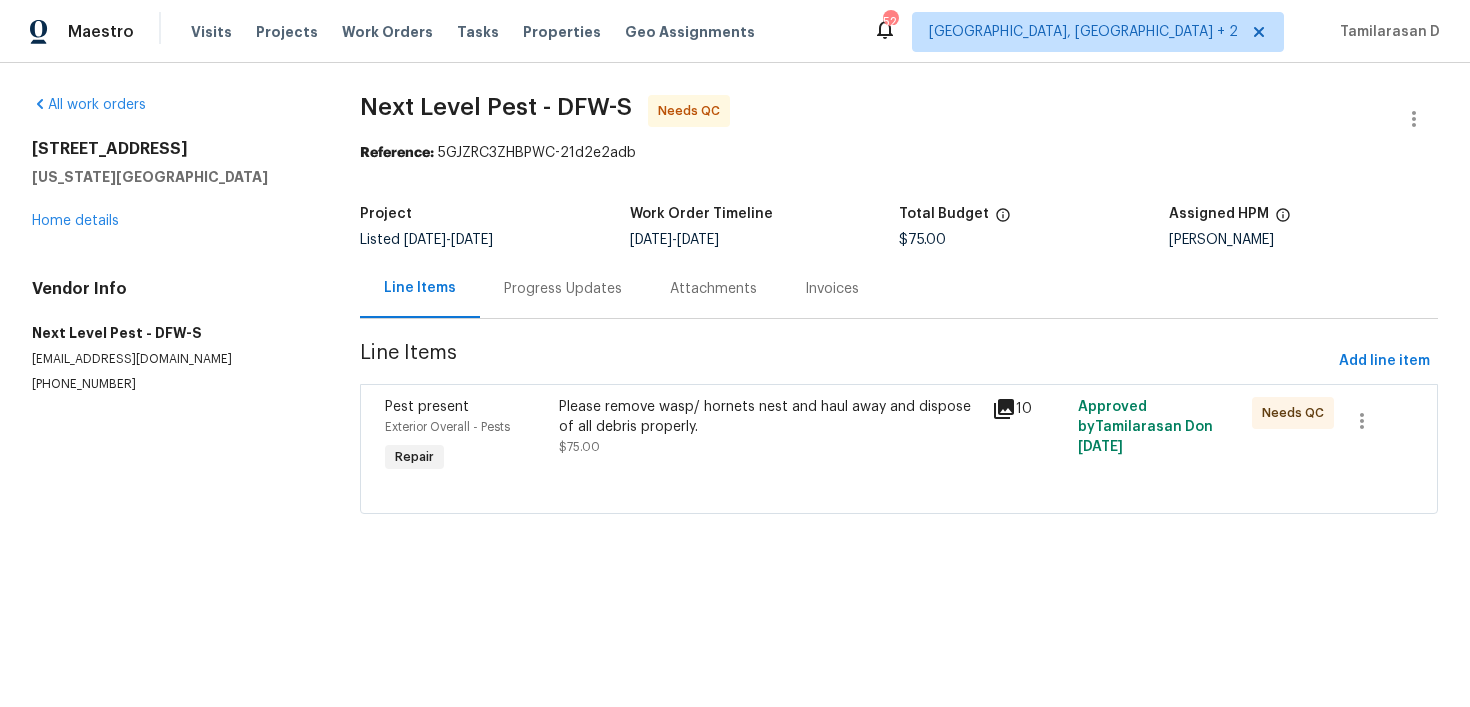 click on "Please remove wasp/ hornets nest and haul away and dispose of all debris properly. $75.00" at bounding box center [769, 437] 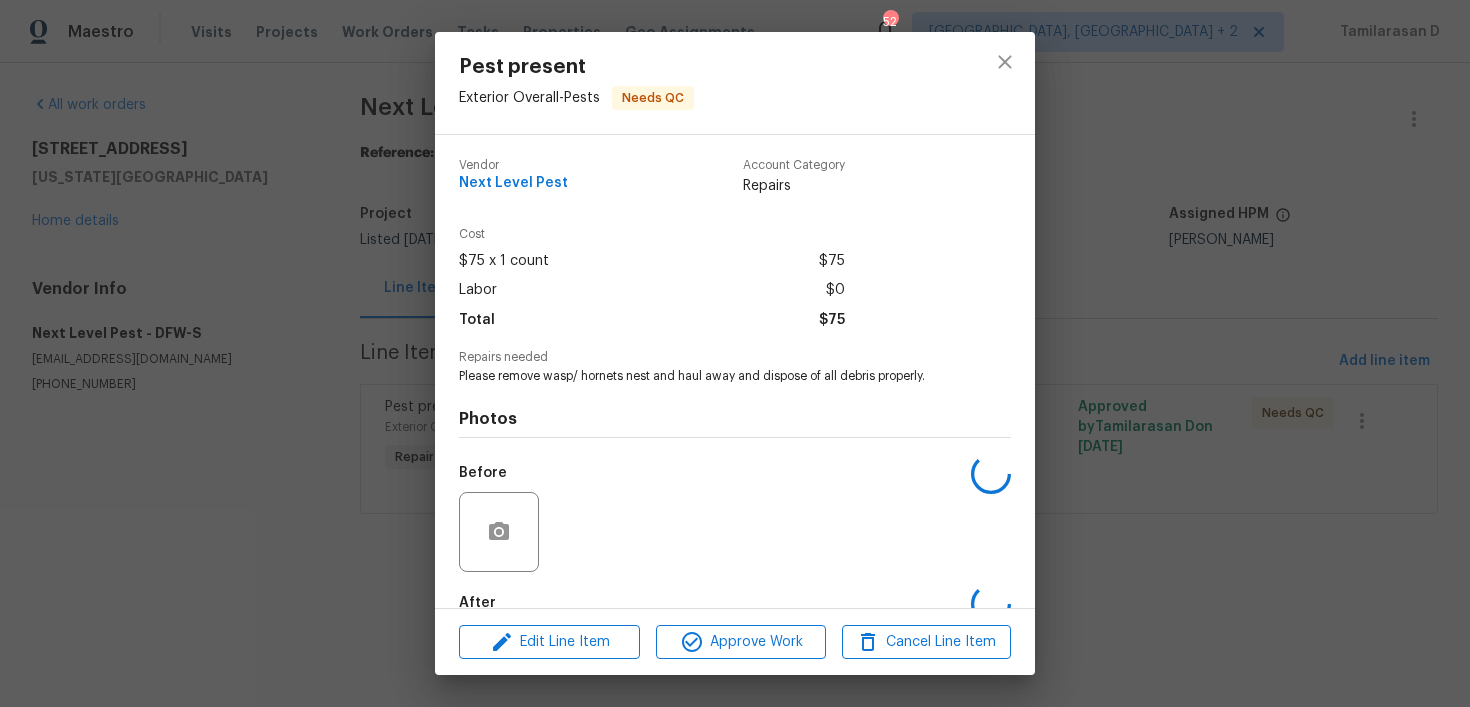 scroll, scrollTop: 114, scrollLeft: 0, axis: vertical 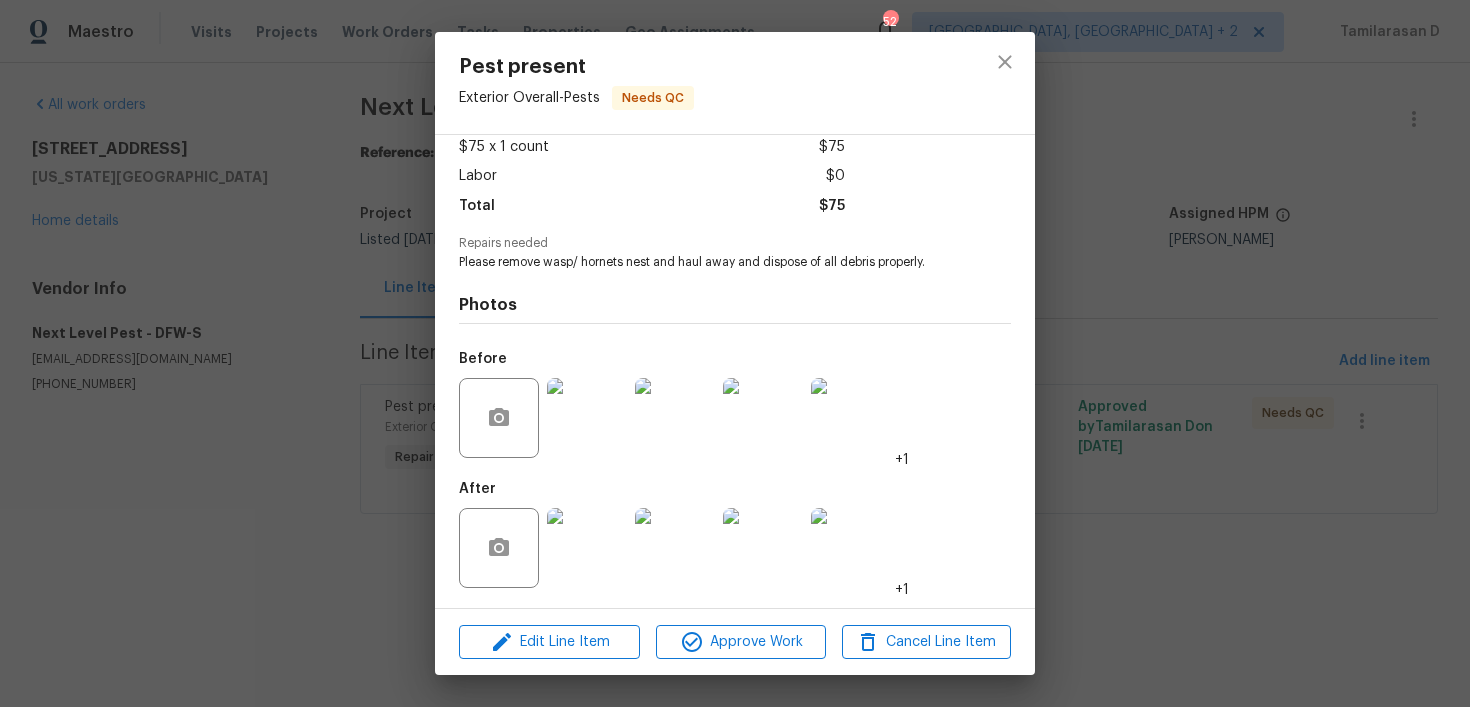 click at bounding box center [587, 418] 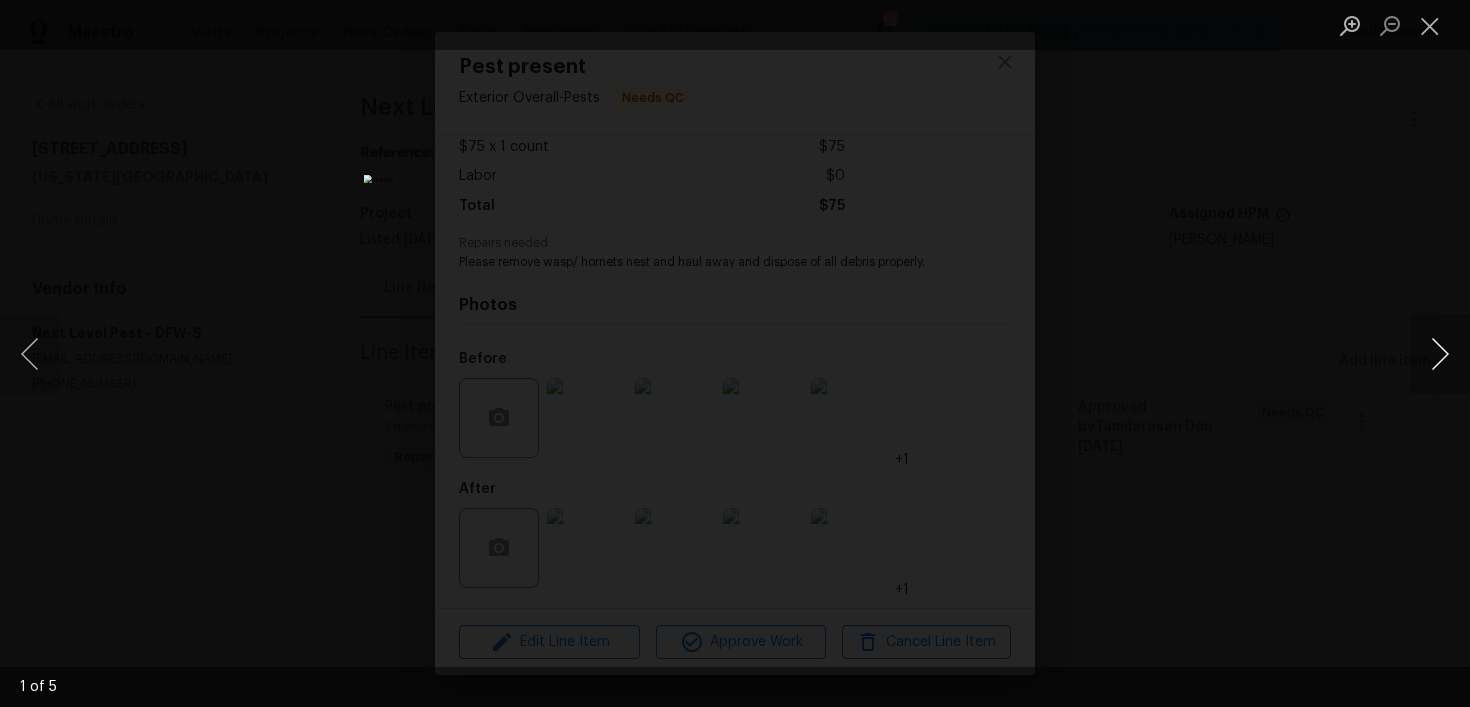 click at bounding box center [1440, 354] 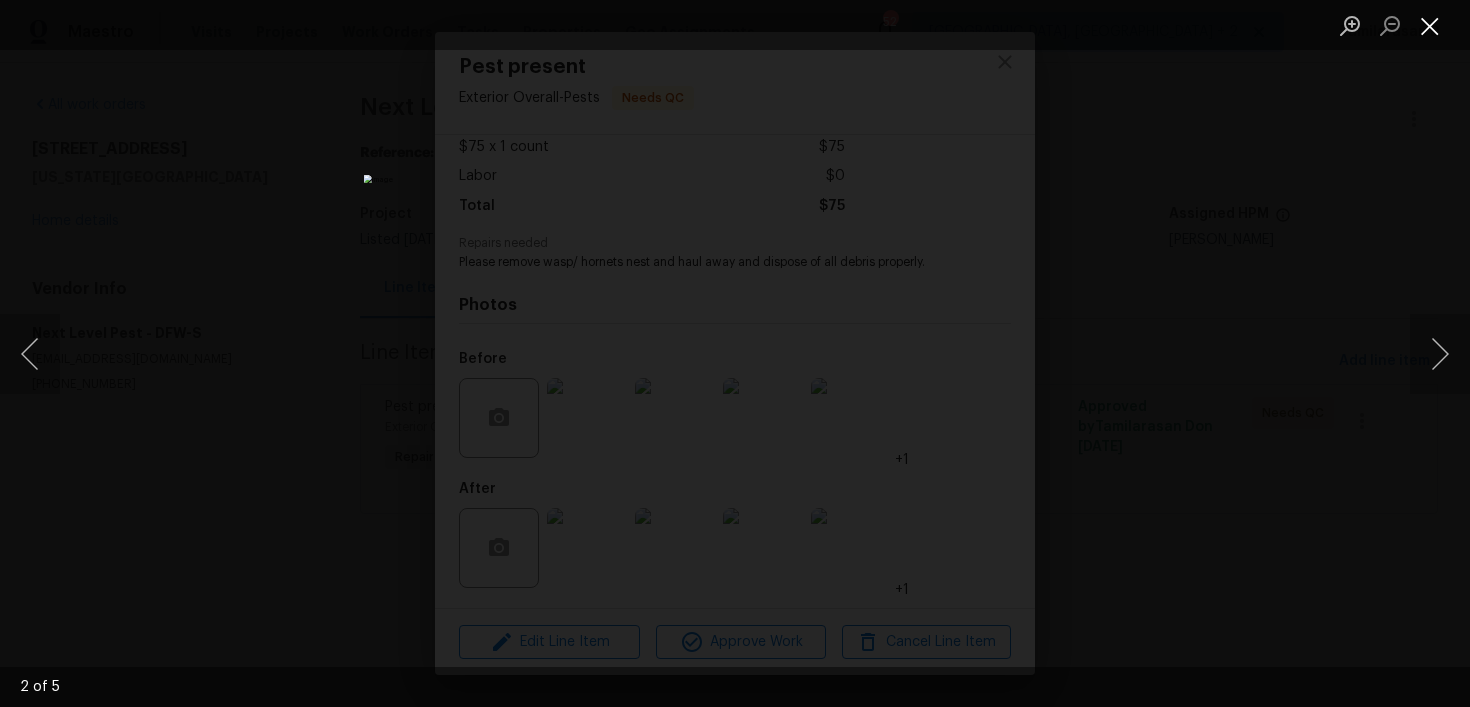 click at bounding box center (1430, 25) 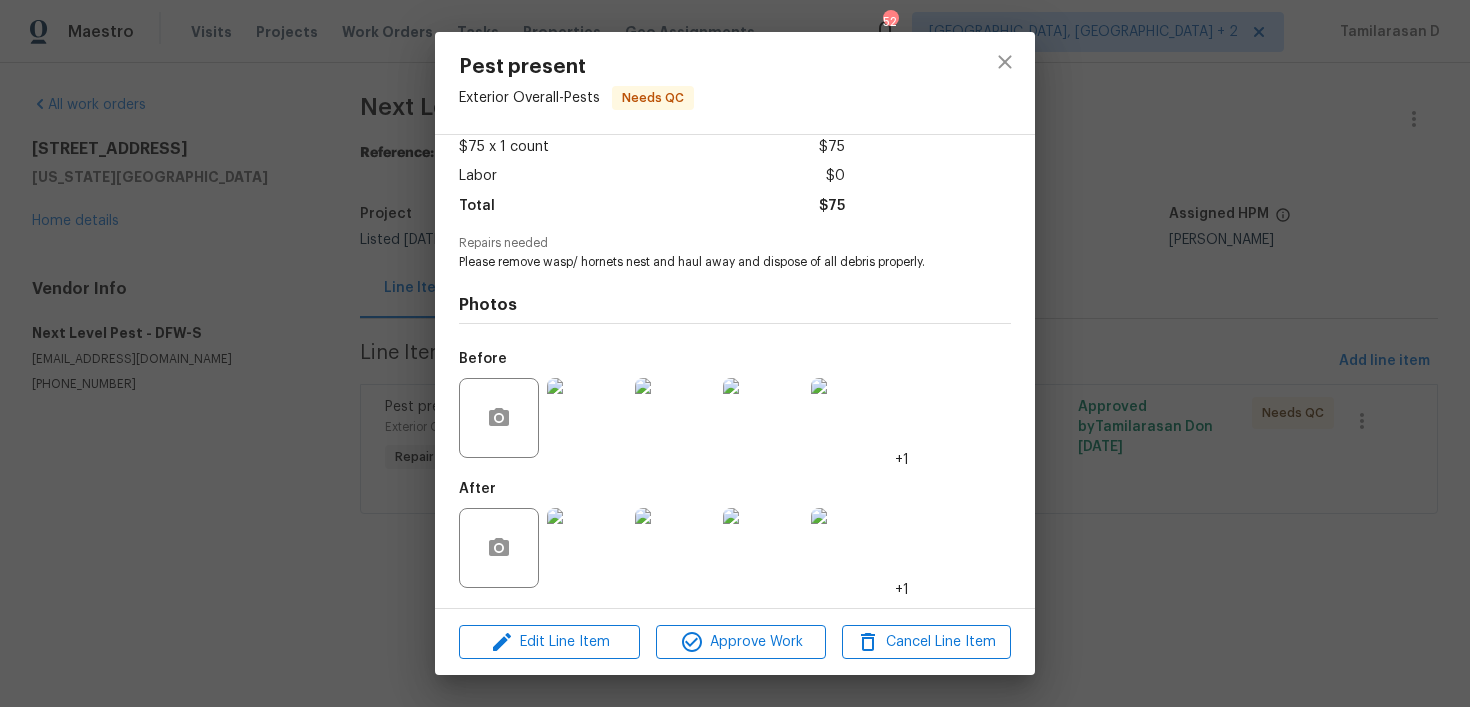 click at bounding box center (587, 418) 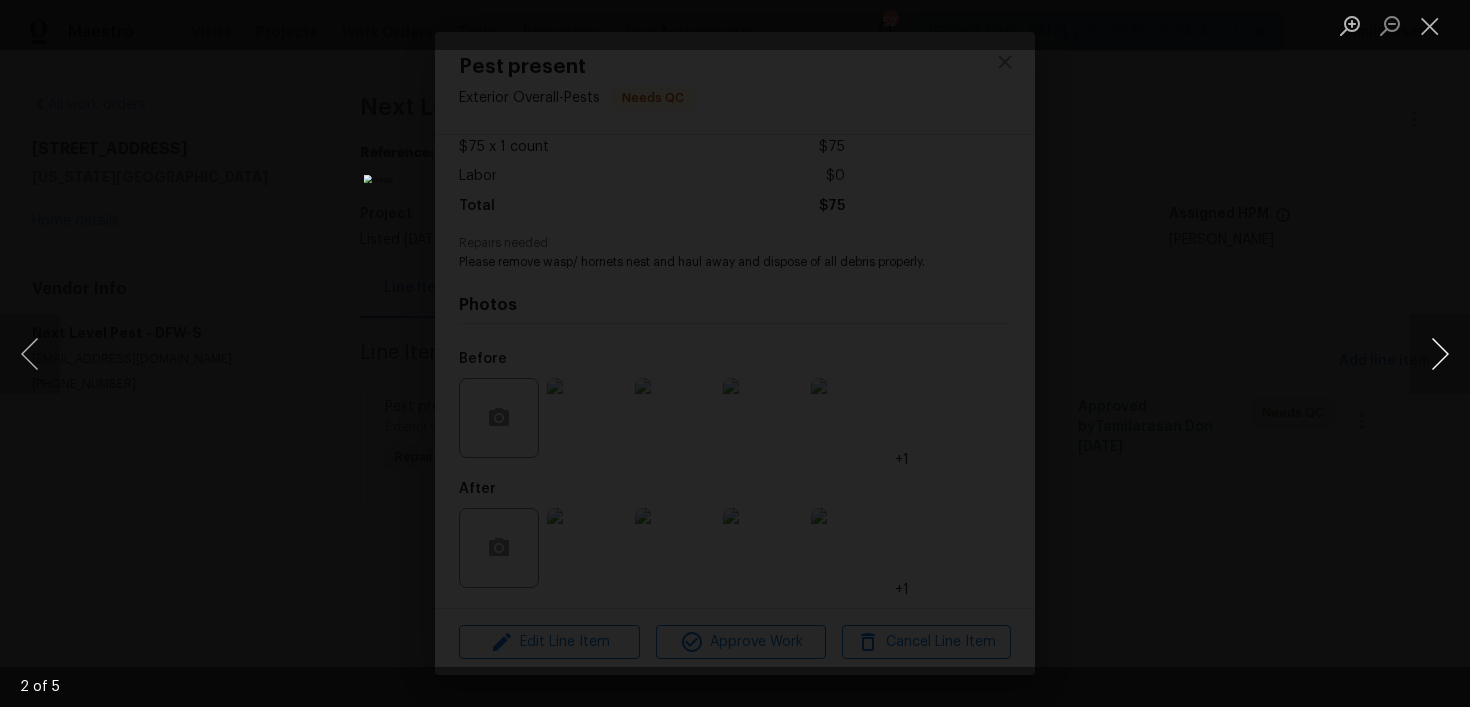 click at bounding box center (1440, 354) 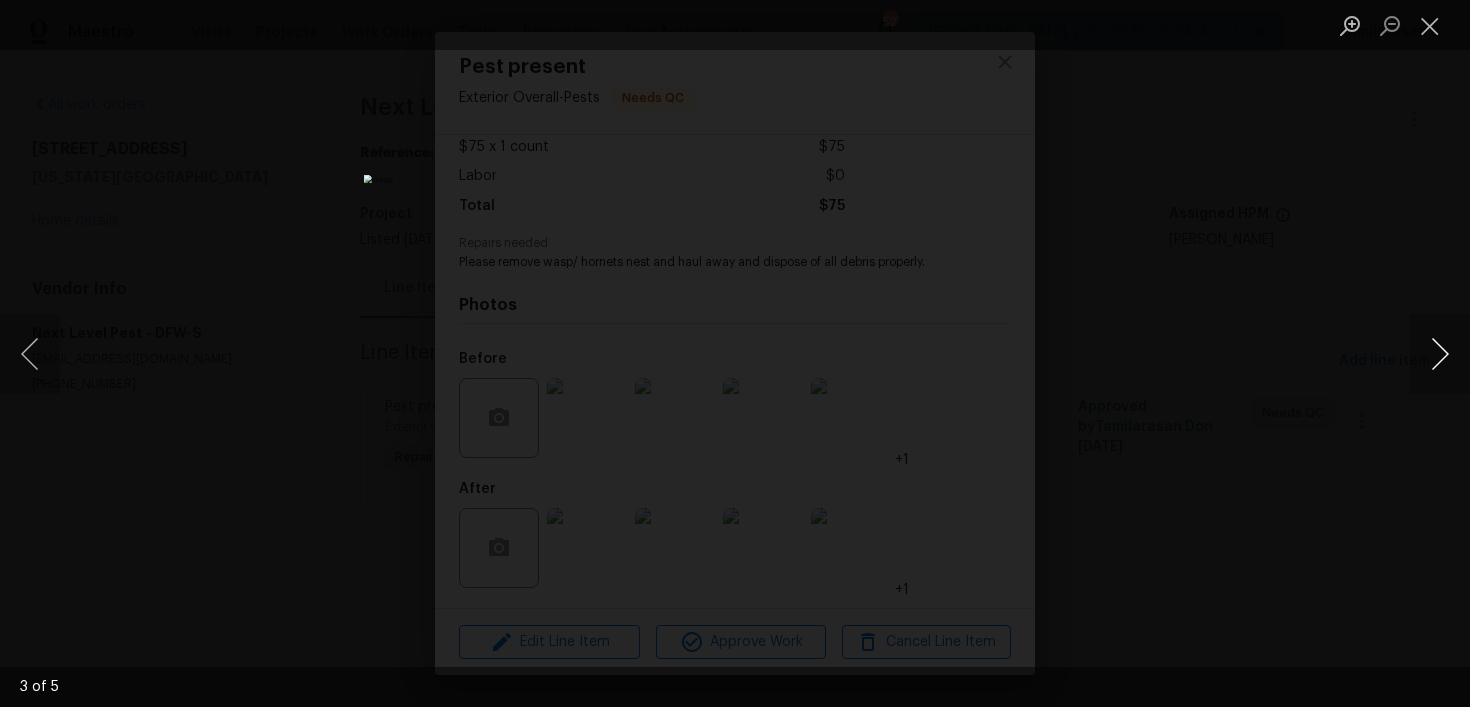 click at bounding box center [1440, 354] 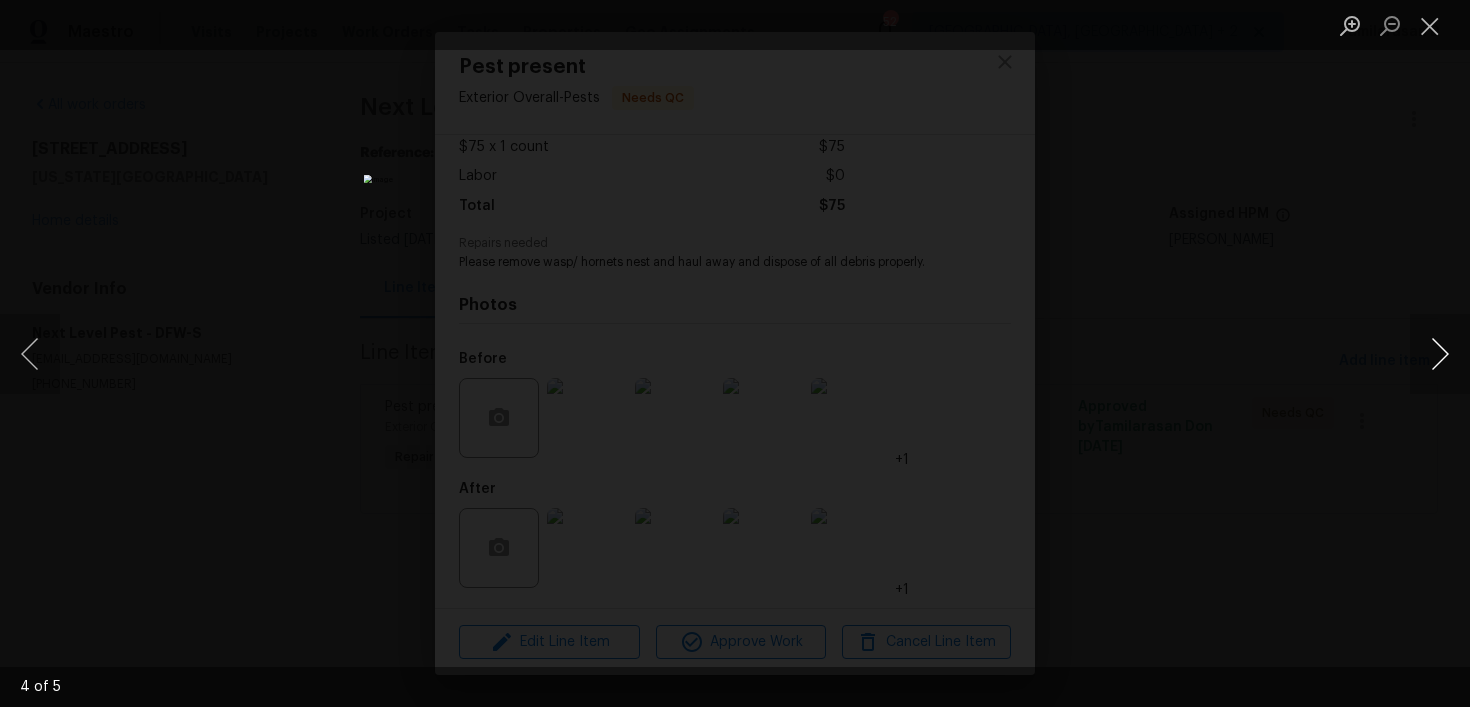 click at bounding box center (1440, 354) 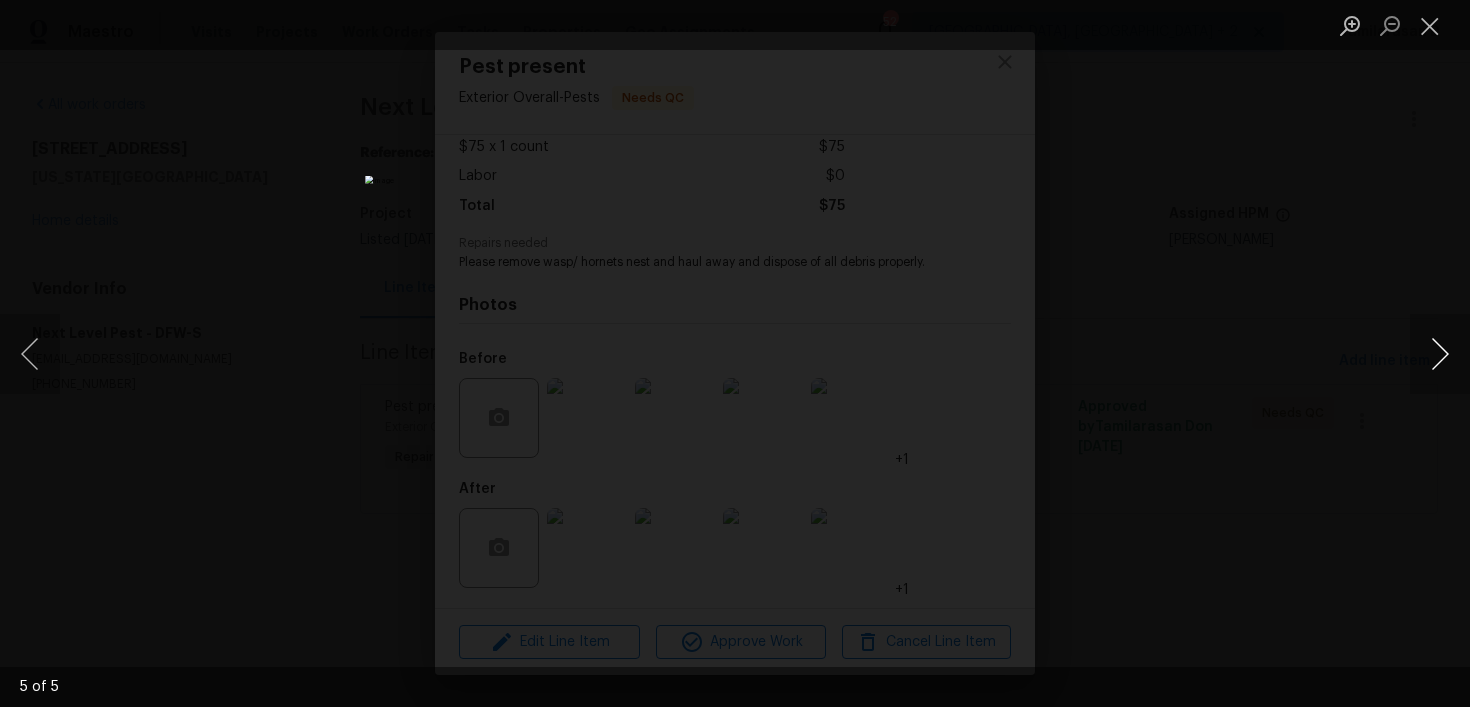 click at bounding box center [1440, 354] 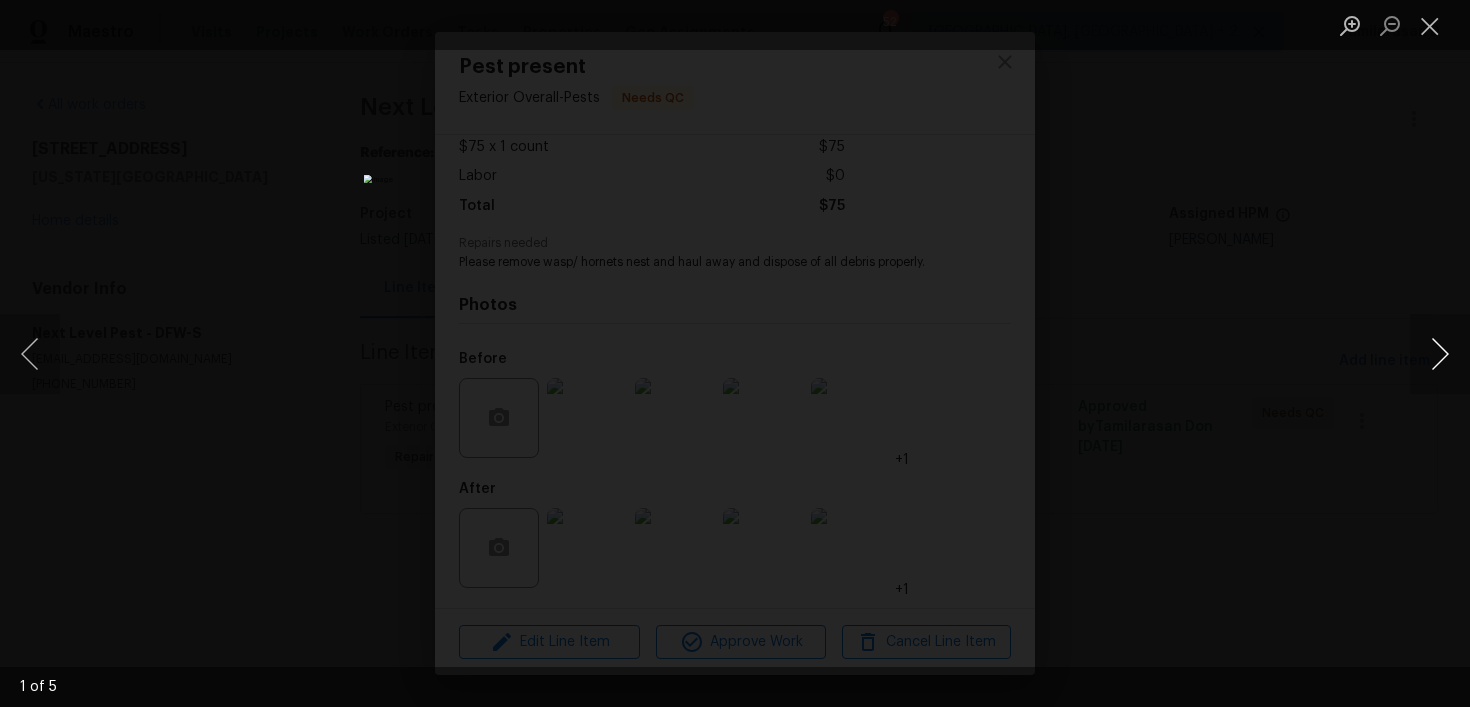 click at bounding box center (1440, 354) 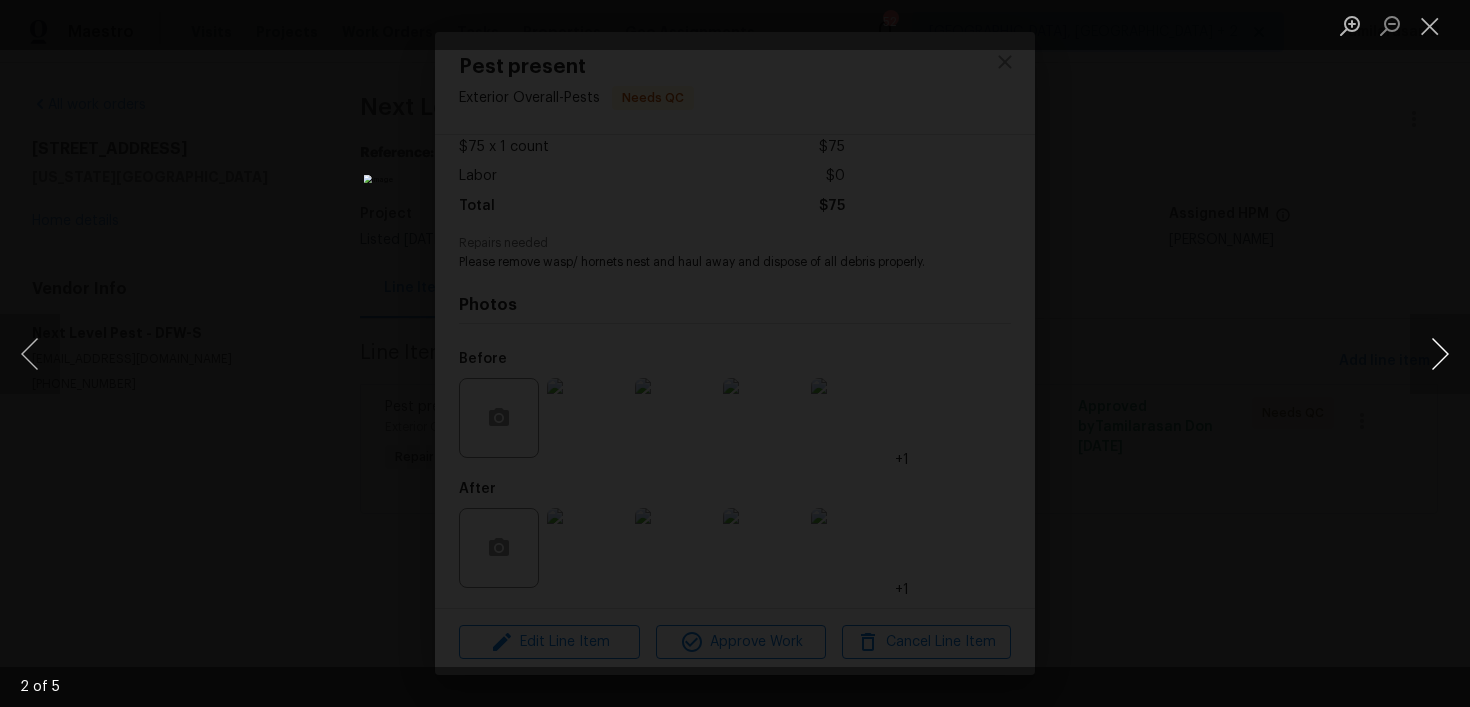 click at bounding box center [1440, 354] 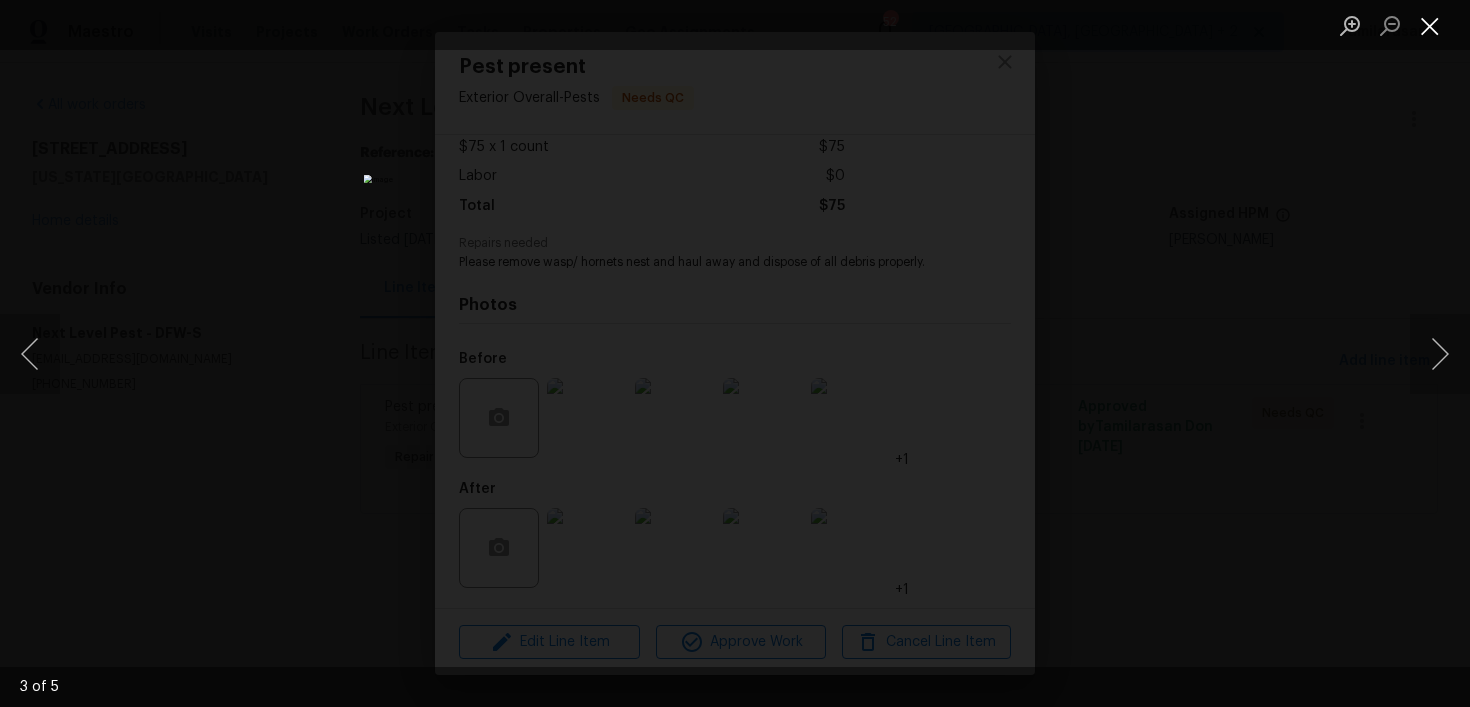 click at bounding box center [1430, 25] 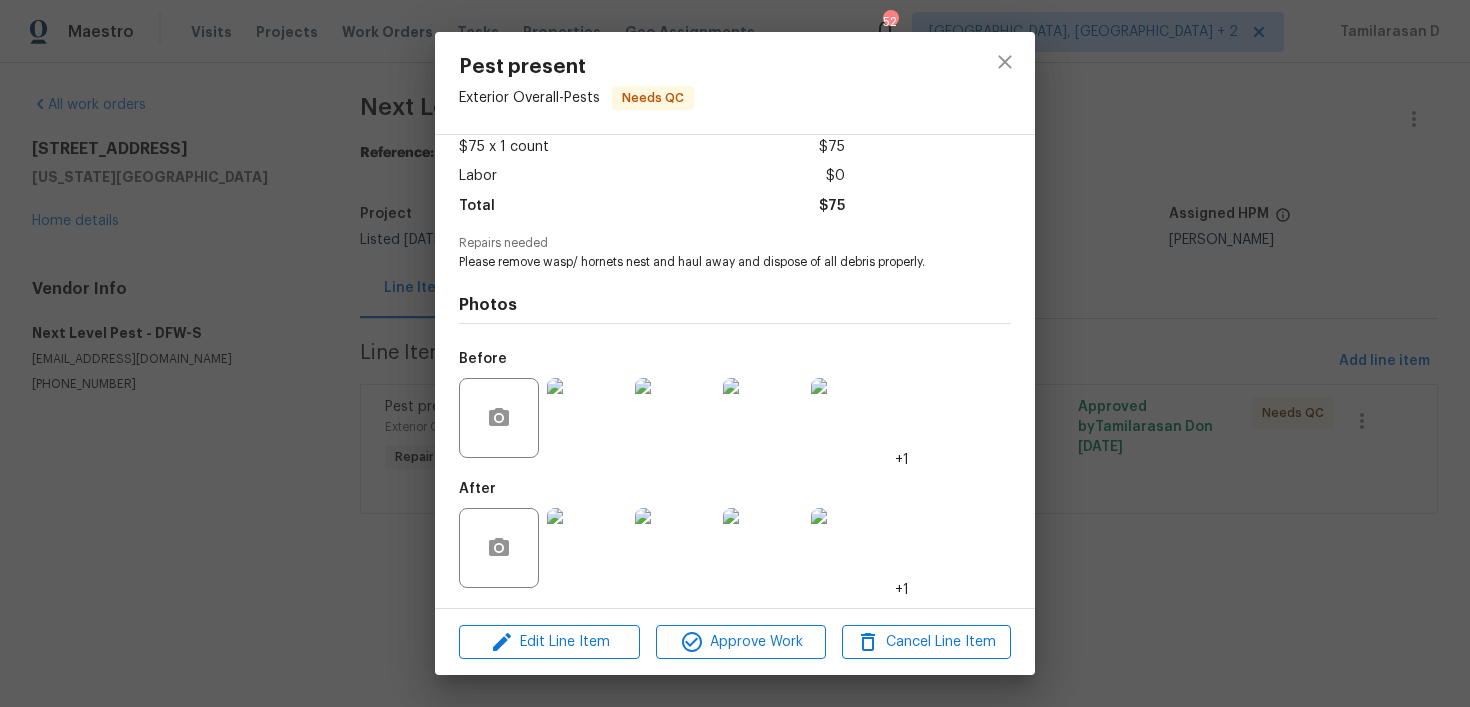 click at bounding box center (587, 548) 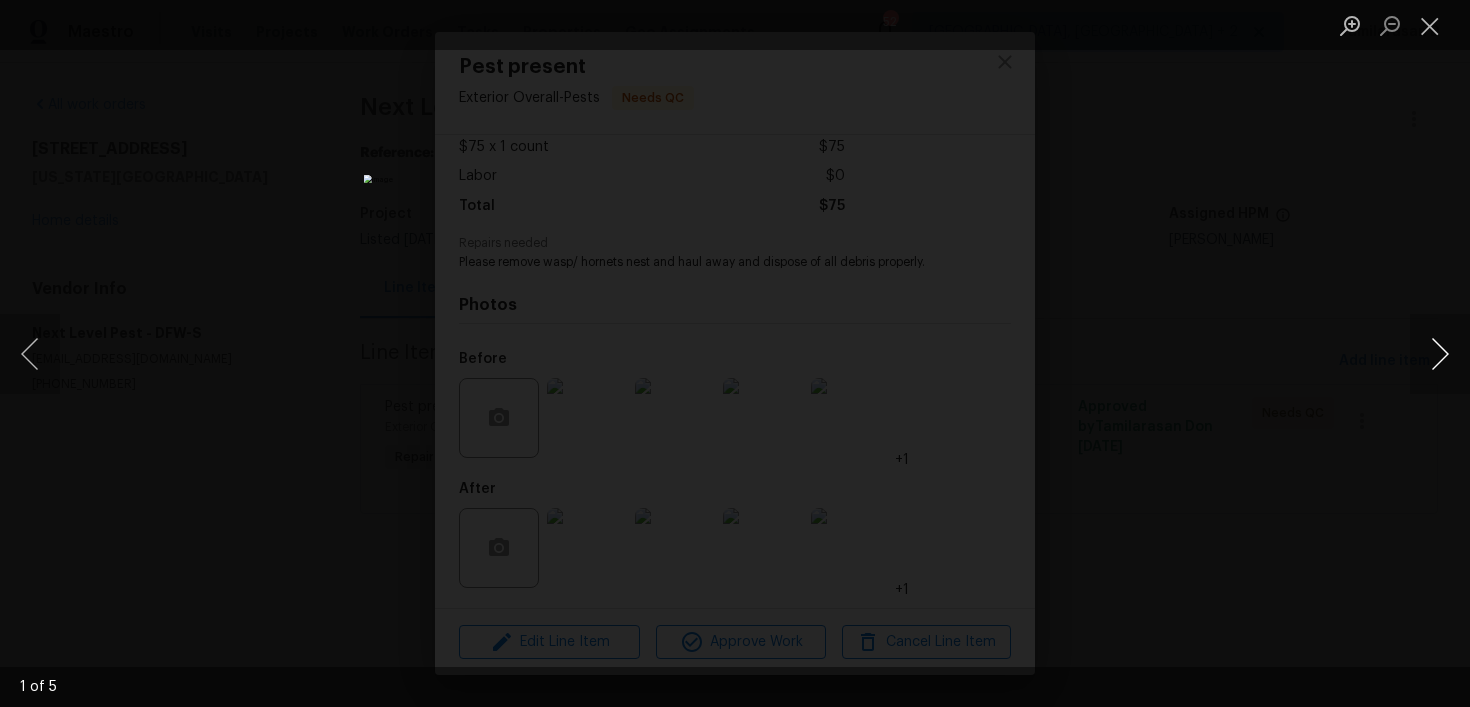 click at bounding box center (1440, 354) 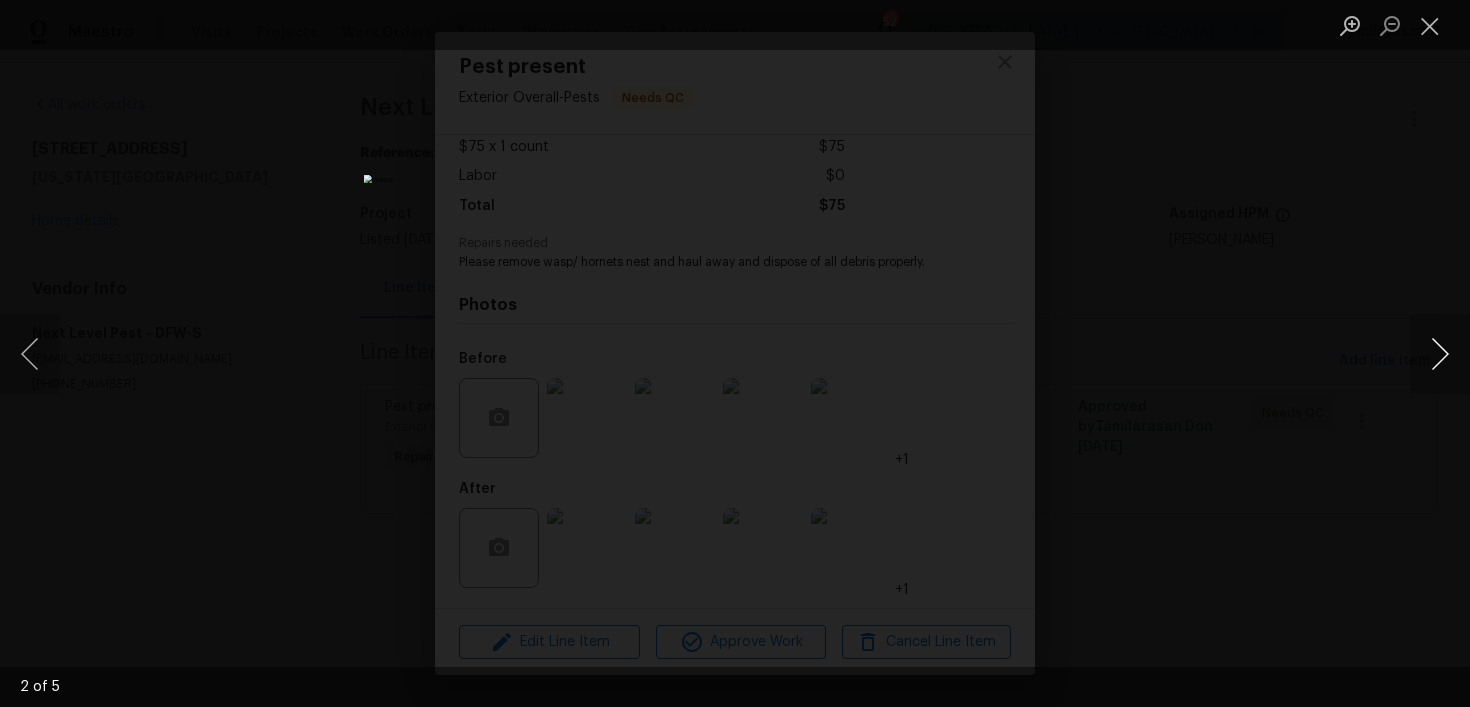 click at bounding box center (1440, 354) 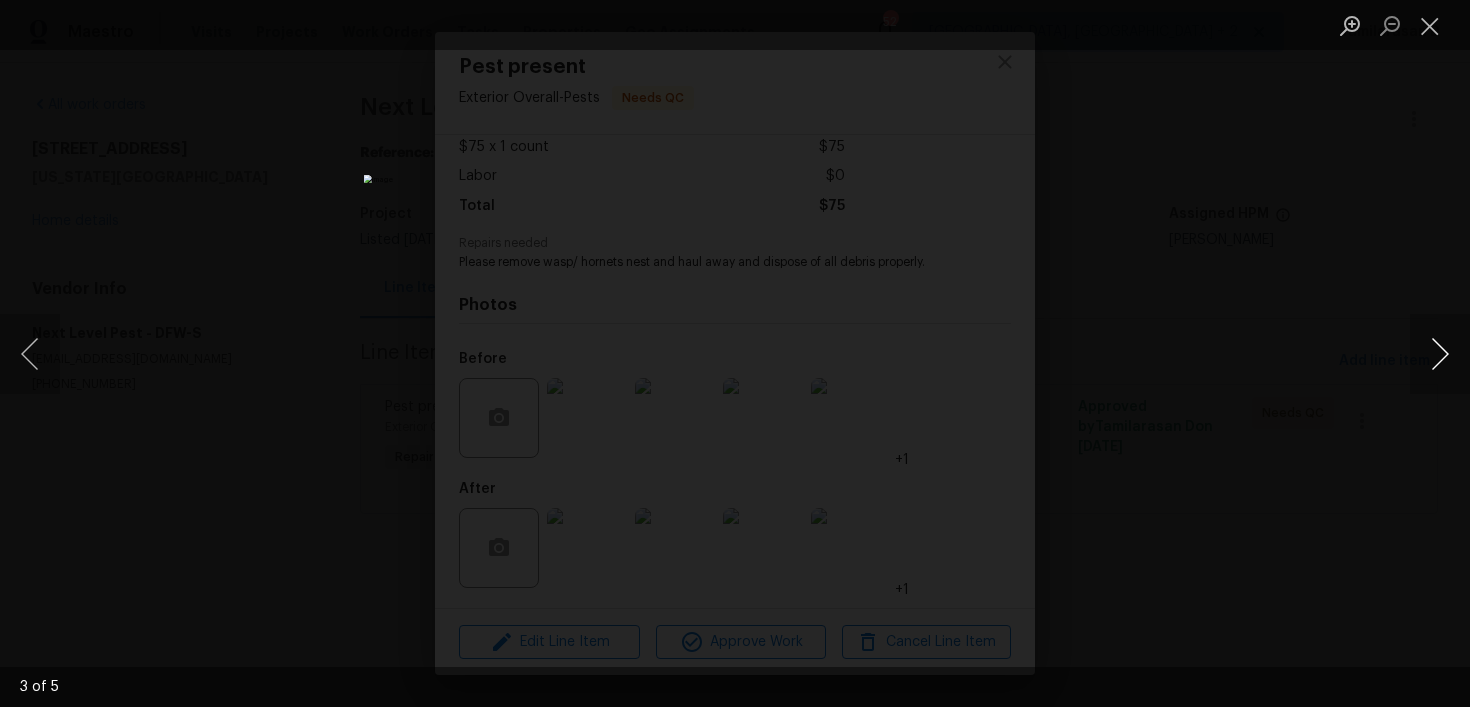 click at bounding box center (1440, 354) 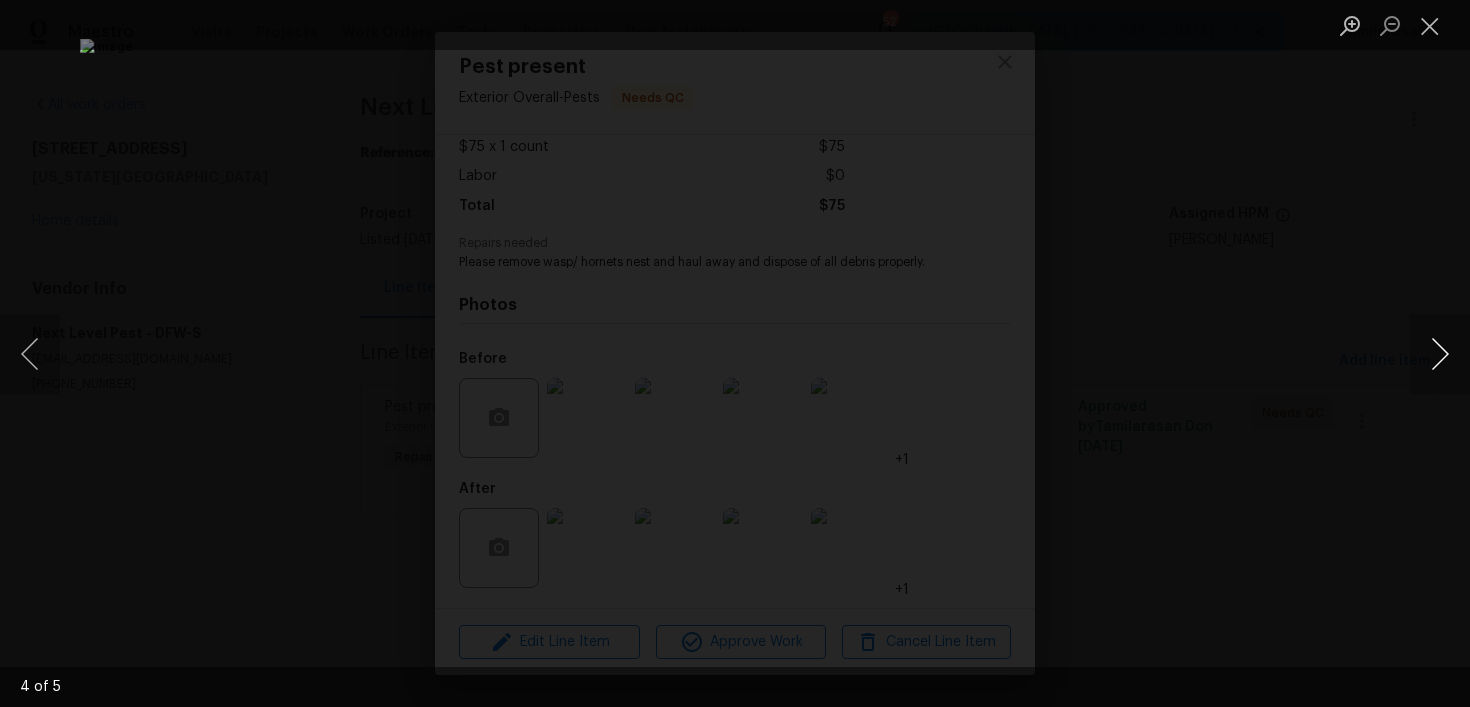 click at bounding box center (1440, 354) 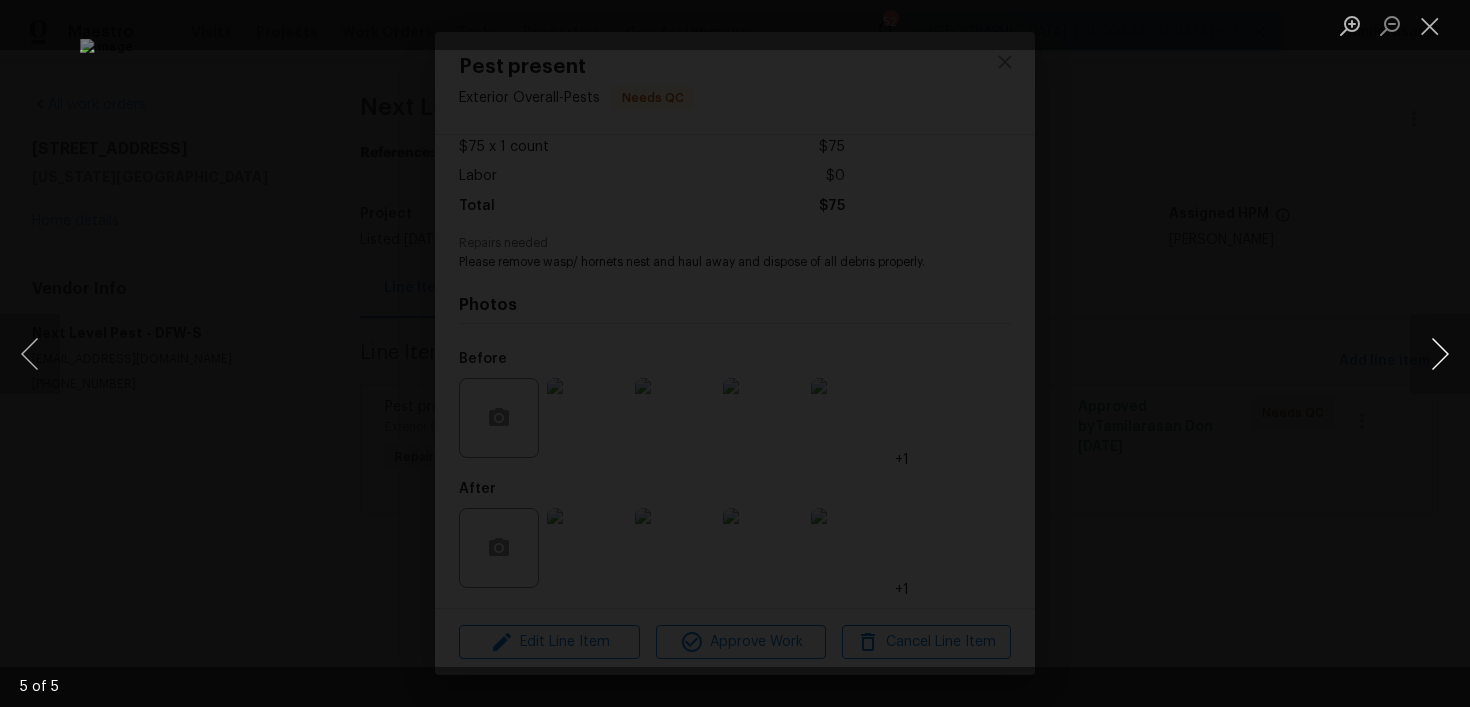 click at bounding box center [1440, 354] 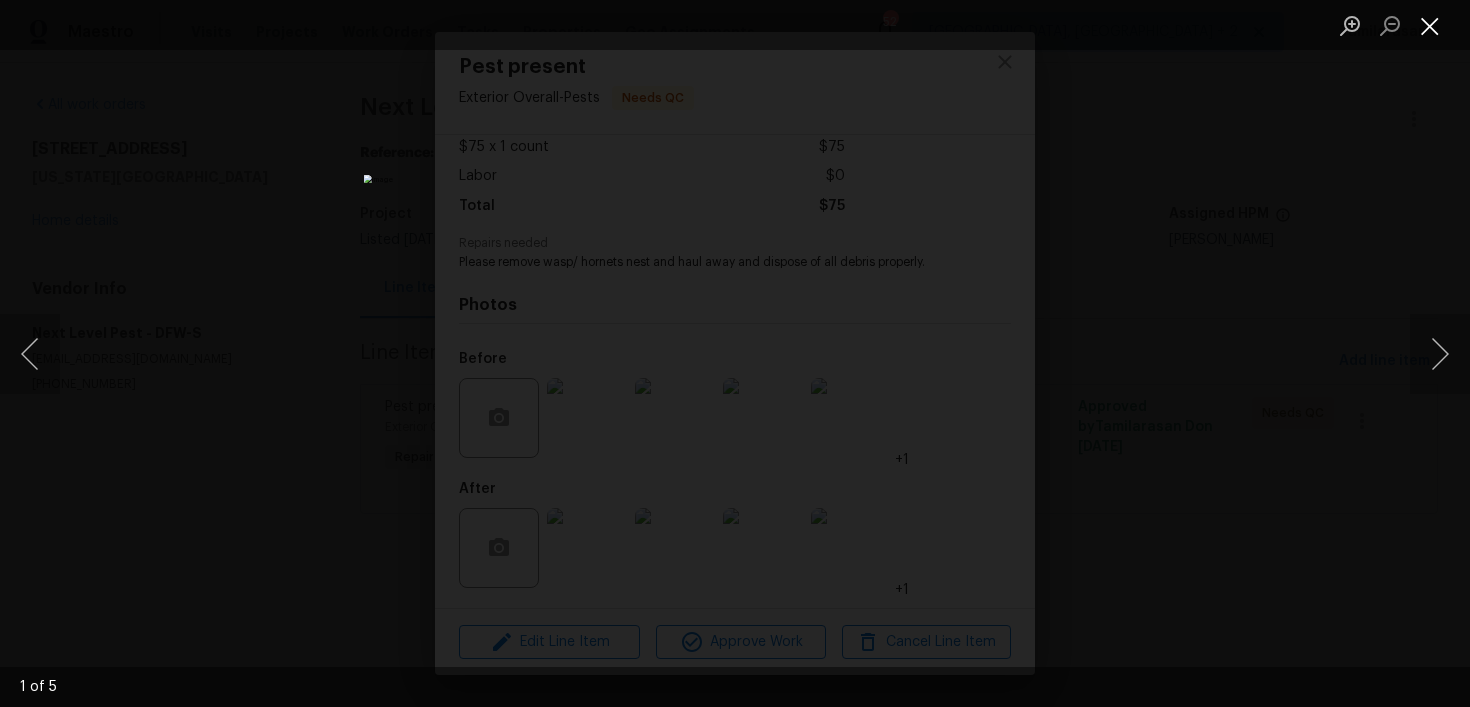 click at bounding box center (1430, 25) 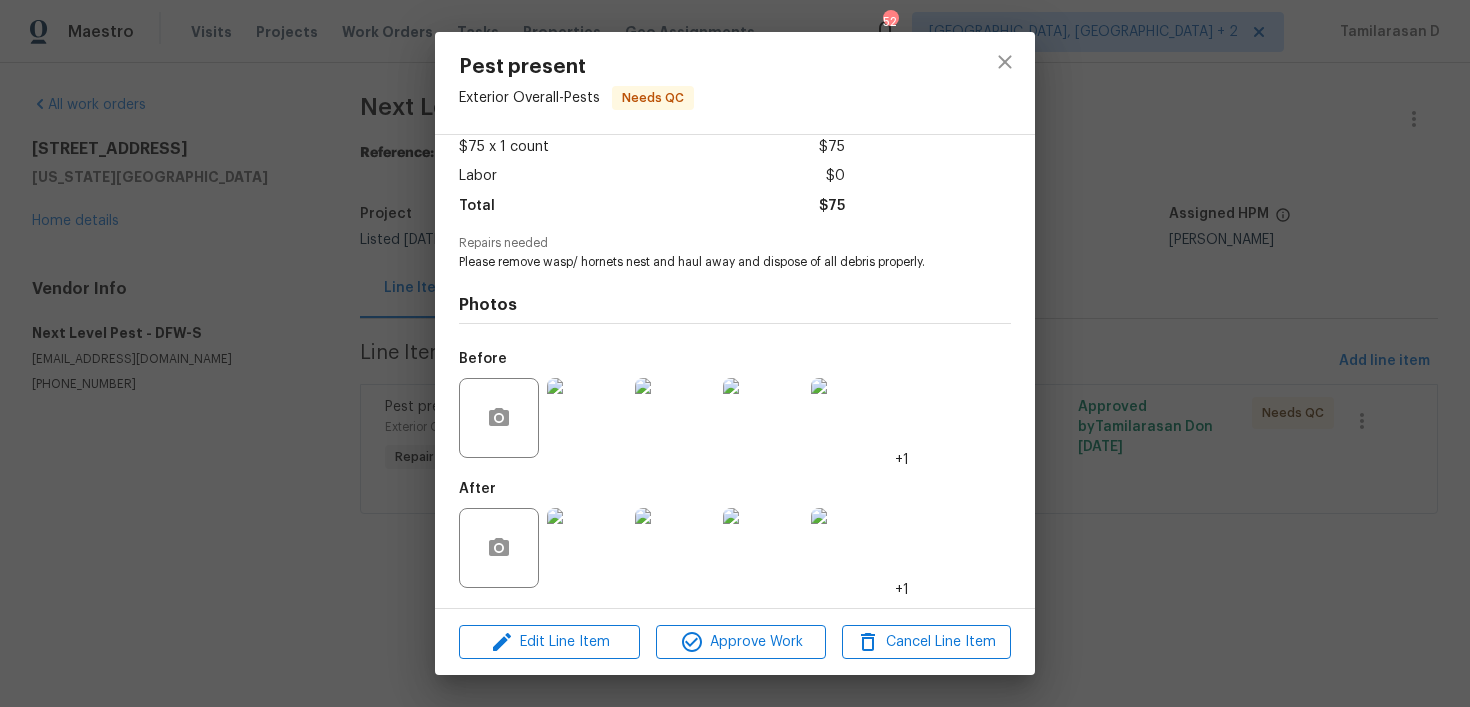 click at bounding box center [587, 418] 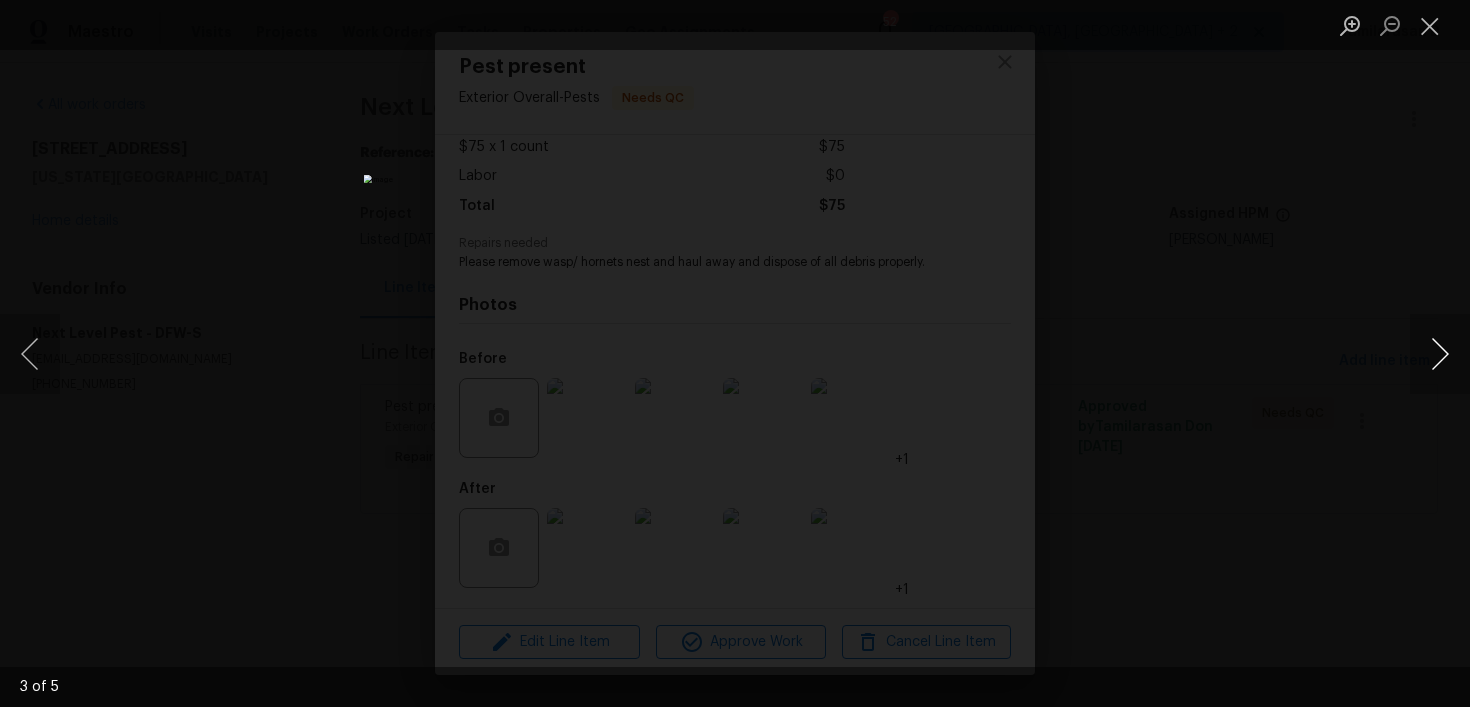 click at bounding box center (1440, 354) 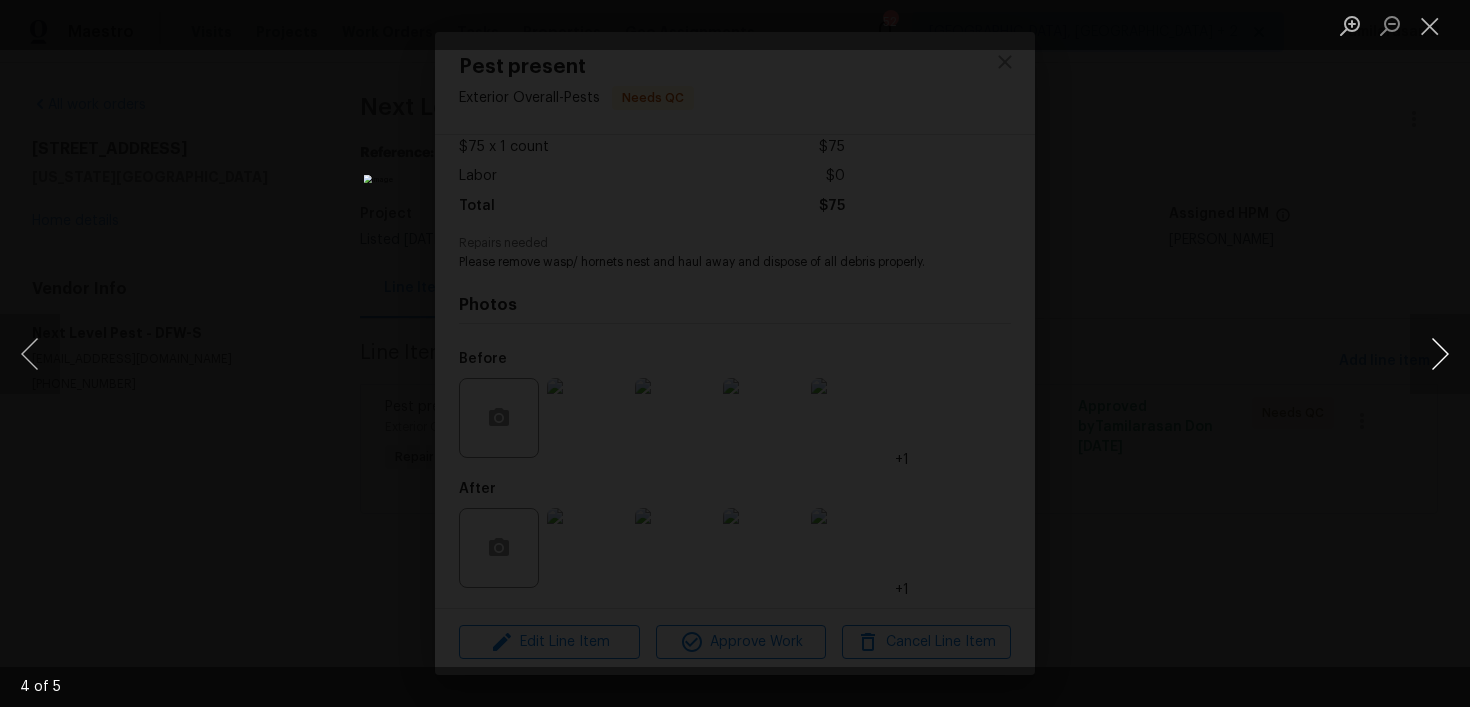 click at bounding box center [1440, 354] 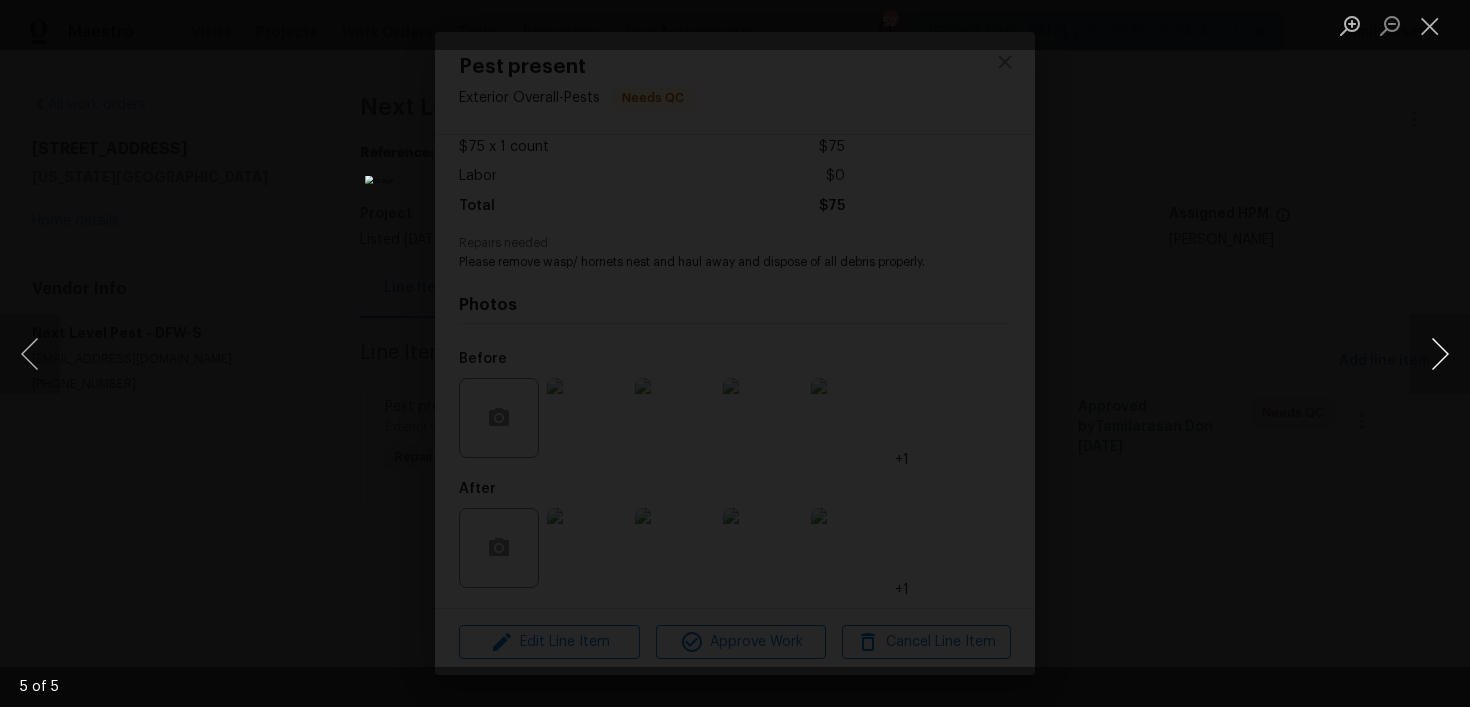 click at bounding box center (1440, 354) 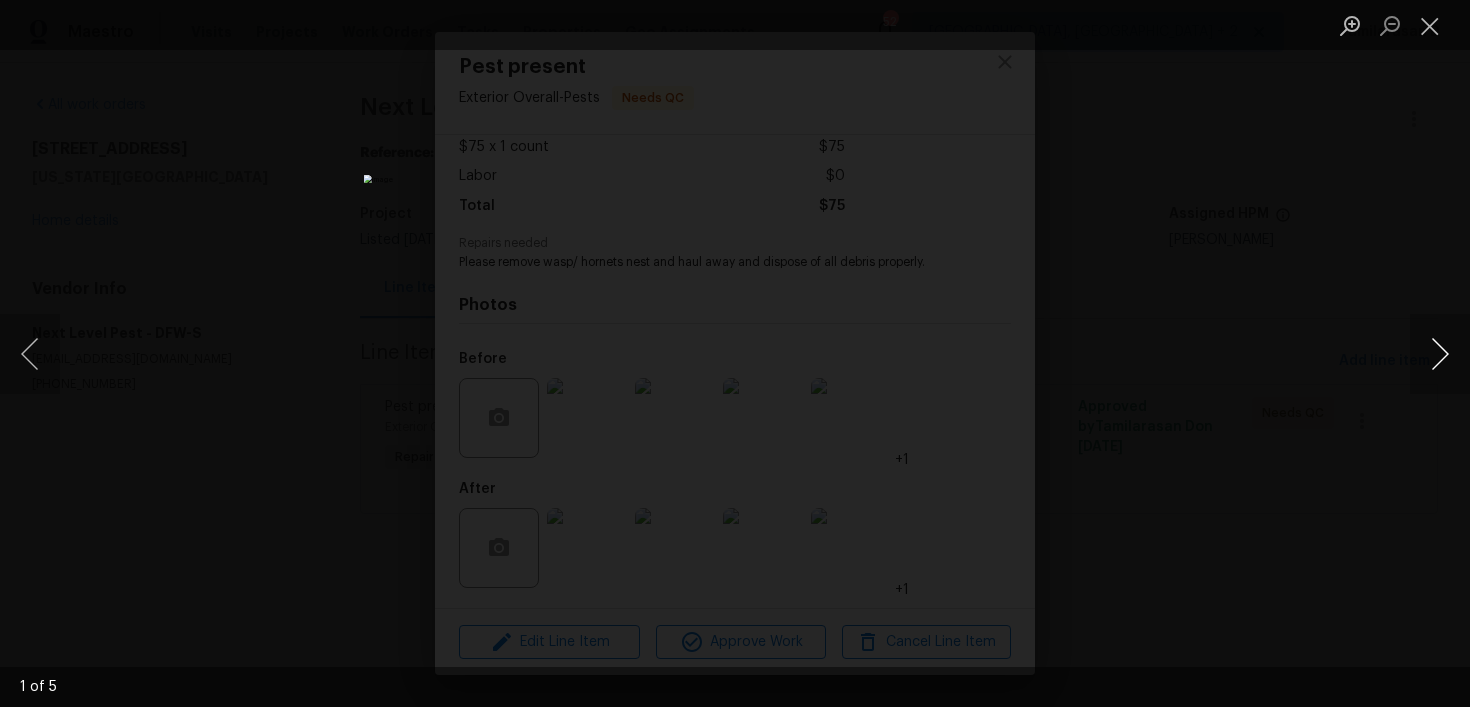 click at bounding box center [1440, 354] 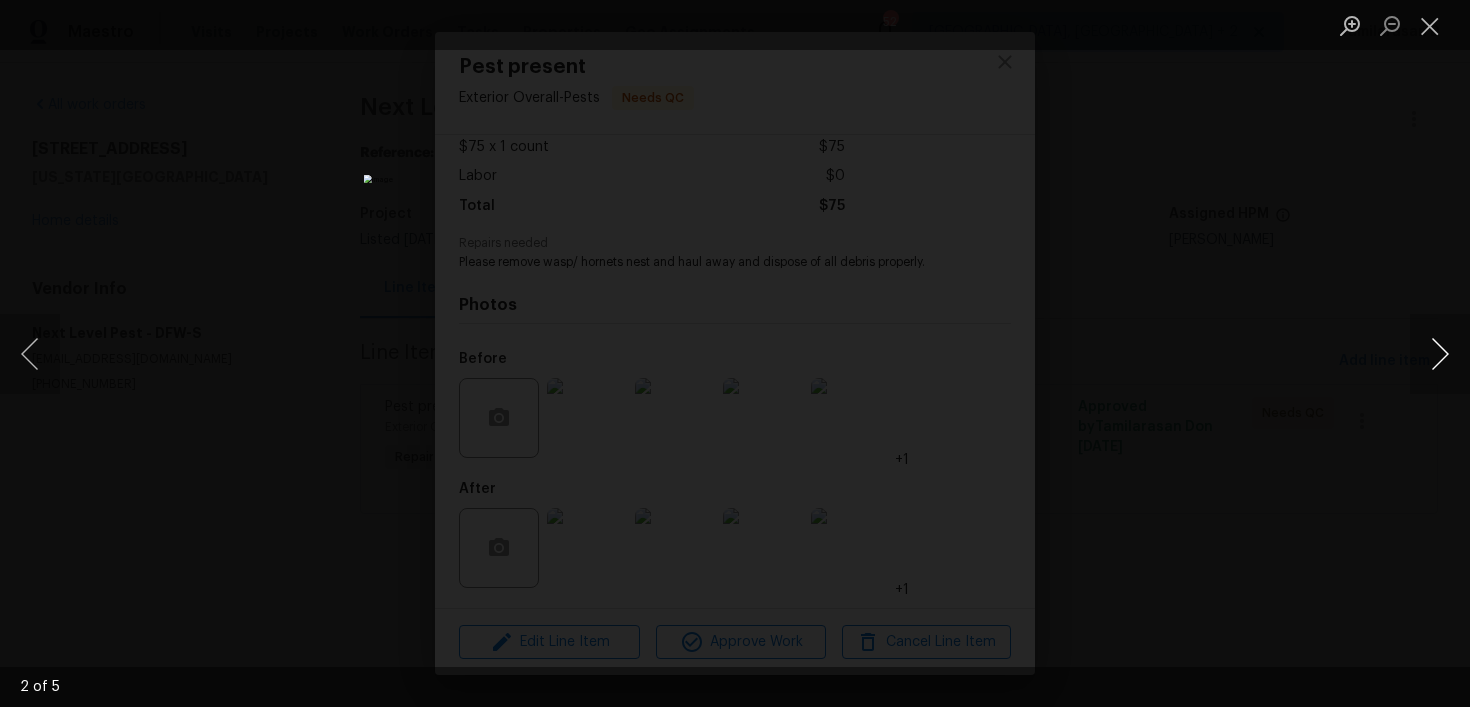 click at bounding box center [1440, 354] 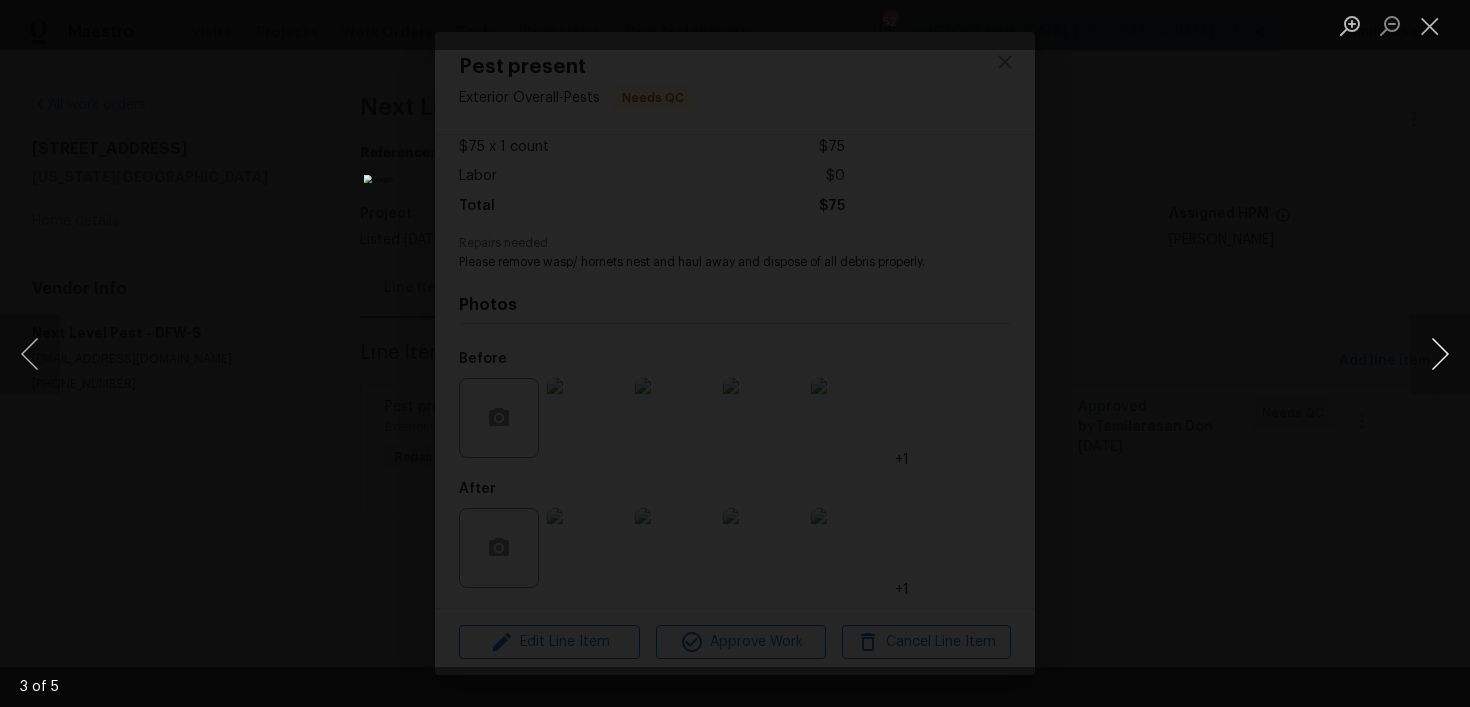 click at bounding box center [1440, 354] 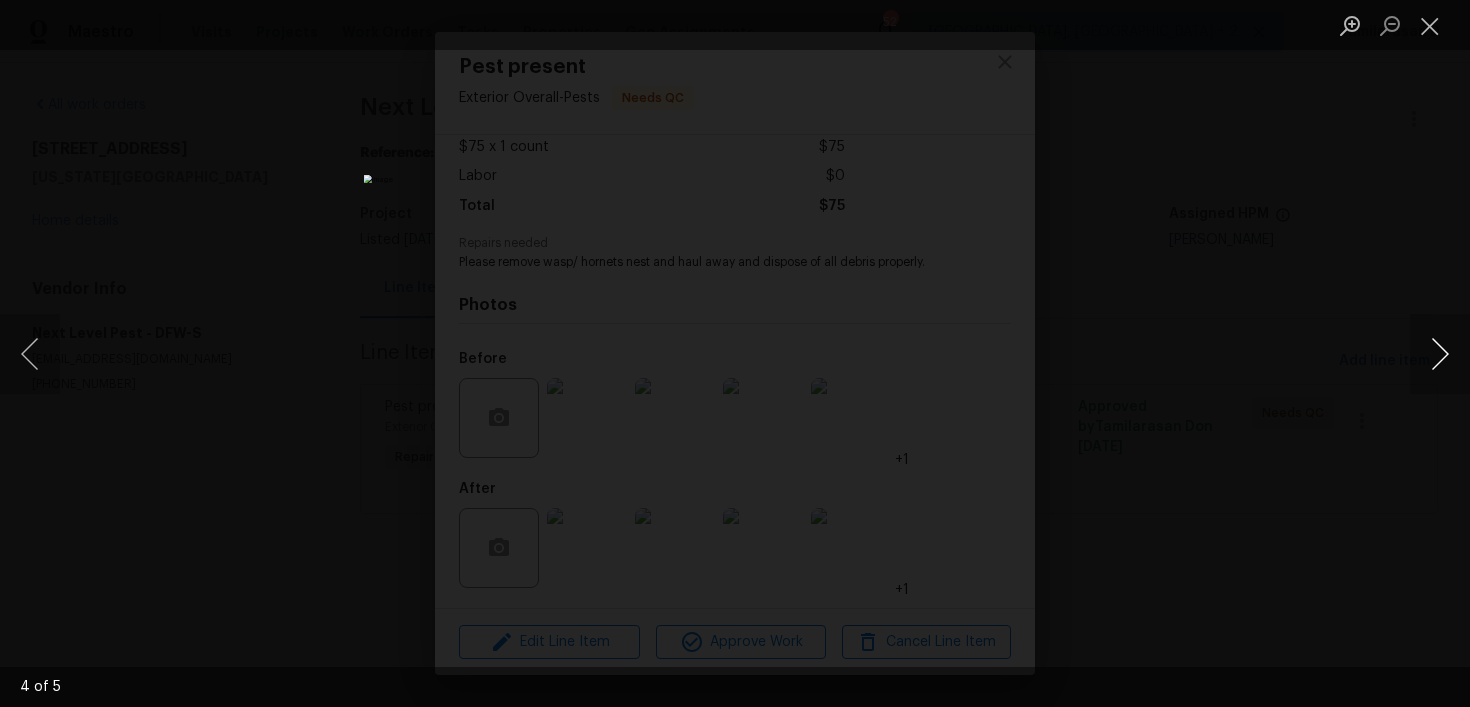 click at bounding box center [1440, 354] 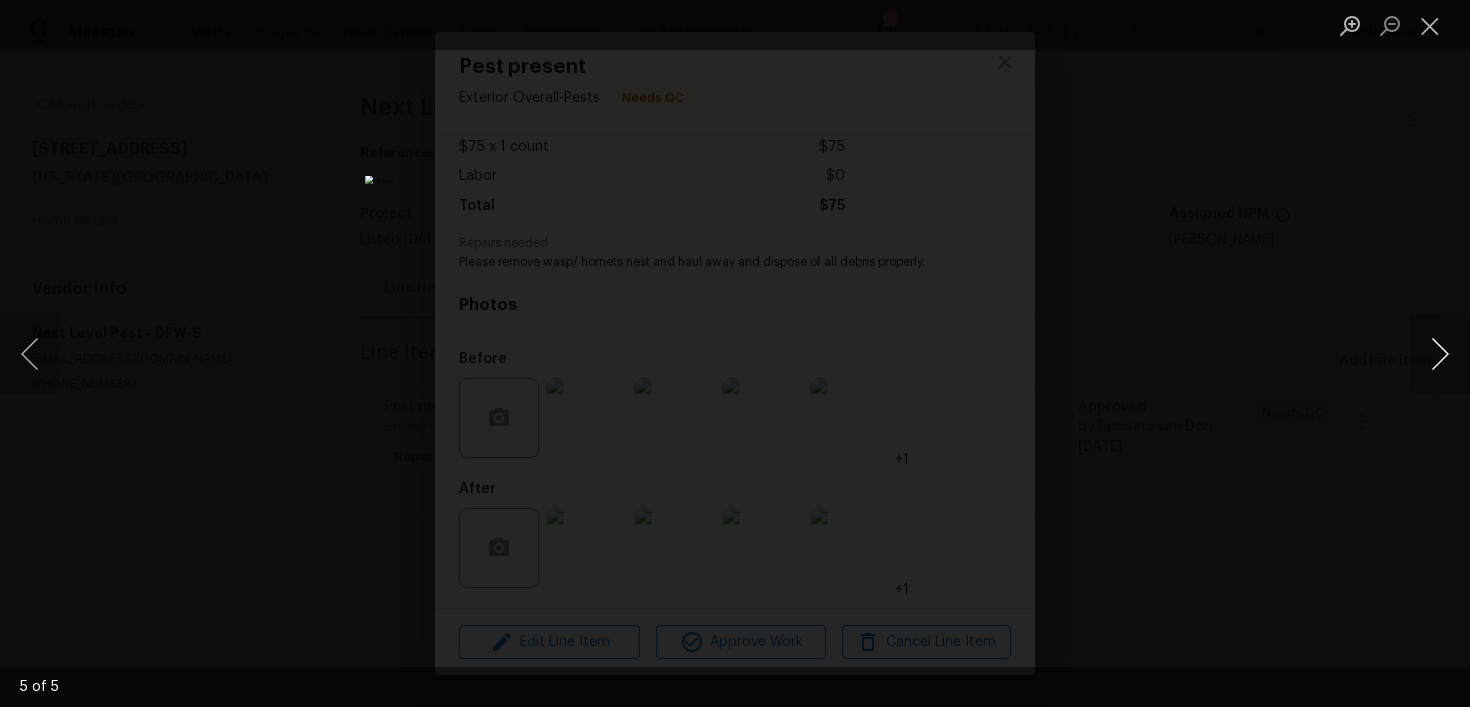 click at bounding box center [1440, 354] 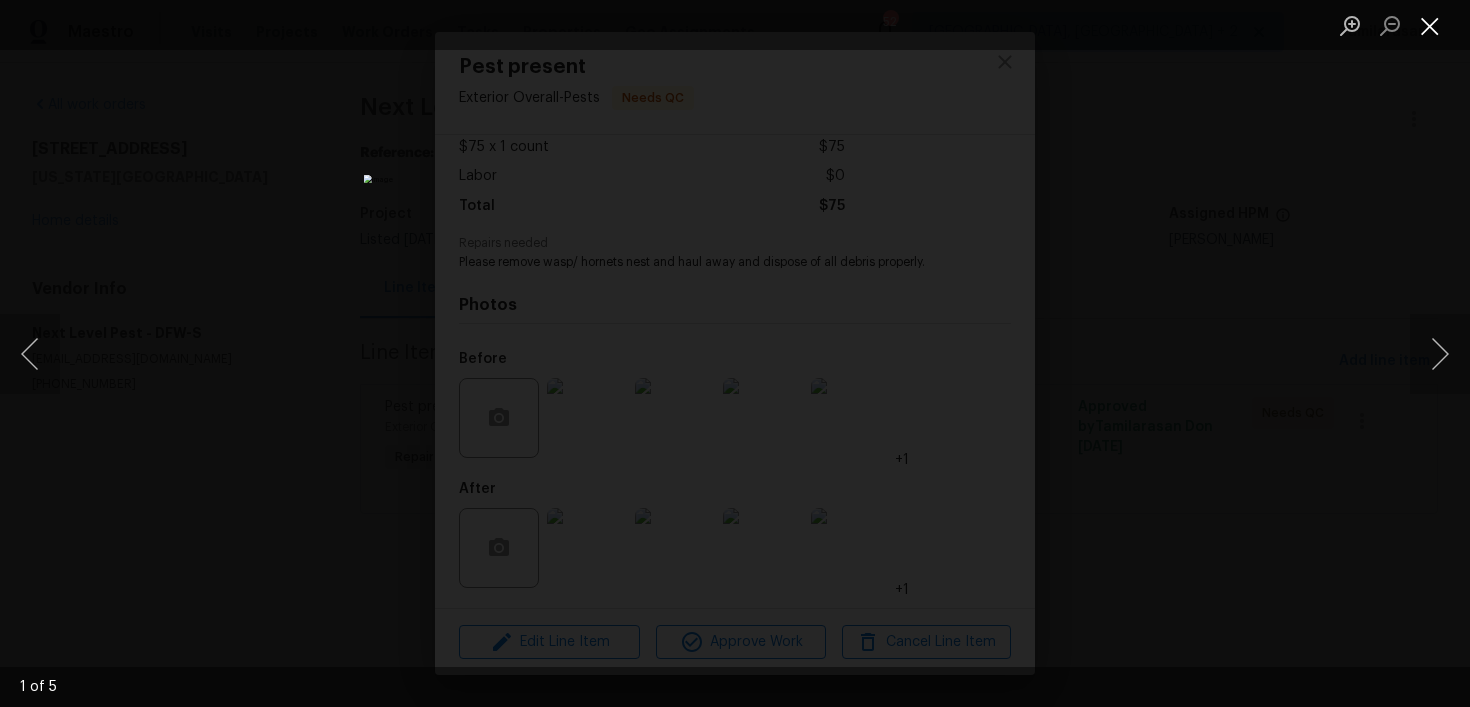 click at bounding box center [1430, 25] 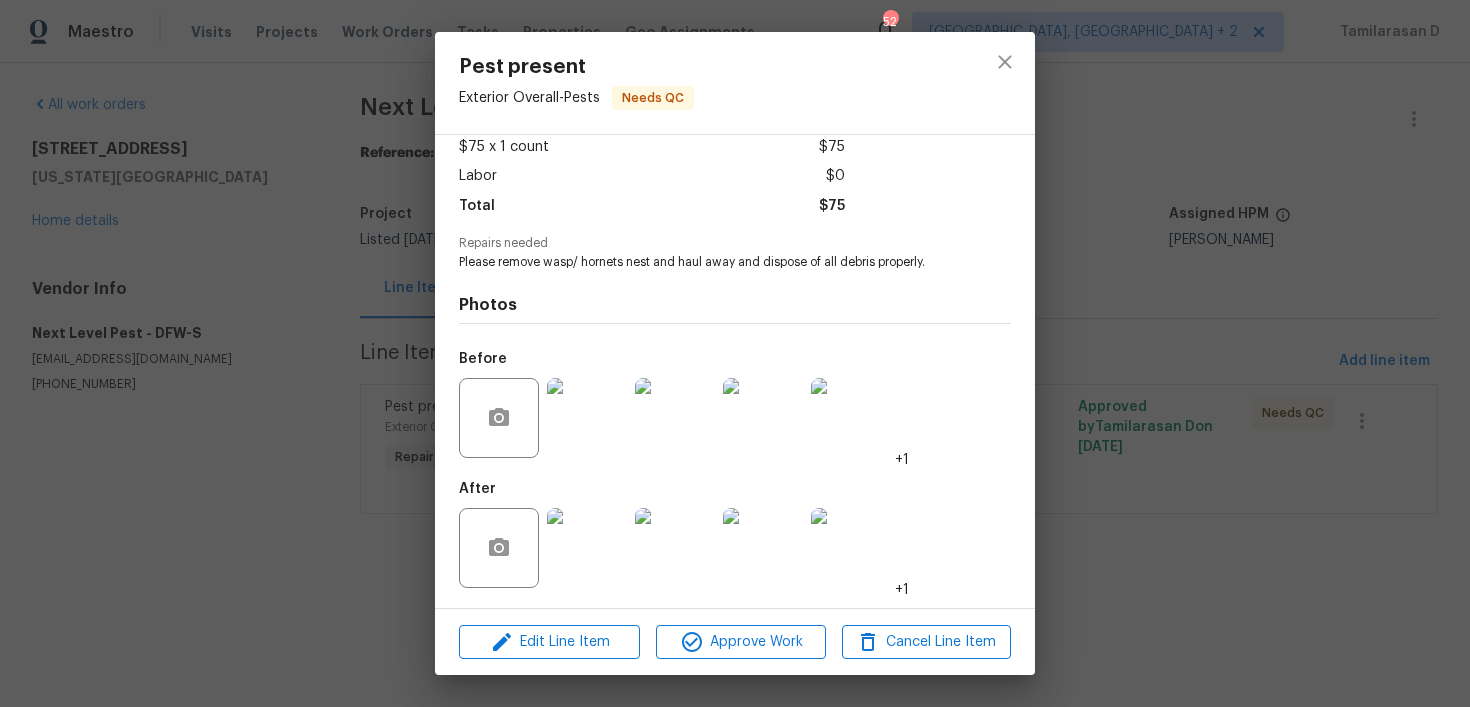 click on "Pest present Exterior Overall  -  Pests Needs QC Vendor Next Level Pest Account Category Repairs Cost $75 x 1 count $75 Labor $0 Total $75 Repairs needed Please remove wasp/ hornets nest and haul away and dispose of all debris properly. Photos Before  +1 After  +1  Edit Line Item  Approve Work  Cancel Line Item" at bounding box center (735, 353) 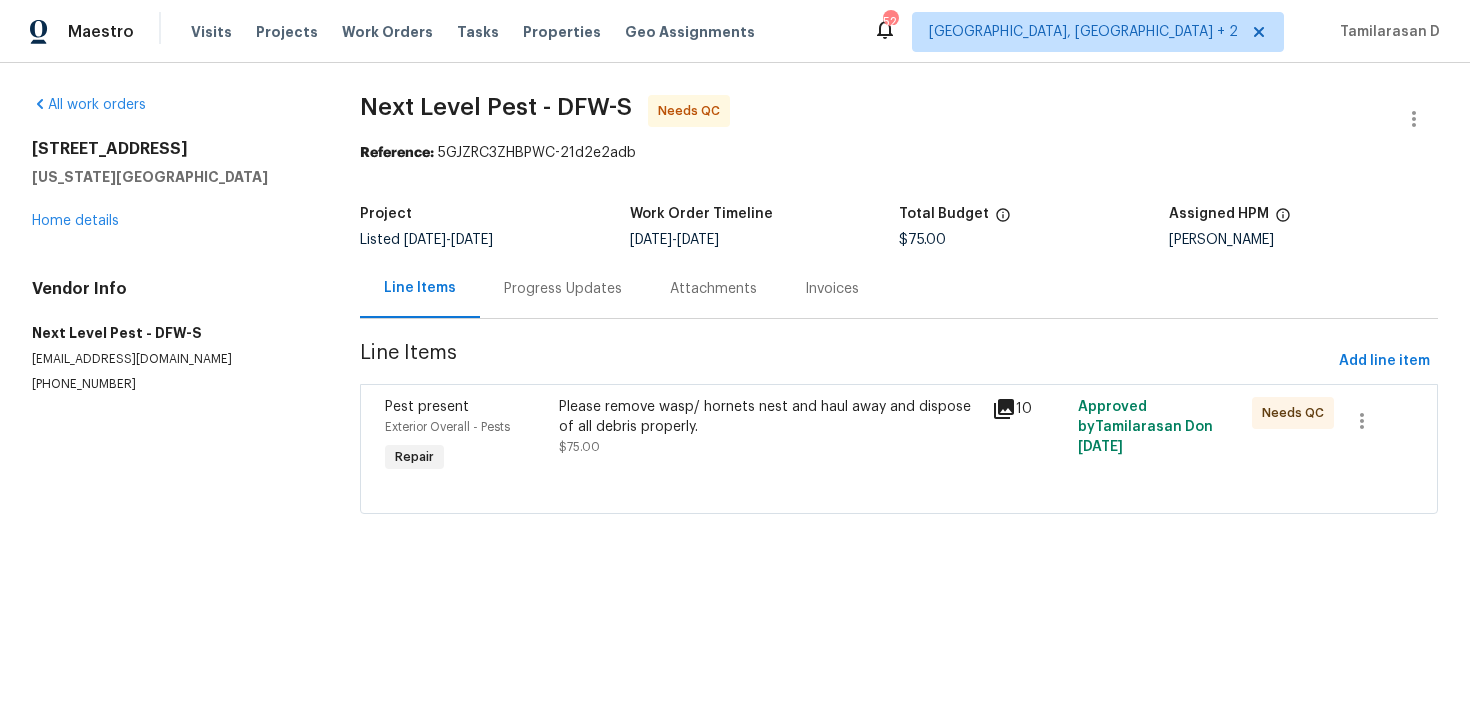 click on "Progress Updates" at bounding box center [563, 288] 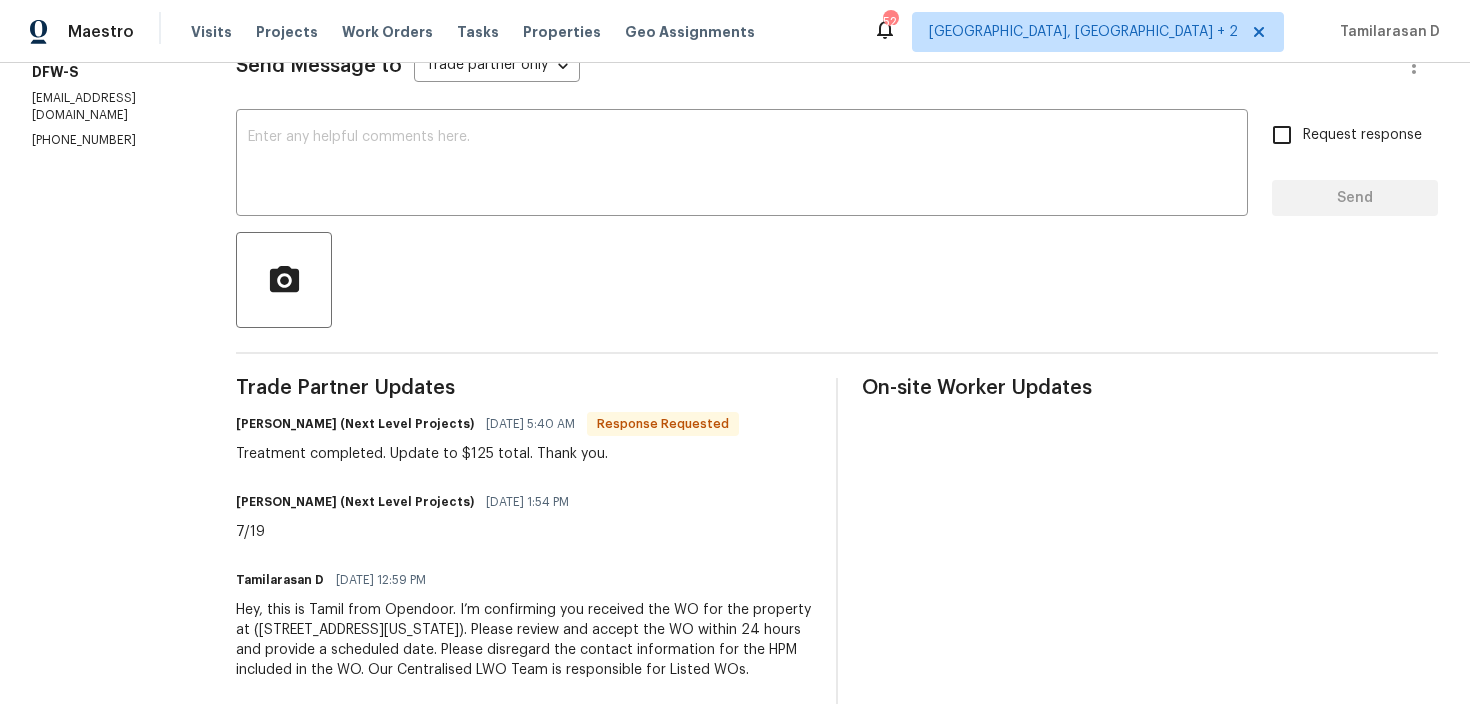 scroll, scrollTop: 0, scrollLeft: 0, axis: both 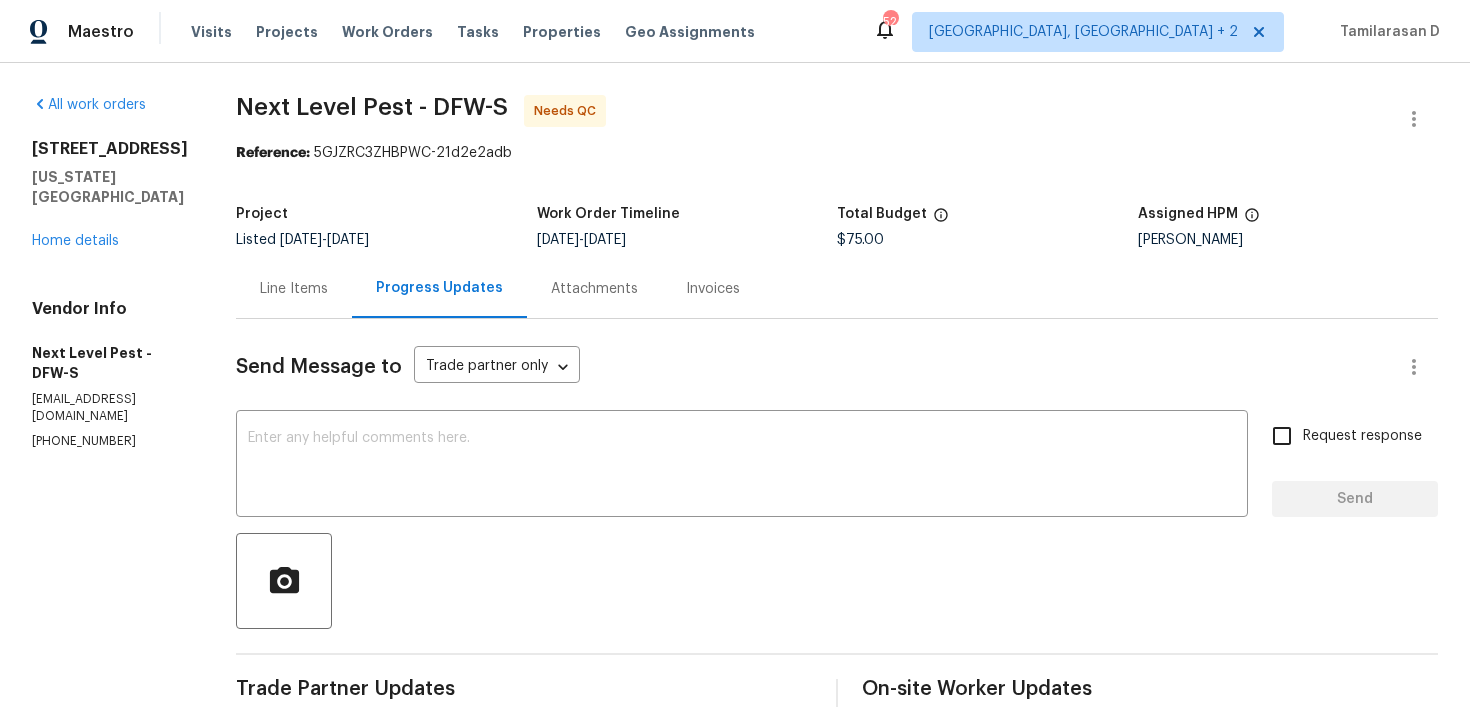 click on "Line Items" at bounding box center (294, 289) 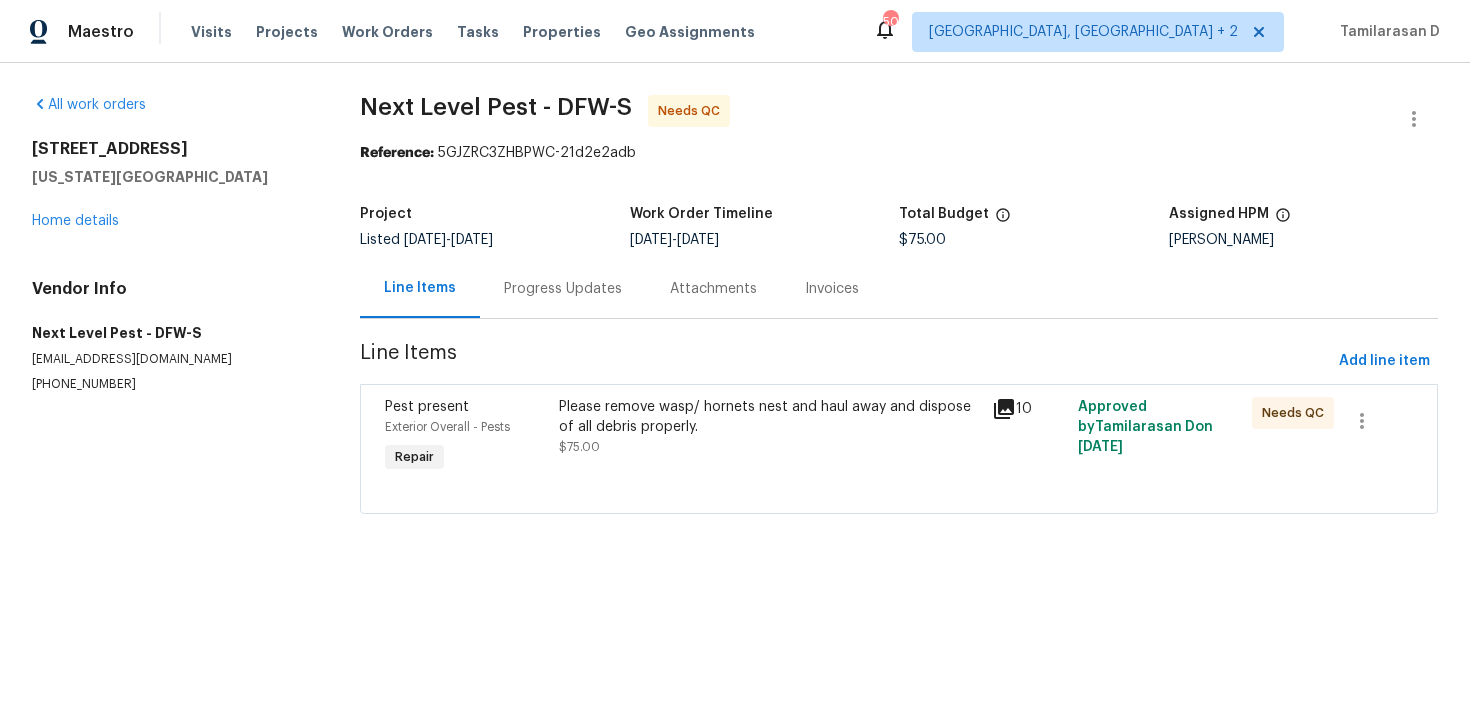 click on "Please remove wasp/ hornets nest and haul away and dispose of all debris properly. $75.00" at bounding box center [769, 437] 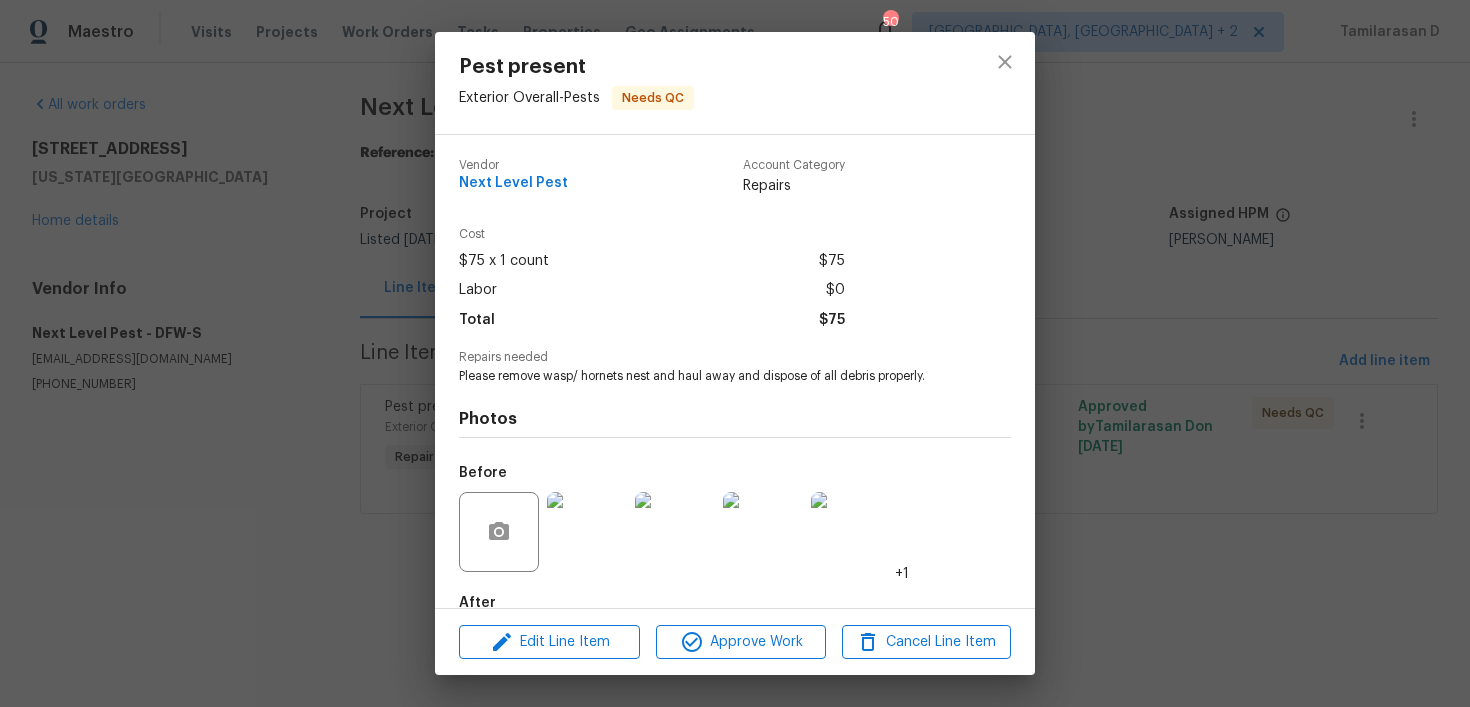 scroll, scrollTop: 114, scrollLeft: 0, axis: vertical 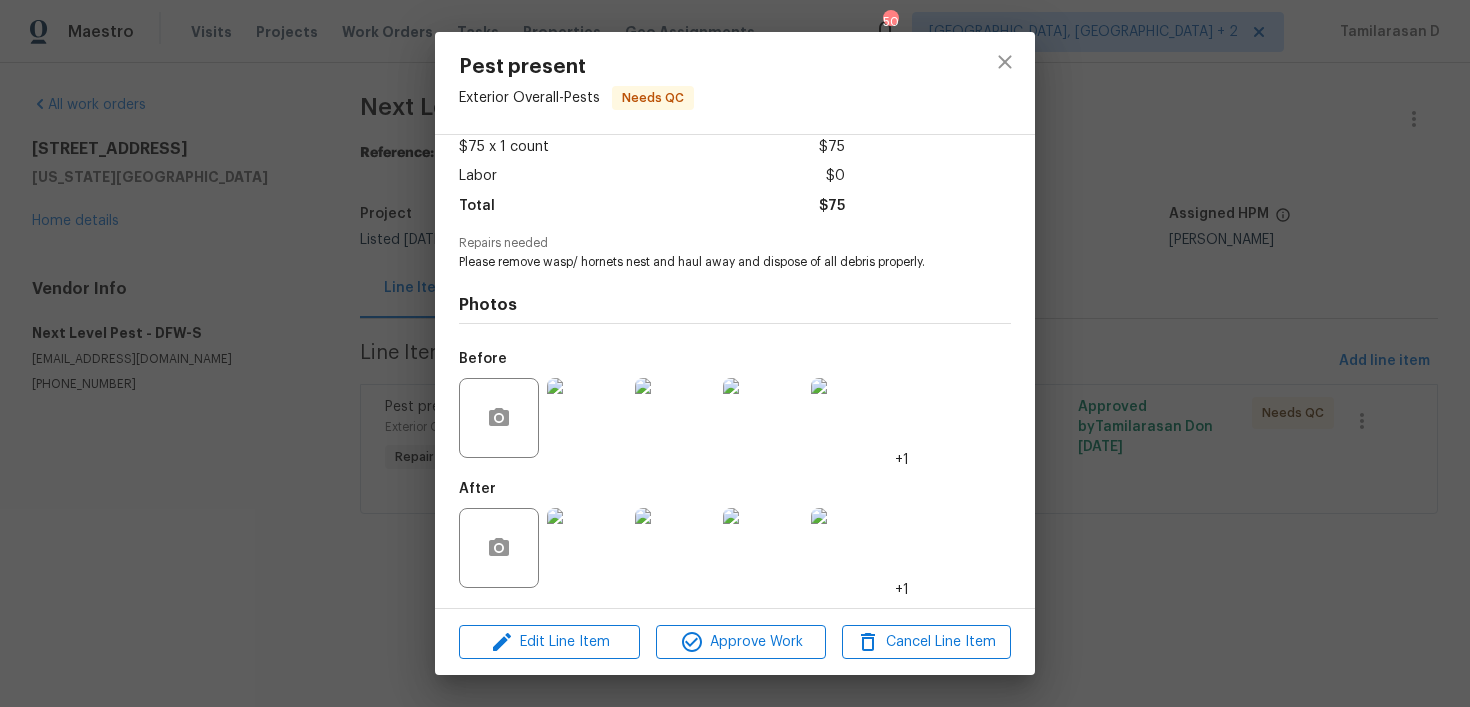 click at bounding box center [587, 418] 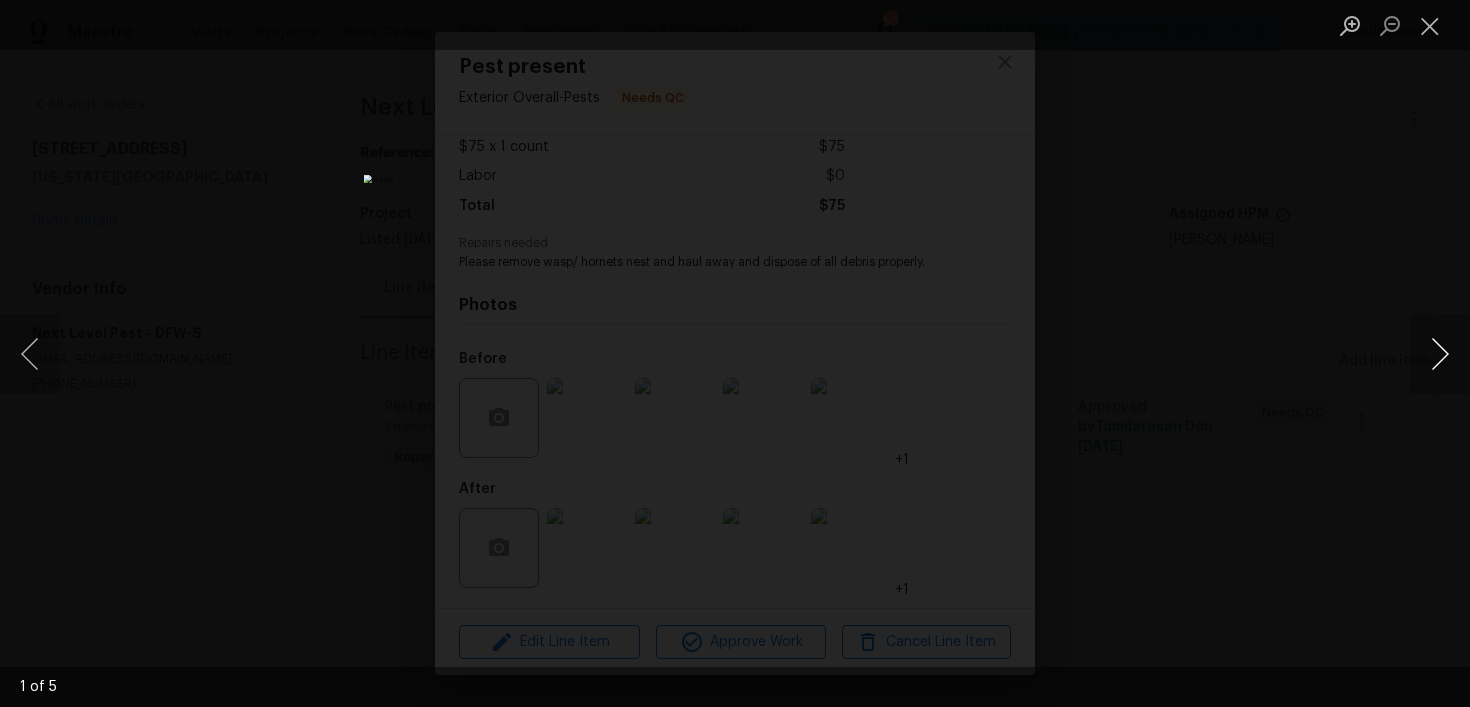 click at bounding box center [1440, 354] 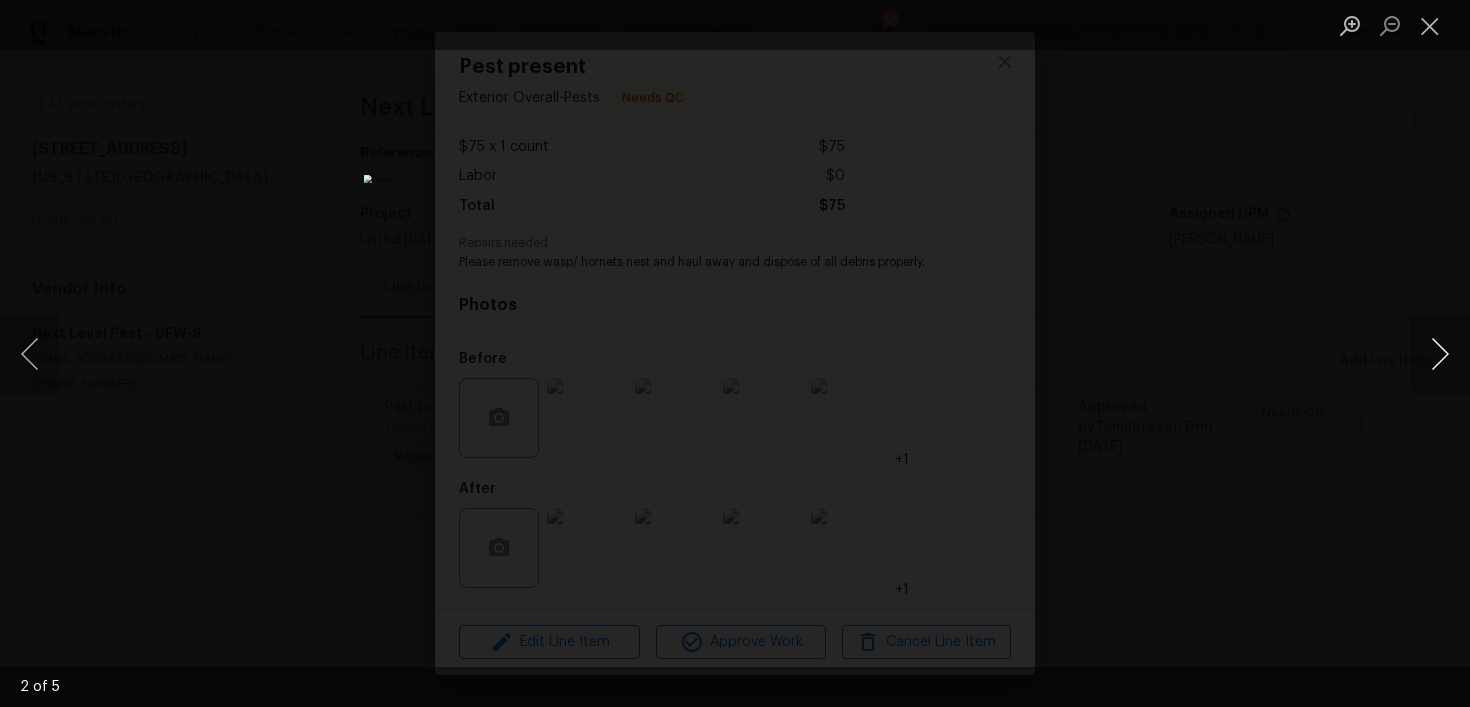 click at bounding box center (1440, 354) 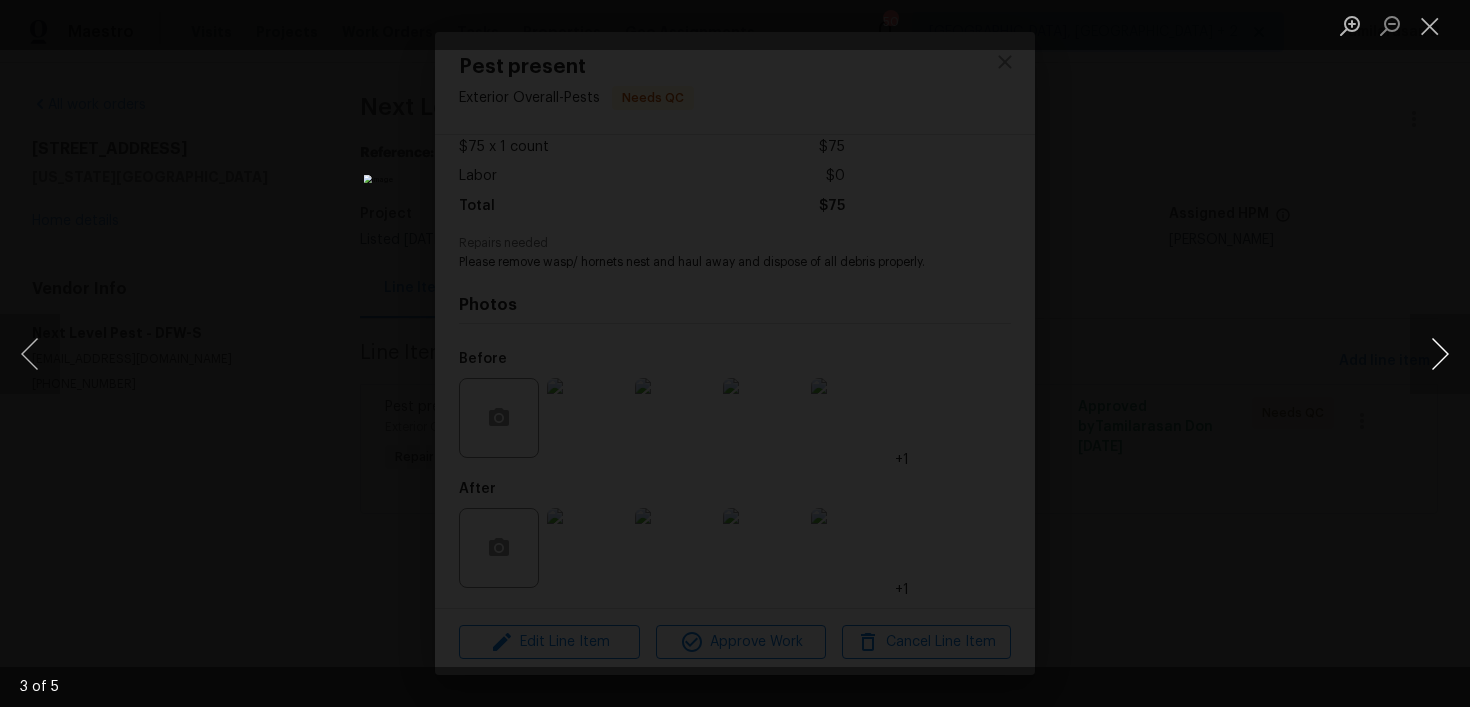click at bounding box center (1440, 354) 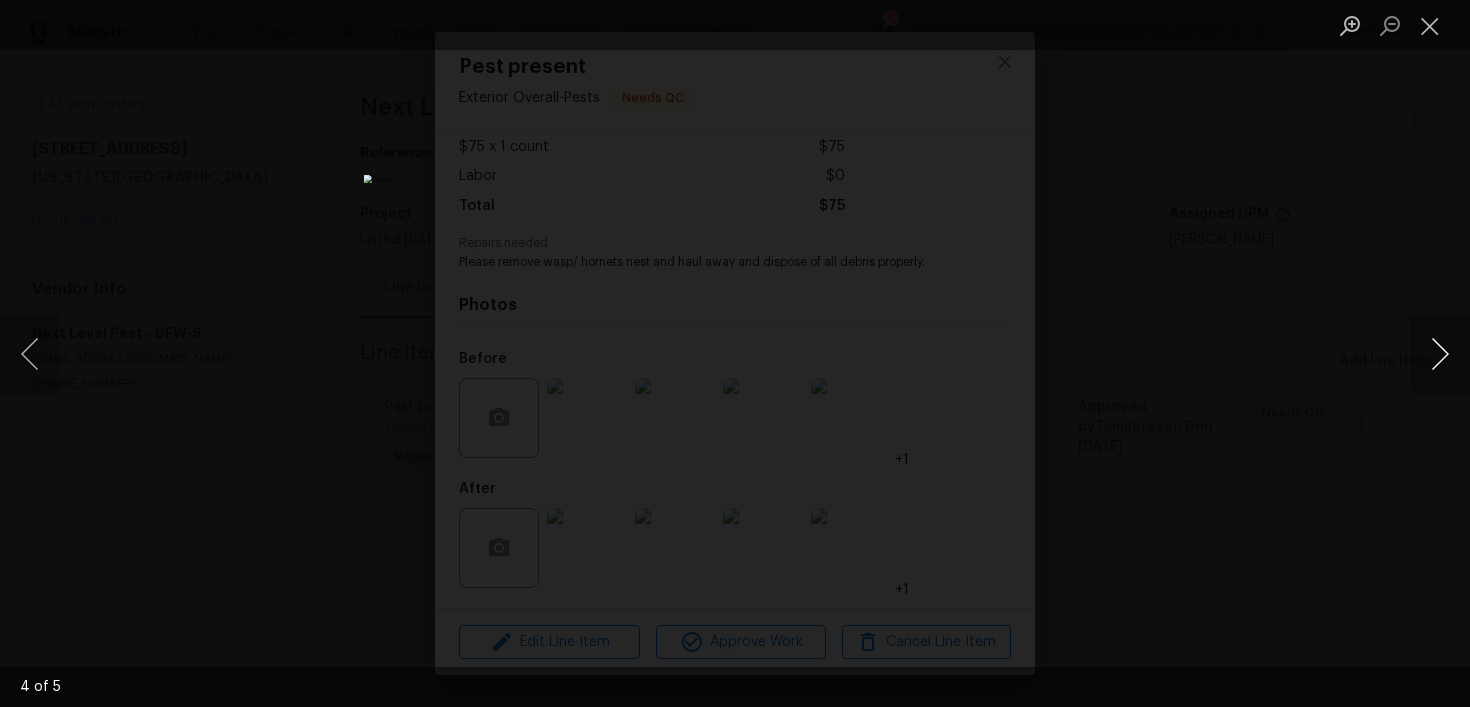 click at bounding box center (1440, 354) 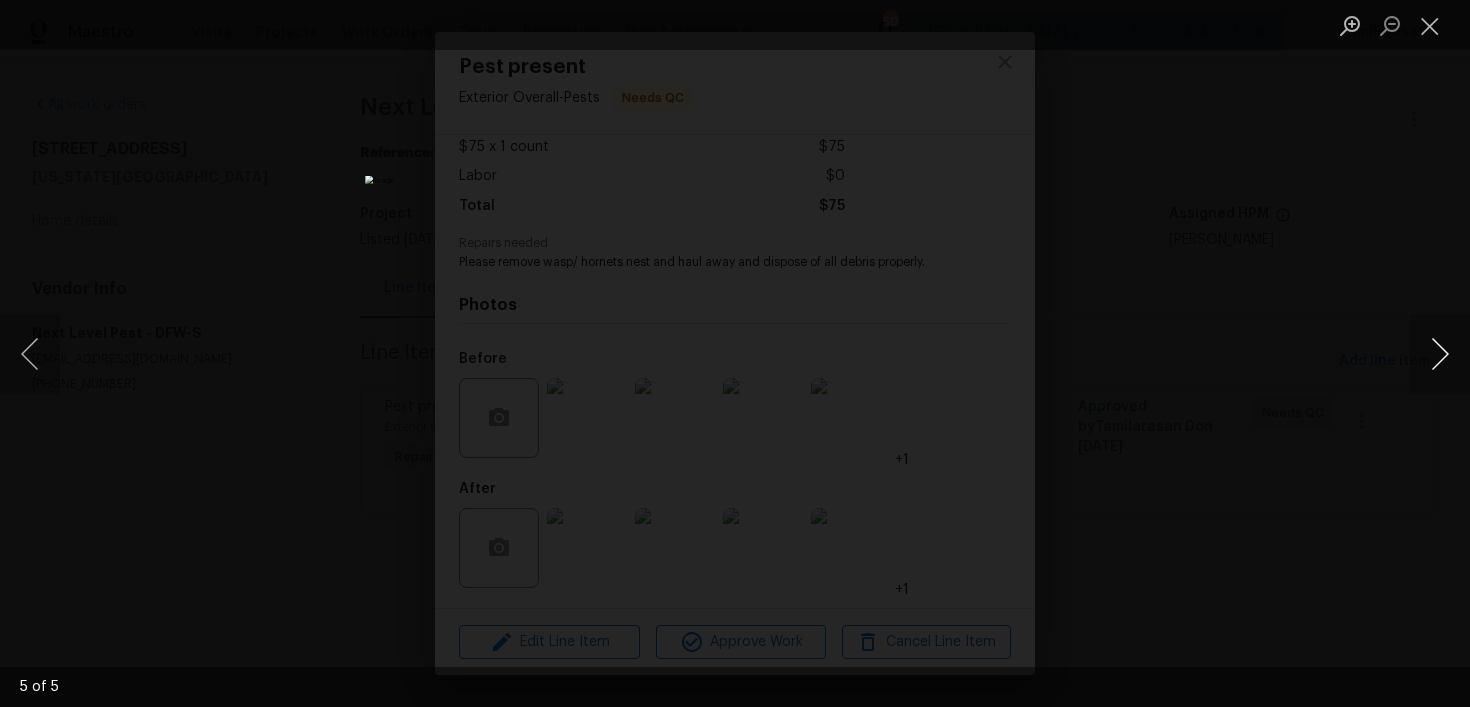 click at bounding box center [1440, 354] 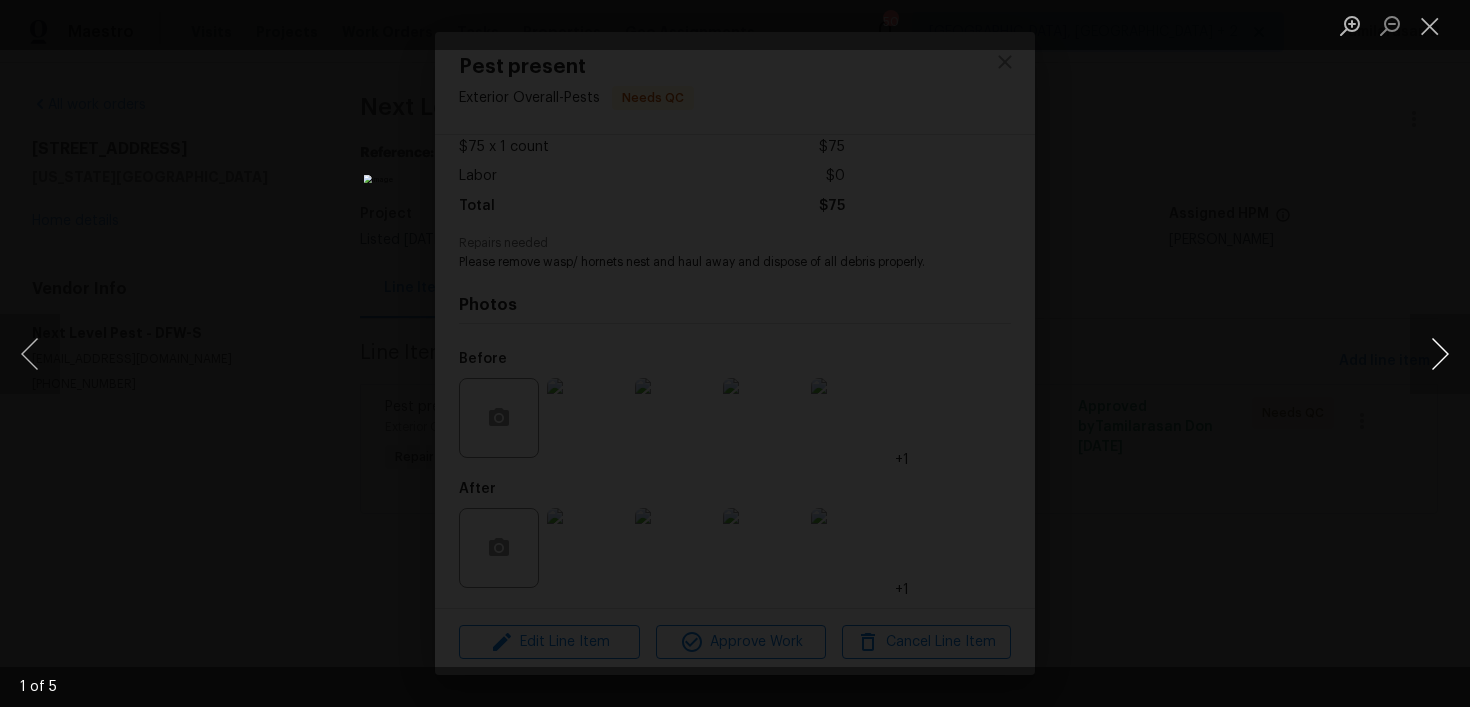 click at bounding box center [1440, 354] 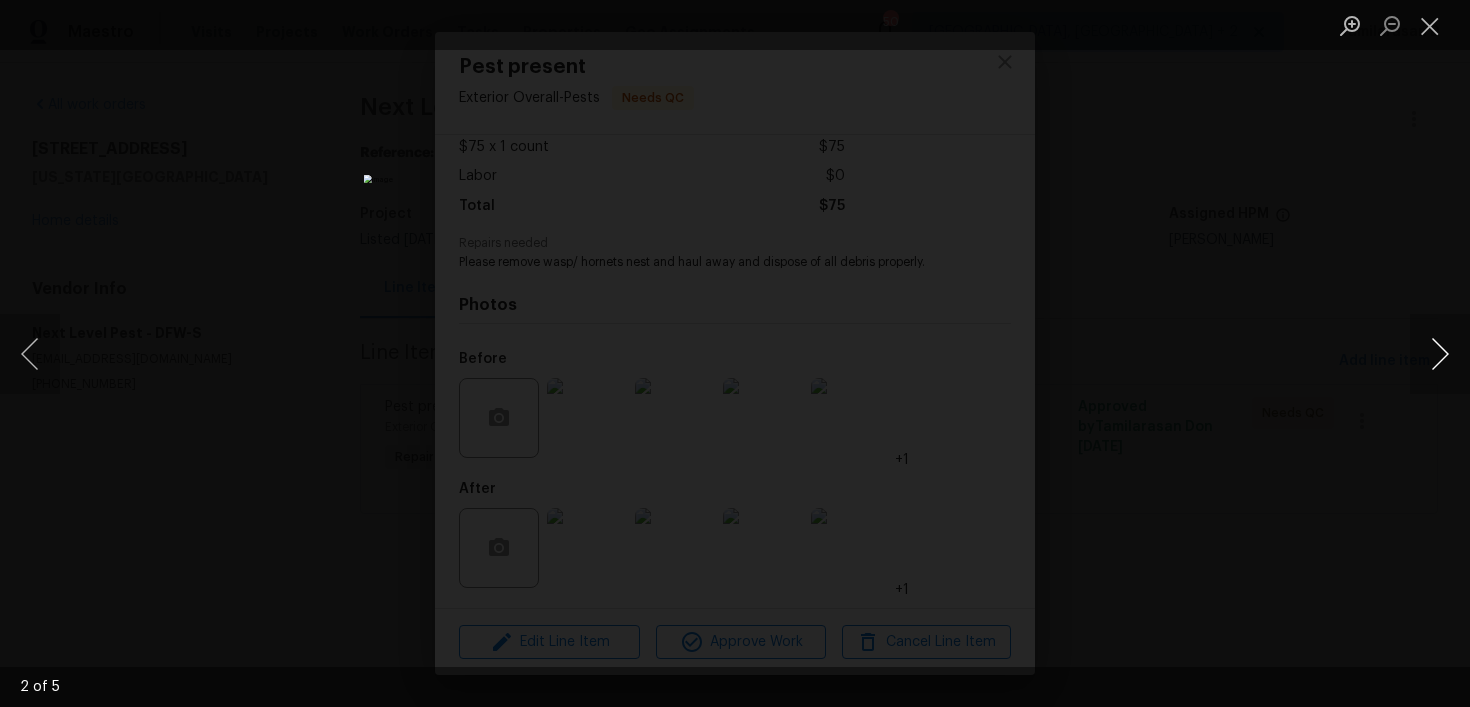 click at bounding box center (1440, 354) 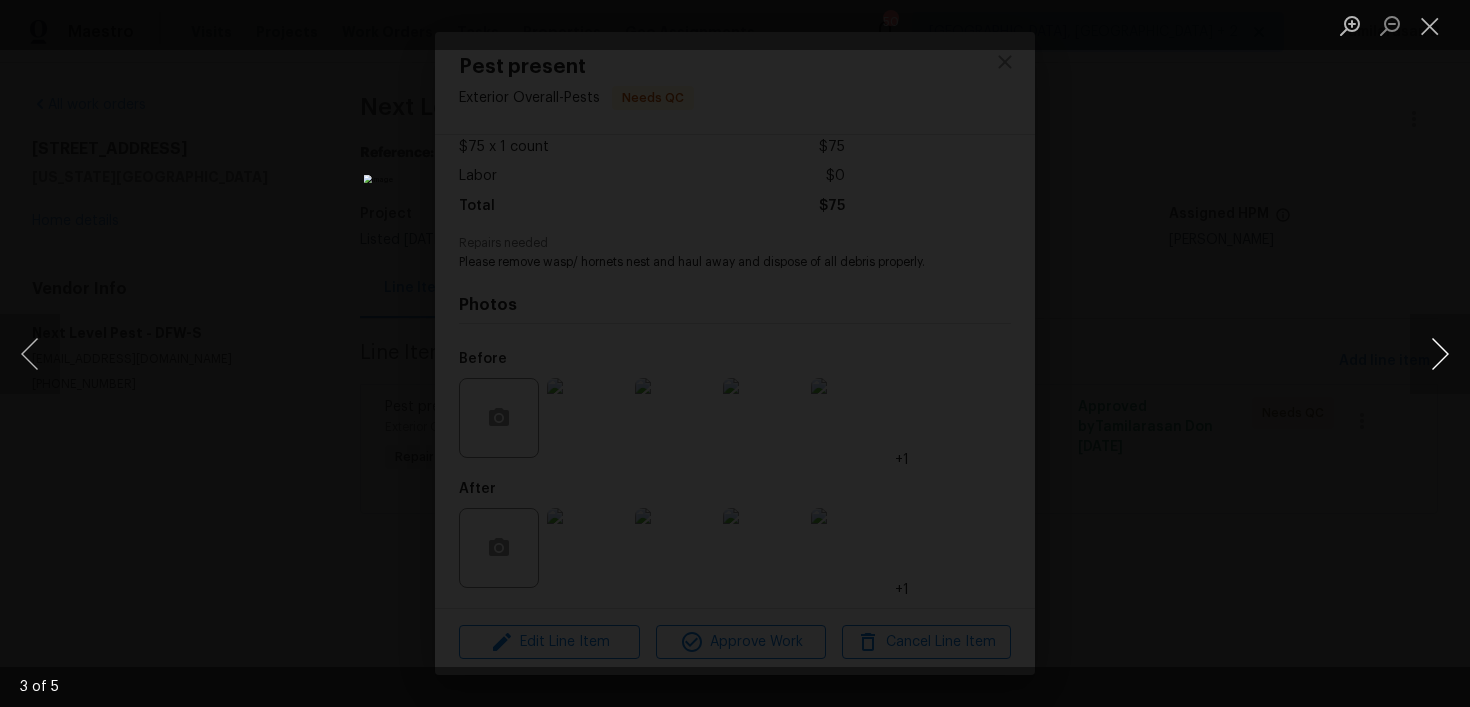 click at bounding box center [1440, 354] 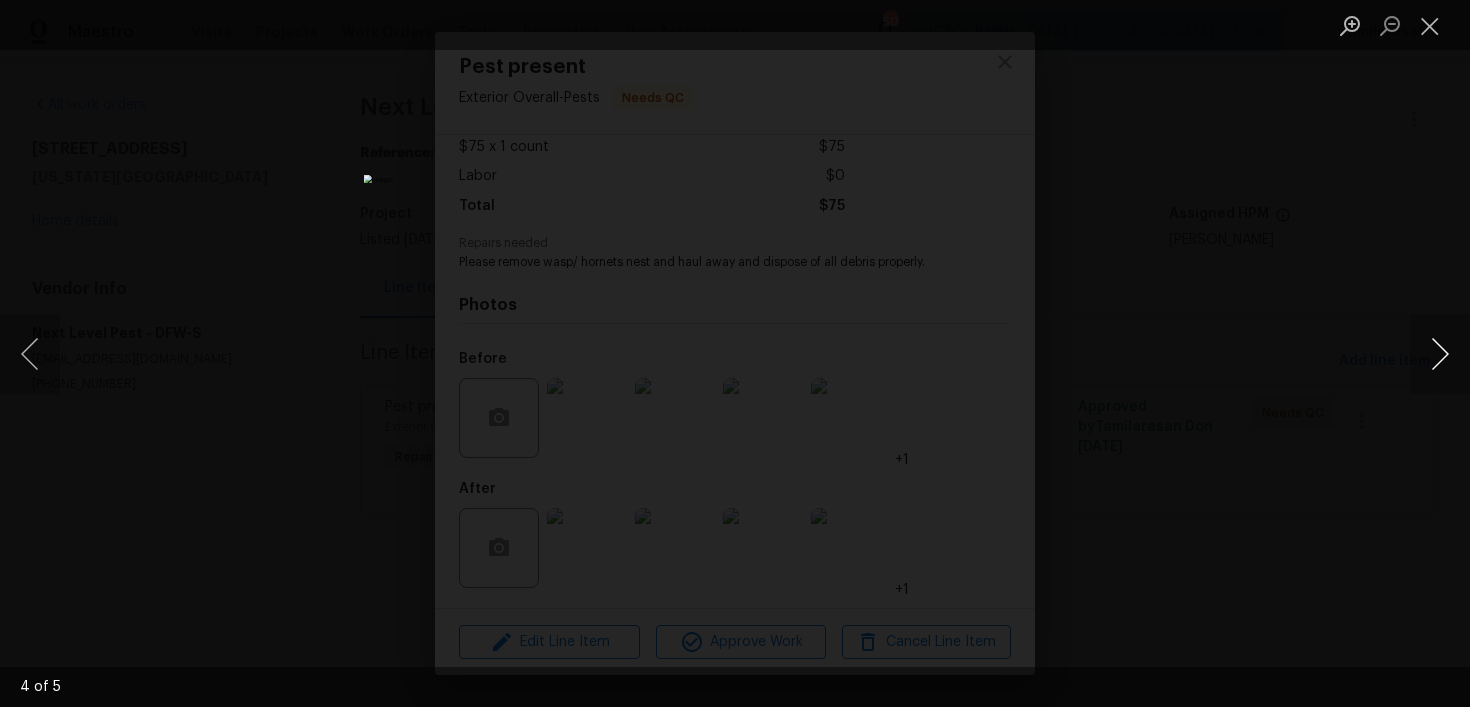 click at bounding box center (1440, 354) 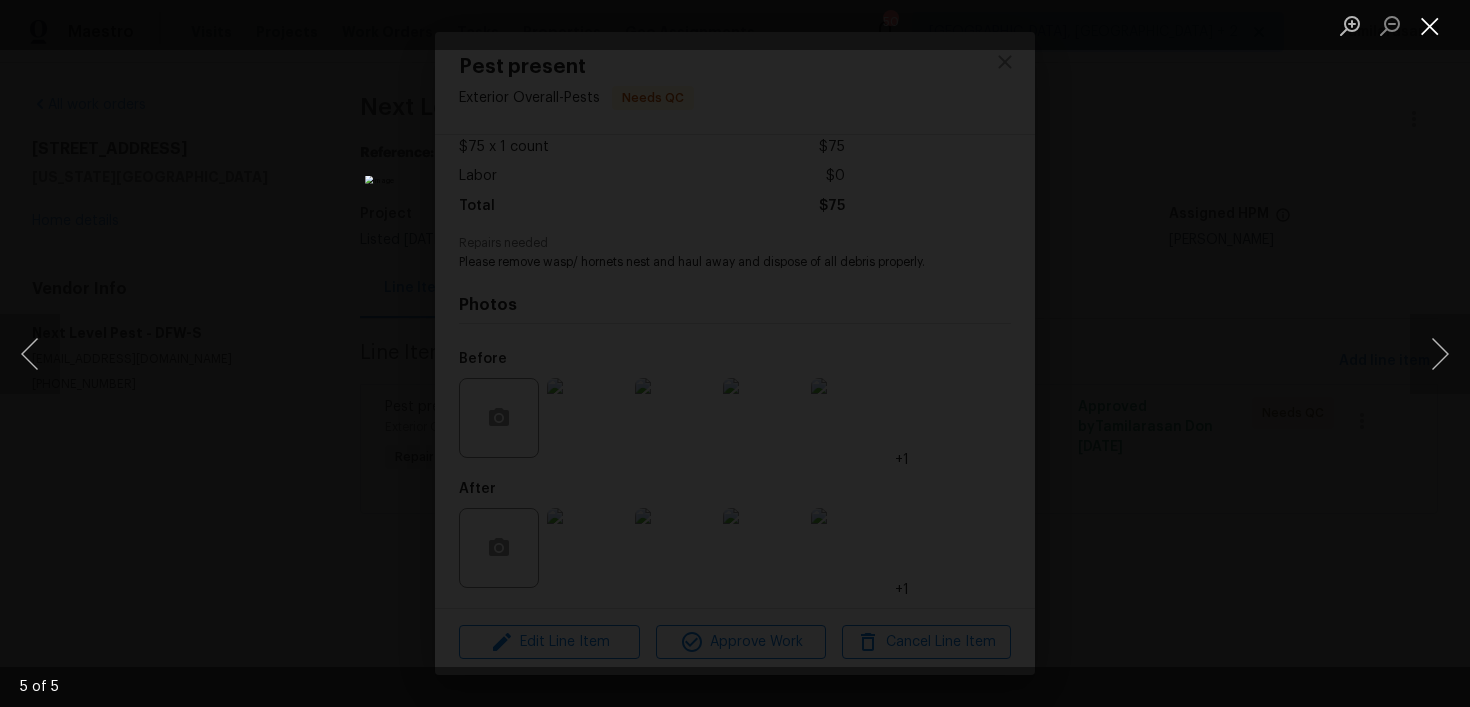 click at bounding box center [1430, 25] 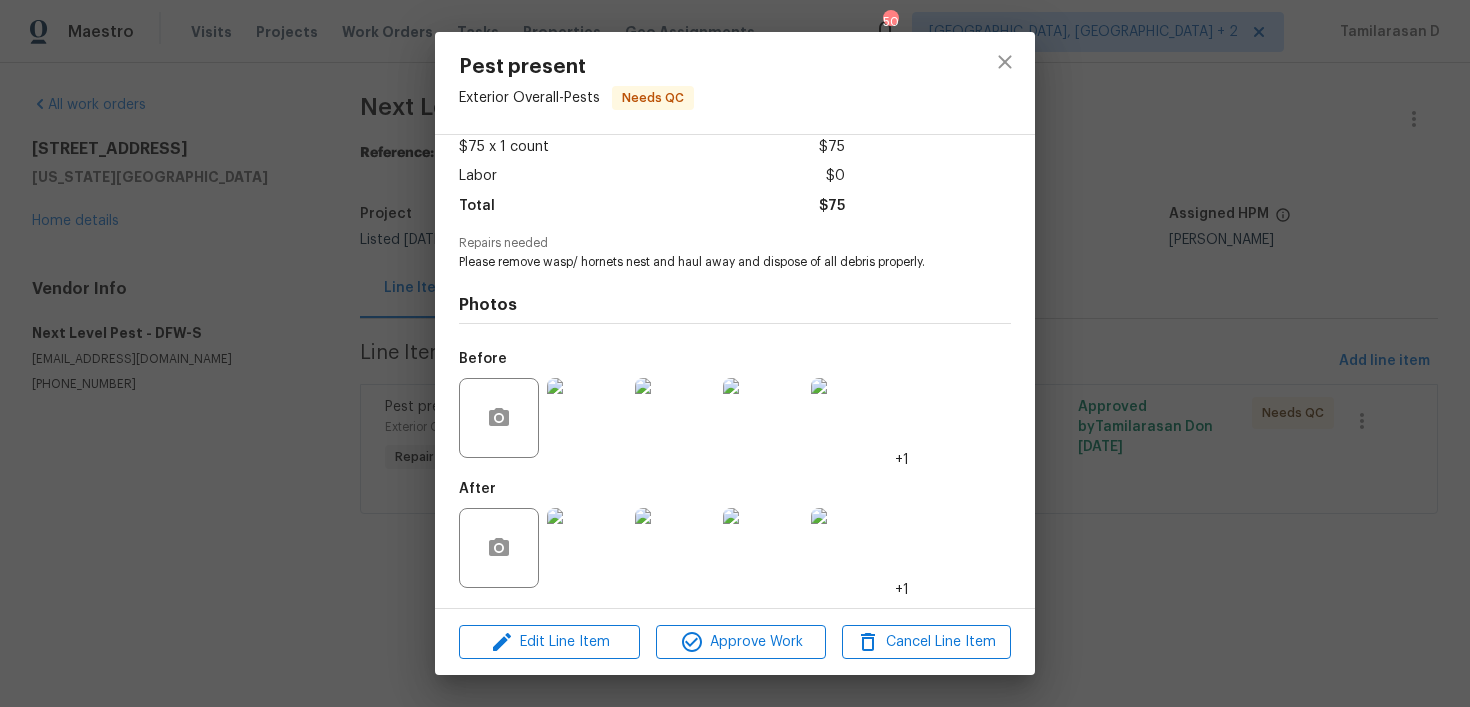 click at bounding box center (587, 548) 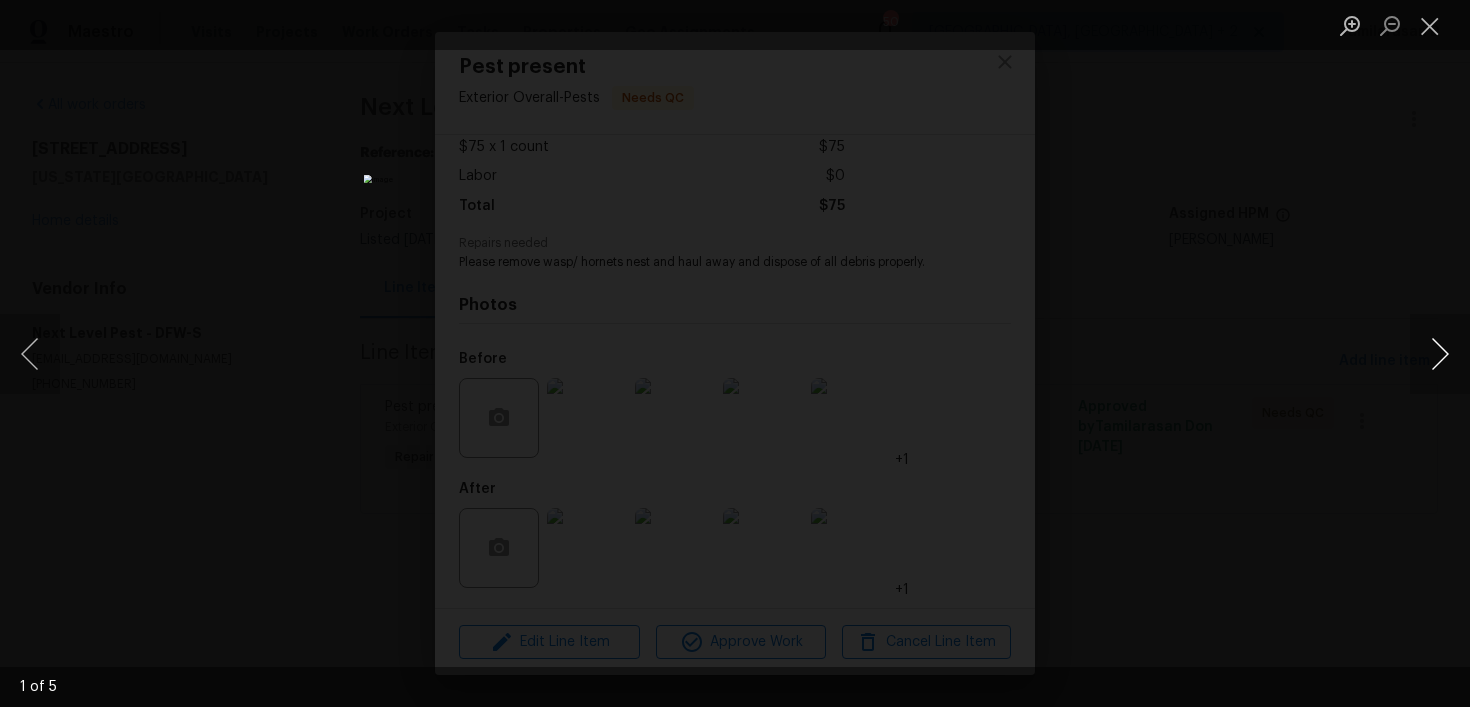 click at bounding box center [1440, 354] 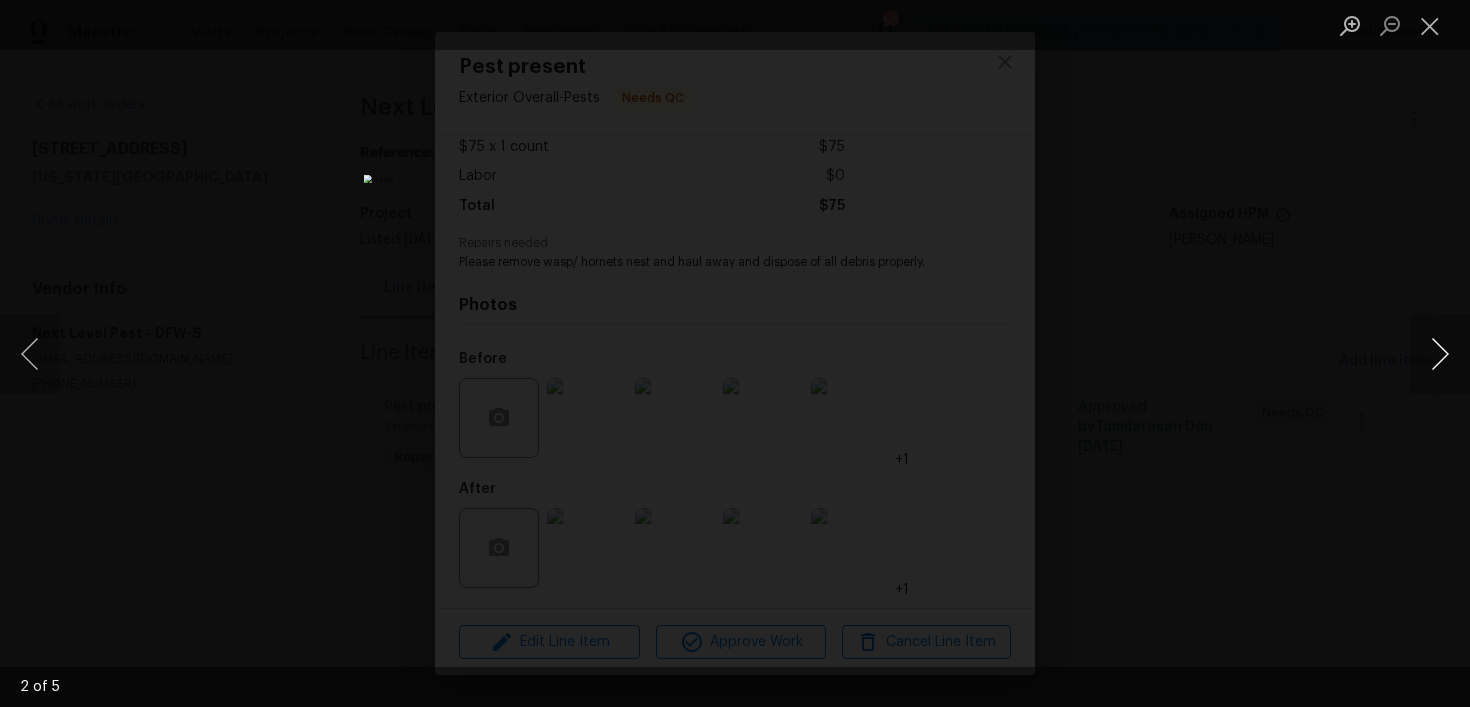 click at bounding box center [1440, 354] 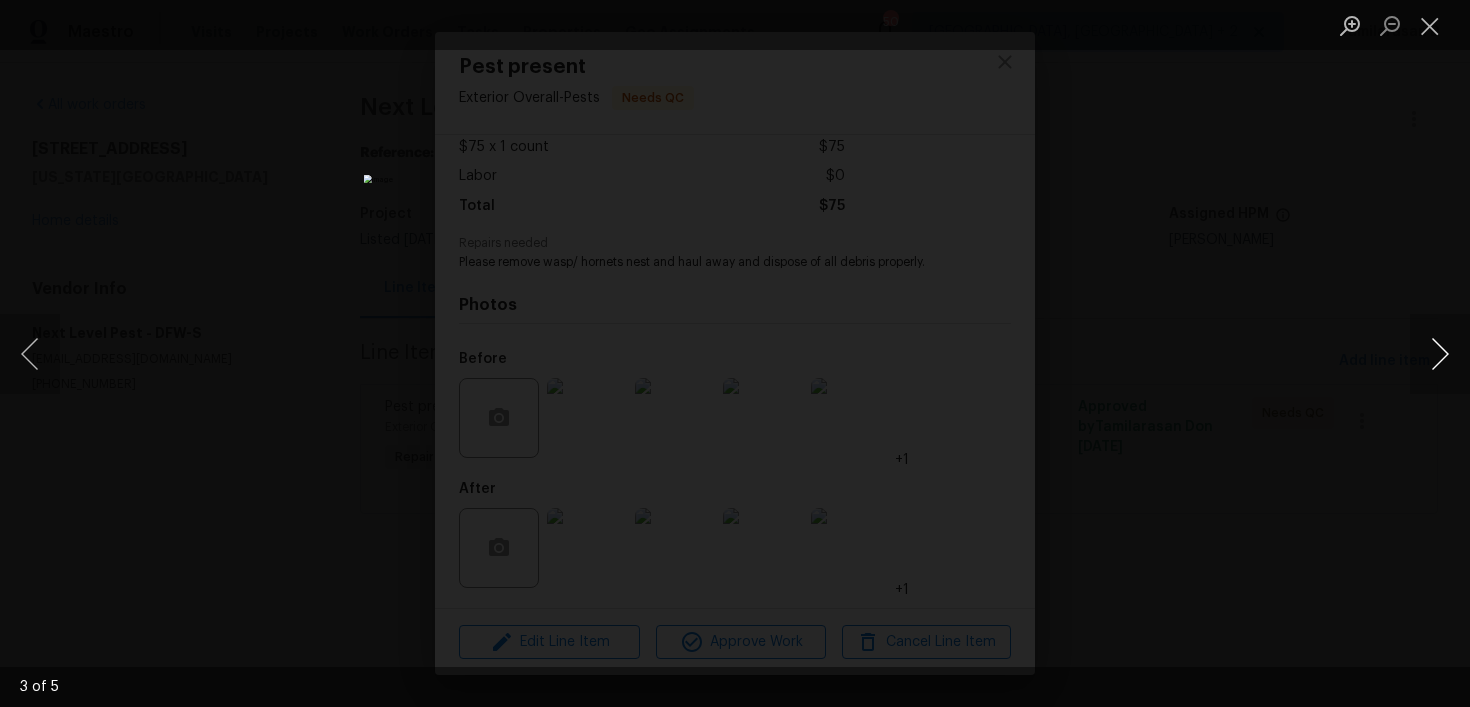 click at bounding box center (1440, 354) 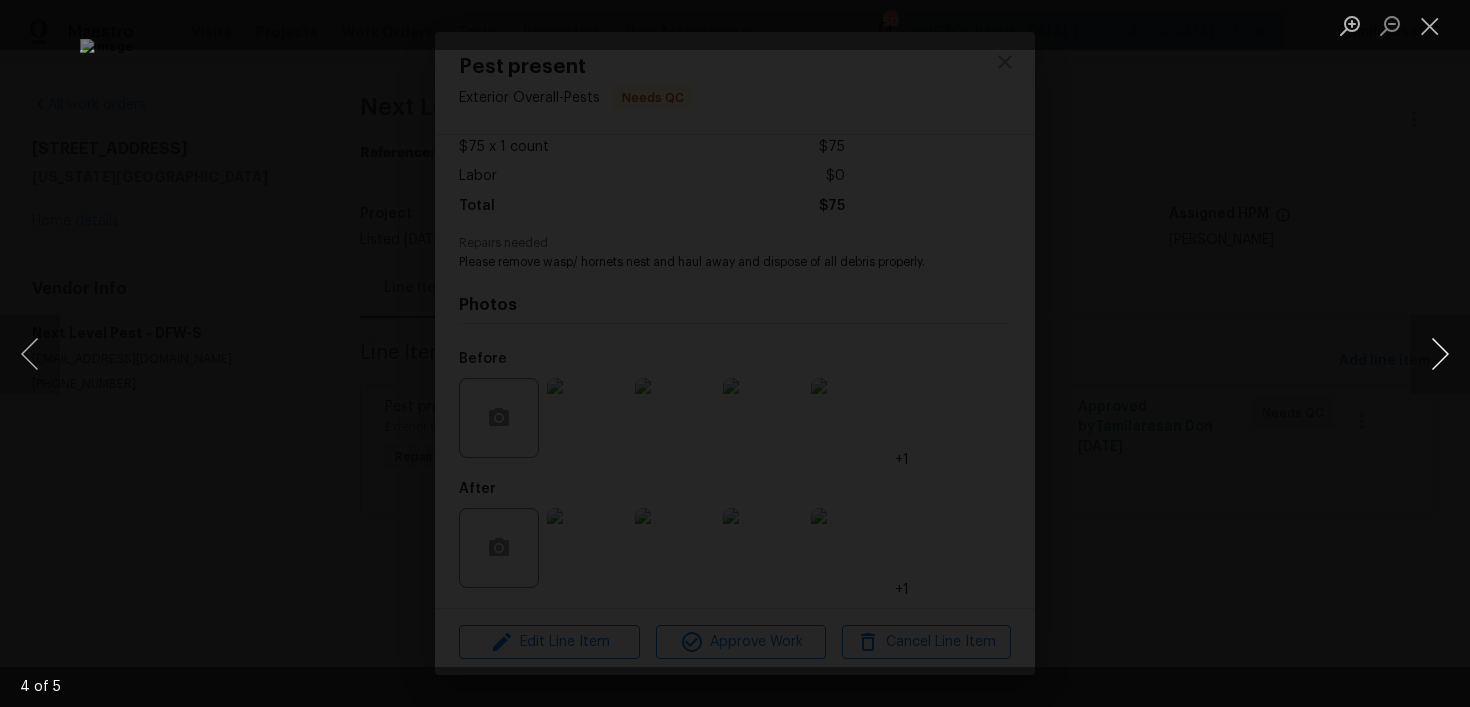 click at bounding box center [1440, 354] 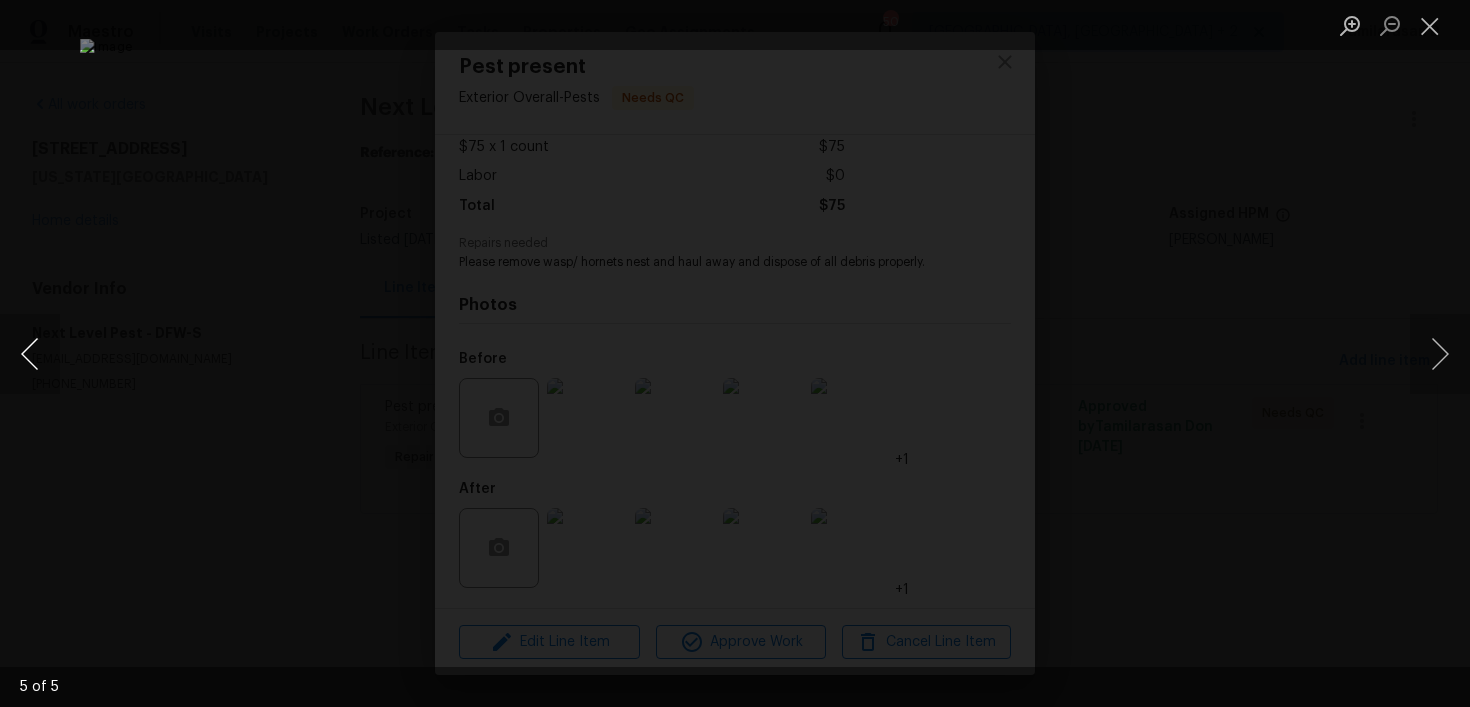 click at bounding box center [30, 354] 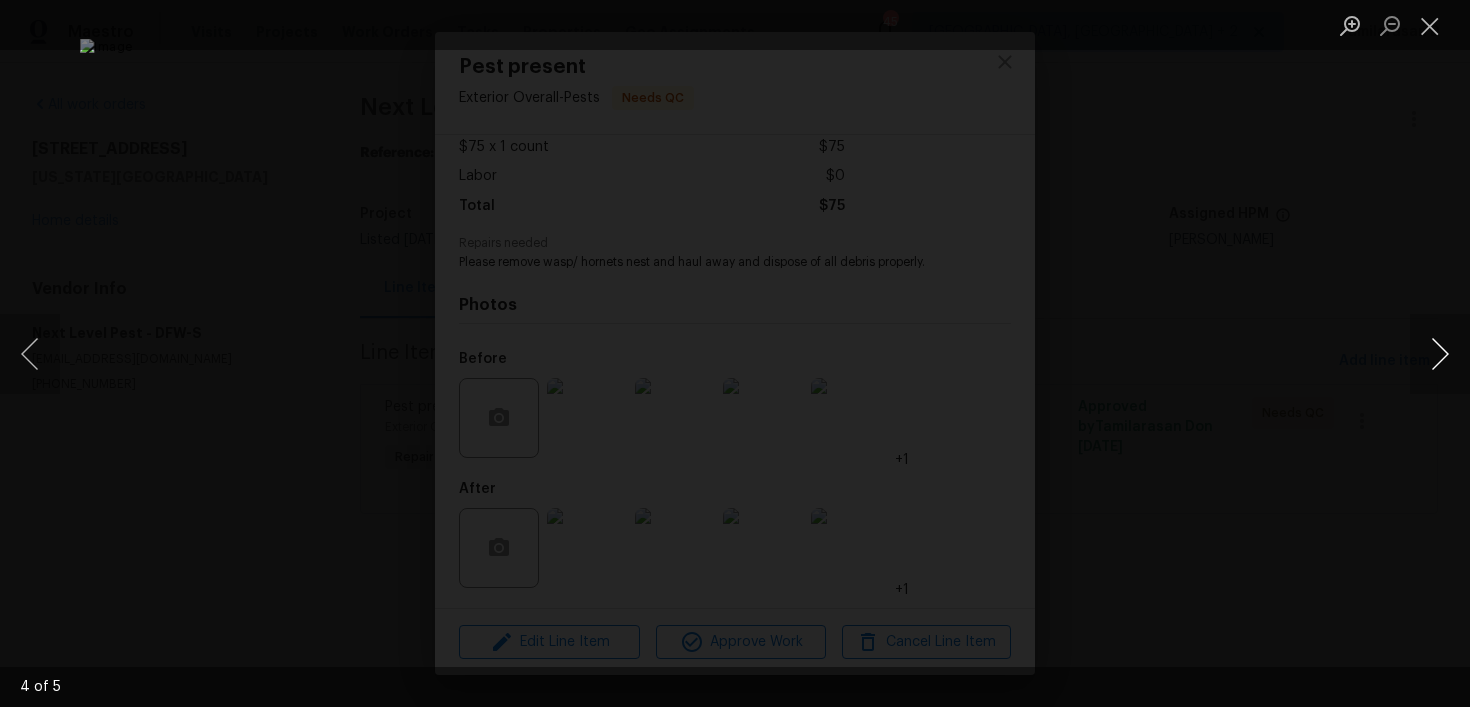 click at bounding box center (1440, 354) 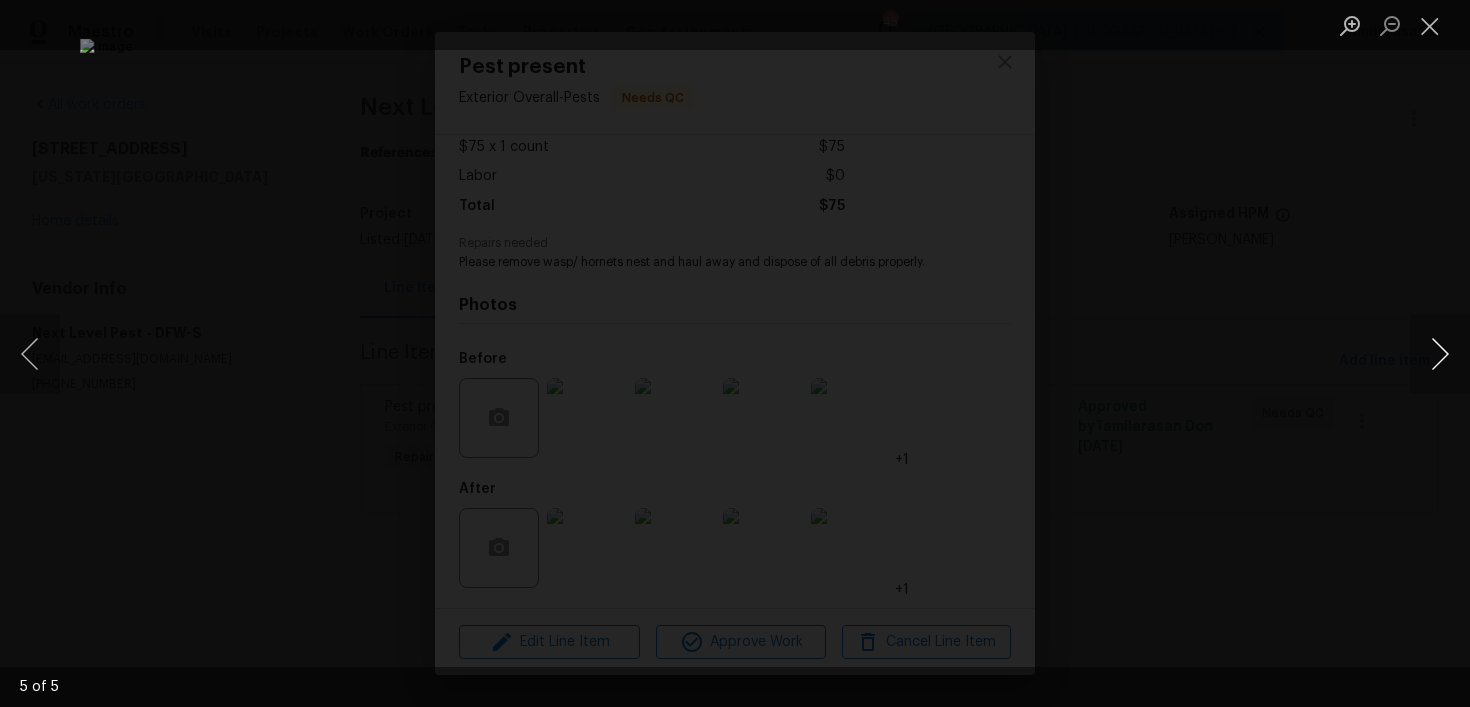 click at bounding box center (1440, 354) 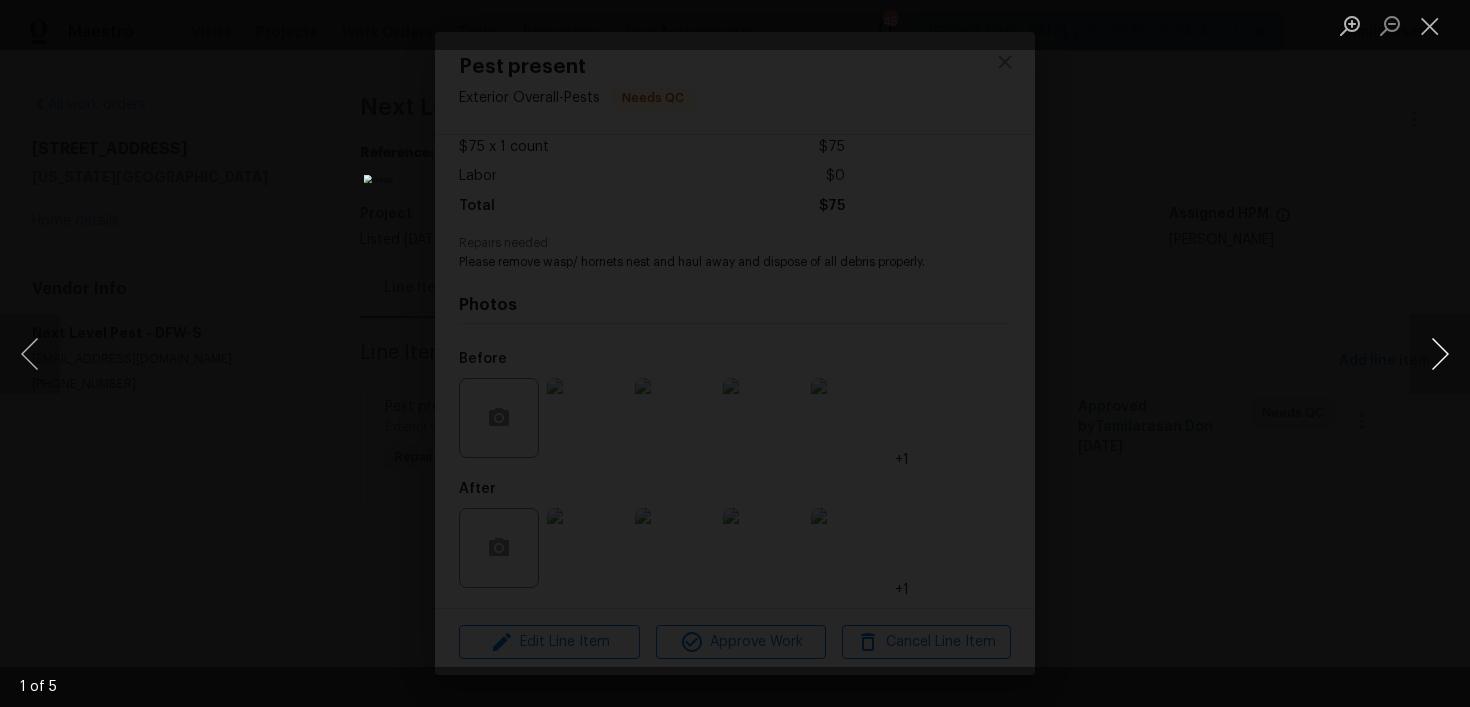 click at bounding box center [1440, 354] 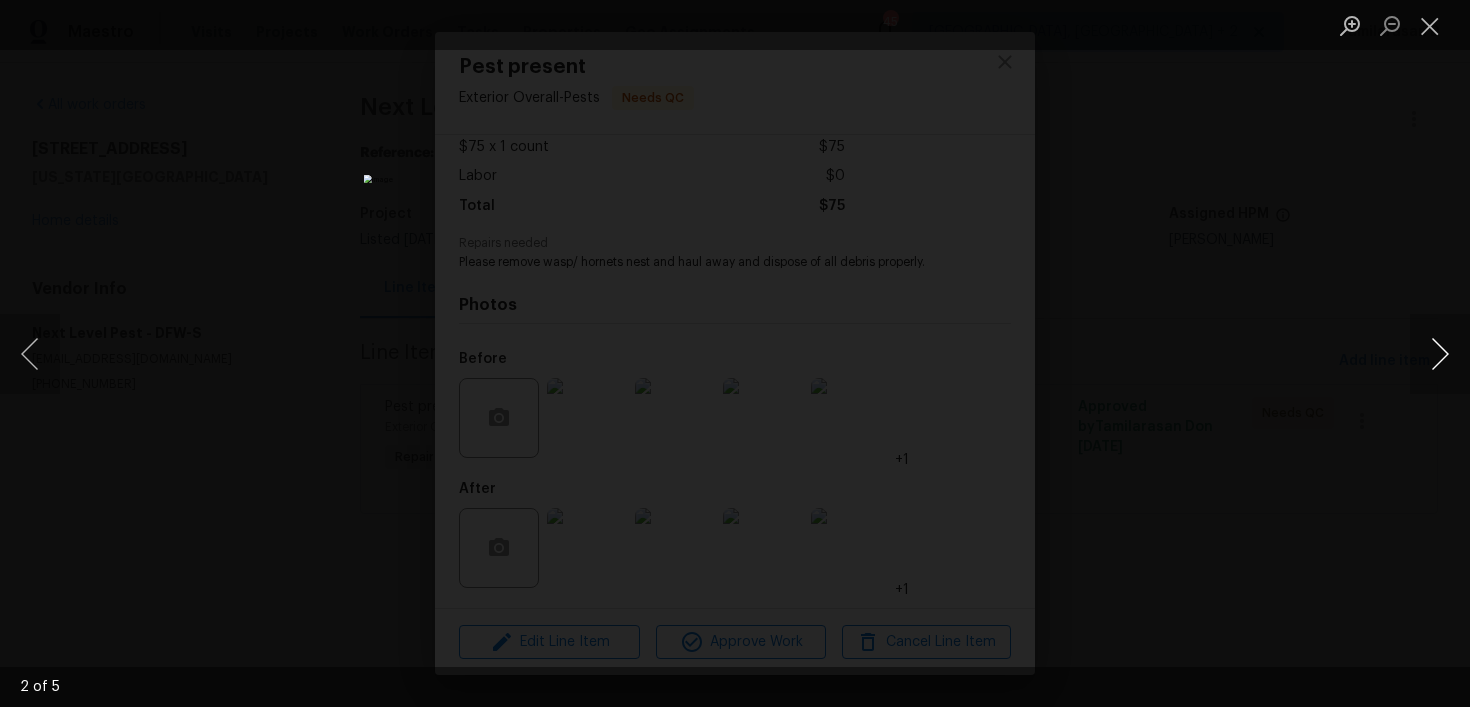 click at bounding box center [1440, 354] 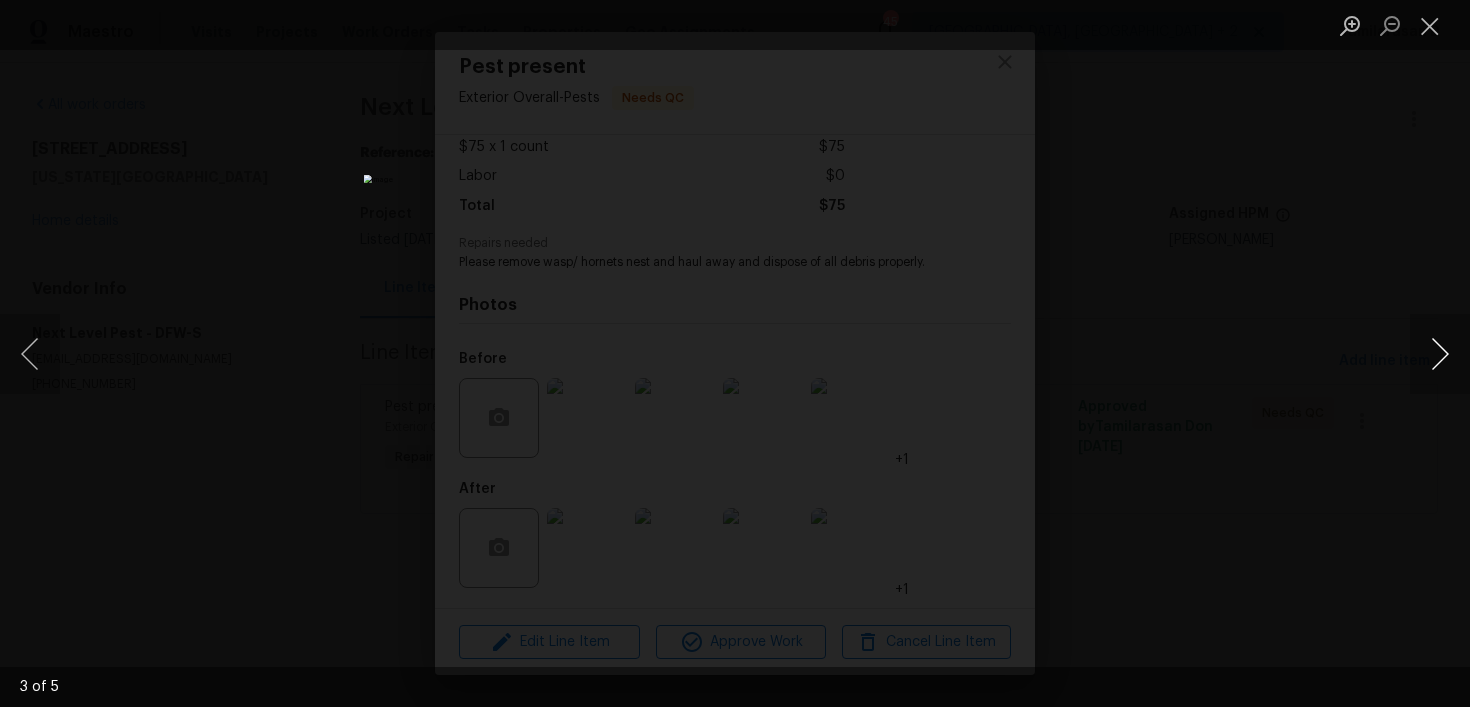 click at bounding box center [1440, 354] 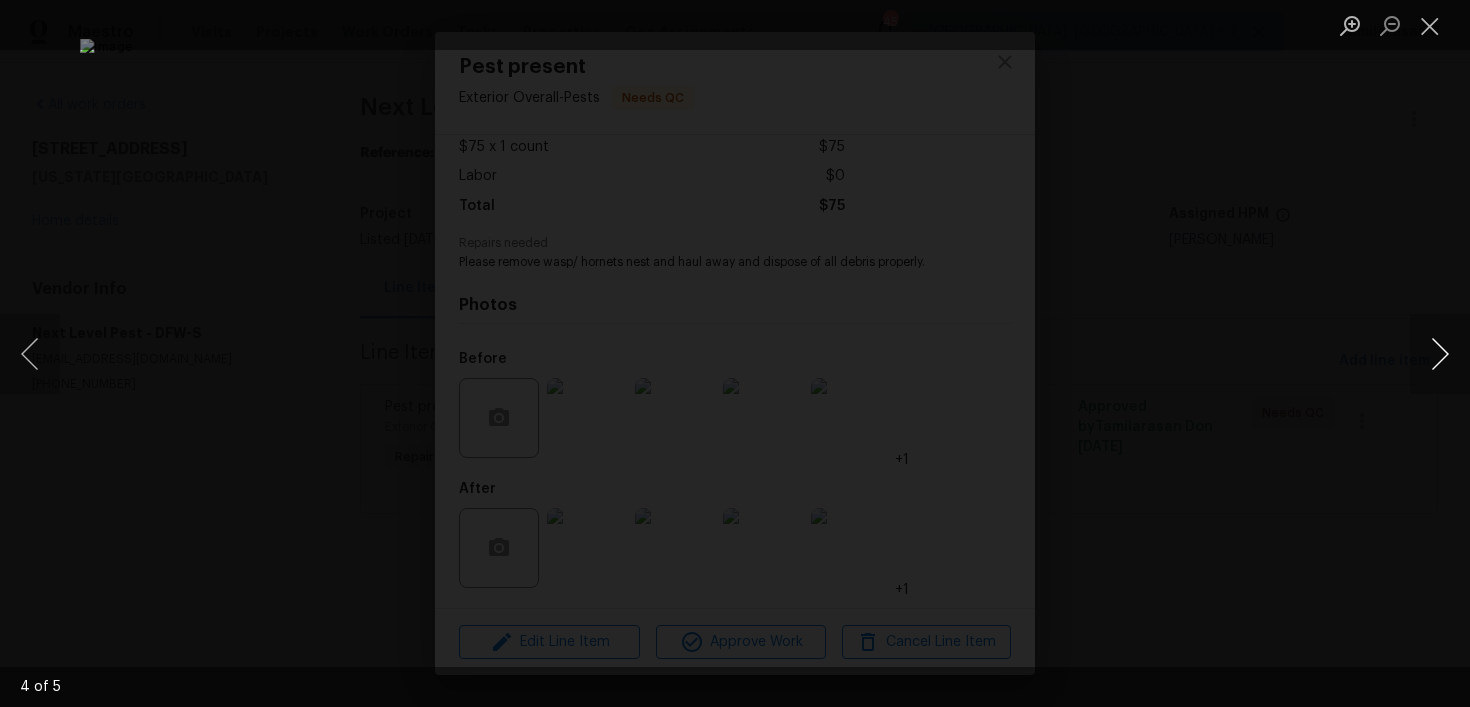 click at bounding box center [1440, 354] 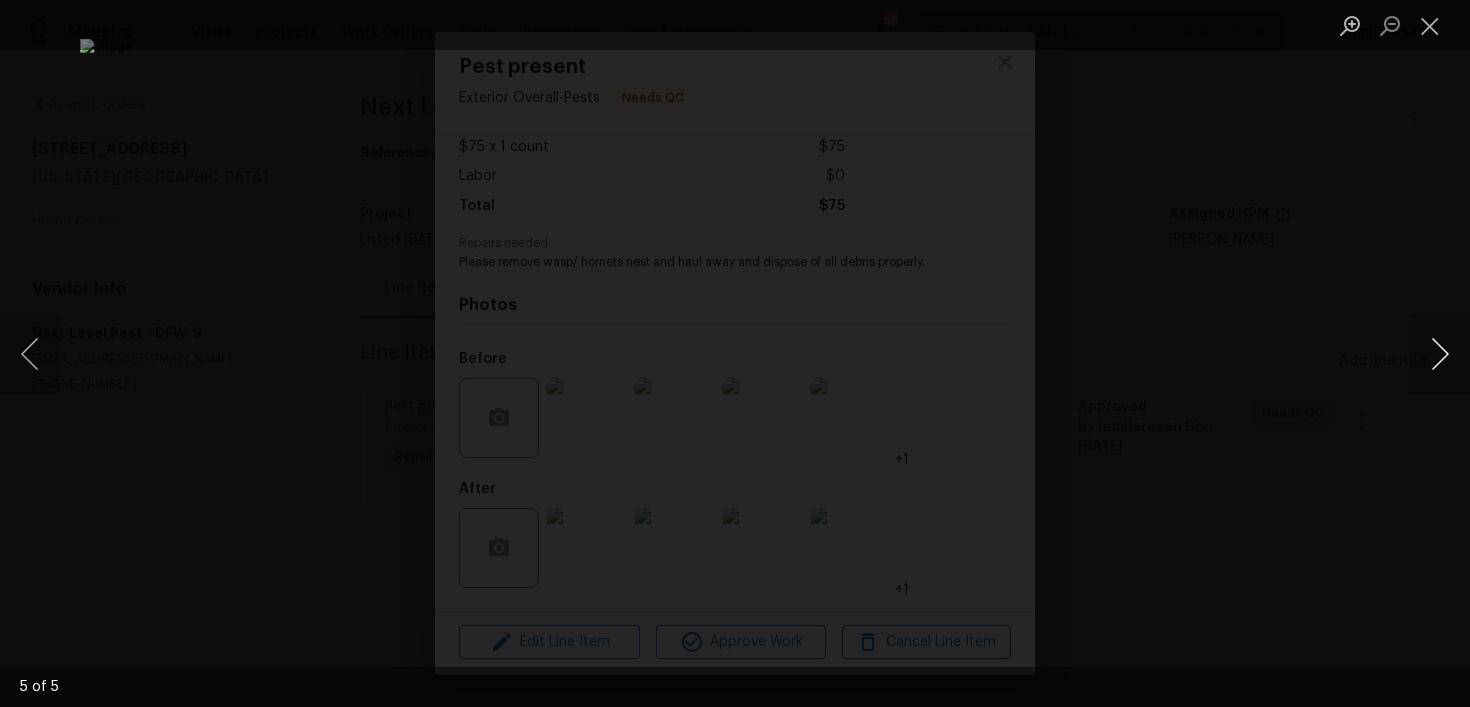 click at bounding box center [1440, 354] 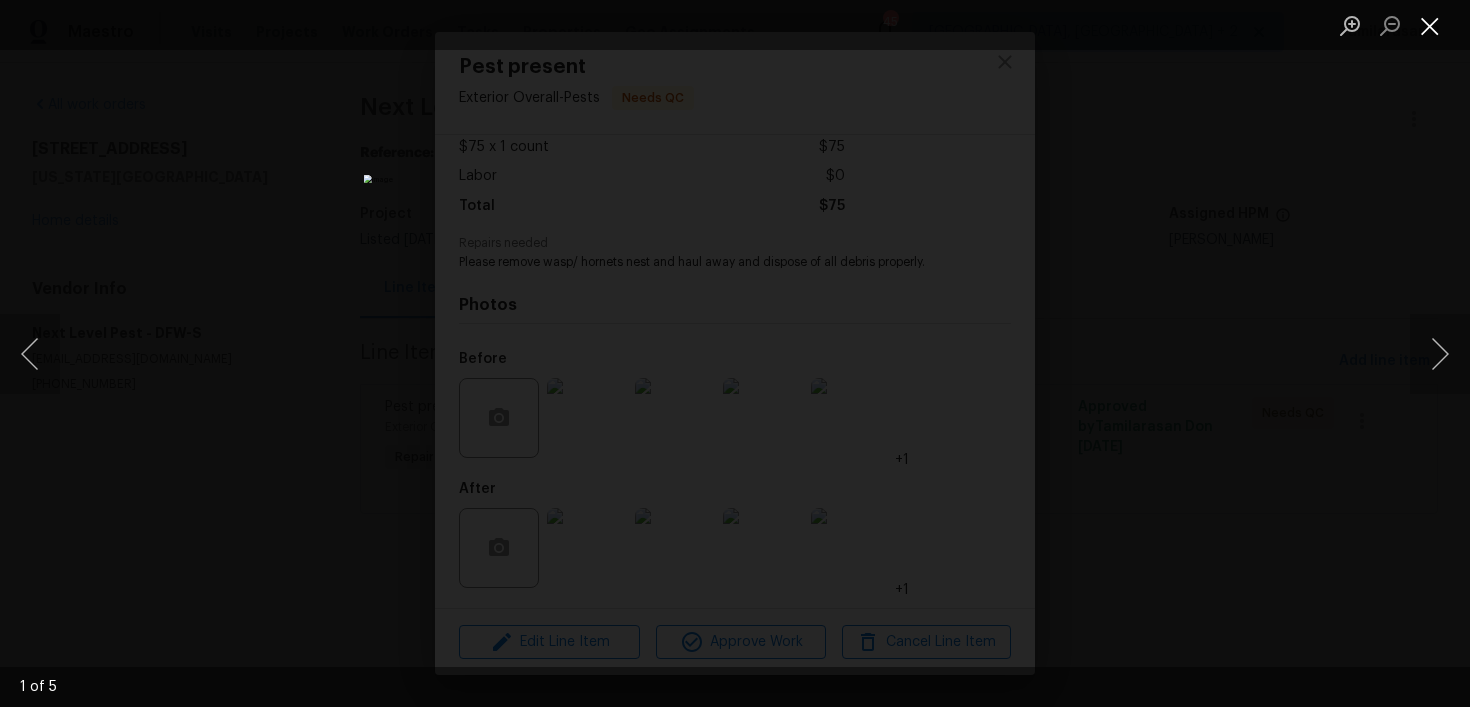 click at bounding box center (1430, 25) 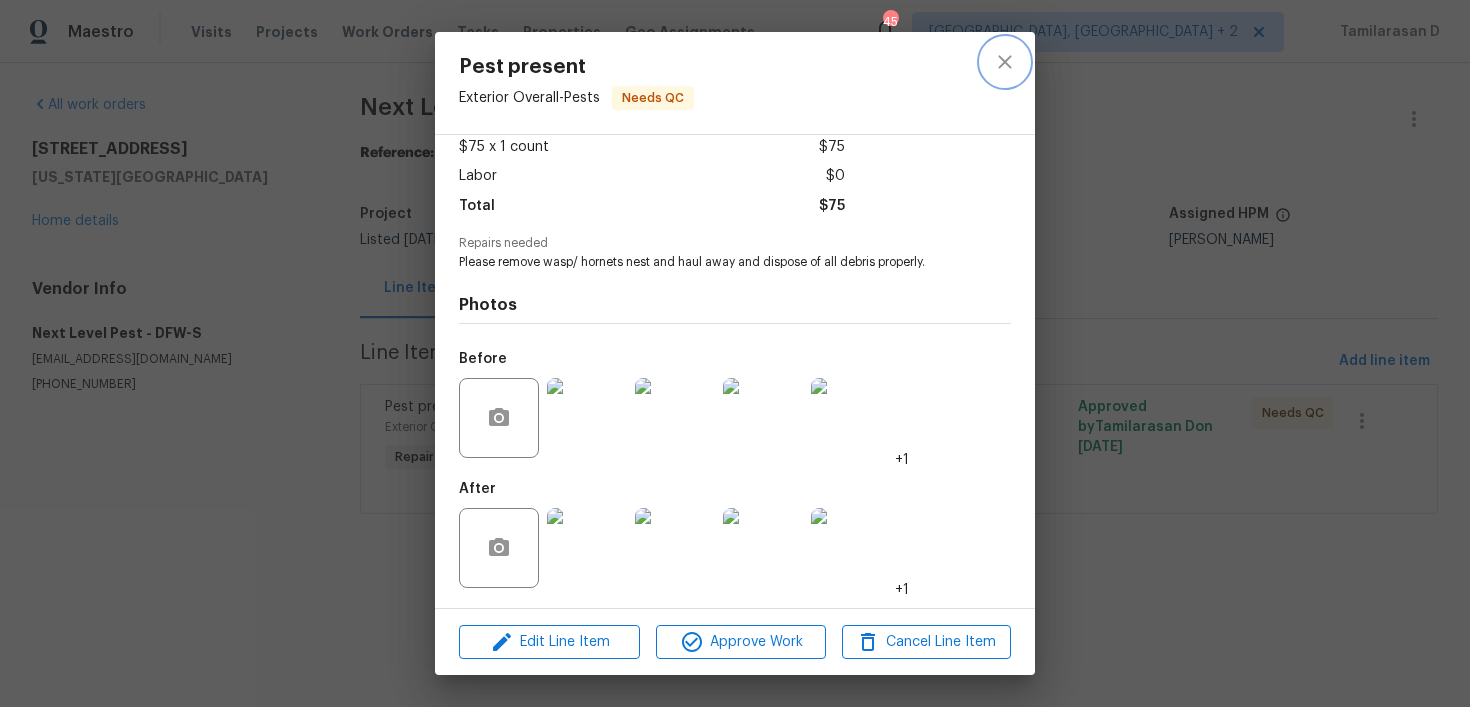 click 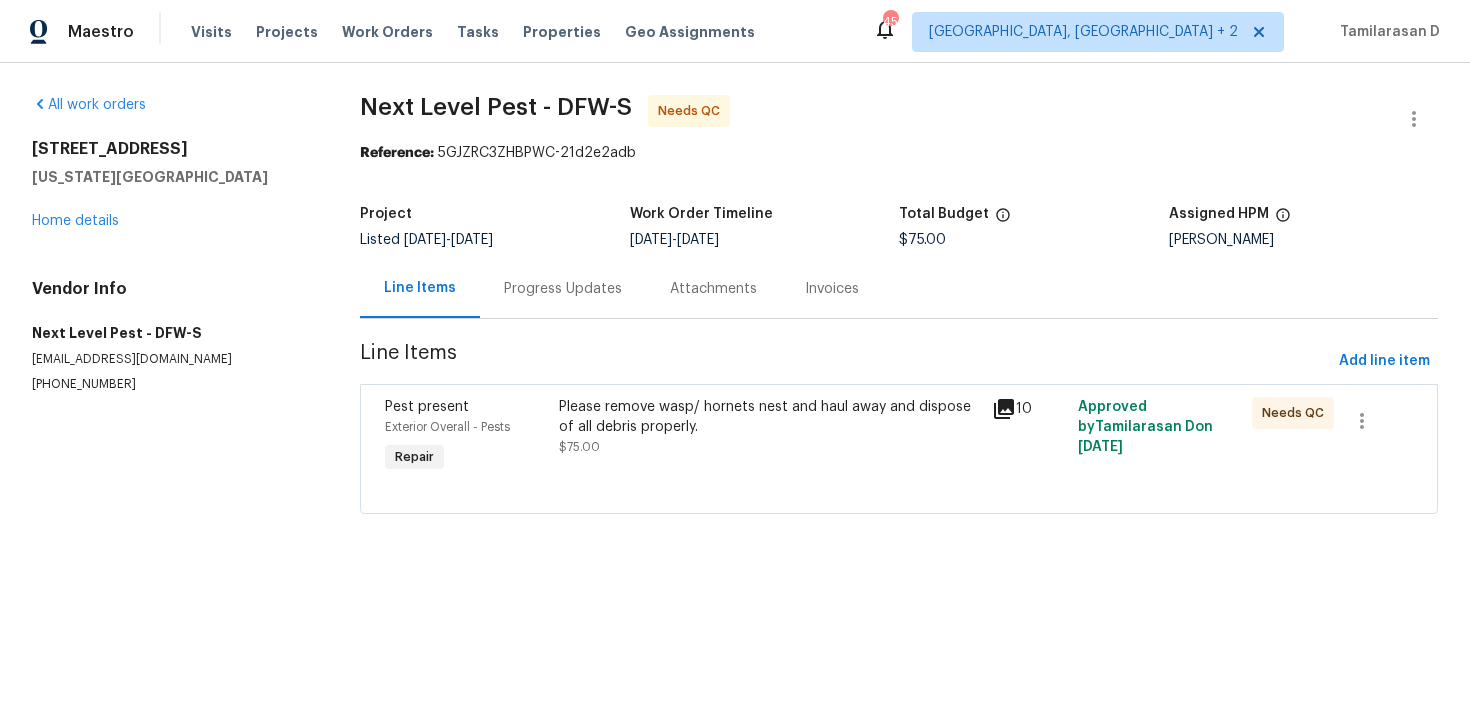 click on "Progress Updates" at bounding box center (563, 289) 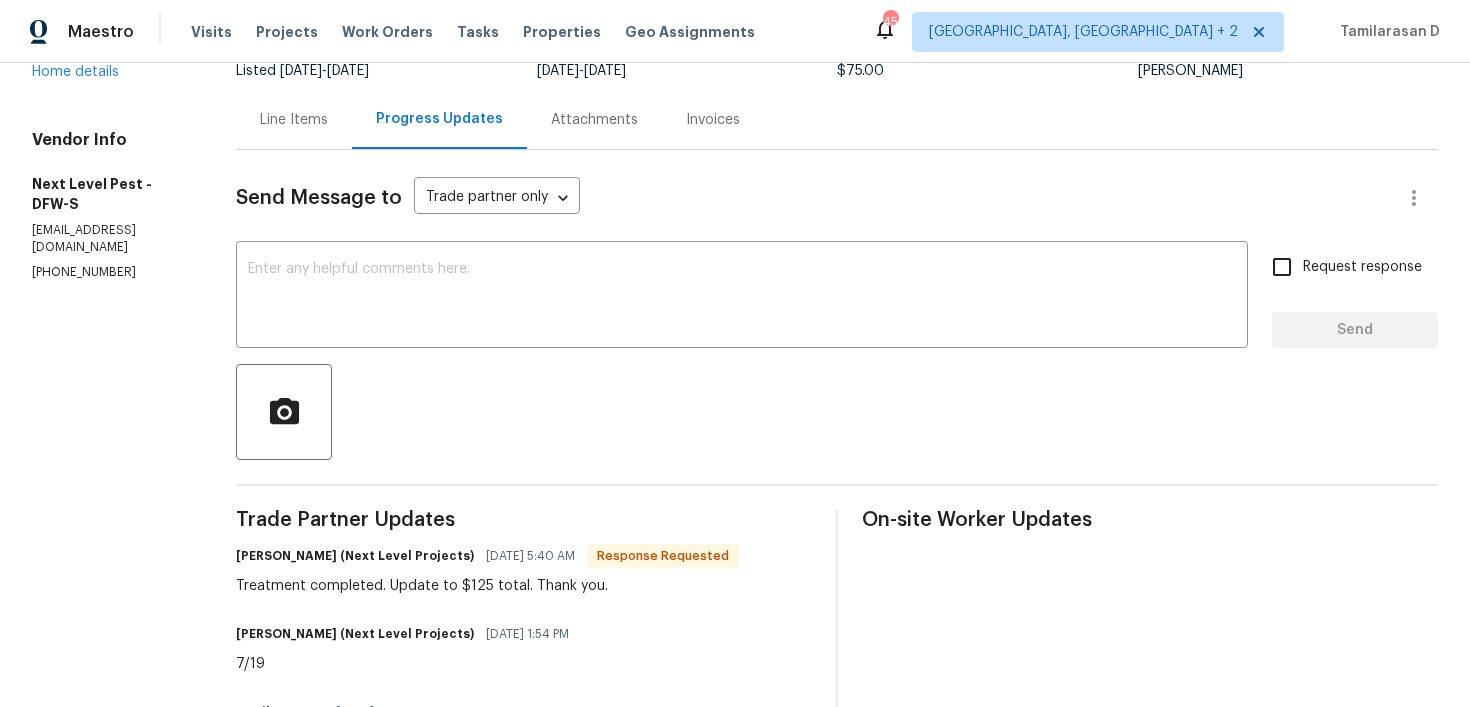 scroll, scrollTop: 25, scrollLeft: 0, axis: vertical 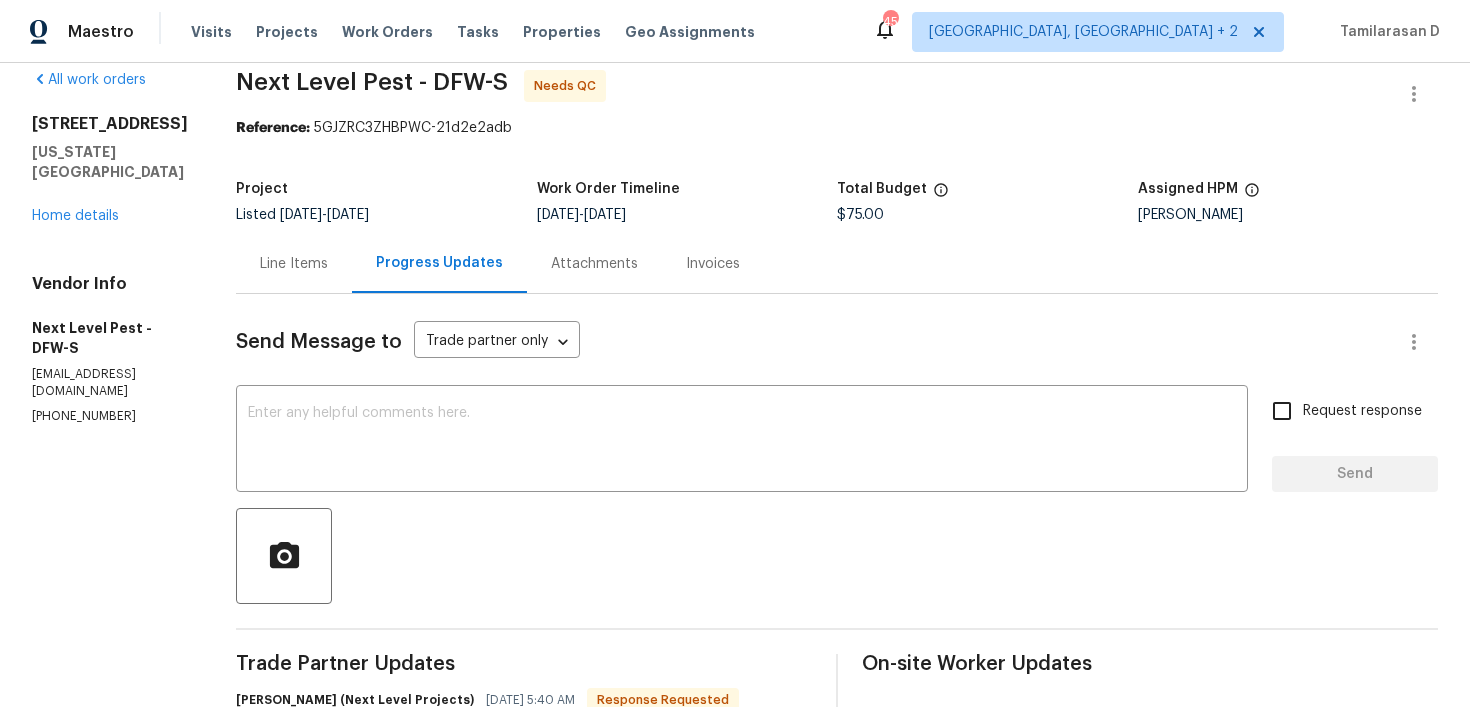 click on "Line Items" at bounding box center [294, 264] 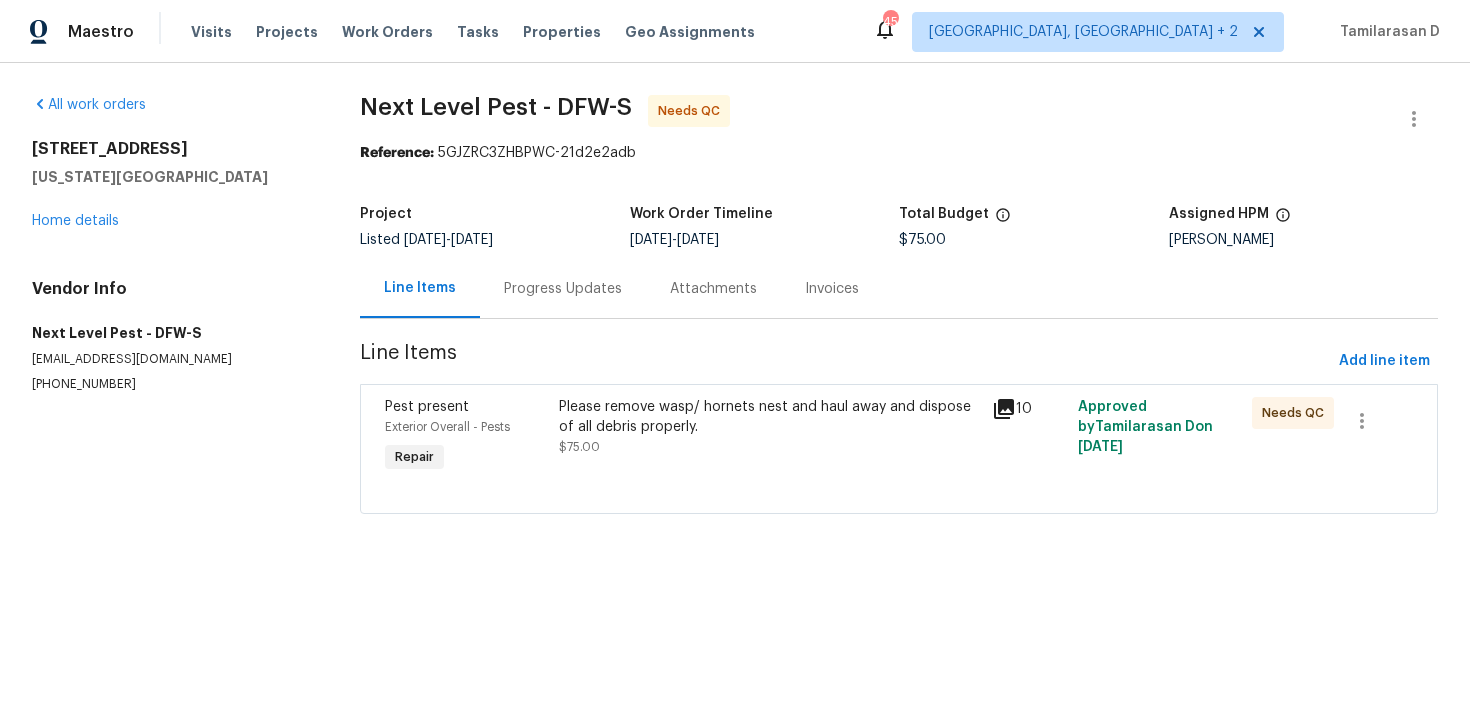 scroll, scrollTop: 0, scrollLeft: 0, axis: both 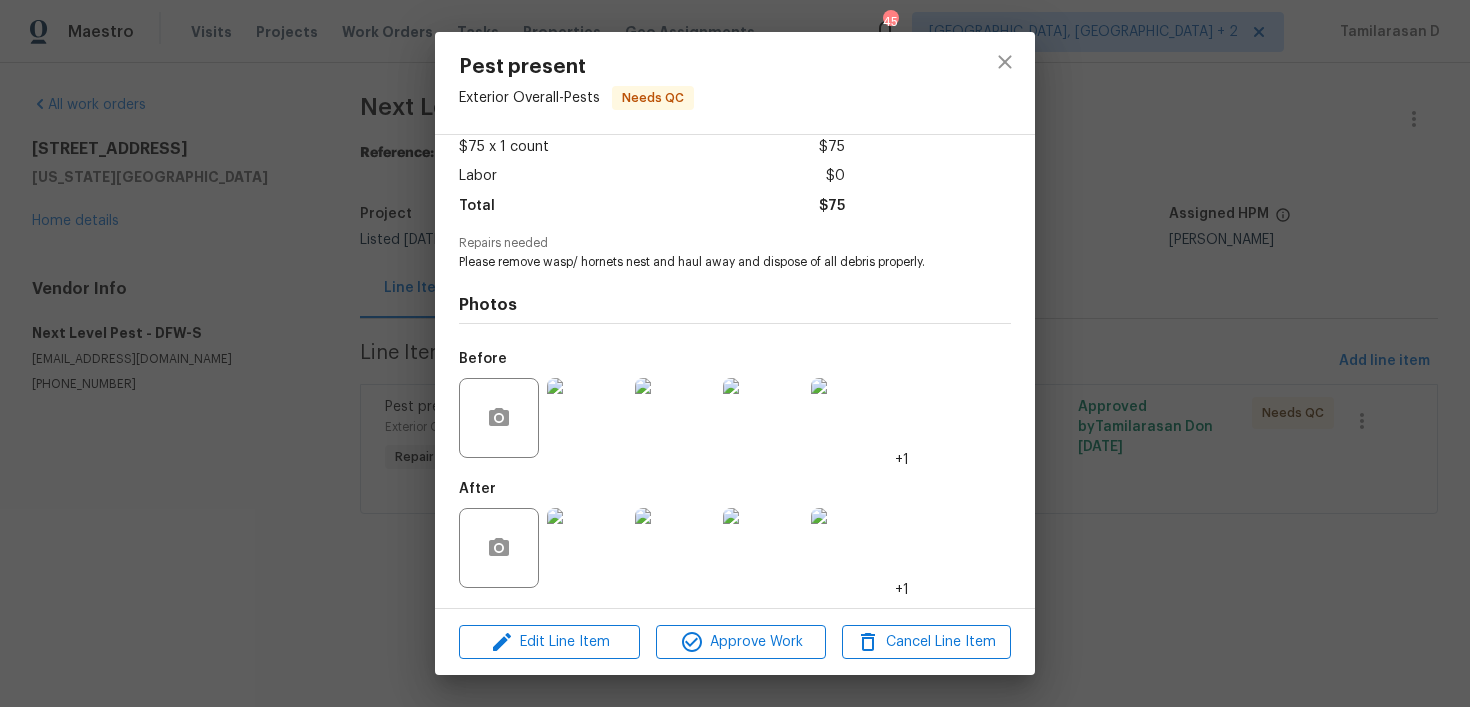 click at bounding box center (587, 418) 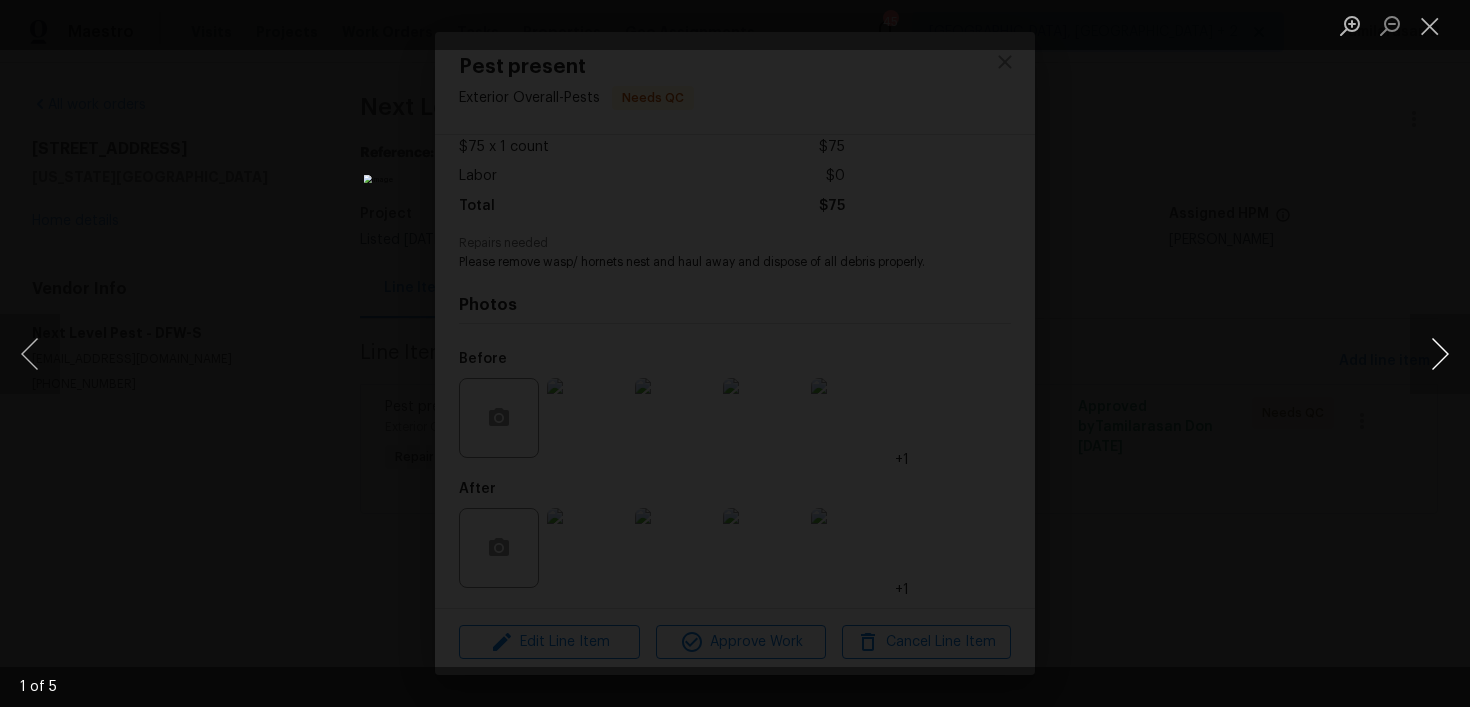 click at bounding box center (1440, 354) 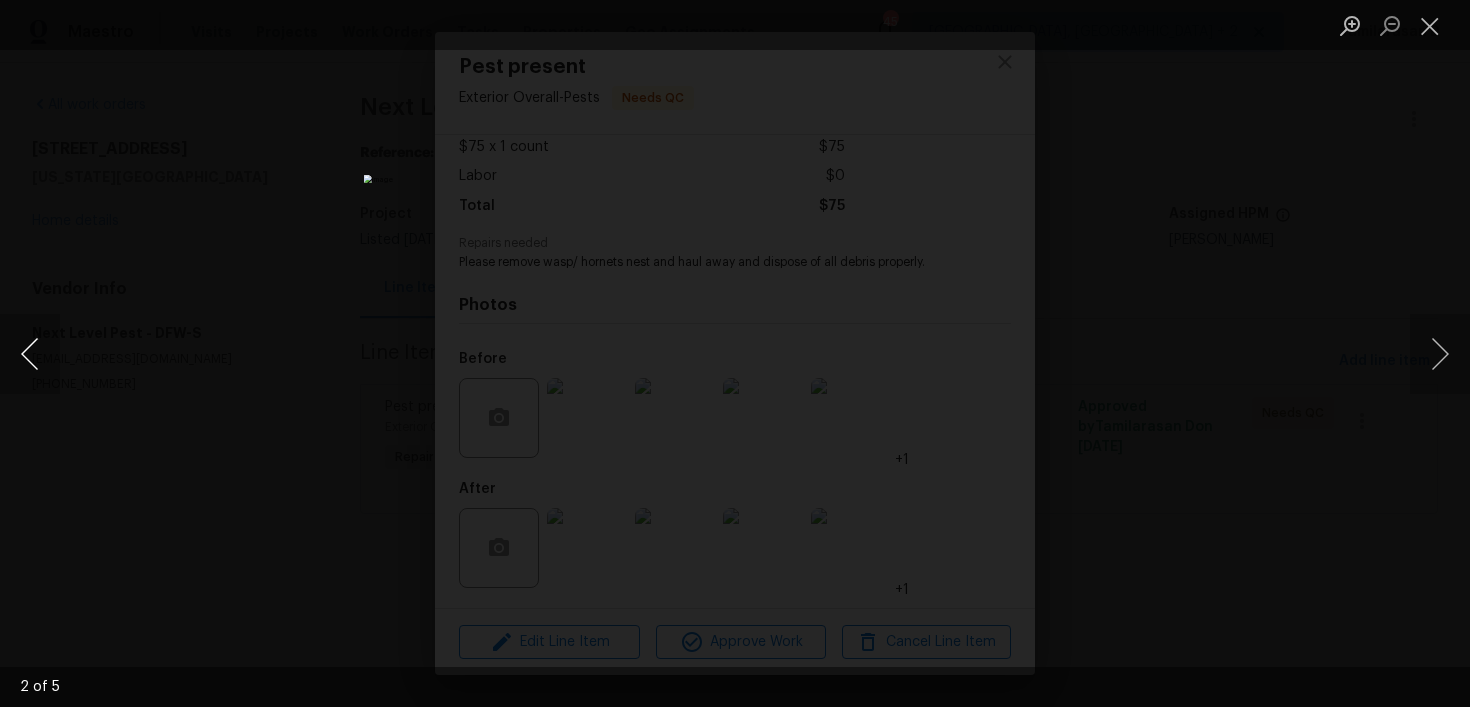 click at bounding box center [30, 354] 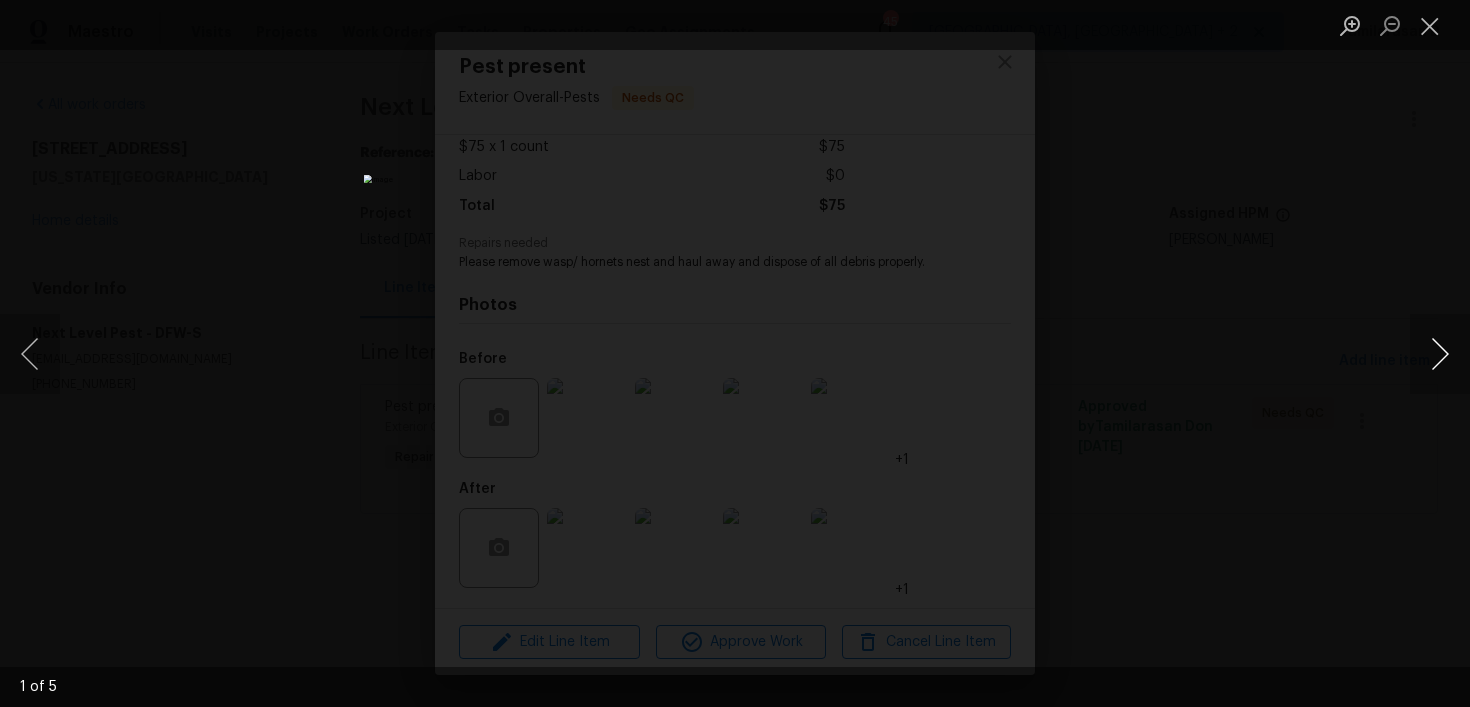 click at bounding box center (1440, 354) 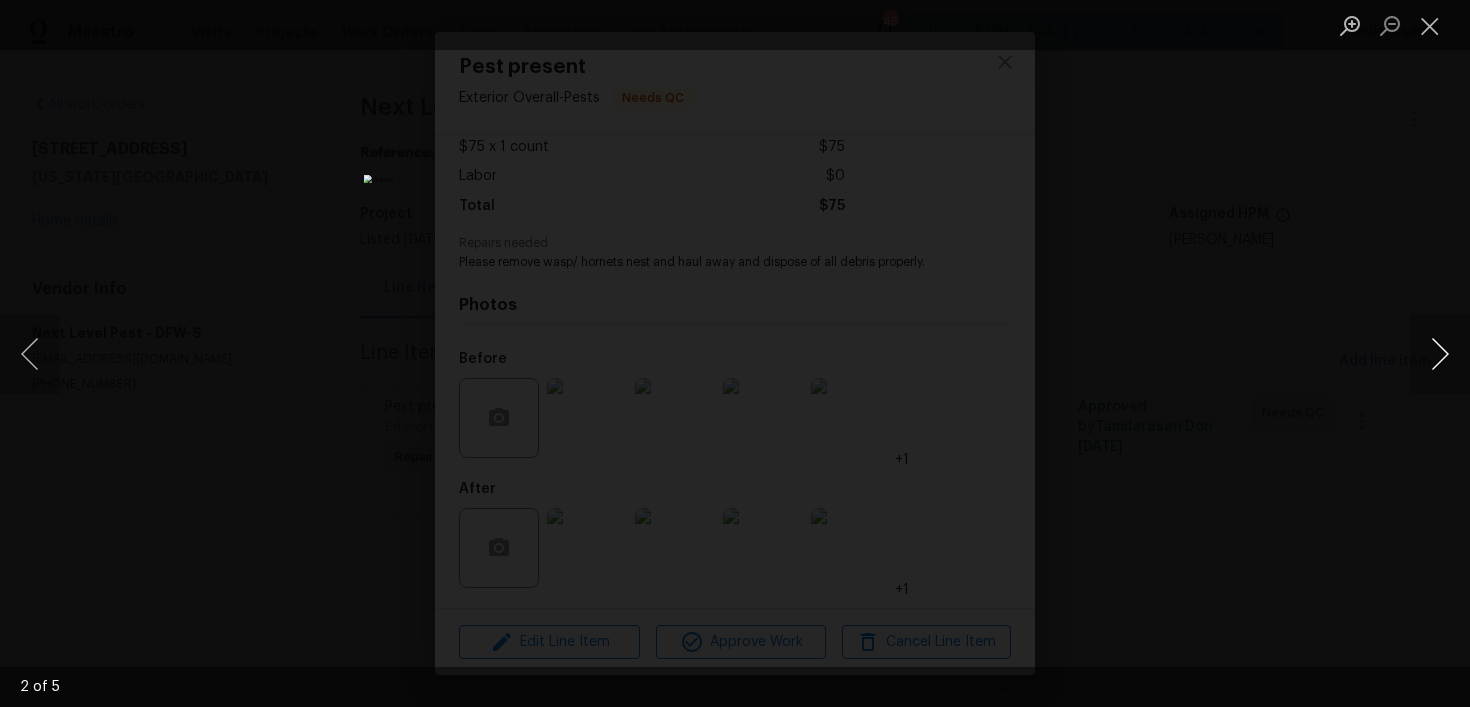 click at bounding box center [1440, 354] 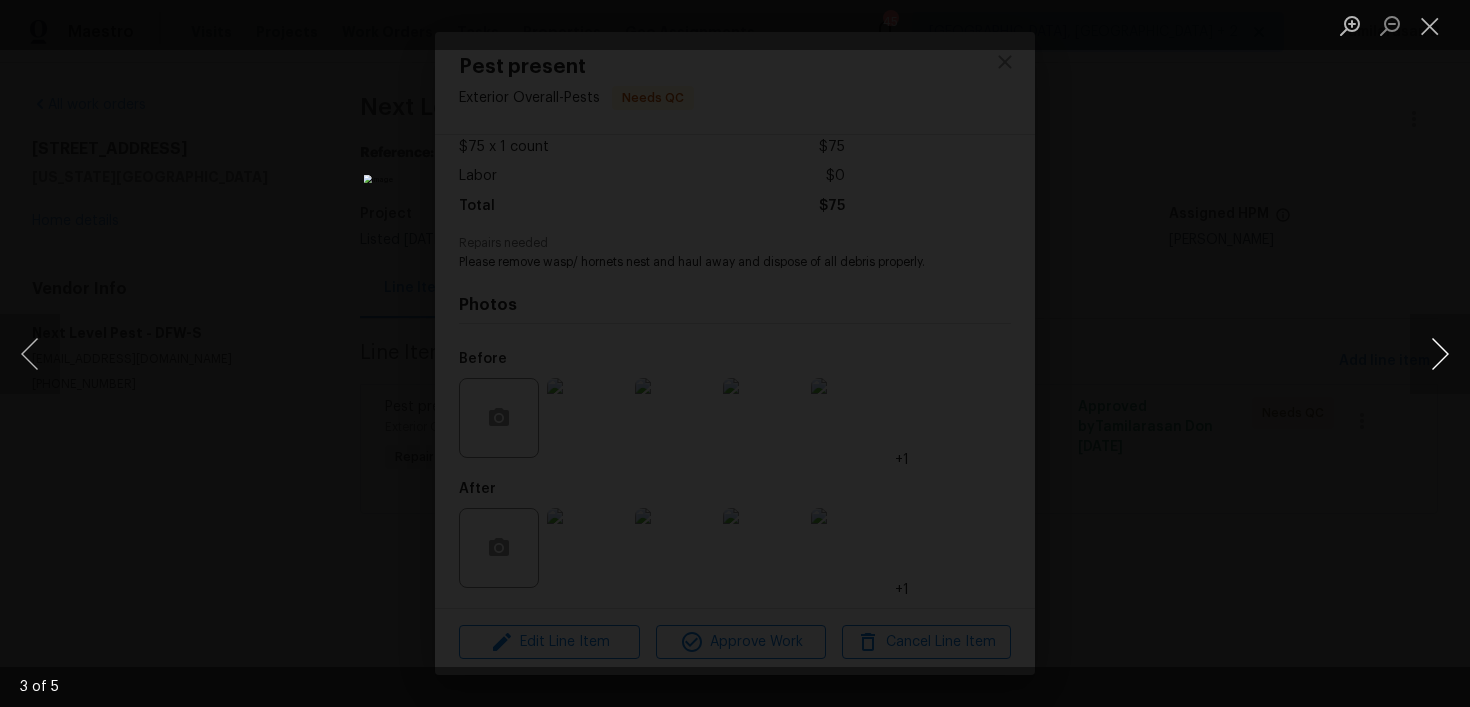 click at bounding box center [1440, 354] 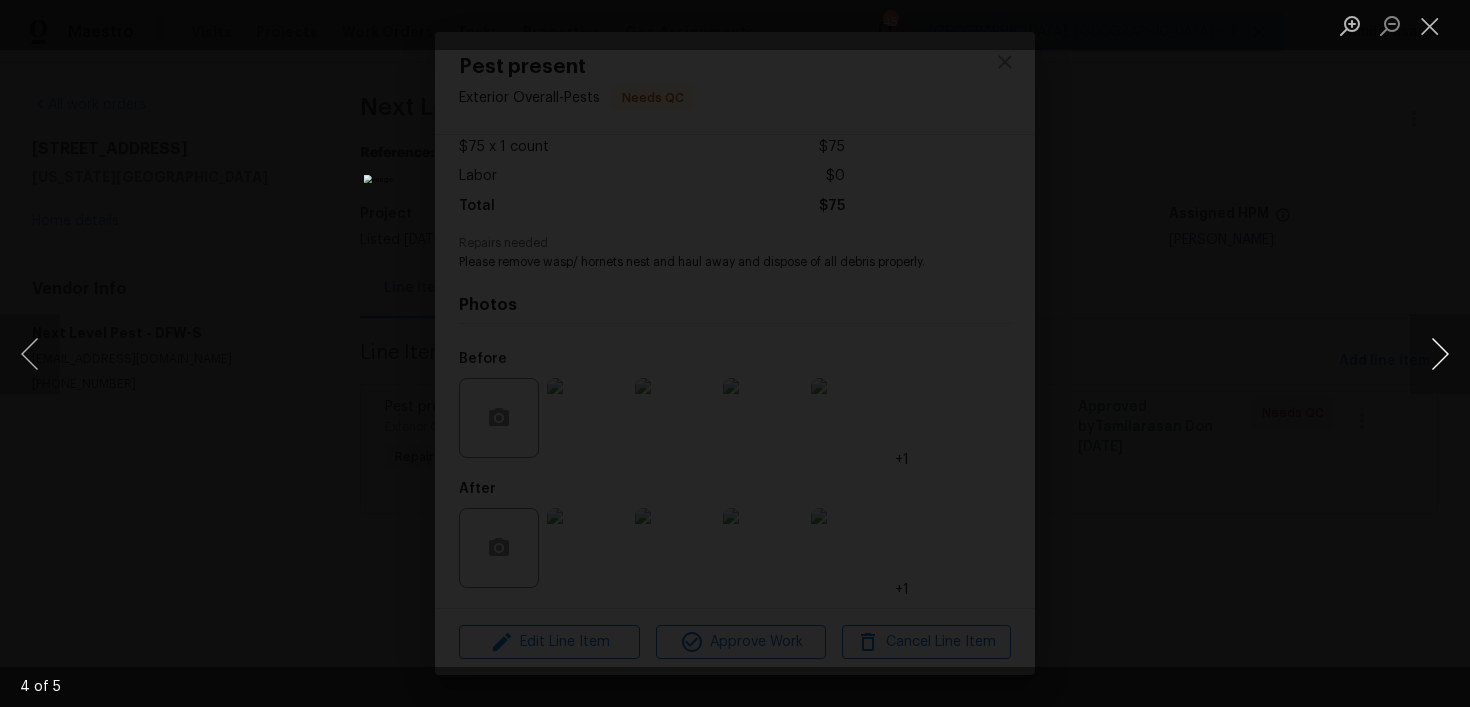 click at bounding box center [1440, 354] 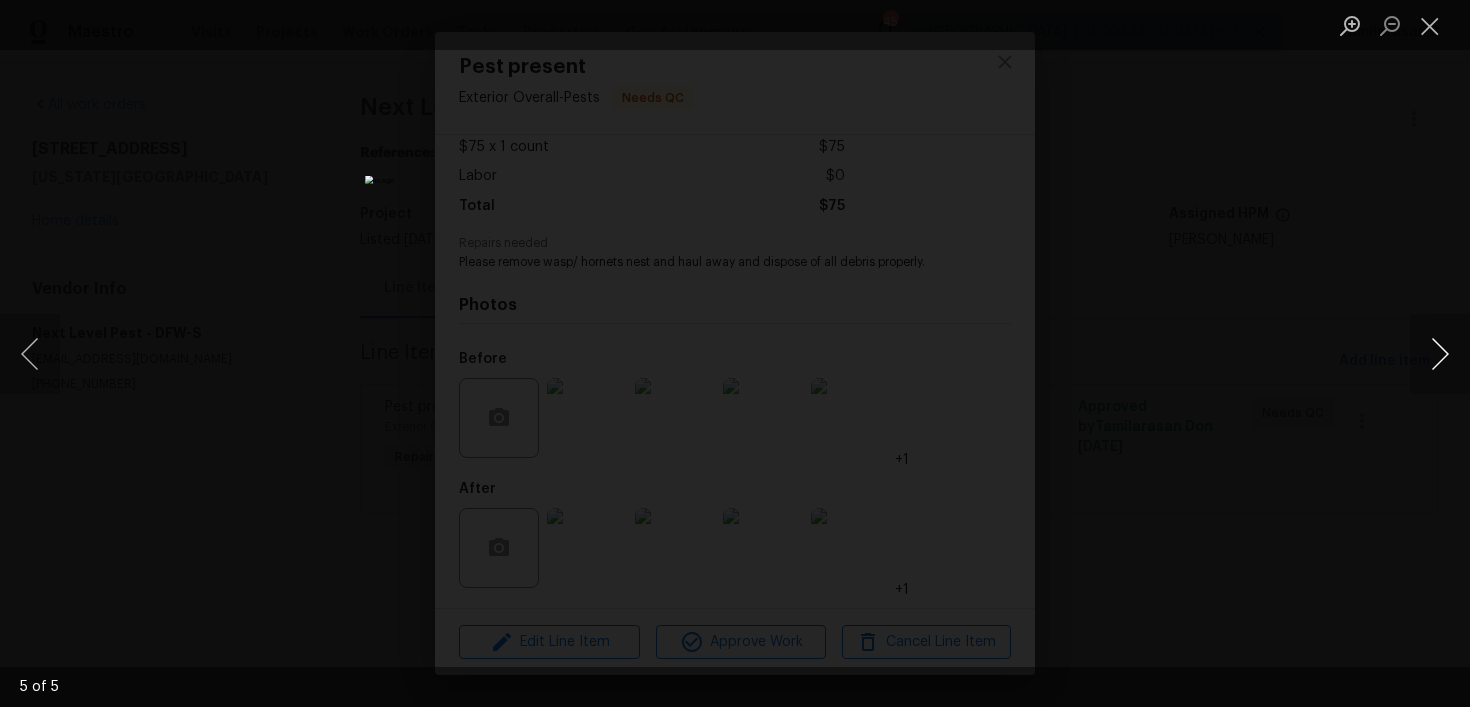 click at bounding box center (1440, 354) 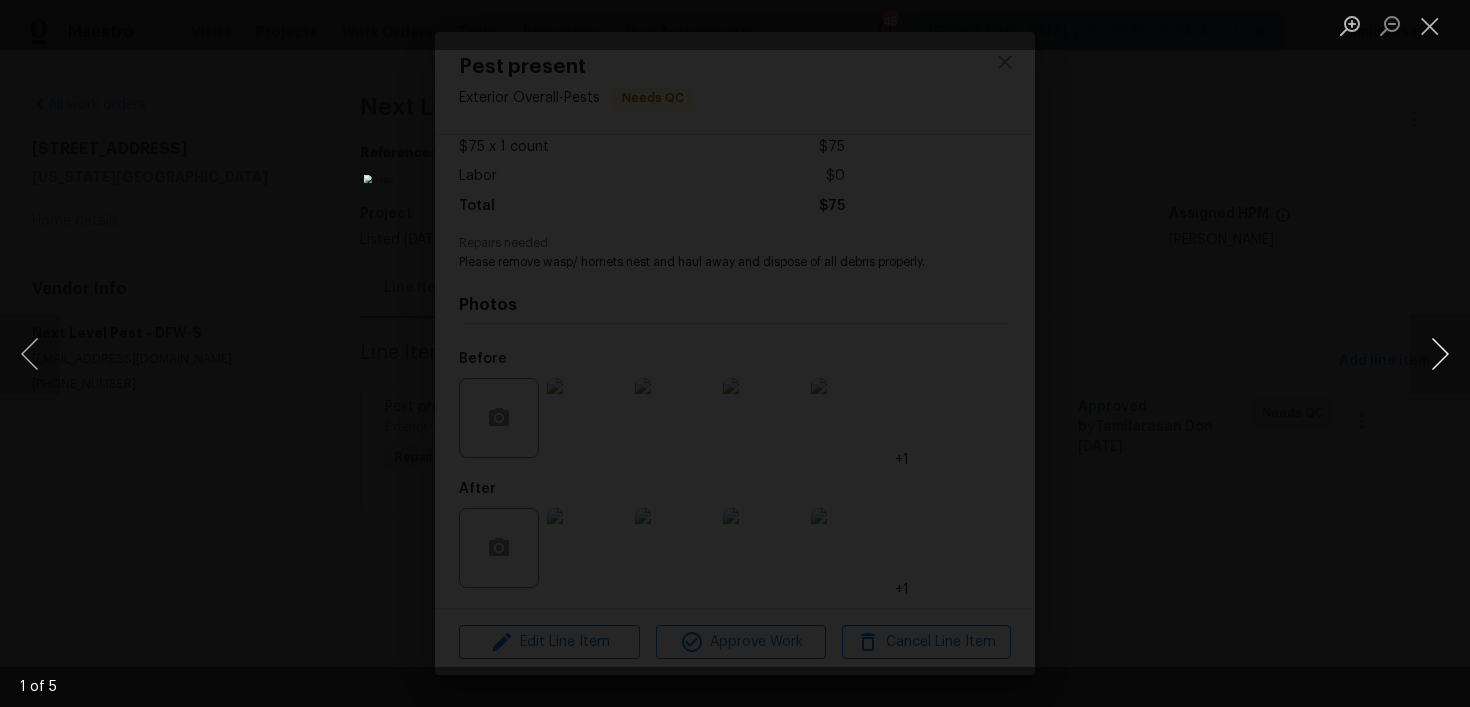 click at bounding box center (1440, 354) 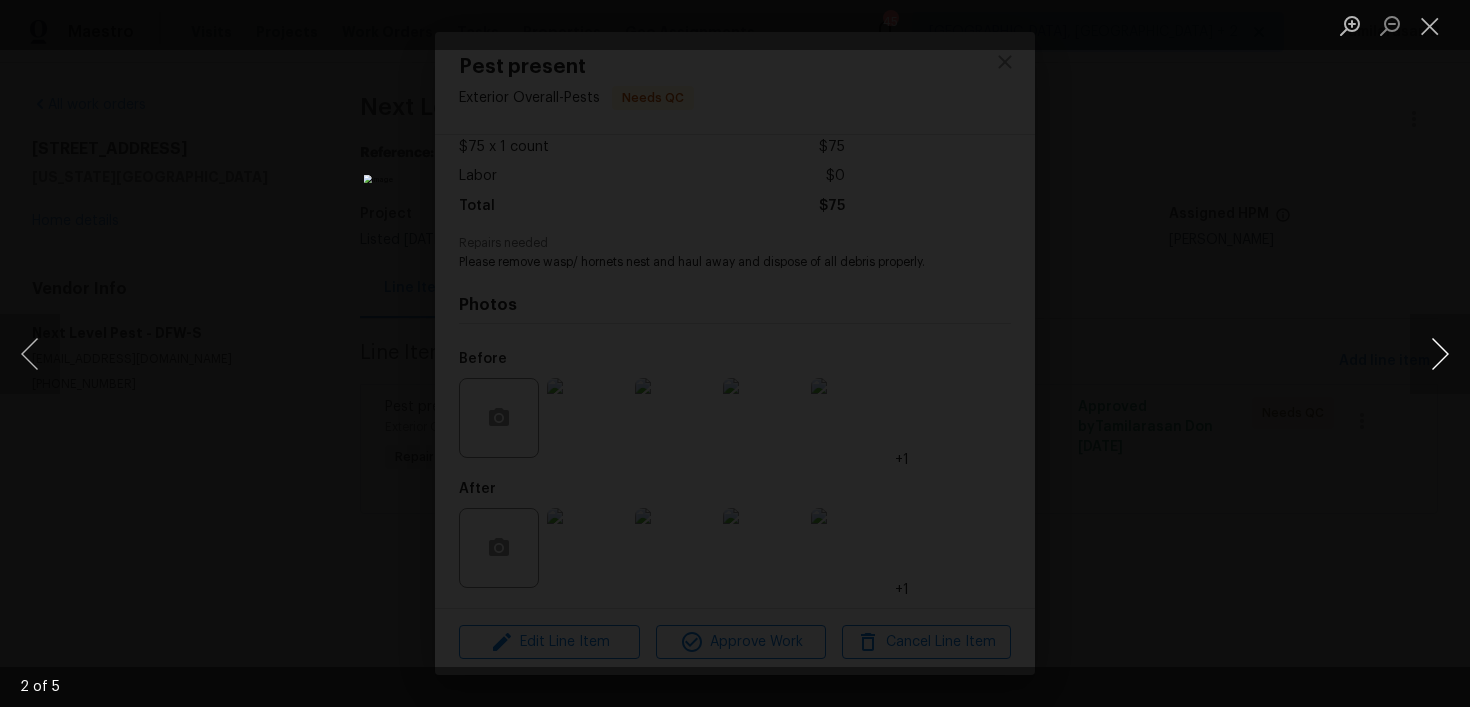 click at bounding box center [1440, 354] 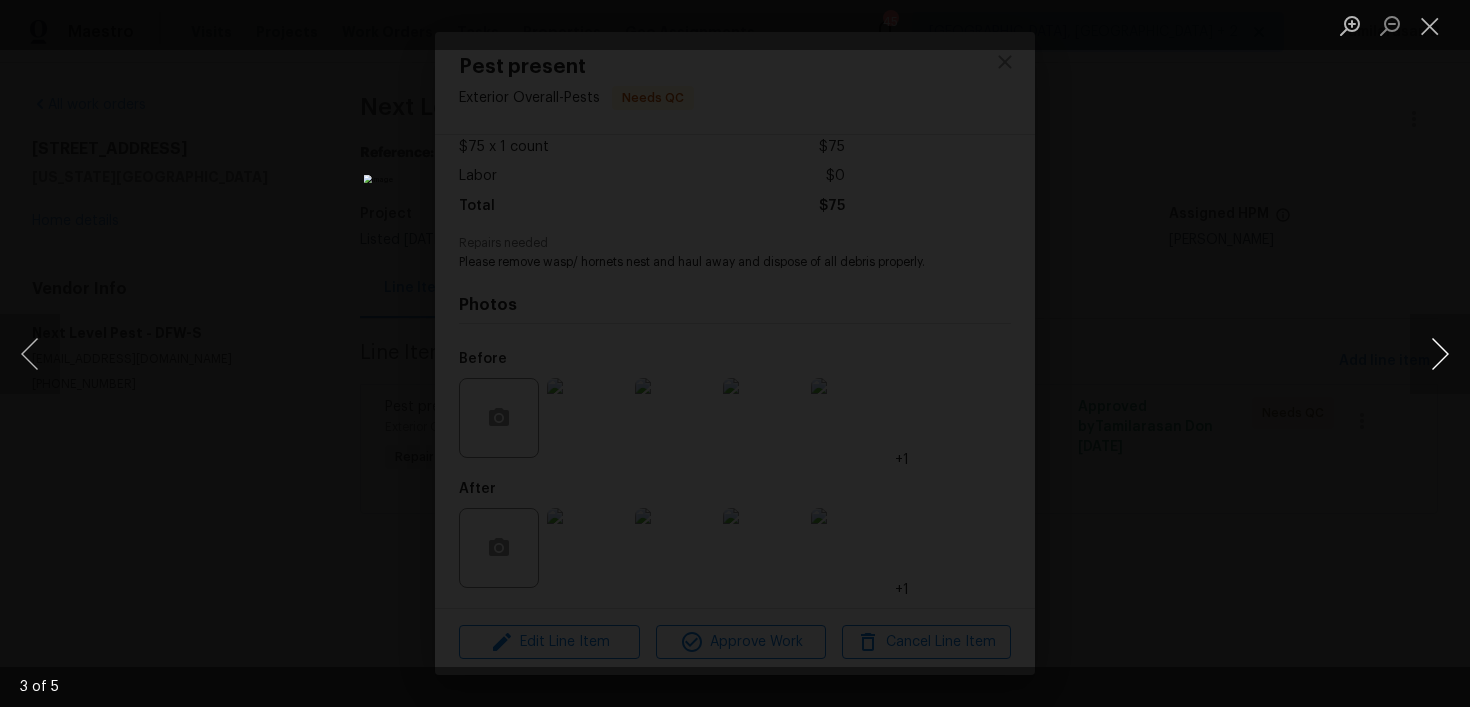 click at bounding box center [1440, 354] 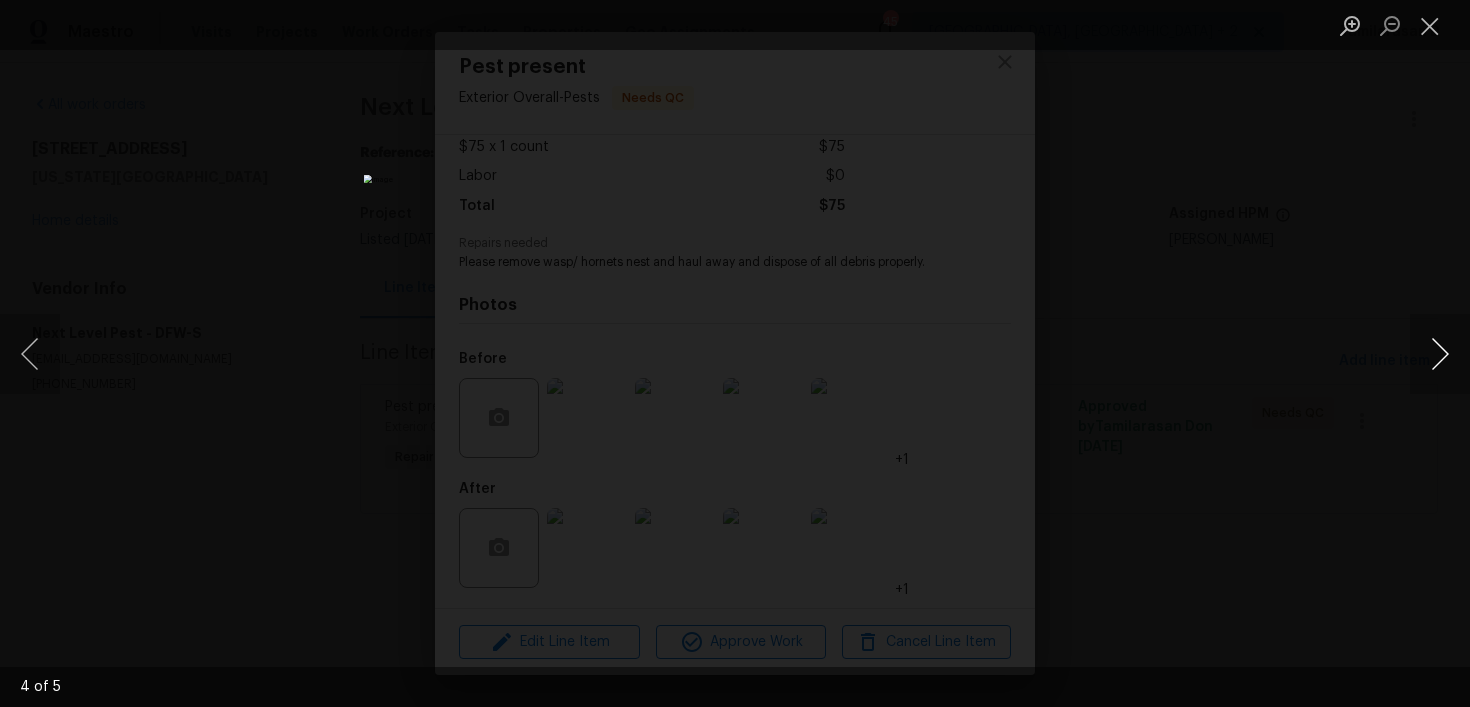 click at bounding box center (1440, 354) 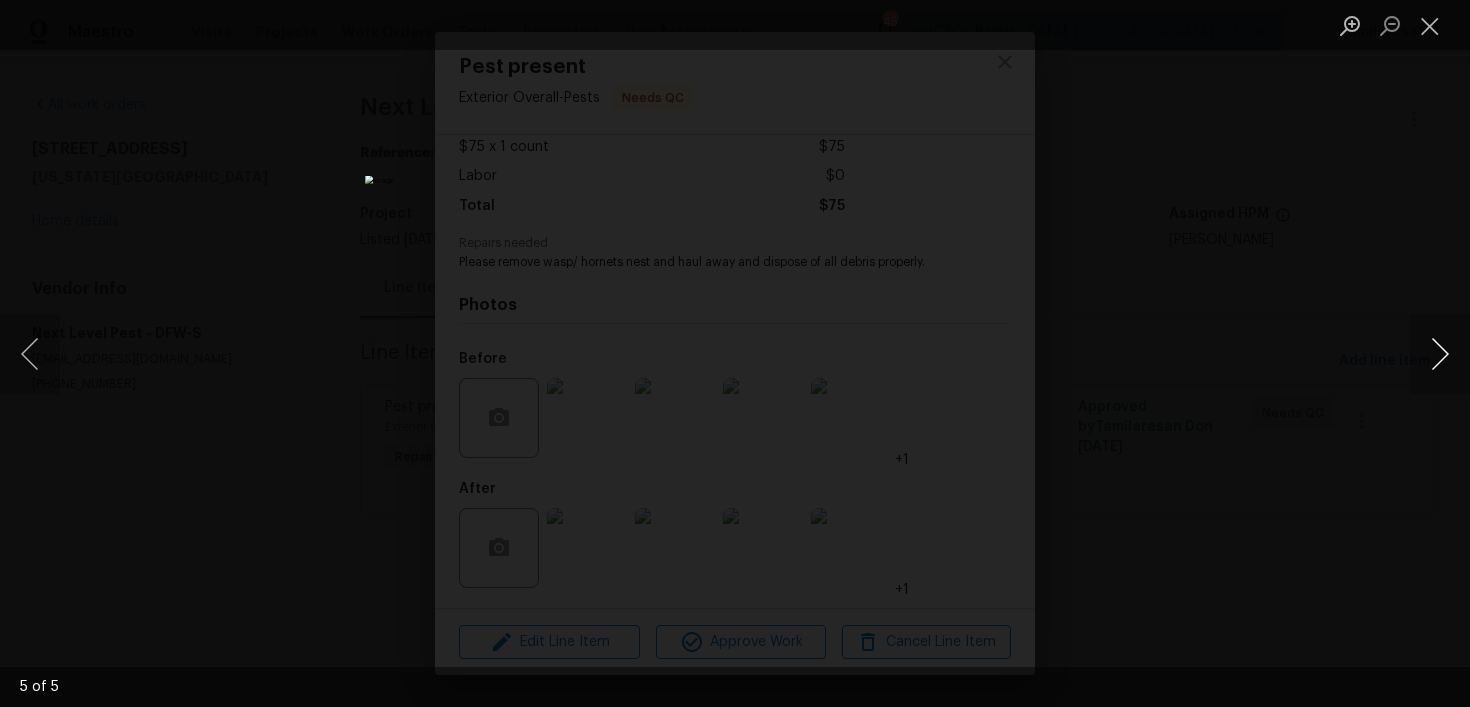 click at bounding box center [1440, 354] 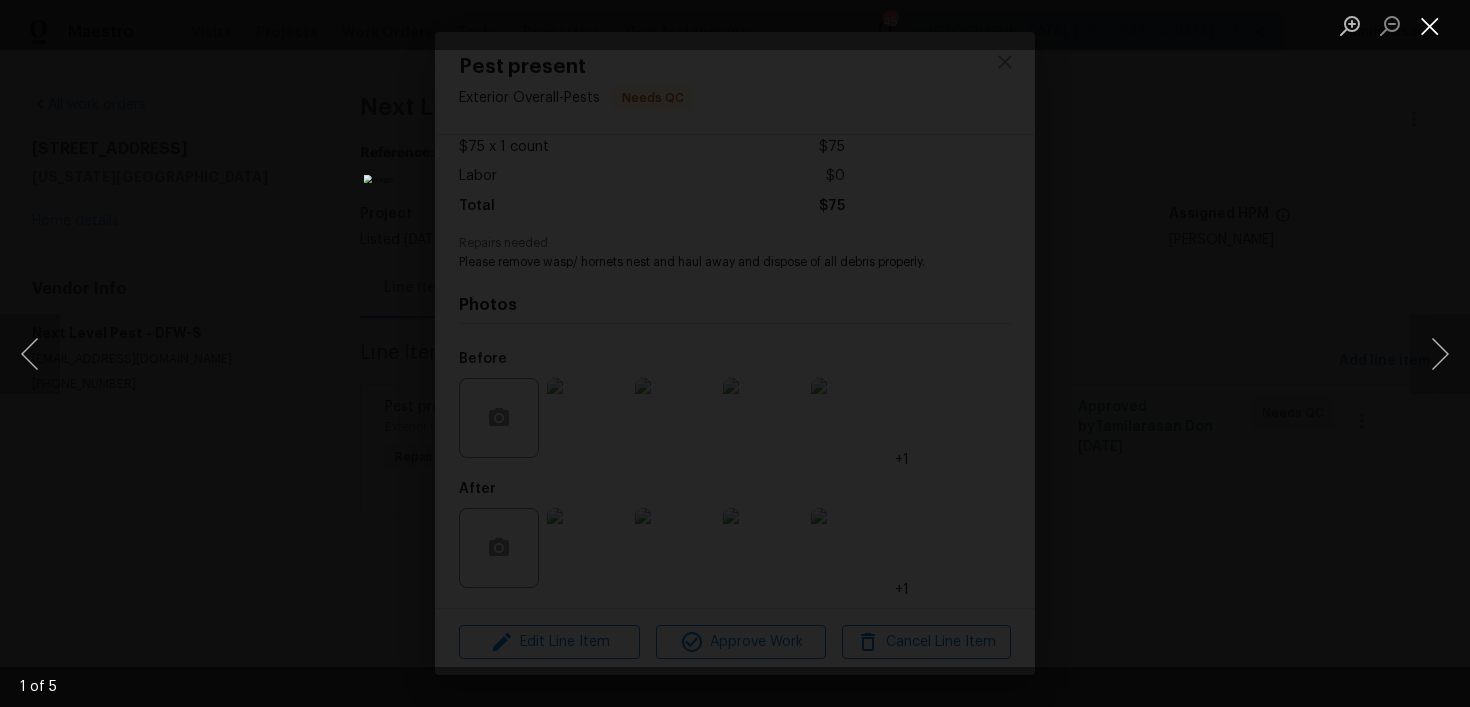 click at bounding box center (1430, 25) 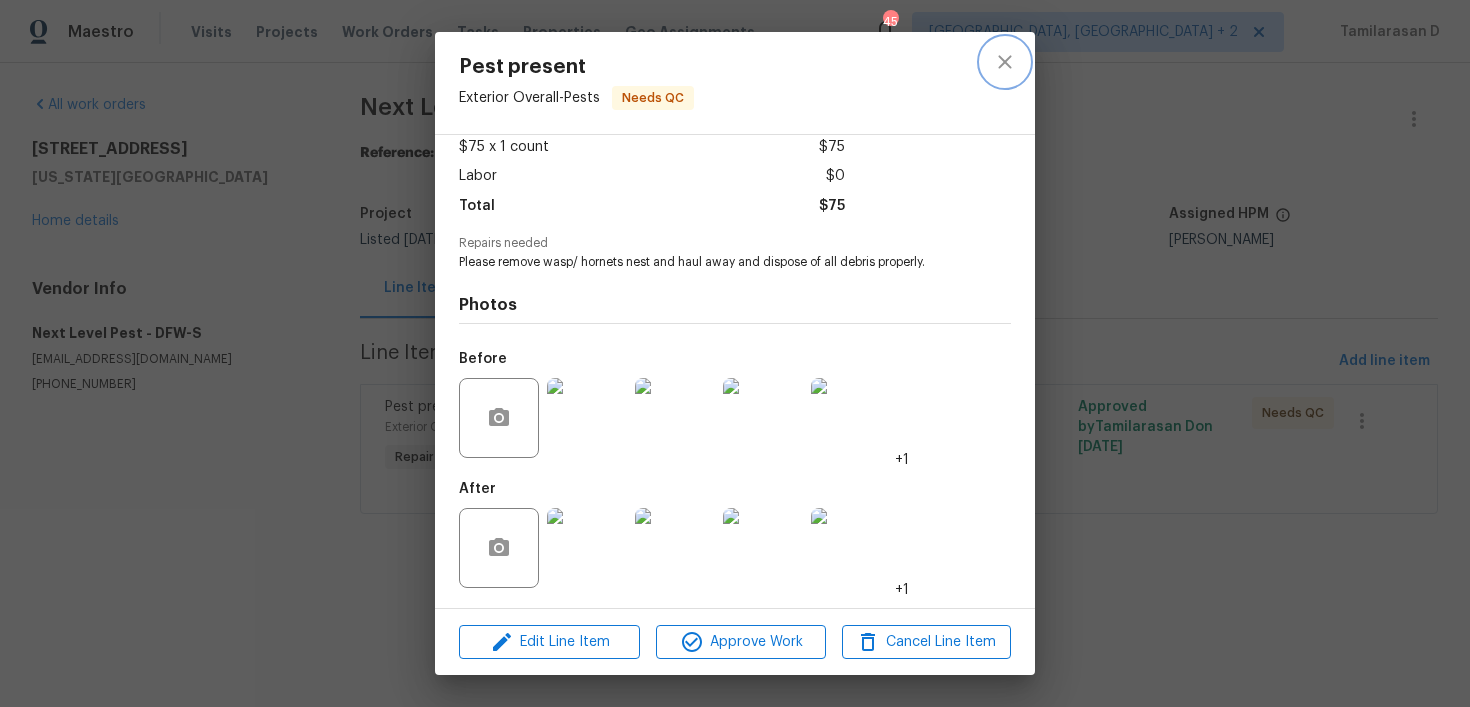 click at bounding box center (1005, 62) 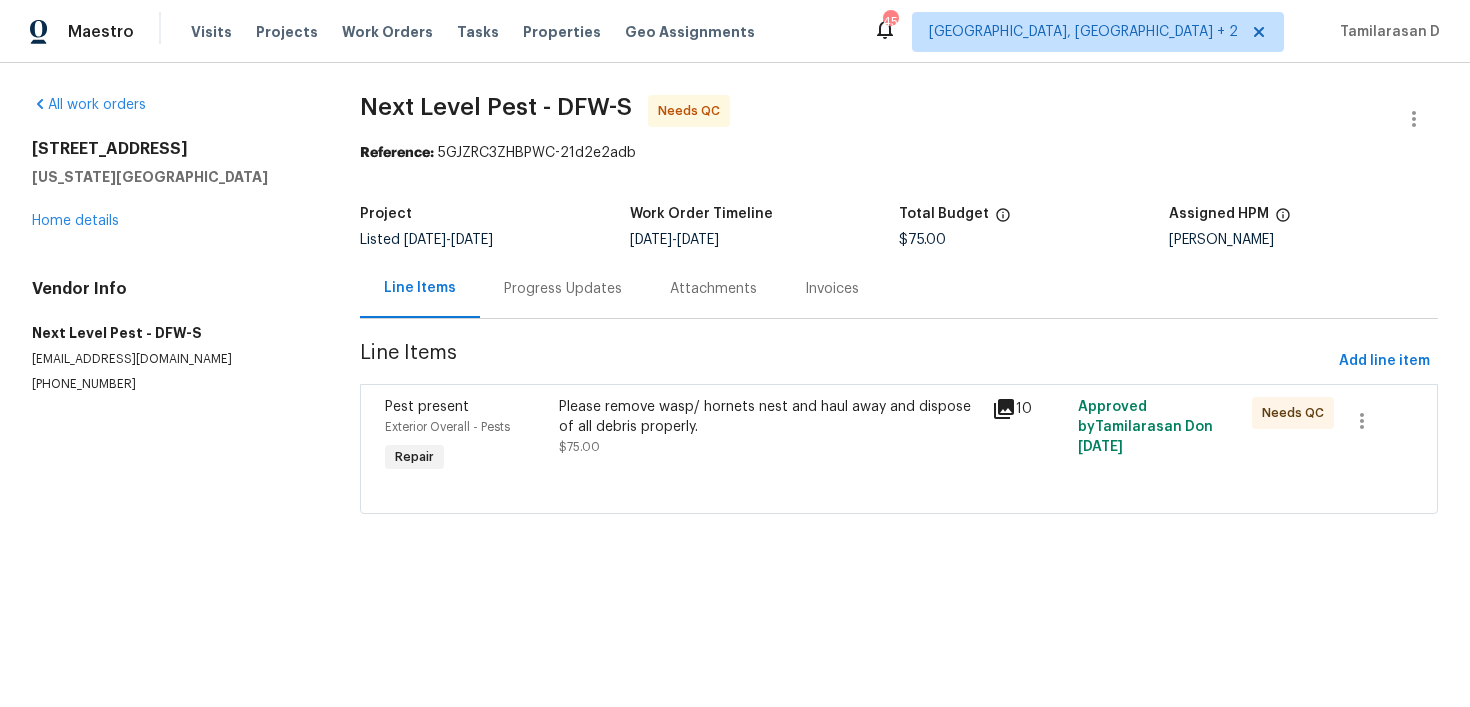 click on "Progress Updates" at bounding box center [563, 288] 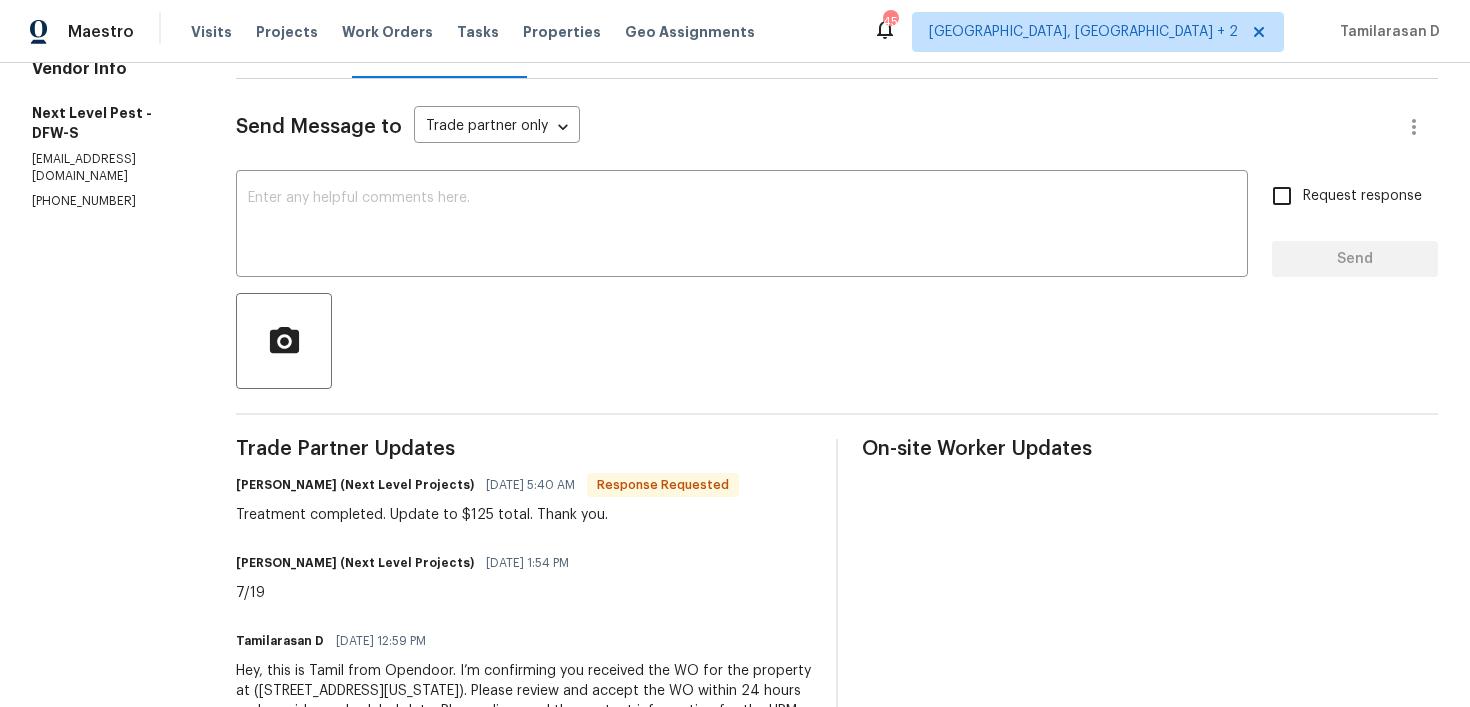 scroll, scrollTop: 86, scrollLeft: 0, axis: vertical 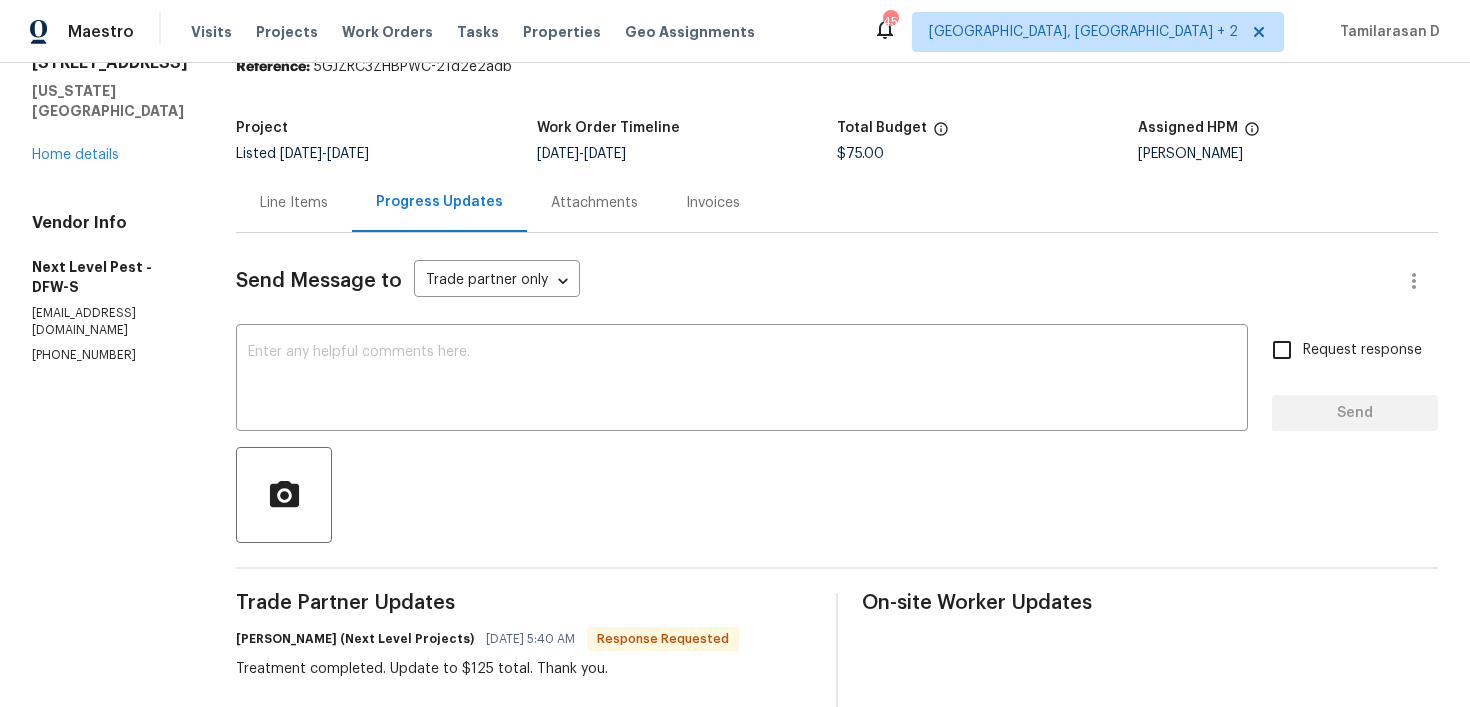 click on "Line Items" at bounding box center [294, 202] 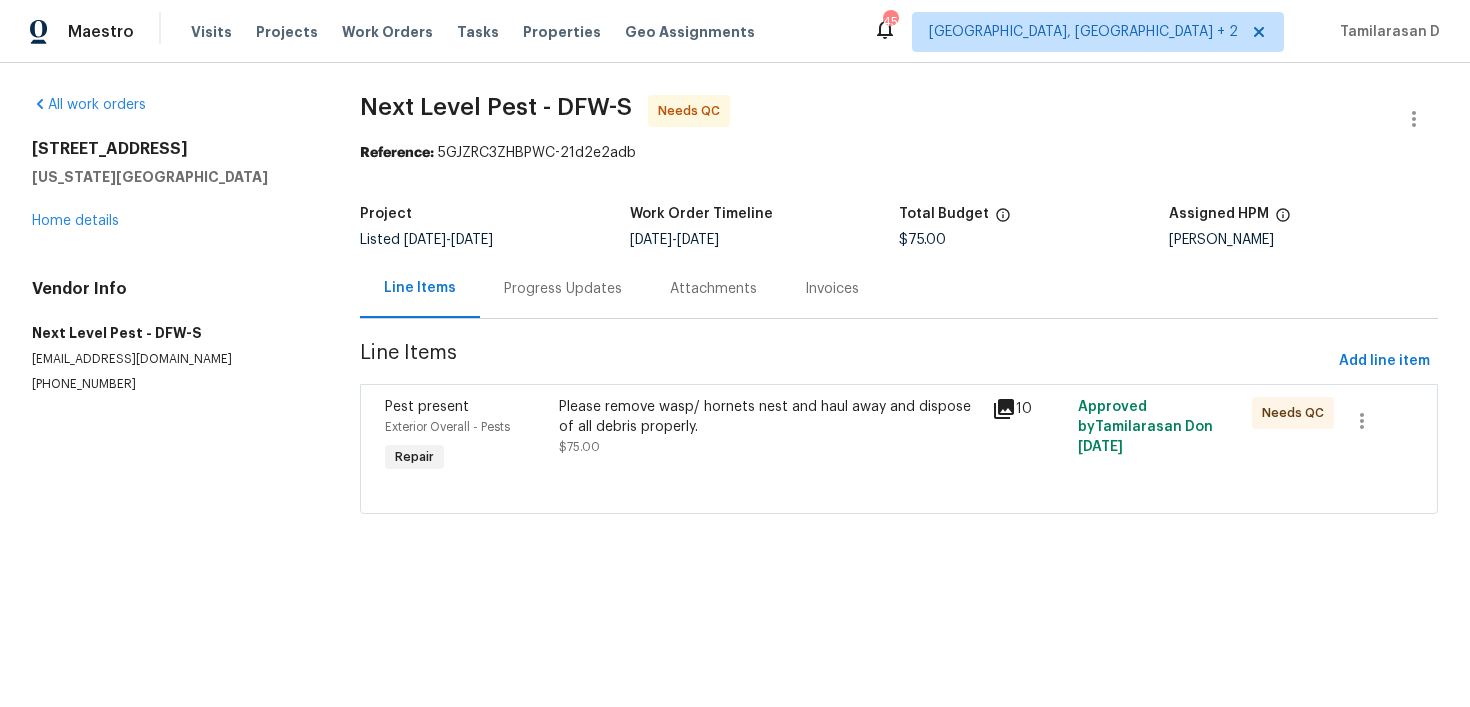click on "Progress Updates" at bounding box center [563, 288] 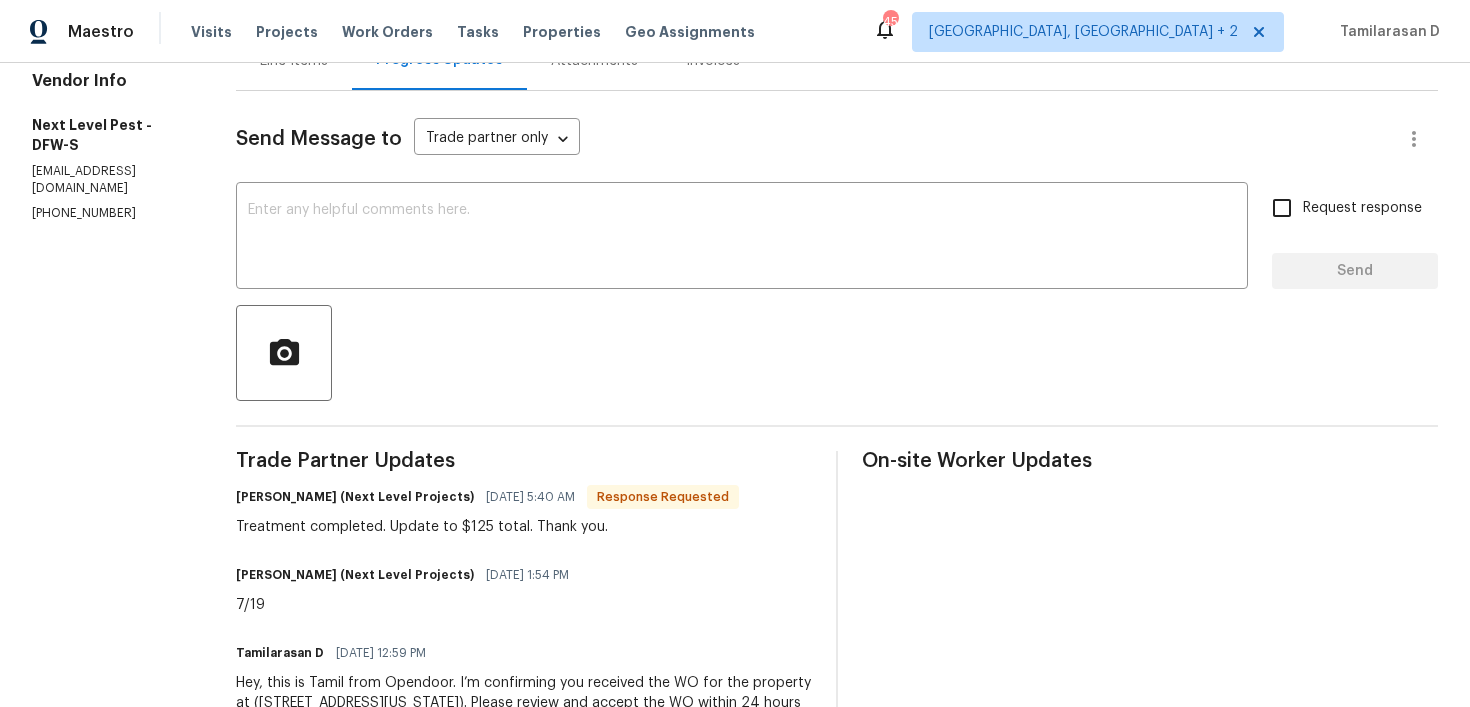 scroll, scrollTop: 288, scrollLeft: 0, axis: vertical 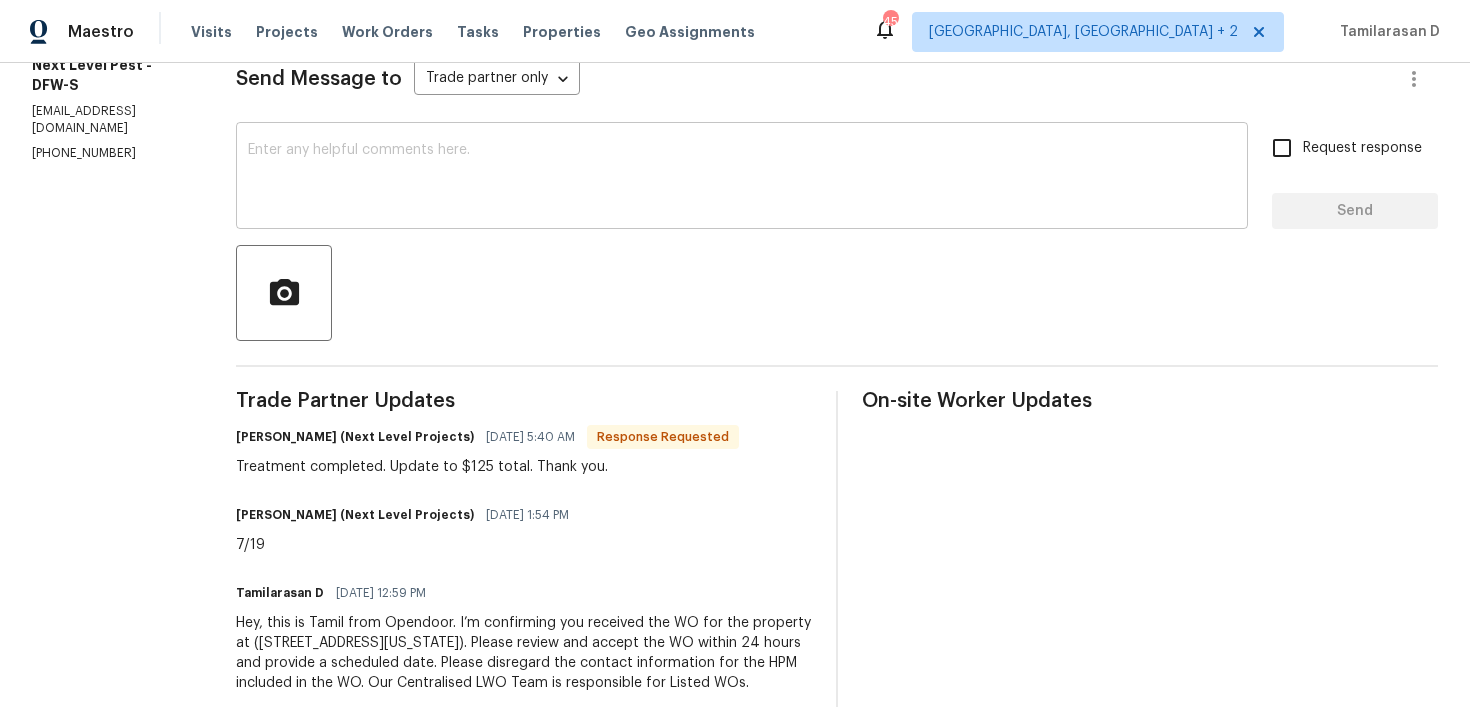 click at bounding box center (742, 178) 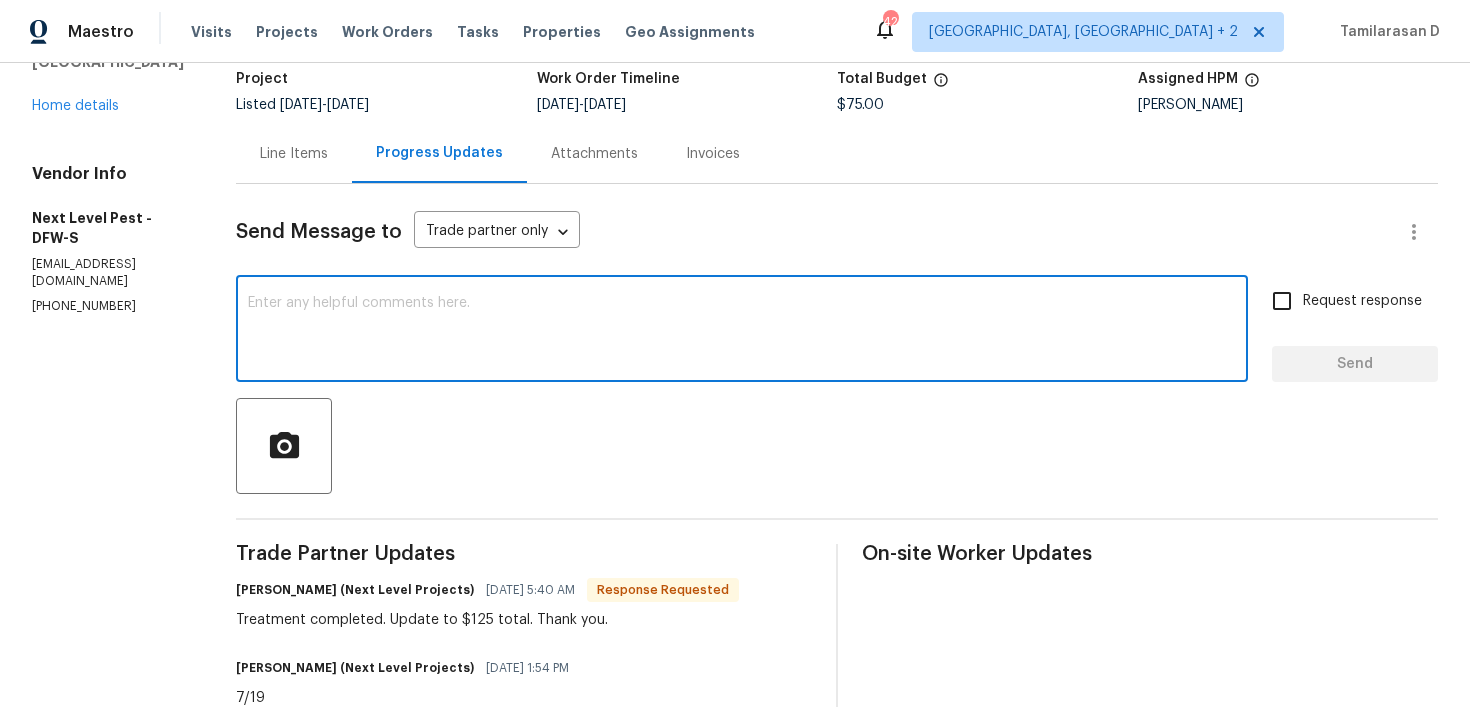scroll, scrollTop: 126, scrollLeft: 0, axis: vertical 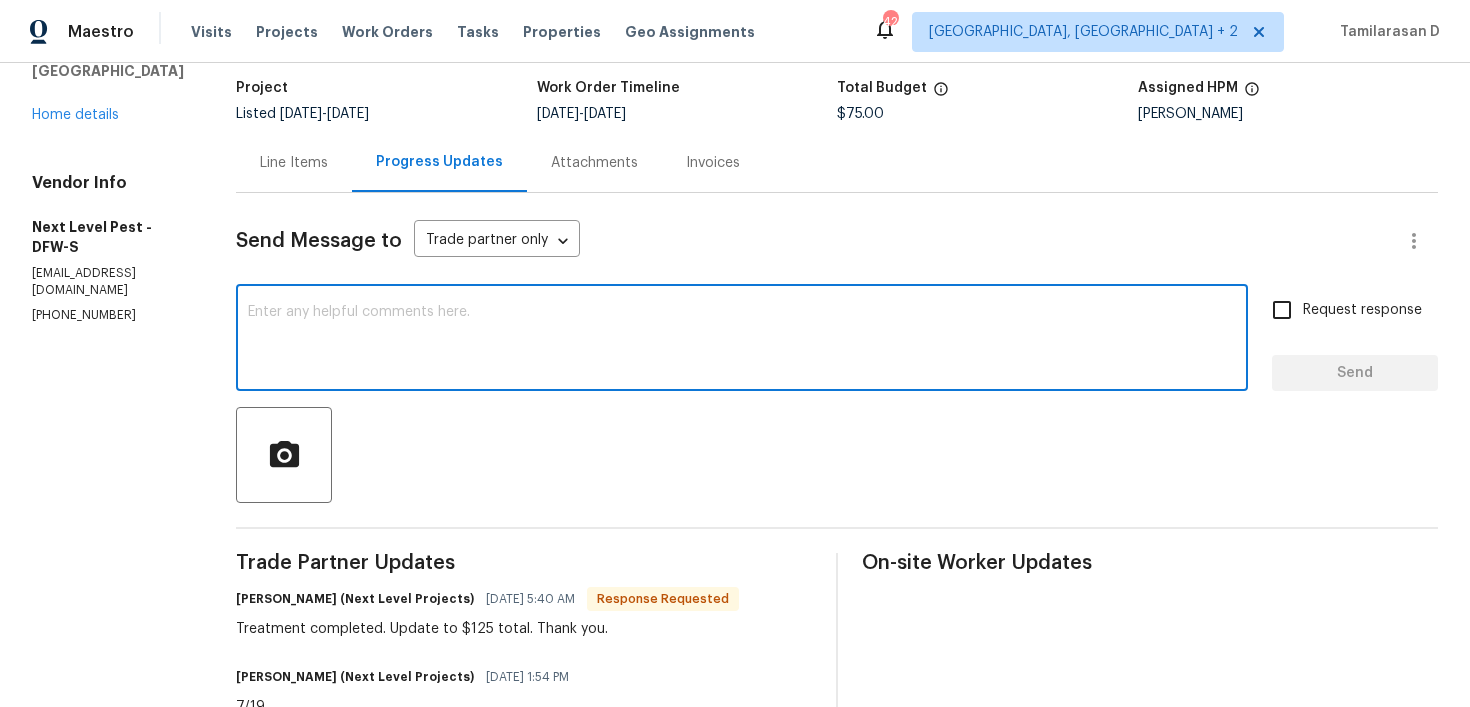 click on "Line Items" at bounding box center (294, 163) 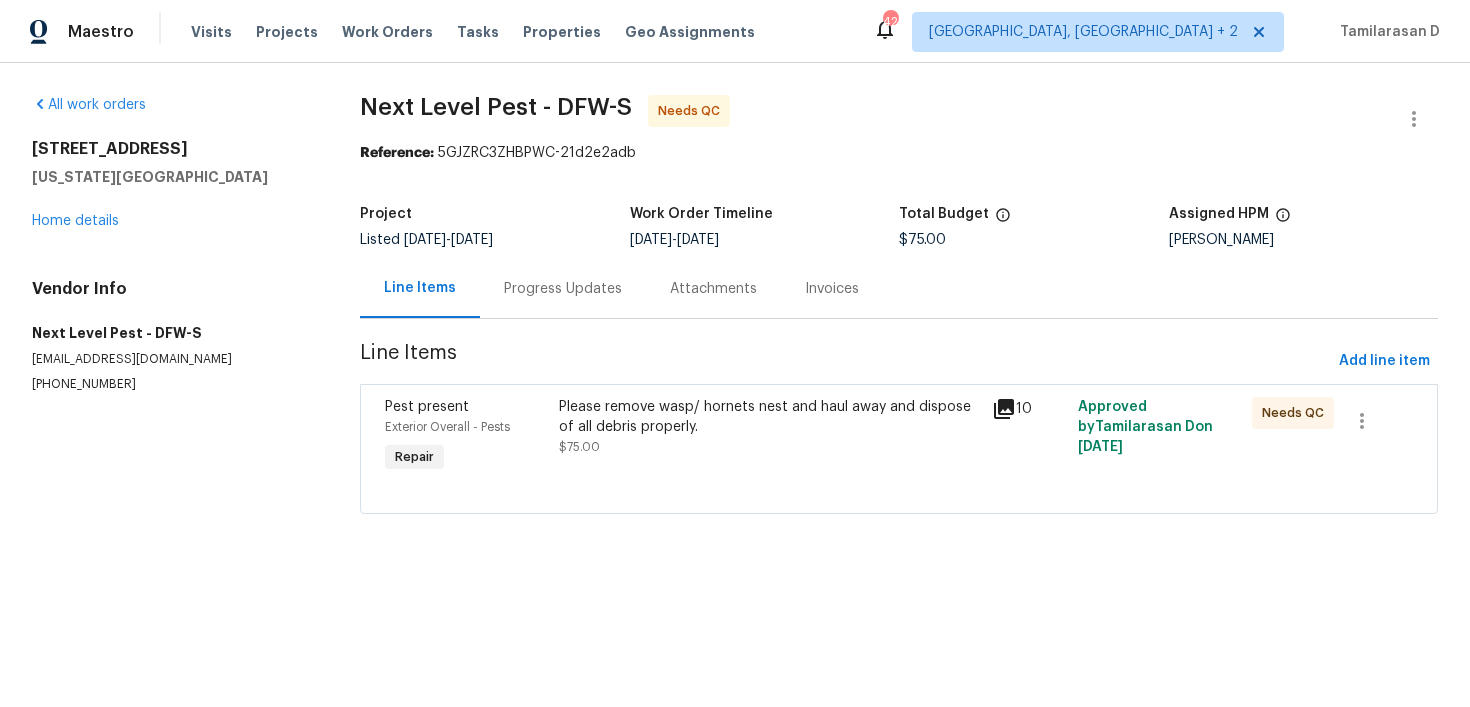 scroll, scrollTop: 0, scrollLeft: 0, axis: both 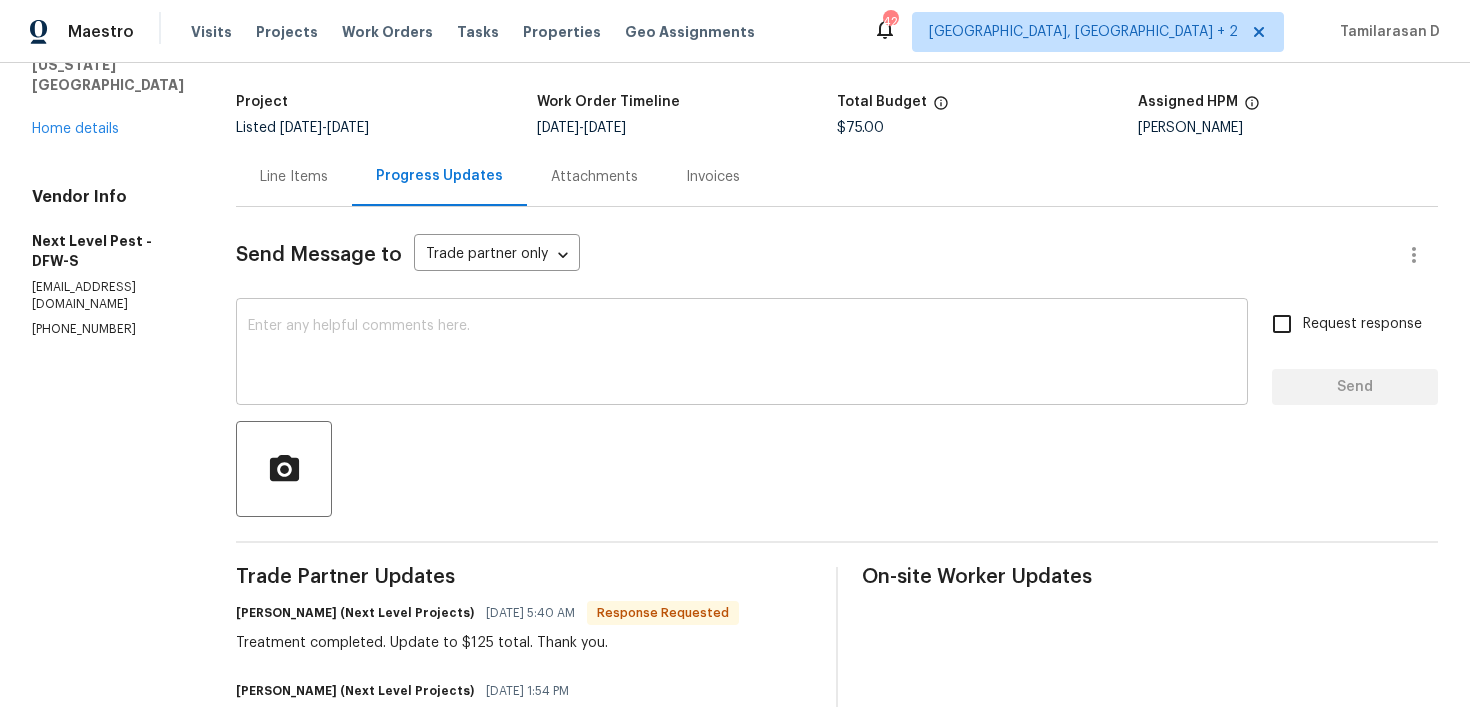 click at bounding box center (742, 354) 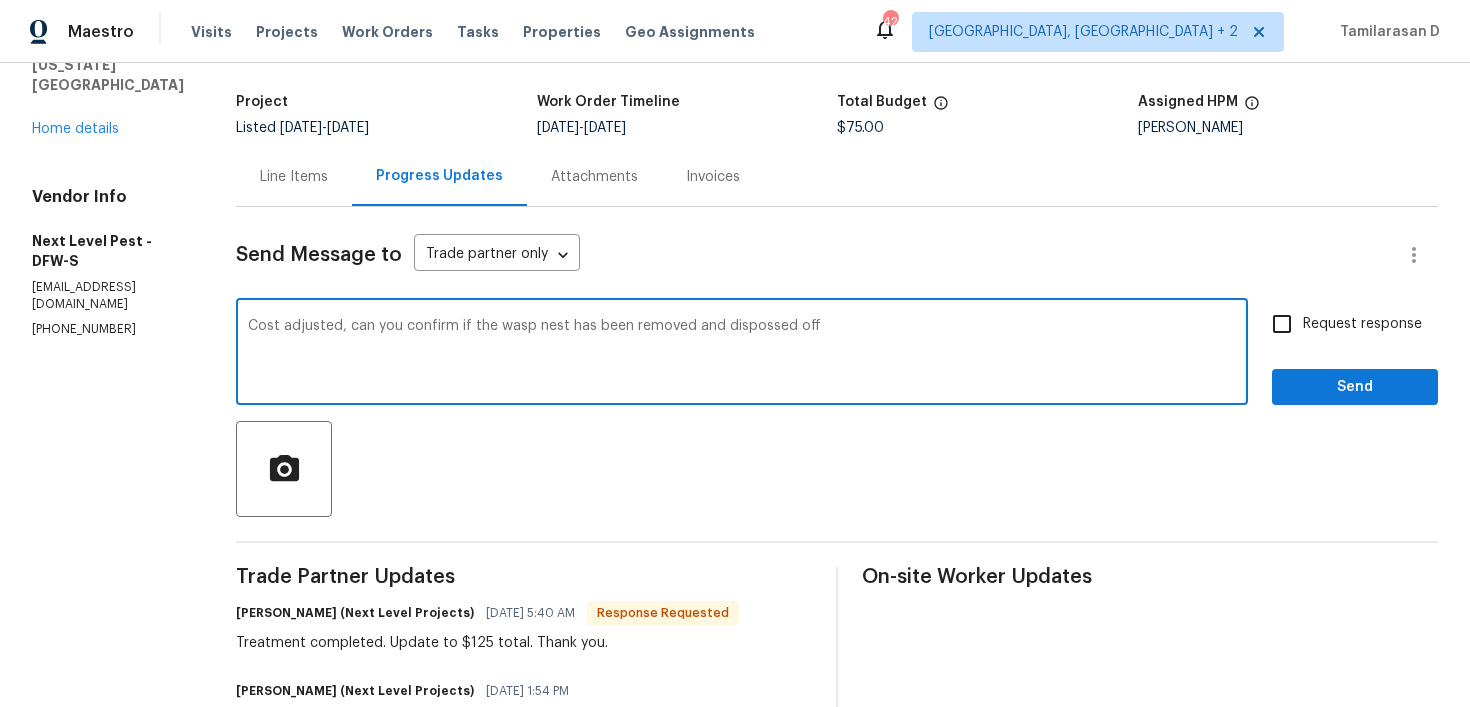 type on "Cost adjusted, can you confirm if the wasp nest has been removed and dispossed off?" 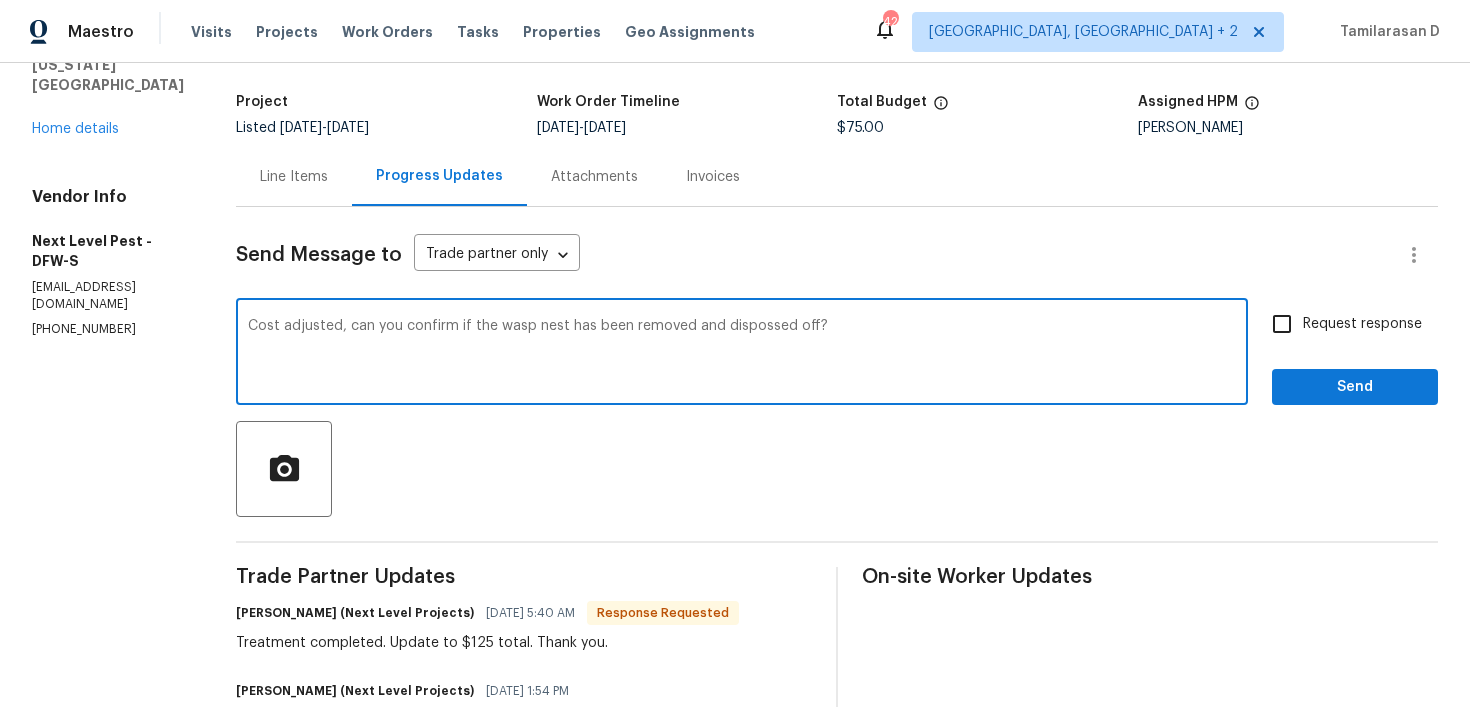 click on "Cost adjusted, can you confirm if the wasp nest has been removed and dispossed off?" at bounding box center (742, 354) 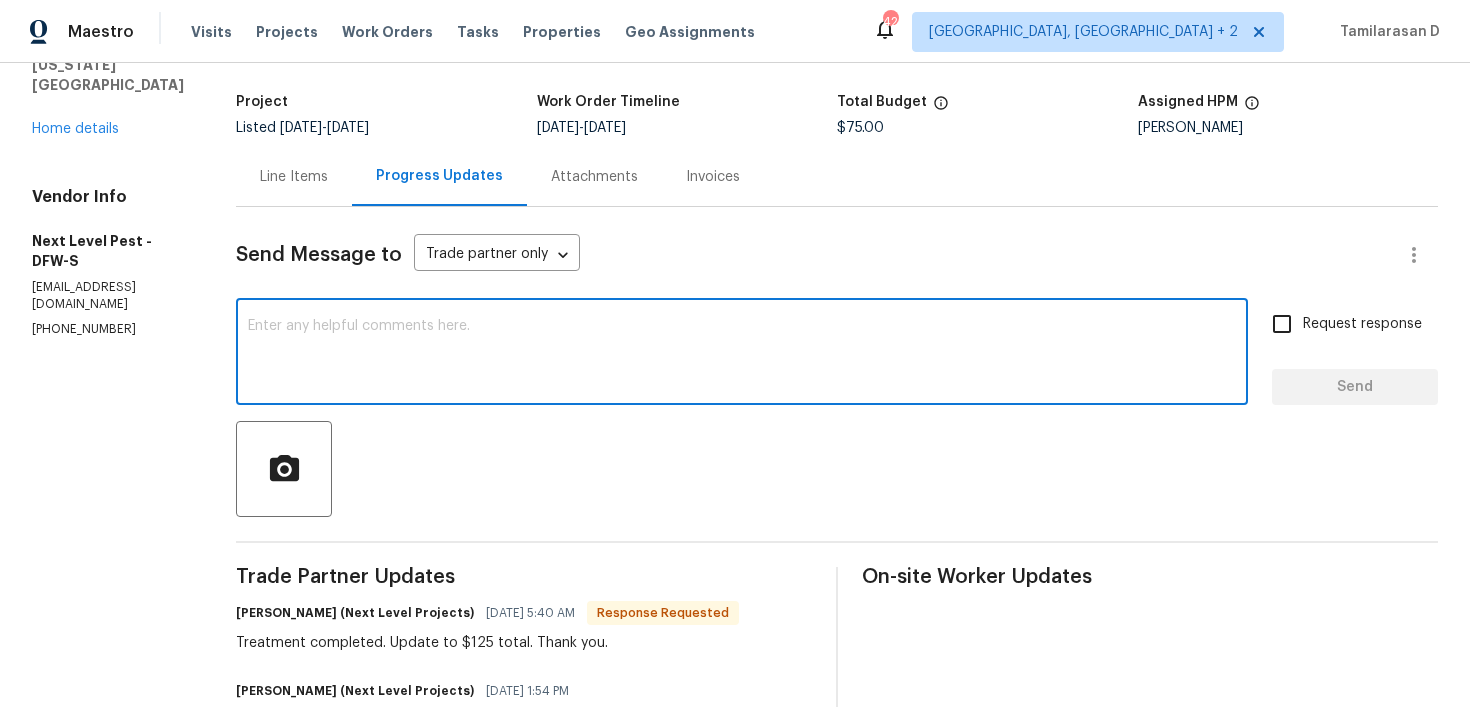 click on "Line Items" at bounding box center (294, 176) 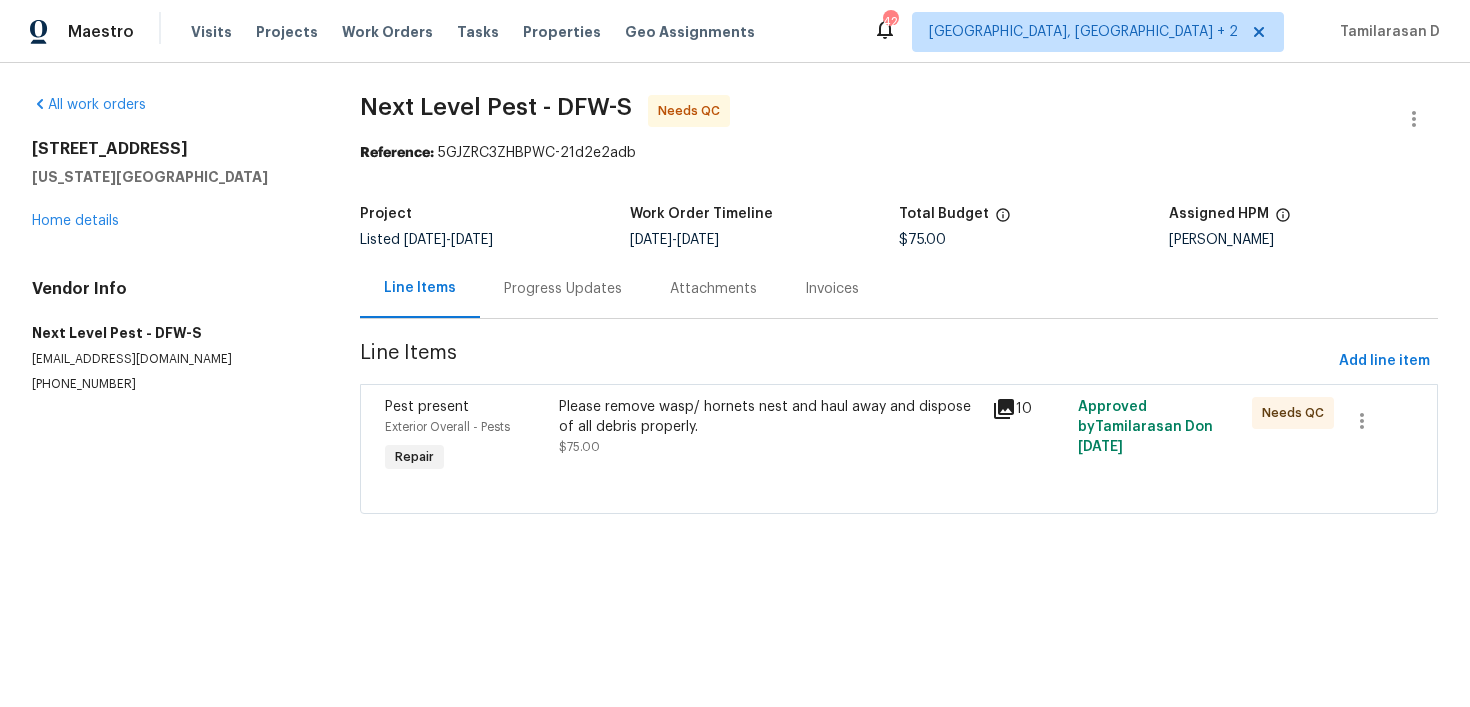 click on "[DATE]" at bounding box center (472, 240) 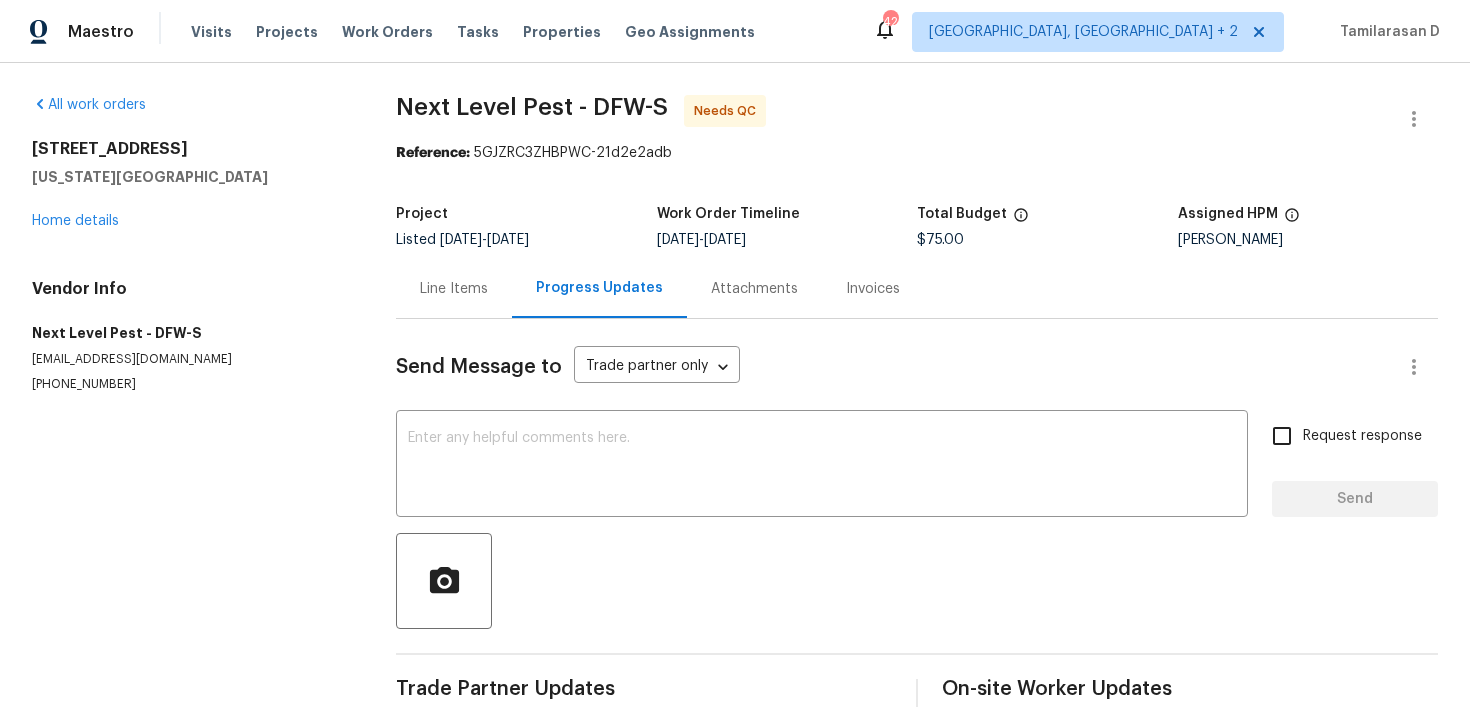 click on "Progress Updates" at bounding box center [599, 288] 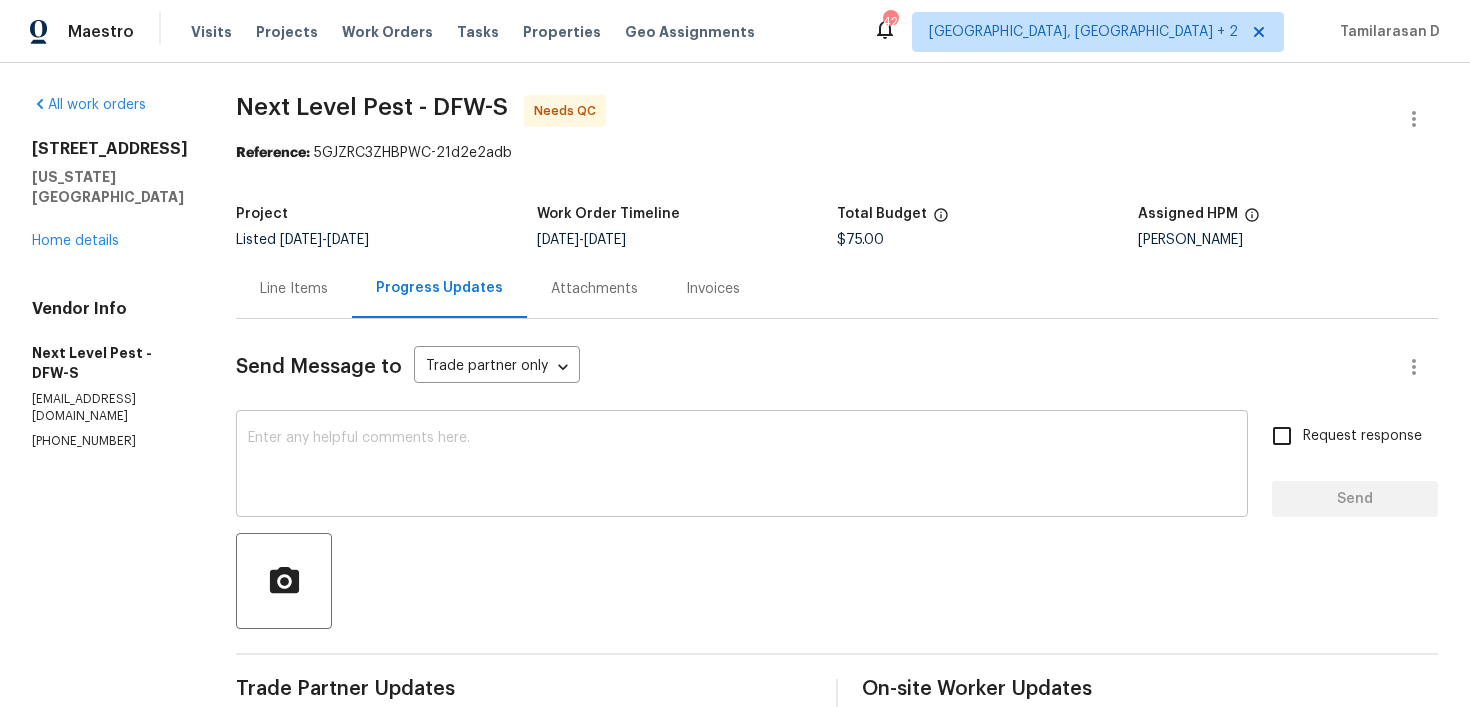 click at bounding box center (742, 466) 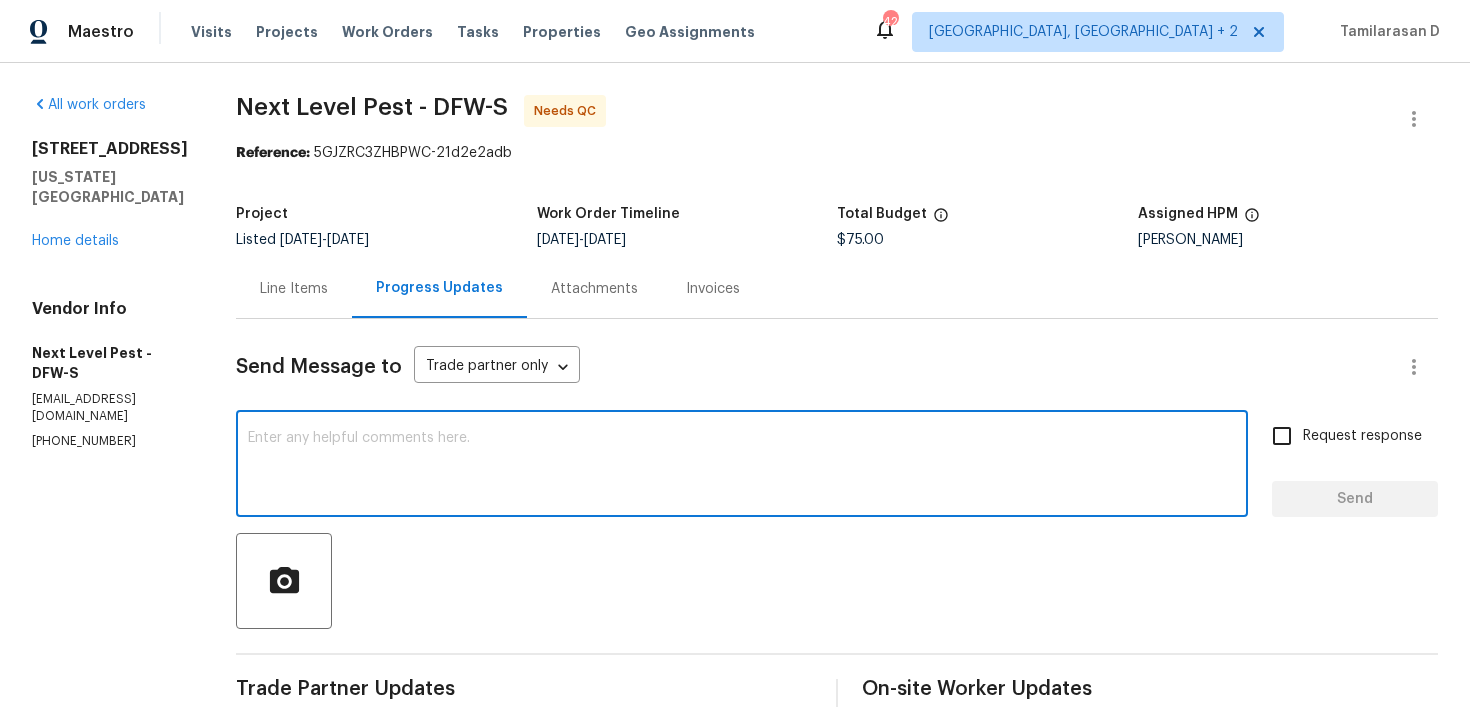 paste on "Cost adjusted, can you confirm if the wasp nest has been removed and dispossed off?" 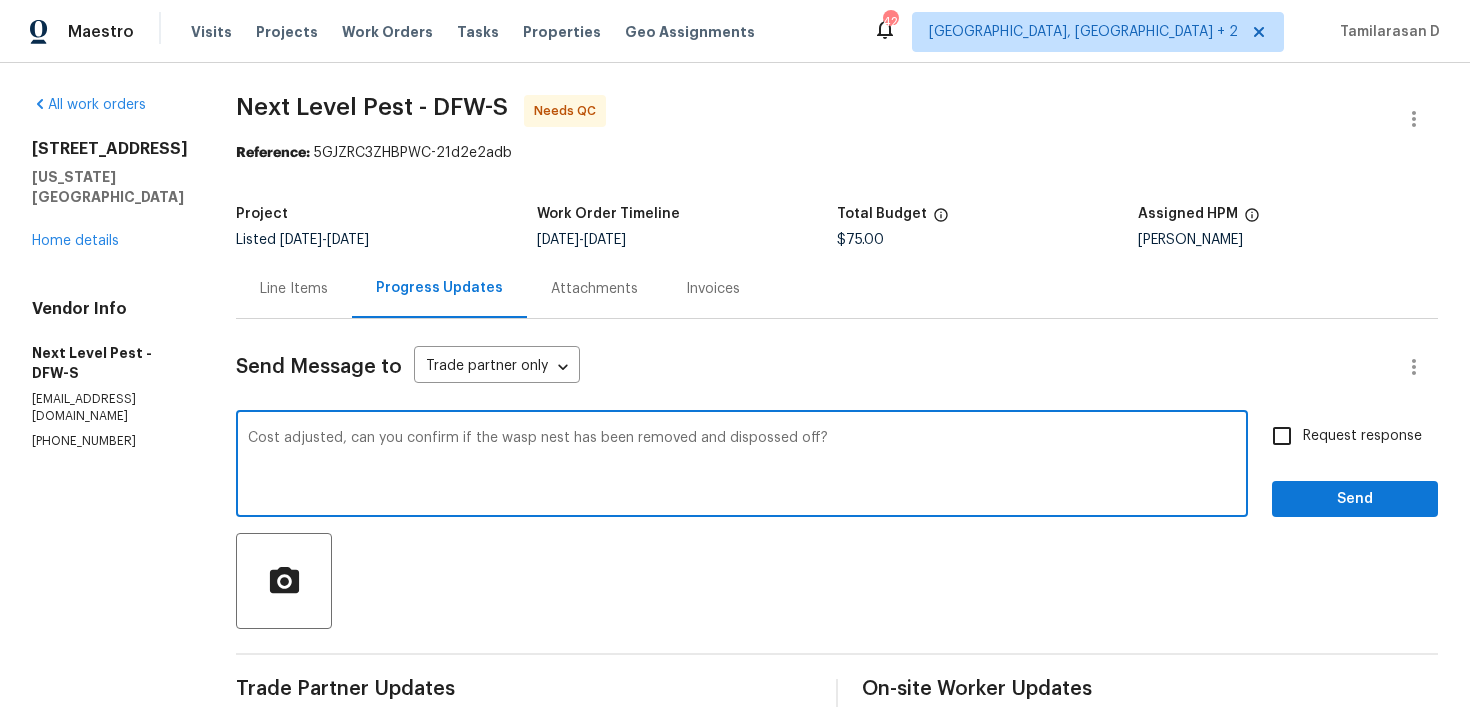 click on "Cost adjusted, can you confirm if the wasp nest has been removed and dispossed off?" at bounding box center [742, 466] 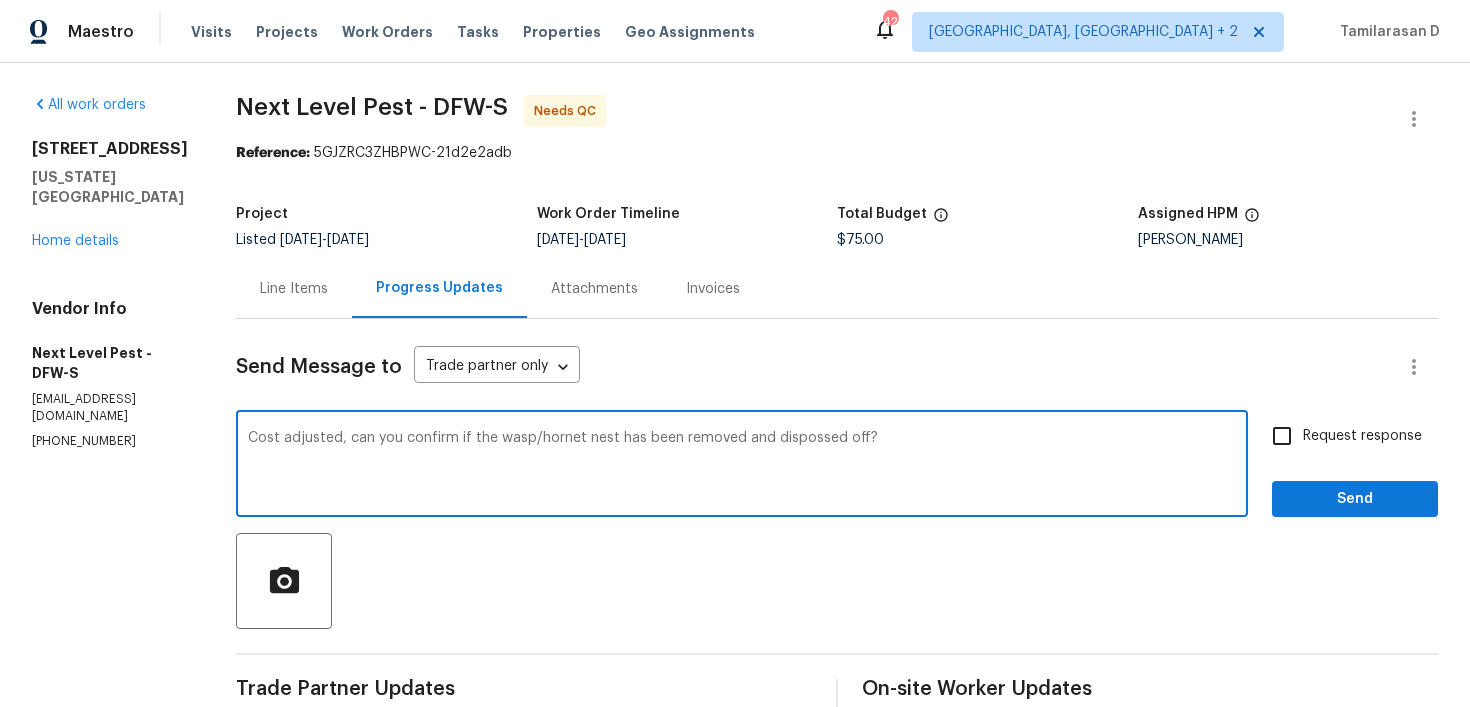 click on "Cost adjusted, can you confirm if the wasp/hornet nest has been removed and dispossed off?" at bounding box center [742, 466] 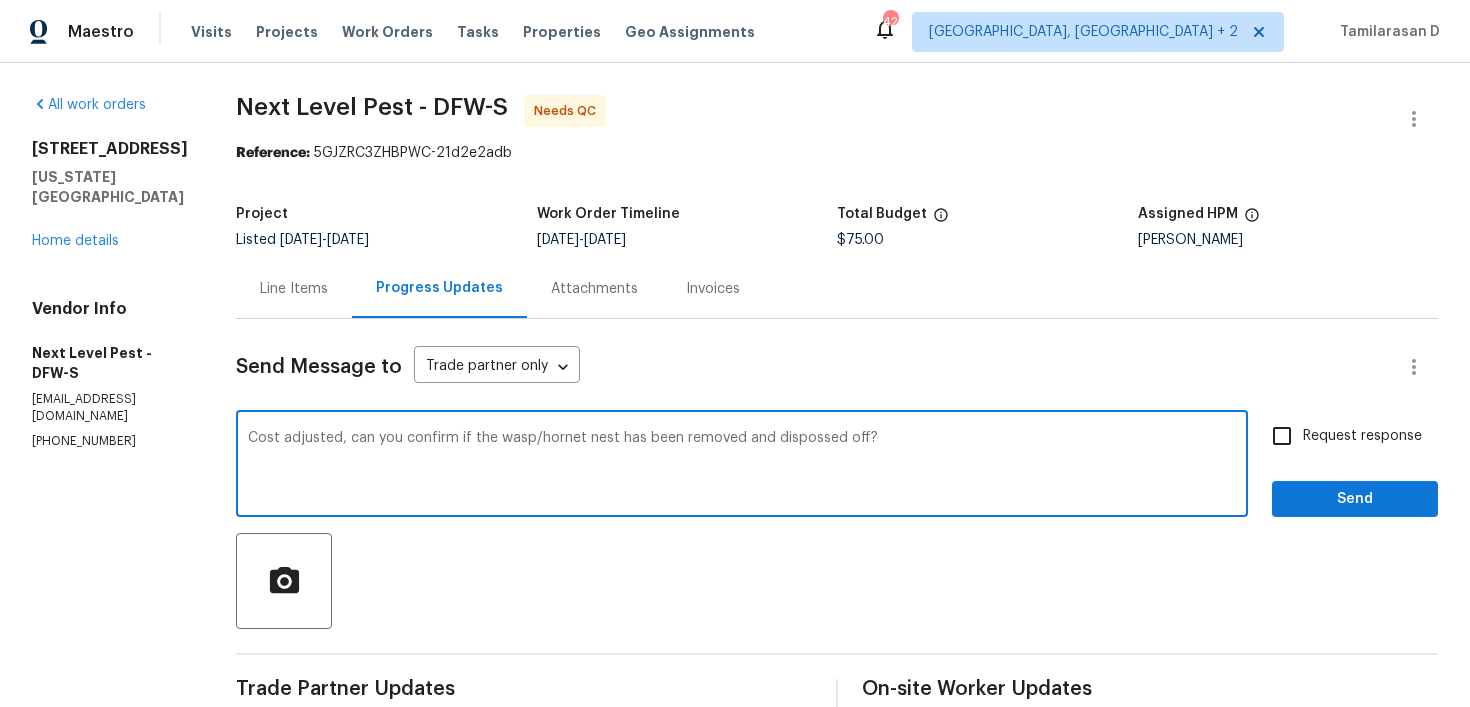 click on "Cost adjusted, can you confirm if the wasp/hornet nest has been removed and dispossed off?" at bounding box center [742, 466] 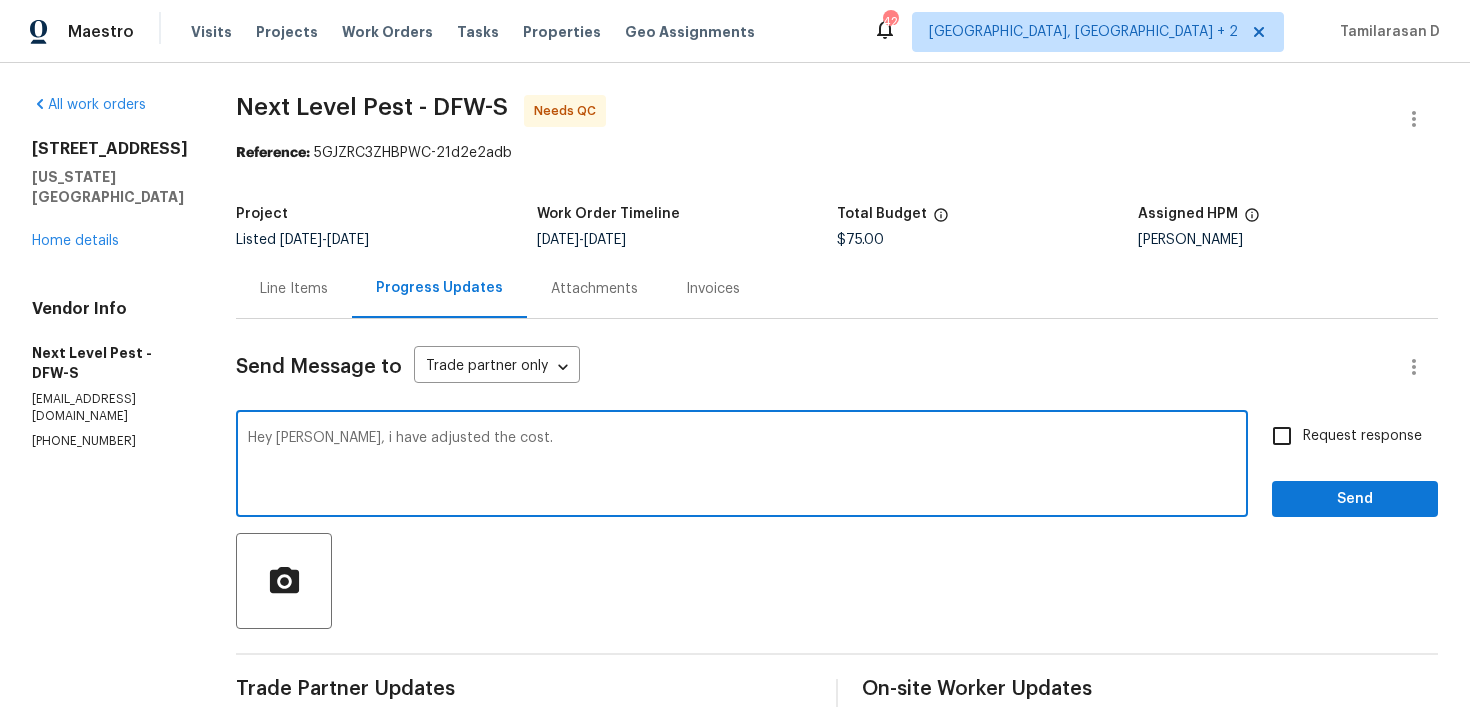 paste on "Can you confirm if the wasp/hornet nest has been removed and disposed of?" 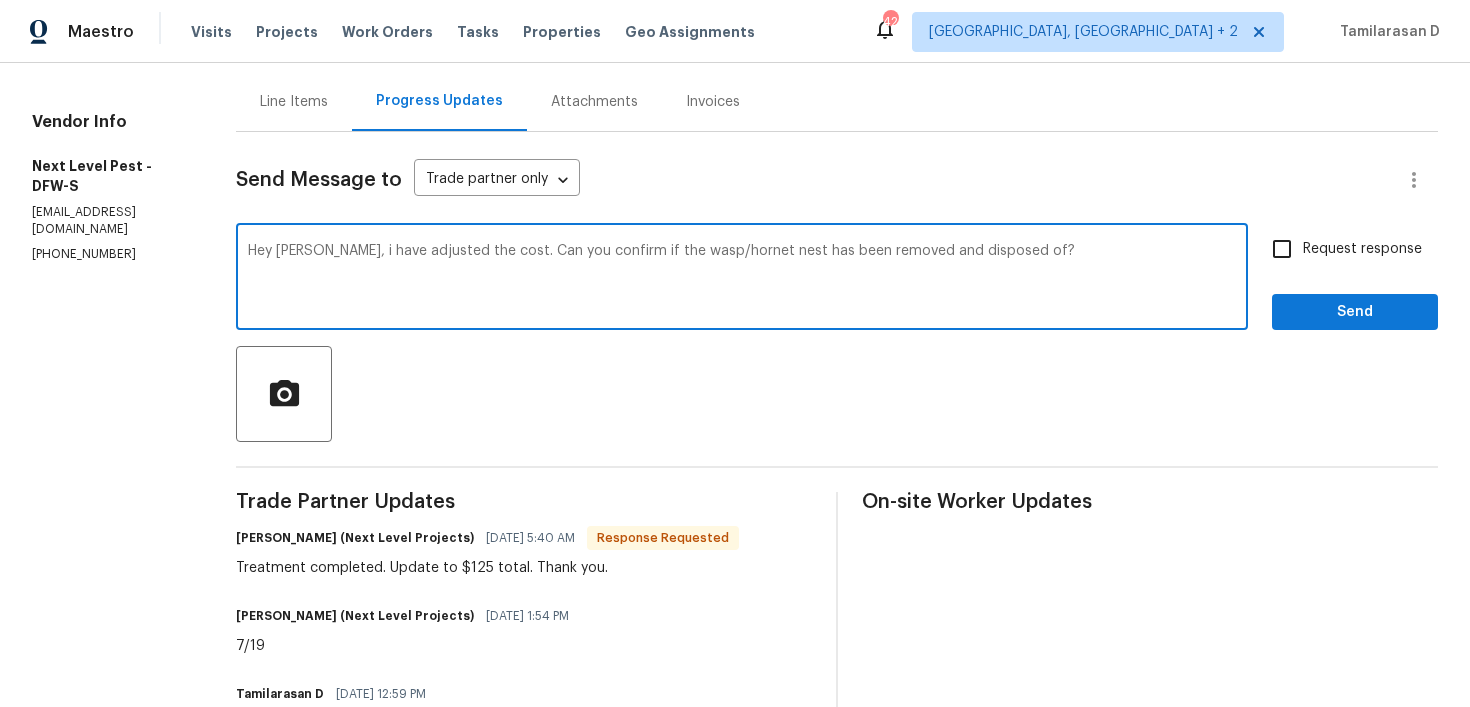 scroll, scrollTop: 129, scrollLeft: 0, axis: vertical 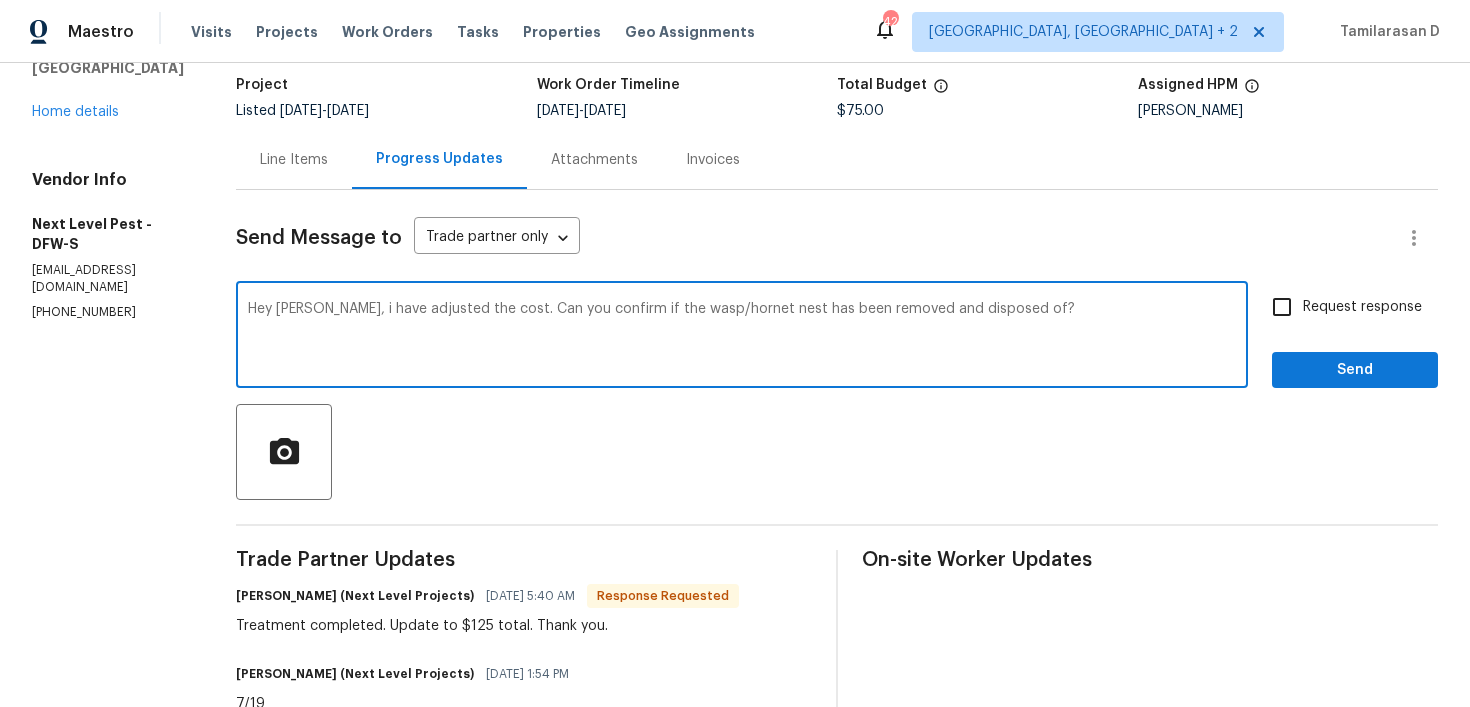type on "Hey Brandon, i have adjusted the cost. Can you confirm if the wasp/hornet nest has been removed and disposed of?" 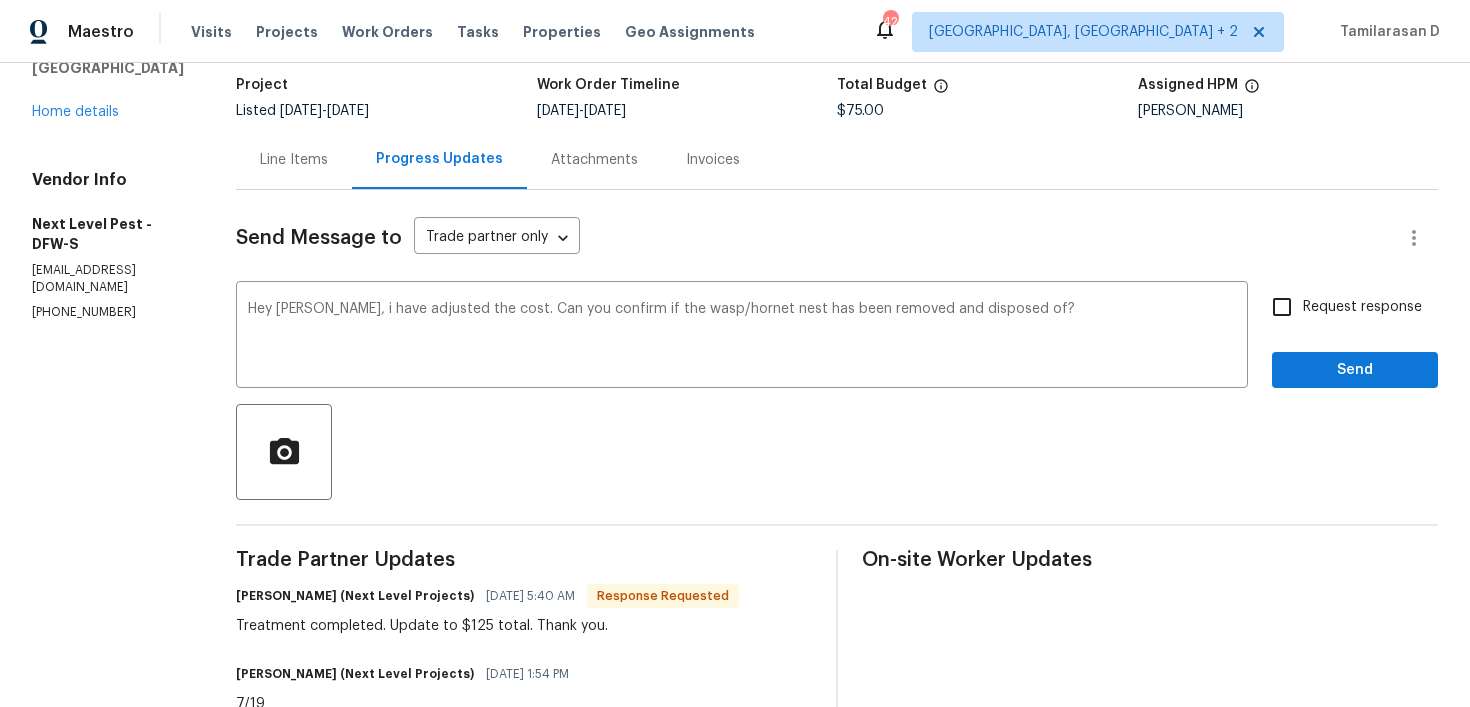 click on "Request response" at bounding box center (1362, 307) 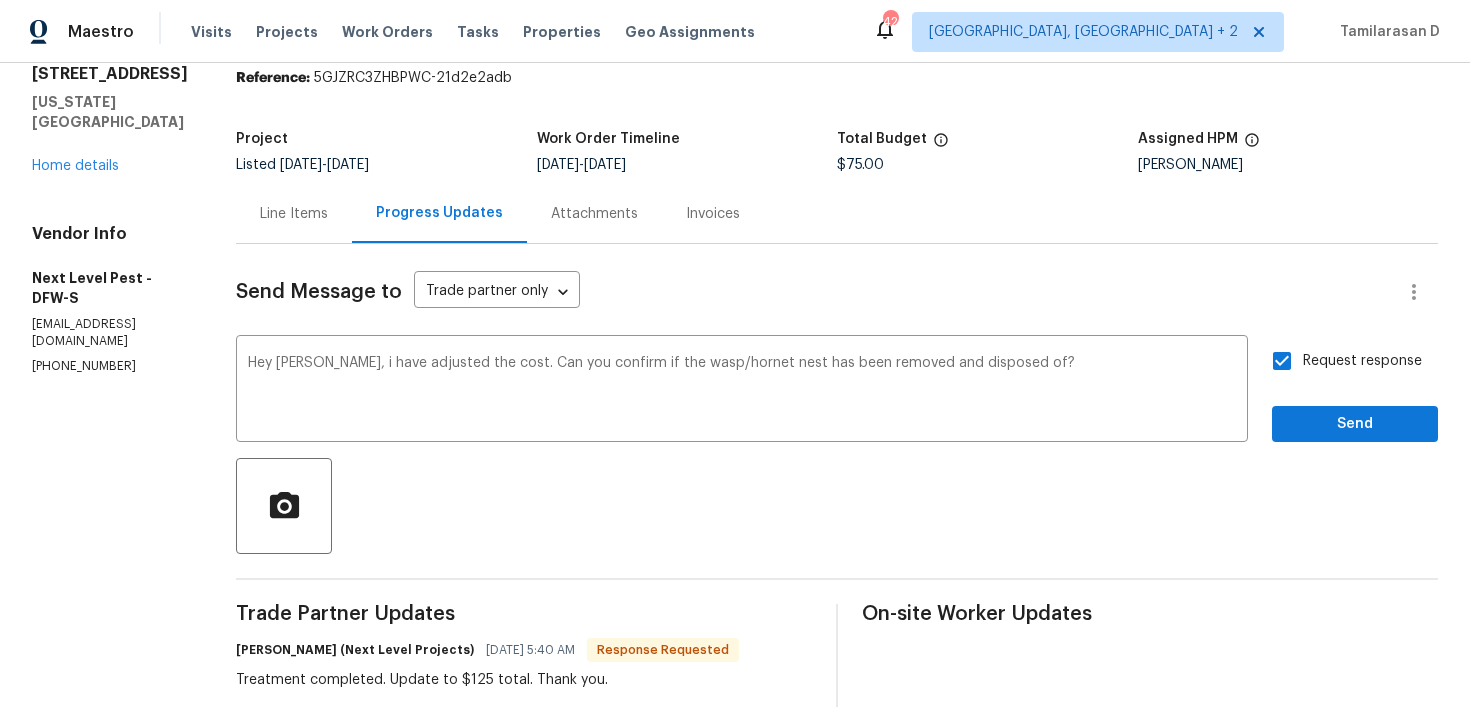 scroll, scrollTop: 72, scrollLeft: 0, axis: vertical 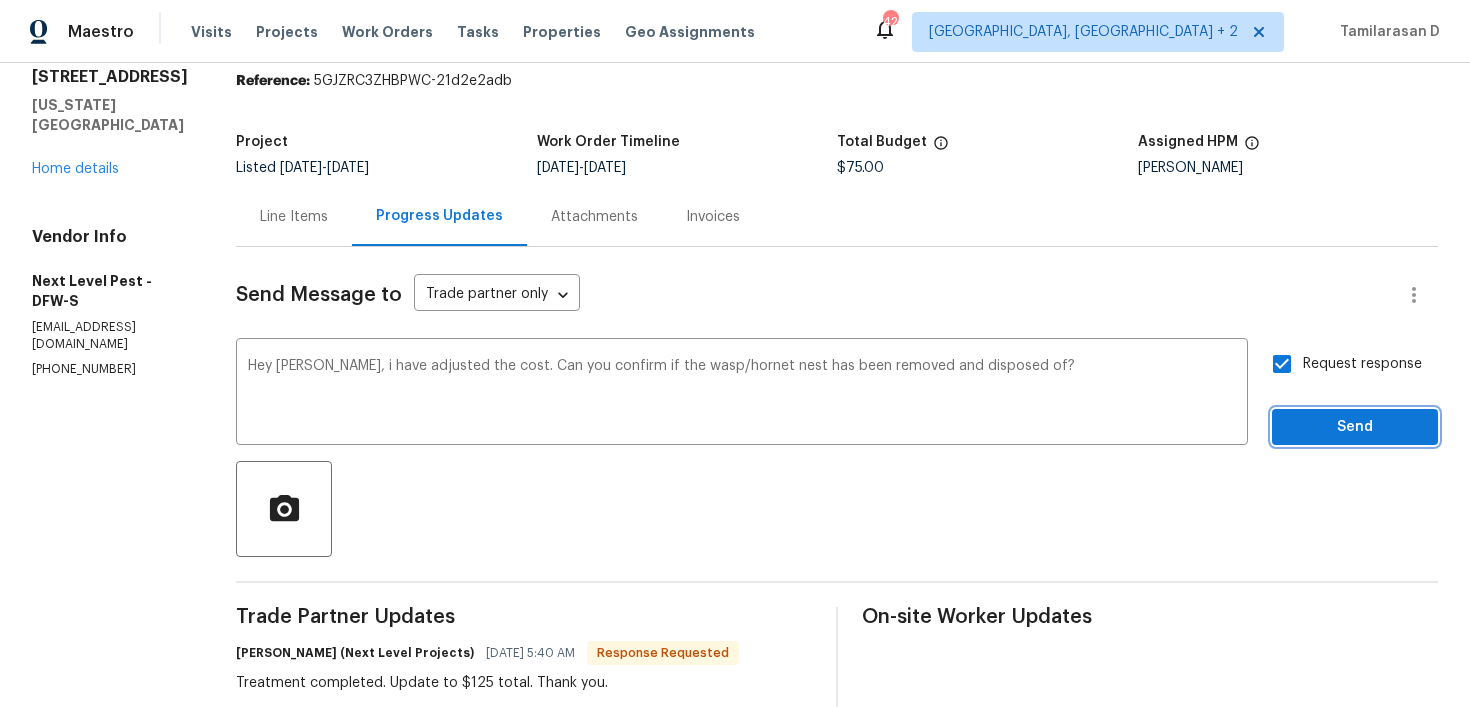 click on "Send" at bounding box center [1355, 427] 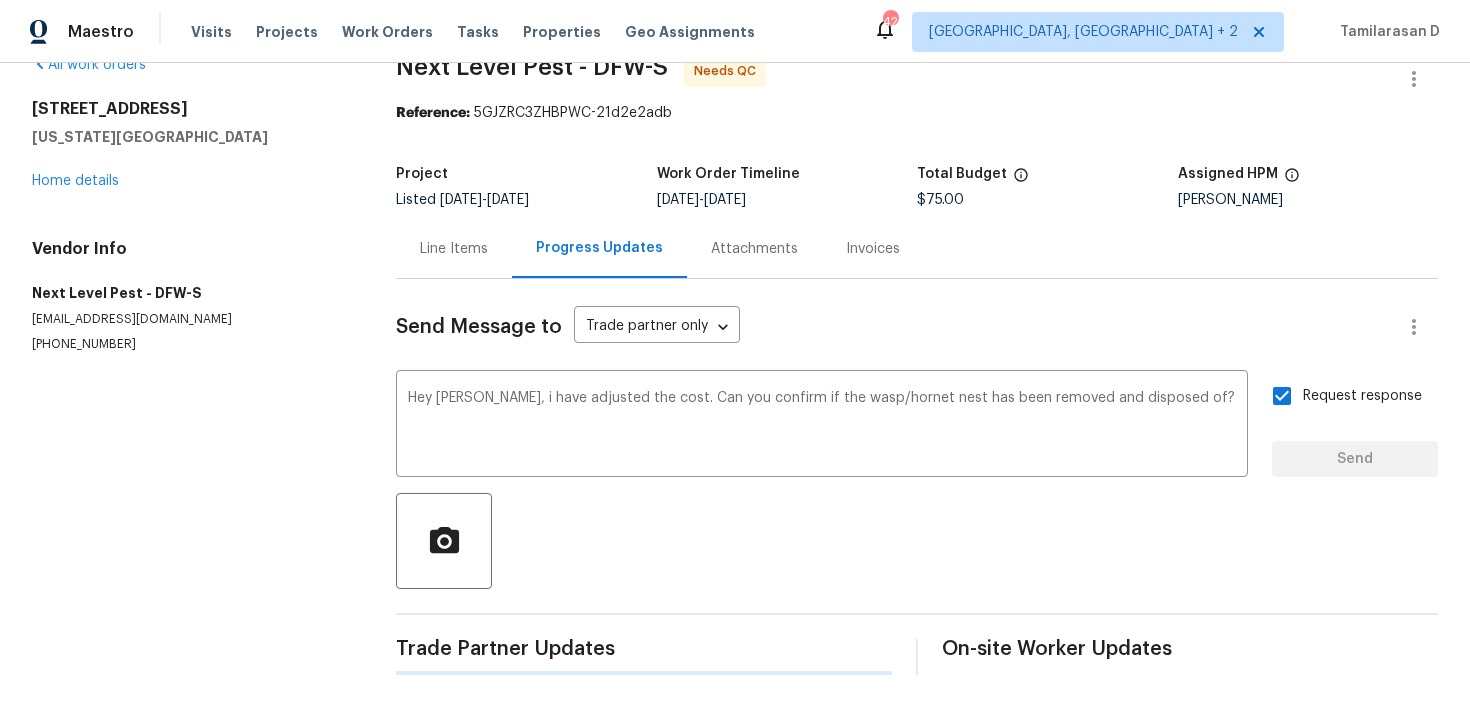 type 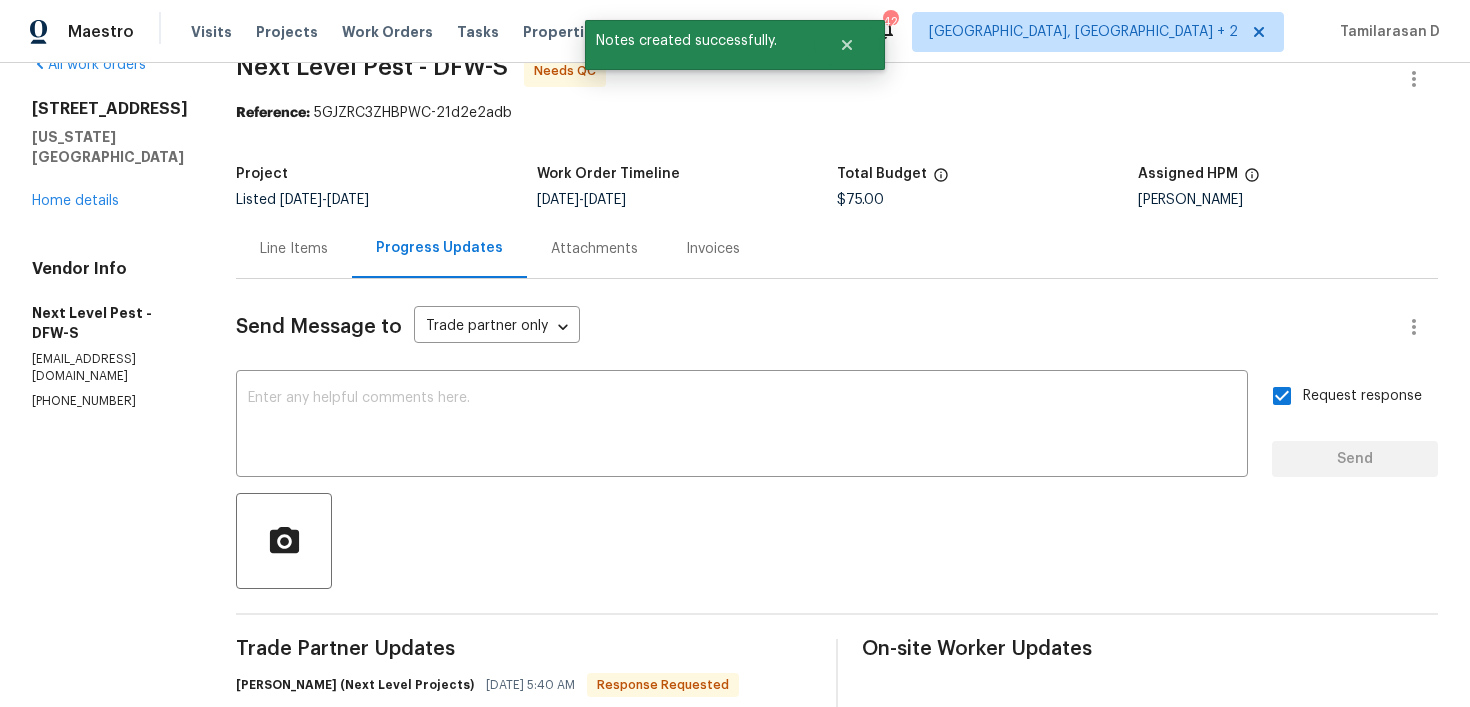 scroll, scrollTop: 72, scrollLeft: 0, axis: vertical 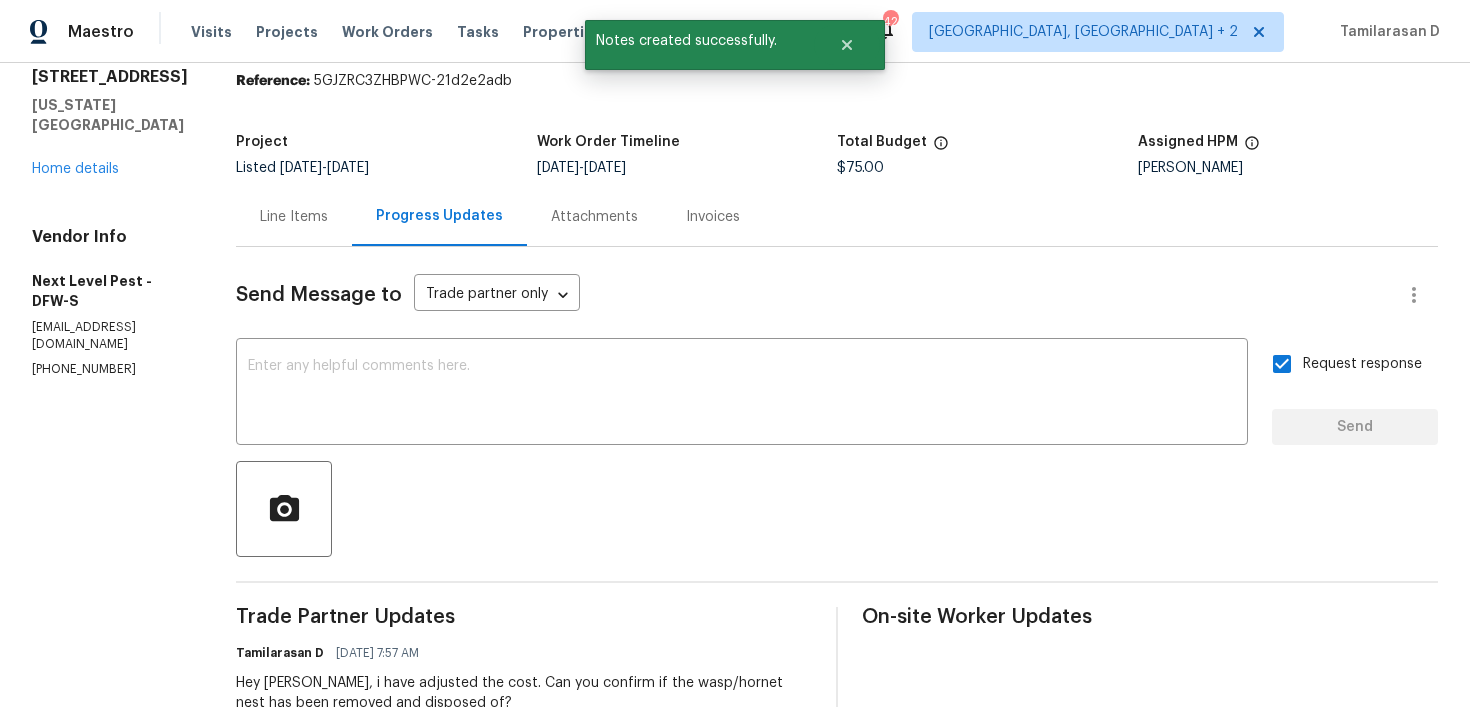 click on "Line Items" at bounding box center [294, 217] 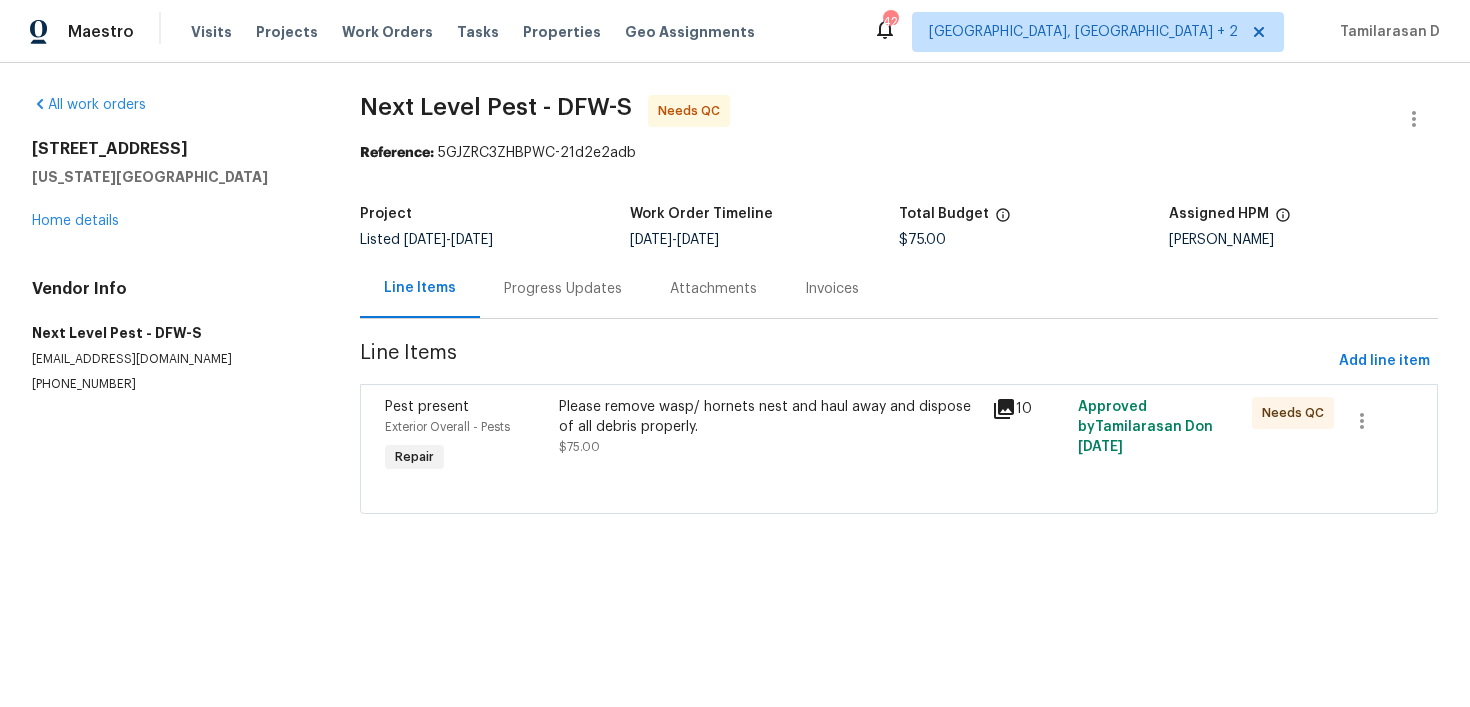 click on "Progress Updates" at bounding box center [563, 288] 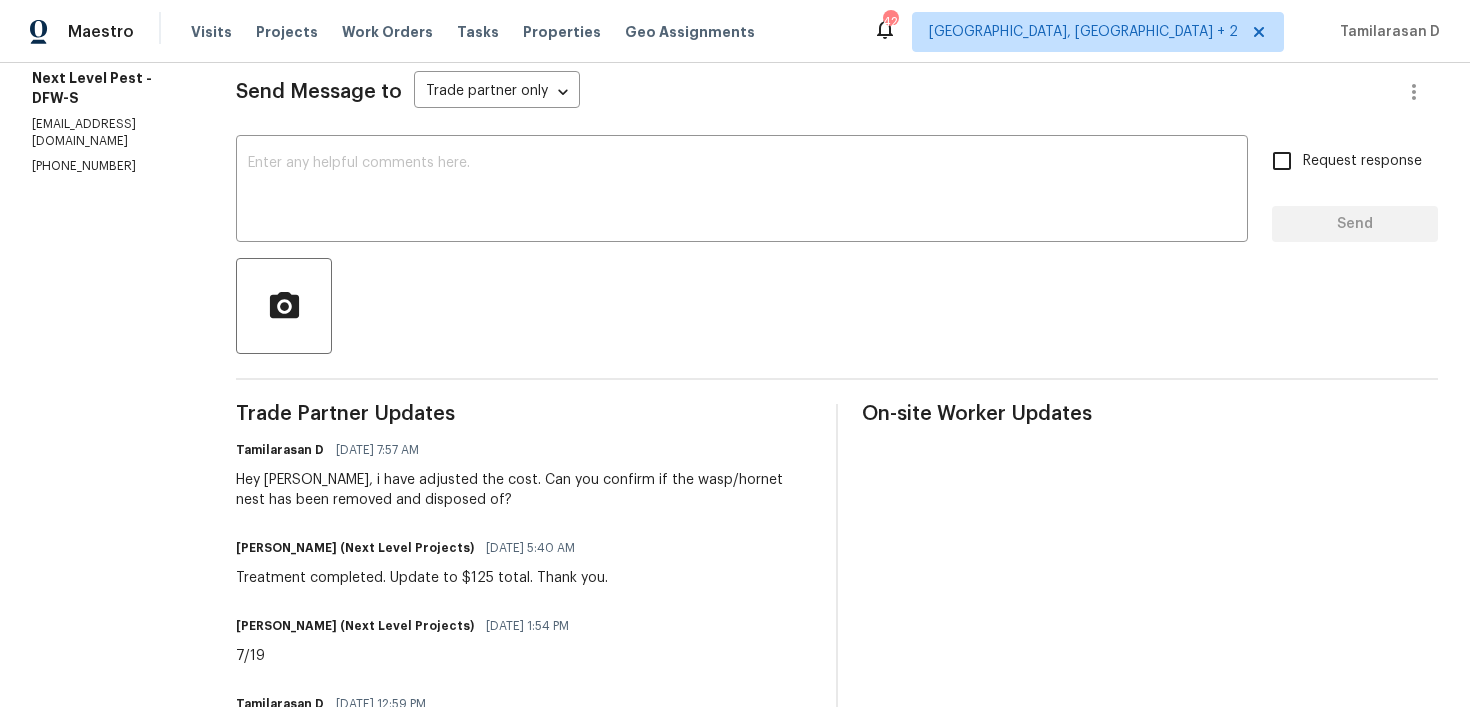 scroll, scrollTop: 321, scrollLeft: 0, axis: vertical 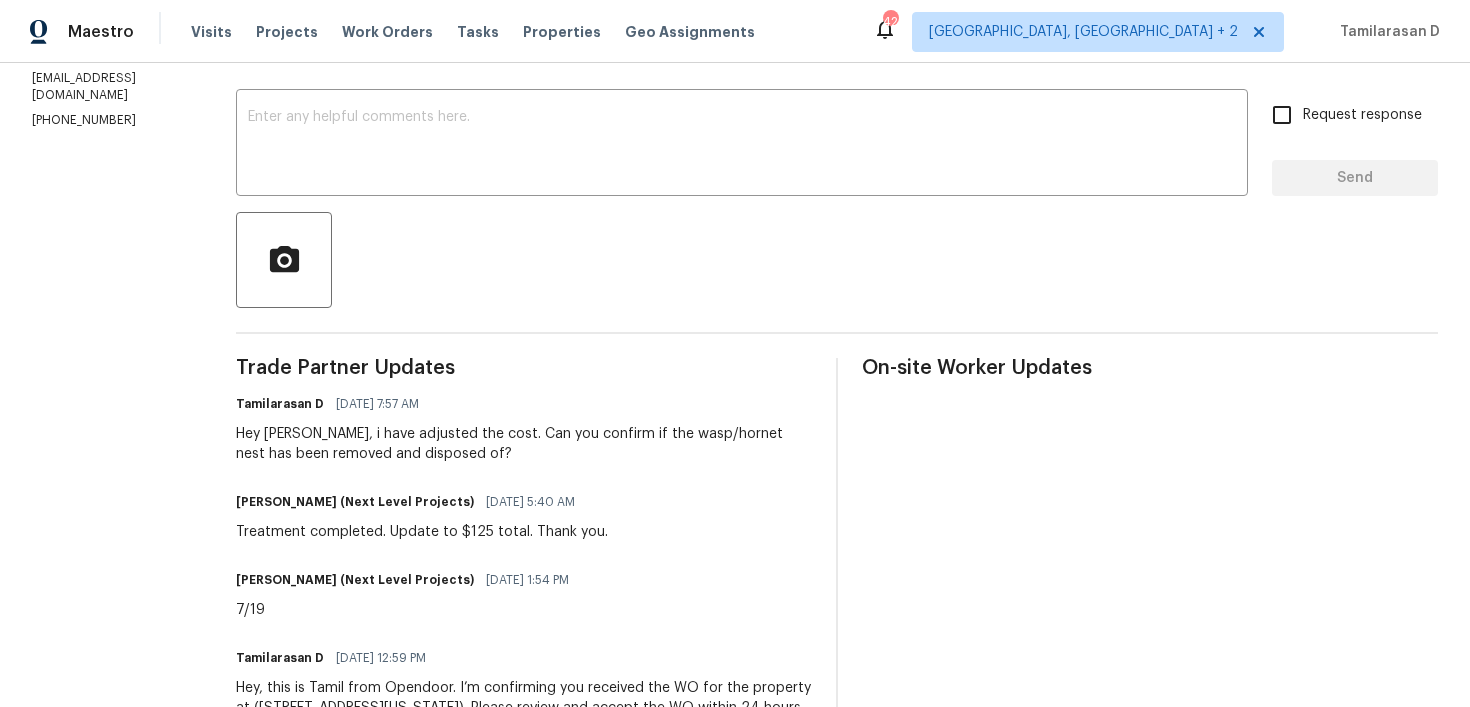 click on "Hey Brandon, i have adjusted the cost. Can you confirm if the wasp/hornet nest has been removed and disposed of?" at bounding box center [524, 444] 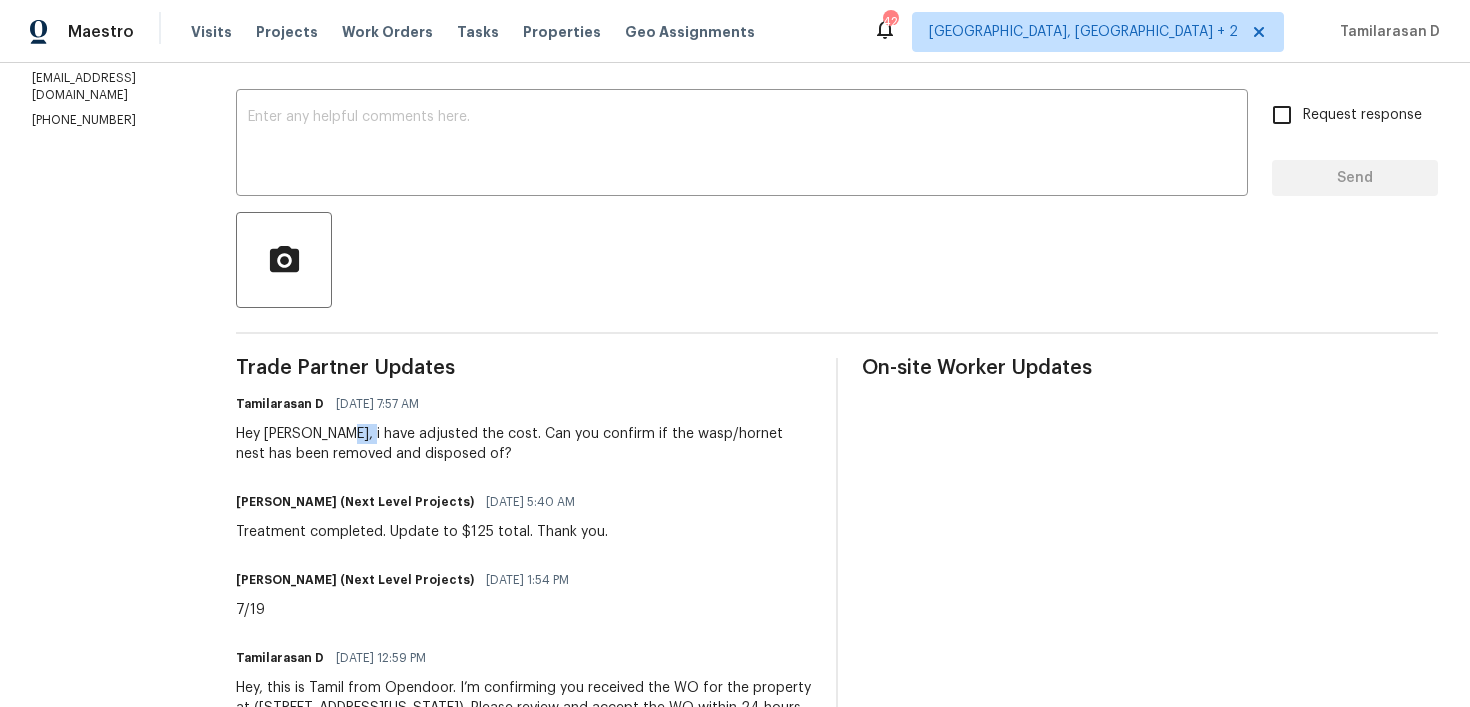 click on "Hey Brandon, i have adjusted the cost. Can you confirm if the wasp/hornet nest has been removed and disposed of?" at bounding box center (524, 444) 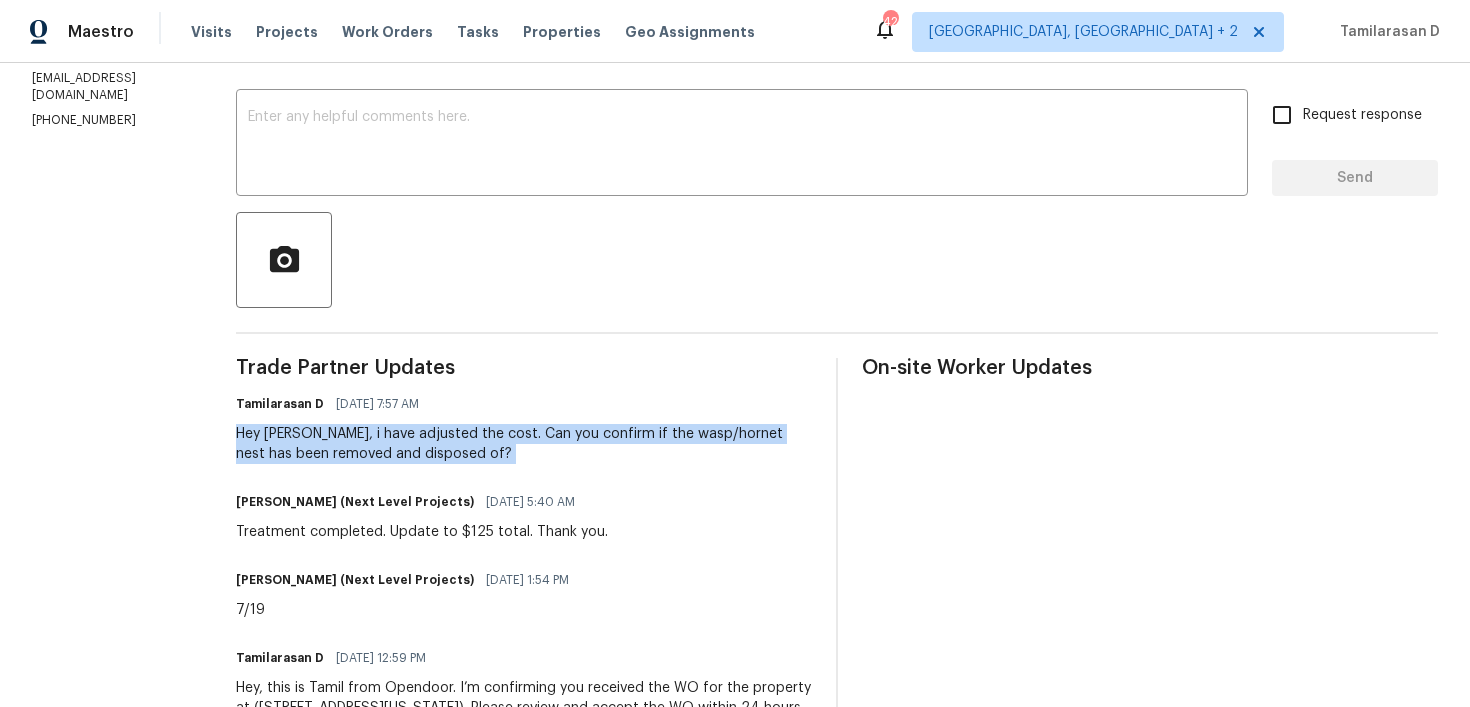 click on "Hey Brandon, i have adjusted the cost. Can you confirm if the wasp/hornet nest has been removed and disposed of?" at bounding box center [524, 444] 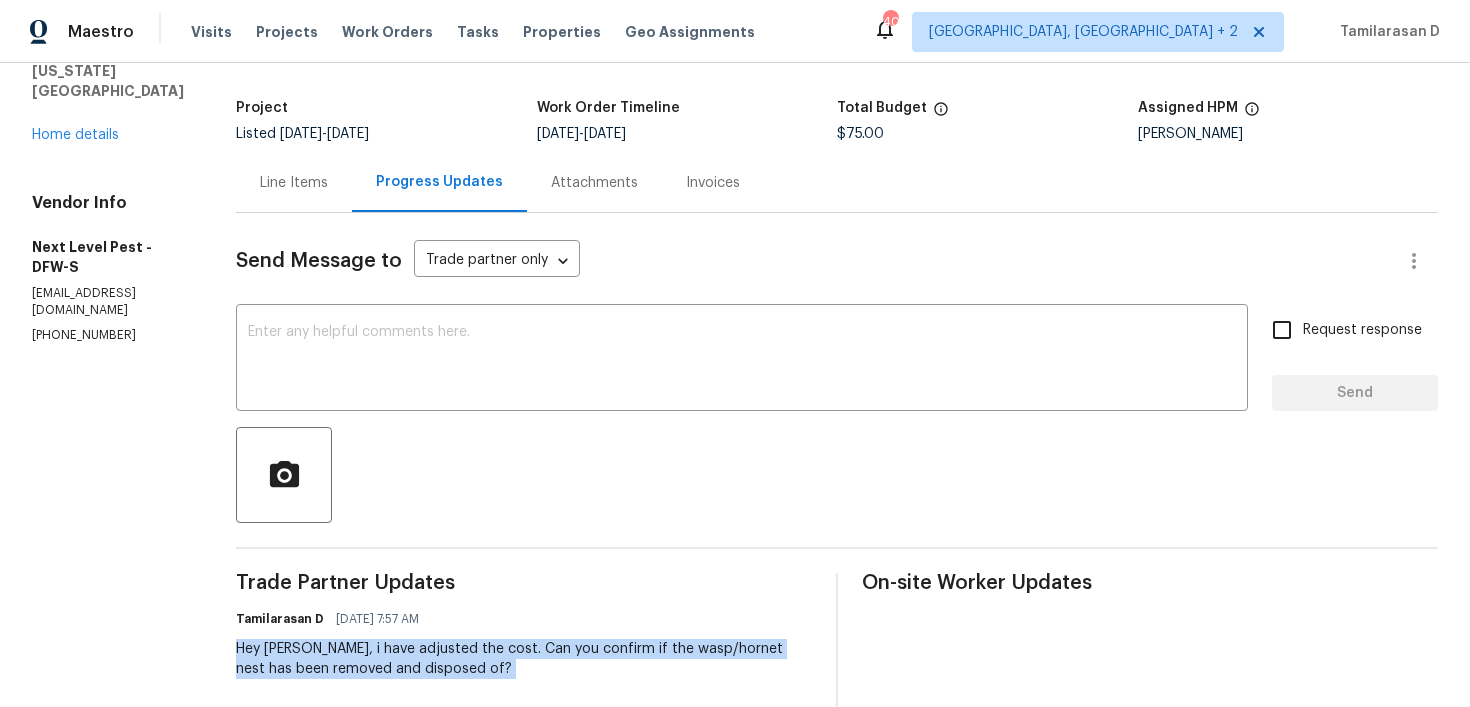 scroll, scrollTop: 0, scrollLeft: 0, axis: both 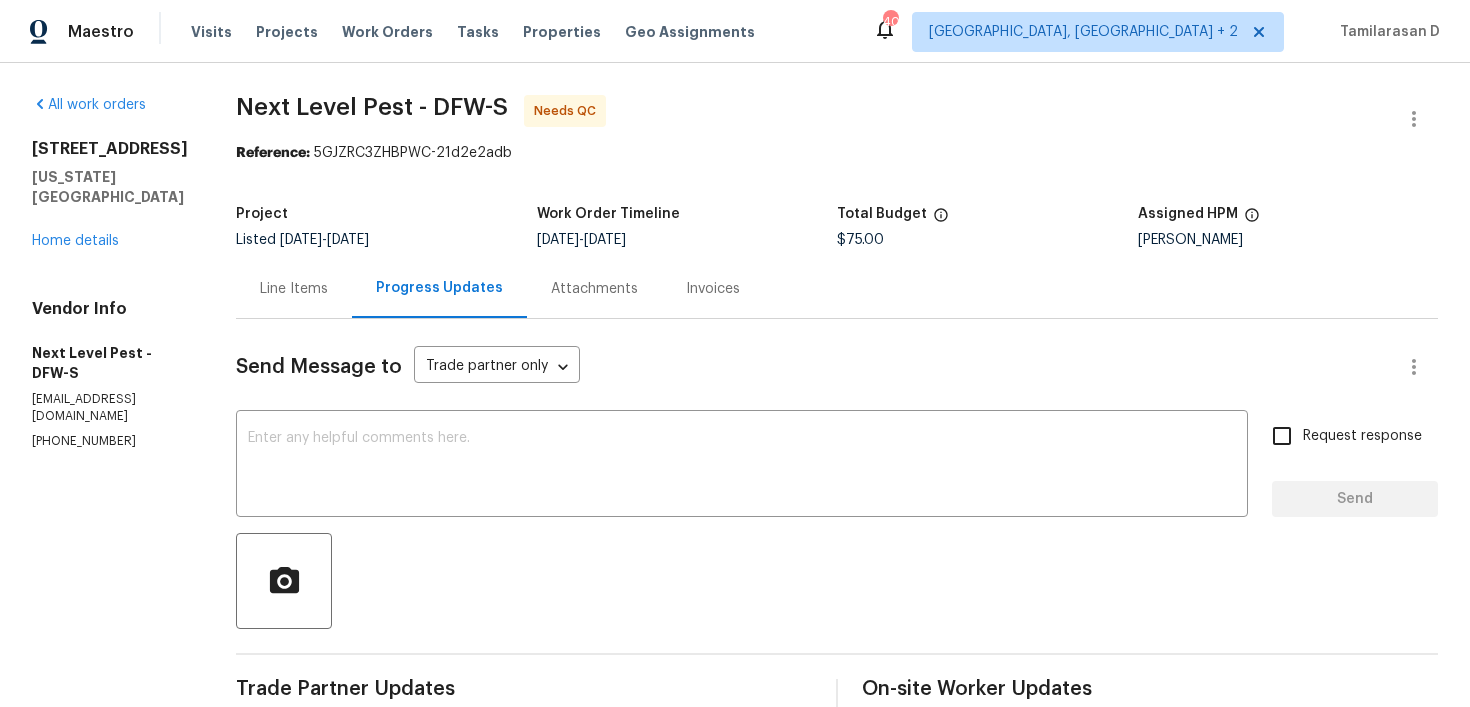 click on "Line Items" at bounding box center (294, 289) 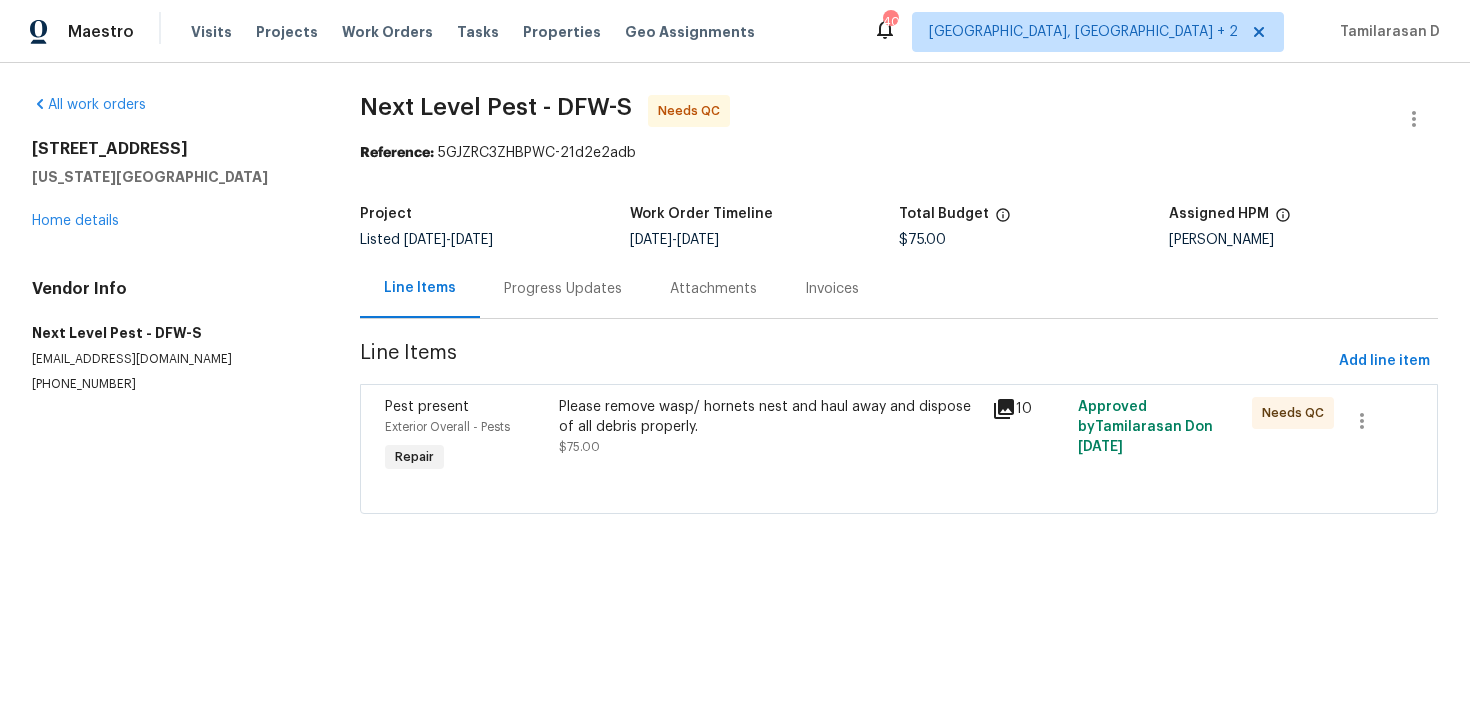 click on "Progress Updates" at bounding box center (563, 288) 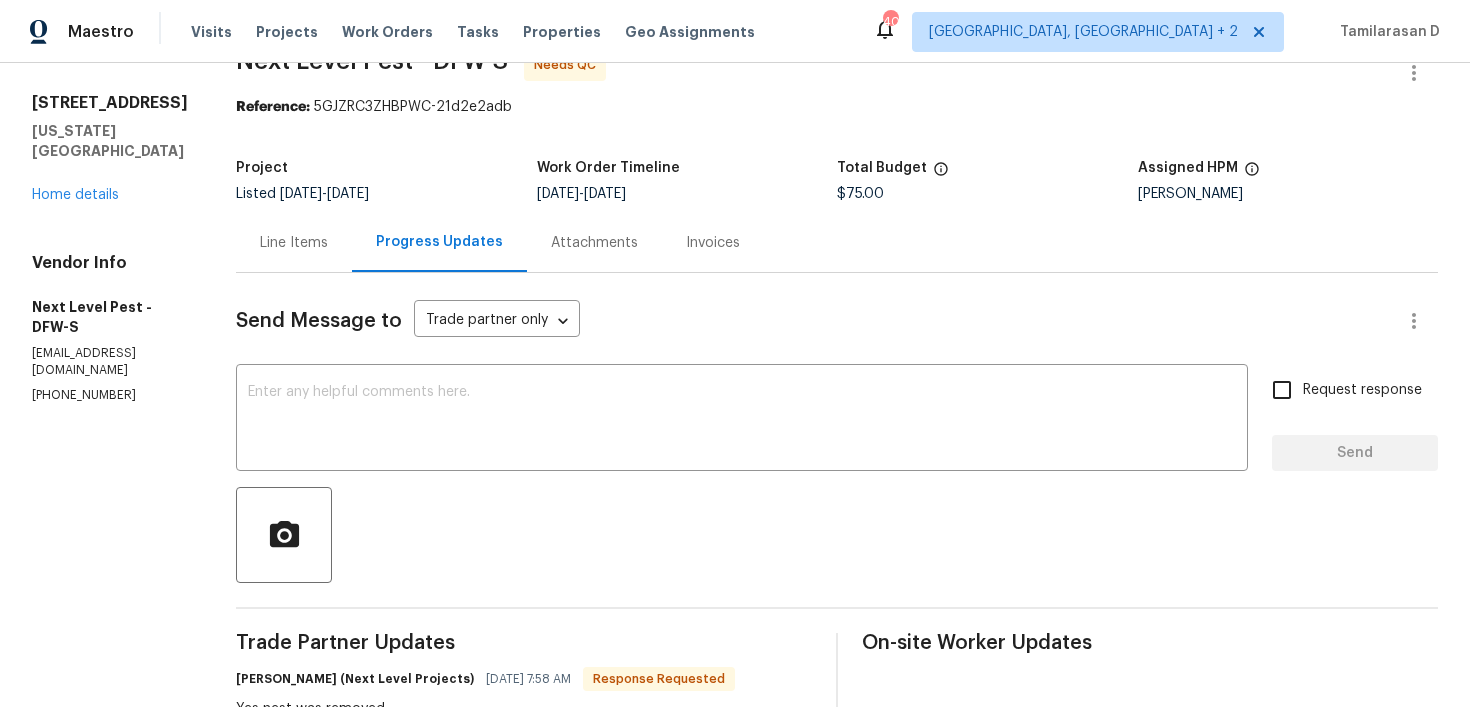 scroll, scrollTop: 0, scrollLeft: 0, axis: both 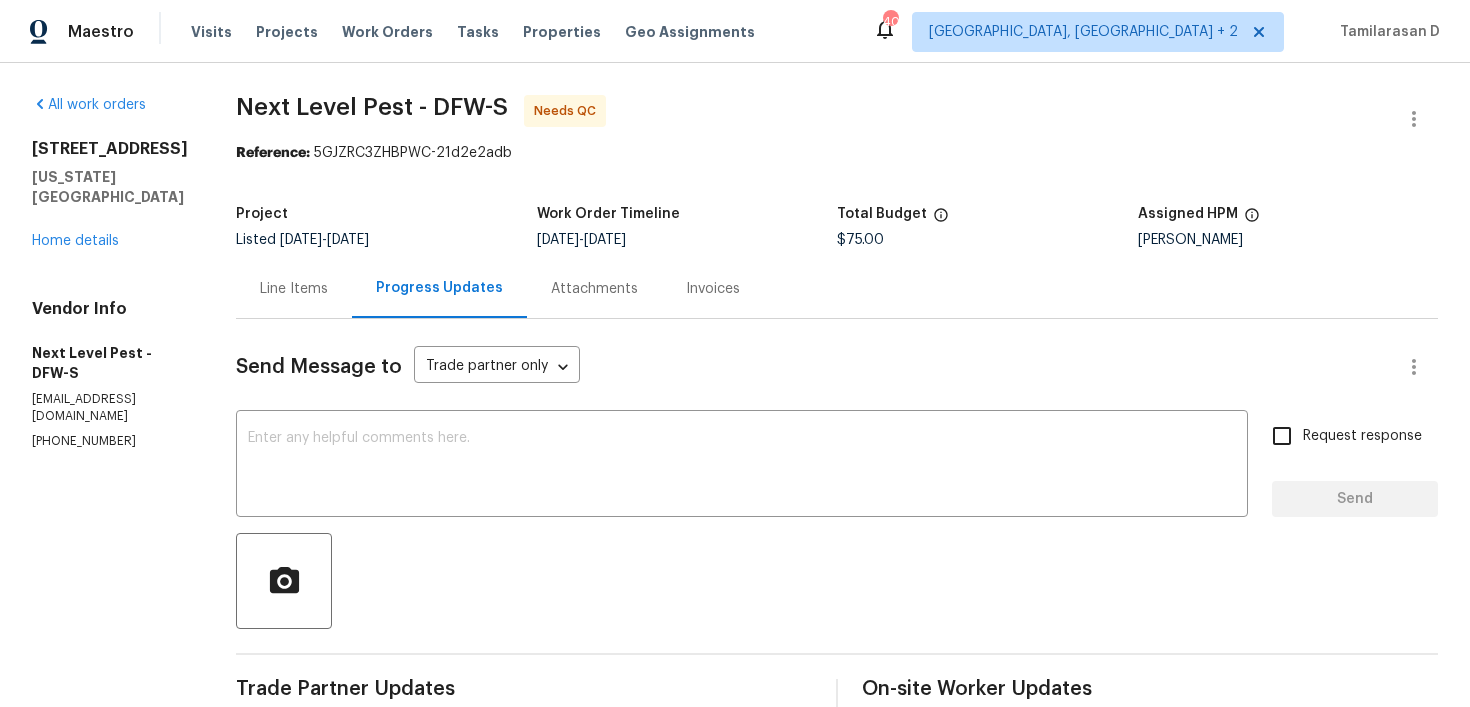 click on "Line Items" at bounding box center (294, 289) 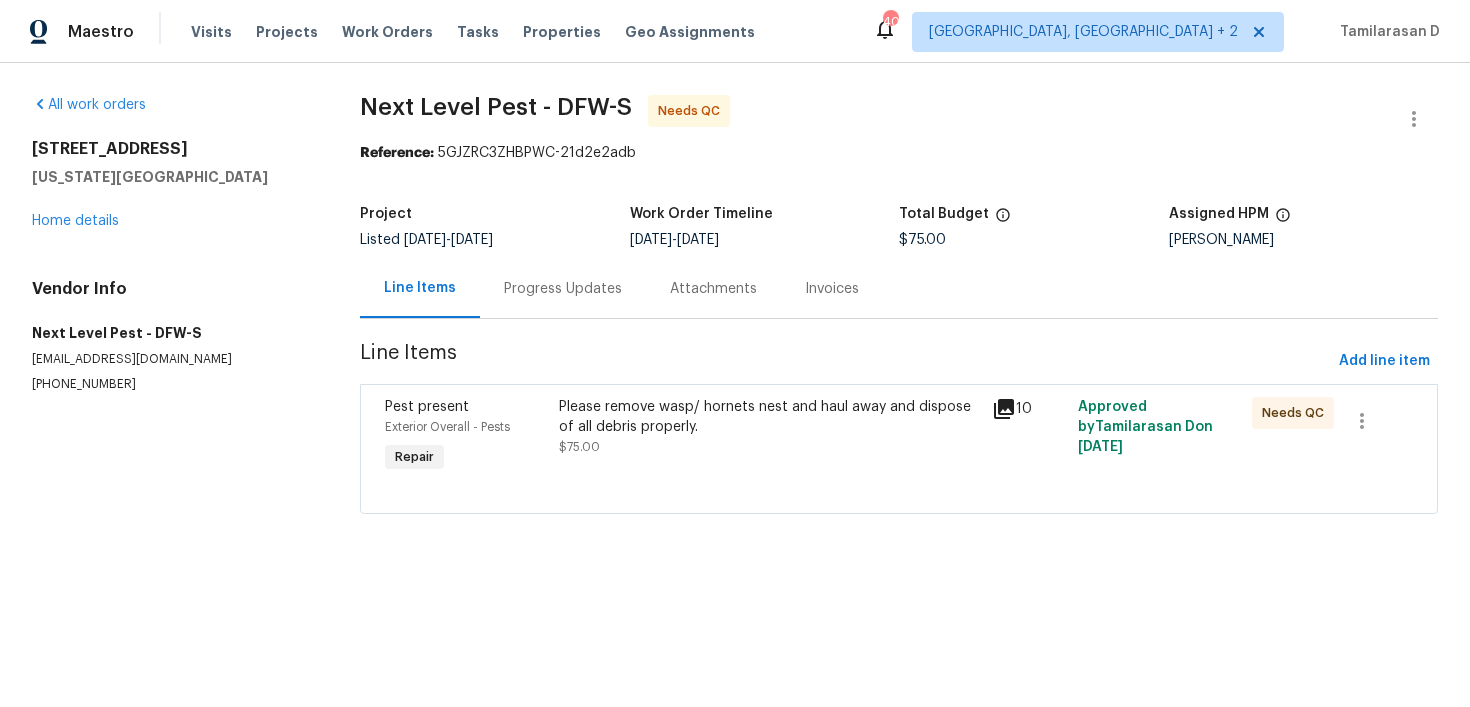 click on "Please remove wasp/ hornets nest and haul away and dispose of all debris properly." at bounding box center [769, 417] 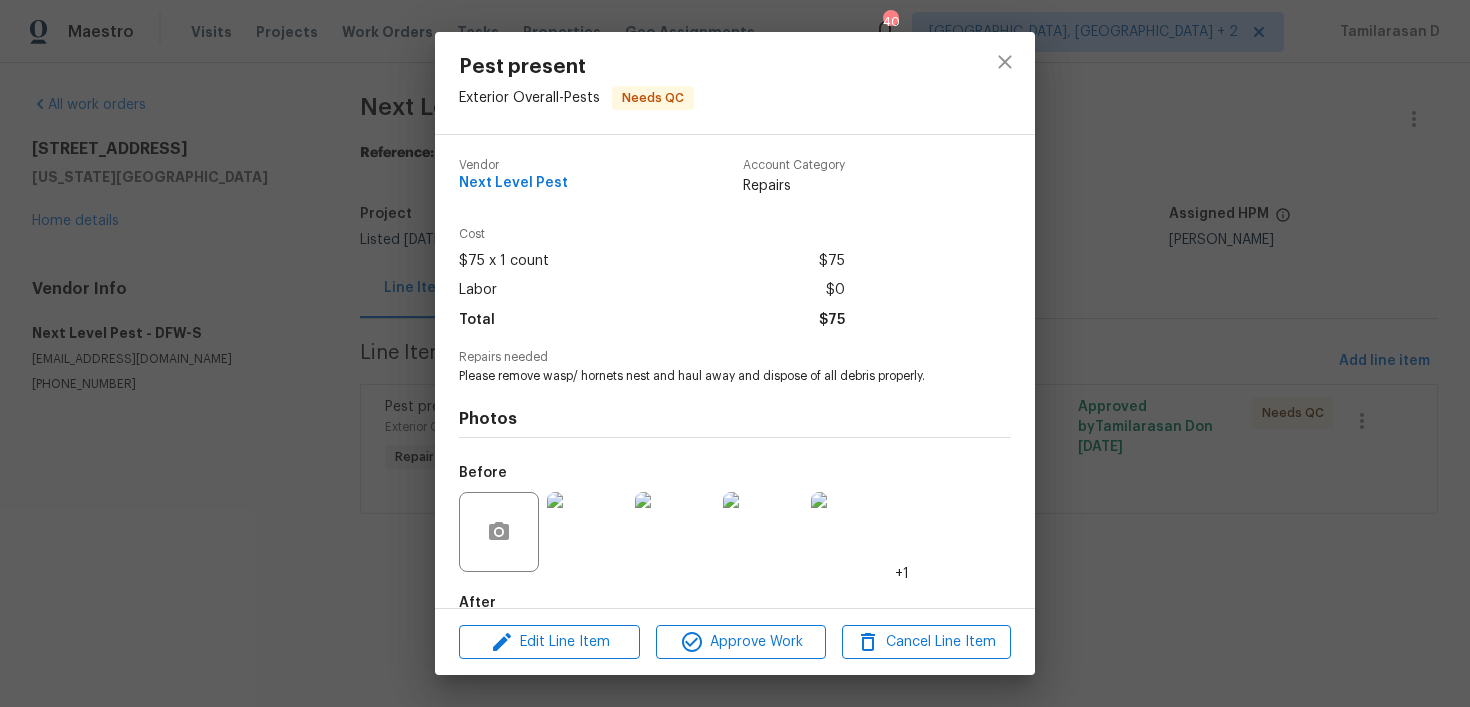 scroll, scrollTop: 114, scrollLeft: 0, axis: vertical 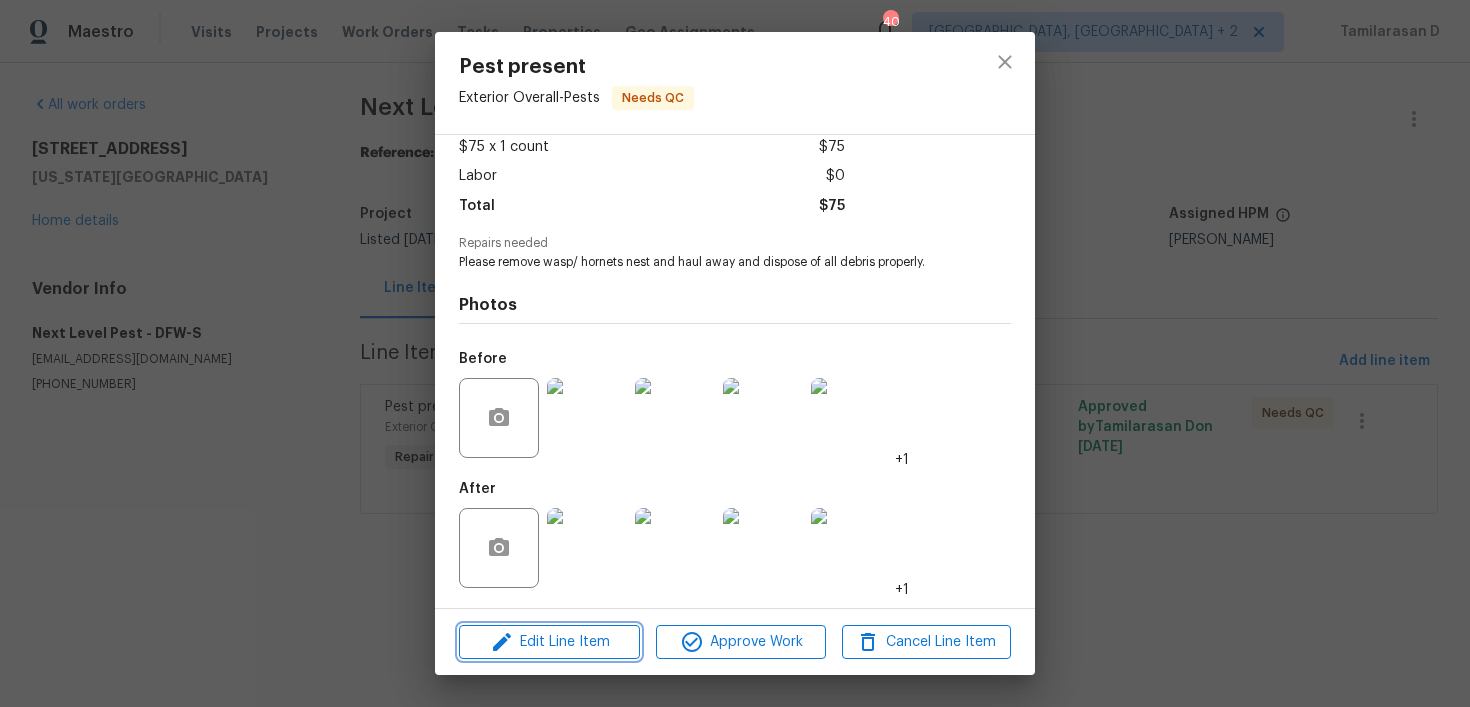 click 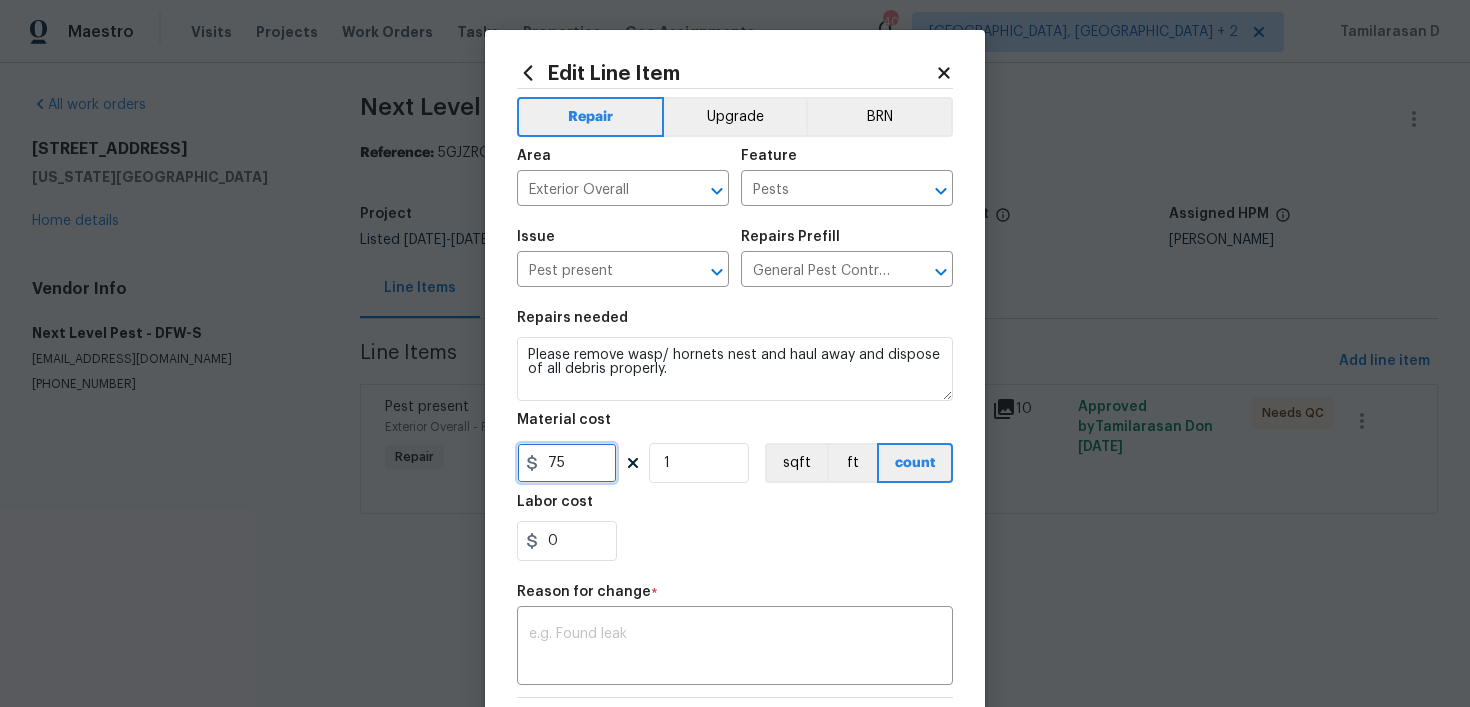 click on "75" at bounding box center [567, 463] 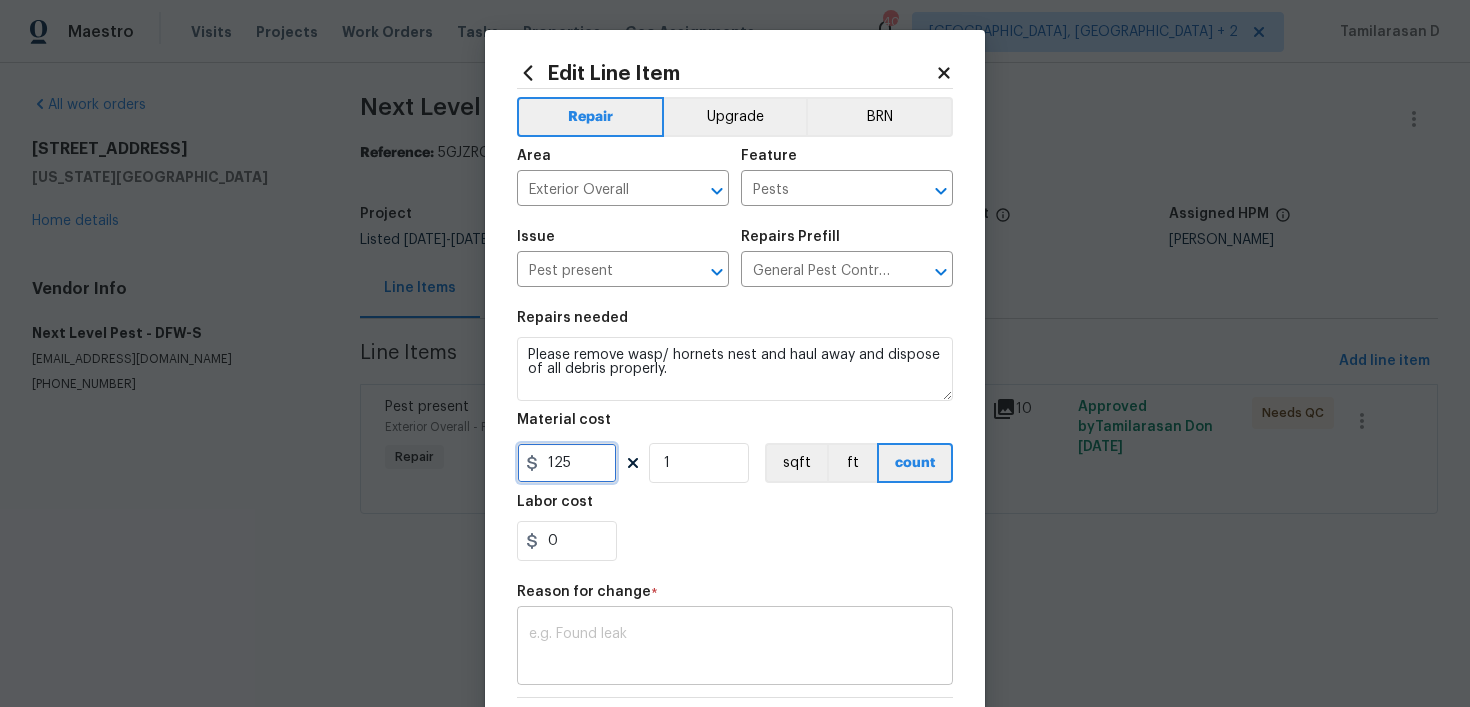 type on "125" 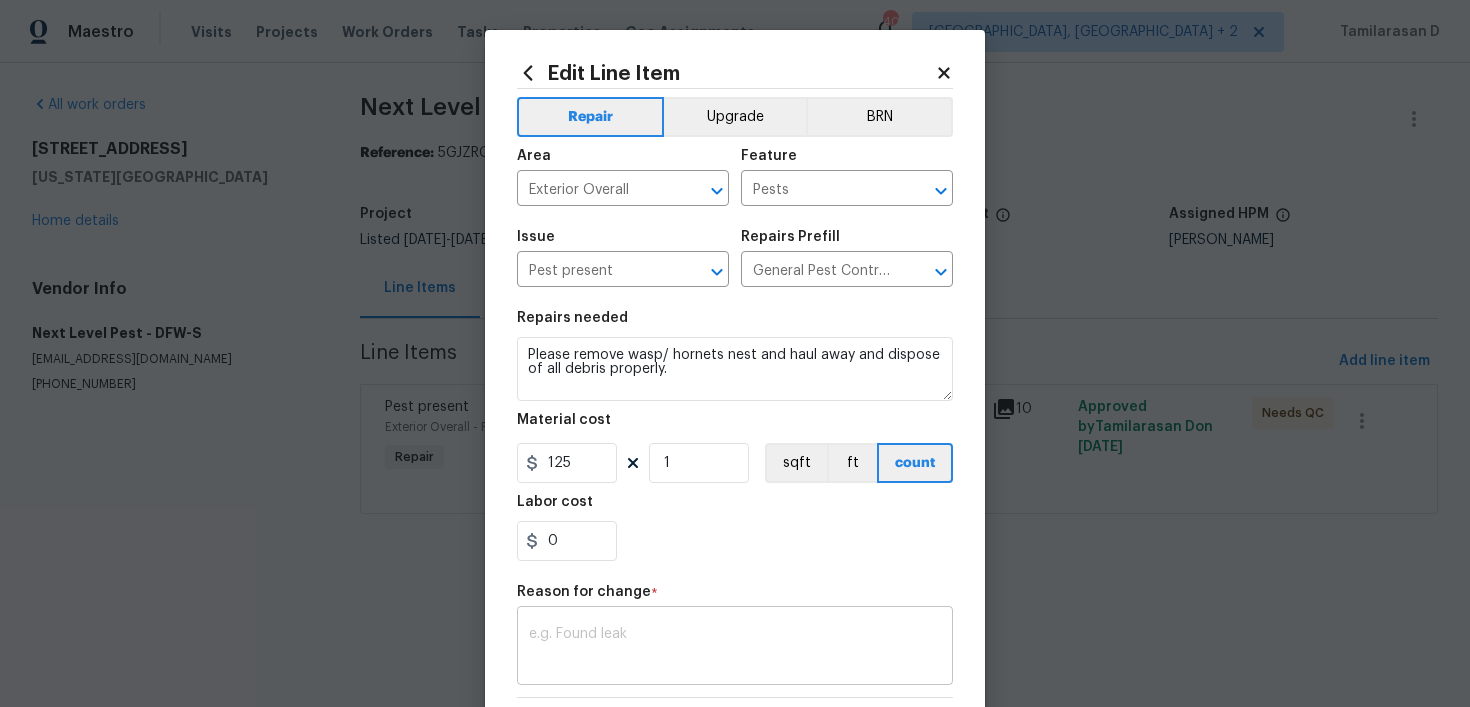 click at bounding box center (735, 648) 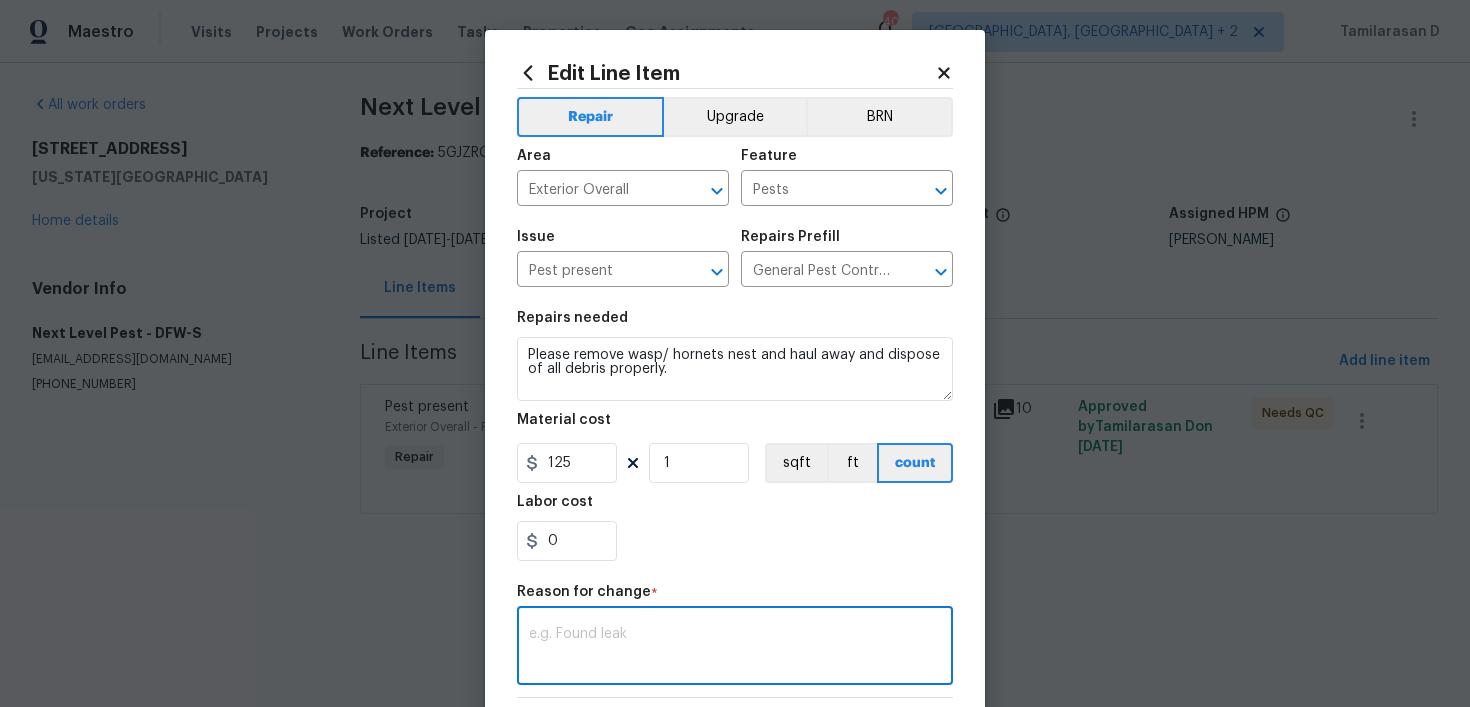 paste on "(TD) Updated per vendor’s final cost" 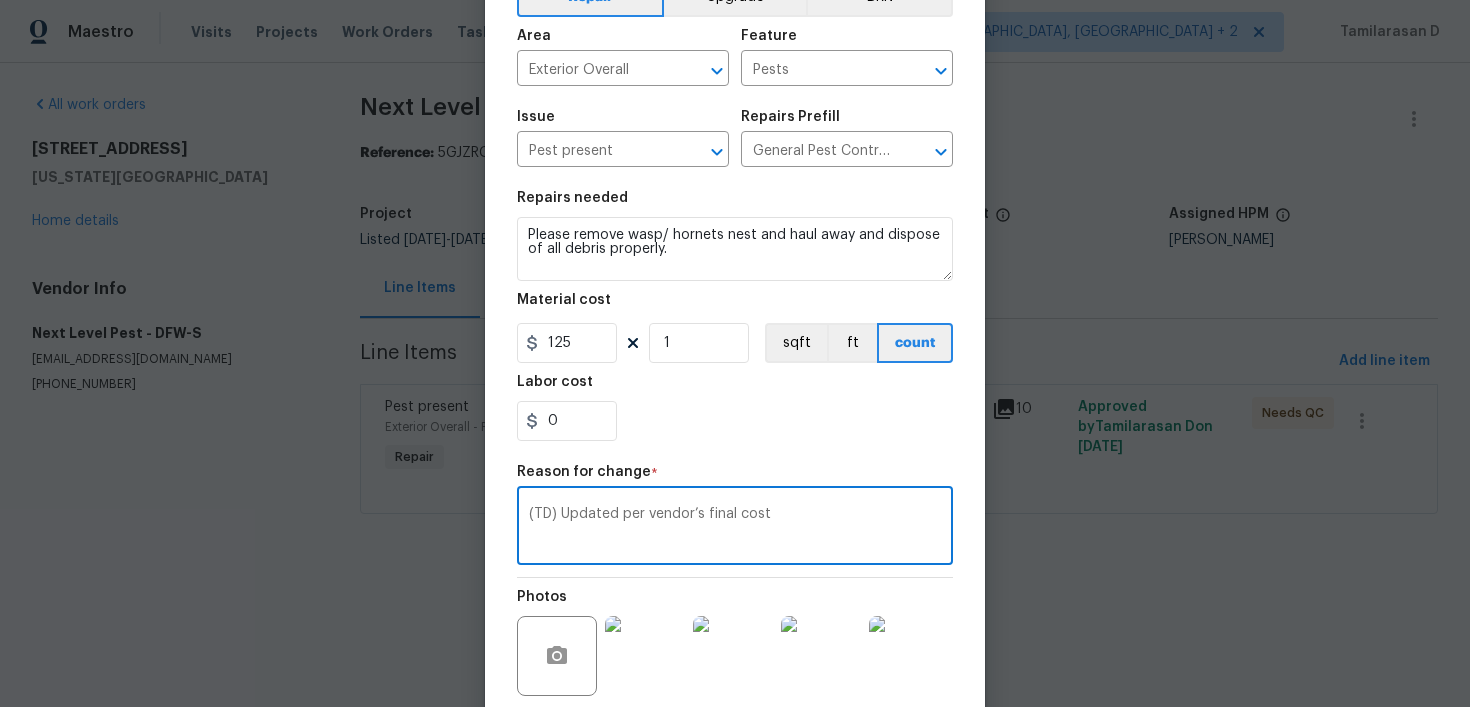 scroll, scrollTop: 299, scrollLeft: 0, axis: vertical 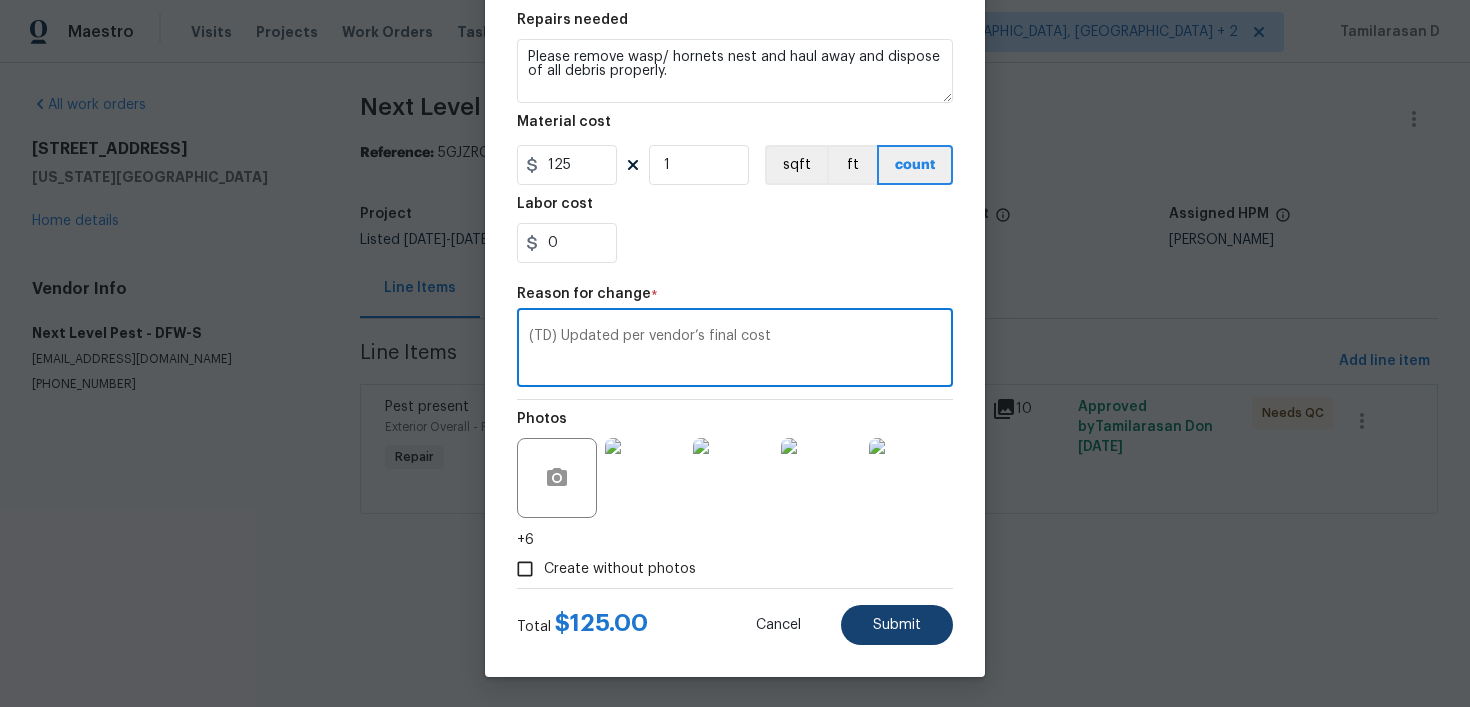 type on "(TD) Updated per vendor’s final cost" 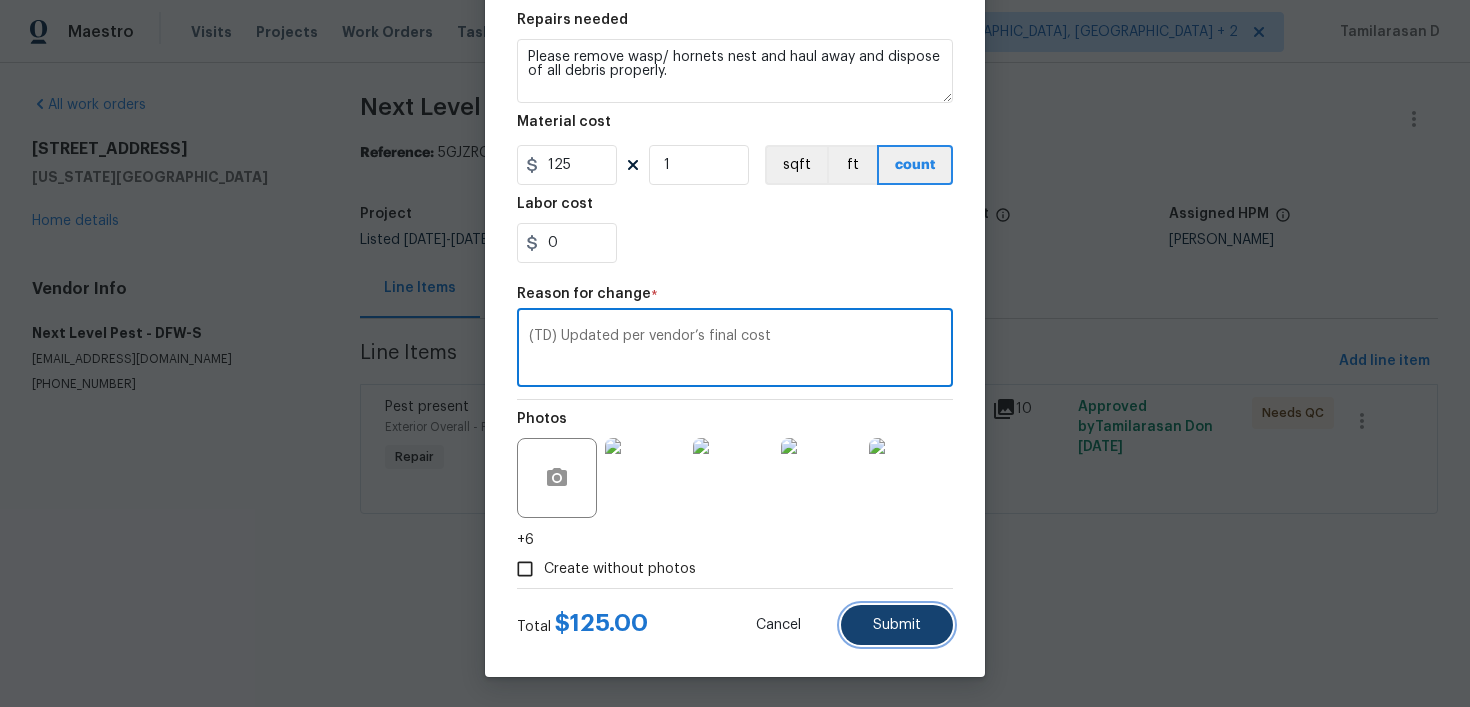 click on "Submit" at bounding box center (897, 625) 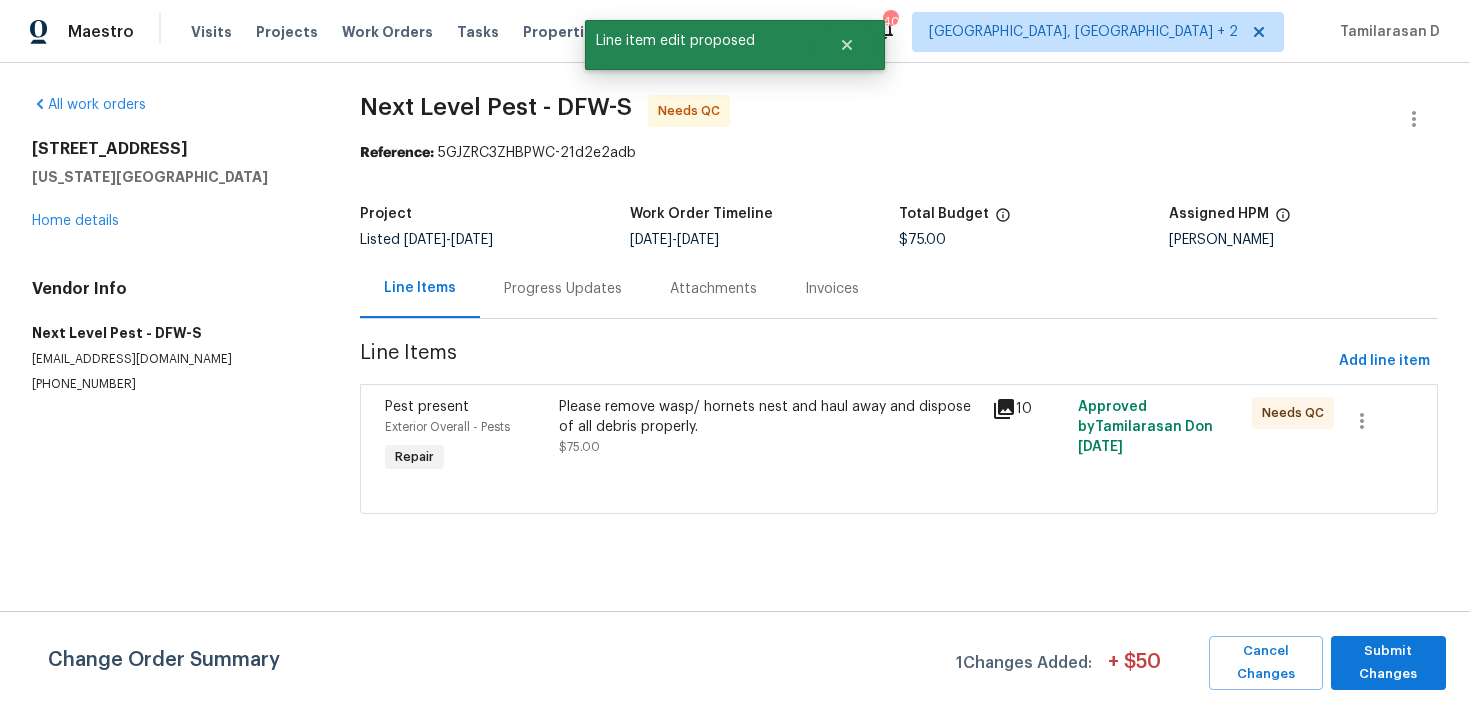 scroll, scrollTop: 0, scrollLeft: 0, axis: both 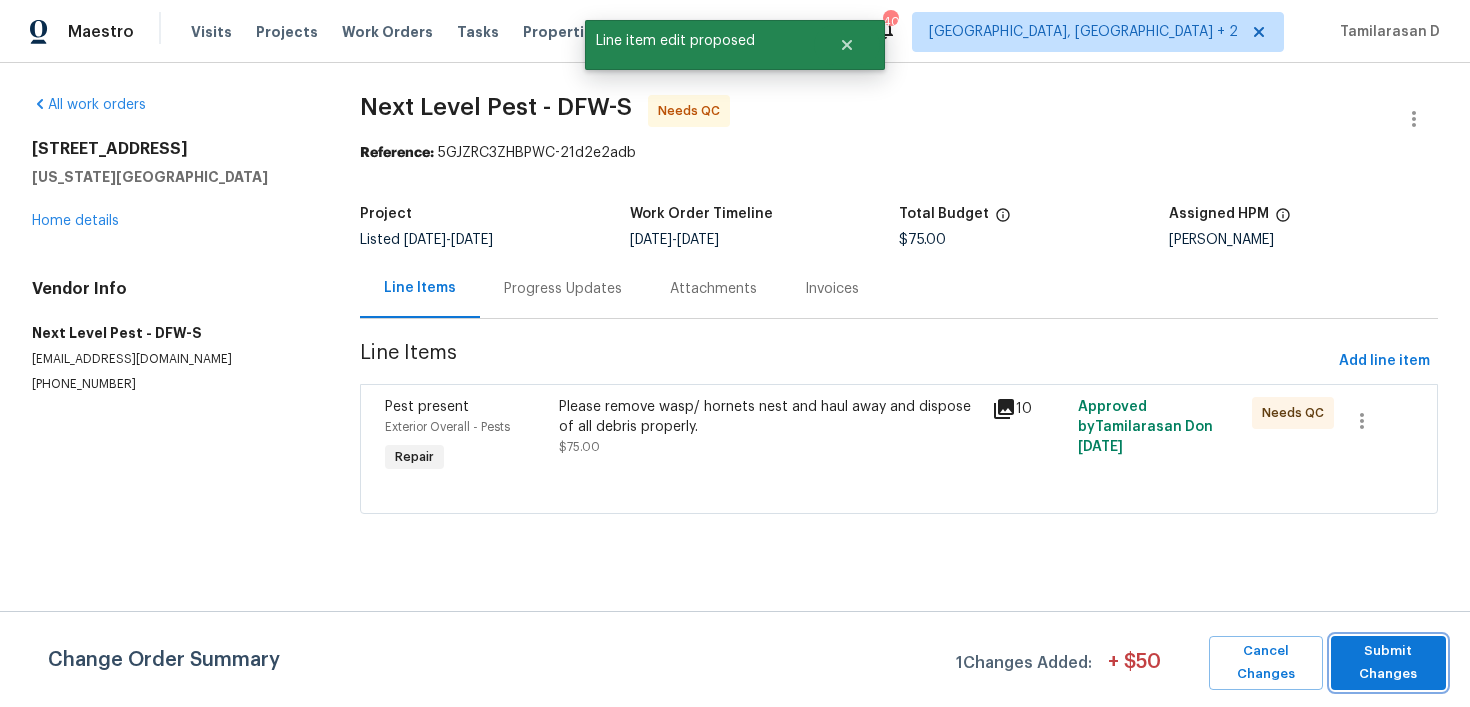 click on "Submit Changes" at bounding box center [1388, 663] 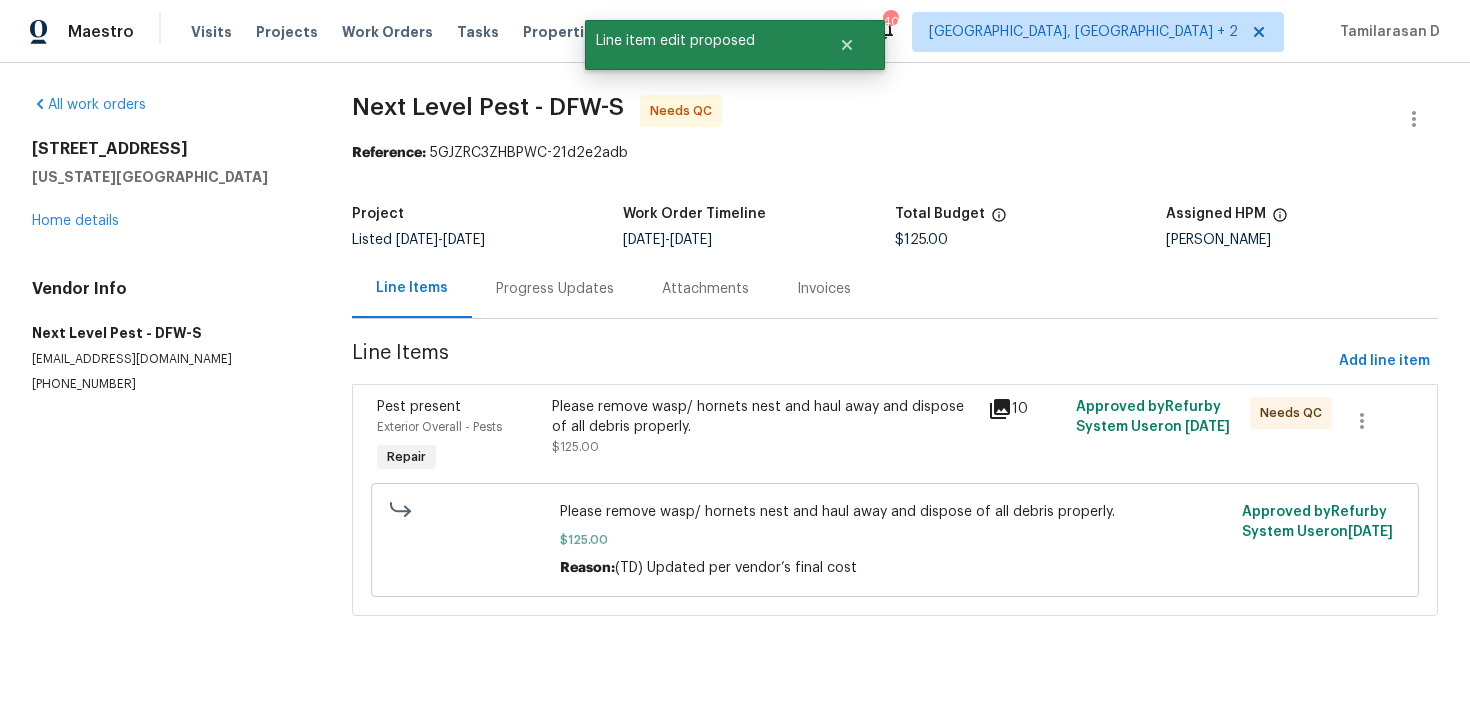 click on "Progress Updates" at bounding box center [555, 288] 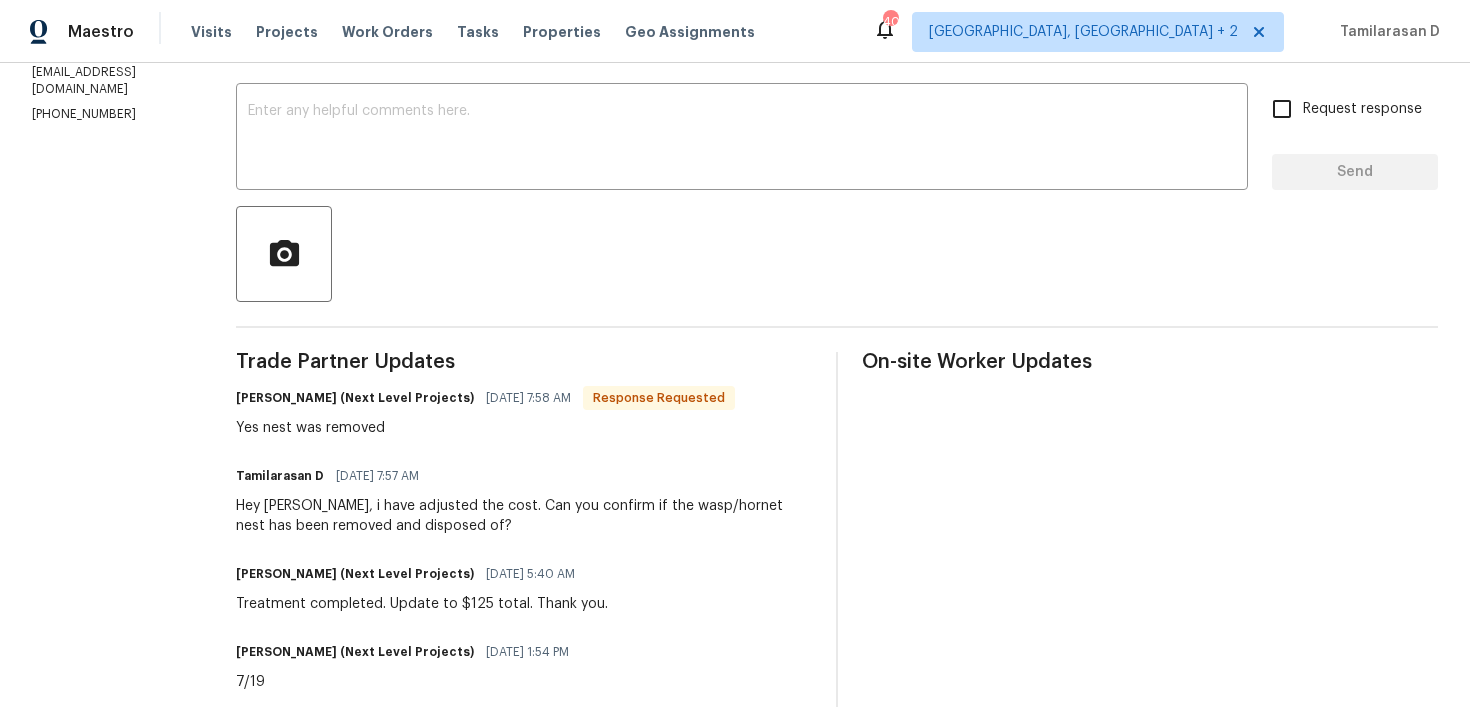 scroll, scrollTop: 152, scrollLeft: 0, axis: vertical 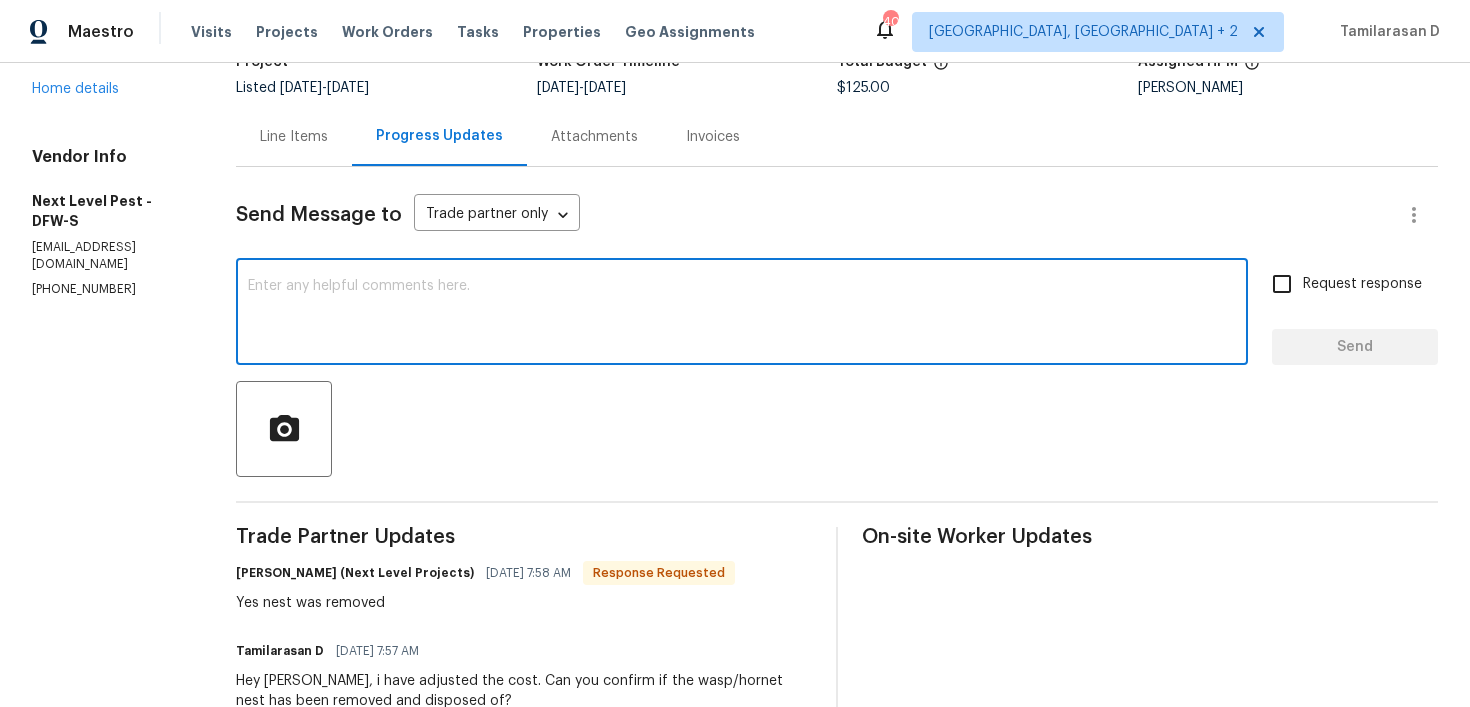 click at bounding box center [742, 314] 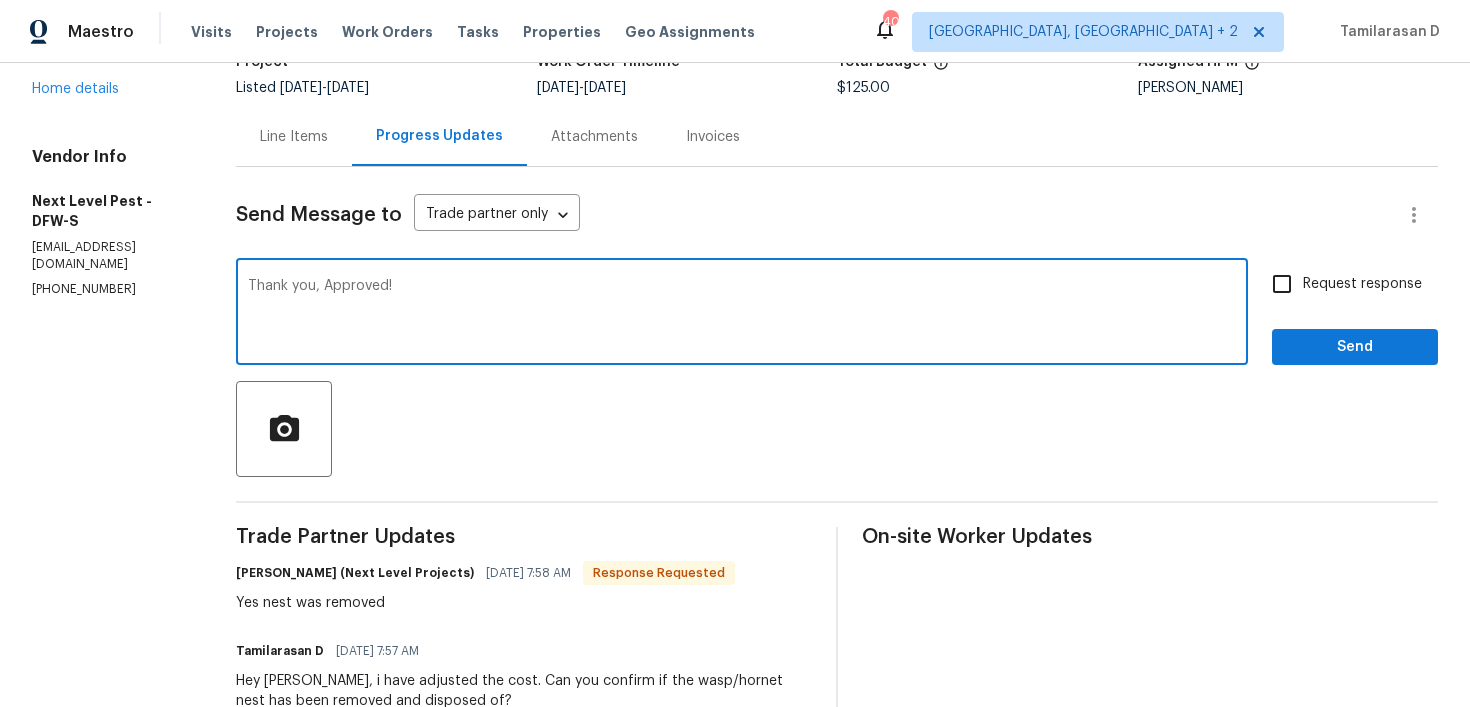 type on "Thank you, Approved!" 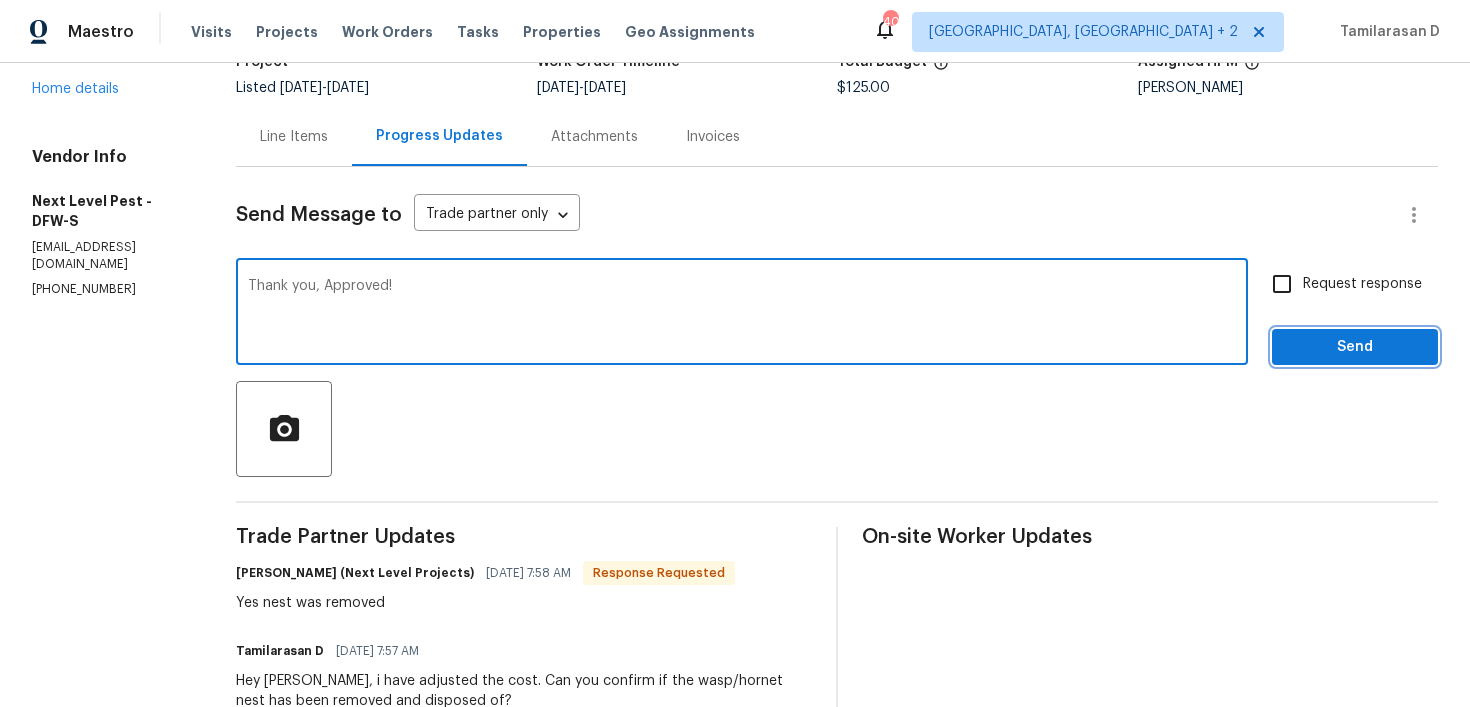 click on "Send" at bounding box center [1355, 347] 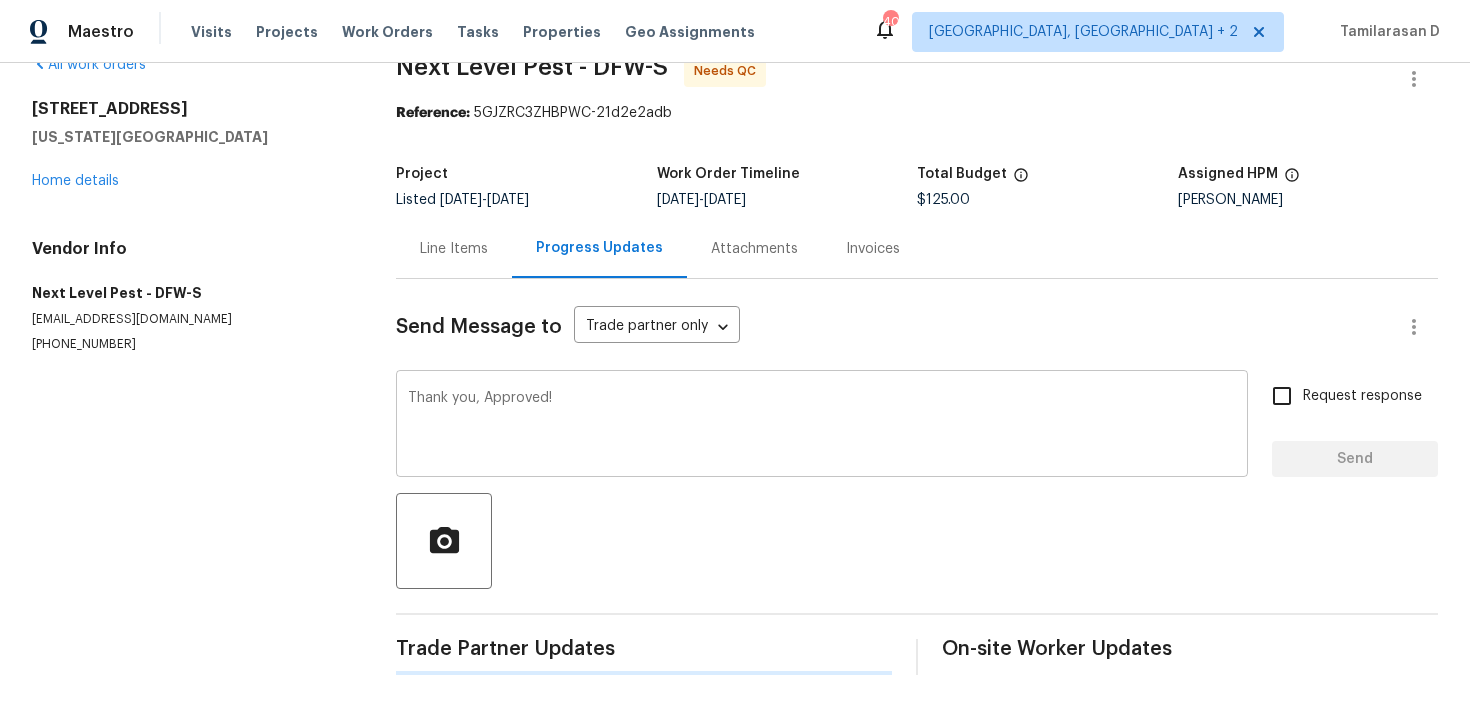 type 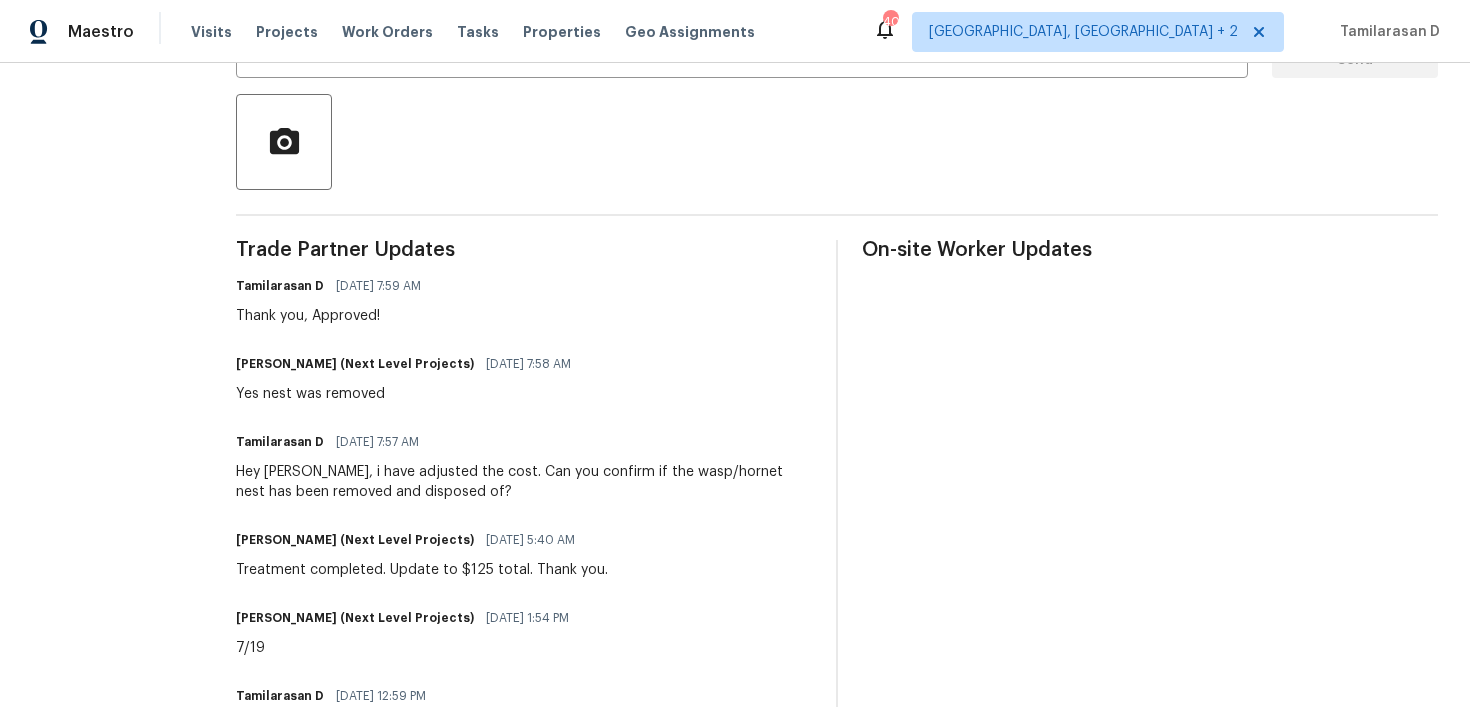 scroll, scrollTop: 584, scrollLeft: 0, axis: vertical 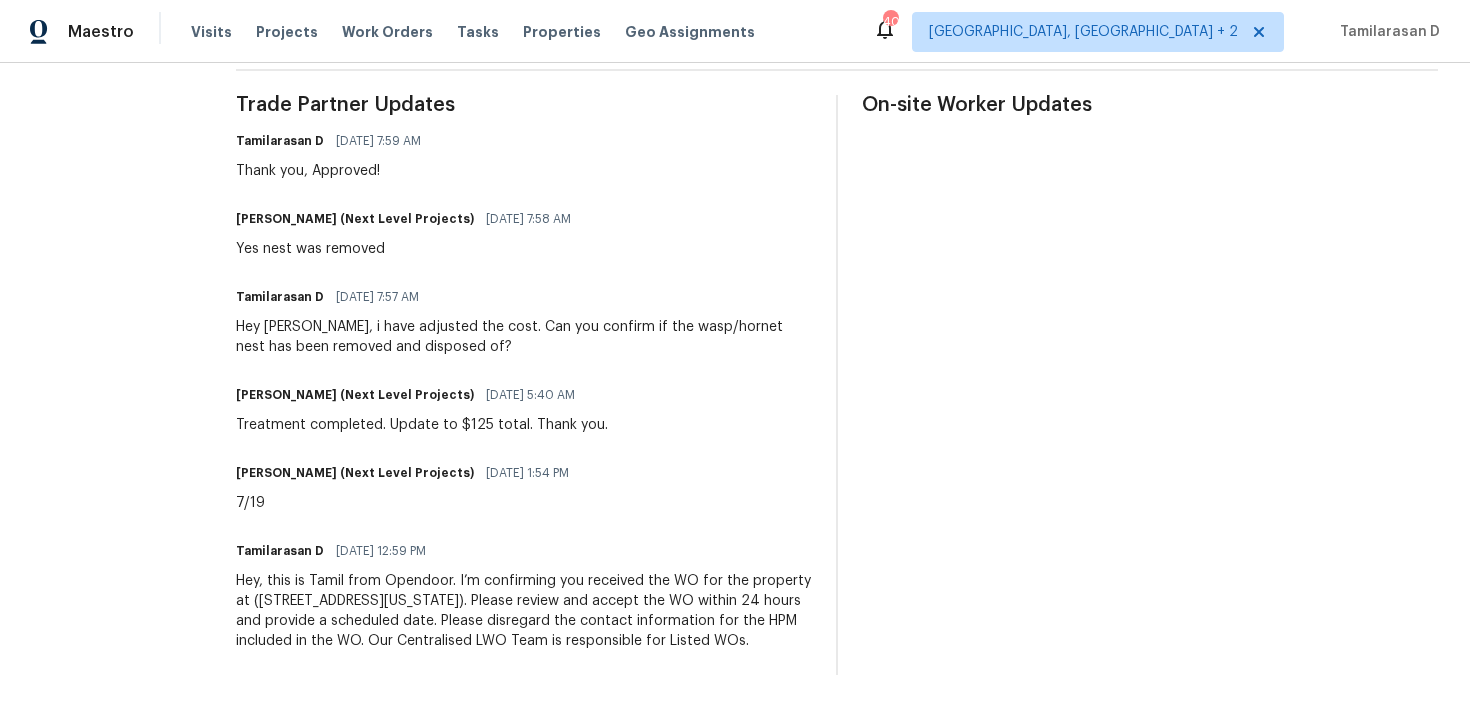 click on "Trade Partner Updates Tamilarasan D 07/21/2025 7:59 AM Thank you, Approved! Brandon Usrey (Next Level Projects) 07/21/2025 7:58 AM Yes nest was removed Tamilarasan D 07/21/2025 7:57 AM Hey Brandon, i have adjusted the cost. Can you confirm if the wasp/hornet nest has been removed and disposed of? Brandon Usrey (Next Level Projects) 07/21/2025 5:40 AM Treatment completed. Update to $125 total. Thank you. Brandon Usrey (Next Level Projects) 07/18/2025 1:54 PM 7/19 Tamilarasan D 07/18/2025 12:59 PM Hey, this is Tamil from Opendoor. I’m confirming you received the WO for the property at (3915 Tower Cir, Nevada, TX 75173). Please review and accept the WO within 24 hours and provide a scheduled date. Please disregard the contact information for the HPM included in the WO. Our Centralised LWO Team is responsible for Listed WOs." at bounding box center (524, 385) 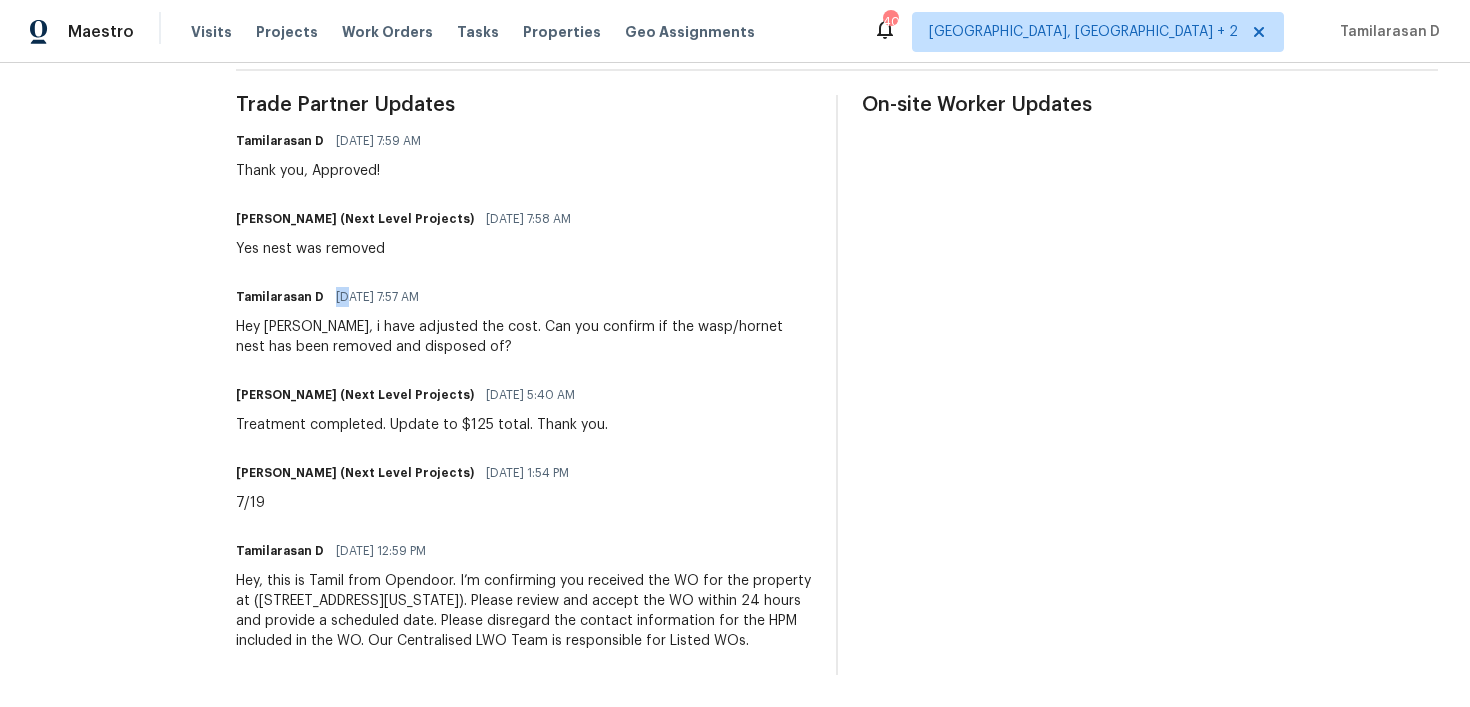 click on "Trade Partner Updates Tamilarasan D 07/21/2025 7:59 AM Thank you, Approved! Brandon Usrey (Next Level Projects) 07/21/2025 7:58 AM Yes nest was removed Tamilarasan D 07/21/2025 7:57 AM Hey Brandon, i have adjusted the cost. Can you confirm if the wasp/hornet nest has been removed and disposed of? Brandon Usrey (Next Level Projects) 07/21/2025 5:40 AM Treatment completed. Update to $125 total. Thank you. Brandon Usrey (Next Level Projects) 07/18/2025 1:54 PM 7/19 Tamilarasan D 07/18/2025 12:59 PM Hey, this is Tamil from Opendoor. I’m confirming you received the WO for the property at (3915 Tower Cir, Nevada, TX 75173). Please review and accept the WO within 24 hours and provide a scheduled date. Please disregard the contact information for the HPM included in the WO. Our Centralised LWO Team is responsible for Listed WOs." at bounding box center [524, 385] 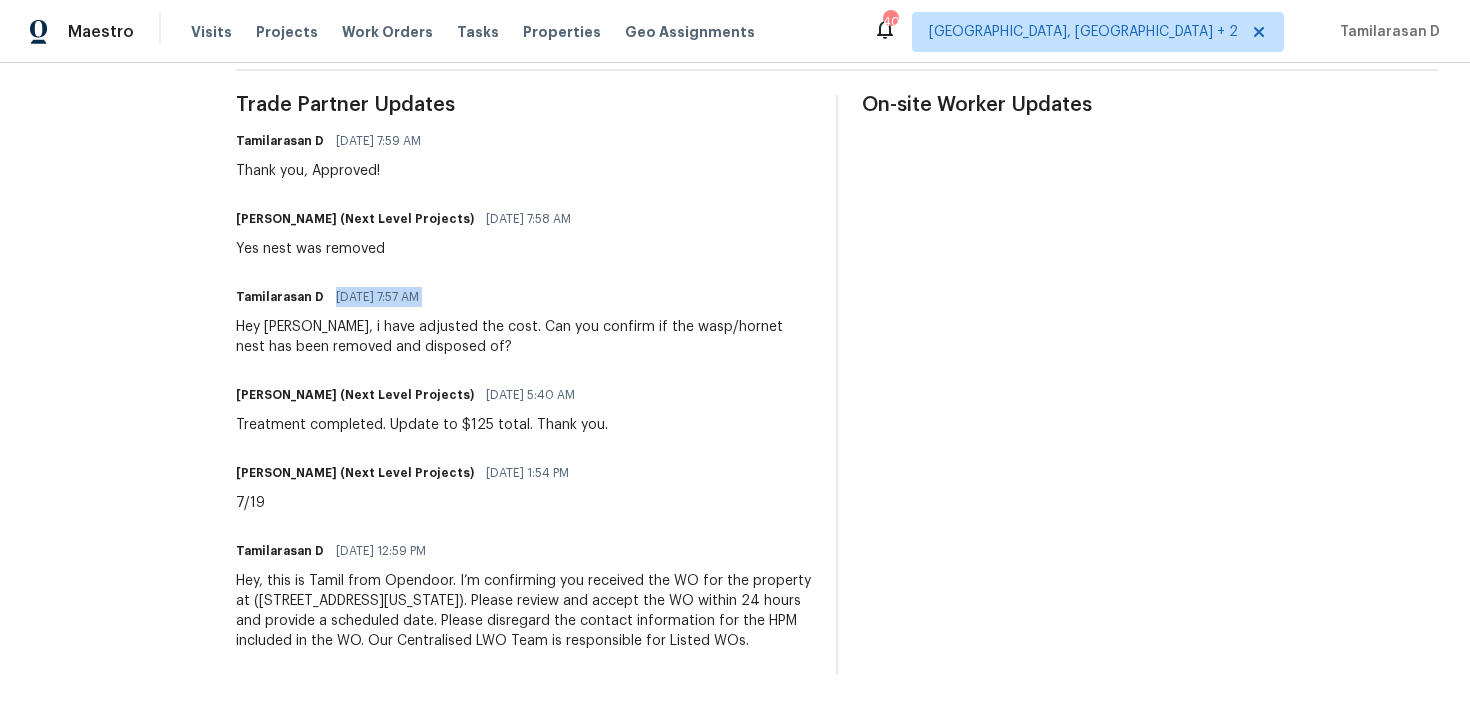 click on "Trade Partner Updates Tamilarasan D 07/21/2025 7:59 AM Thank you, Approved! Brandon Usrey (Next Level Projects) 07/21/2025 7:58 AM Yes nest was removed Tamilarasan D 07/21/2025 7:57 AM Hey Brandon, i have adjusted the cost. Can you confirm if the wasp/hornet nest has been removed and disposed of? Brandon Usrey (Next Level Projects) 07/21/2025 5:40 AM Treatment completed. Update to $125 total. Thank you. Brandon Usrey (Next Level Projects) 07/18/2025 1:54 PM 7/19 Tamilarasan D 07/18/2025 12:59 PM Hey, this is Tamil from Opendoor. I’m confirming you received the WO for the property at (3915 Tower Cir, Nevada, TX 75173). Please review and accept the WO within 24 hours and provide a scheduled date. Please disregard the contact information for the HPM included in the WO. Our Centralised LWO Team is responsible for Listed WOs." at bounding box center [524, 385] 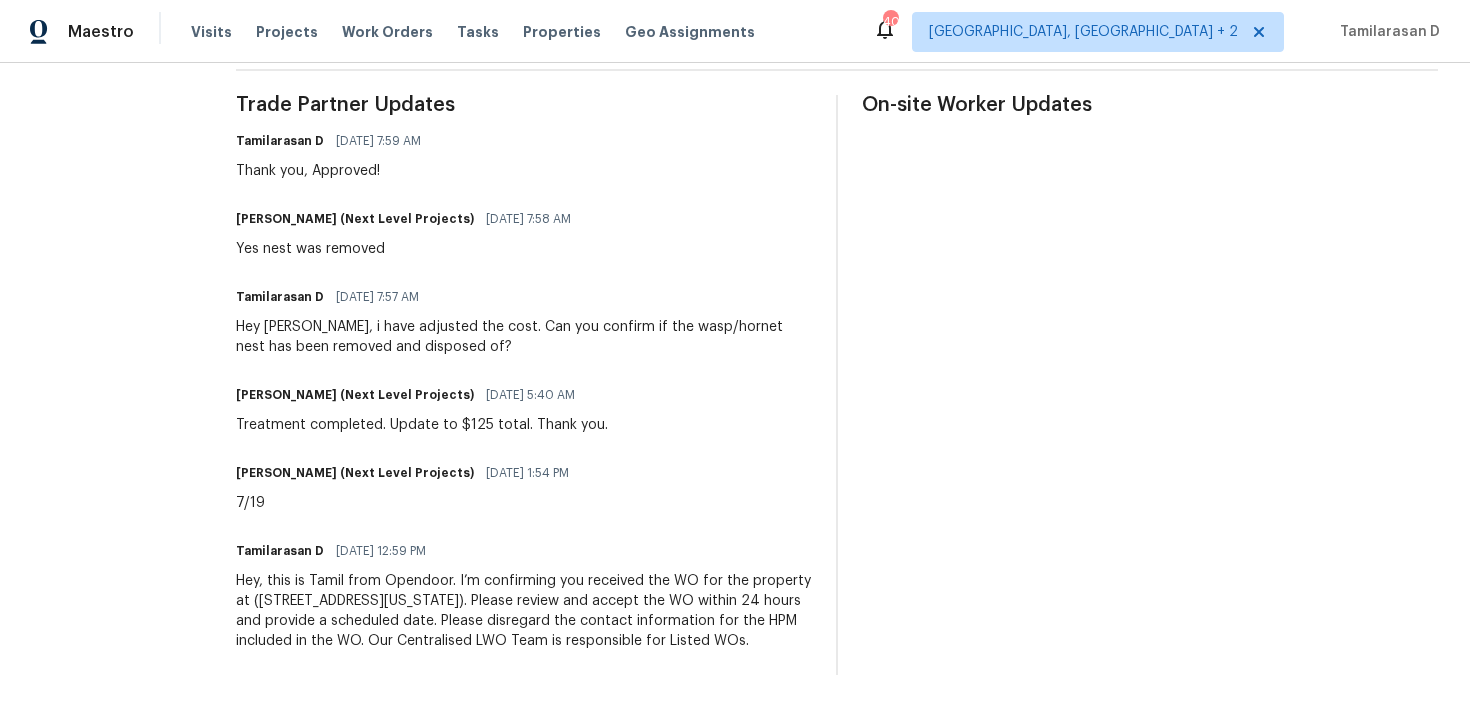 click on "Yes nest was removed" at bounding box center [409, 249] 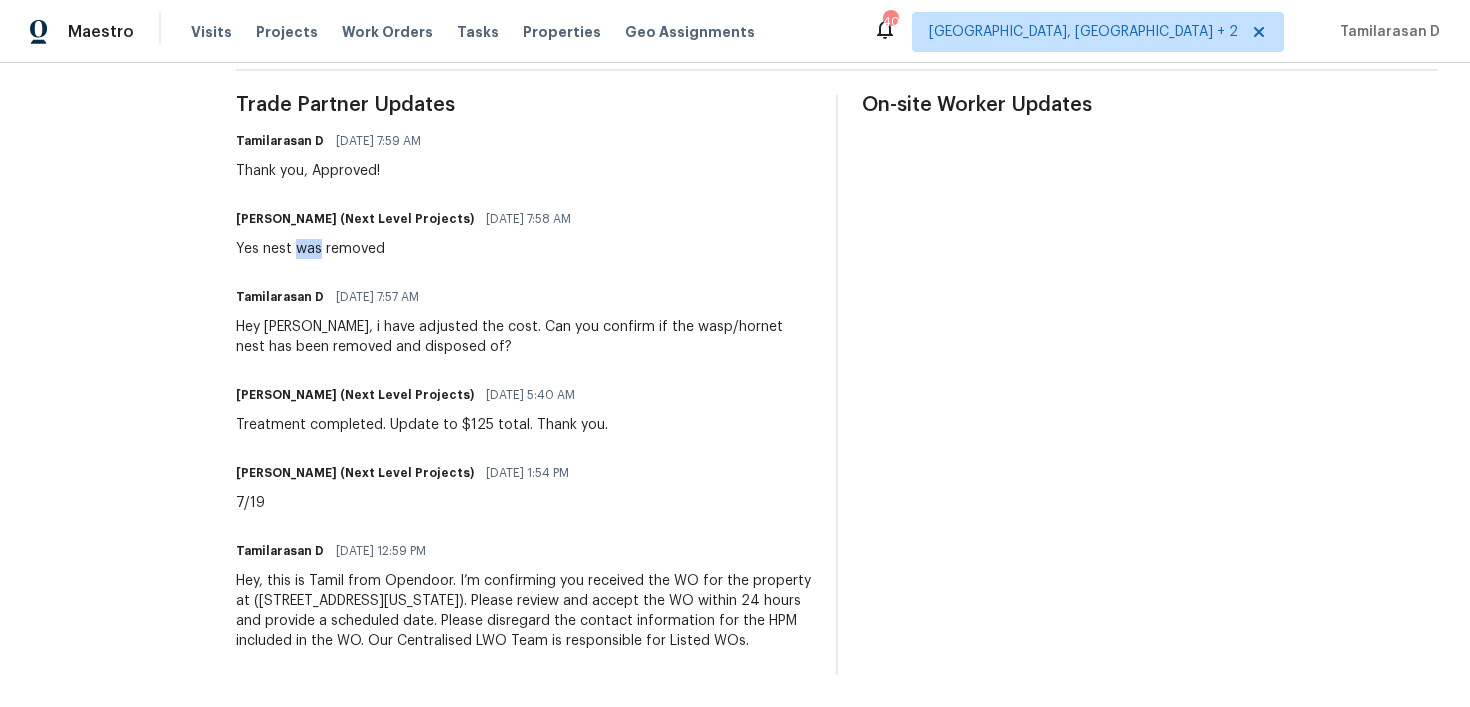 click on "Yes nest was removed" at bounding box center [409, 249] 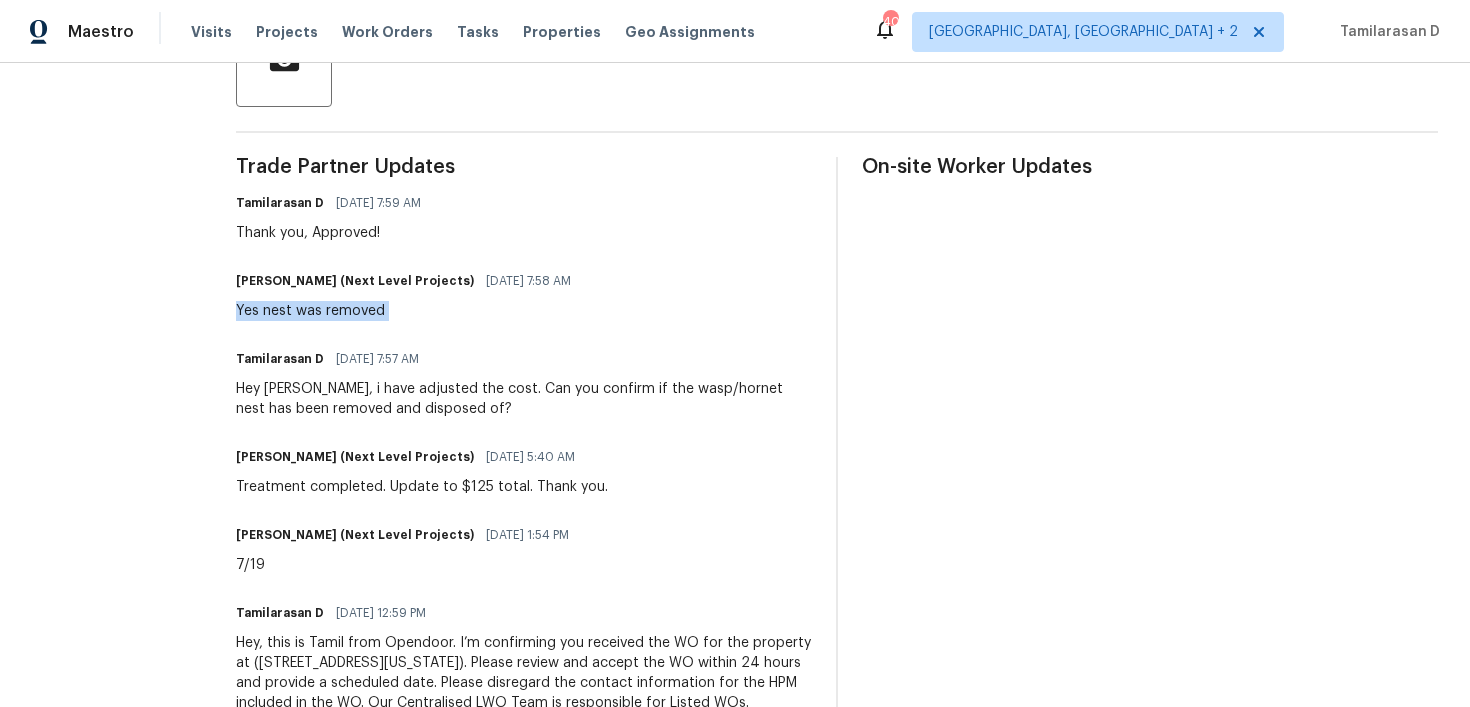 scroll, scrollTop: 493, scrollLeft: 0, axis: vertical 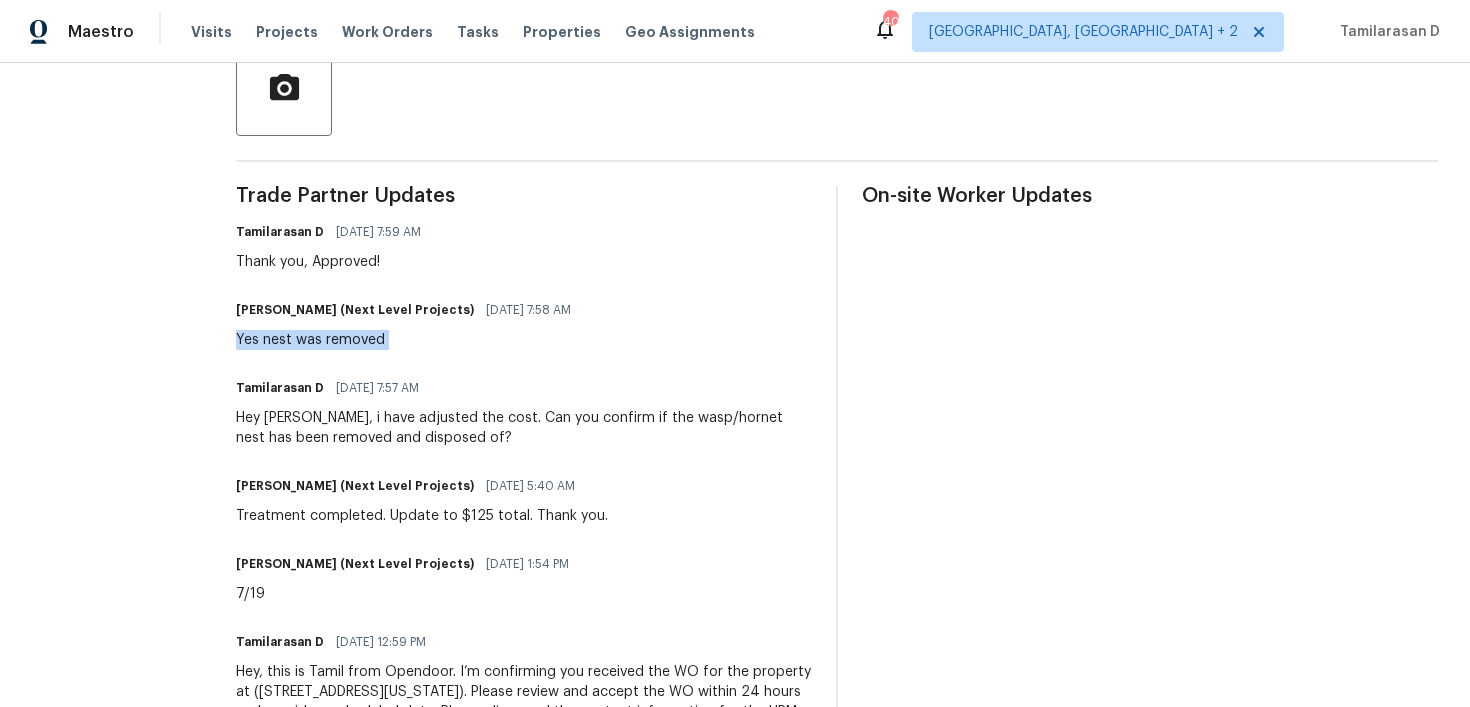 click on "Trade Partner Updates Tamilarasan D 07/21/2025 7:59 AM Thank you, Approved! Brandon Usrey (Next Level Projects) 07/21/2025 7:58 AM Yes nest was removed Tamilarasan D 07/21/2025 7:57 AM Hey Brandon, i have adjusted the cost. Can you confirm if the wasp/hornet nest has been removed and disposed of? Brandon Usrey (Next Level Projects) 07/21/2025 5:40 AM Treatment completed. Update to $125 total. Thank you. Brandon Usrey (Next Level Projects) 07/18/2025 1:54 PM 7/19 Tamilarasan D 07/18/2025 12:59 PM Hey, this is Tamil from Opendoor. I’m confirming you received the WO for the property at (3915 Tower Cir, Nevada, TX 75173). Please review and accept the WO within 24 hours and provide a scheduled date. Please disregard the contact information for the HPM included in the WO. Our Centralised LWO Team is responsible for Listed WOs." at bounding box center [524, 476] 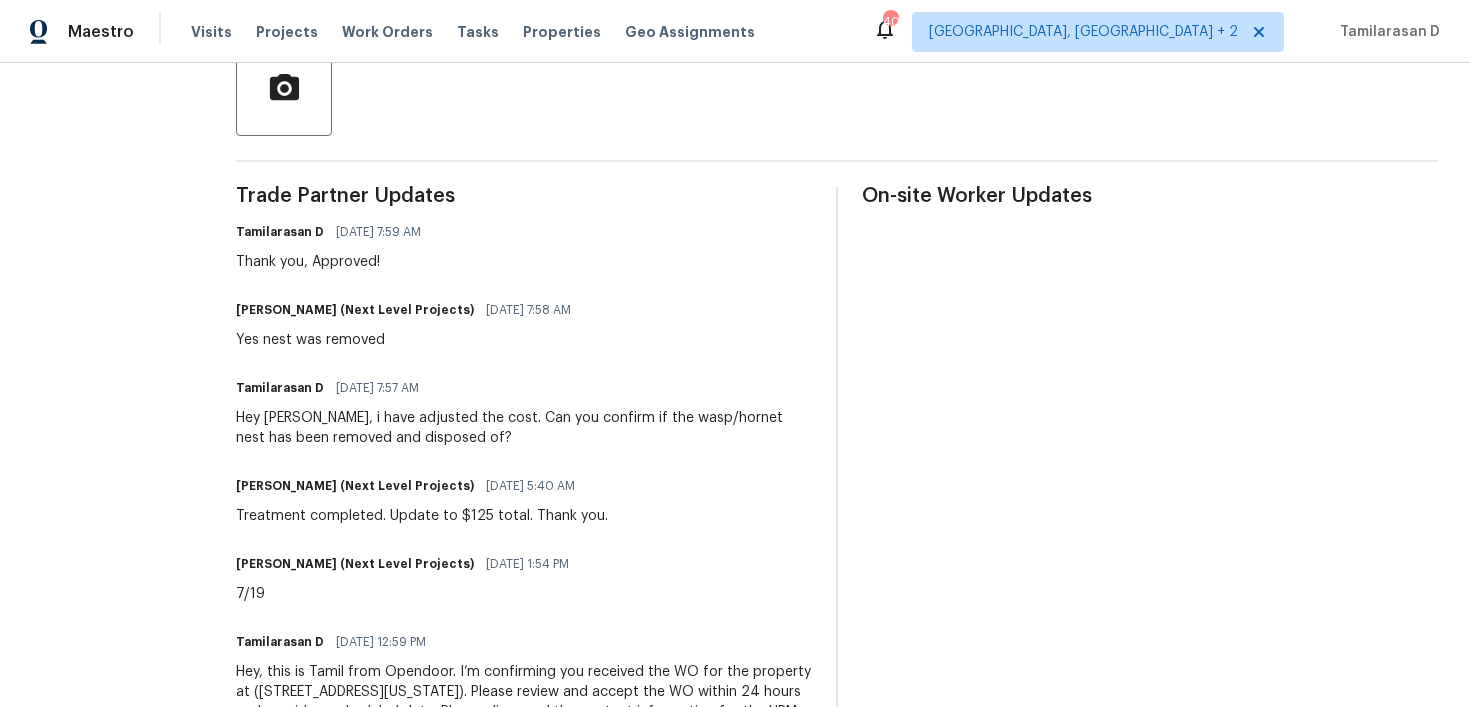 click on "Trade Partner Updates Tamilarasan D 07/21/2025 7:59 AM Thank you, Approved! Brandon Usrey (Next Level Projects) 07/21/2025 7:58 AM Yes nest was removed Tamilarasan D 07/21/2025 7:57 AM Hey Brandon, i have adjusted the cost. Can you confirm if the wasp/hornet nest has been removed and disposed of? Brandon Usrey (Next Level Projects) 07/21/2025 5:40 AM Treatment completed. Update to $125 total. Thank you. Brandon Usrey (Next Level Projects) 07/18/2025 1:54 PM 7/19 Tamilarasan D 07/18/2025 12:59 PM Hey, this is Tamil from Opendoor. I’m confirming you received the WO for the property at (3915 Tower Cir, Nevada, TX 75173). Please review and accept the WO within 24 hours and provide a scheduled date. Please disregard the contact information for the HPM included in the WO. Our Centralised LWO Team is responsible for Listed WOs." at bounding box center [524, 476] 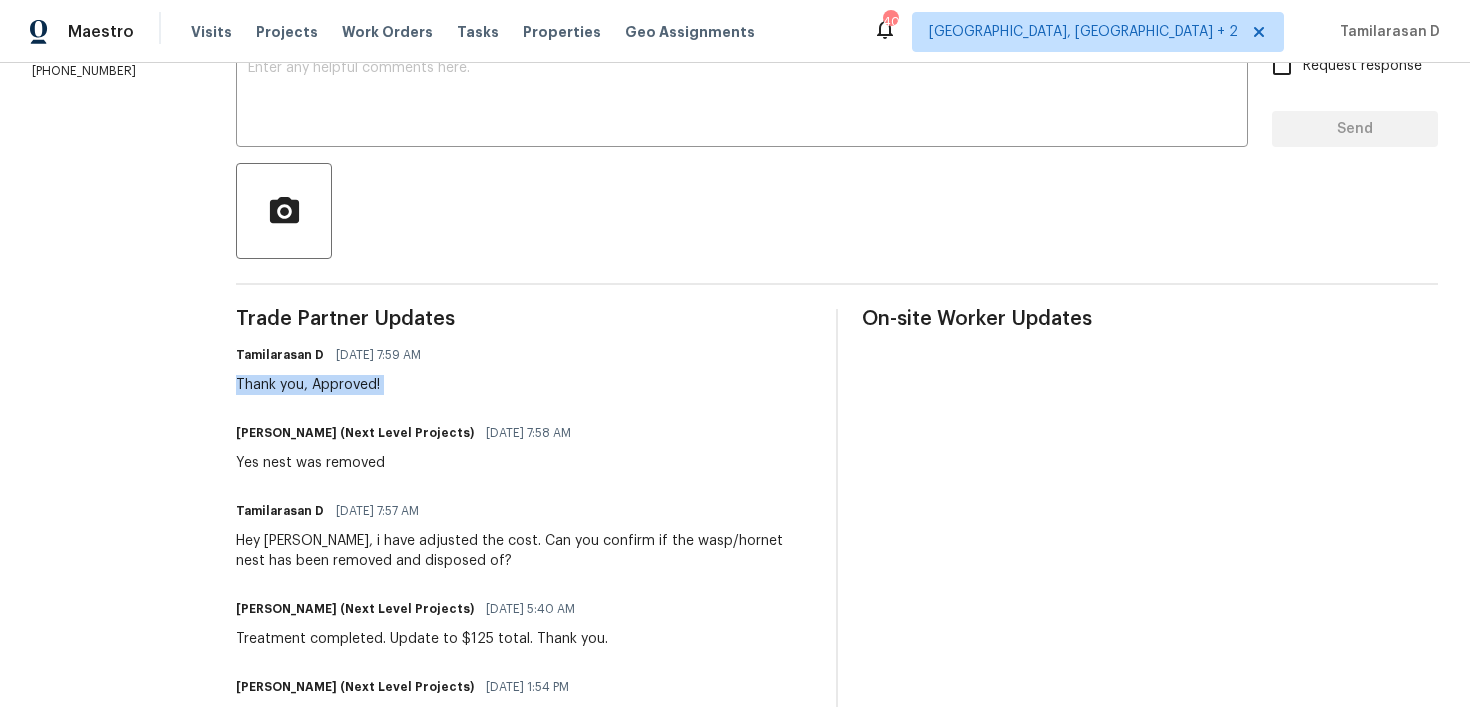 scroll, scrollTop: 338, scrollLeft: 0, axis: vertical 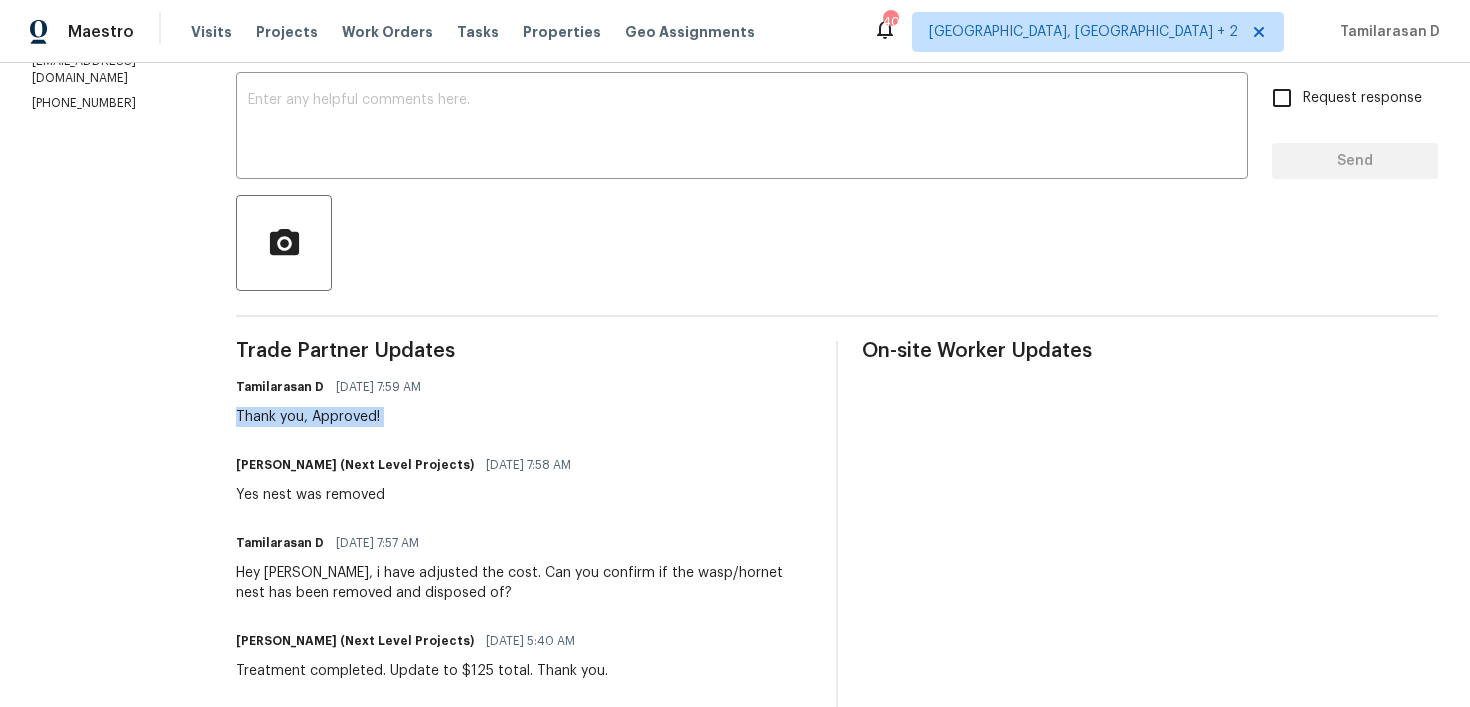 click on "Trade Partner Updates Tamilarasan D 07/21/2025 7:59 AM Thank you, Approved! Brandon Usrey (Next Level Projects) 07/21/2025 7:58 AM Yes nest was removed Tamilarasan D 07/21/2025 7:57 AM Hey Brandon, i have adjusted the cost. Can you confirm if the wasp/hornet nest has been removed and disposed of? Brandon Usrey (Next Level Projects) 07/21/2025 5:40 AM Treatment completed. Update to $125 total. Thank you. Brandon Usrey (Next Level Projects) 07/18/2025 1:54 PM 7/19 Tamilarasan D 07/18/2025 12:59 PM Hey, this is Tamil from Opendoor. I’m confirming you received the WO for the property at (3915 Tower Cir, Nevada, TX 75173). Please review and accept the WO within 24 hours and provide a scheduled date. Please disregard the contact information for the HPM included in the WO. Our Centralised LWO Team is responsible for Listed WOs." at bounding box center (524, 631) 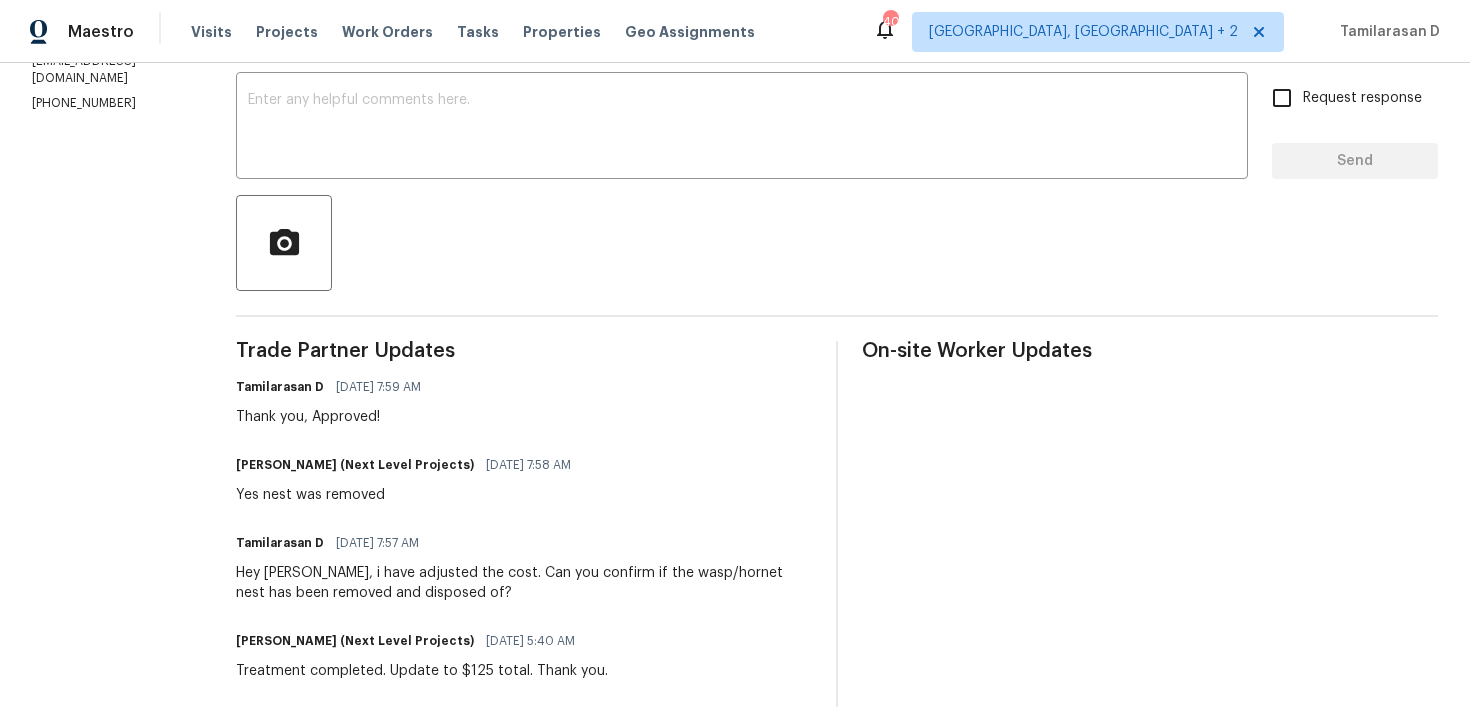 click on "Trade Partner Updates Tamilarasan D 07/21/2025 7:59 AM Thank you, Approved! Brandon Usrey (Next Level Projects) 07/21/2025 7:58 AM Yes nest was removed Tamilarasan D 07/21/2025 7:57 AM Hey Brandon, i have adjusted the cost. Can you confirm if the wasp/hornet nest has been removed and disposed of? Brandon Usrey (Next Level Projects) 07/21/2025 5:40 AM Treatment completed. Update to $125 total. Thank you. Brandon Usrey (Next Level Projects) 07/18/2025 1:54 PM 7/19 Tamilarasan D 07/18/2025 12:59 PM Hey, this is Tamil from Opendoor. I’m confirming you received the WO for the property at (3915 Tower Cir, Nevada, TX 75173). Please review and accept the WO within 24 hours and provide a scheduled date. Please disregard the contact information for the HPM included in the WO. Our Centralised LWO Team is responsible for Listed WOs." at bounding box center [524, 631] 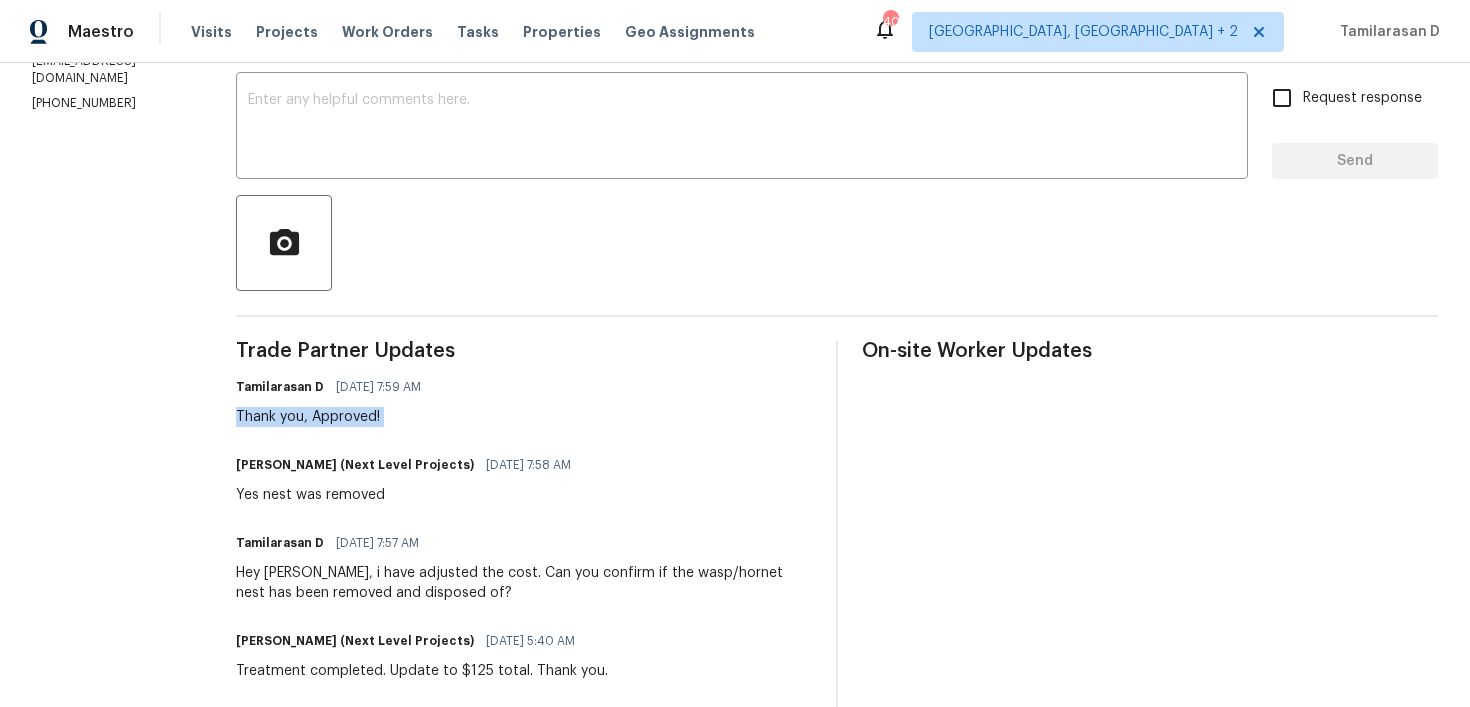 click on "Trade Partner Updates Tamilarasan D 07/21/2025 7:59 AM Thank you, Approved! Brandon Usrey (Next Level Projects) 07/21/2025 7:58 AM Yes nest was removed Tamilarasan D 07/21/2025 7:57 AM Hey Brandon, i have adjusted the cost. Can you confirm if the wasp/hornet nest has been removed and disposed of? Brandon Usrey (Next Level Projects) 07/21/2025 5:40 AM Treatment completed. Update to $125 total. Thank you. Brandon Usrey (Next Level Projects) 07/18/2025 1:54 PM 7/19 Tamilarasan D 07/18/2025 12:59 PM Hey, this is Tamil from Opendoor. I’m confirming you received the WO for the property at (3915 Tower Cir, Nevada, TX 75173). Please review and accept the WO within 24 hours and provide a scheduled date. Please disregard the contact information for the HPM included in the WO. Our Centralised LWO Team is responsible for Listed WOs." at bounding box center (524, 631) 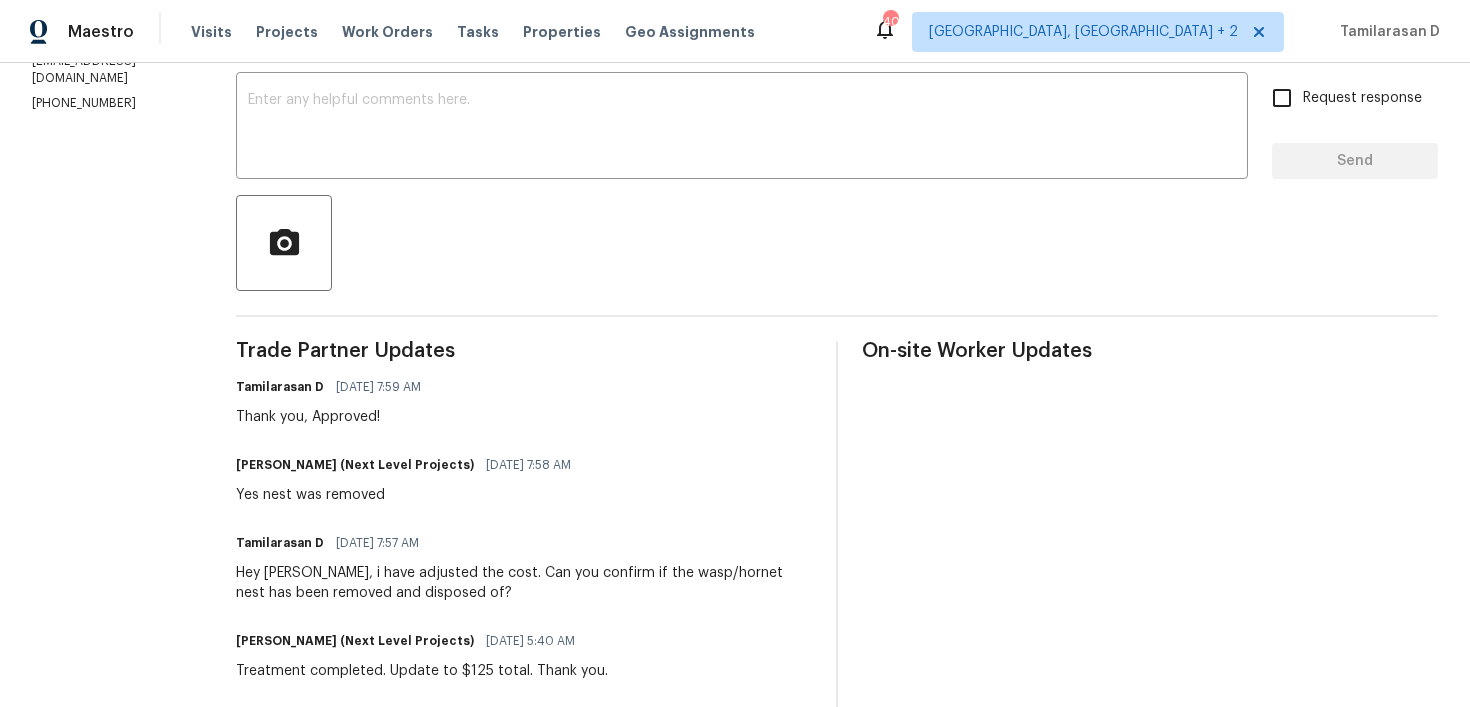 click on "Yes nest was removed" at bounding box center (409, 495) 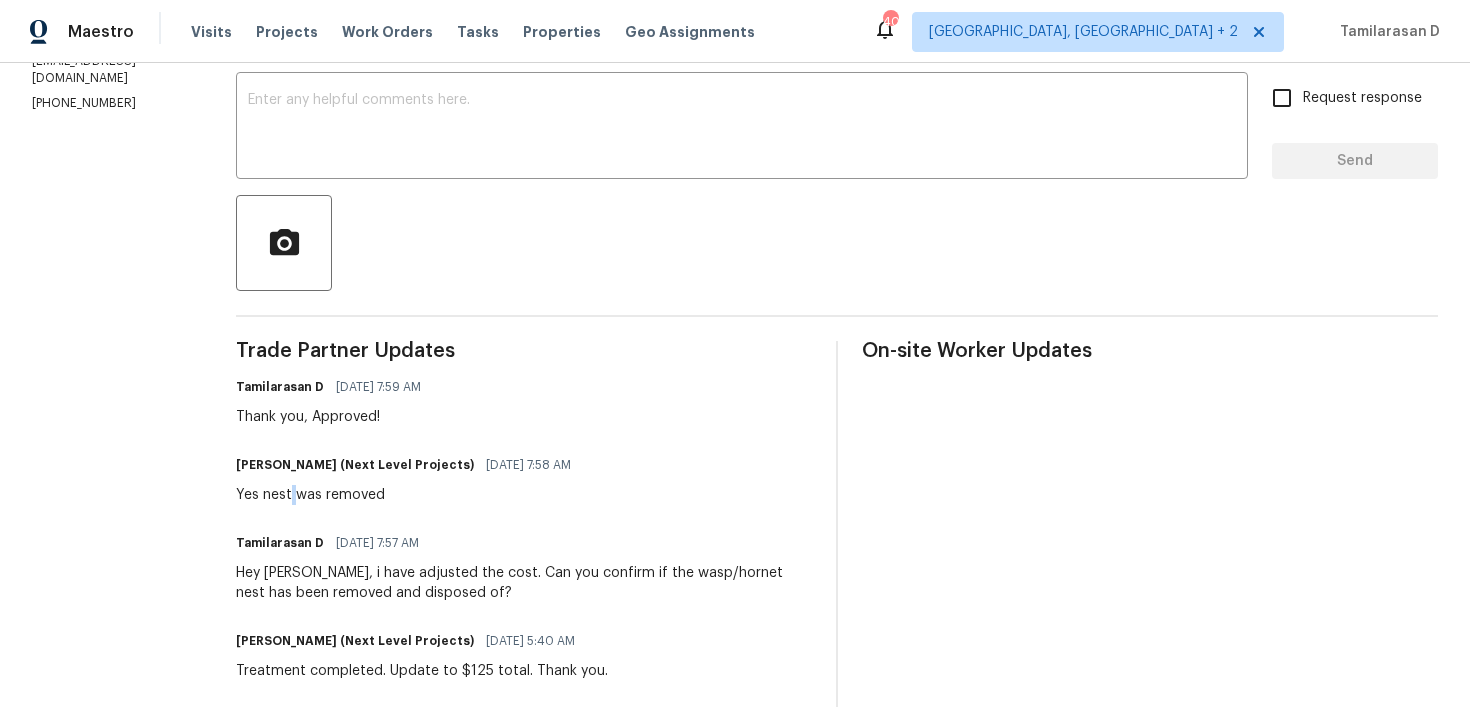 click on "Yes nest was removed" at bounding box center [409, 495] 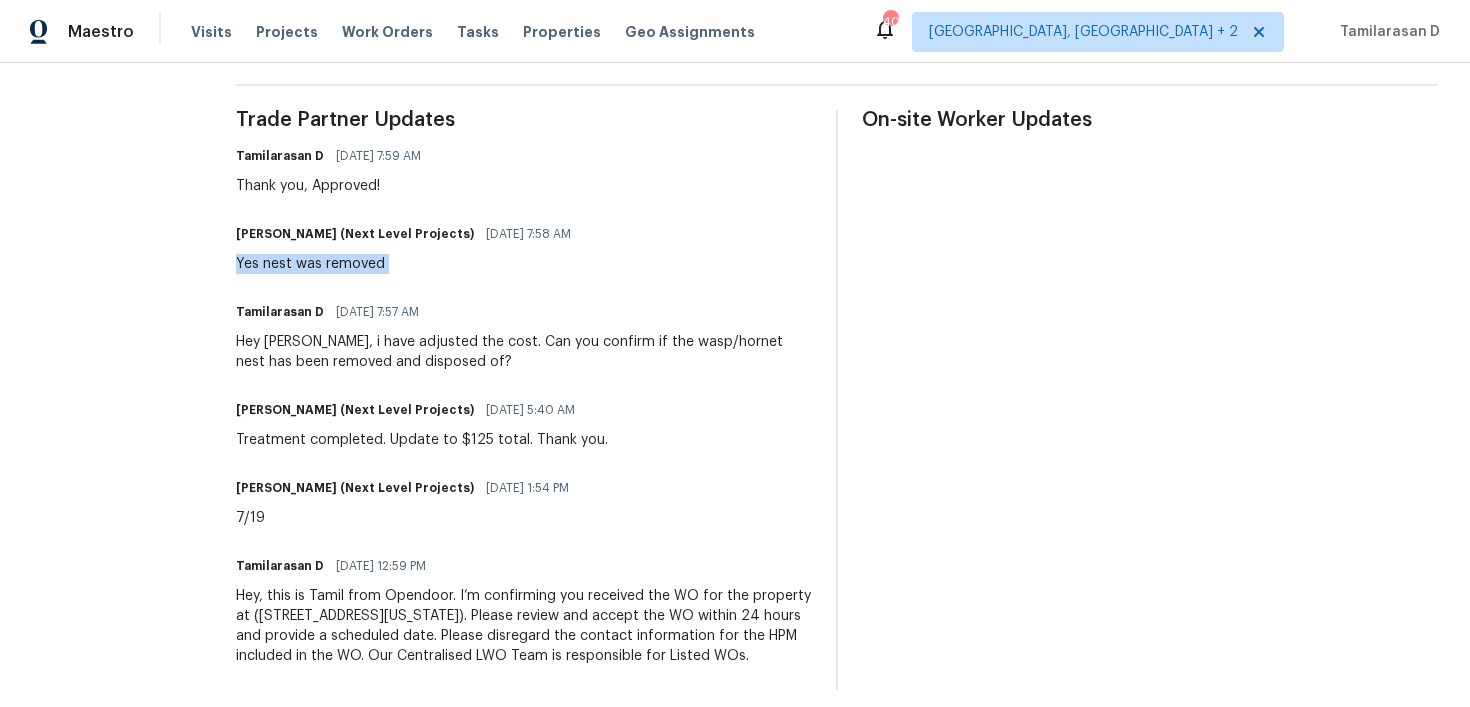scroll, scrollTop: 584, scrollLeft: 0, axis: vertical 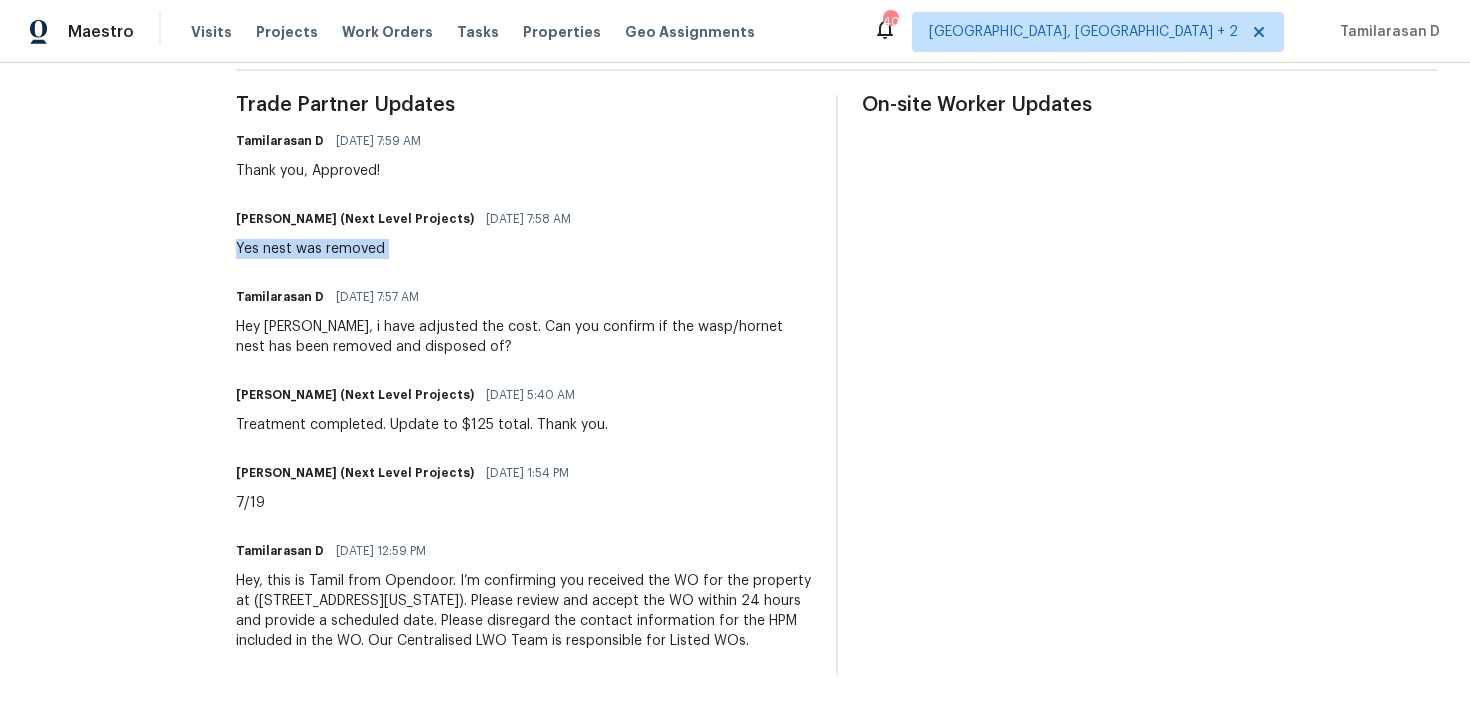 click on "Hey Brandon, i have adjusted the cost. Can you confirm if the wasp/hornet nest has been removed and disposed of?" at bounding box center [524, 337] 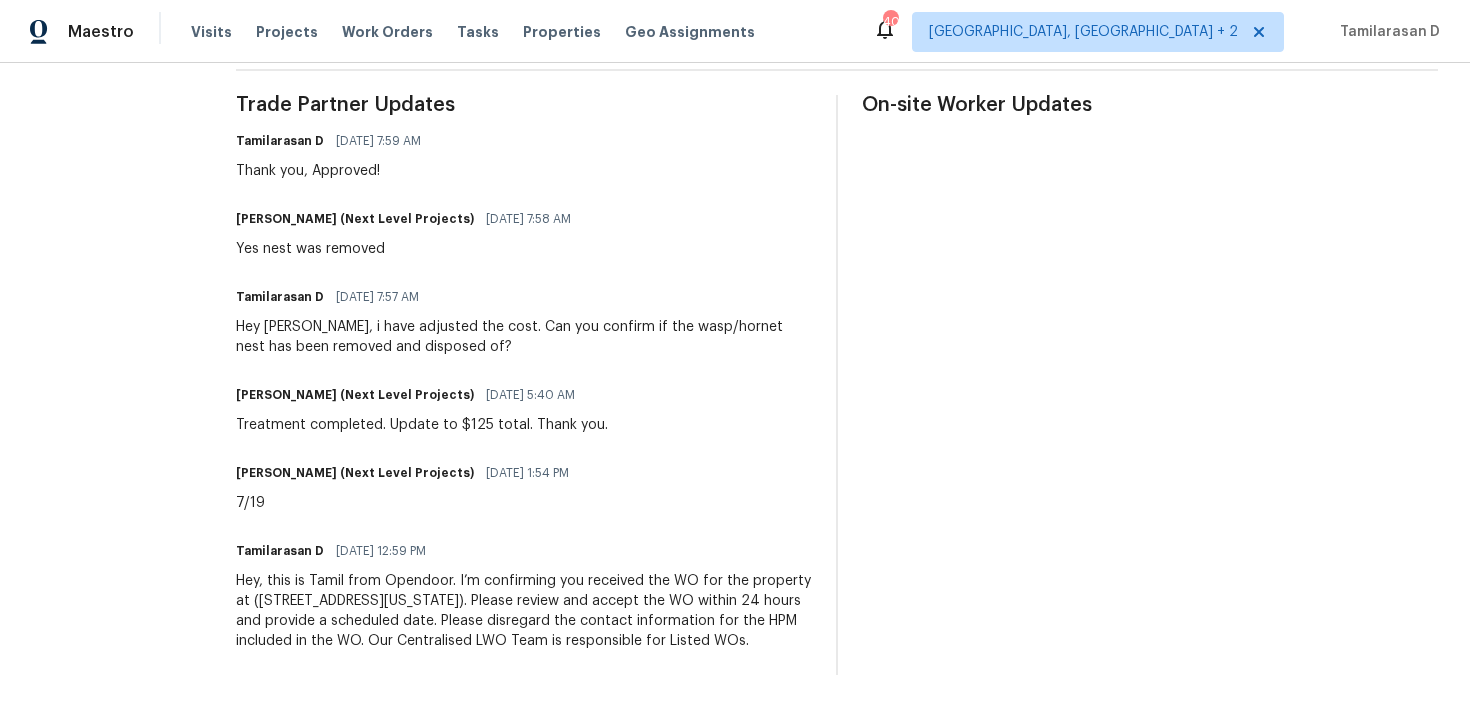click on "Hey Brandon, i have adjusted the cost. Can you confirm if the wasp/hornet nest has been removed and disposed of?" at bounding box center [524, 337] 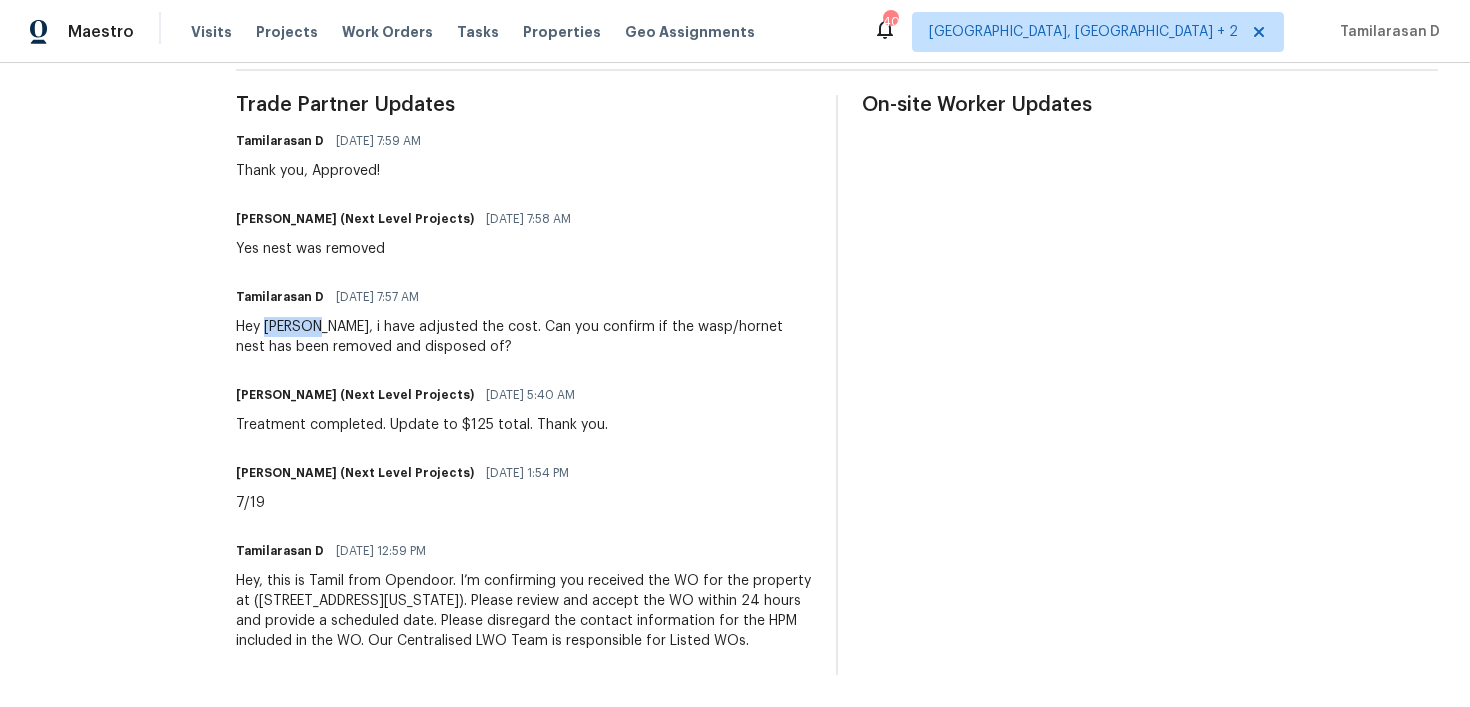 click on "Hey Brandon, i have adjusted the cost. Can you confirm if the wasp/hornet nest has been removed and disposed of?" at bounding box center (524, 337) 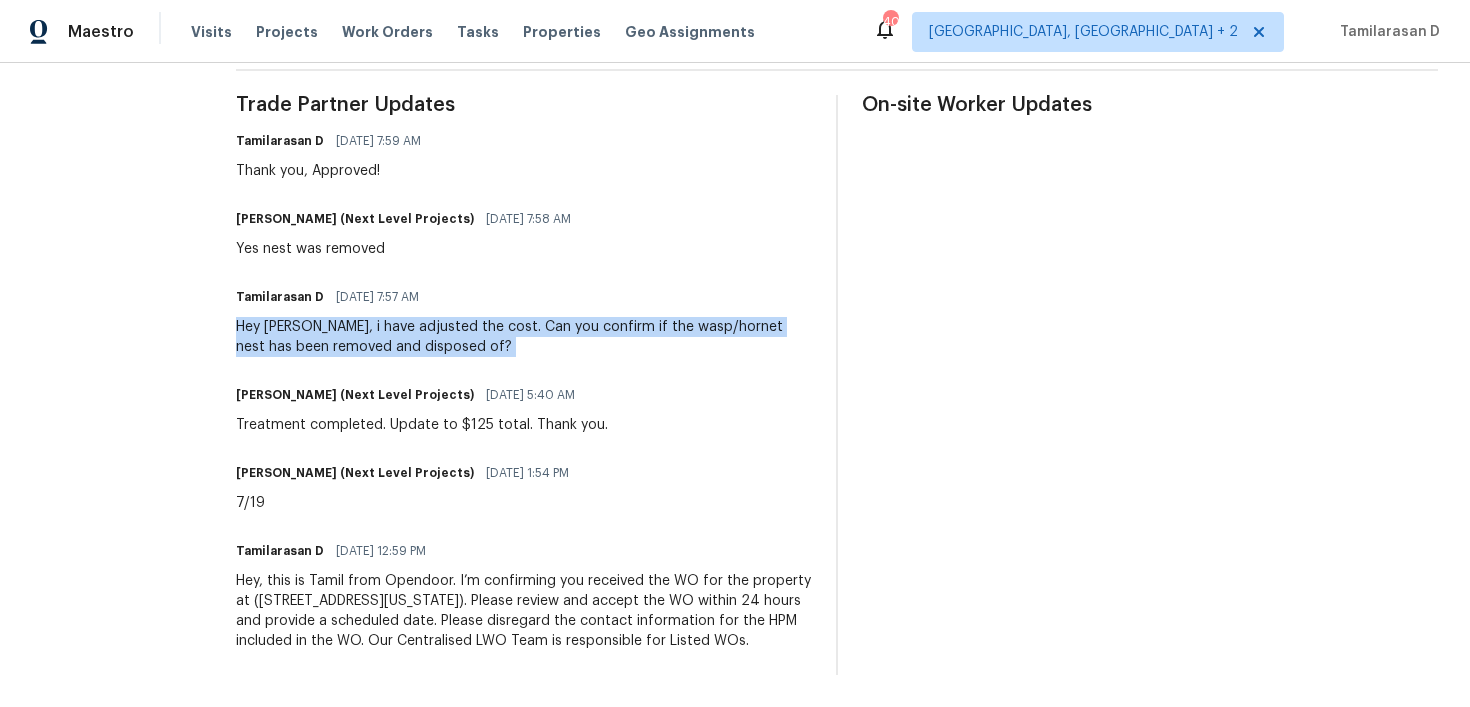 click on "Trade Partner Updates Tamilarasan D 07/21/2025 7:59 AM Thank you, Approved! Brandon Usrey (Next Level Projects) 07/21/2025 7:58 AM Yes nest was removed Tamilarasan D 07/21/2025 7:57 AM Hey Brandon, i have adjusted the cost. Can you confirm if the wasp/hornet nest has been removed and disposed of? Brandon Usrey (Next Level Projects) 07/21/2025 5:40 AM Treatment completed. Update to $125 total. Thank you. Brandon Usrey (Next Level Projects) 07/18/2025 1:54 PM 7/19 Tamilarasan D 07/18/2025 12:59 PM Hey, this is Tamil from Opendoor. I’m confirming you received the WO for the property at (3915 Tower Cir, Nevada, TX 75173). Please review and accept the WO within 24 hours and provide a scheduled date. Please disregard the contact information for the HPM included in the WO. Our Centralised LWO Team is responsible for Listed WOs." at bounding box center [524, 385] 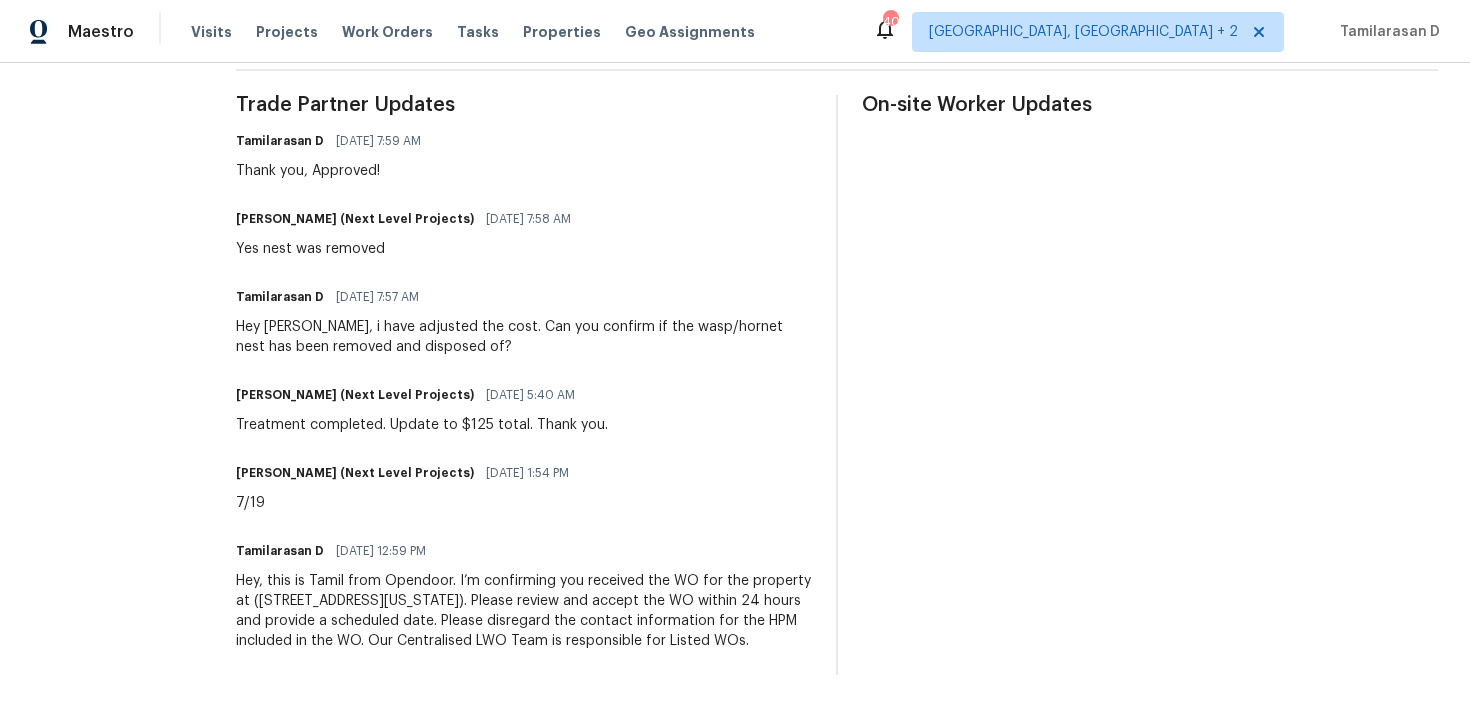 click on "Trade Partner Updates Tamilarasan D 07/21/2025 7:59 AM Thank you, Approved! Brandon Usrey (Next Level Projects) 07/21/2025 7:58 AM Yes nest was removed Tamilarasan D 07/21/2025 7:57 AM Hey Brandon, i have adjusted the cost. Can you confirm if the wasp/hornet nest has been removed and disposed of? Brandon Usrey (Next Level Projects) 07/21/2025 5:40 AM Treatment completed. Update to $125 total. Thank you. Brandon Usrey (Next Level Projects) 07/18/2025 1:54 PM 7/19 Tamilarasan D 07/18/2025 12:59 PM Hey, this is Tamil from Opendoor. I’m confirming you received the WO for the property at (3915 Tower Cir, Nevada, TX 75173). Please review and accept the WO within 24 hours and provide a scheduled date. Please disregard the contact information for the HPM included in the WO. Our Centralised LWO Team is responsible for Listed WOs." at bounding box center (524, 385) 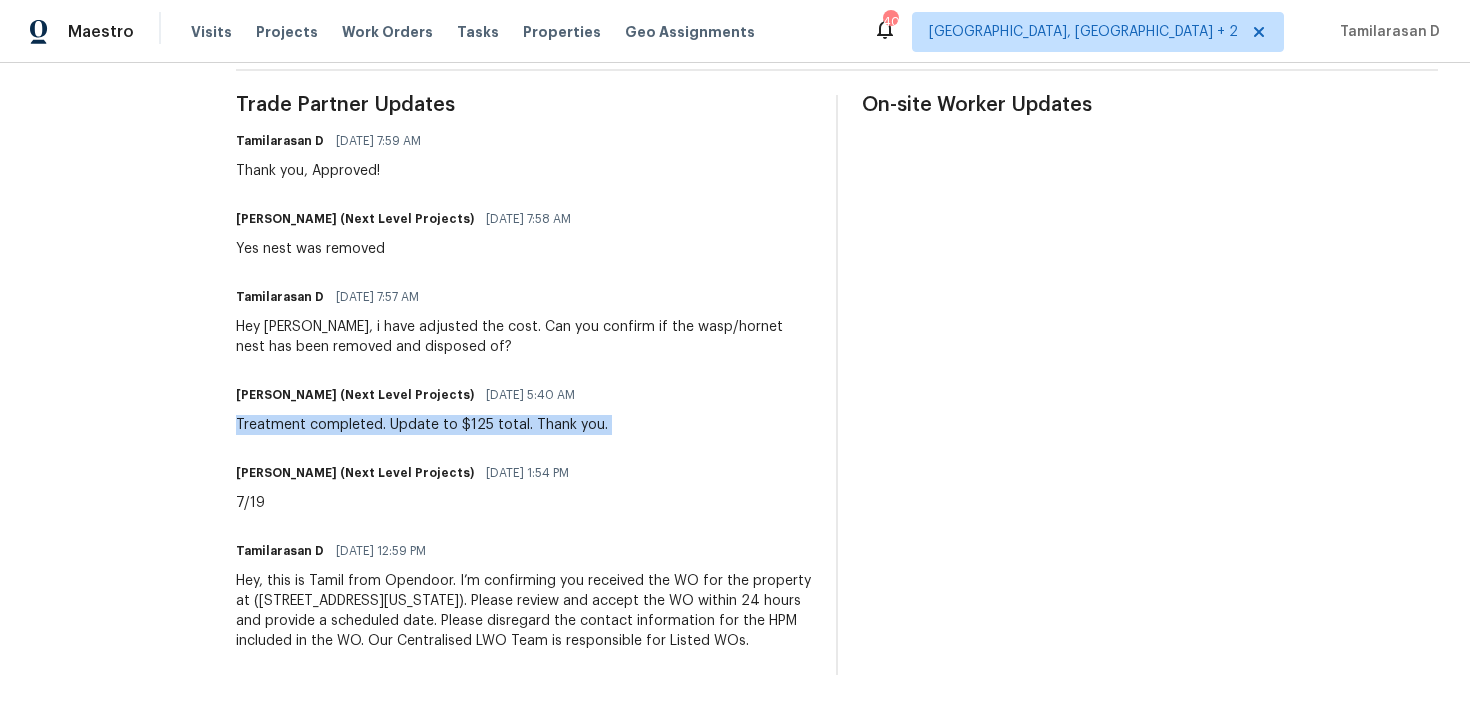 copy on "Treatment completed. Update to $125 total. Thank you." 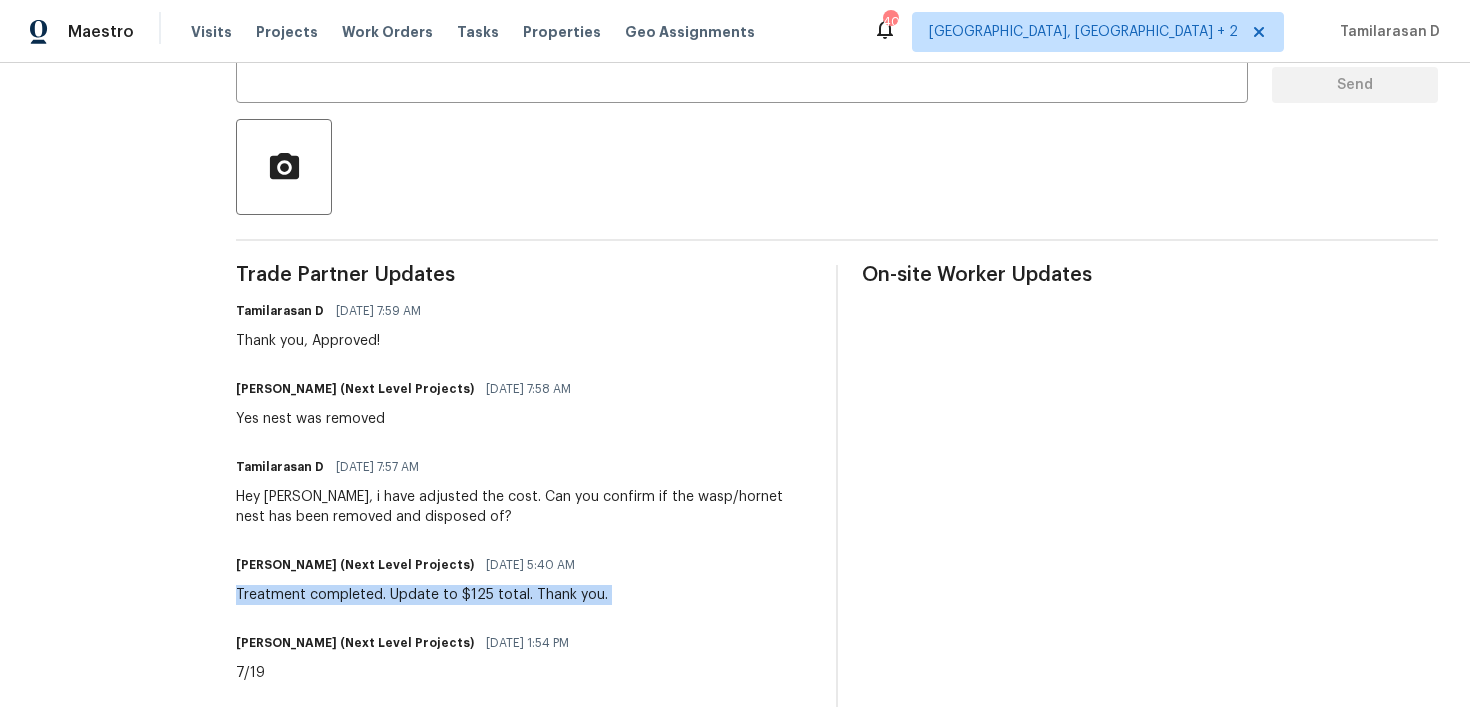 scroll, scrollTop: 0, scrollLeft: 0, axis: both 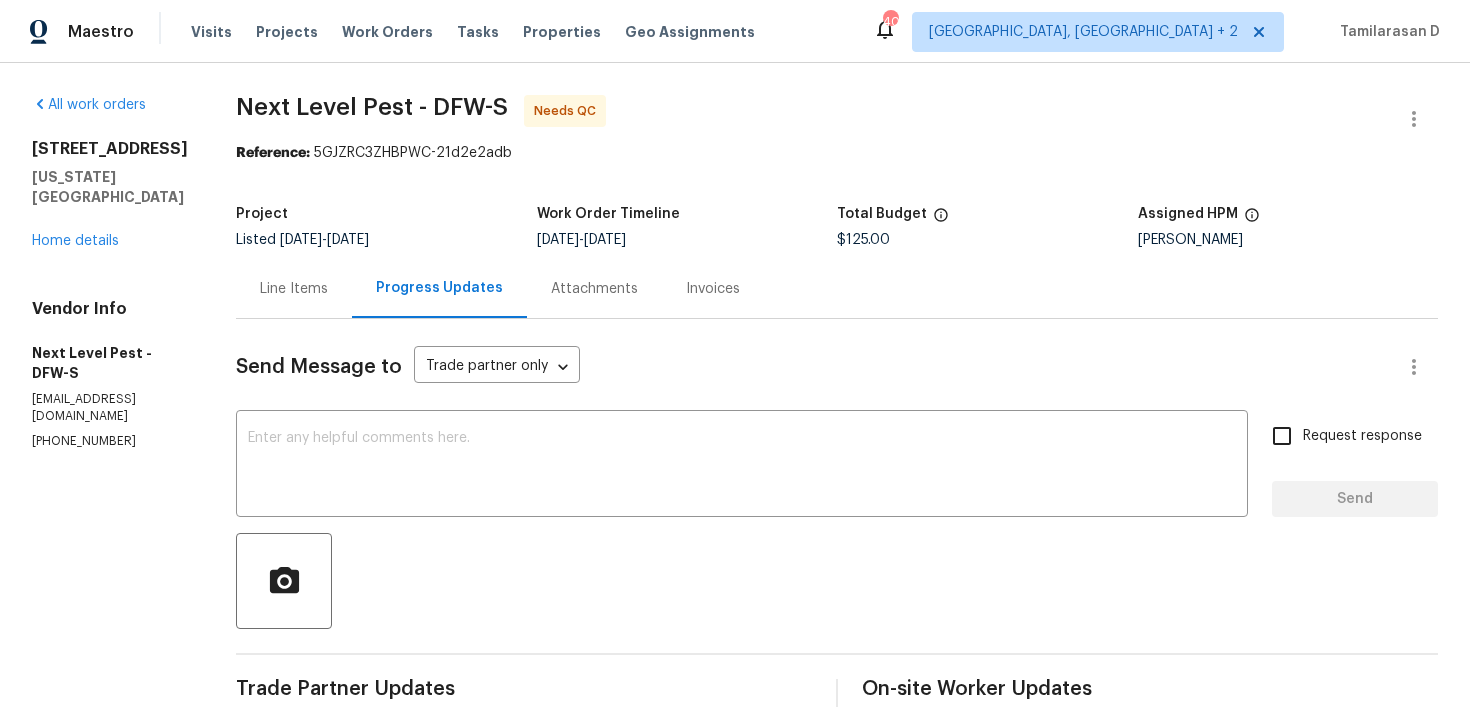 click on "Line Items" at bounding box center (294, 289) 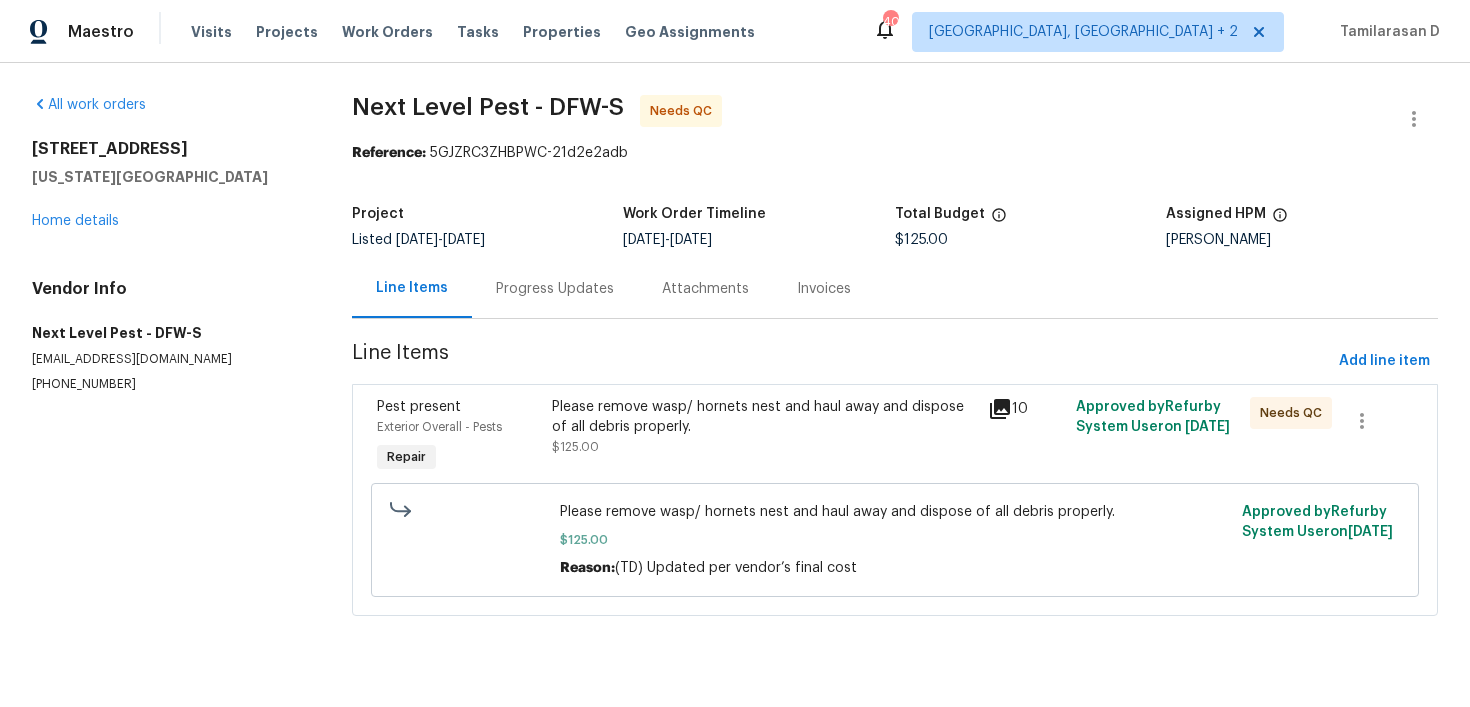 click on "Please remove wasp/ hornets nest and haul away and dispose of all debris properly." at bounding box center [764, 417] 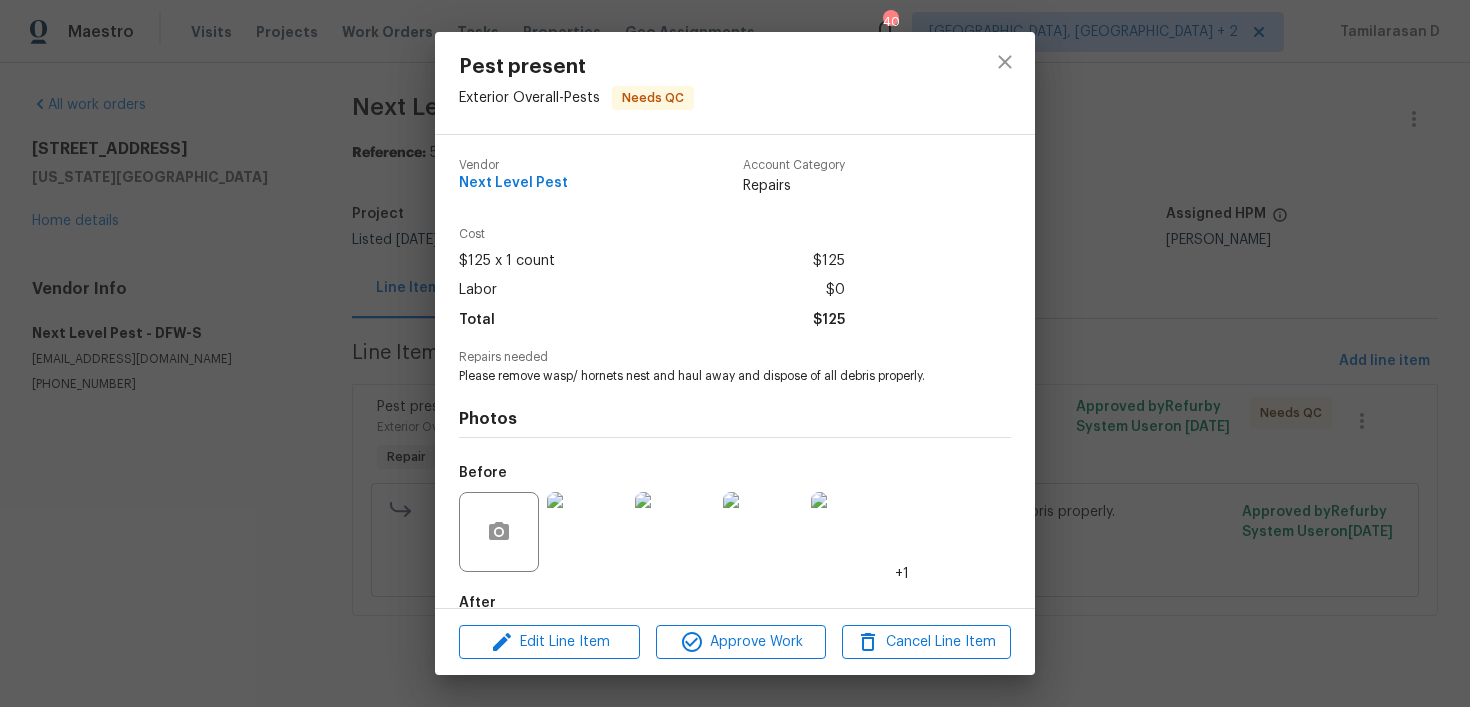 scroll, scrollTop: 114, scrollLeft: 0, axis: vertical 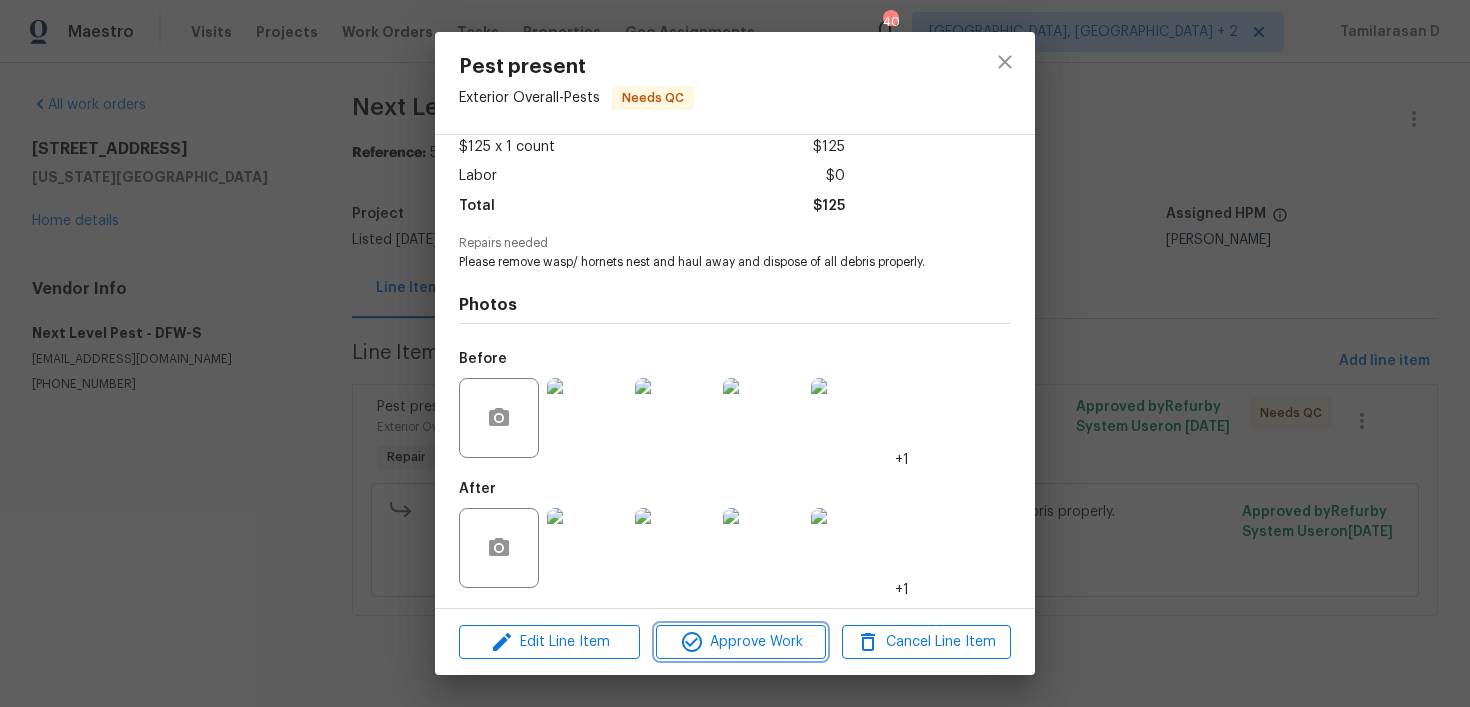 click on "Approve Work" at bounding box center (740, 642) 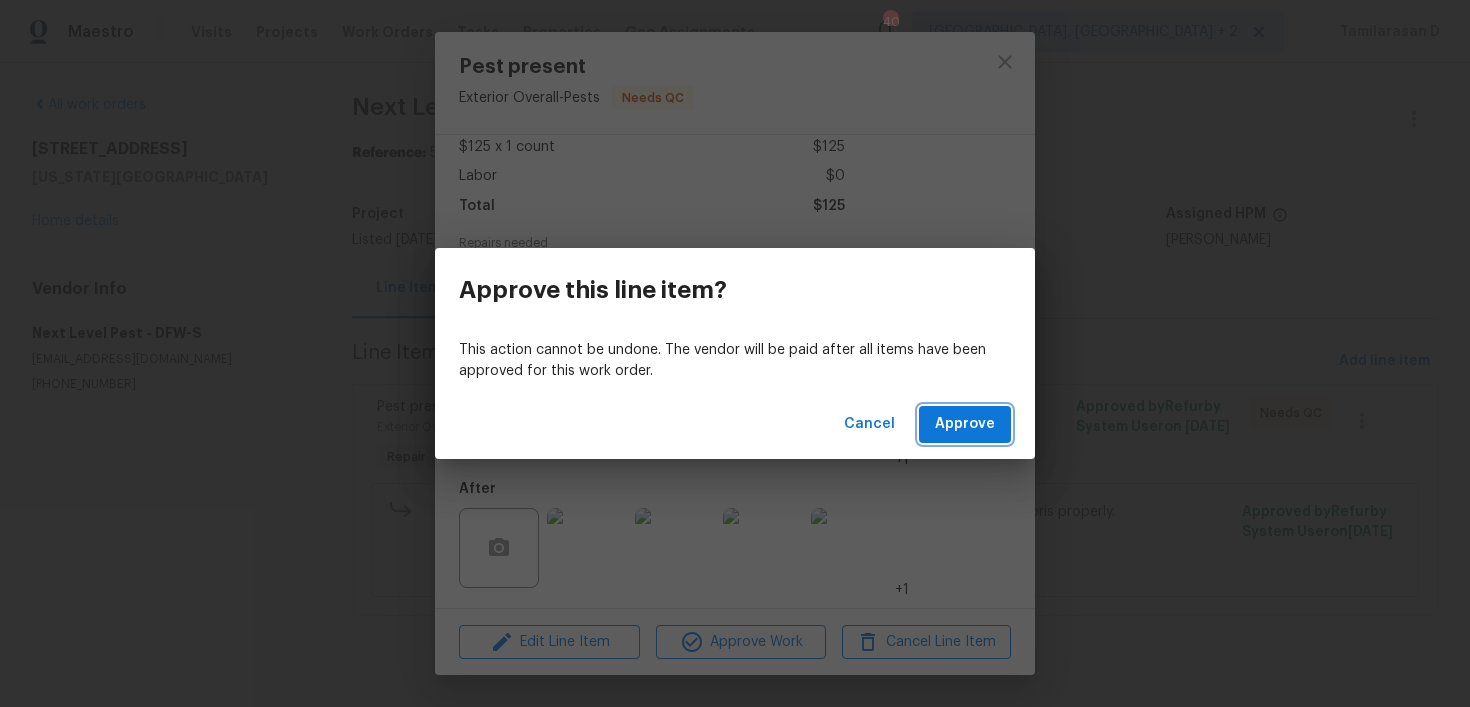 click on "Approve" at bounding box center [965, 424] 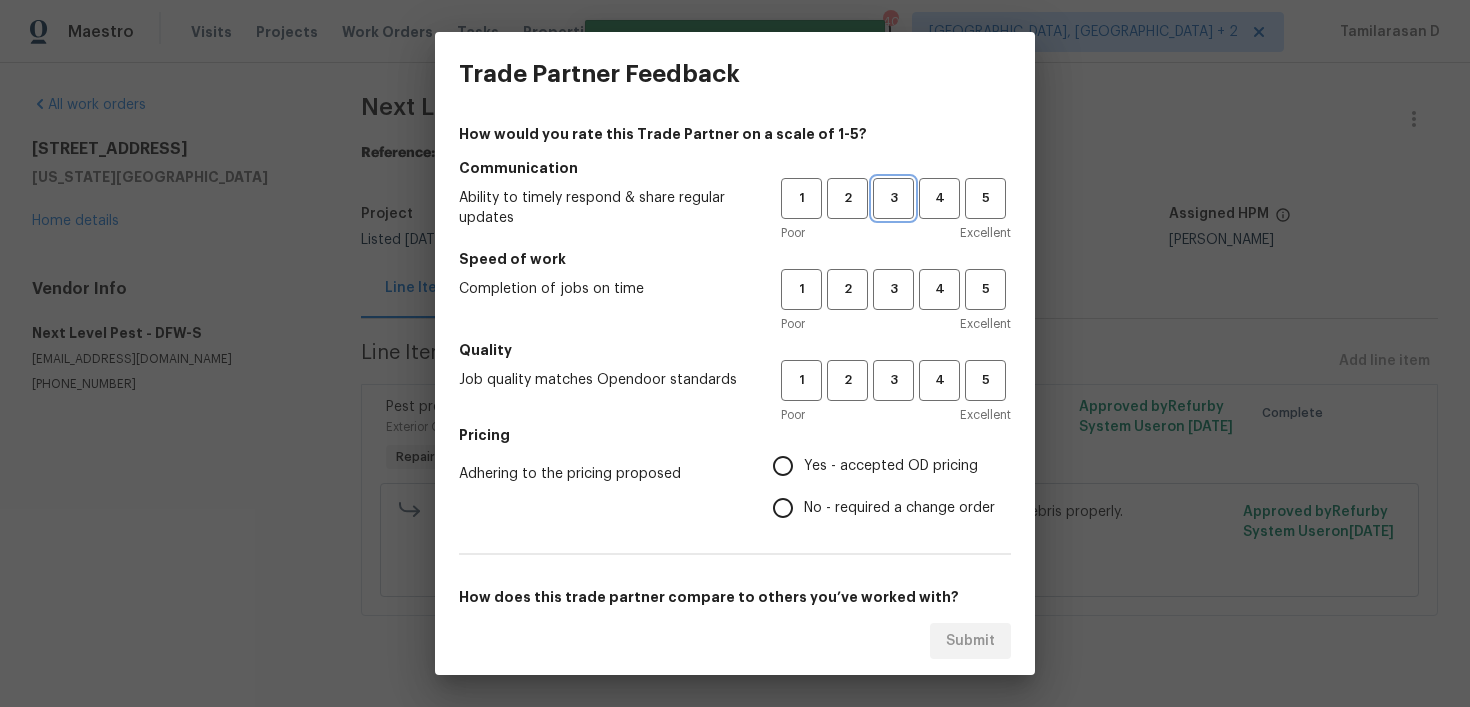 click on "3" at bounding box center (893, 198) 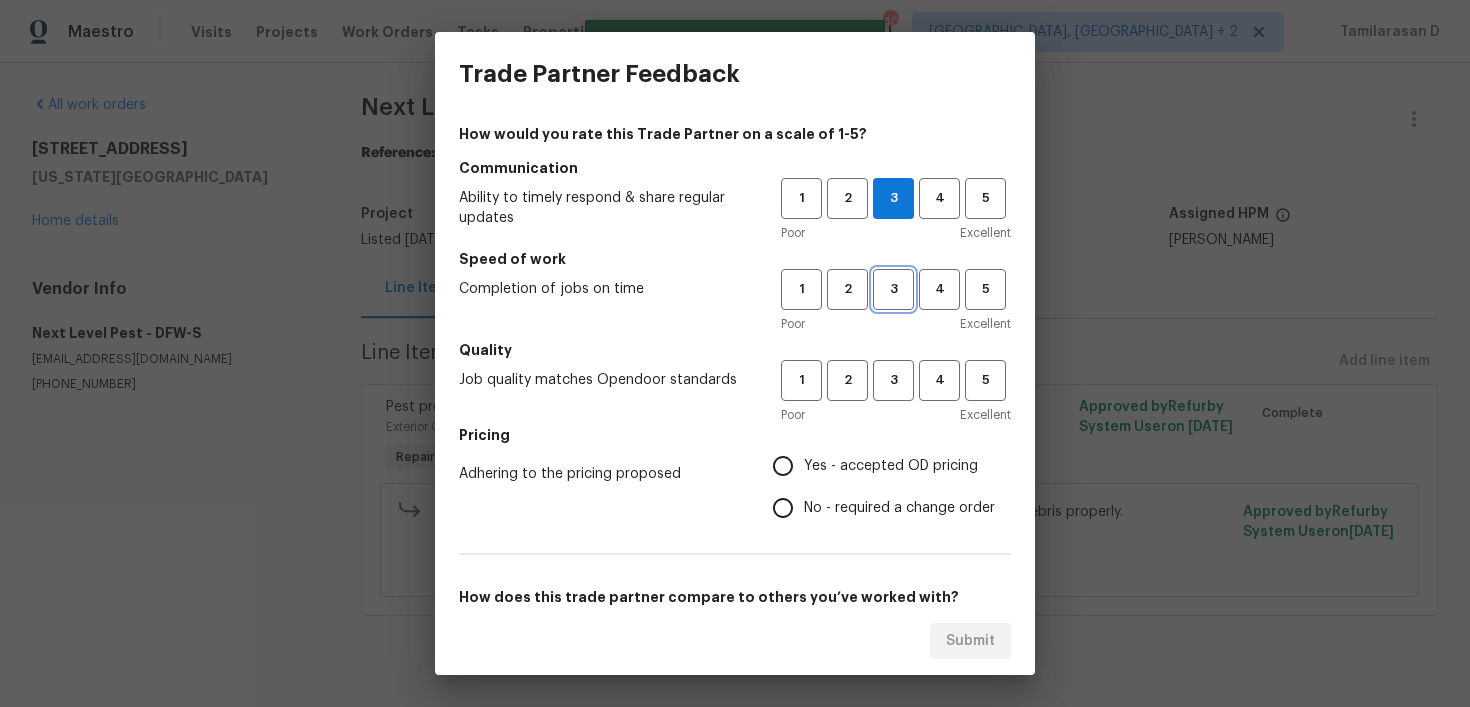 click on "3" at bounding box center (893, 289) 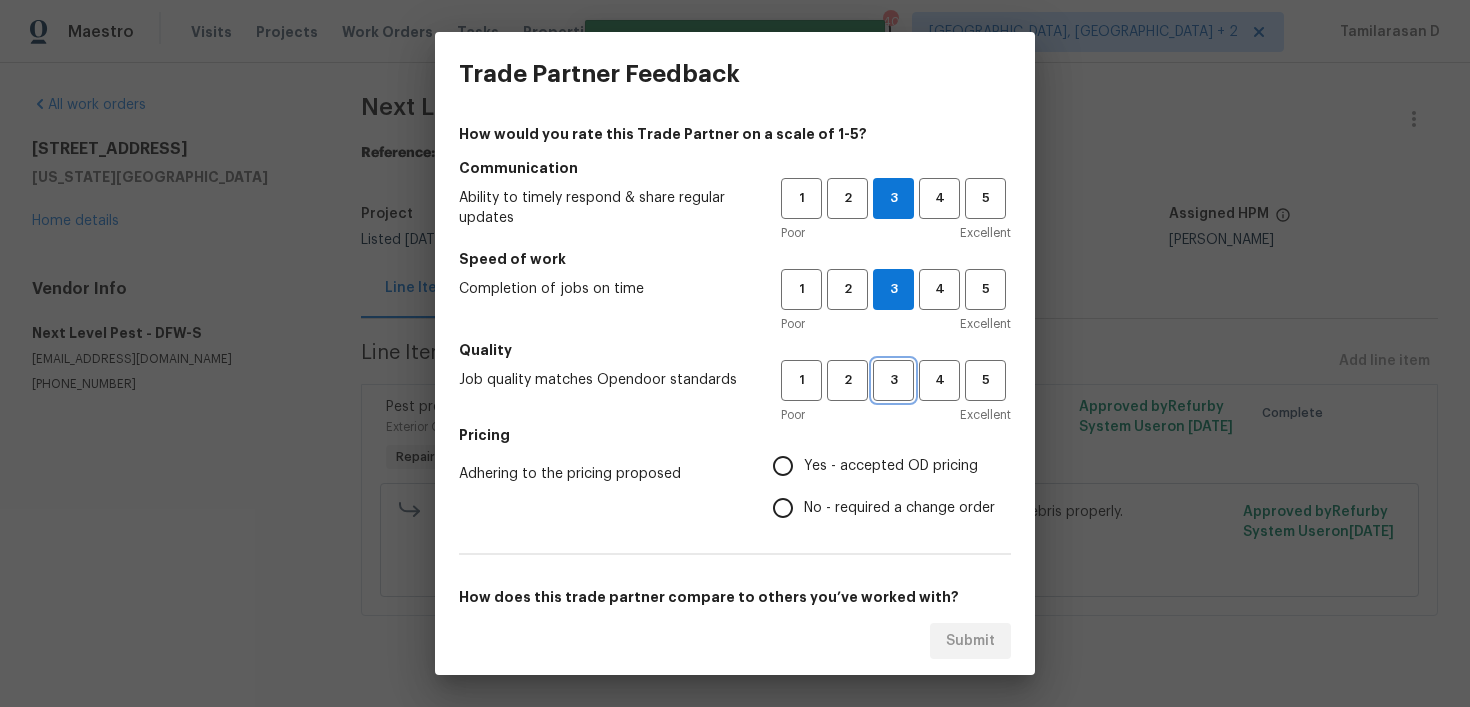 click on "3" at bounding box center [893, 380] 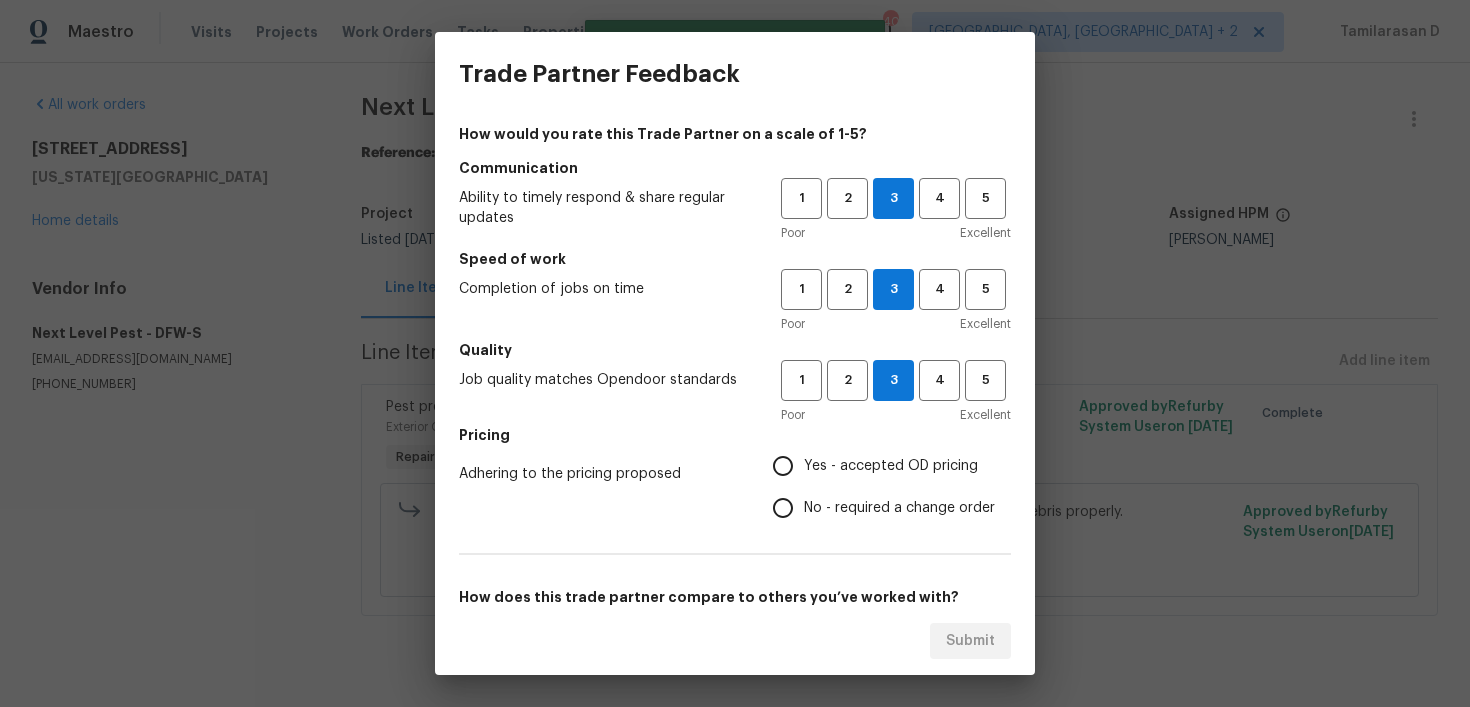 click on "Yes - accepted OD pricing" at bounding box center (783, 466) 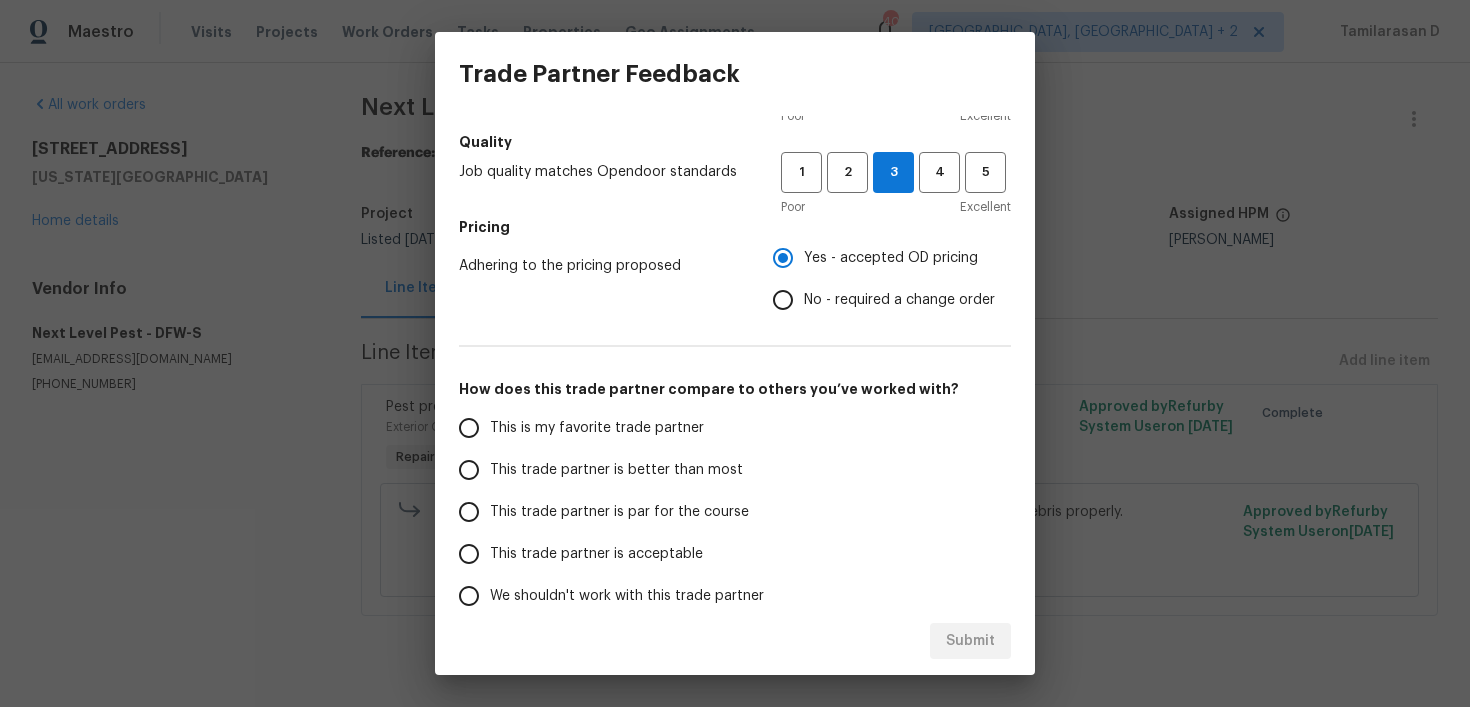 scroll, scrollTop: 308, scrollLeft: 0, axis: vertical 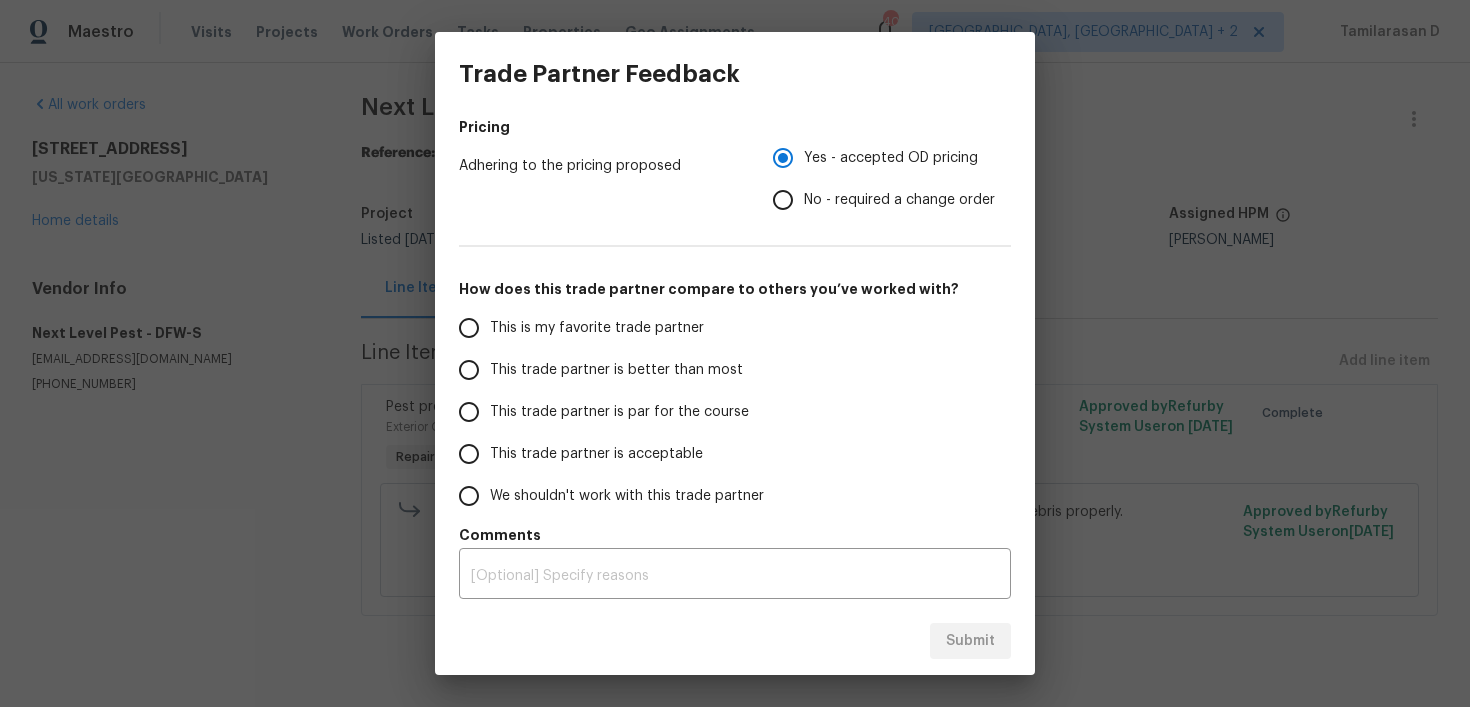 click on "This trade partner is par for the course" at bounding box center [469, 412] 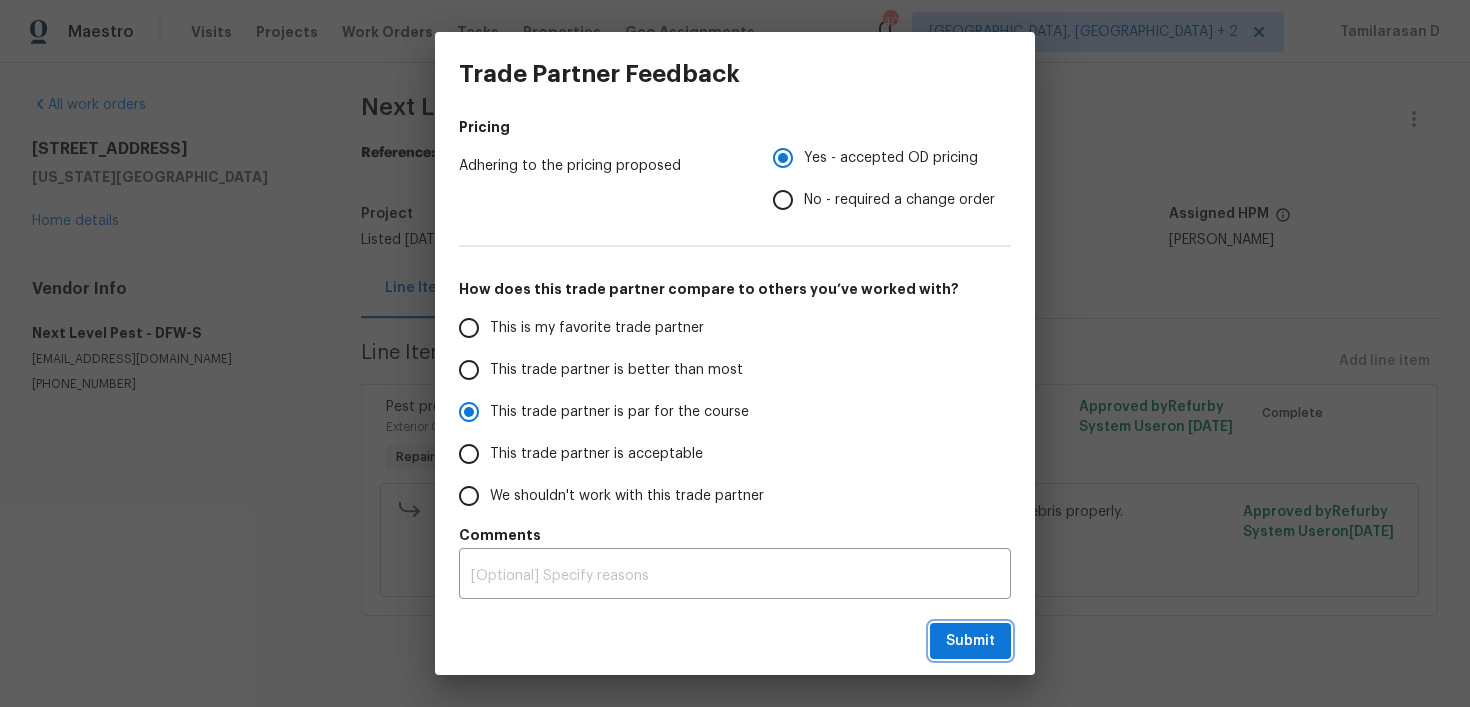 click on "Submit" at bounding box center [970, 641] 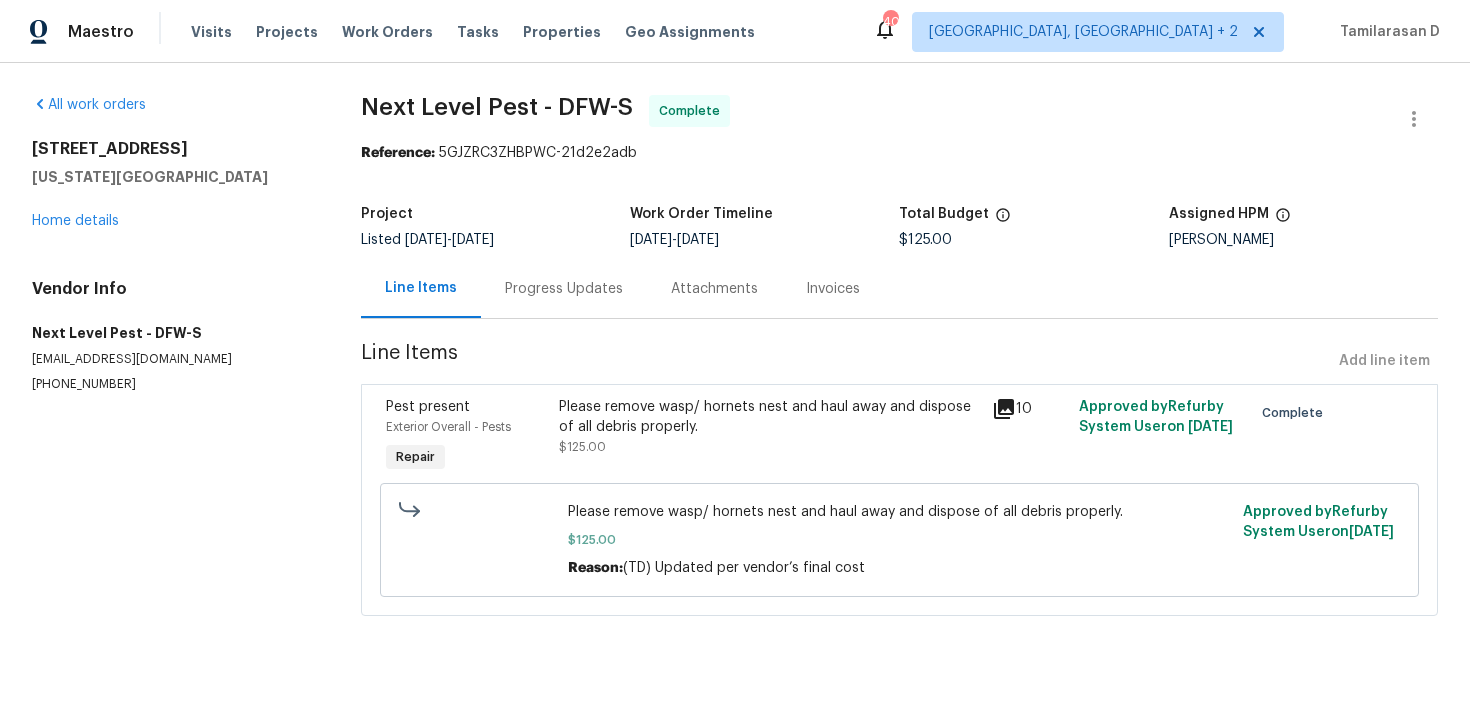 click on "Progress Updates" at bounding box center (564, 288) 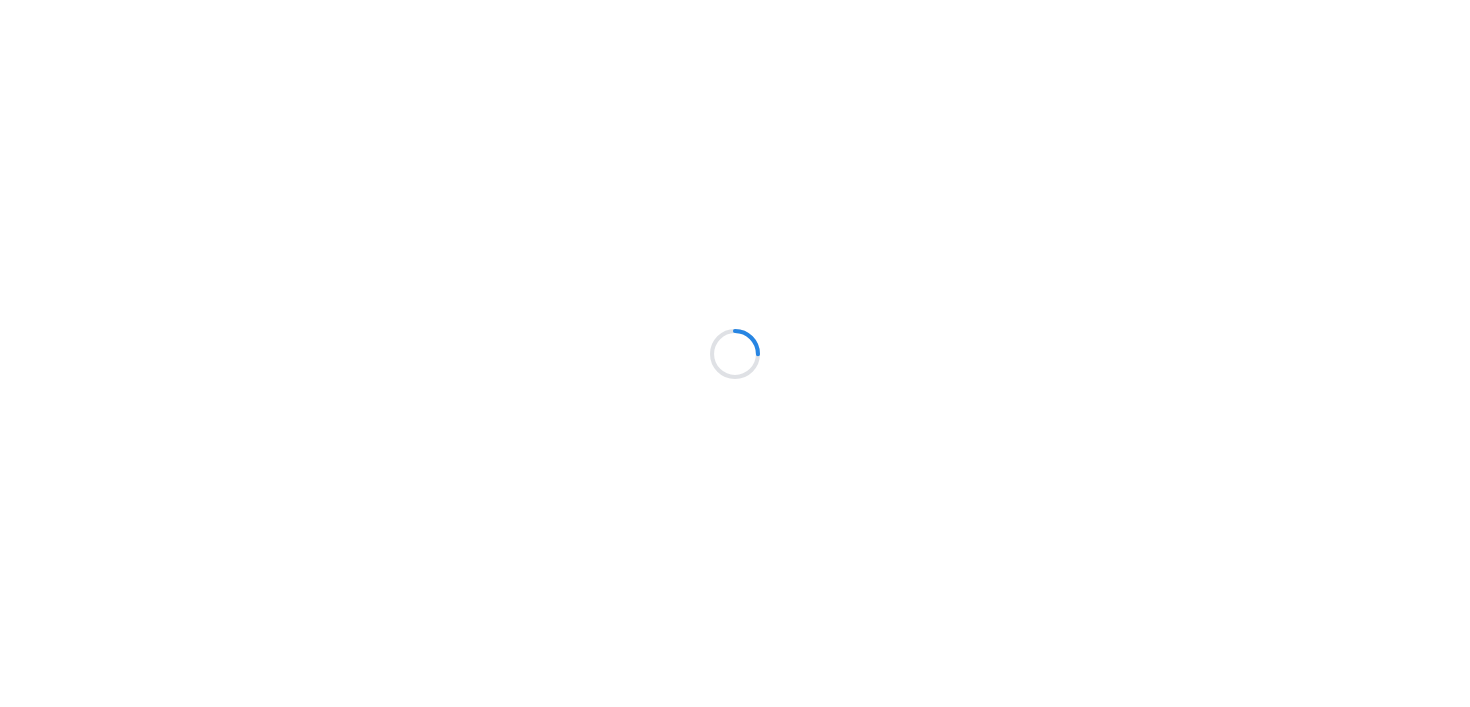 scroll, scrollTop: 0, scrollLeft: 0, axis: both 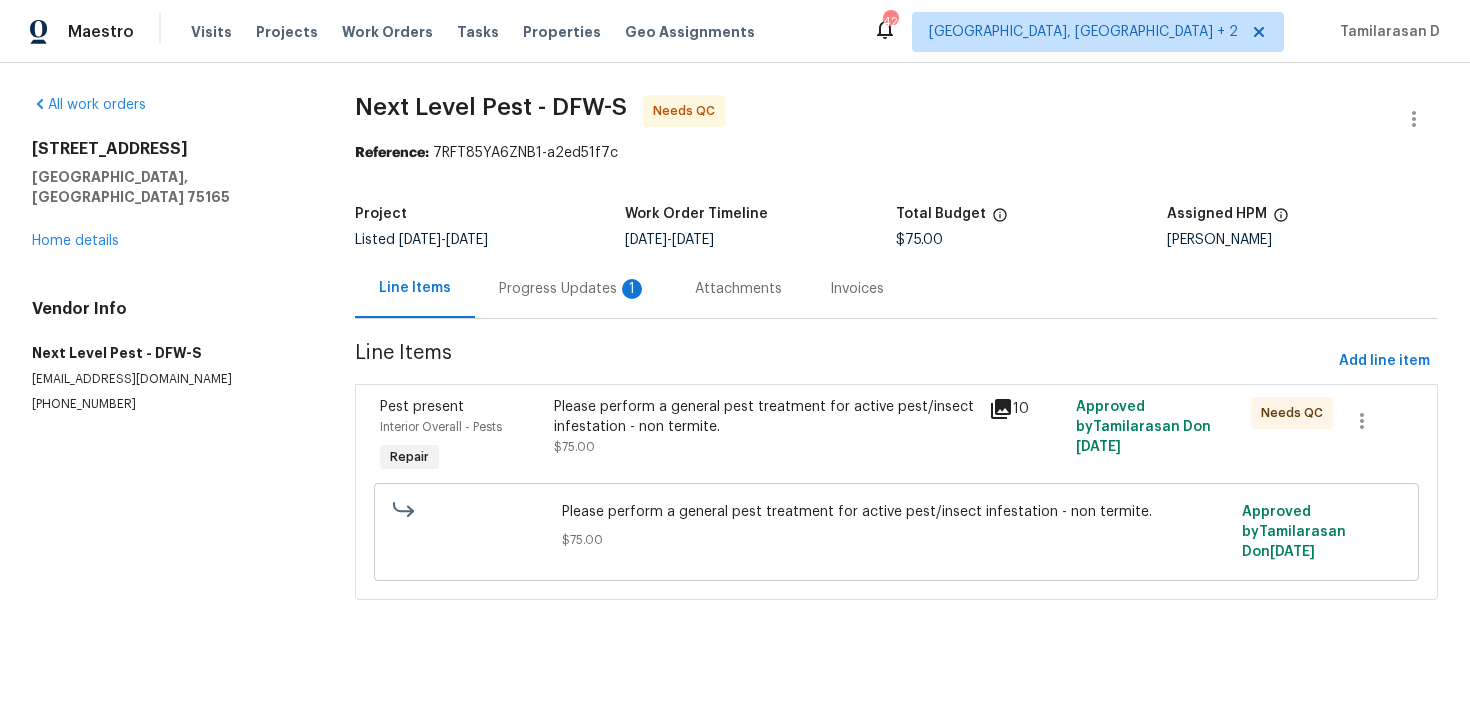 click on "Progress Updates 1" at bounding box center (573, 289) 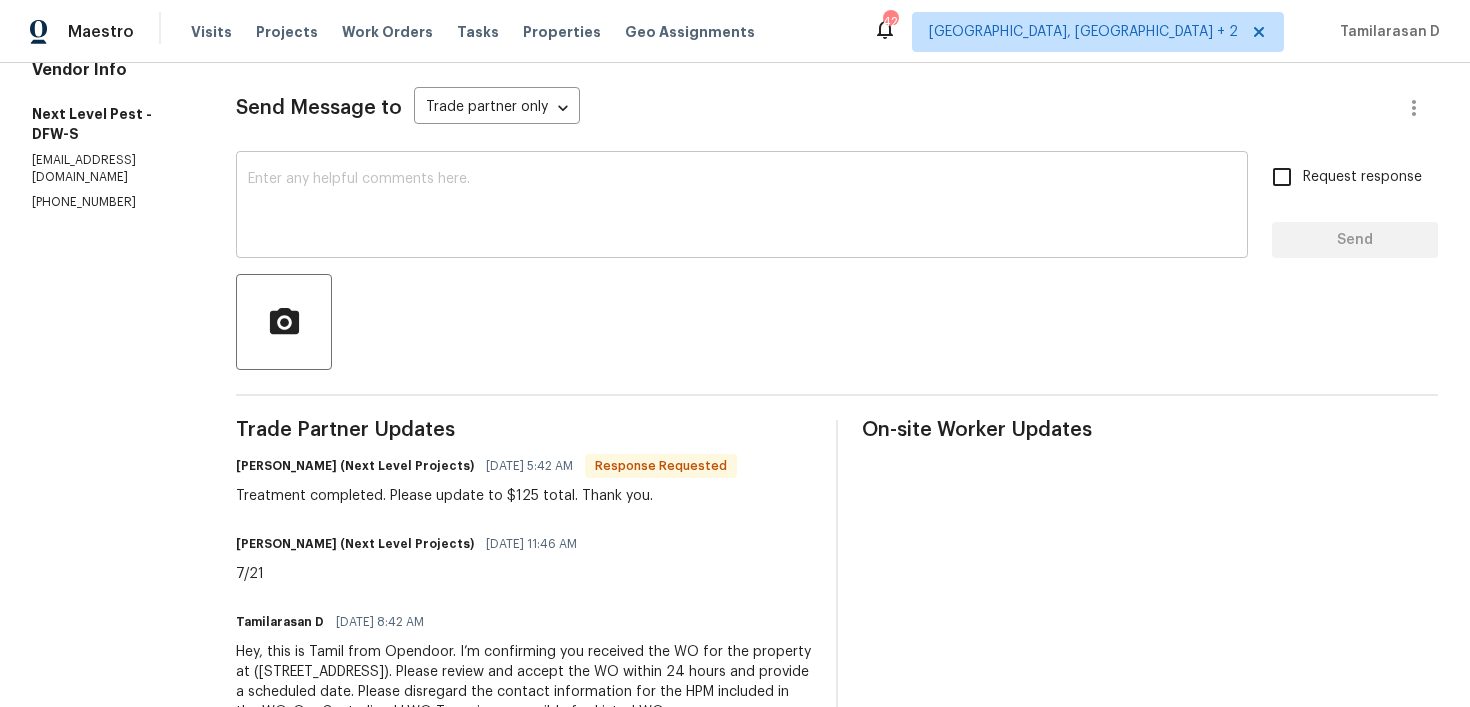 scroll, scrollTop: 263, scrollLeft: 0, axis: vertical 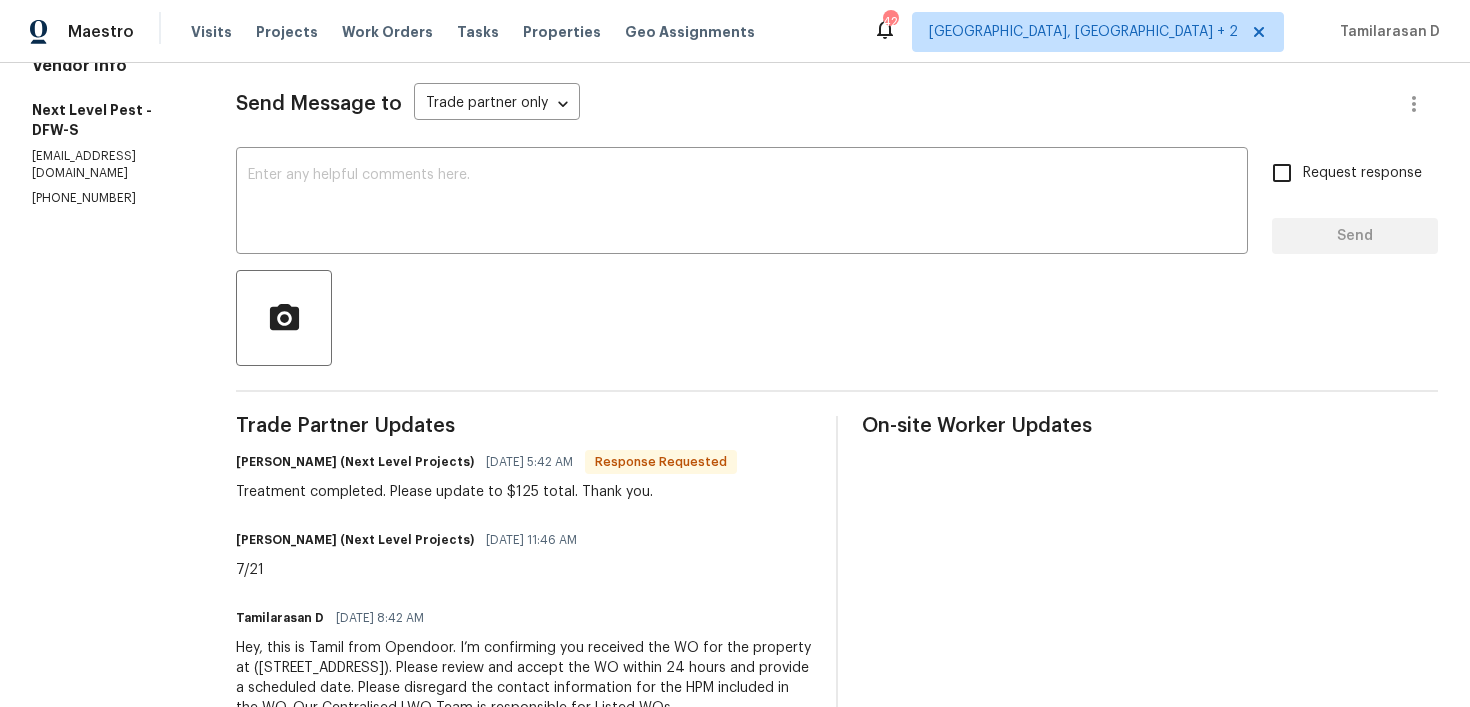 click on "Trade Partner Updates [PERSON_NAME] (Next Level Projects) [DATE] 5:42 AM Response Requested Treatment completed. Please update to $125 total. Thank you. [PERSON_NAME] (Next Level Projects) [DATE] 11:46 AM 7/21 Tamilarasan D [DATE] 8:42 AM Hey, this is Tamil from Opendoor. I’m confirming you received the WO for the property at ([STREET_ADDRESS]). Please review and accept the WO within 24 hours and provide a scheduled date. Please disregard the contact information for the HPM included in the WO. Our Centralised LWO Team is responsible for Listed WOs." at bounding box center [524, 579] 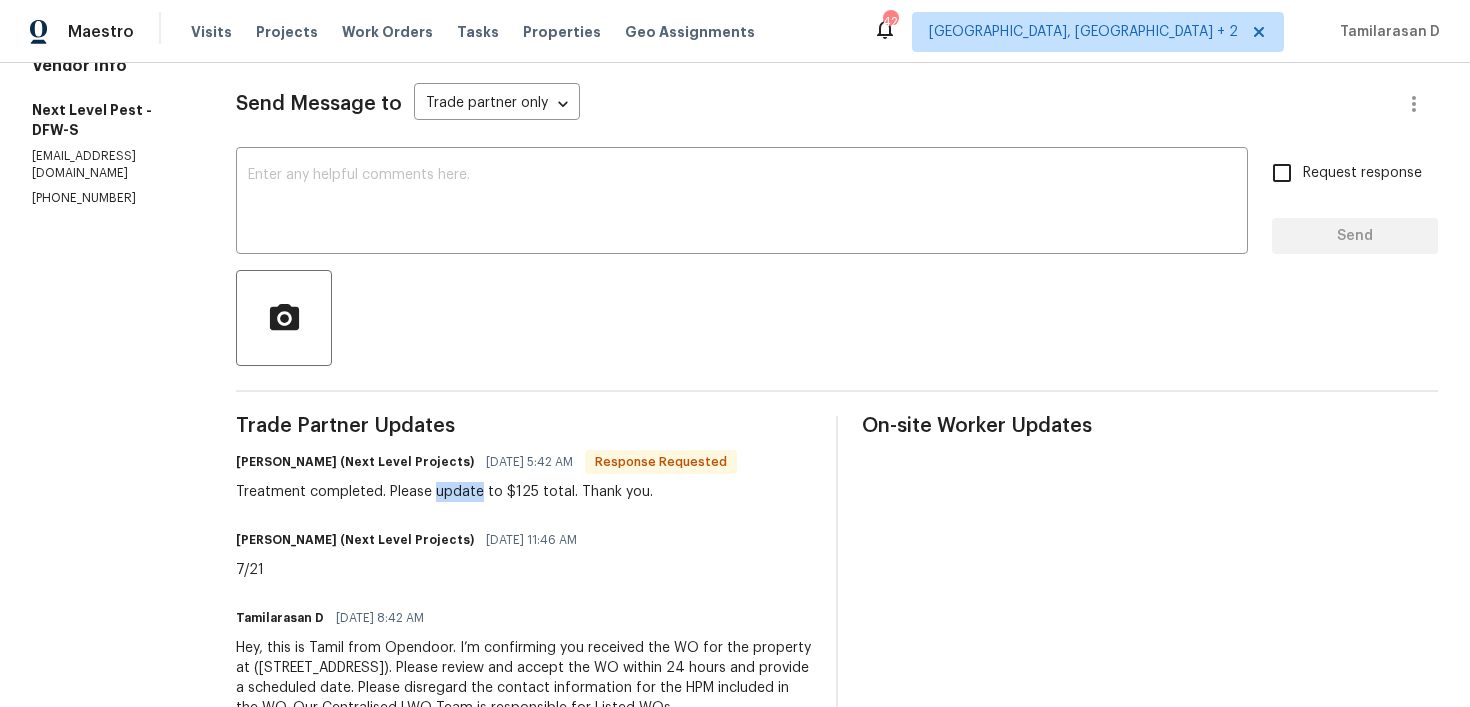 click on "Treatment completed. Please update to $125 total. Thank you." at bounding box center (486, 492) 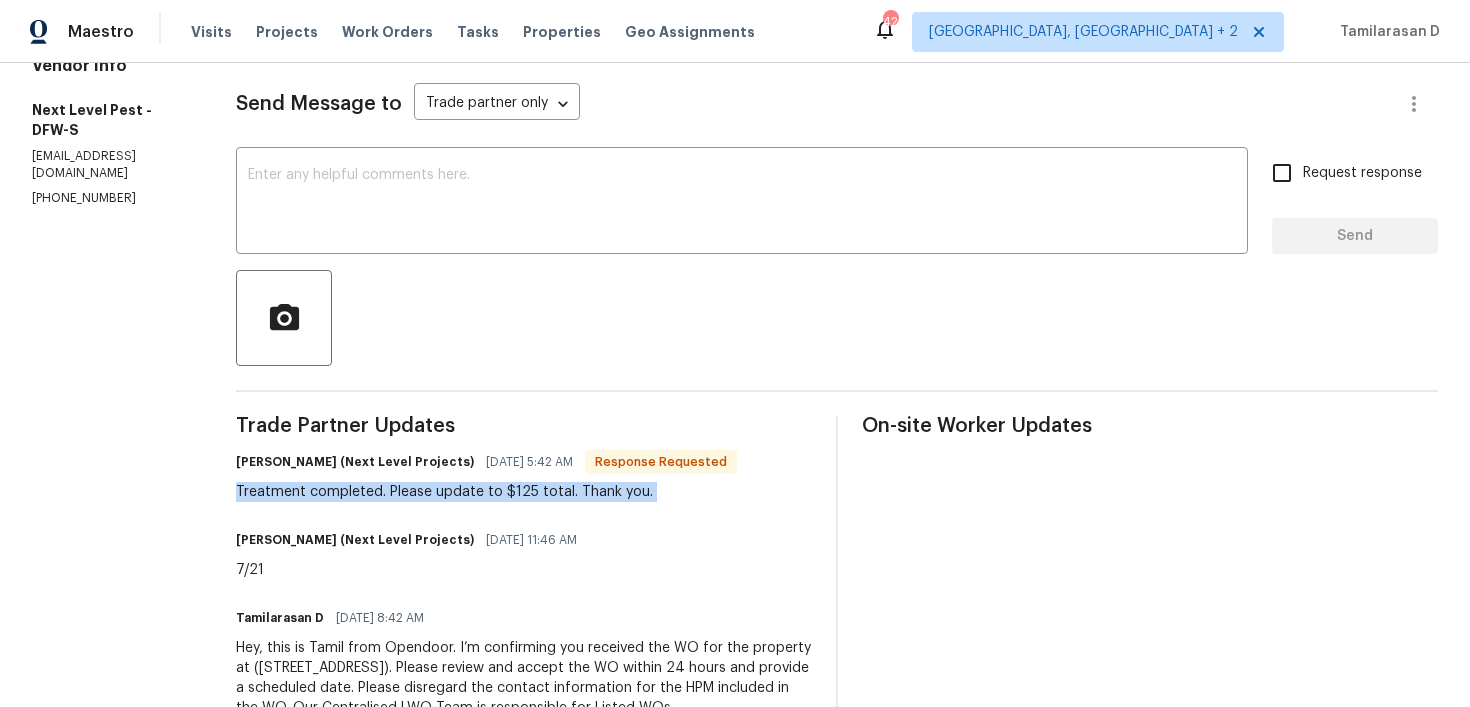 scroll, scrollTop: 0, scrollLeft: 0, axis: both 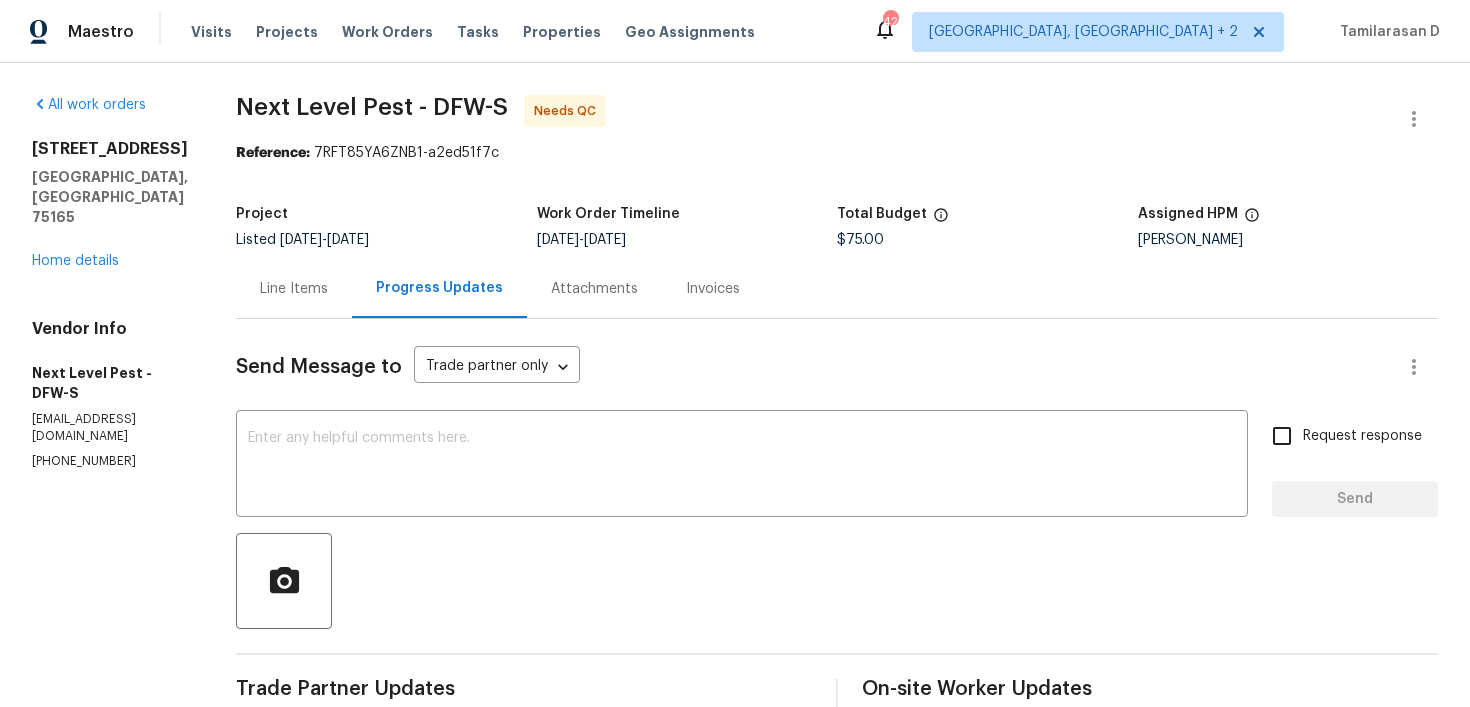 click on "Line Items" at bounding box center (294, 288) 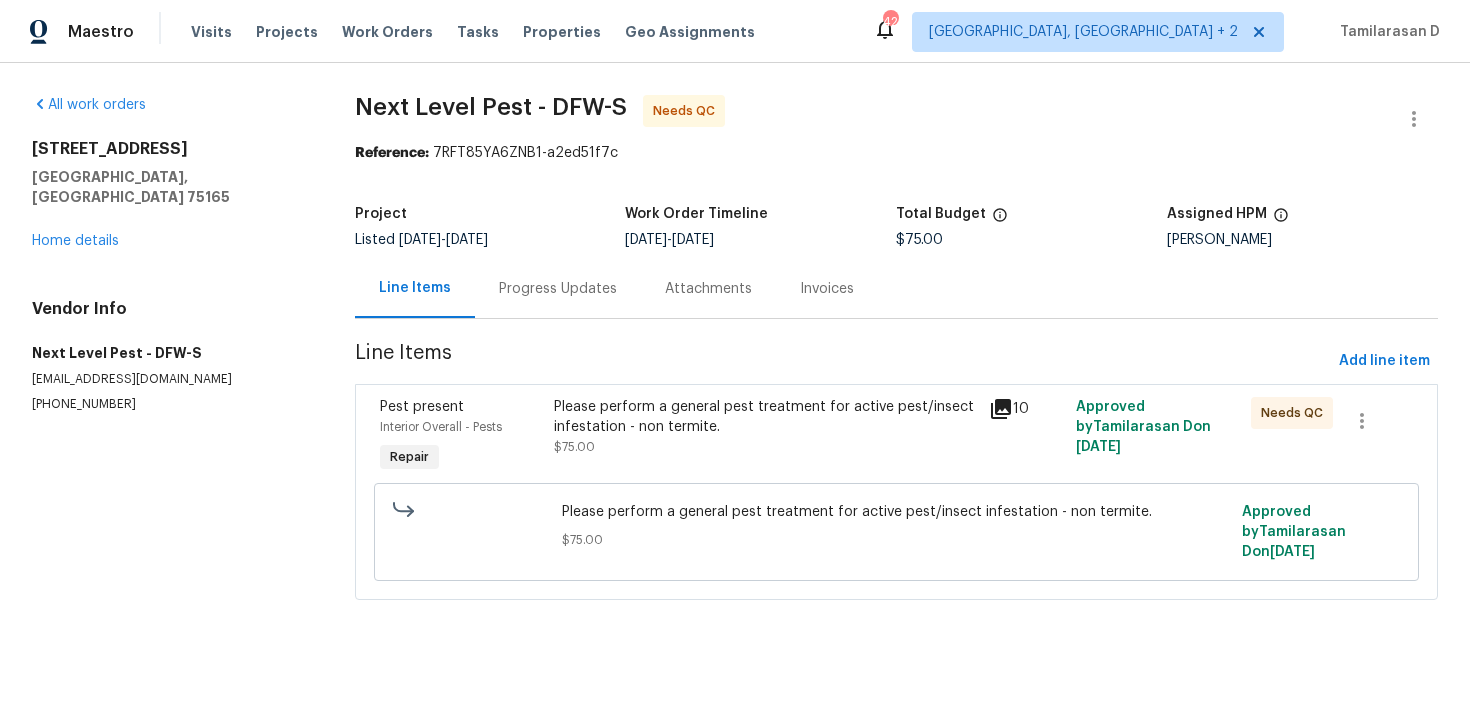 click on "Progress Updates" at bounding box center (558, 289) 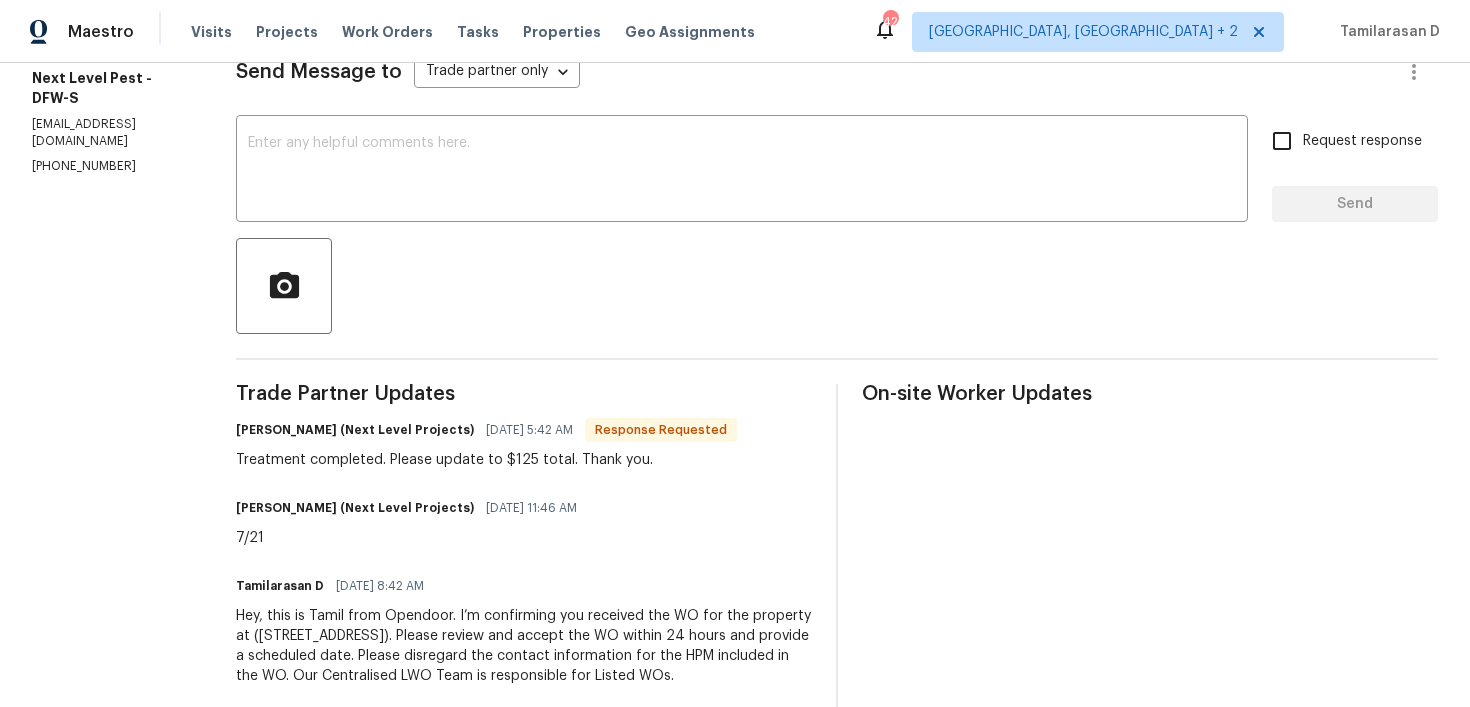 scroll, scrollTop: 112, scrollLeft: 0, axis: vertical 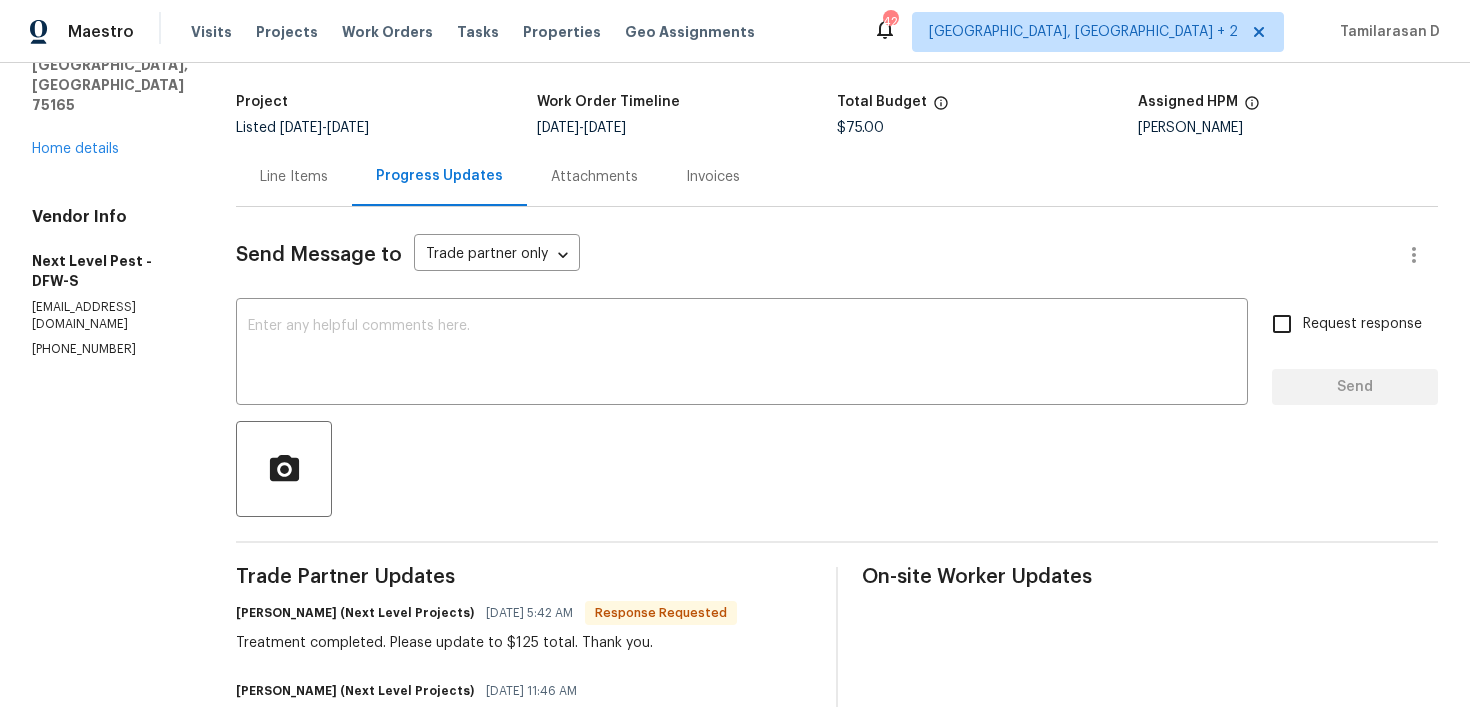 click on "Line Items" at bounding box center [294, 176] 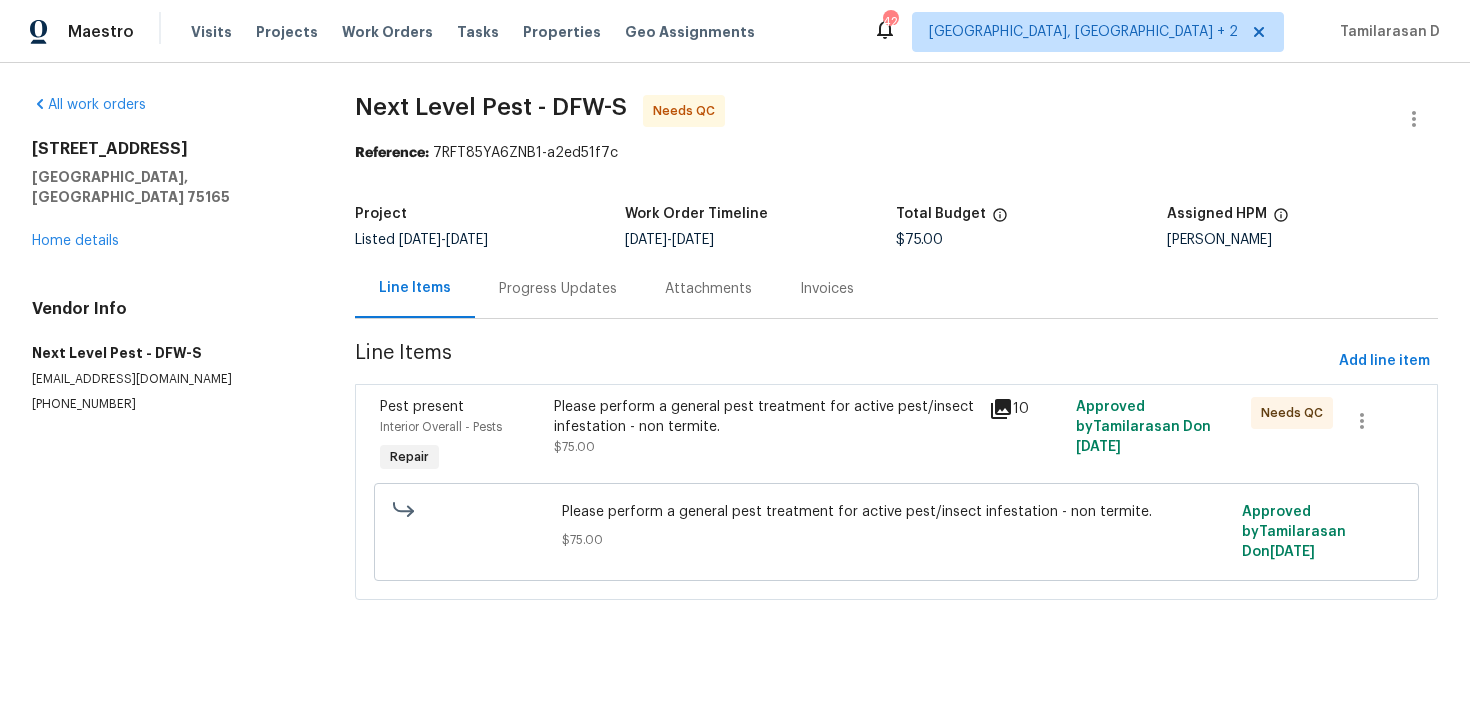 scroll, scrollTop: 0, scrollLeft: 0, axis: both 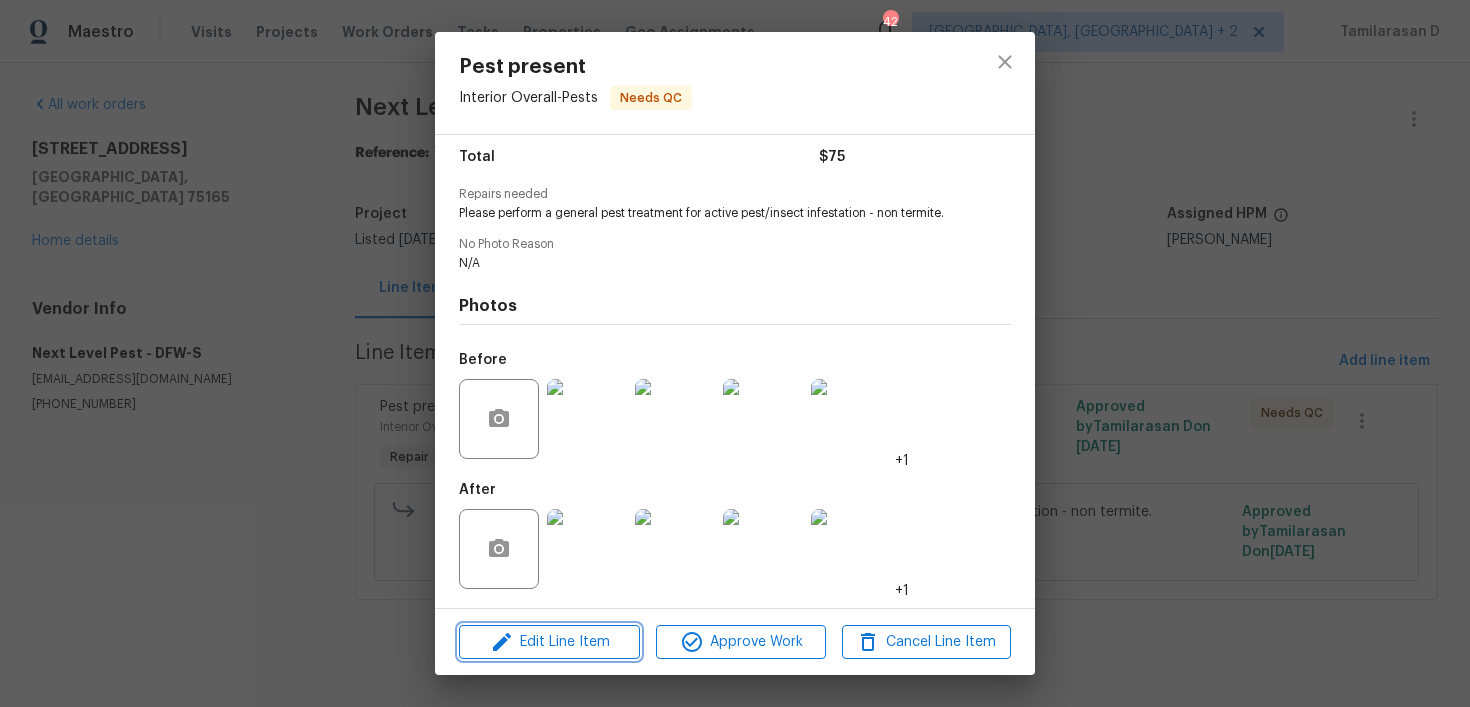 click on "Edit Line Item" at bounding box center [549, 642] 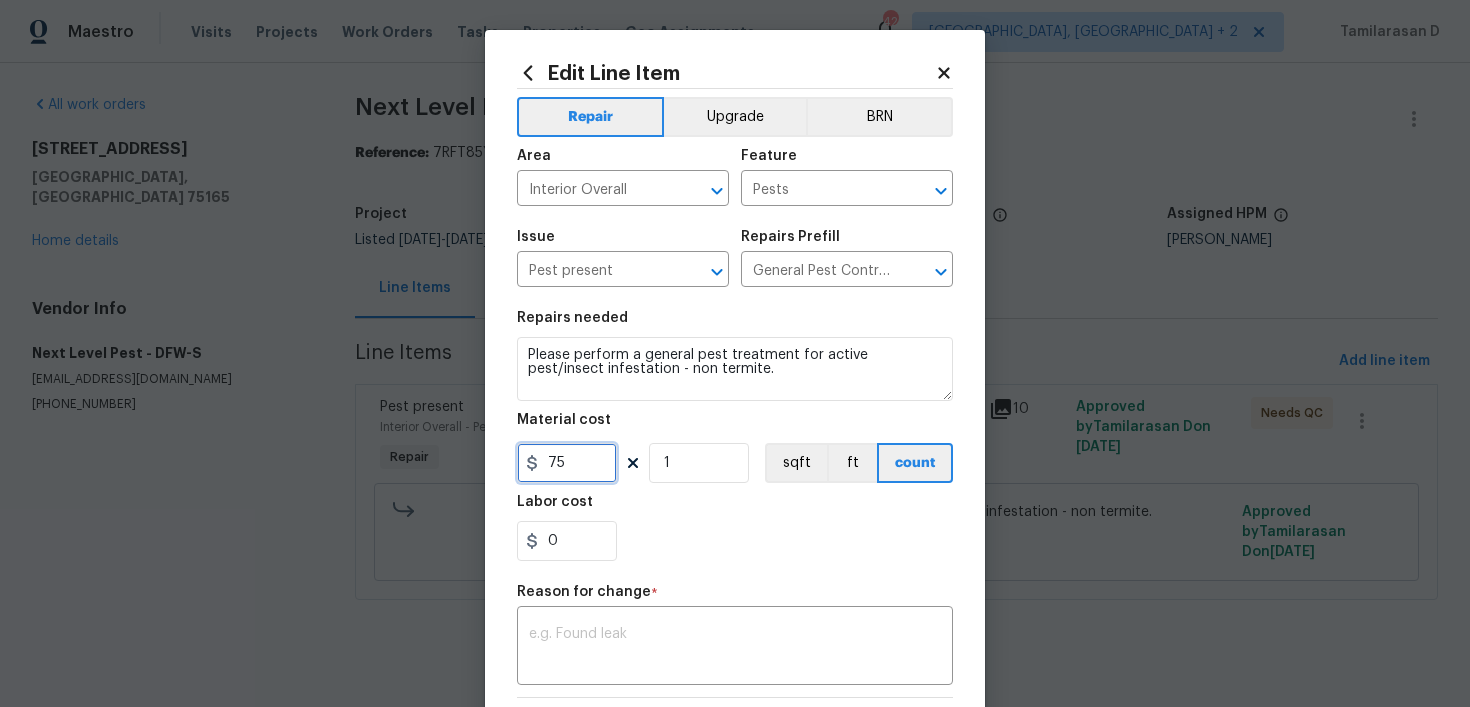 click on "75" at bounding box center [567, 463] 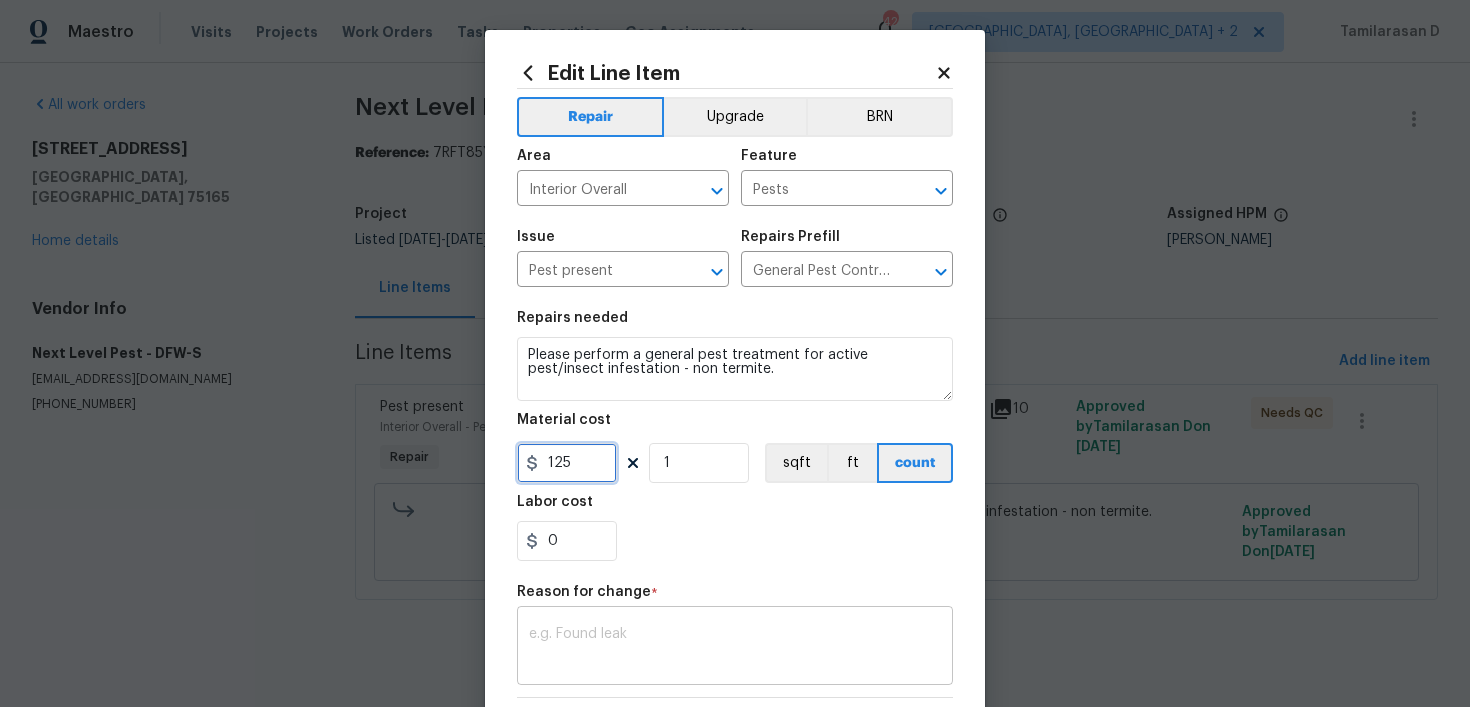 type on "125" 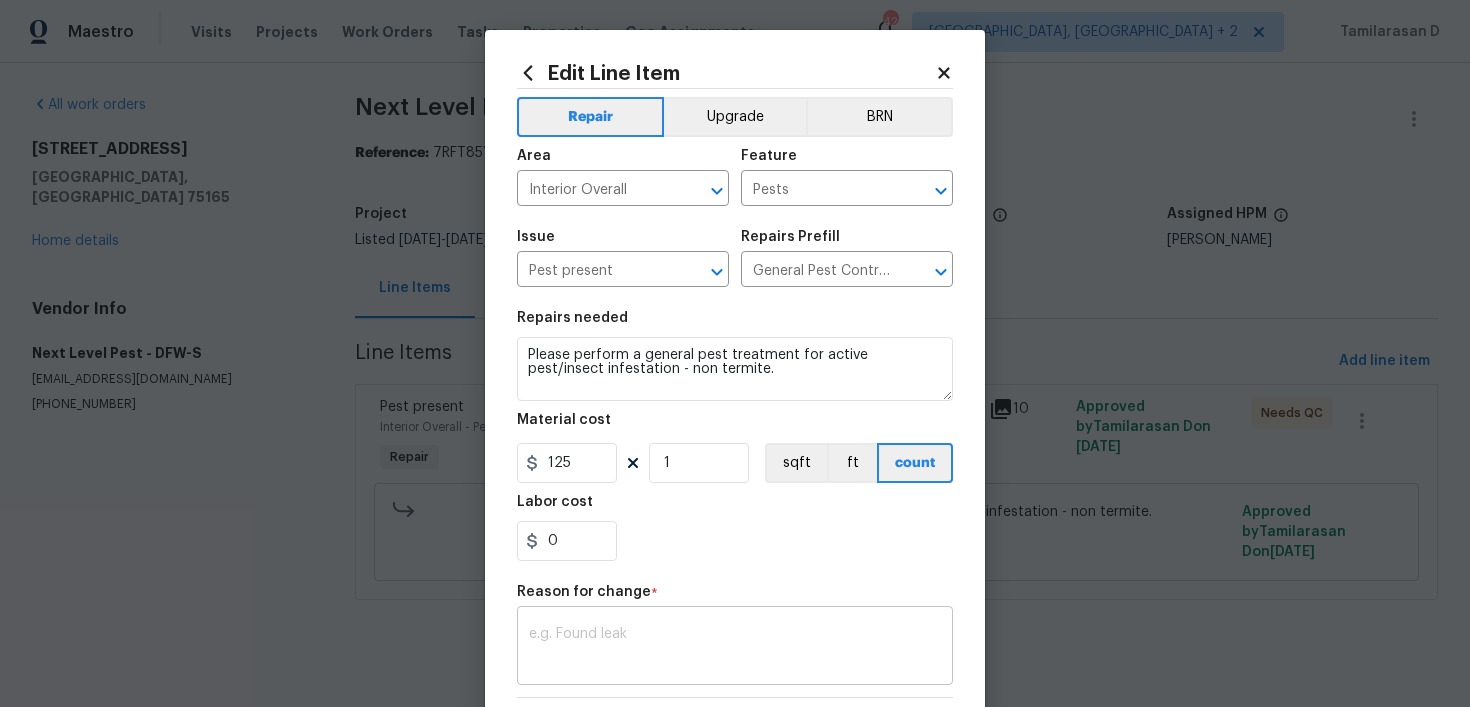 click at bounding box center [735, 648] 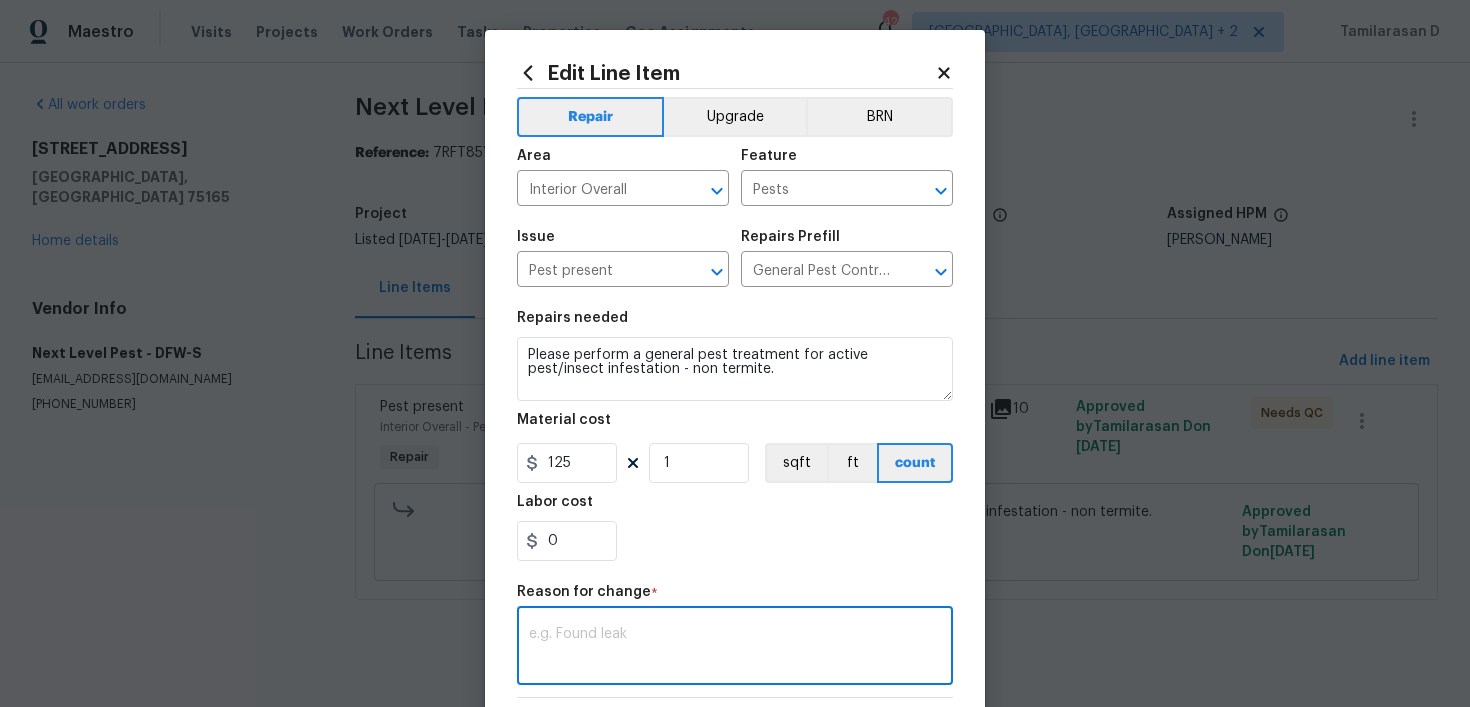 click at bounding box center (735, 648) 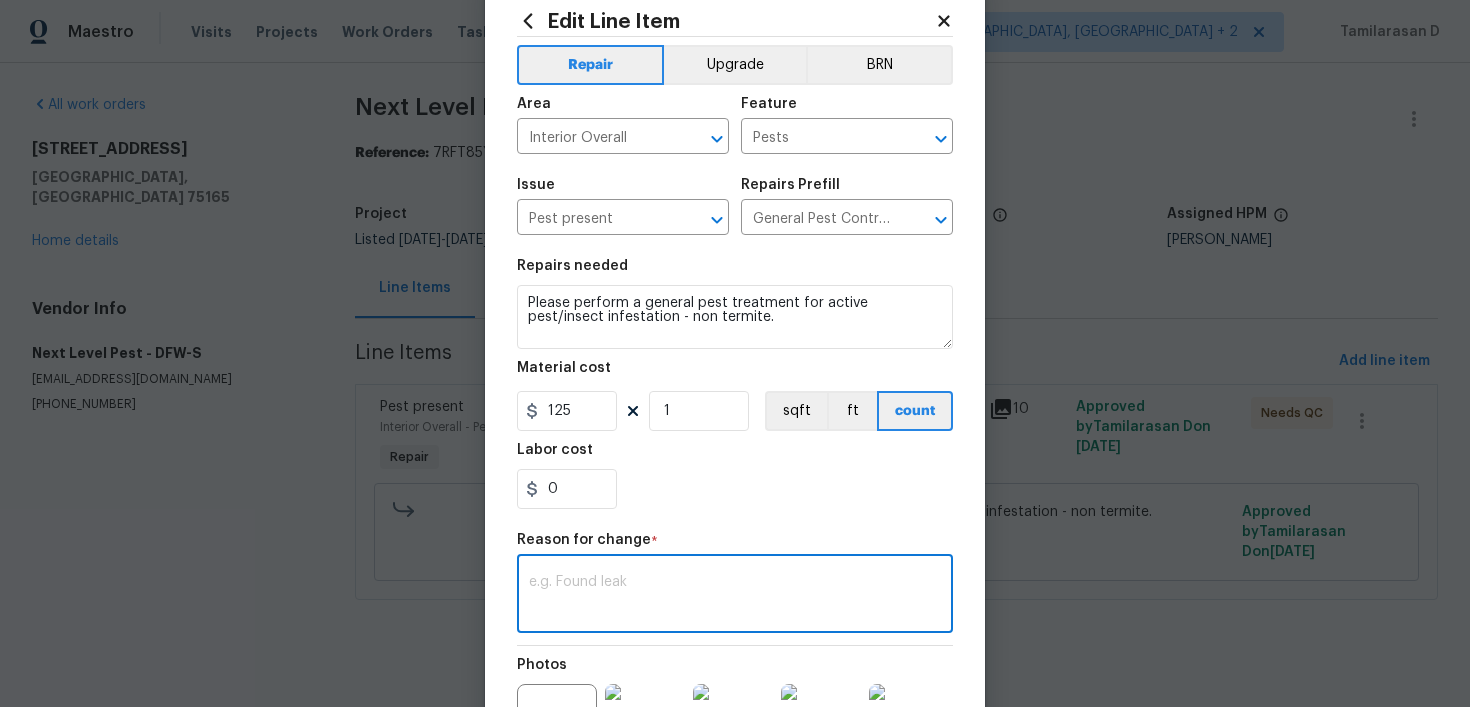 scroll, scrollTop: 120, scrollLeft: 0, axis: vertical 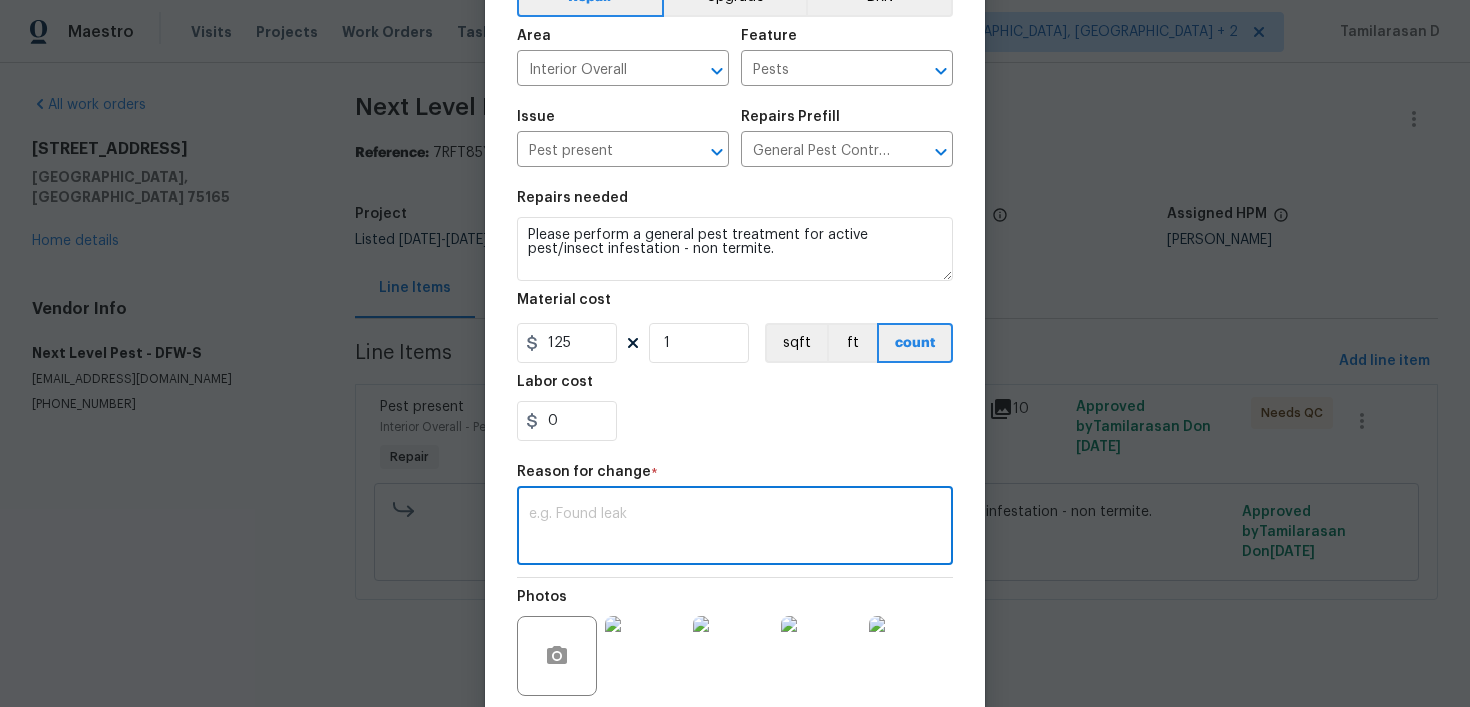 paste on "(TD) Updated per vendor’s final cost." 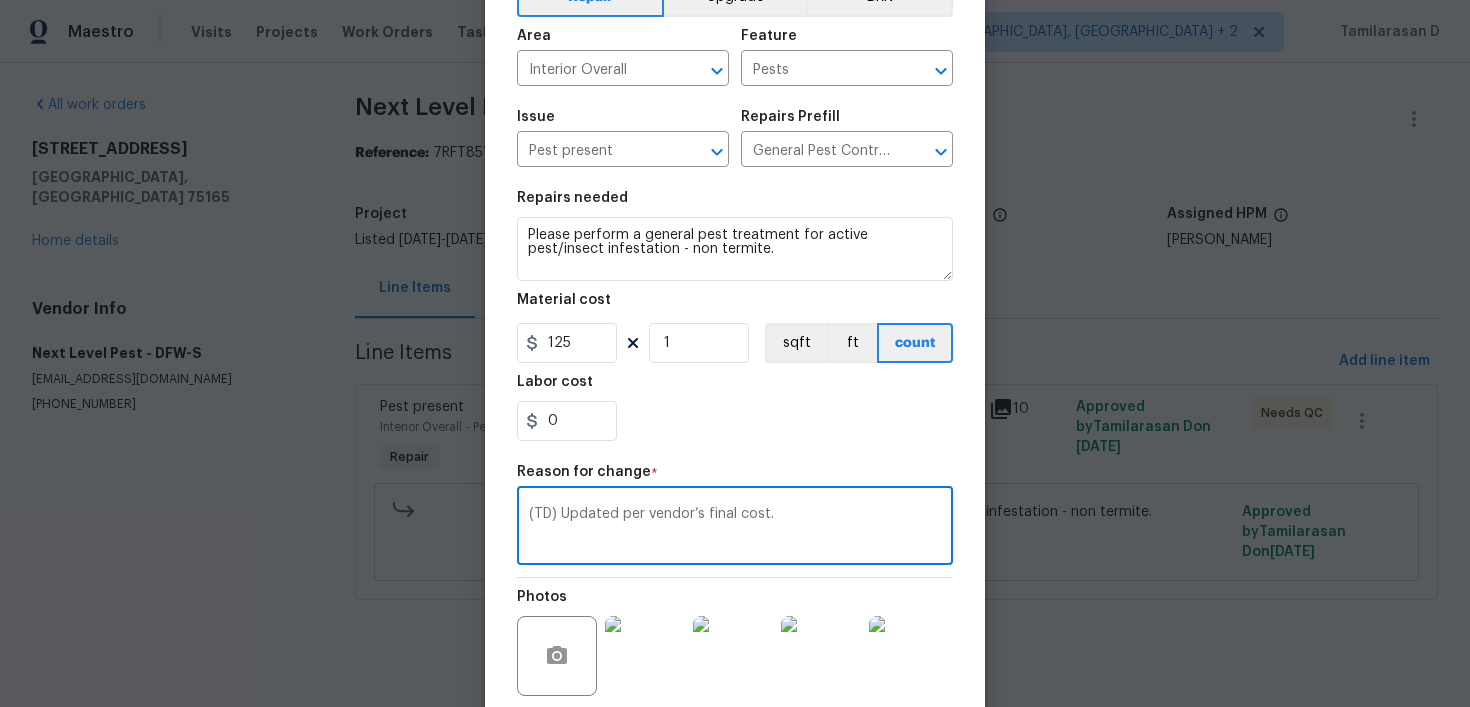scroll, scrollTop: 299, scrollLeft: 0, axis: vertical 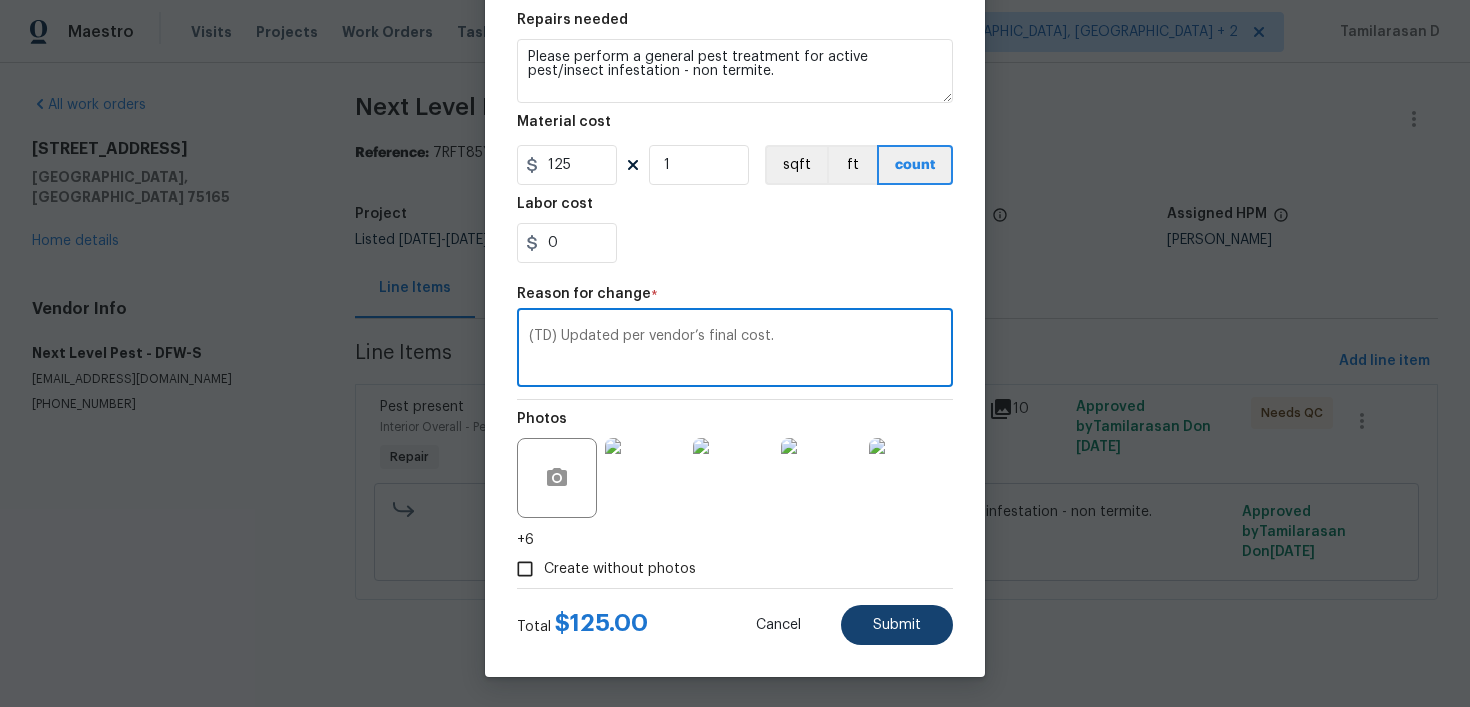type on "(TD) Updated per vendor’s final cost." 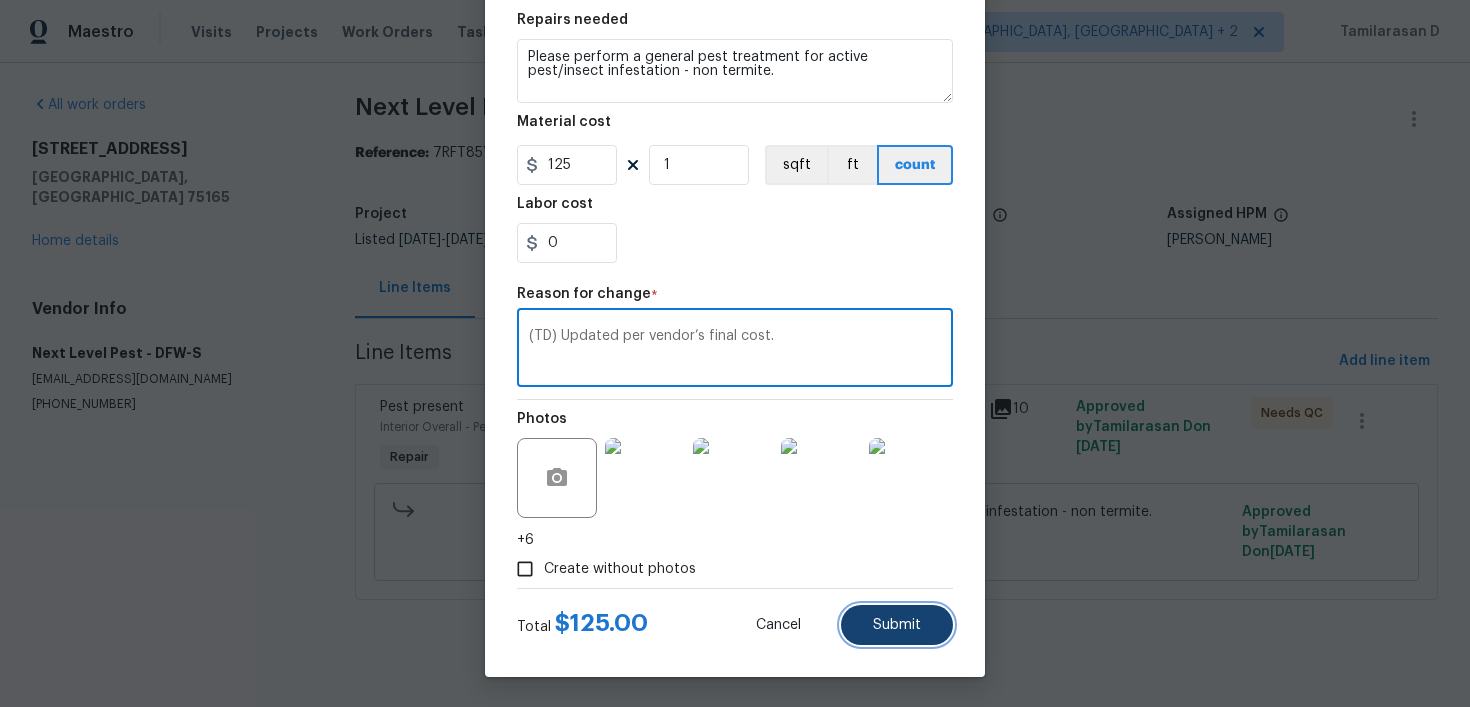 click on "Submit" at bounding box center [897, 625] 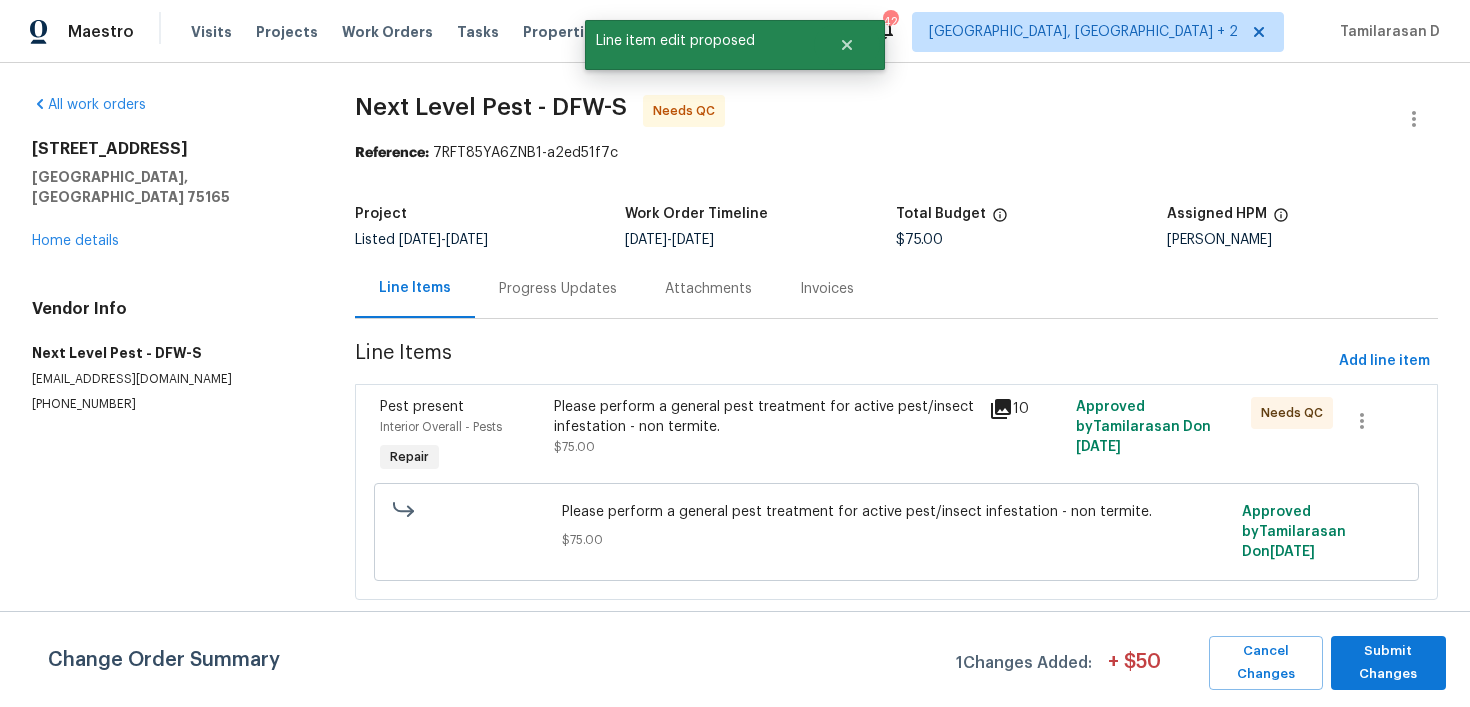 scroll, scrollTop: 0, scrollLeft: 0, axis: both 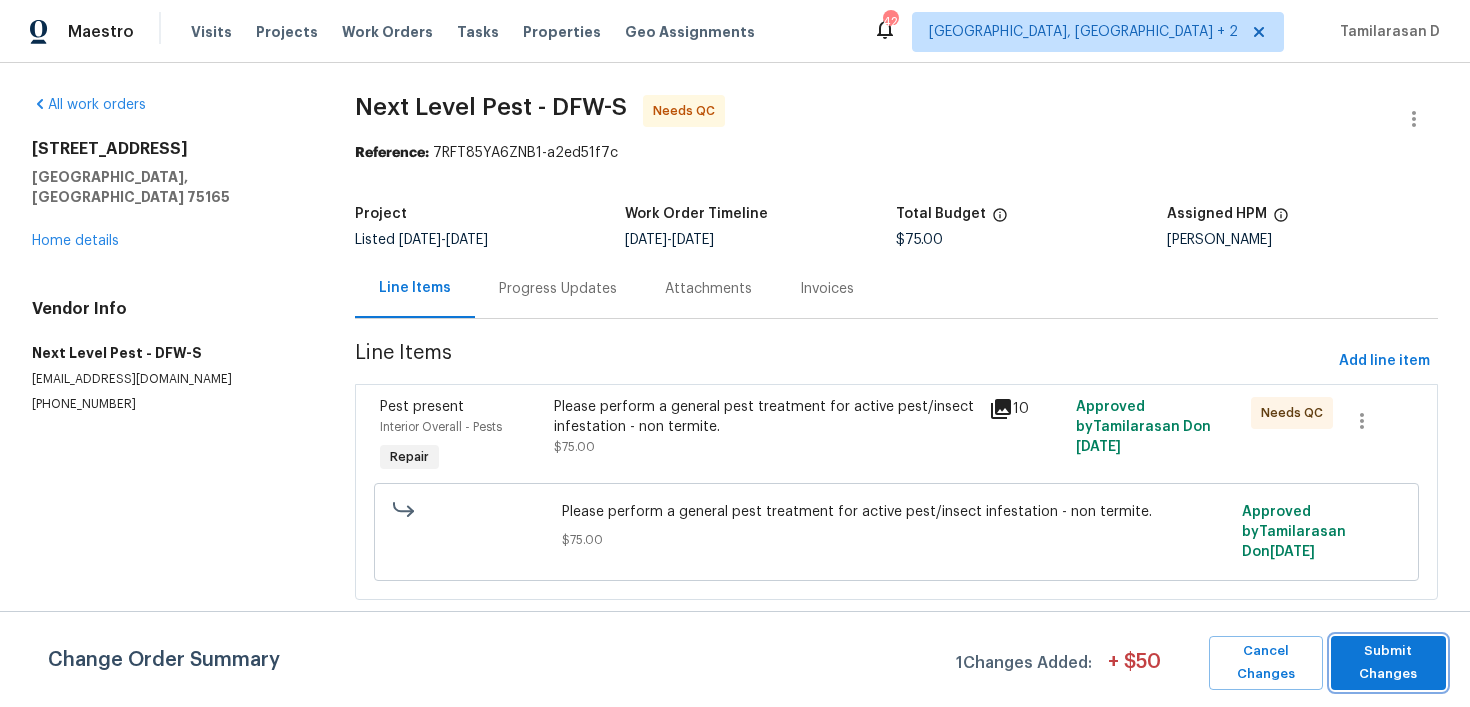 click on "Submit Changes" at bounding box center (1388, 663) 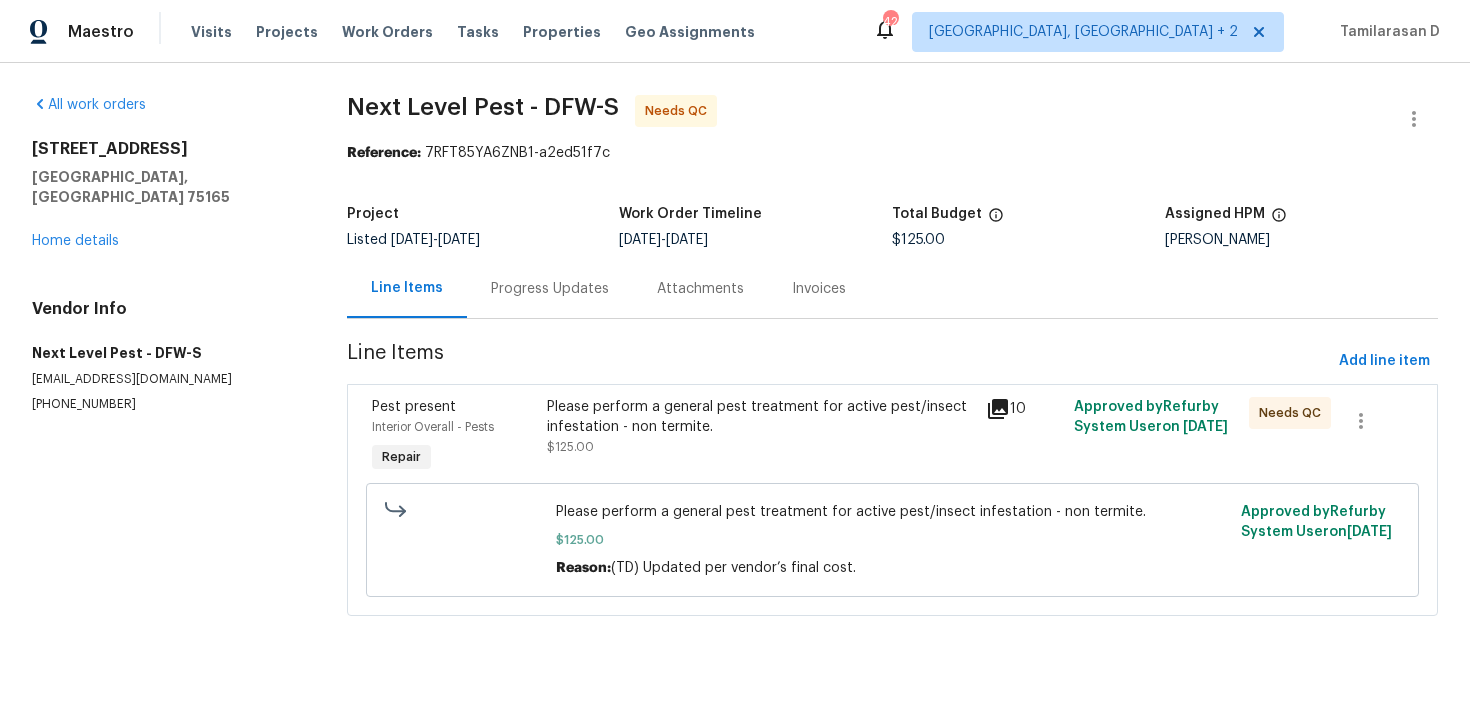 click on "Progress Updates" at bounding box center [550, 289] 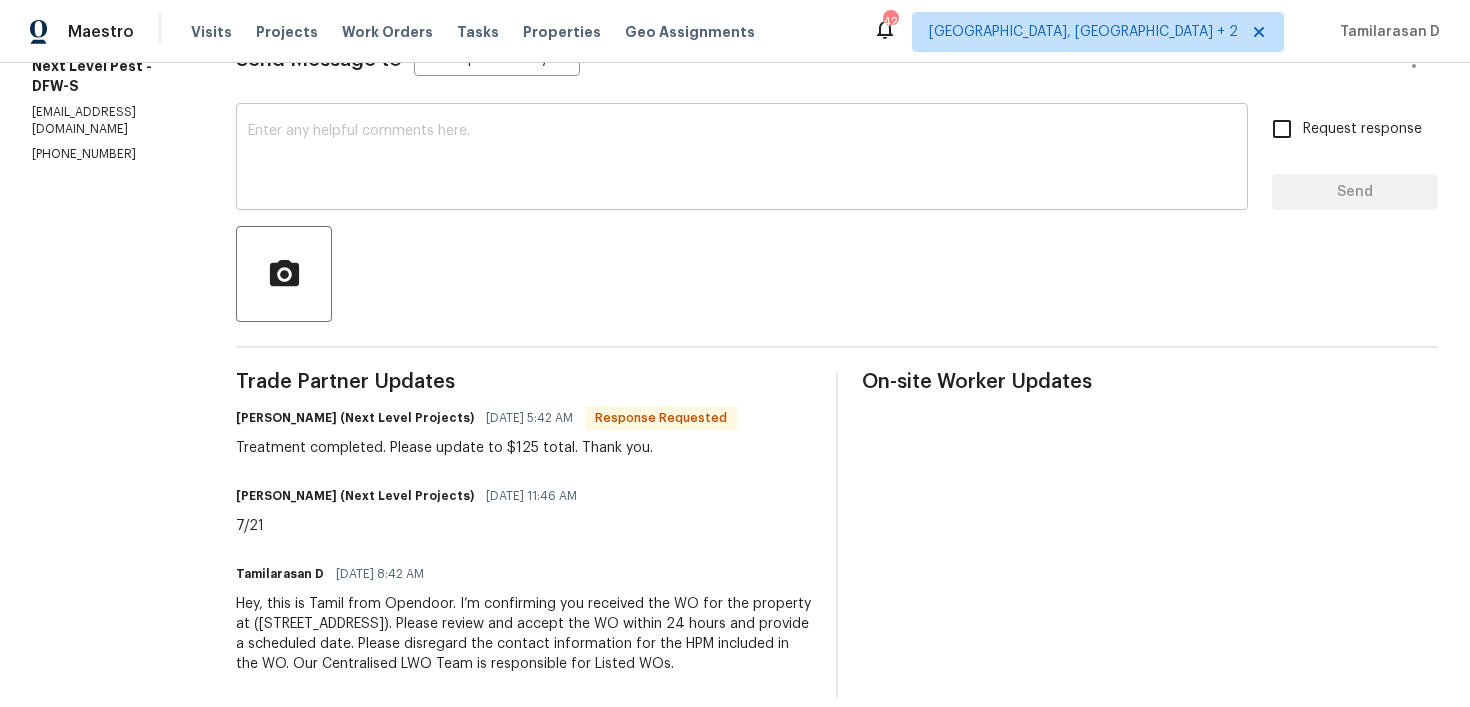 scroll, scrollTop: 330, scrollLeft: 0, axis: vertical 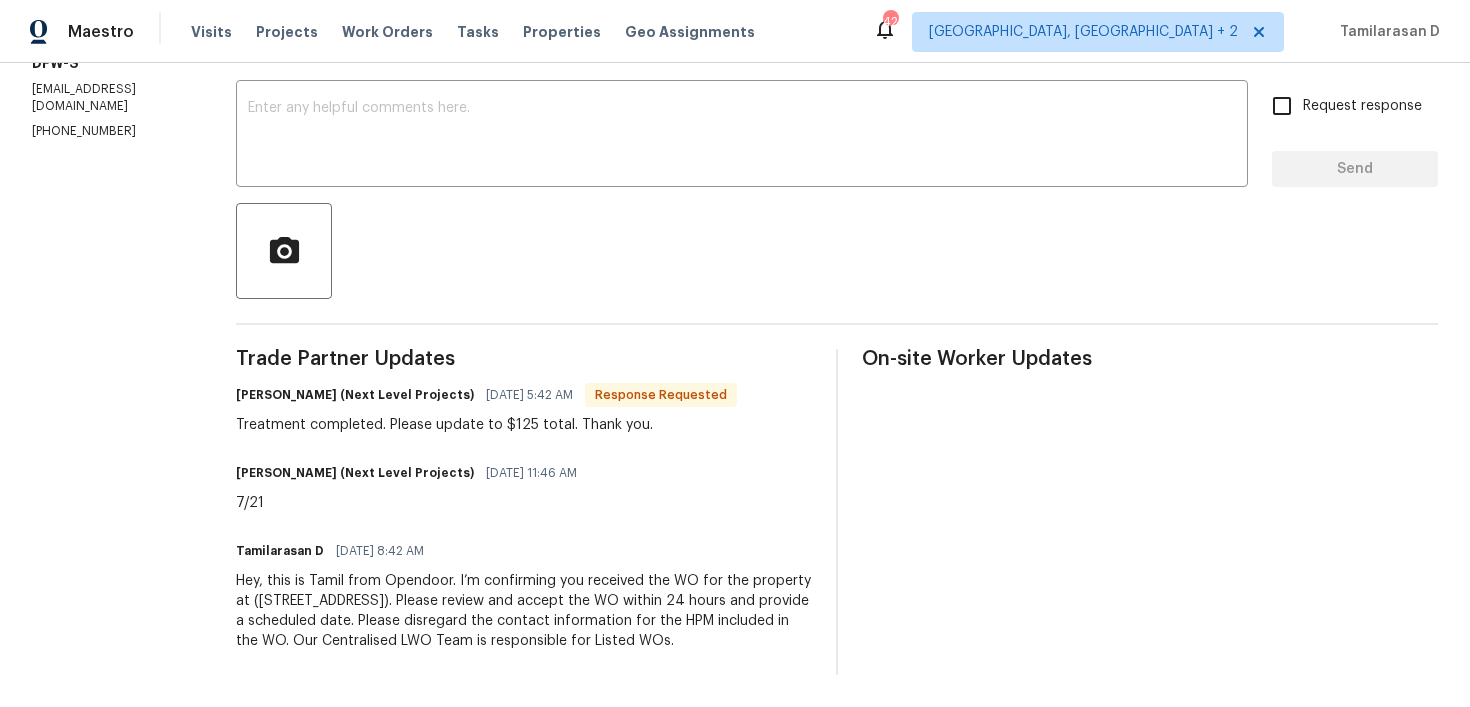 click on "Treatment completed. Please update to $125 total. Thank you." at bounding box center (486, 425) 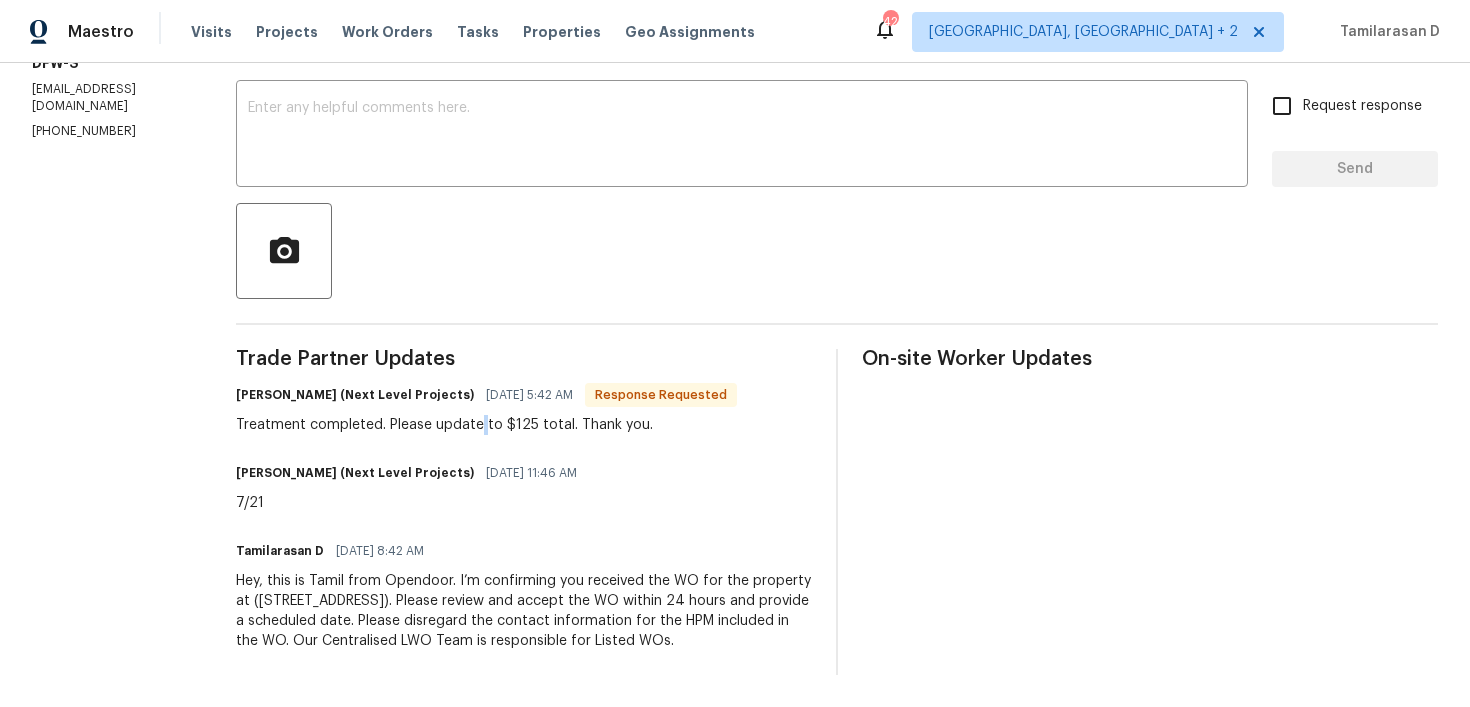 click on "Treatment completed. Please update to $125 total. Thank you." at bounding box center [486, 425] 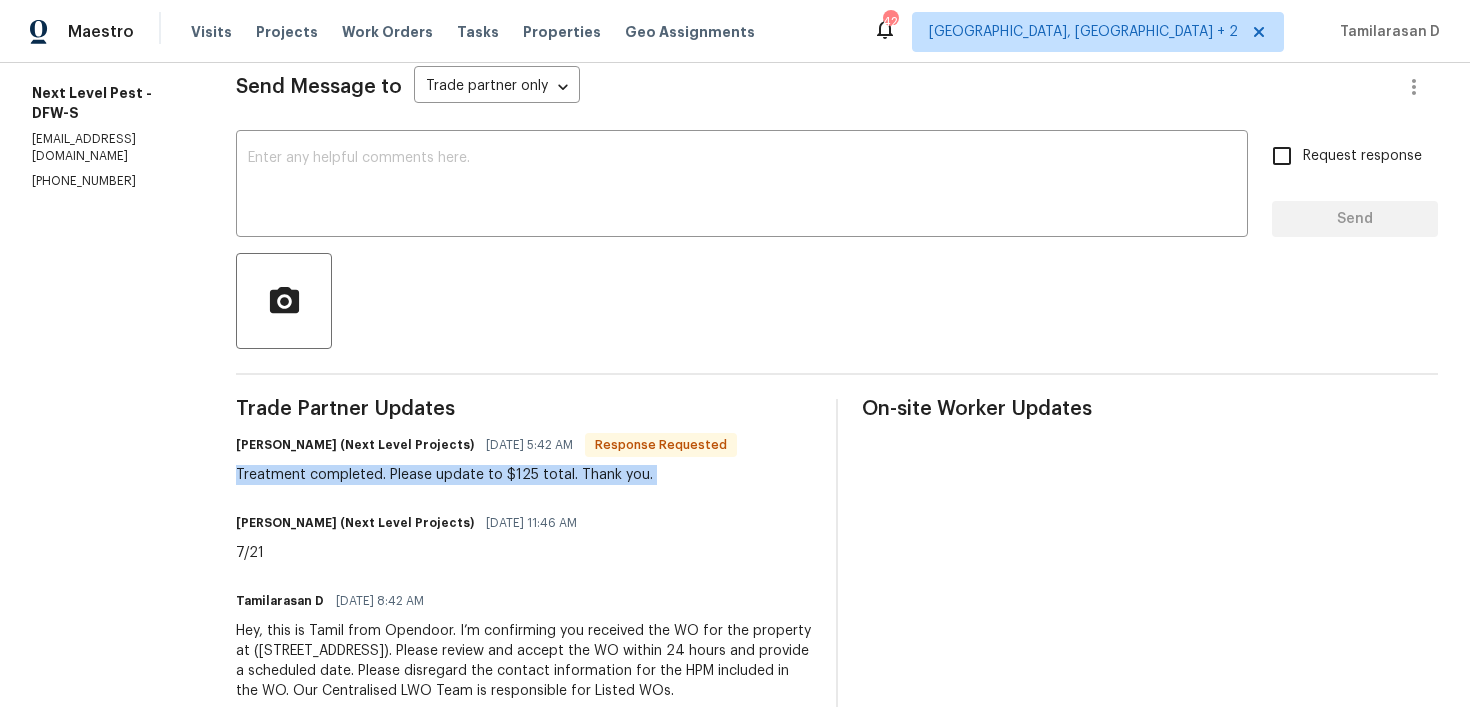 scroll, scrollTop: 265, scrollLeft: 0, axis: vertical 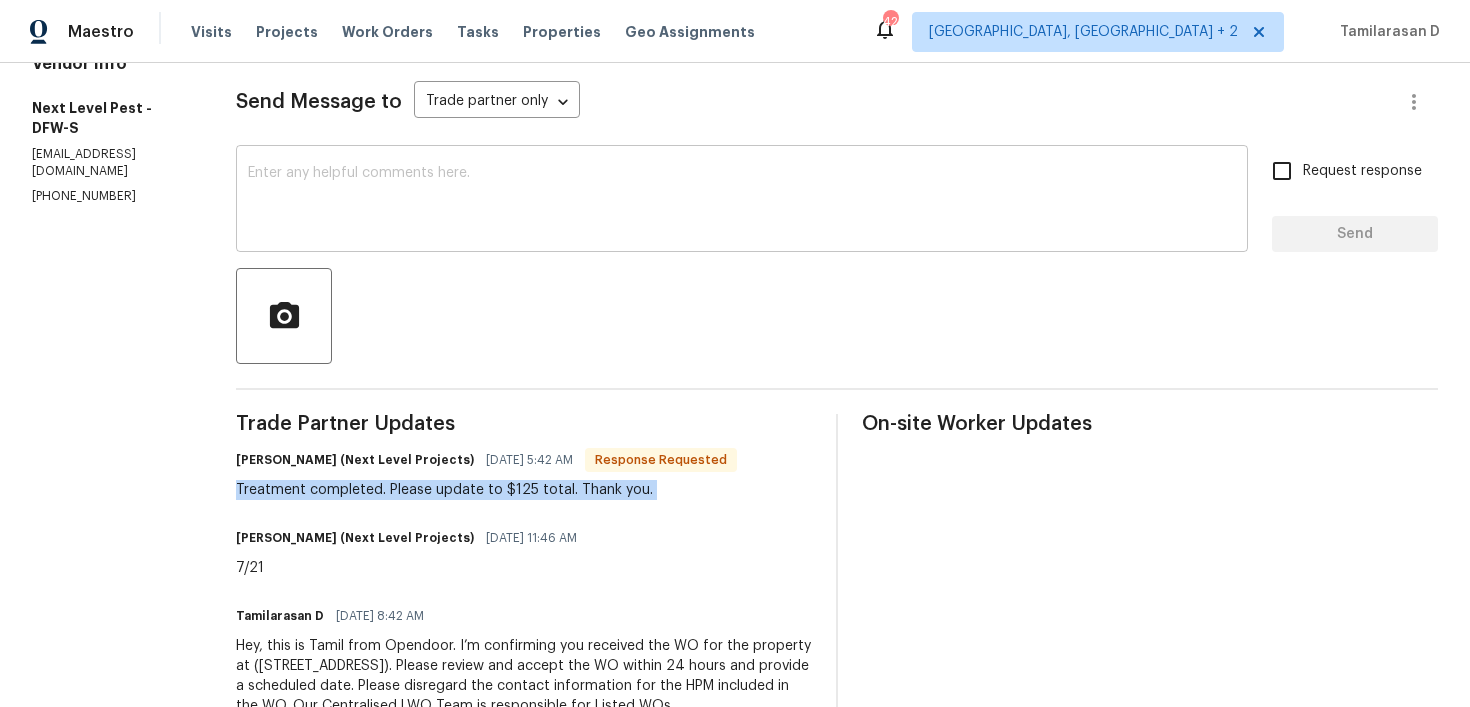 click on "x ​" at bounding box center [742, 201] 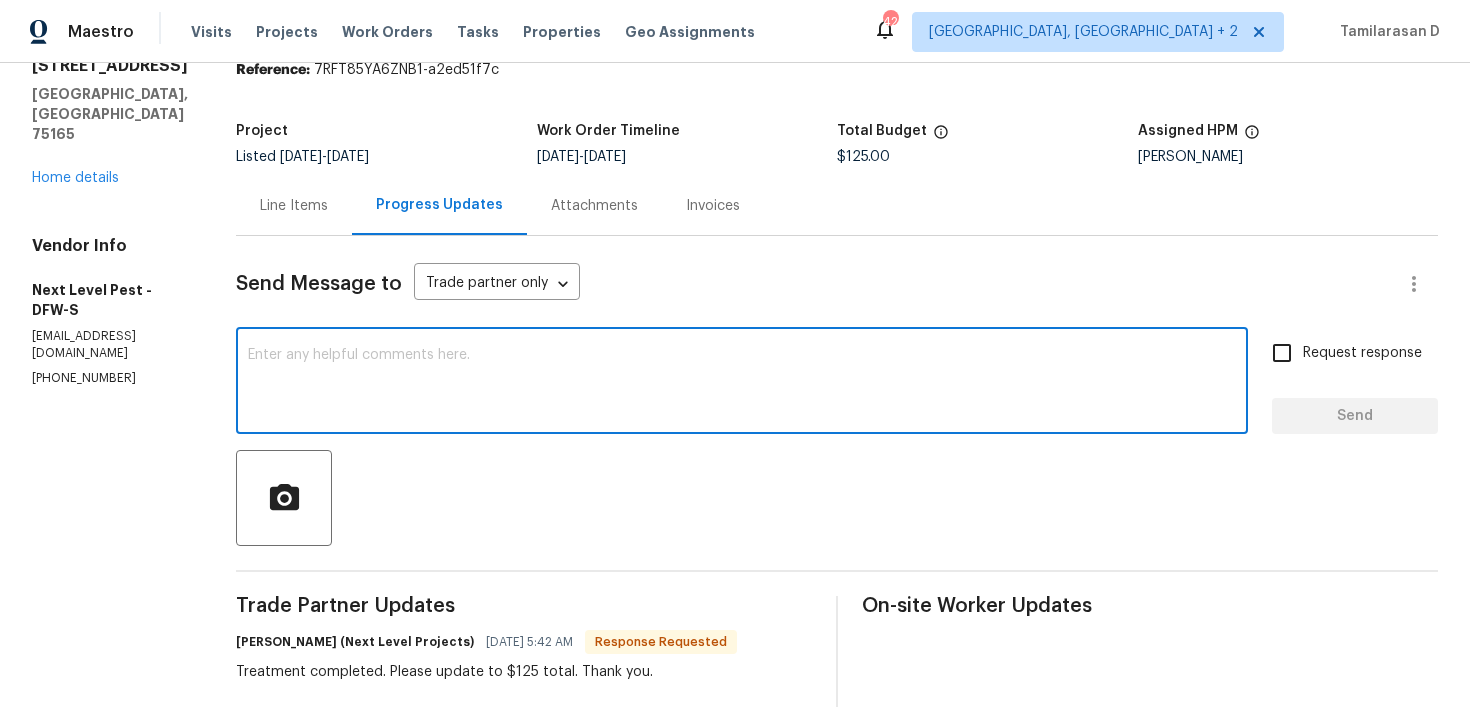 scroll, scrollTop: 40, scrollLeft: 0, axis: vertical 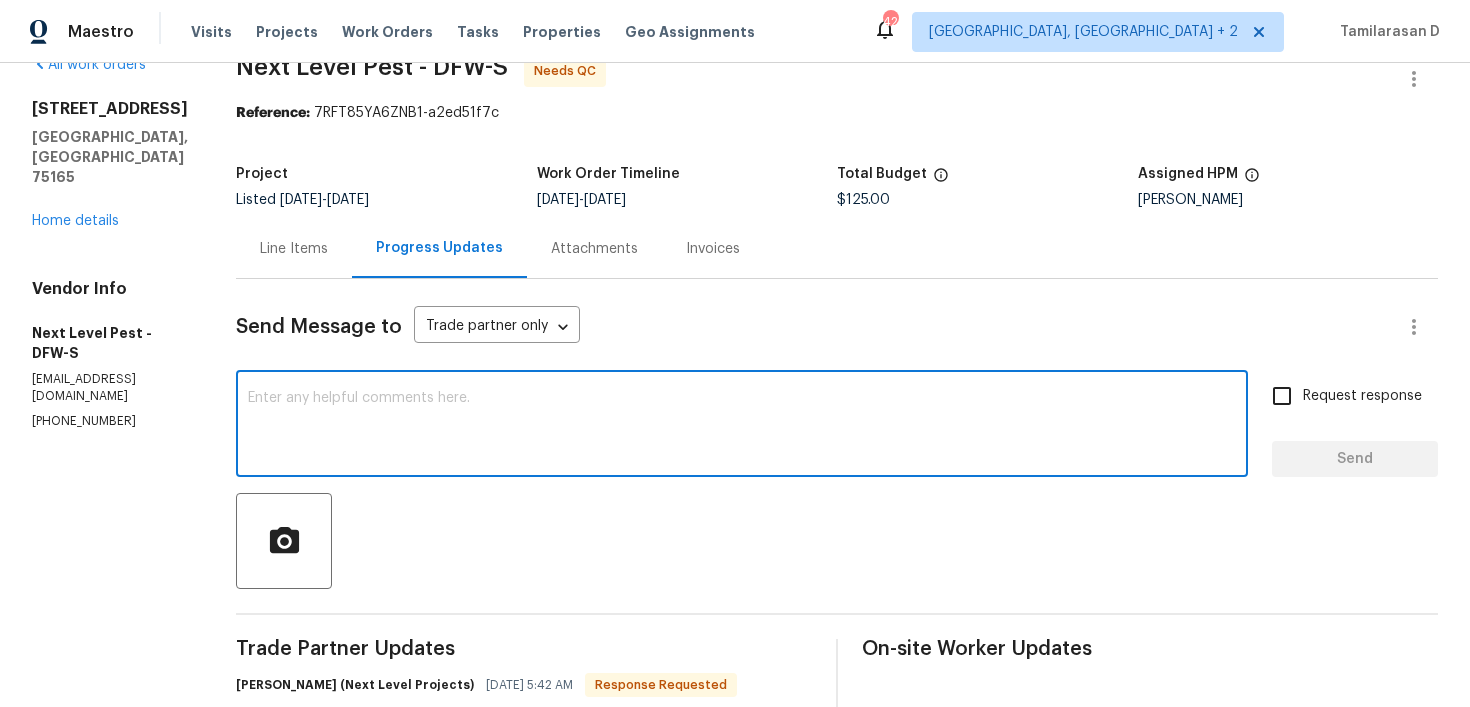 click on "Line Items" at bounding box center (294, 248) 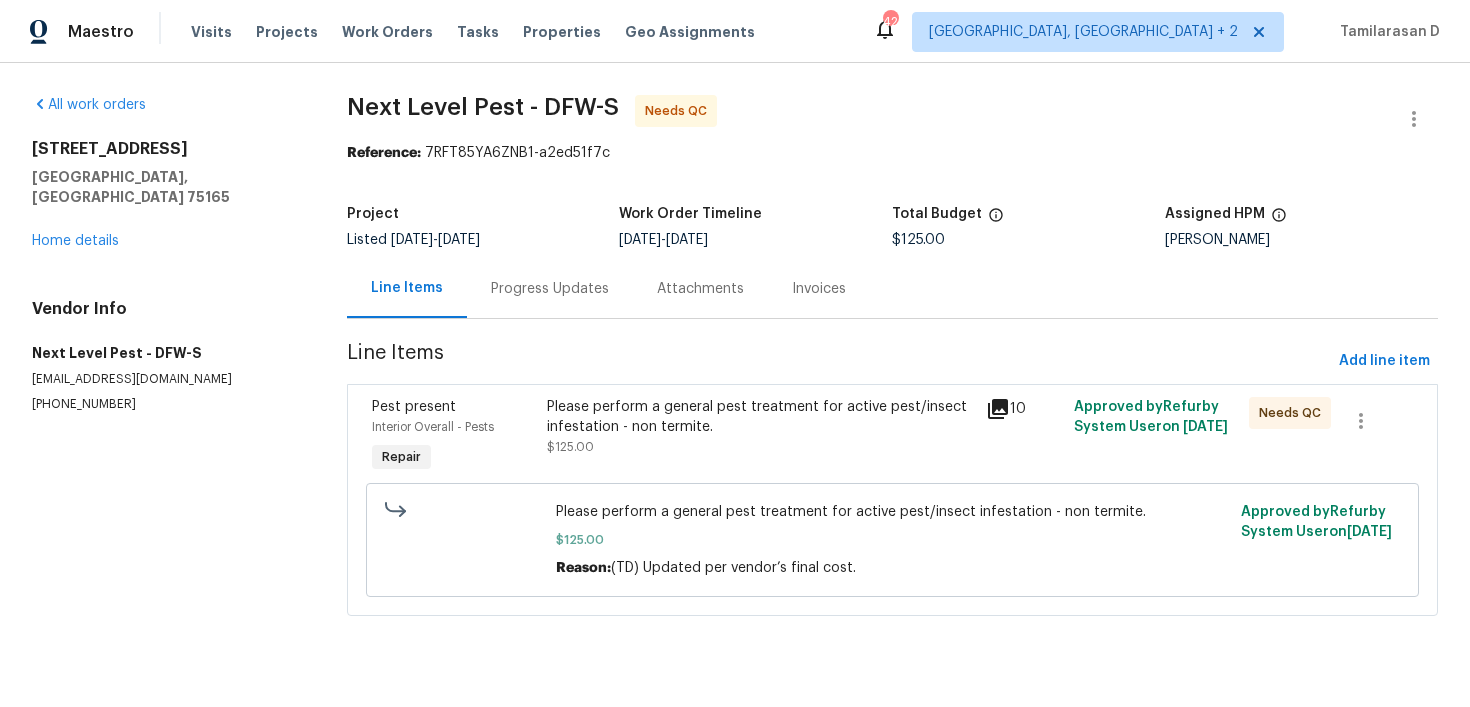 click on "Please perform a general pest treatment for active pest/insect infestation - non termite." at bounding box center (760, 417) 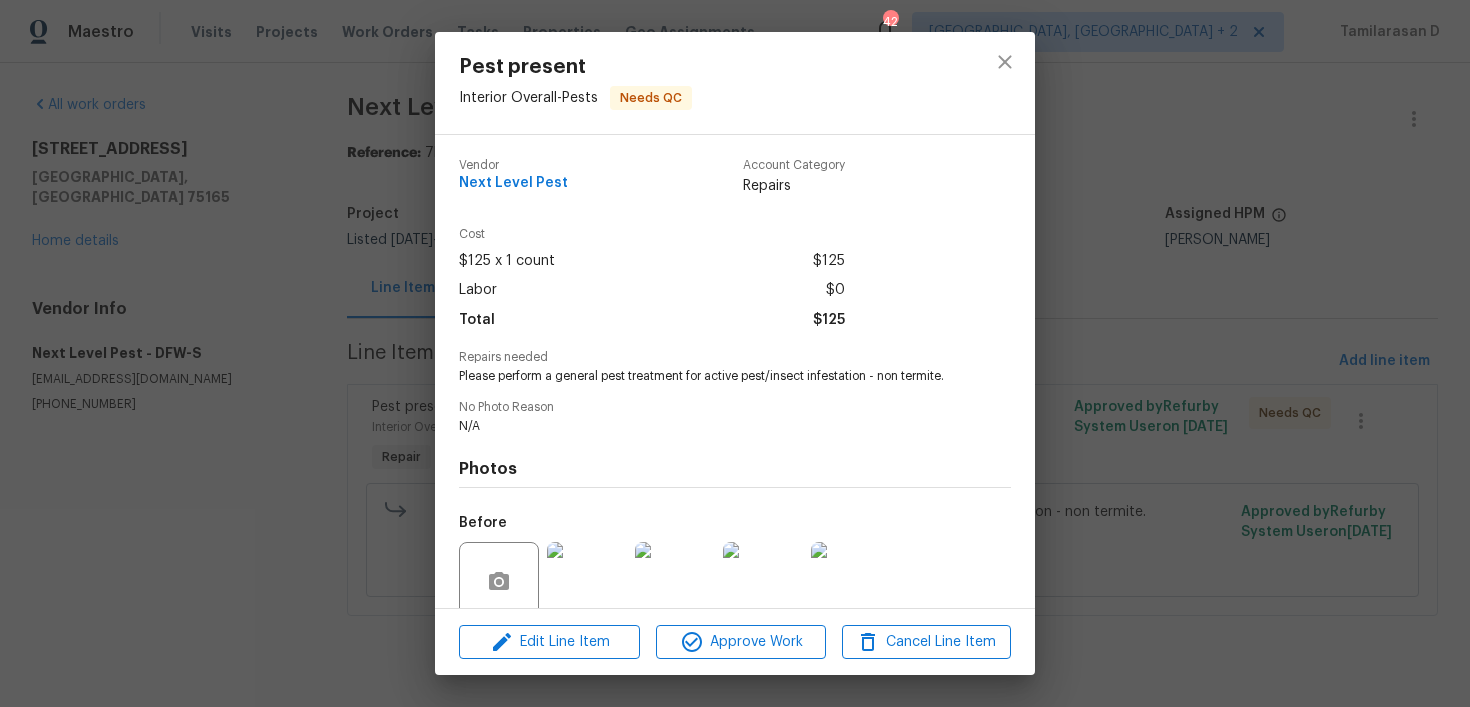 scroll, scrollTop: 163, scrollLeft: 0, axis: vertical 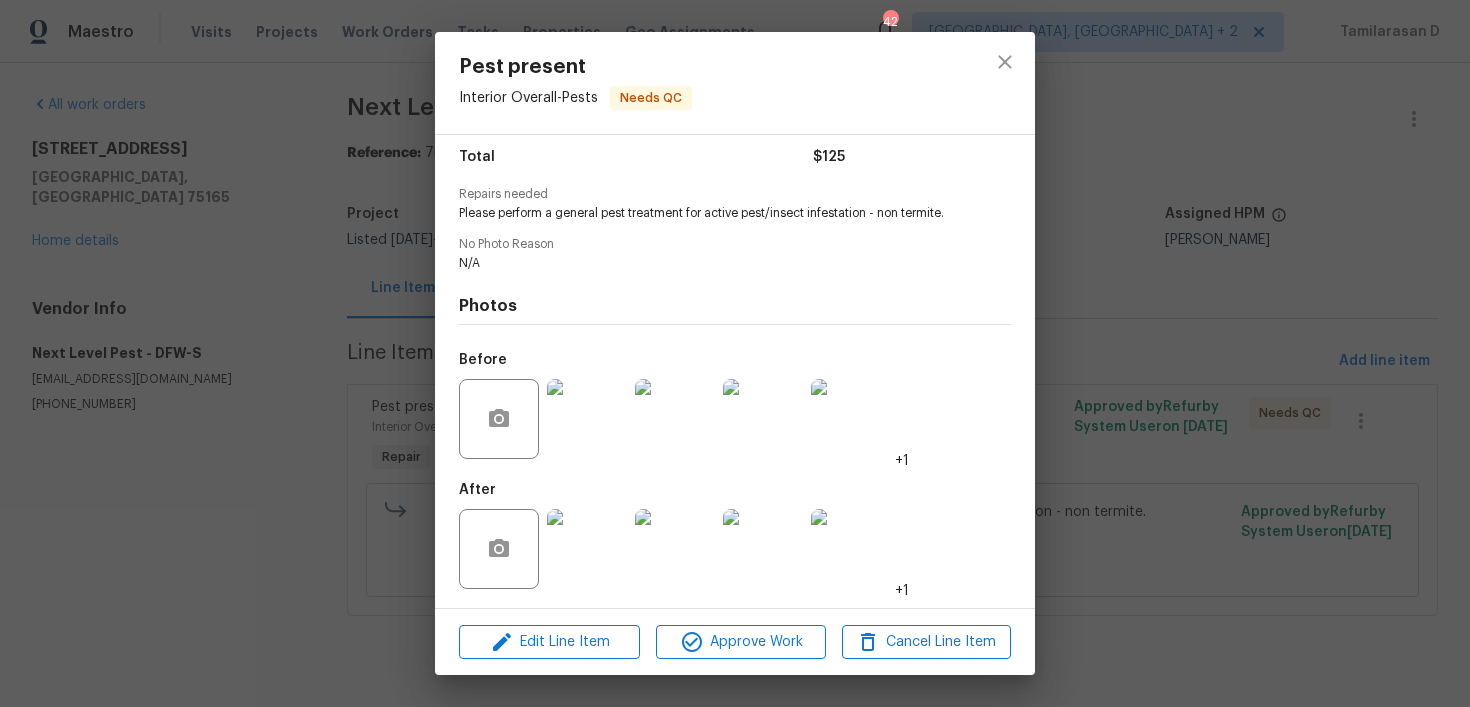 click at bounding box center [587, 419] 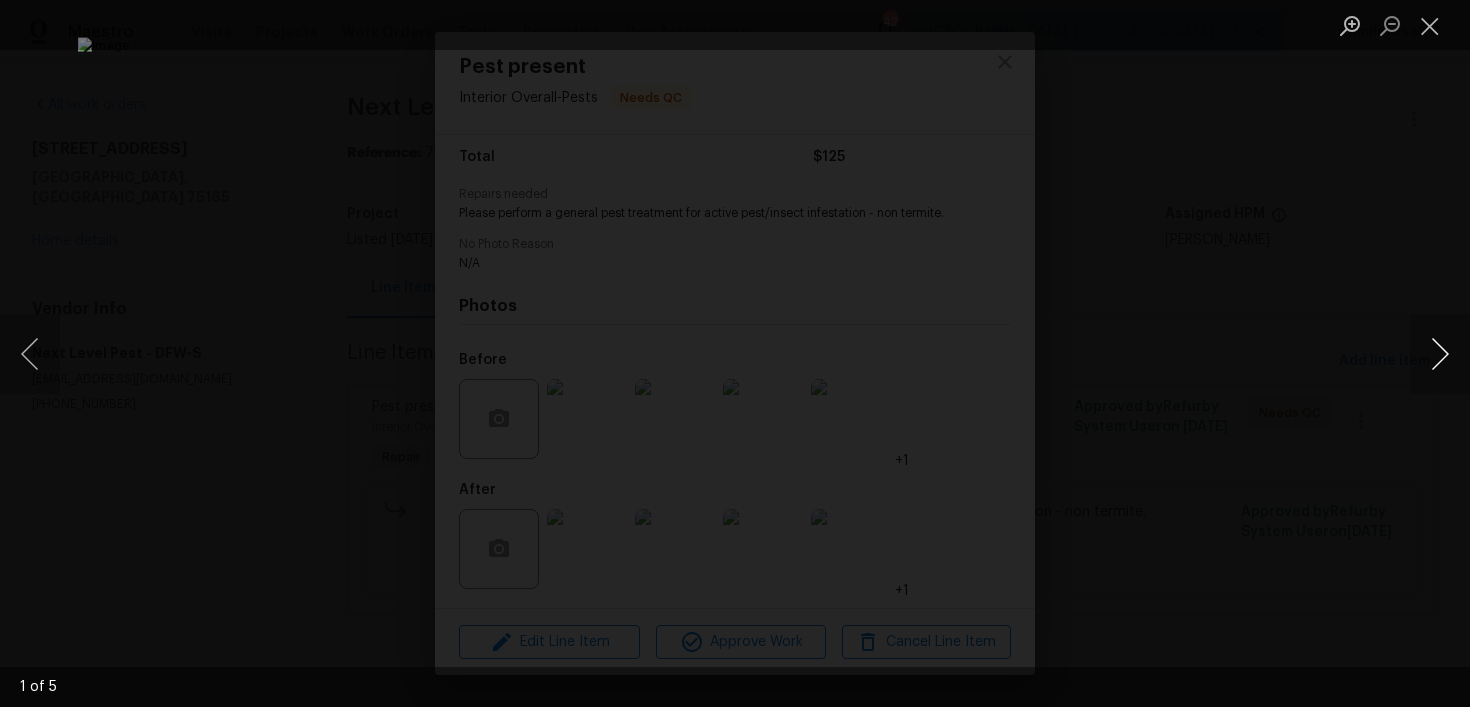 click at bounding box center [1440, 354] 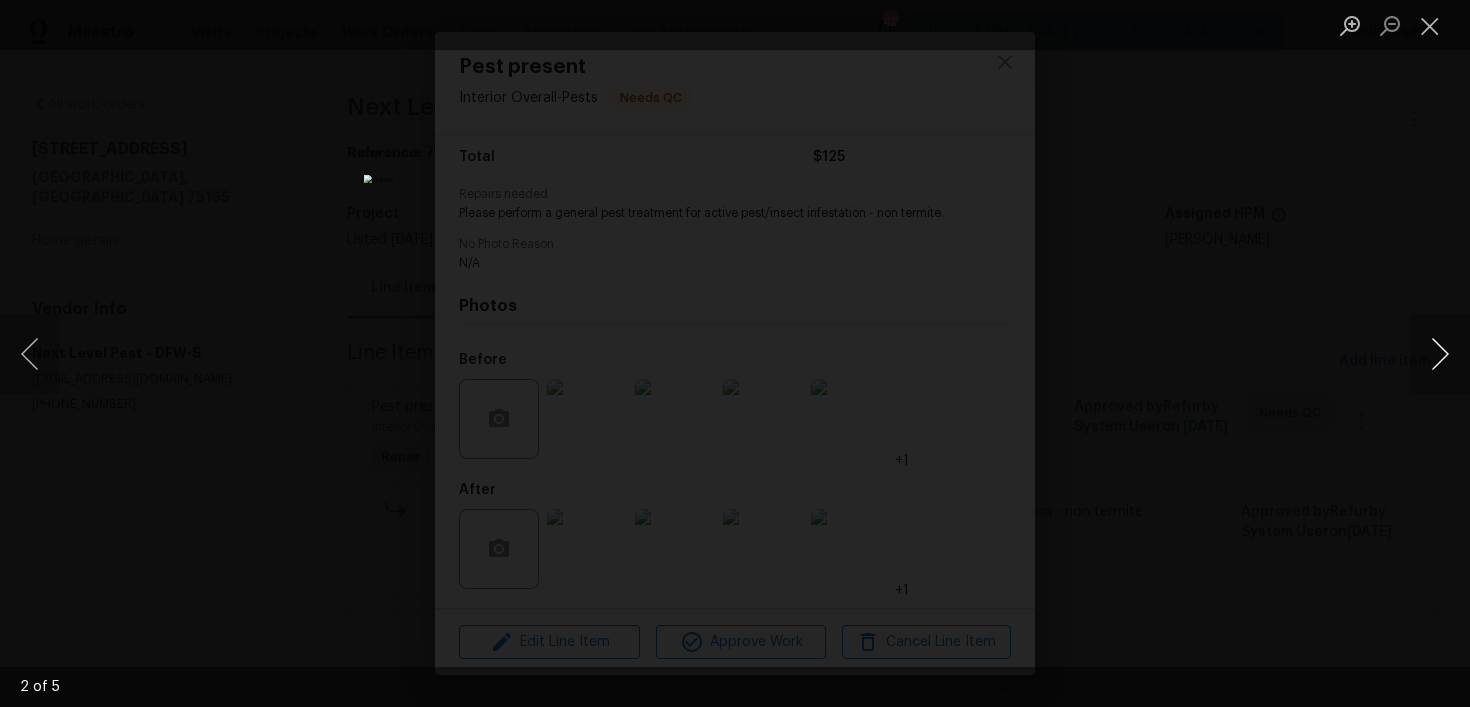 click at bounding box center [1440, 354] 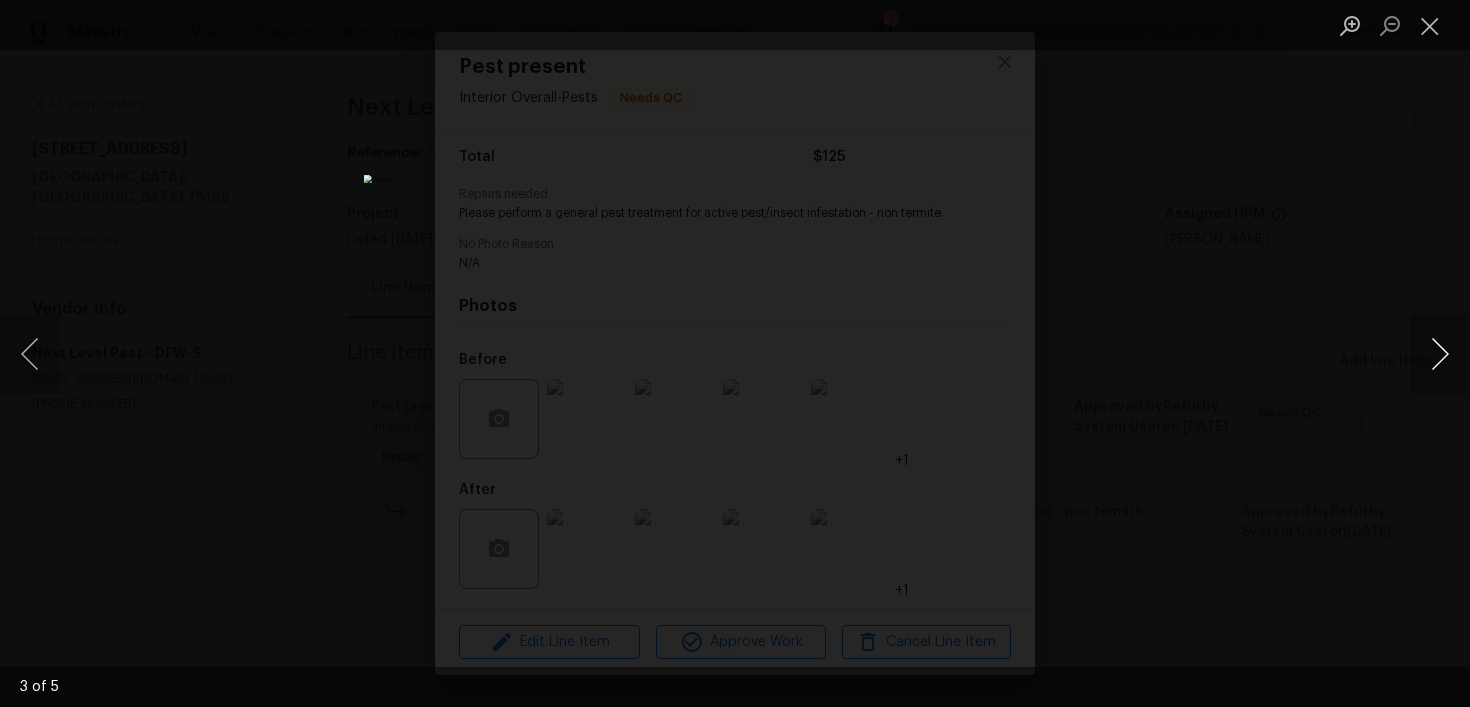 click at bounding box center [1440, 354] 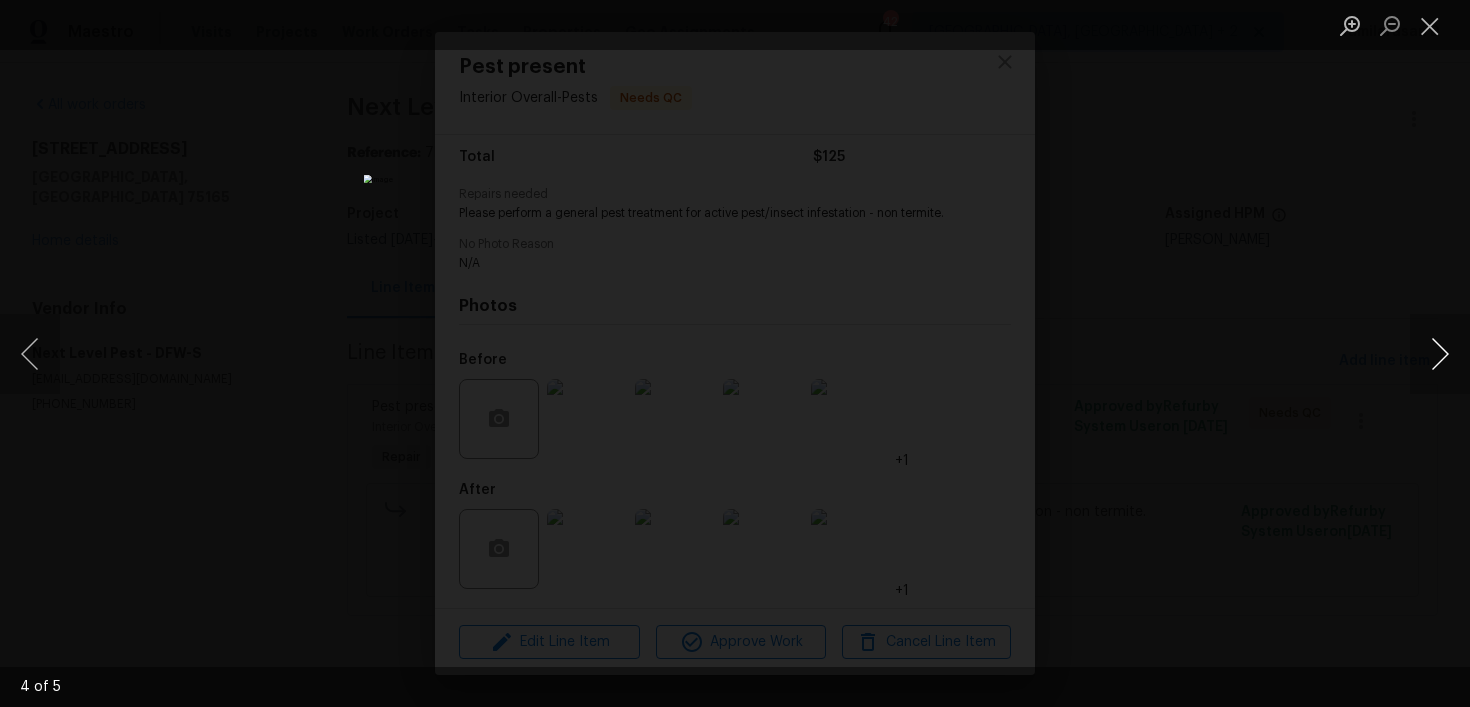 click at bounding box center (1440, 354) 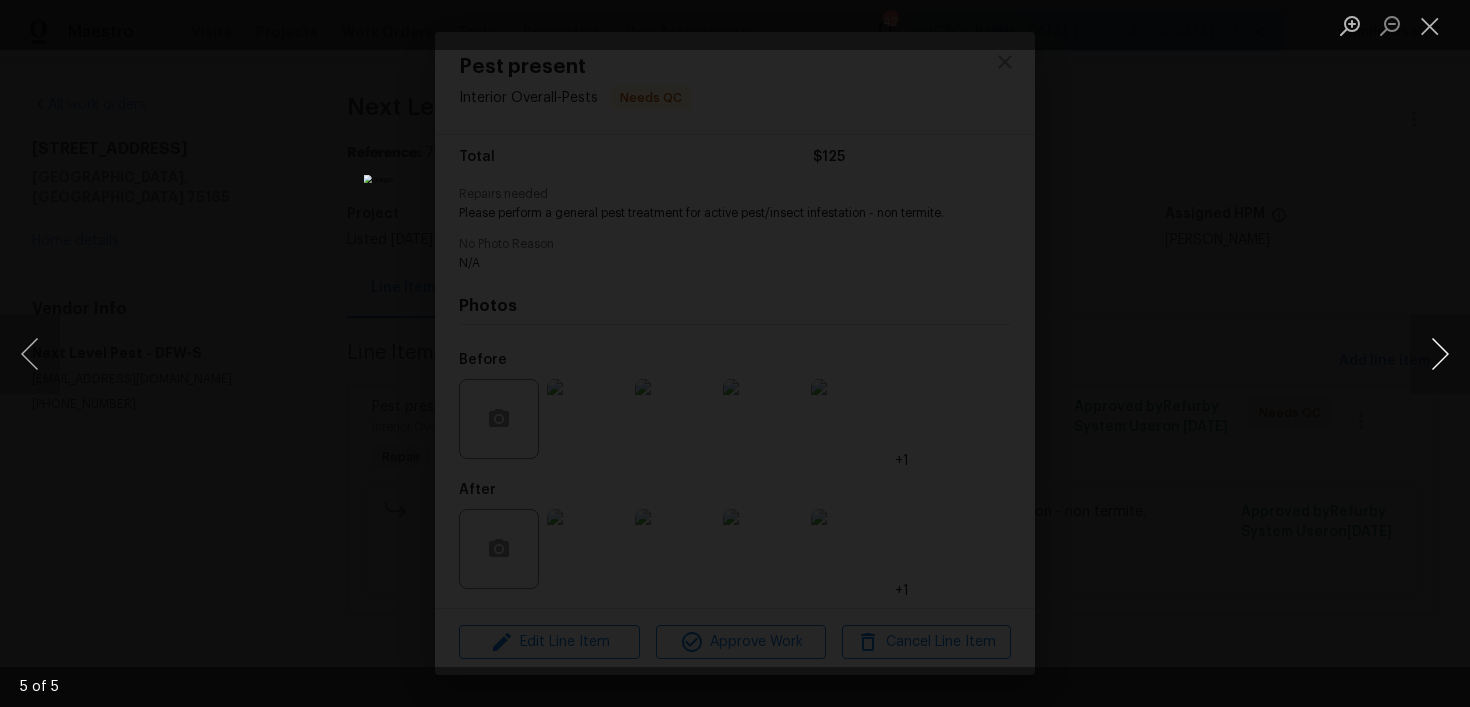 click at bounding box center (1440, 354) 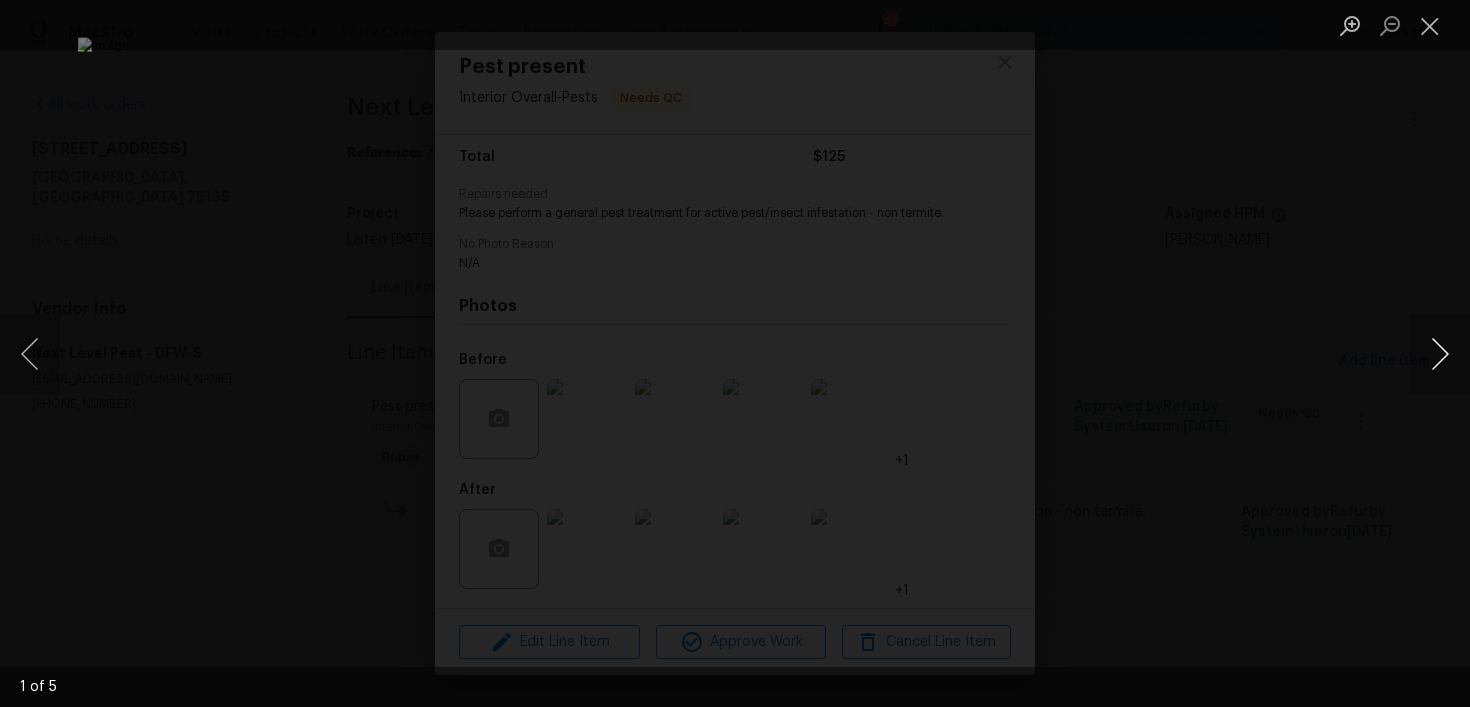 click at bounding box center (1440, 354) 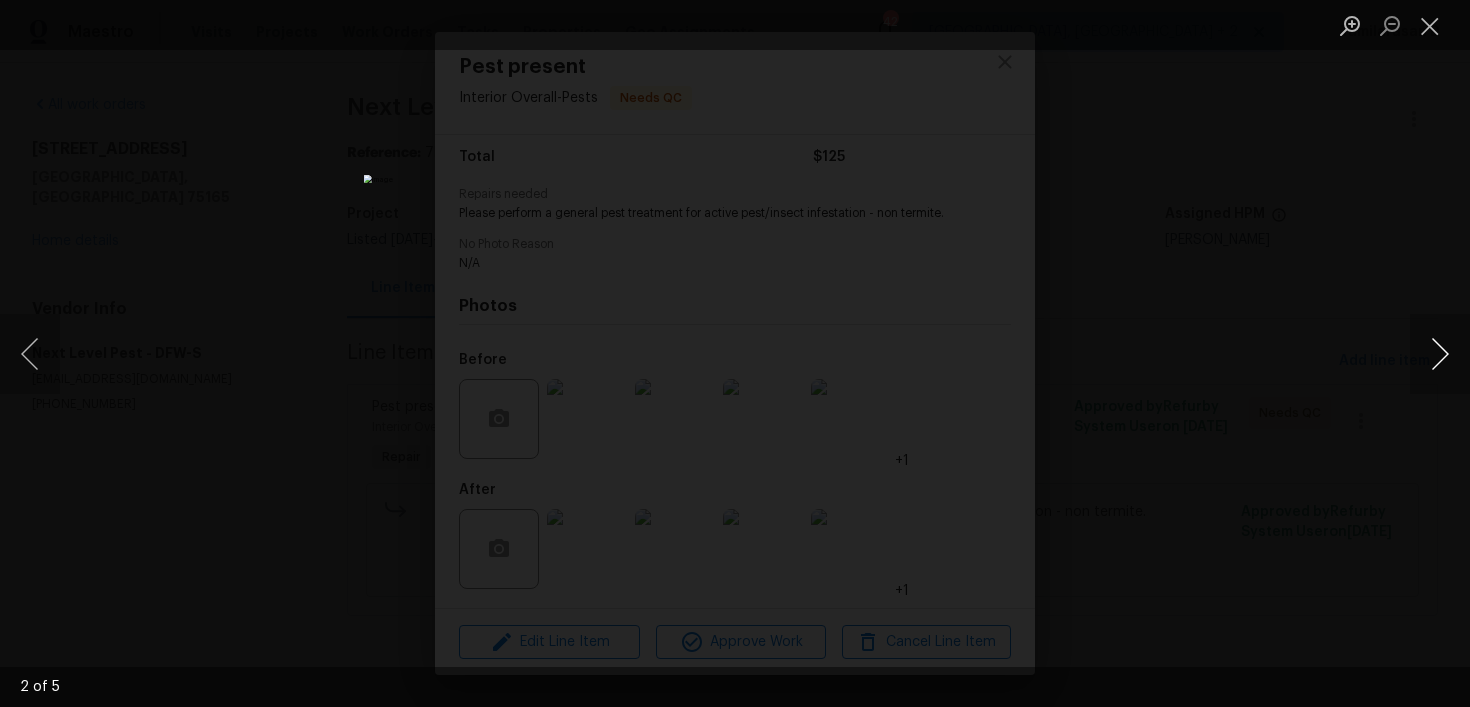 click at bounding box center (1440, 354) 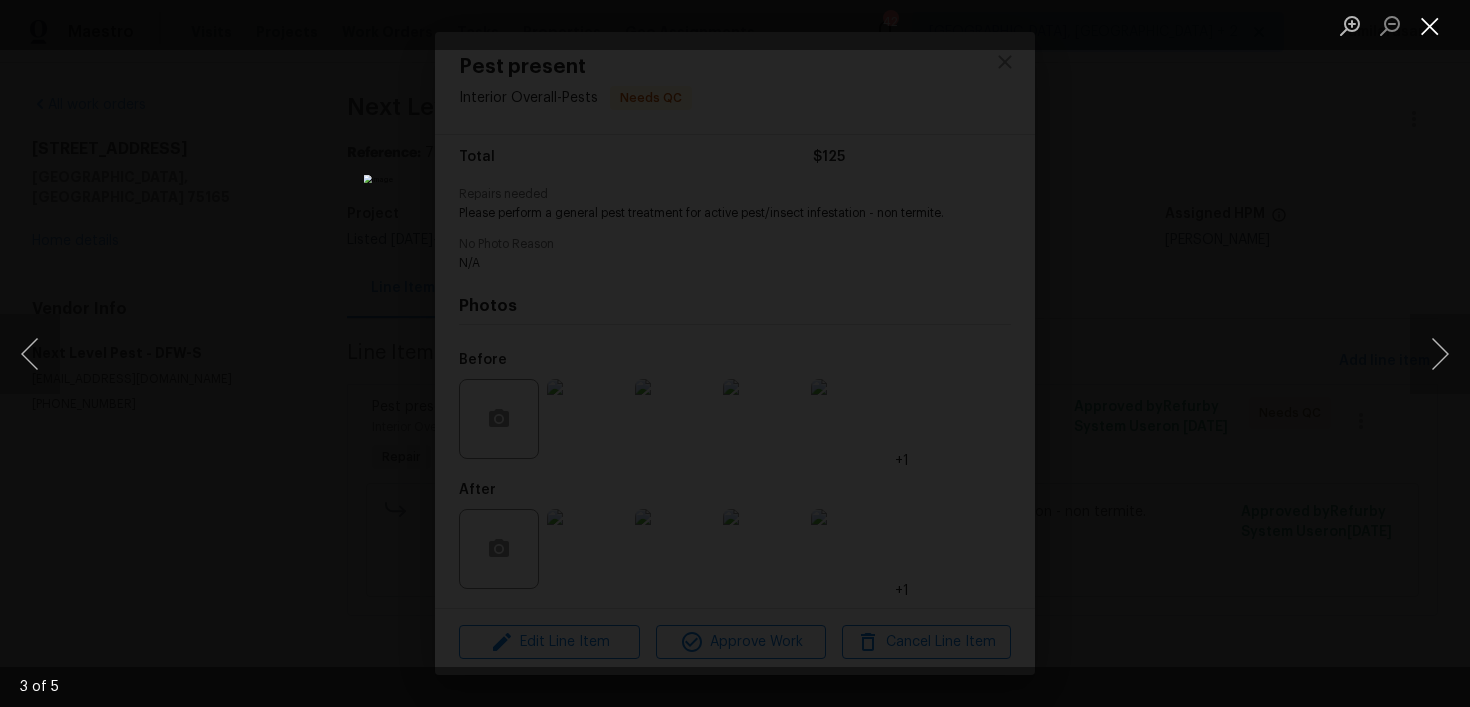 click at bounding box center [1430, 25] 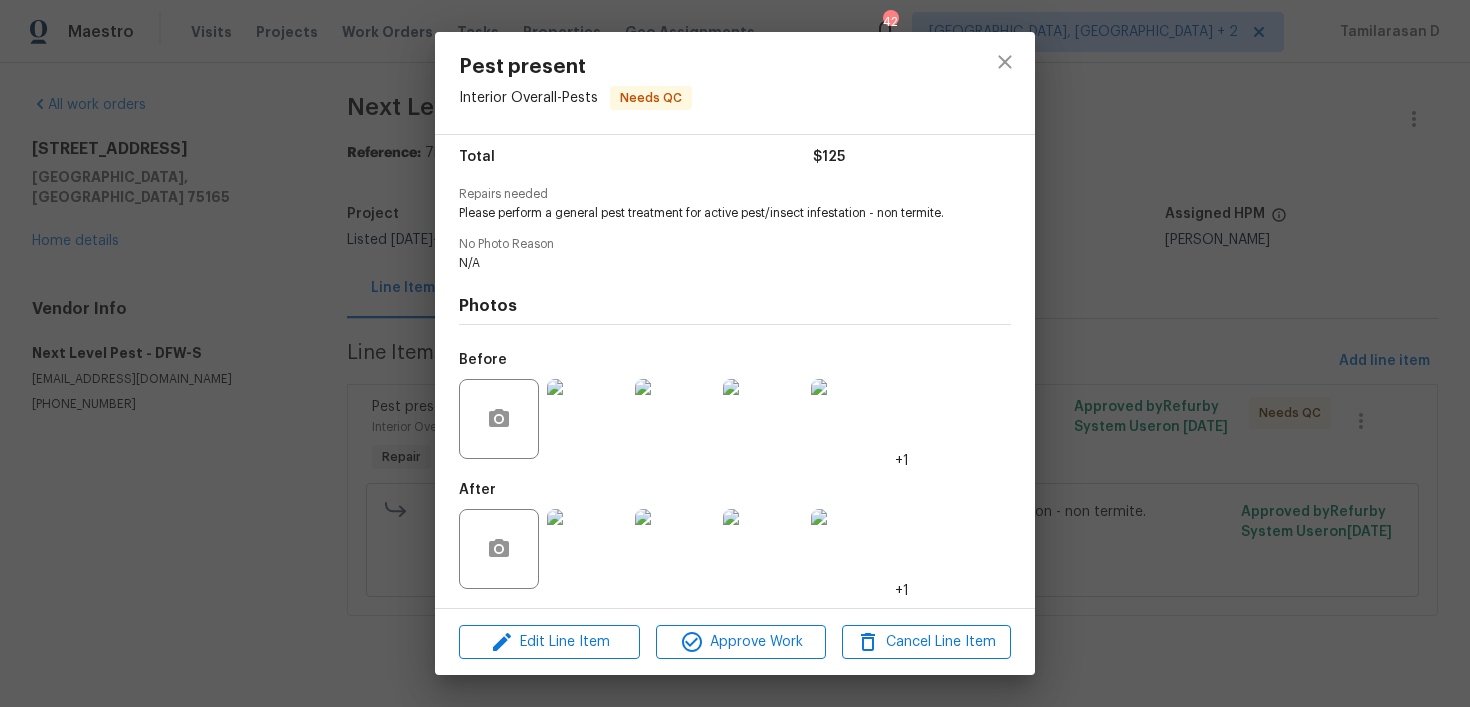 click at bounding box center [587, 549] 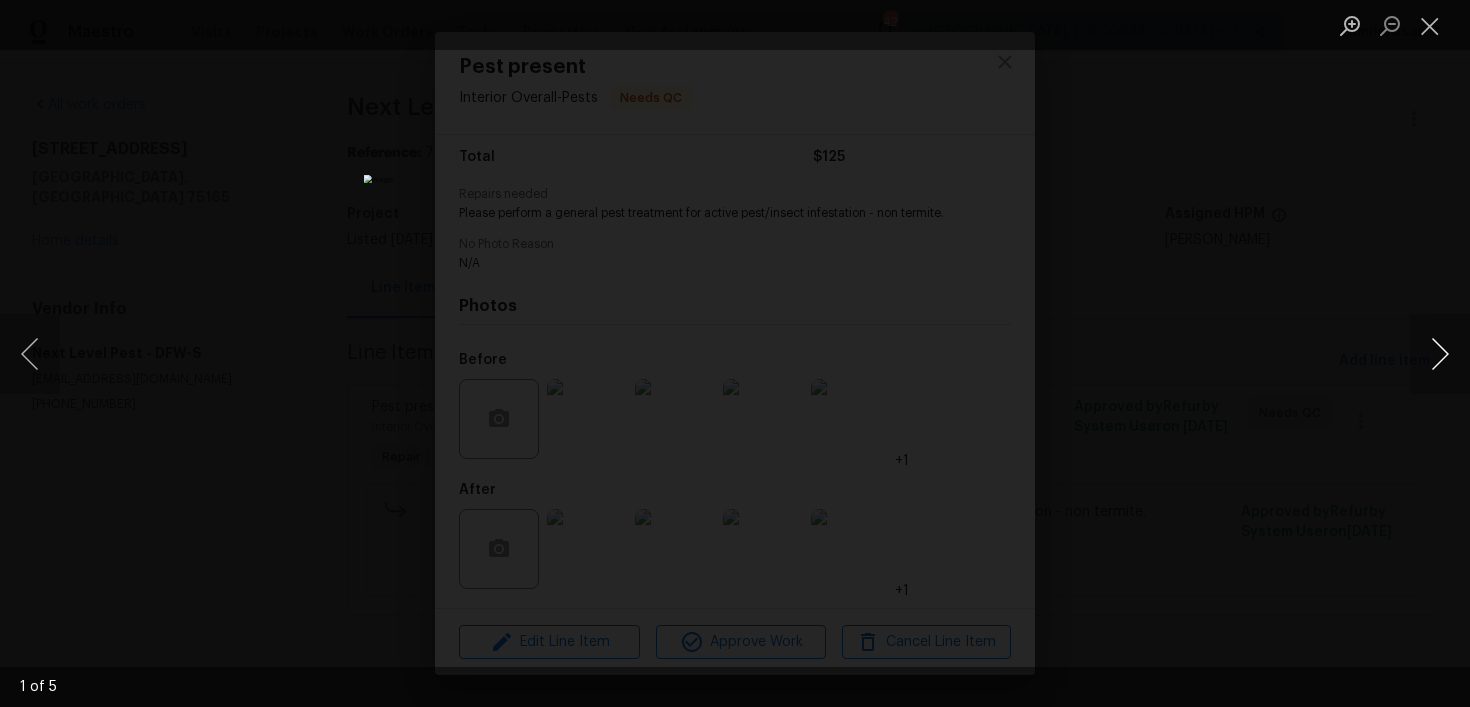 click at bounding box center (1440, 354) 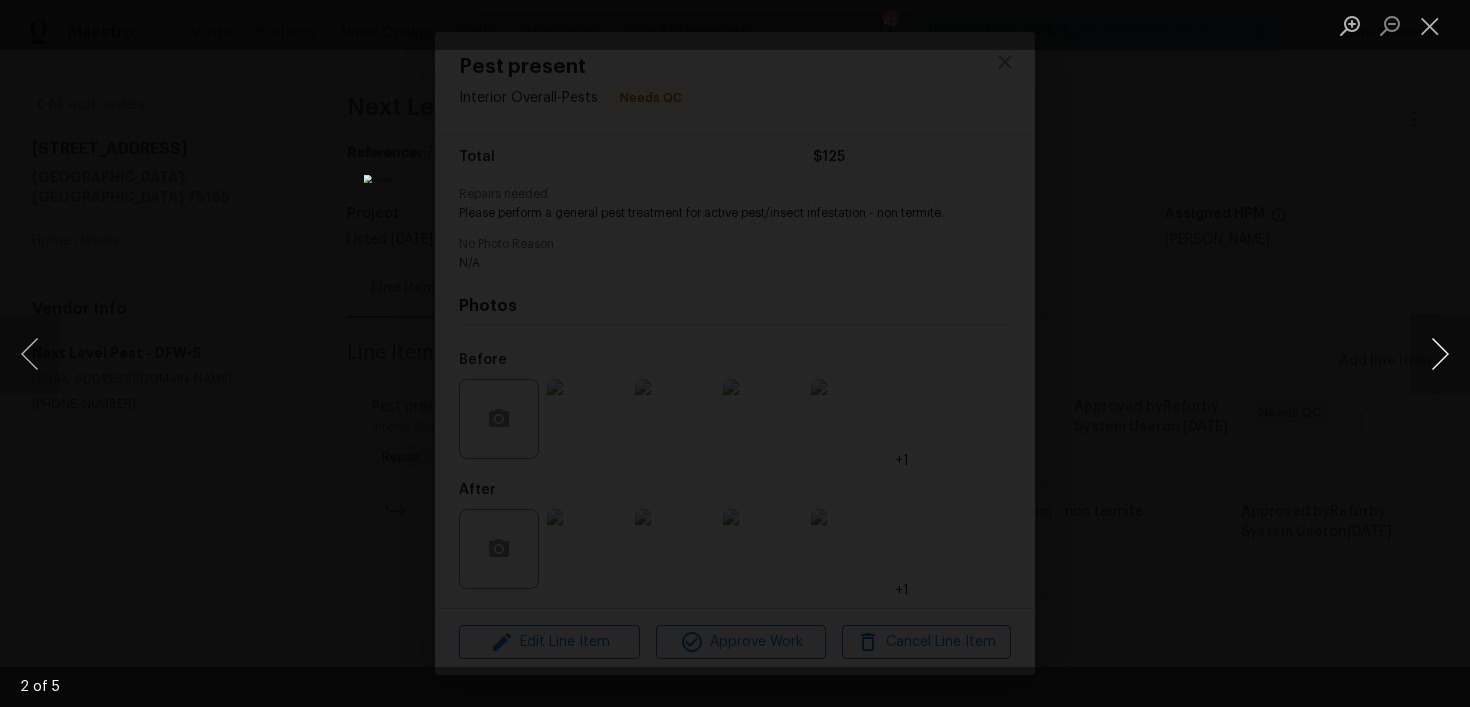 click at bounding box center [1440, 354] 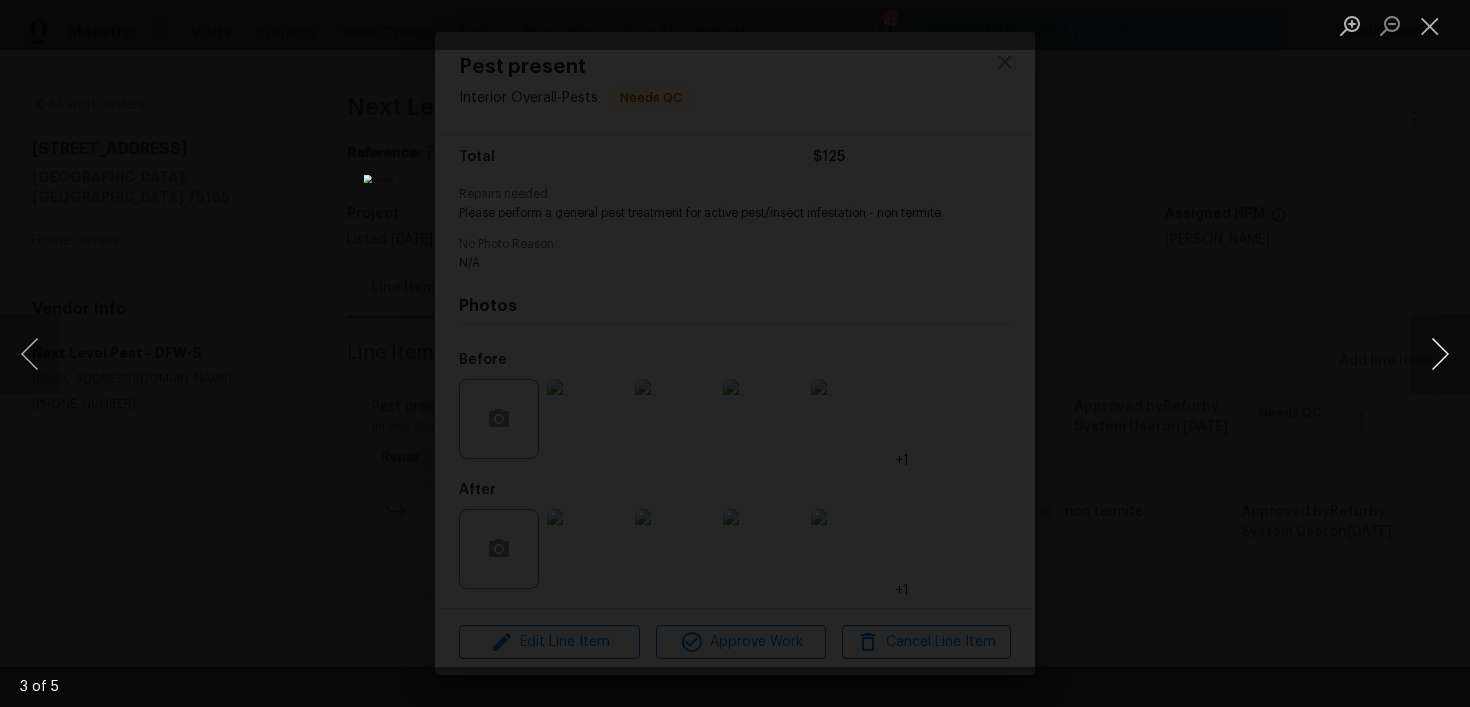 click at bounding box center (1440, 354) 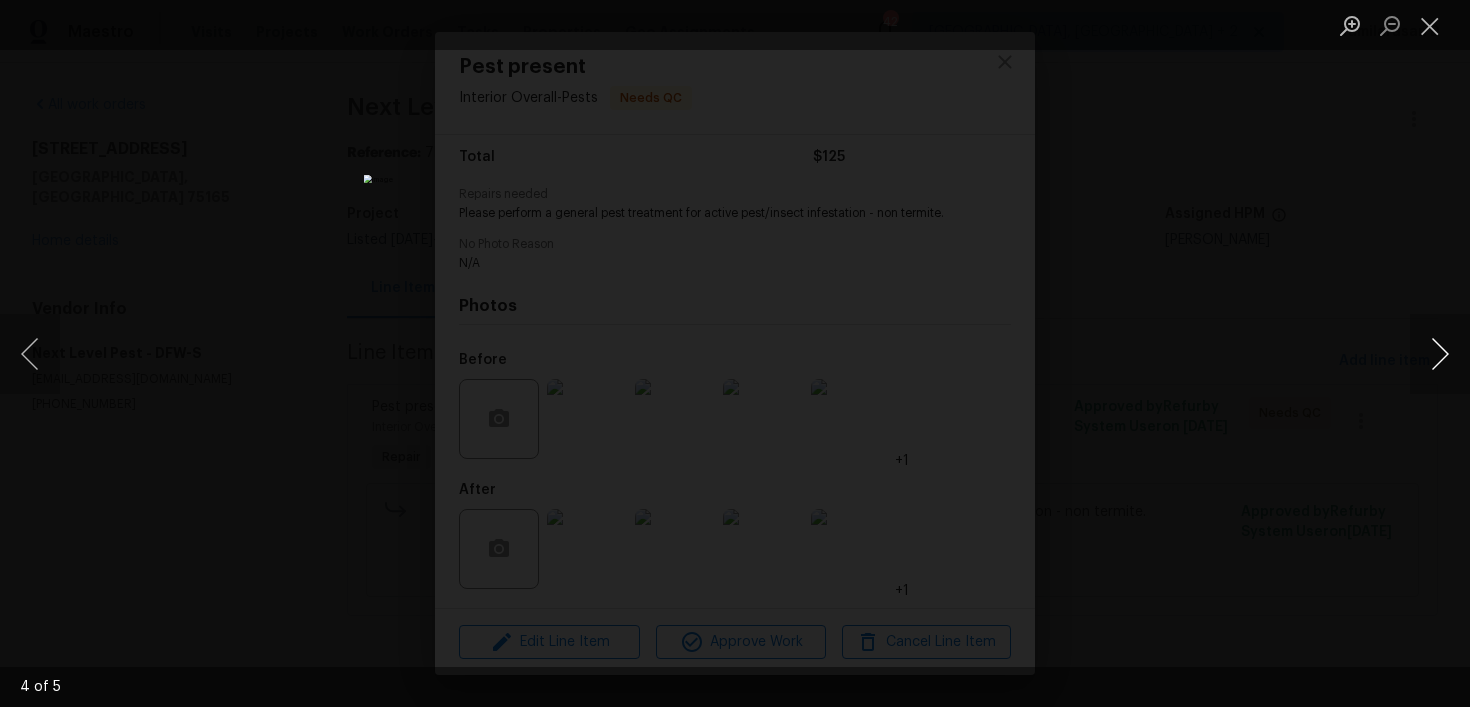 click at bounding box center [1440, 354] 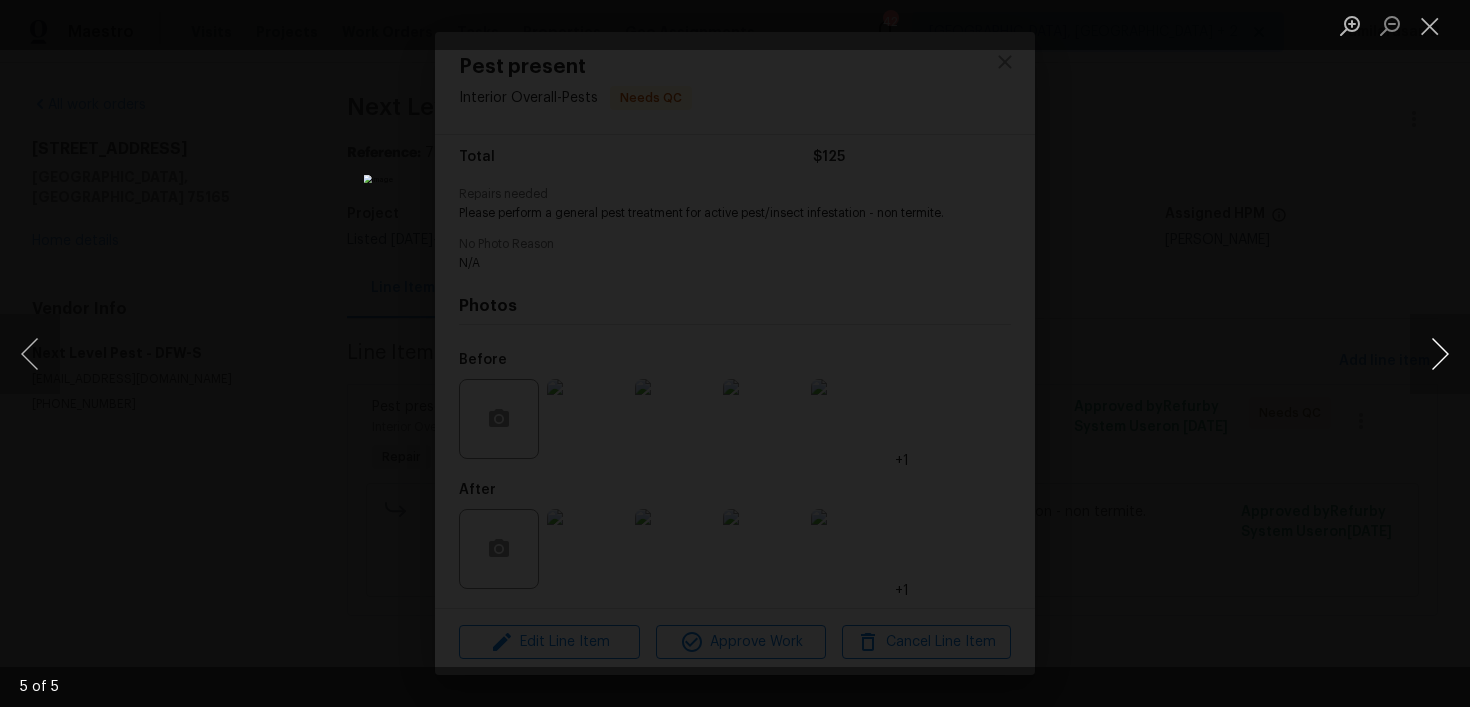 click at bounding box center [1440, 354] 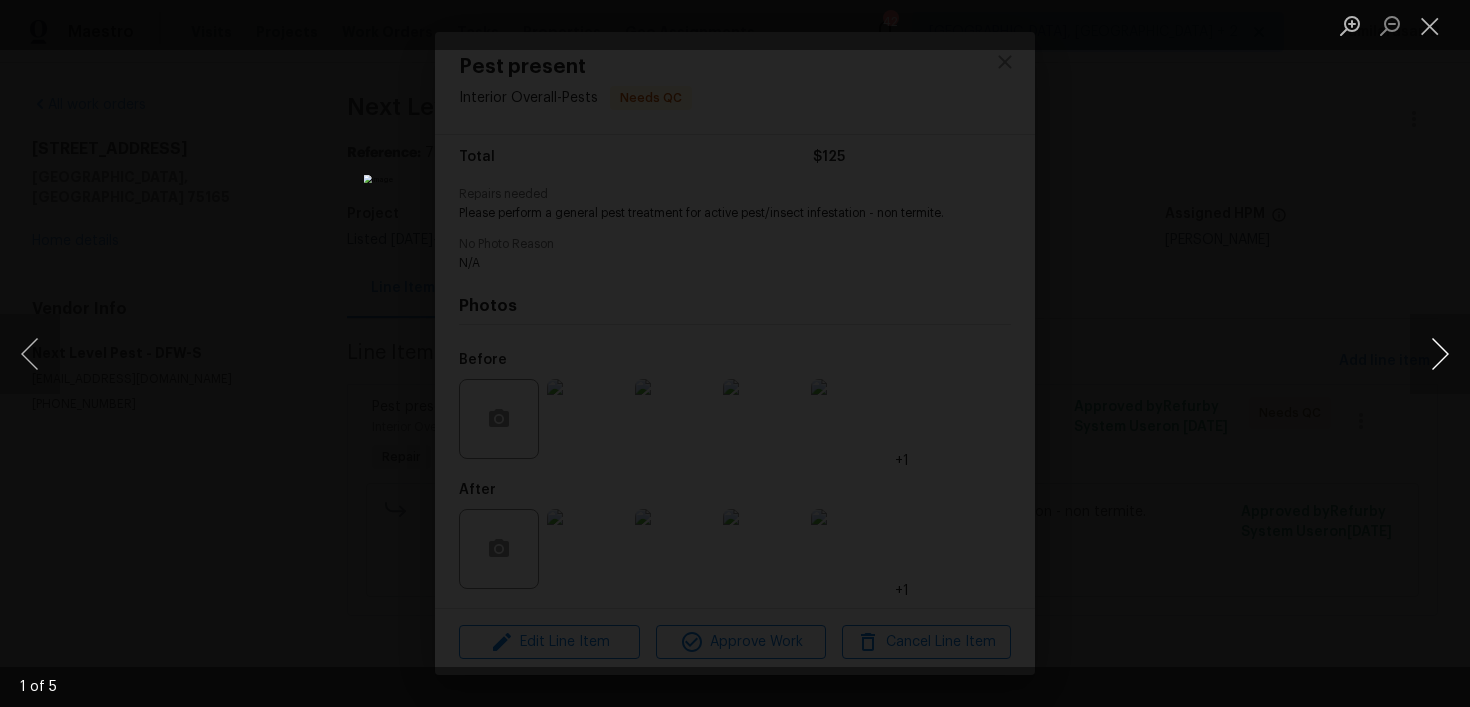click at bounding box center (1440, 354) 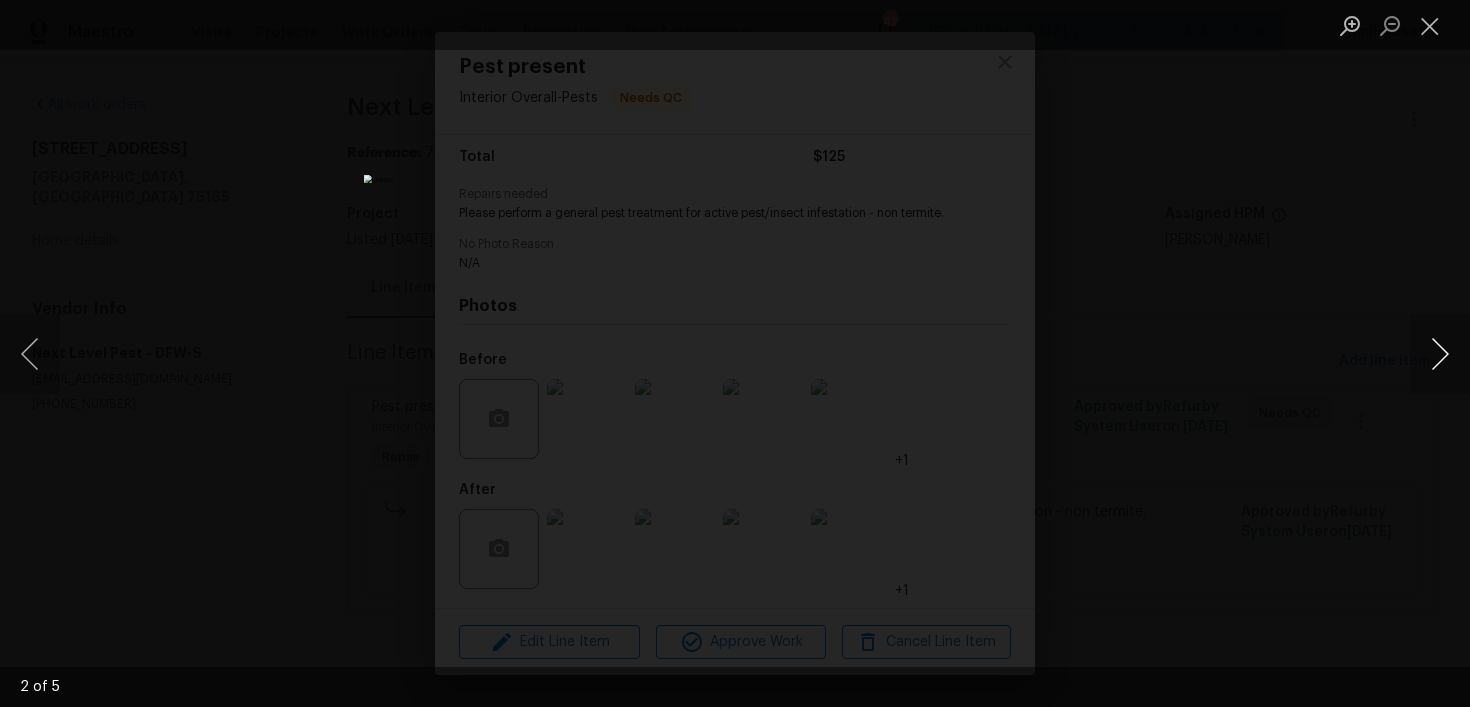 click at bounding box center (1440, 354) 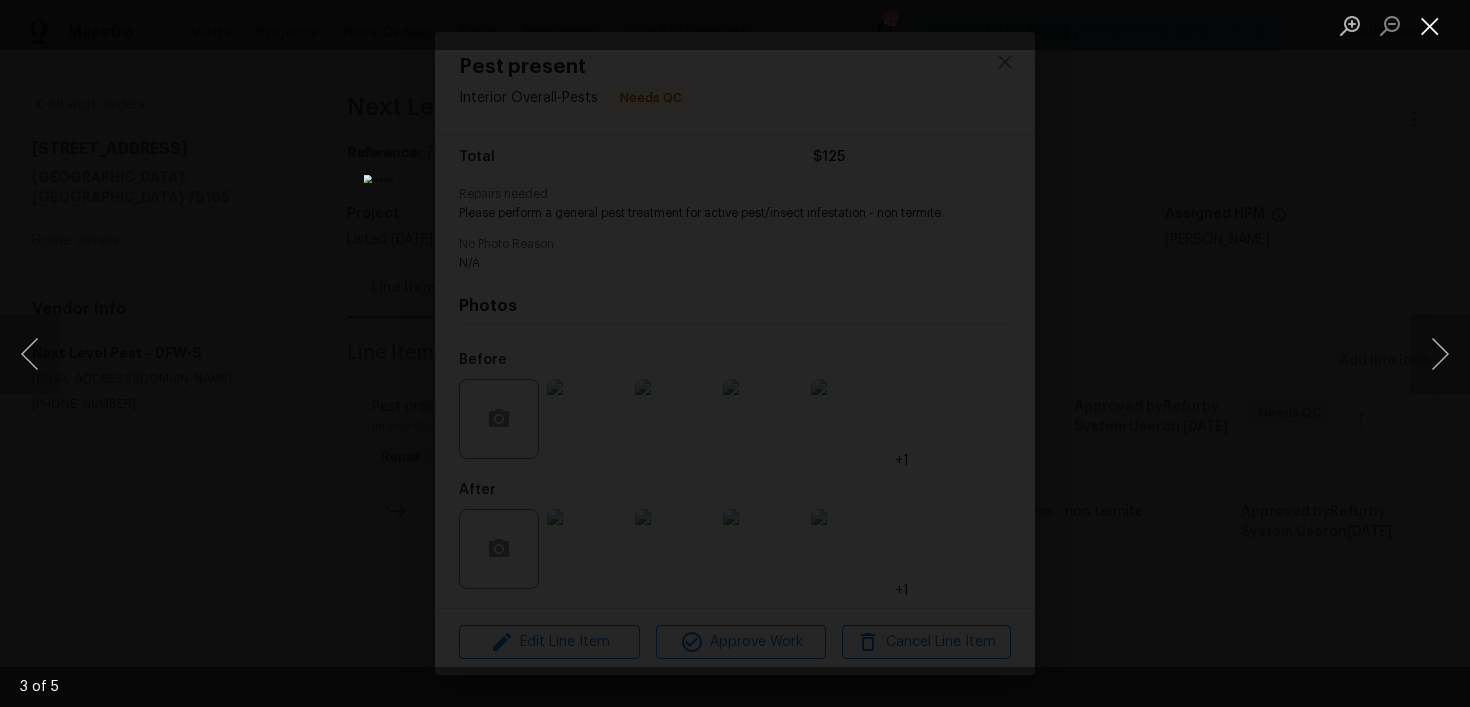 click at bounding box center (1430, 25) 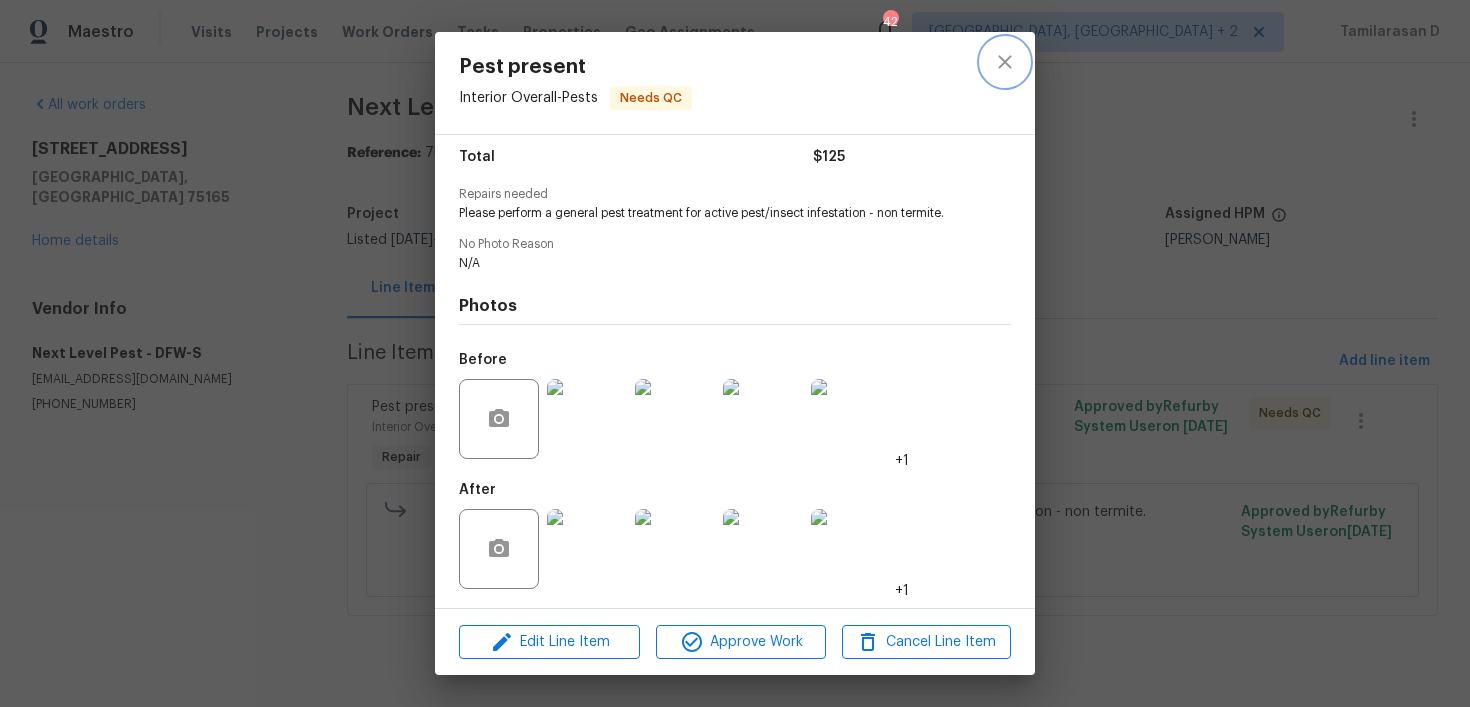 click 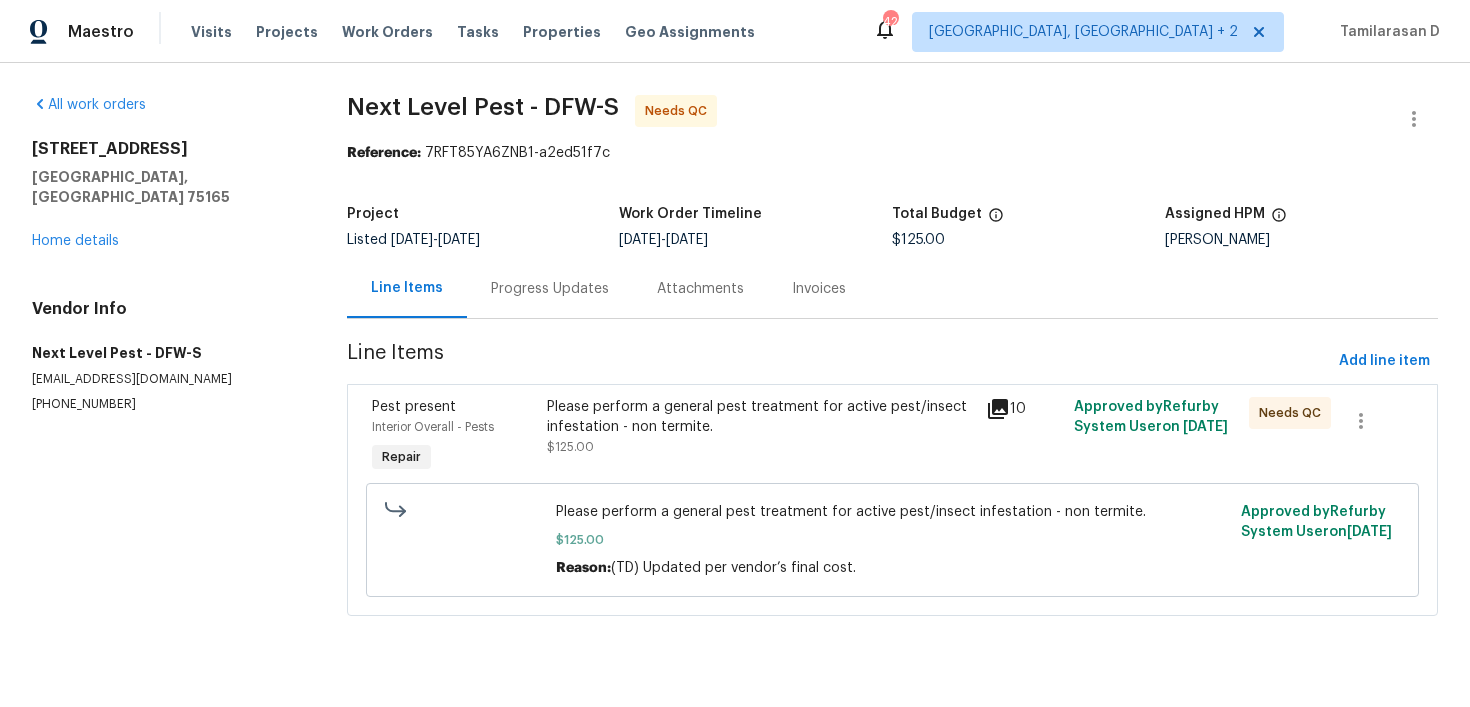 click on "Progress Updates" at bounding box center [550, 289] 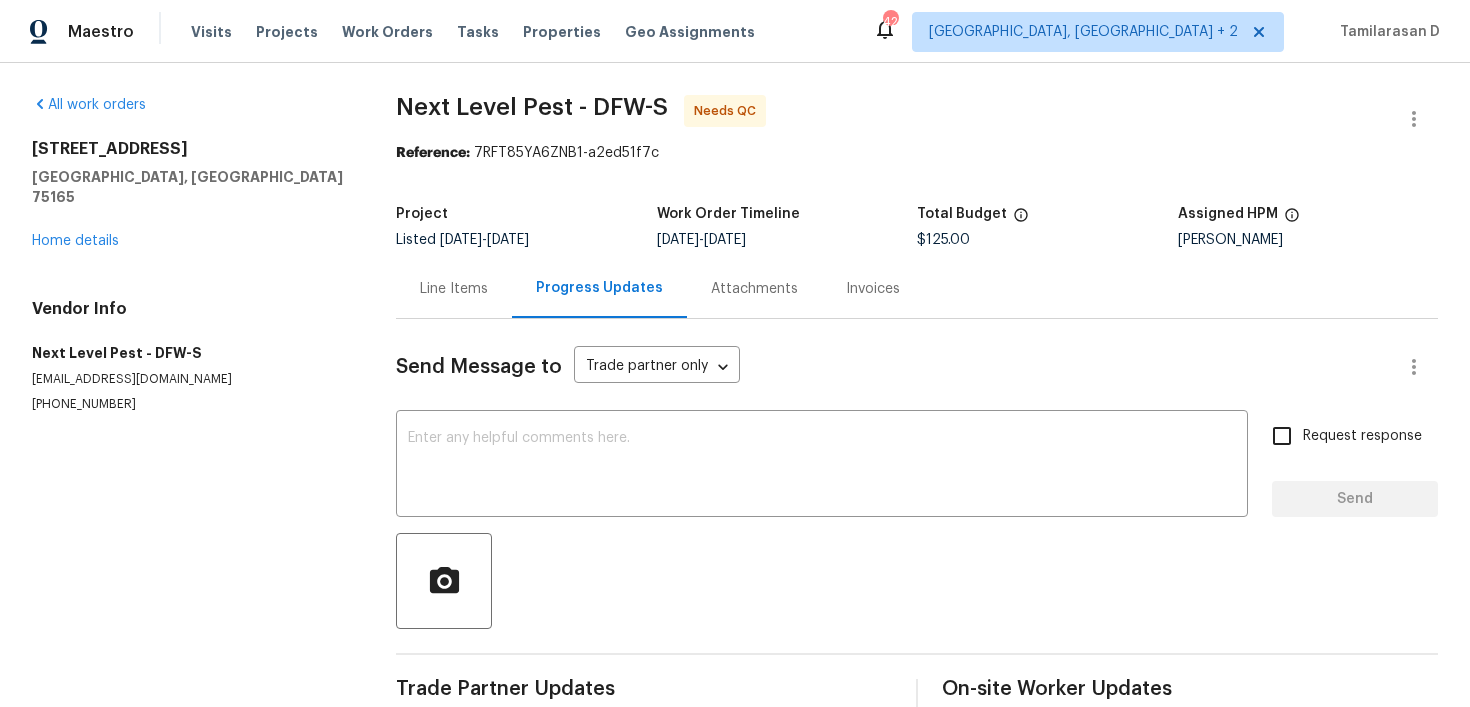 scroll, scrollTop: 330, scrollLeft: 0, axis: vertical 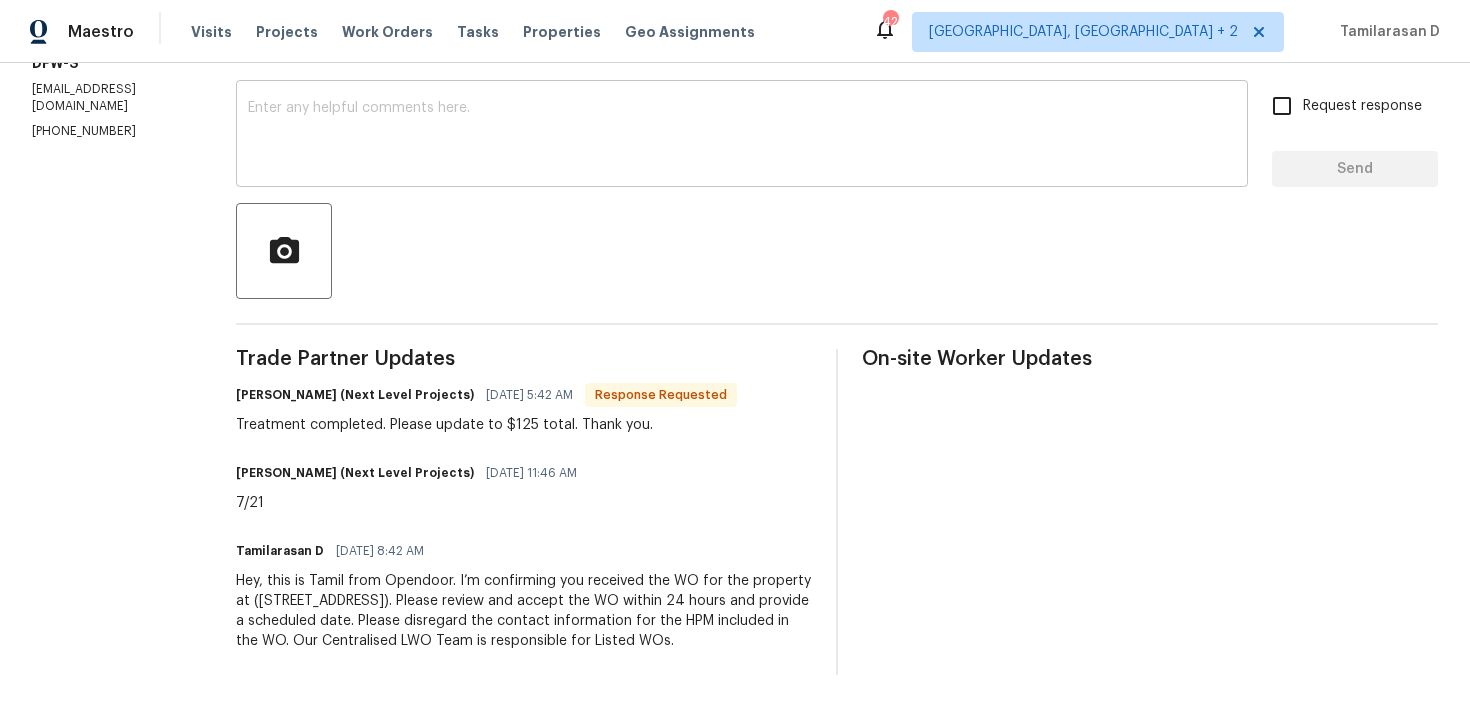 click at bounding box center [742, 136] 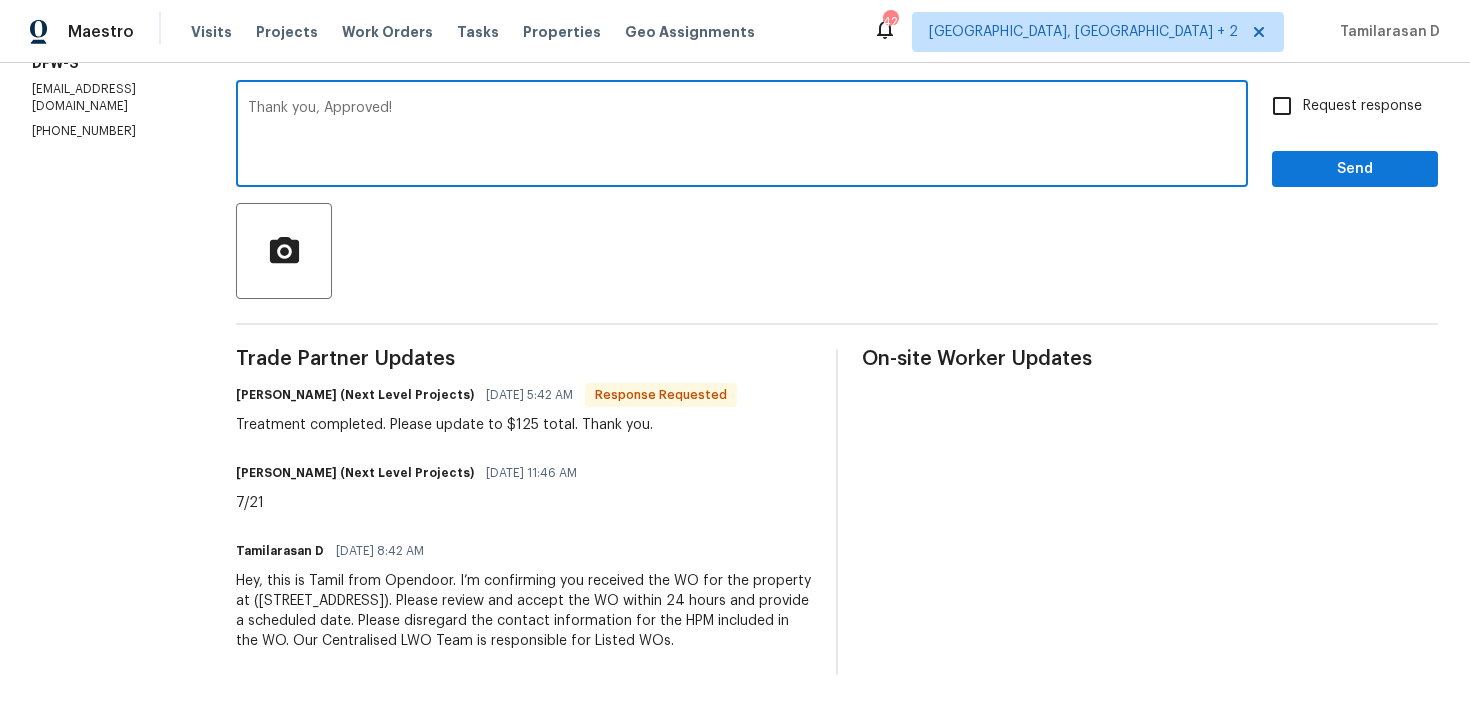 type on "Thank you, Approved!" 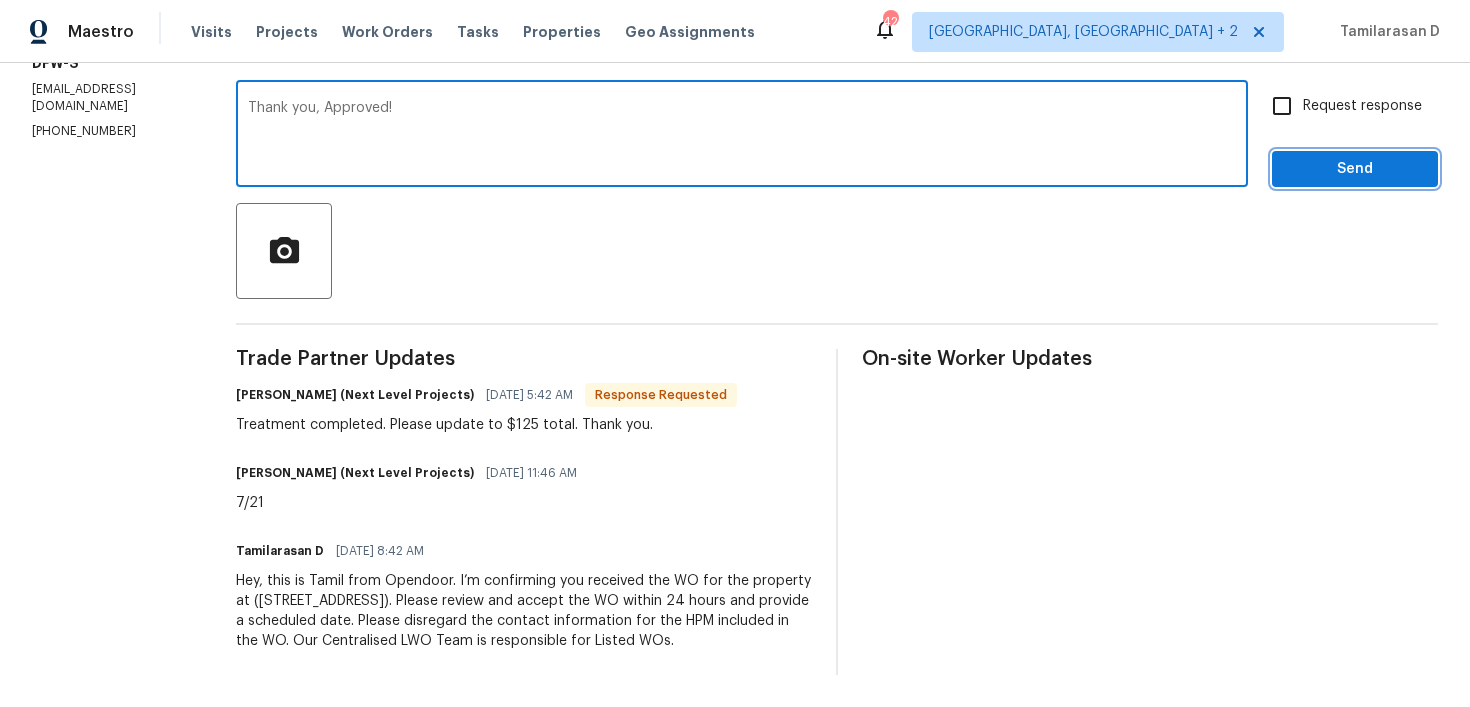 click on "Send" at bounding box center [1355, 169] 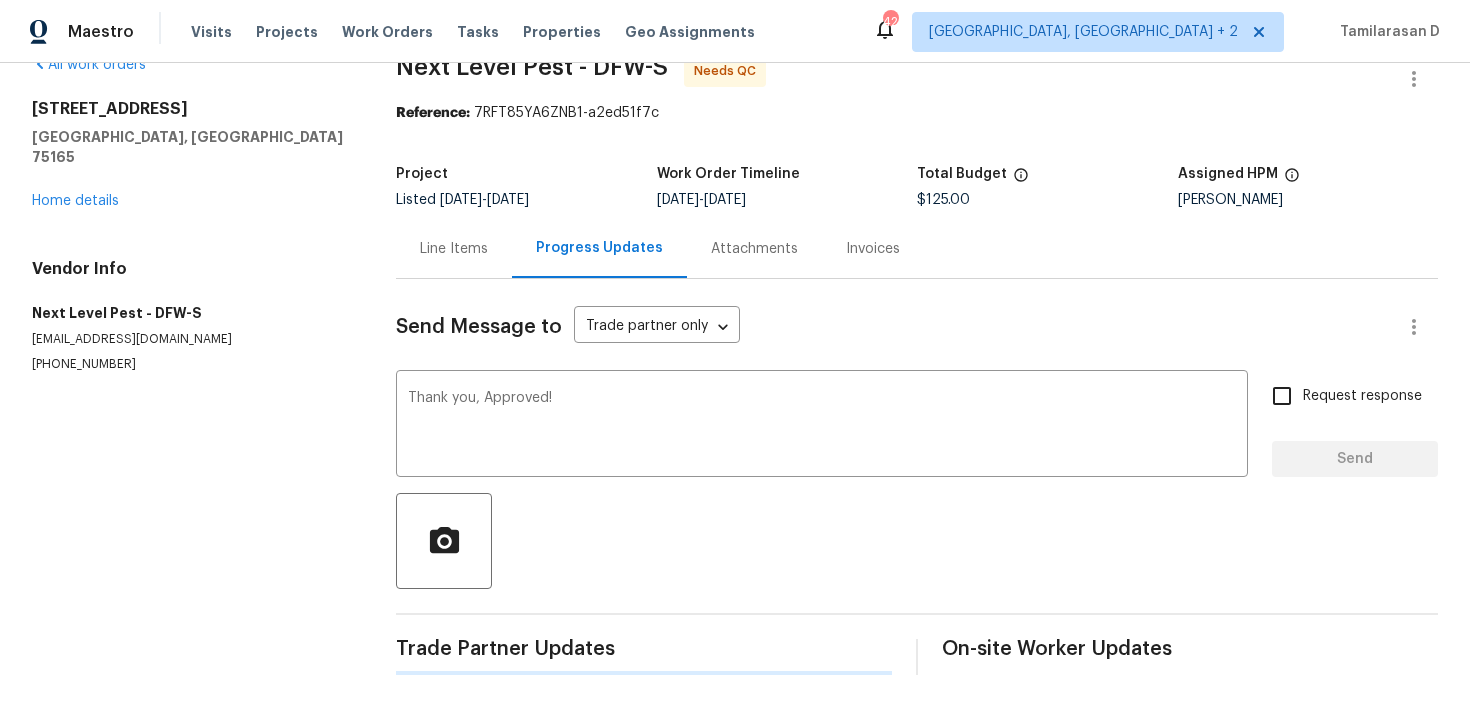 type 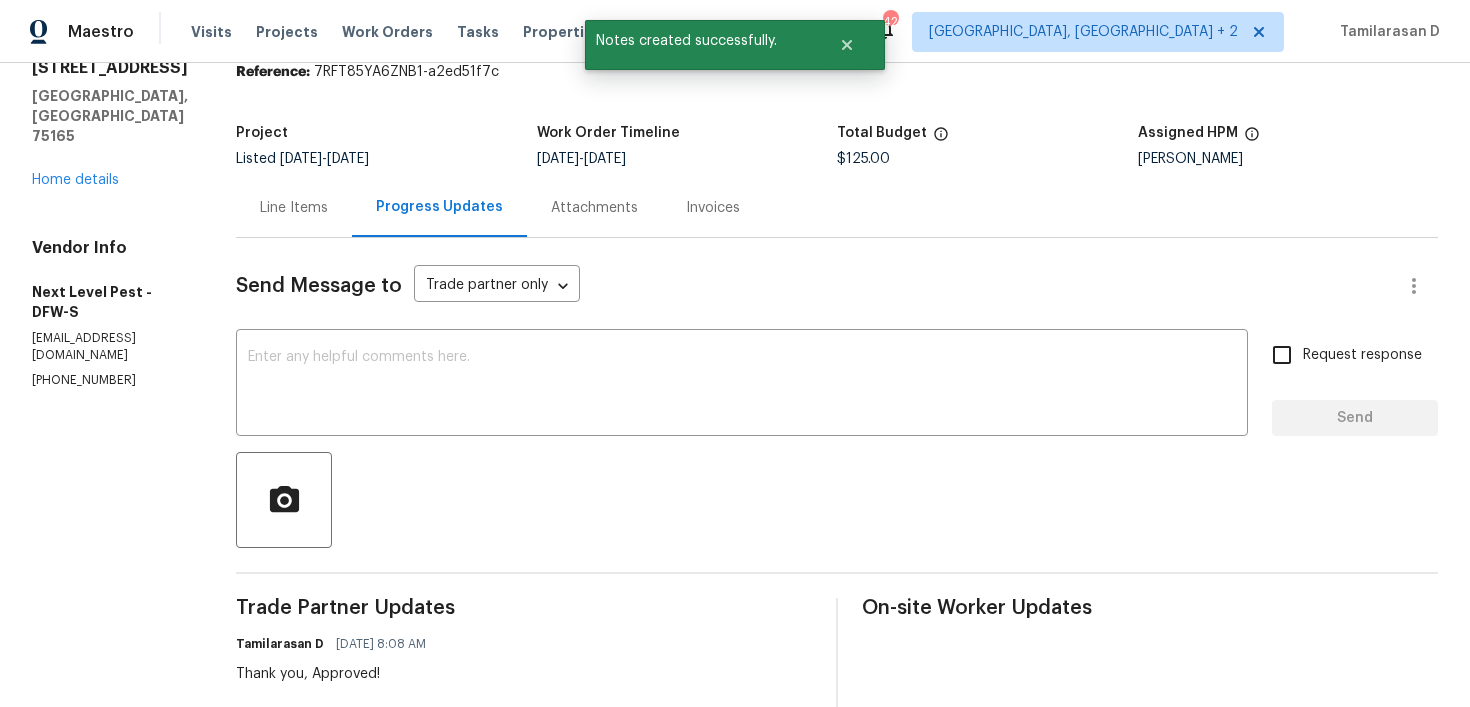 scroll, scrollTop: 20, scrollLeft: 0, axis: vertical 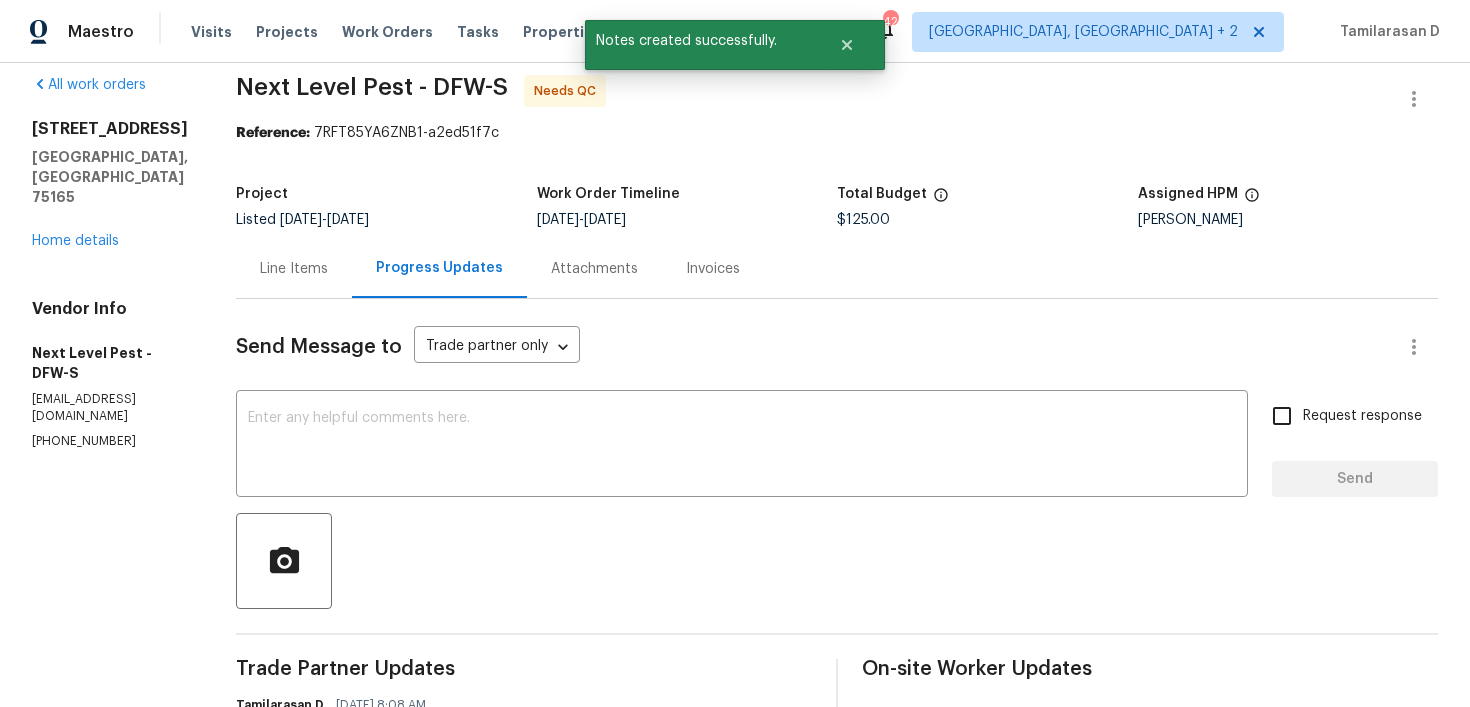 click on "Line Items" at bounding box center (294, 268) 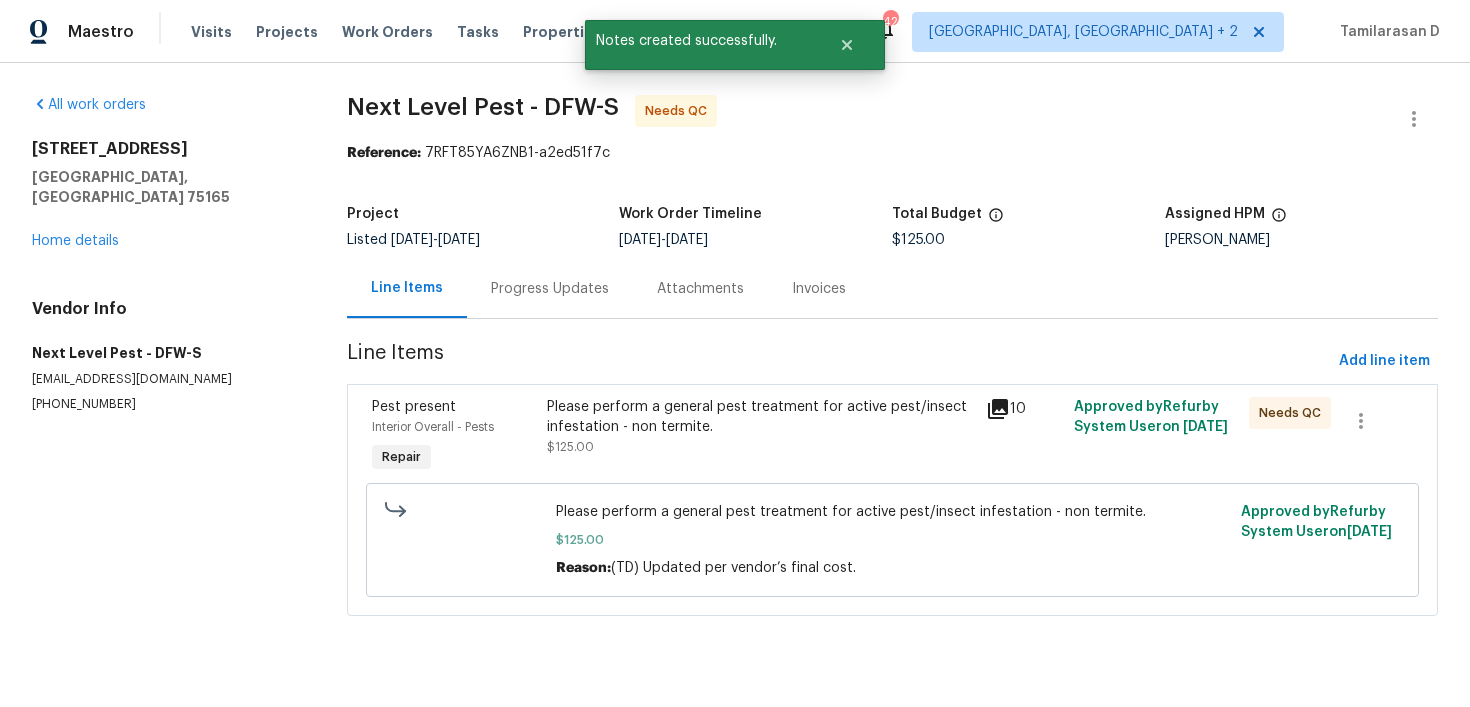 scroll, scrollTop: 0, scrollLeft: 0, axis: both 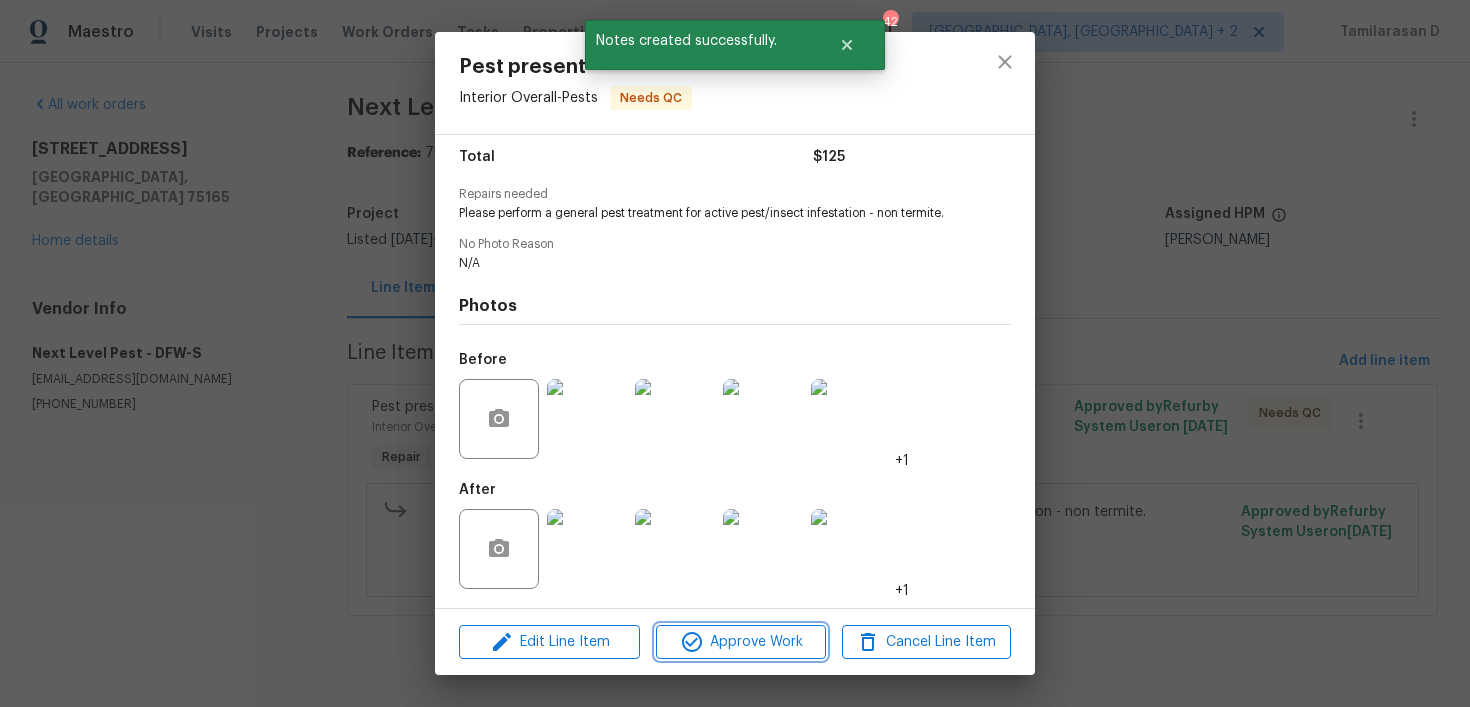 click on "Approve Work" at bounding box center [740, 642] 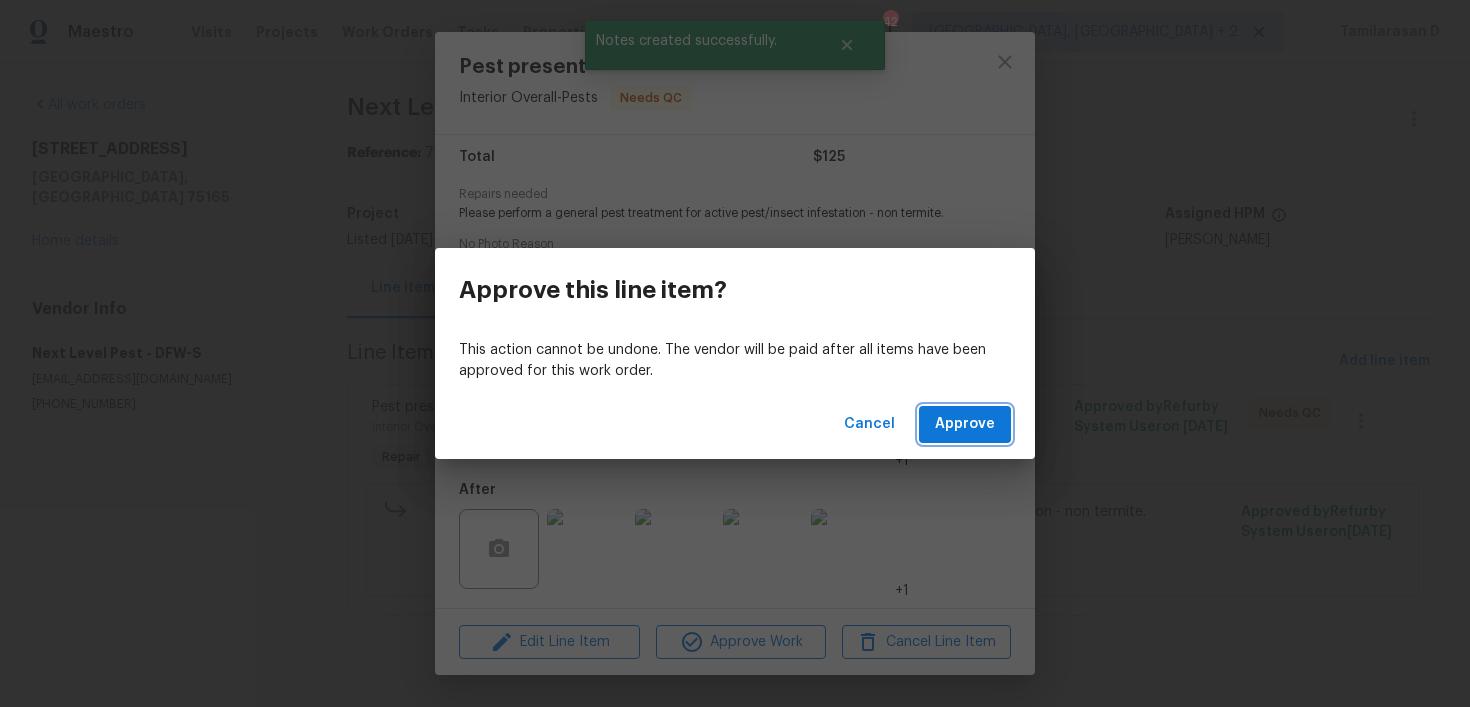 click on "Approve" at bounding box center (965, 424) 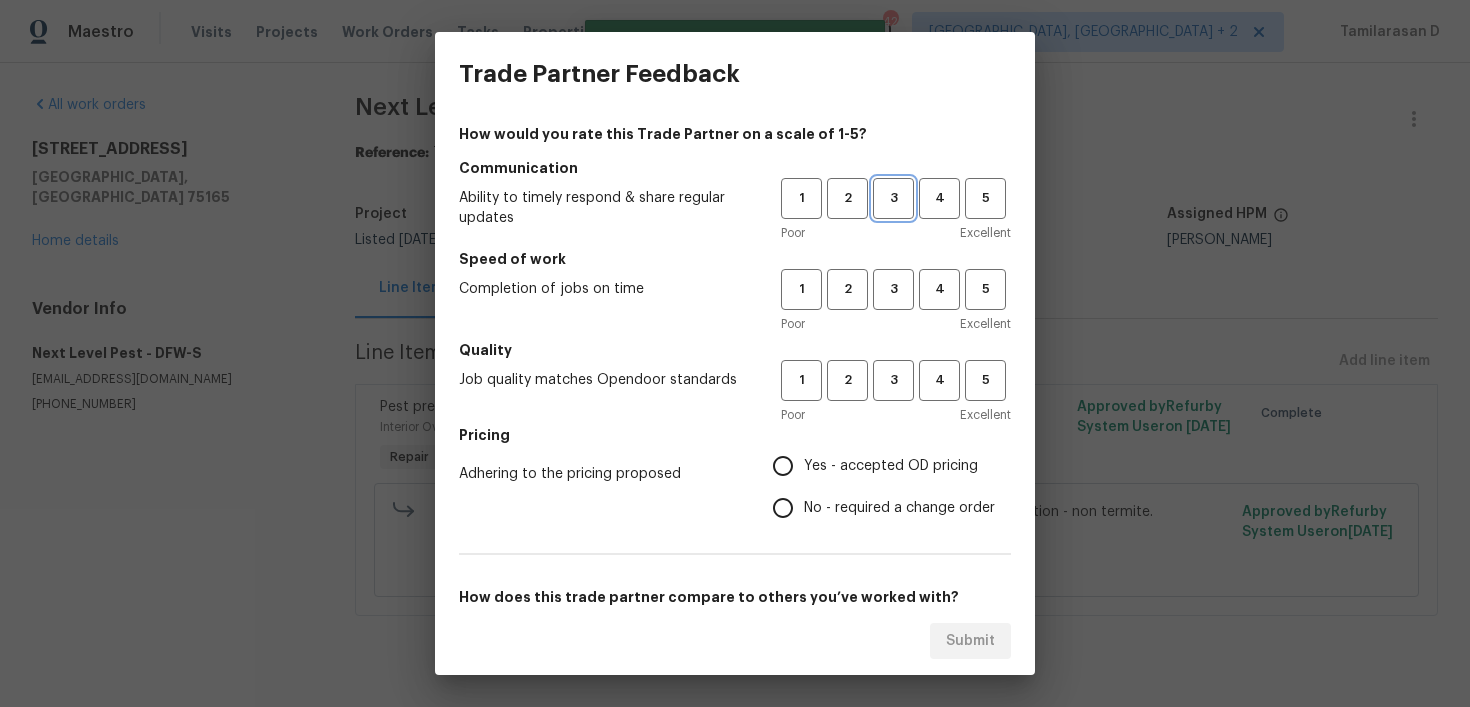 click on "3" at bounding box center (893, 198) 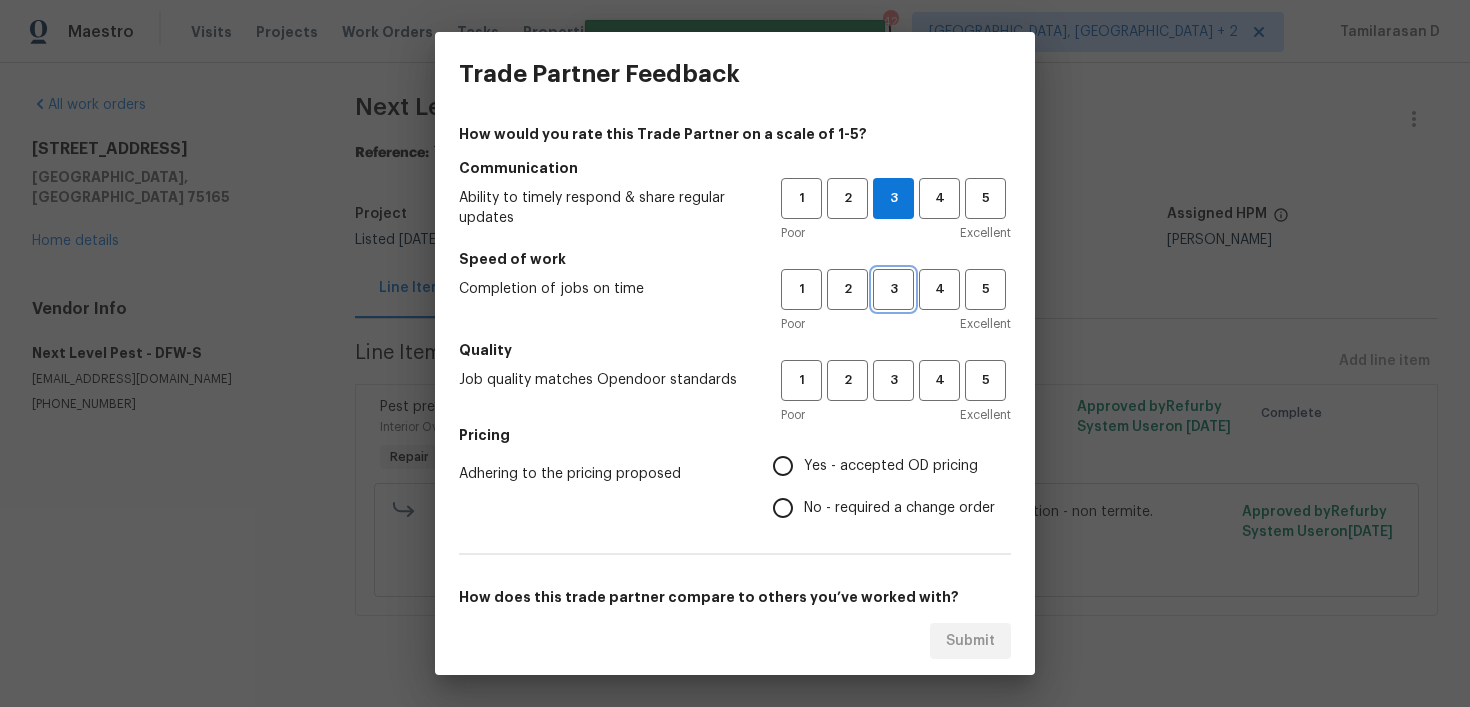 click on "3" at bounding box center (893, 289) 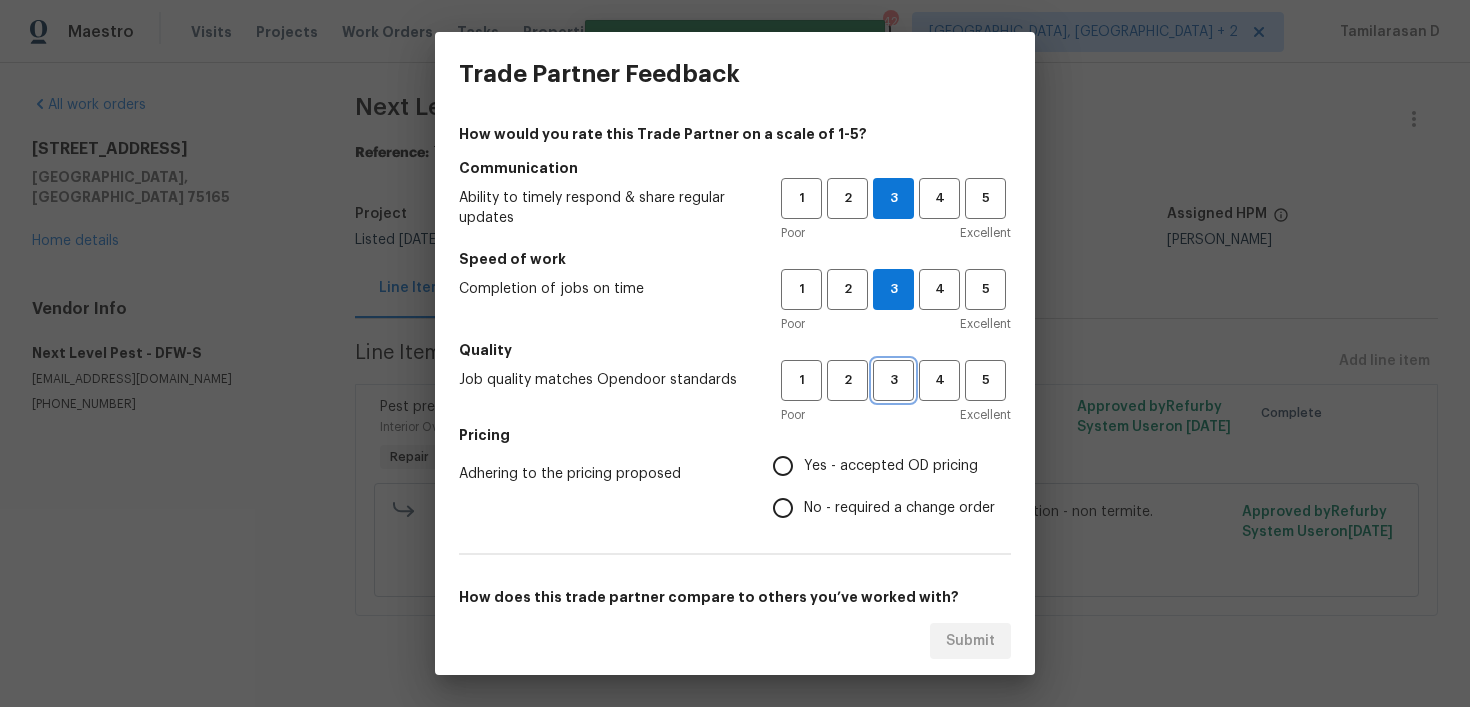 click on "3" at bounding box center [893, 380] 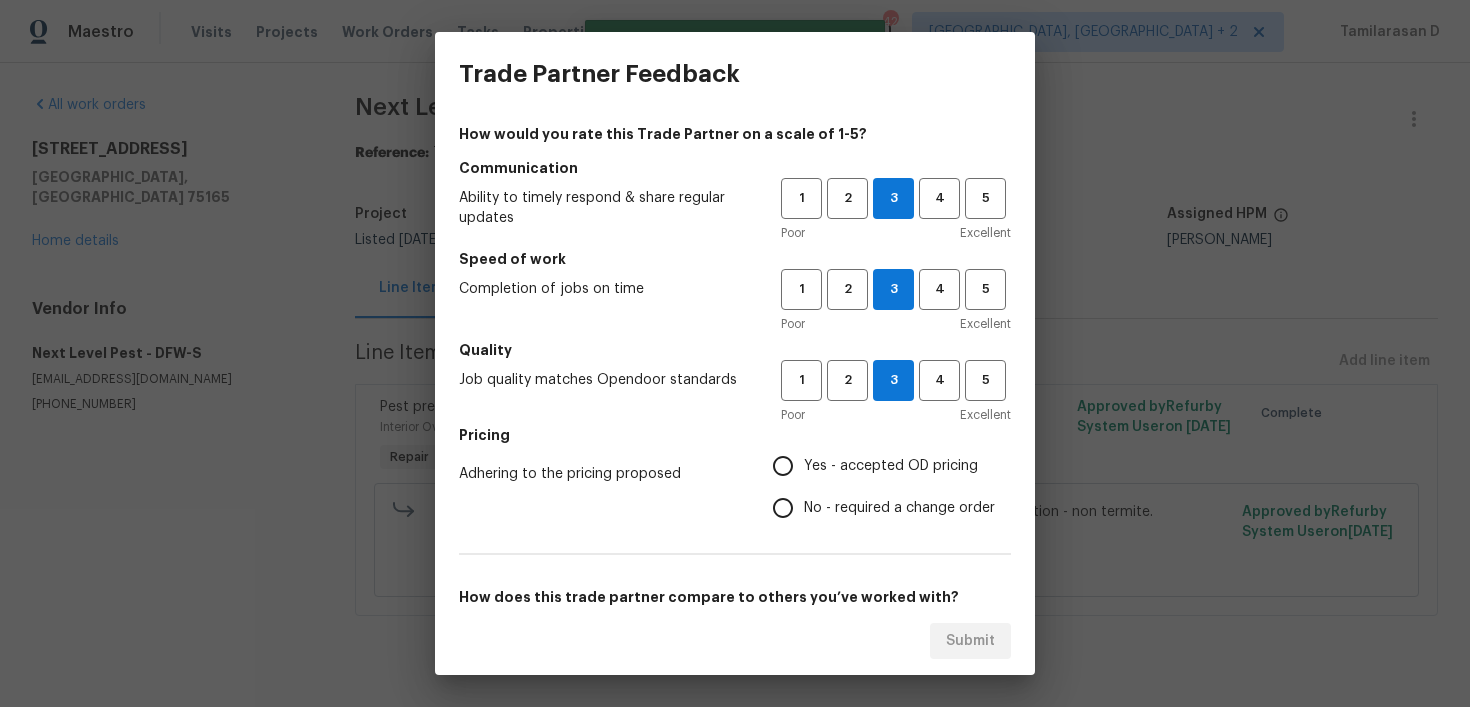 click on "No - required a change order" at bounding box center [783, 508] 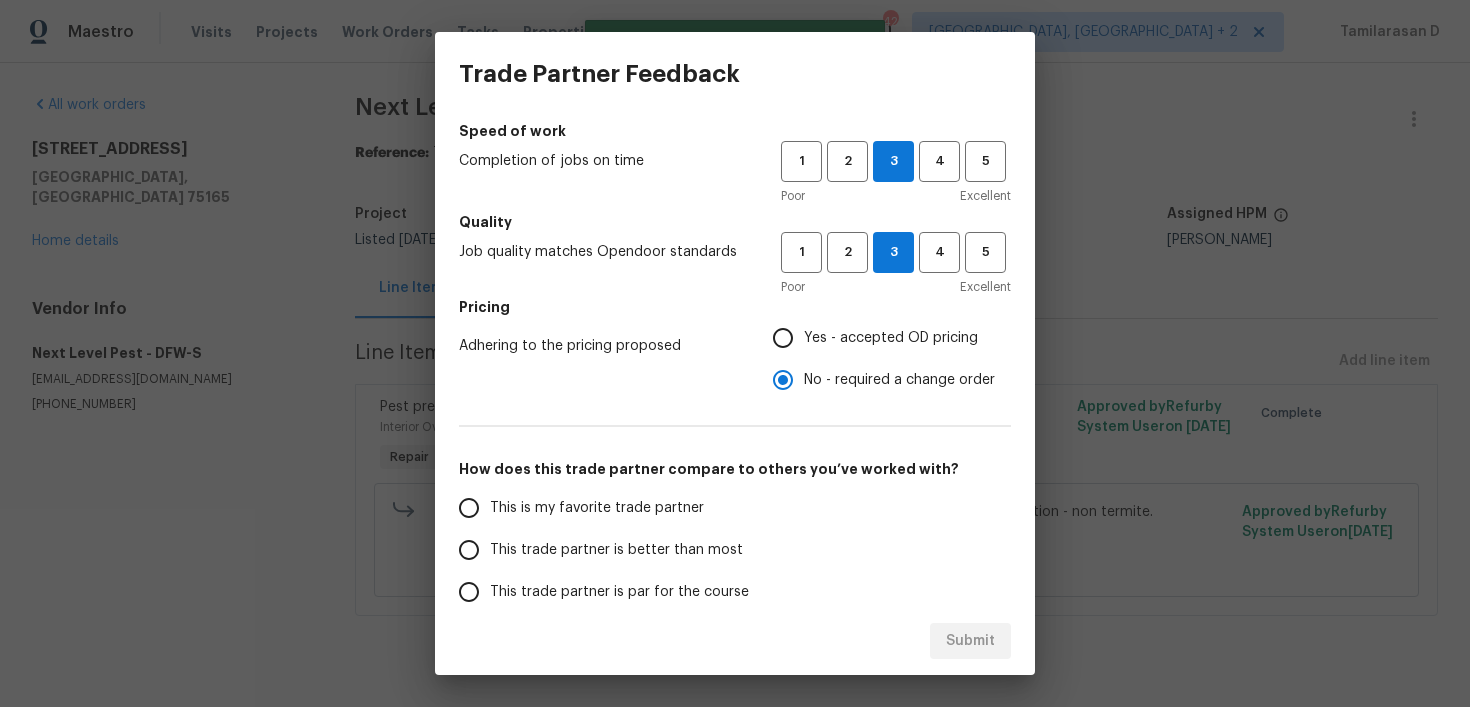 scroll, scrollTop: 308, scrollLeft: 0, axis: vertical 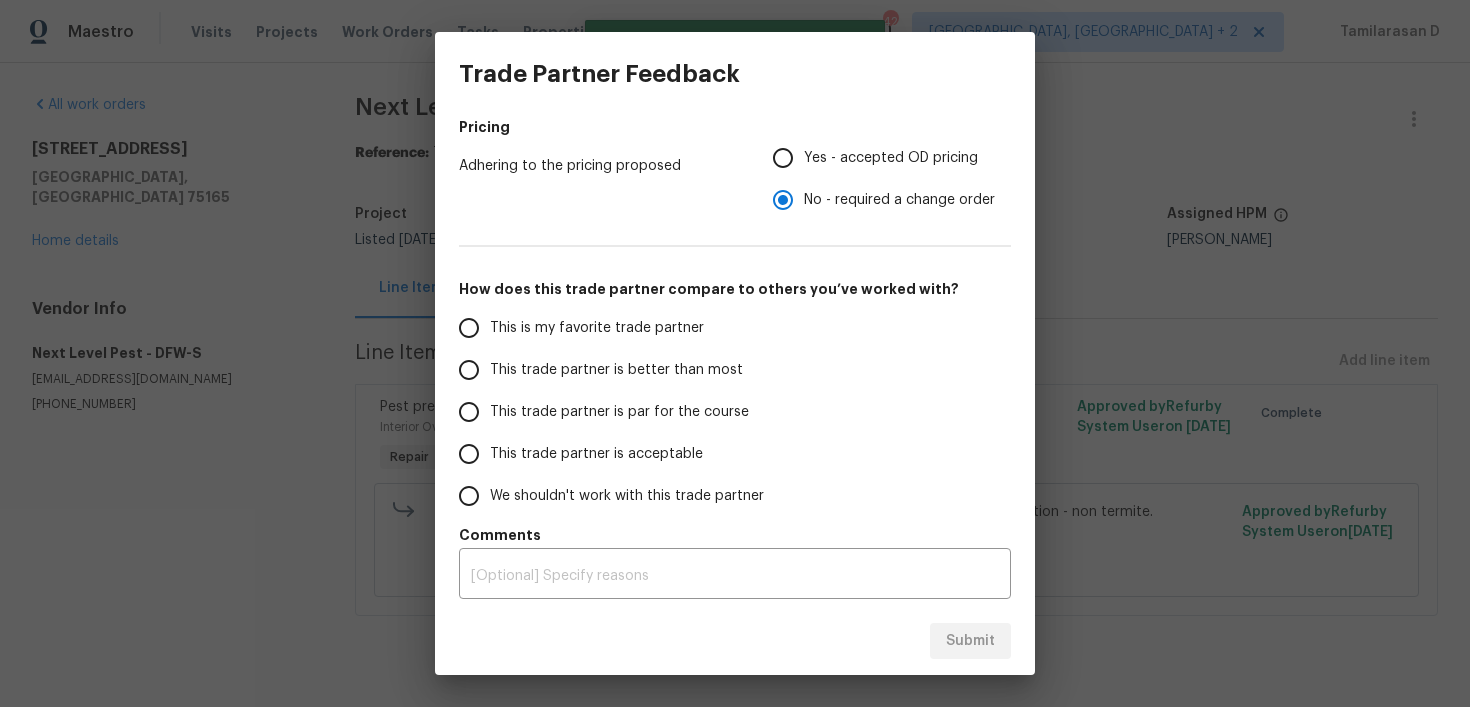 click on "This trade partner is par for the course" at bounding box center (469, 412) 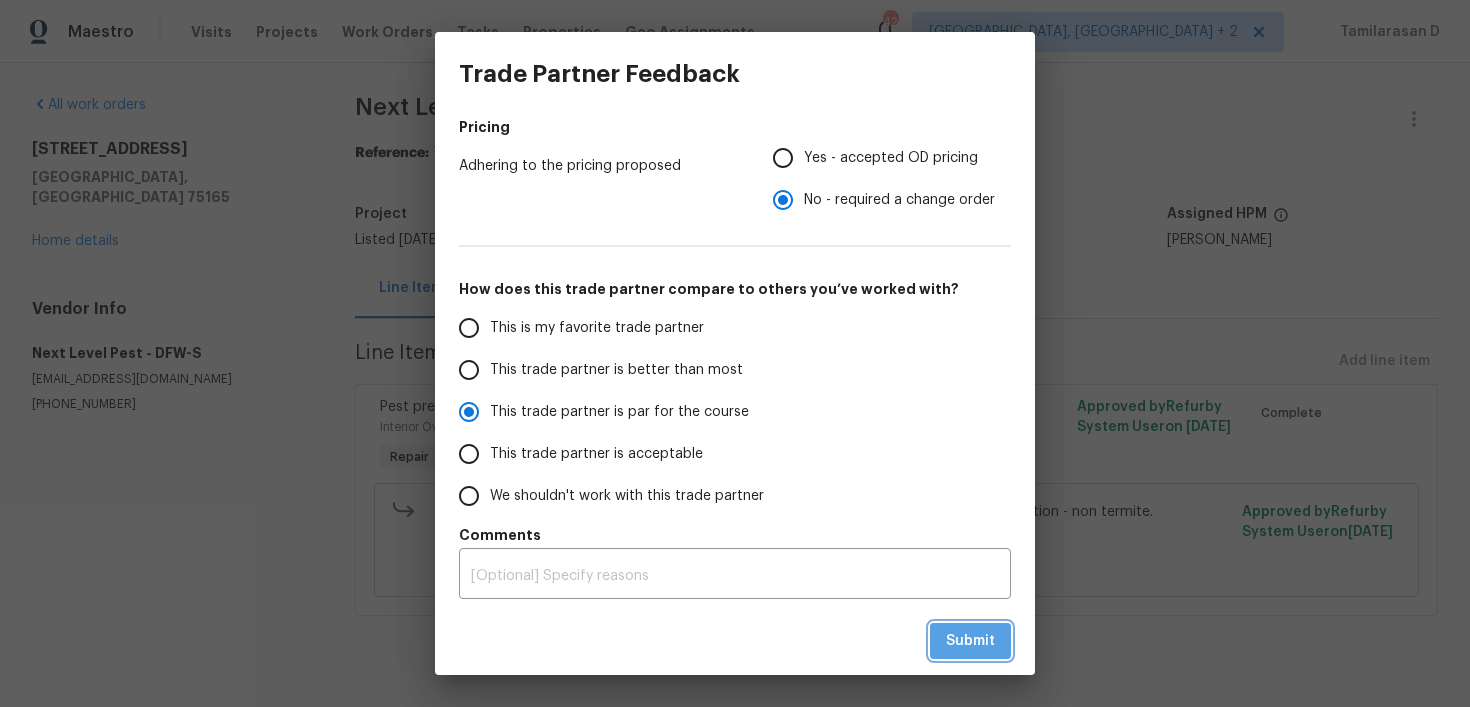 click on "Submit" at bounding box center [970, 641] 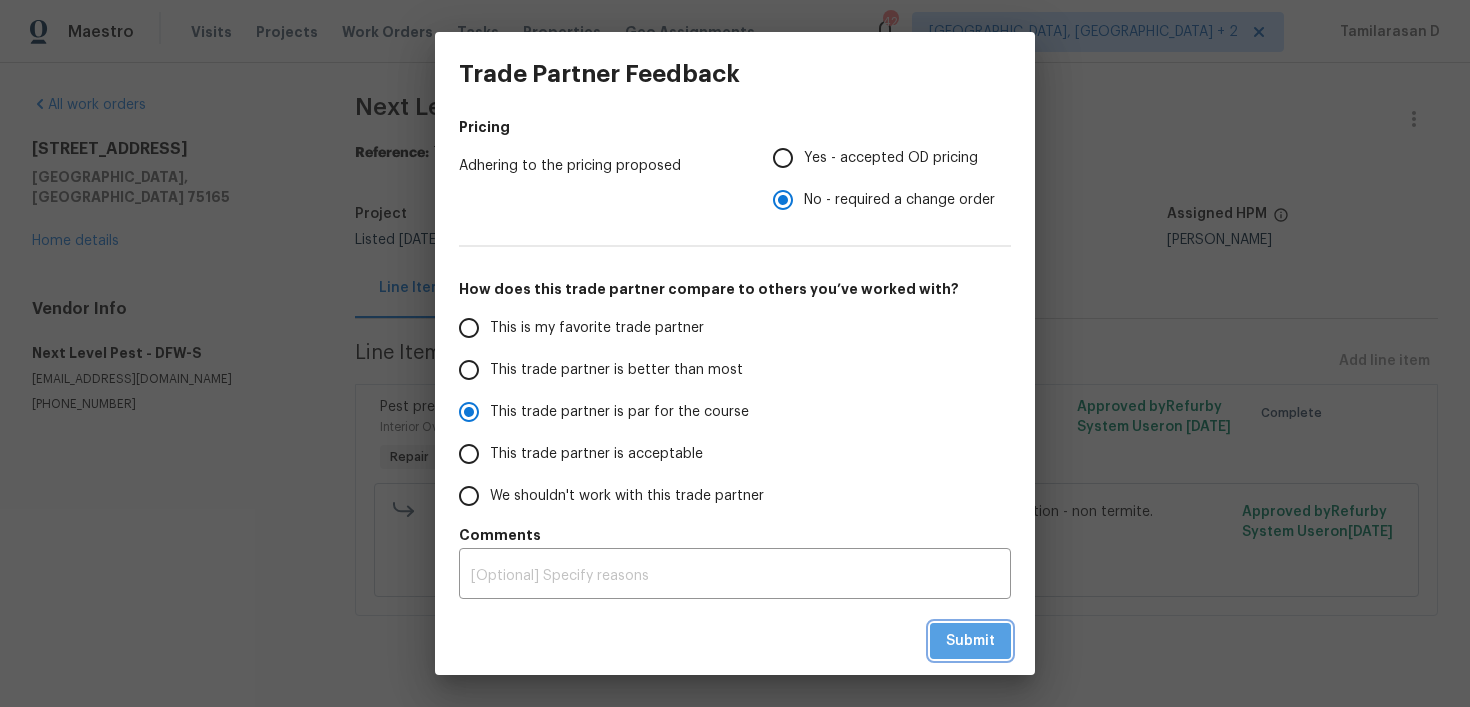 radio on "true" 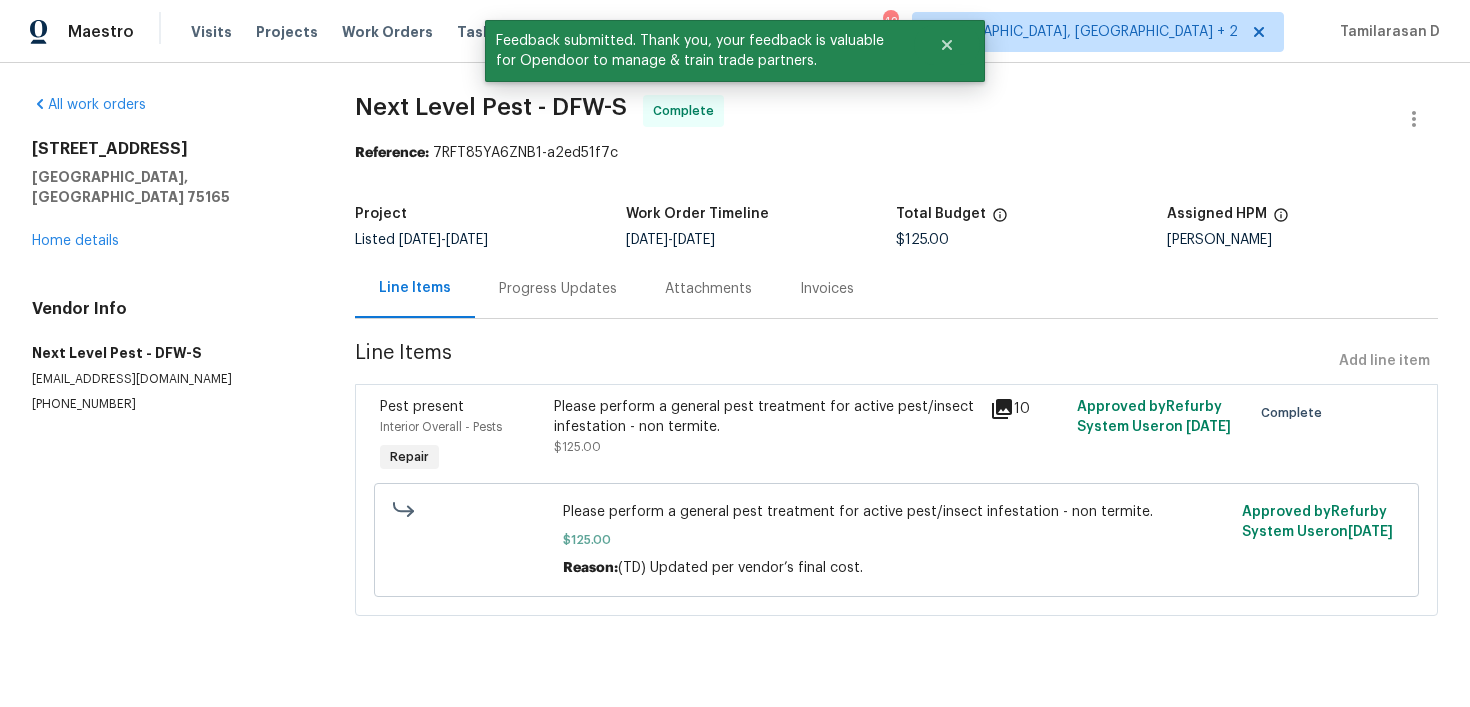 click on "Progress Updates" at bounding box center [558, 288] 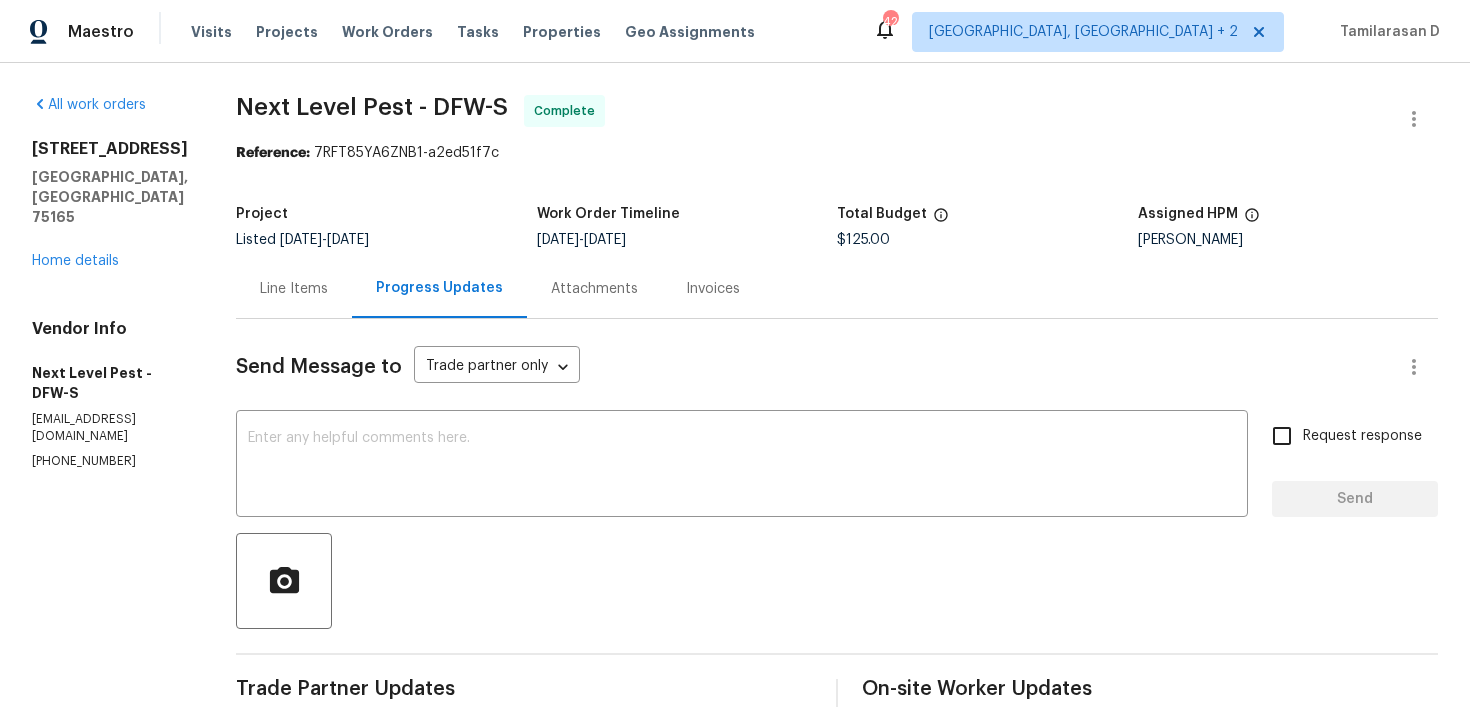 scroll, scrollTop: 408, scrollLeft: 0, axis: vertical 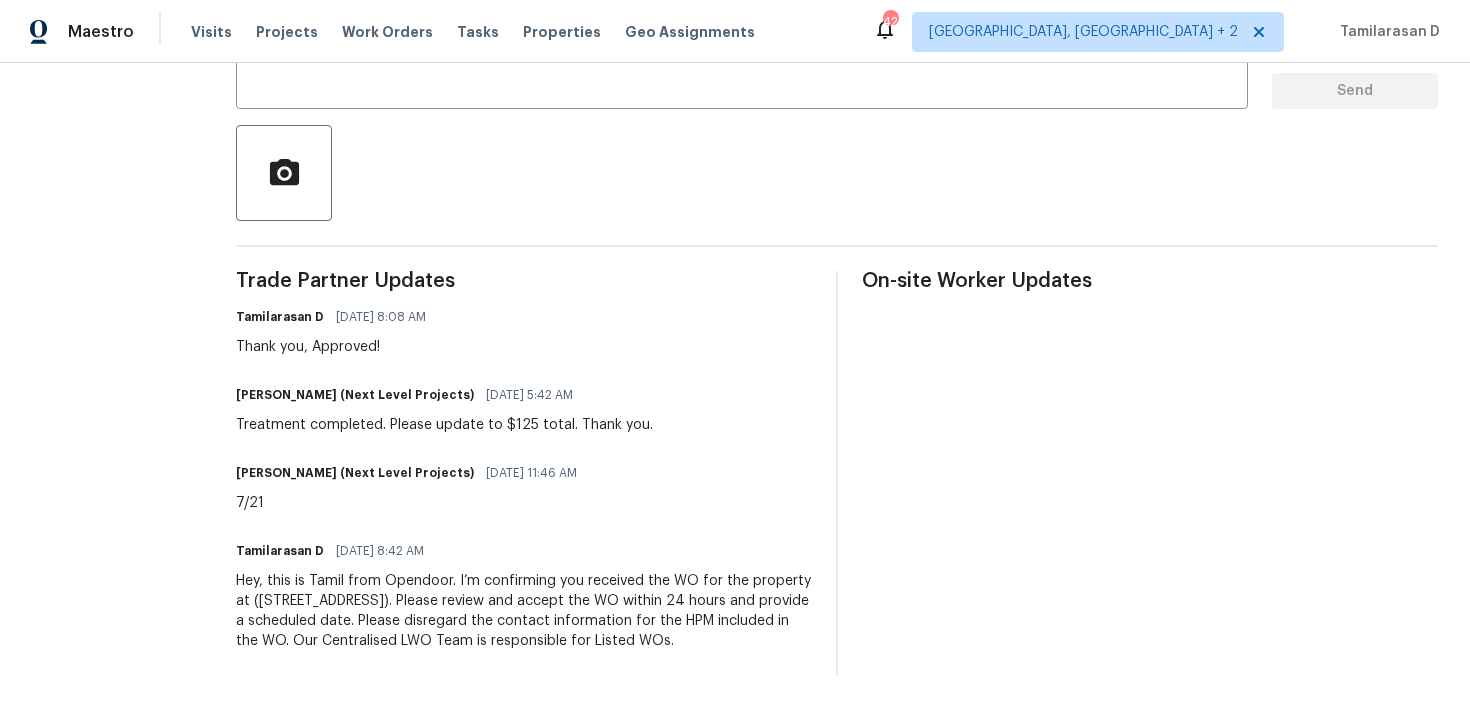 click on "Trade Partner Updates Tamilarasan D 07/21/2025 8:08 AM Thank you, Approved! Brandon Usrey (Next Level Projects) 07/21/2025 5:42 AM Treatment completed. Please update to $125 total. Thank you. Brandon Usrey (Next Level Projects) 07/18/2025 11:46 AM 7/21 Tamilarasan D 07/18/2025 8:42 AM Hey, this is Tamil from Opendoor. I’m confirming you received the WO for the property at (122 Driftwood Ln, Waxahachie, TX 75165). Please review and accept the WO within 24 hours and provide a scheduled date. Please disregard the contact information for the HPM included in the WO. Our Centralised LWO Team is responsible for Listed WOs." at bounding box center [524, 473] 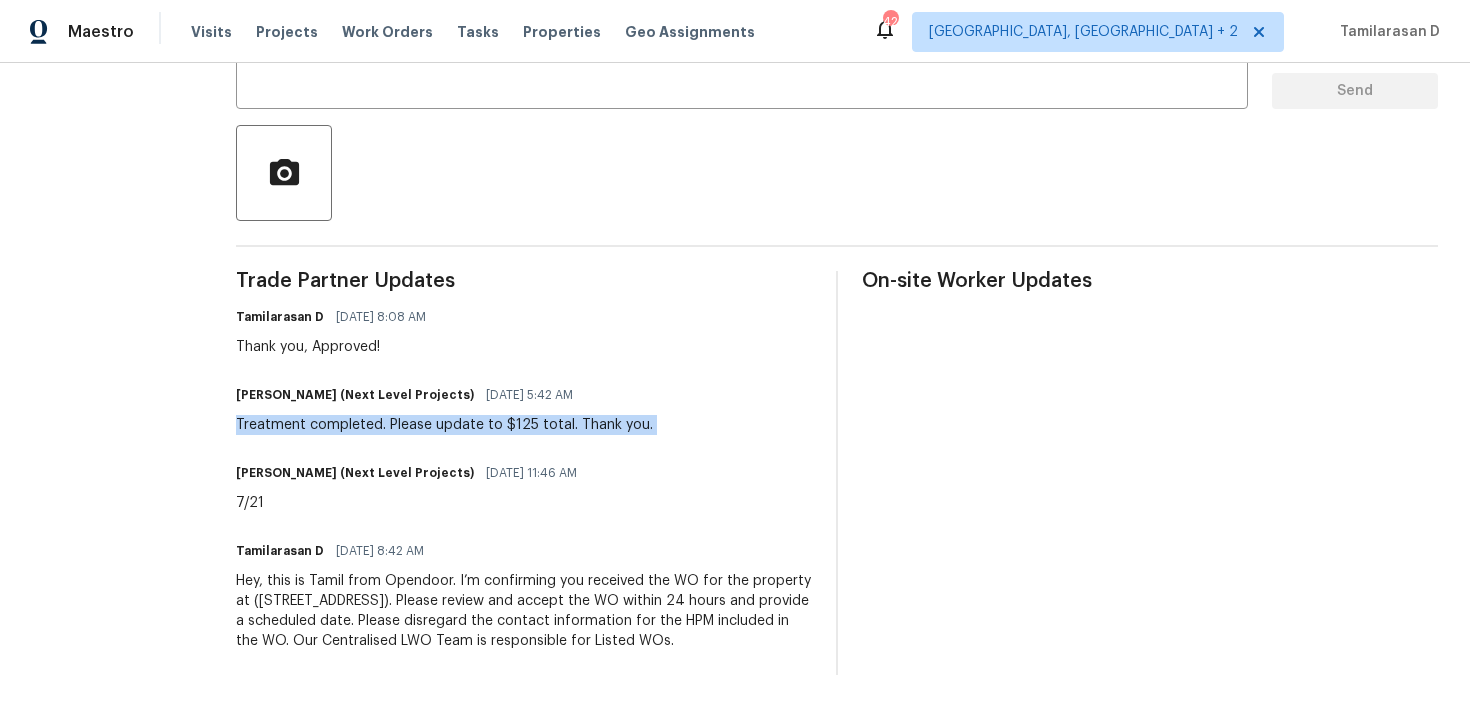 copy on "Treatment completed. Please update to $125 total. Thank you." 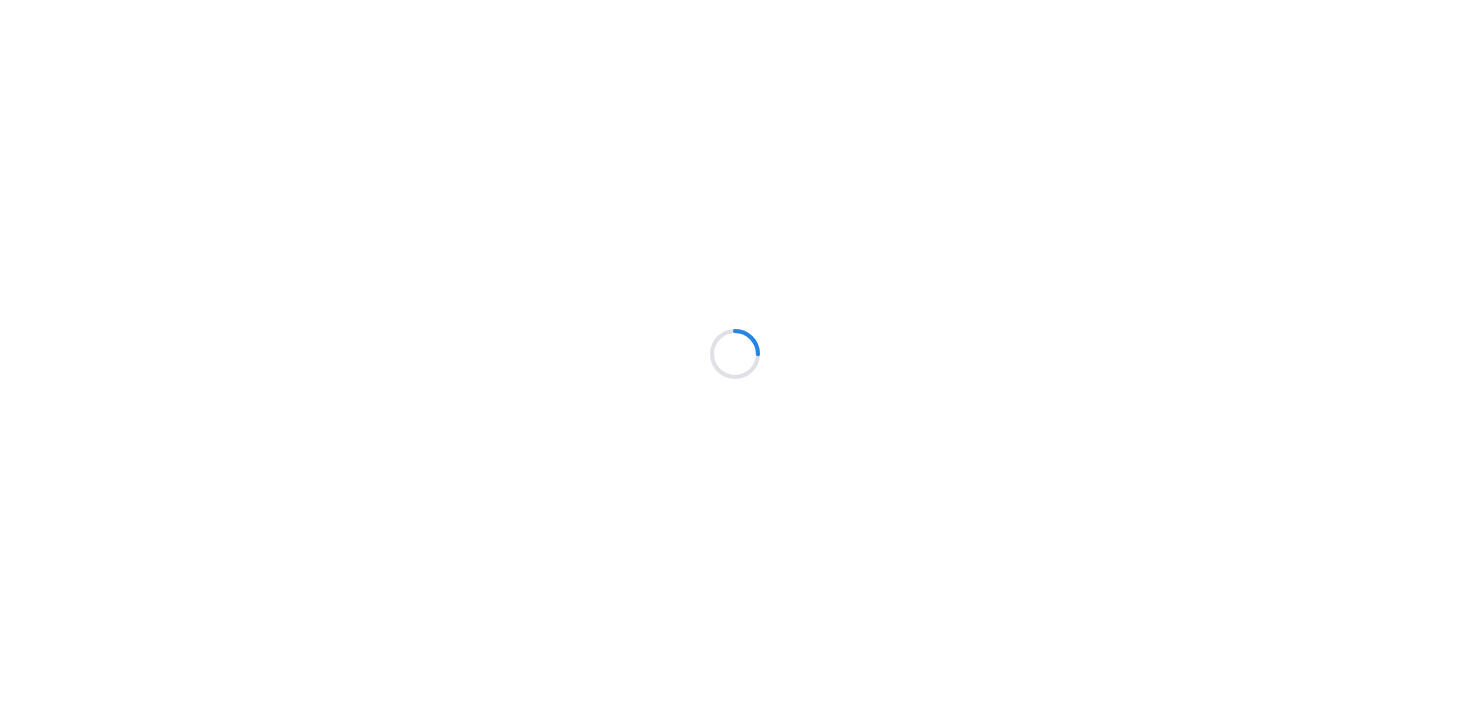 scroll, scrollTop: 0, scrollLeft: 0, axis: both 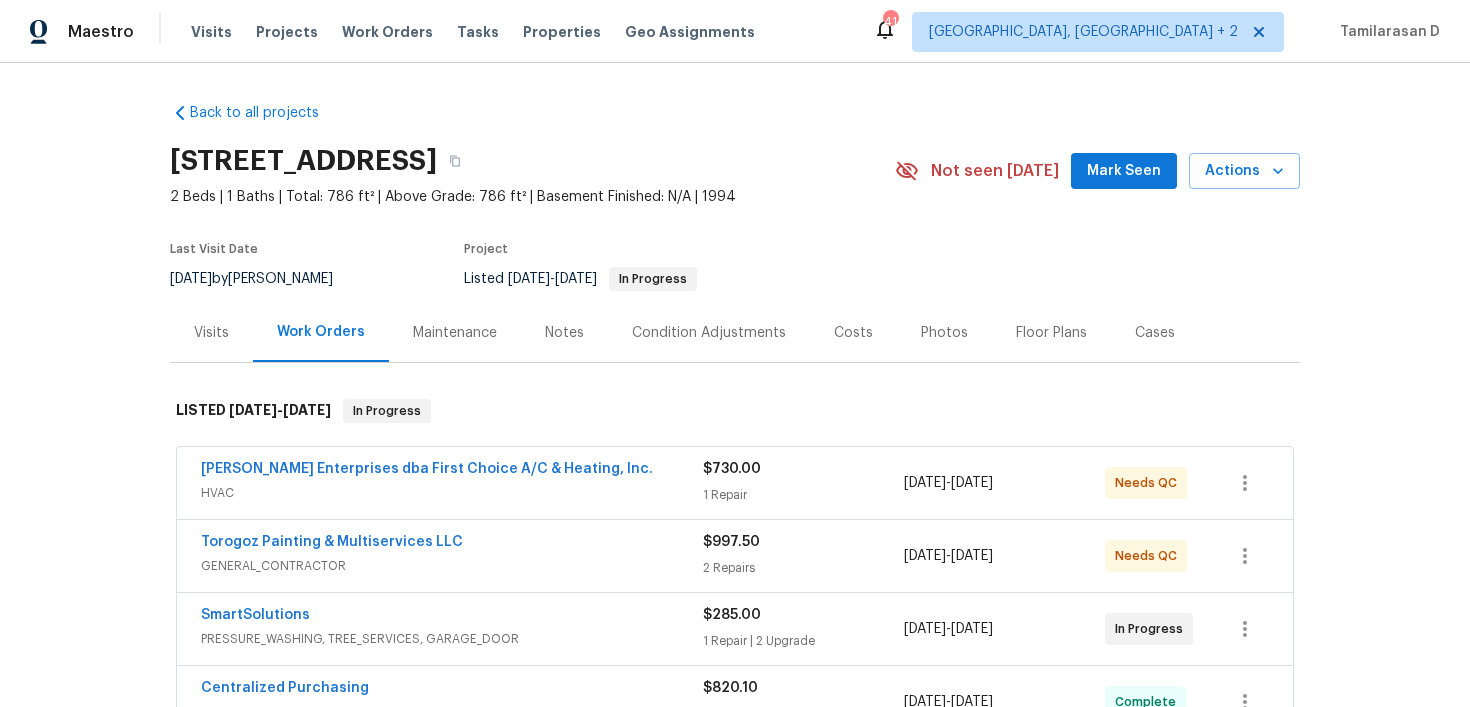 click on "[PERSON_NAME] Enterprises dba First Choice A/C & Heating, Inc. HVAC" at bounding box center [452, 483] 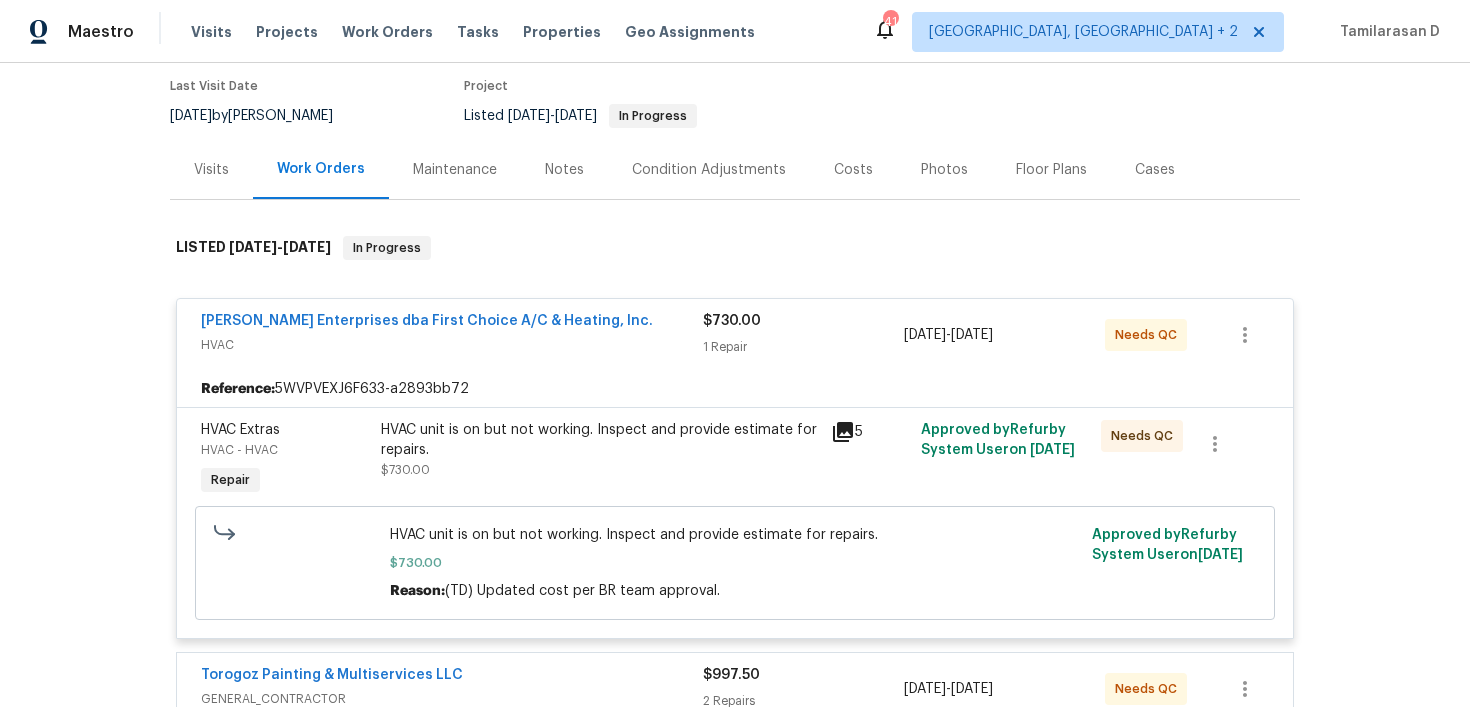 scroll, scrollTop: 237, scrollLeft: 0, axis: vertical 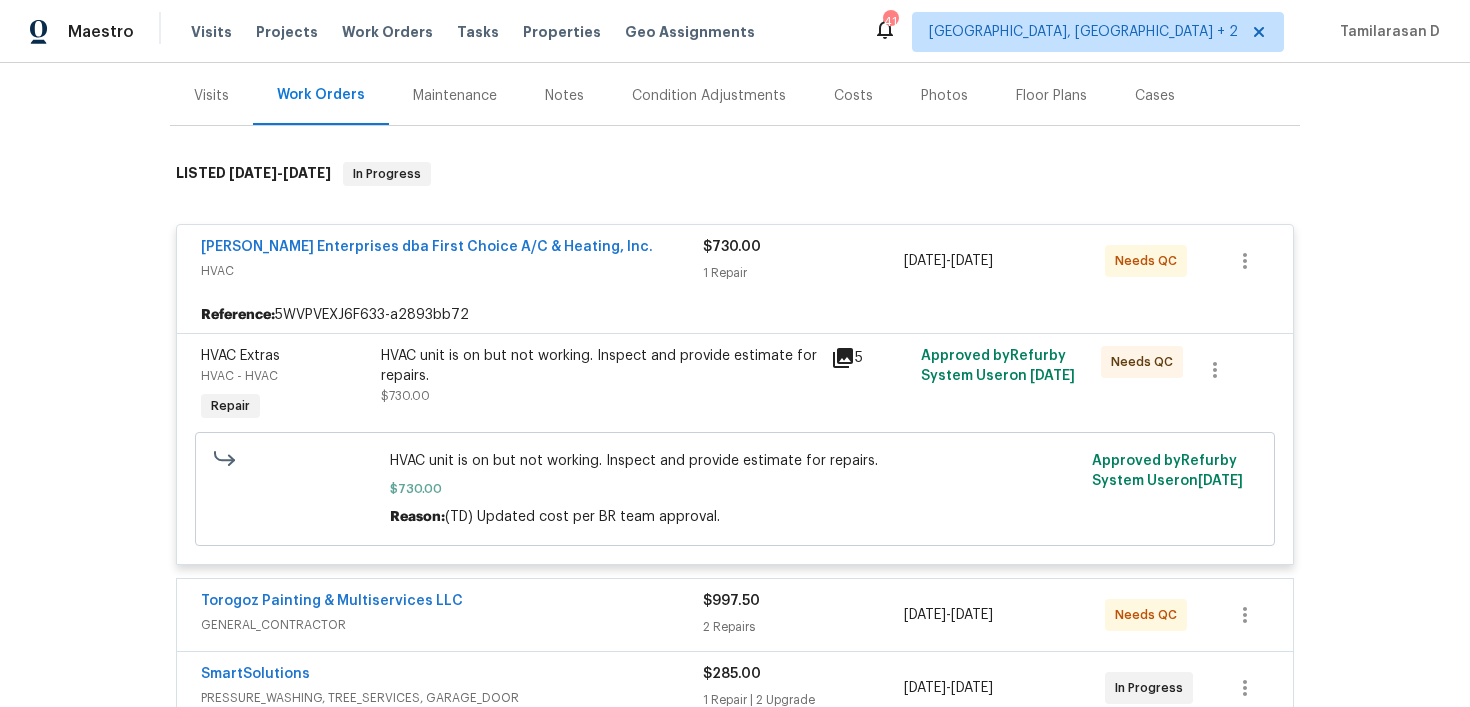 click on "HVAC" at bounding box center (452, 271) 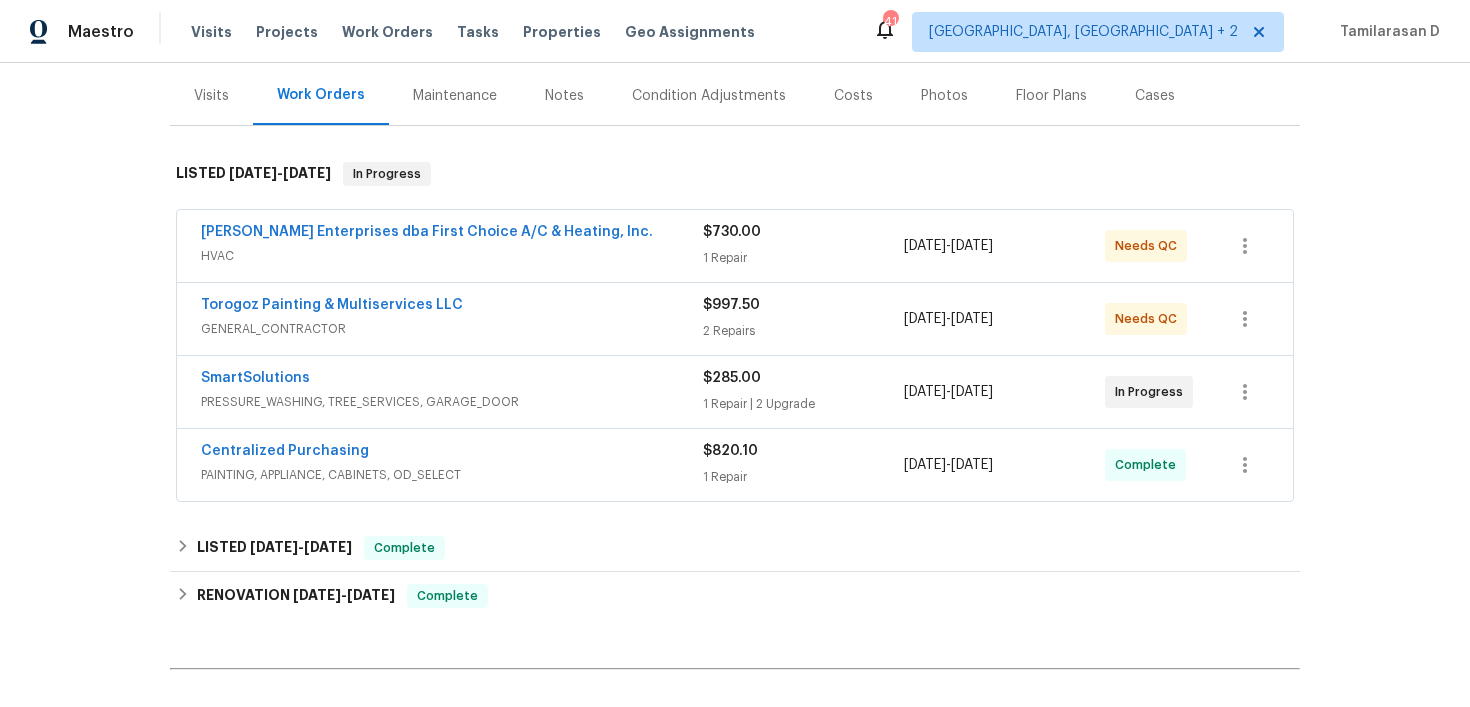 click on "GENERAL_CONTRACTOR" at bounding box center (452, 329) 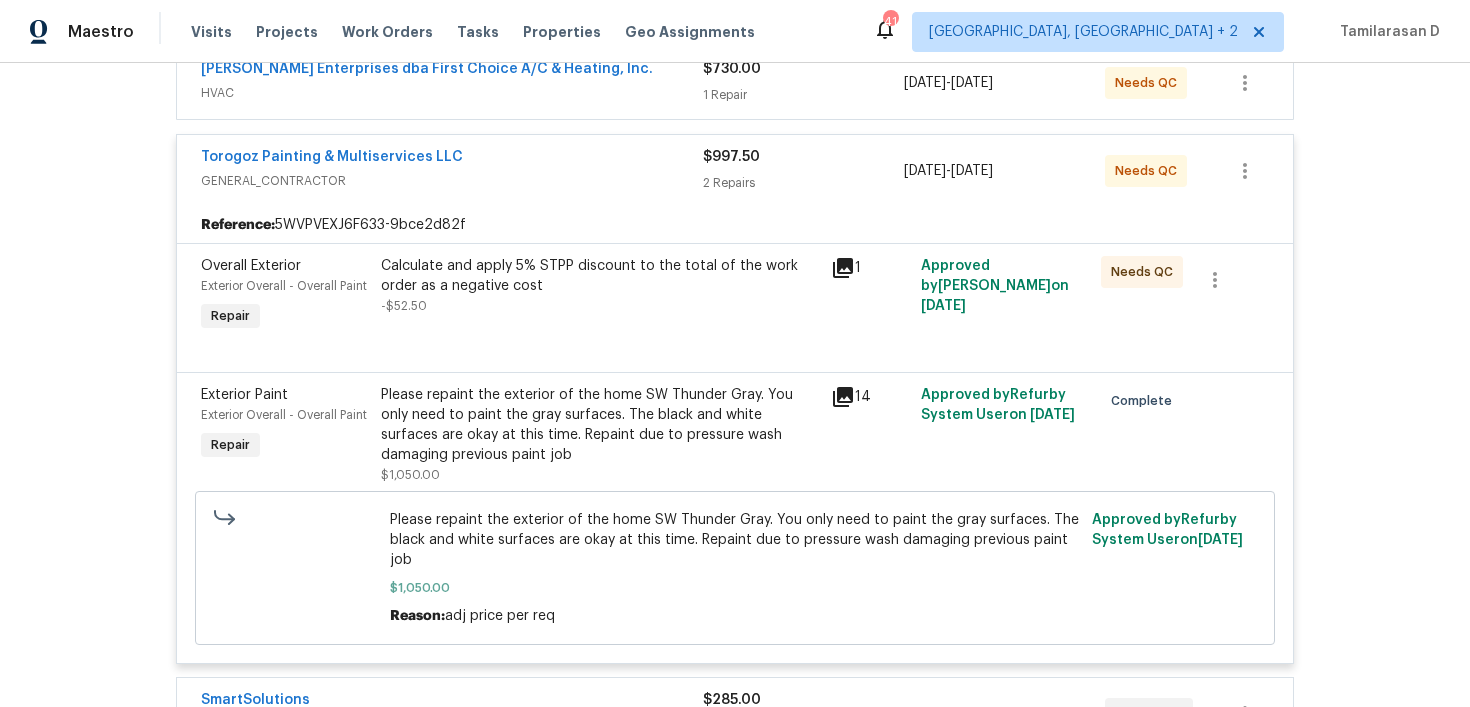 scroll, scrollTop: 360, scrollLeft: 0, axis: vertical 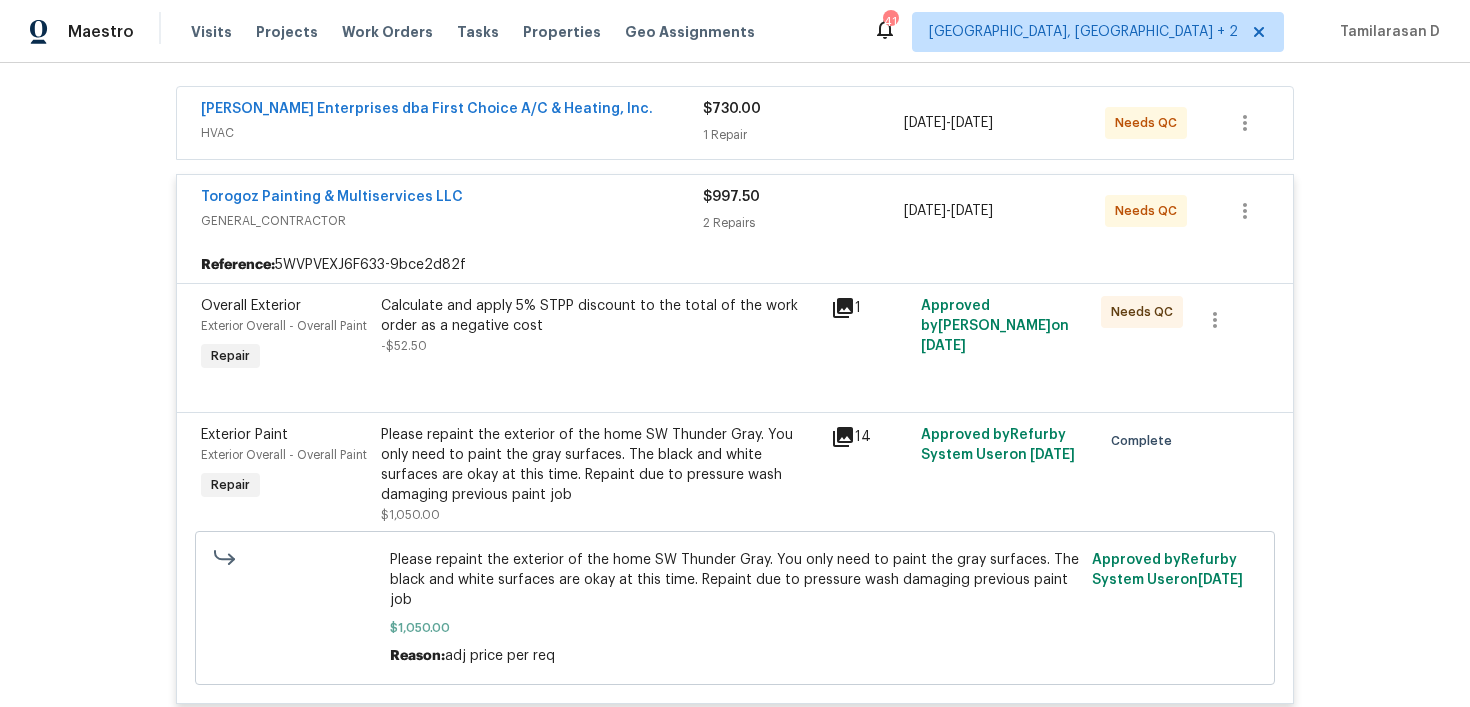 click on "GENERAL_CONTRACTOR" at bounding box center (452, 221) 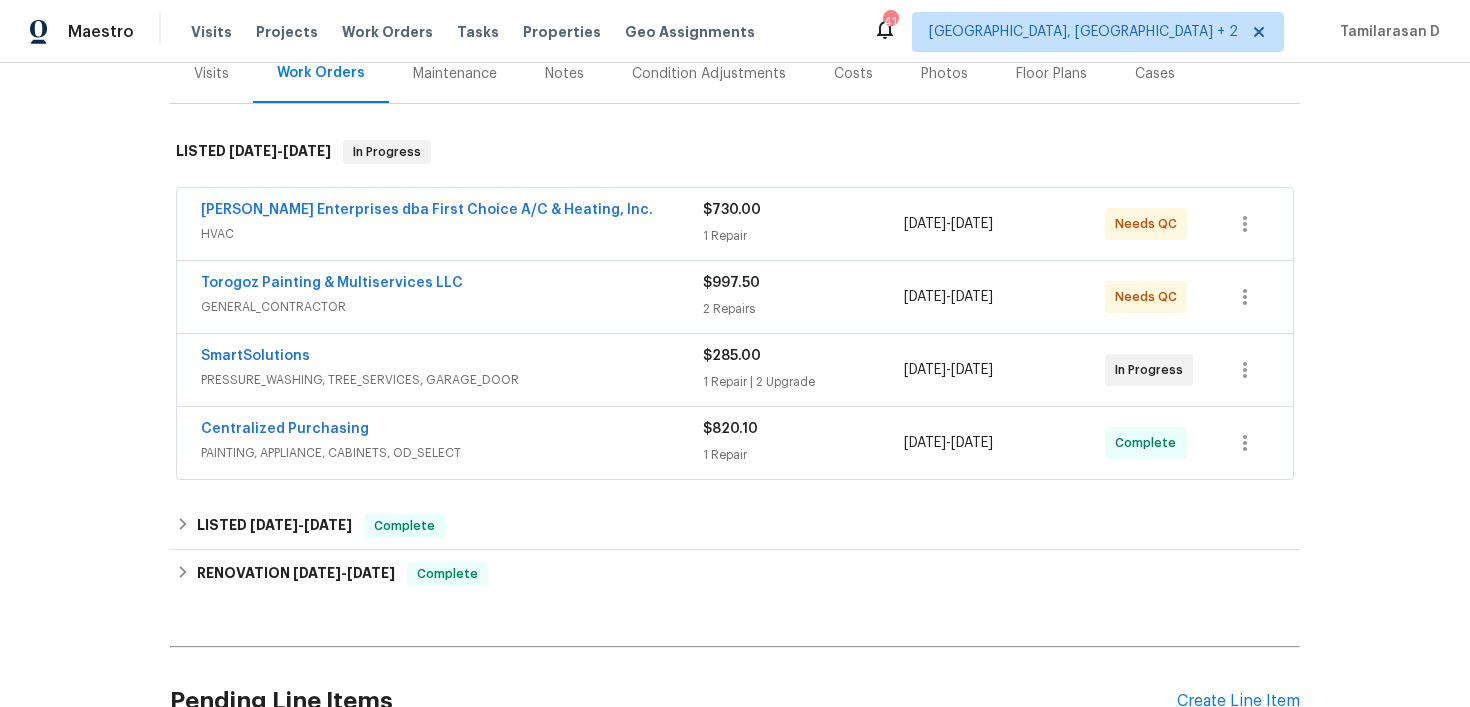 scroll, scrollTop: 207, scrollLeft: 0, axis: vertical 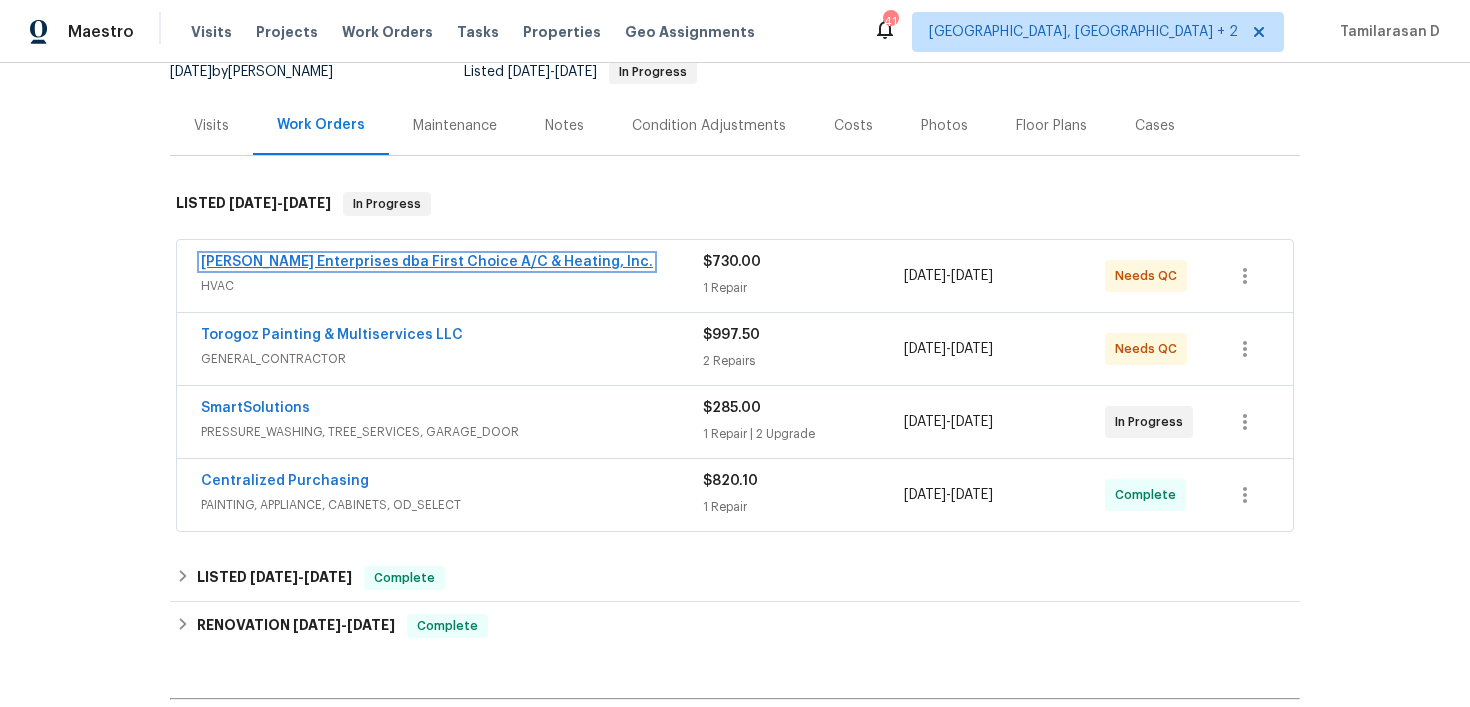 click on "Nordman Enterprises dba First Choice A/C & Heating, Inc." at bounding box center [427, 262] 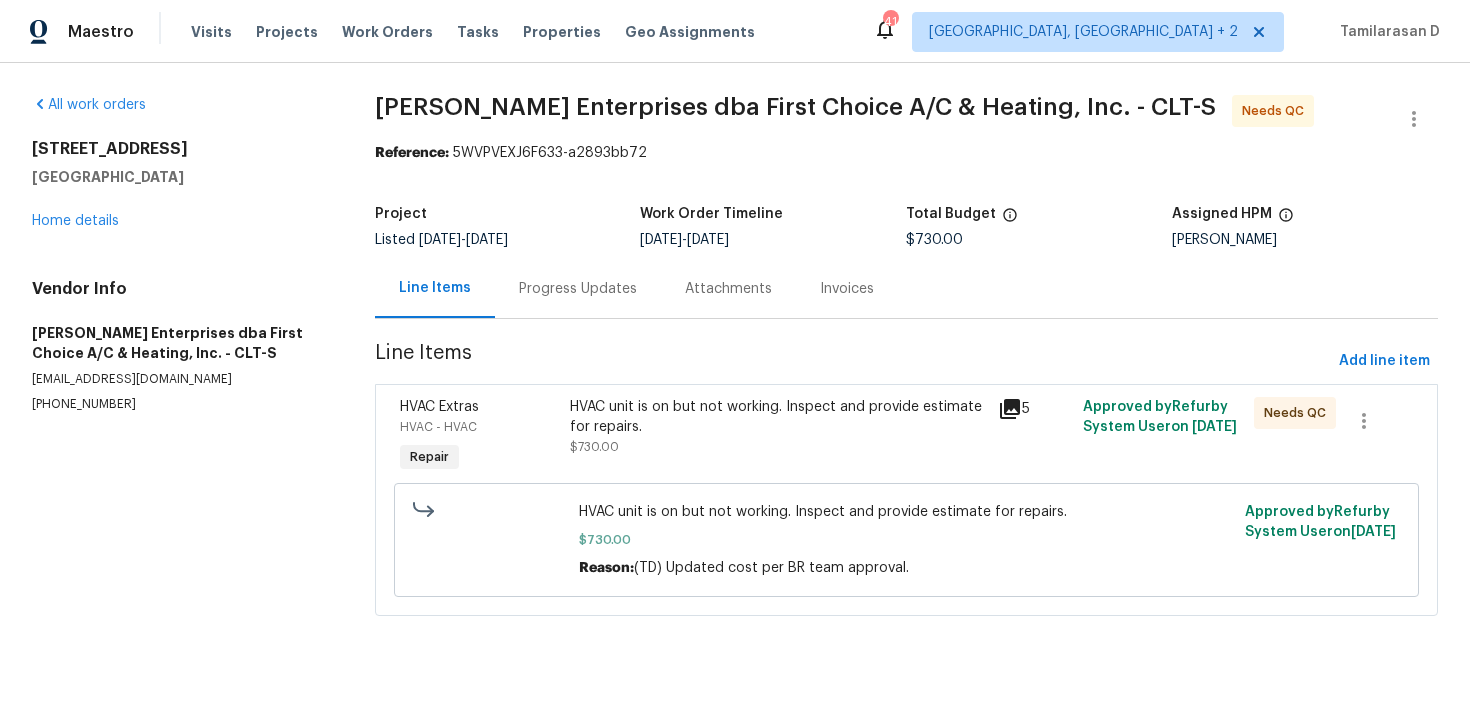 click on "HVAC unit is on but not working. Inspect and provide estimate for repairs." at bounding box center [777, 417] 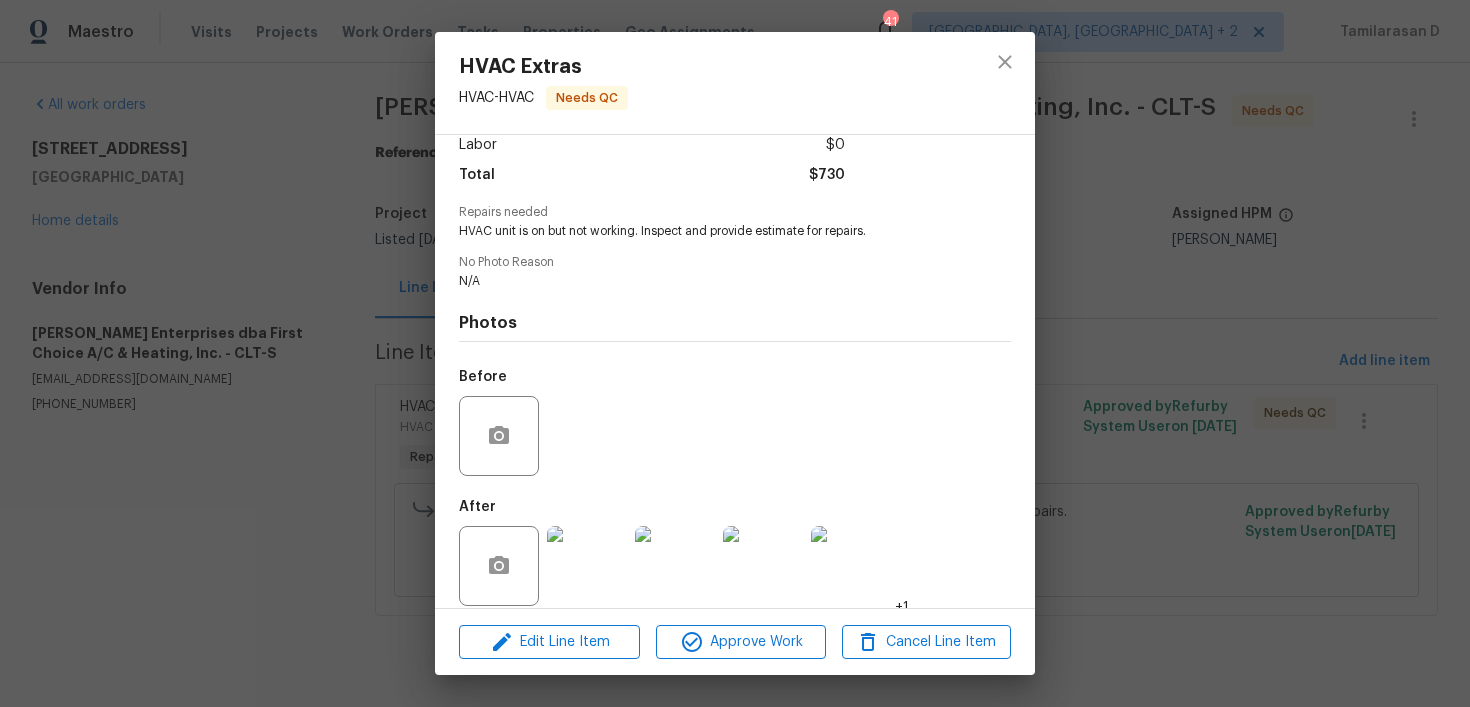 scroll, scrollTop: 176, scrollLeft: 0, axis: vertical 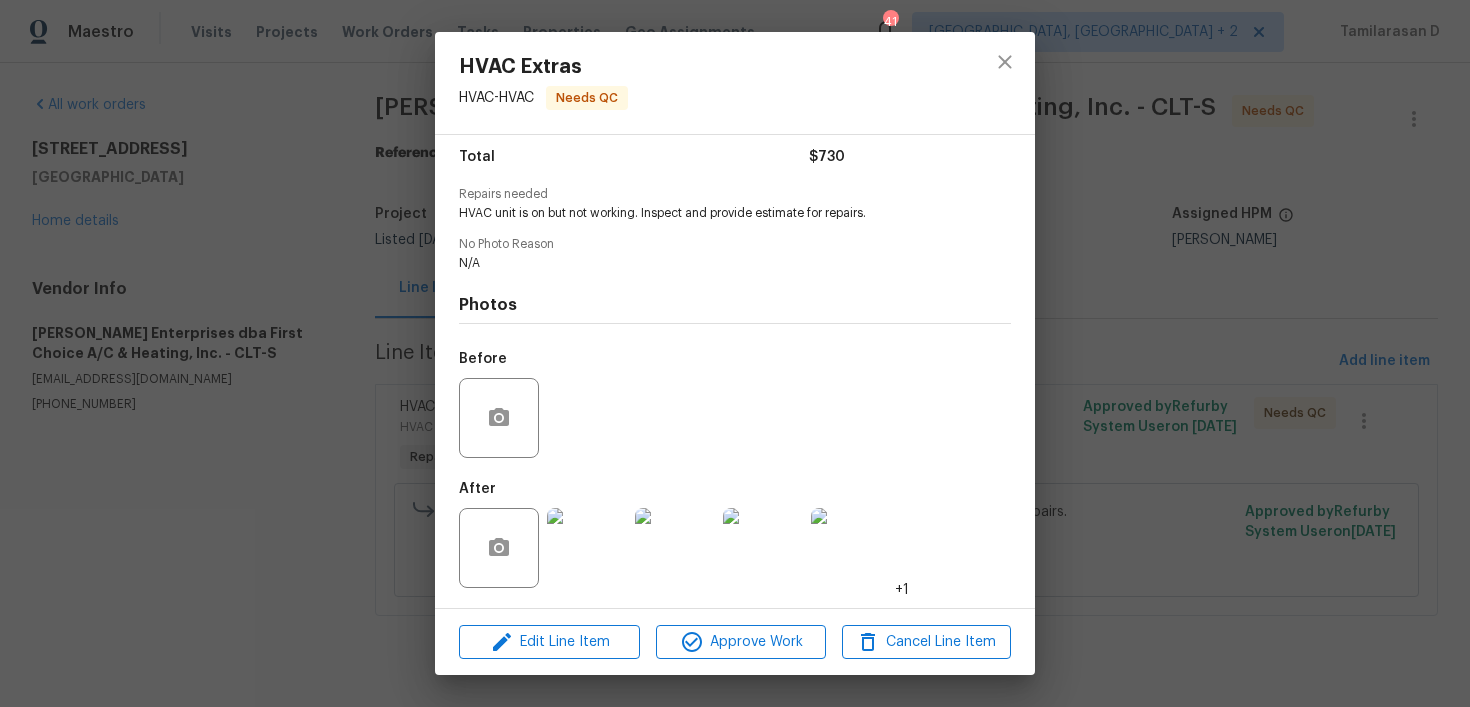 click at bounding box center [587, 548] 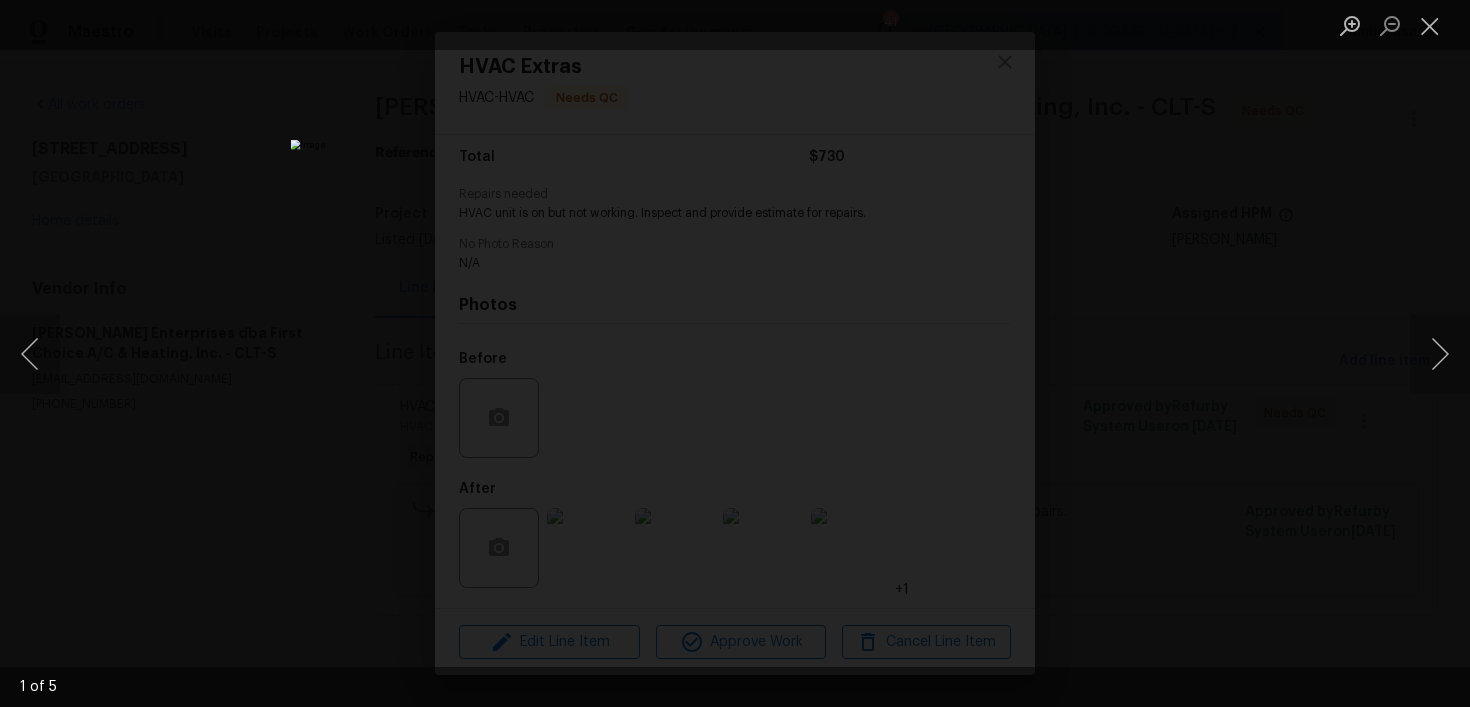 click at bounding box center (735, 353) 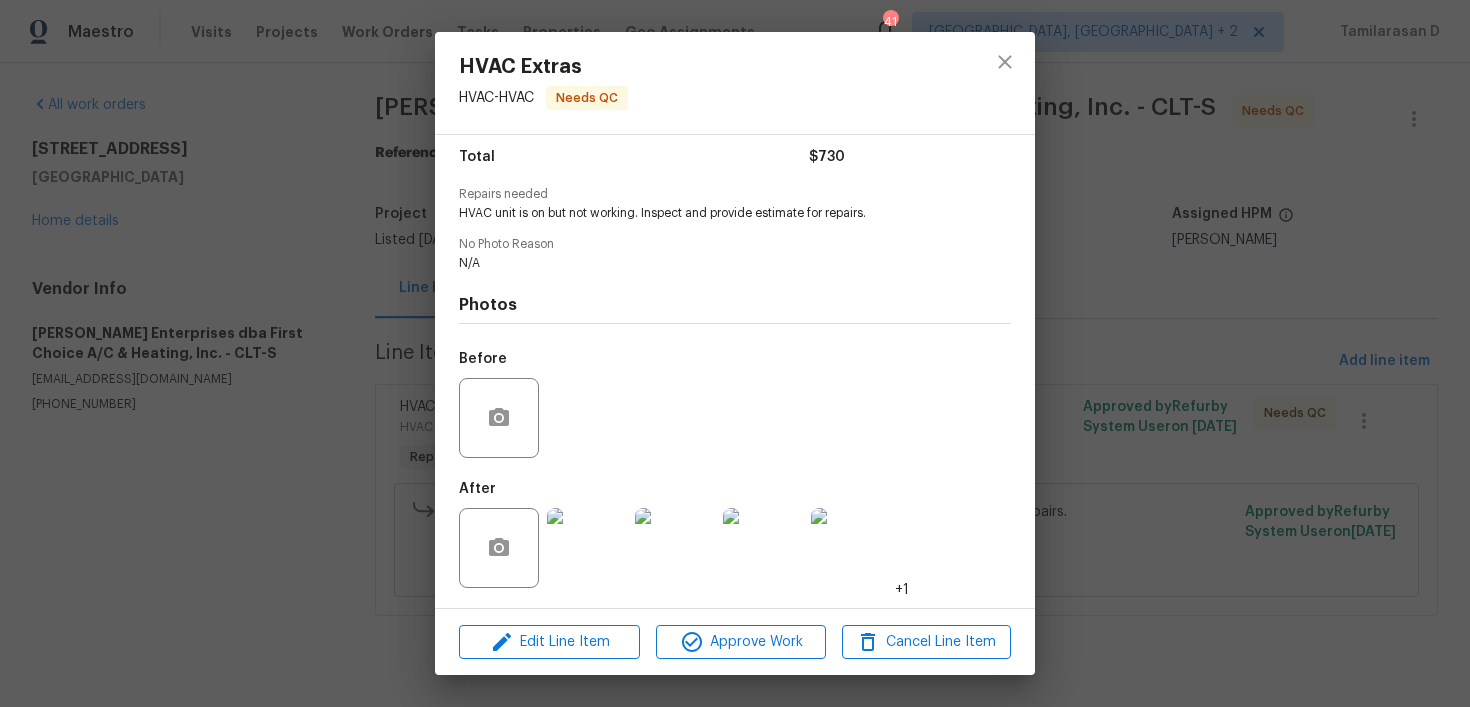 click on "HVAC Extras HVAC  -  HVAC Needs QC Vendor Nordman Enterprises dba First Choice A/C & Heating, Inc. Account Category Repairs Cost $730 x 1 count $730 Labor $0 Total $730 Repairs needed HVAC unit is on but not working. Inspect and provide estimate for repairs. No Photo Reason N/A Photos Before After  +1  Edit Line Item  Approve Work  Cancel Line Item" at bounding box center [735, 353] 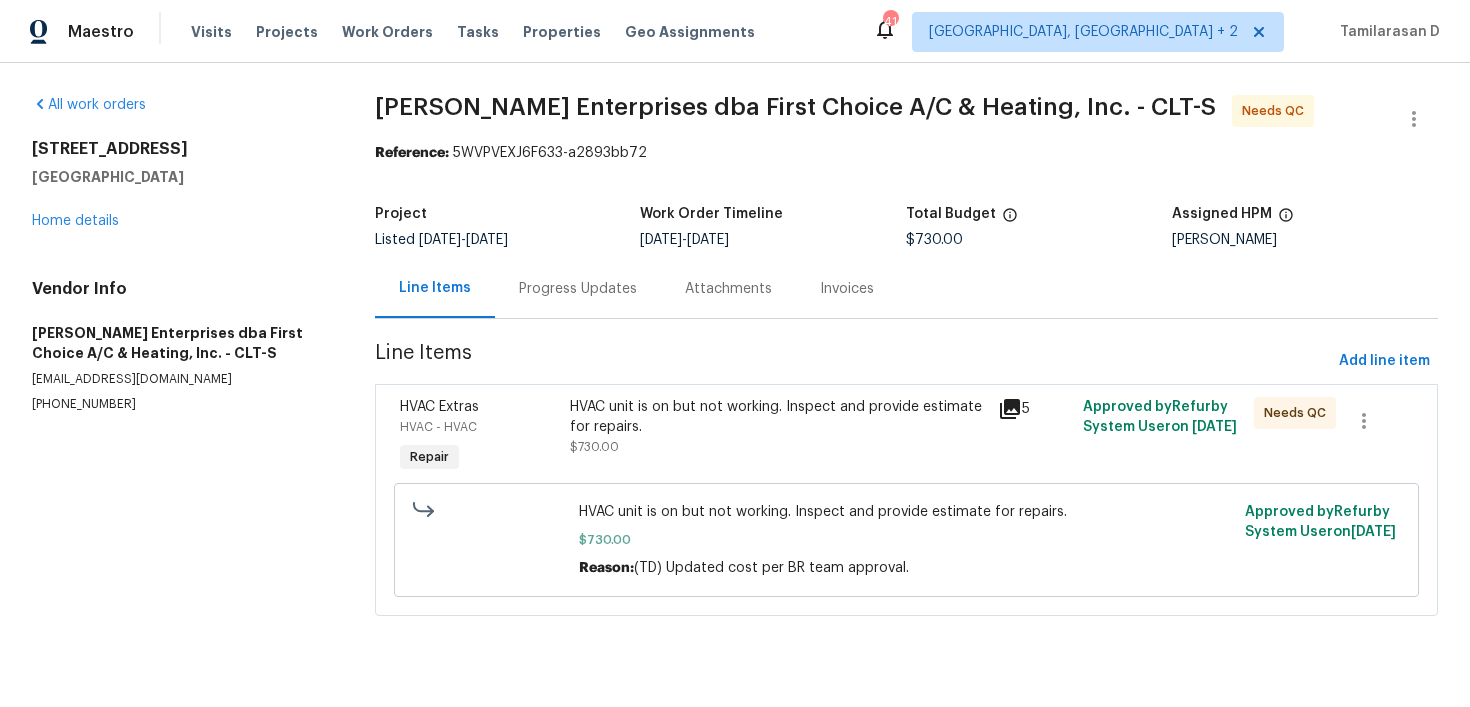 click on "Progress Updates" at bounding box center [578, 289] 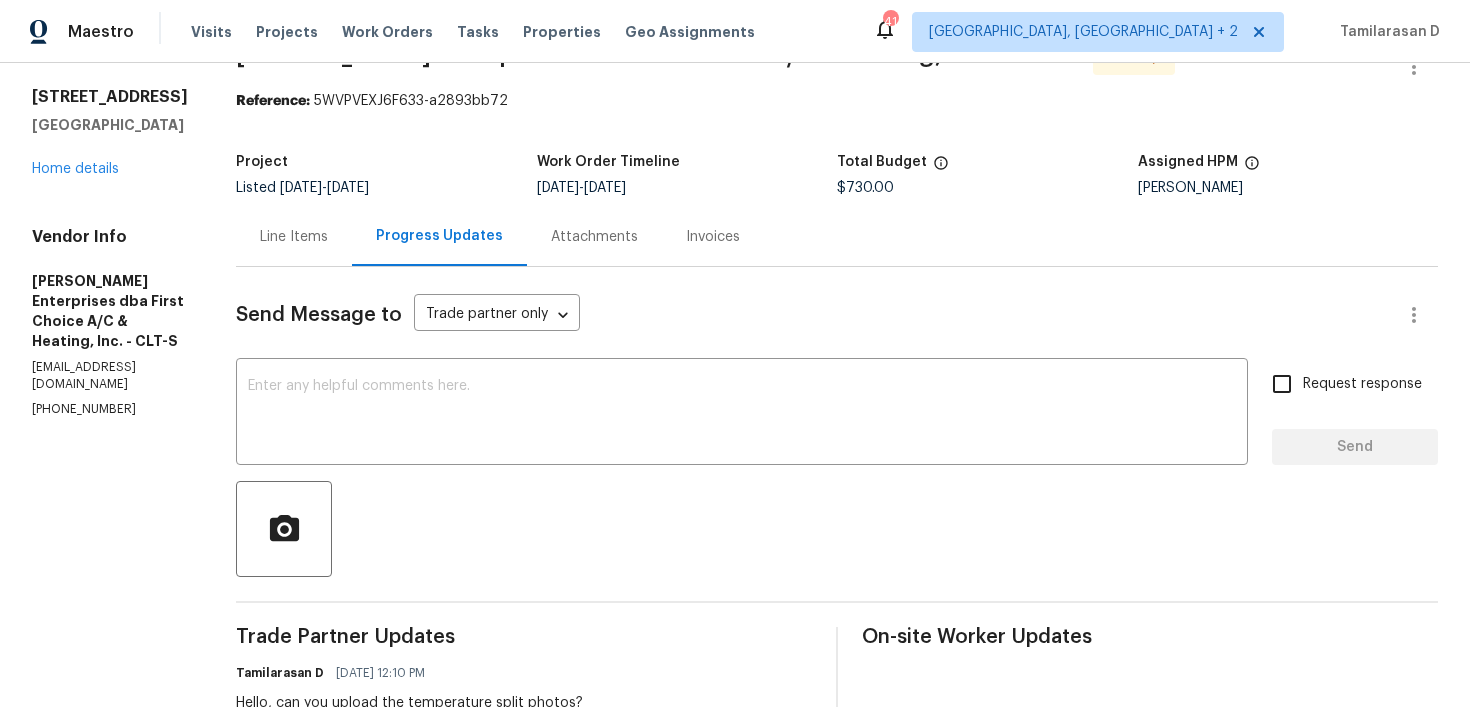 scroll, scrollTop: 0, scrollLeft: 0, axis: both 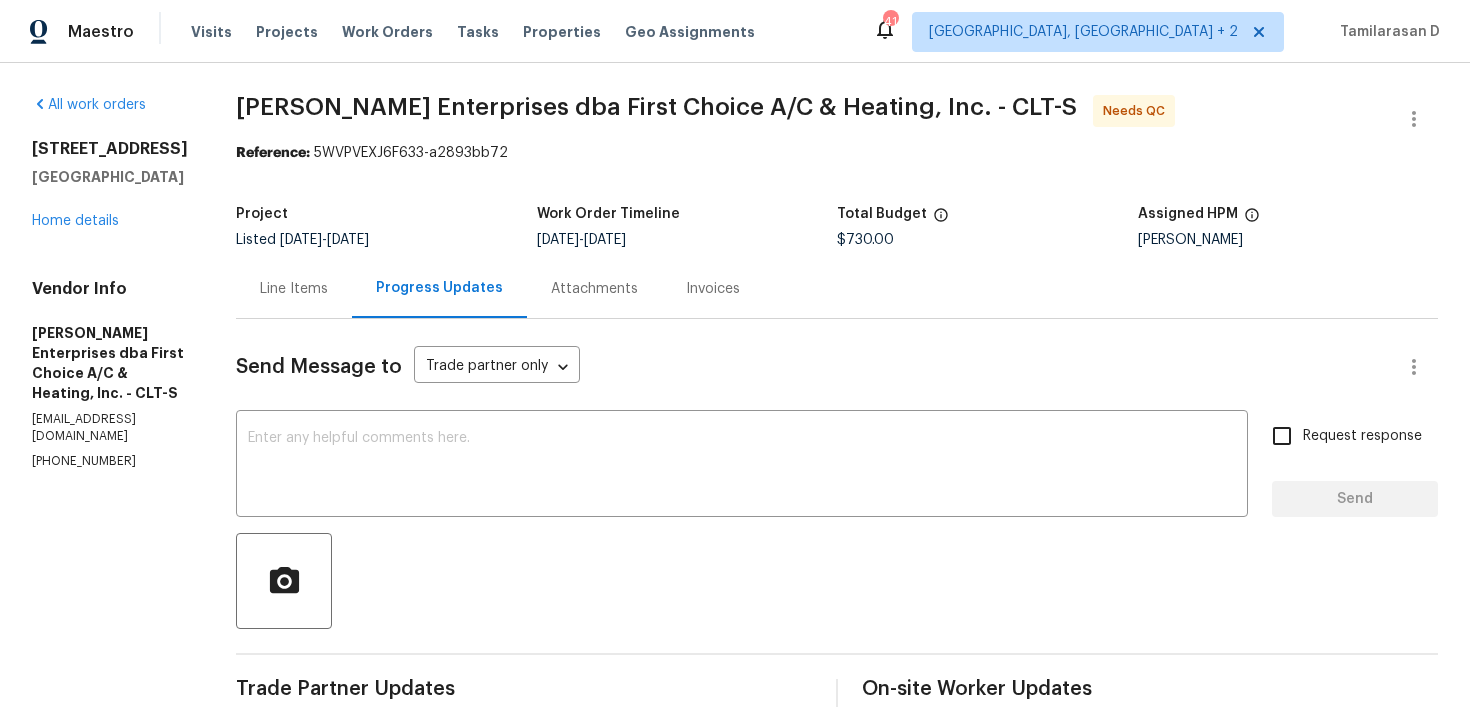 click on "Line Items" at bounding box center [294, 288] 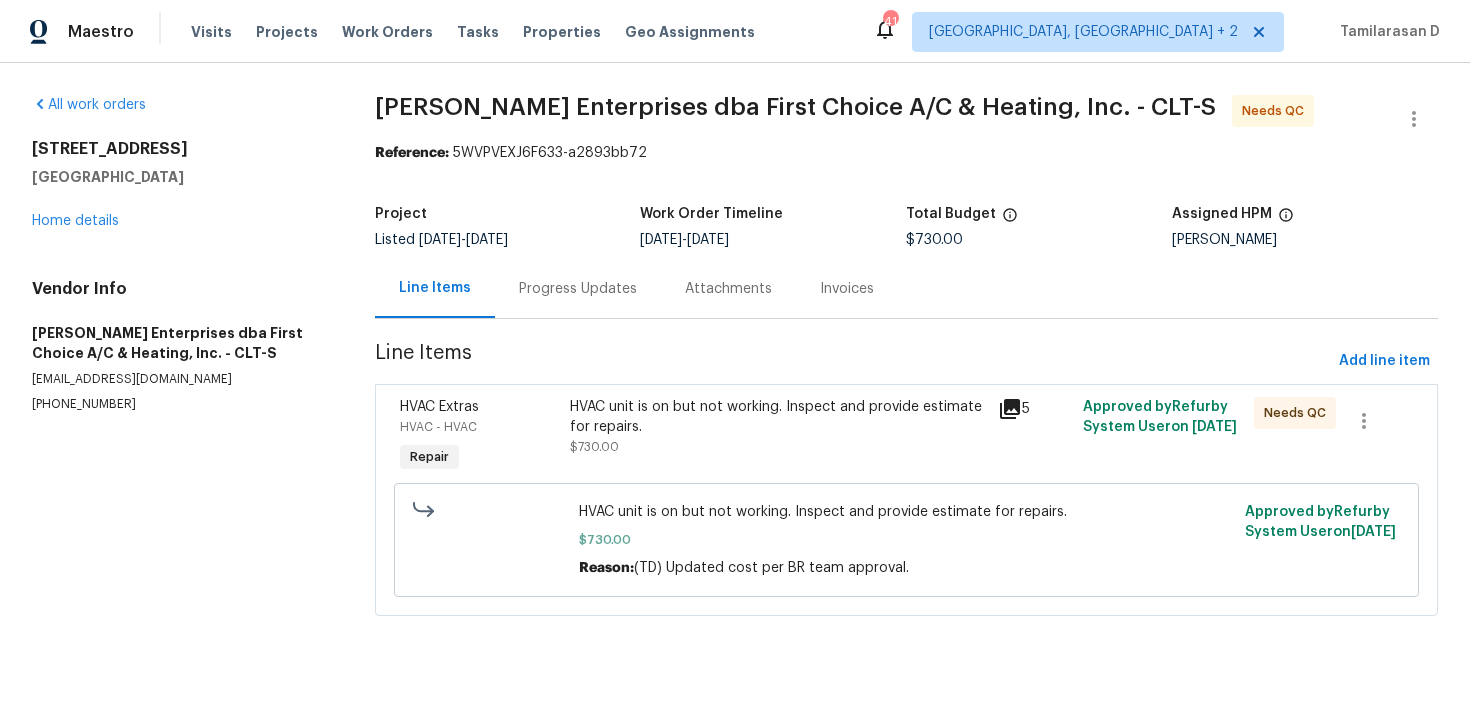 click on "HVAC unit is on but not working. Inspect and provide estimate for repairs. $730.00" at bounding box center [777, 437] 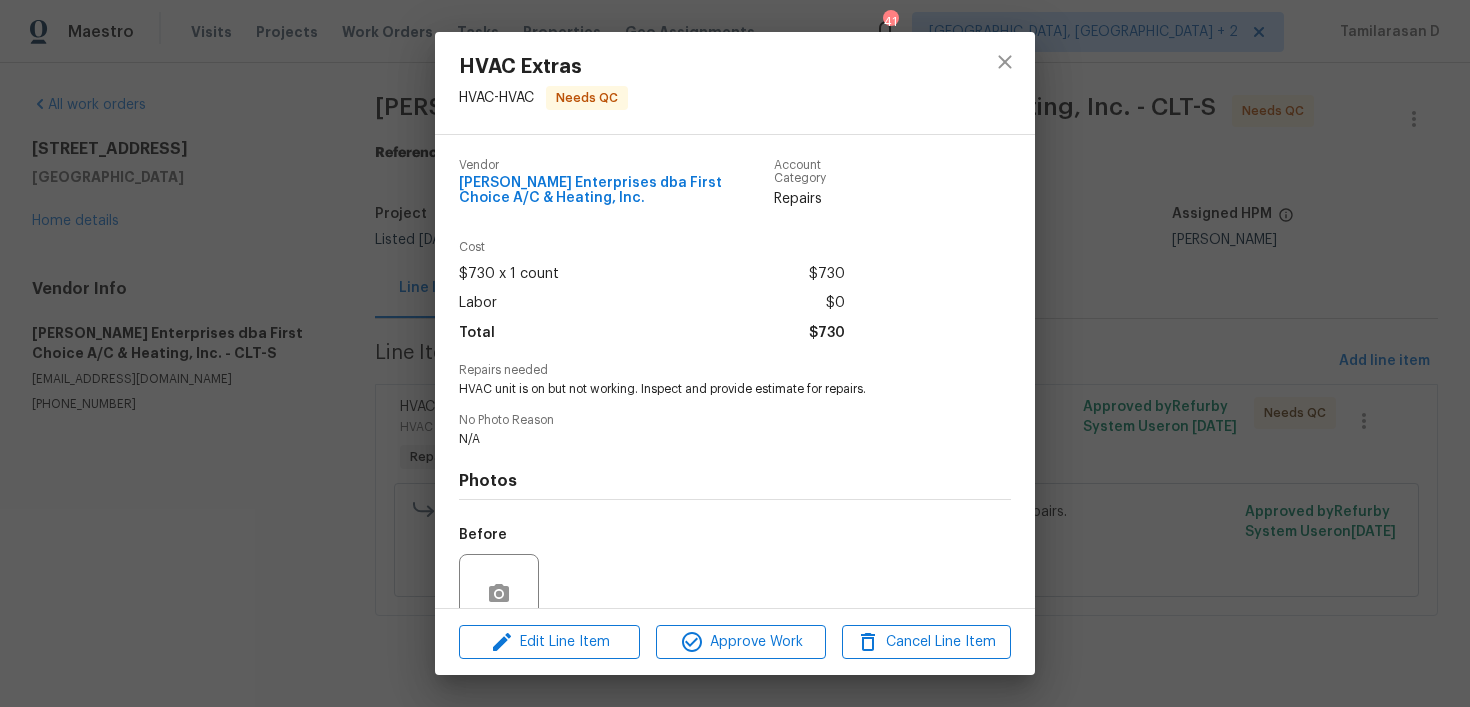scroll, scrollTop: 176, scrollLeft: 0, axis: vertical 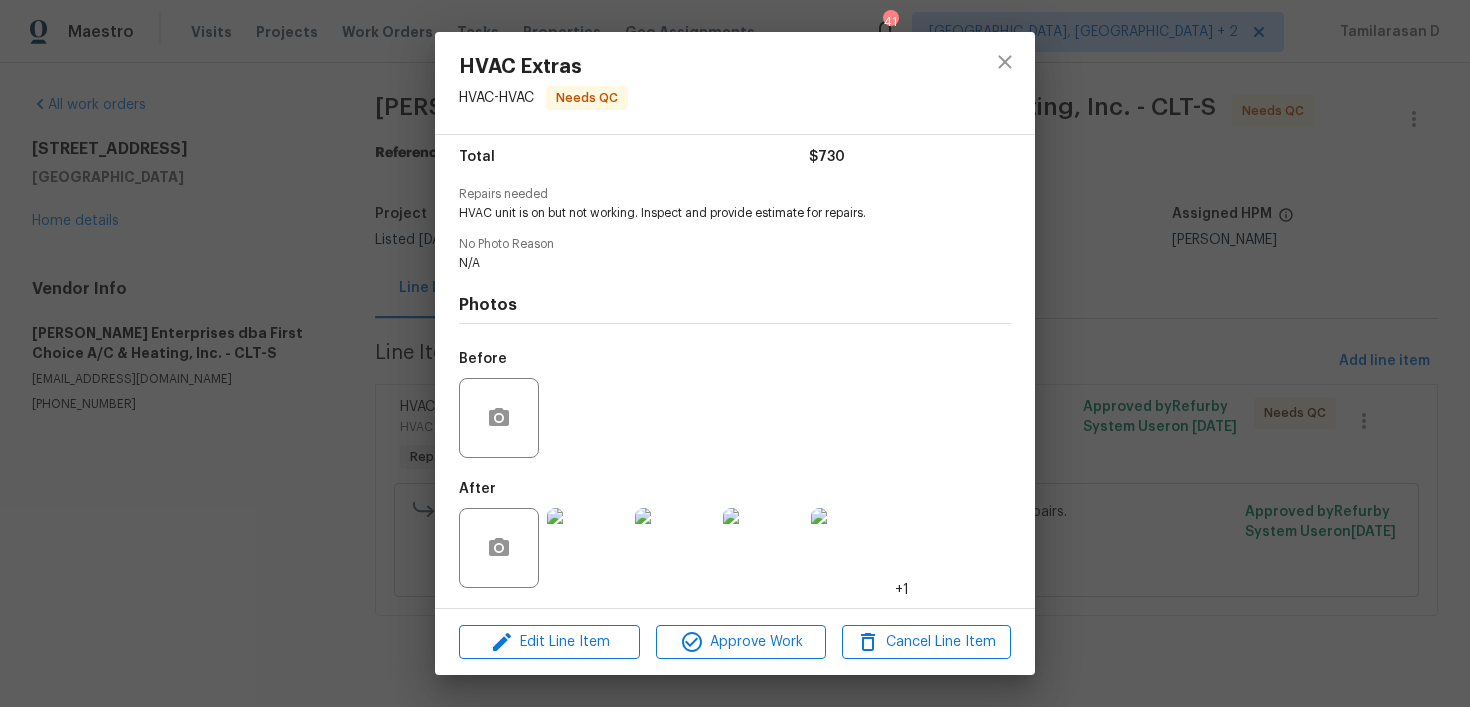 click at bounding box center [587, 548] 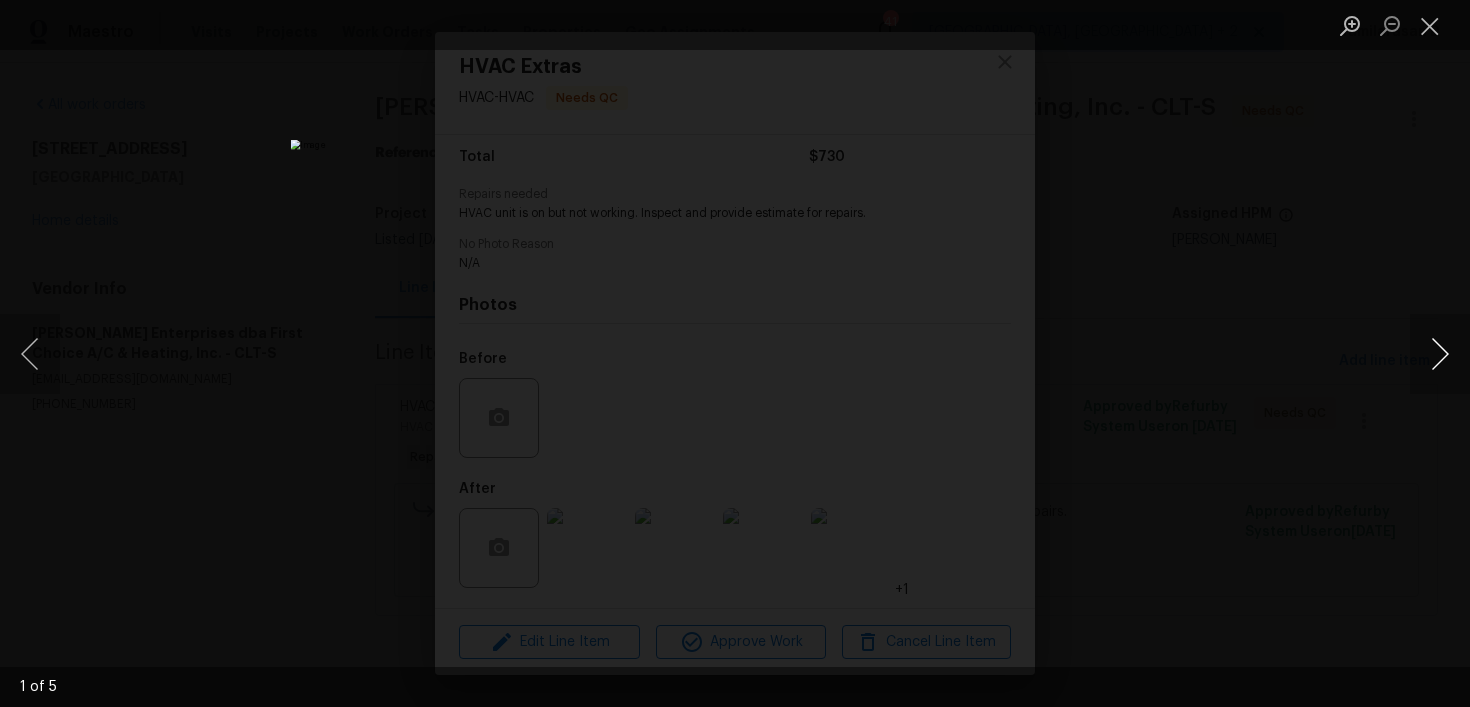 click at bounding box center [1440, 354] 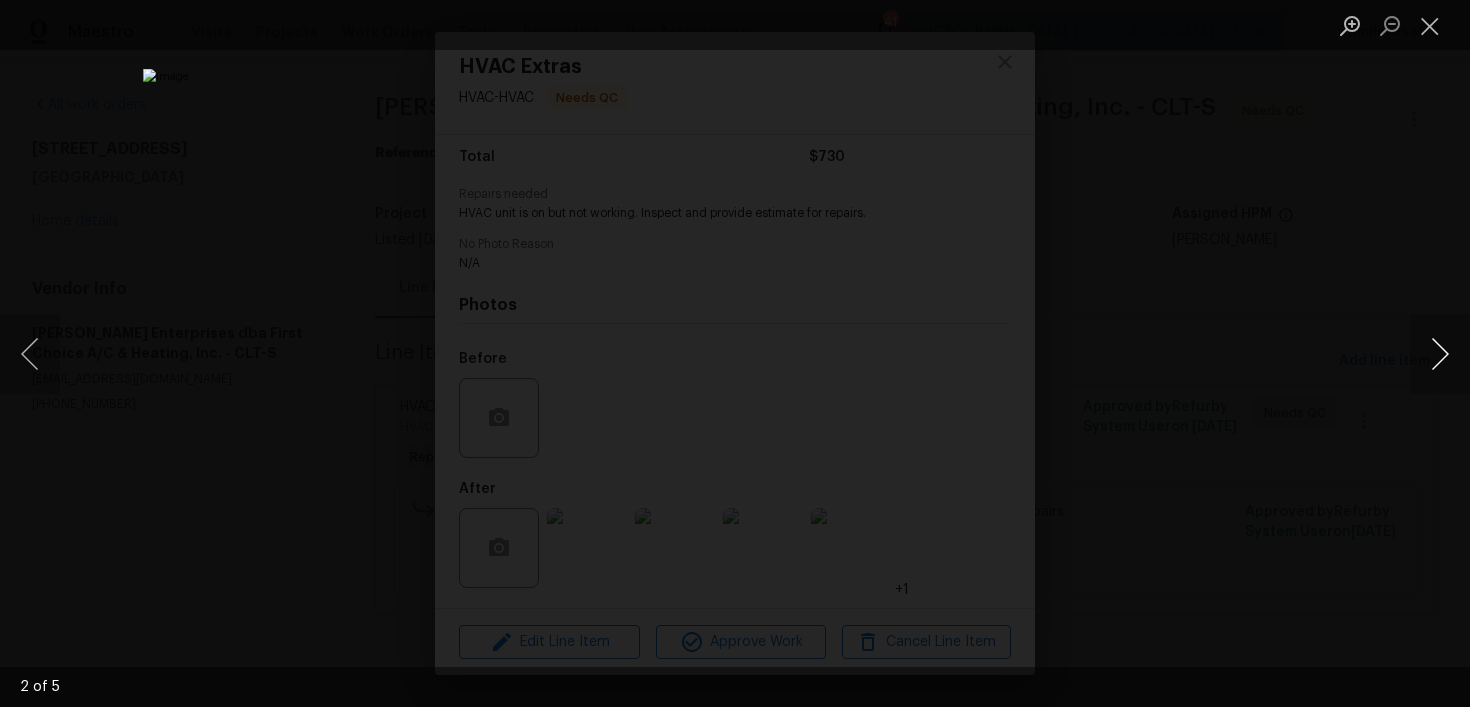 click at bounding box center (1440, 354) 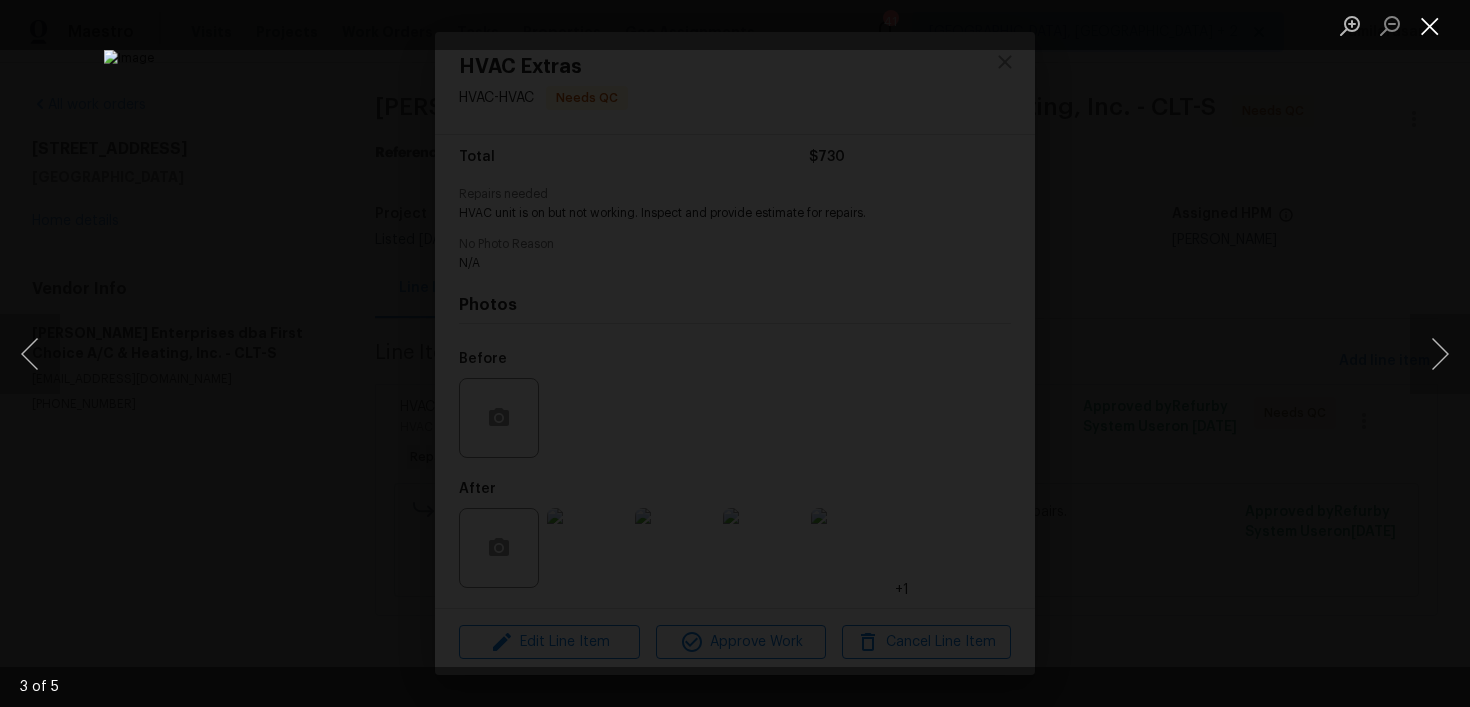 click at bounding box center (1430, 25) 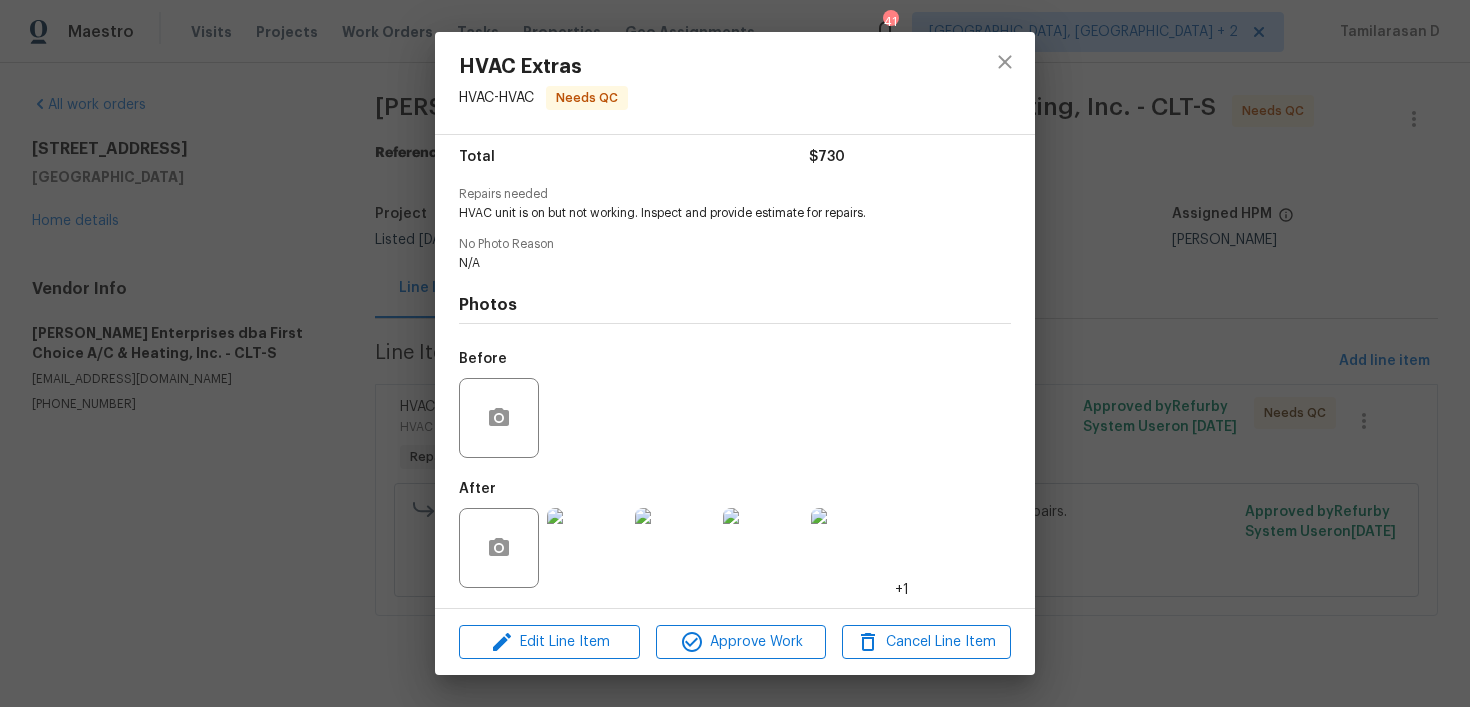 click on "HVAC Extras HVAC  -  HVAC Needs QC Vendor Nordman Enterprises dba First Choice A/C & Heating, Inc. Account Category Repairs Cost $730 x 1 count $730 Labor $0 Total $730 Repairs needed HVAC unit is on but not working. Inspect and provide estimate for repairs. No Photo Reason N/A Photos Before After  +1  Edit Line Item  Approve Work  Cancel Line Item" at bounding box center (735, 353) 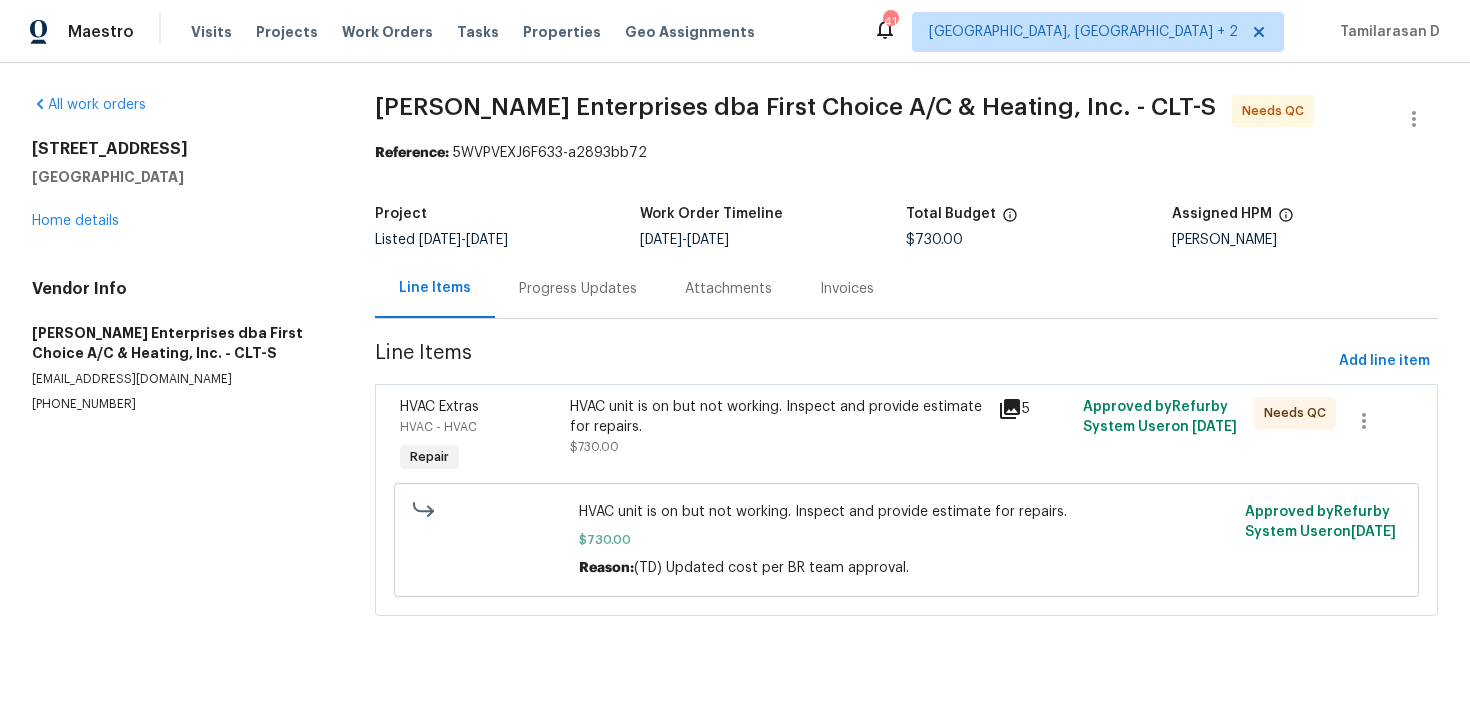 click on "Progress Updates" at bounding box center [578, 289] 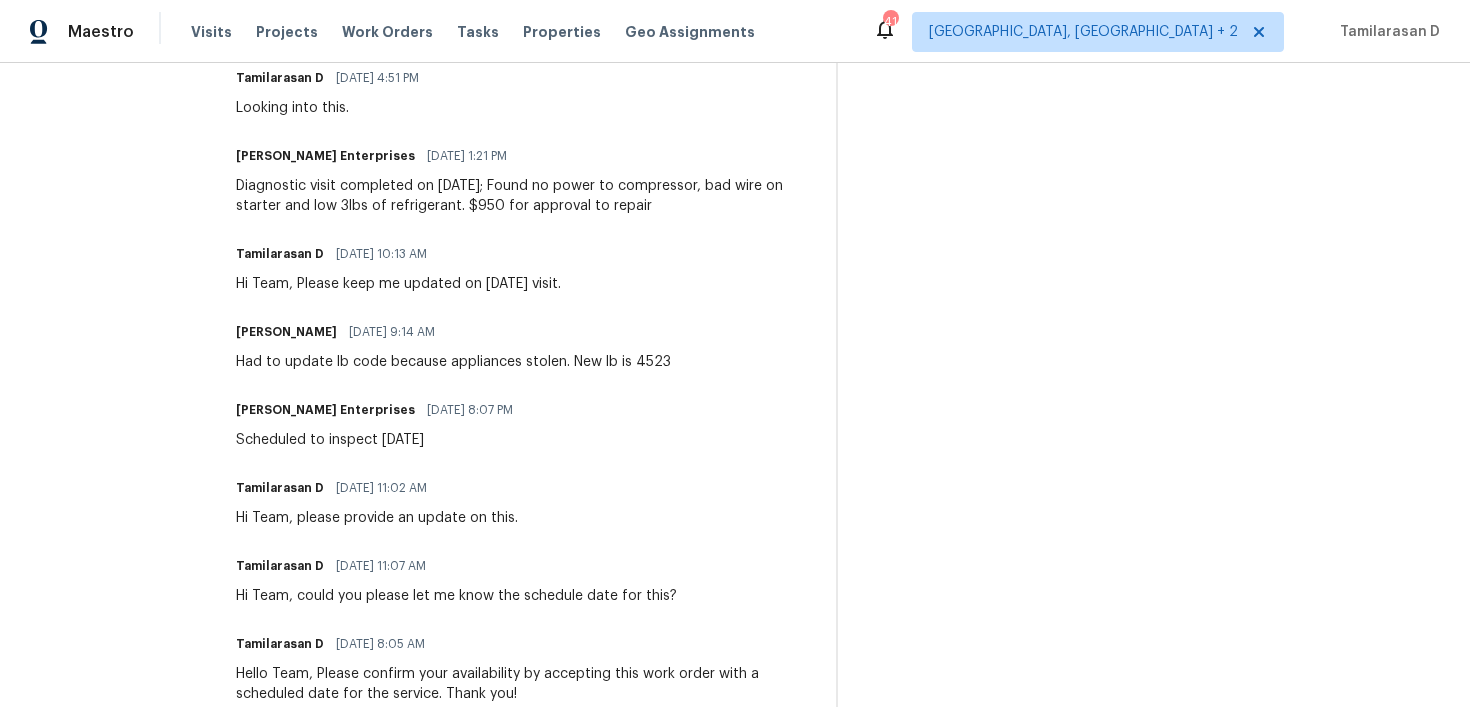 scroll, scrollTop: 1661, scrollLeft: 0, axis: vertical 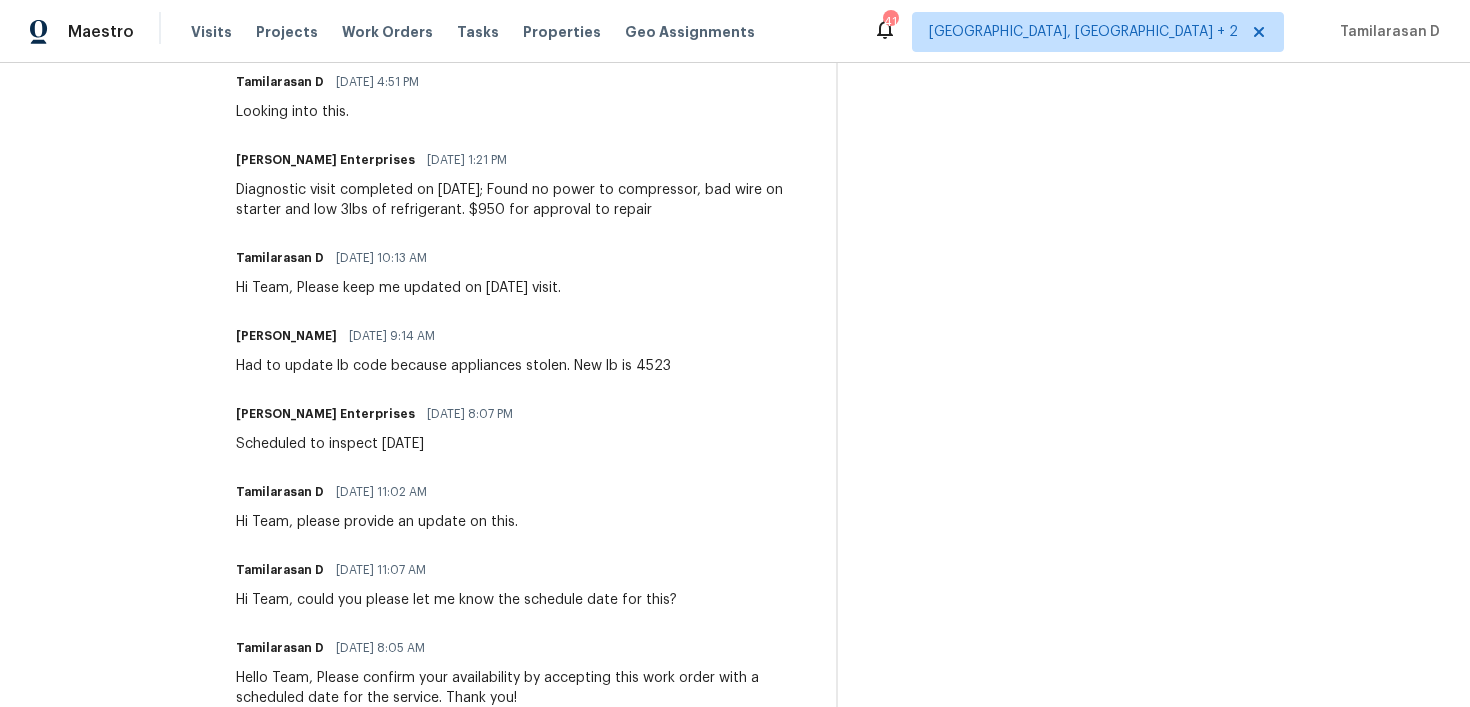 click on "Tamilarasan D 07/07/2025 11:07 AM Hi Team, could you please let me know the schedule date for this?" at bounding box center [524, 583] 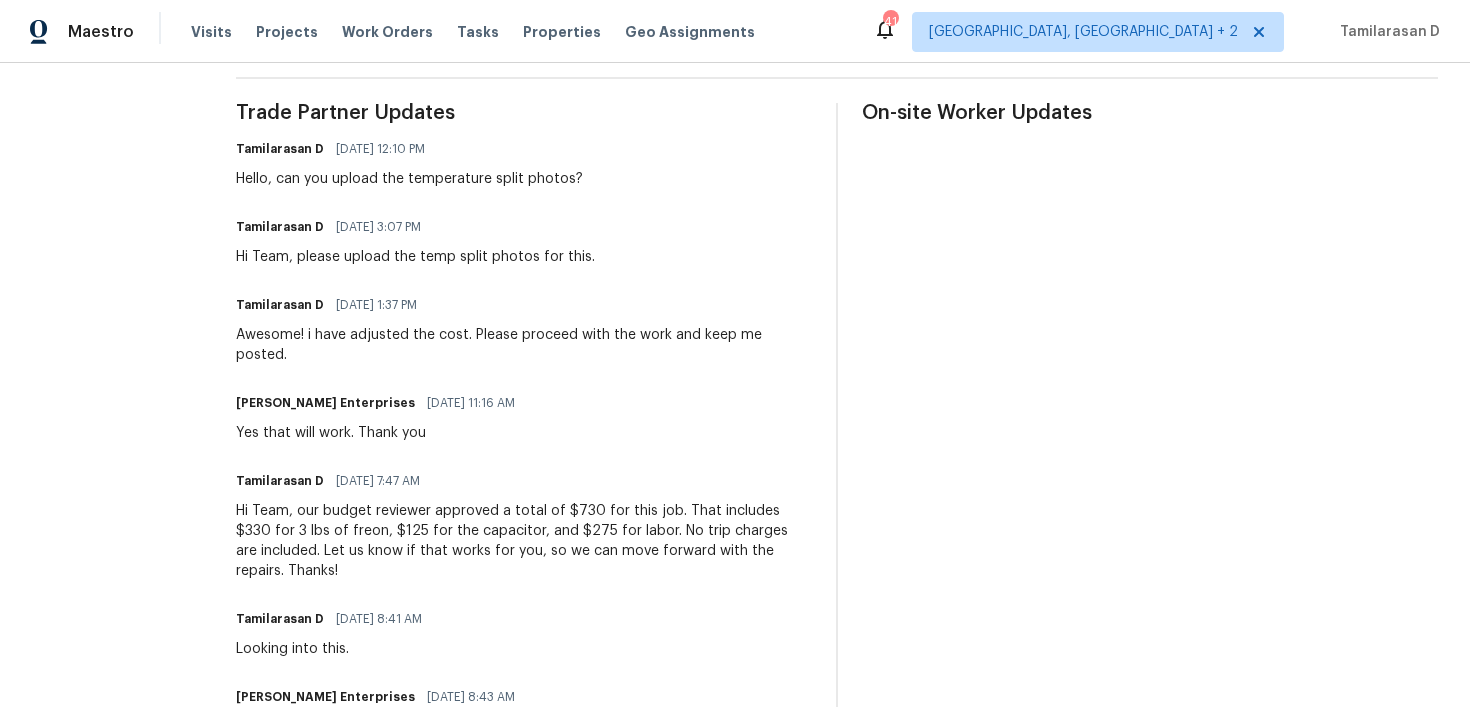 scroll, scrollTop: 16, scrollLeft: 0, axis: vertical 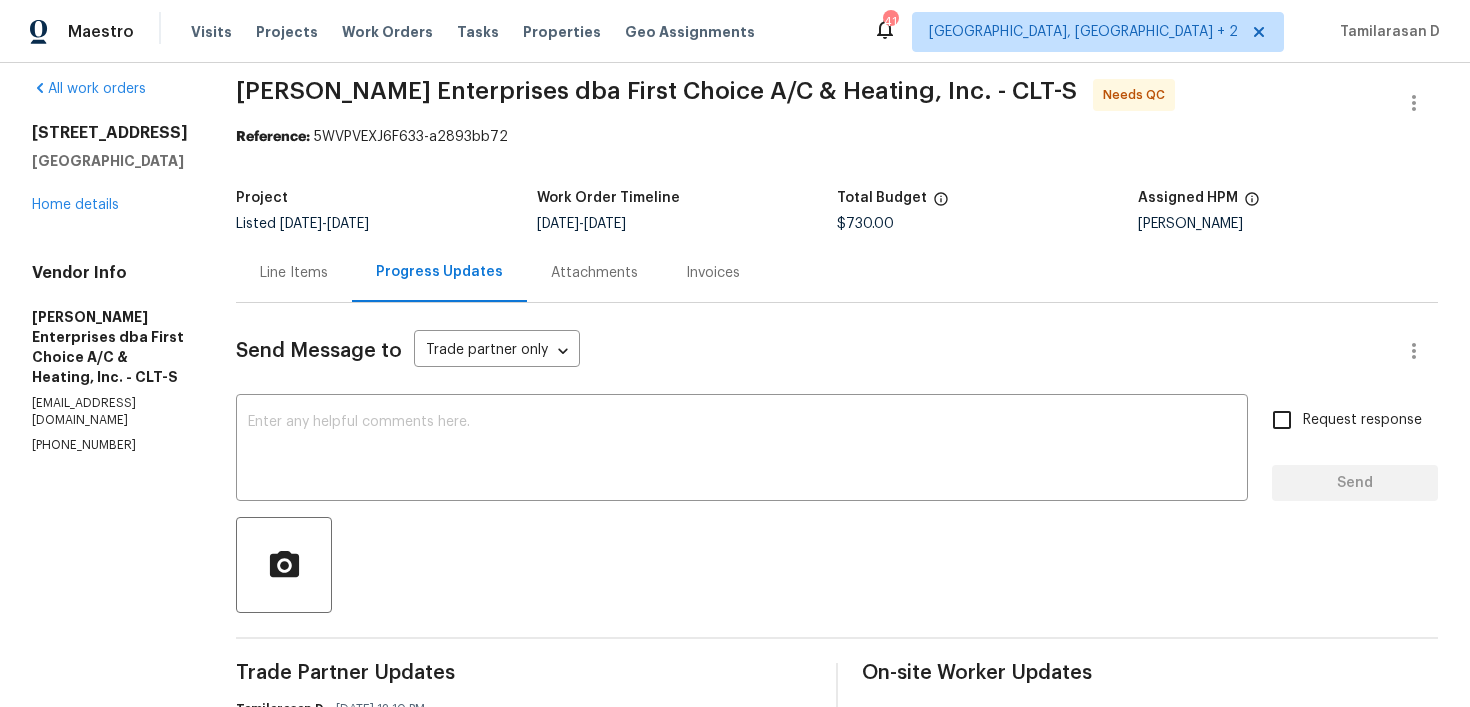 click on "(704) 222-5523" at bounding box center (110, 445) 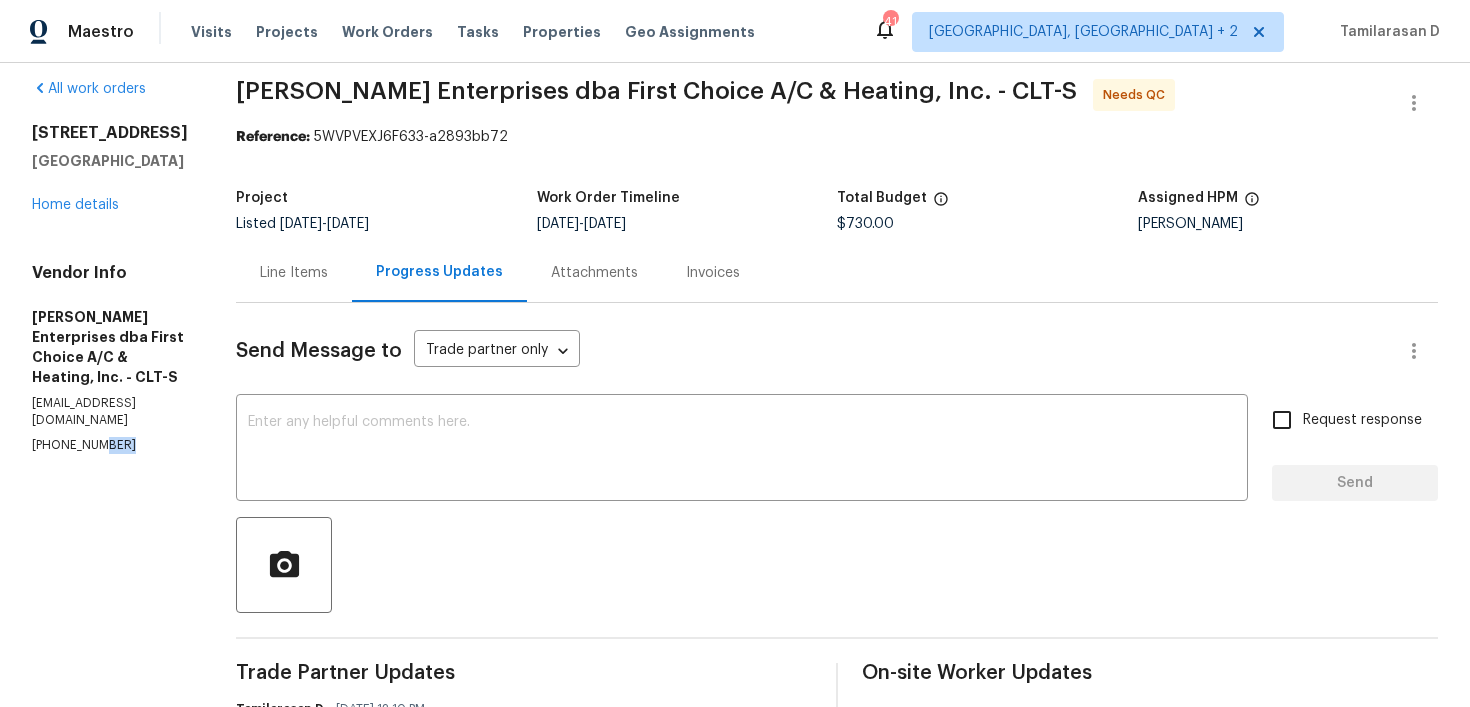 click on "(704) 222-5523" at bounding box center [110, 445] 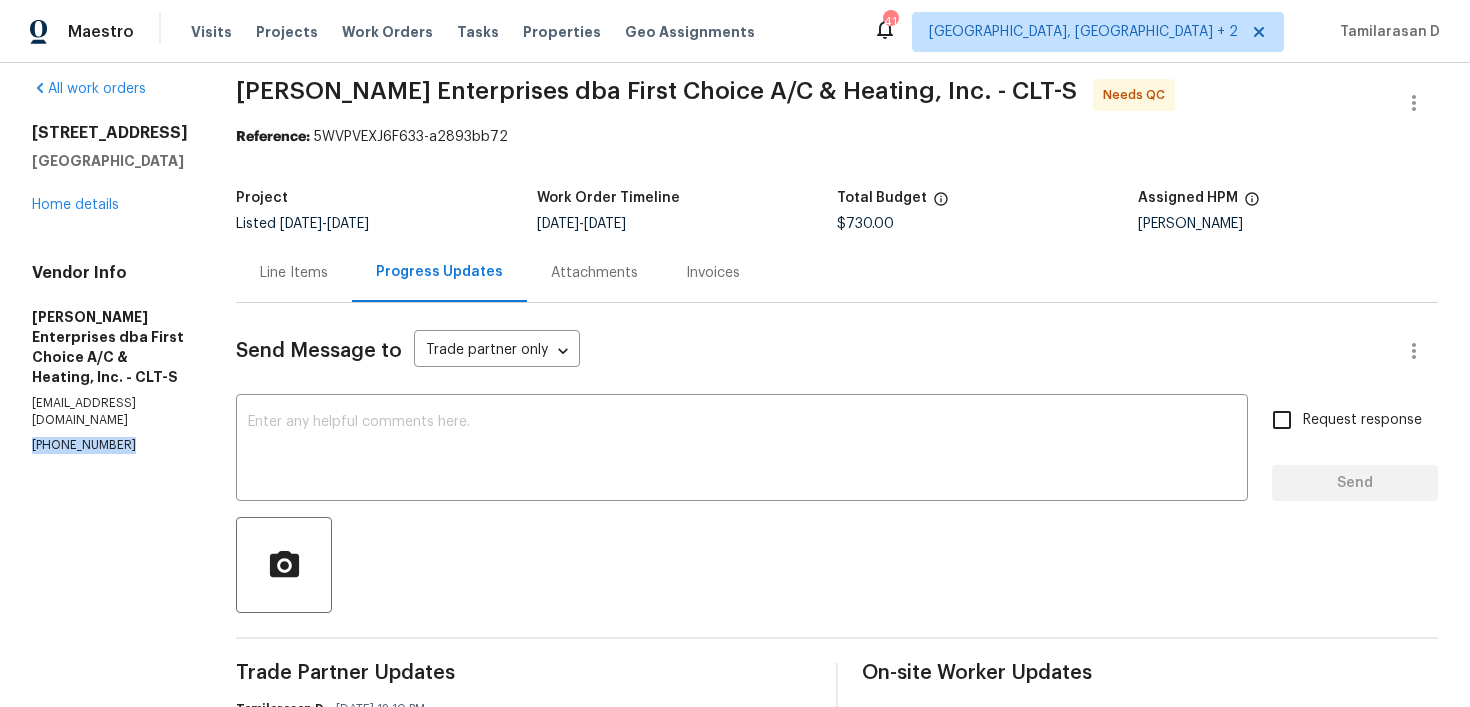 copy on "(704) 222-5523" 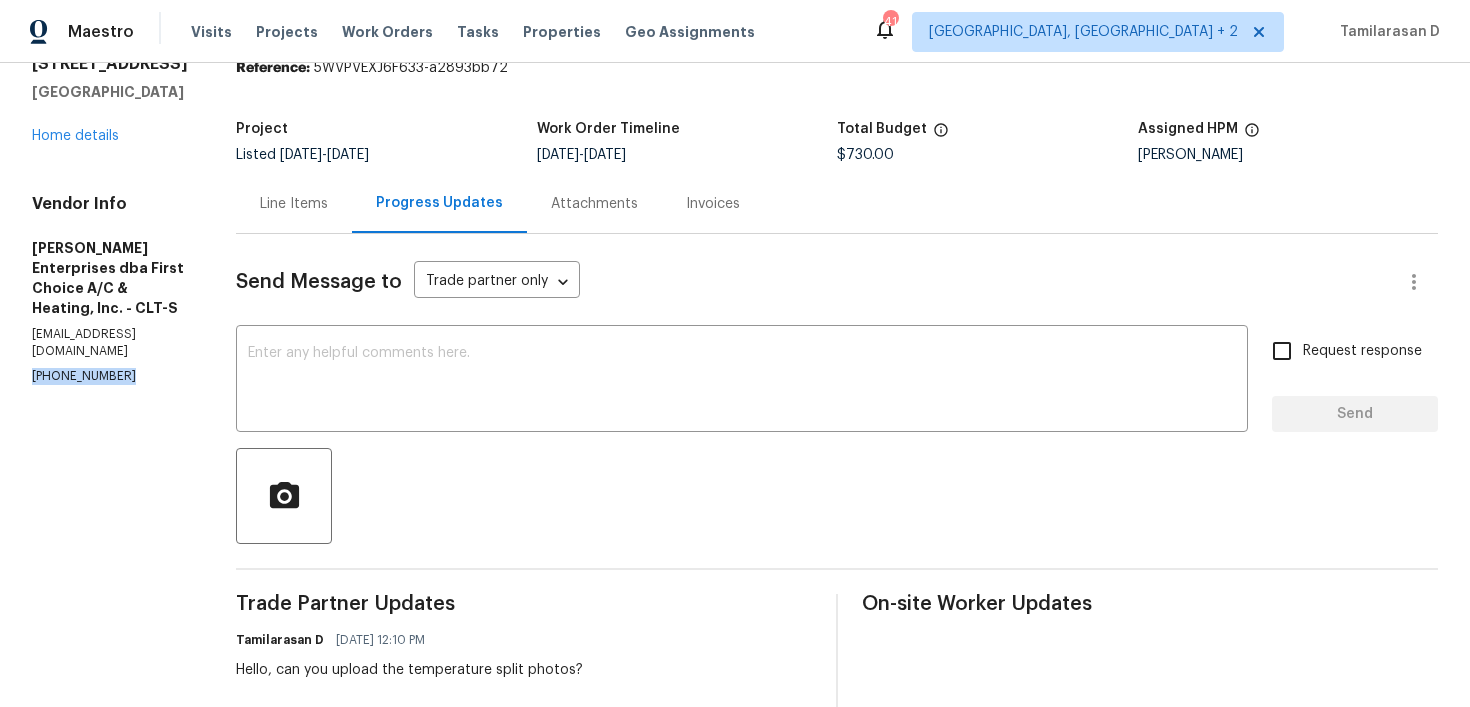 scroll, scrollTop: 1, scrollLeft: 0, axis: vertical 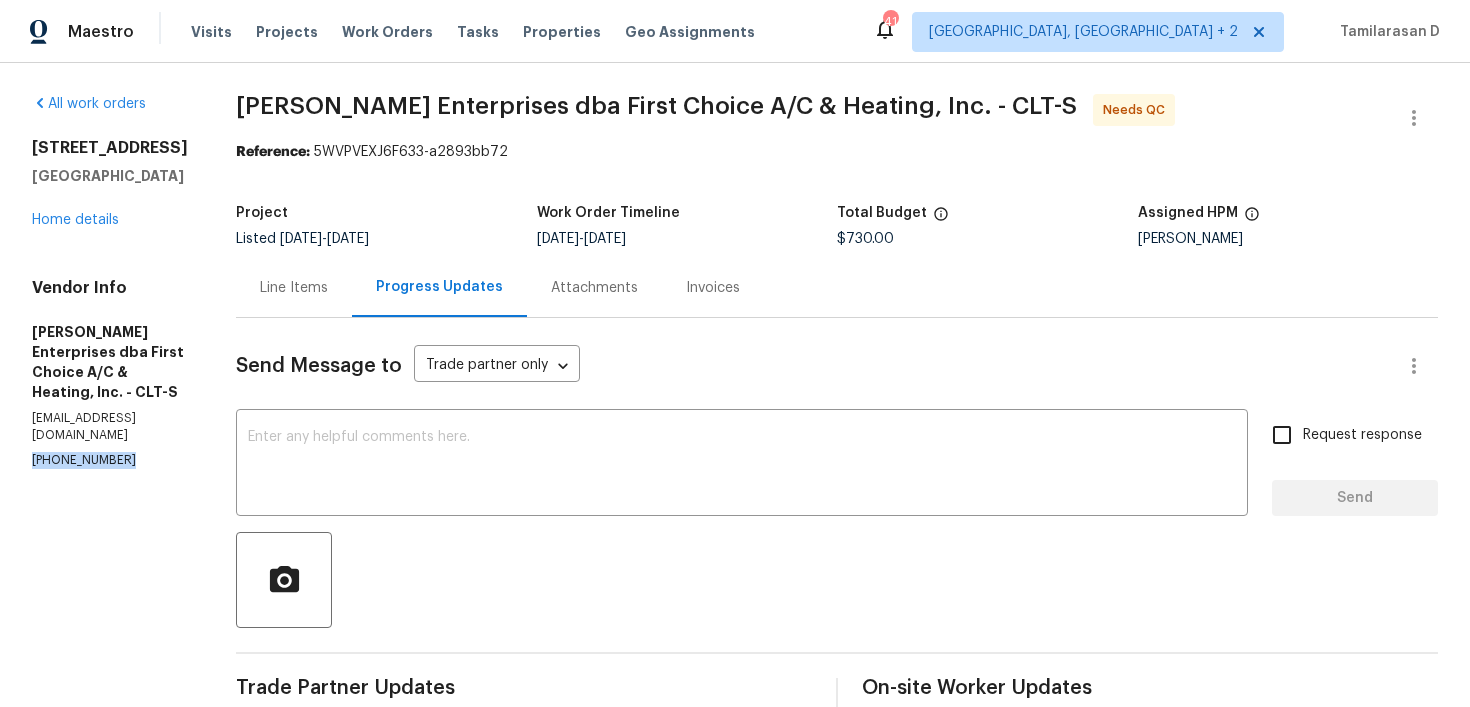 click on "Line Items" at bounding box center (294, 288) 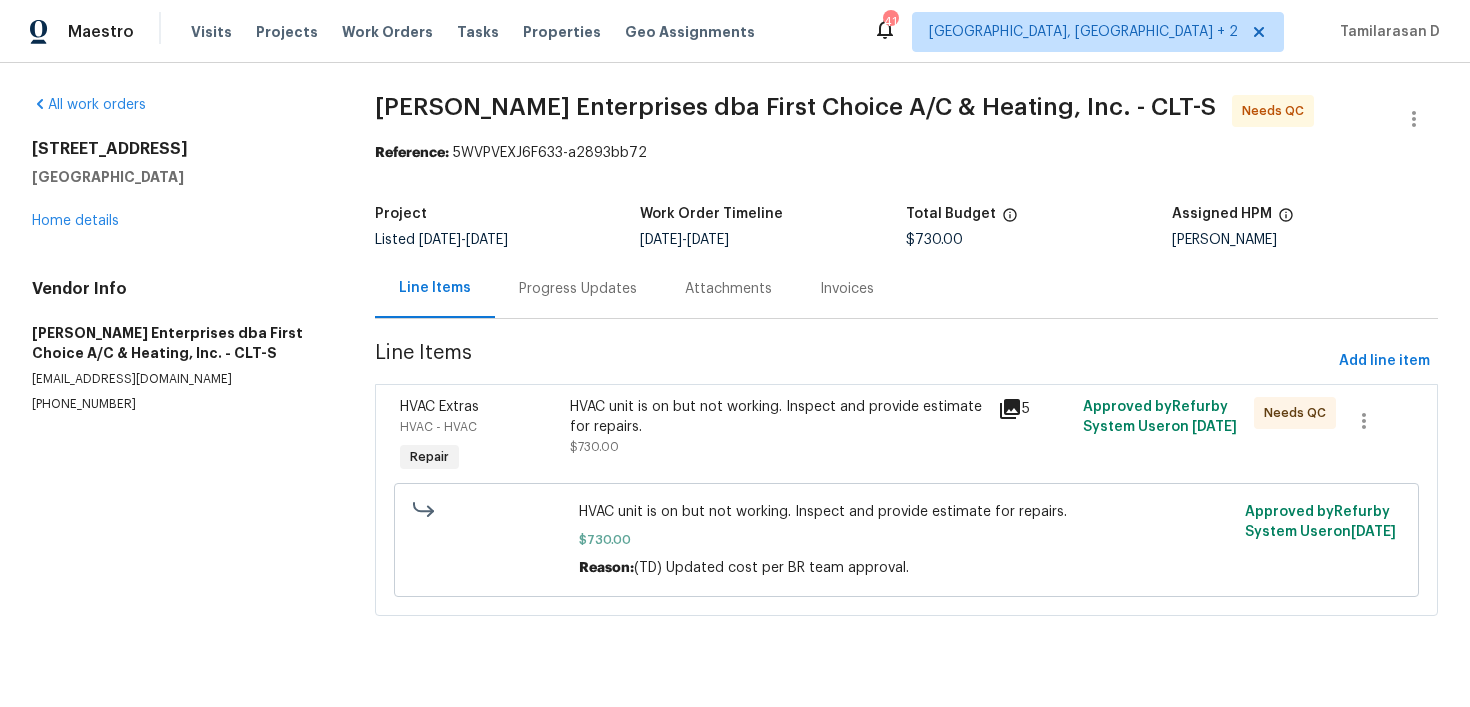 scroll, scrollTop: 0, scrollLeft: 0, axis: both 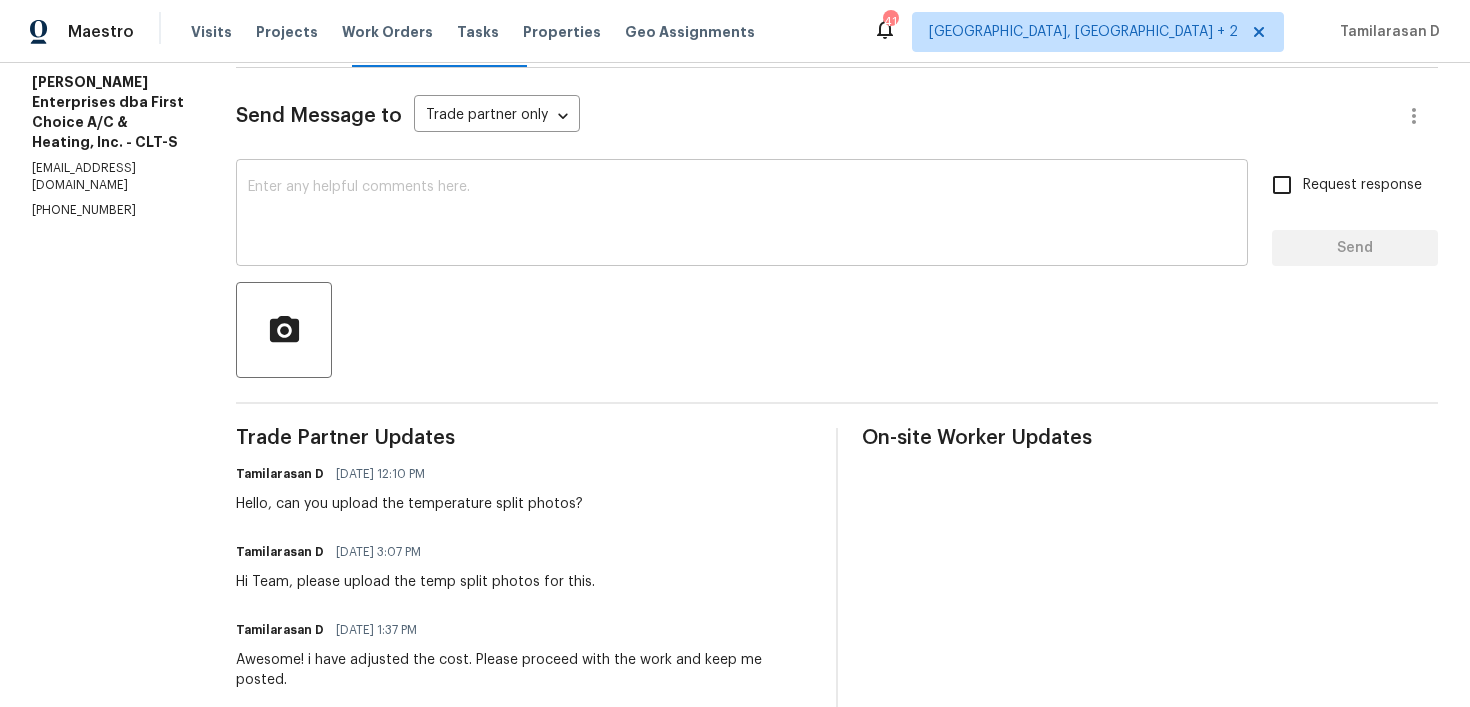 click at bounding box center [742, 215] 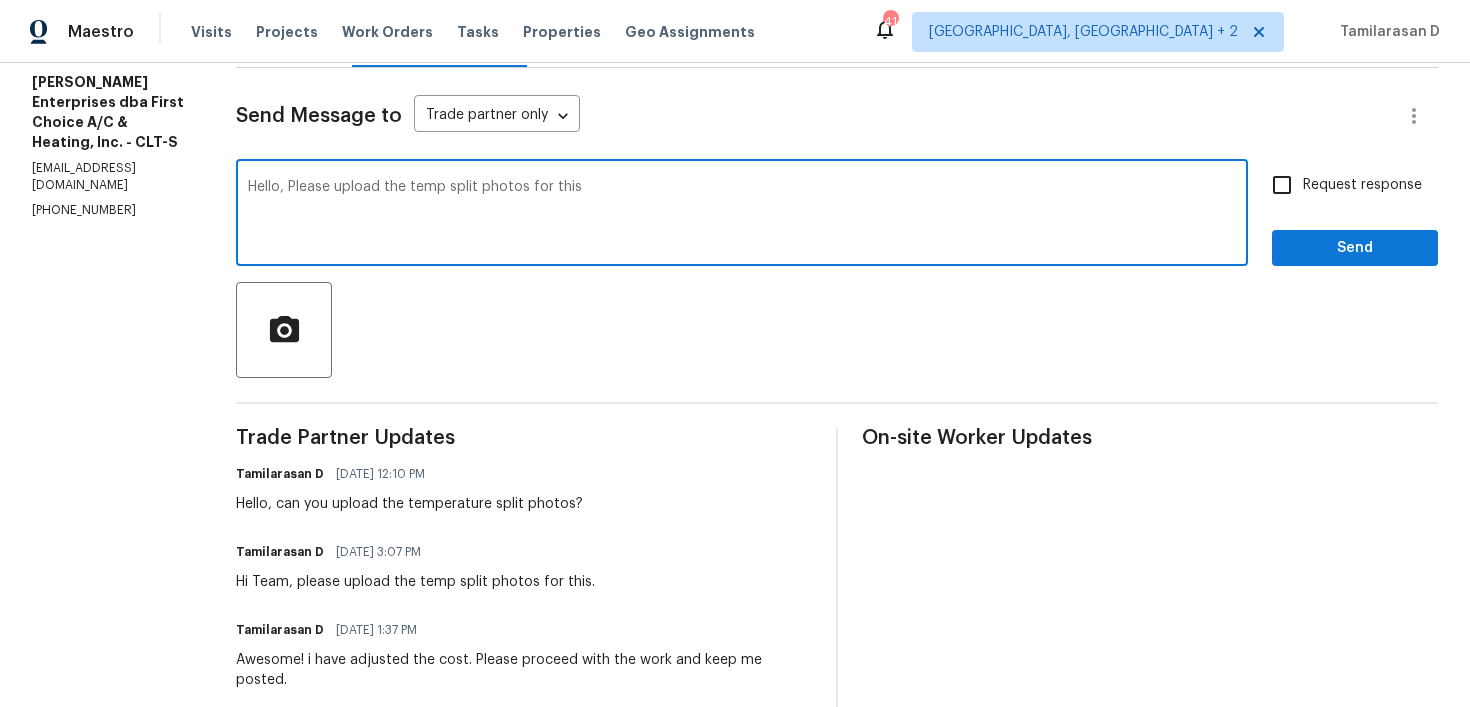 drag, startPoint x: 283, startPoint y: 192, endPoint x: 777, endPoint y: 219, distance: 494.7373 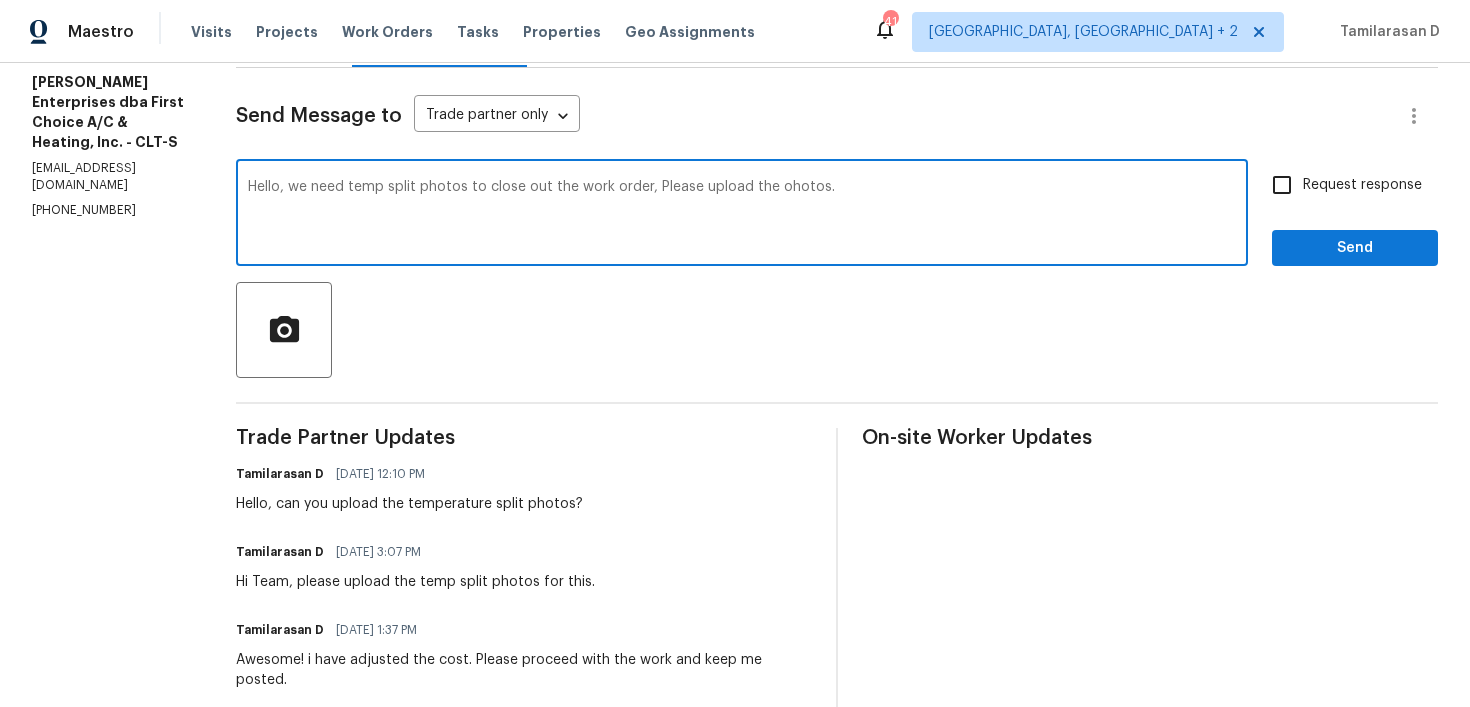 click on "Hello, we need temp split photos to close out the work order, Please upload the ohotos." at bounding box center (742, 215) 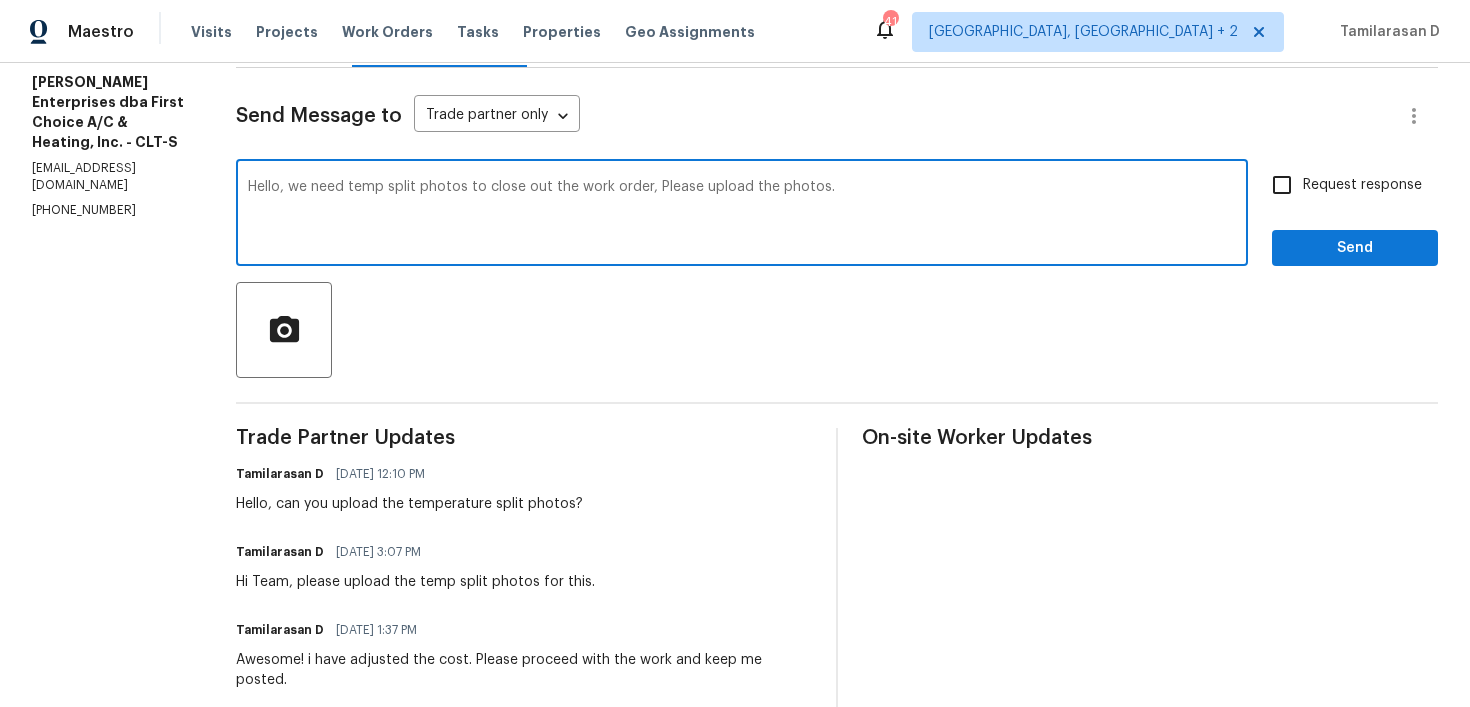 type on "Hello, we need temp split photos to close out the work order, Please upload the photos." 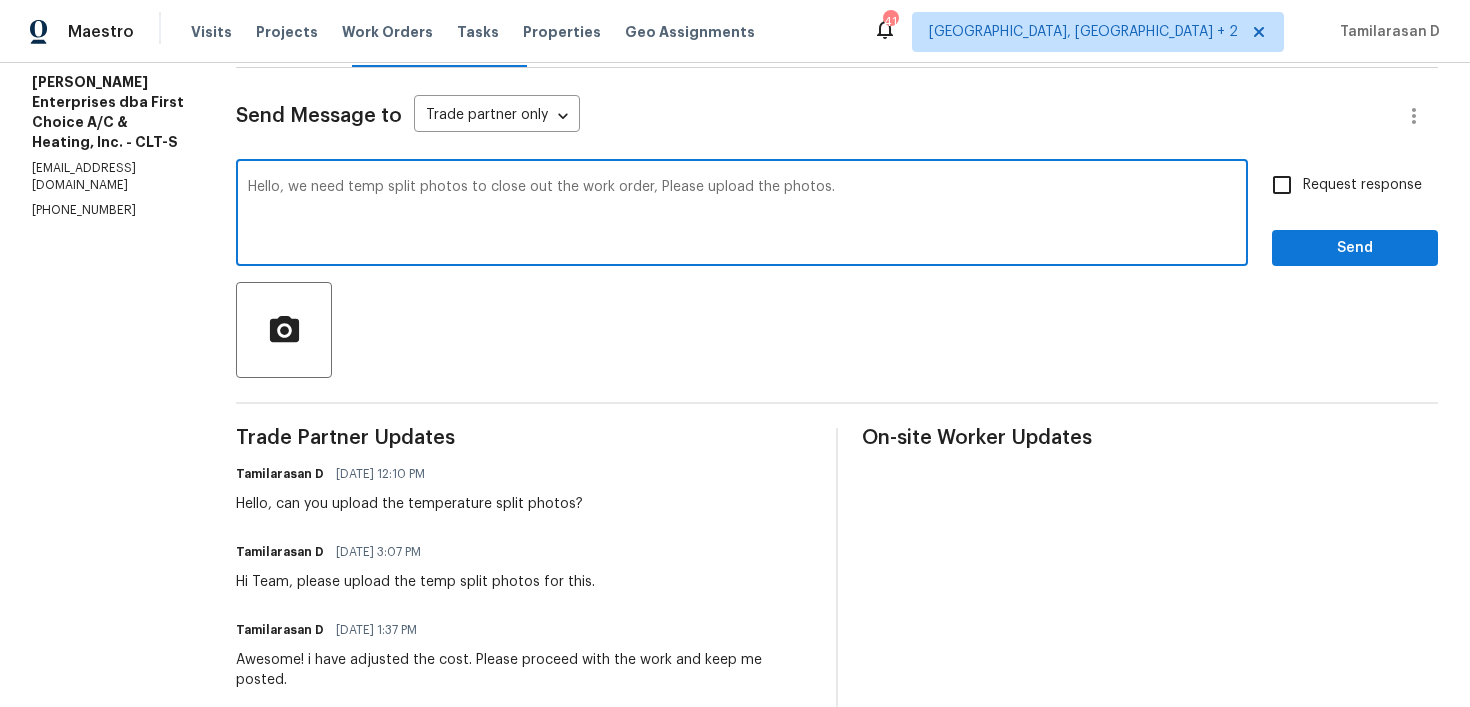 scroll, scrollTop: 137, scrollLeft: 0, axis: vertical 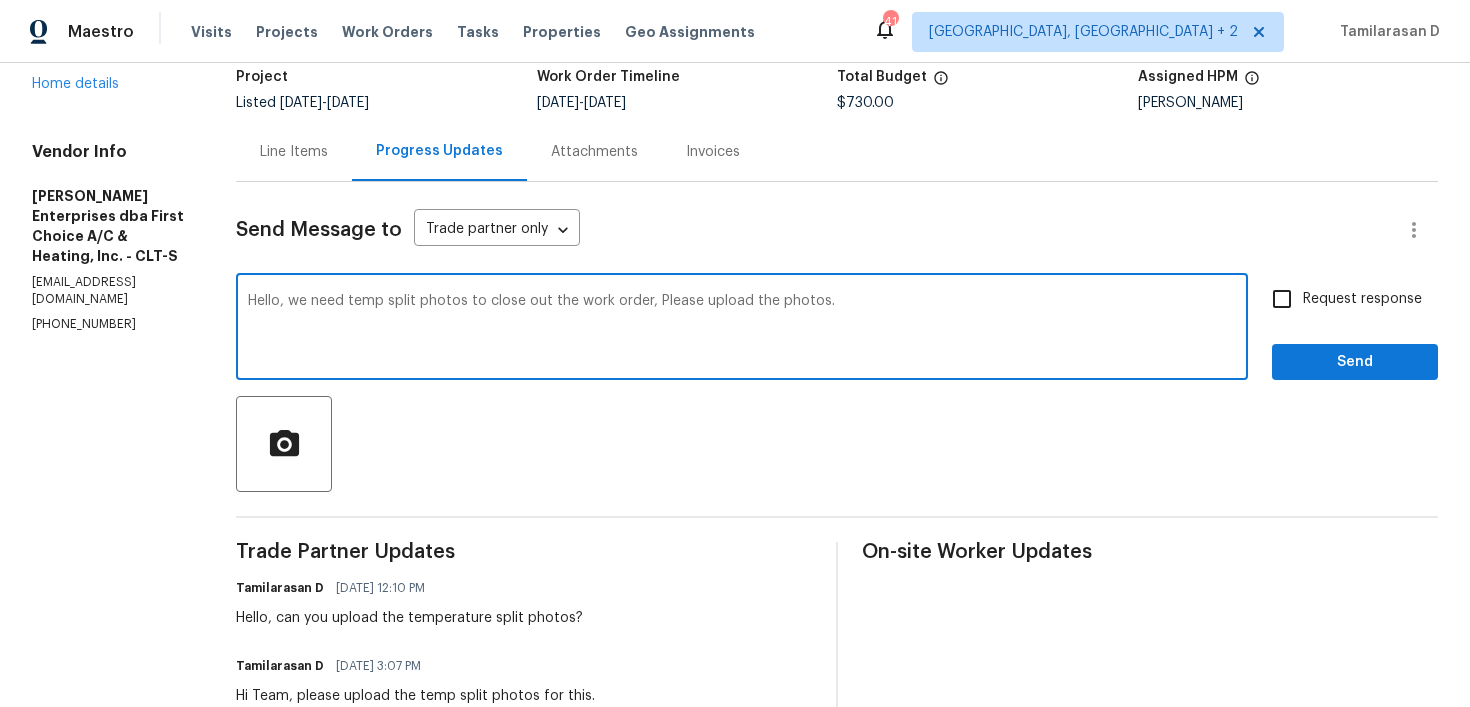 click on "Hello, we need temp split photos to close out the work order, Please upload the photos." at bounding box center (742, 329) 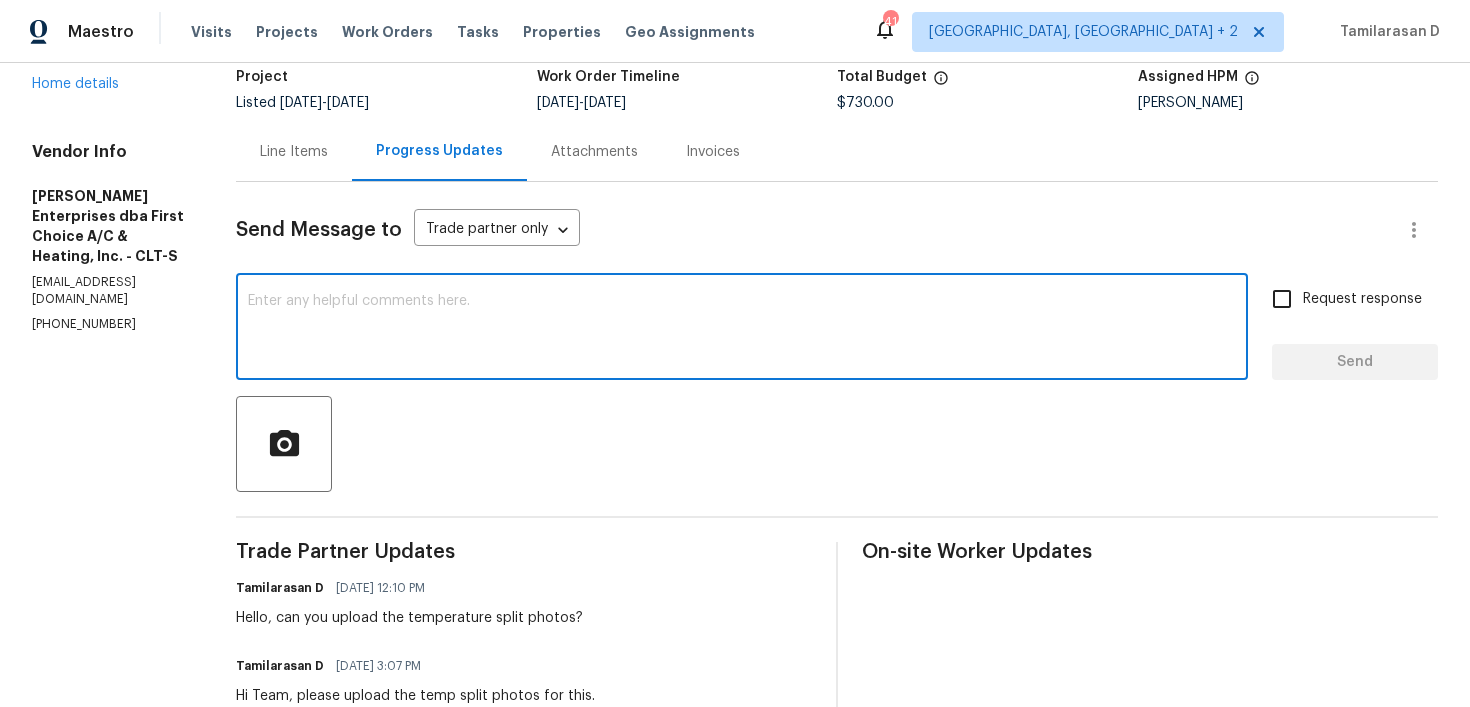 click on "Line Items" at bounding box center (294, 152) 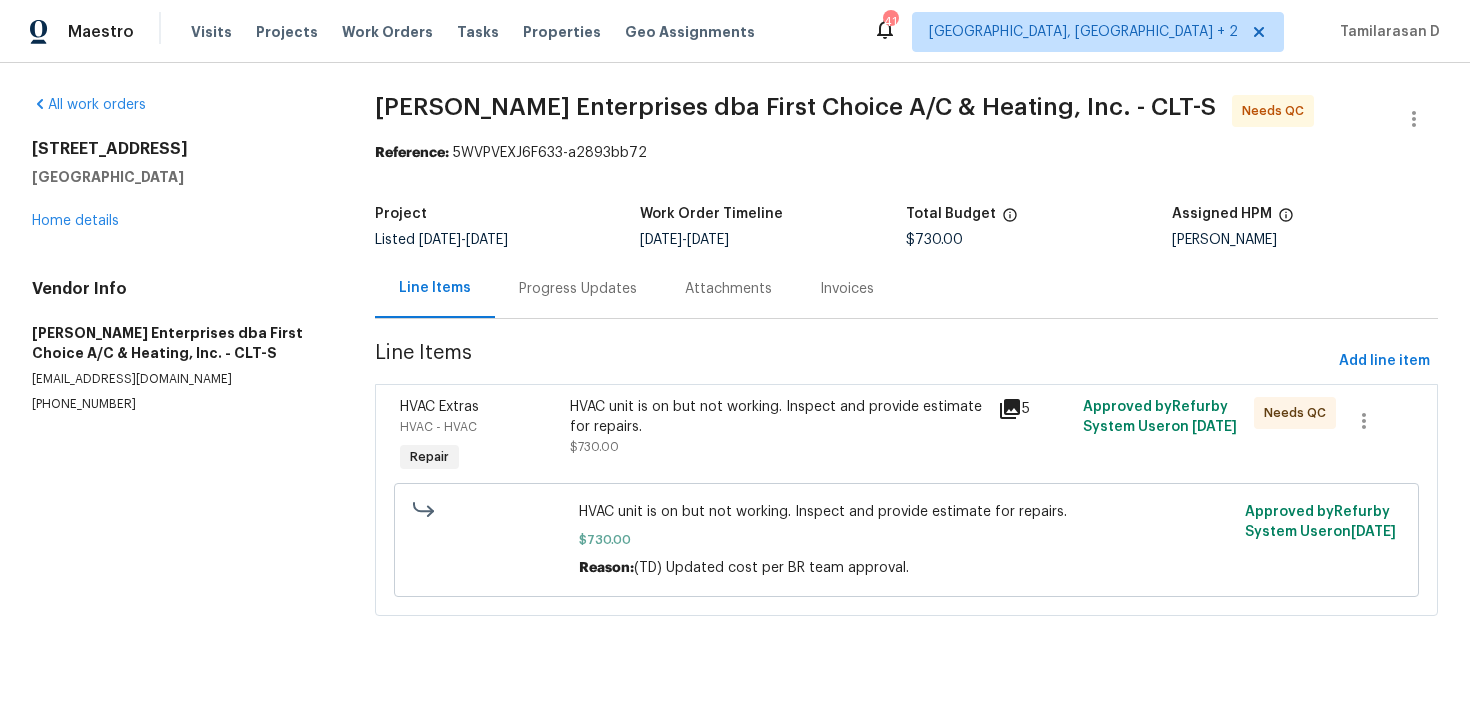click on "HVAC unit is on but not working. Inspect and provide estimate for repairs." at bounding box center [777, 417] 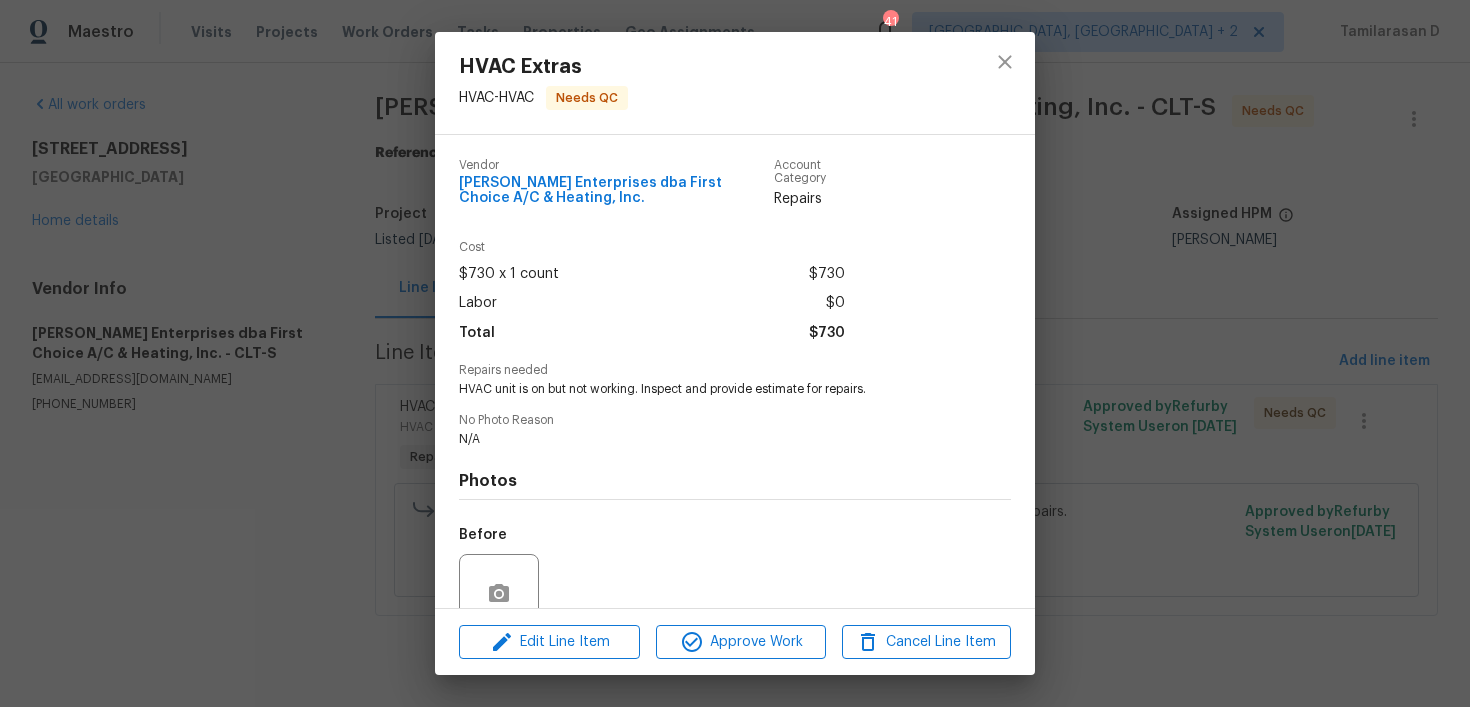 scroll, scrollTop: 176, scrollLeft: 0, axis: vertical 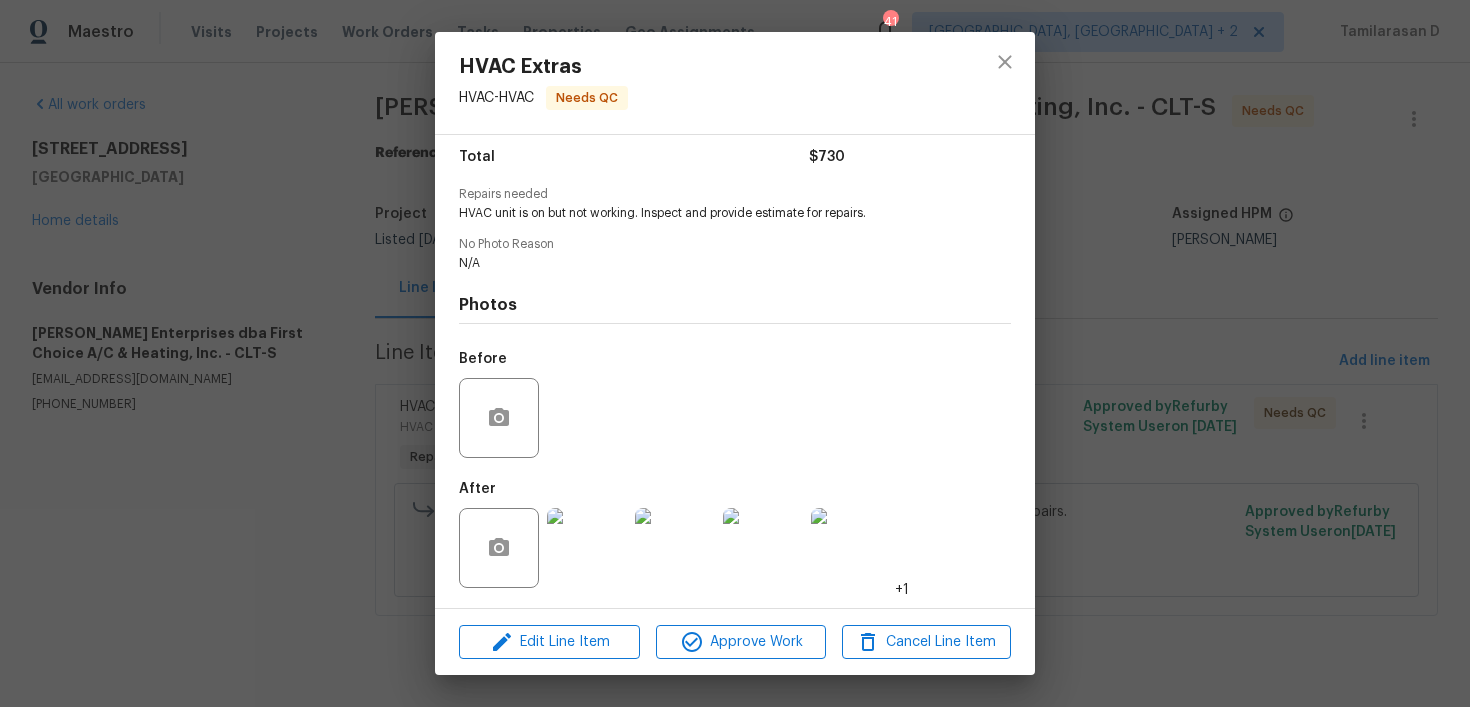 click at bounding box center (587, 548) 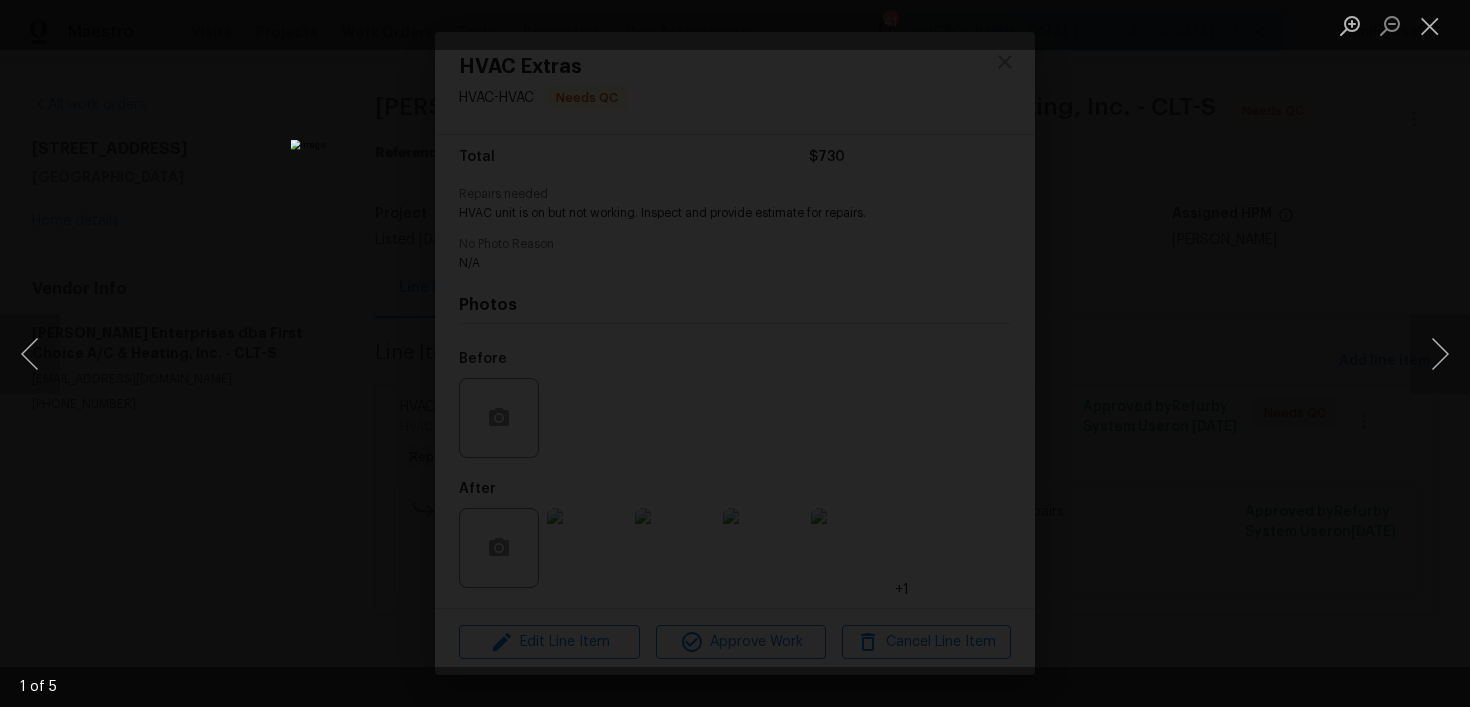 click at bounding box center (735, 353) 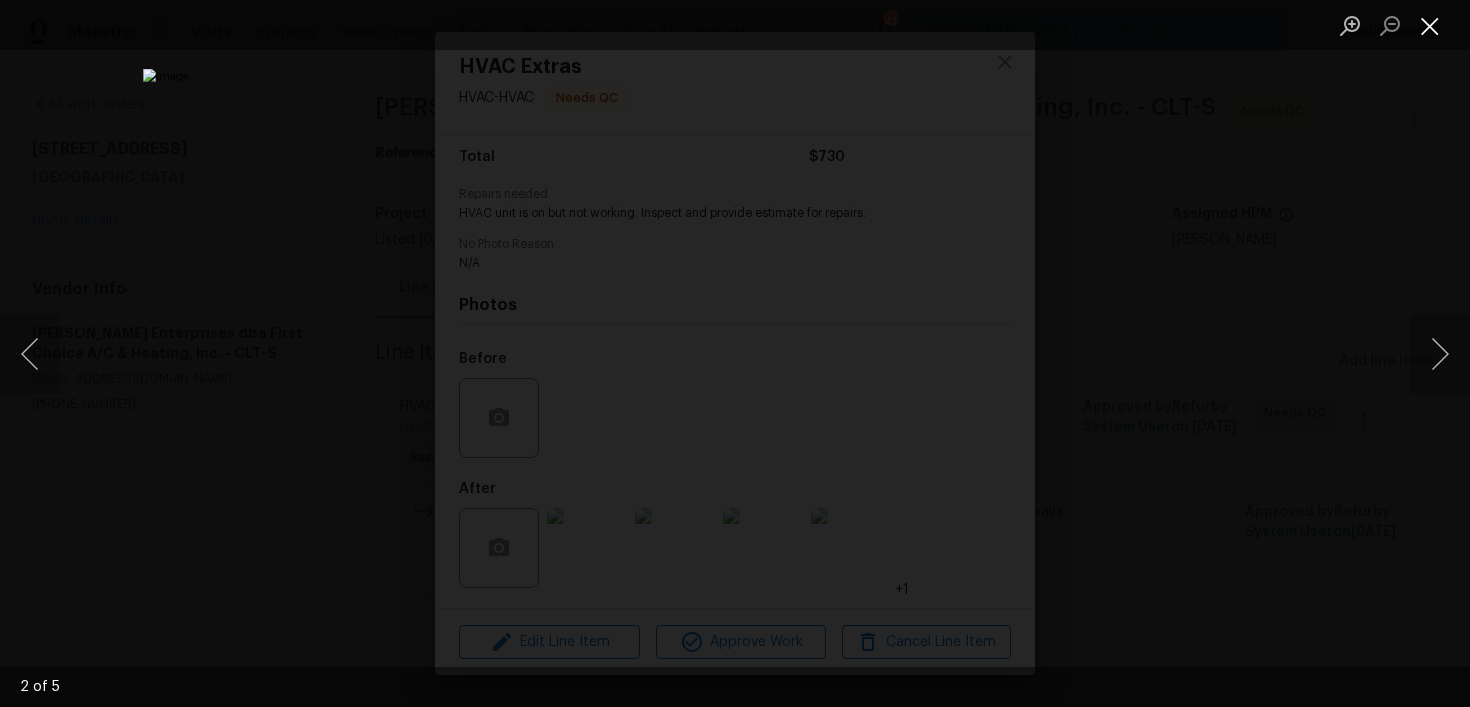 click at bounding box center [1430, 25] 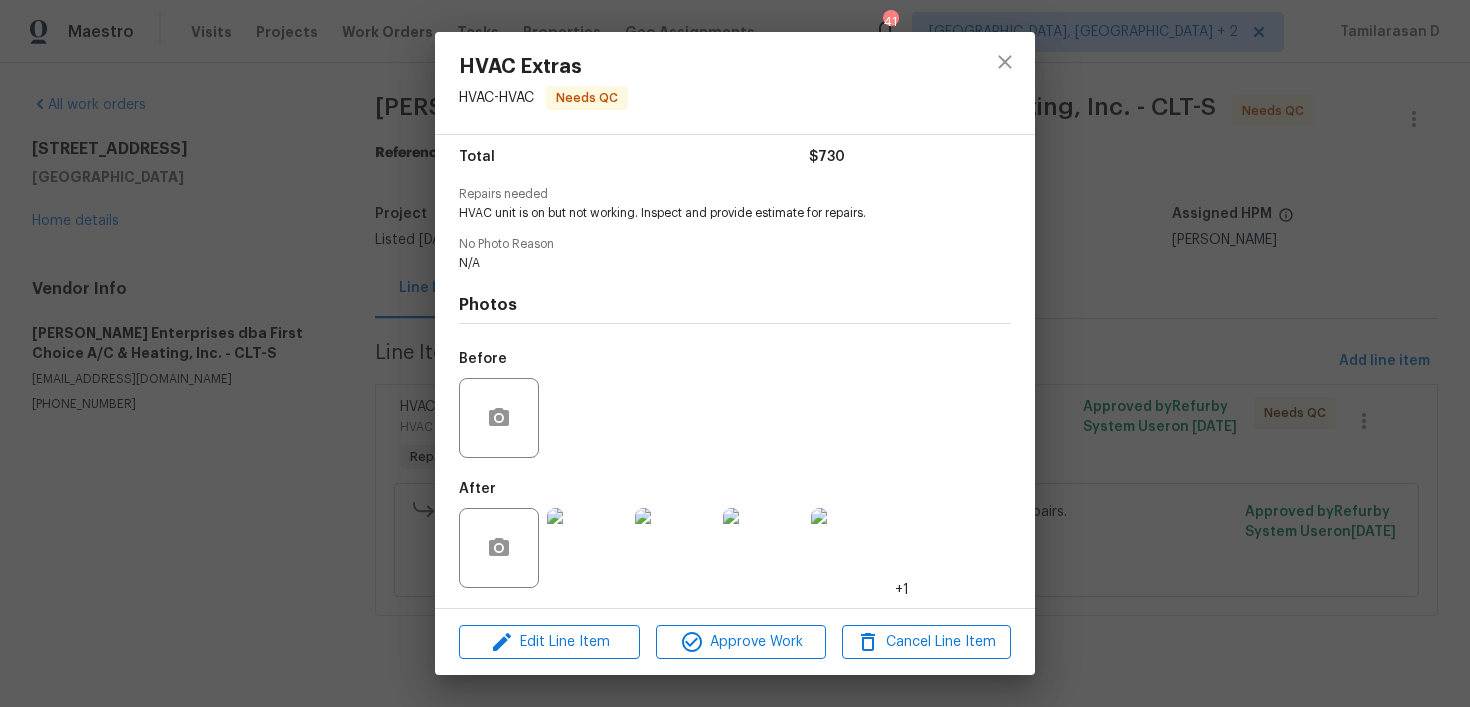 click at bounding box center (587, 548) 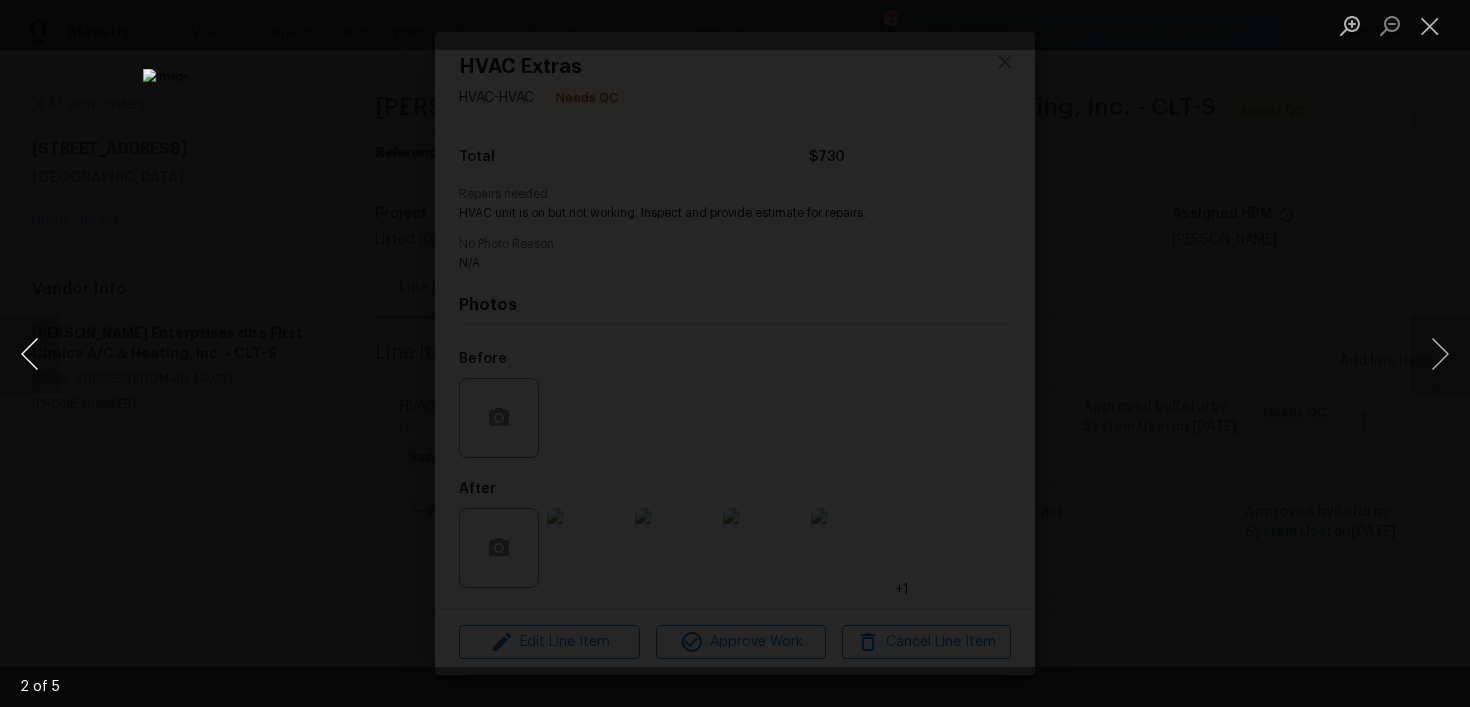 click at bounding box center (30, 354) 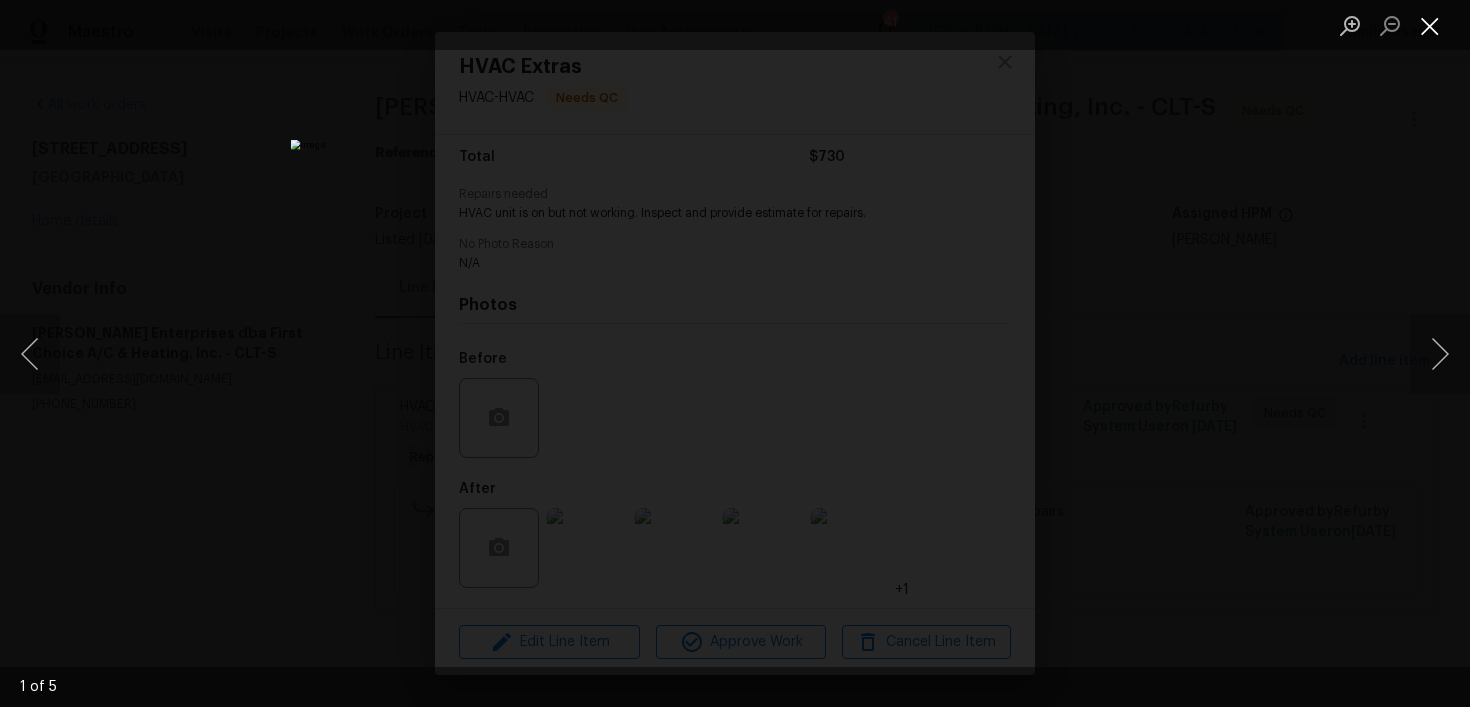 click at bounding box center [1430, 25] 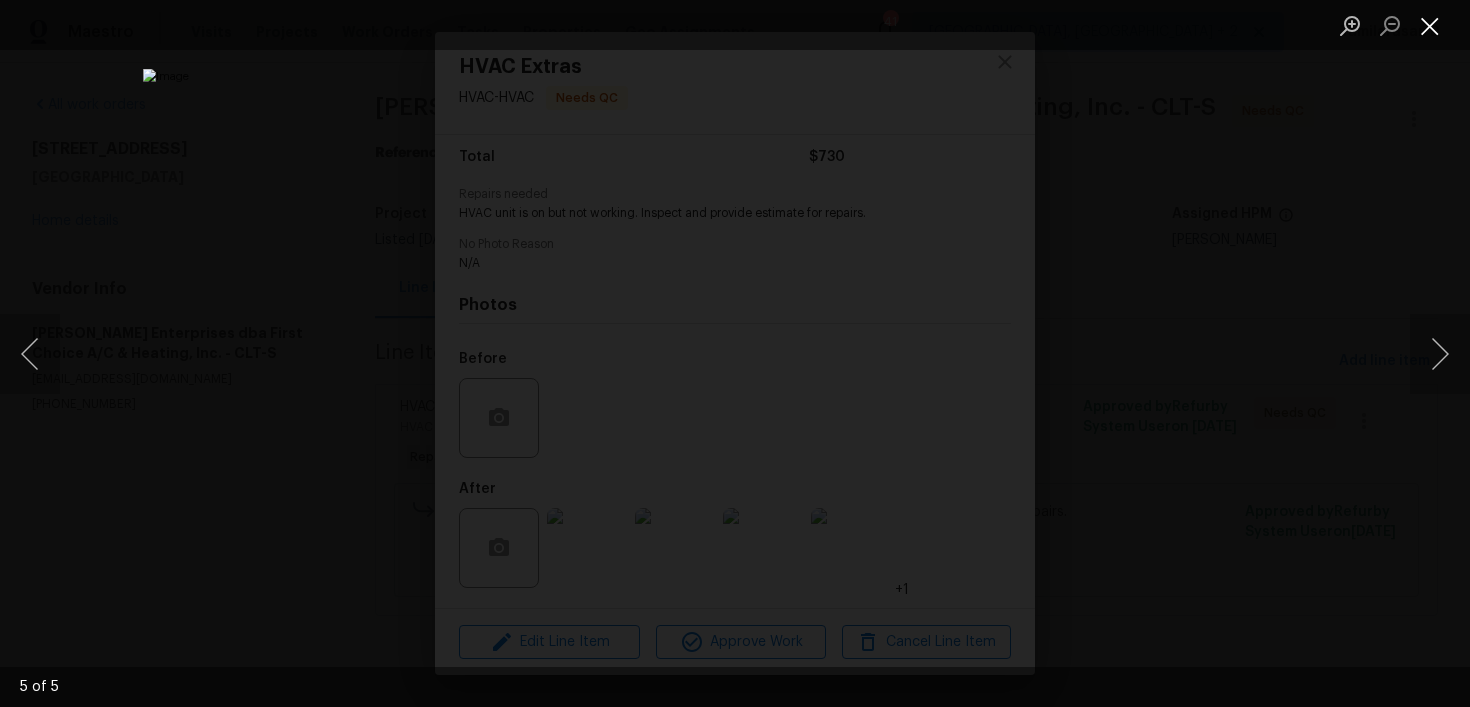 click at bounding box center (1430, 25) 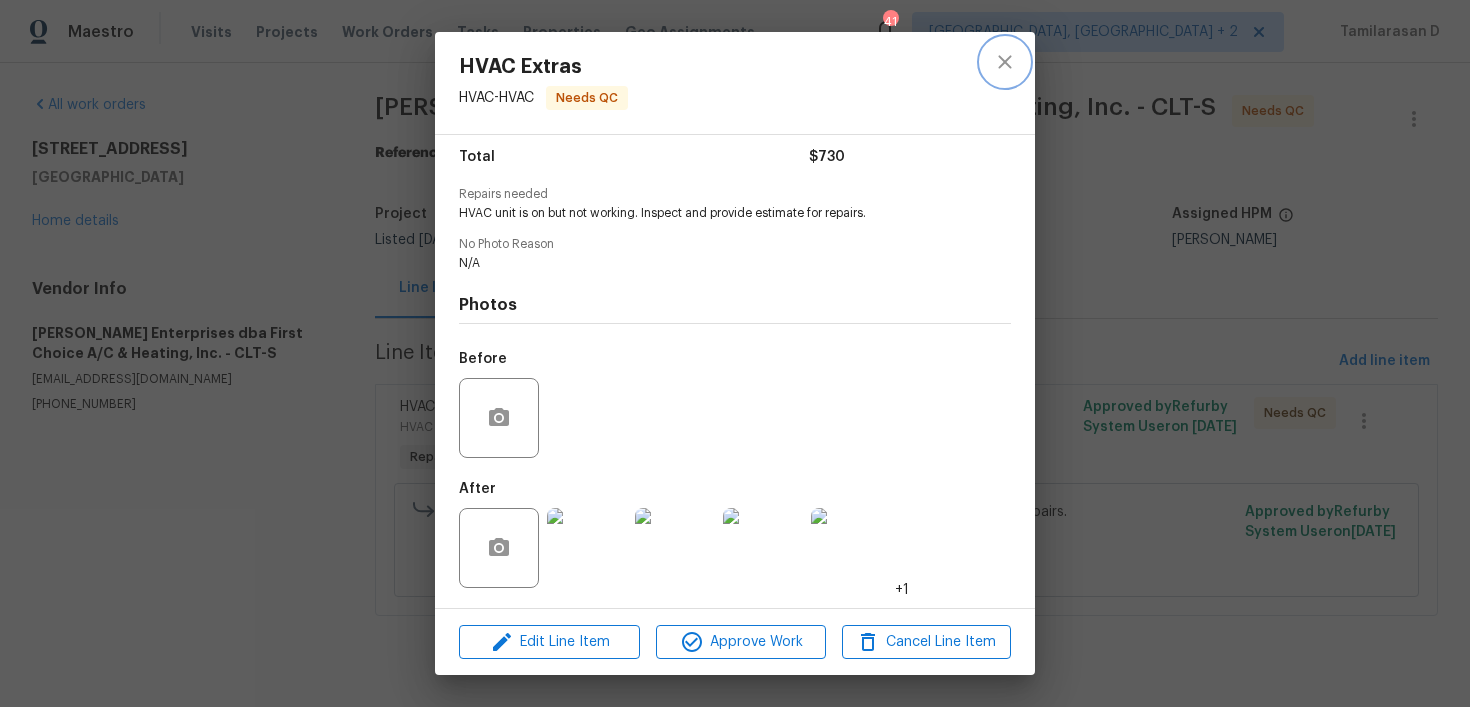 click at bounding box center [1005, 62] 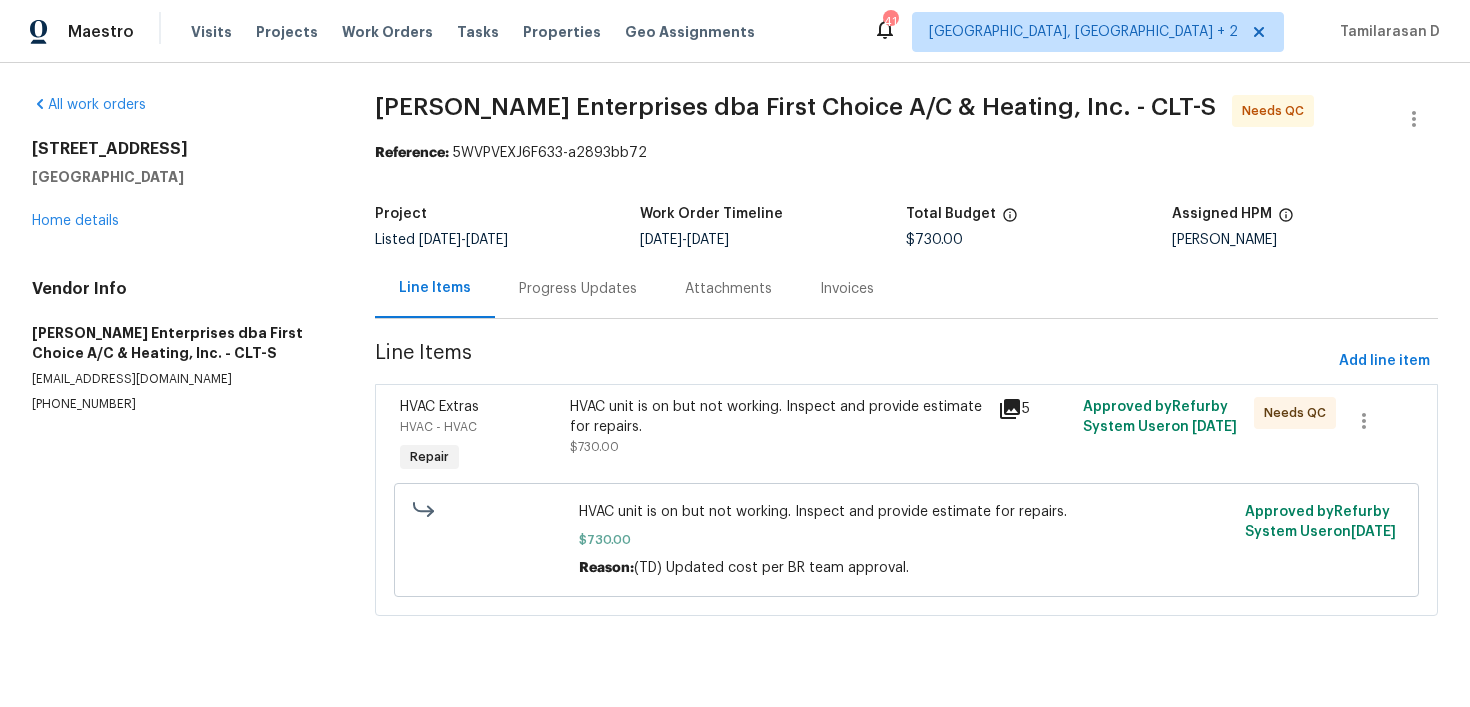 click on "Progress Updates" at bounding box center [578, 289] 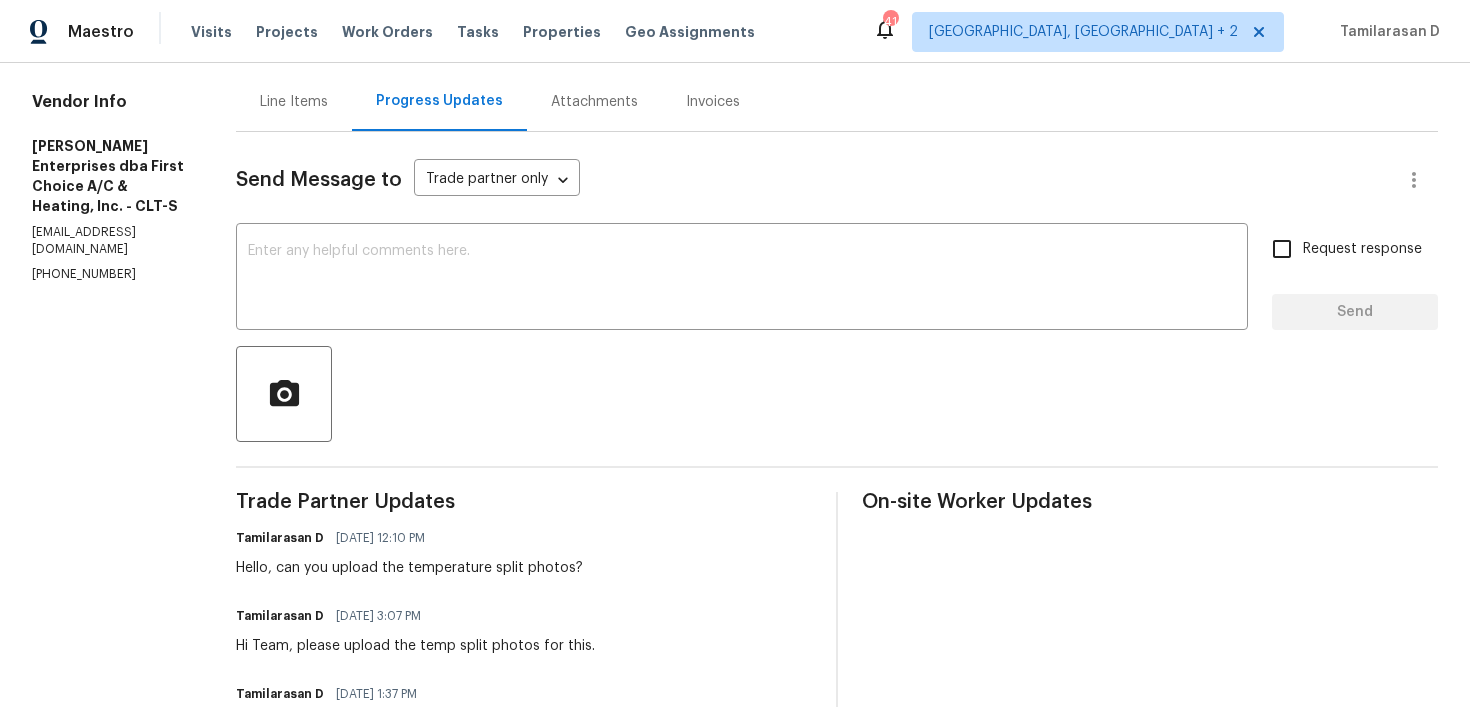 scroll, scrollTop: 203, scrollLeft: 0, axis: vertical 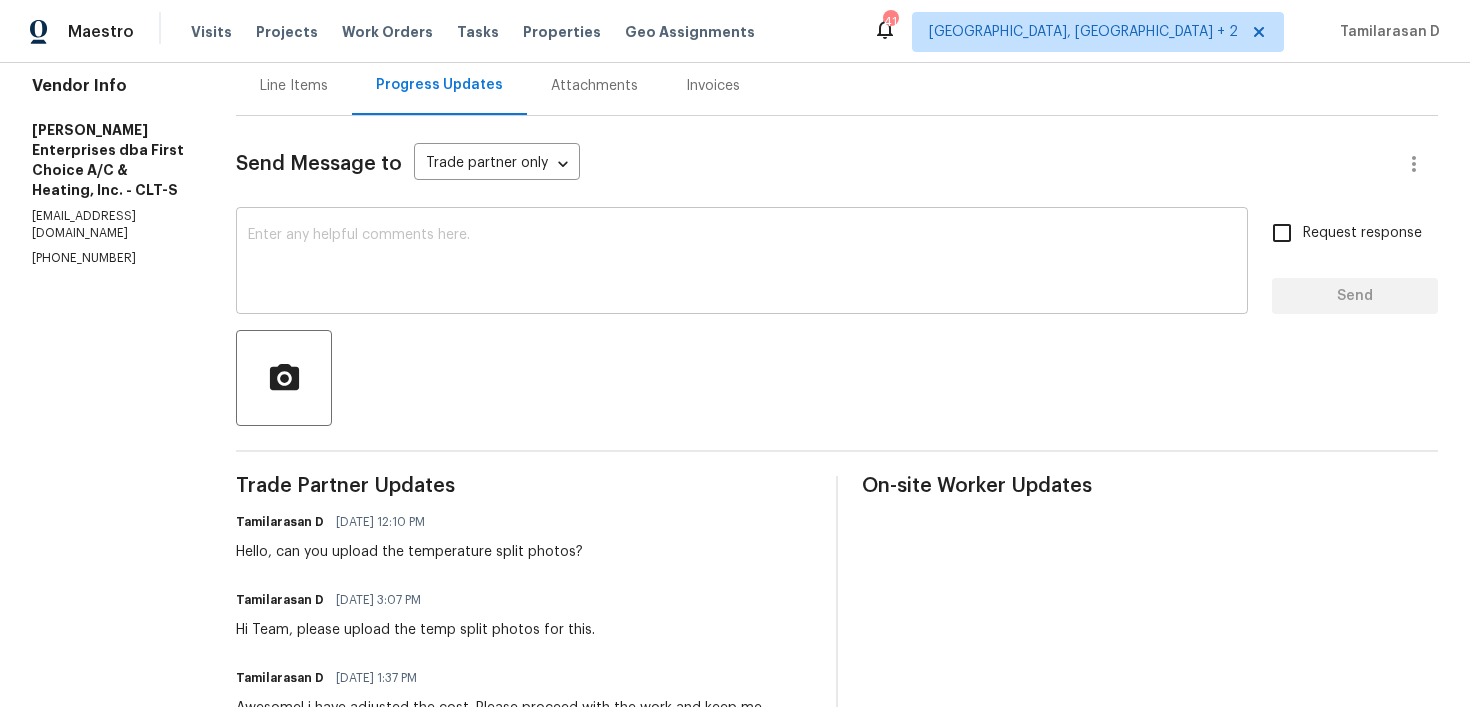 click at bounding box center [742, 263] 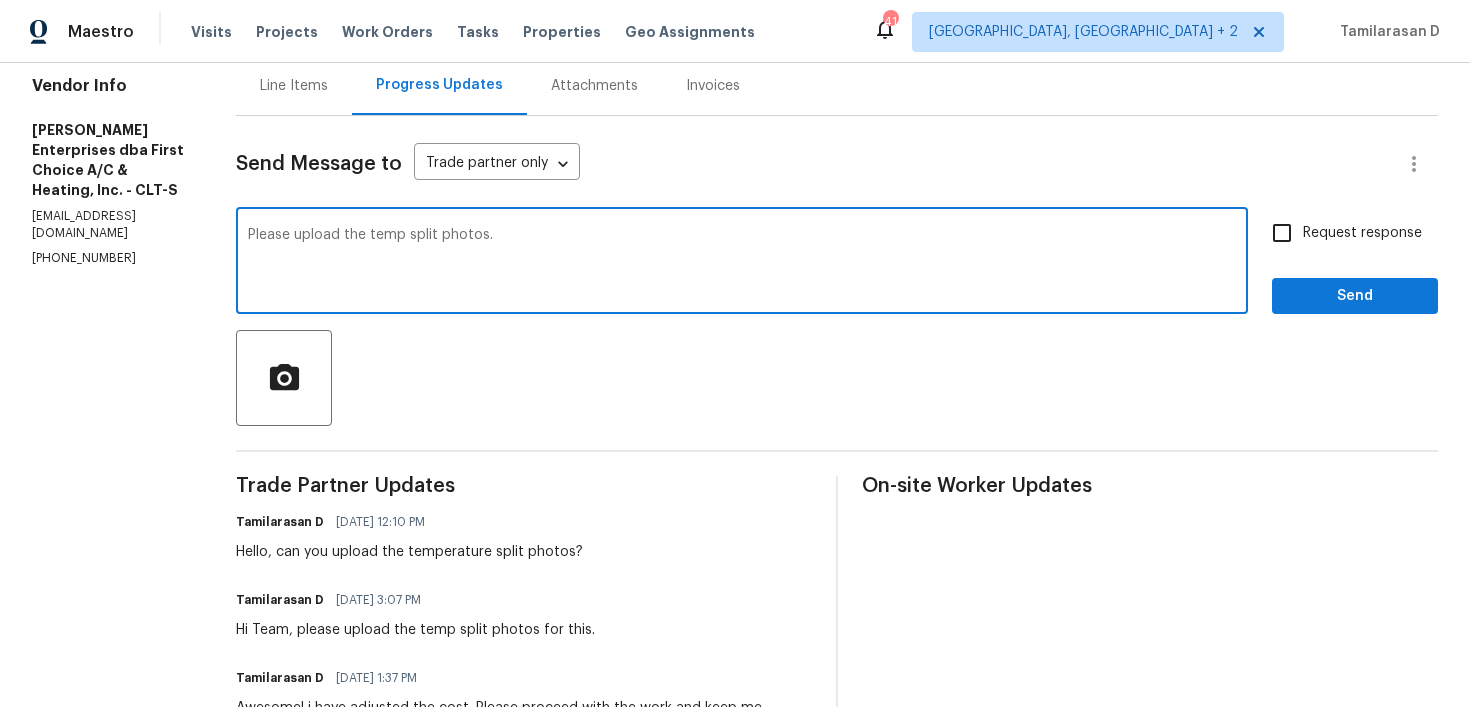 type on "Please upload the temp split photos." 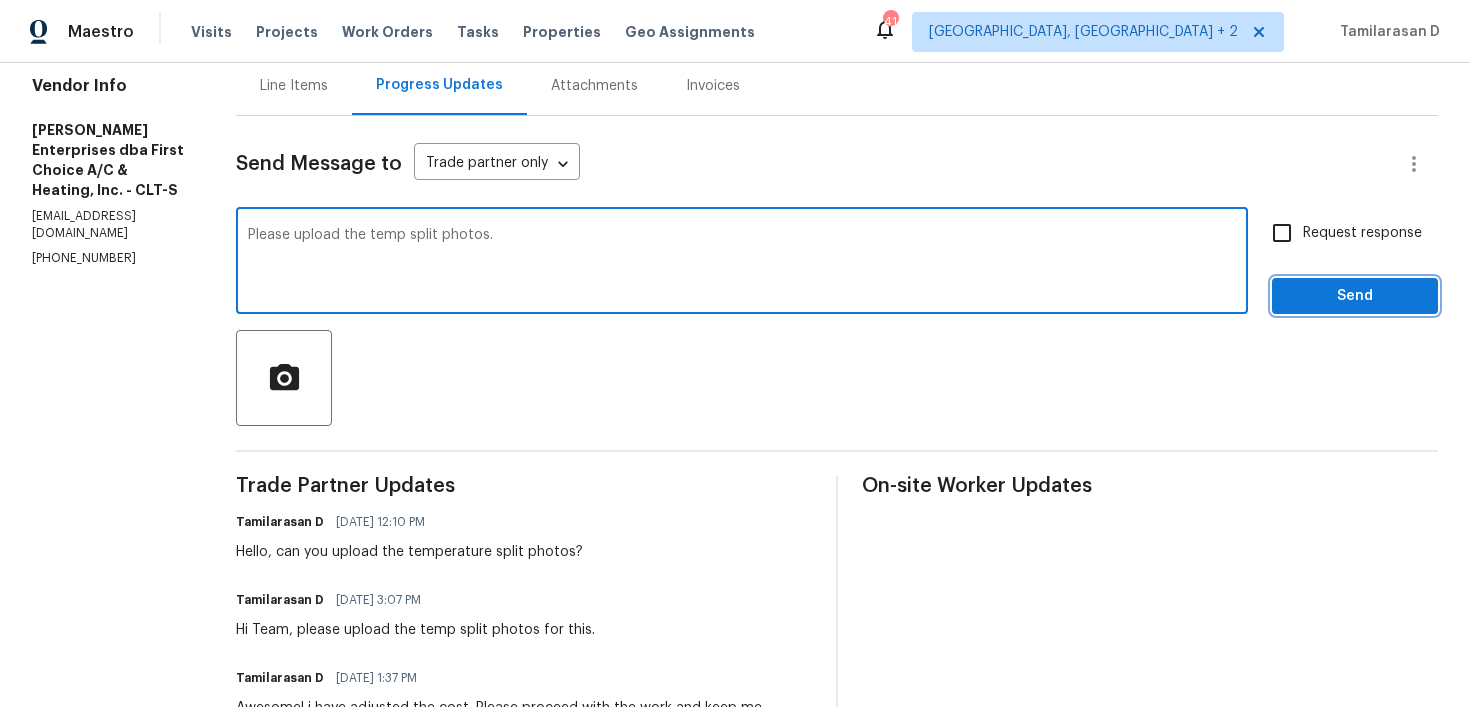 click on "Send" at bounding box center (1355, 296) 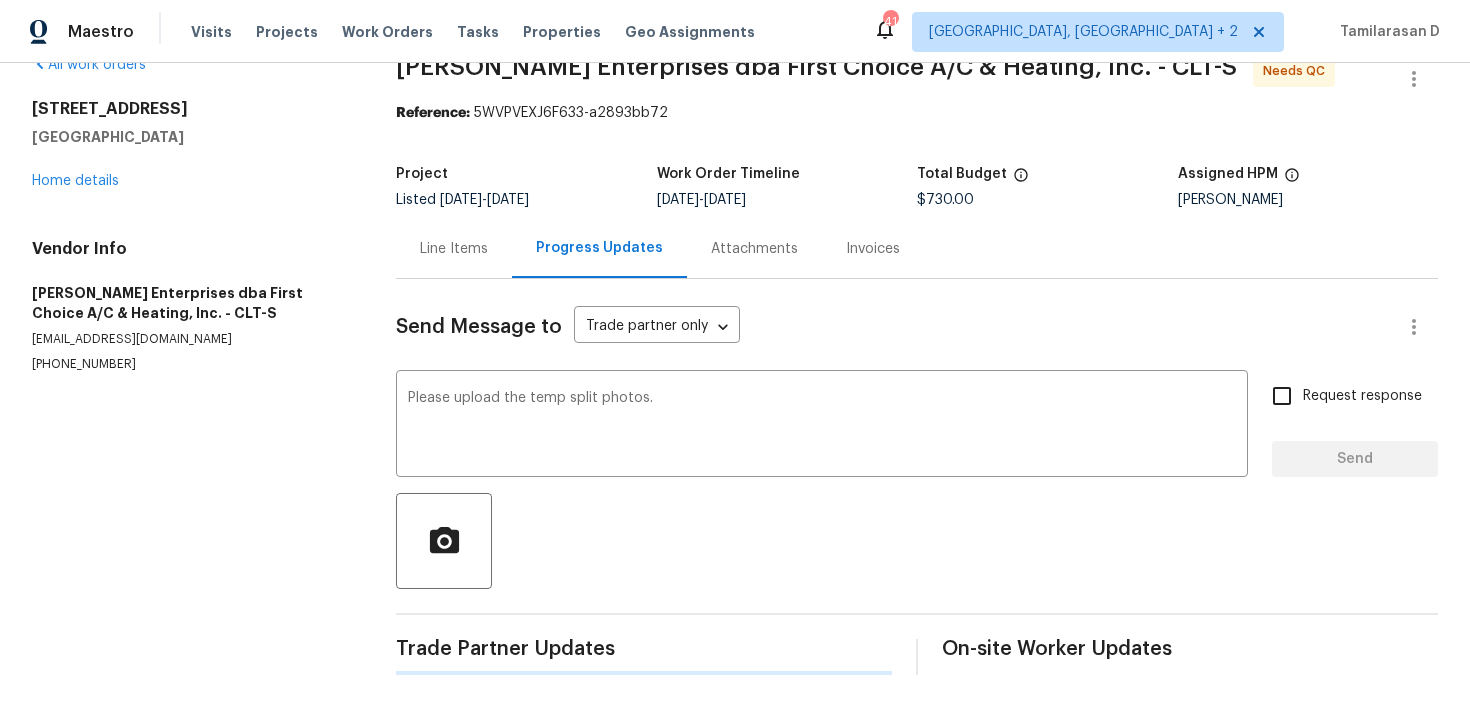 type 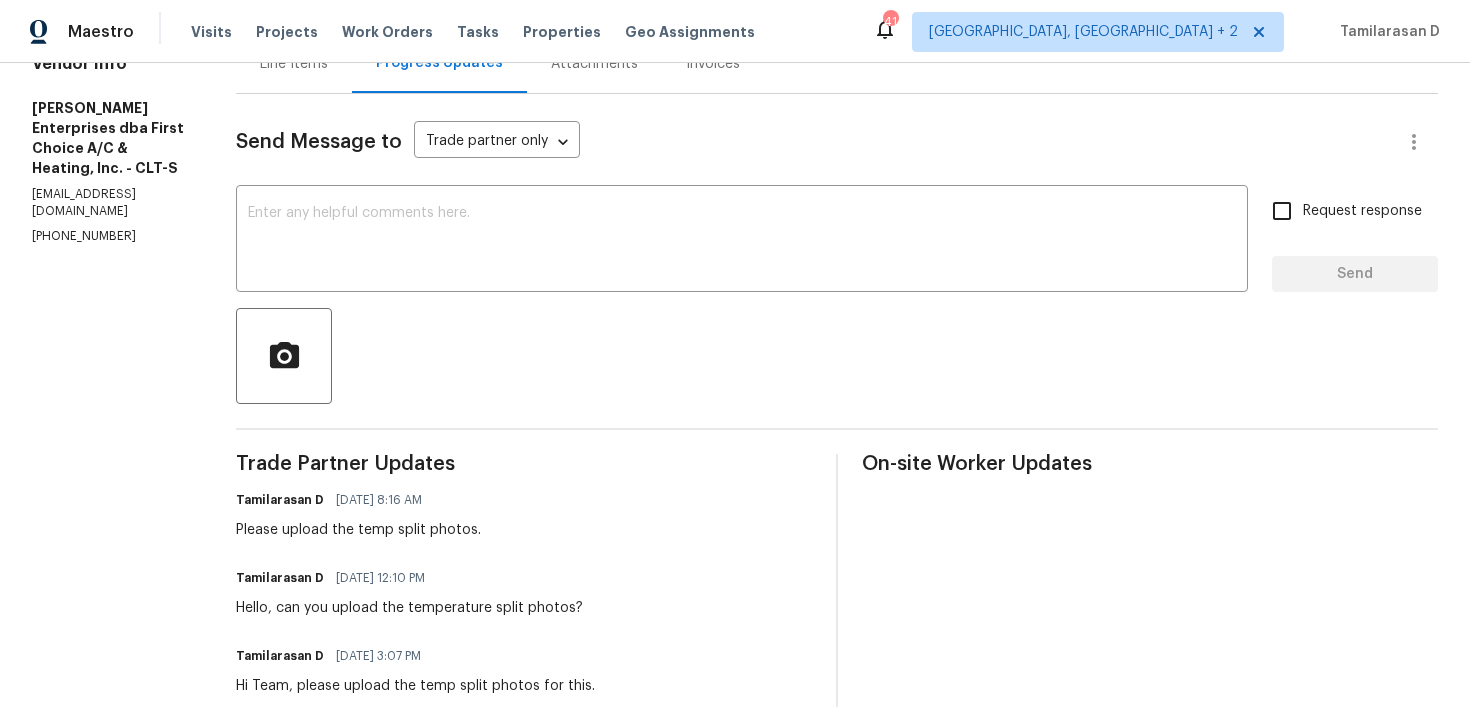 scroll, scrollTop: 0, scrollLeft: 0, axis: both 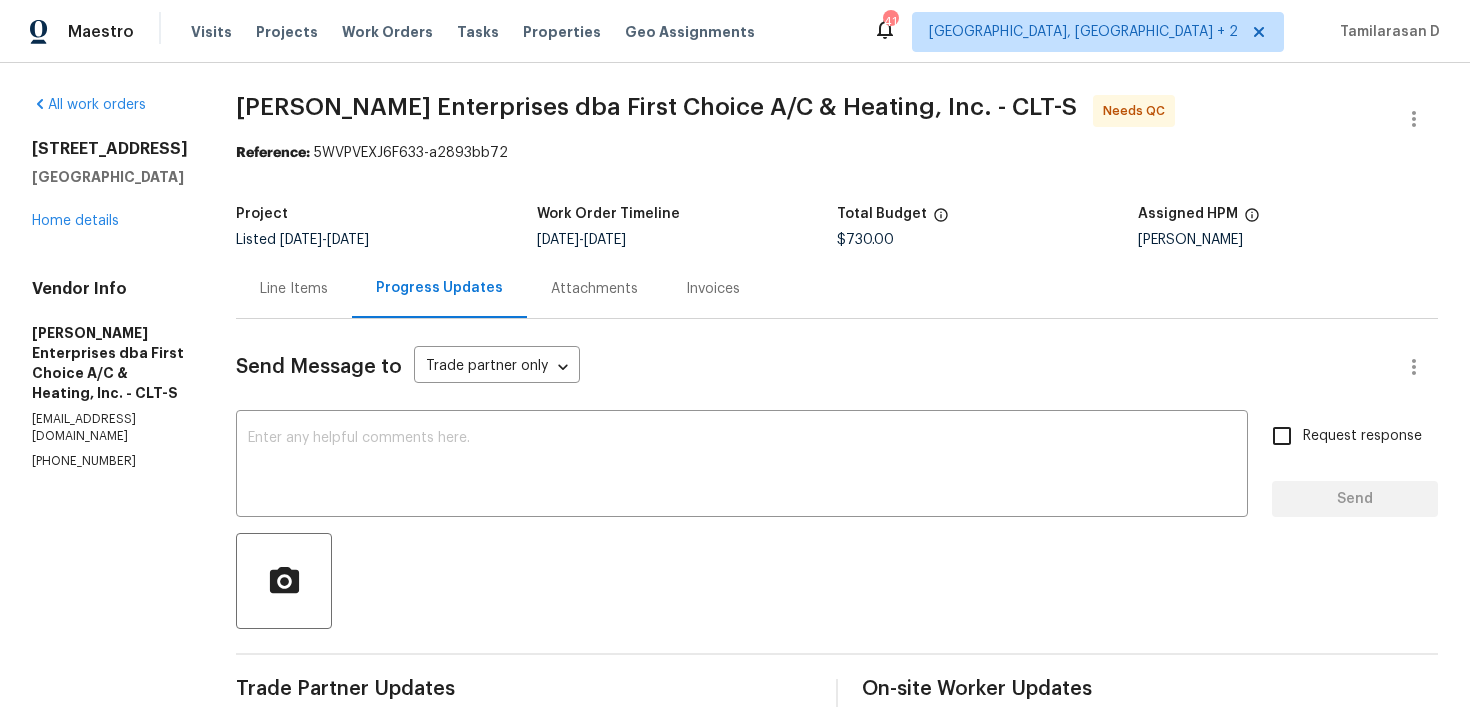 click on "Line Items" at bounding box center (294, 289) 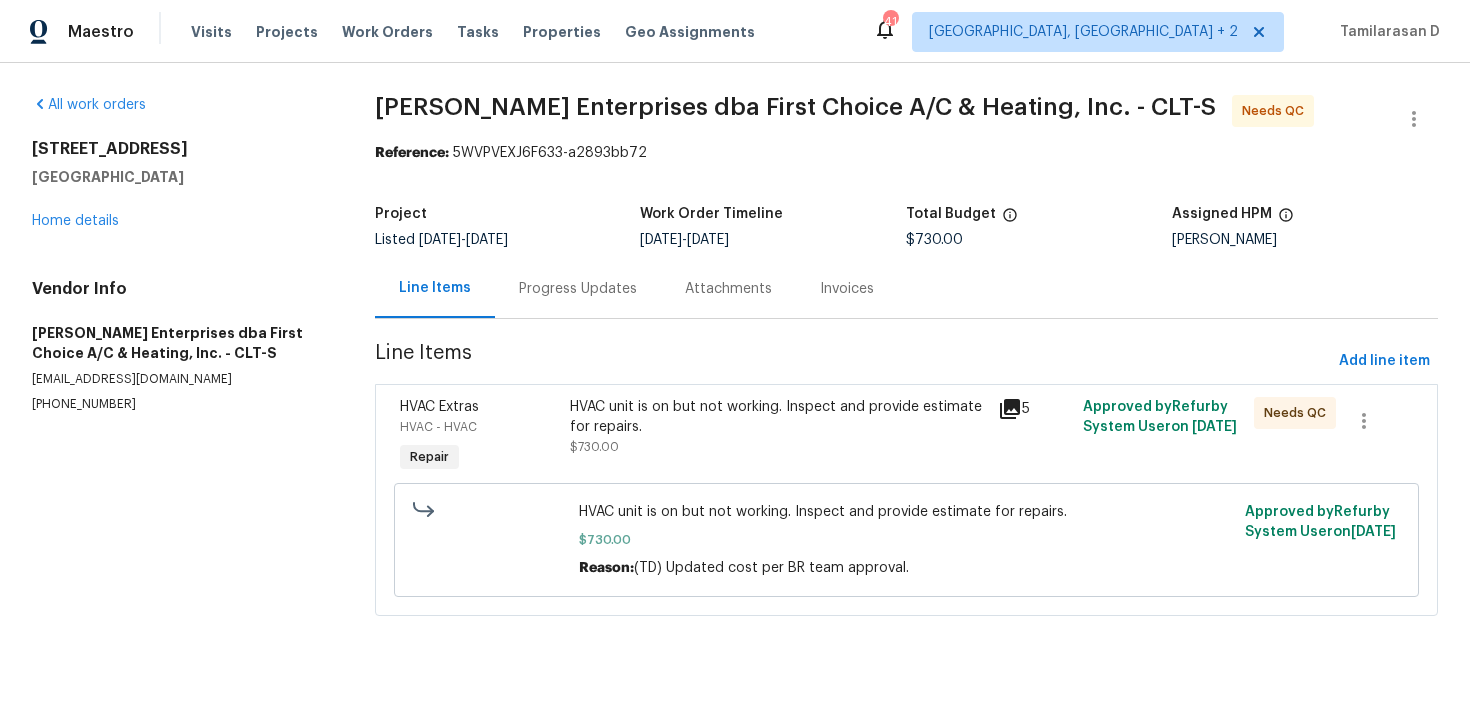 click on "Progress Updates" at bounding box center [578, 288] 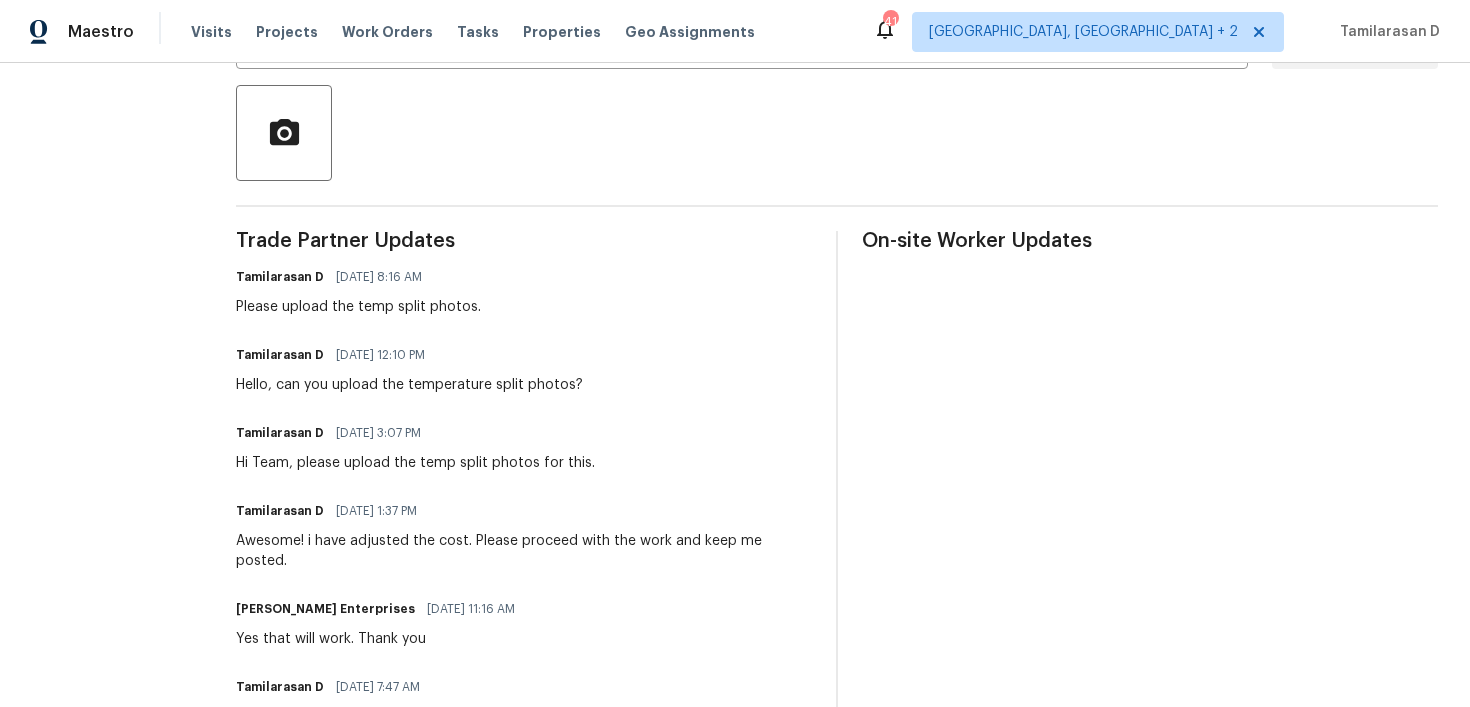 scroll, scrollTop: 16, scrollLeft: 0, axis: vertical 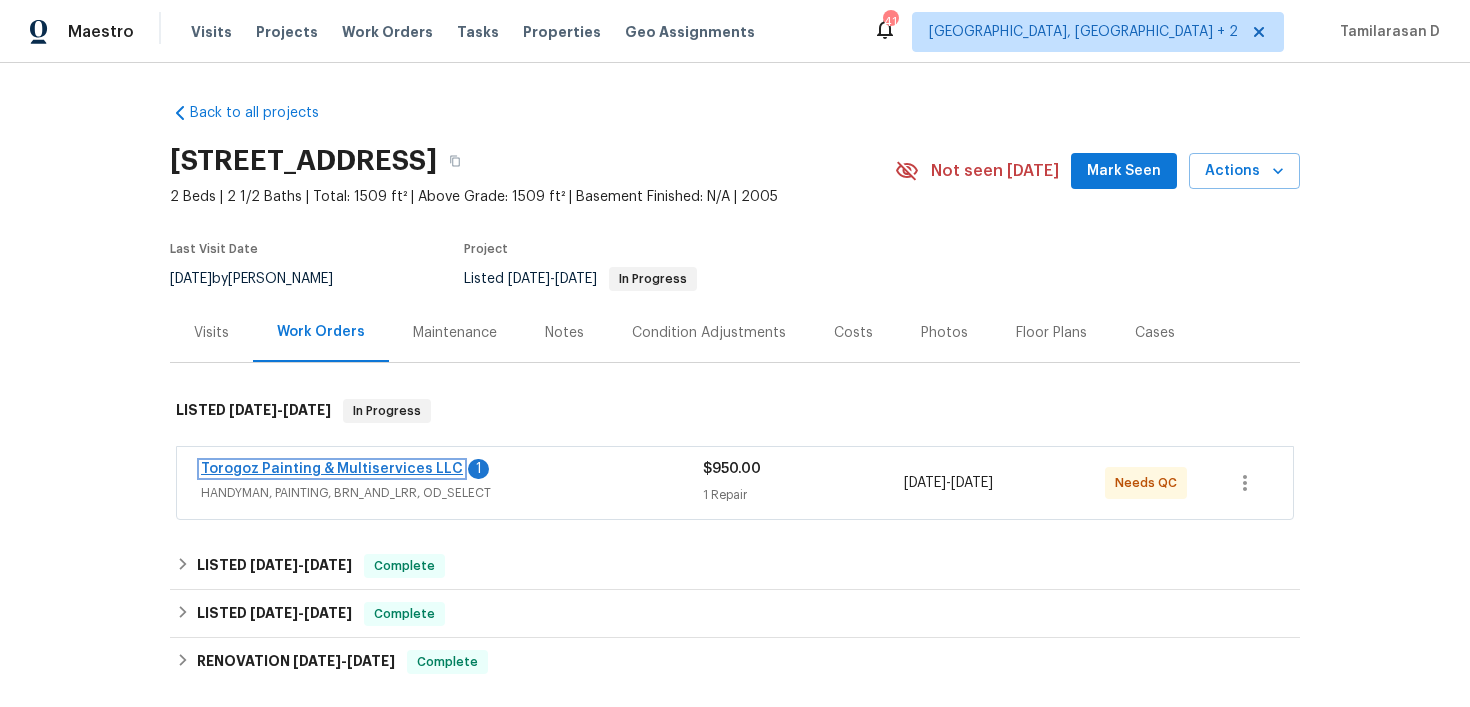 click on "Torogoz Painting & Multiservices LLC" at bounding box center (332, 469) 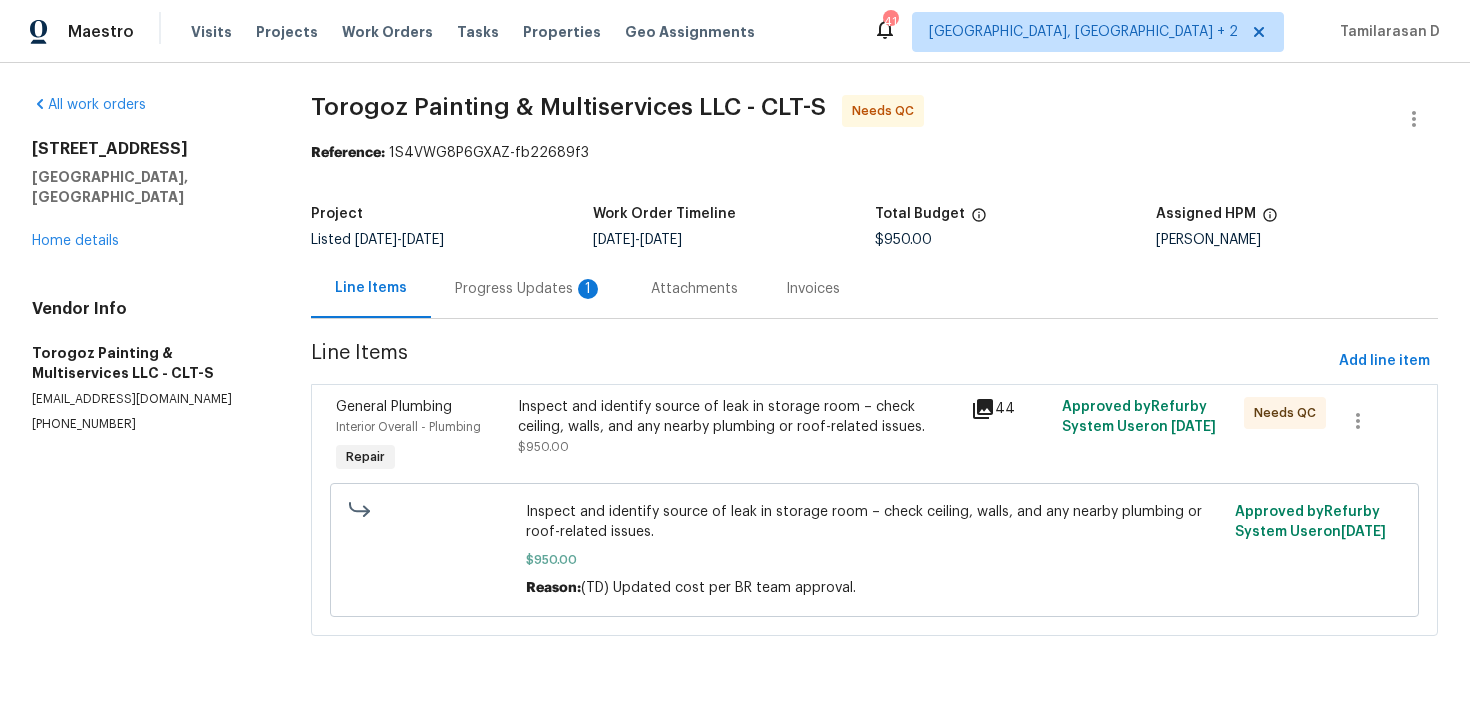click on "Progress Updates 1" at bounding box center [529, 289] 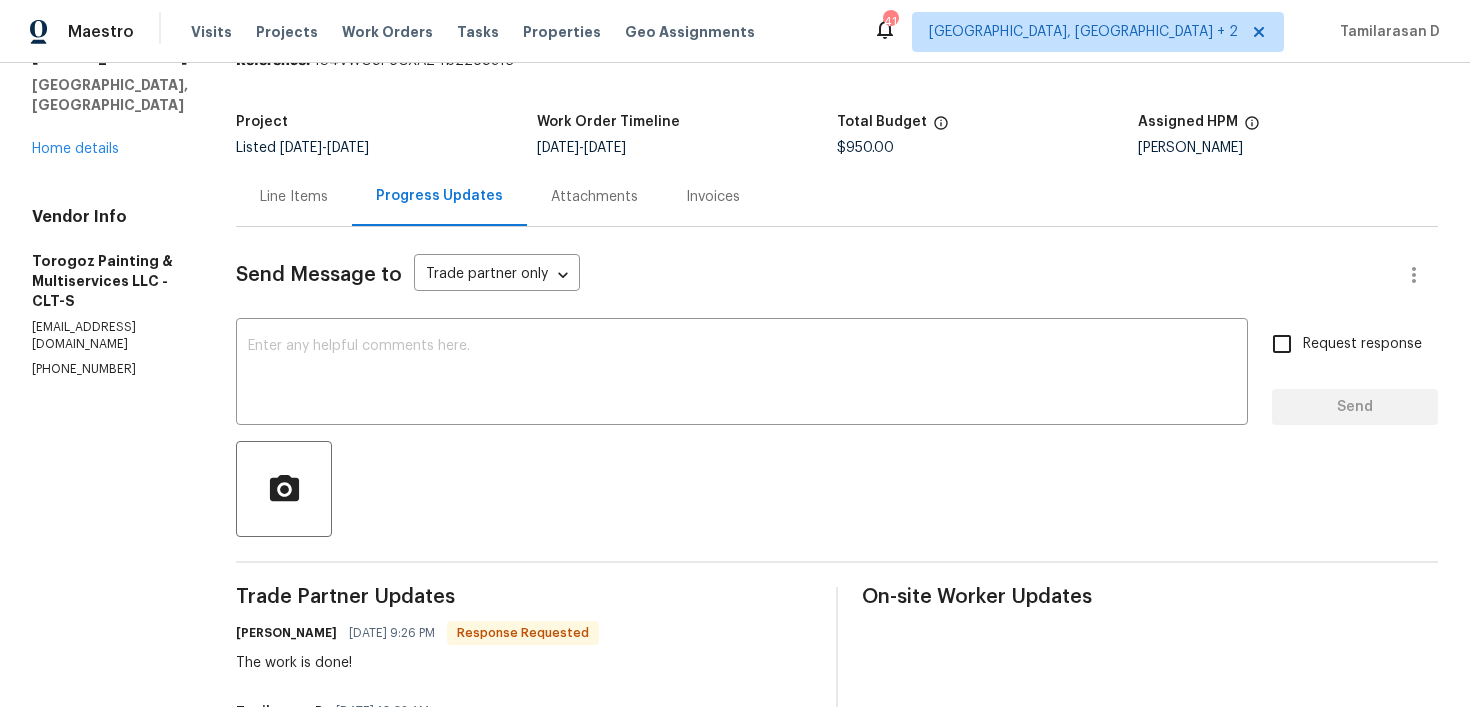 scroll, scrollTop: 0, scrollLeft: 0, axis: both 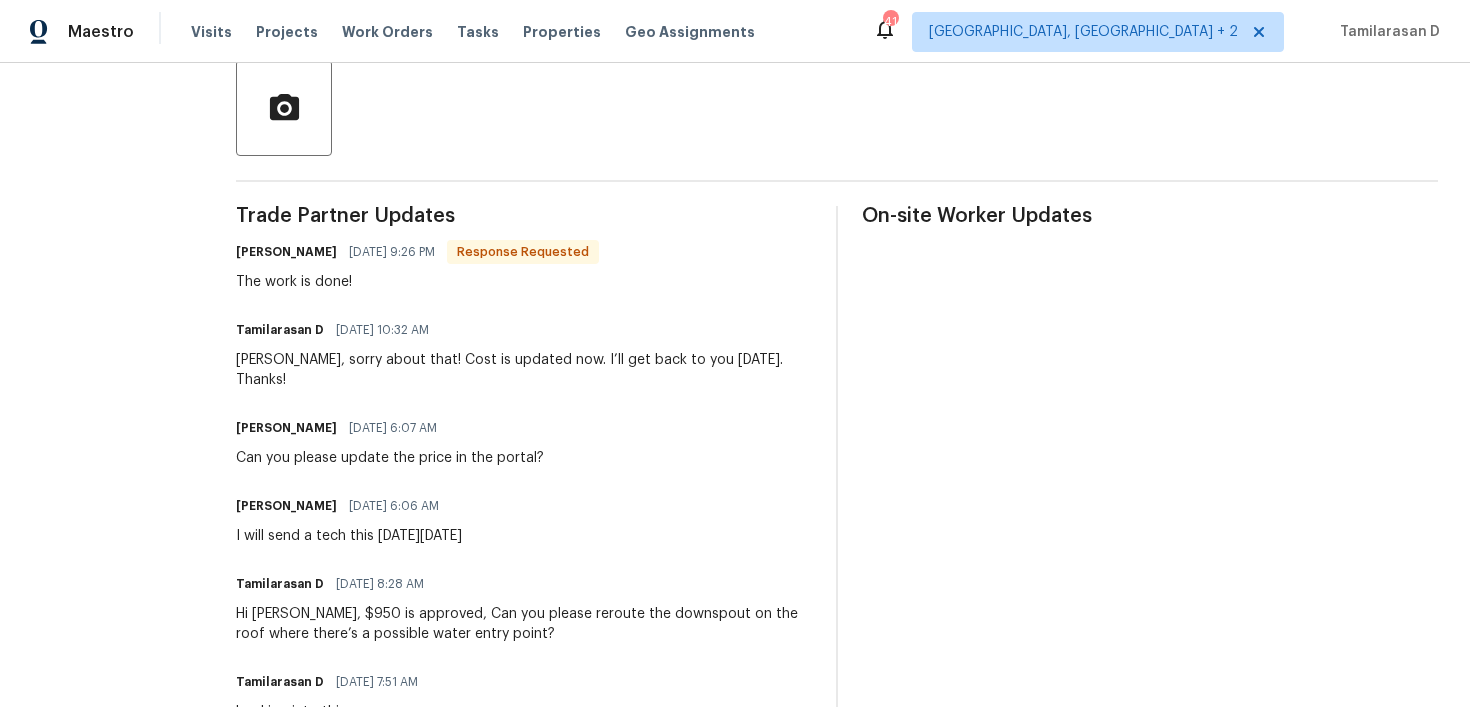 click on "The work is done!" at bounding box center [417, 282] 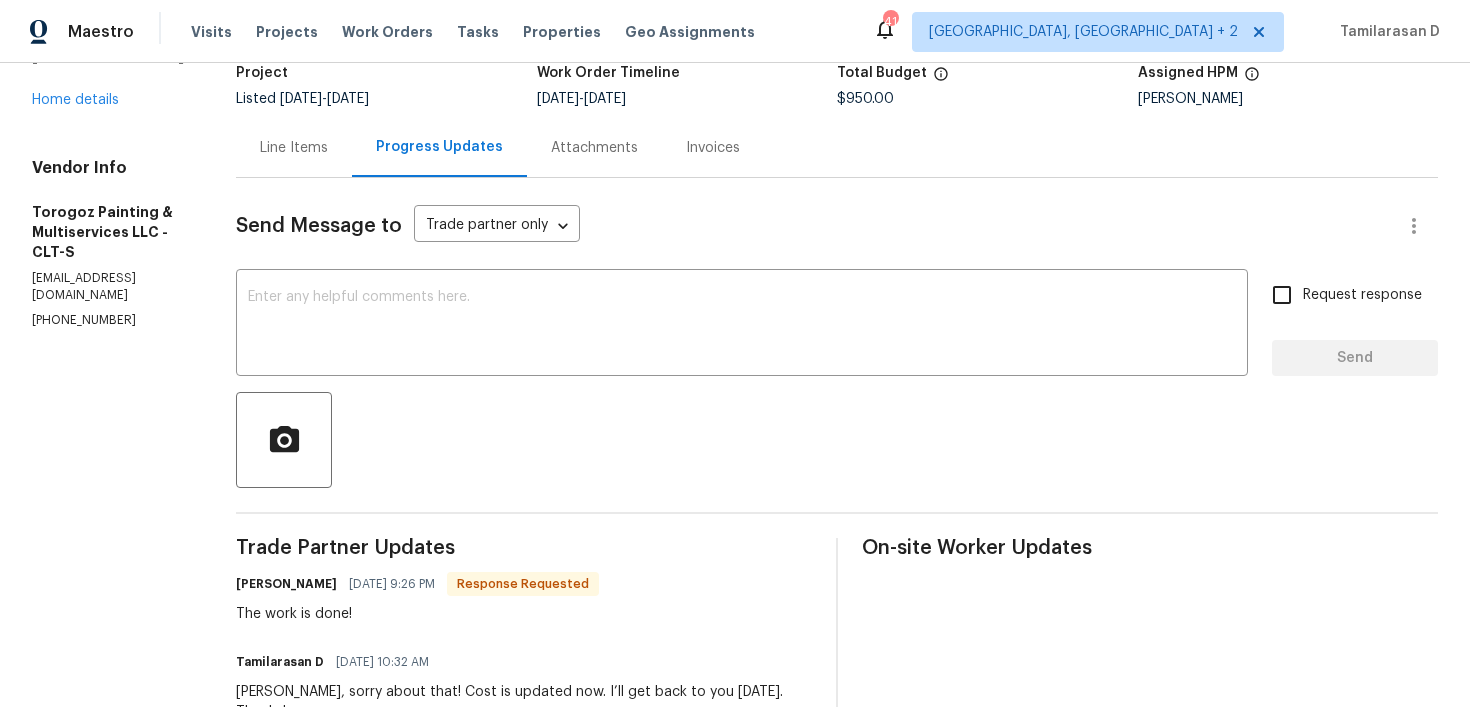 scroll, scrollTop: 0, scrollLeft: 0, axis: both 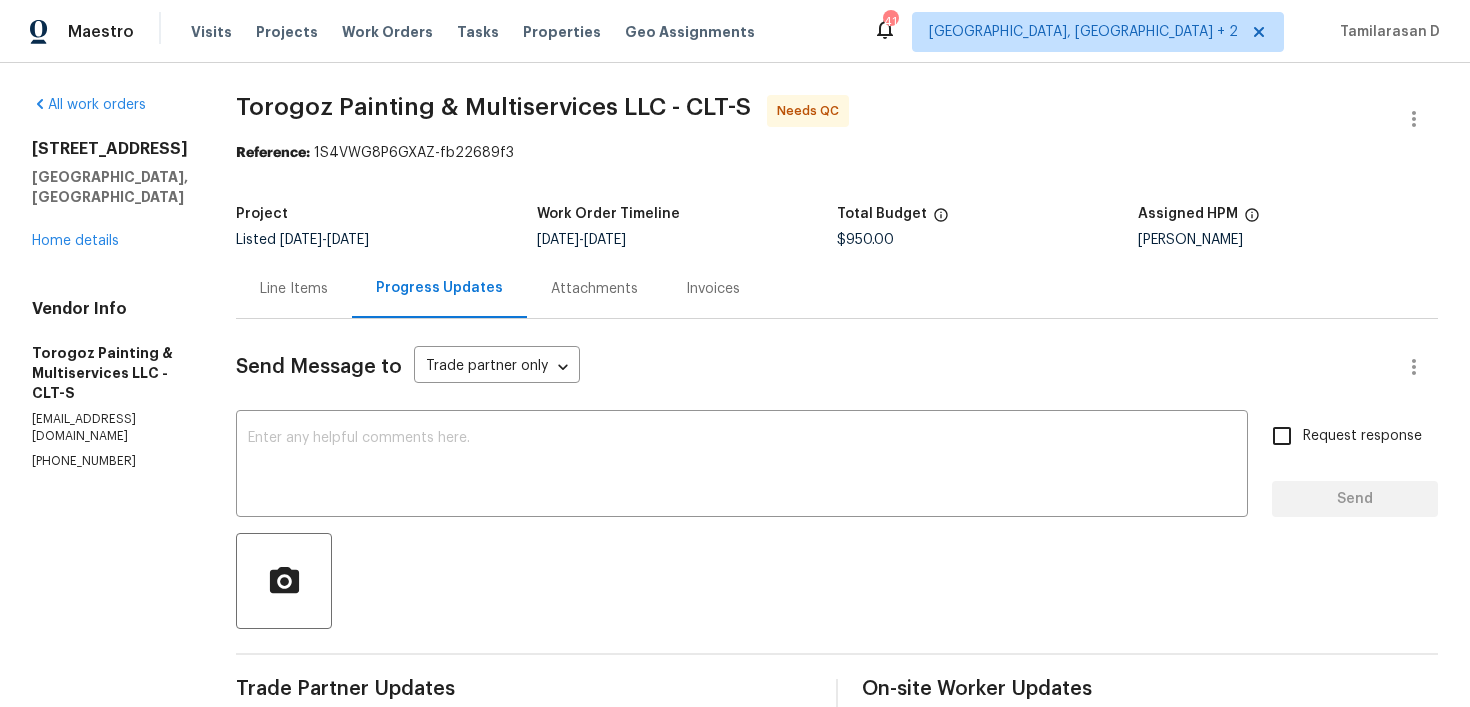 click on "Line Items" at bounding box center (294, 288) 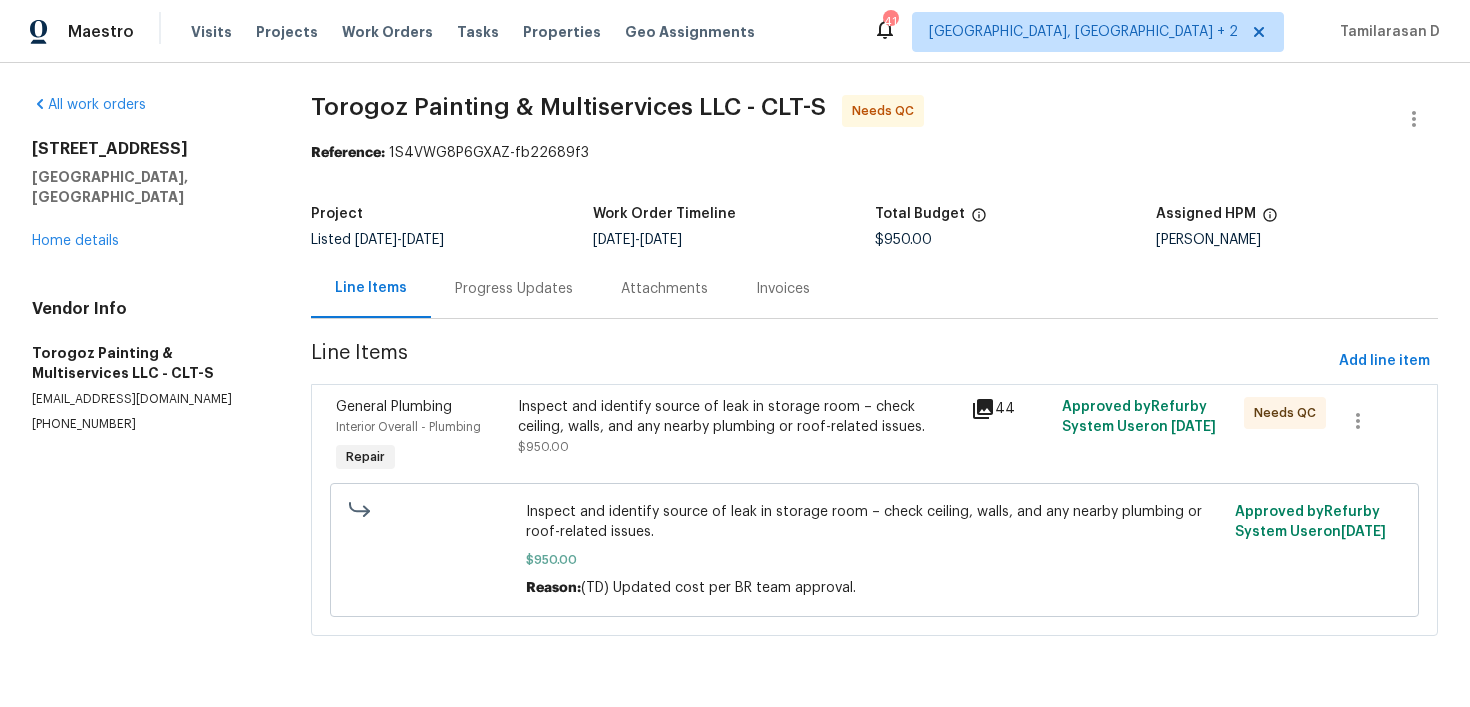 click on "Inspect and identify source of leak in storage room – check ceiling, walls, and any nearby plumbing or roof-related issues." at bounding box center [739, 417] 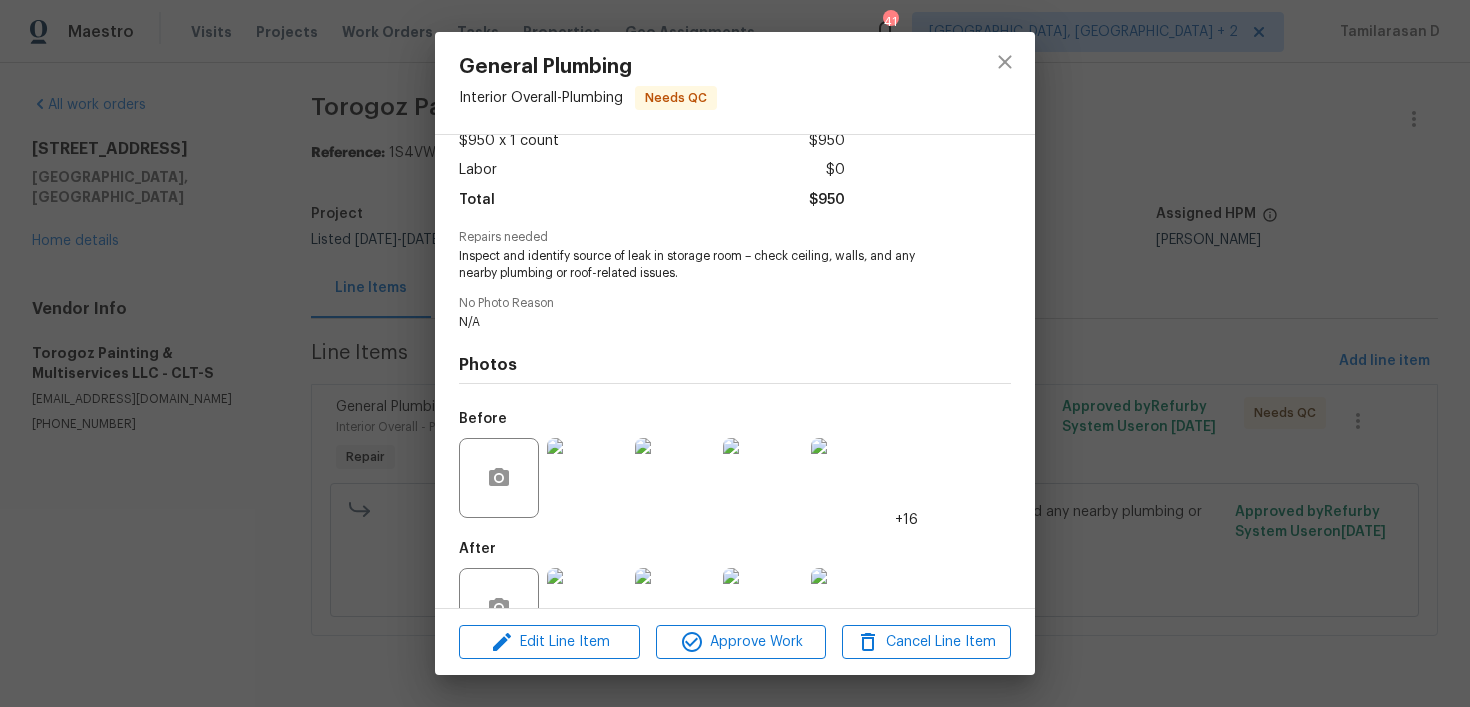 scroll, scrollTop: 168, scrollLeft: 0, axis: vertical 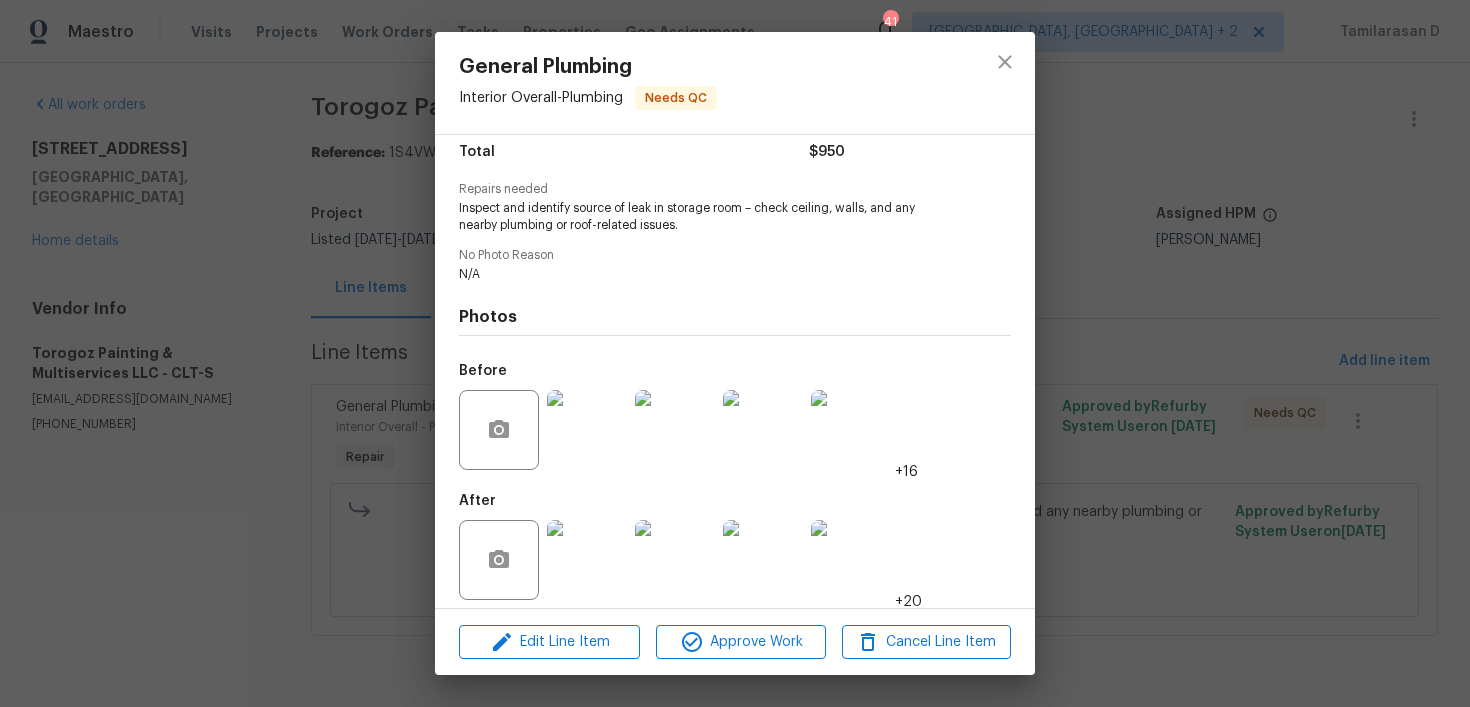 click at bounding box center [587, 430] 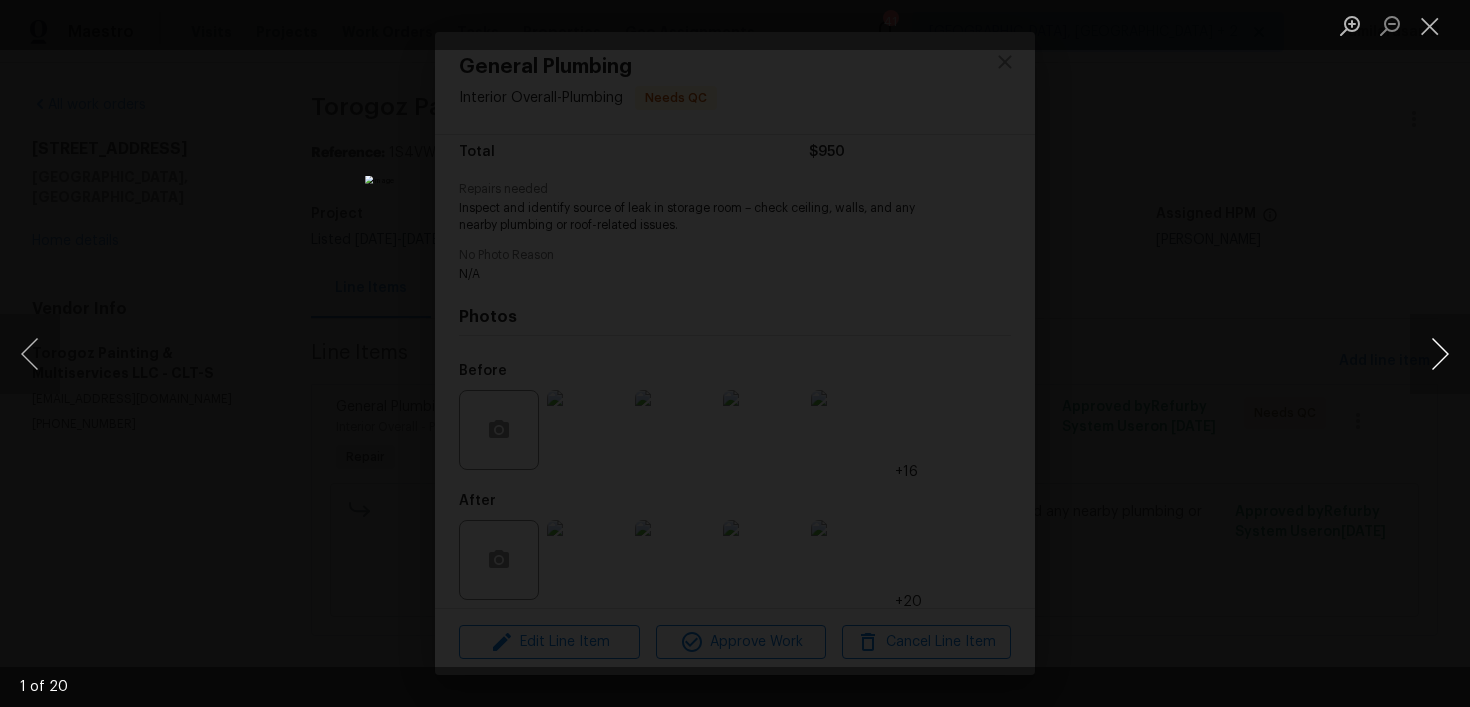 click at bounding box center (1440, 354) 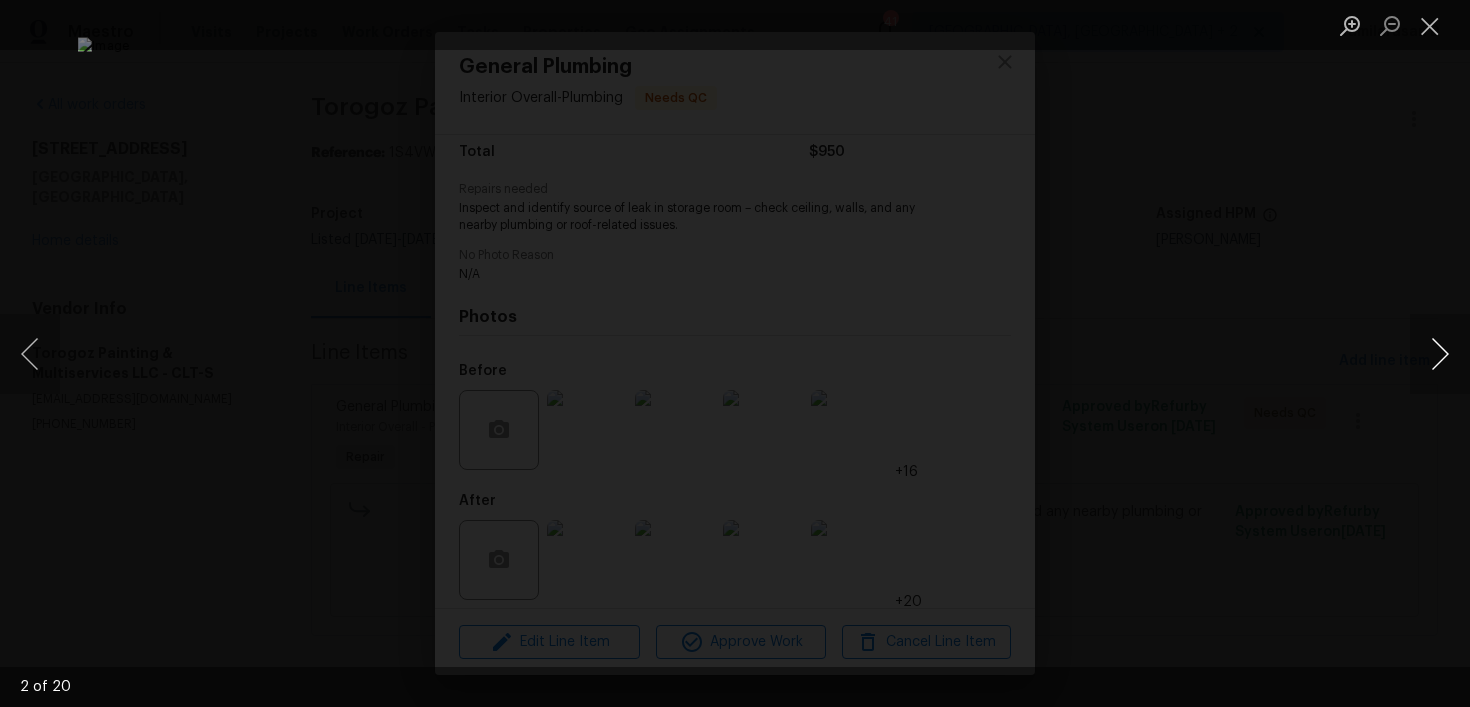 click at bounding box center [1440, 354] 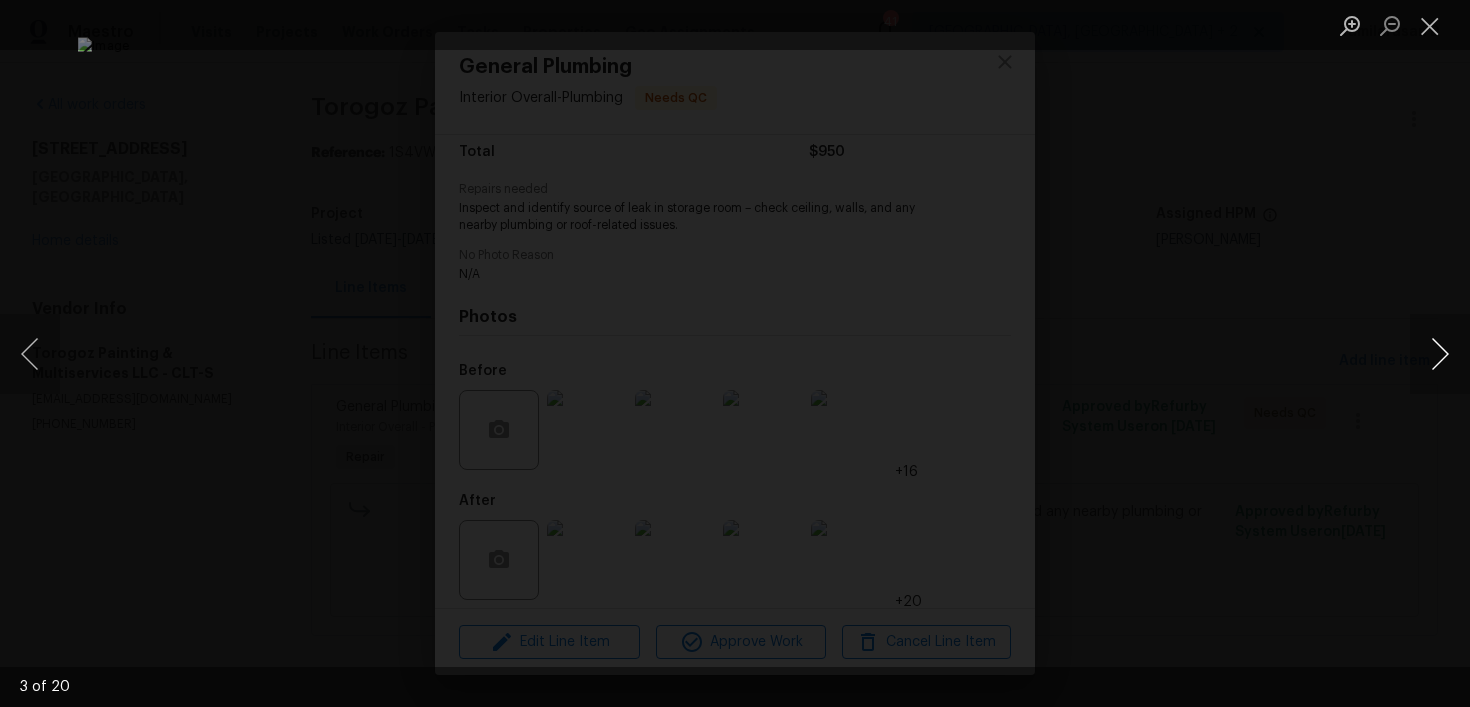 click at bounding box center (1440, 354) 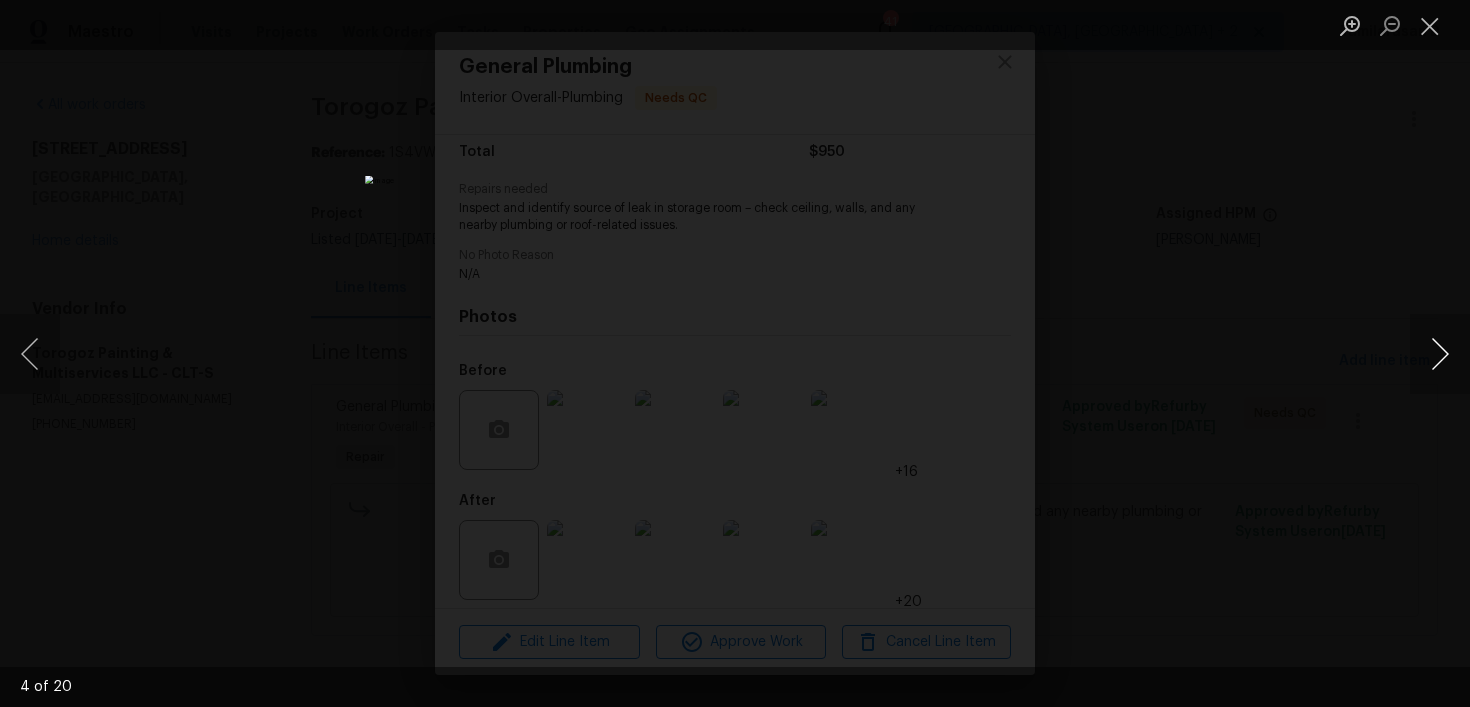 click at bounding box center [1440, 354] 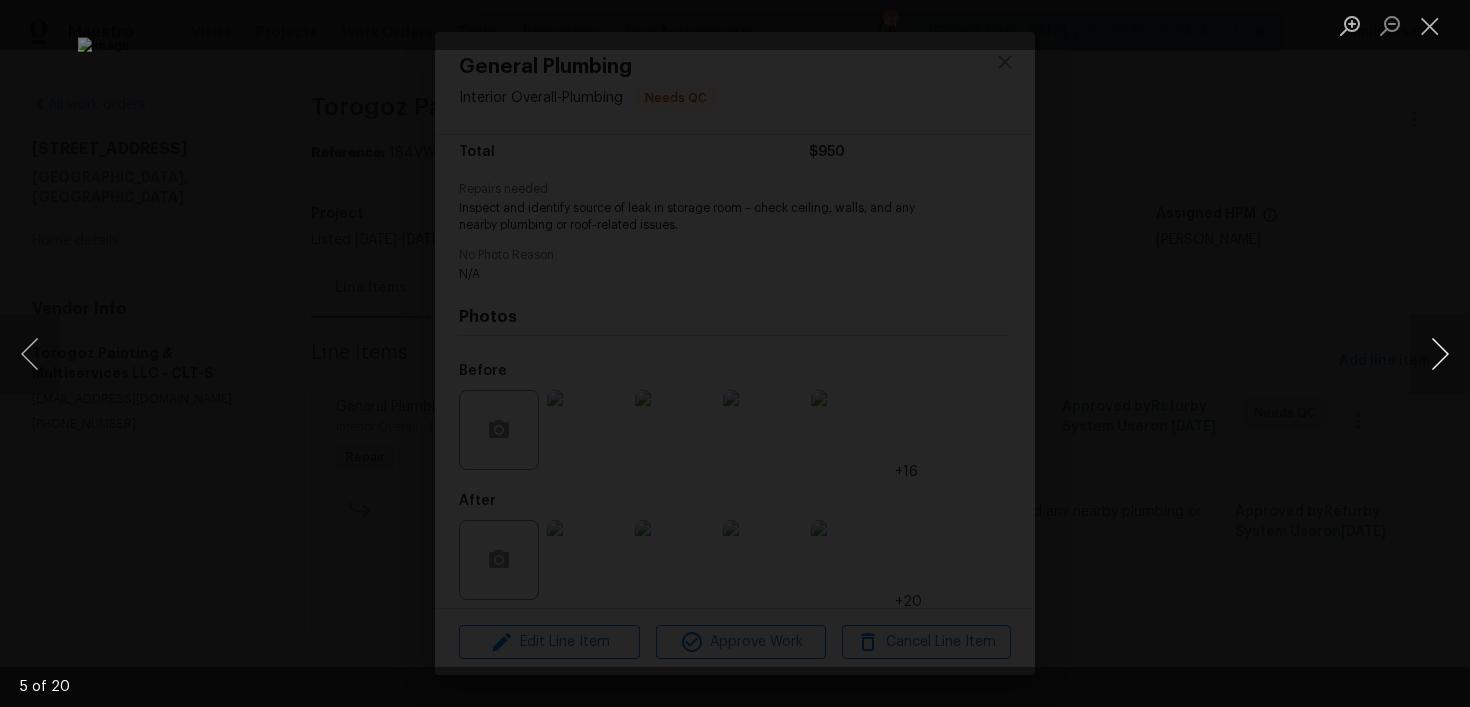 click at bounding box center [1440, 354] 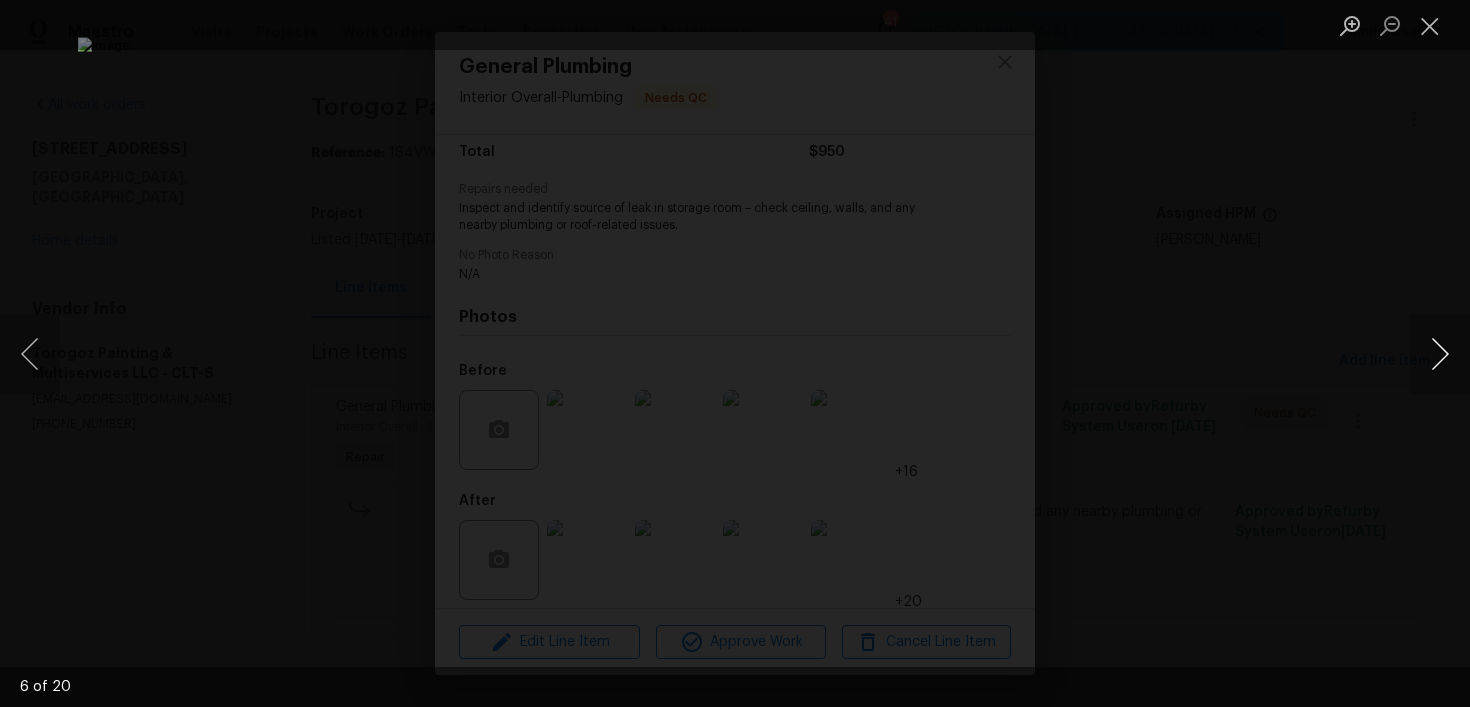 click at bounding box center [1440, 354] 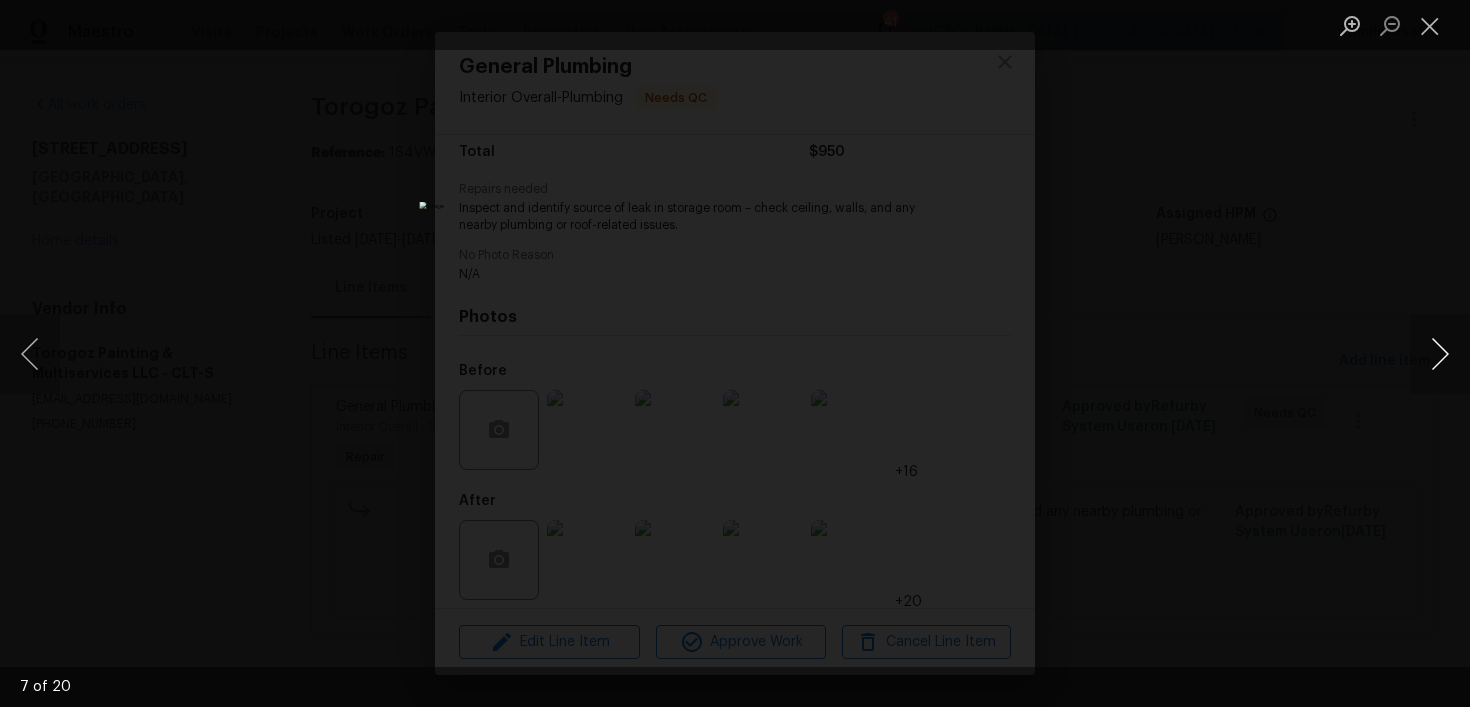 click at bounding box center (1440, 354) 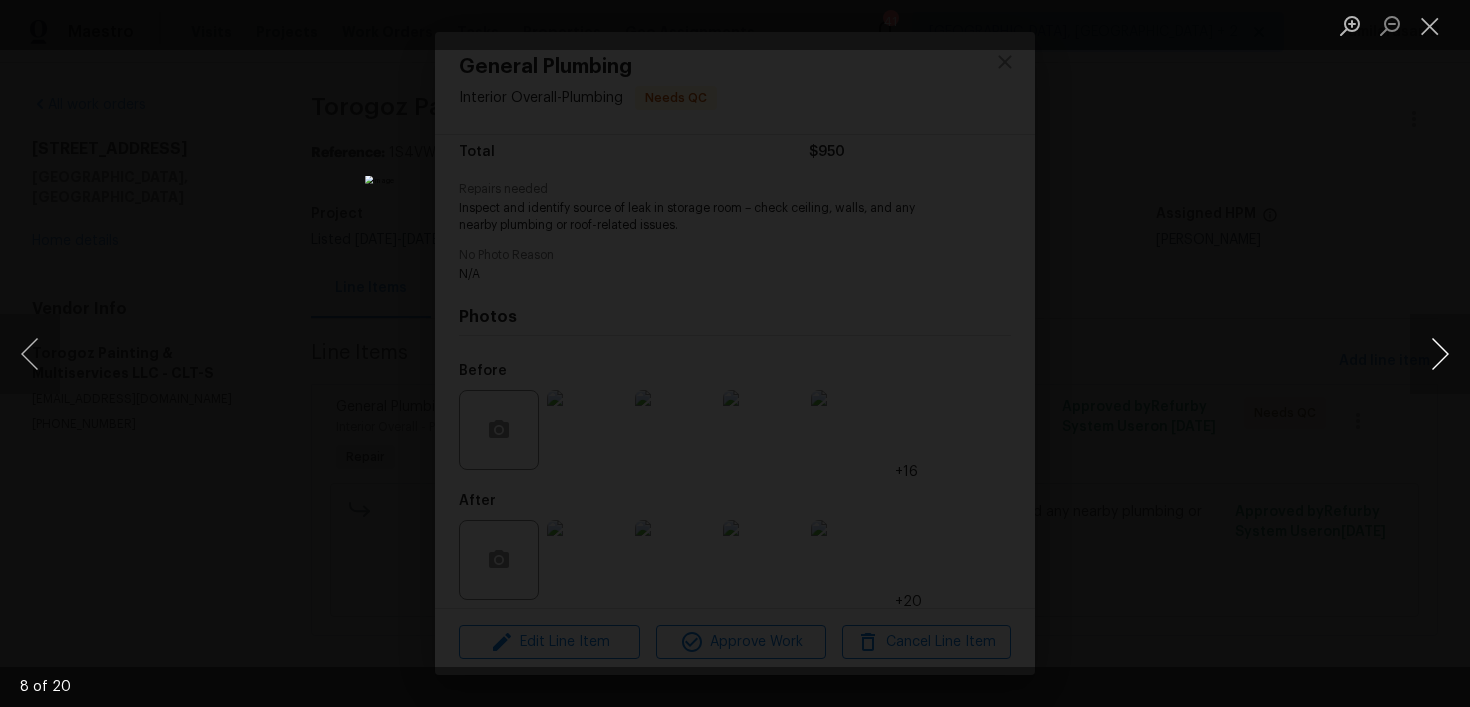 click at bounding box center [1440, 354] 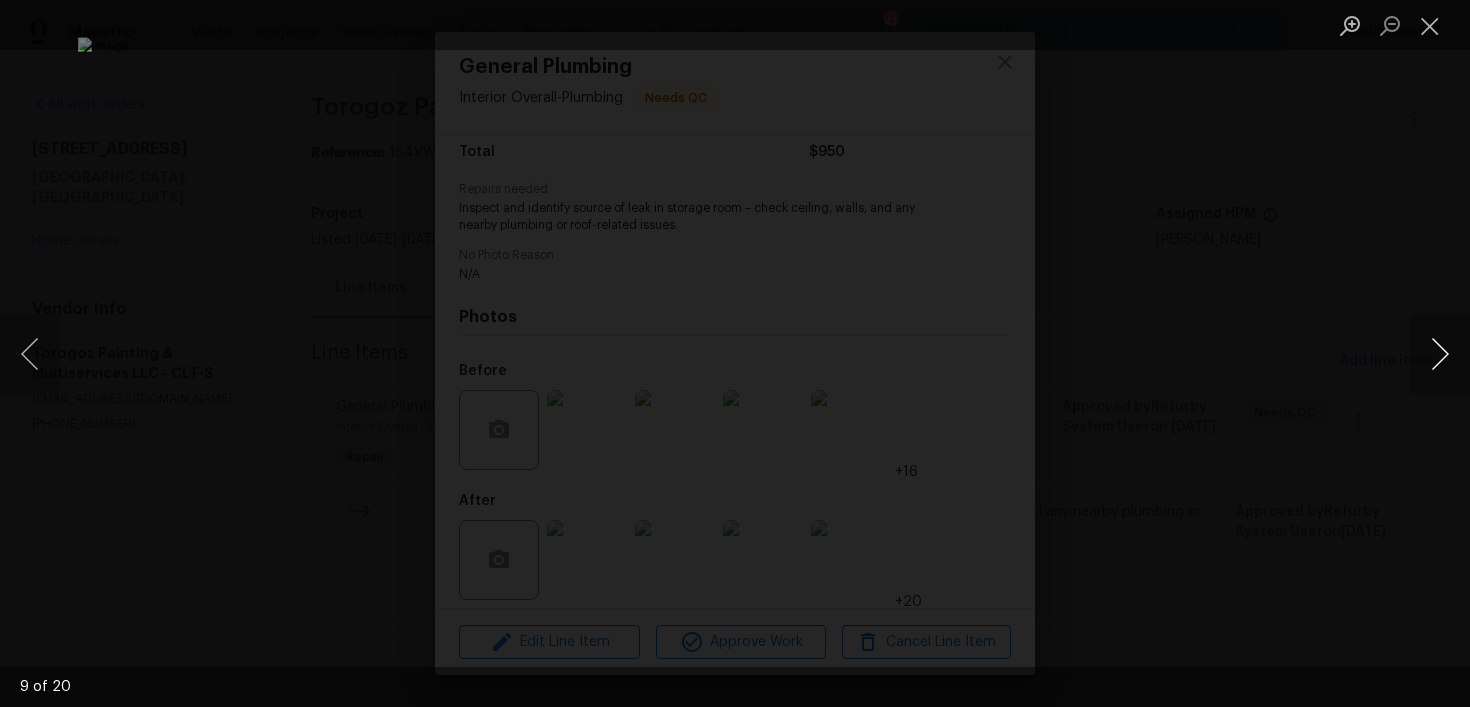 click at bounding box center [1440, 354] 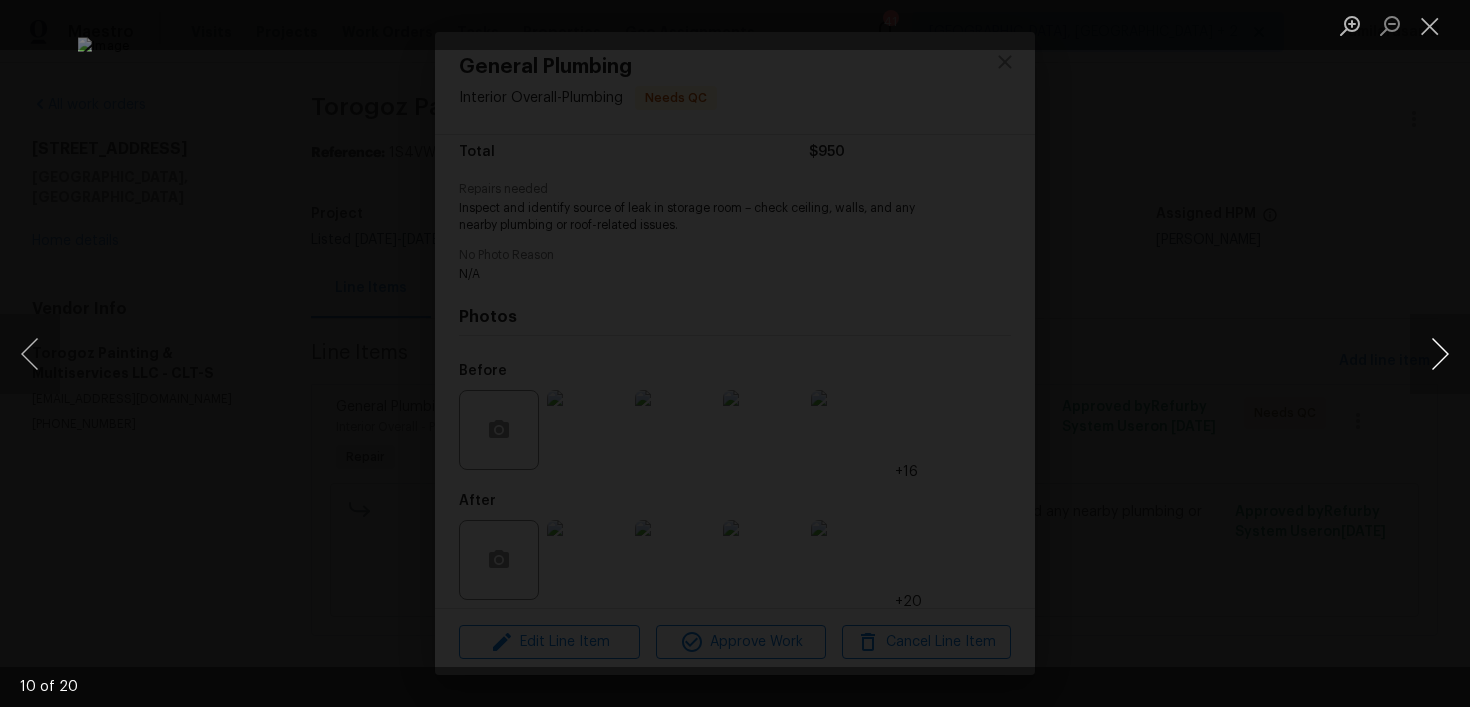 click at bounding box center [1440, 354] 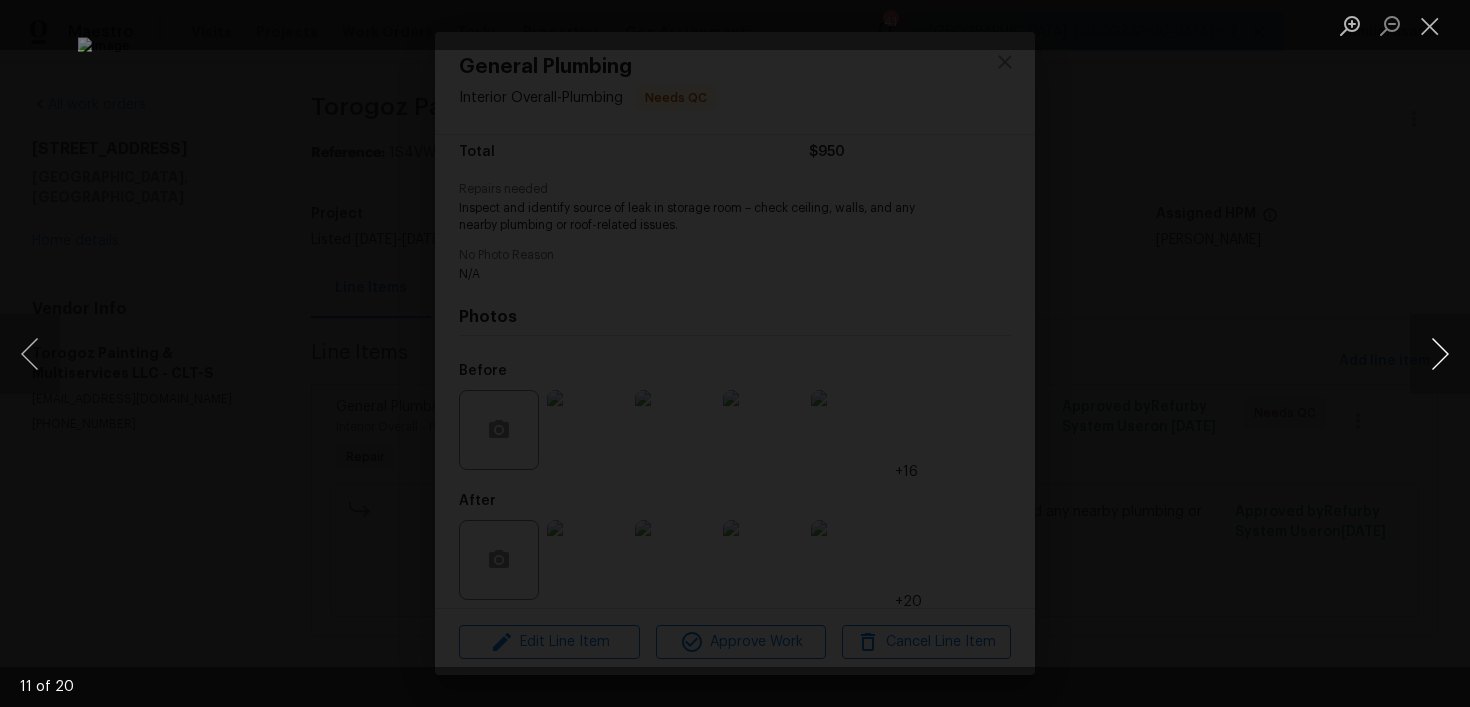 click at bounding box center [1440, 354] 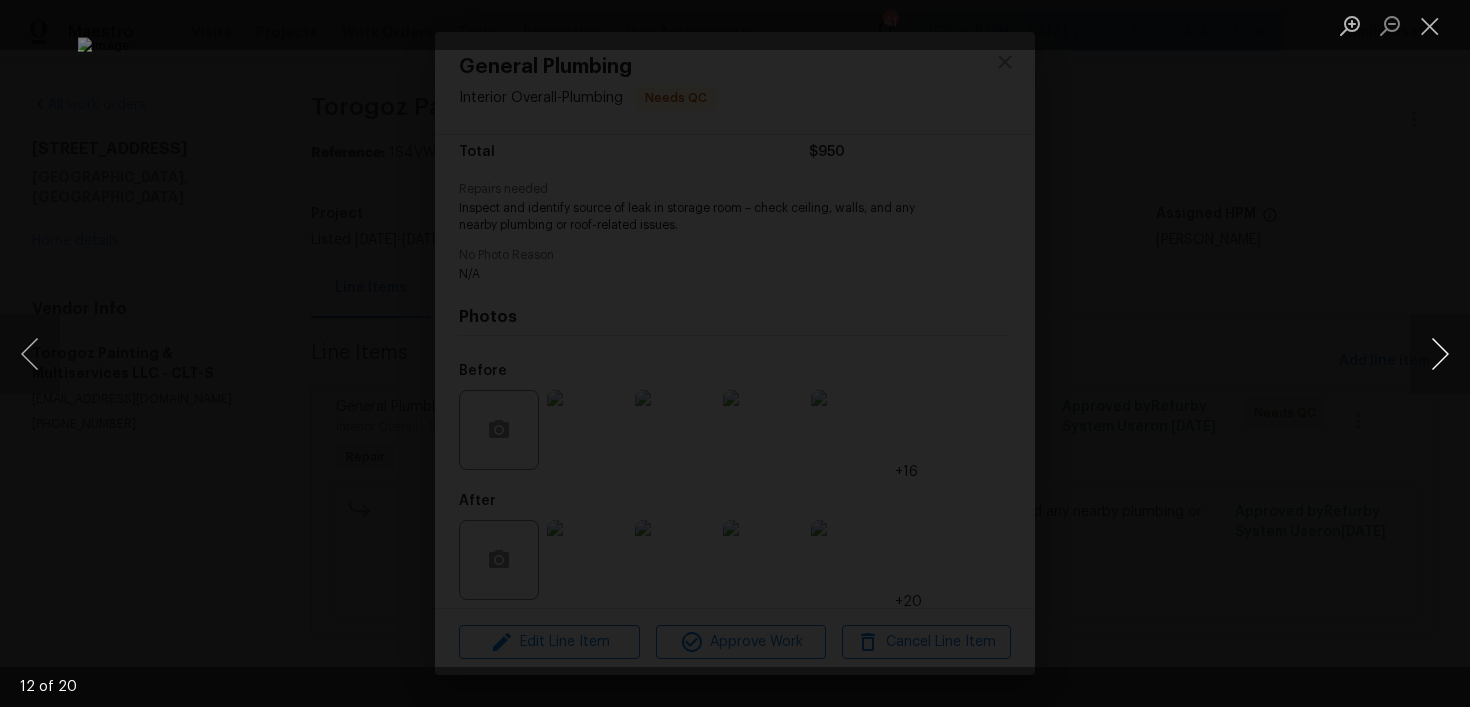 click at bounding box center [1440, 354] 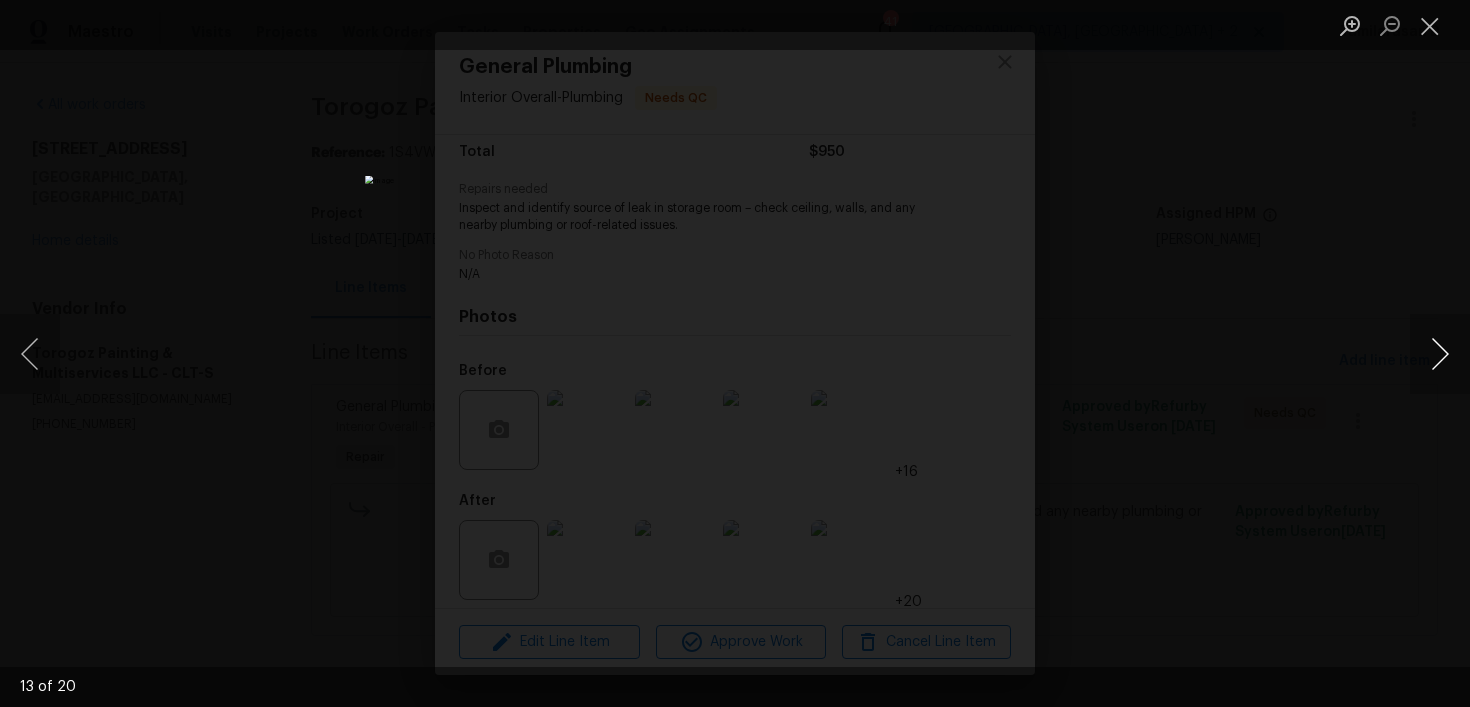 click at bounding box center [1440, 354] 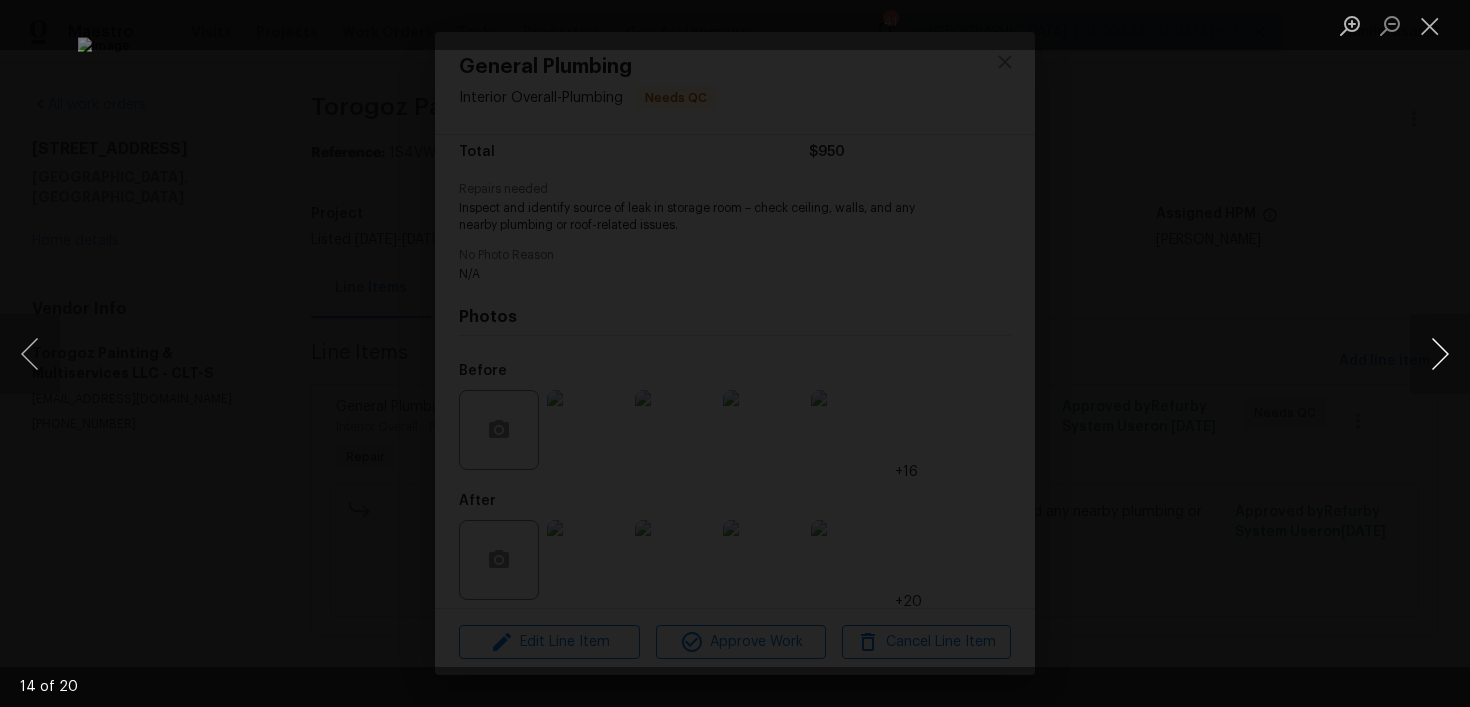 click at bounding box center [1440, 354] 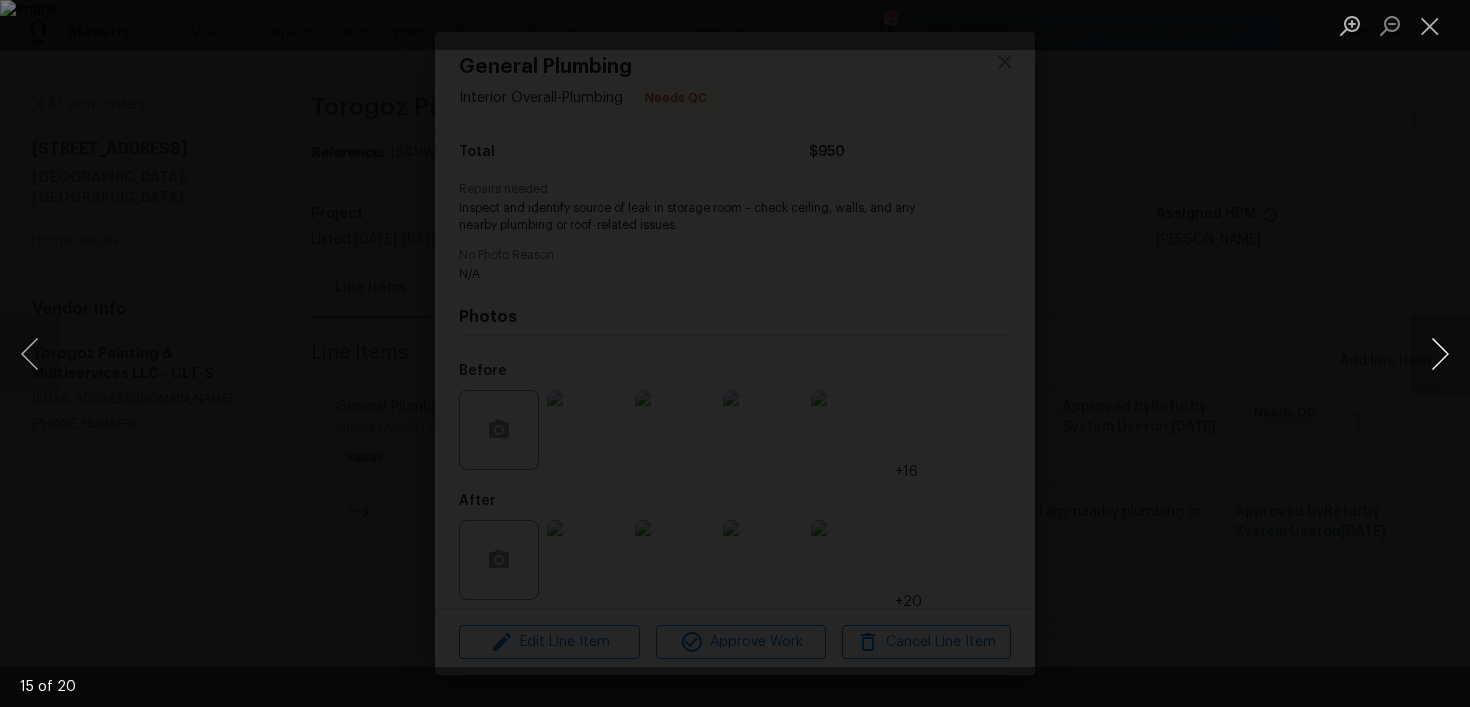 click at bounding box center (1440, 354) 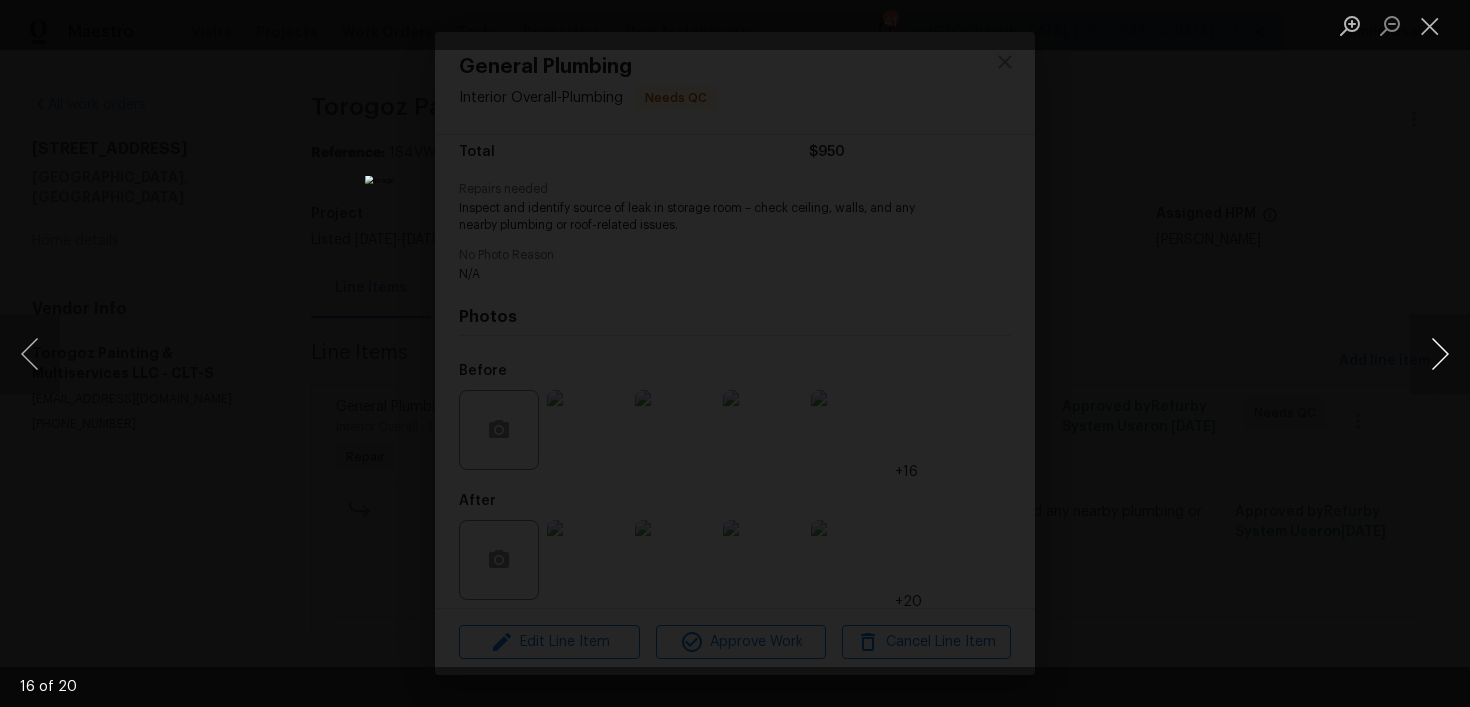 click at bounding box center (1440, 354) 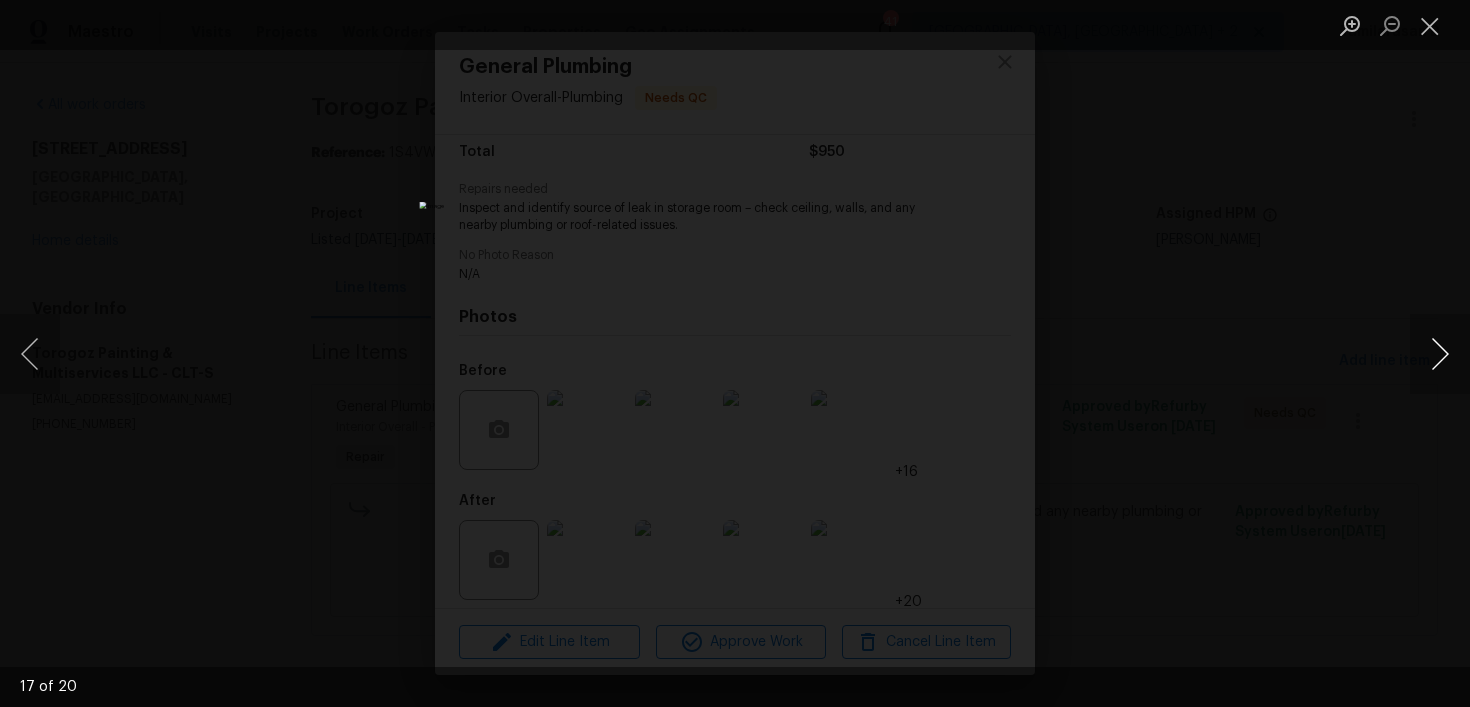 click at bounding box center [1440, 354] 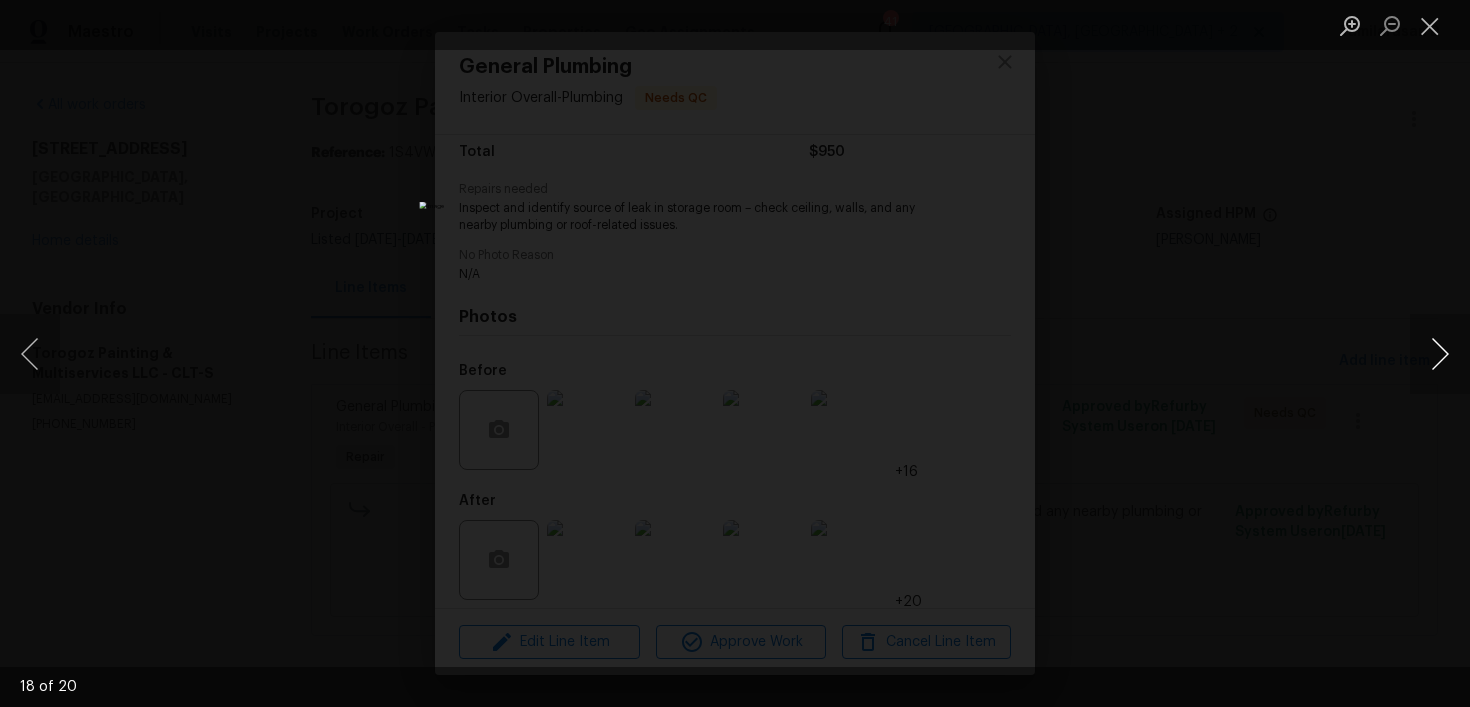 click at bounding box center [1440, 354] 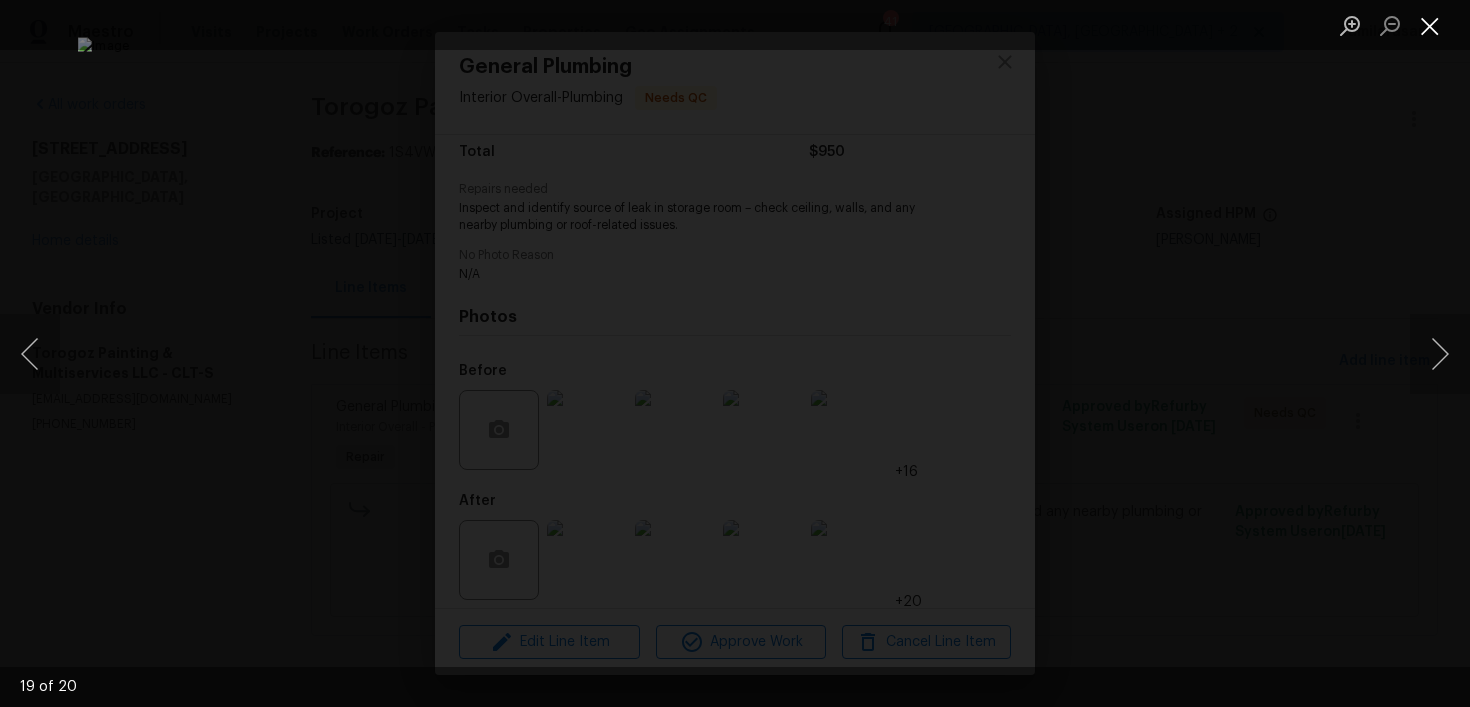 click at bounding box center (1430, 25) 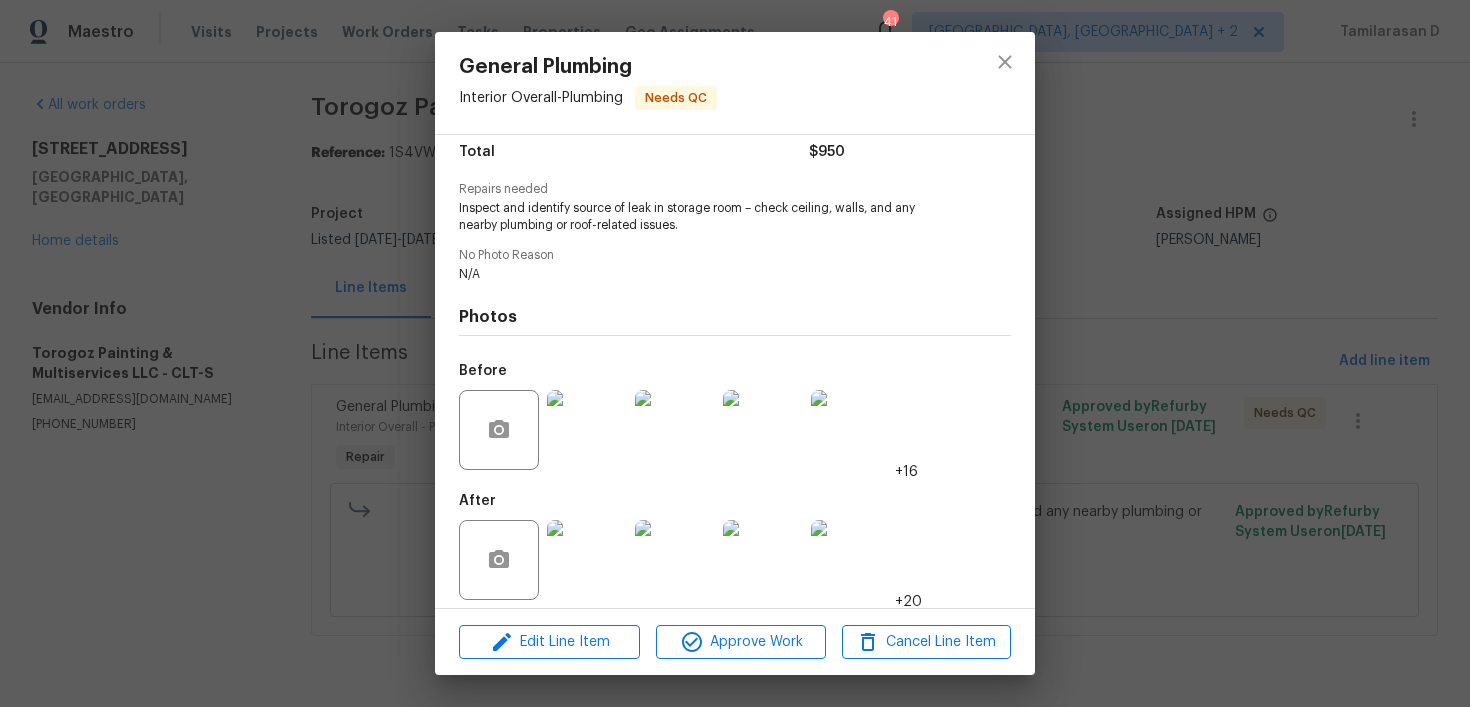 scroll, scrollTop: 180, scrollLeft: 0, axis: vertical 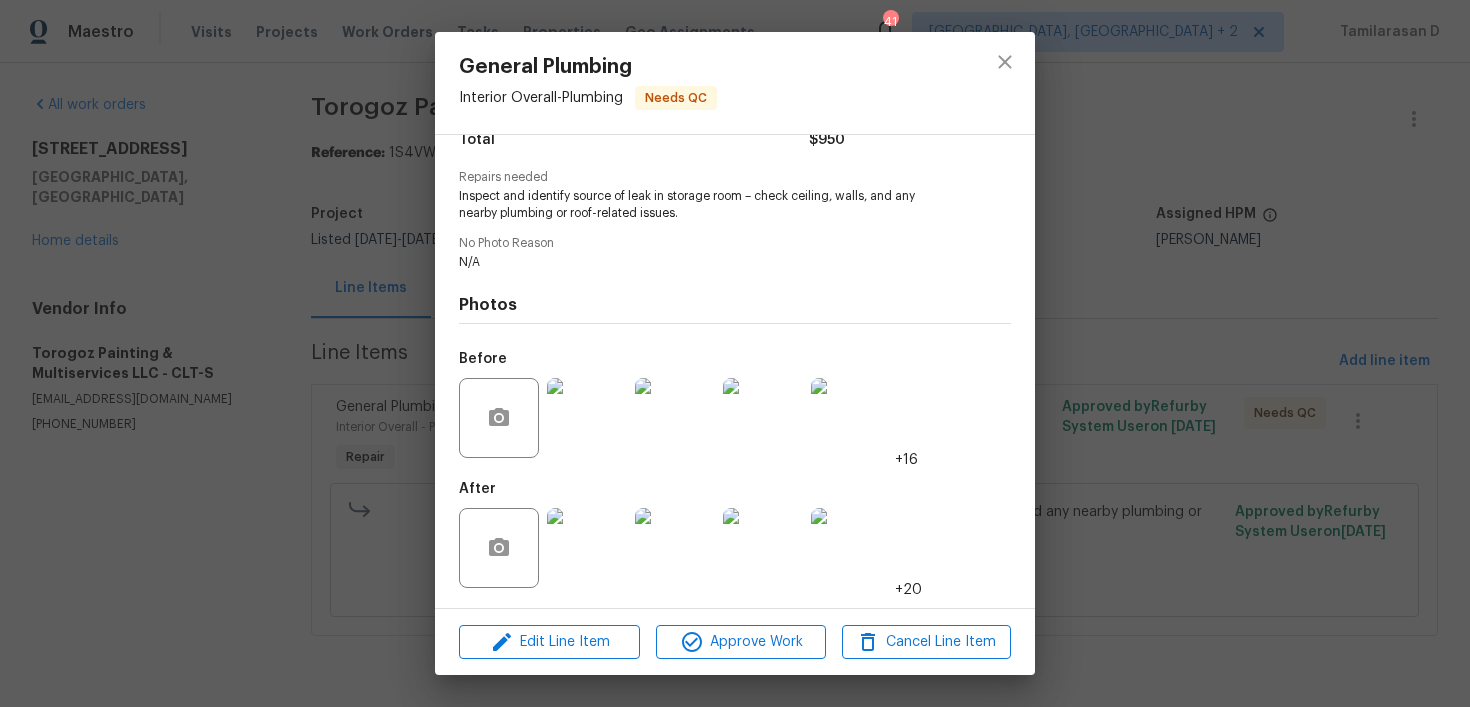 click at bounding box center [587, 548] 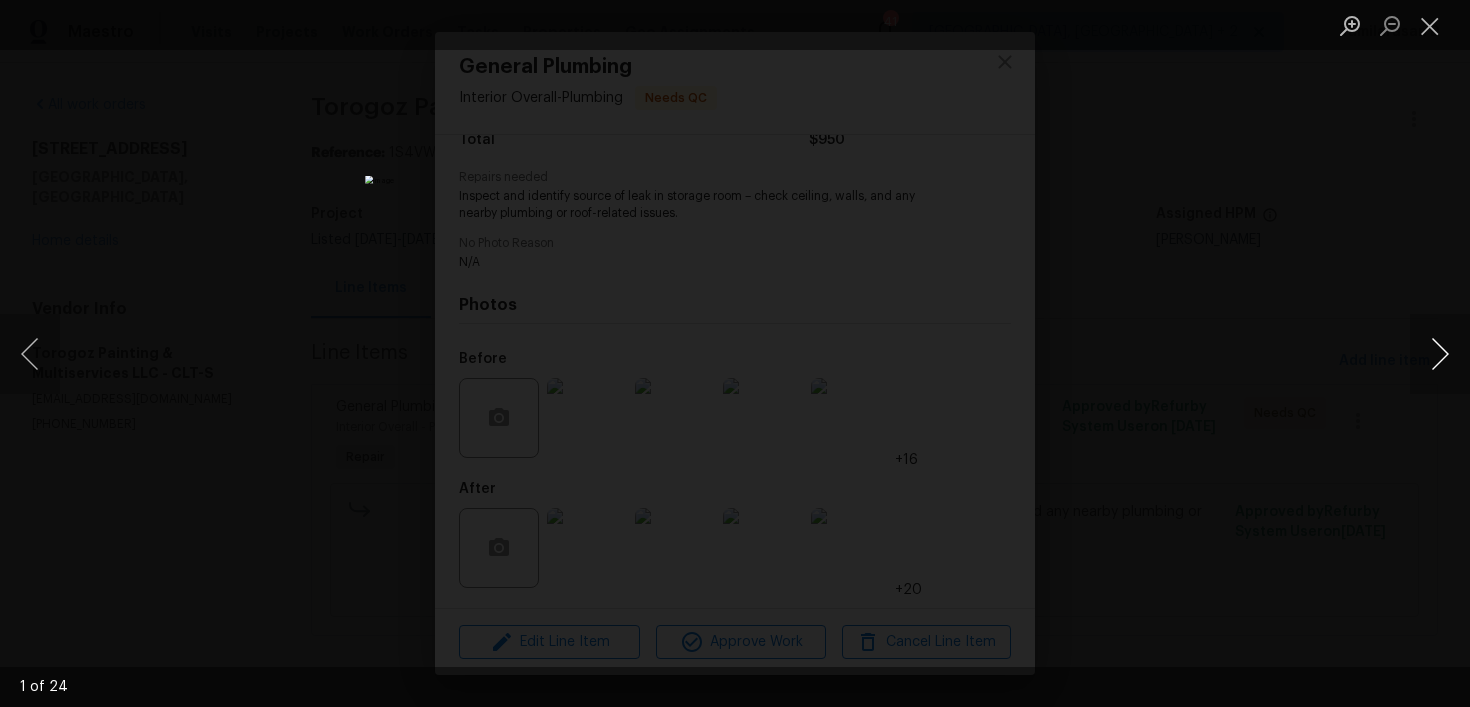 click at bounding box center [1440, 354] 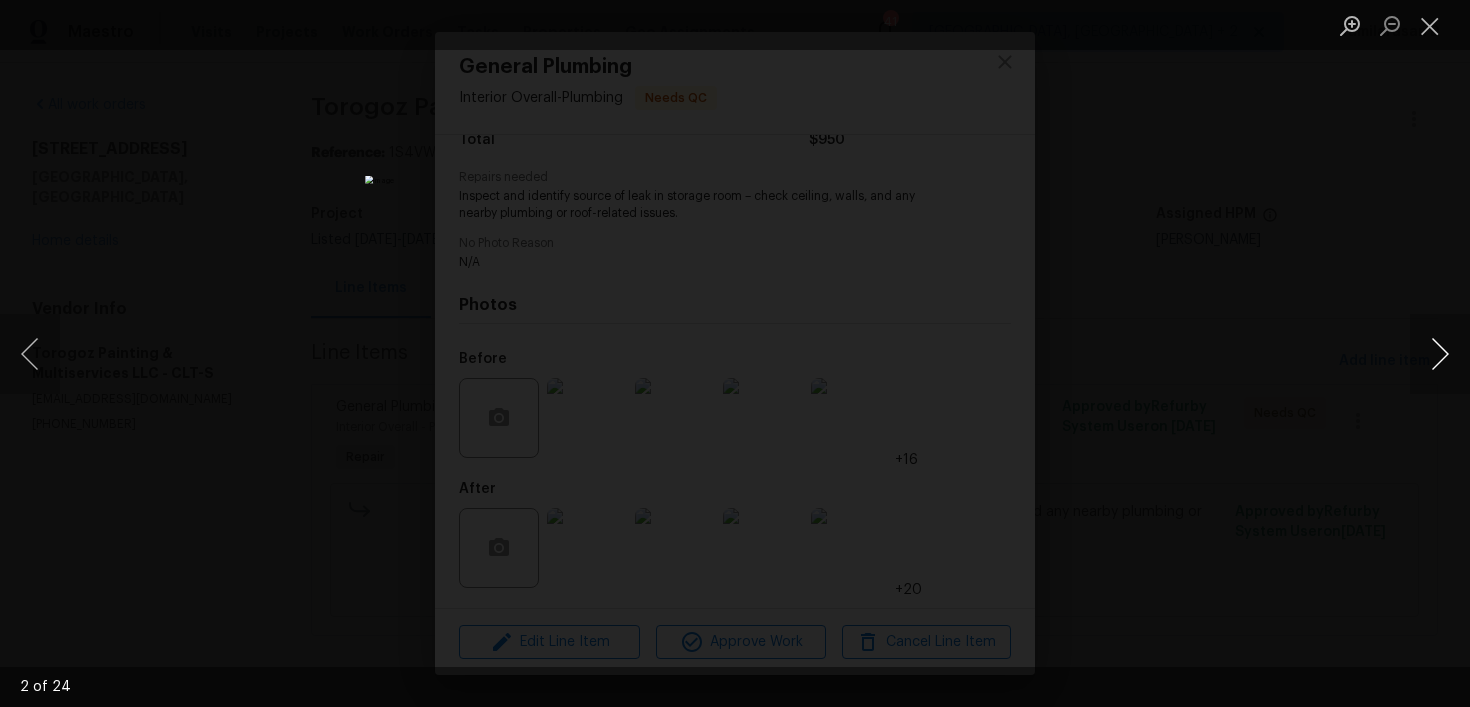 click at bounding box center [1440, 354] 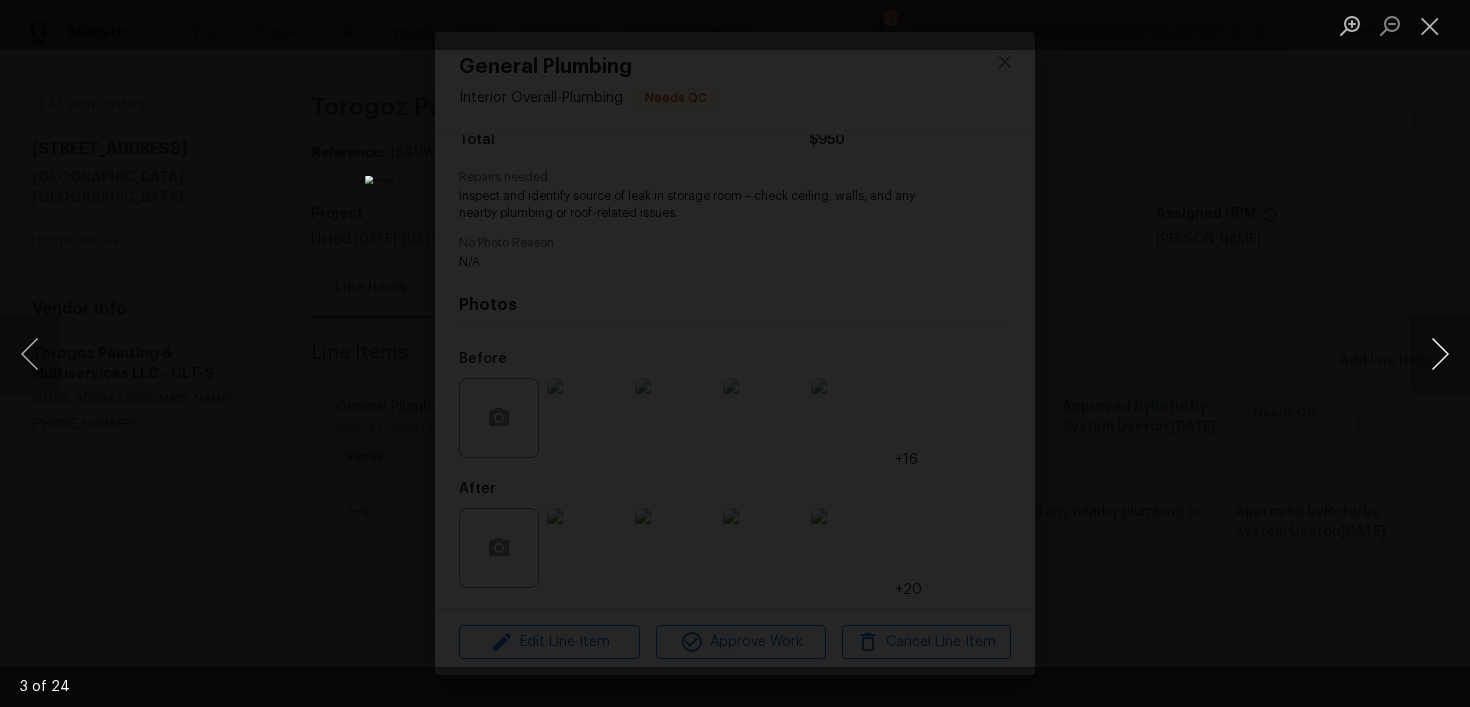 click at bounding box center [1440, 354] 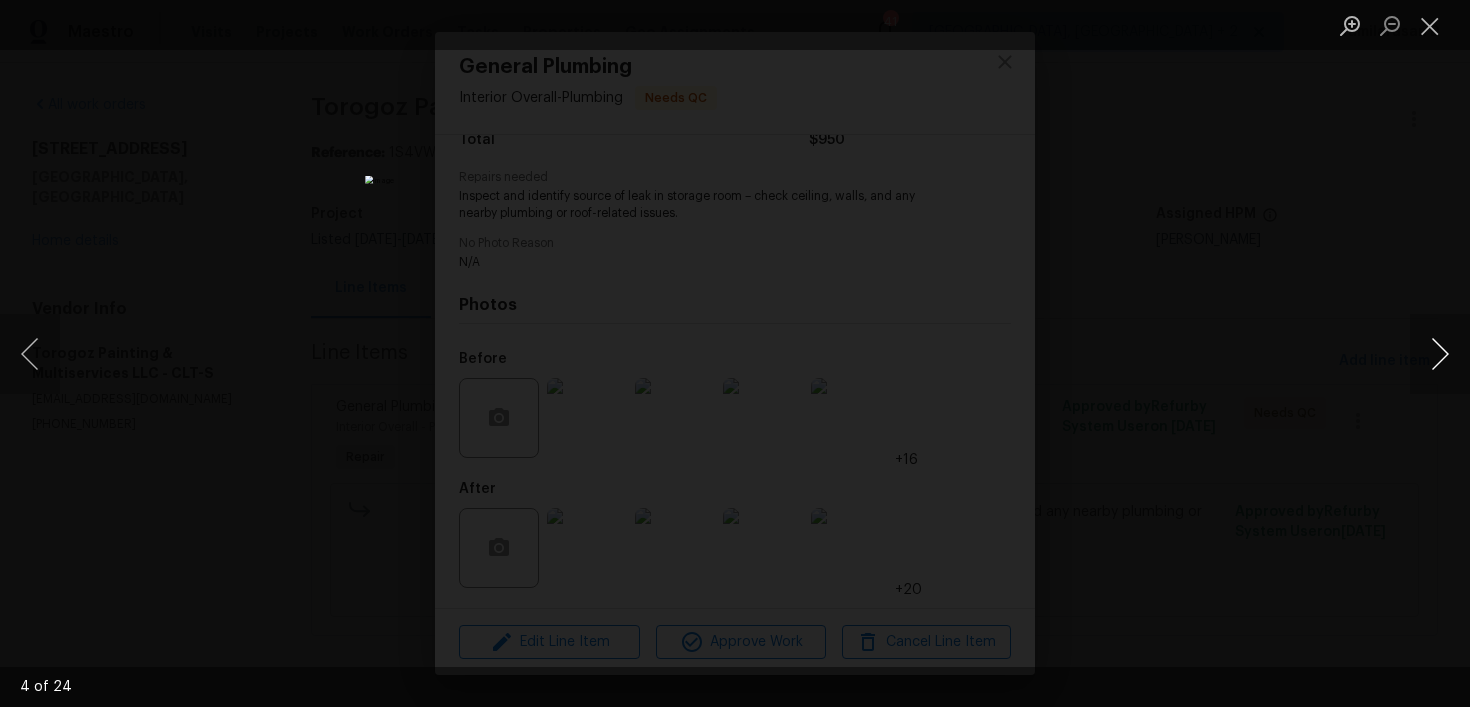 click at bounding box center (1440, 354) 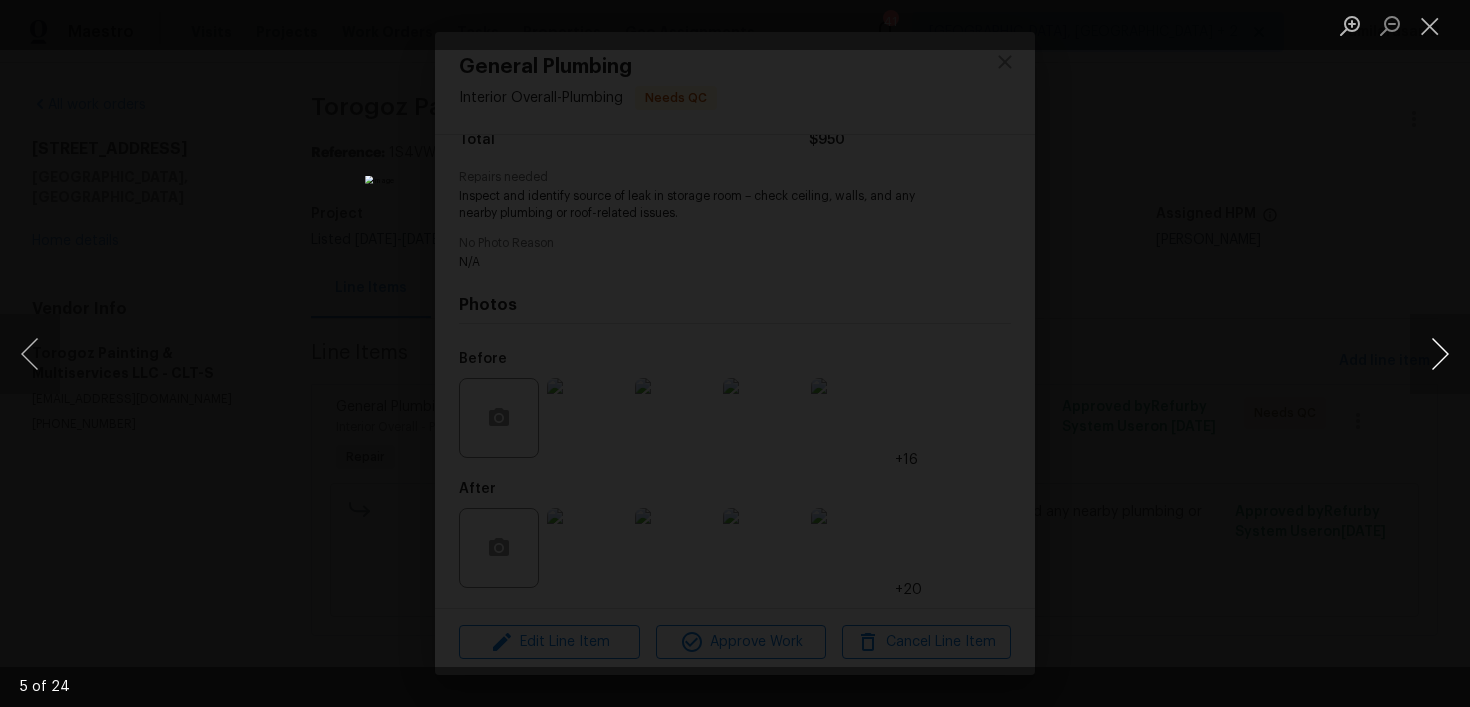 click at bounding box center (1440, 354) 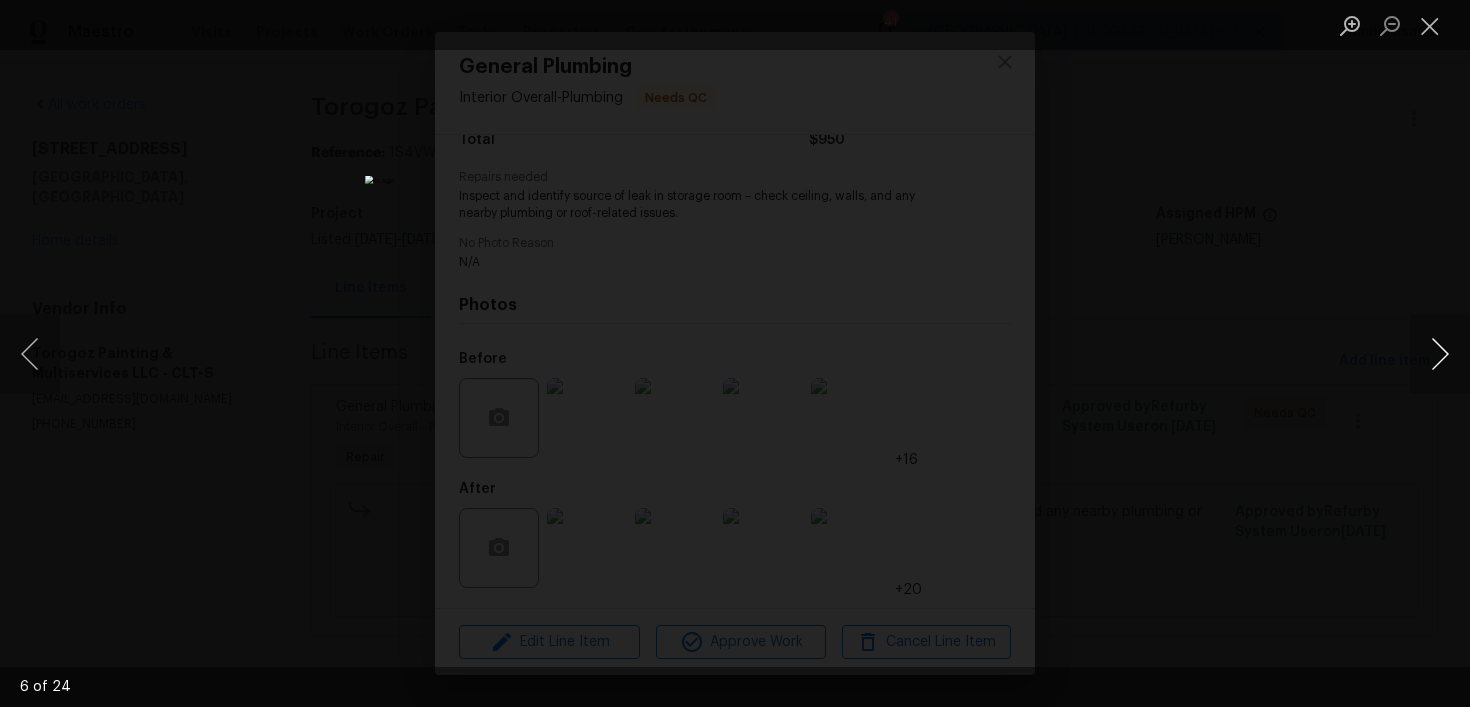 click at bounding box center (1440, 354) 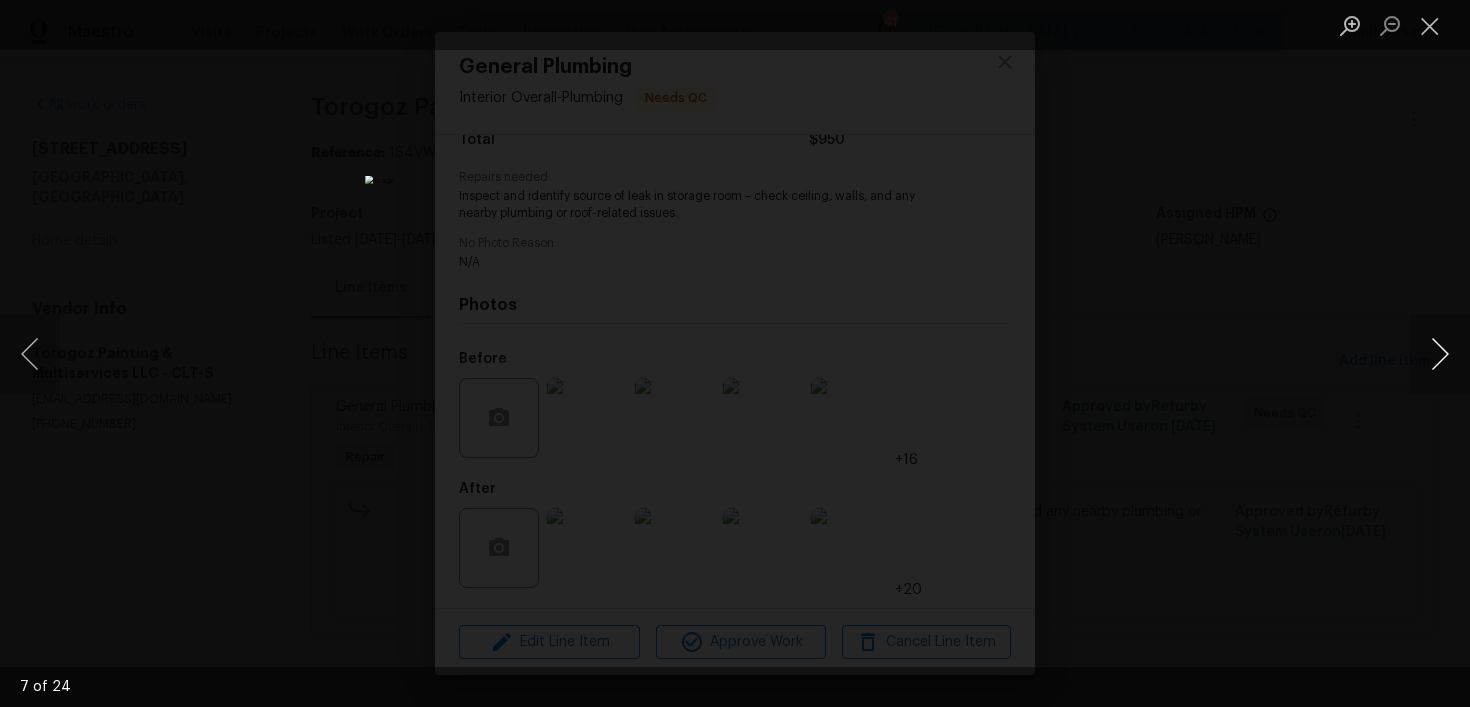click at bounding box center (1440, 354) 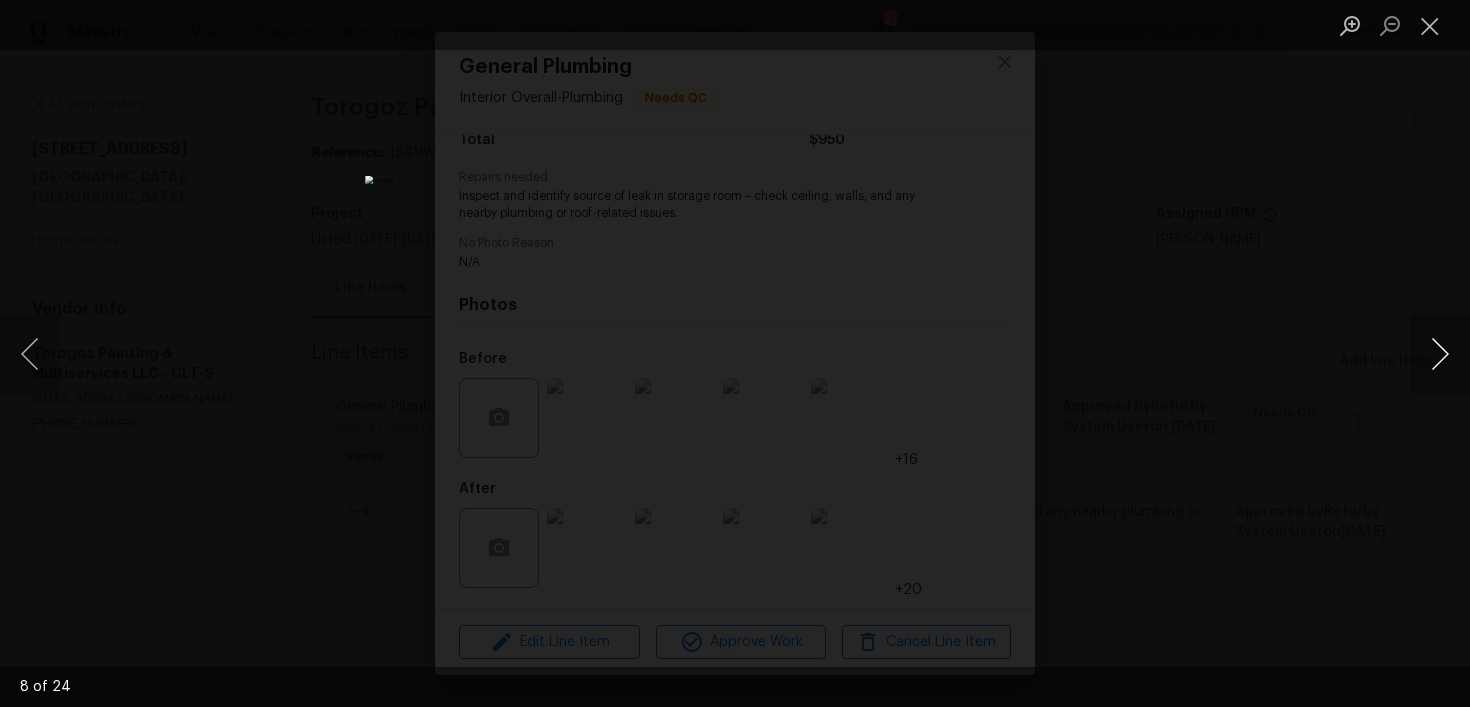 click at bounding box center (1440, 354) 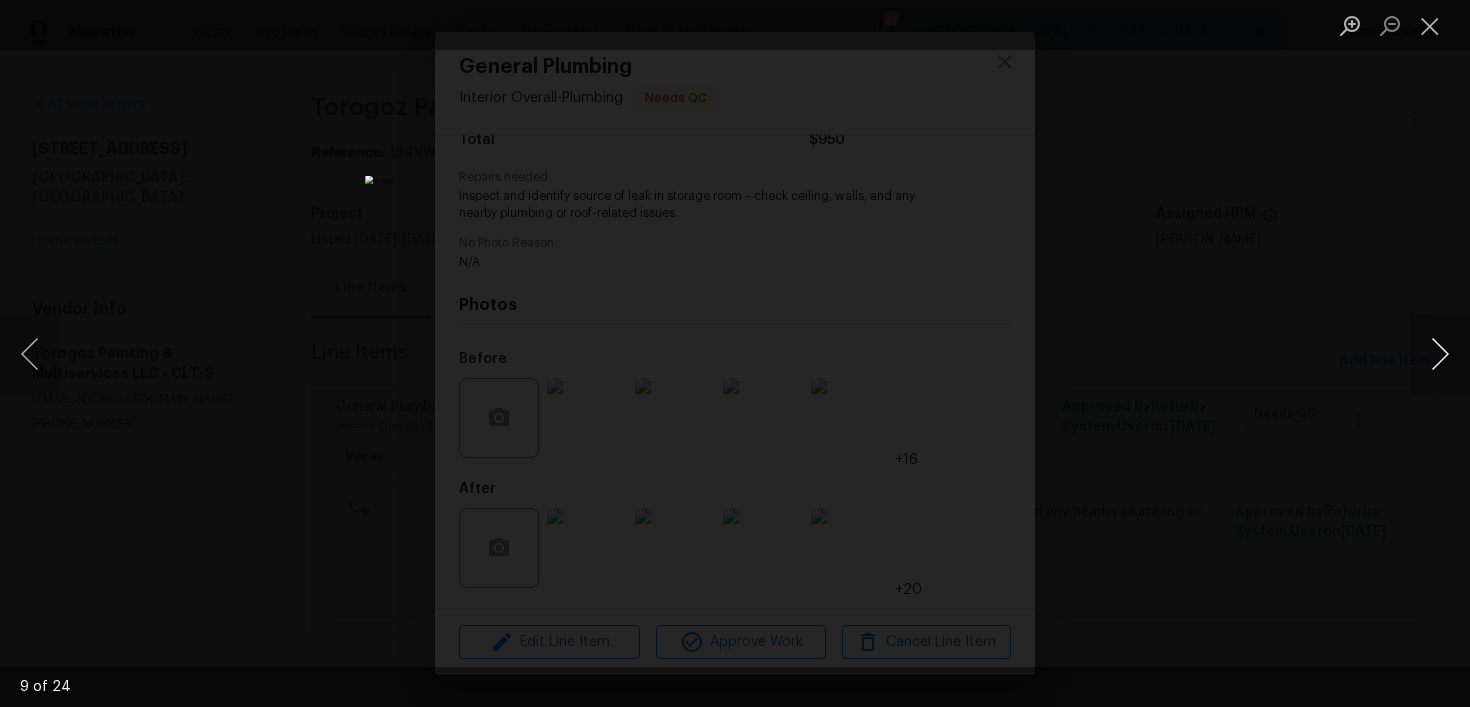 click at bounding box center (1440, 354) 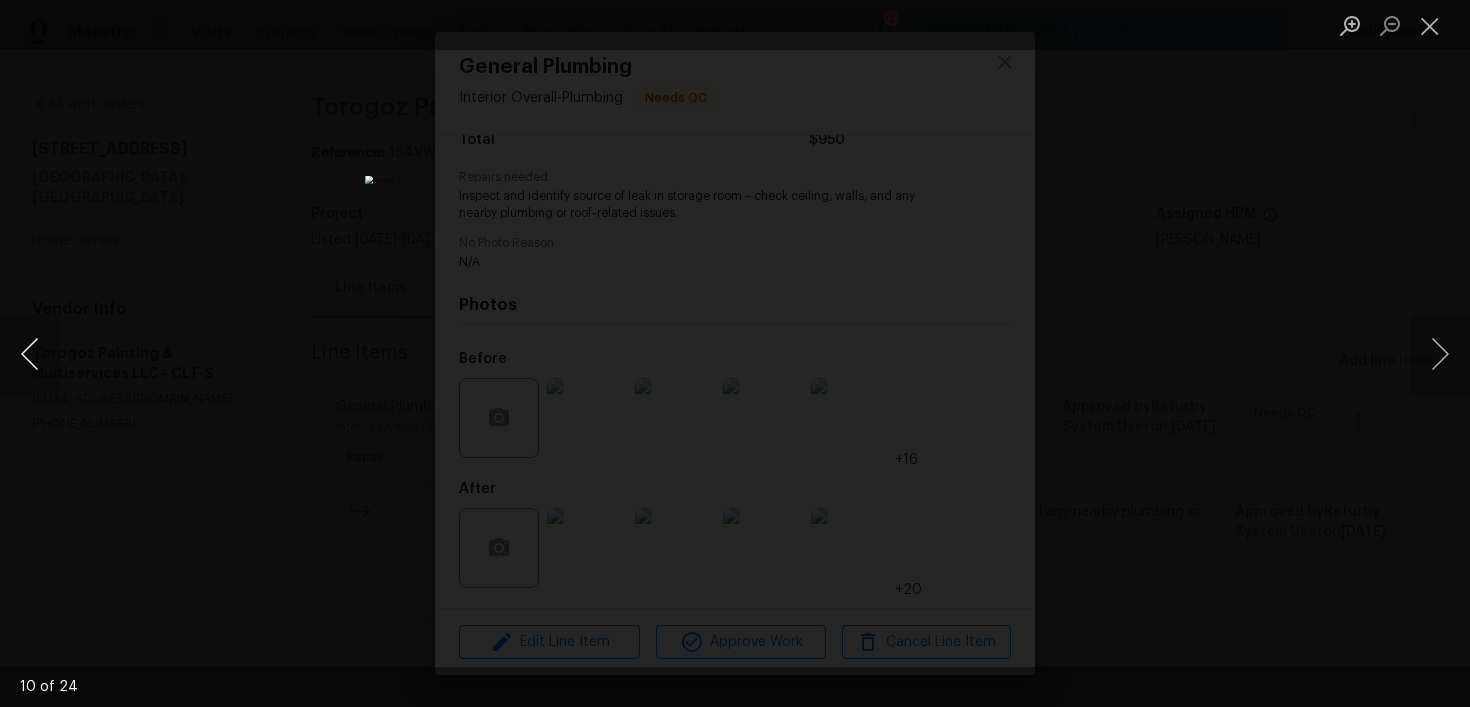 click at bounding box center [30, 354] 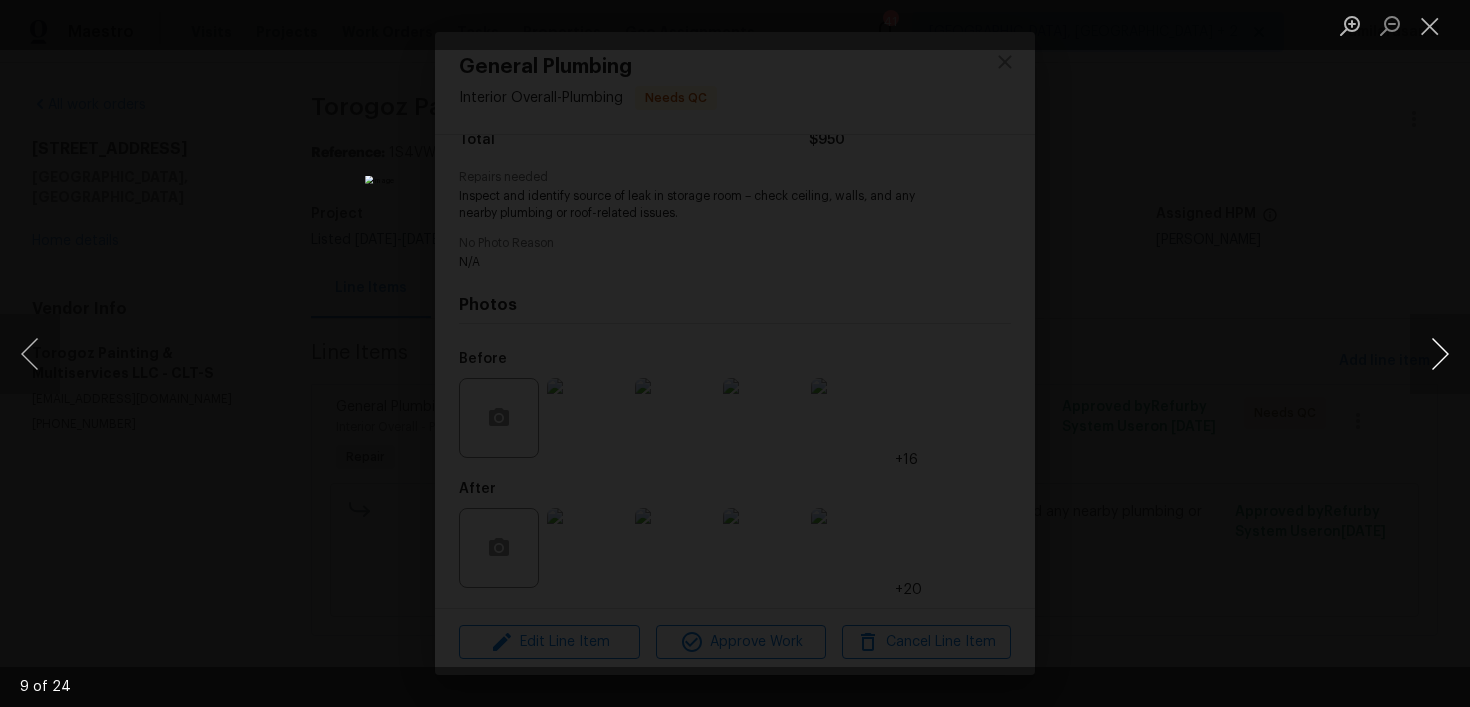 click at bounding box center [1440, 354] 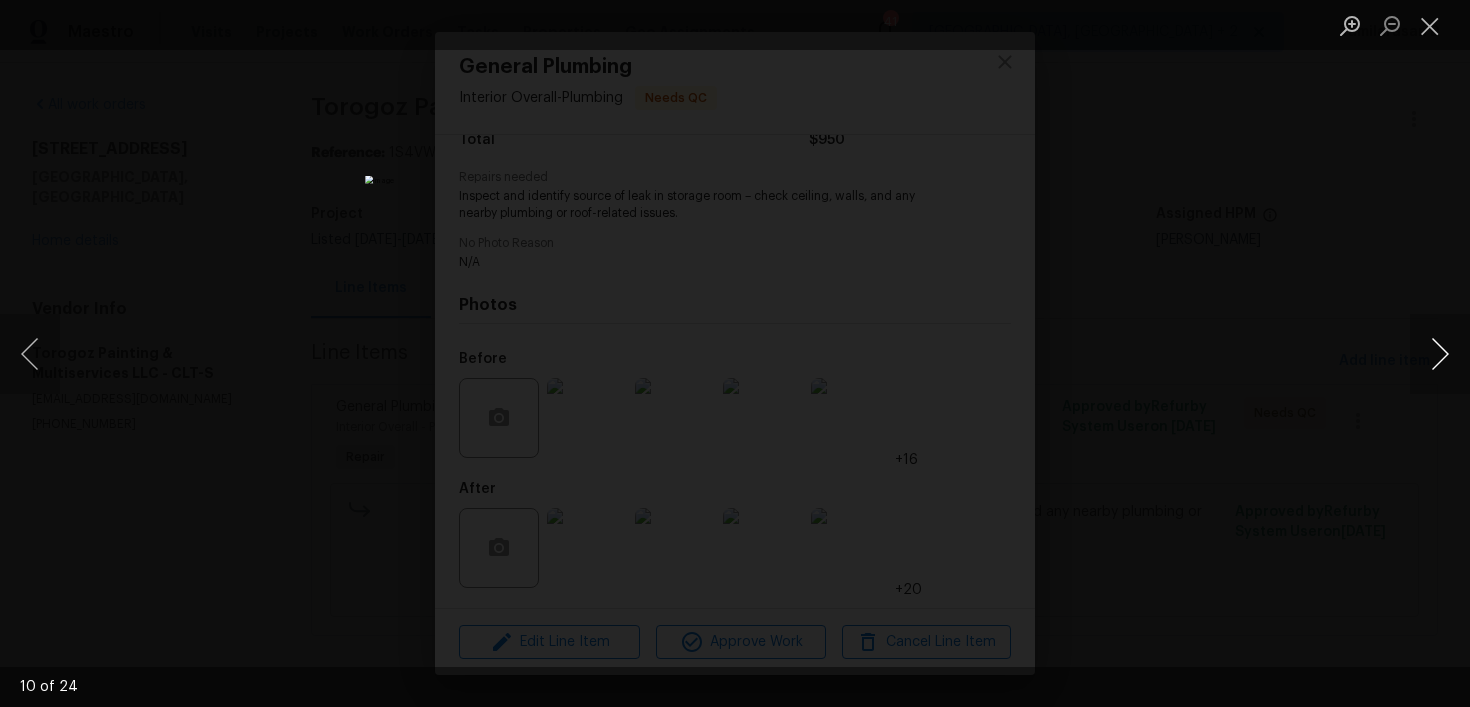 click at bounding box center (1440, 354) 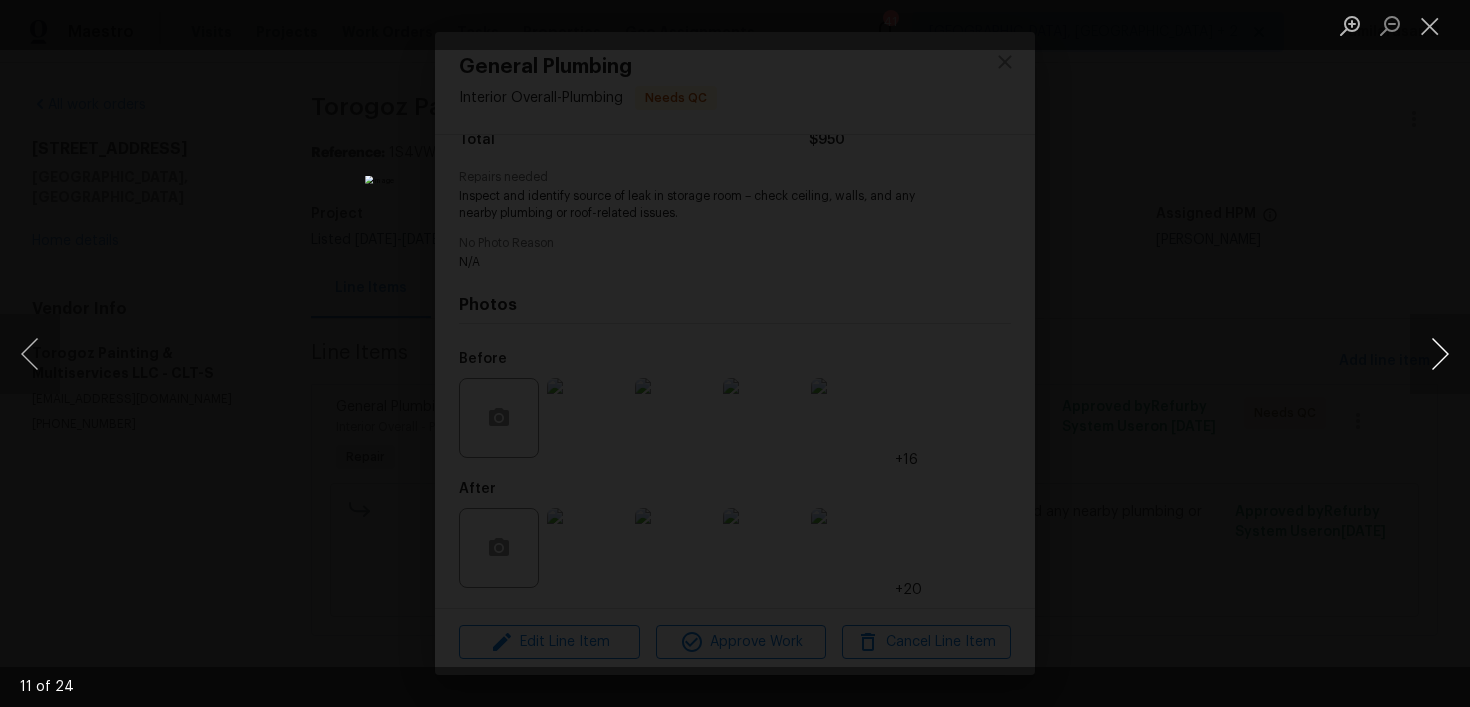 click at bounding box center (1440, 354) 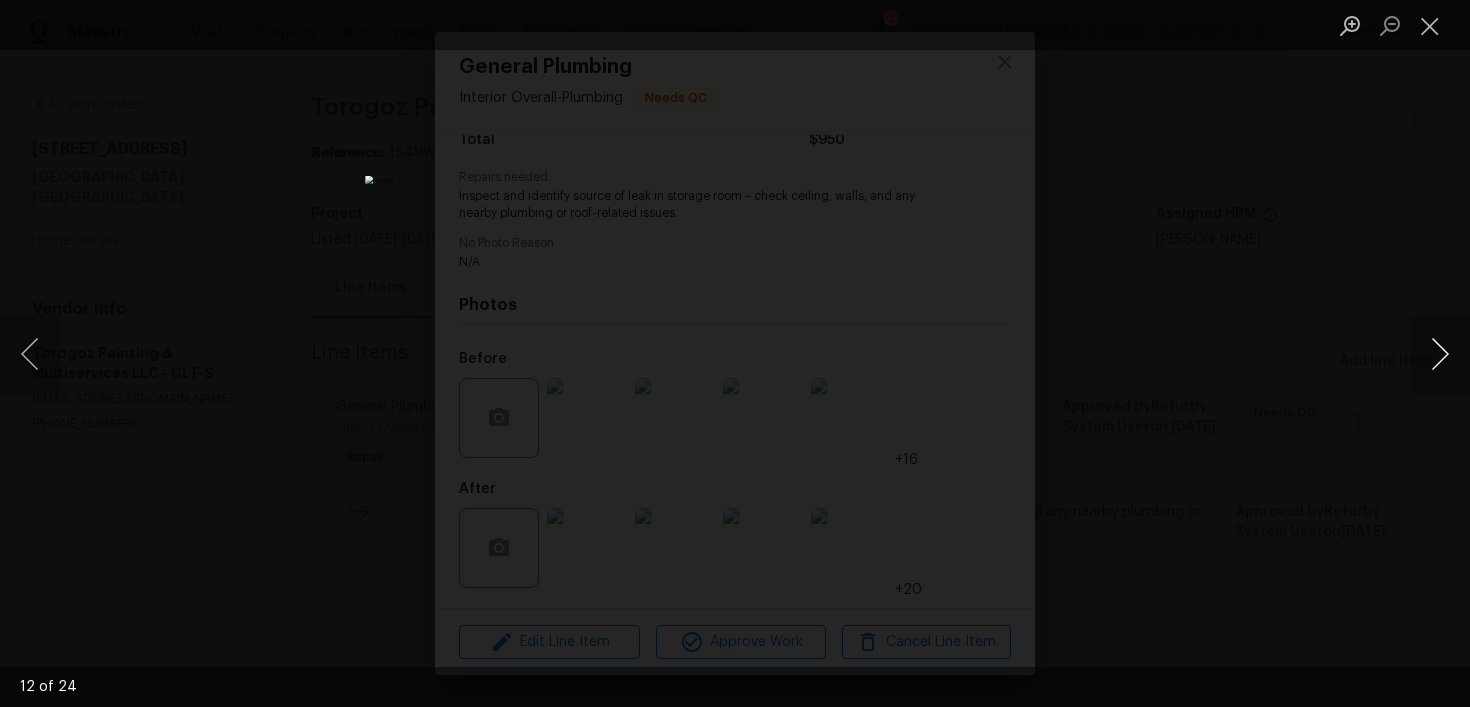 click at bounding box center [1440, 354] 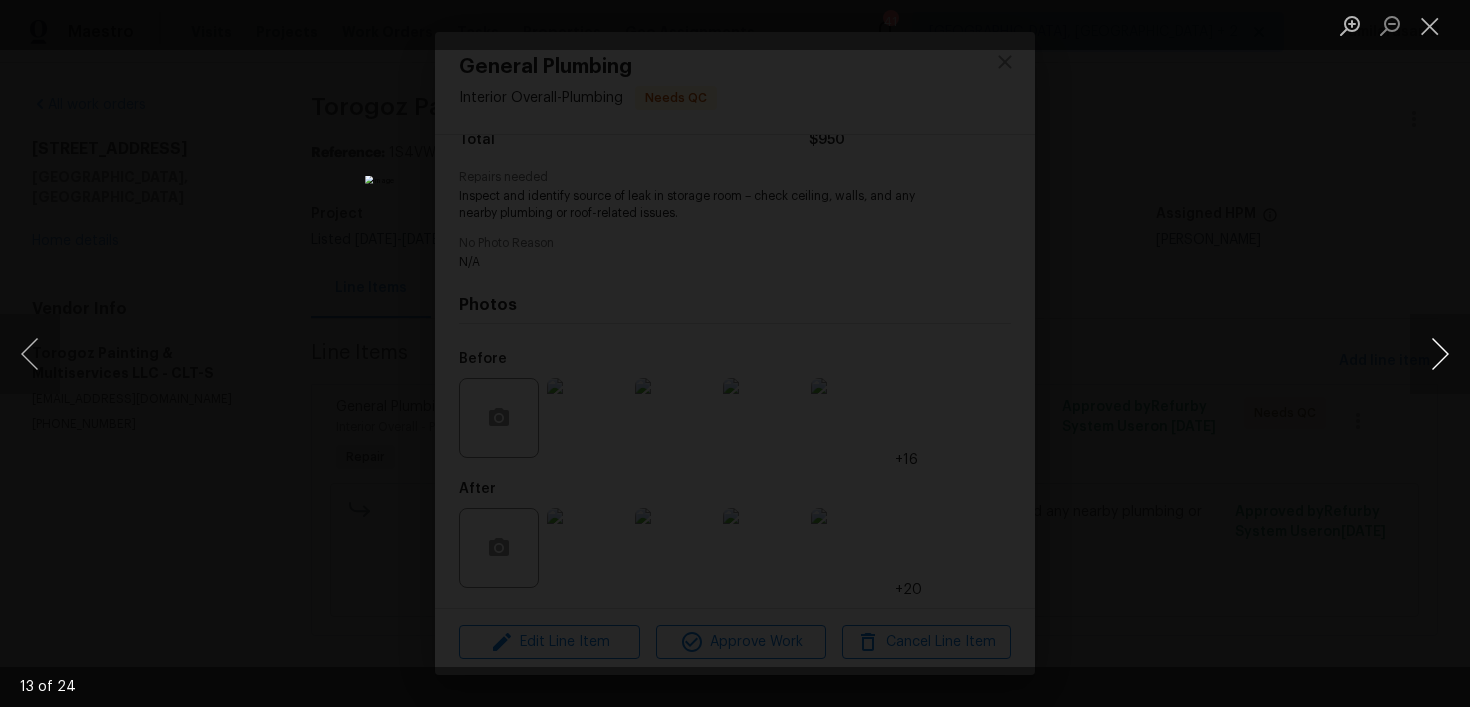 click at bounding box center [1440, 354] 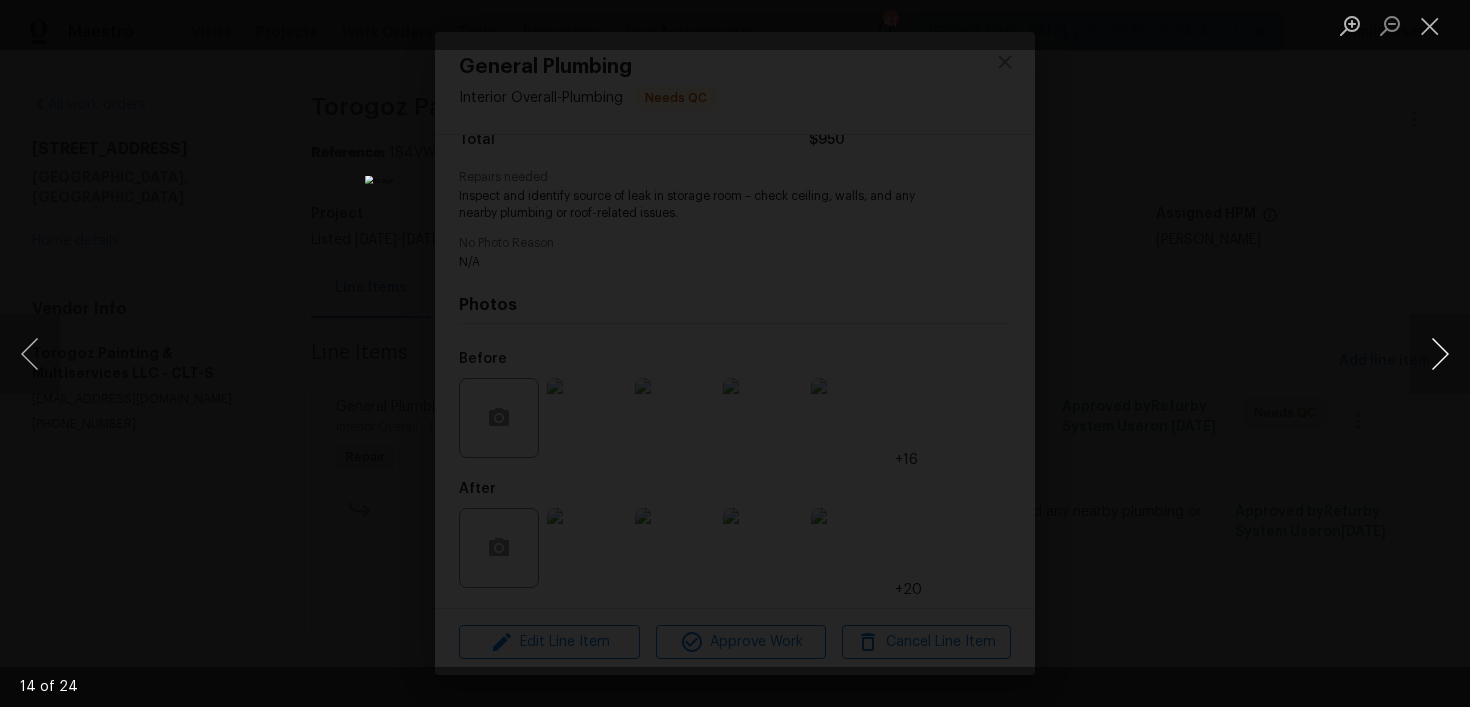 click at bounding box center (1440, 354) 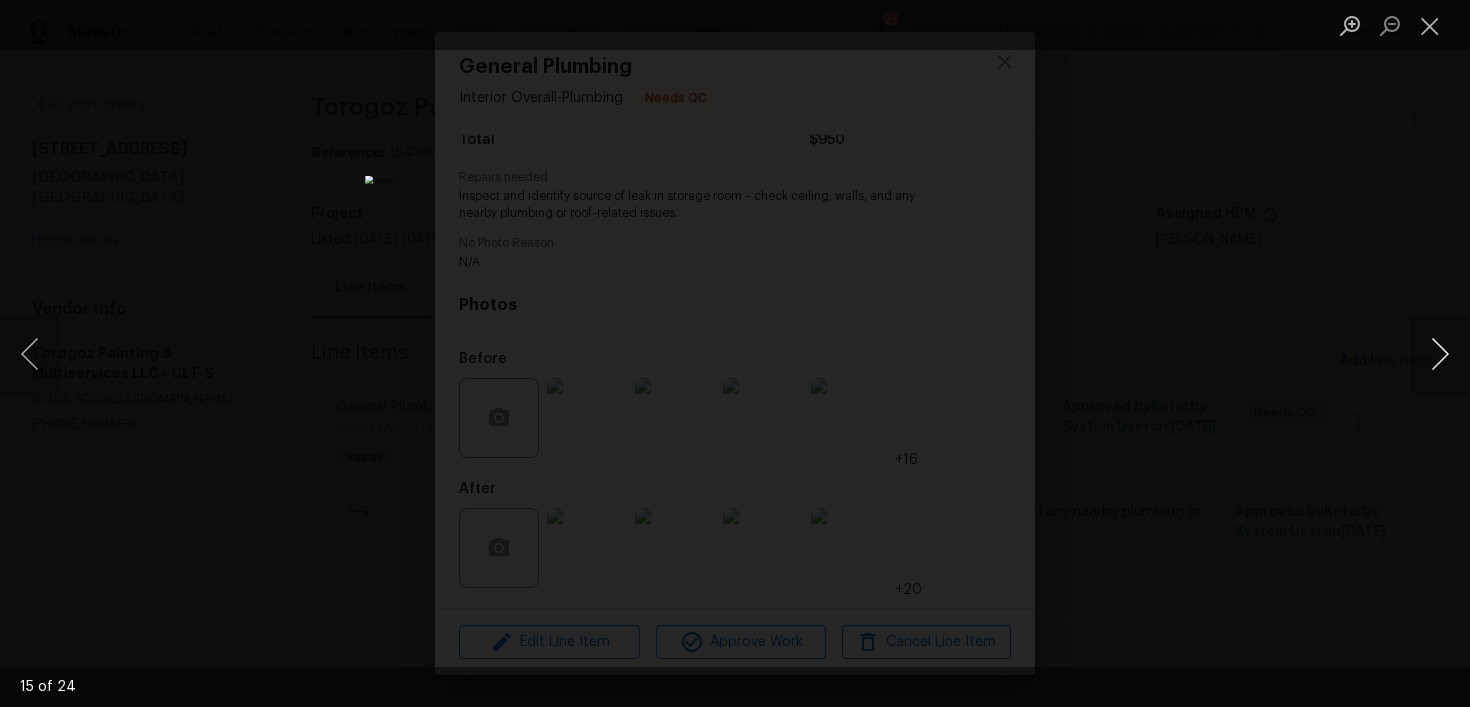 click at bounding box center [1440, 354] 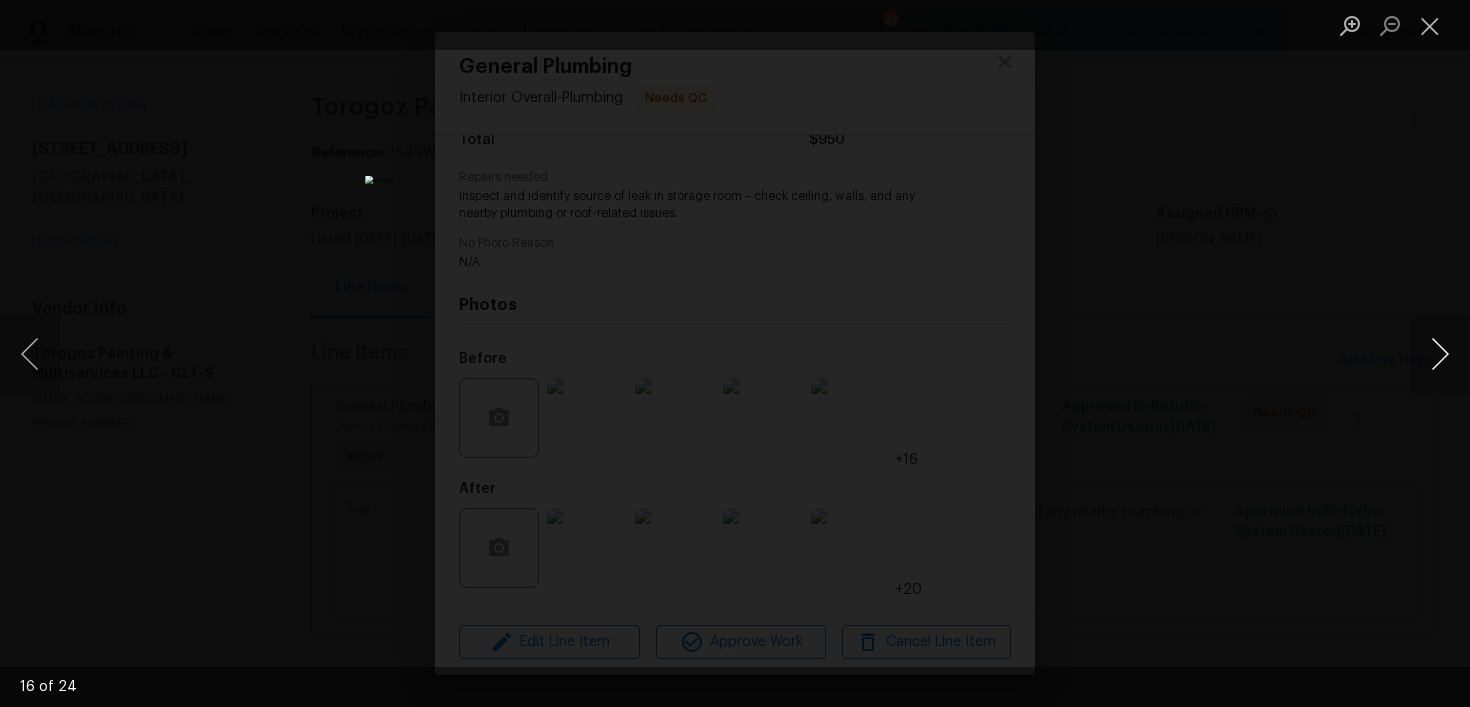 click at bounding box center [1440, 354] 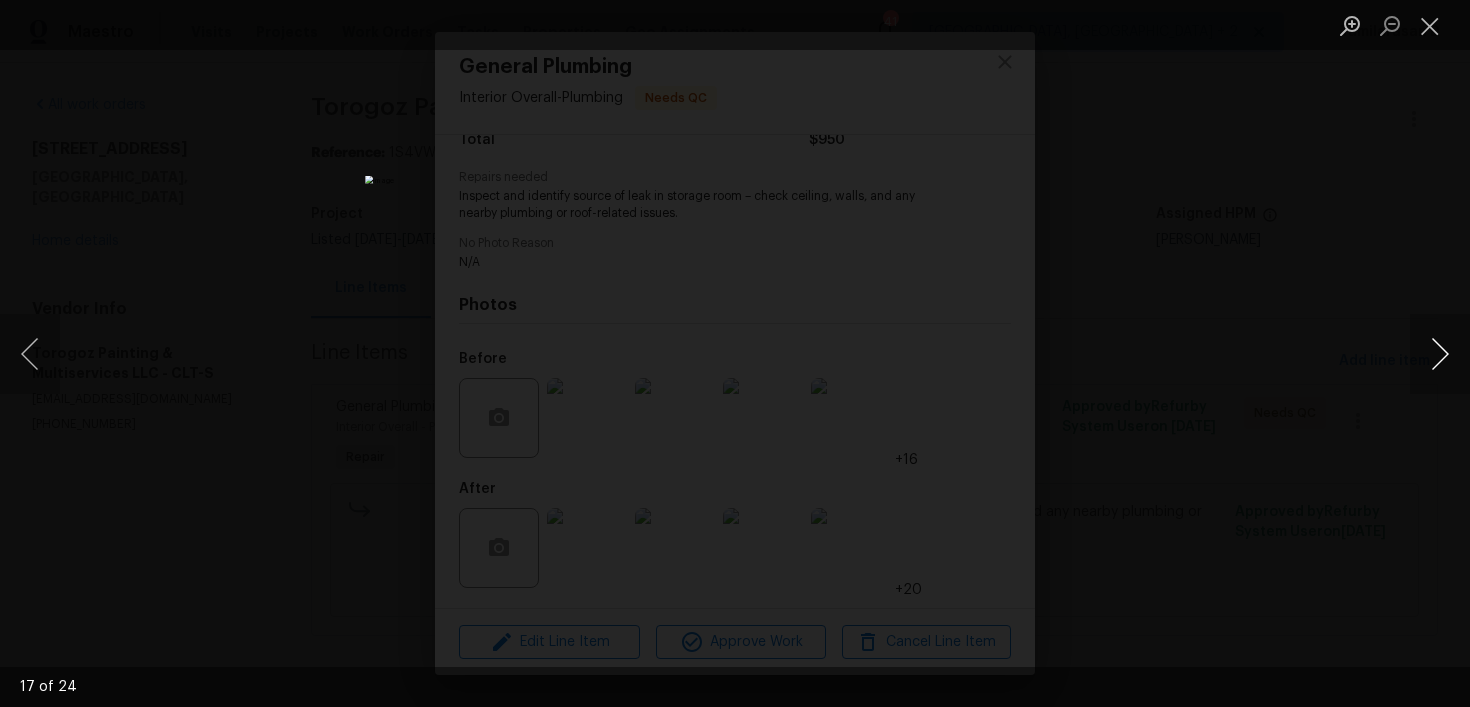 click at bounding box center [1440, 354] 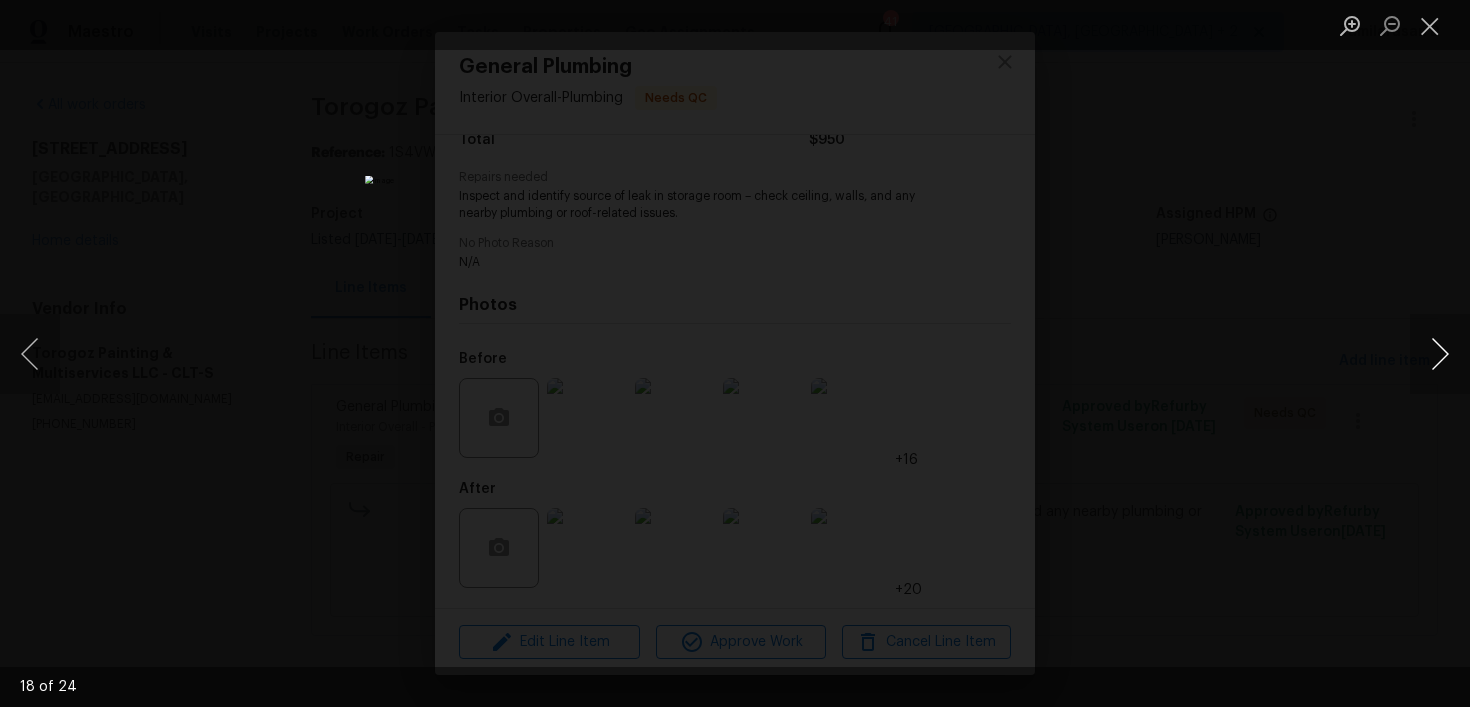 click at bounding box center (1440, 354) 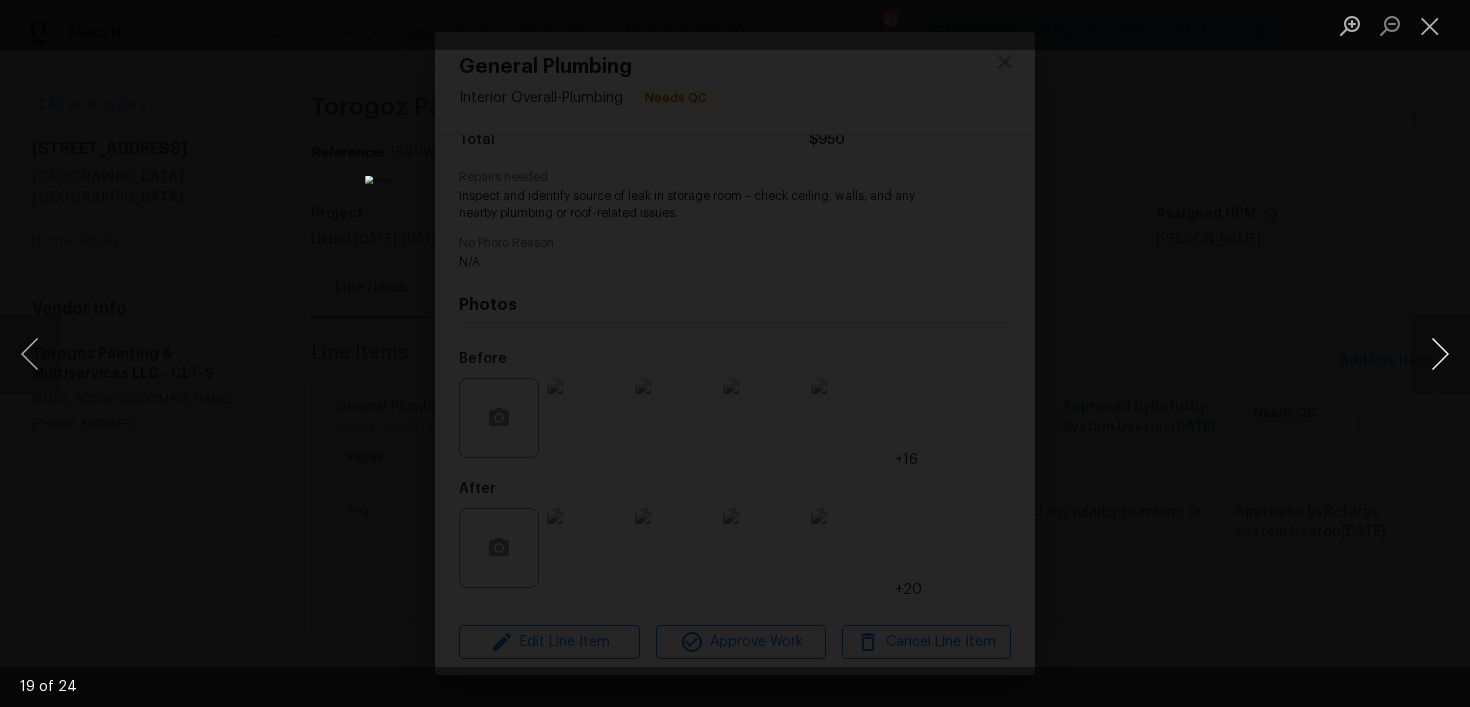 click at bounding box center [1440, 354] 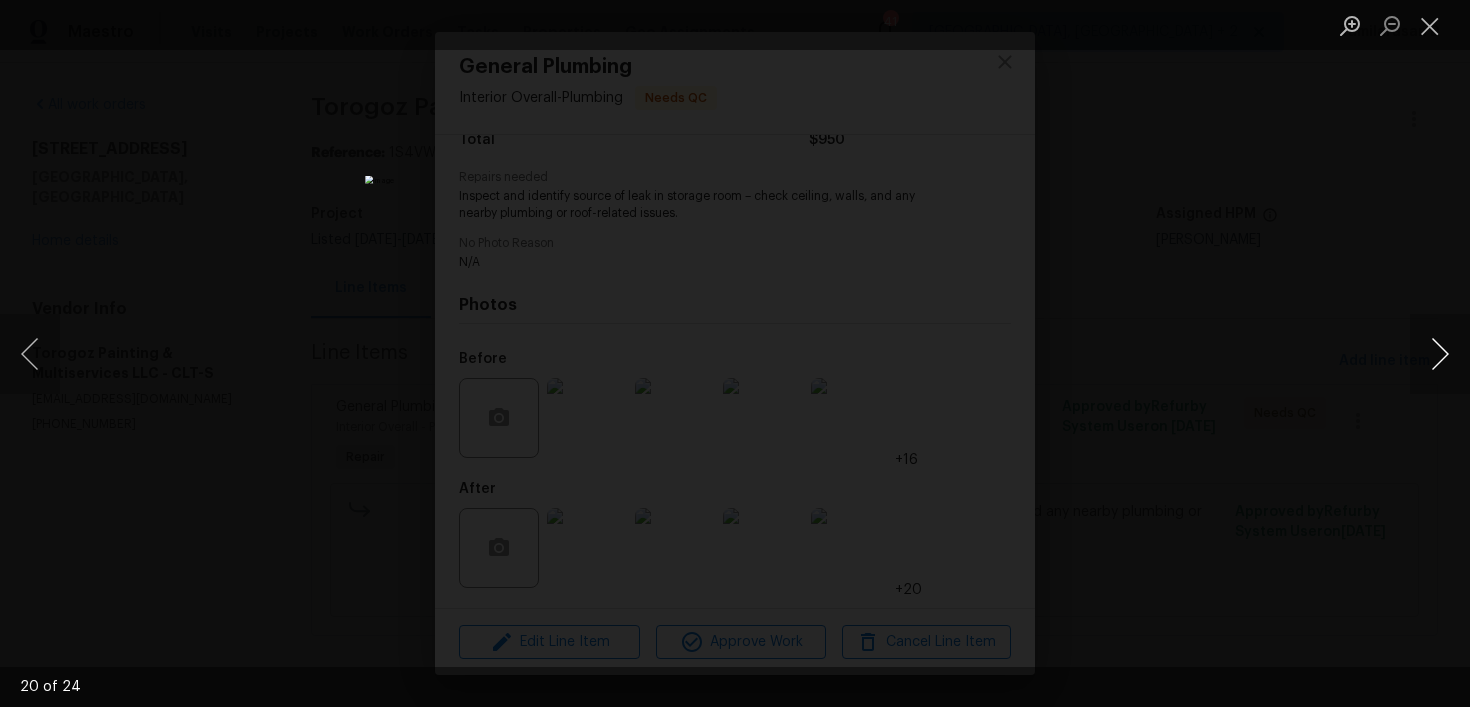 click at bounding box center [1440, 354] 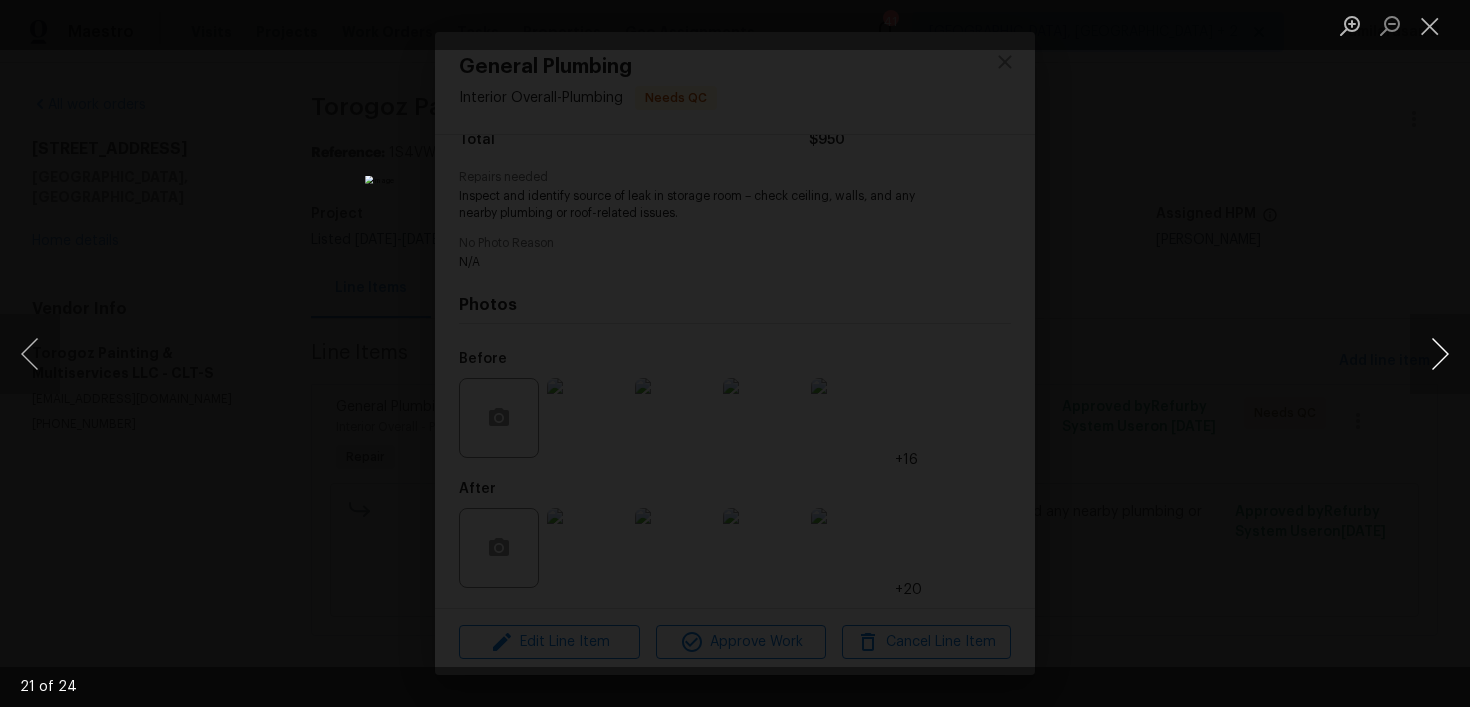 click at bounding box center [1440, 354] 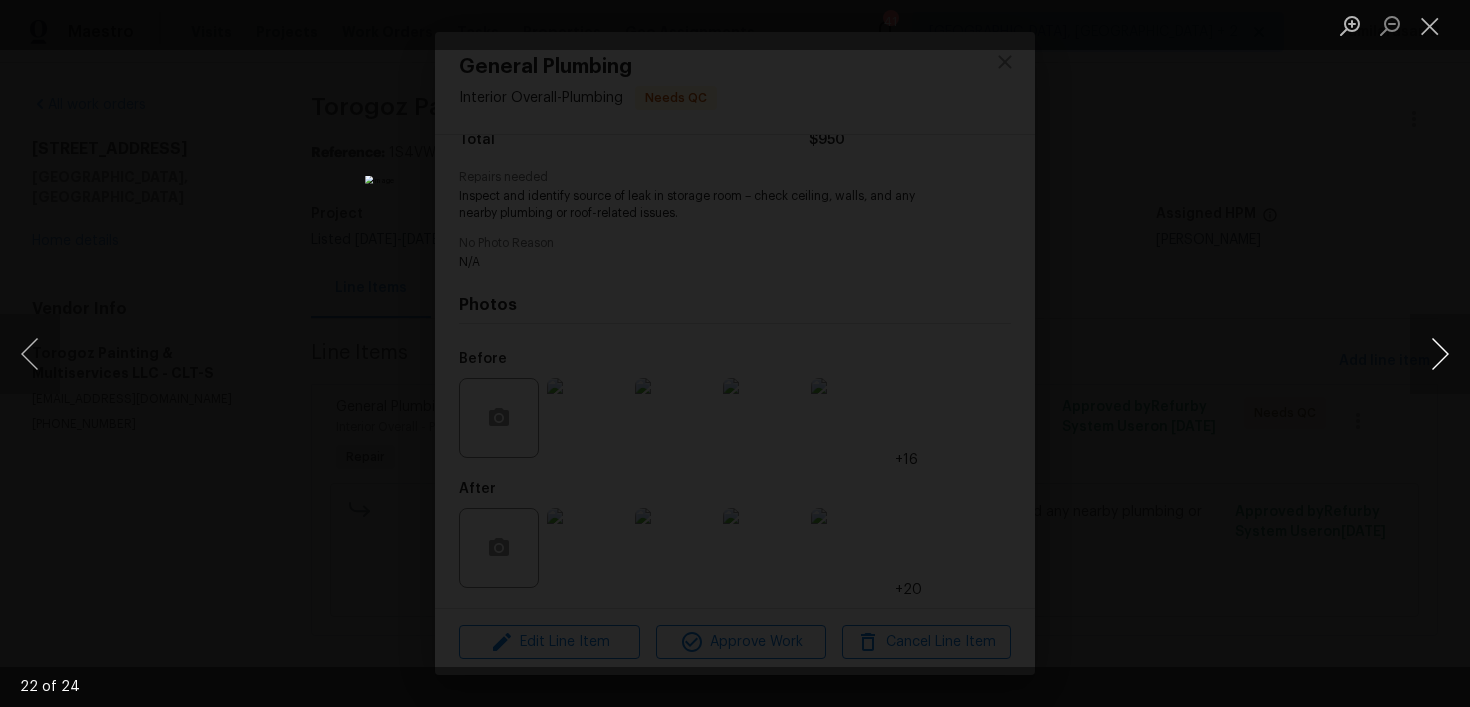 click at bounding box center [1440, 354] 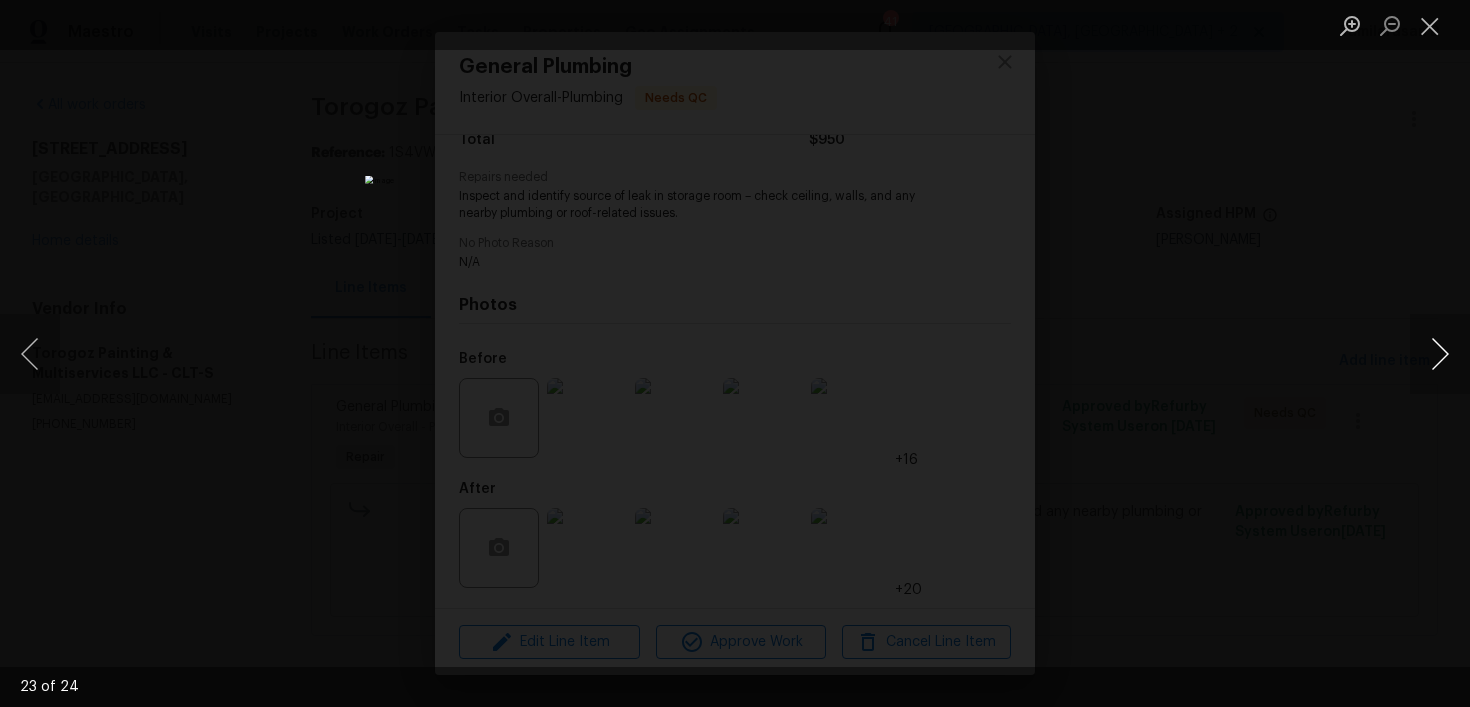 click at bounding box center (1440, 354) 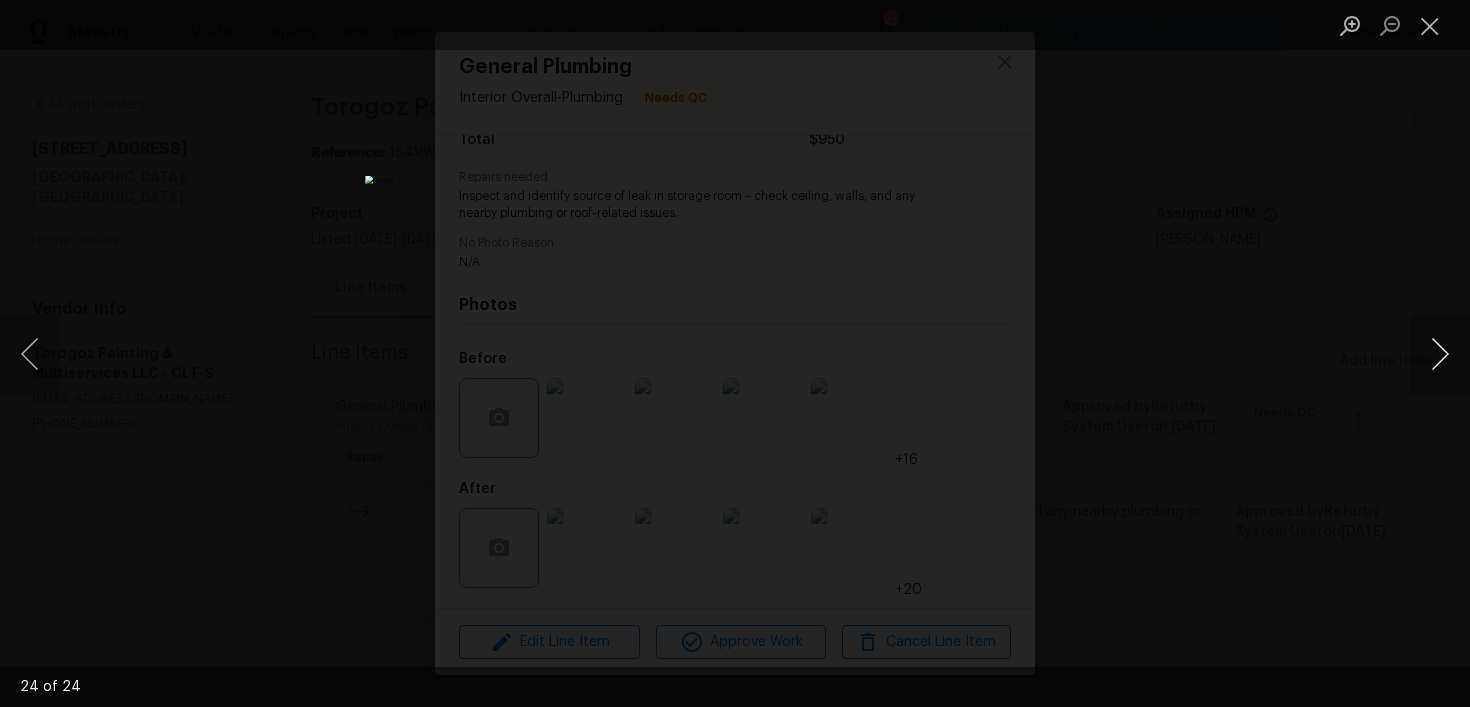 click at bounding box center (1440, 354) 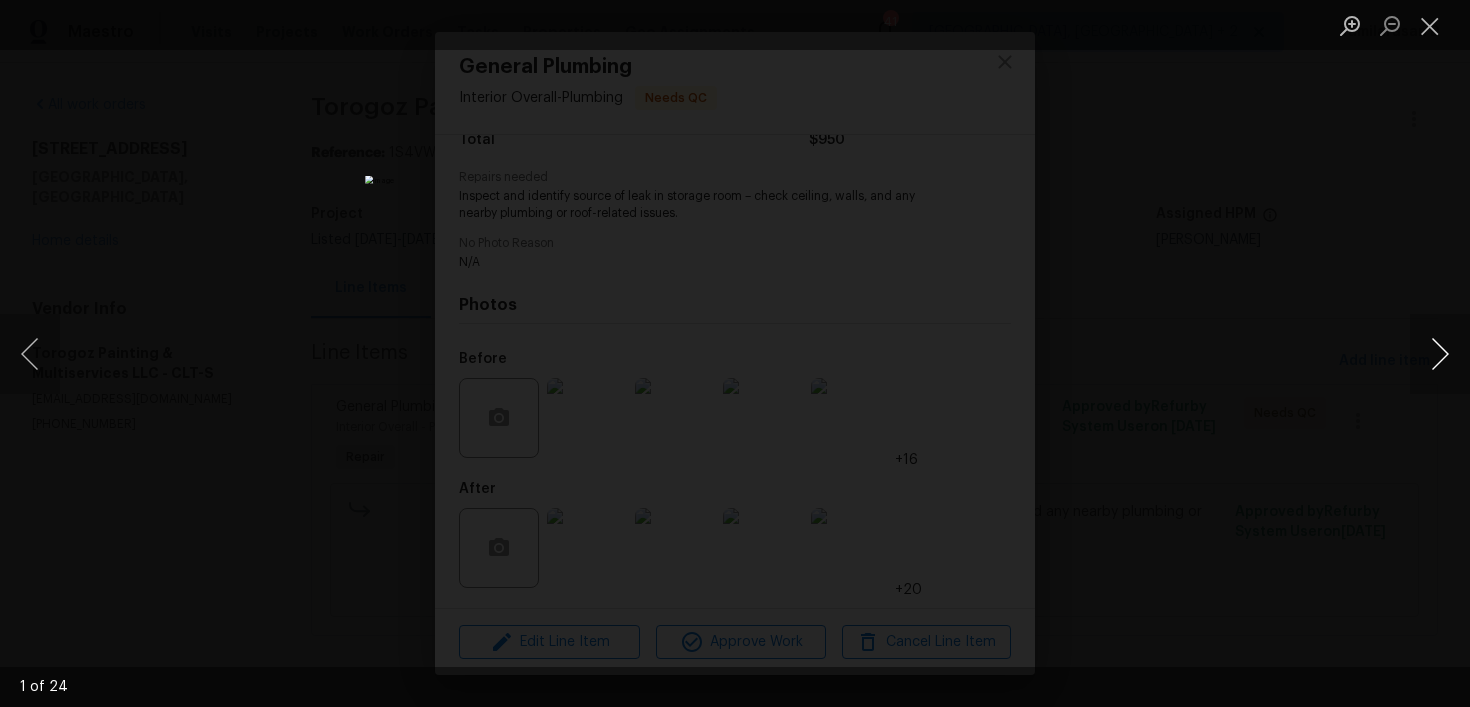 click at bounding box center (1440, 354) 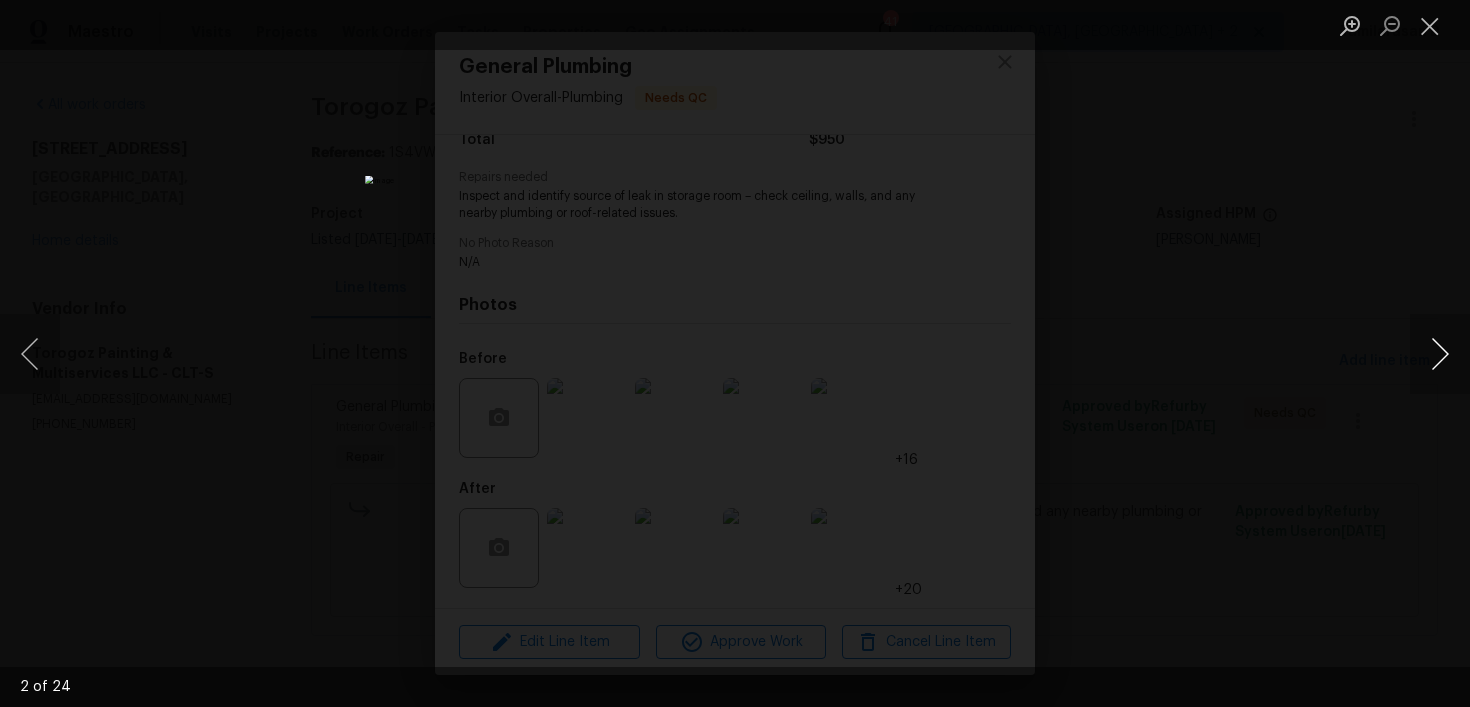 click at bounding box center [1440, 354] 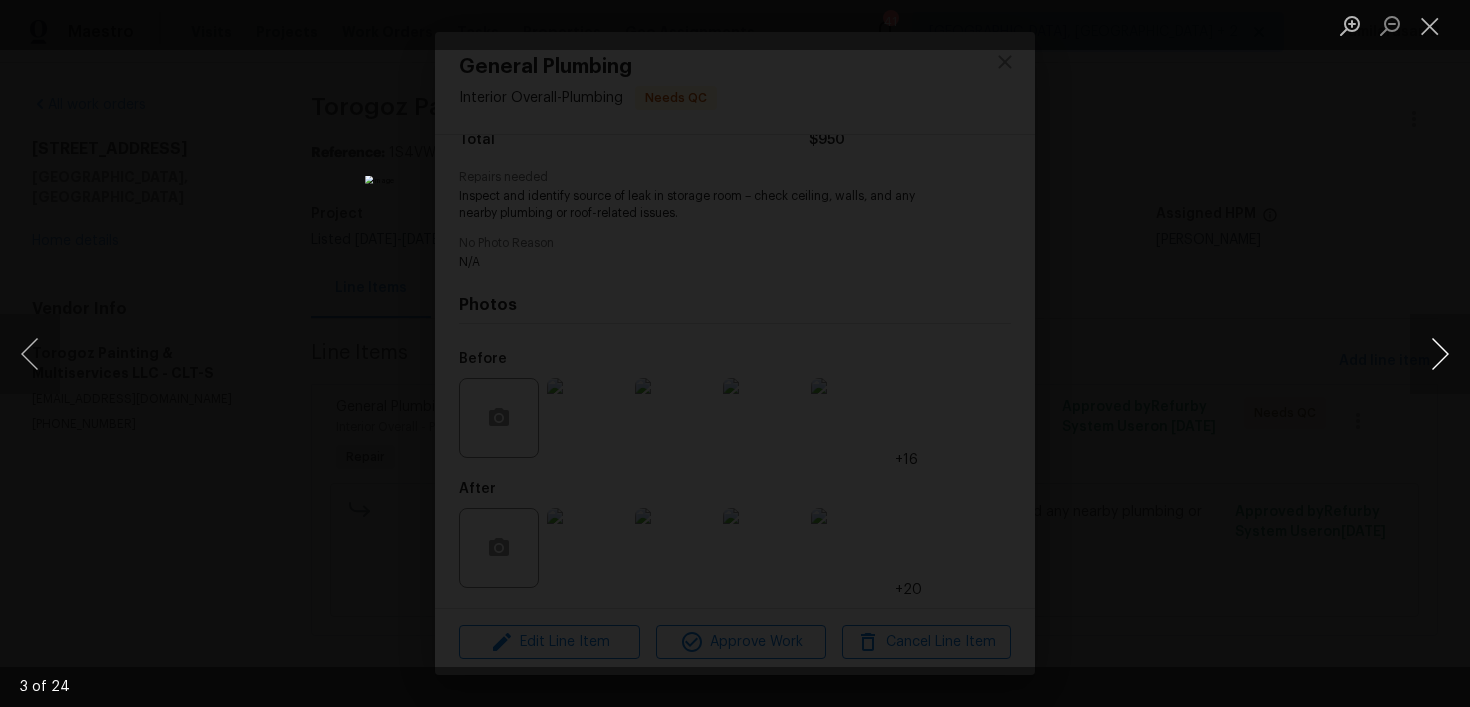 click at bounding box center [1440, 354] 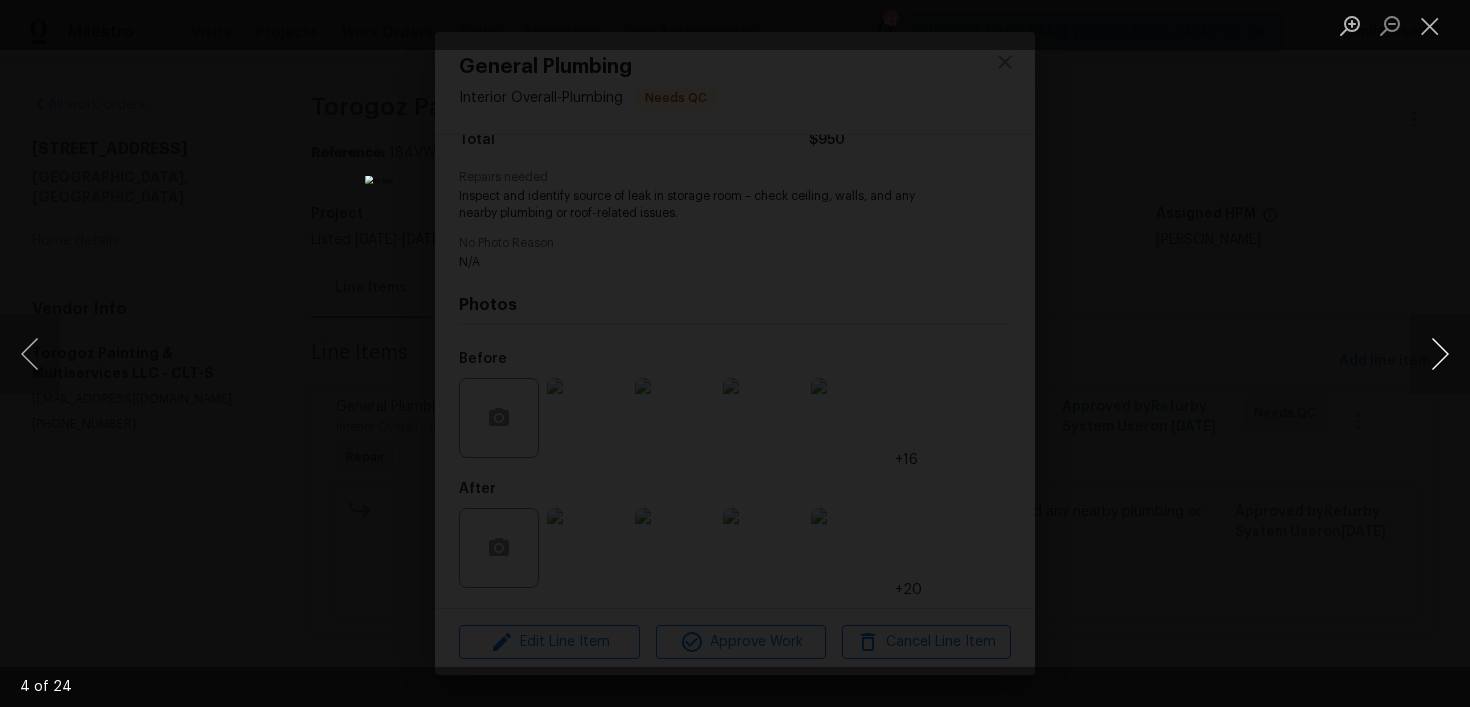 click at bounding box center [1440, 354] 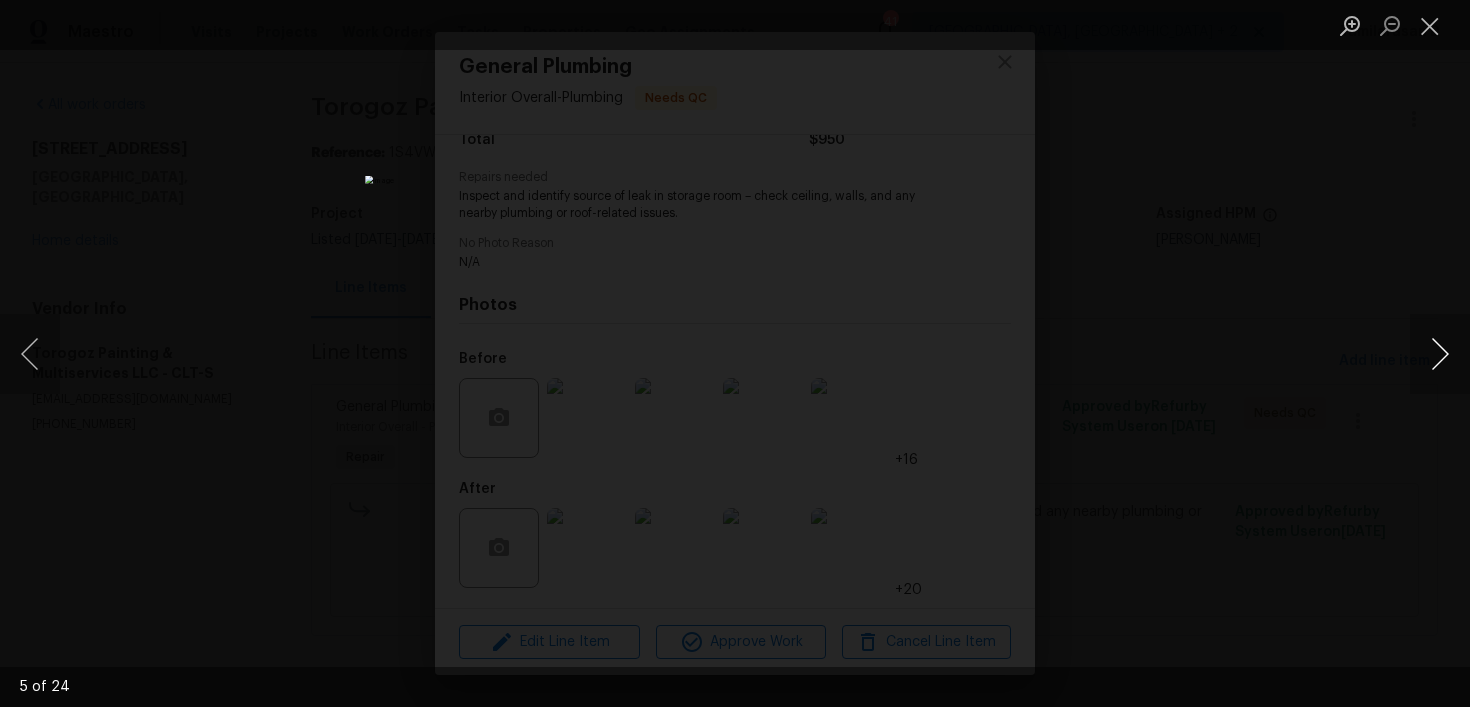 click at bounding box center (1440, 354) 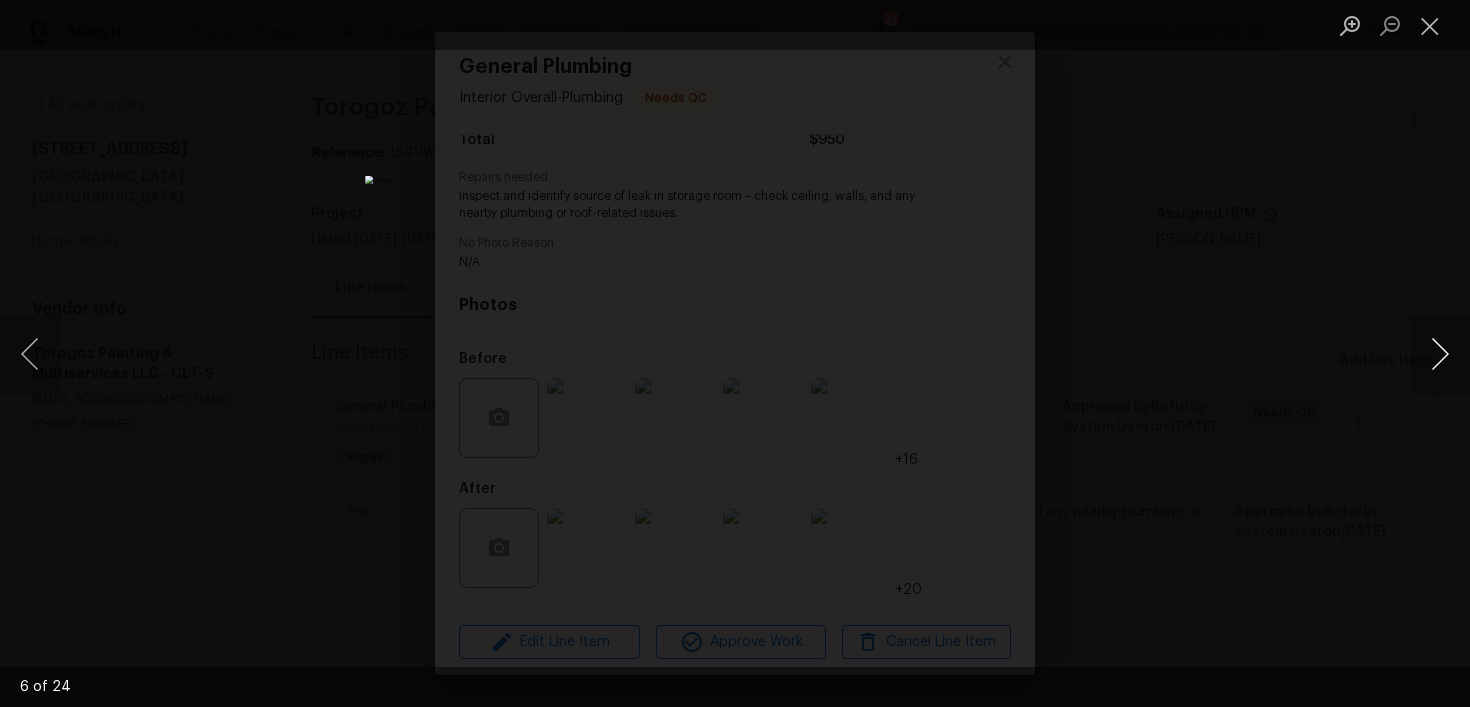 click at bounding box center [1440, 354] 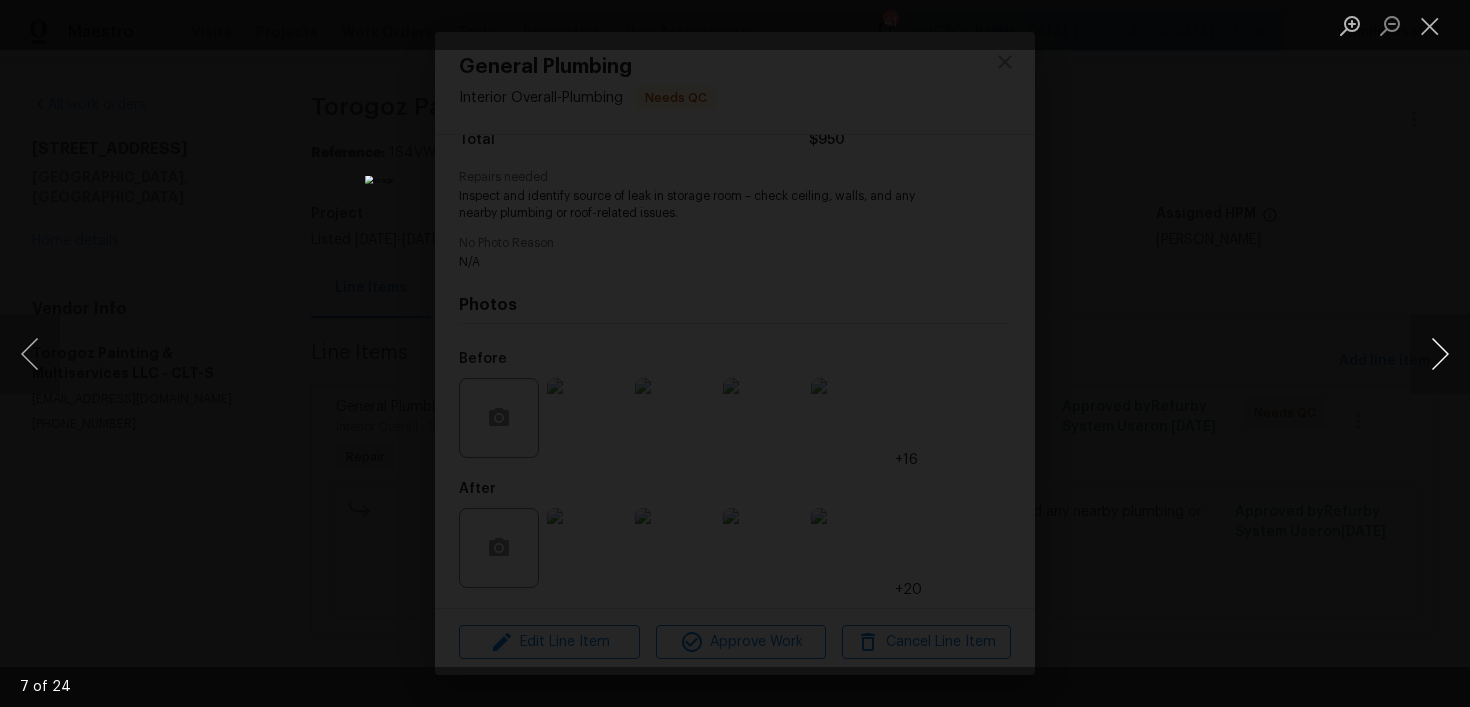 click at bounding box center [1440, 354] 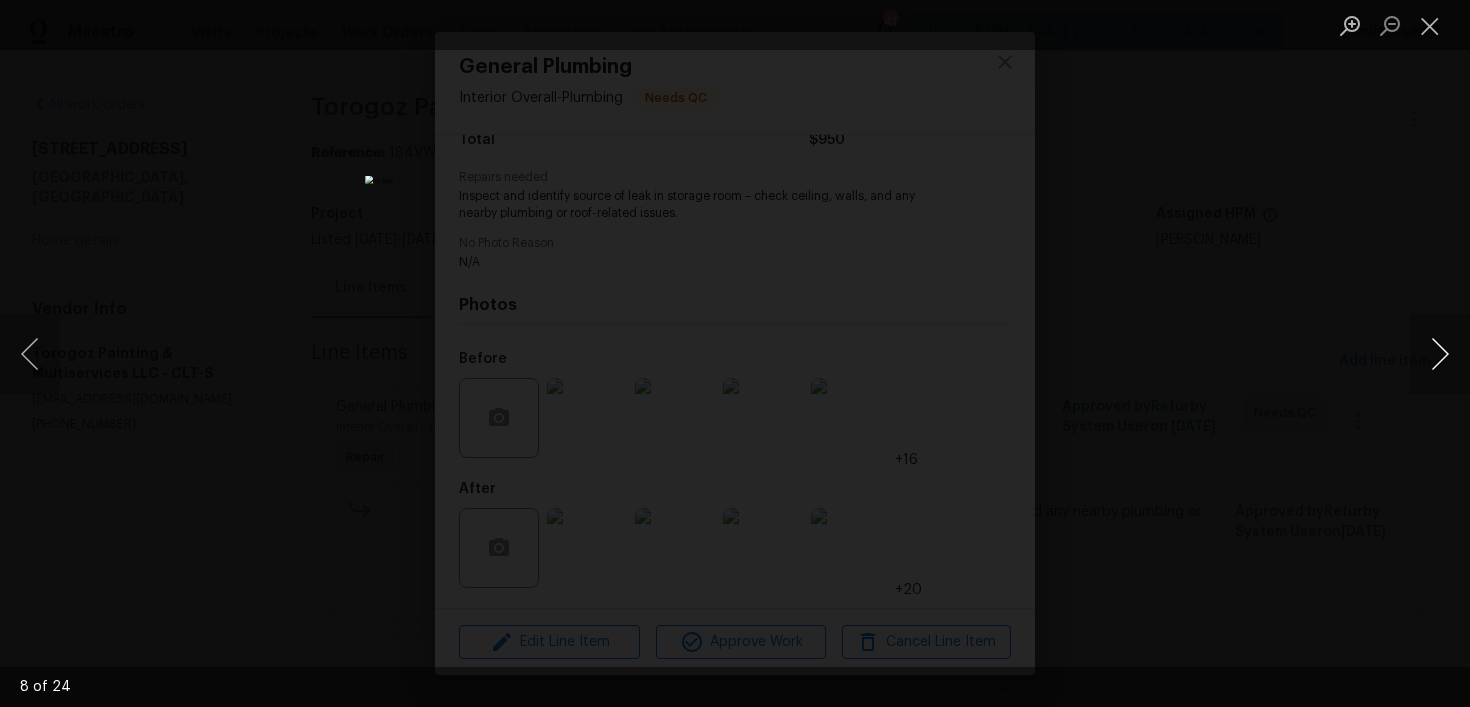 click at bounding box center (1440, 354) 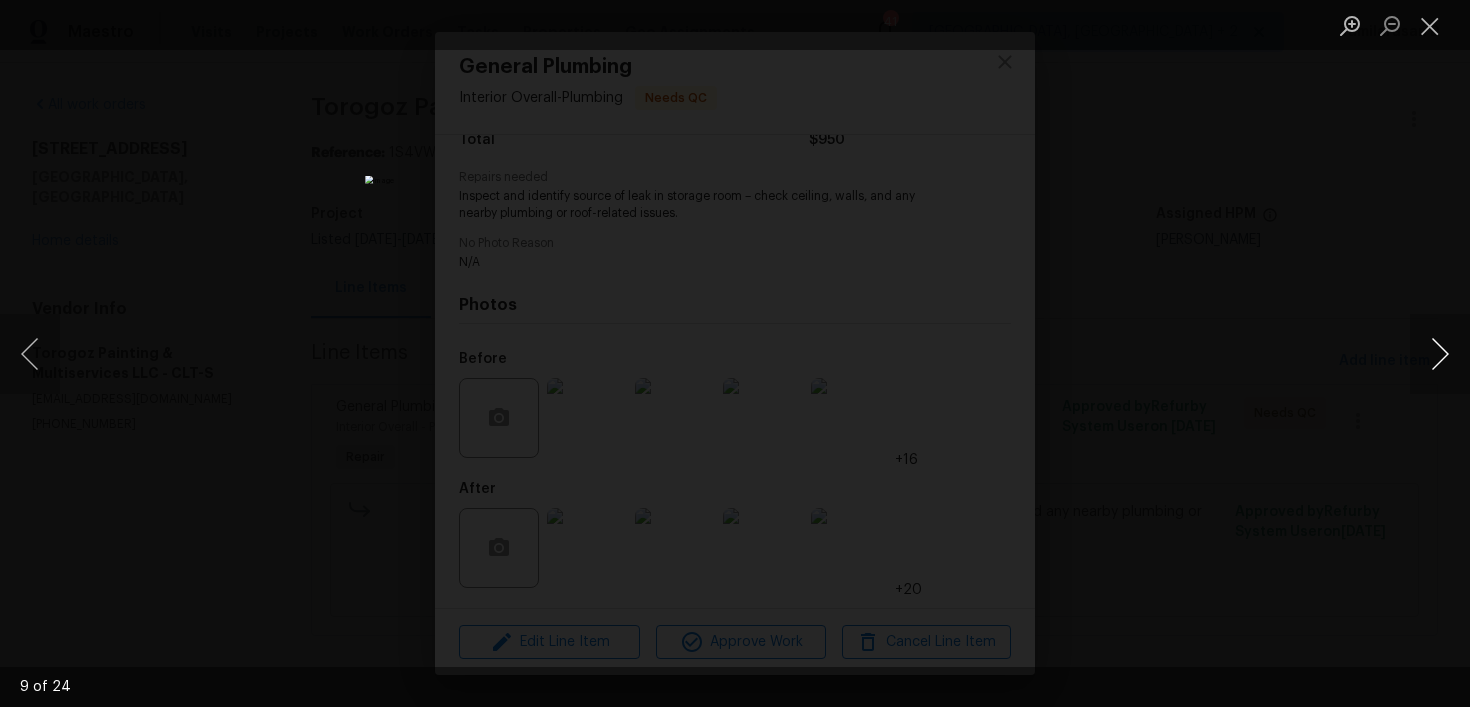 click at bounding box center (1440, 354) 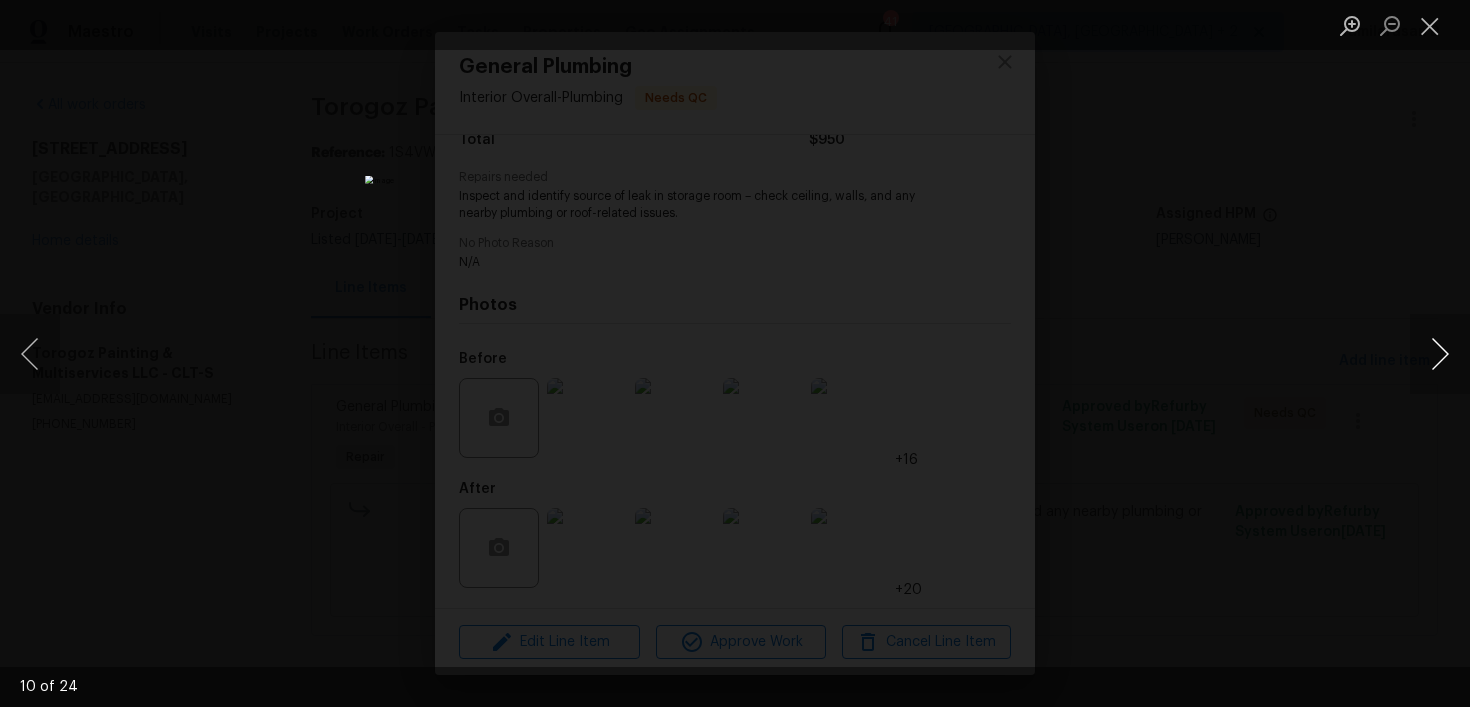 click at bounding box center (1440, 354) 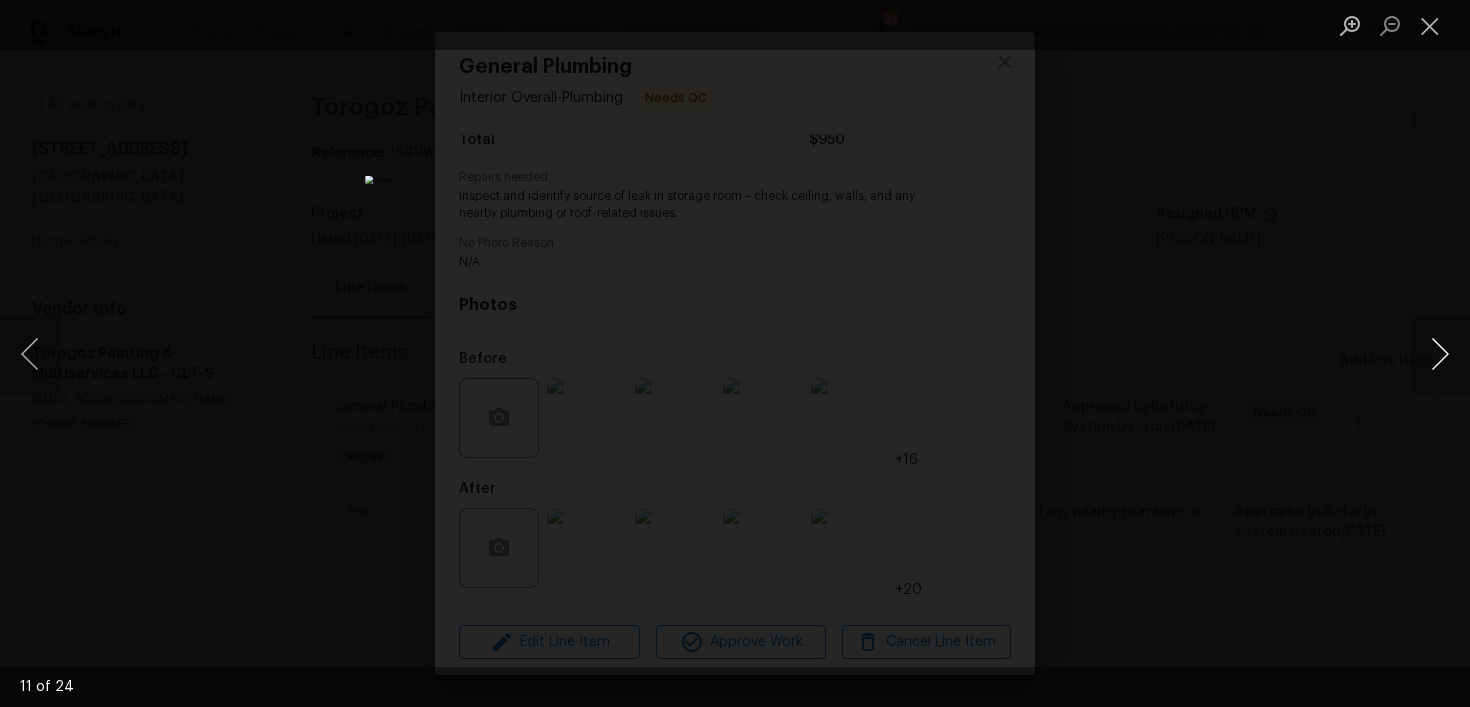click at bounding box center [1440, 354] 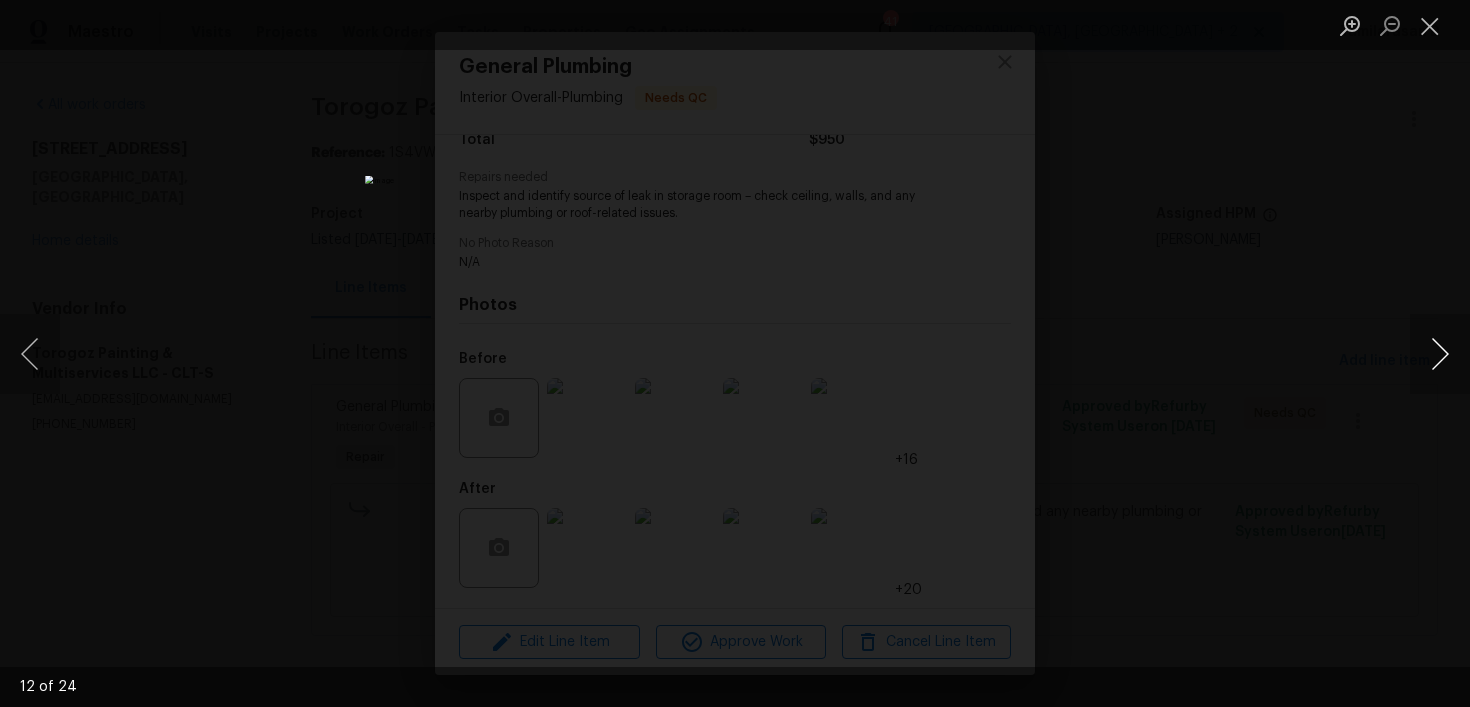 click at bounding box center (1440, 354) 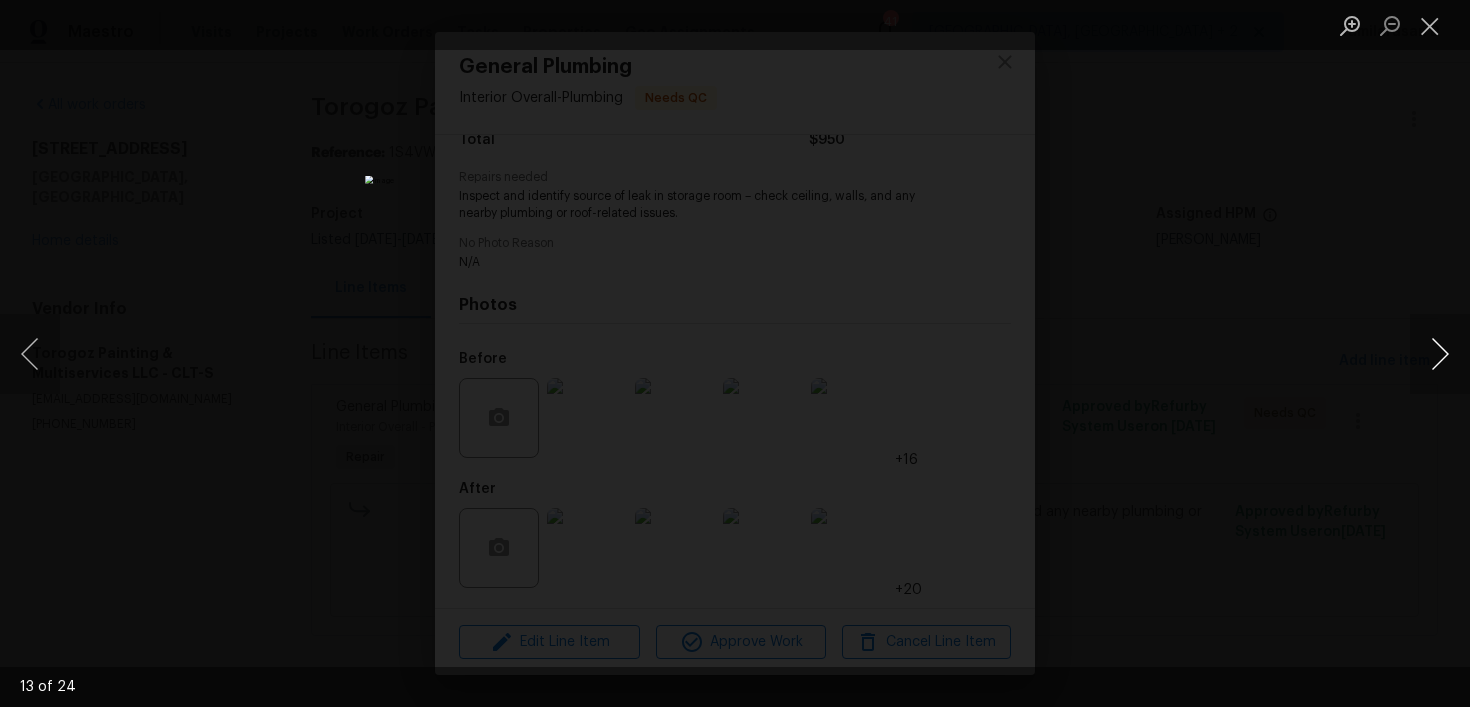 click at bounding box center (1440, 354) 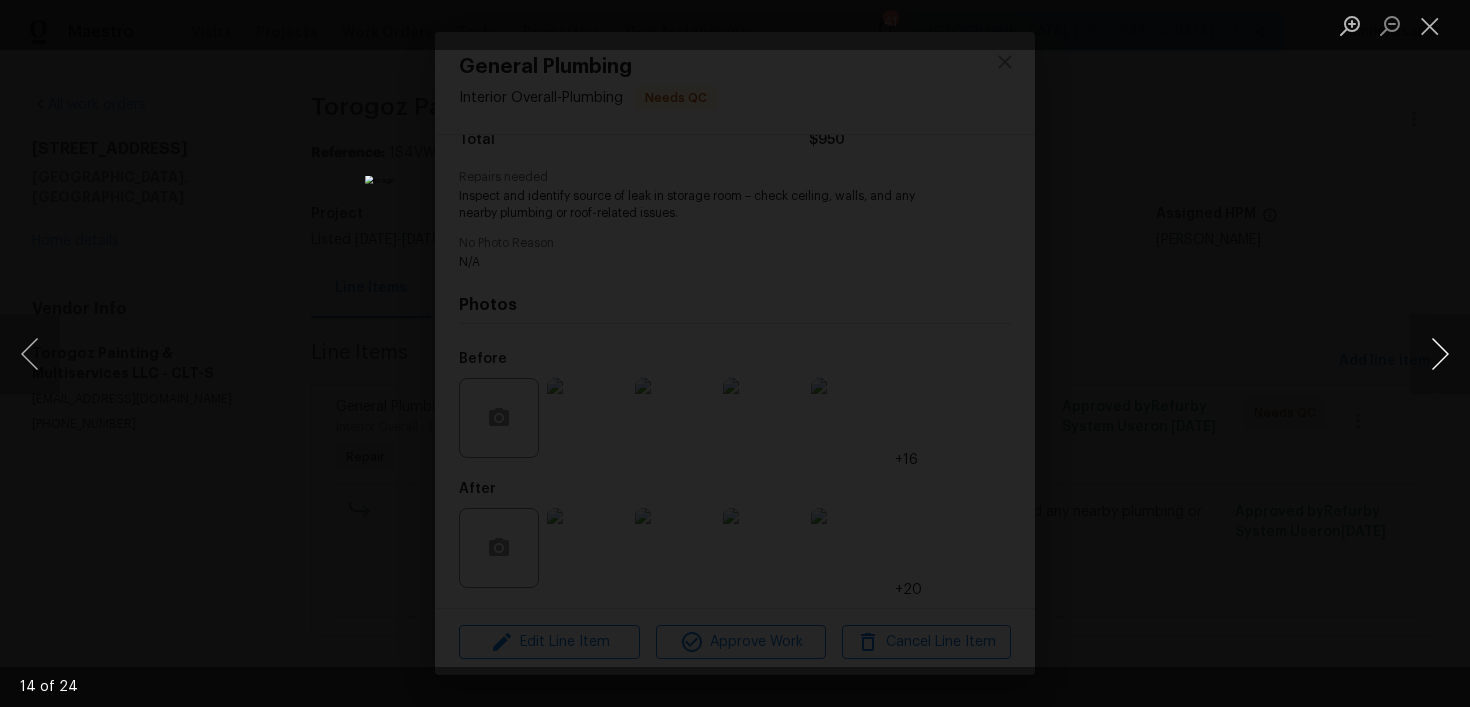 click at bounding box center (1440, 354) 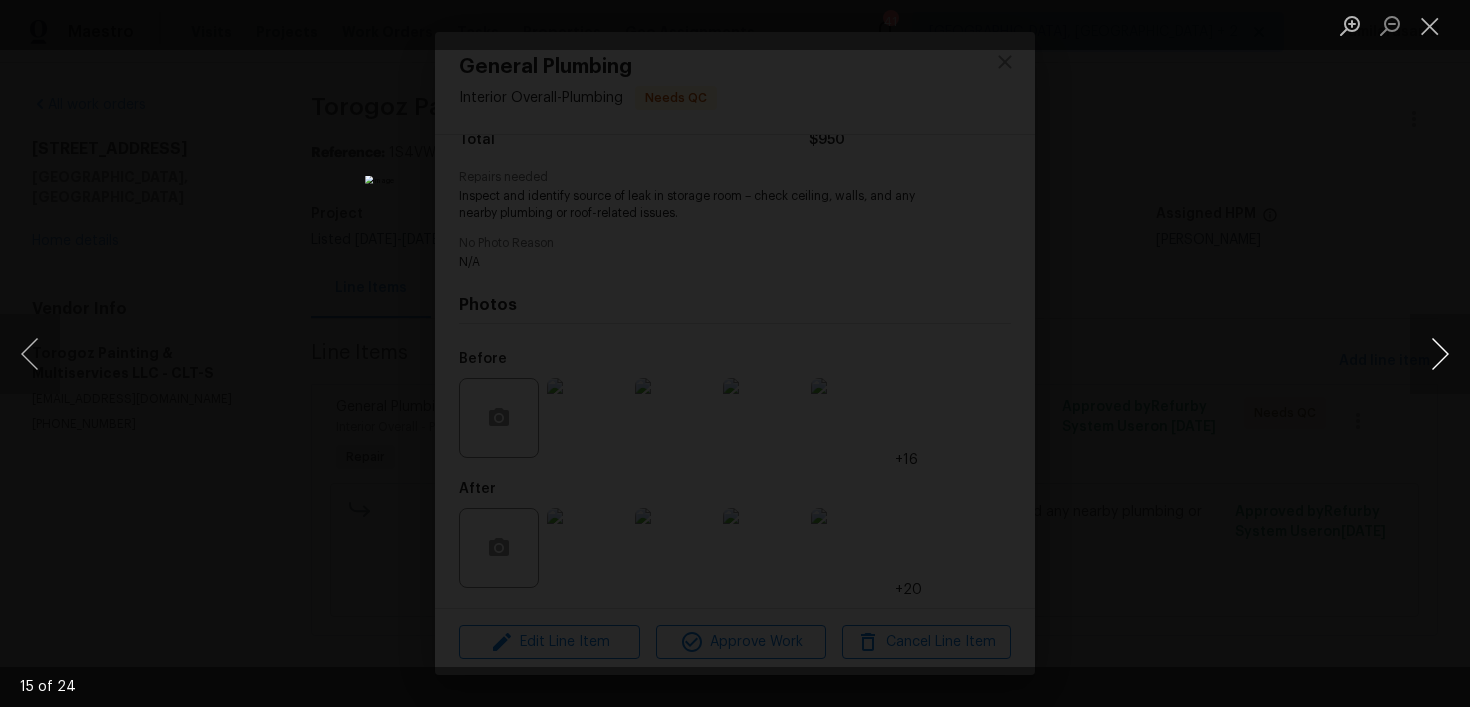 click at bounding box center (1440, 354) 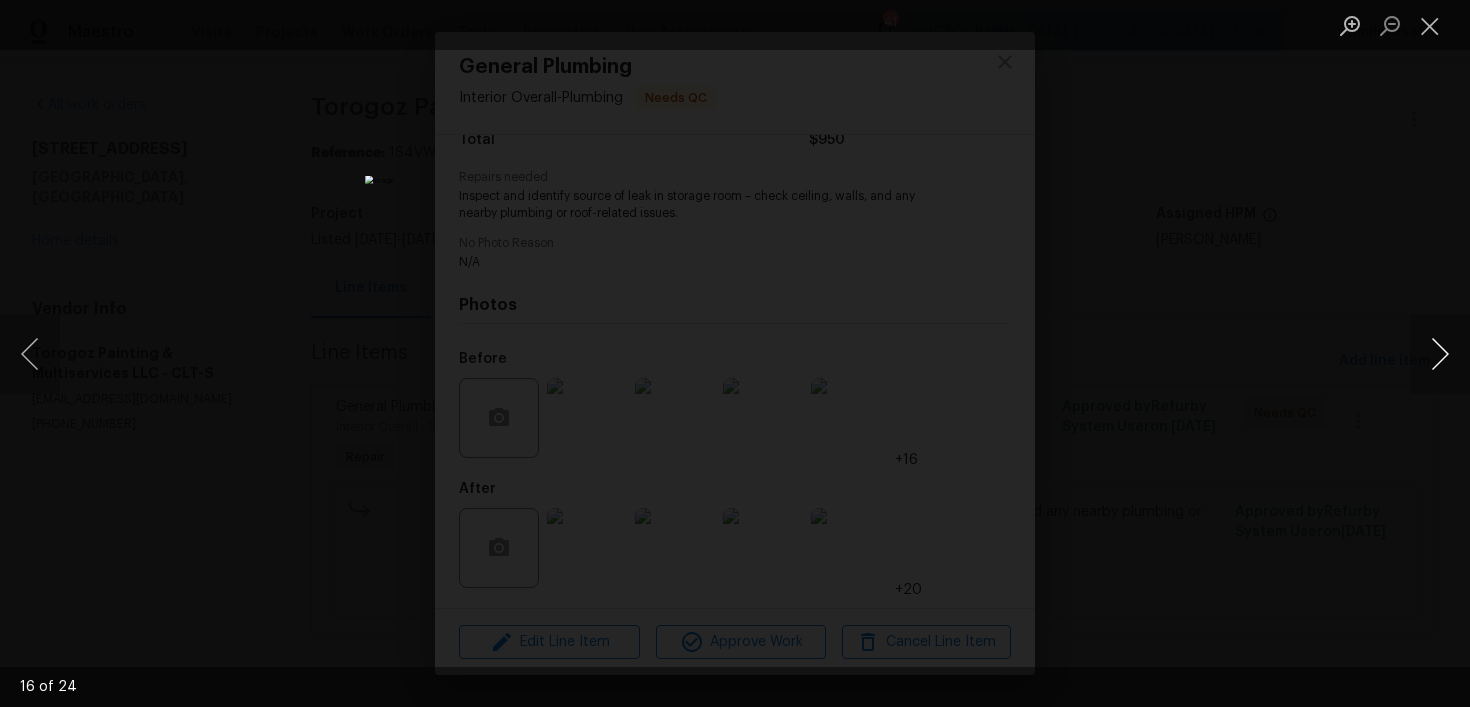 click at bounding box center [1440, 354] 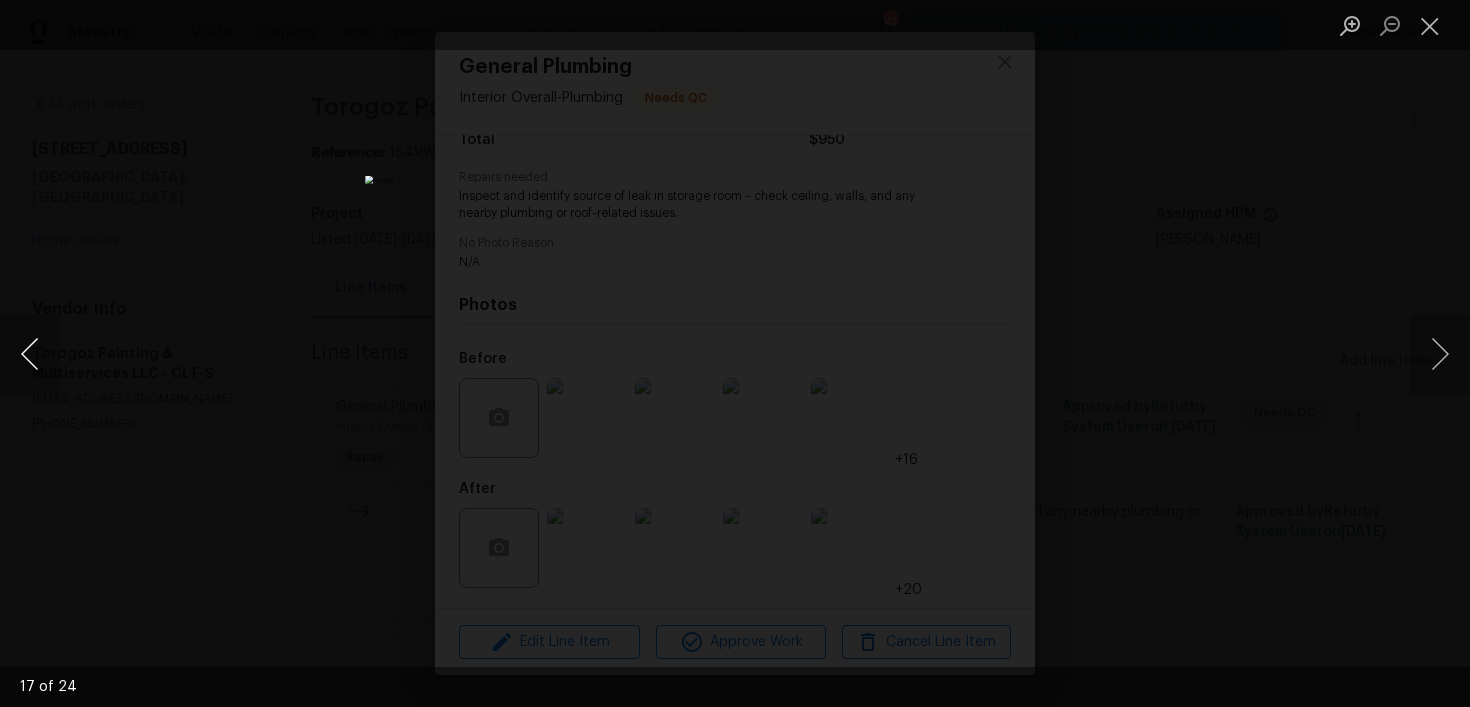 click at bounding box center [30, 354] 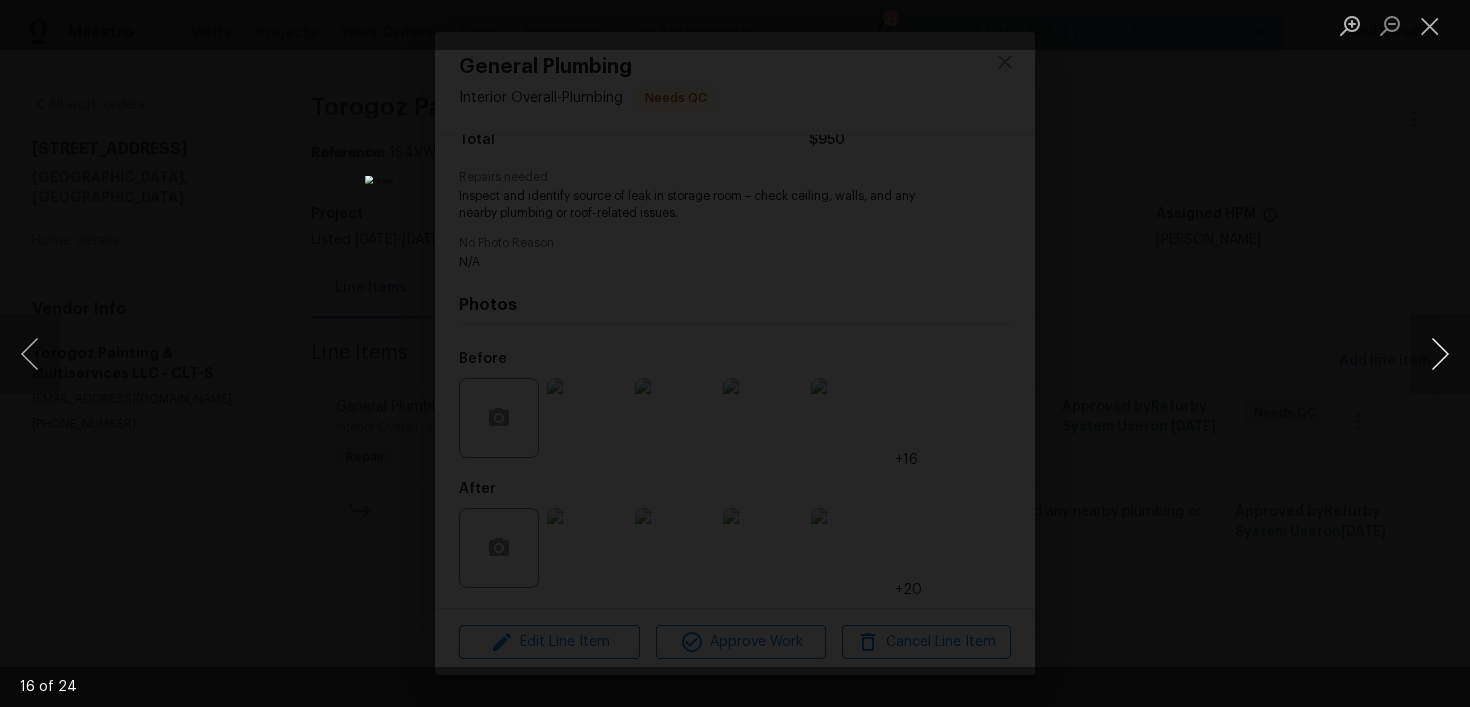 click at bounding box center (1440, 354) 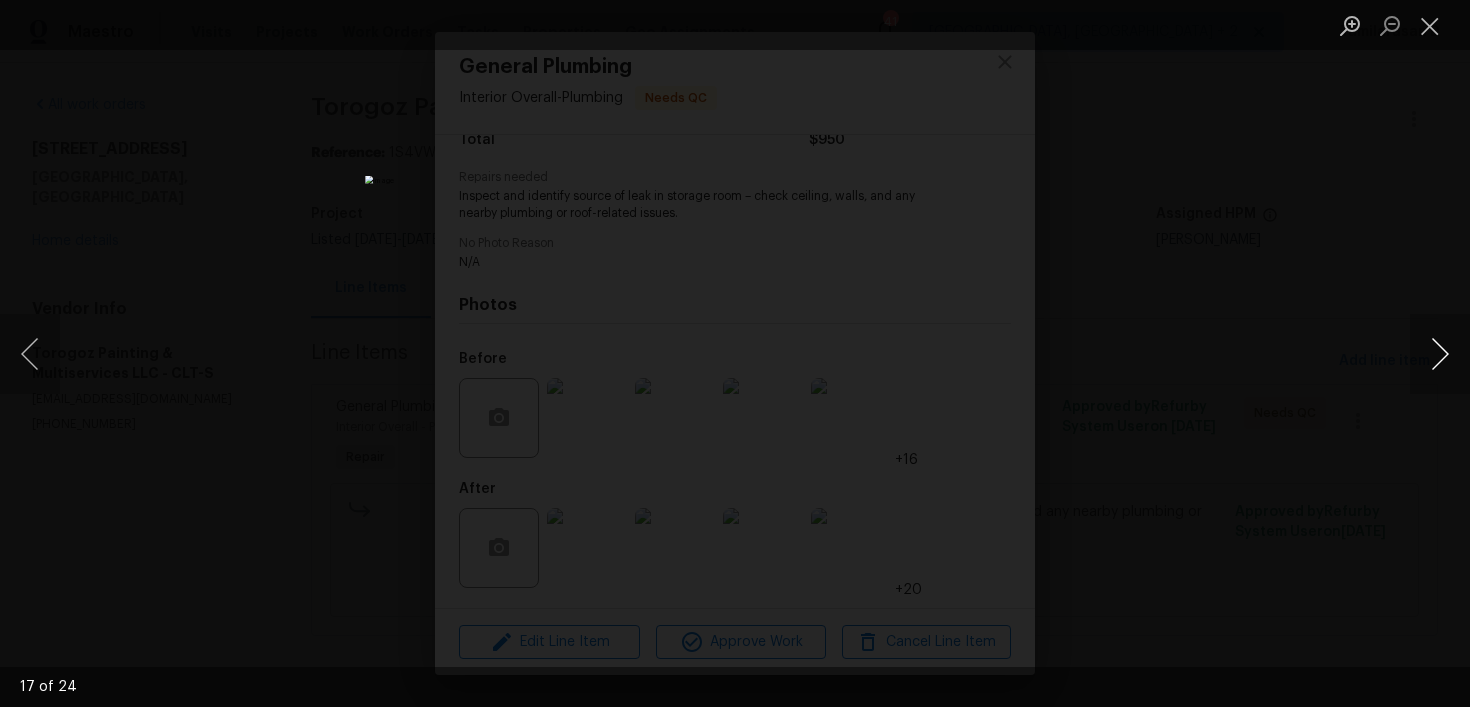 click at bounding box center (1440, 354) 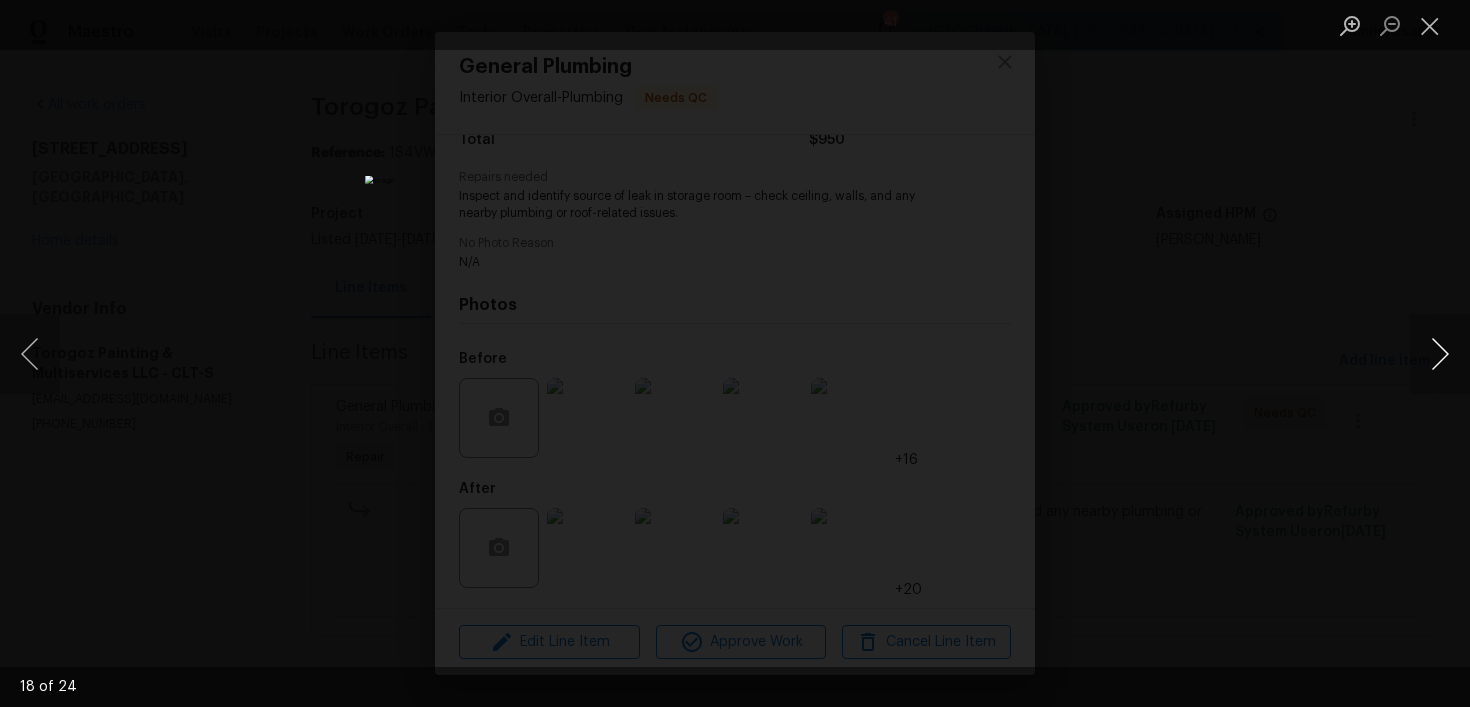 click at bounding box center [1440, 354] 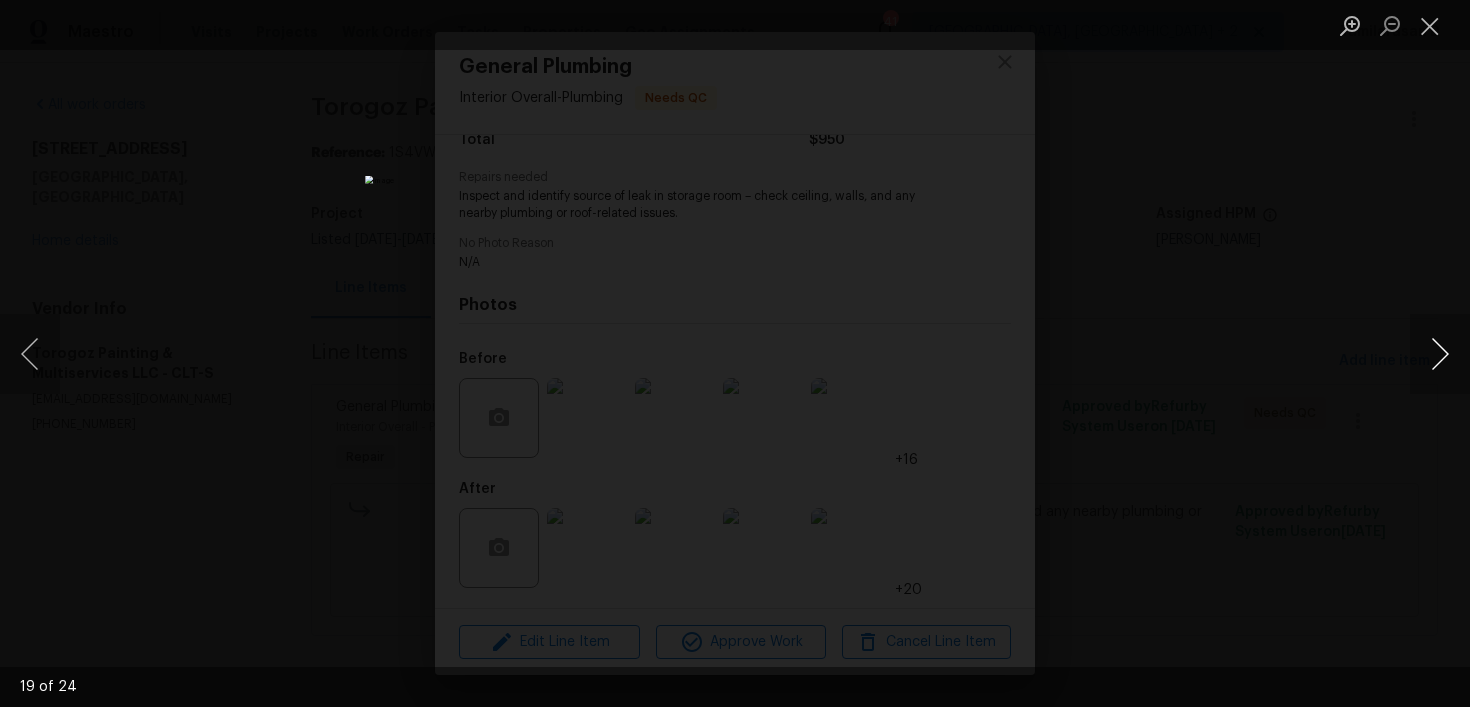 click at bounding box center [1440, 354] 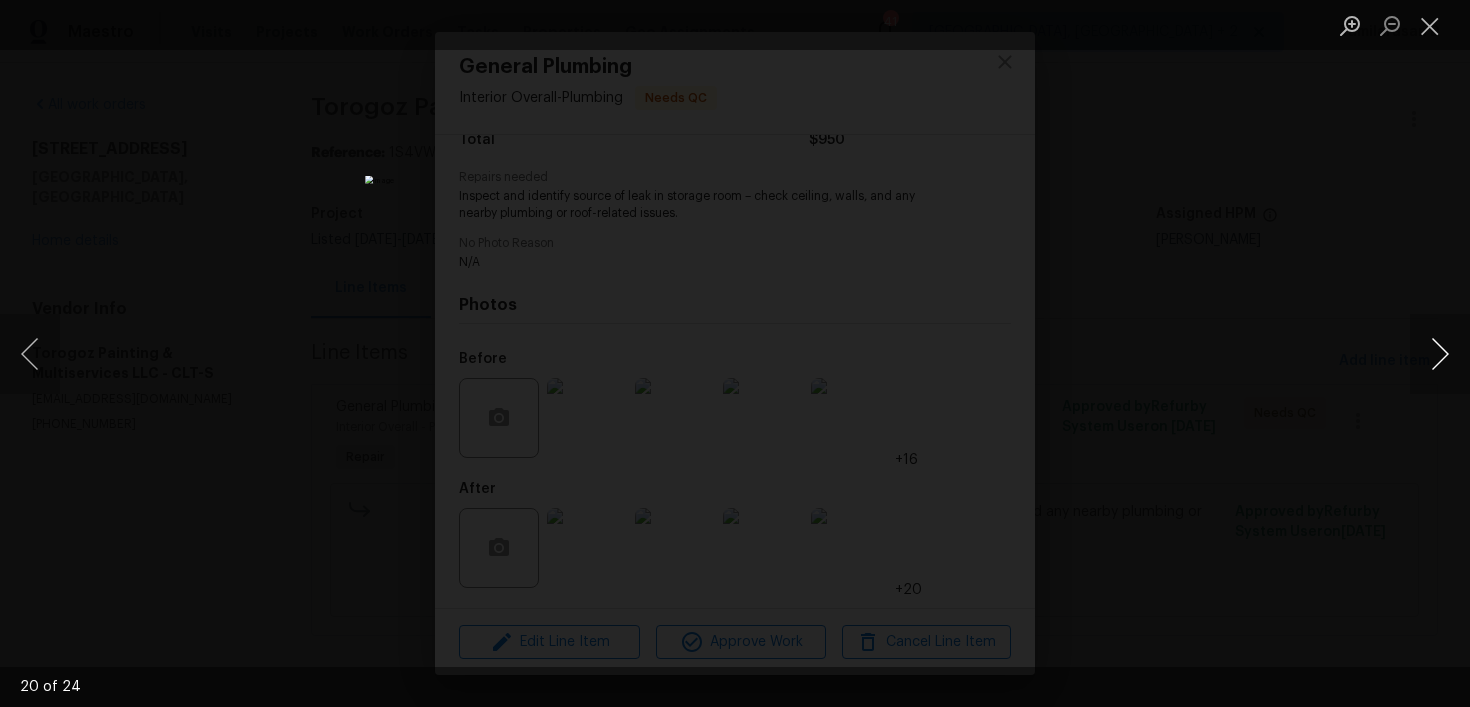 click at bounding box center (1440, 354) 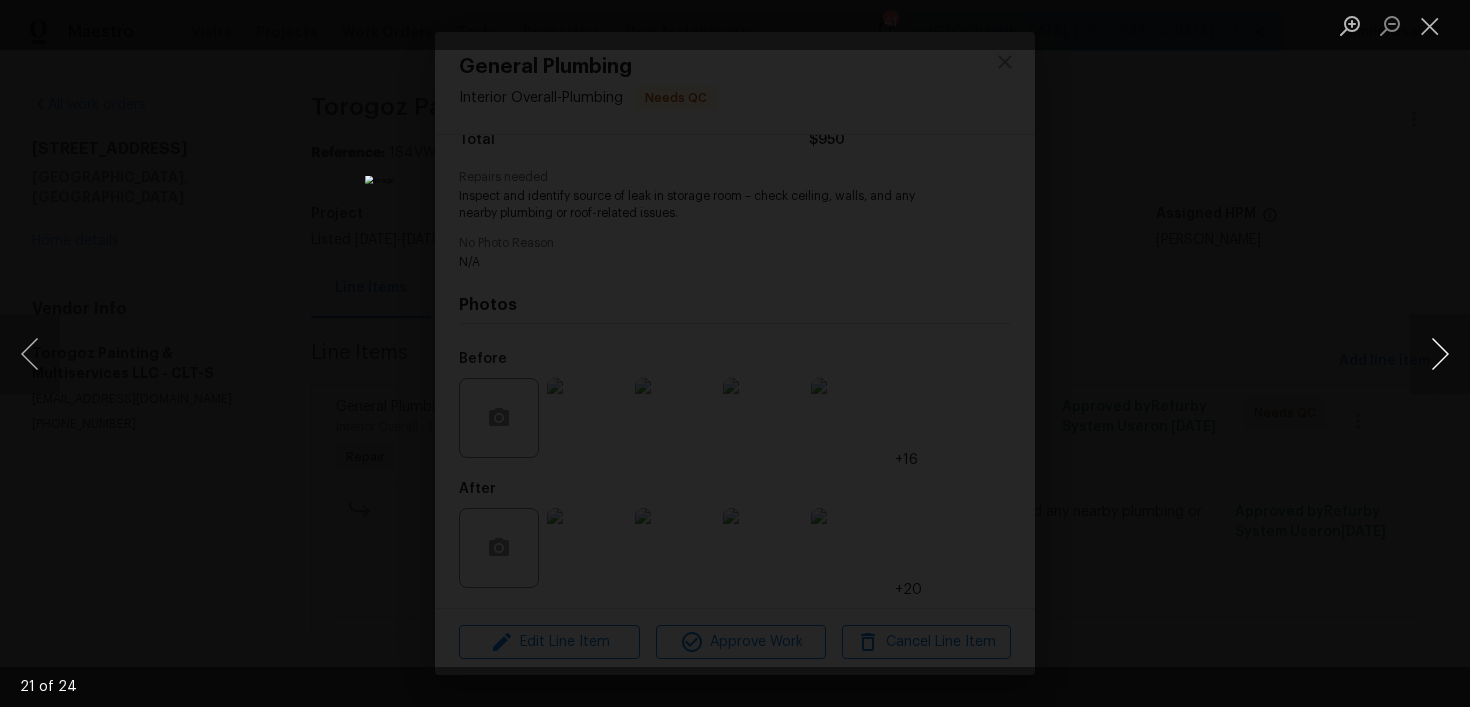 click at bounding box center [1440, 354] 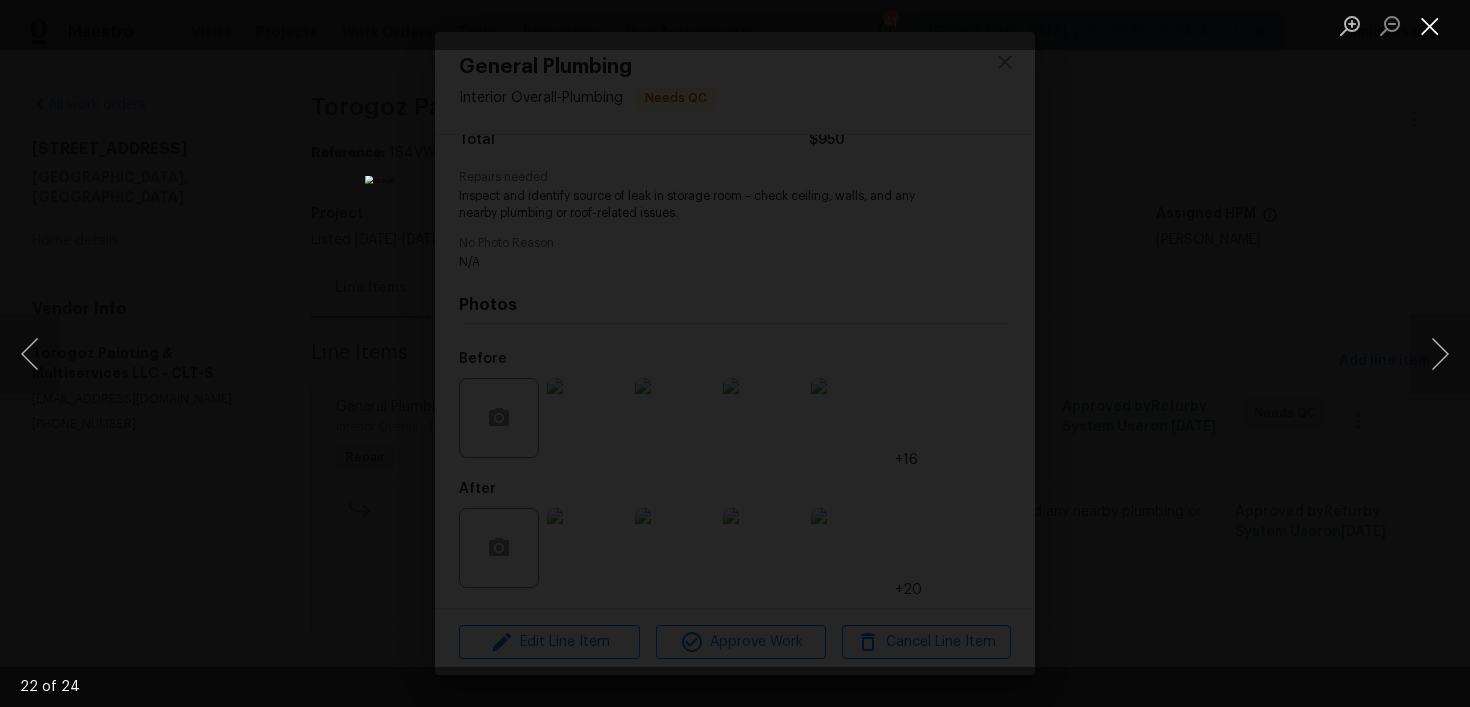 click at bounding box center [1430, 25] 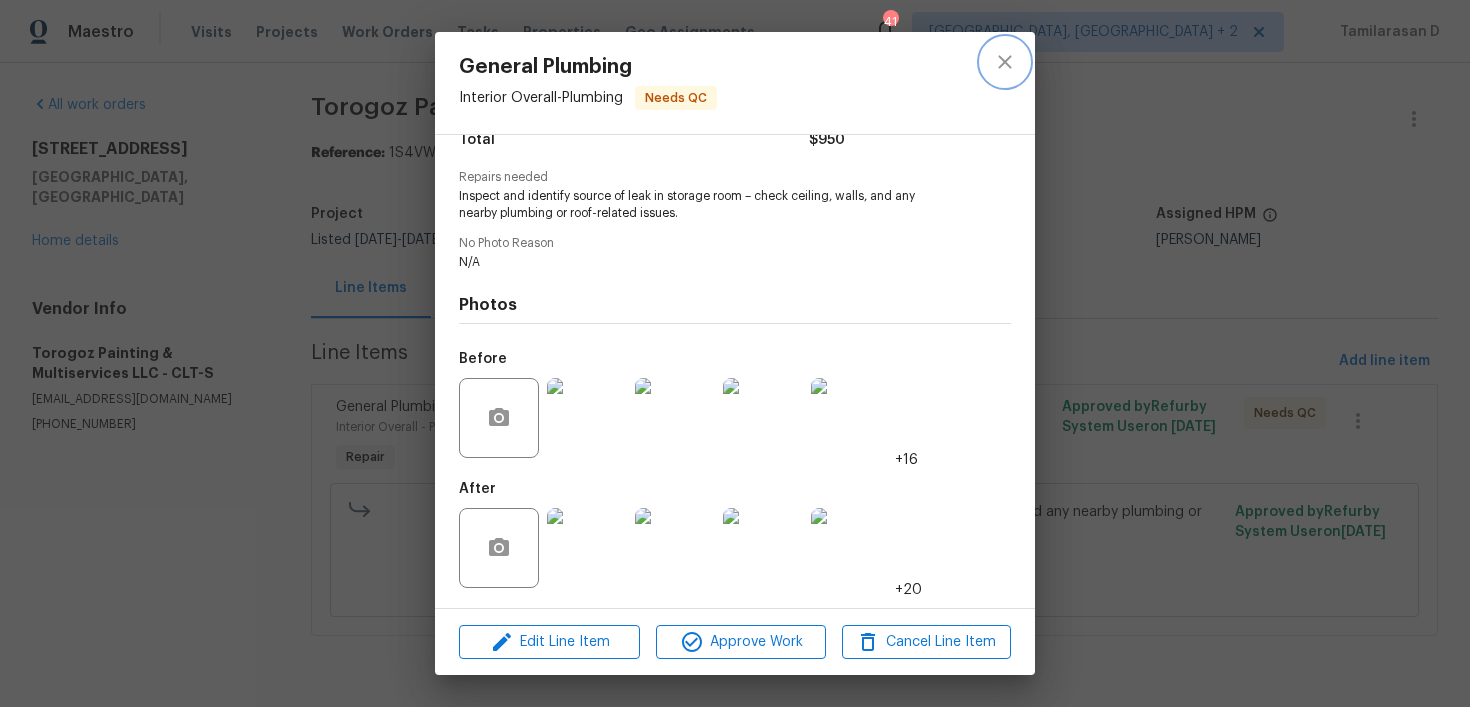 click 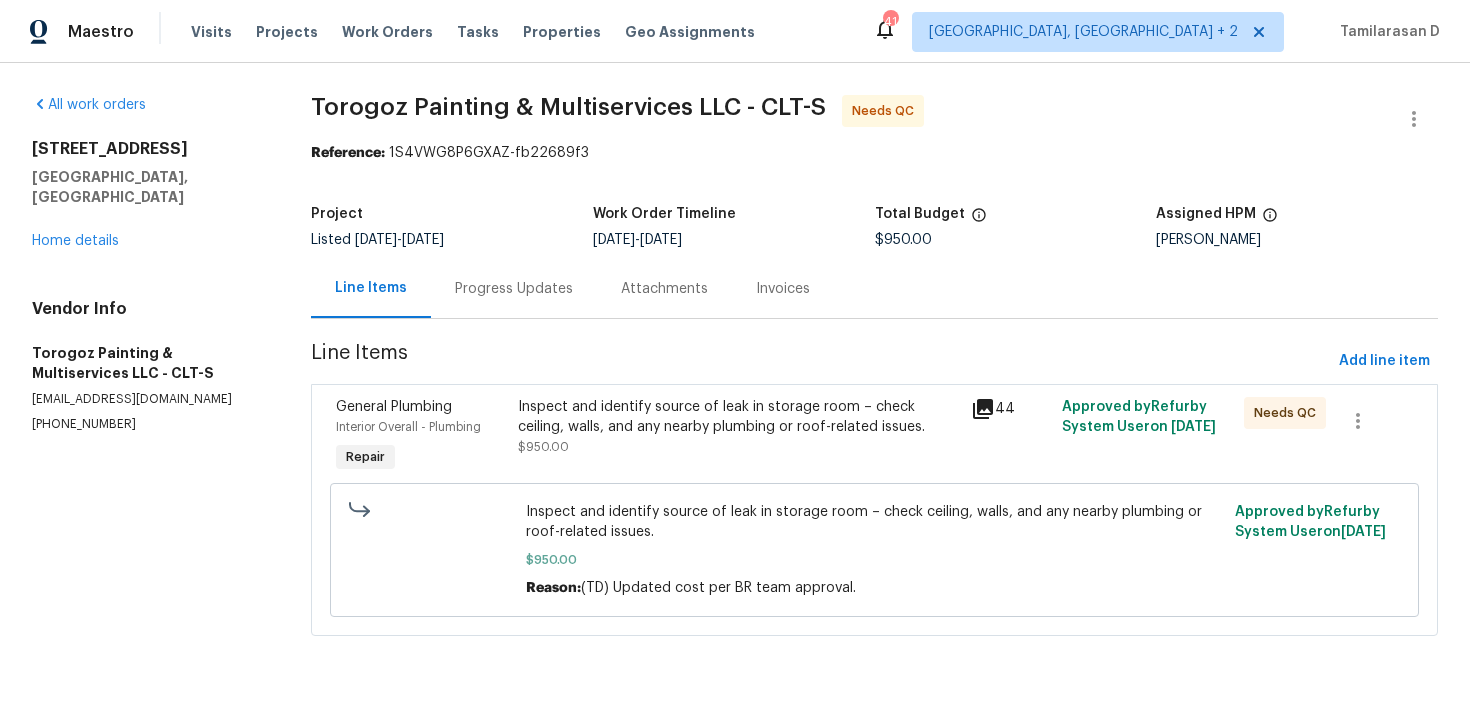 click on "Progress Updates" at bounding box center [514, 289] 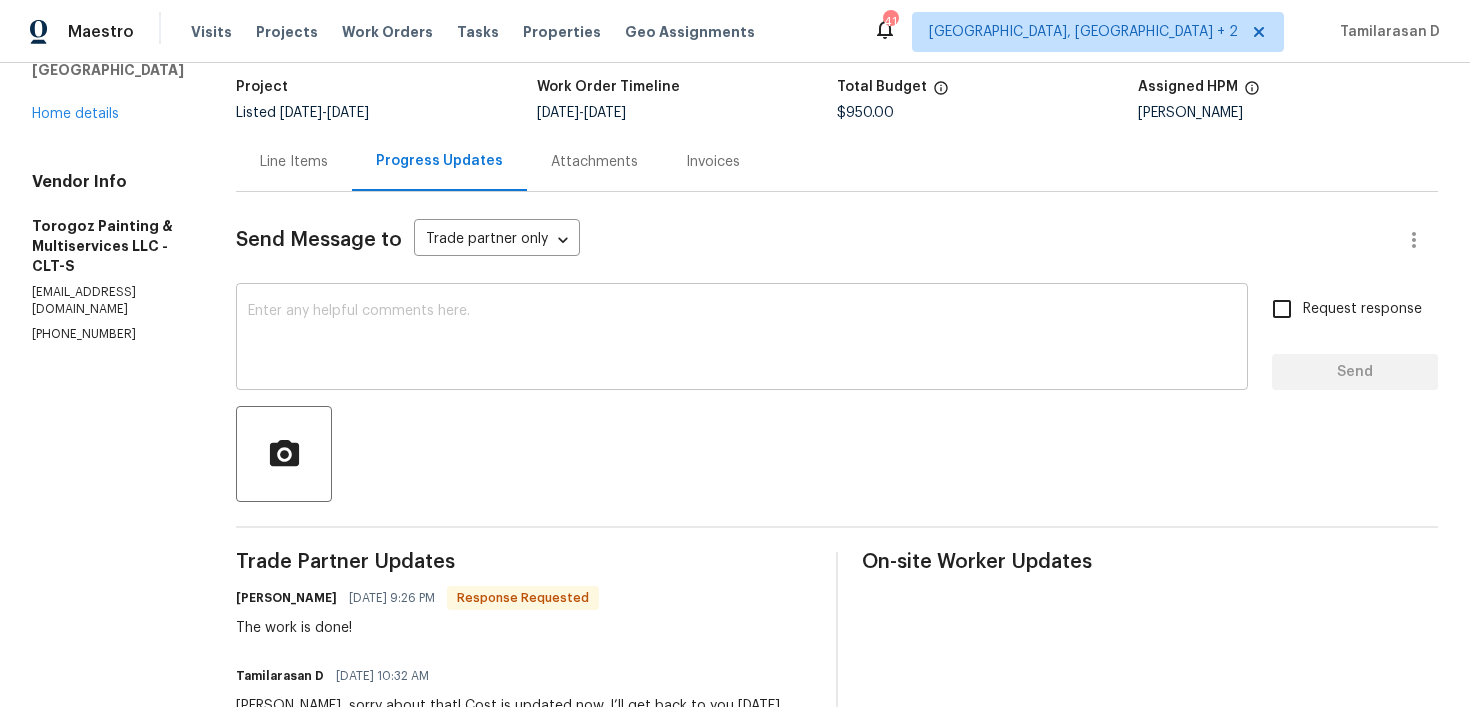 scroll, scrollTop: 82, scrollLeft: 0, axis: vertical 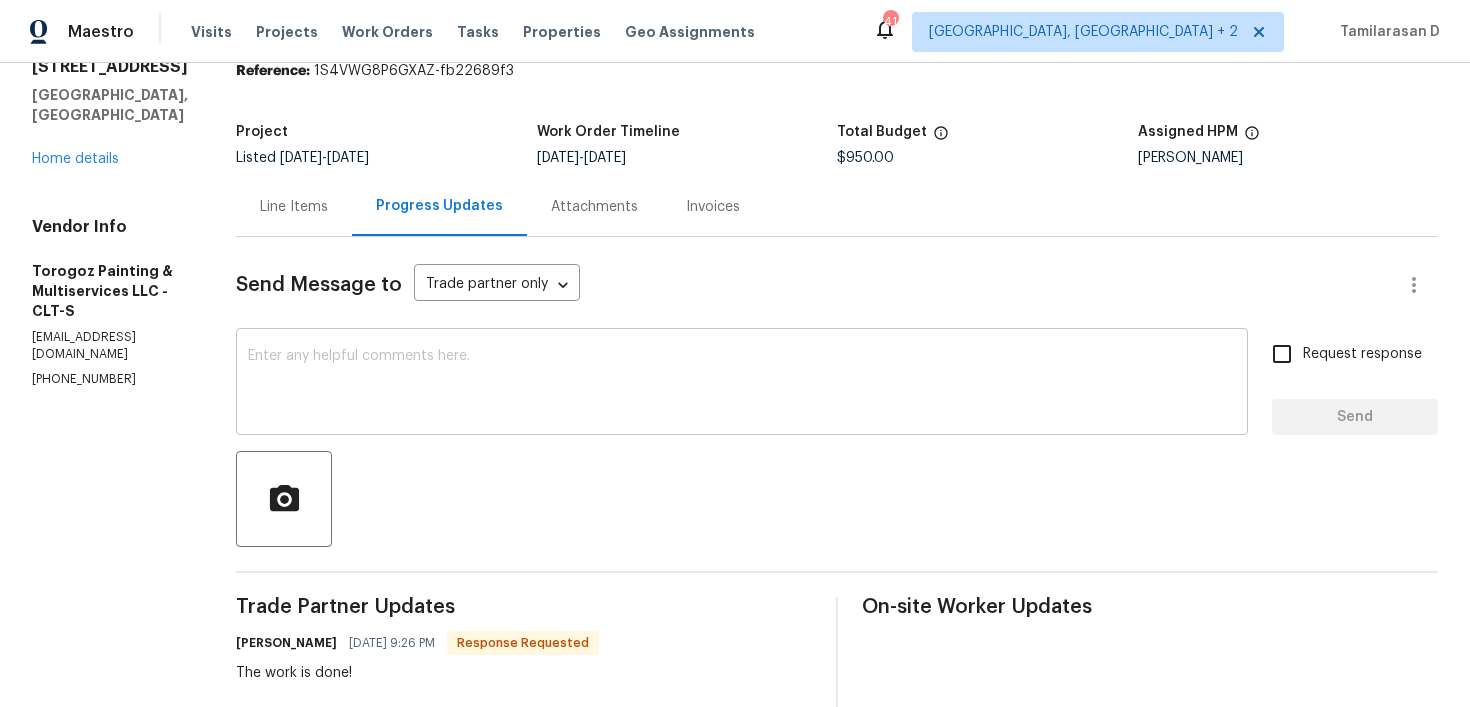 click at bounding box center [742, 384] 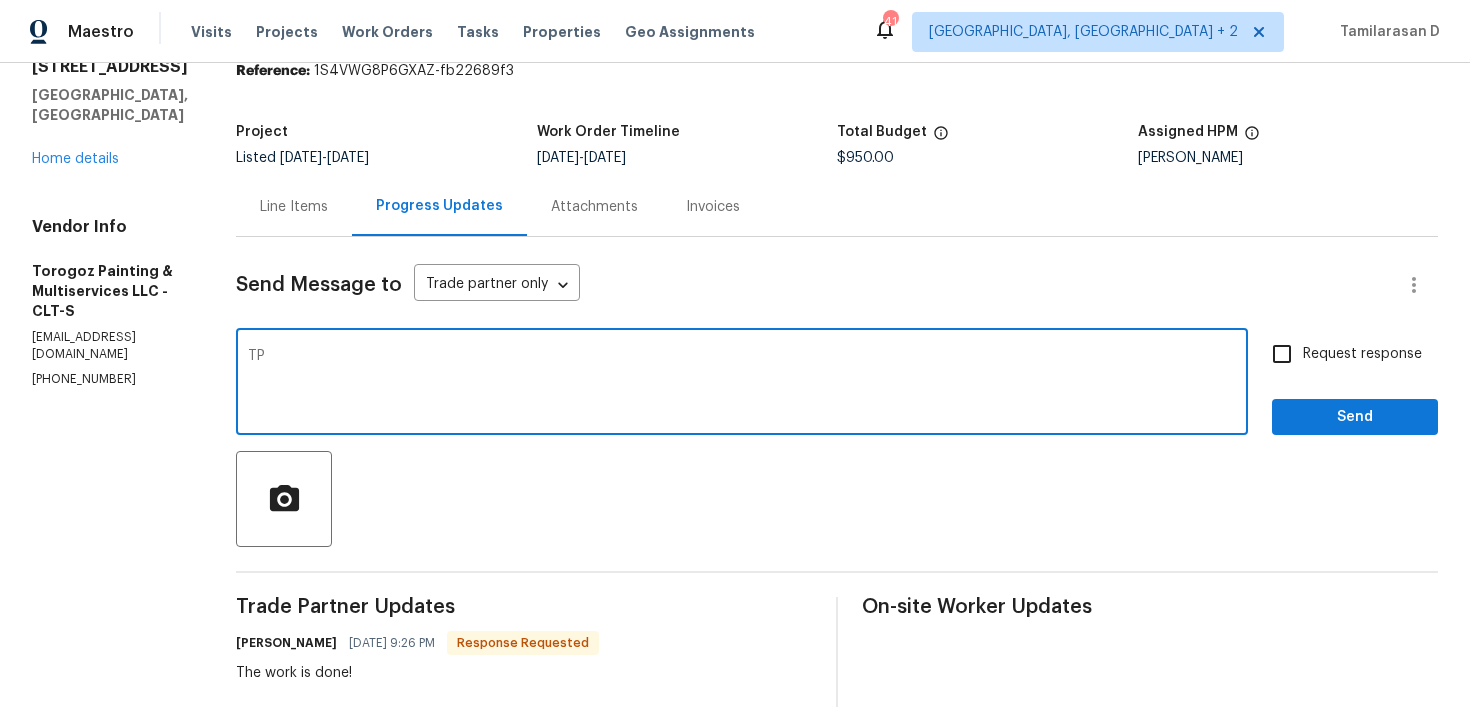 type on "T" 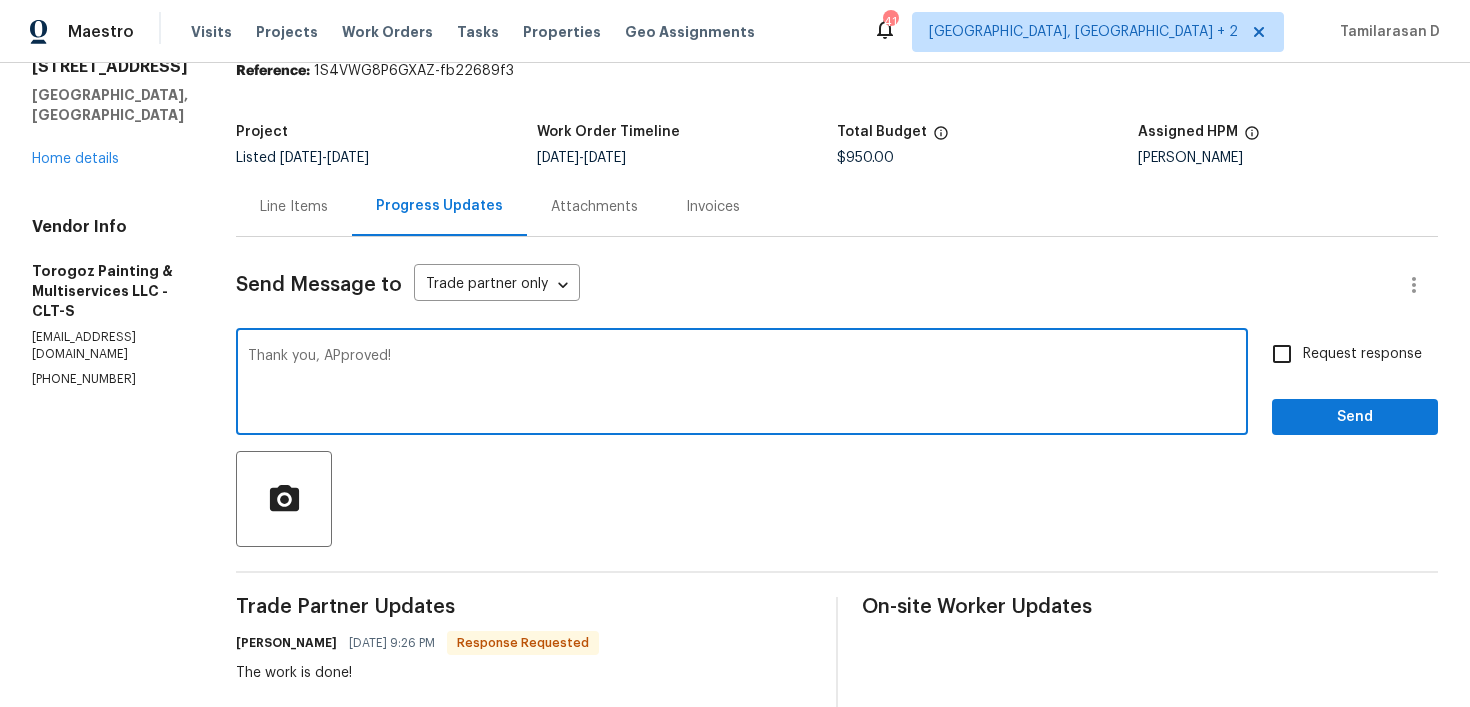 click on "Thank you, APproved!" at bounding box center (742, 384) 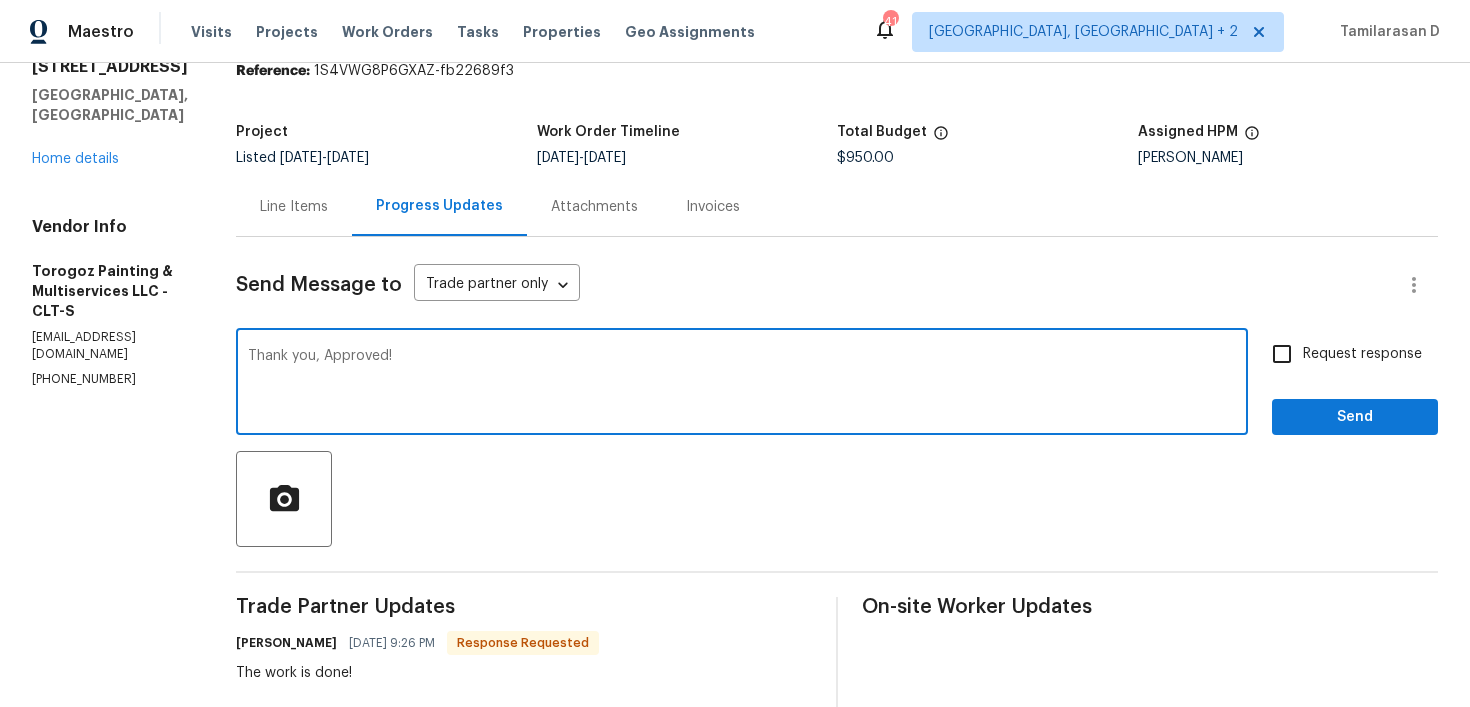 type on "Thank you, Approved!" 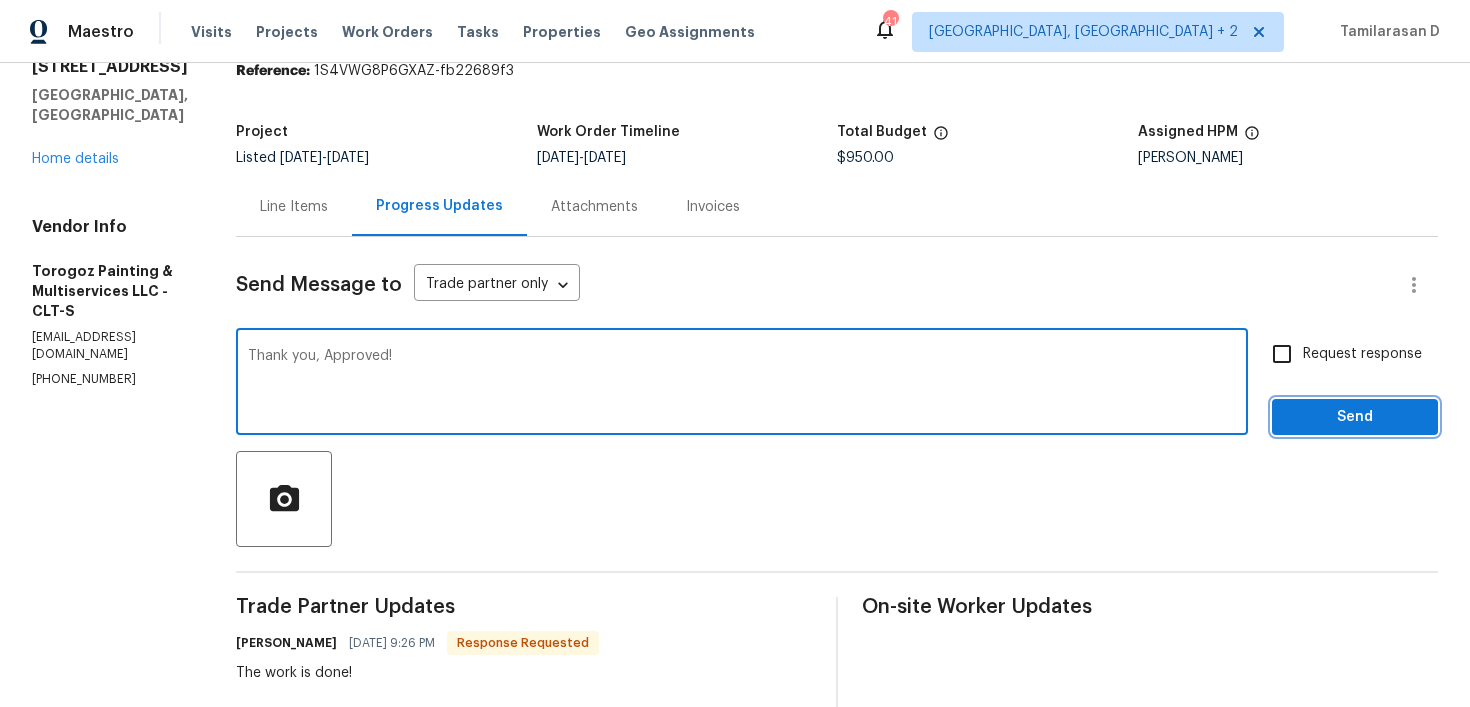 click on "Send" at bounding box center [1355, 417] 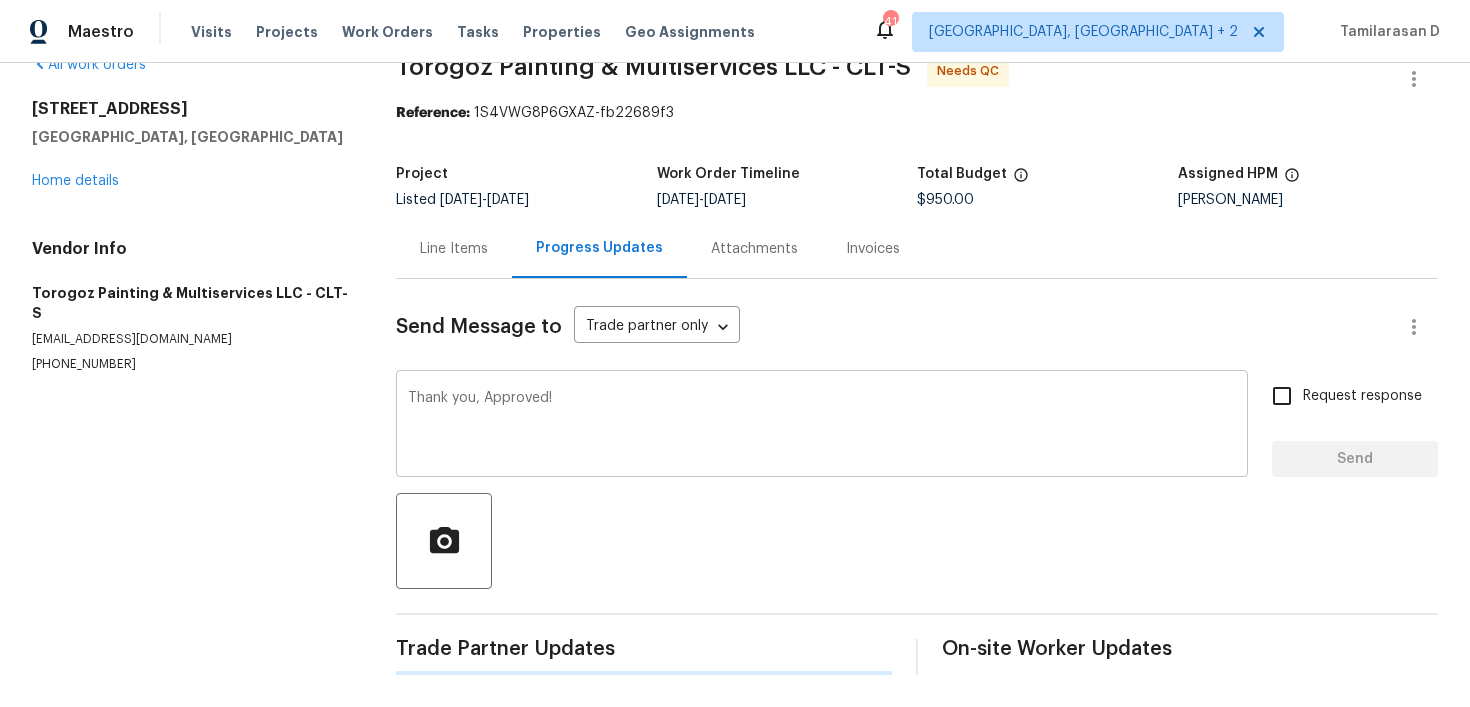 type 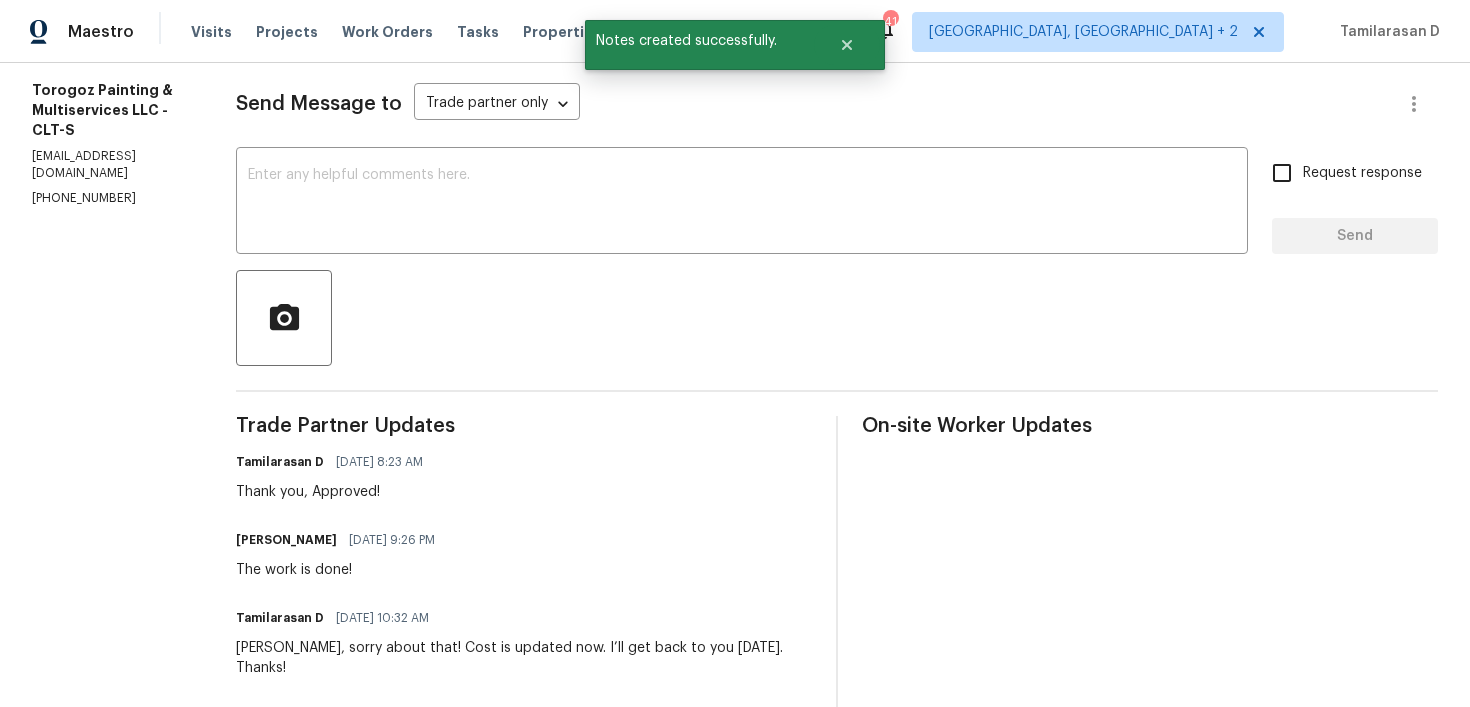 scroll, scrollTop: 282, scrollLeft: 0, axis: vertical 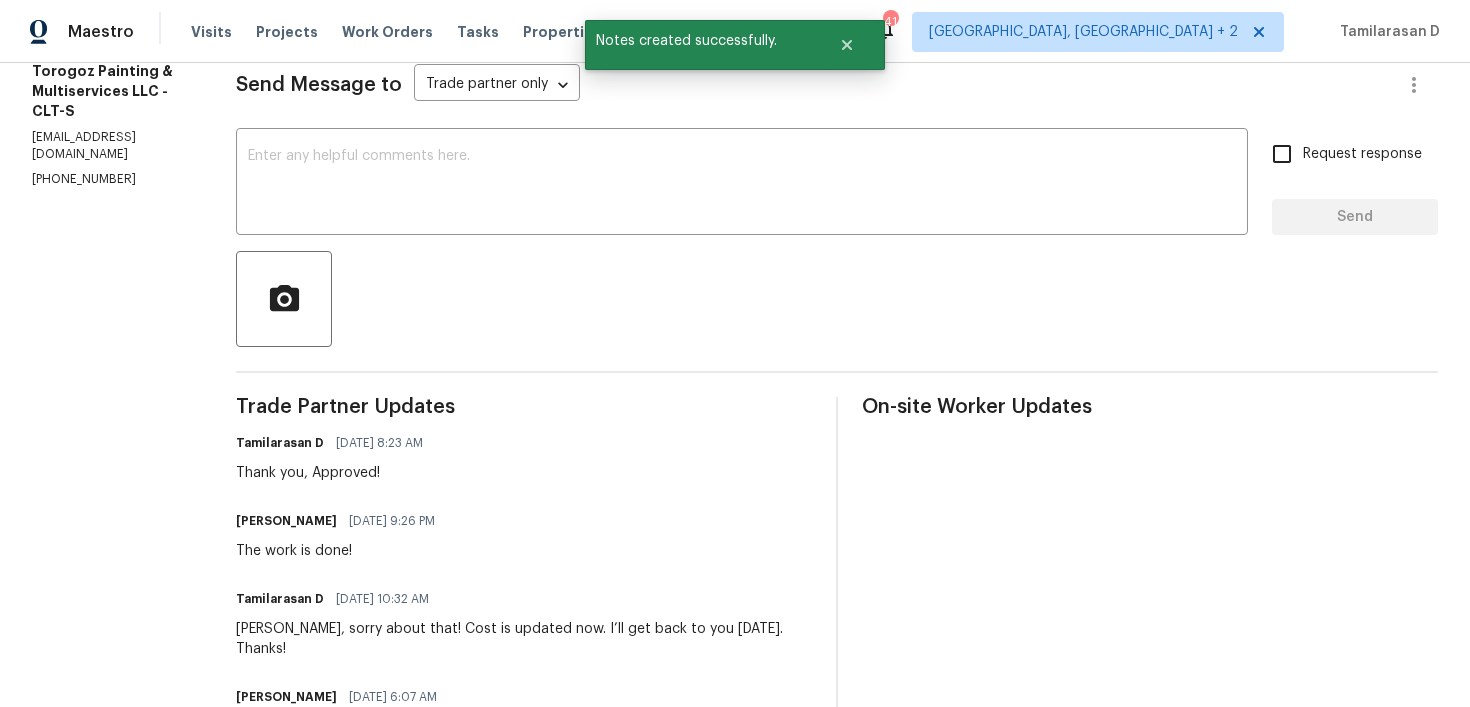 click on "Trade Partner Updates Tamilarasan D 07/21/2025 8:23 AM Thank you, Approved! Ricardo Arturo 07/20/2025 9:26 PM The work is done! Tamilarasan D 07/17/2025 10:32 AM Joe, sorry about that! Cost is updated now. I’ll get back to you on Monday. Thanks! Ricardo Arturo 07/17/2025 6:07 AM Can you please update the price in the portal? Ricardo Arturo 07/17/2025 6:06 AM I will send a tech this coming Sunday, July 20th Tamilarasan D 07/16/2025 8:28 AM Hi Joe, $950 is approved, Can you please reroute the downspout on the roof where there’s a possible water entry point? Tamilarasan D 07/16/2025 7:51 AM Looking into this. Ricardo Arturo 07/15/2025 5:39 PM https://drive.google.com/file/d/1KV9g0jFpcColBdqyq3qFyFH9Mplfu3Ew/view?usp=sharing
https://drive.google.com/file/d/1vkexHSyrrf8ONX3J-a_2buAS60tefWEs/view?usp=sharing
https://drive.google.com/file/d/1kydeMRAiq80xiGYixCq-FIypFi6YCWqL/view?usp=sharing Ricardo Arturo 07/15/2025 5:32 PM Tamilarasan D 07/15/2025 8:24 AM Thanks man! Ricardo Arturo 07/14/2025 3:59 PM" at bounding box center (524, 1001) 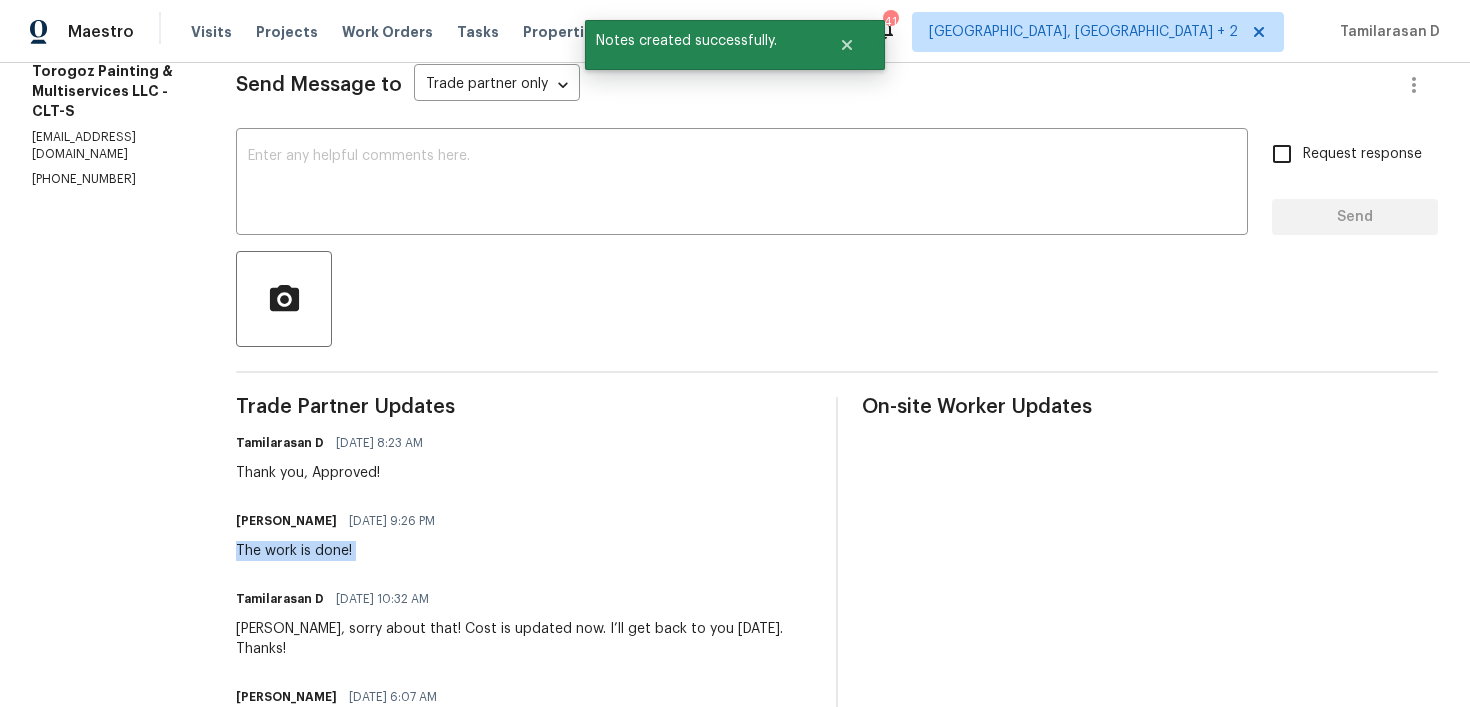 copy on "The work is done!" 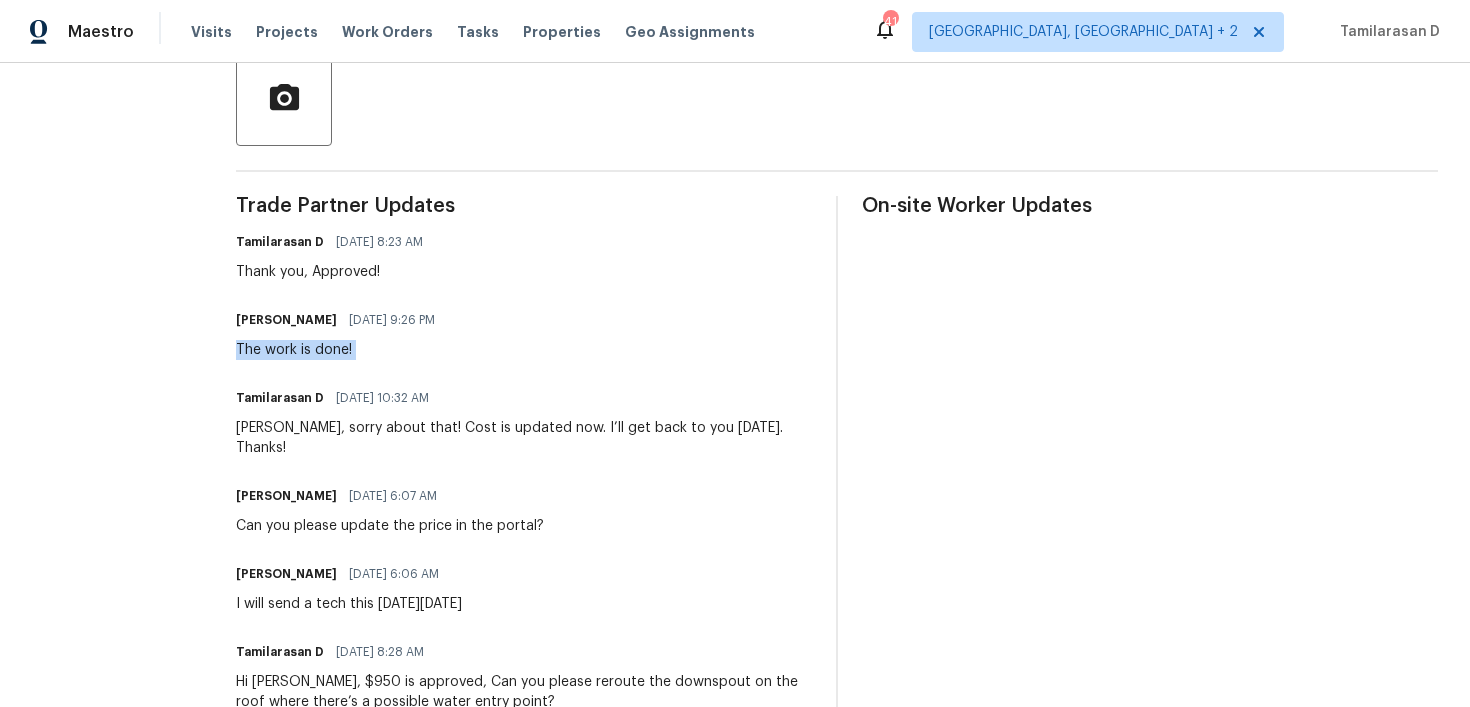 scroll, scrollTop: 0, scrollLeft: 0, axis: both 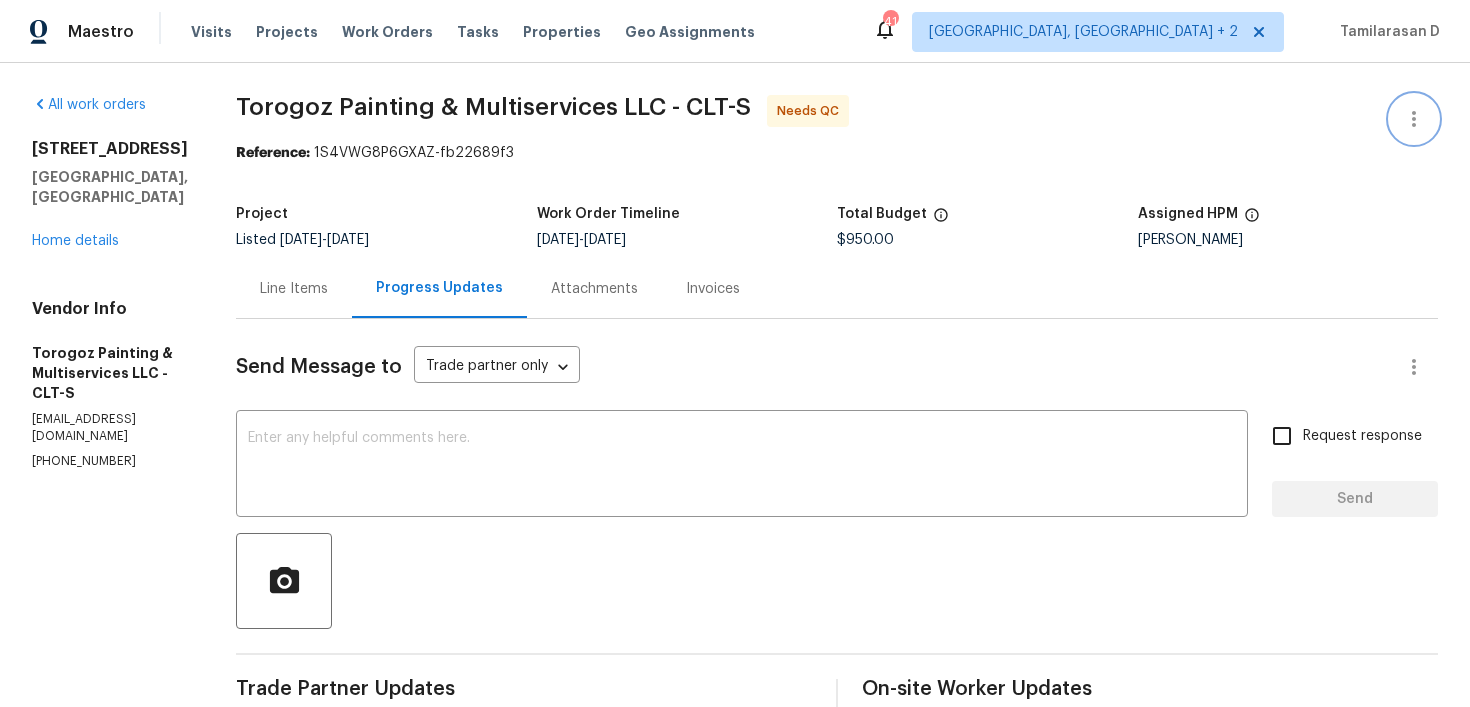 click 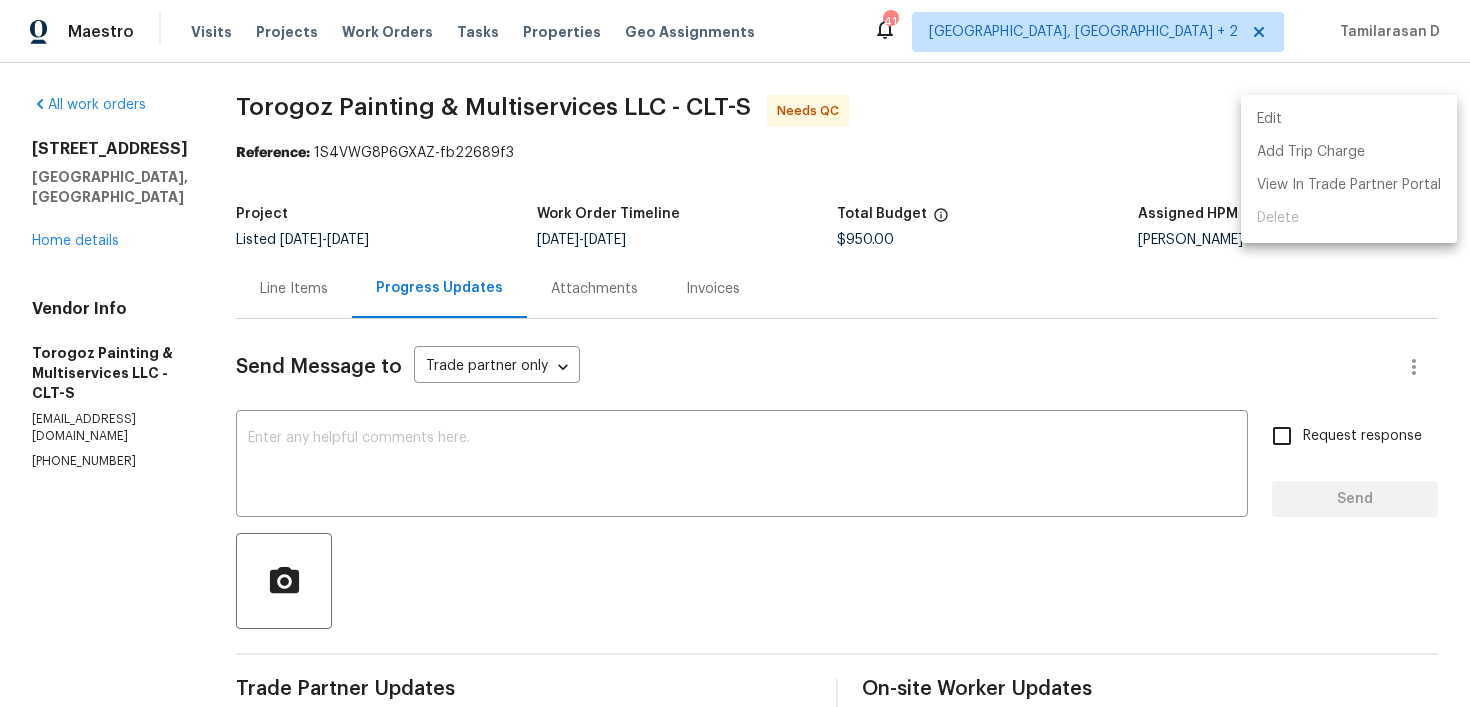 click on "Edit Add Trip Charge View In Trade Partner Portal Delete" at bounding box center [1349, 169] 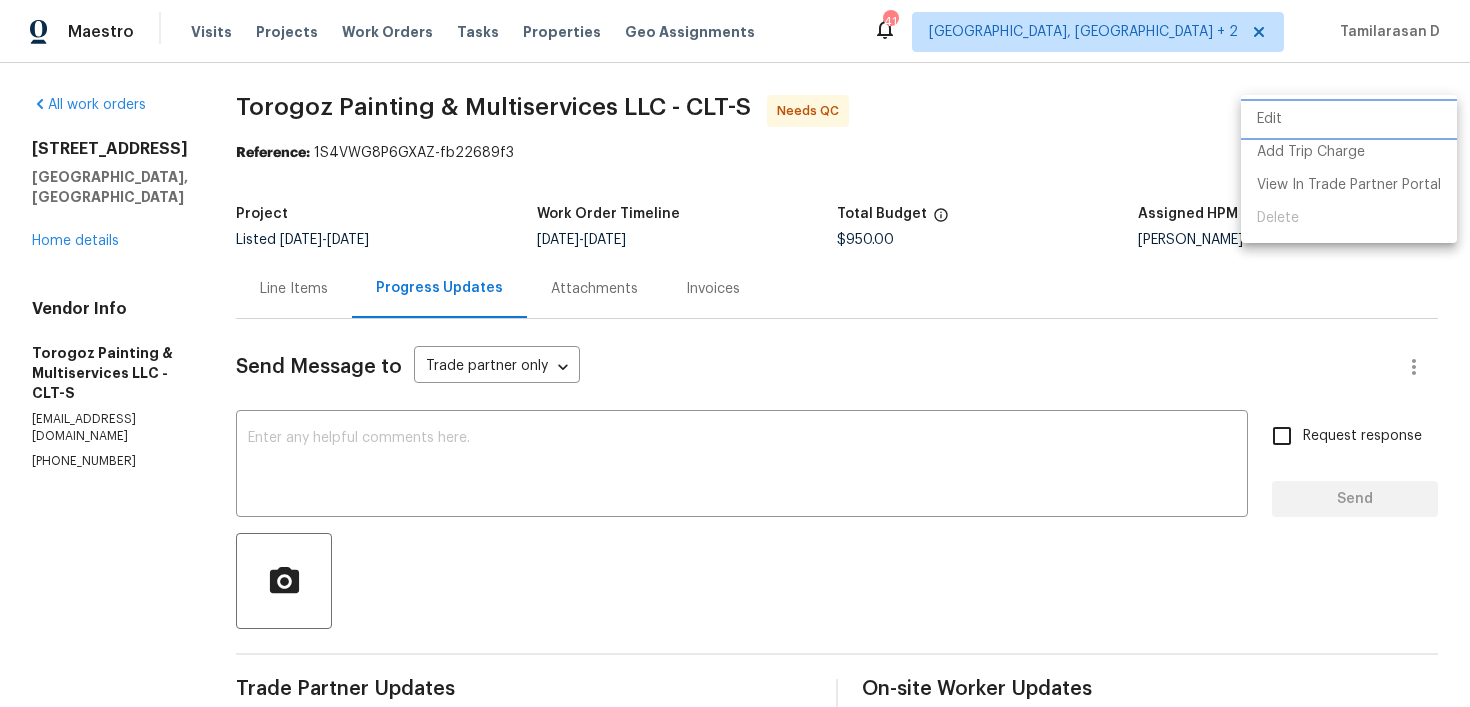 click on "Edit" at bounding box center [1349, 119] 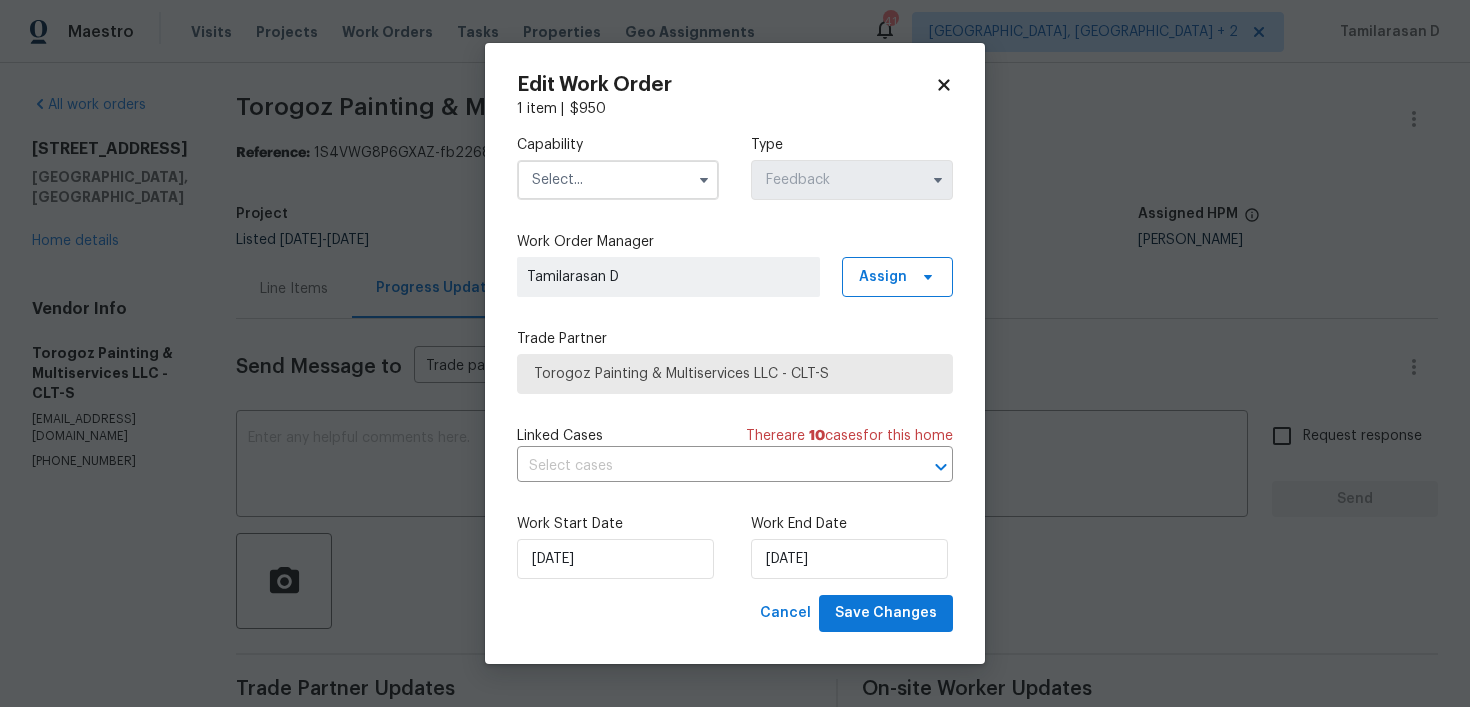 click at bounding box center [704, 180] 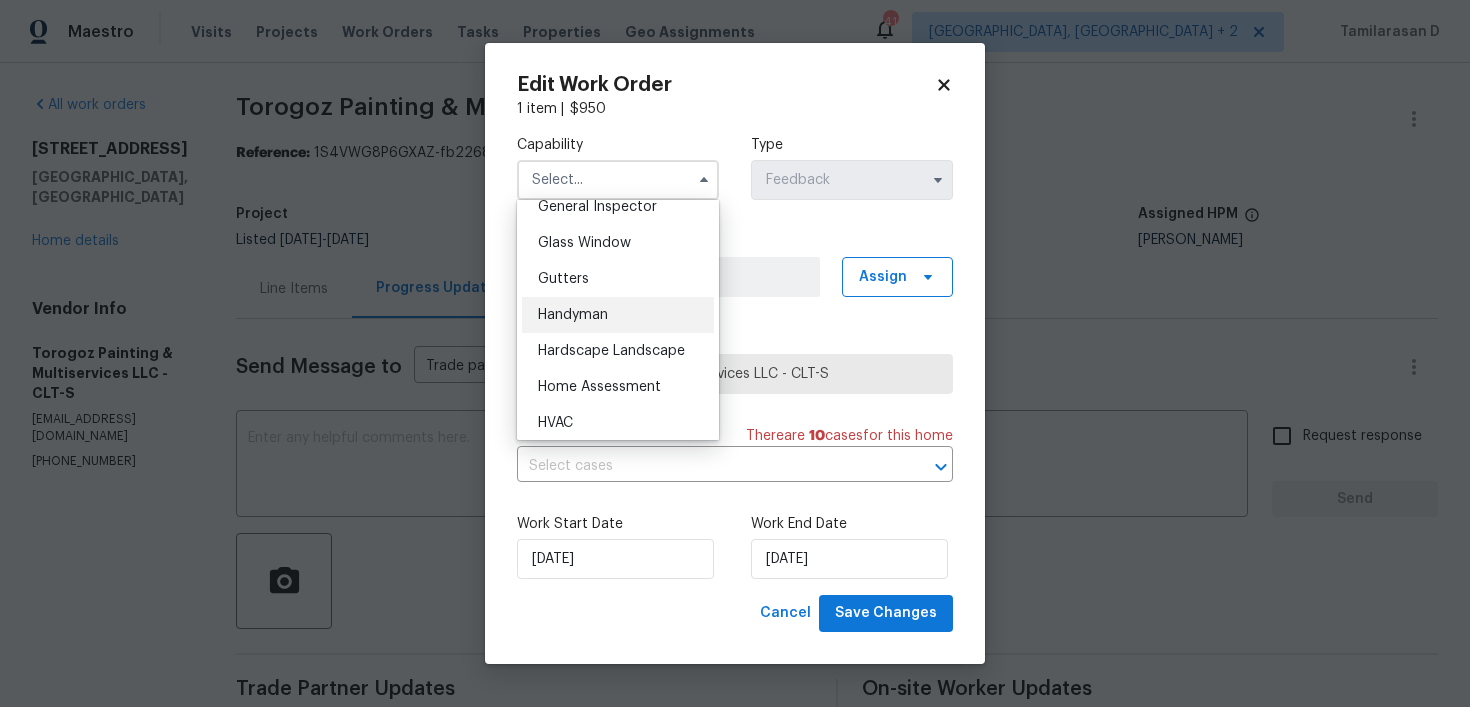 scroll, scrollTop: 987, scrollLeft: 0, axis: vertical 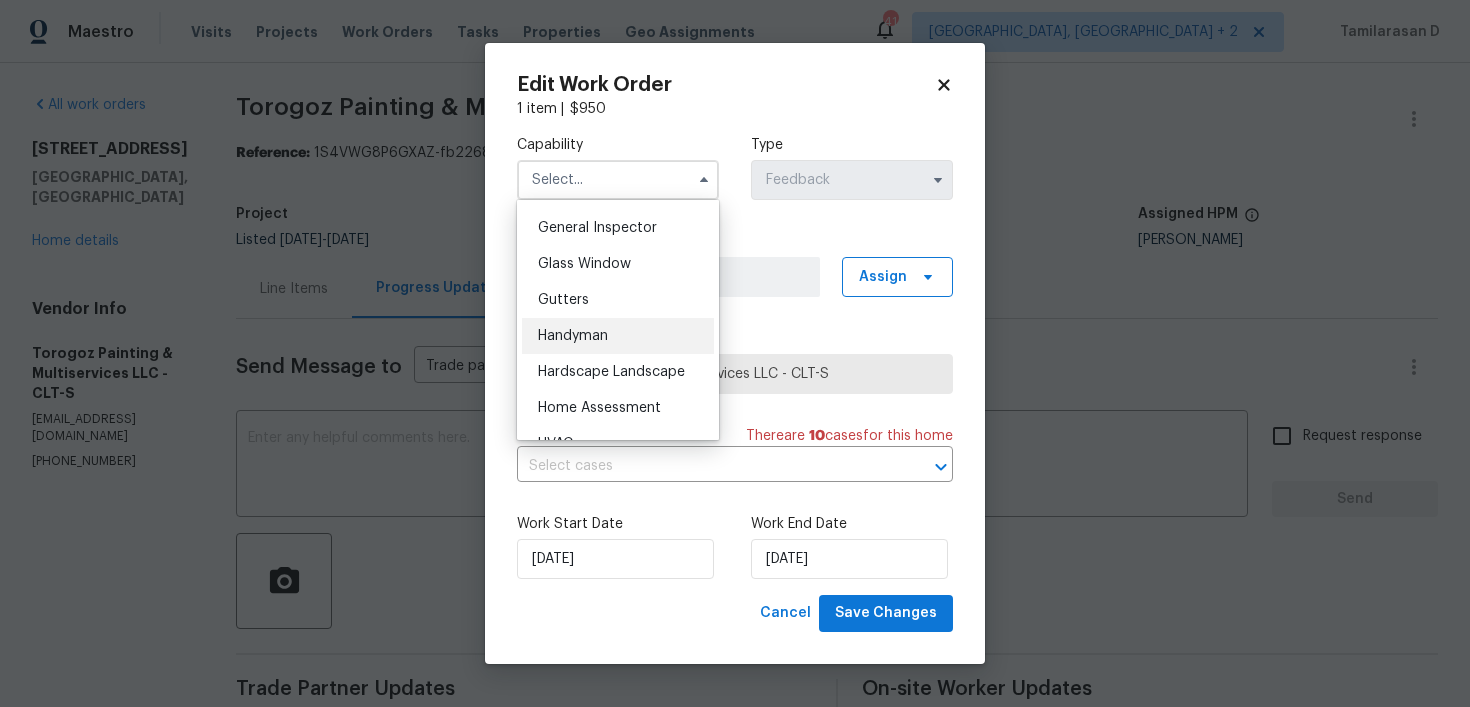 click on "Handyman" at bounding box center (573, 336) 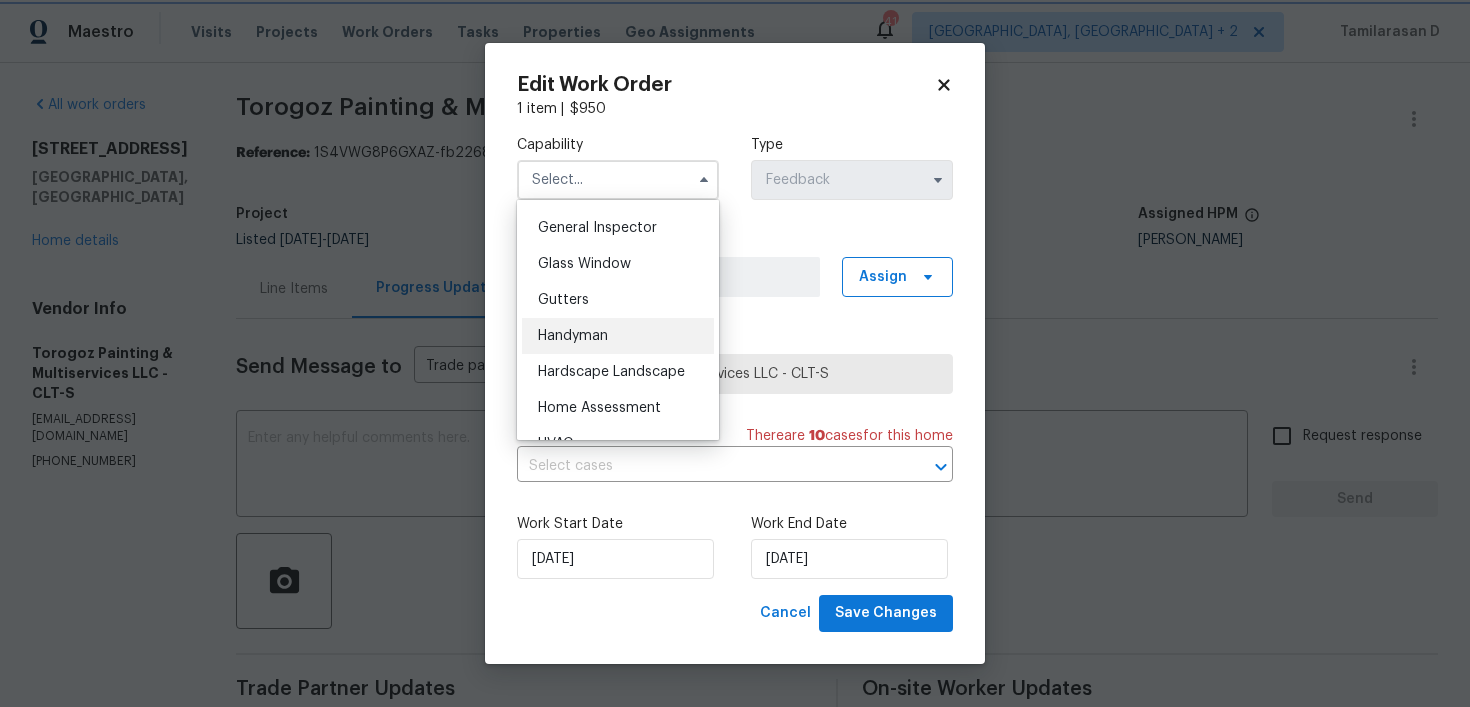 type on "Handyman" 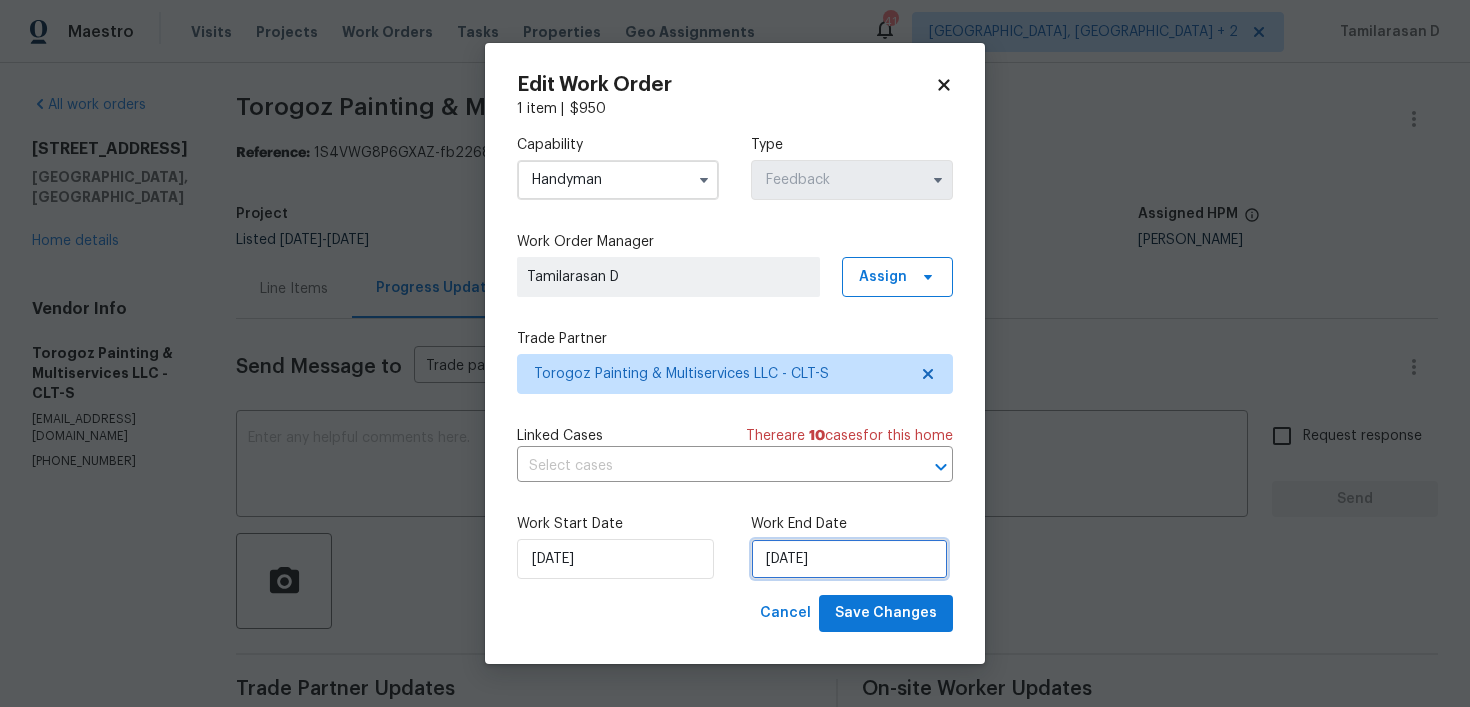 click on "16/07/2025" at bounding box center (849, 559) 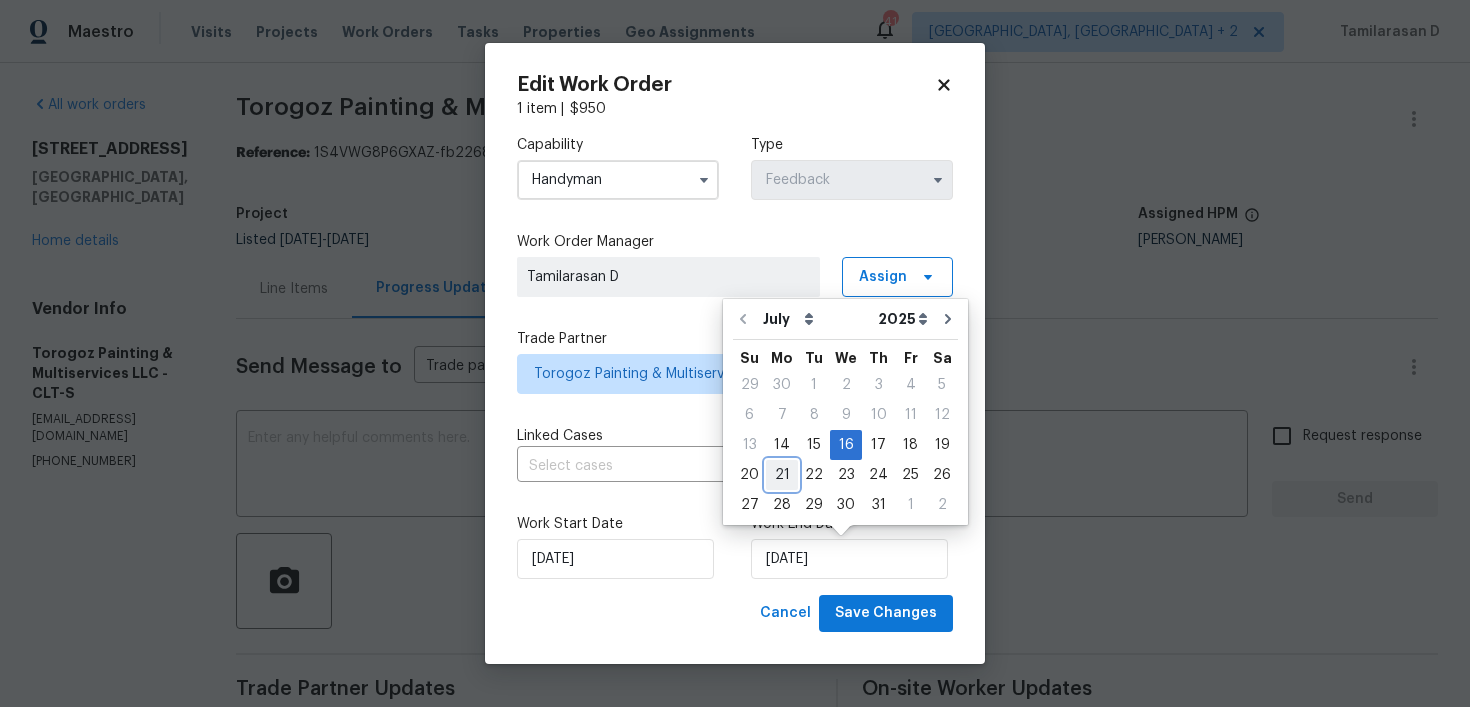 click on "21" at bounding box center [782, 475] 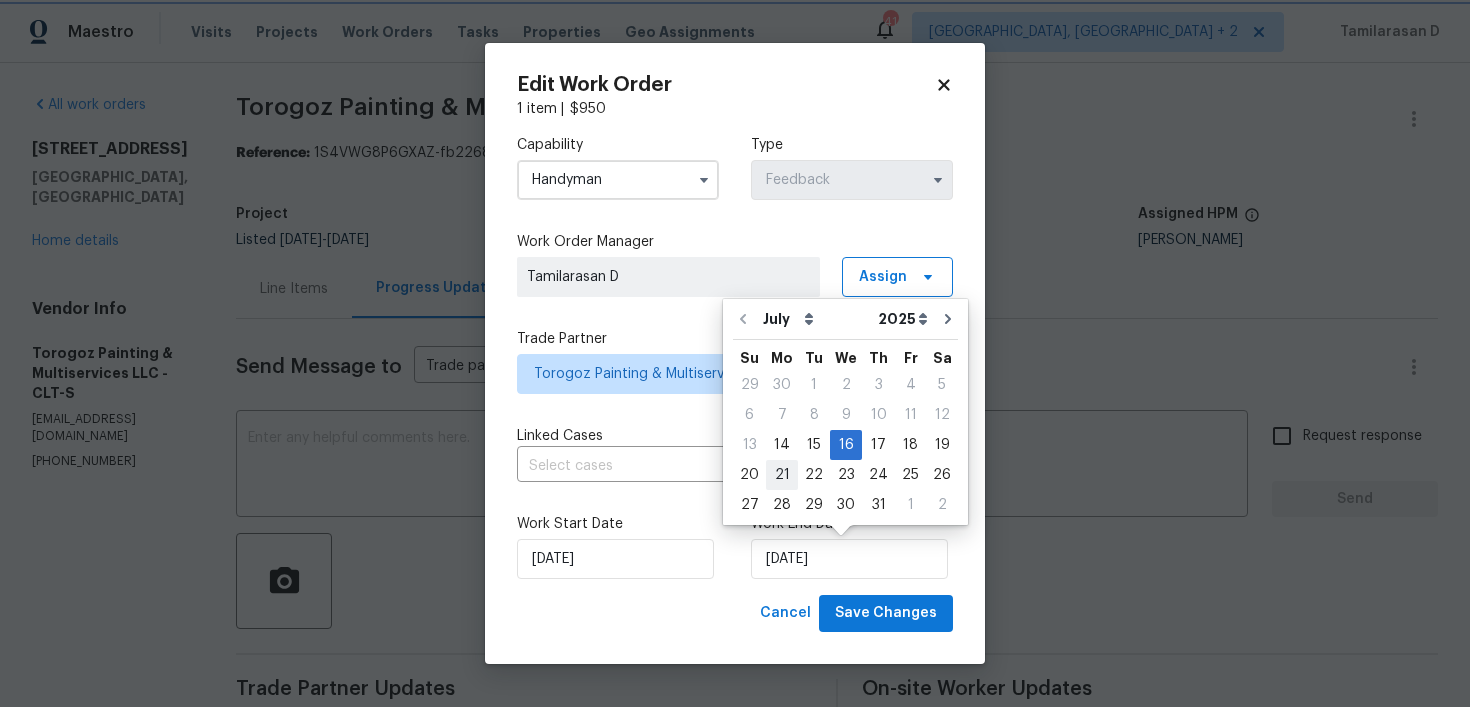 type on "21/07/2025" 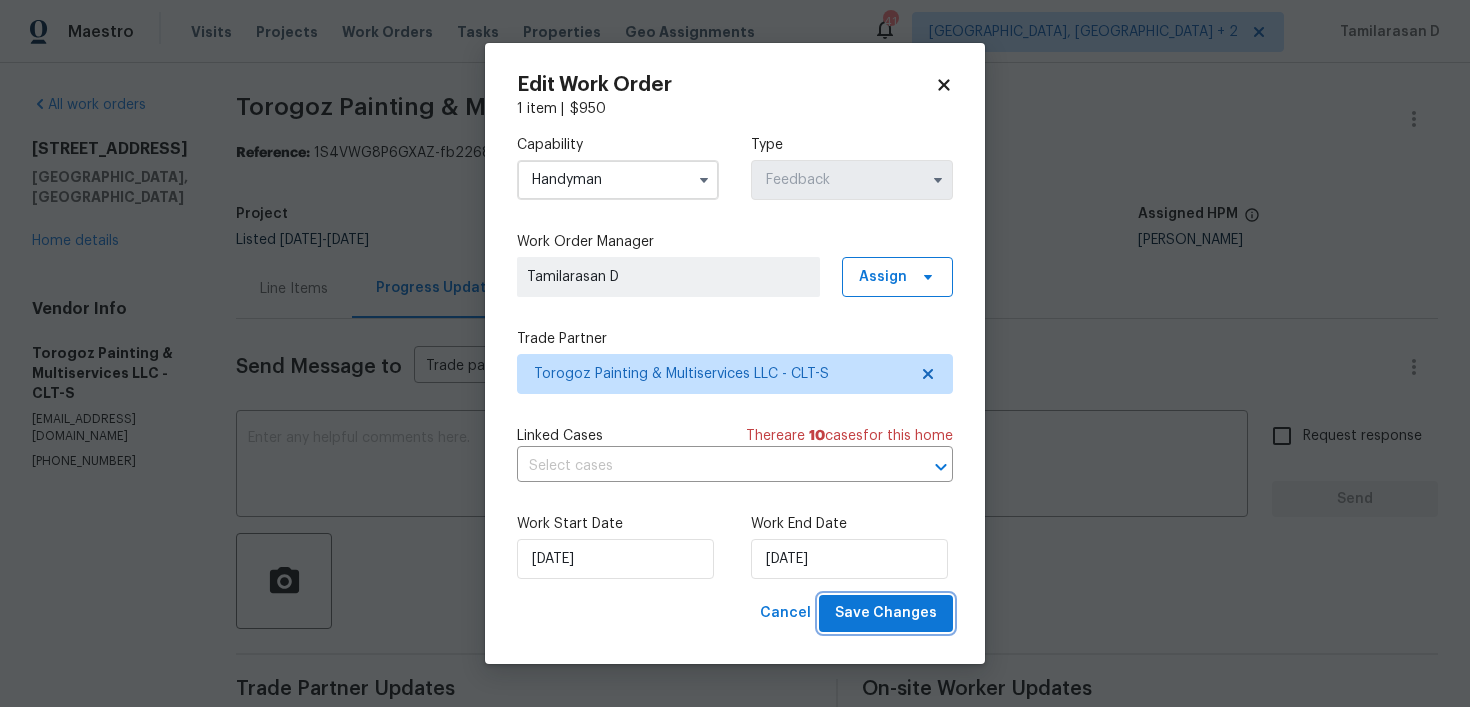 click on "Save Changes" at bounding box center (886, 613) 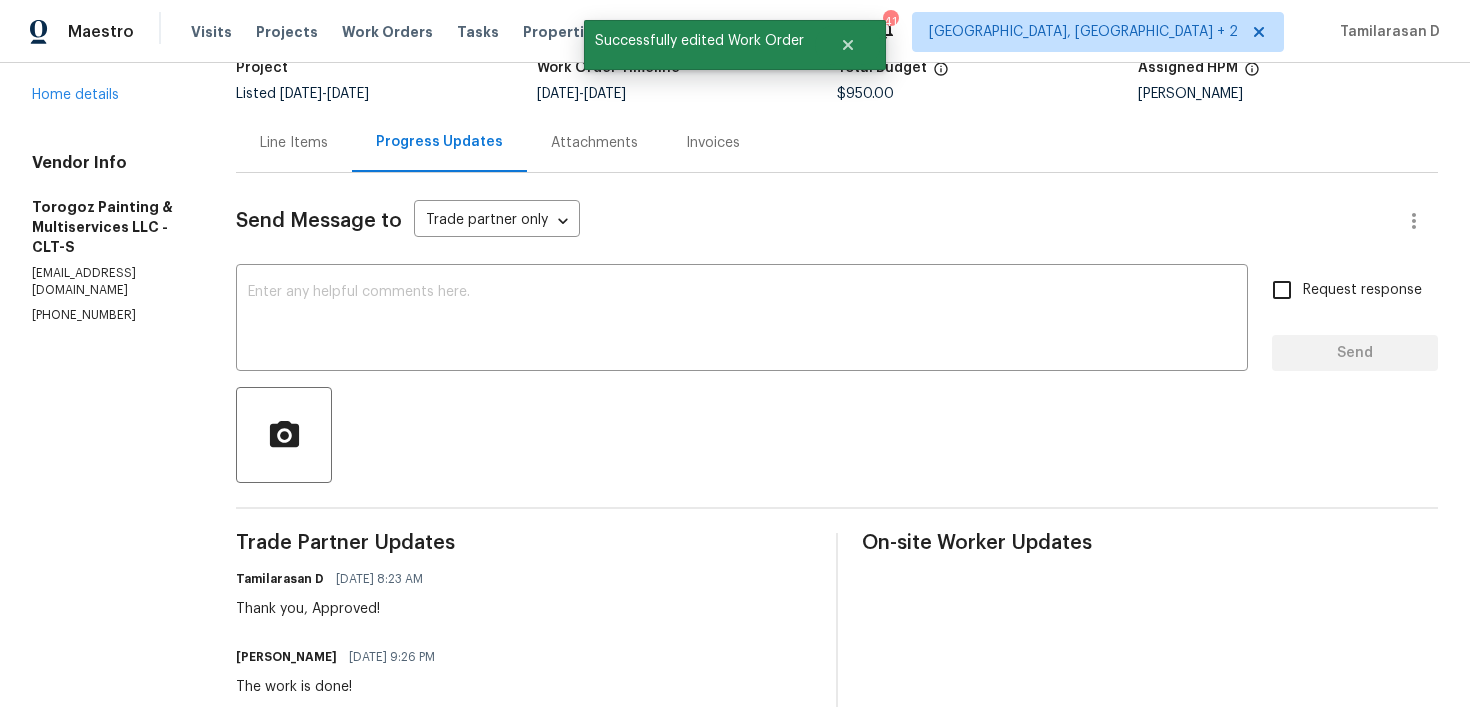 scroll, scrollTop: 103, scrollLeft: 0, axis: vertical 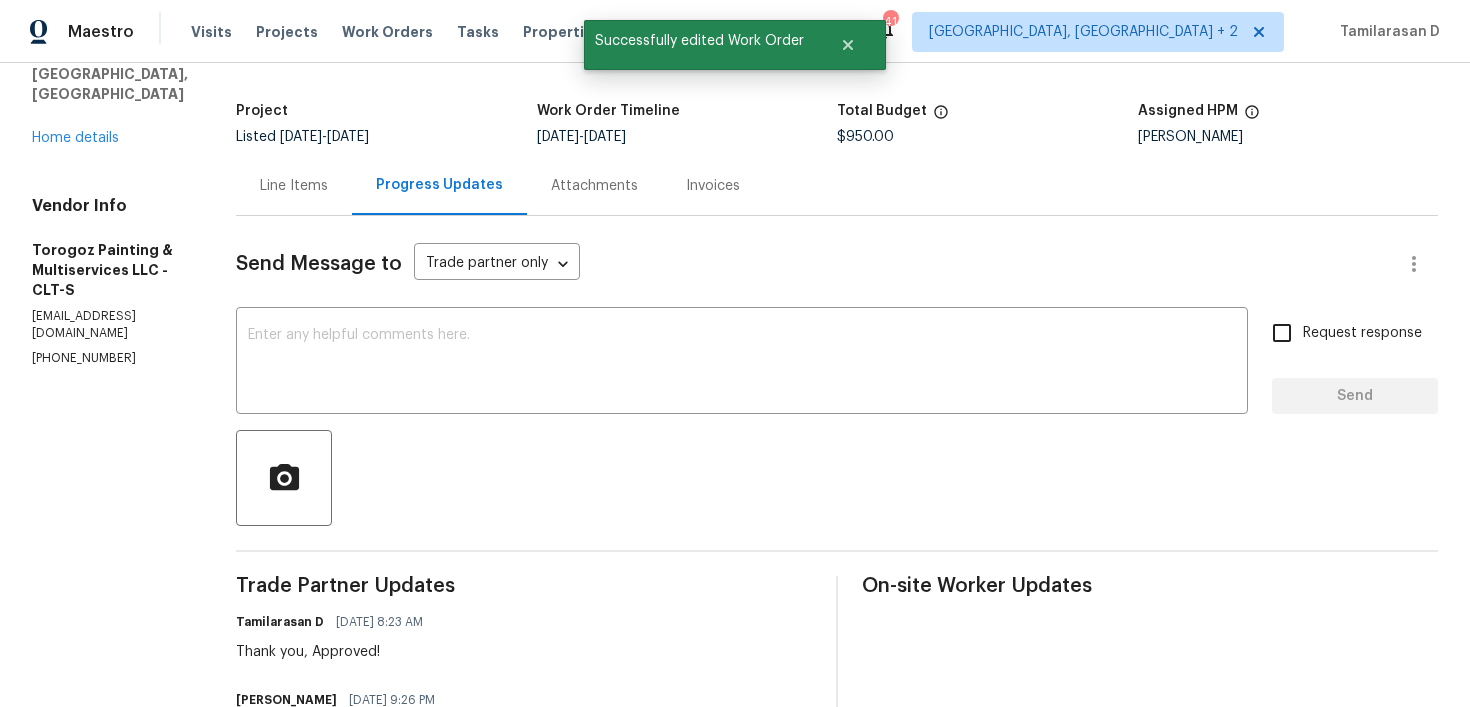 click on "Line Items" at bounding box center [294, 185] 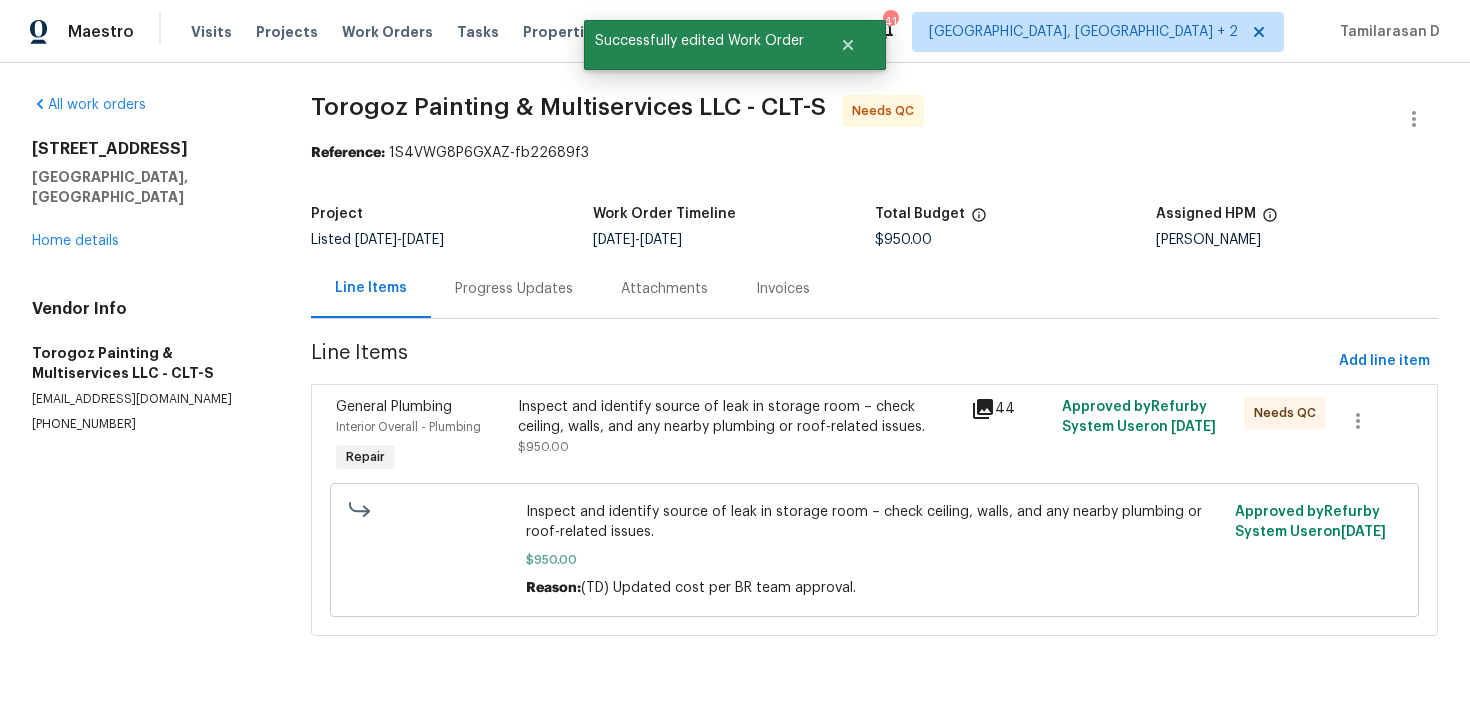 scroll, scrollTop: 0, scrollLeft: 0, axis: both 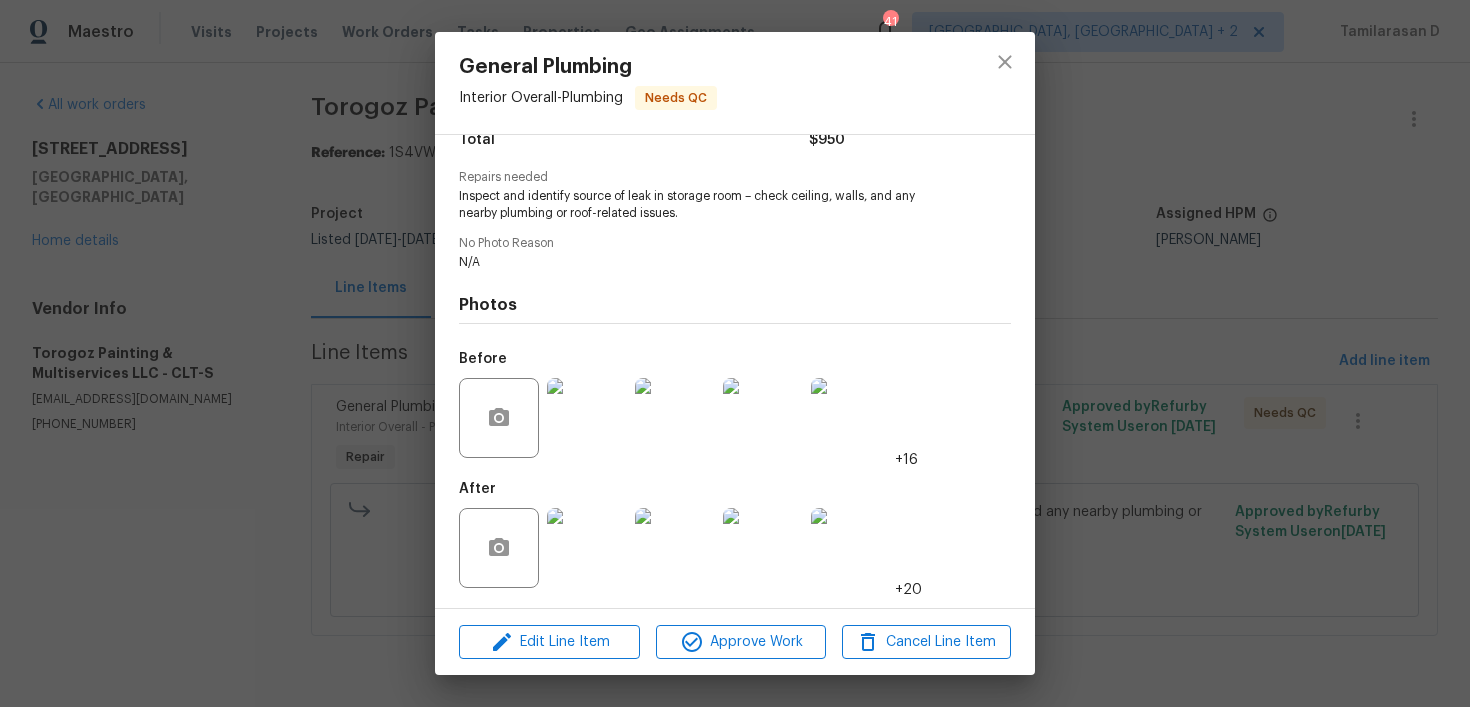click on "General Plumbing Interior Overall  -  Plumbing Needs QC Vendor Torogoz Painting & Multiservices LLC Account Category Repairs Cost $950 x 1 count $950 Labor $0 Total $950 Repairs needed Inspect and identify source of leak in storage room – check ceiling, walls, and any nearby plumbing or roof-related issues. No Photo Reason N/A Photos Before  +16 After  +20  Edit Line Item  Approve Work  Cancel Line Item" at bounding box center [735, 353] 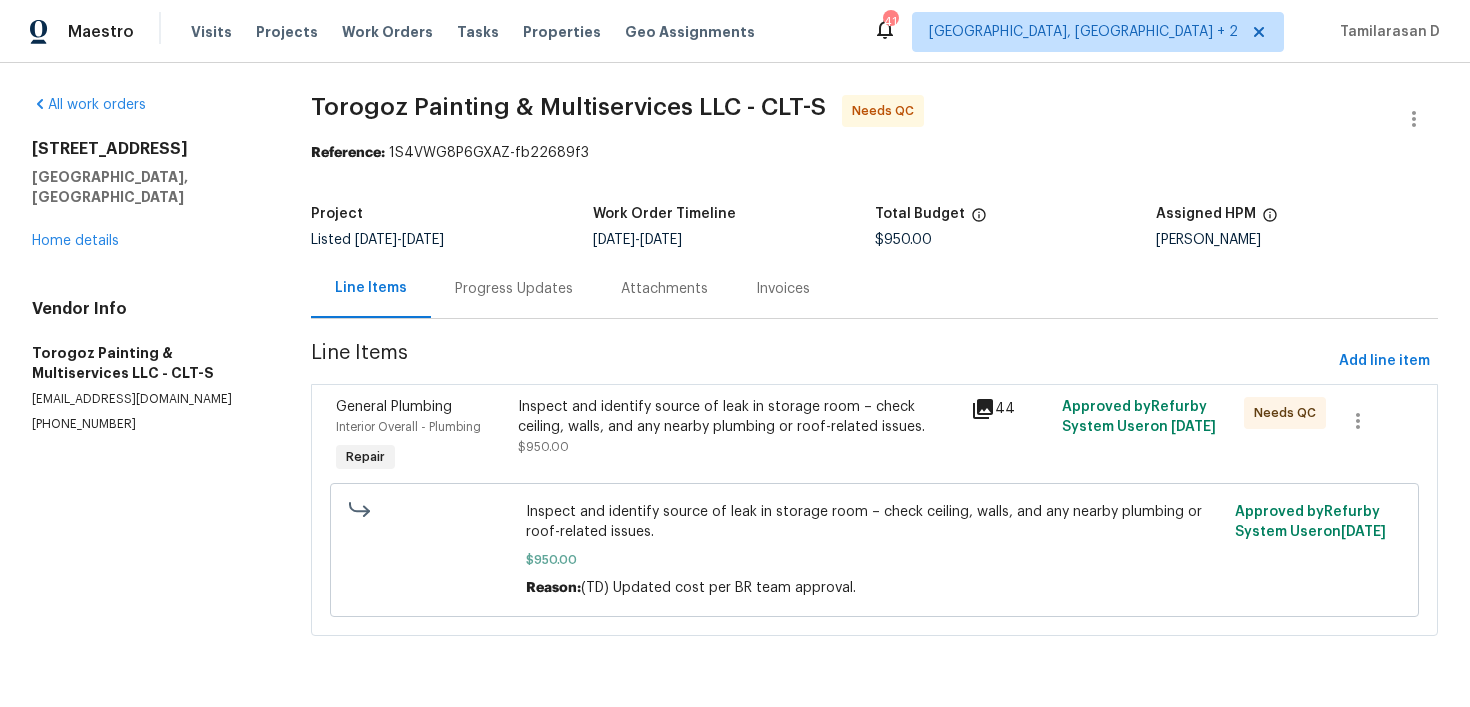 click on "Progress Updates" at bounding box center (514, 288) 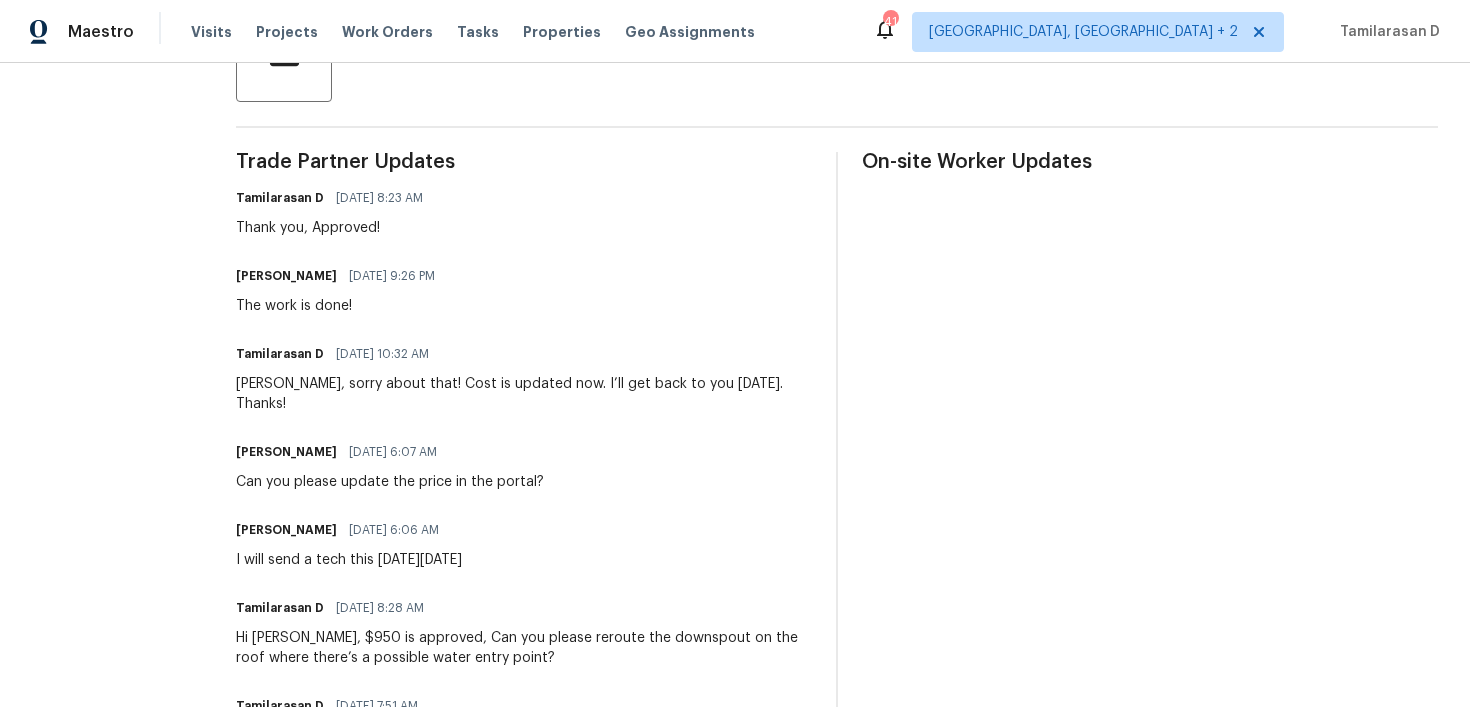 scroll, scrollTop: 0, scrollLeft: 0, axis: both 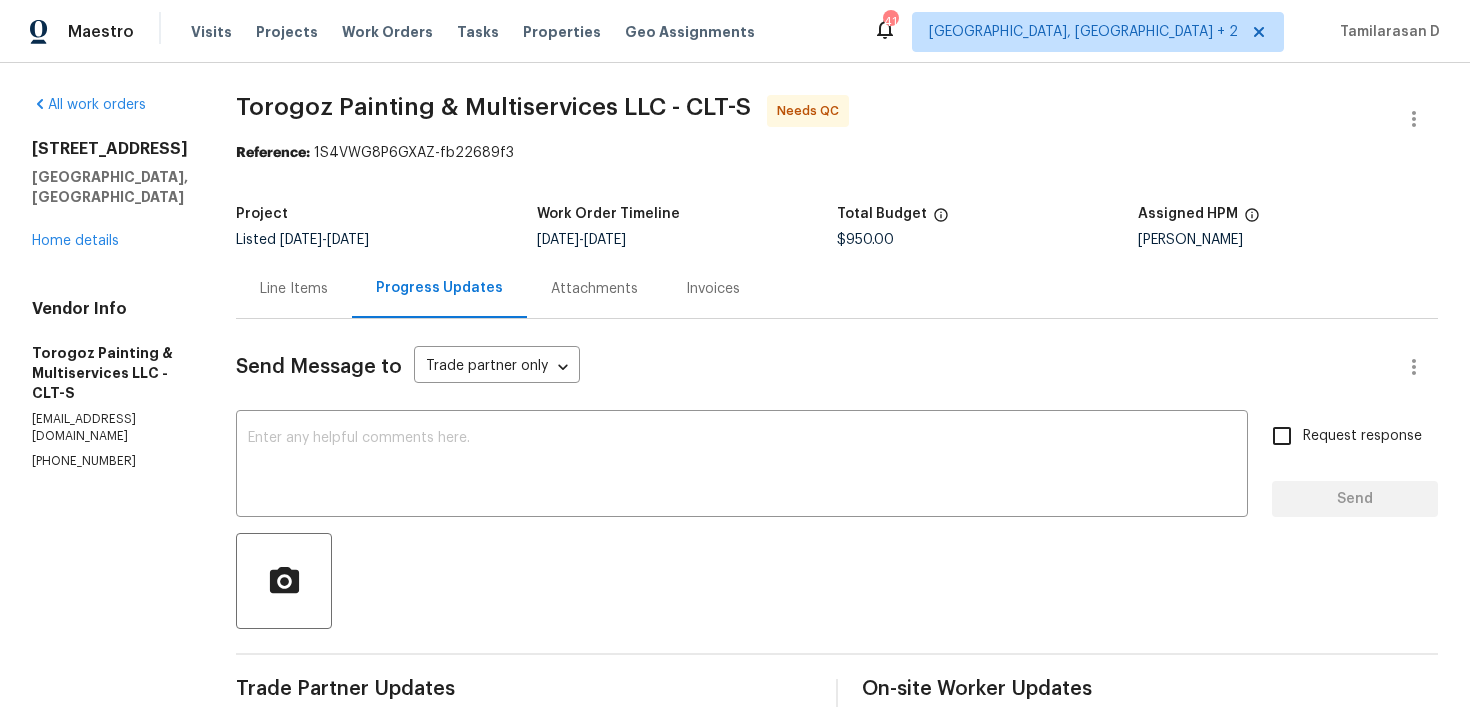 click on "Line Items" at bounding box center [294, 289] 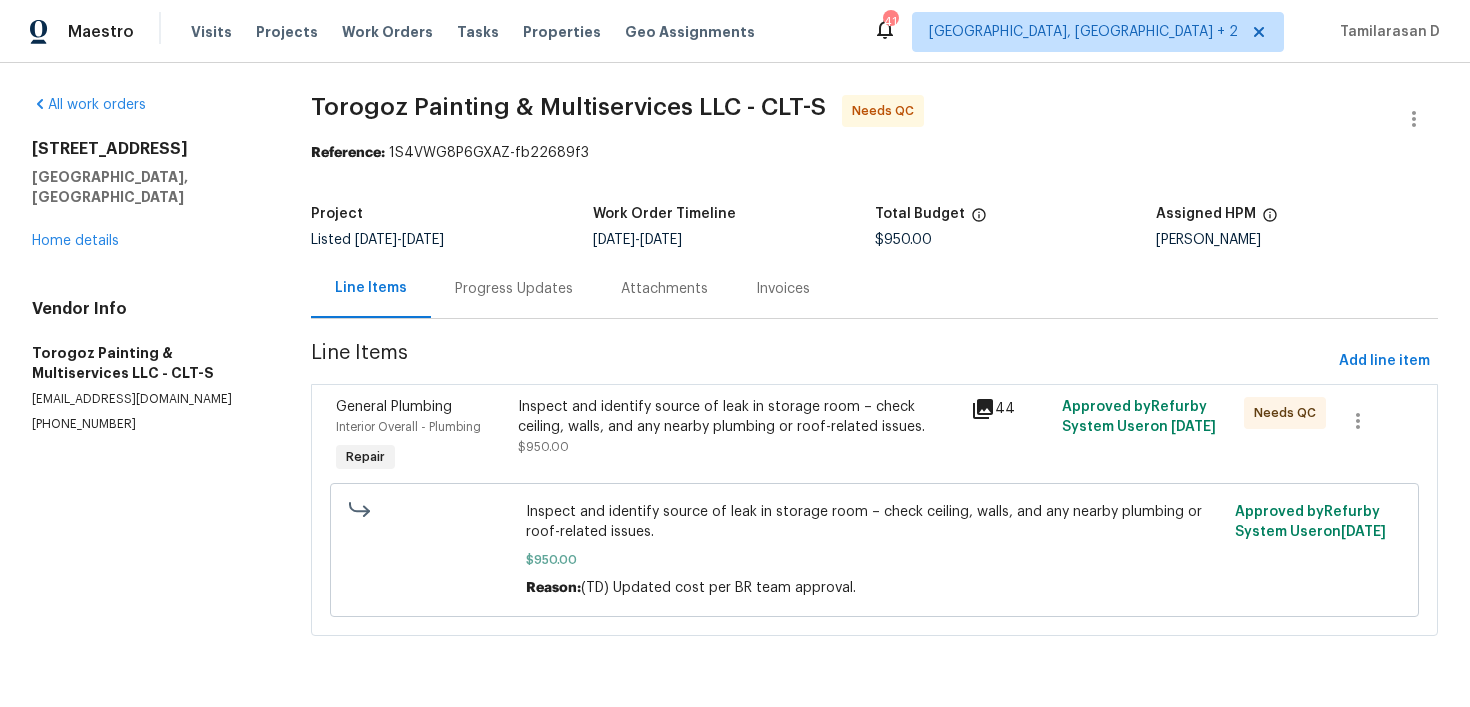 click on "Inspect and identify source of leak in storage room – check ceiling, walls, and any nearby plumbing or roof-related issues. $950.00" at bounding box center (739, 437) 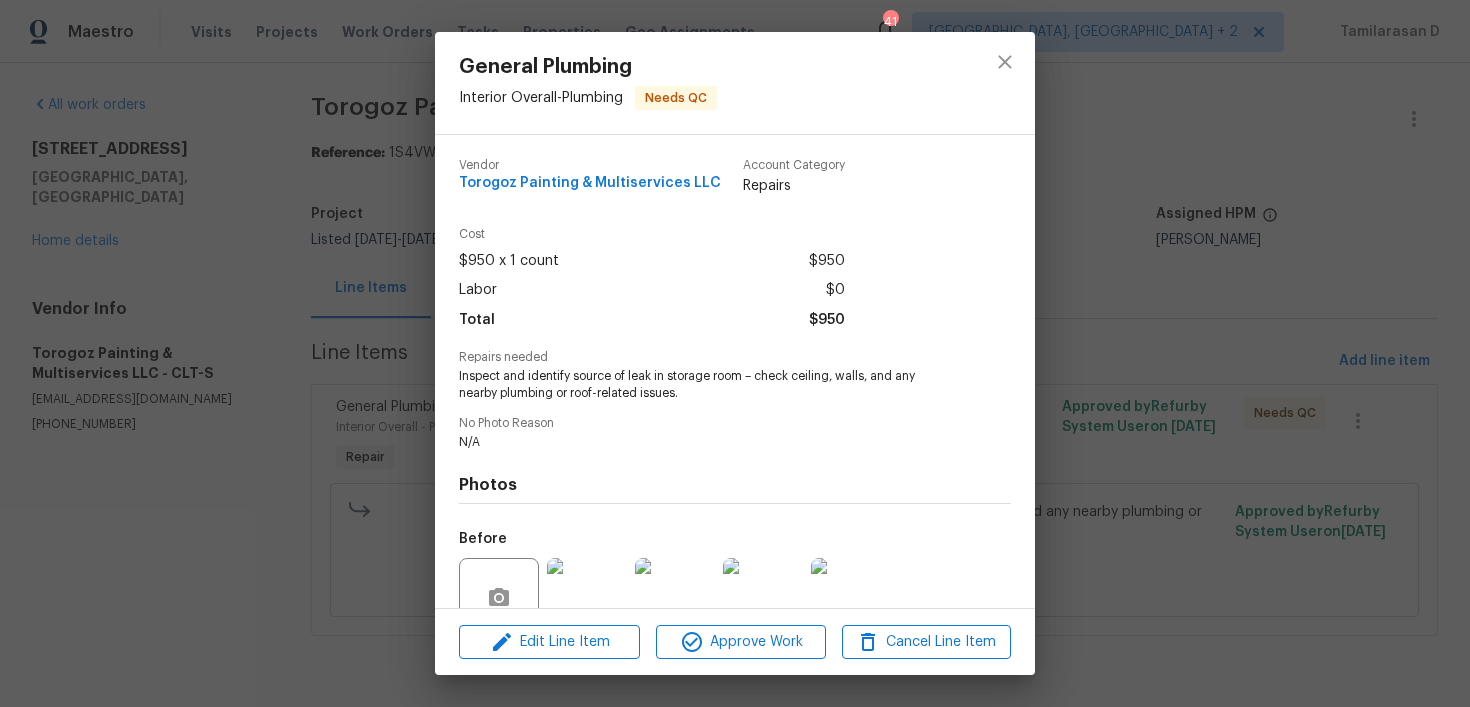 scroll, scrollTop: 180, scrollLeft: 0, axis: vertical 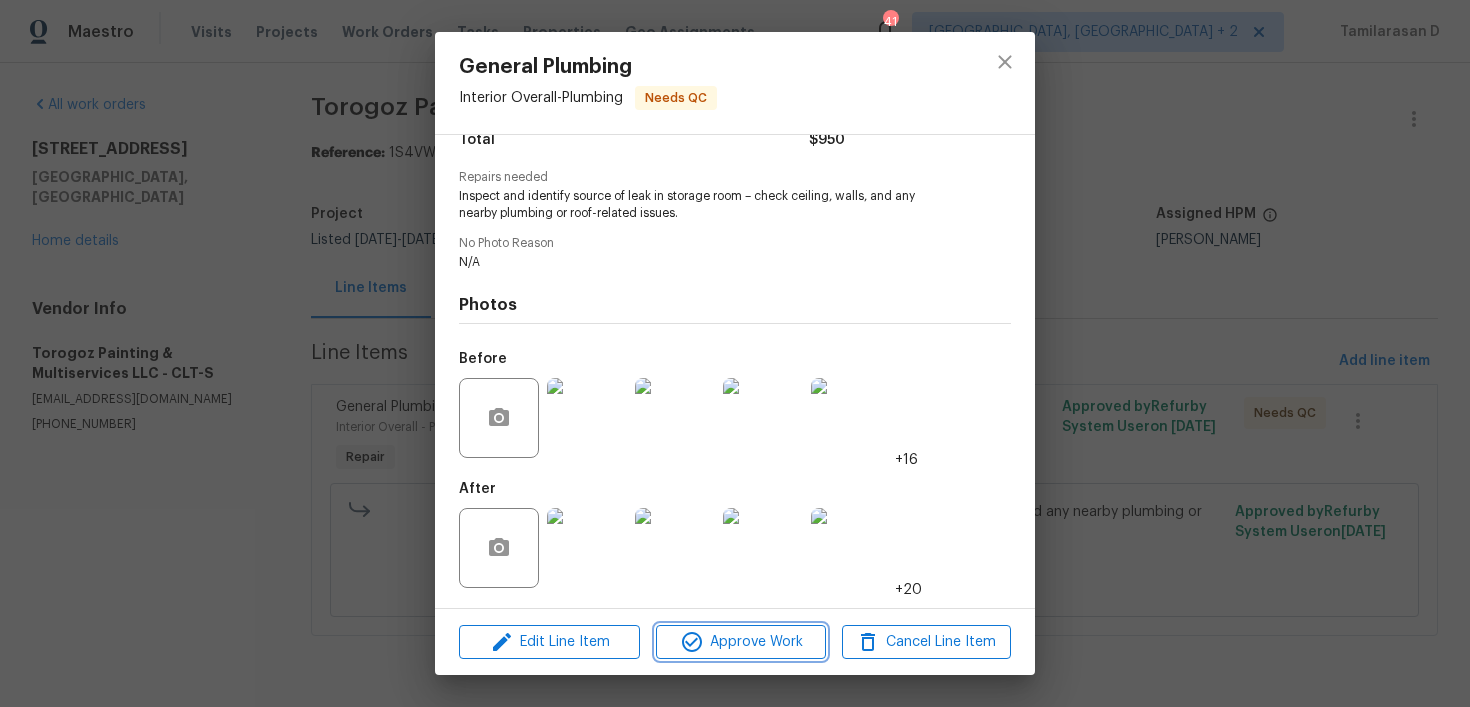 click on "Approve Work" at bounding box center (740, 642) 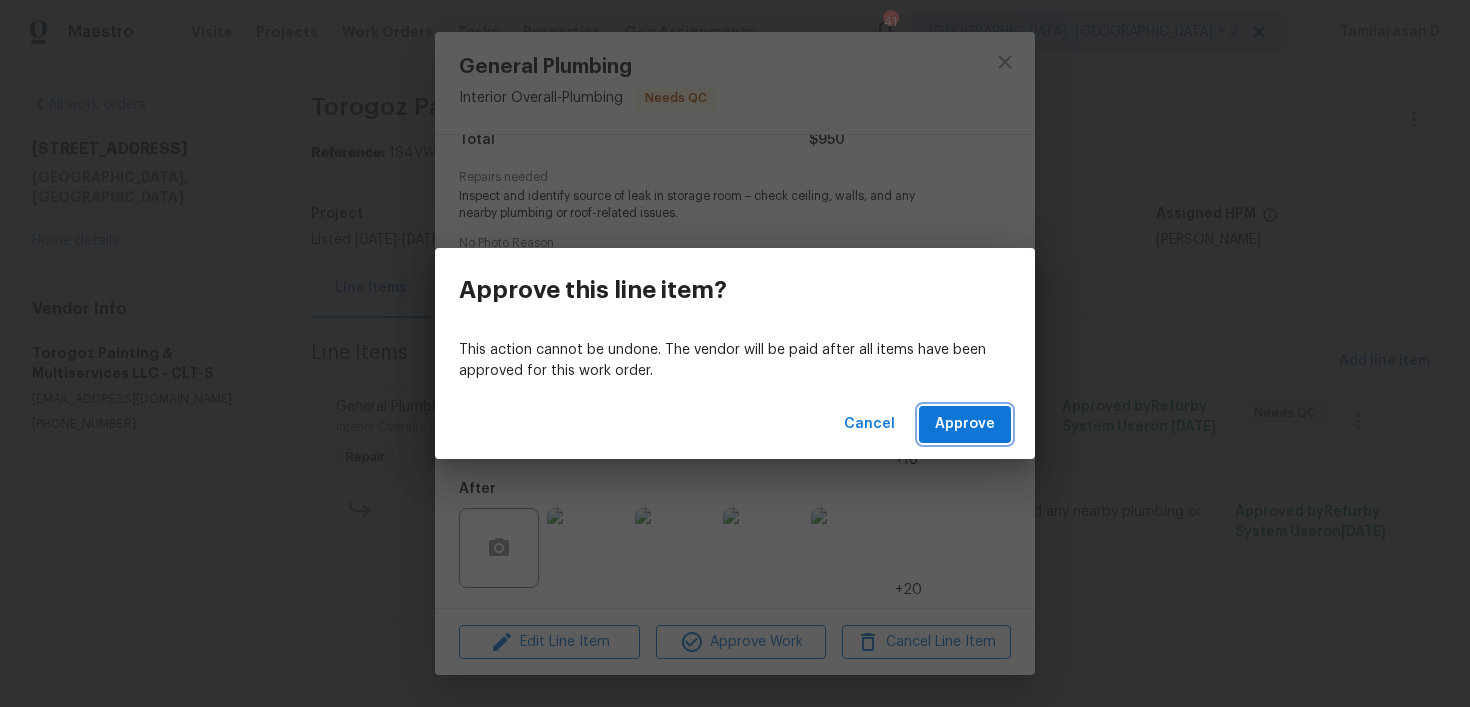 click on "Approve" at bounding box center [965, 424] 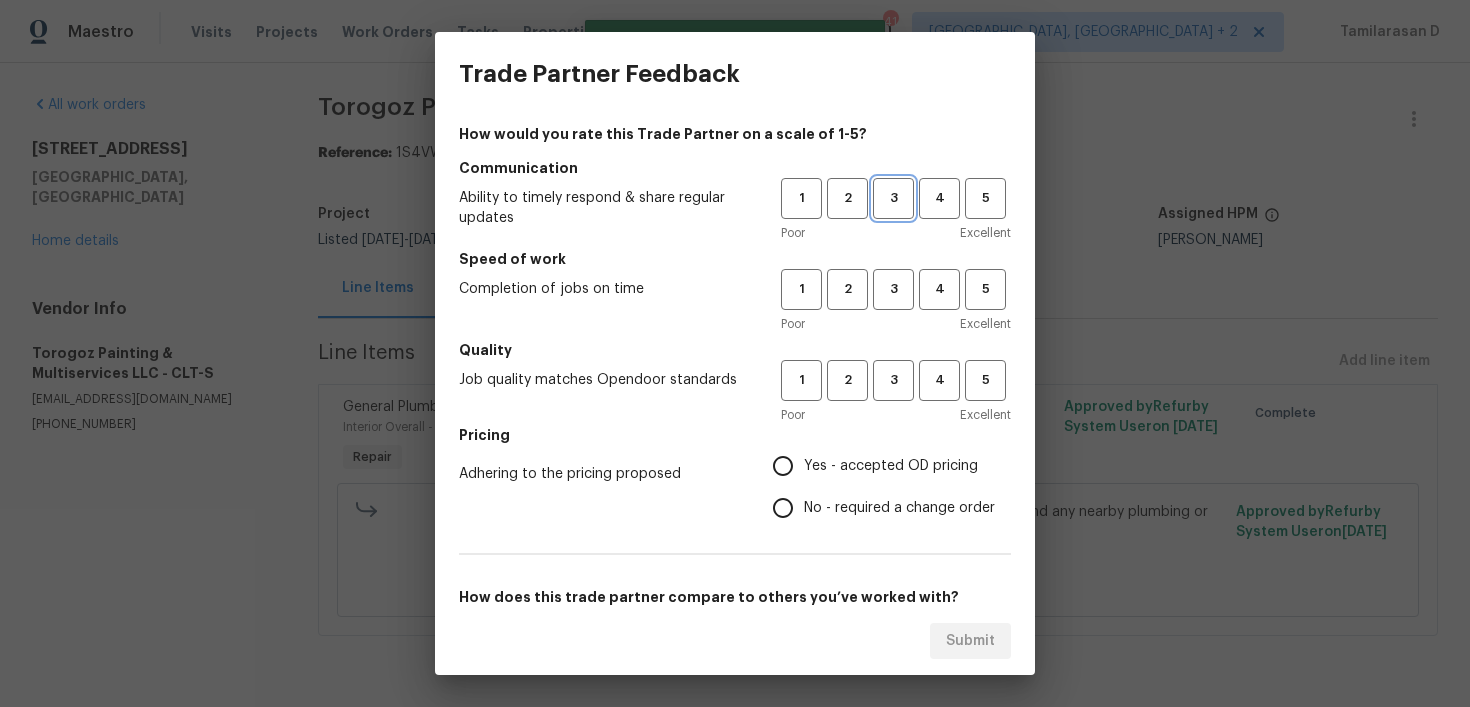 click on "3" at bounding box center [893, 198] 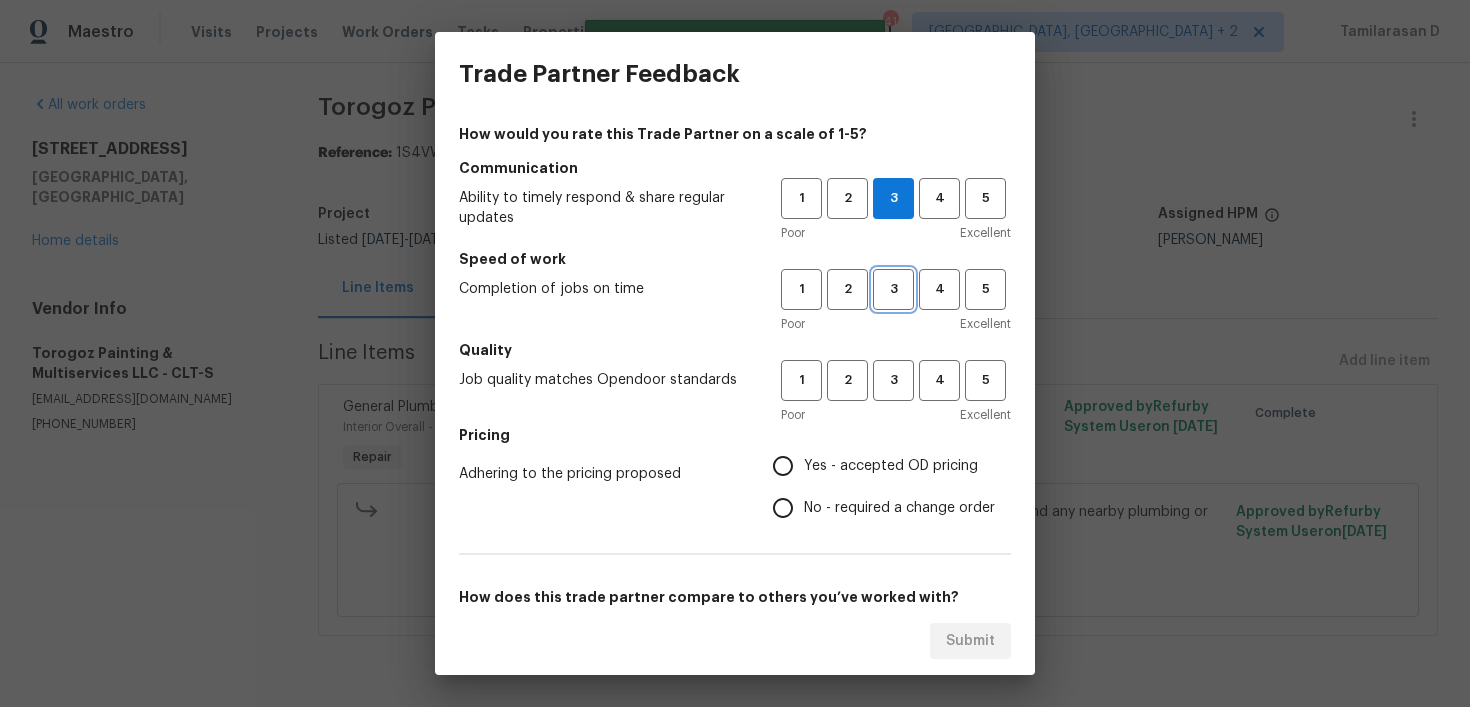 click on "3" at bounding box center [893, 289] 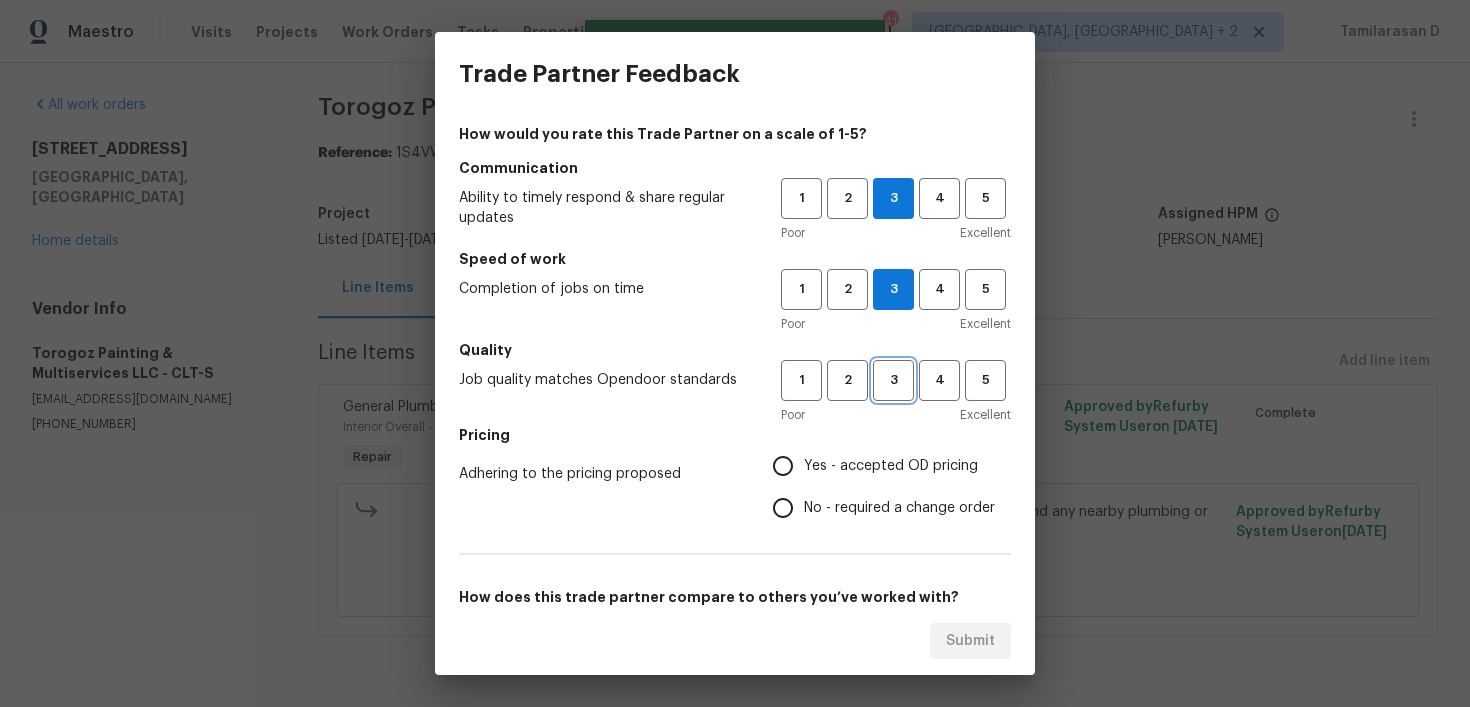 click on "3" at bounding box center [893, 380] 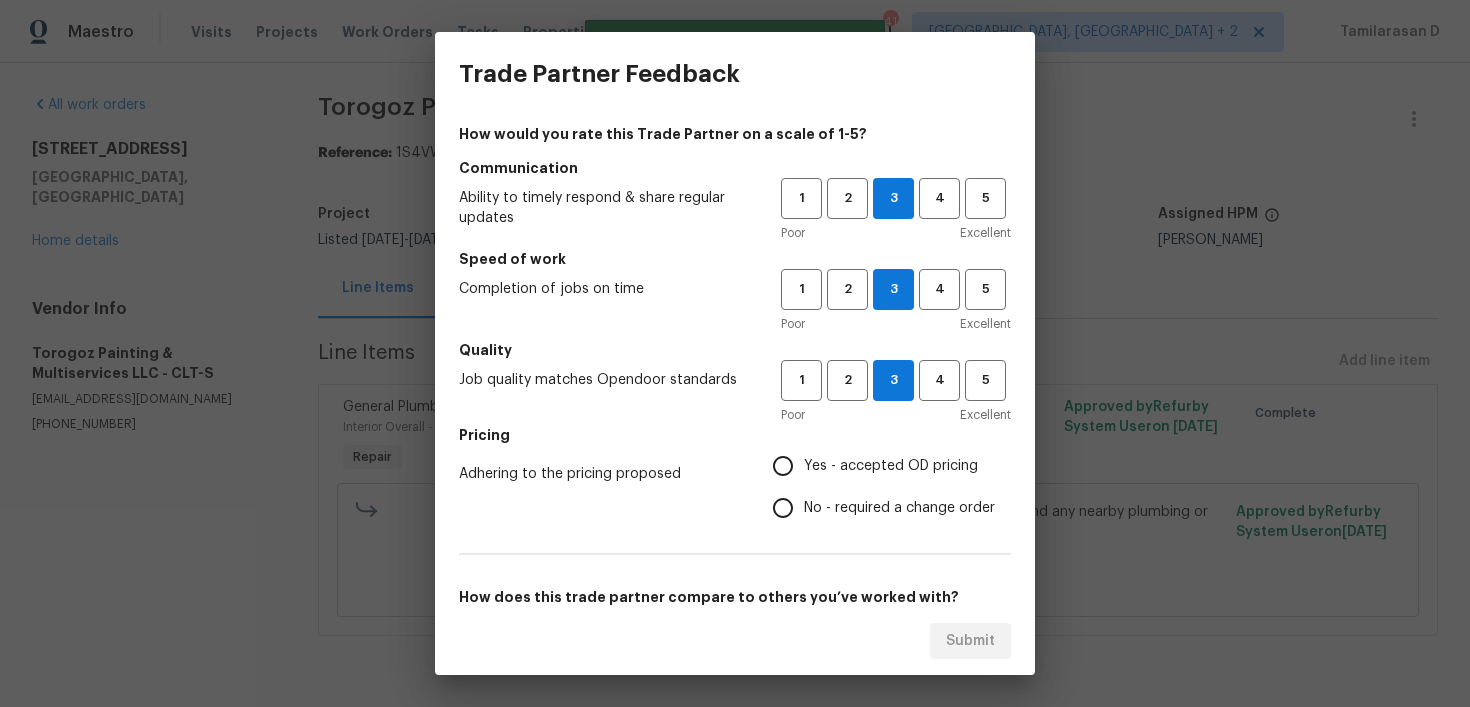 click on "Yes - accepted OD pricing" at bounding box center (783, 466) 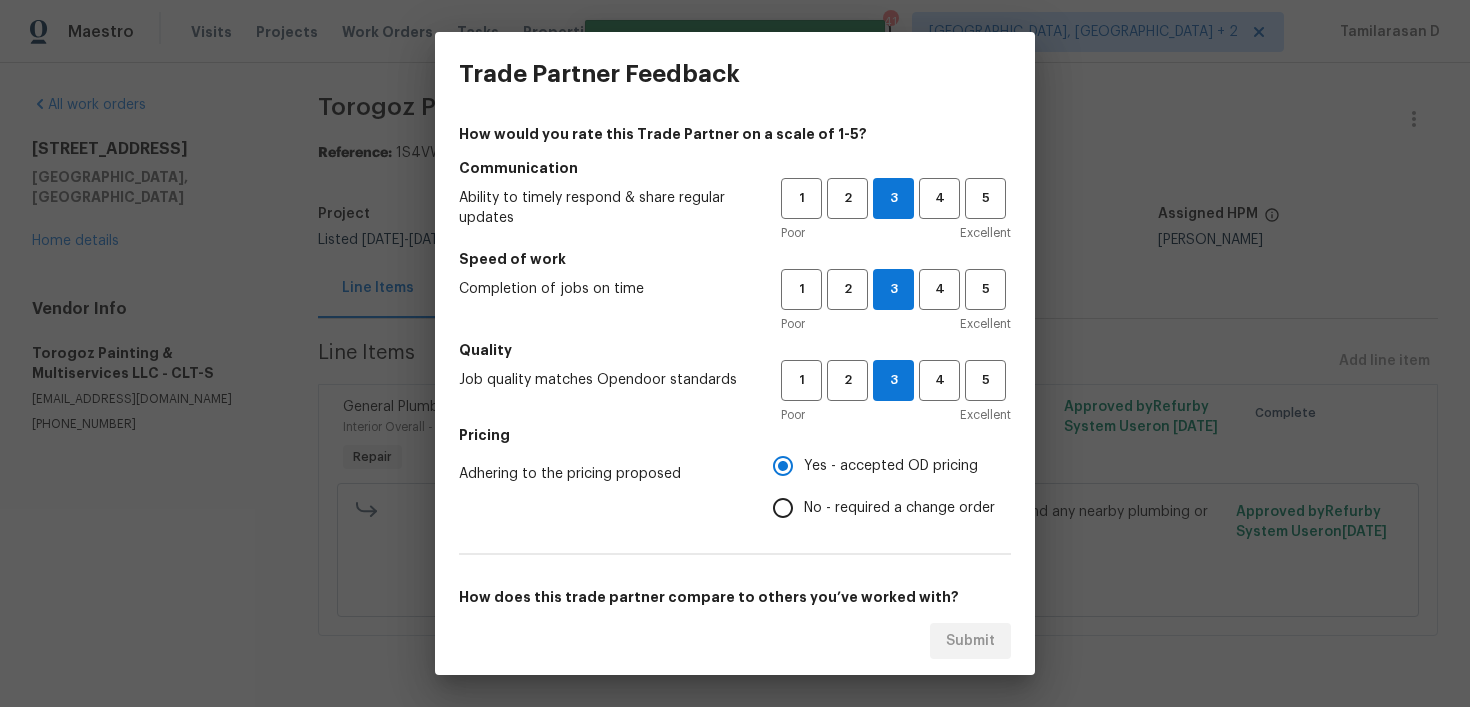 click on "No - required a change order" at bounding box center (783, 508) 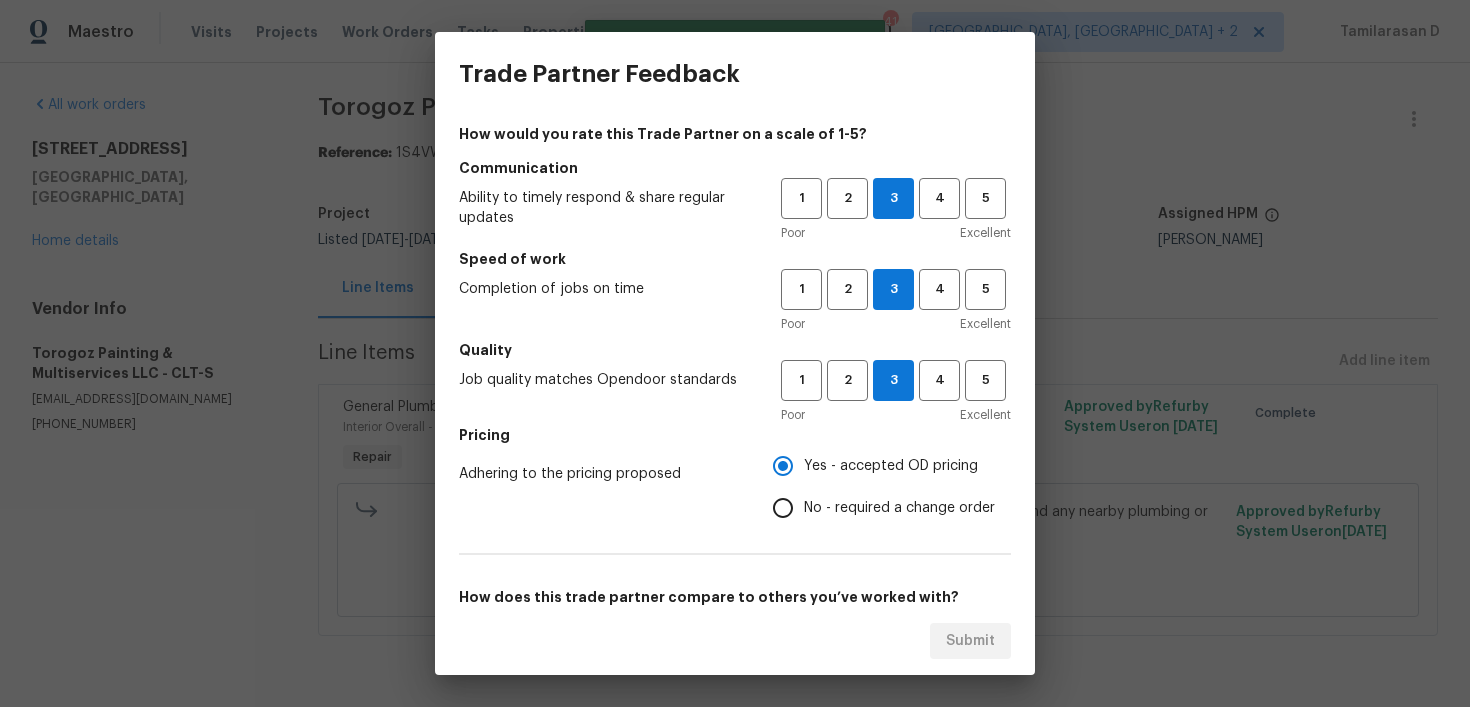 radio on "true" 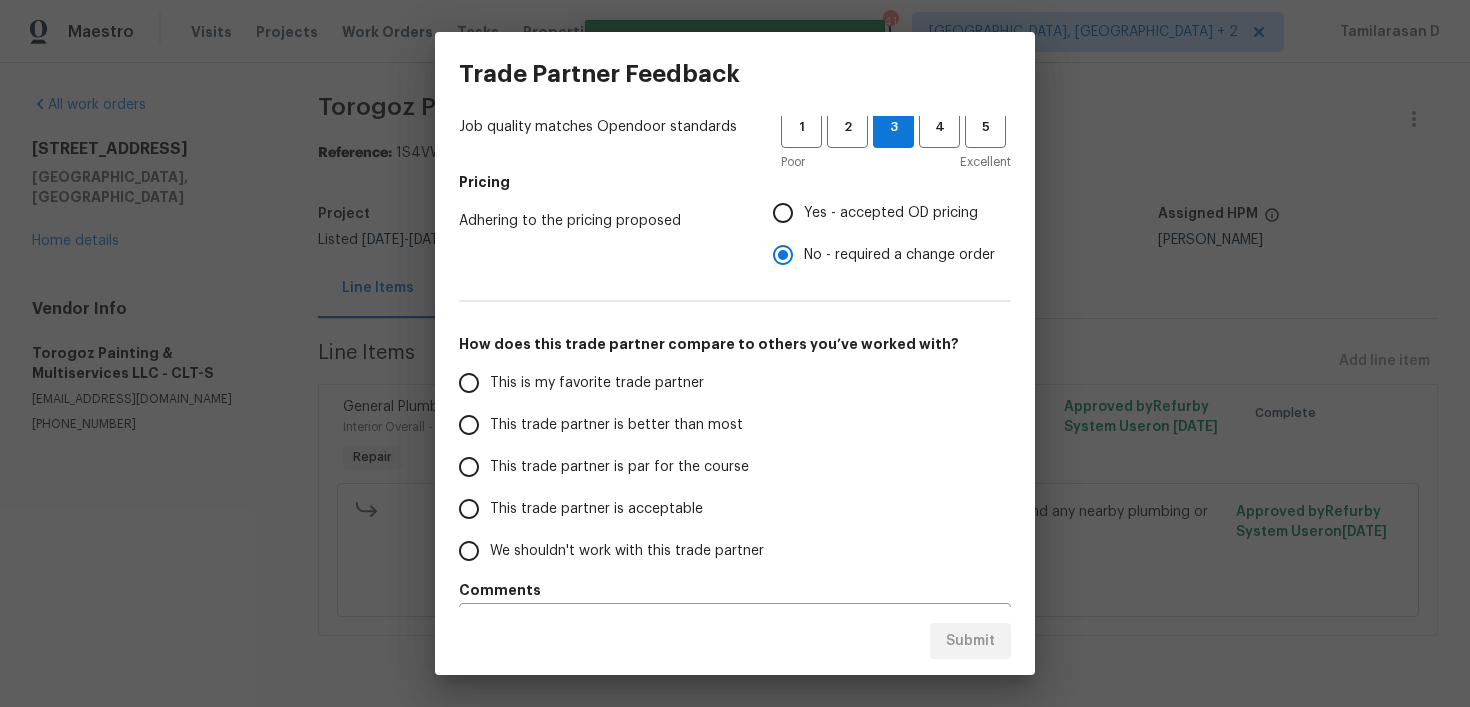 scroll, scrollTop: 308, scrollLeft: 0, axis: vertical 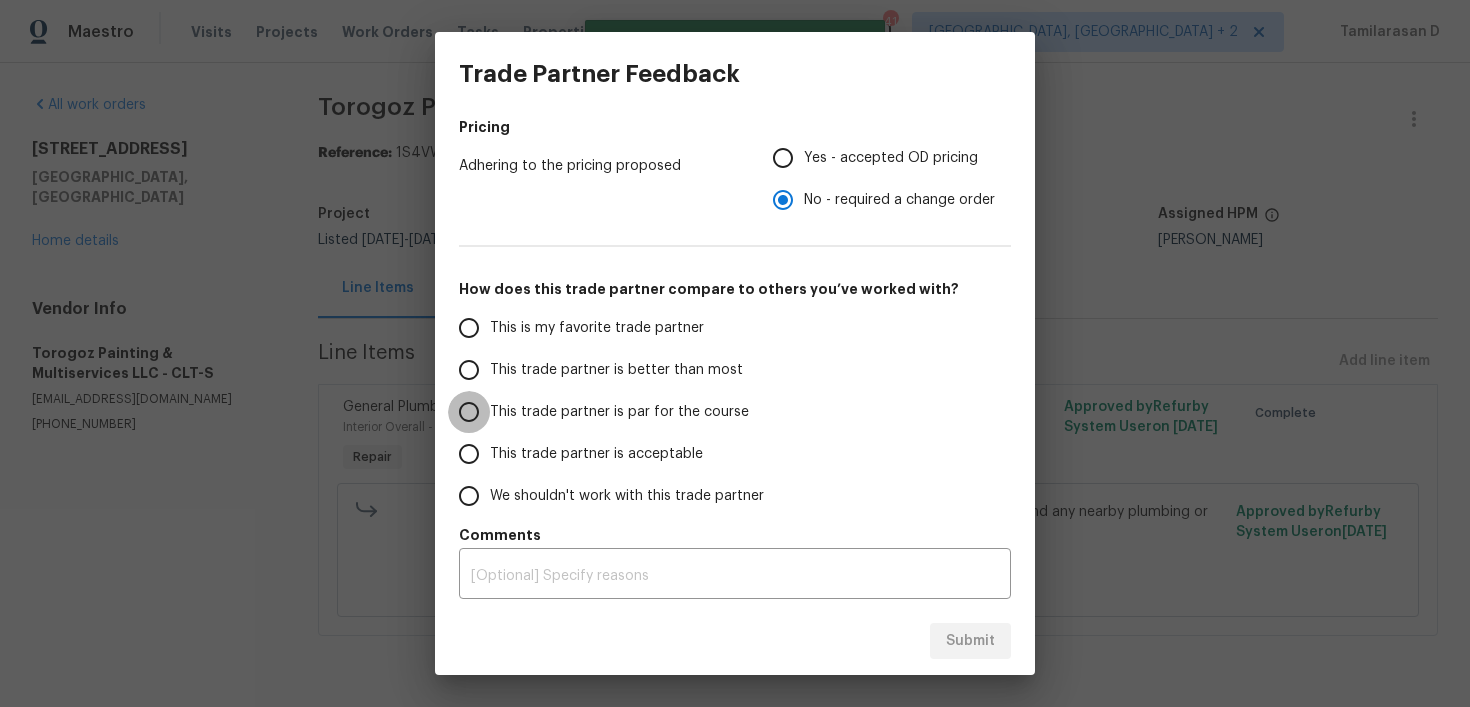click on "This trade partner is par for the course" at bounding box center [469, 412] 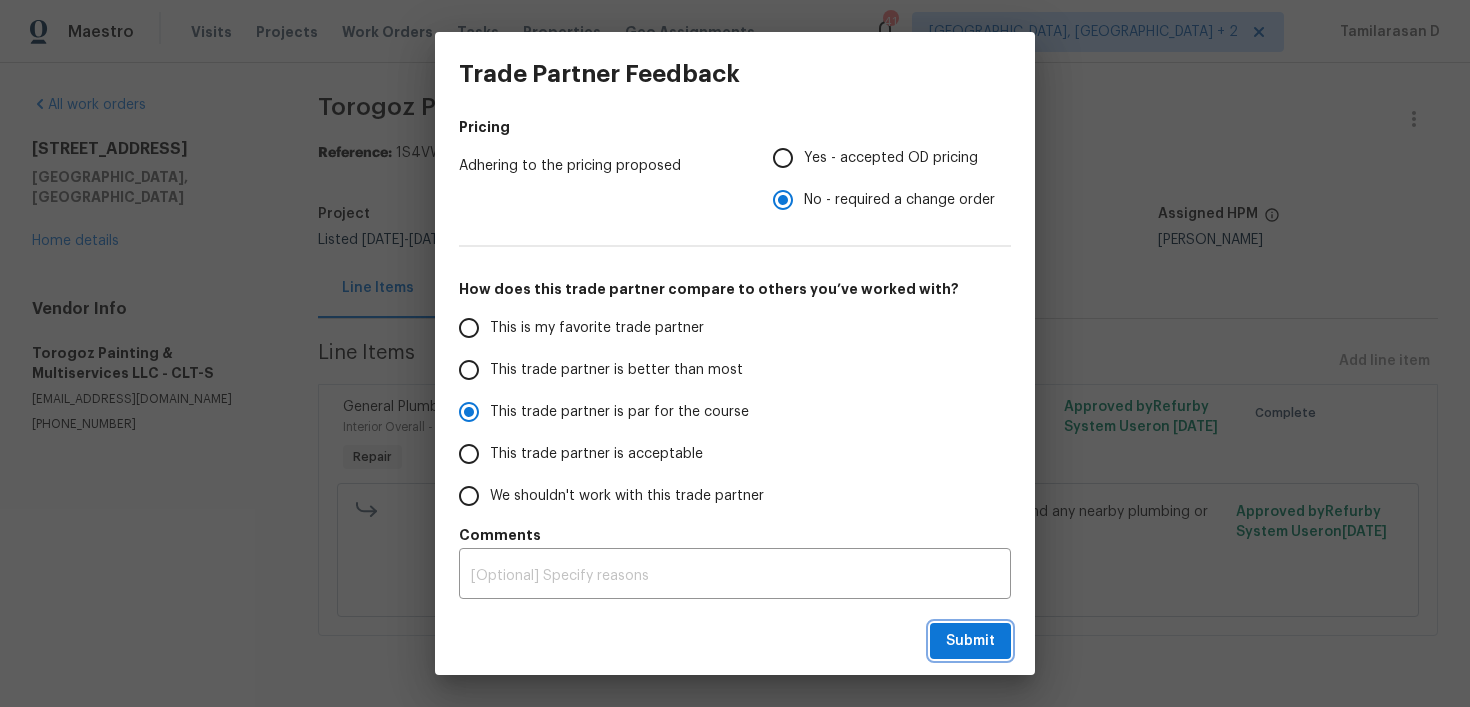click on "Submit" at bounding box center [970, 641] 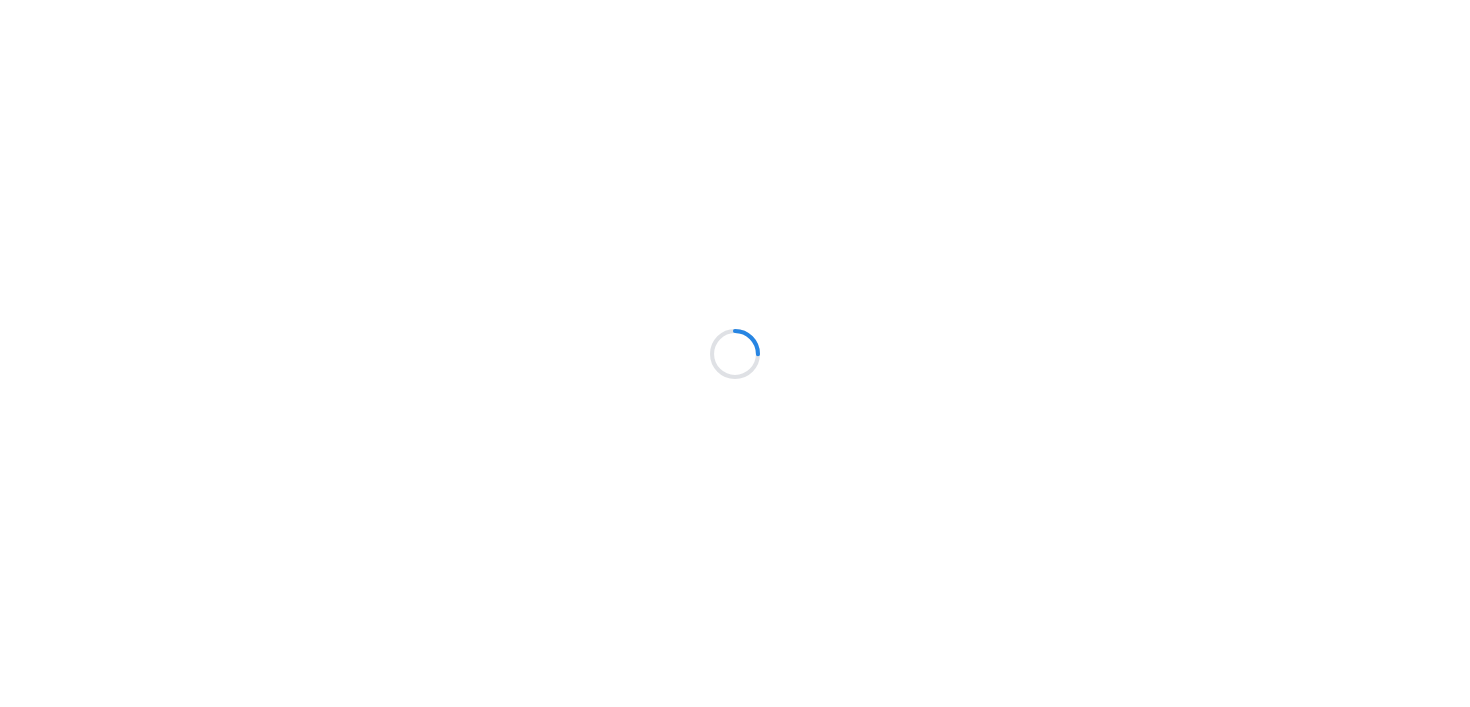 scroll, scrollTop: 0, scrollLeft: 0, axis: both 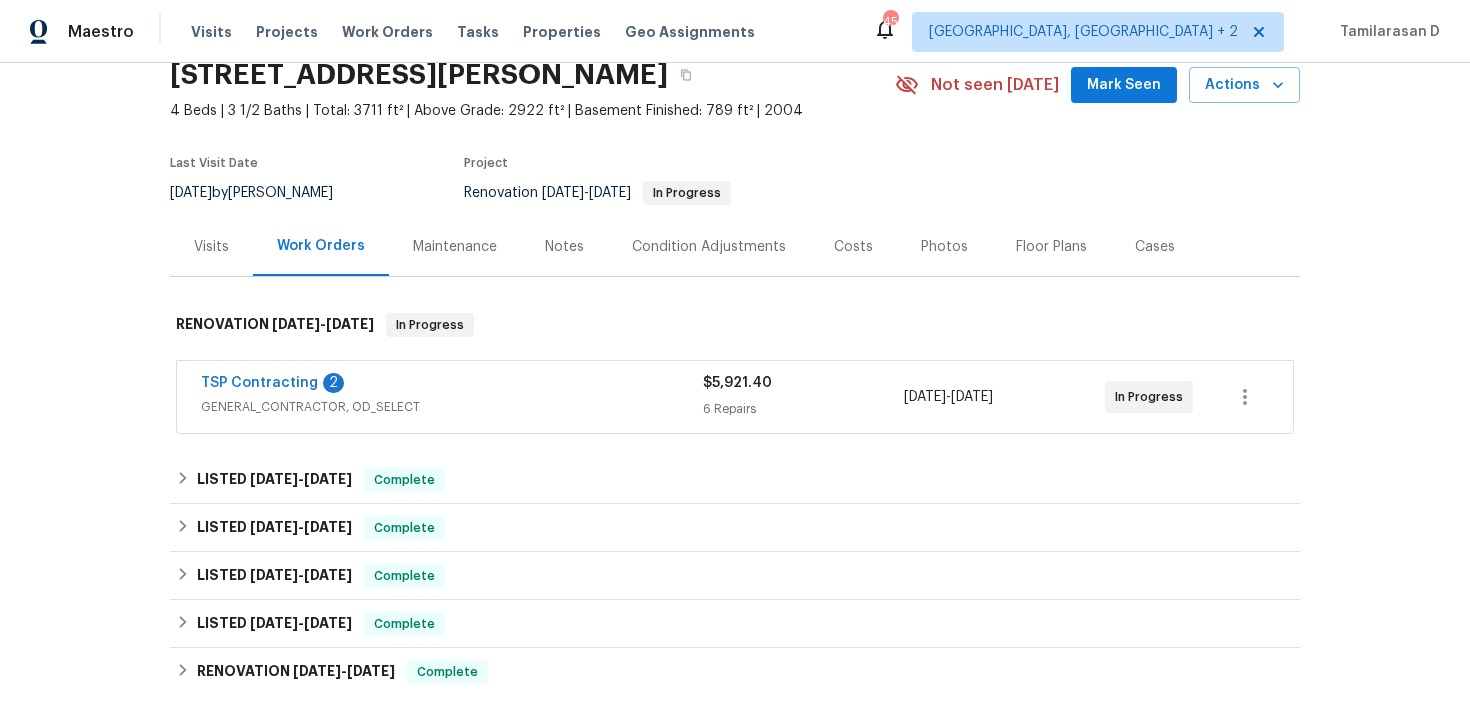 click on "TSP Contracting 2" at bounding box center [452, 385] 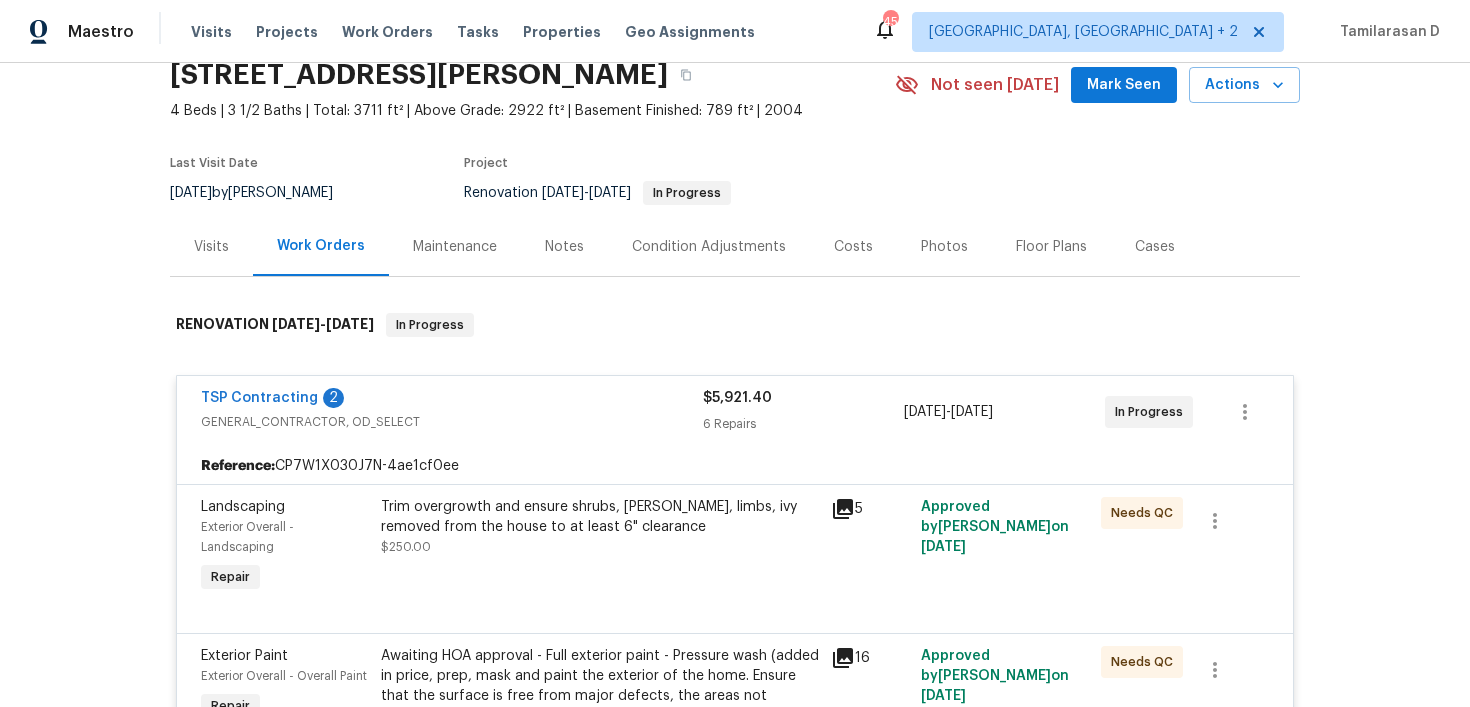 scroll, scrollTop: 198, scrollLeft: 0, axis: vertical 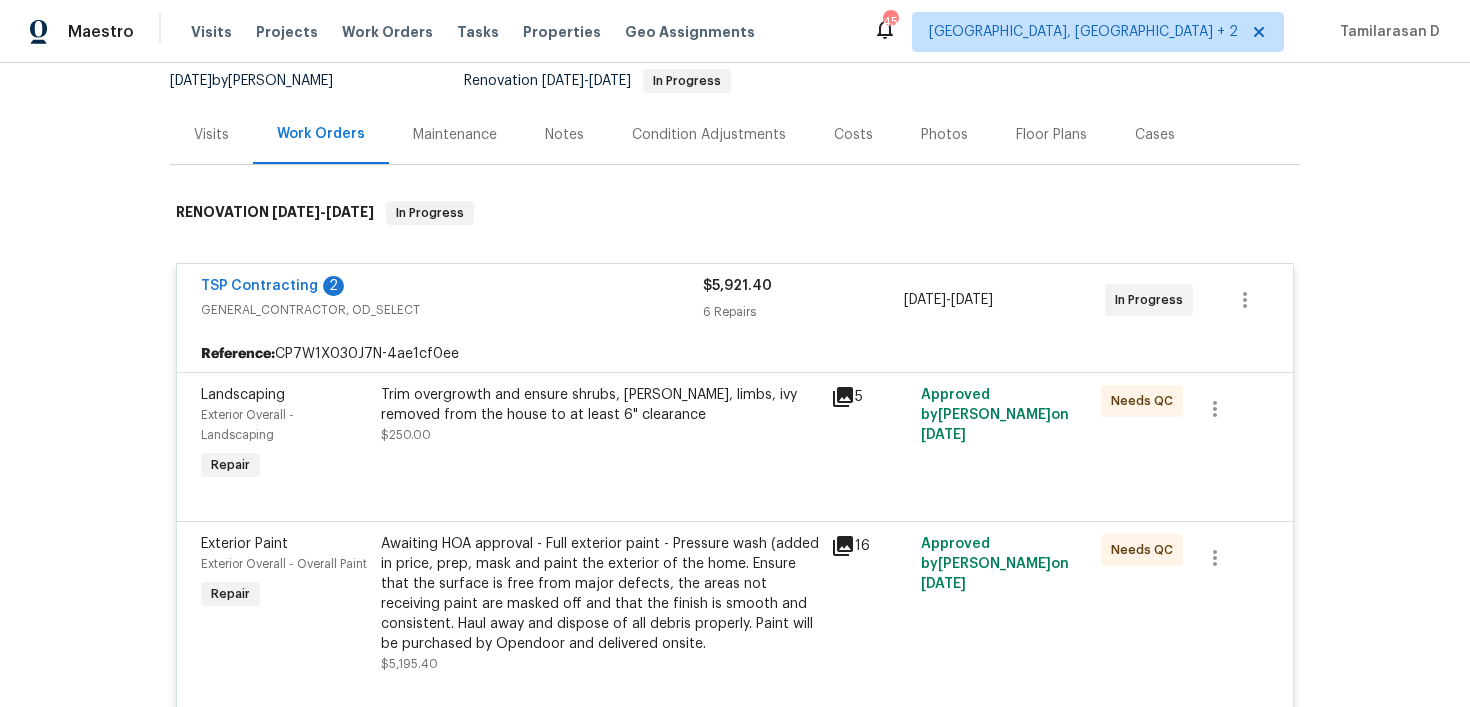 click on "GENERAL_CONTRACTOR, OD_SELECT" at bounding box center (452, 310) 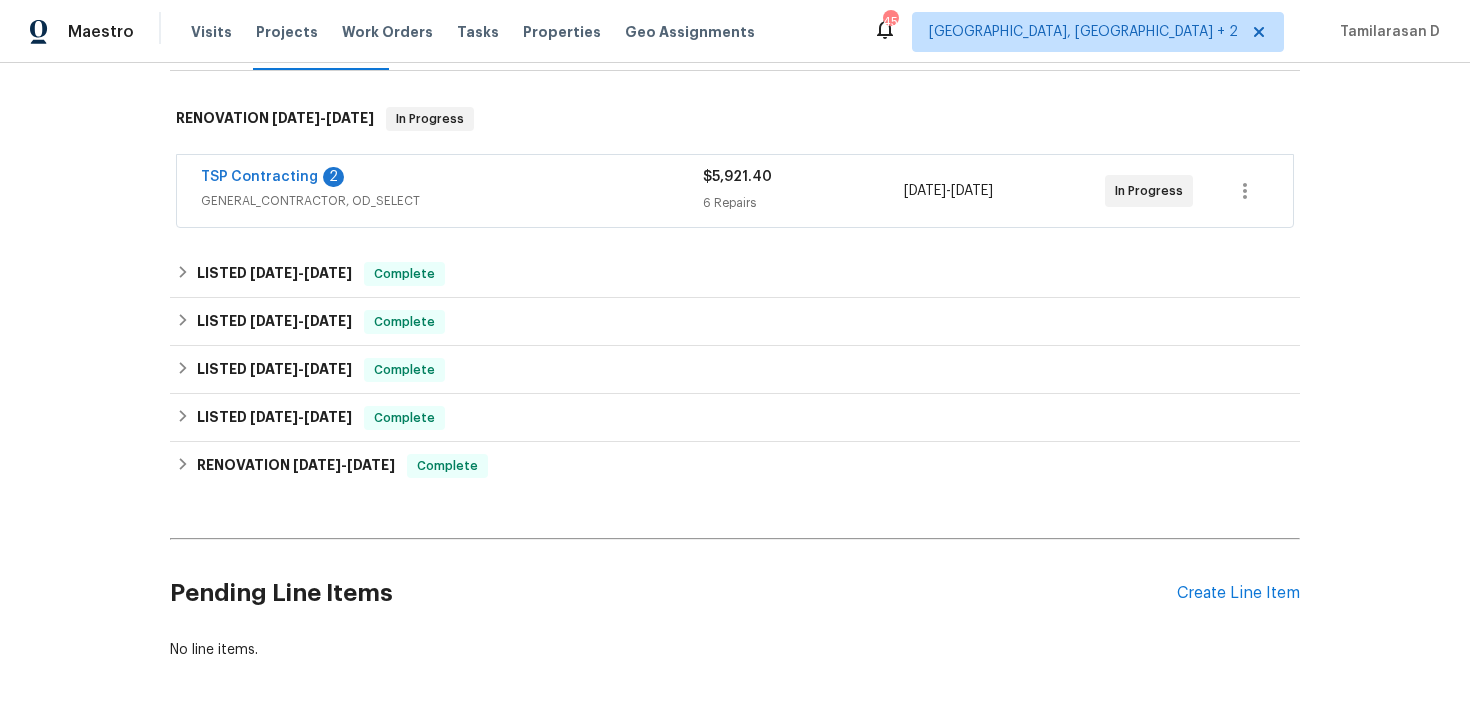 scroll, scrollTop: 307, scrollLeft: 0, axis: vertical 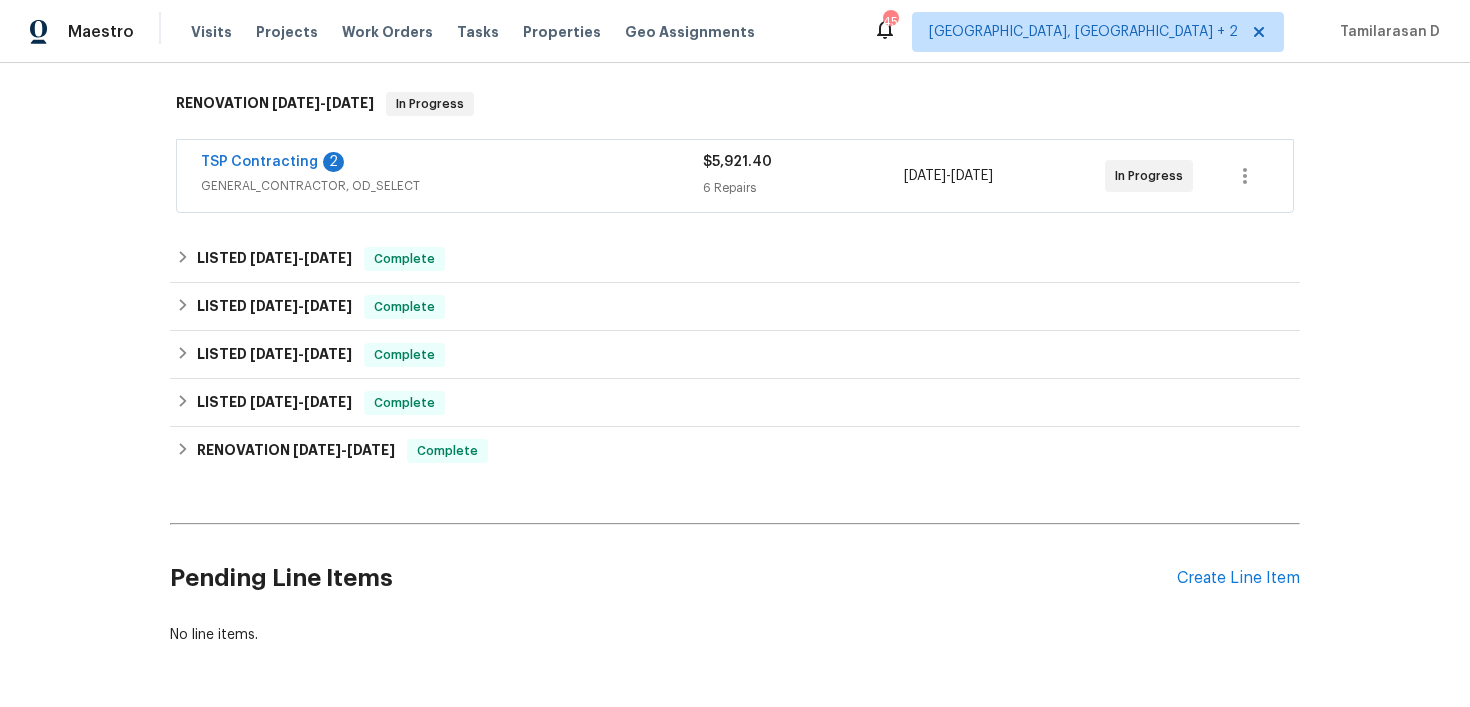 click on "GENERAL_CONTRACTOR, OD_SELECT" at bounding box center (452, 186) 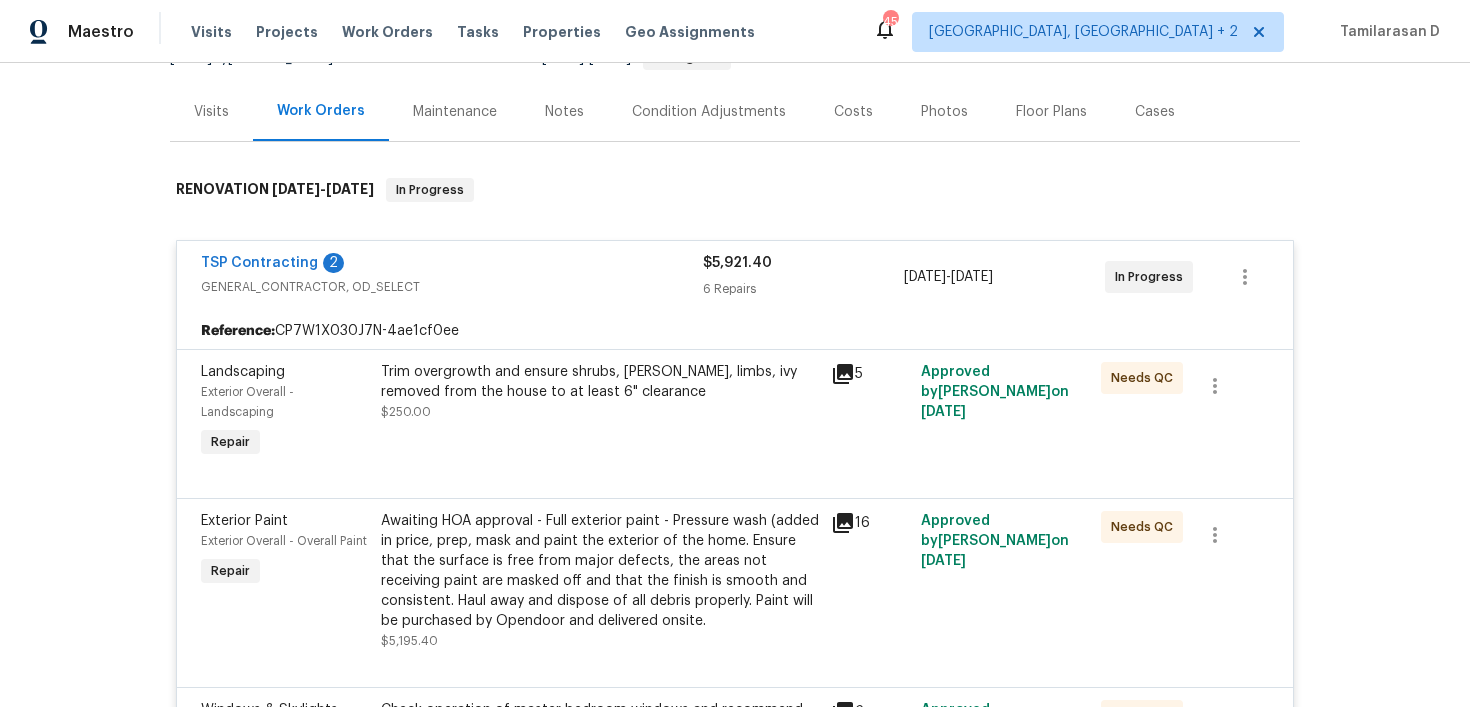 scroll, scrollTop: 164, scrollLeft: 0, axis: vertical 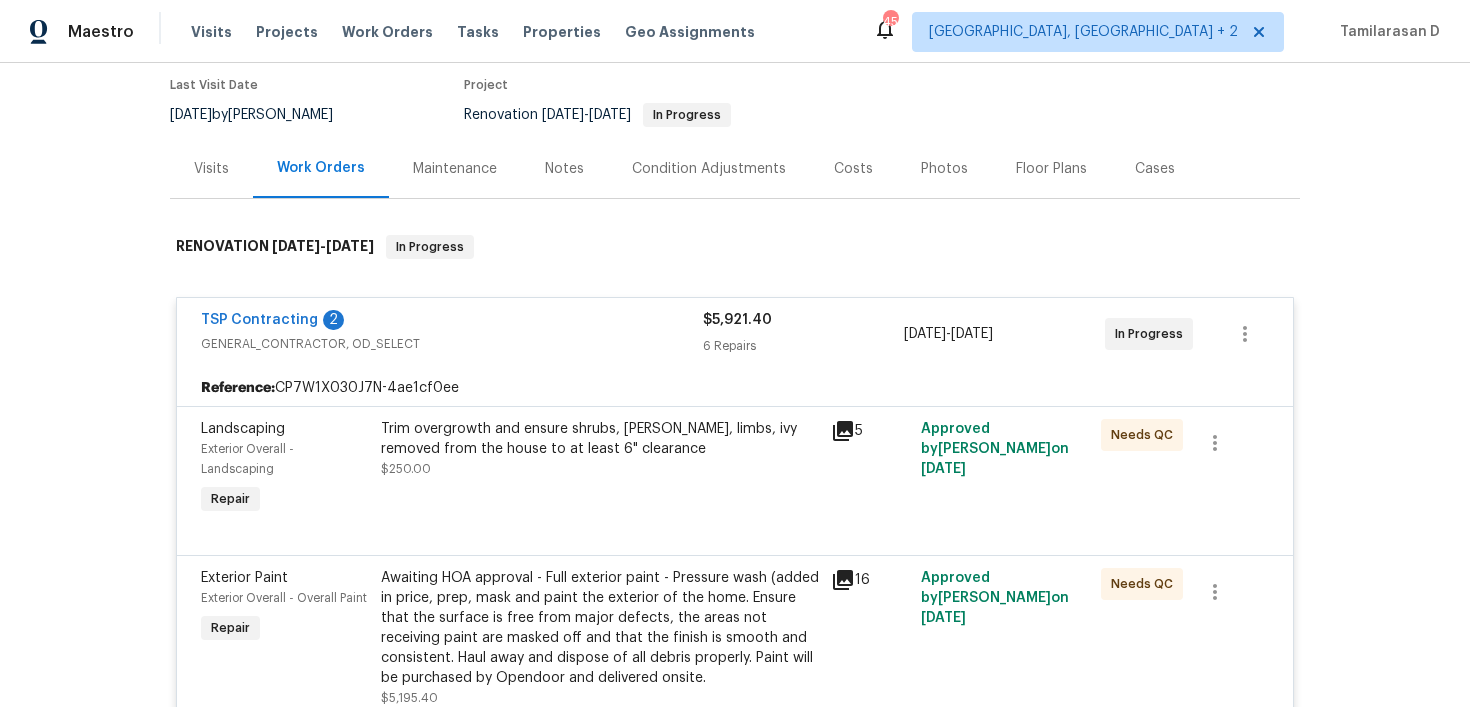 click on "GENERAL_CONTRACTOR, OD_SELECT" at bounding box center (452, 344) 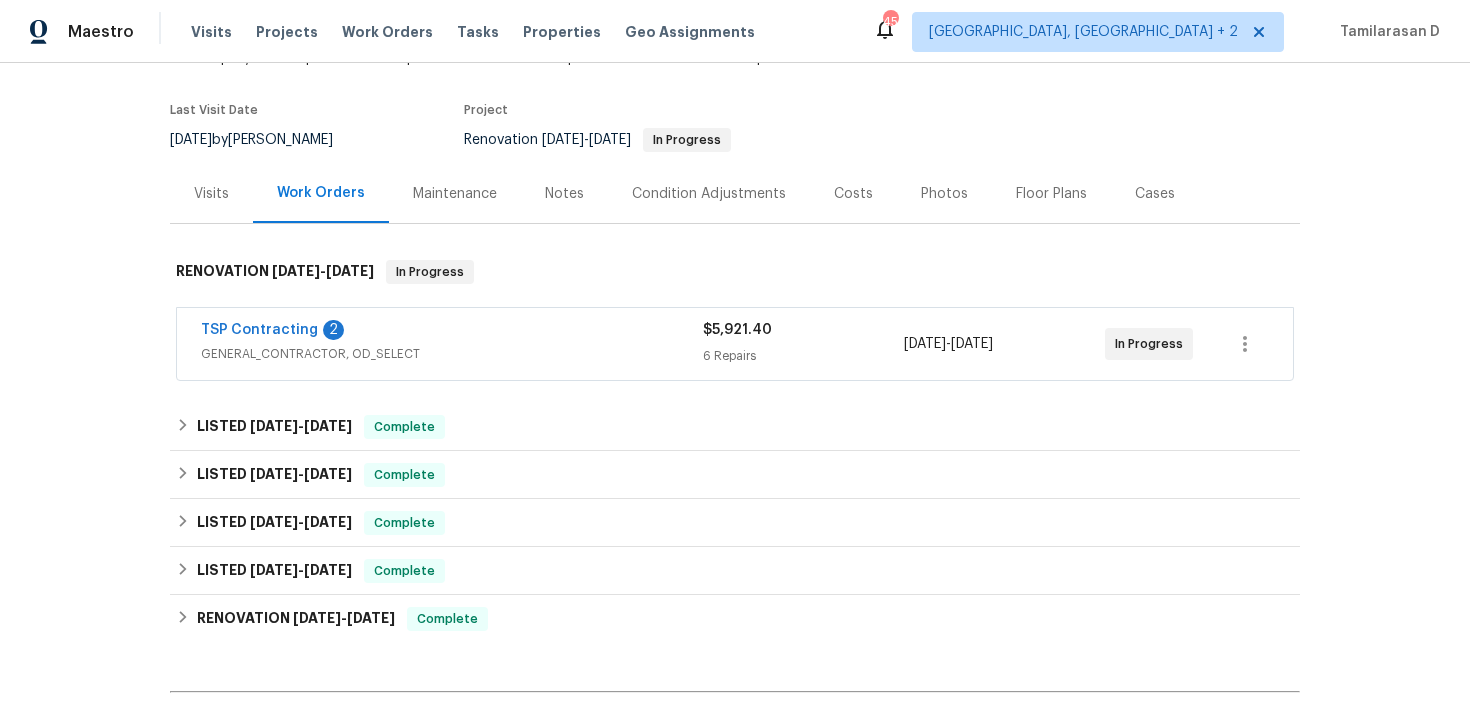 scroll, scrollTop: 381, scrollLeft: 0, axis: vertical 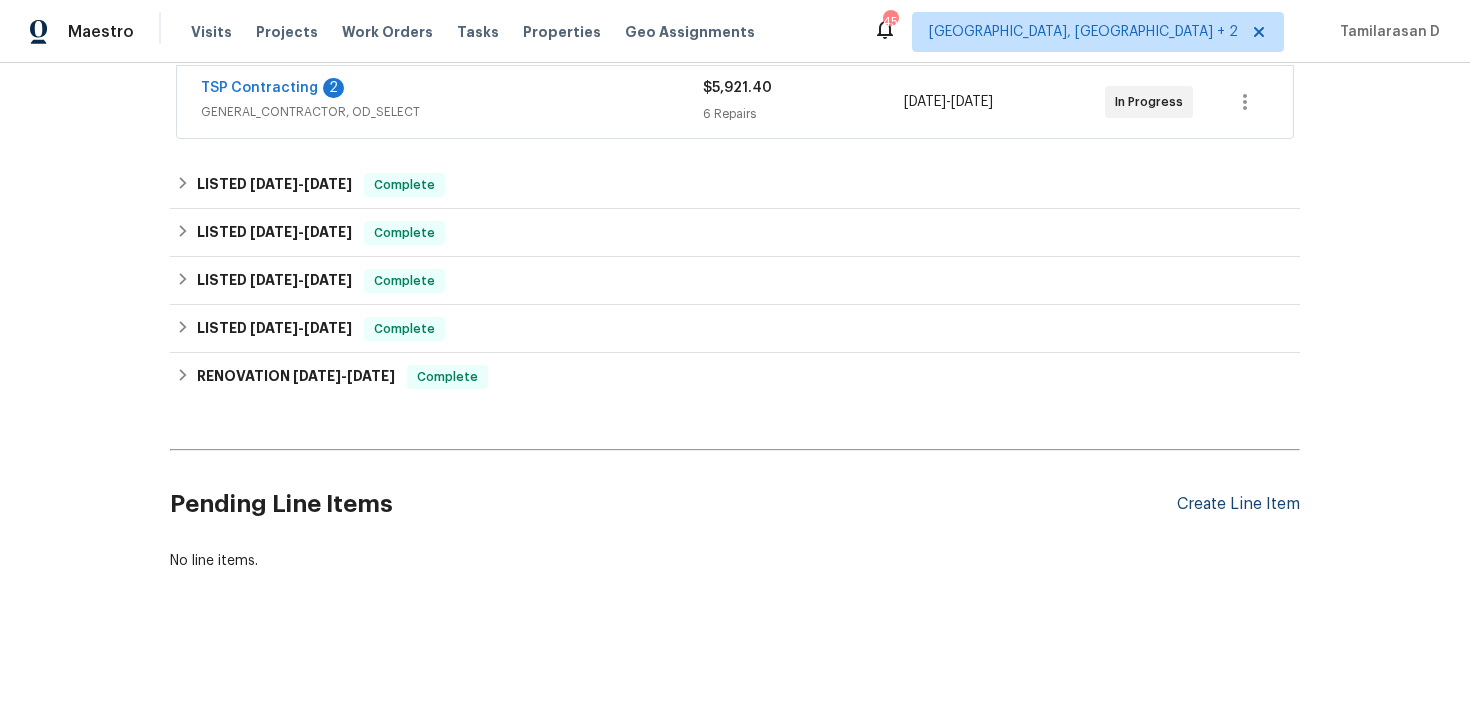 click on "Create Line Item" at bounding box center (1238, 504) 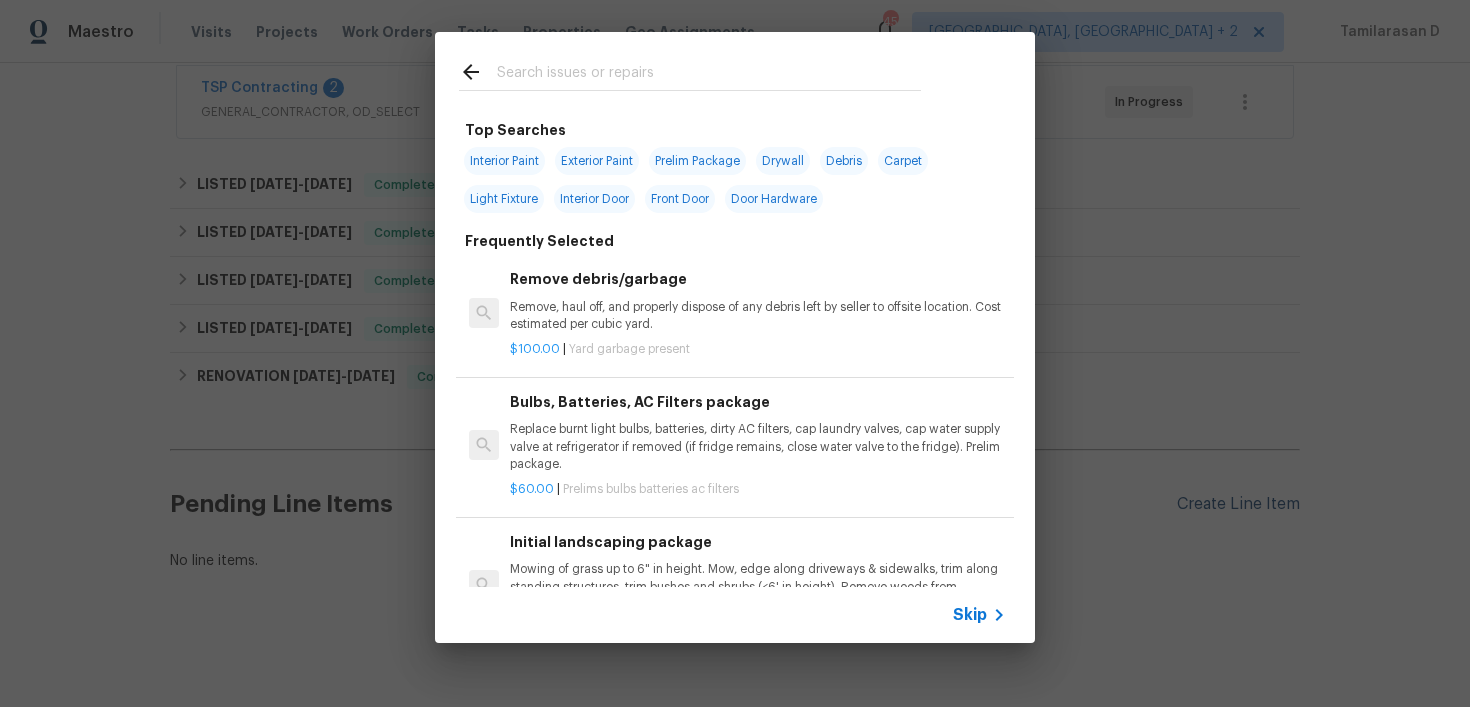 click on "Top Searches Interior Paint Exterior Paint Prelim Package Drywall Debris Carpet Light Fixture Interior Door Front Door Door Hardware Frequently Selected Remove debris/garbage Remove, haul off, and properly dispose of any debris left by seller to offsite location. Cost estimated per cubic yard. $100.00   |   Yard garbage present Bulbs, Batteries, AC Filters package Replace burnt light bulbs, batteries, dirty AC filters, cap laundry valves, cap water supply valve at refrigerator if removed (if fridge remains, close water valve to the fridge). Prelim package. $60.00   |   Prelims bulbs batteries ac filters Initial landscaping package Mowing of grass up to 6" in height. Mow, edge along driveways & sidewalks, trim along standing structures, trim bushes and shrubs (<6' in height). Remove weeds from previously maintained flowerbeds and remove standing yard debris (small twigs, non seasonal falling leaves).  Use leaf blower to remove clippings from hard surfaces." $75.00   |   Prelims landscaping $8.00   |   $75.00" at bounding box center [735, 337] 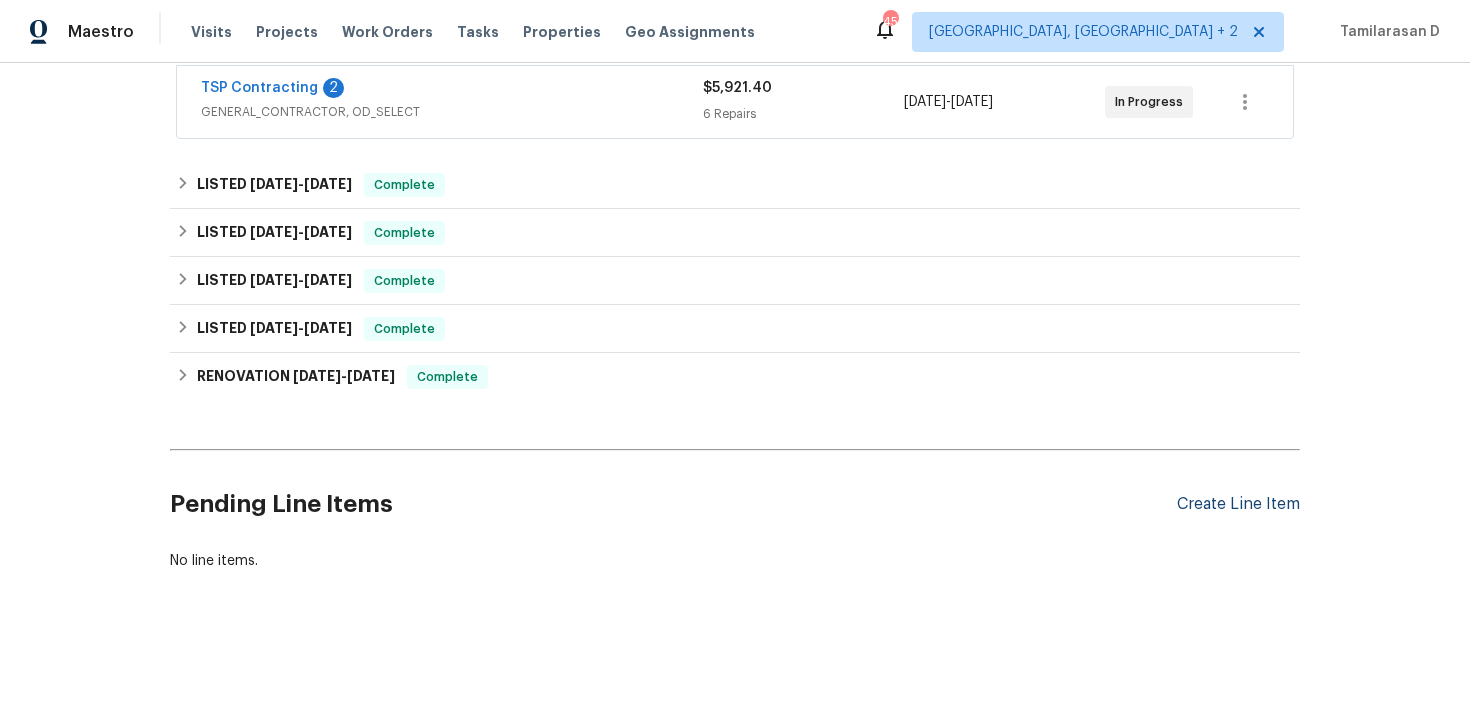 click on "Create Line Item" at bounding box center (1238, 504) 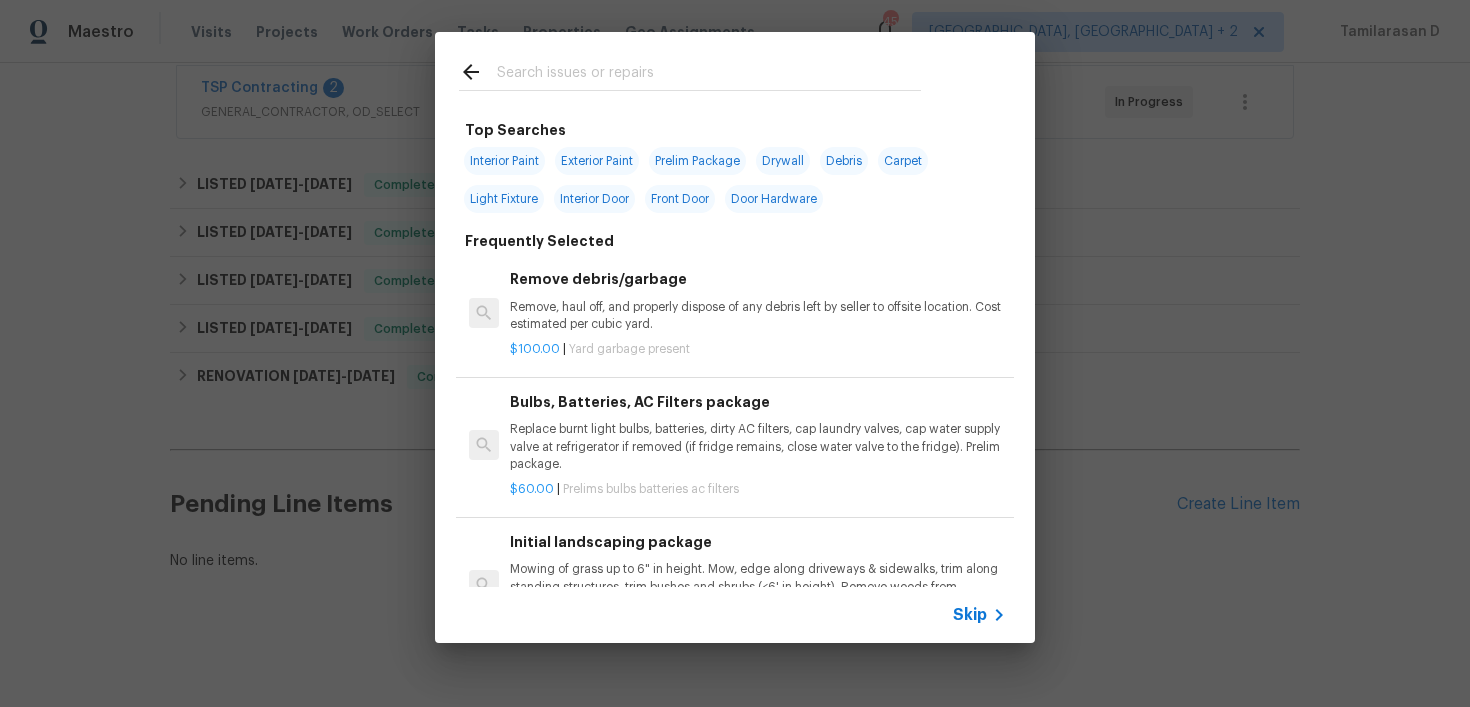 click on "Skip" at bounding box center [970, 615] 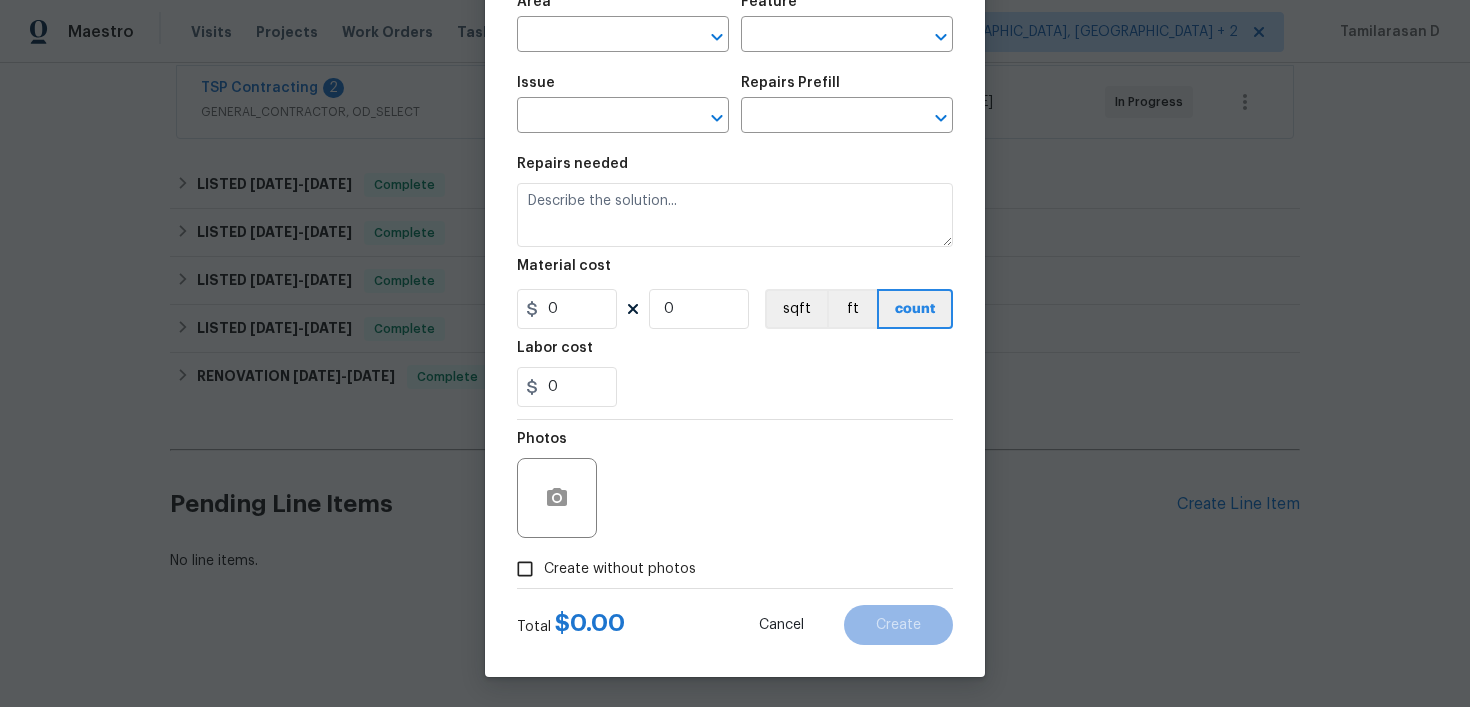 scroll, scrollTop: 0, scrollLeft: 0, axis: both 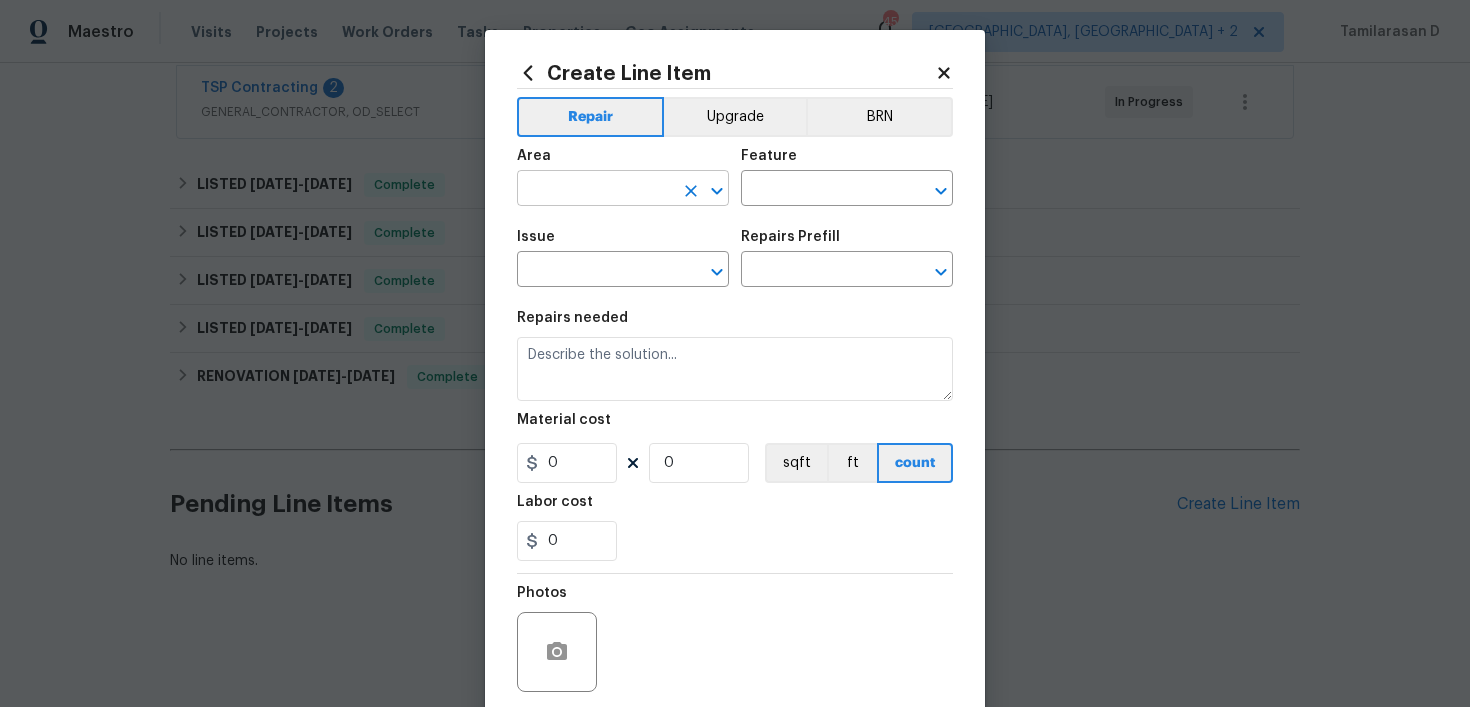 click at bounding box center [595, 190] 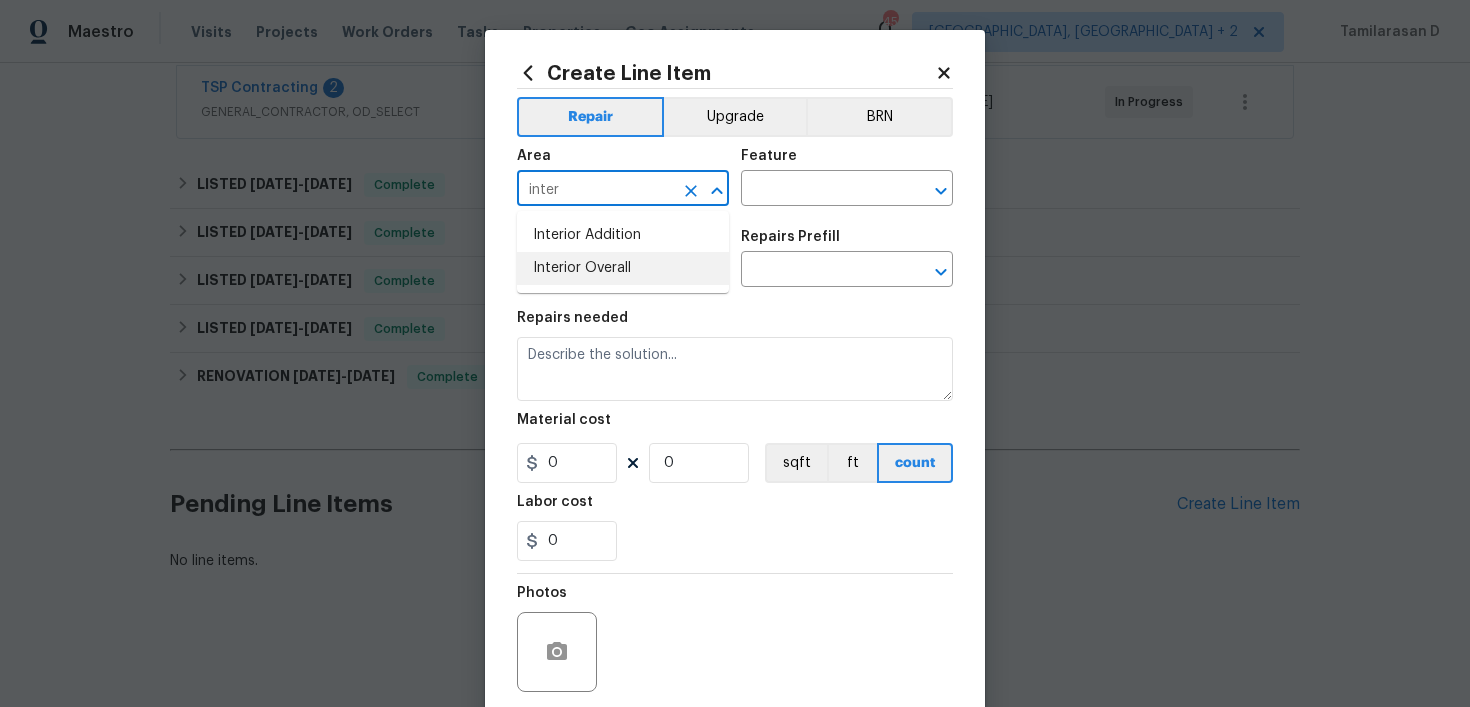 click on "Interior Overall" at bounding box center [623, 268] 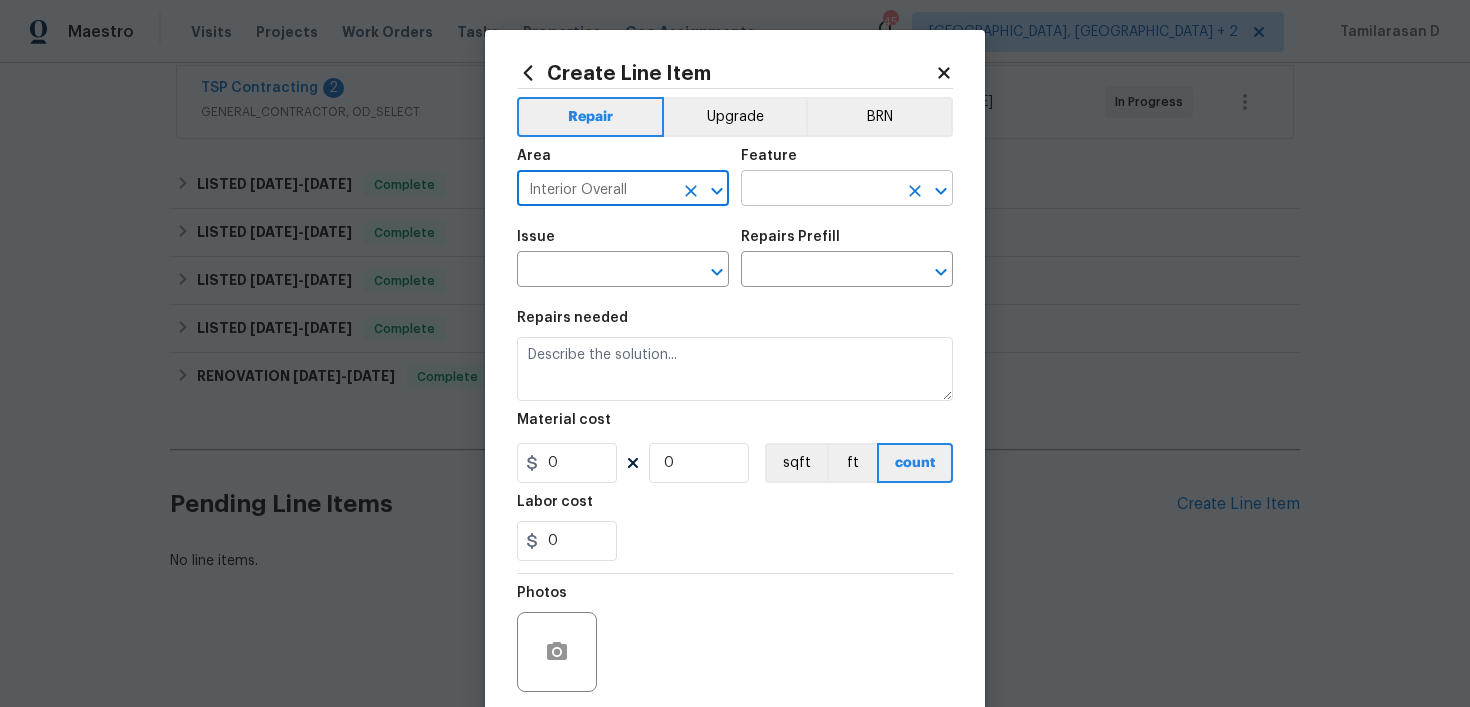type on "Interior Overall" 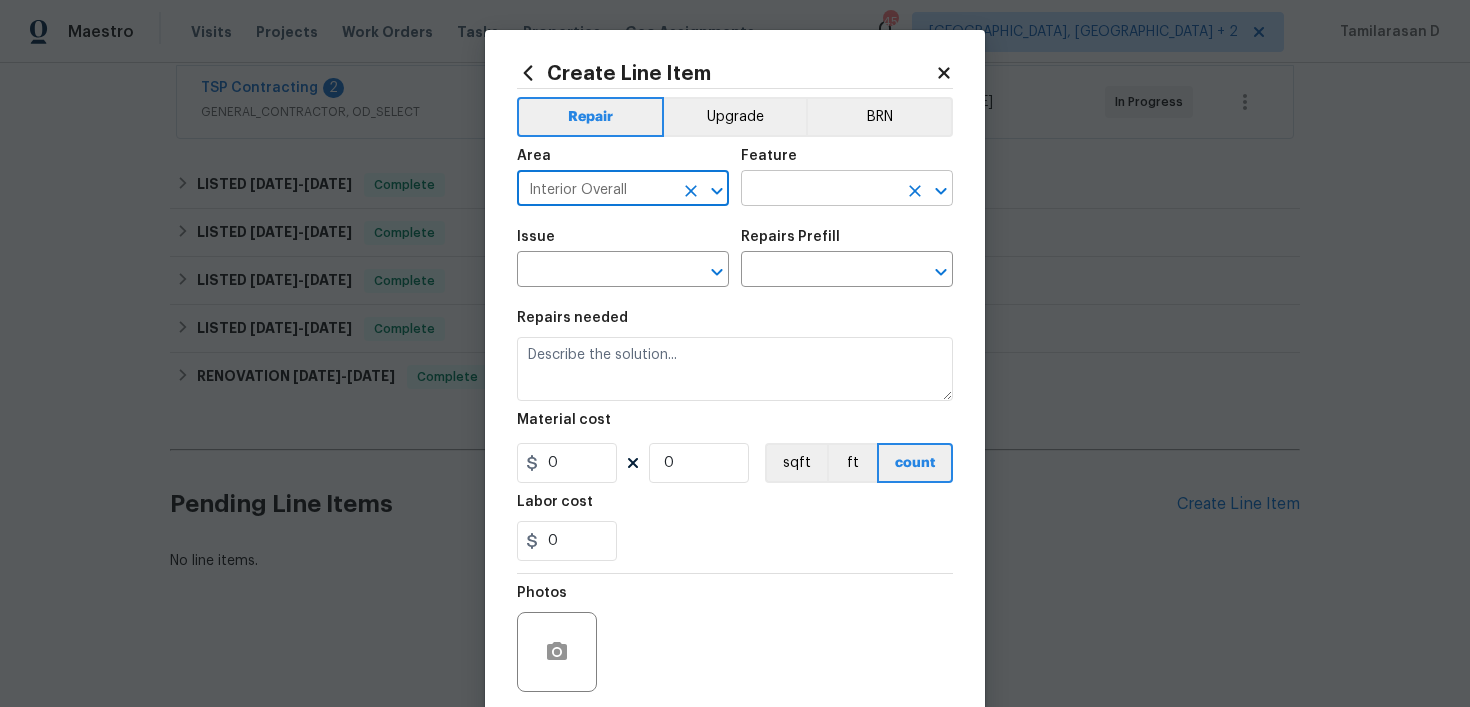 click at bounding box center (819, 190) 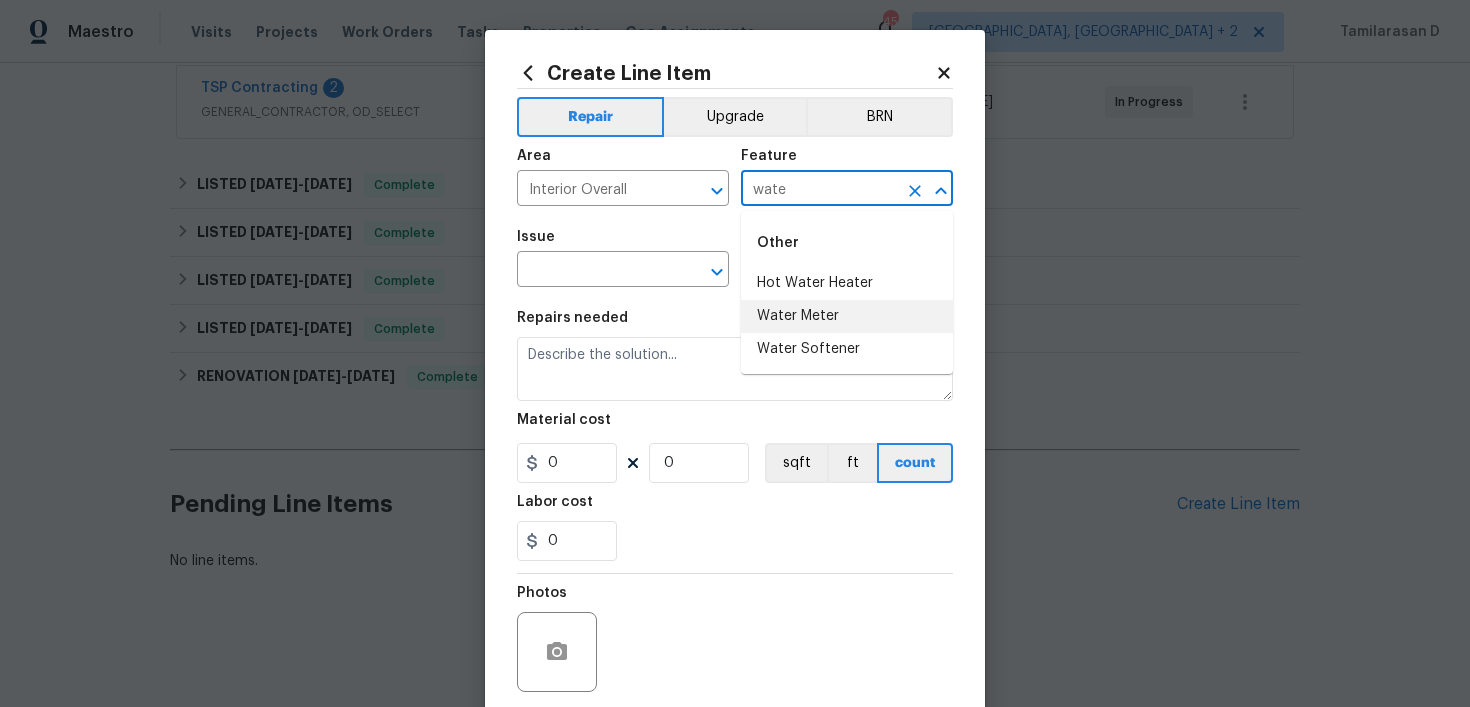click on "Water Meter" at bounding box center [847, 316] 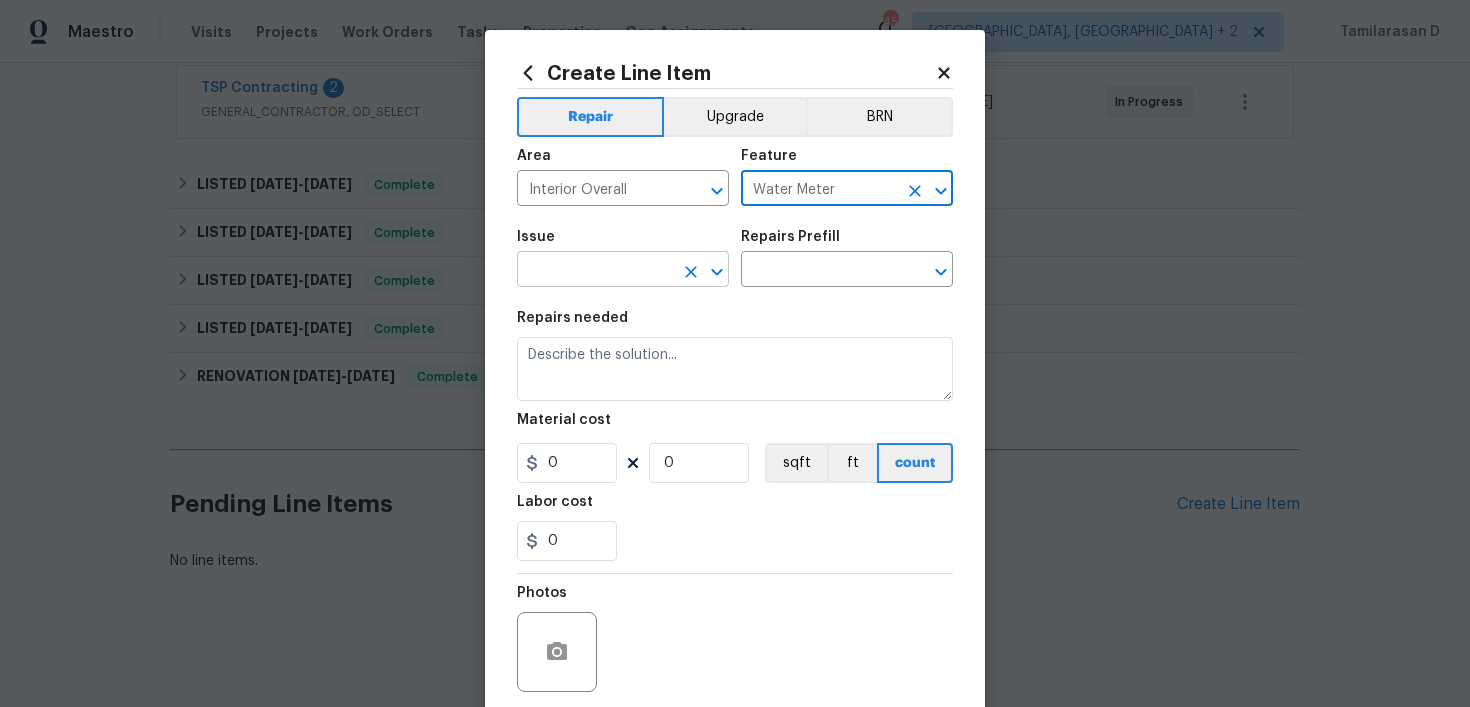type on "Water Meter" 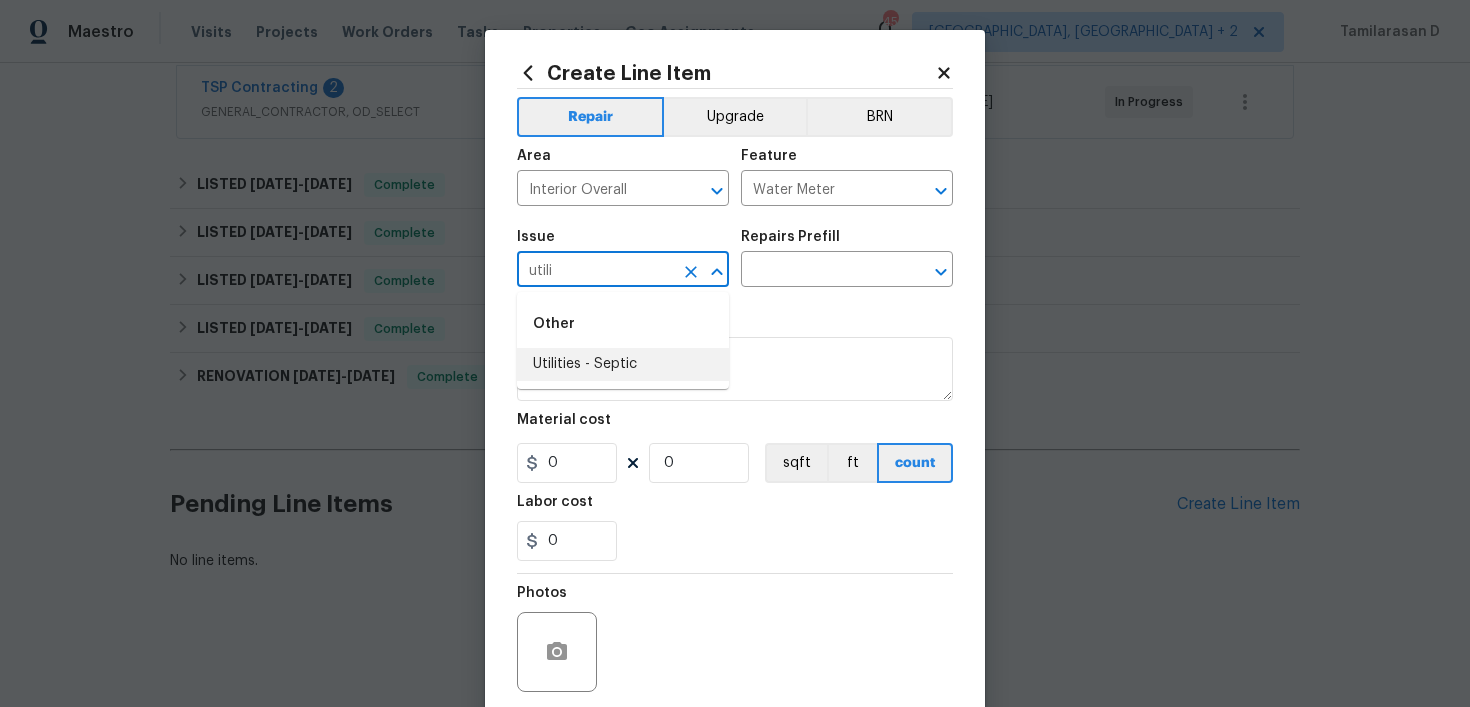 click on "Utilities - Septic" at bounding box center [623, 364] 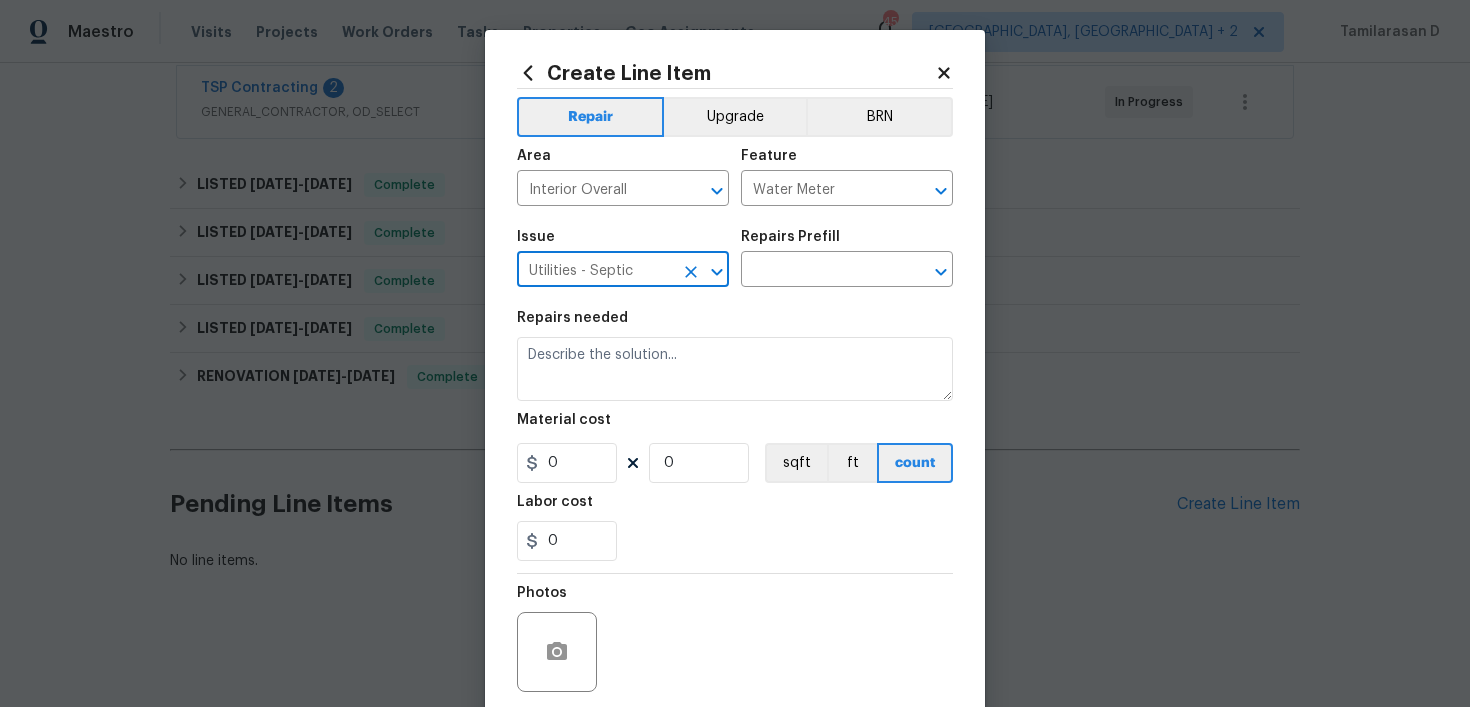 type on "Utilities - Septic" 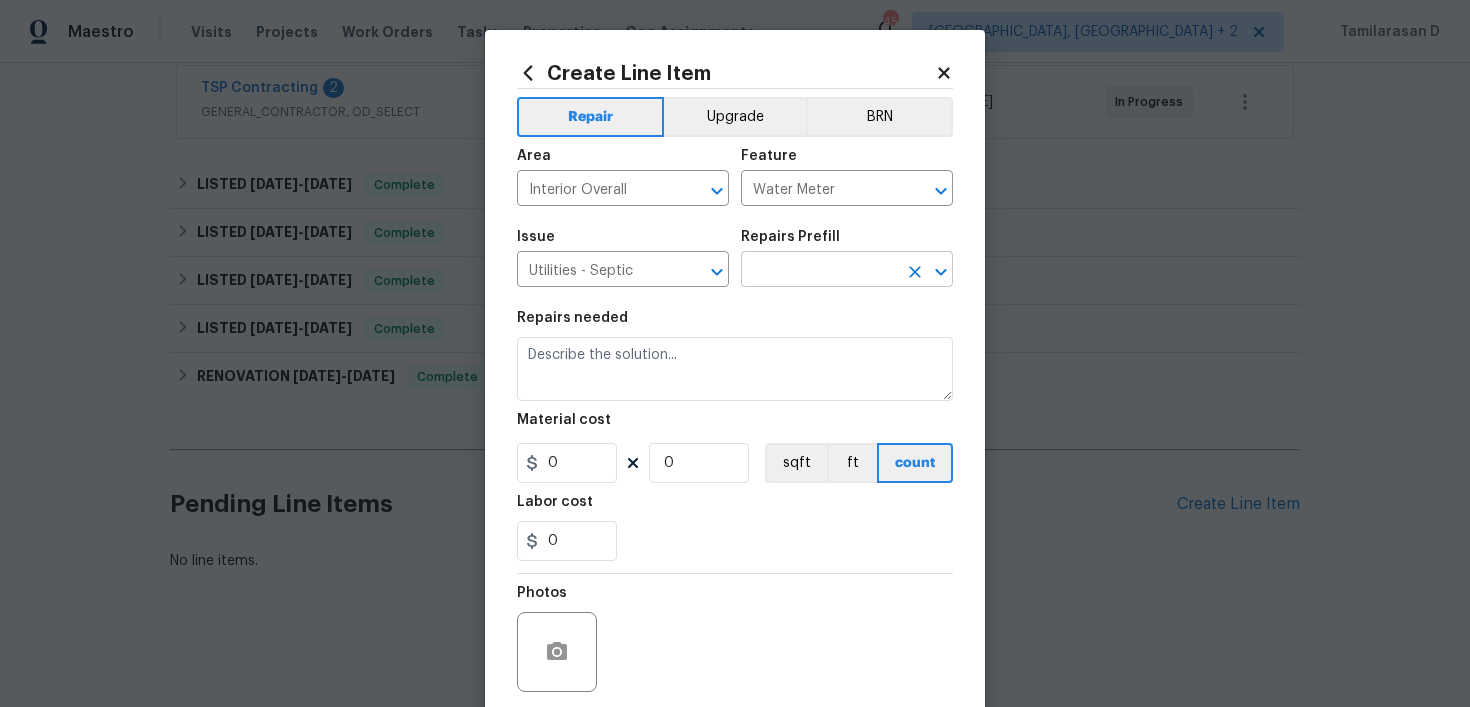 click at bounding box center [819, 271] 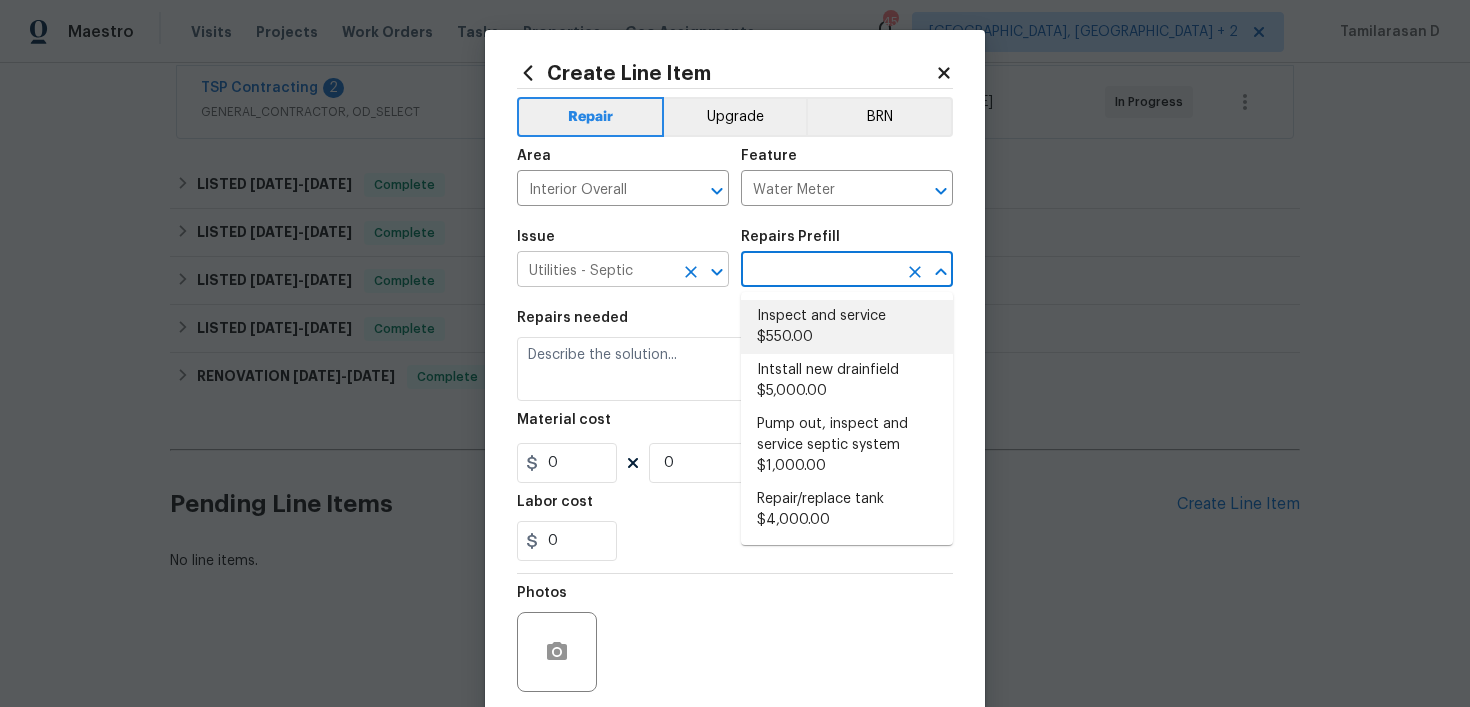 click 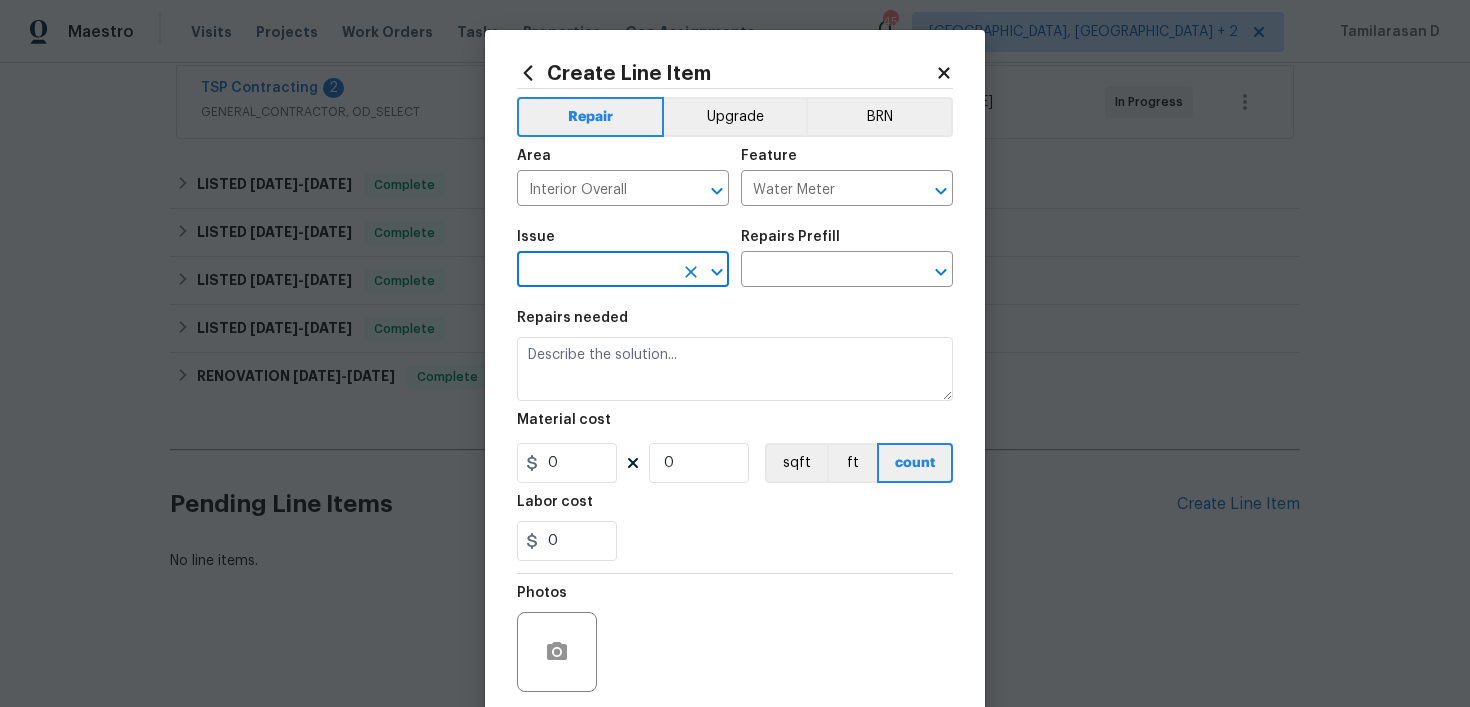 click at bounding box center (595, 271) 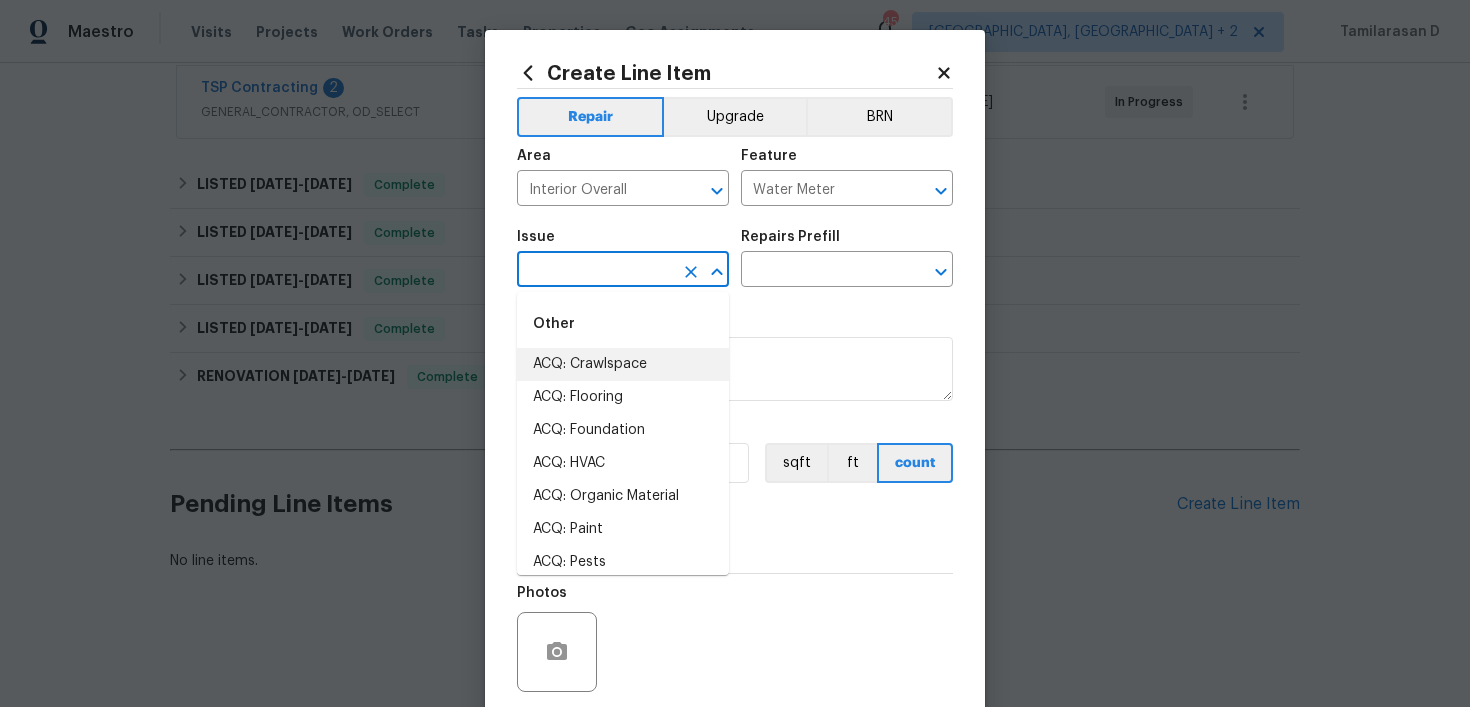 type on "l" 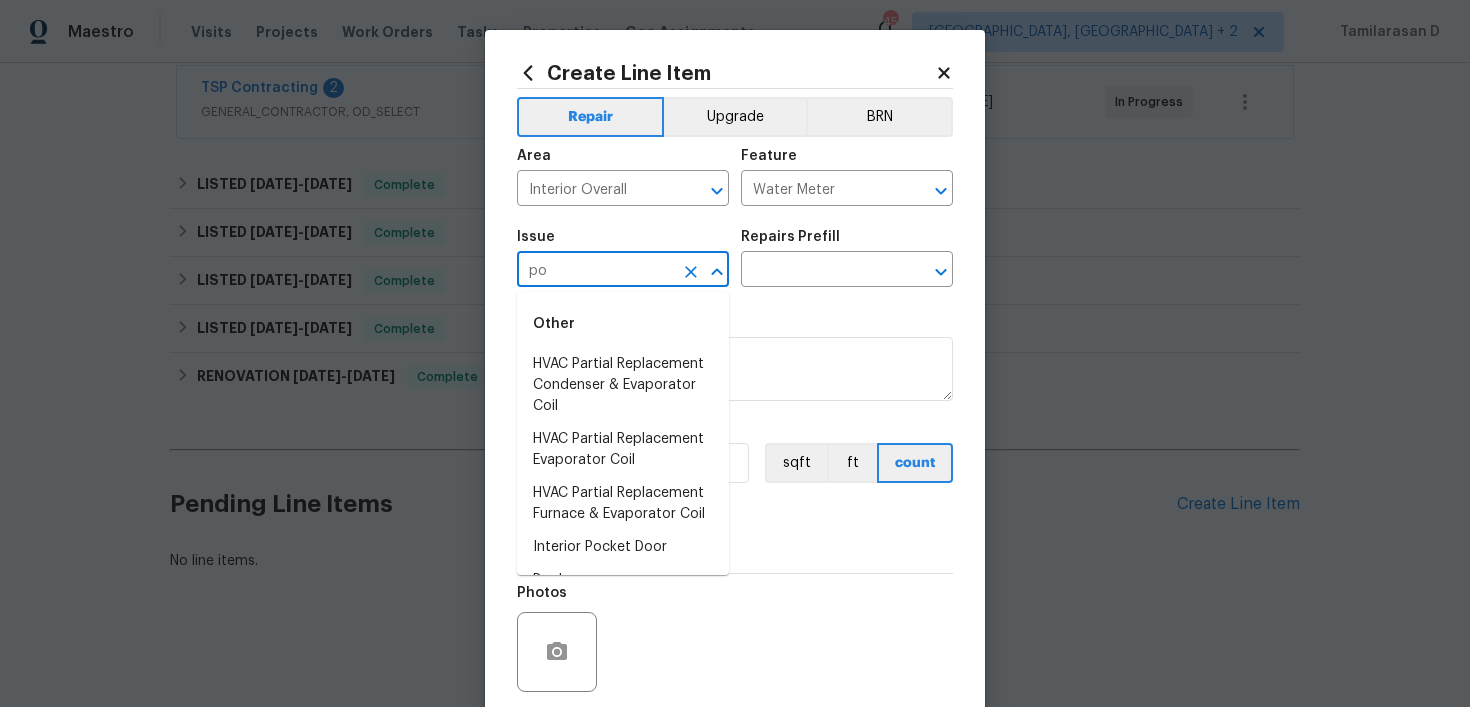 type on "p" 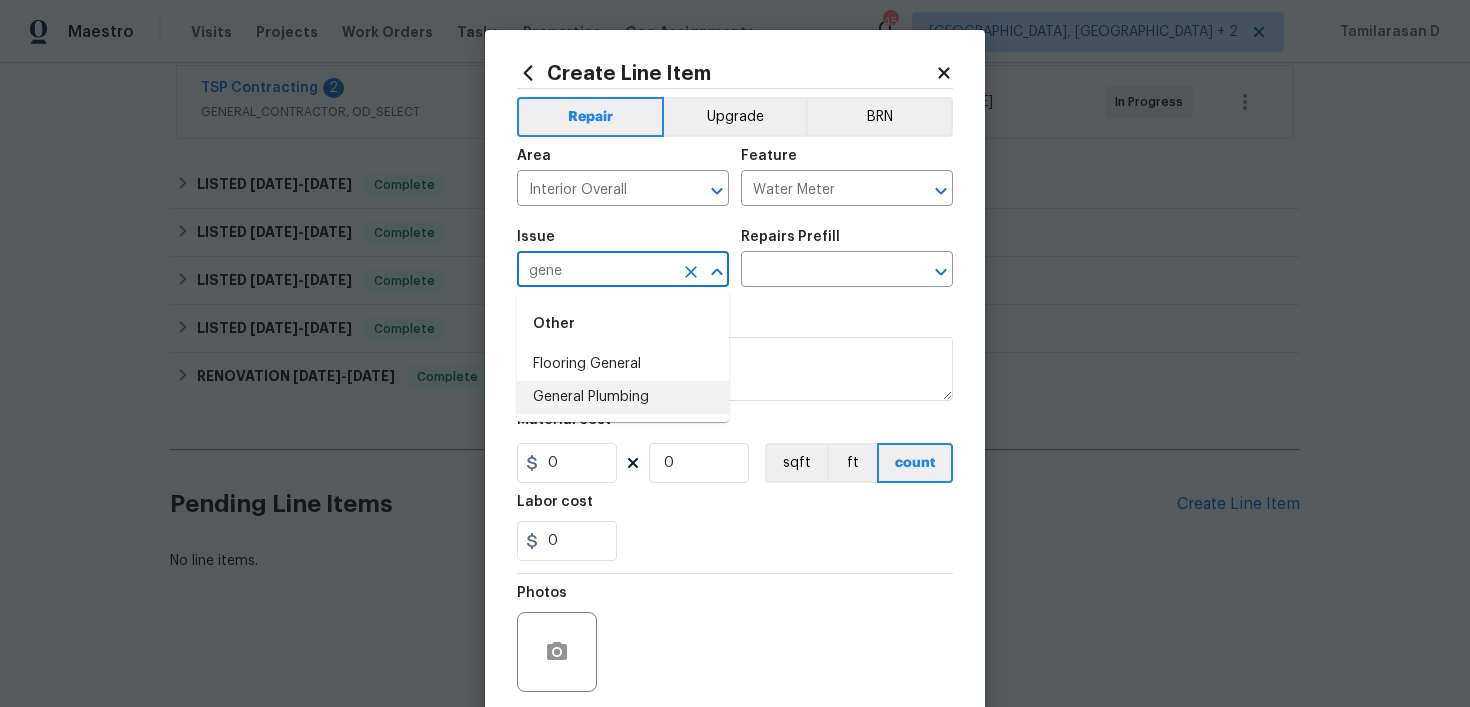 click on "General Plumbing" at bounding box center (623, 397) 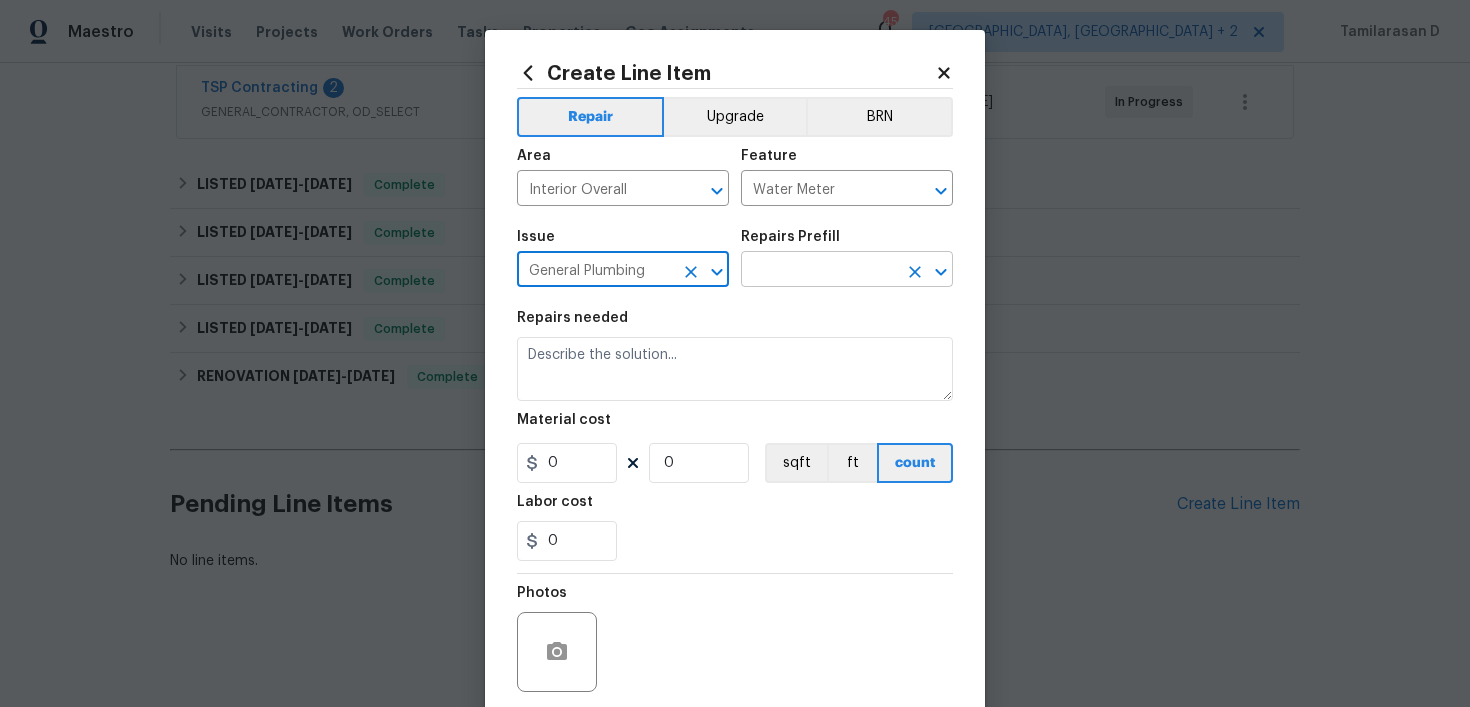 type on "General Plumbing" 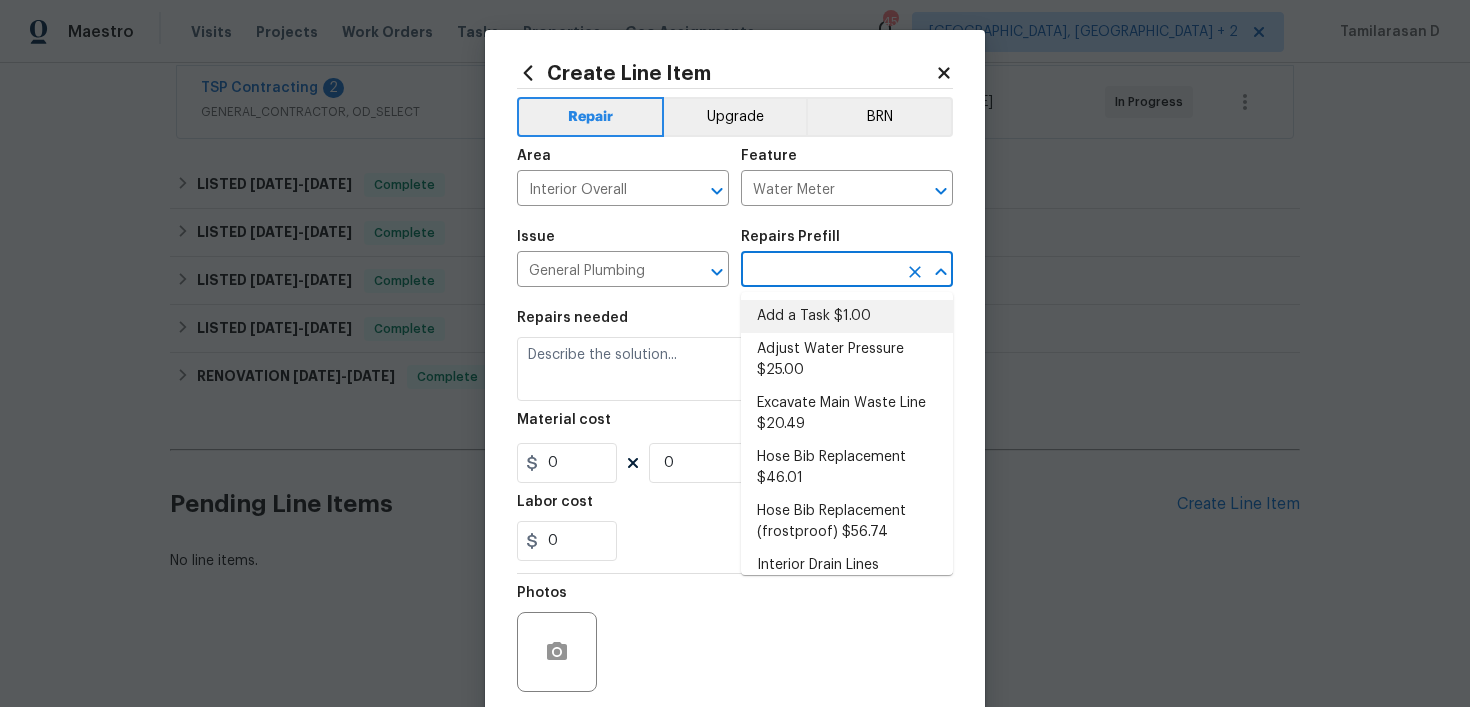 click on "Add a Task $1.00" at bounding box center (847, 316) 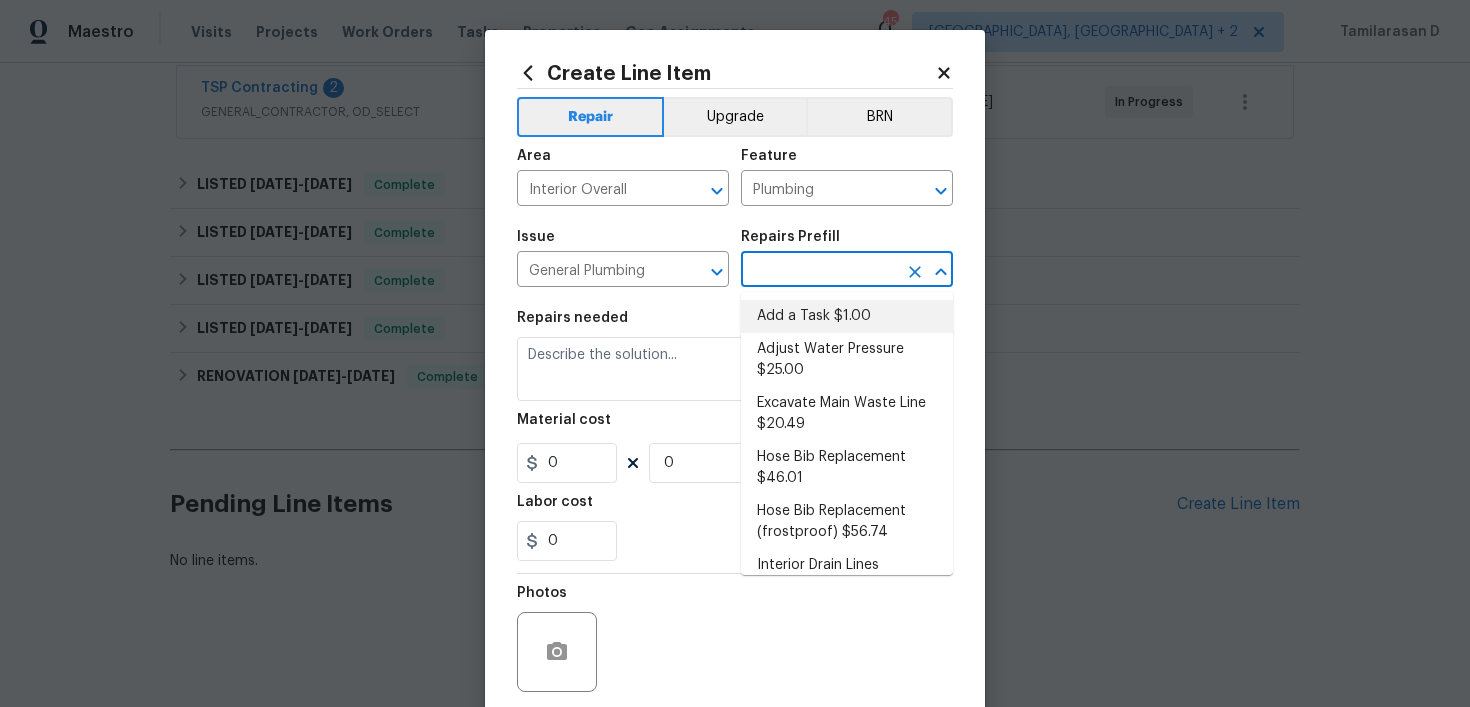 type on "Add a Task $1.00" 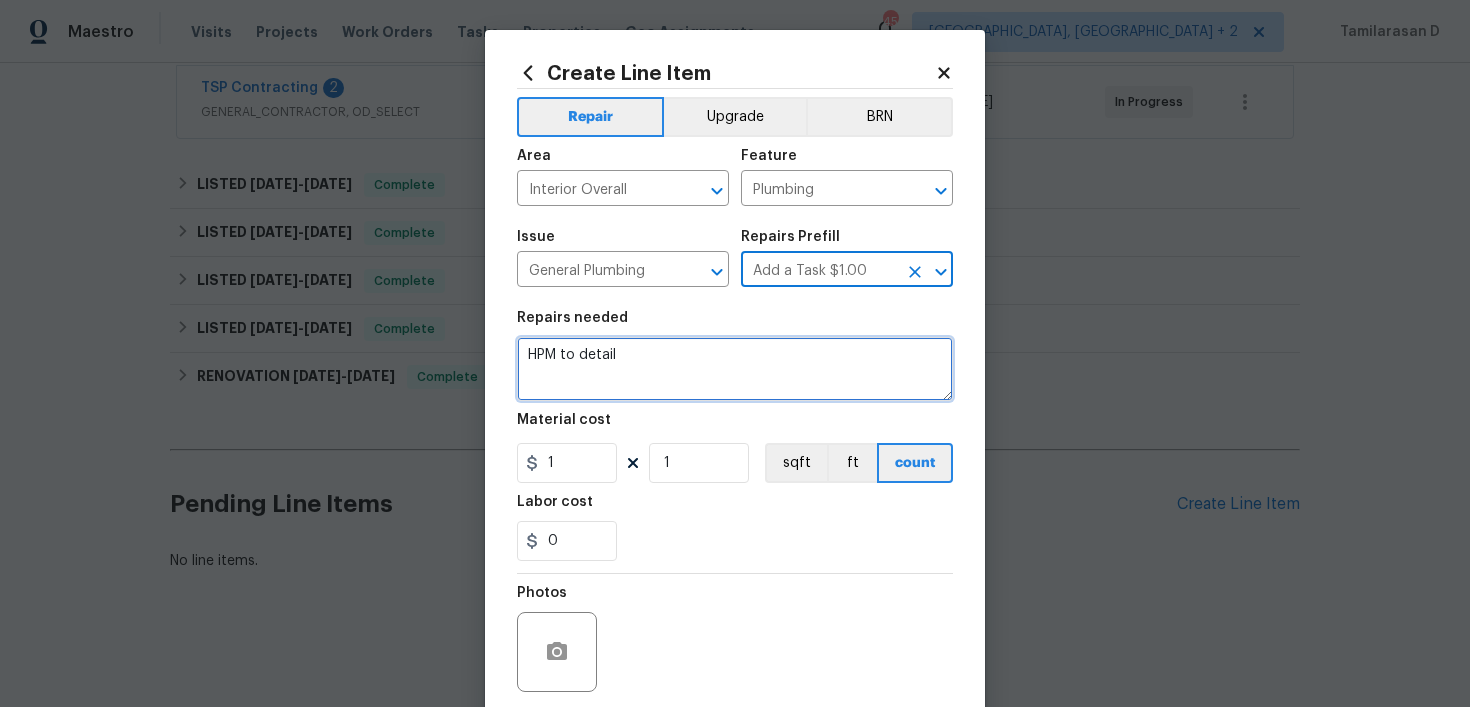 click on "HPM to detail" at bounding box center [735, 369] 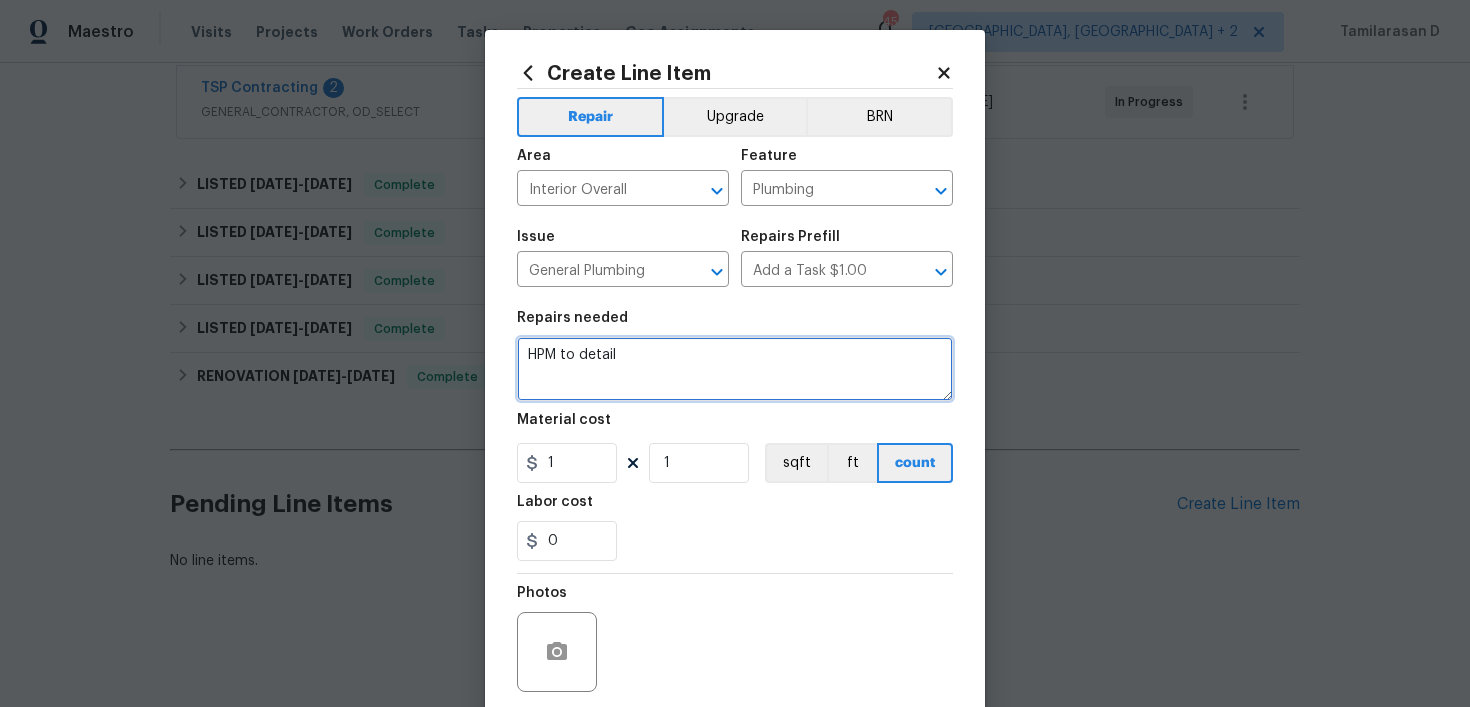 click on "HPM to detail" at bounding box center (735, 369) 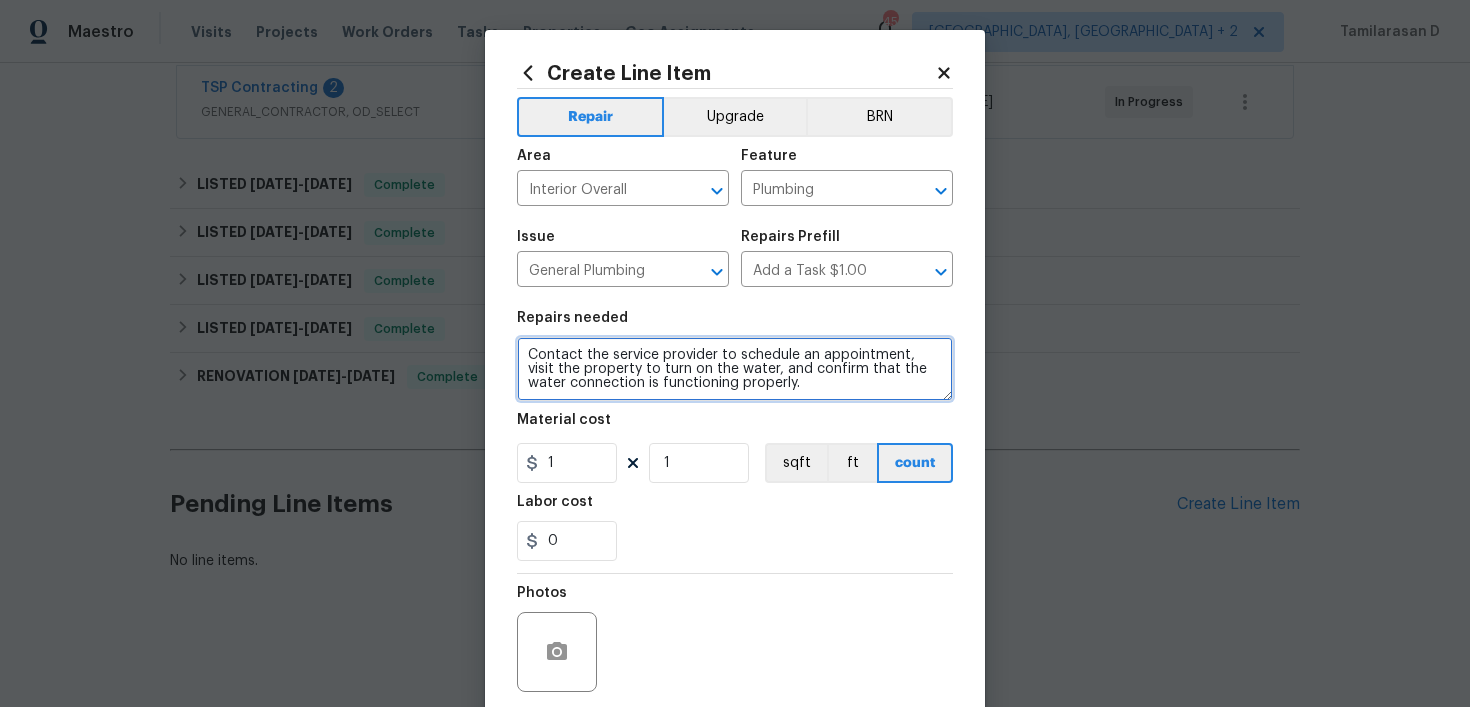 scroll, scrollTop: 0, scrollLeft: 0, axis: both 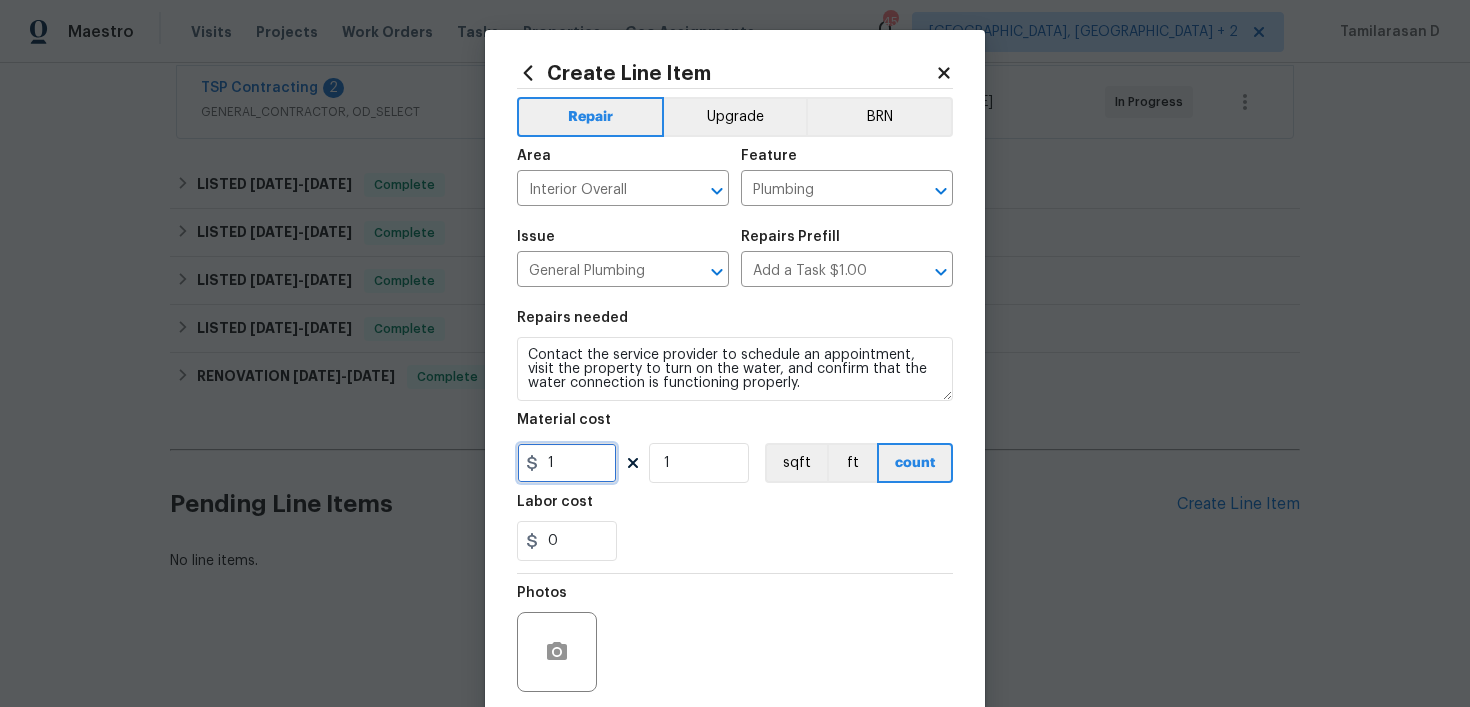 click on "1" at bounding box center (567, 463) 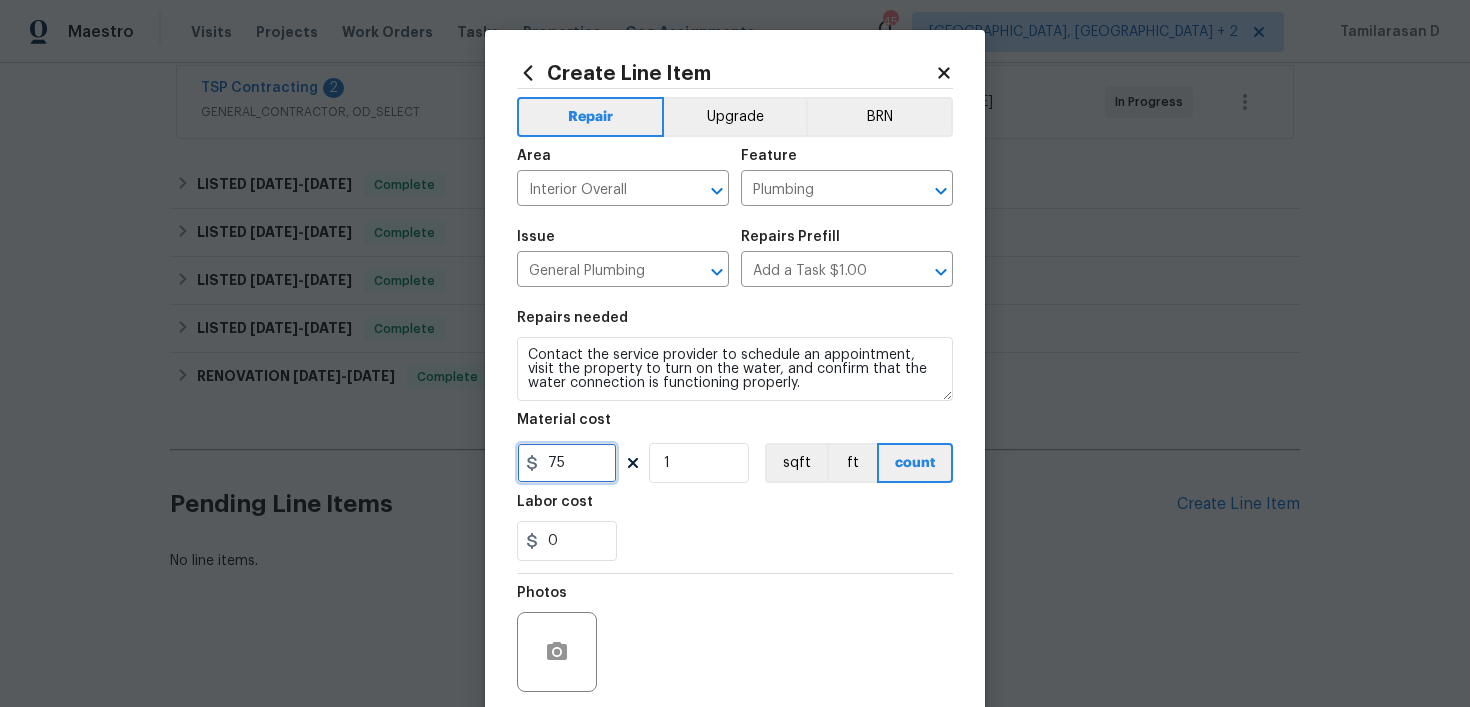 type on "75" 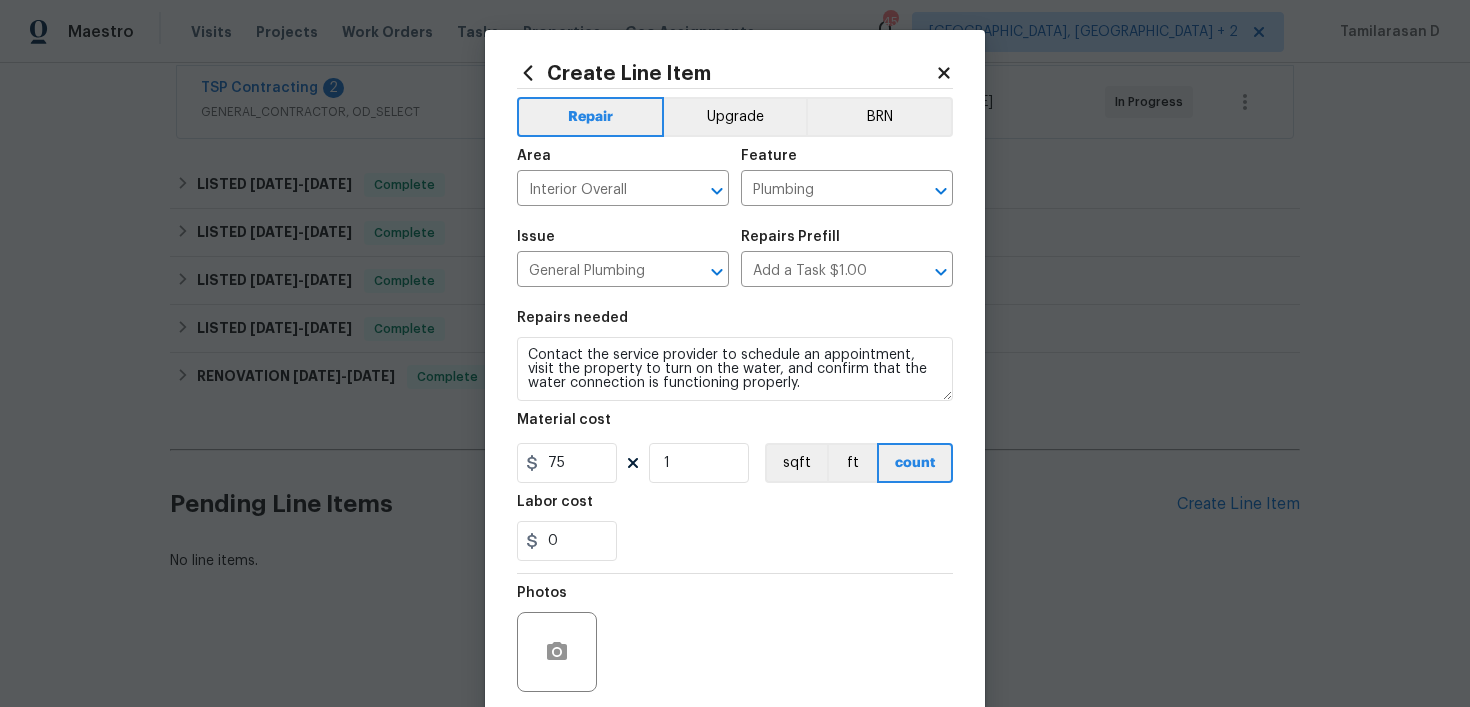 click on "0" at bounding box center (735, 541) 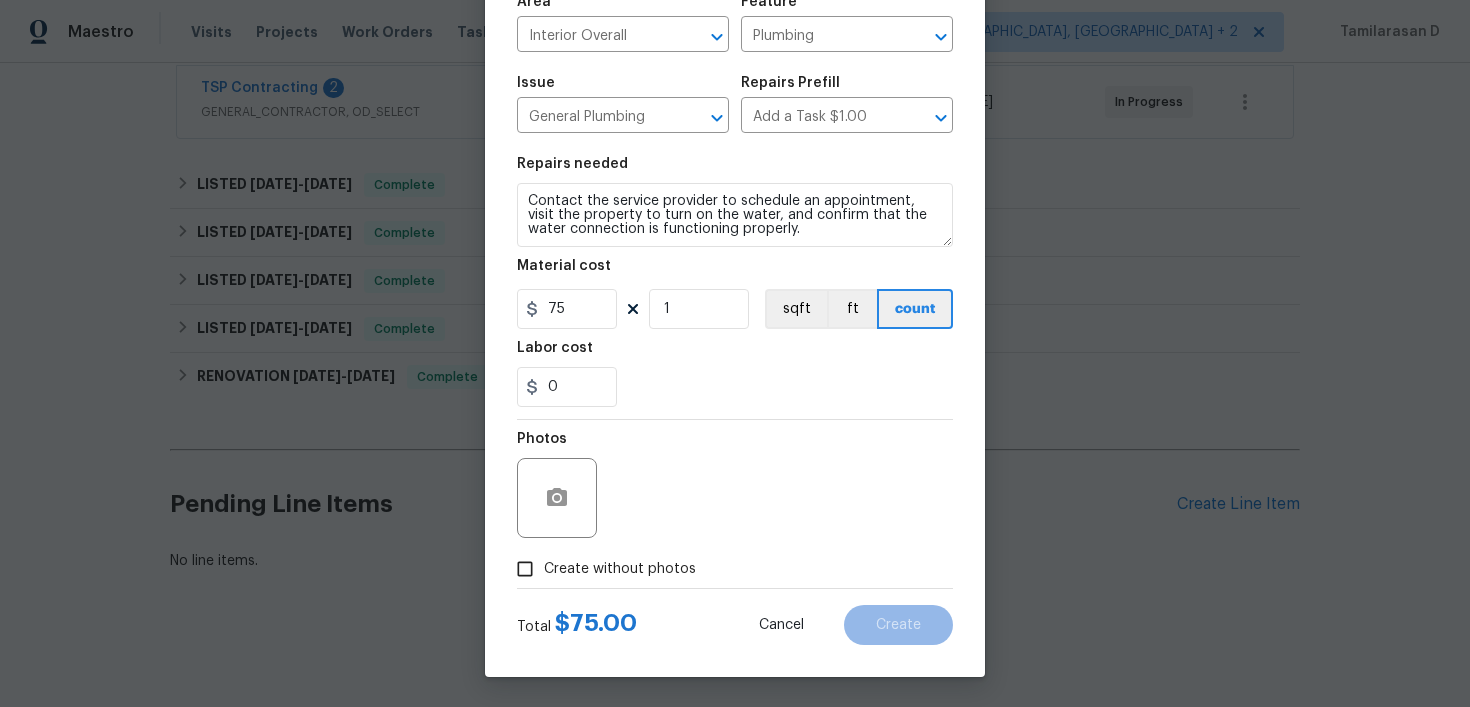 click on "Create without photos" at bounding box center [525, 569] 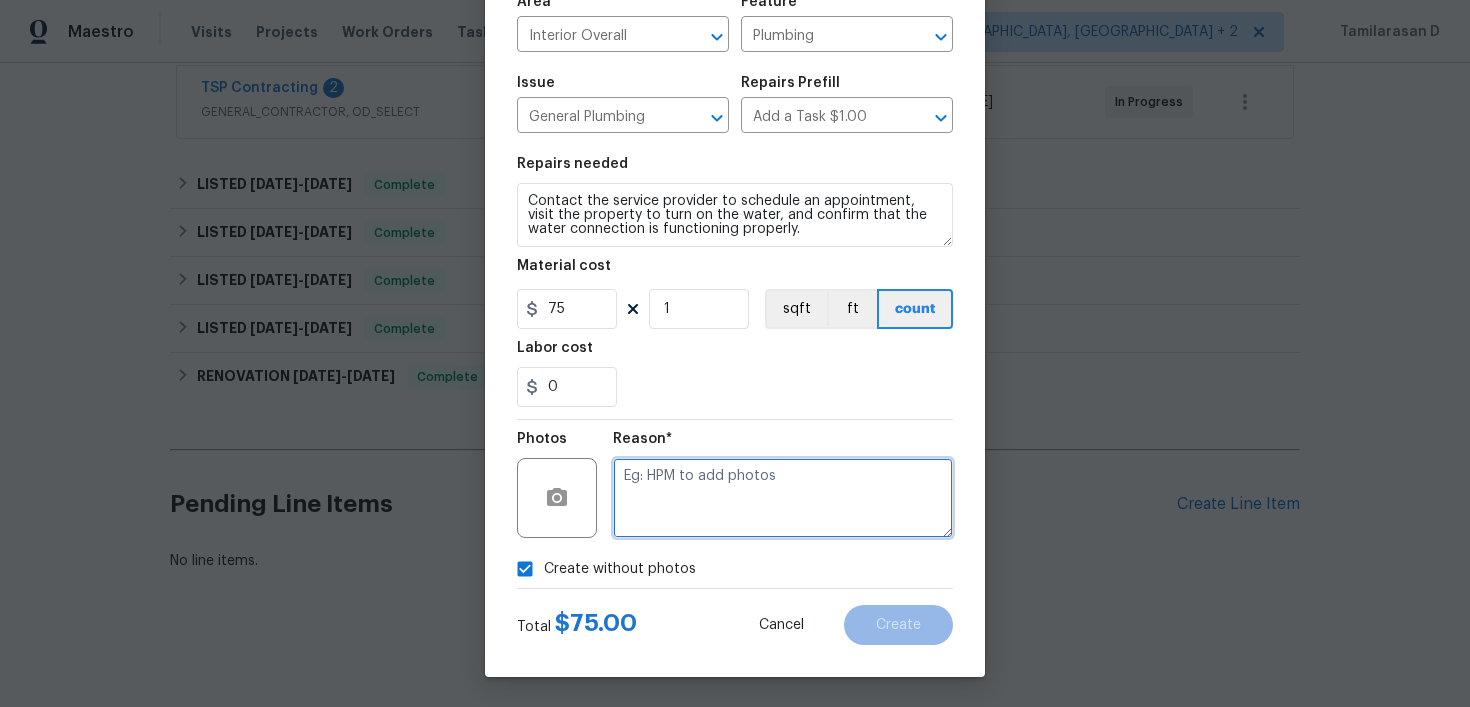 click at bounding box center [783, 498] 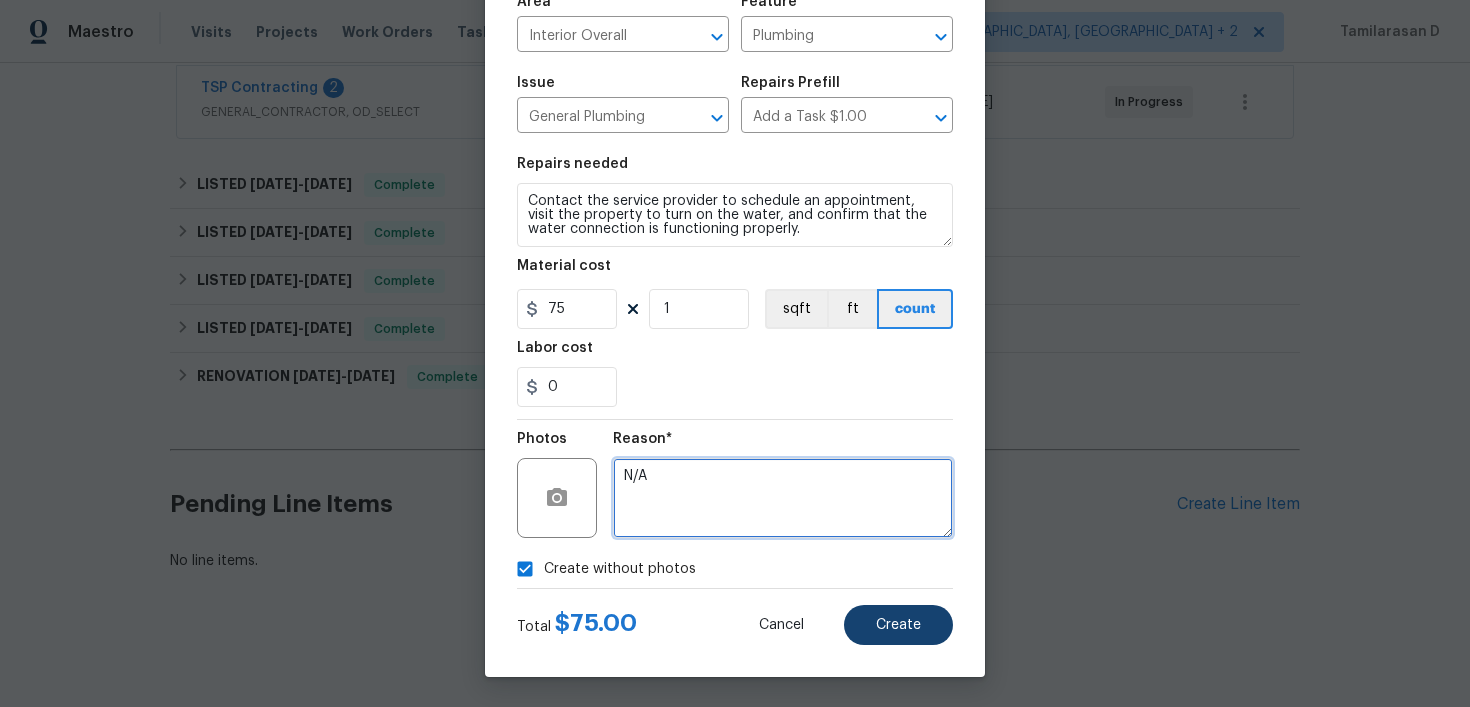 type on "N/A" 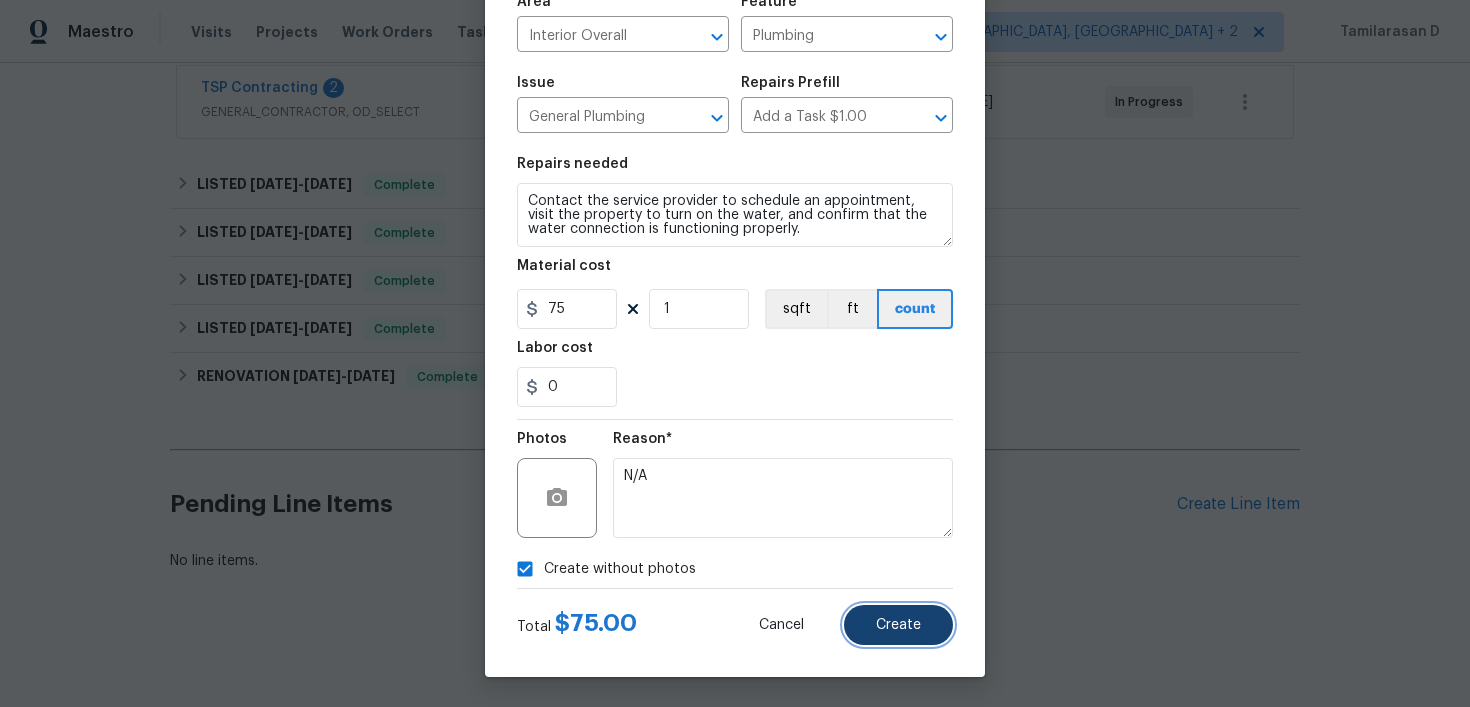 click on "Create" at bounding box center (898, 625) 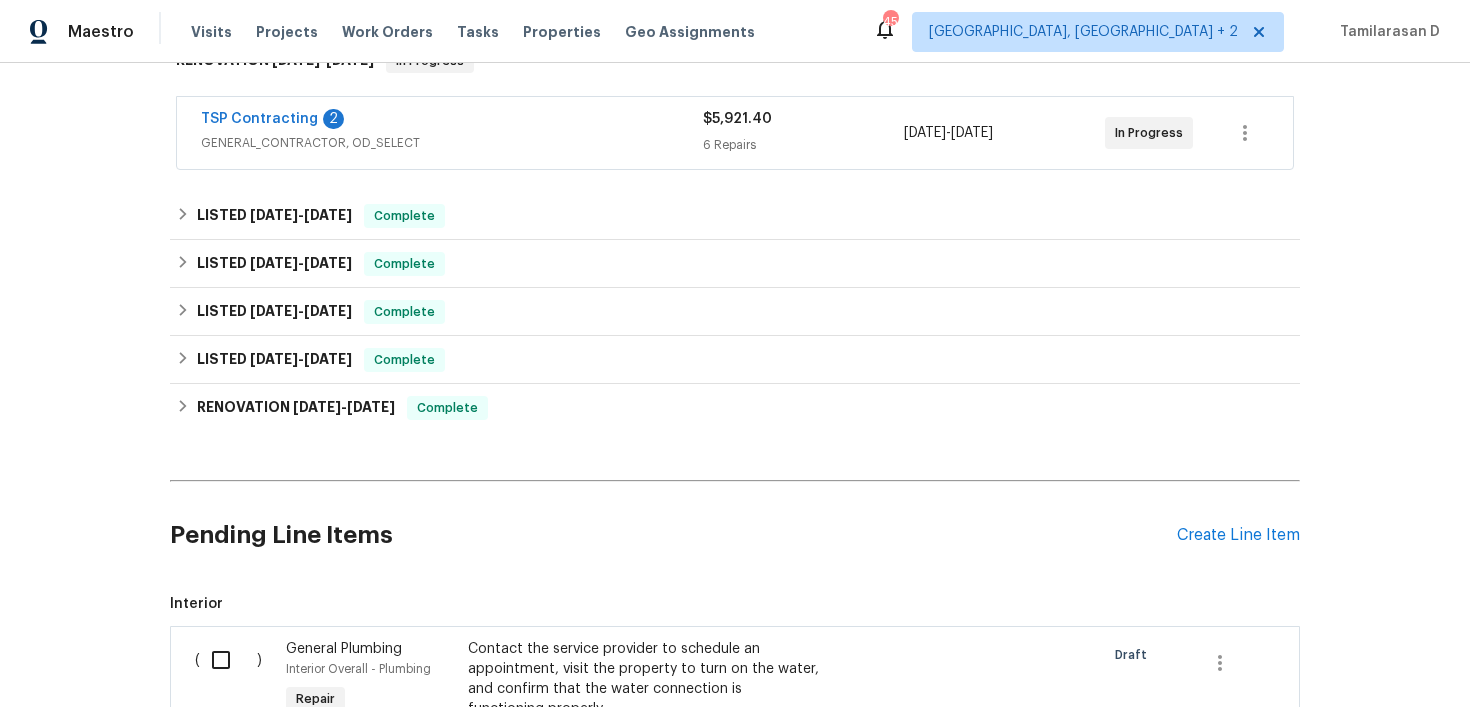 scroll, scrollTop: 0, scrollLeft: 0, axis: both 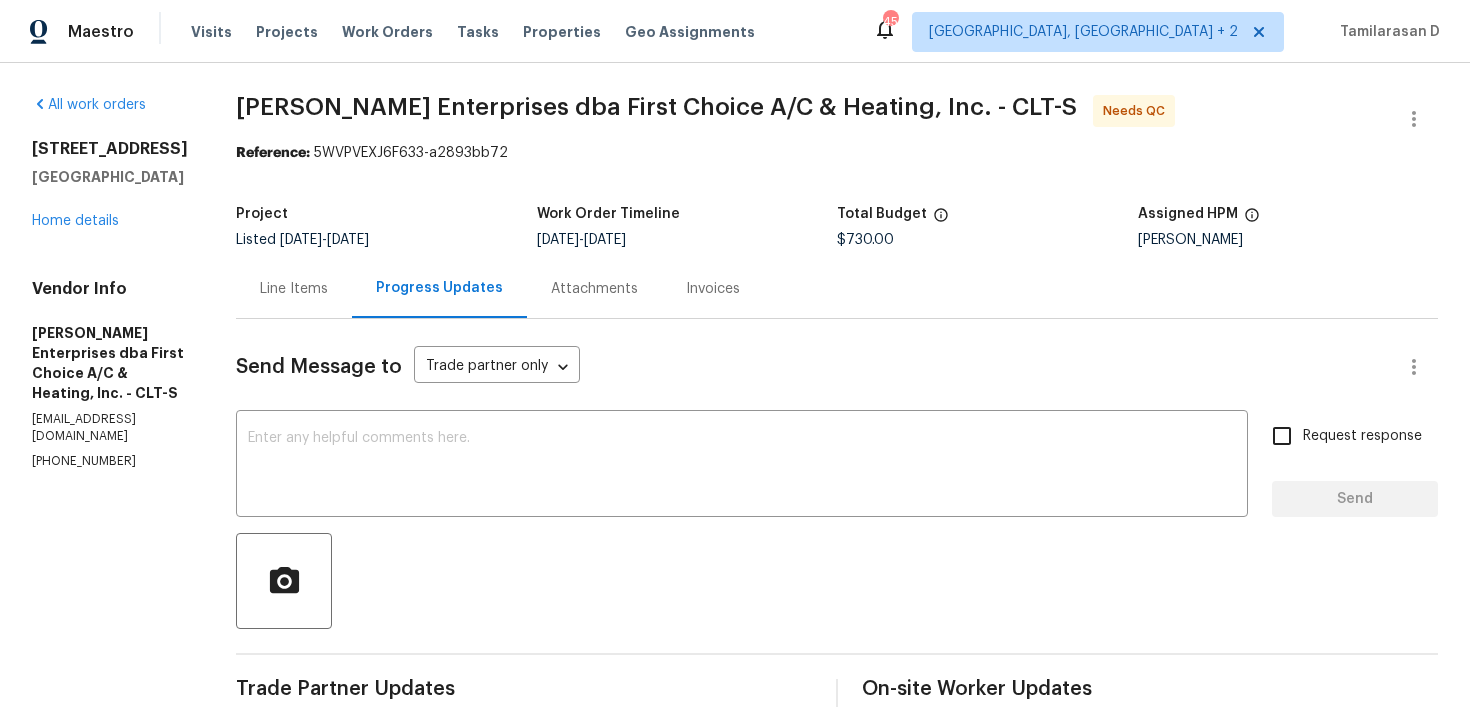 click on "Line Items" at bounding box center [294, 289] 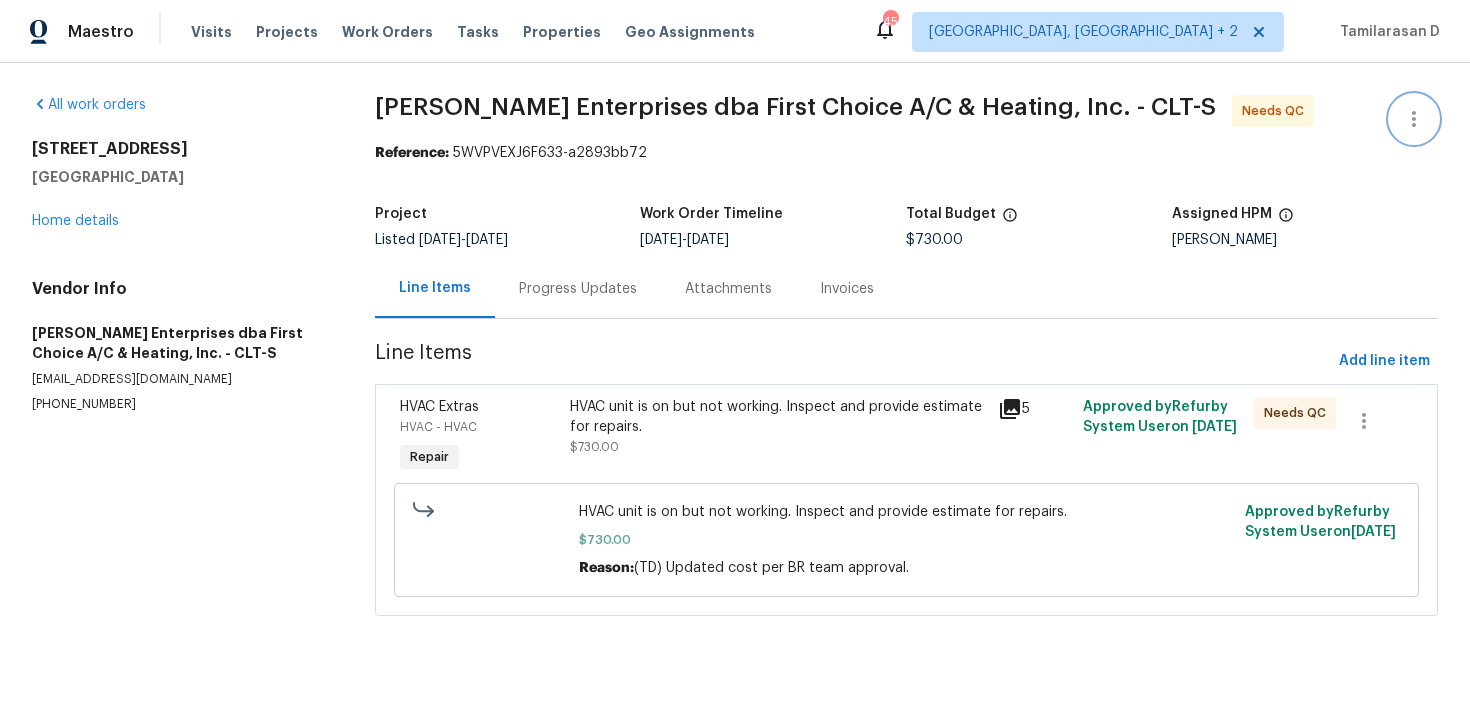 click 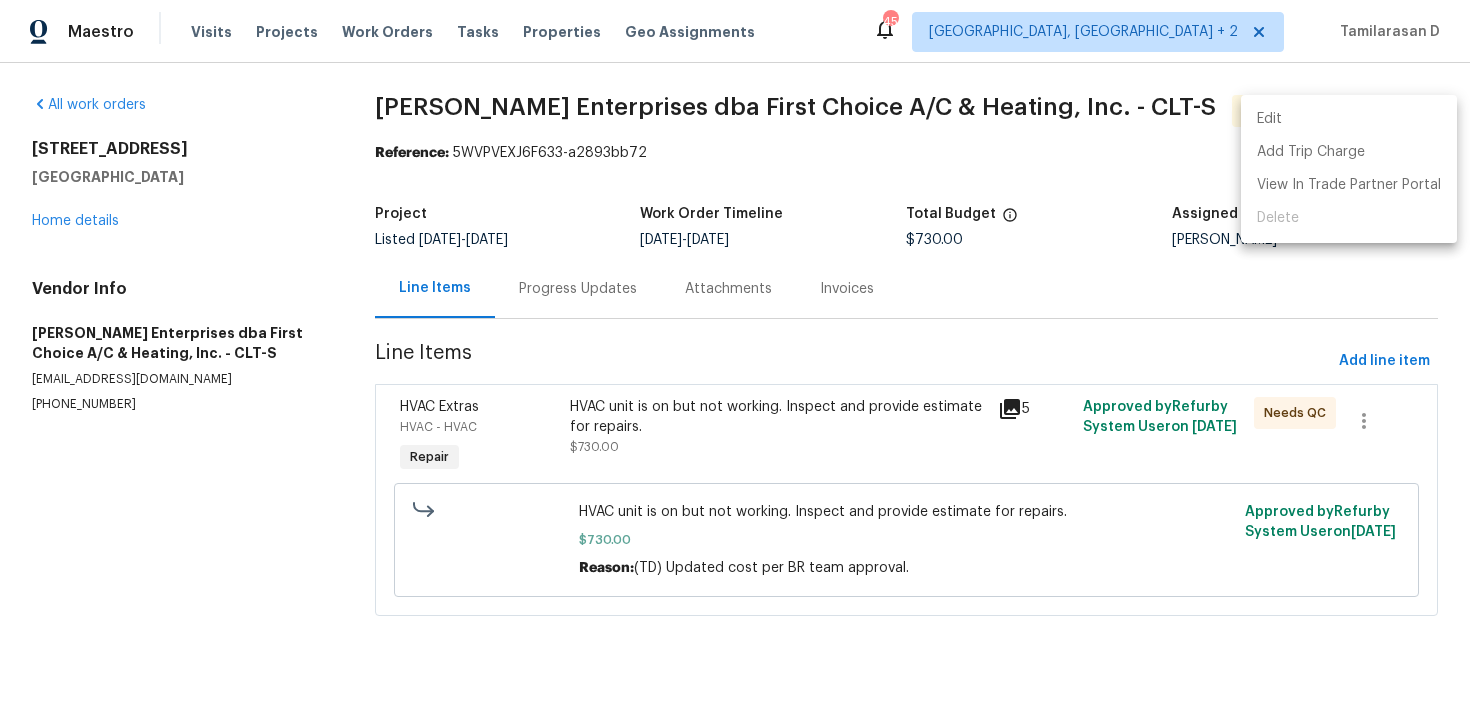click on "Edit" at bounding box center (1349, 119) 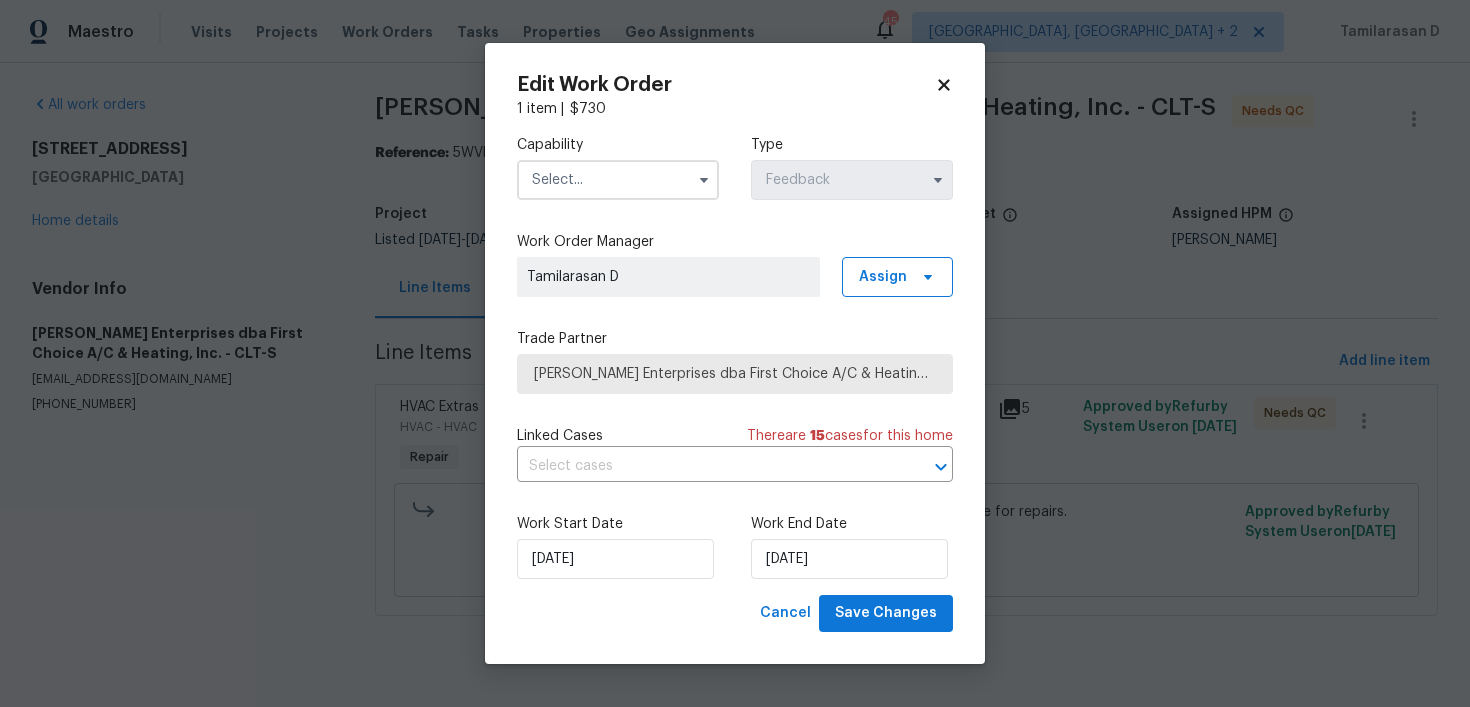 click at bounding box center [618, 180] 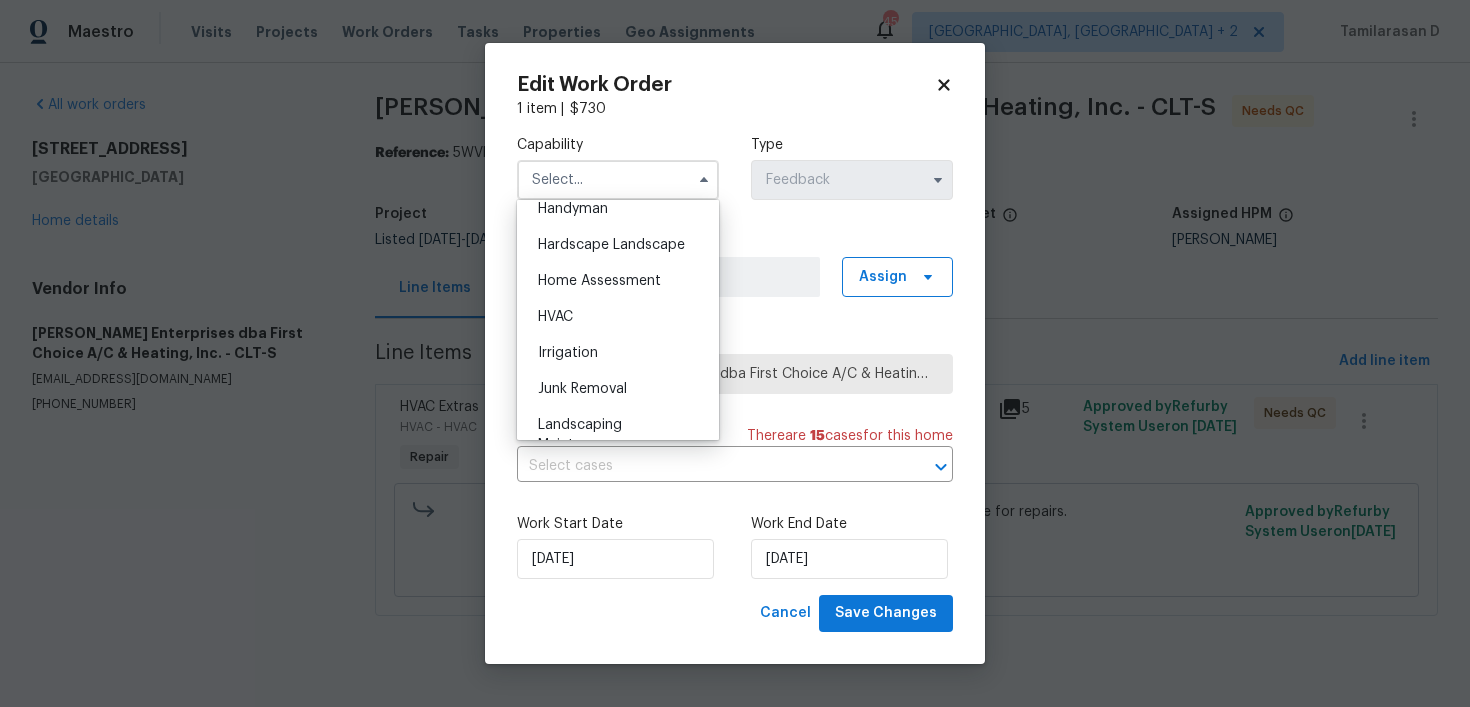 scroll, scrollTop: 1135, scrollLeft: 0, axis: vertical 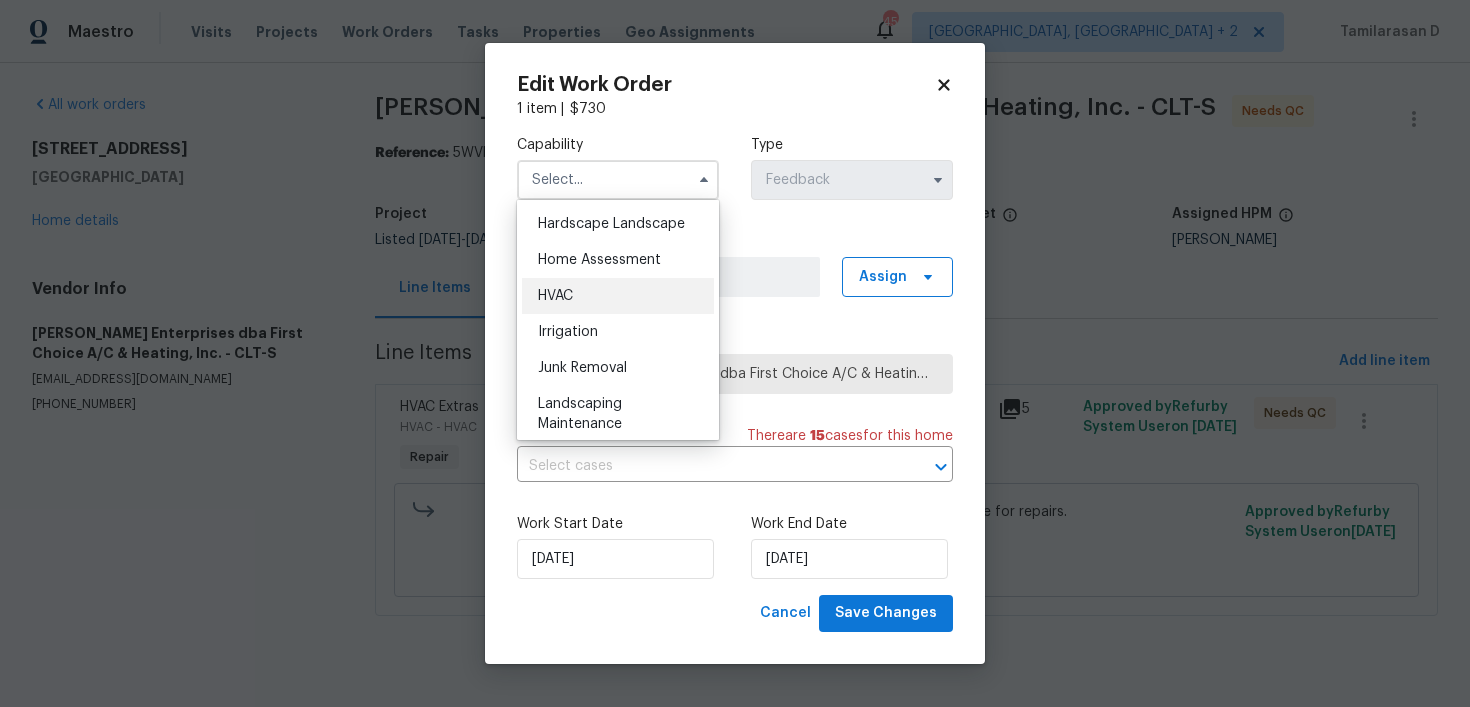 click on "HVAC" at bounding box center [618, 296] 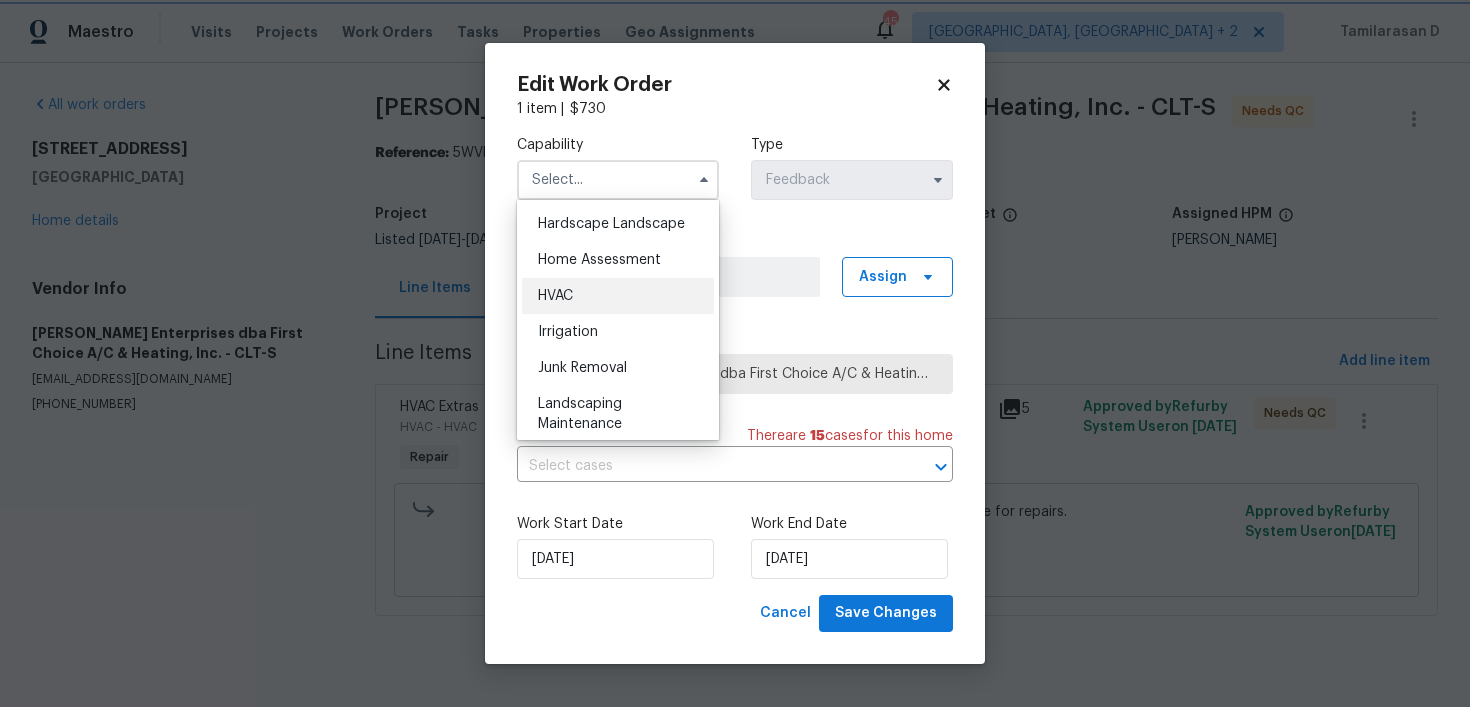 type on "HVAC" 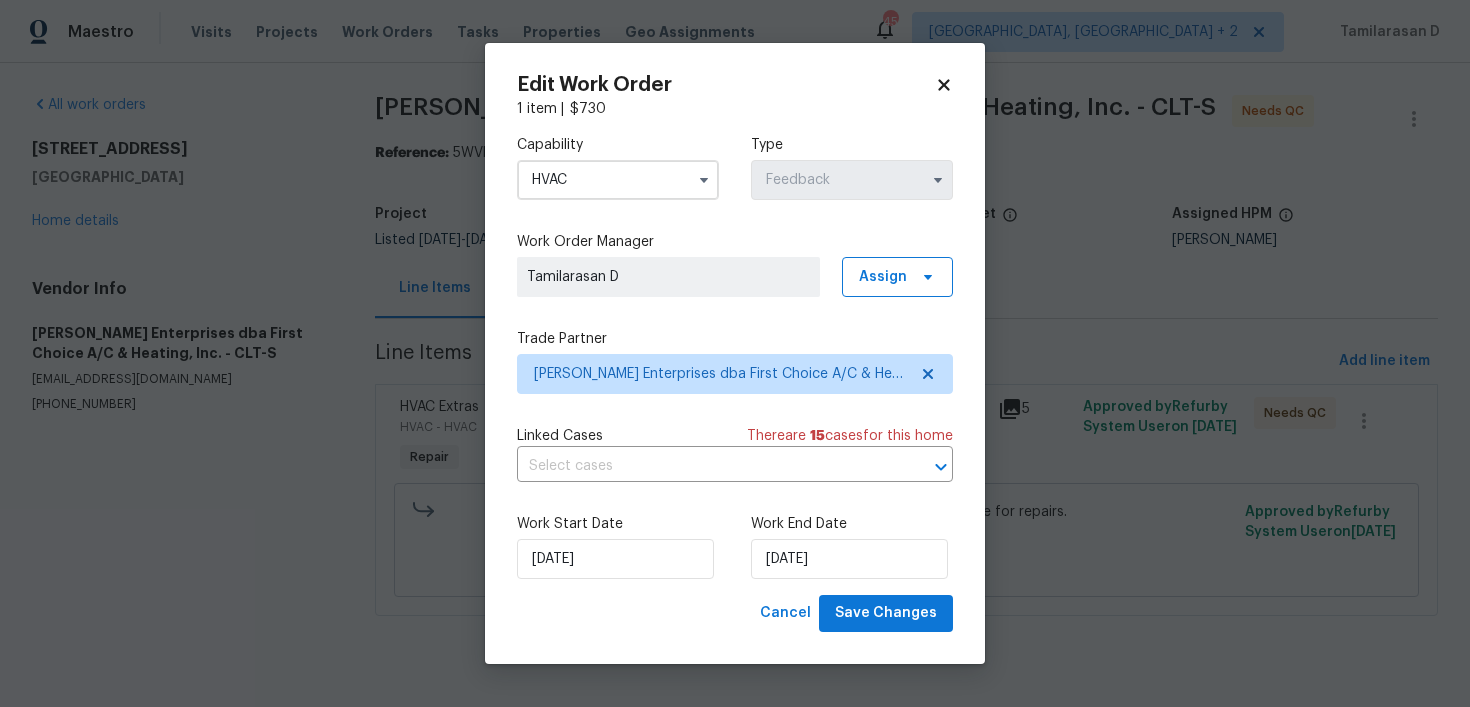 click on "Work Start Date" at bounding box center (618, 524) 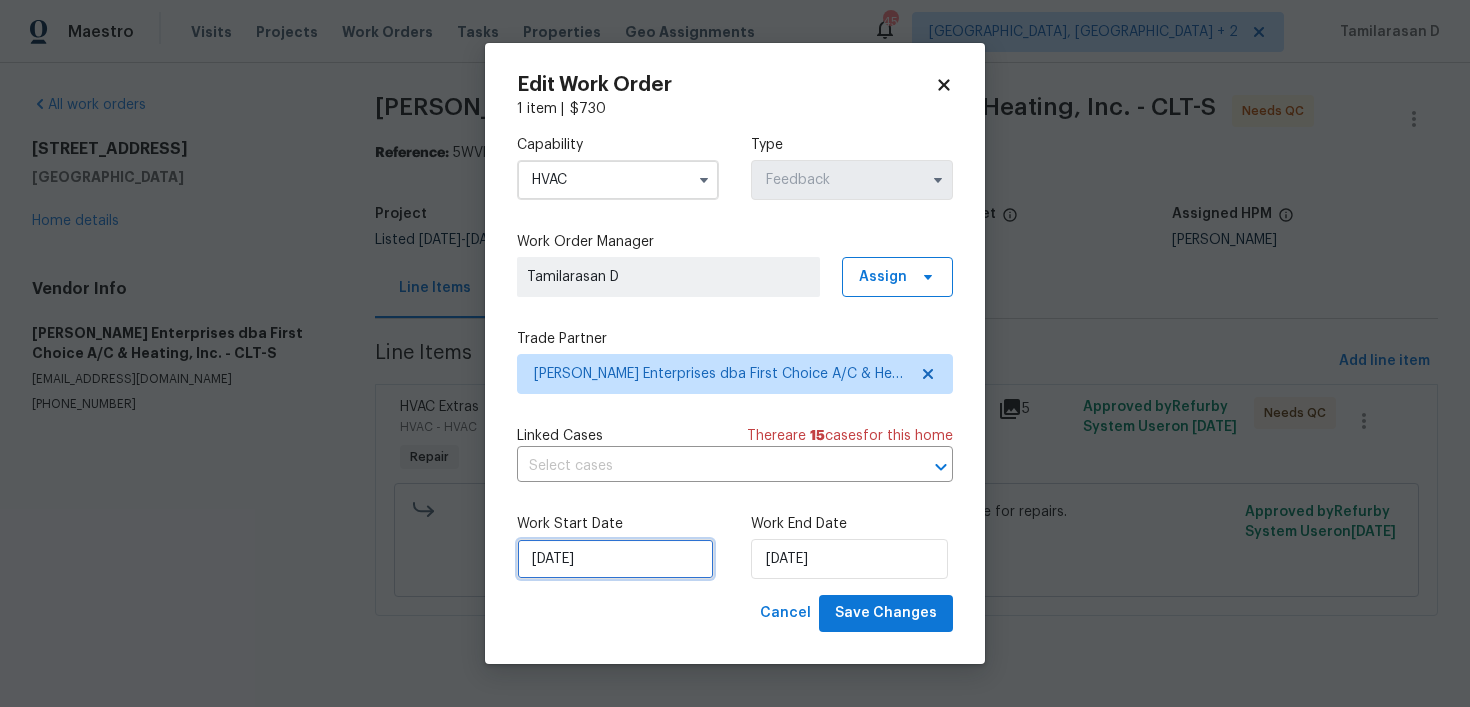 click on "[DATE]" at bounding box center (615, 559) 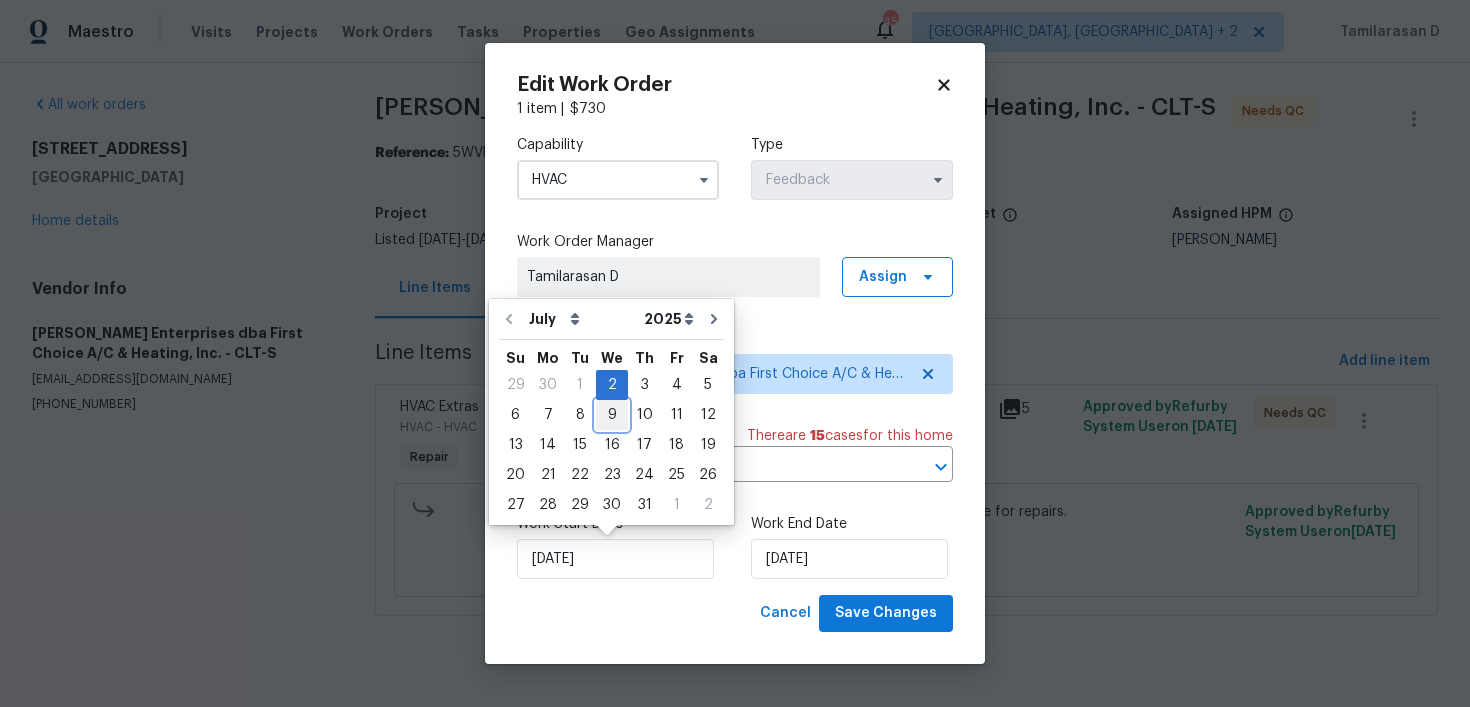 click on "9" at bounding box center (612, 415) 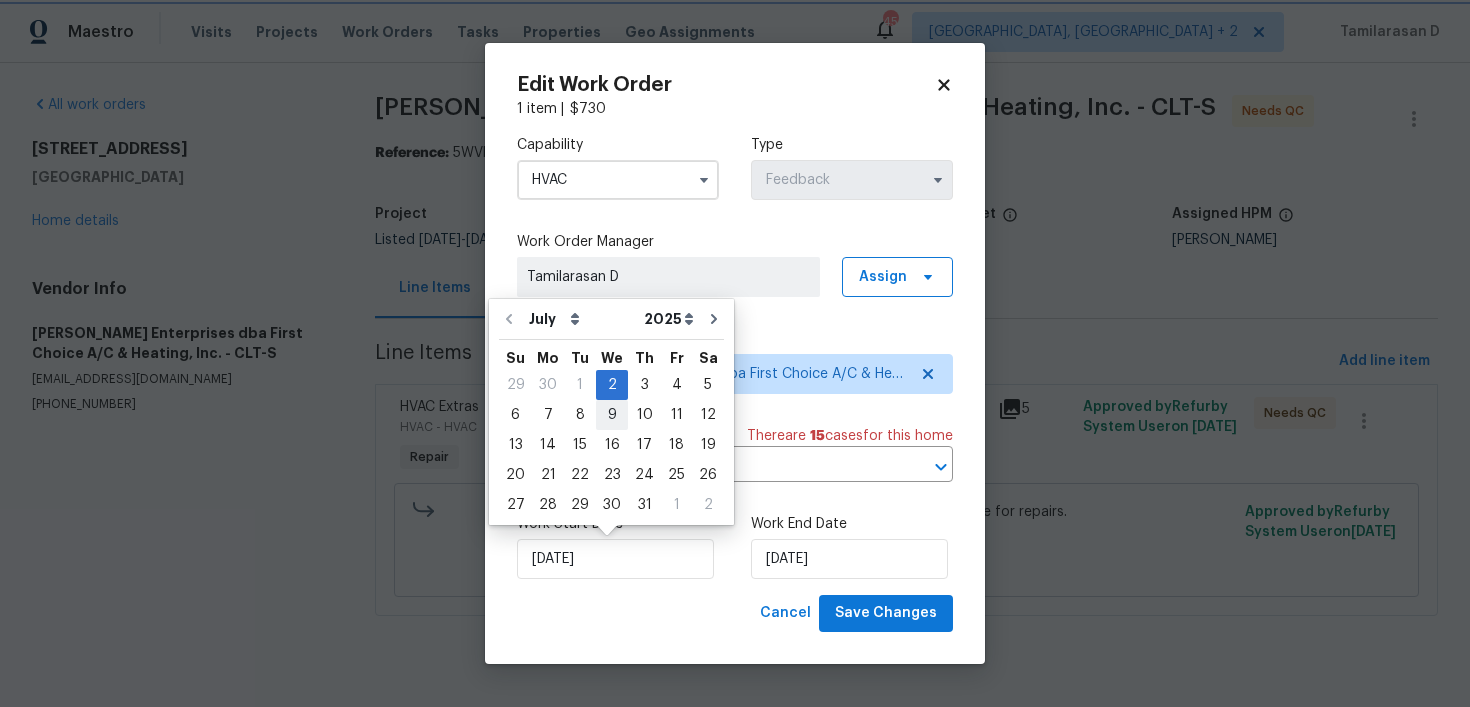 type on "[DATE]" 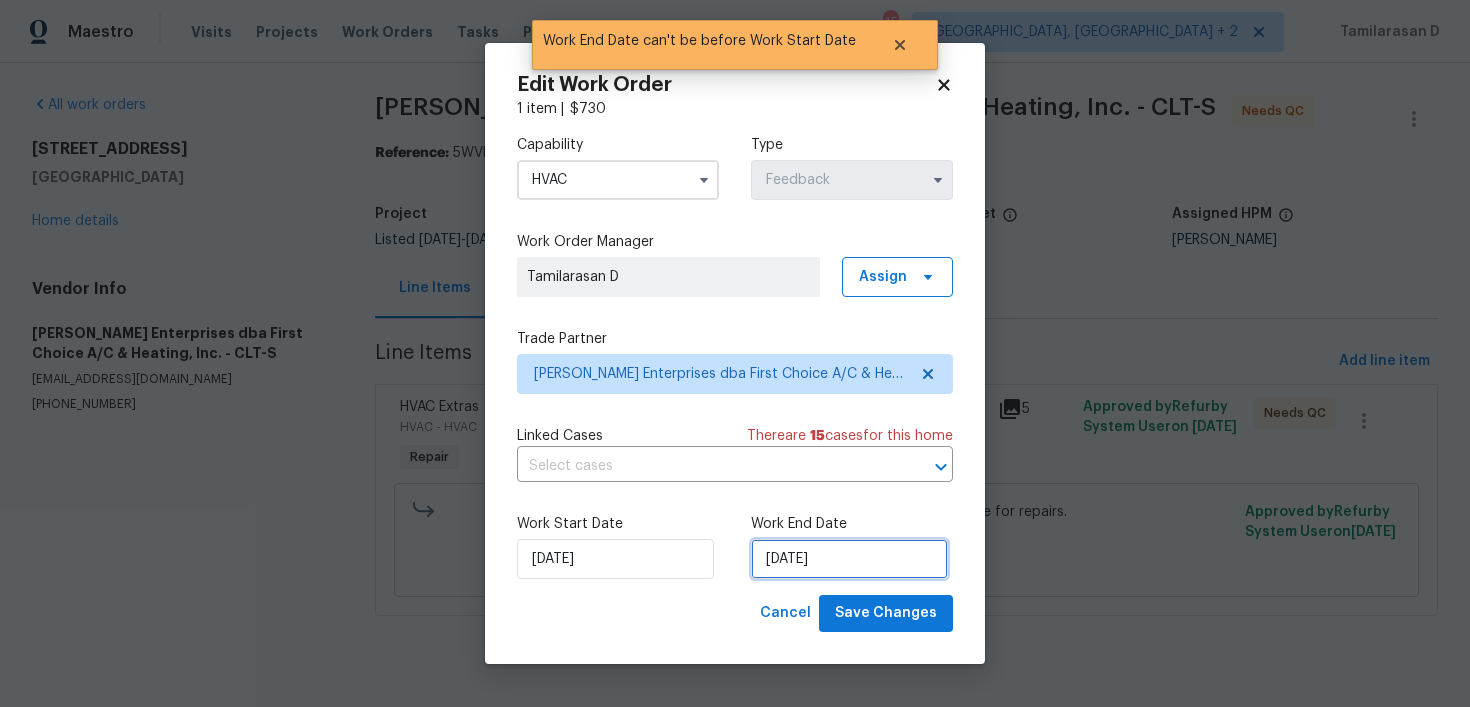 click on "[DATE]" at bounding box center (849, 559) 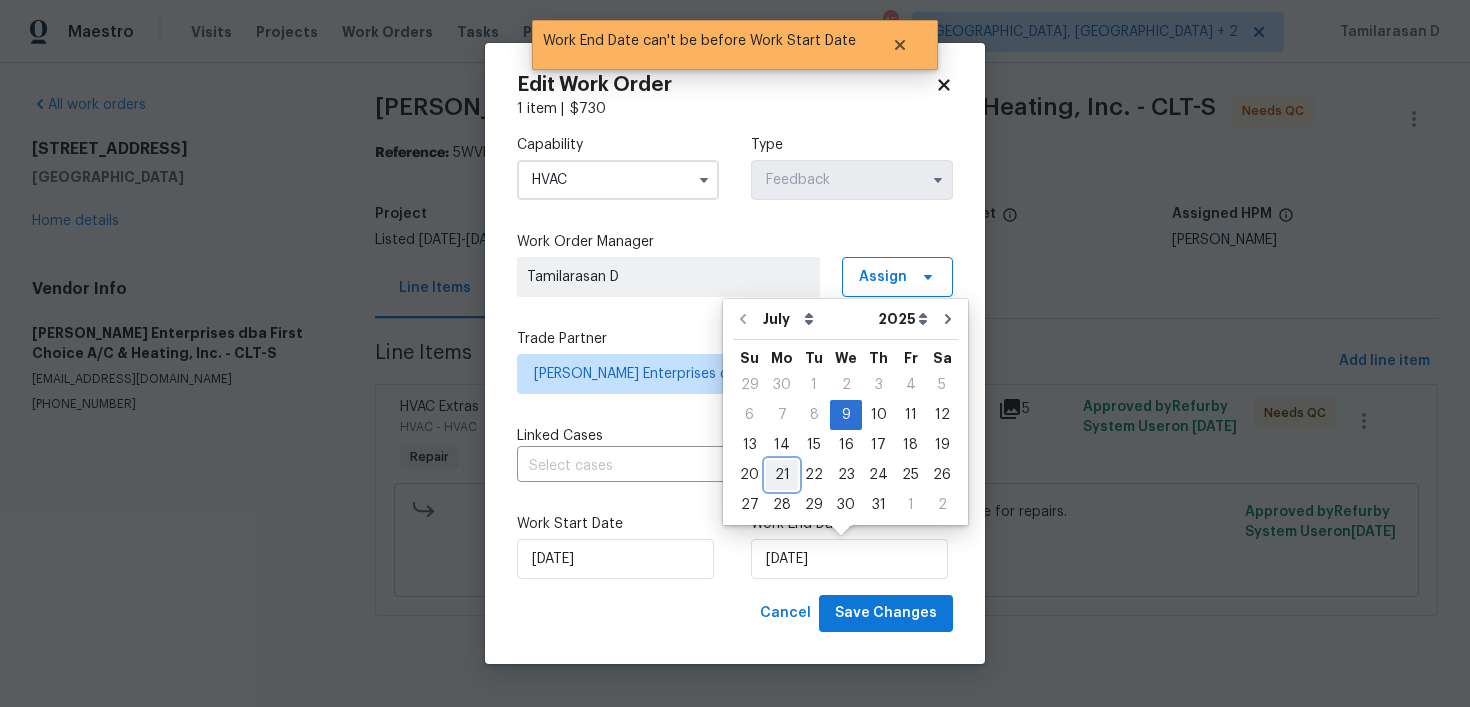 click on "21" at bounding box center [782, 475] 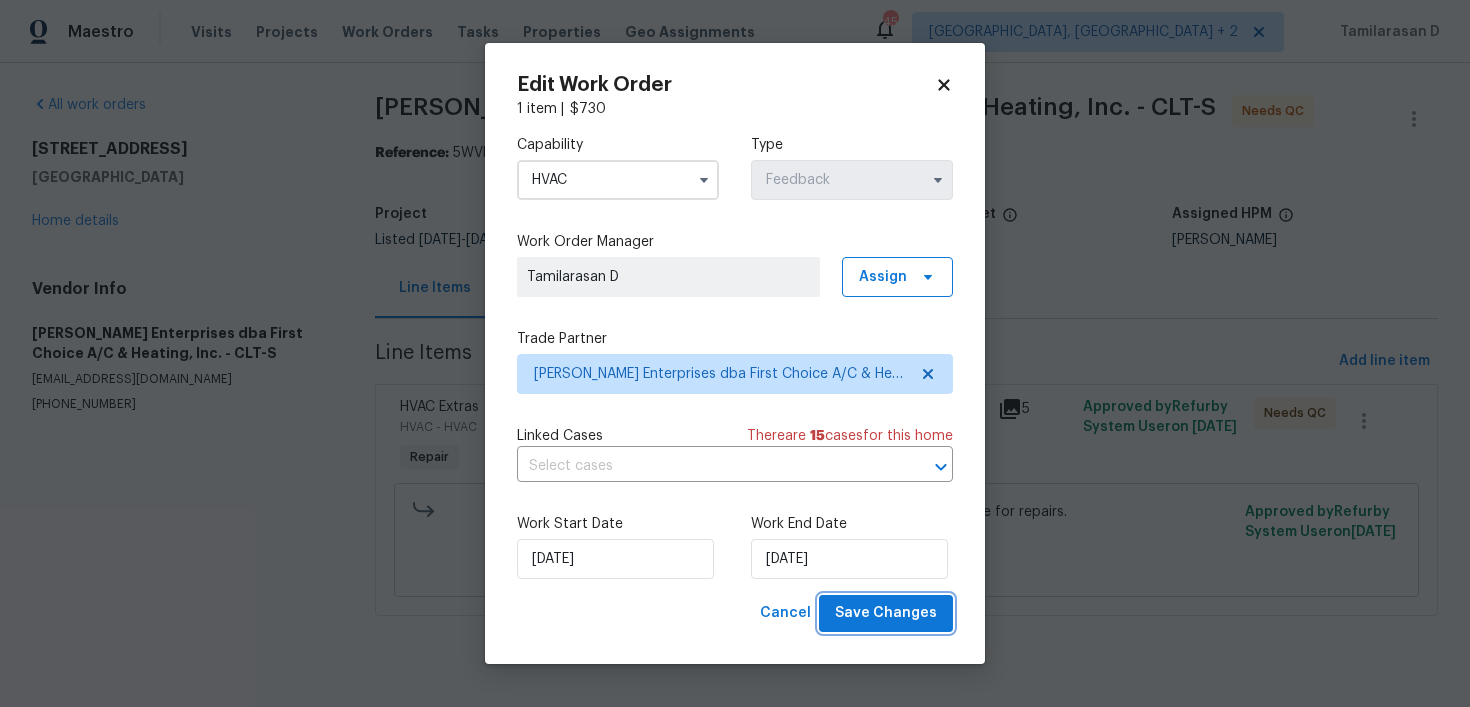 click on "Save Changes" at bounding box center [886, 613] 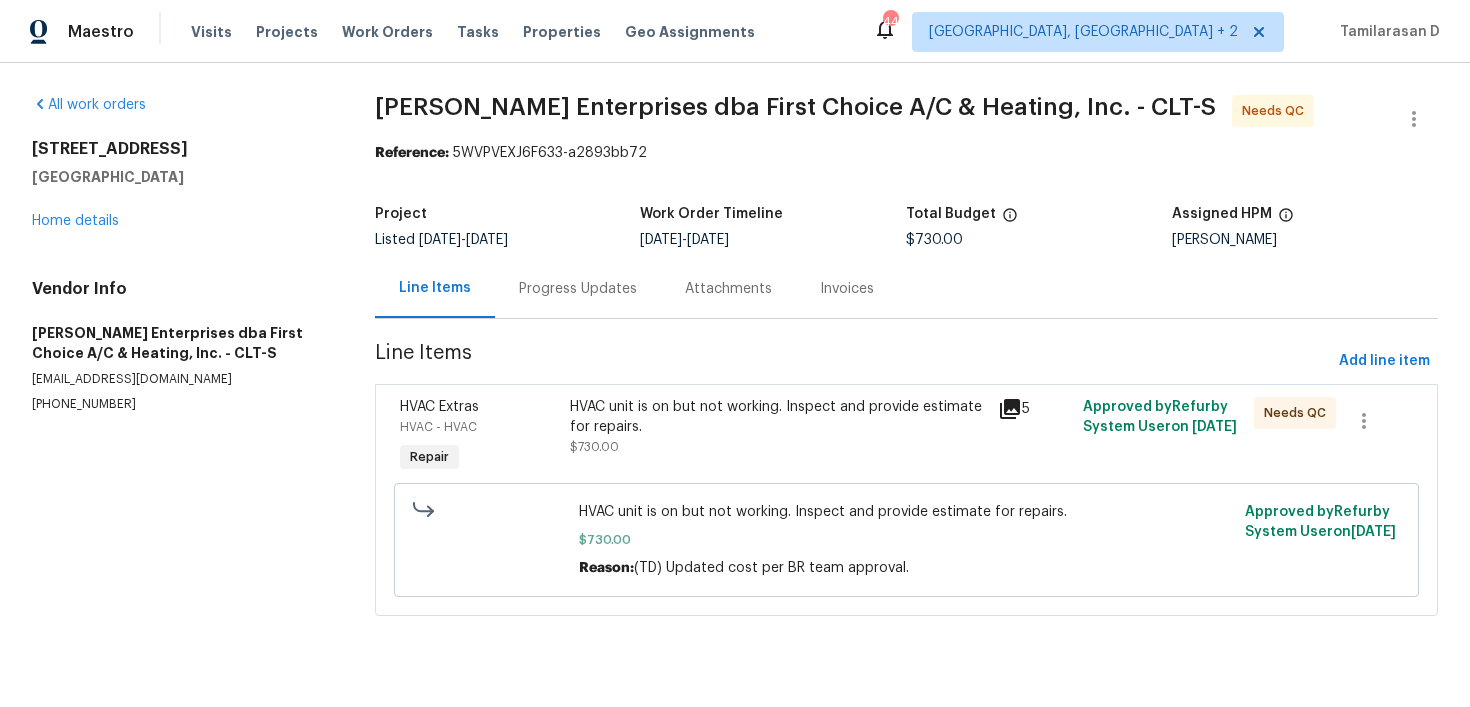 click on "Progress Updates" at bounding box center [578, 288] 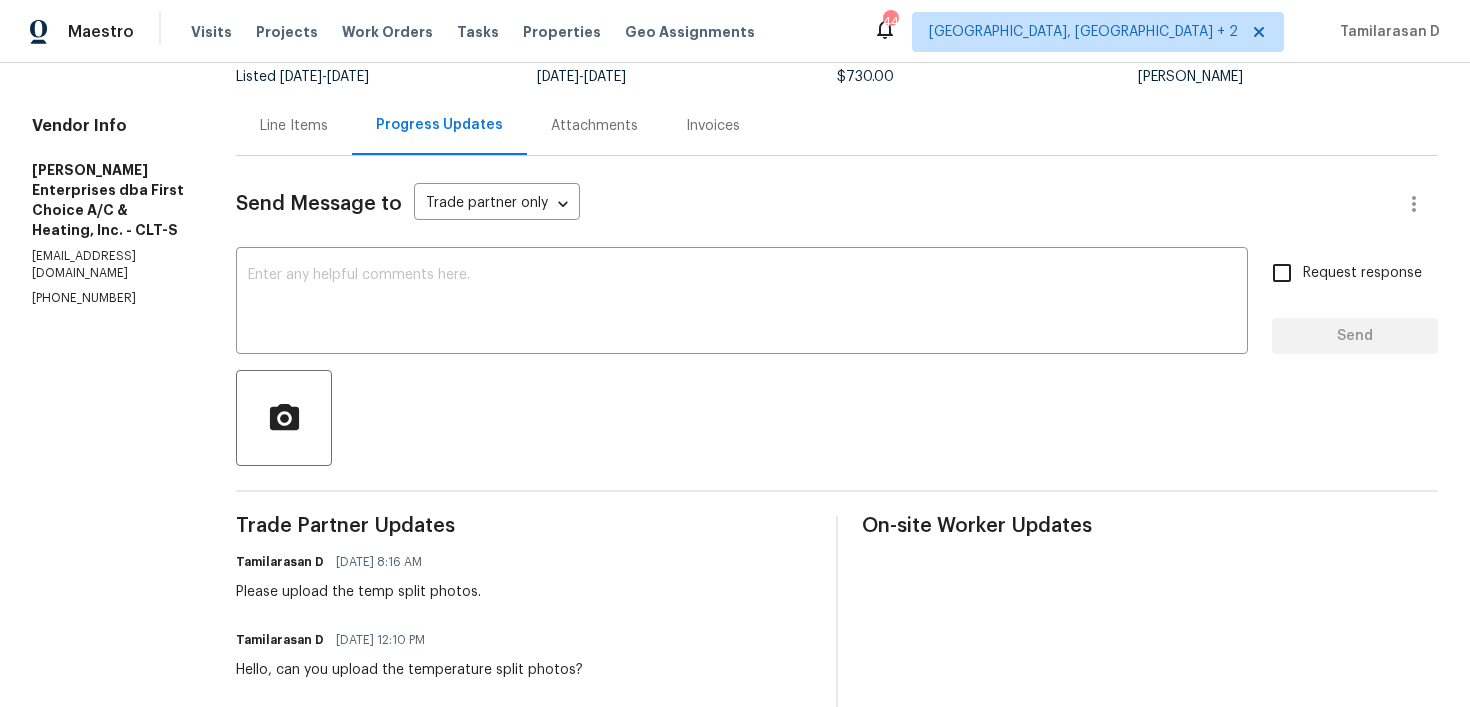 scroll, scrollTop: 0, scrollLeft: 0, axis: both 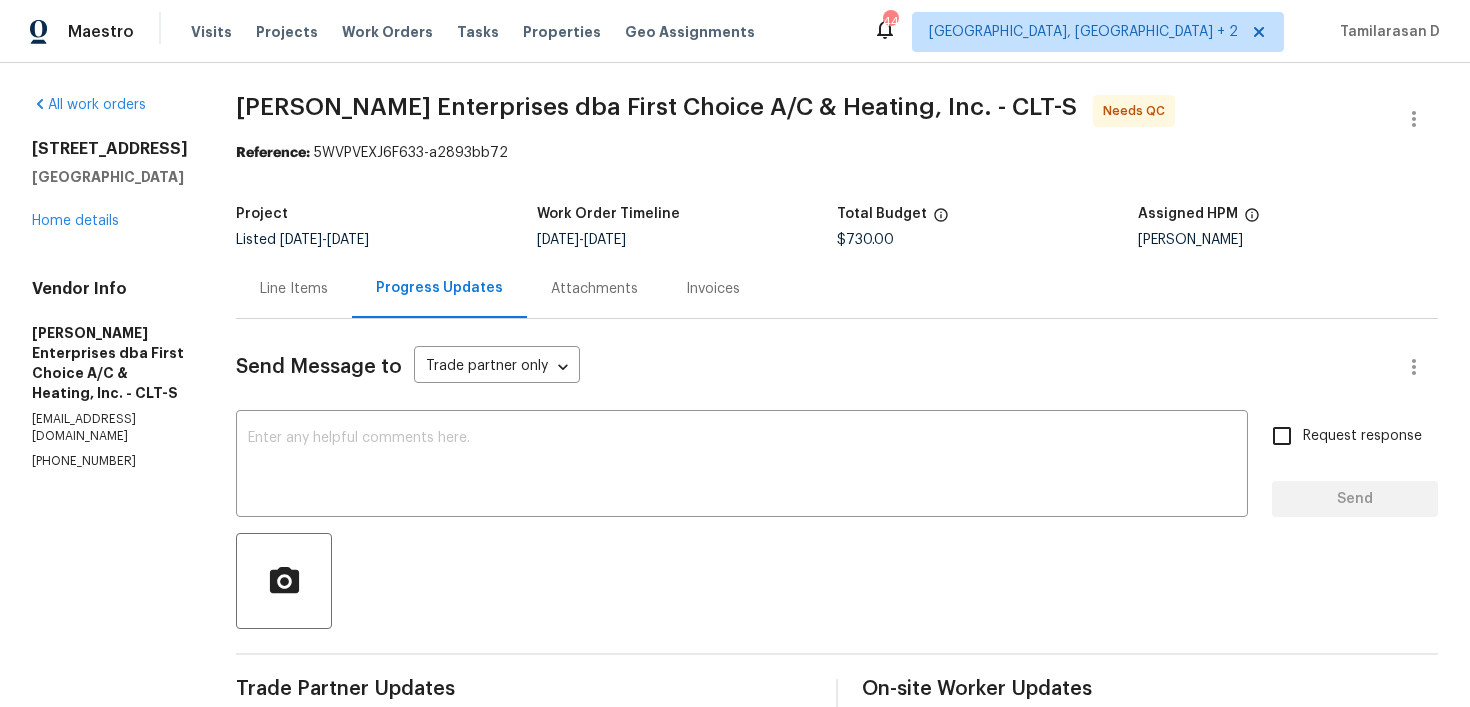 click on "Send Message to Trade partner only Trade partner only ​ x ​ Request response Send Trade Partner Updates Tamilarasan D [DATE] 8:16 AM Please upload the temp split photos. Tamilarasan D [DATE] 12:10 PM Hello, can you upload the temperature split photos? Tamilarasan D [DATE] 3:07 PM Hi Team, please upload the temp split photos for this. Tamilarasan D [DATE] 1:37 PM Awesome! i have adjusted the cost. Please proceed with the work and keep me posted. [PERSON_NAME] Enterprises [DATE] 11:16 AM Yes that will work. Thank you Tamilarasan D [DATE] 7:47 AM Hi Team, our budget reviewer approved a total of $730 for this job. That includes $330 for 3 lbs of freon, $125 for the capacitor, and $275 for labor. No trip charges are included. Let us know if that works for you, so we can move forward with the repairs. Thanks! Tamilarasan D [DATE] 8:41 AM Looking into this. [PERSON_NAME] Enterprises [DATE] 8:43 AM We typically charge $110 per pound for refrigerant + this is an hour and a half away. Got it." at bounding box center (837, 1464) 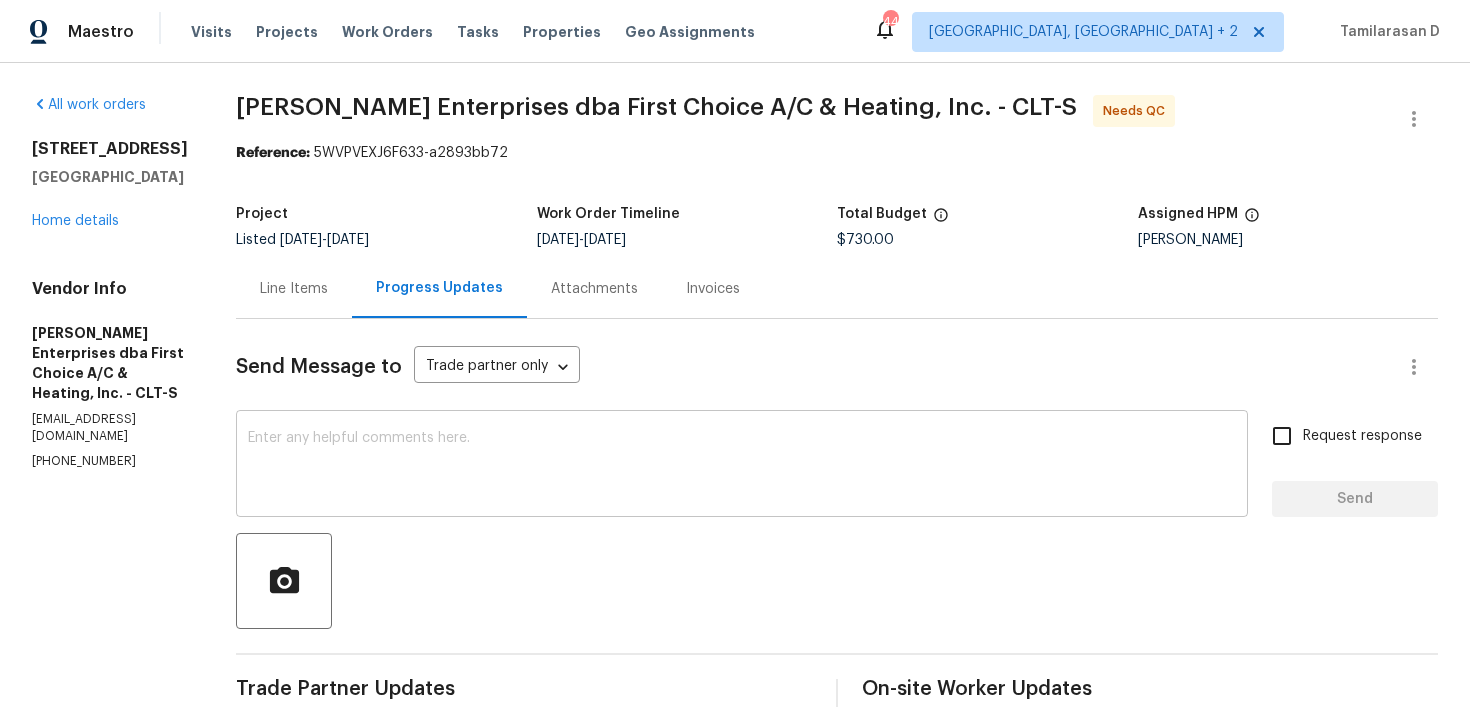 click at bounding box center [742, 466] 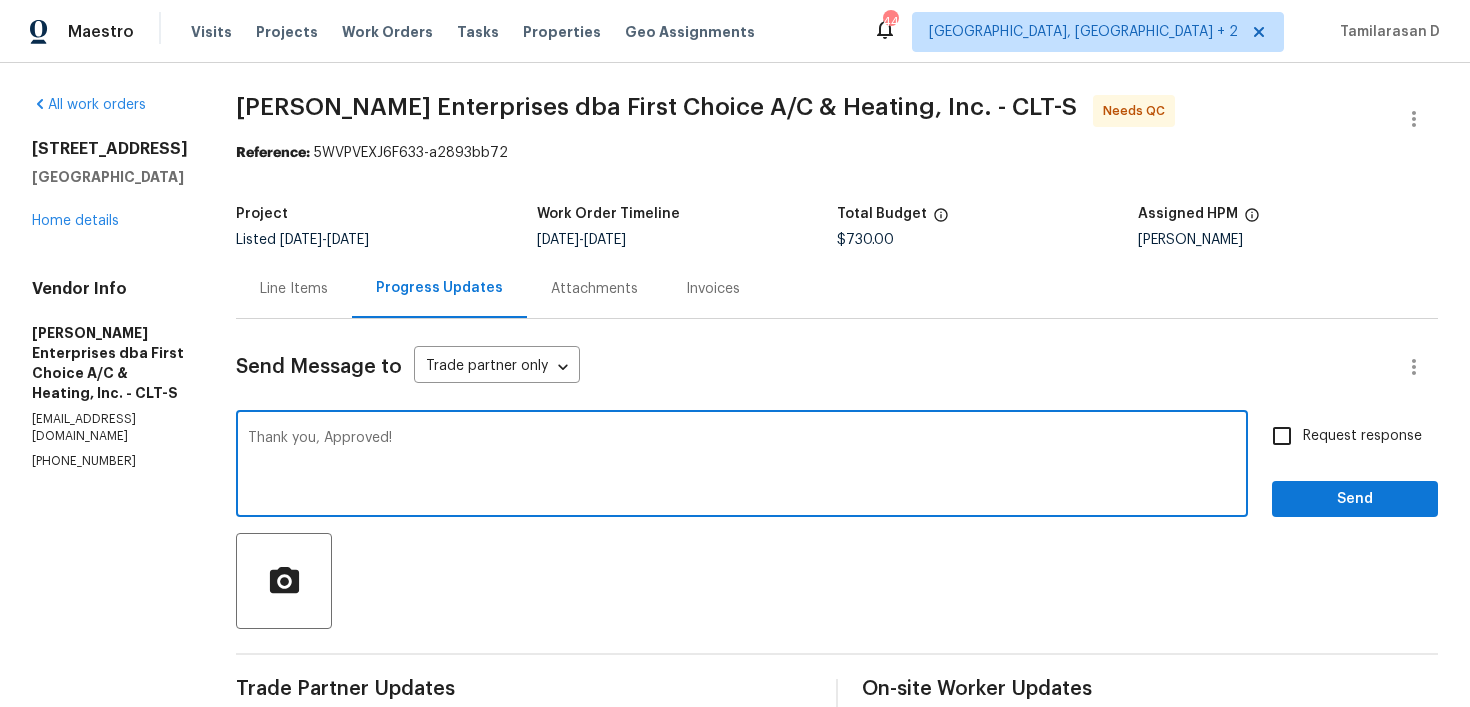 type on "Thank you, Approved!" 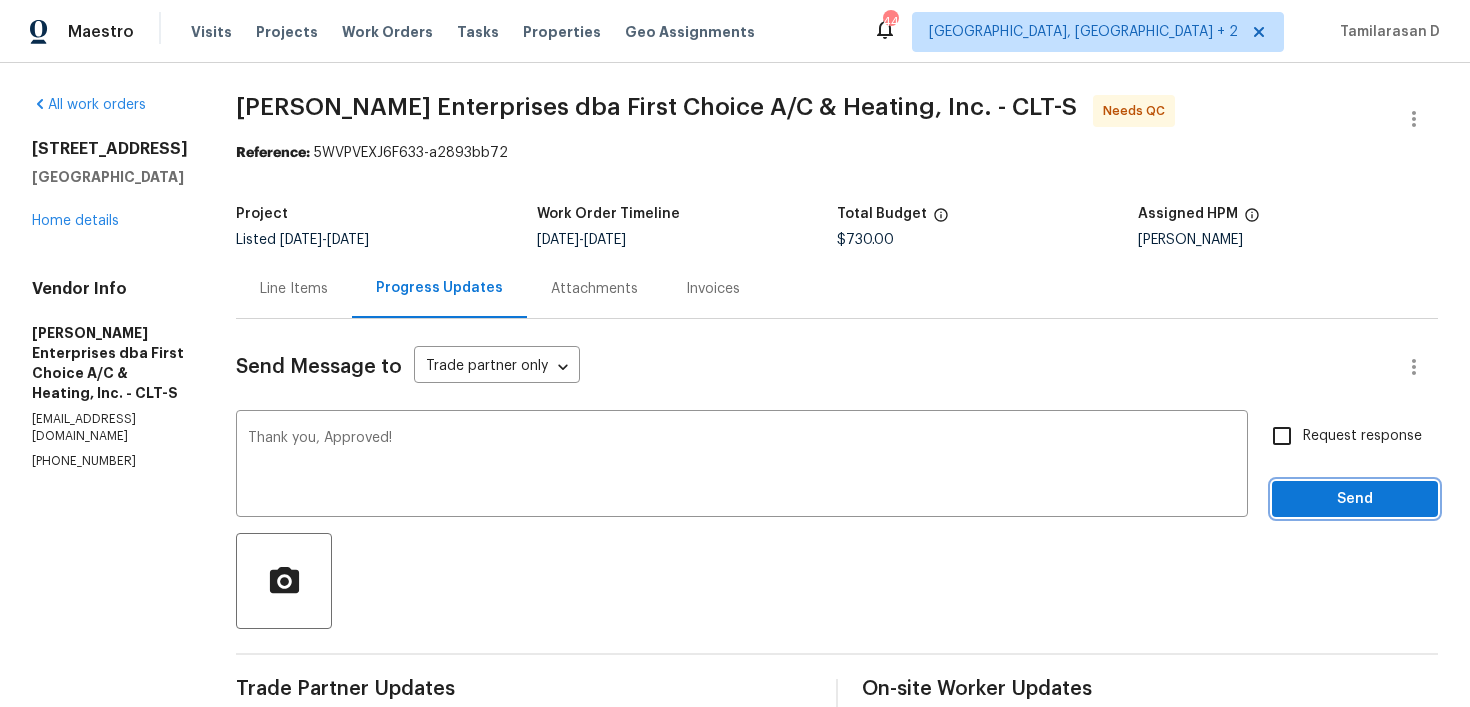 click on "Send" at bounding box center (1355, 499) 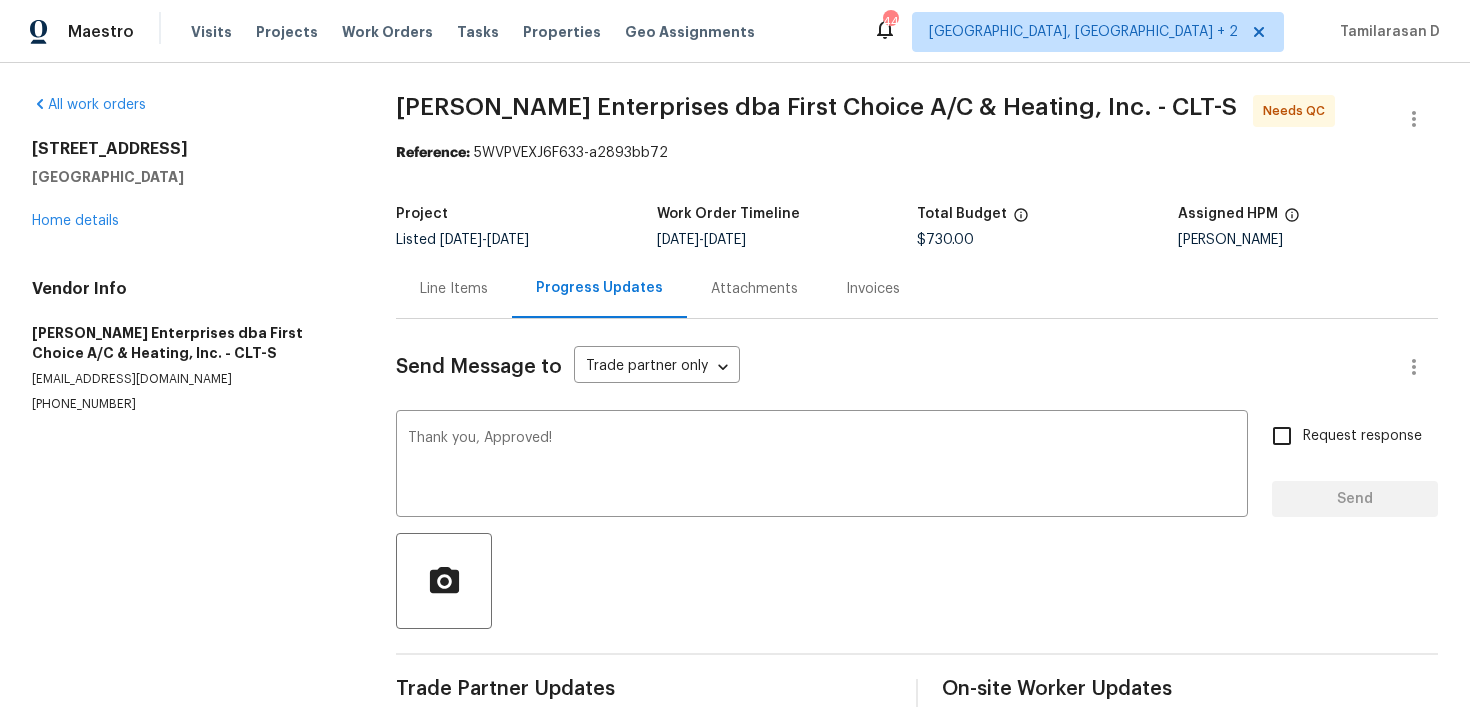 type 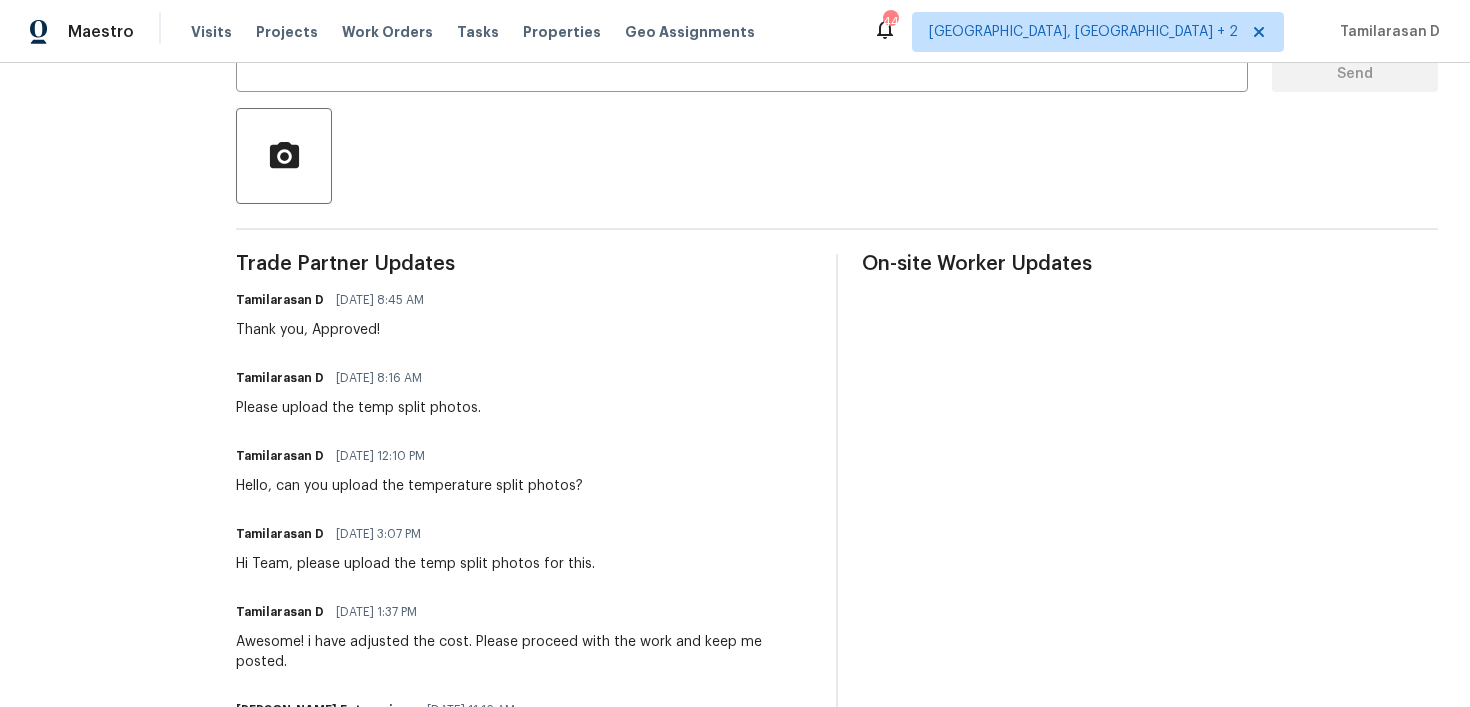 scroll, scrollTop: 46, scrollLeft: 0, axis: vertical 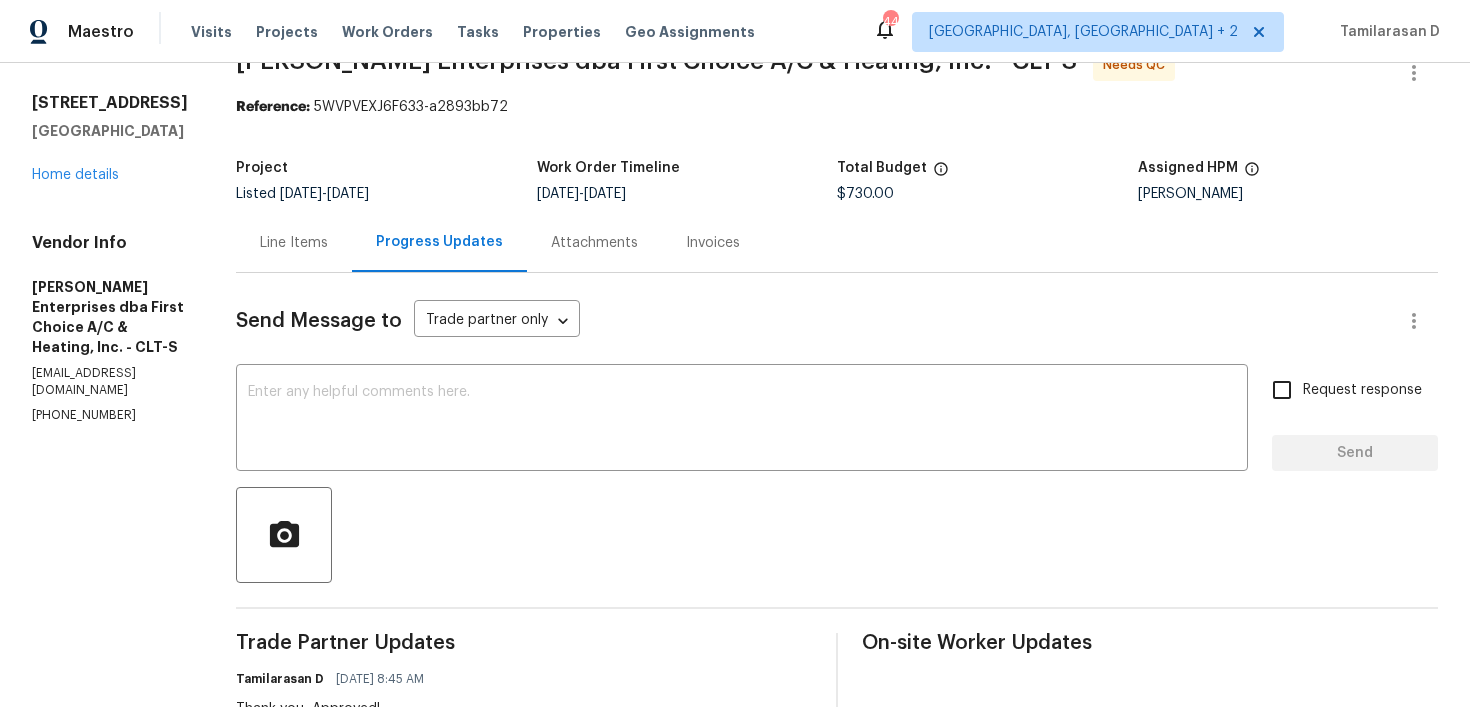 click on "Line Items" at bounding box center (294, 243) 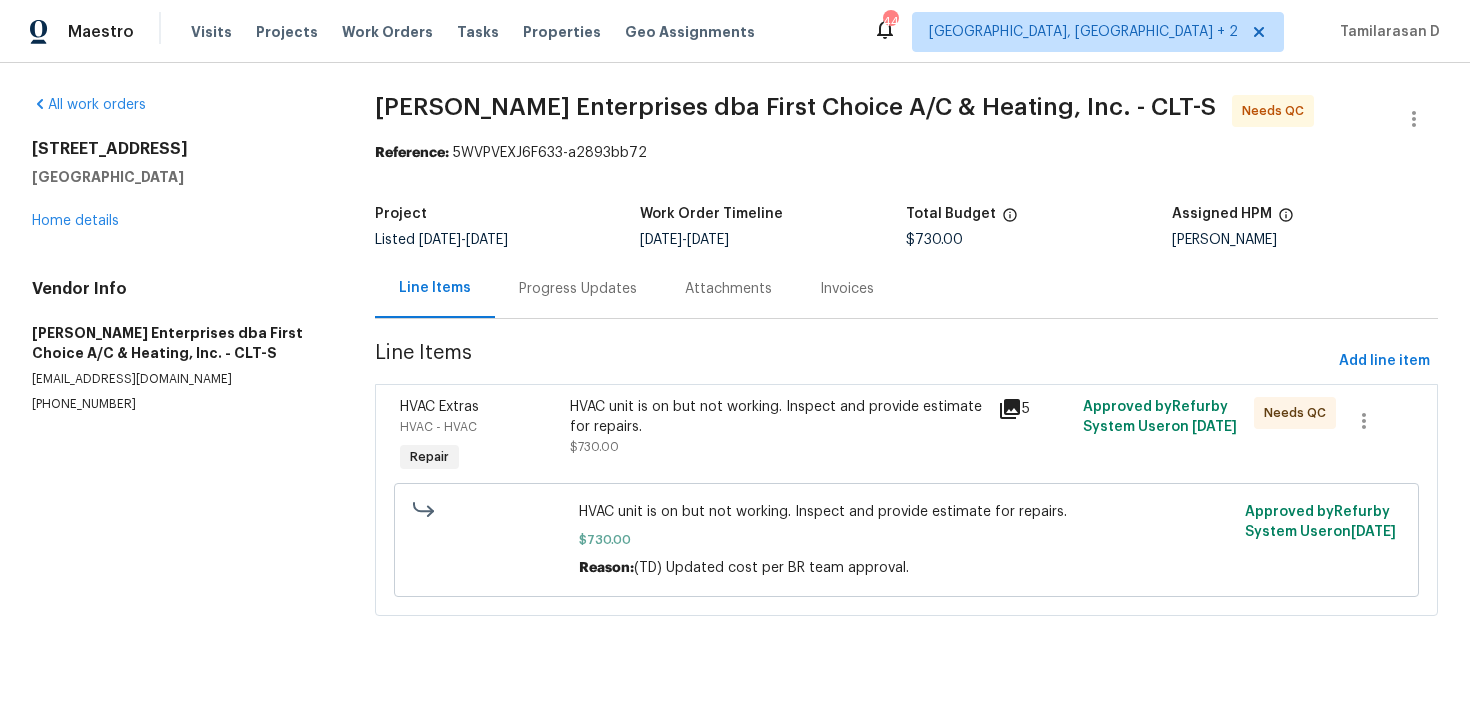 click on "Project Listed   [DATE]  -  [DATE] Work Order Timeline [DATE]  -  [DATE] Total Budget $730.00 Assigned HPM [PERSON_NAME]" at bounding box center (906, 227) 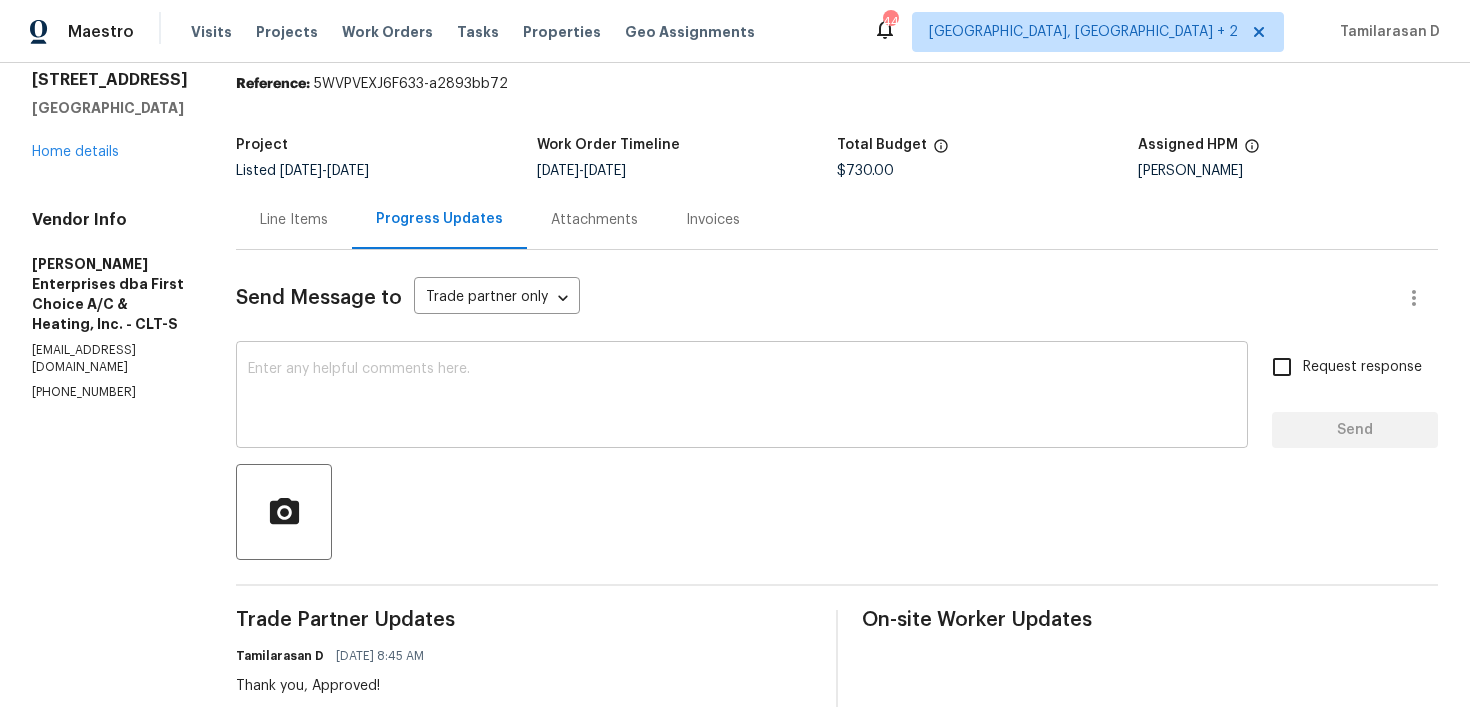 scroll, scrollTop: 0, scrollLeft: 0, axis: both 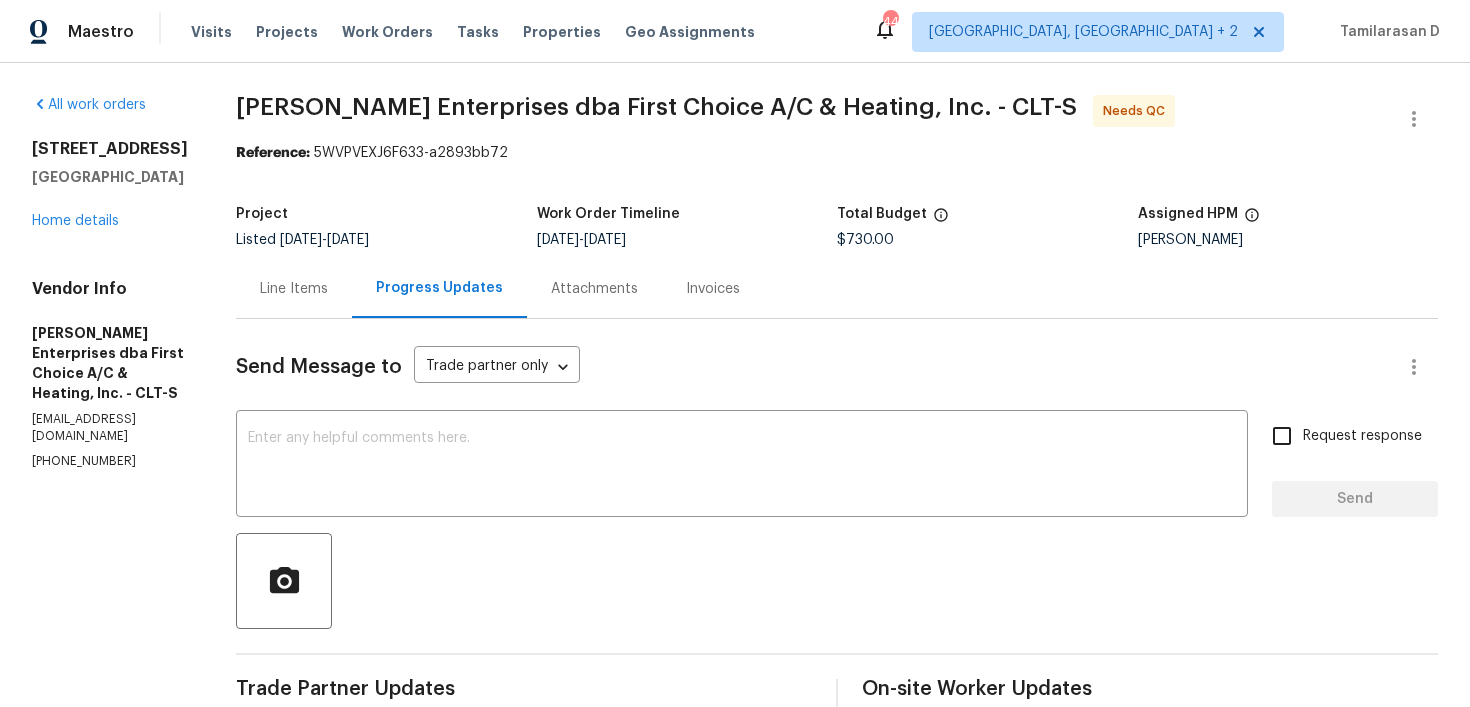 click on "Line Items" at bounding box center (294, 288) 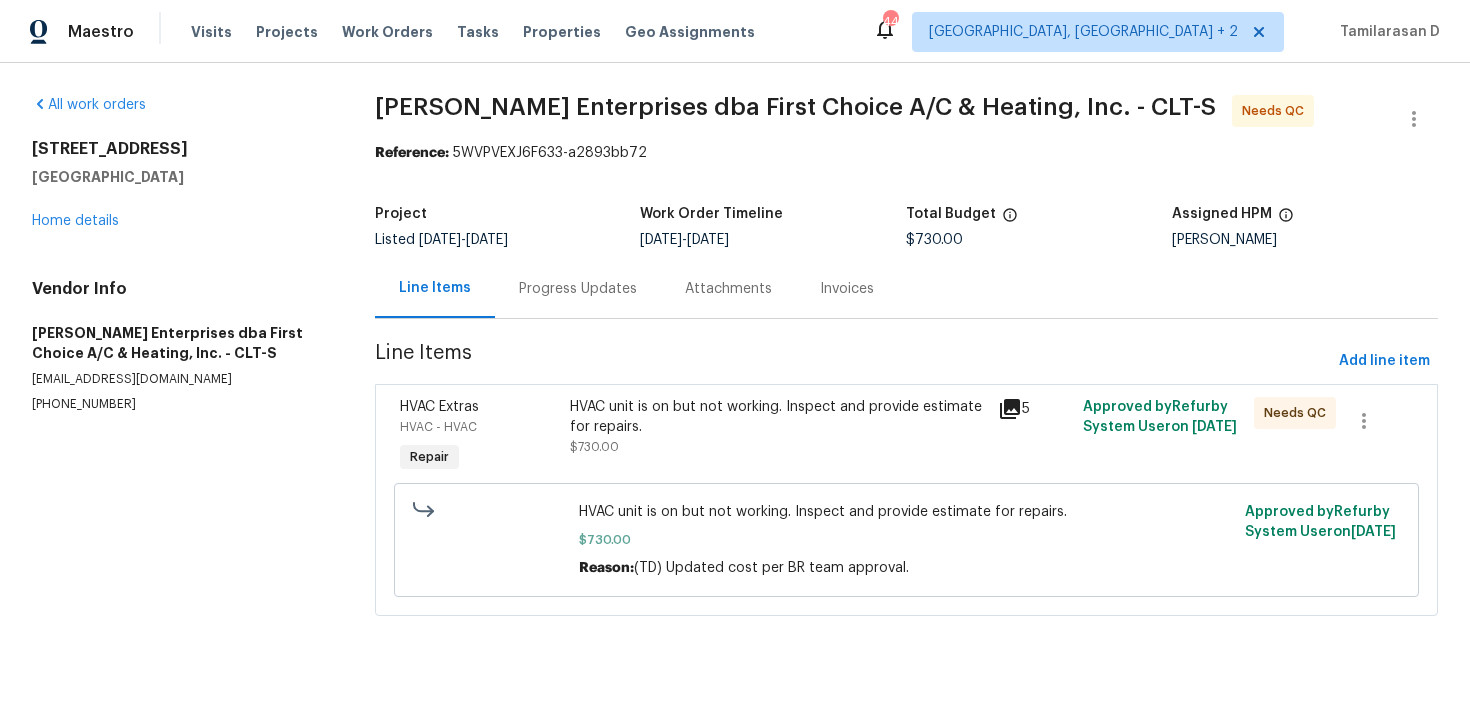 click on "HVAC unit is on but not working. Inspect and provide estimate for repairs. $730.00 Reason:  (TD) Updated cost per BR team approval. Approved by  Refurby System User  on  [DATE]" at bounding box center (906, 540) 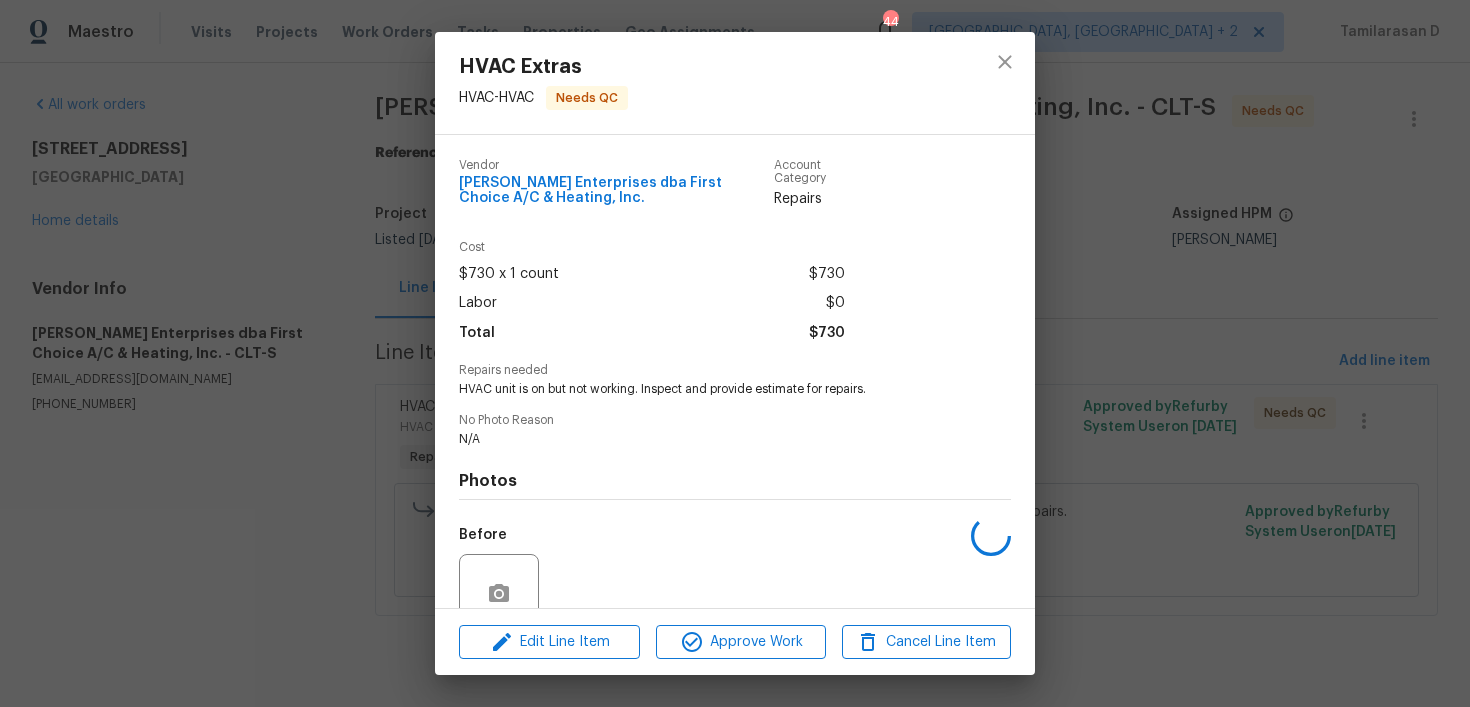 scroll, scrollTop: 176, scrollLeft: 0, axis: vertical 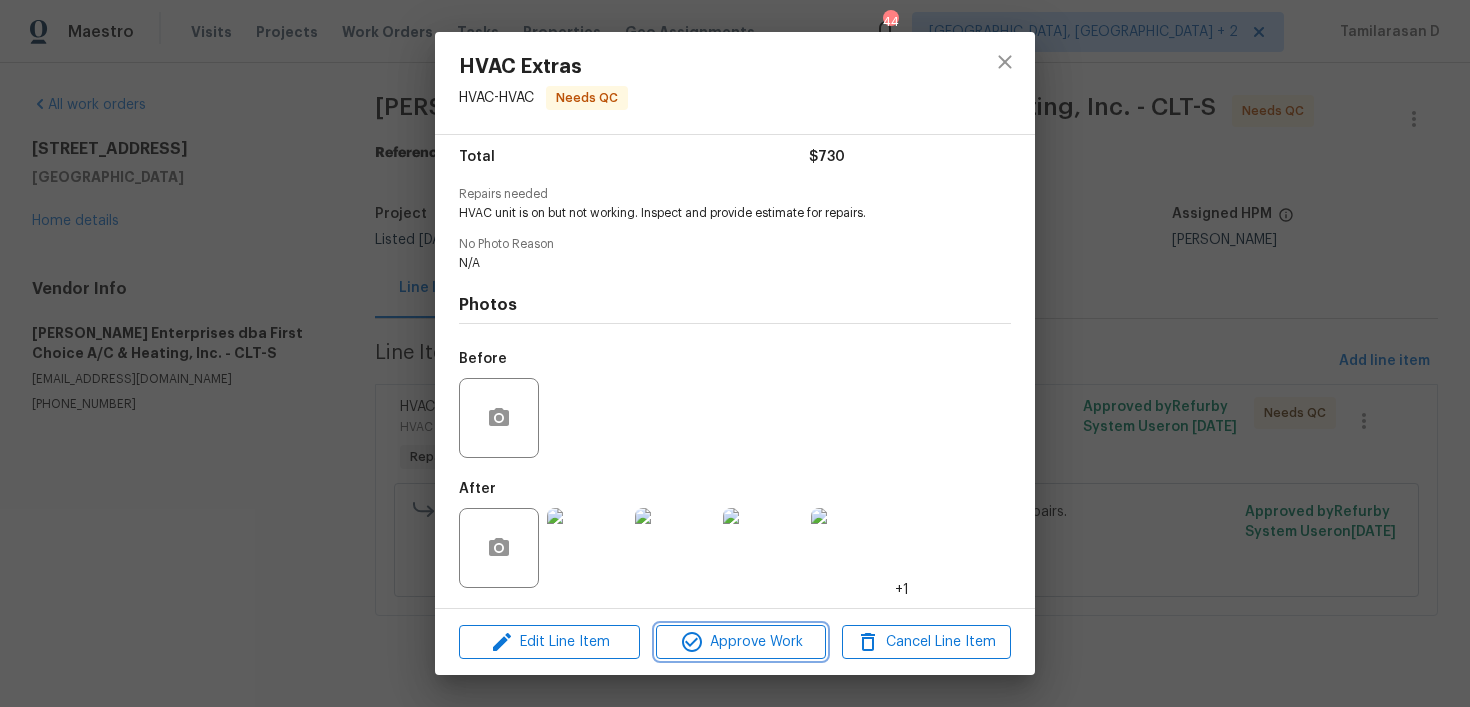 click on "Approve Work" at bounding box center [740, 642] 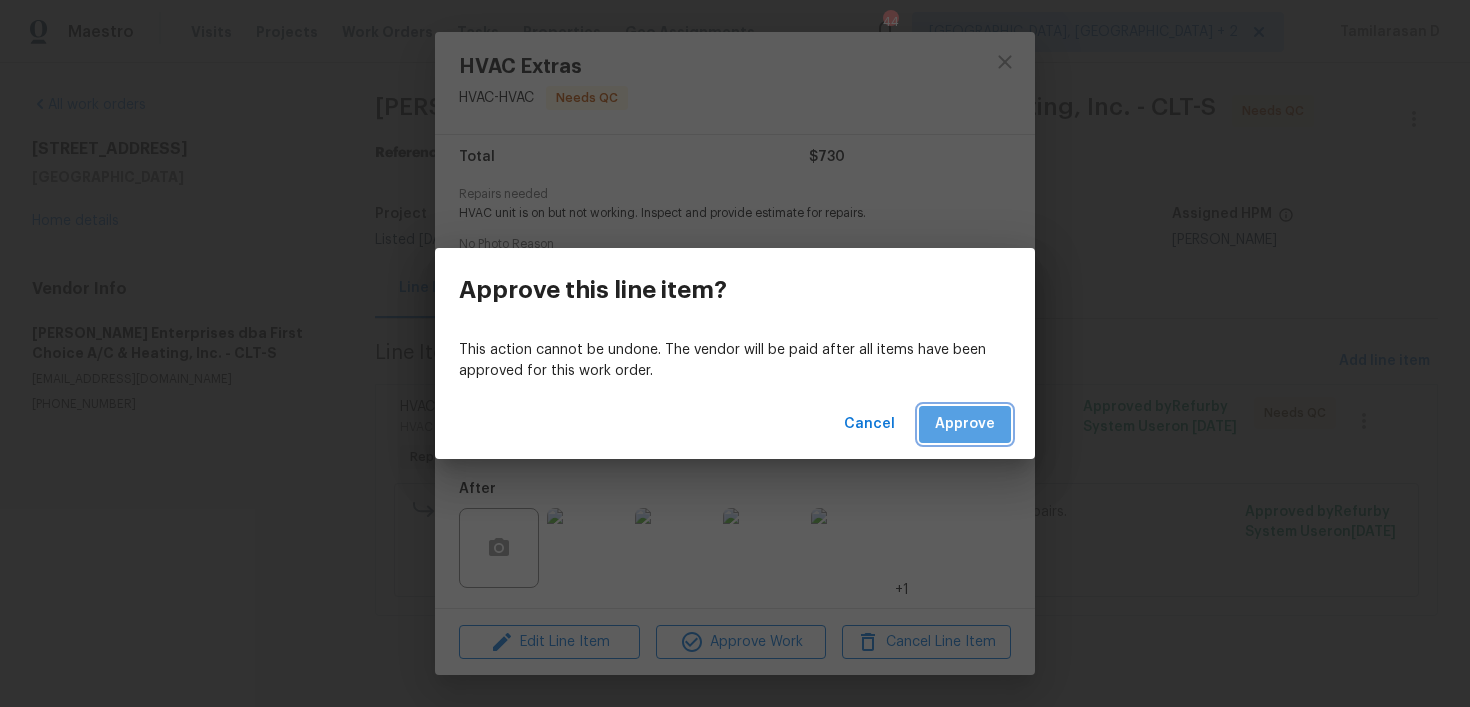 click on "Approve" at bounding box center (965, 424) 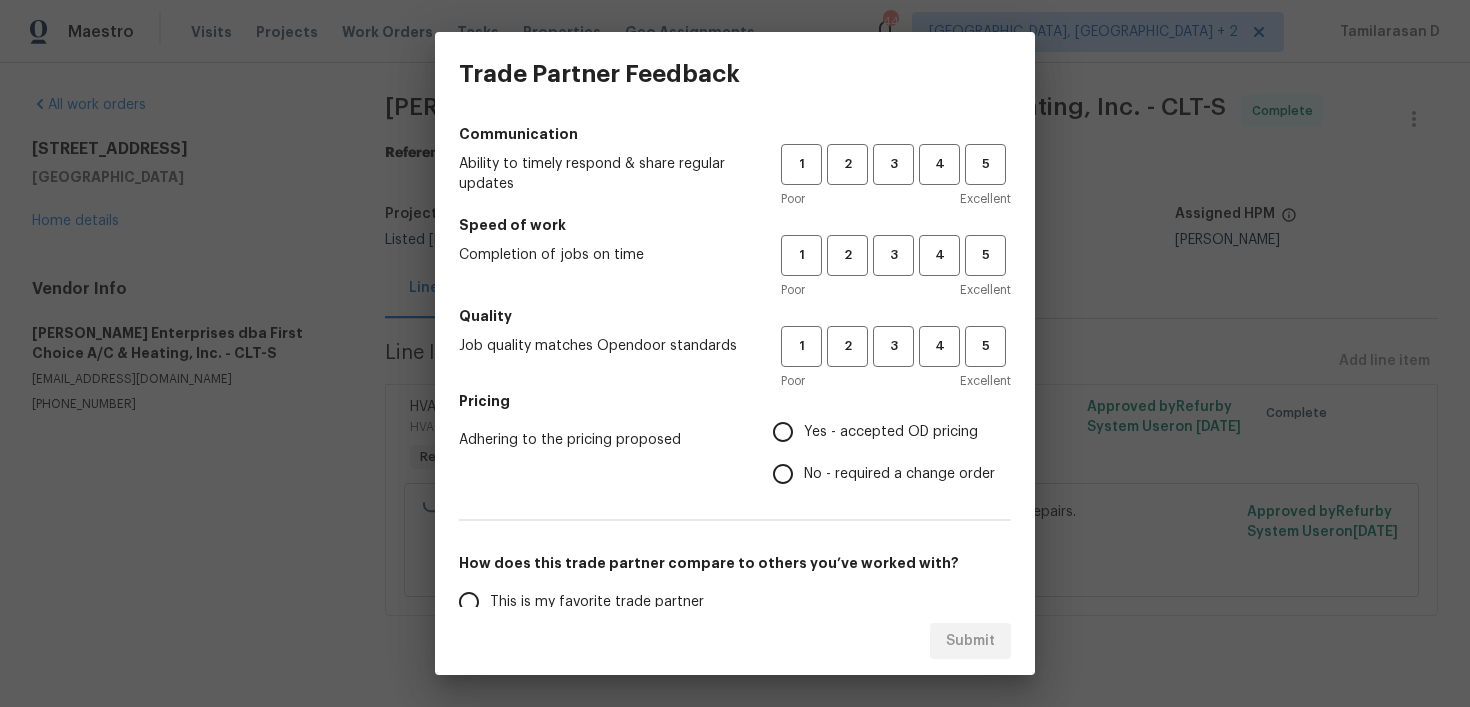 scroll, scrollTop: 81, scrollLeft: 0, axis: vertical 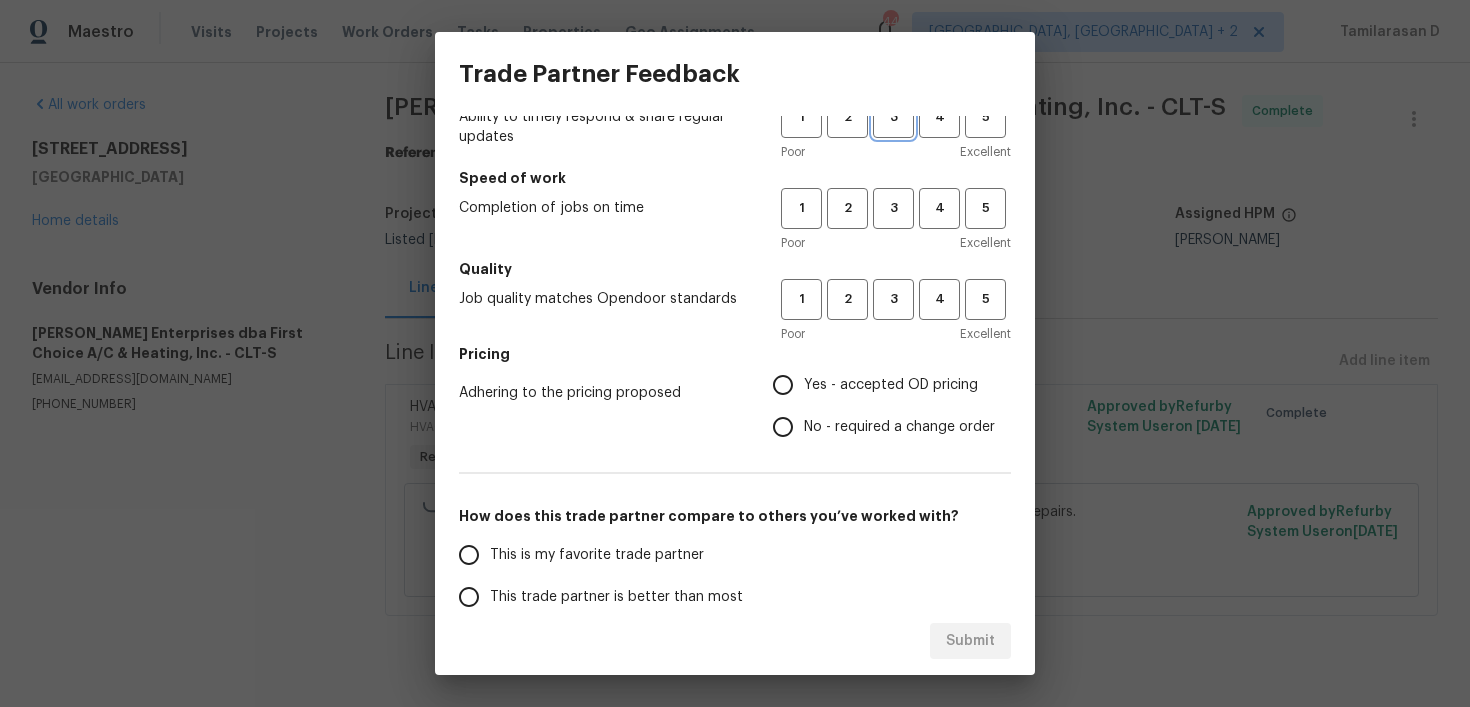 click on "3" at bounding box center (893, 117) 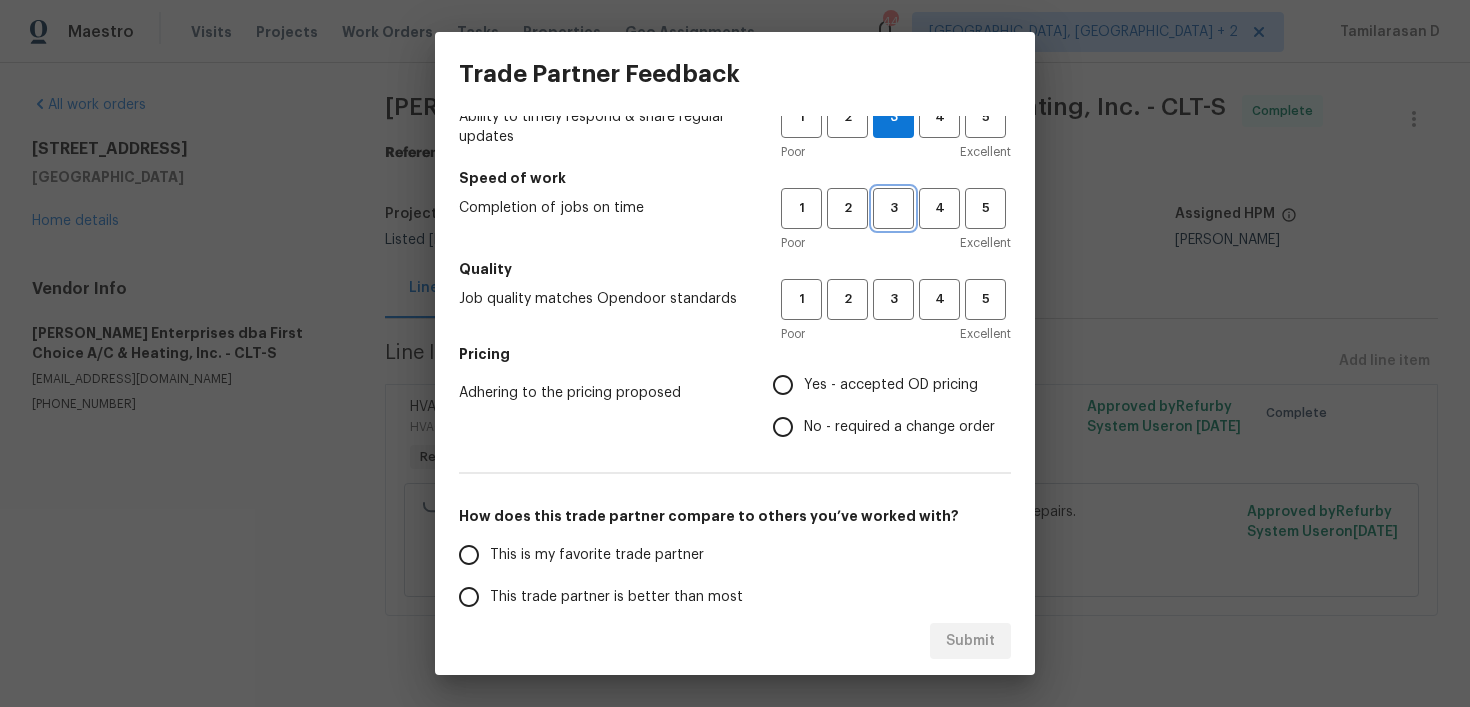 click on "3" at bounding box center (893, 208) 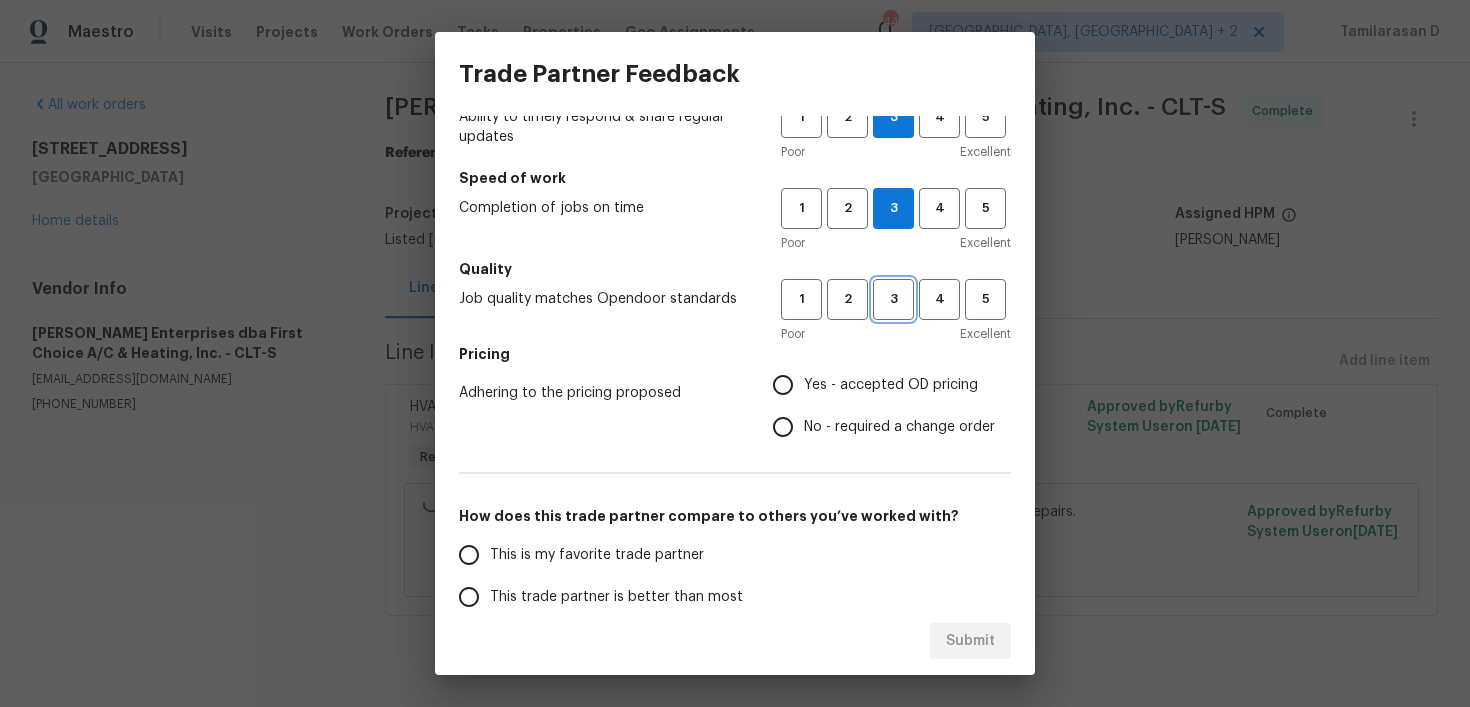 click on "3" at bounding box center [893, 299] 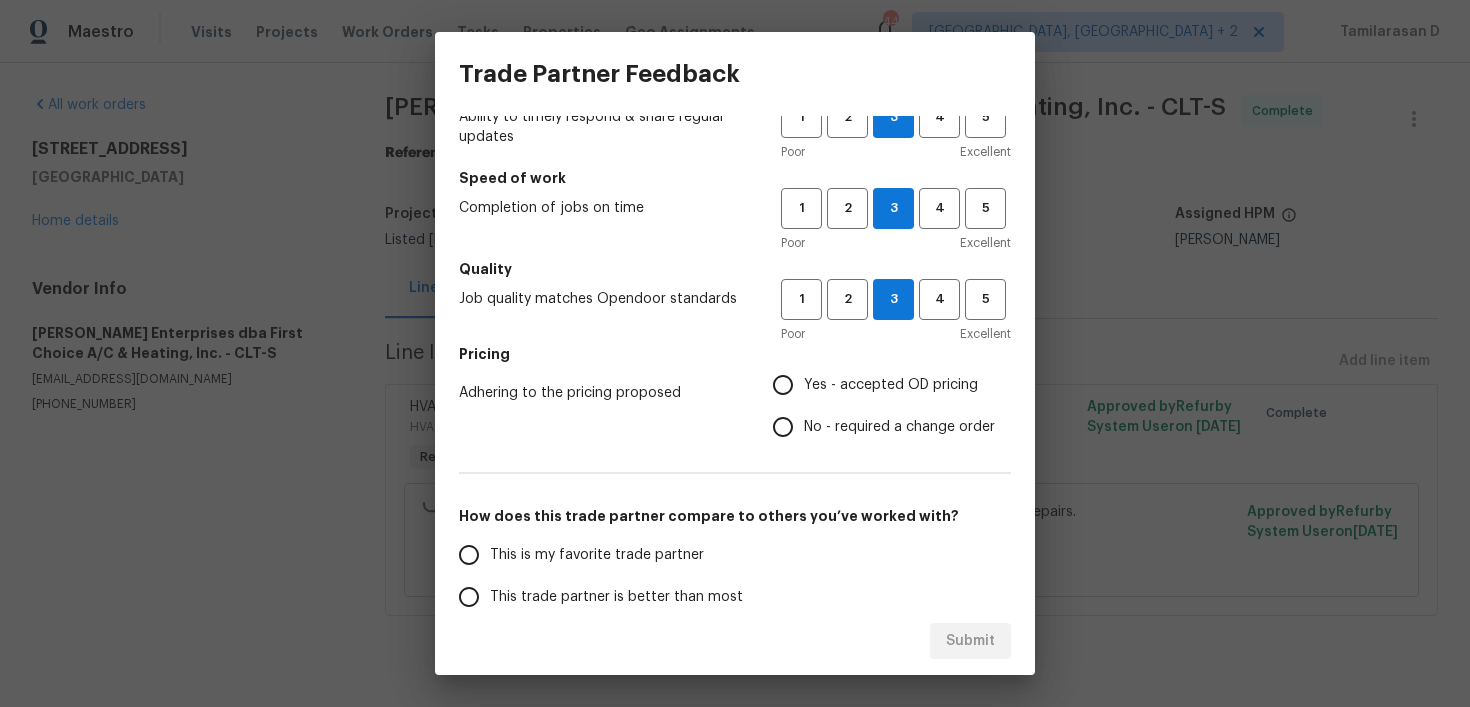 click on "Adhering to the pricing proposed Yes - accepted OD pricing No - required a change order" at bounding box center (735, 406) 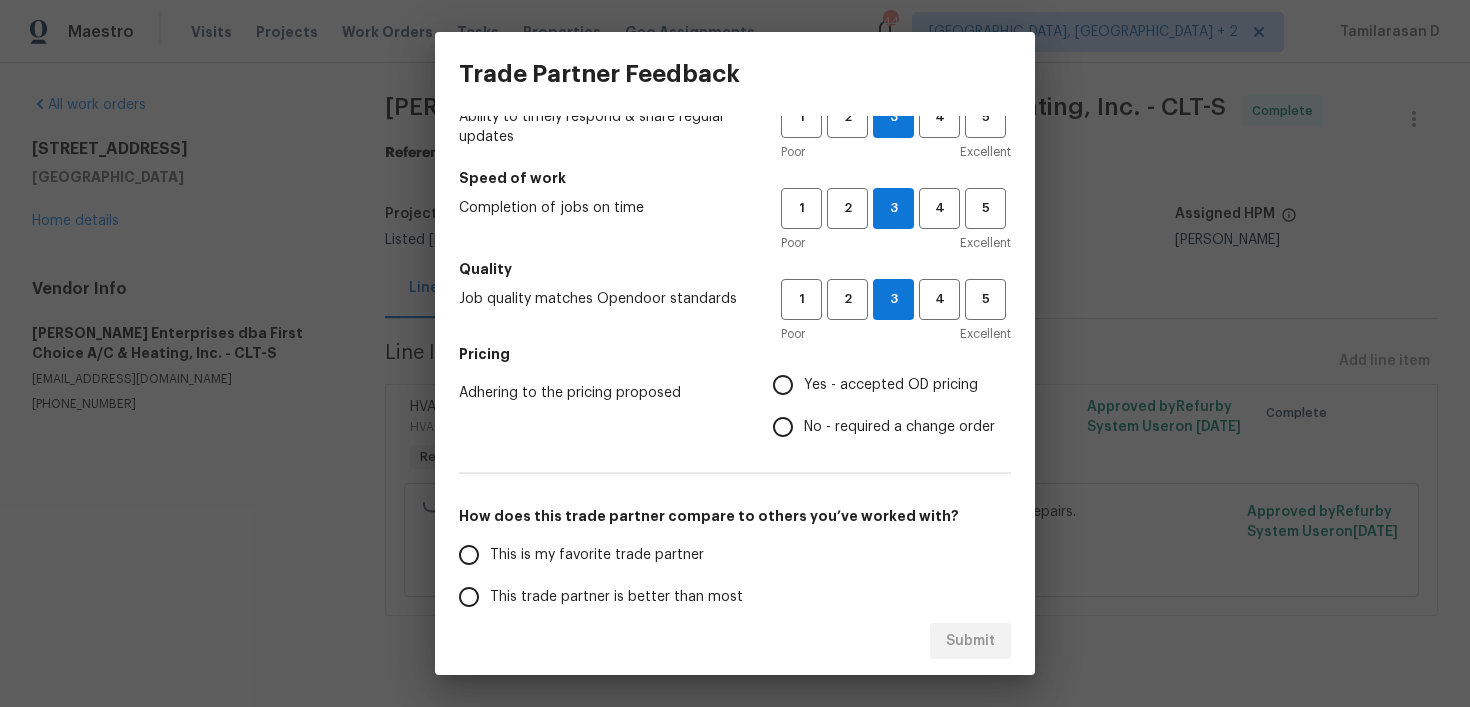 click on "No - required a change order" at bounding box center [783, 427] 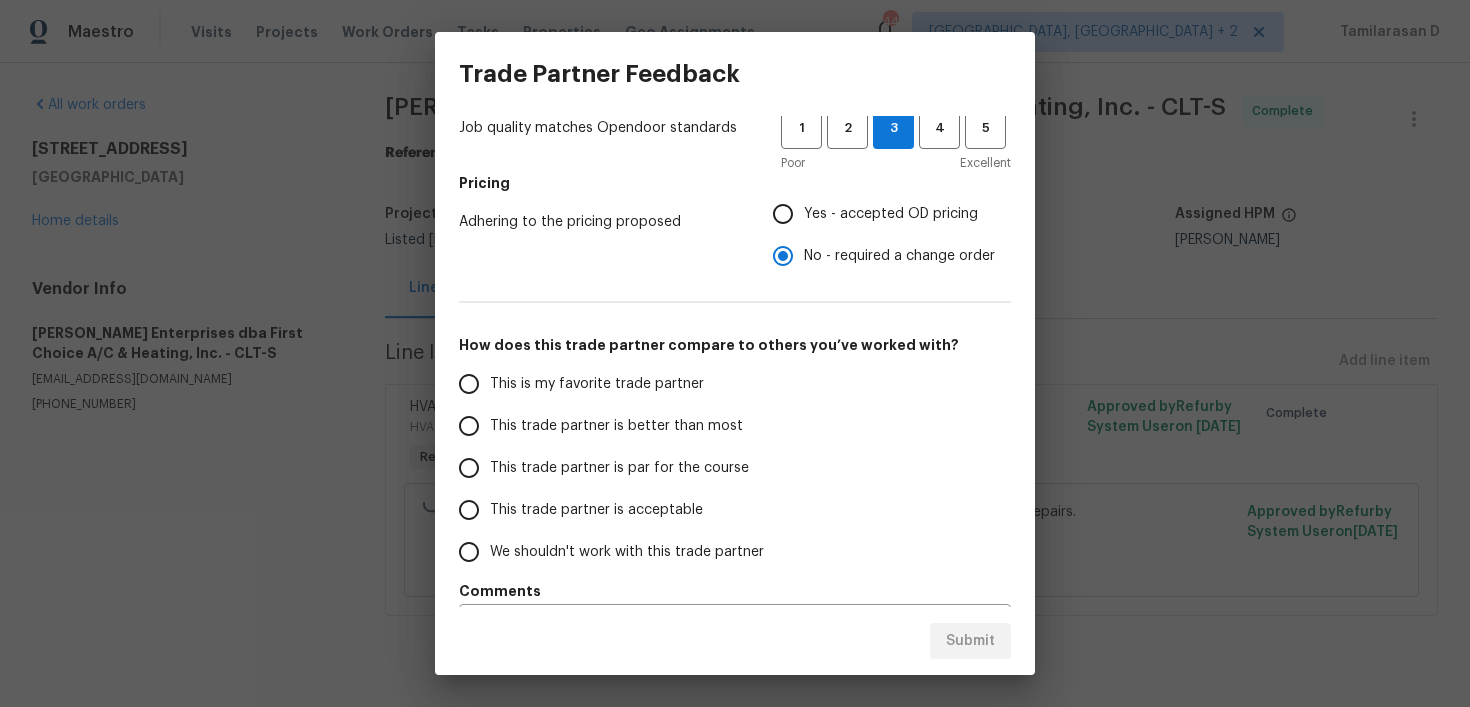 scroll, scrollTop: 308, scrollLeft: 0, axis: vertical 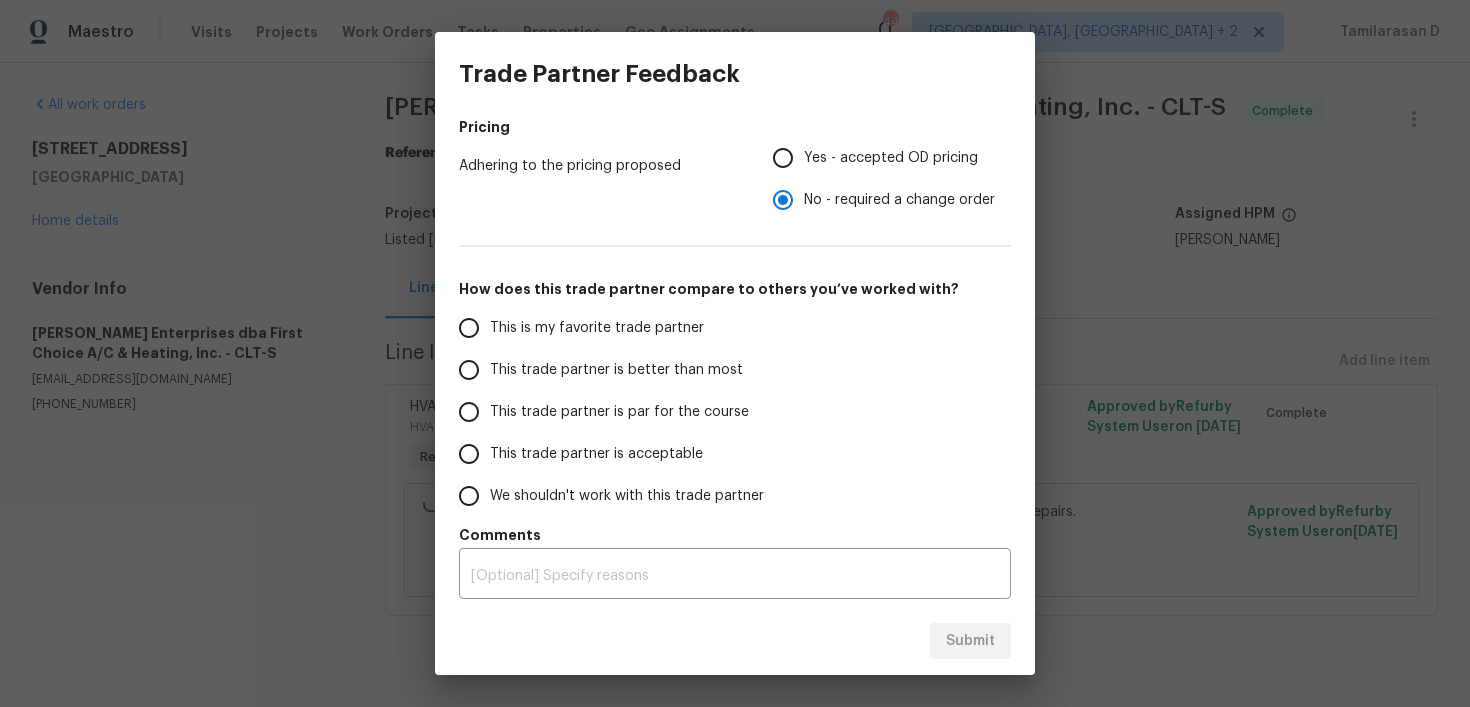 click on "This trade partner is par for the course" at bounding box center [469, 412] 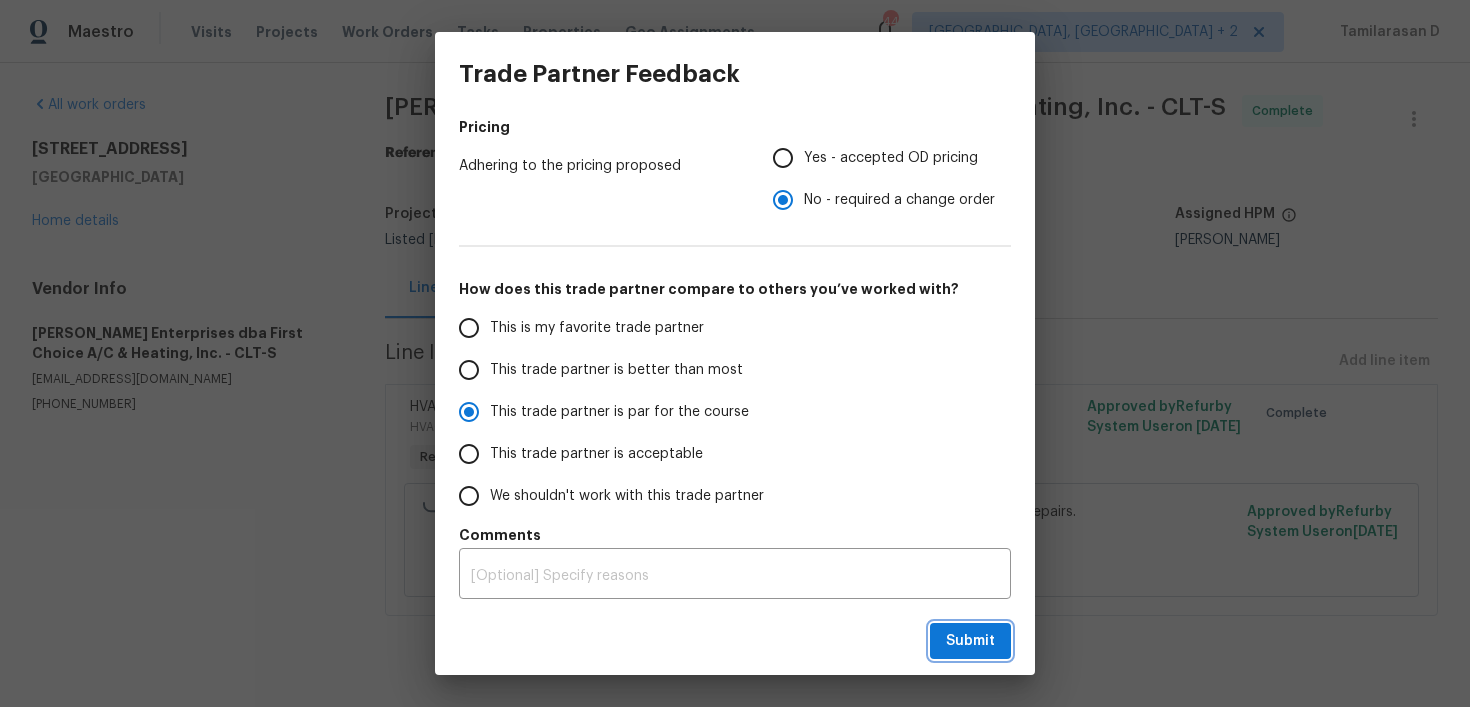 click on "Submit" at bounding box center (970, 641) 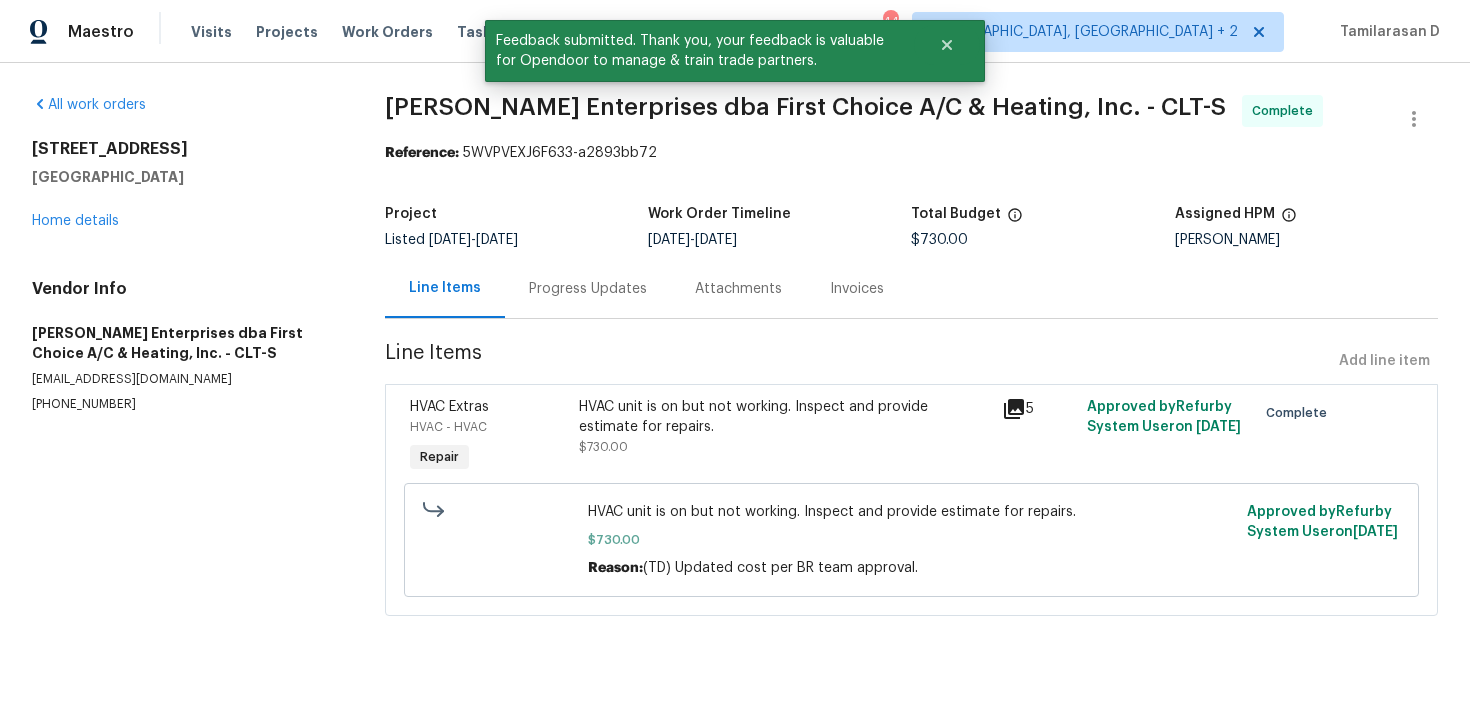 click on "Progress Updates" at bounding box center [588, 288] 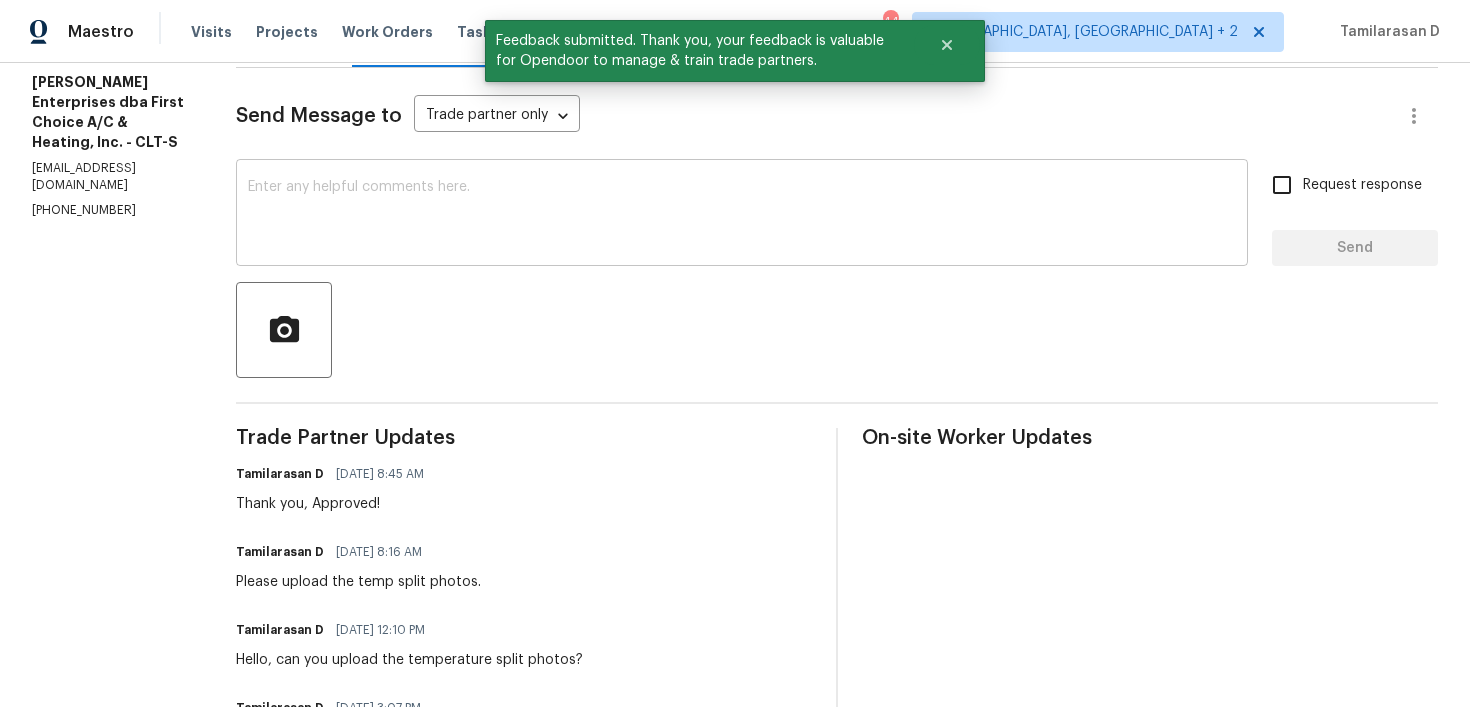 scroll, scrollTop: 0, scrollLeft: 0, axis: both 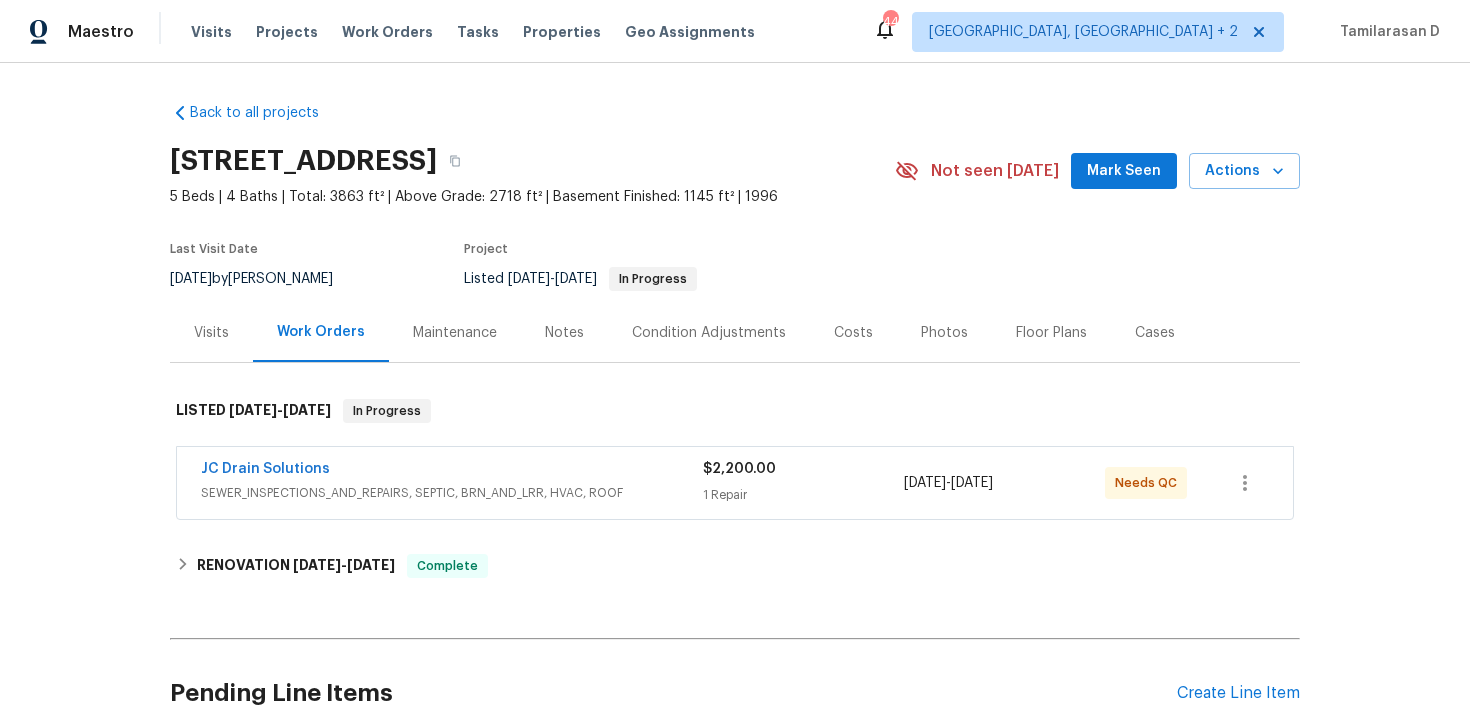 click on "JC Drain Solutions" at bounding box center (452, 471) 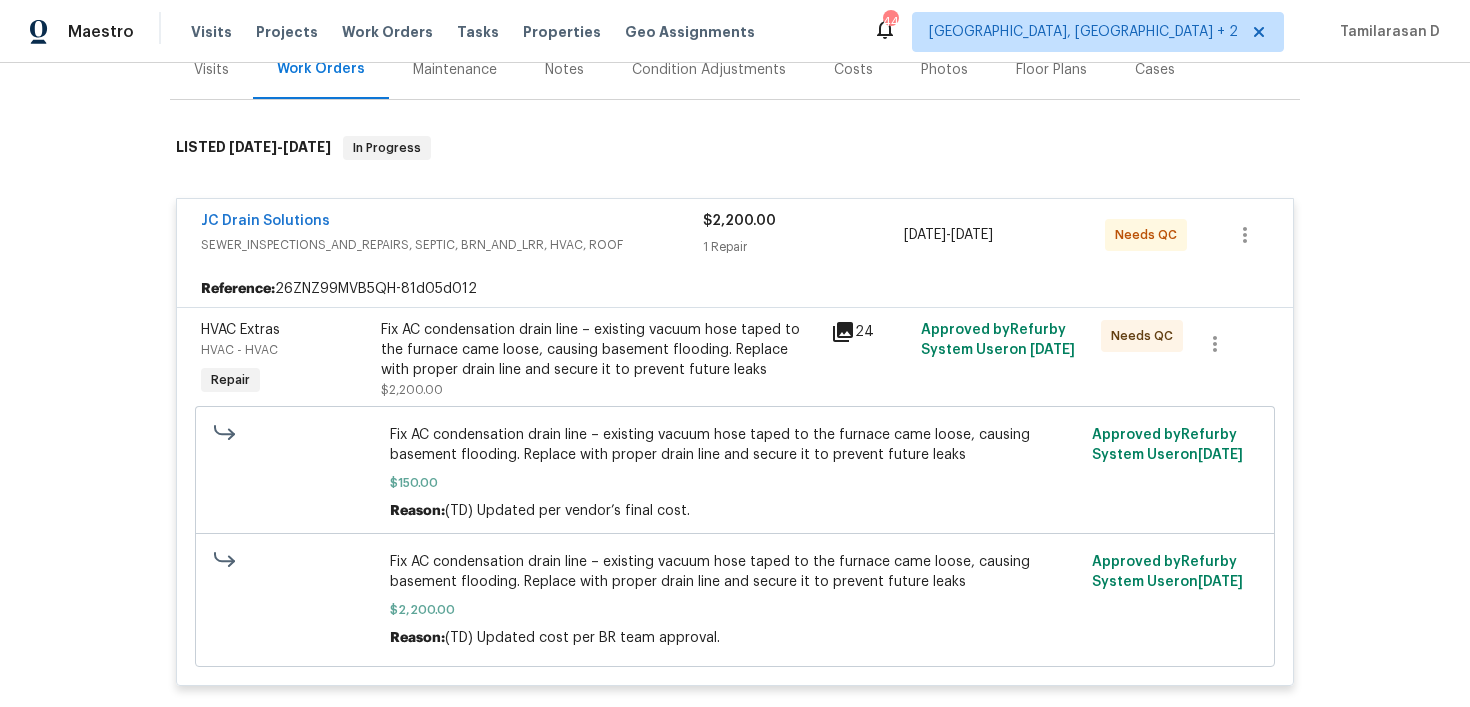 scroll, scrollTop: 266, scrollLeft: 0, axis: vertical 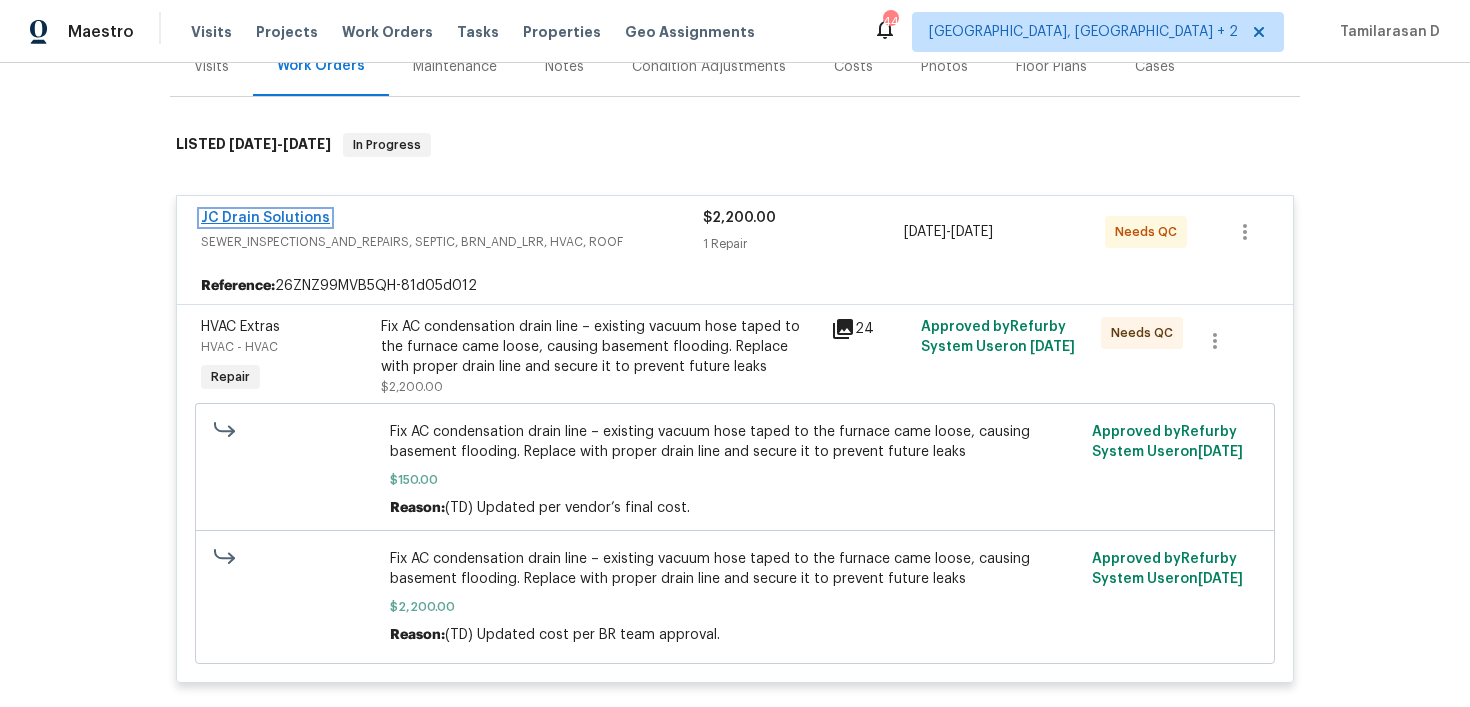 click on "JC Drain Solutions" at bounding box center [265, 218] 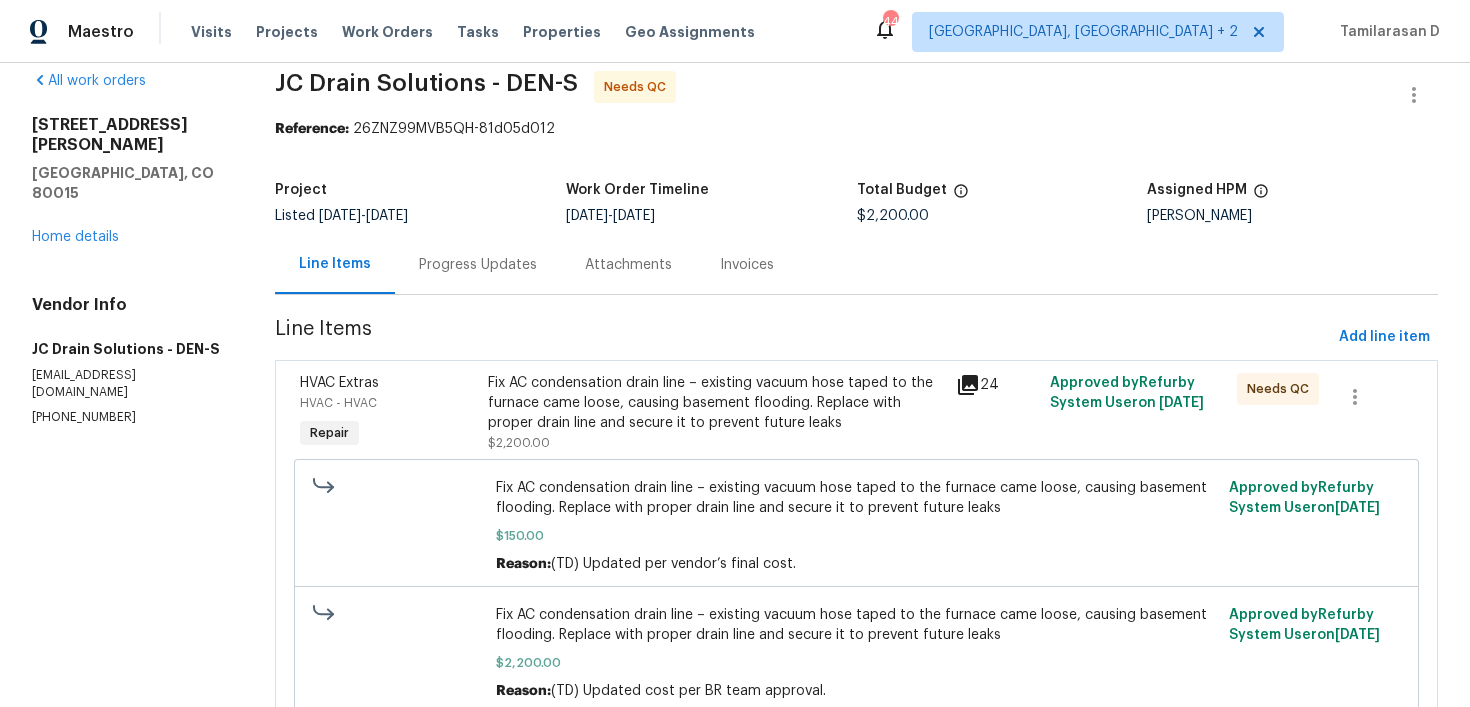 scroll, scrollTop: 25, scrollLeft: 0, axis: vertical 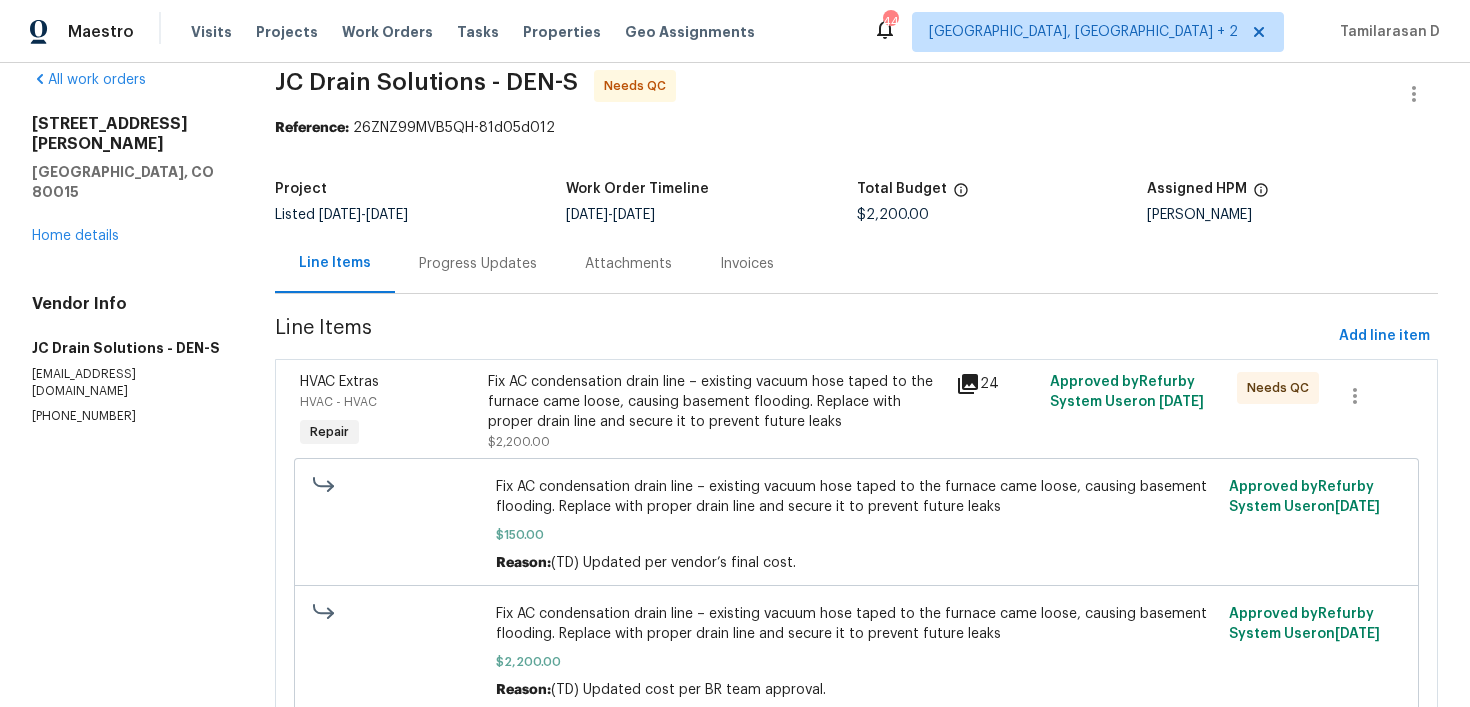 click on "Progress Updates" at bounding box center [478, 263] 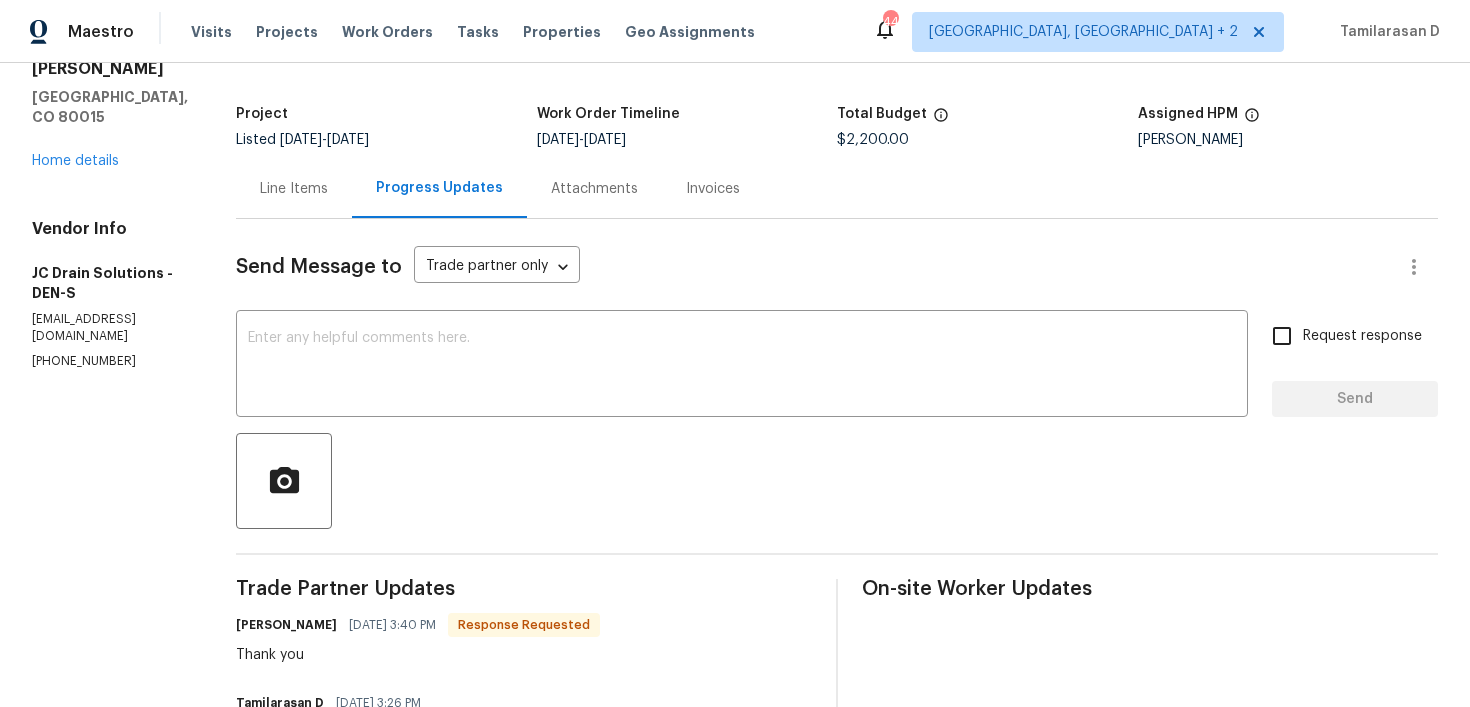 scroll, scrollTop: 0, scrollLeft: 0, axis: both 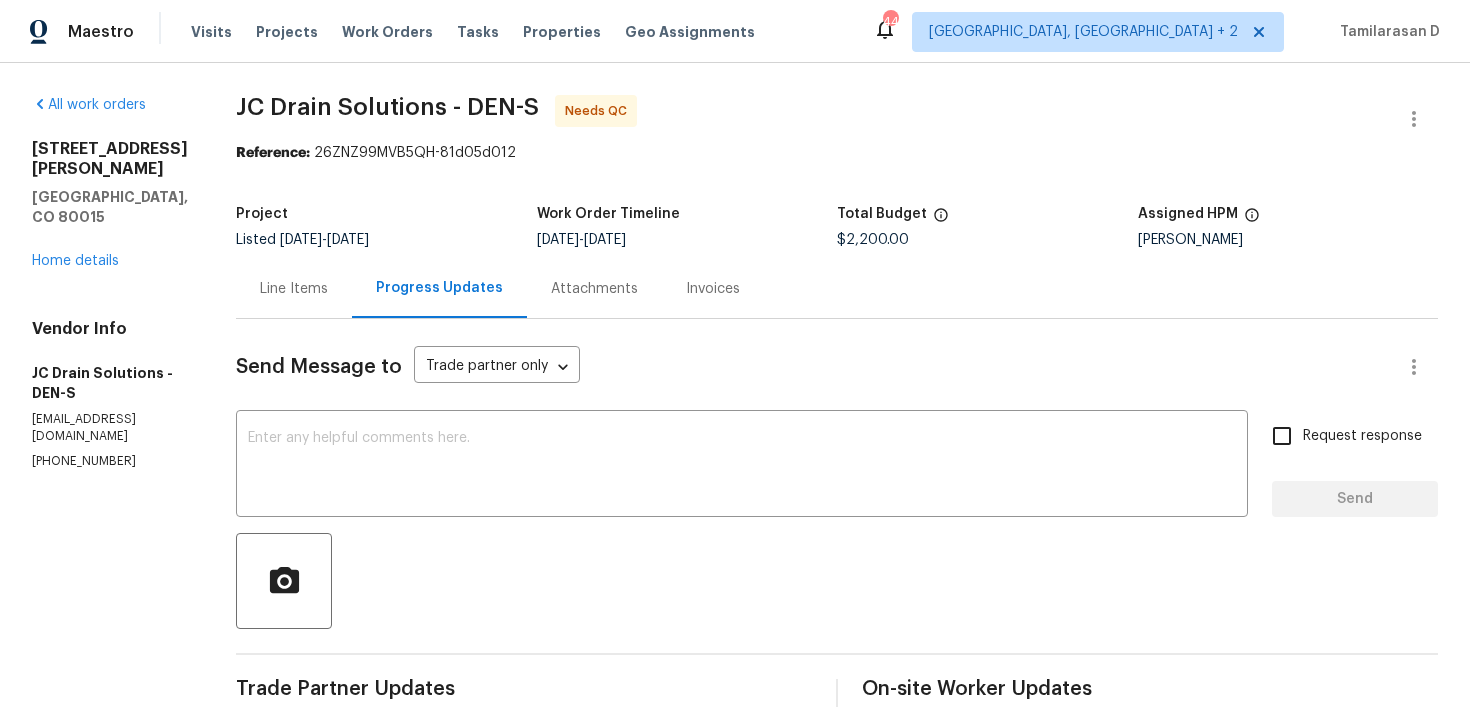 click on "Line Items" at bounding box center [294, 289] 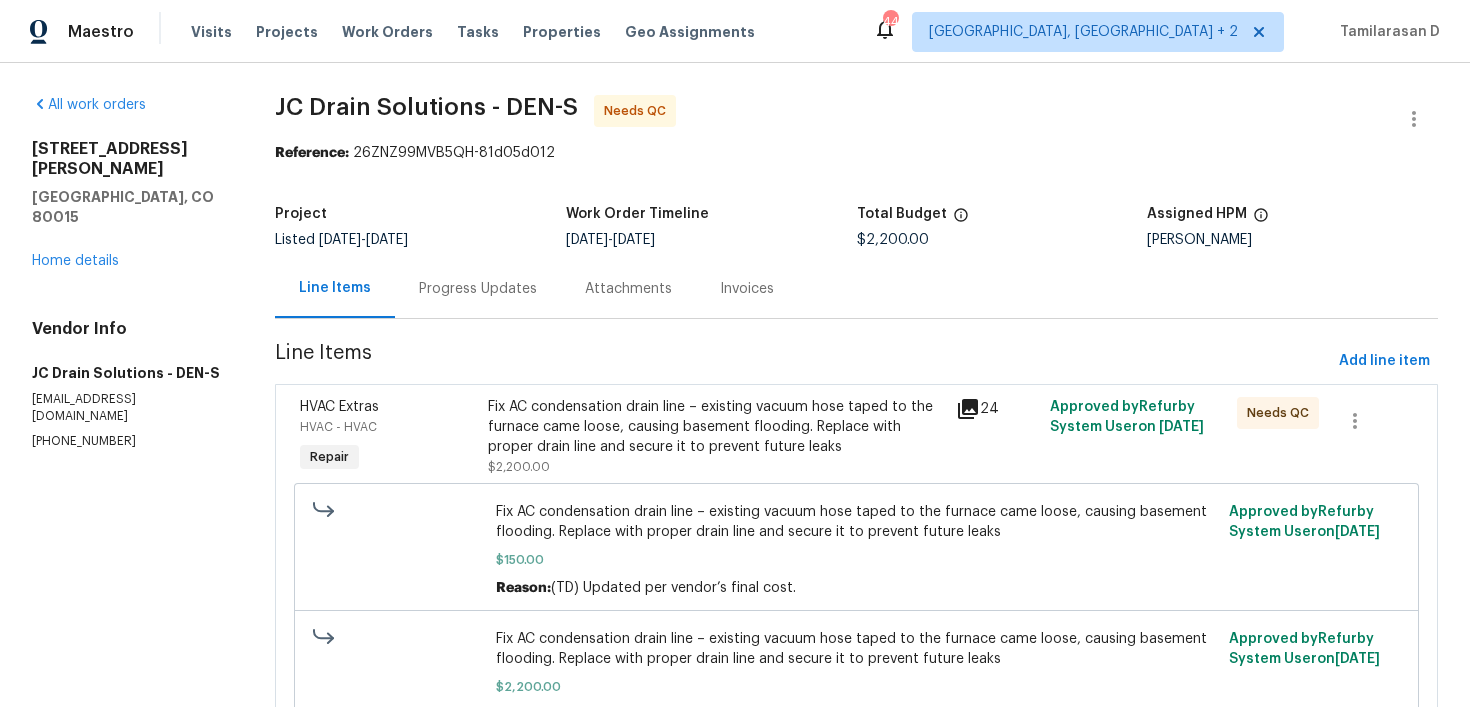 click on "Fix AC condensation drain line – existing vacuum hose taped to the furnace came loose, causing basement flooding. Replace with proper drain line and secure it to prevent future leaks" at bounding box center [716, 427] 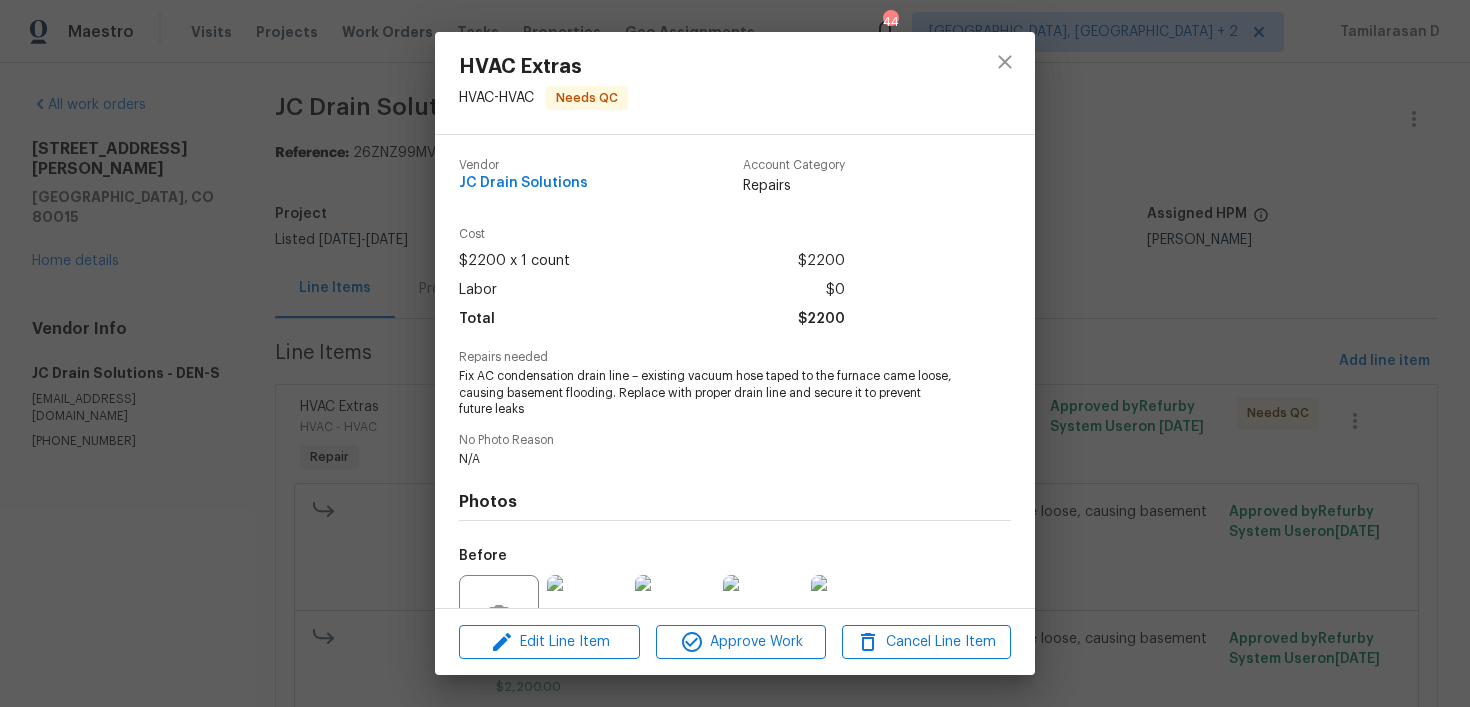 scroll, scrollTop: 197, scrollLeft: 0, axis: vertical 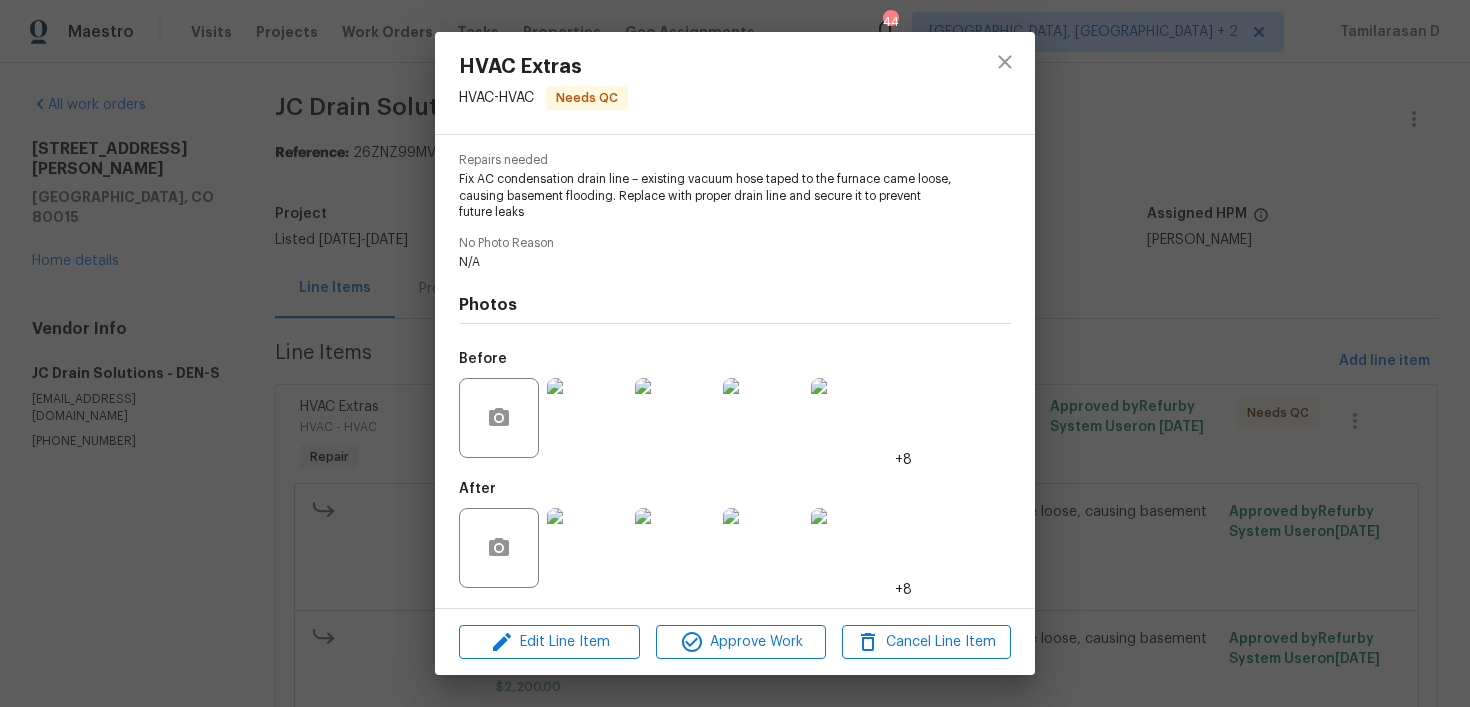 click on "HVAC Extras HVAC  -  HVAC Needs QC Vendor JC Drain Solutions Account Category Repairs Cost $2200 x 1 count $2200 Labor $0 Total $2200 Repairs needed Fix AC condensation drain line – existing vacuum hose taped to the furnace came loose, causing basement flooding. Replace with proper drain line and secure it to prevent future leaks No Photo Reason N/A Photos Before  +8 After  +8  Edit Line Item  Approve Work  Cancel Line Item" at bounding box center [735, 353] 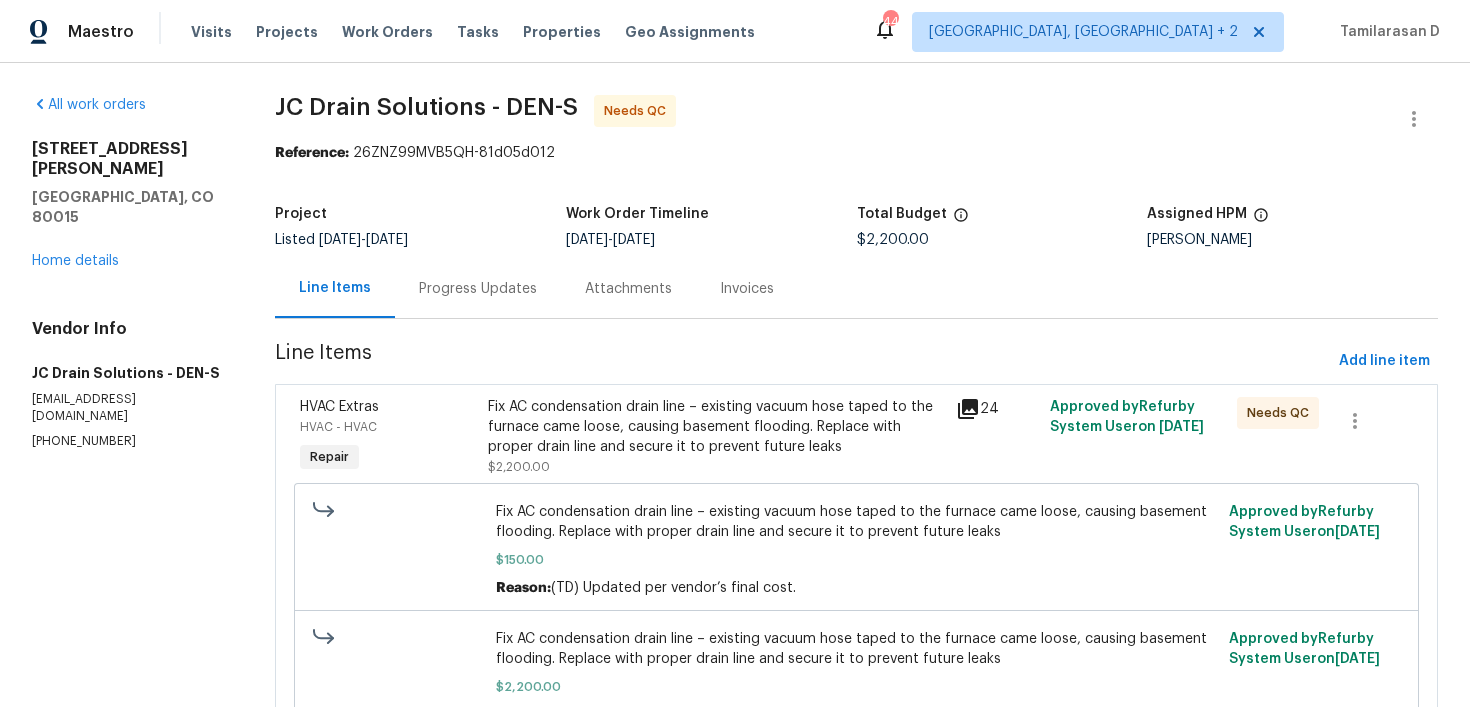 click on "Progress Updates" at bounding box center [478, 289] 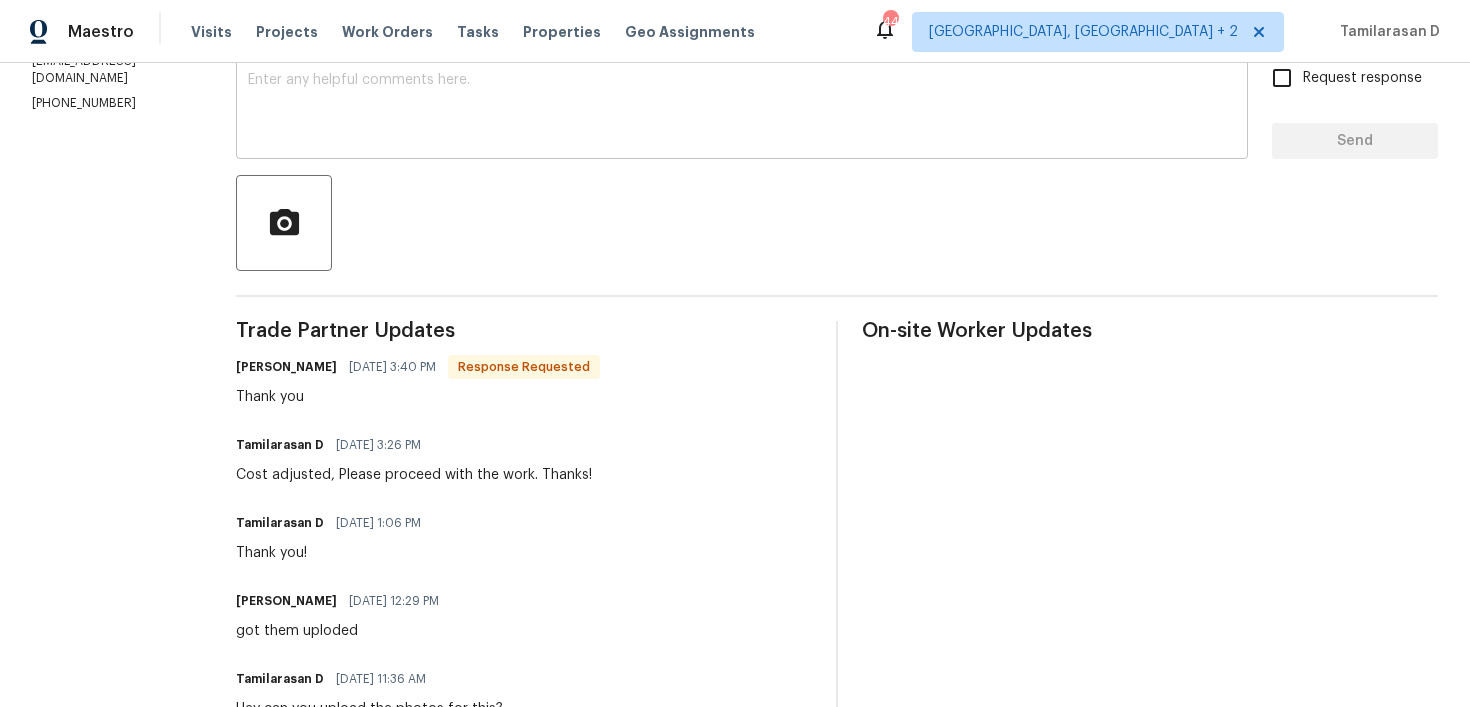 scroll, scrollTop: 213, scrollLeft: 0, axis: vertical 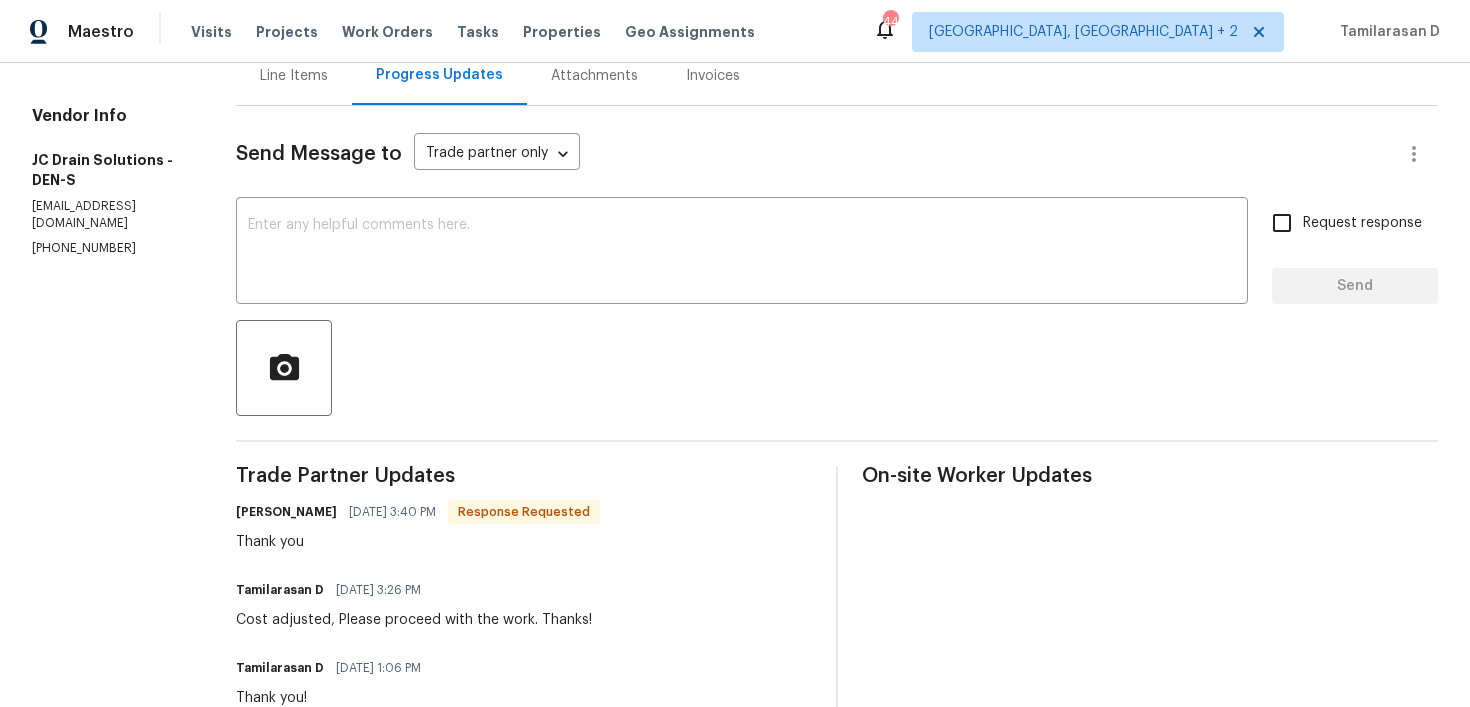click on "All work orders 4735 S Cathay Ct Aurora, CO 80015 Home details Vendor Info JC Drain Solutions - DEN-S manager@jcdrainsolutions.com (719) 453-4372" at bounding box center [110, 996] 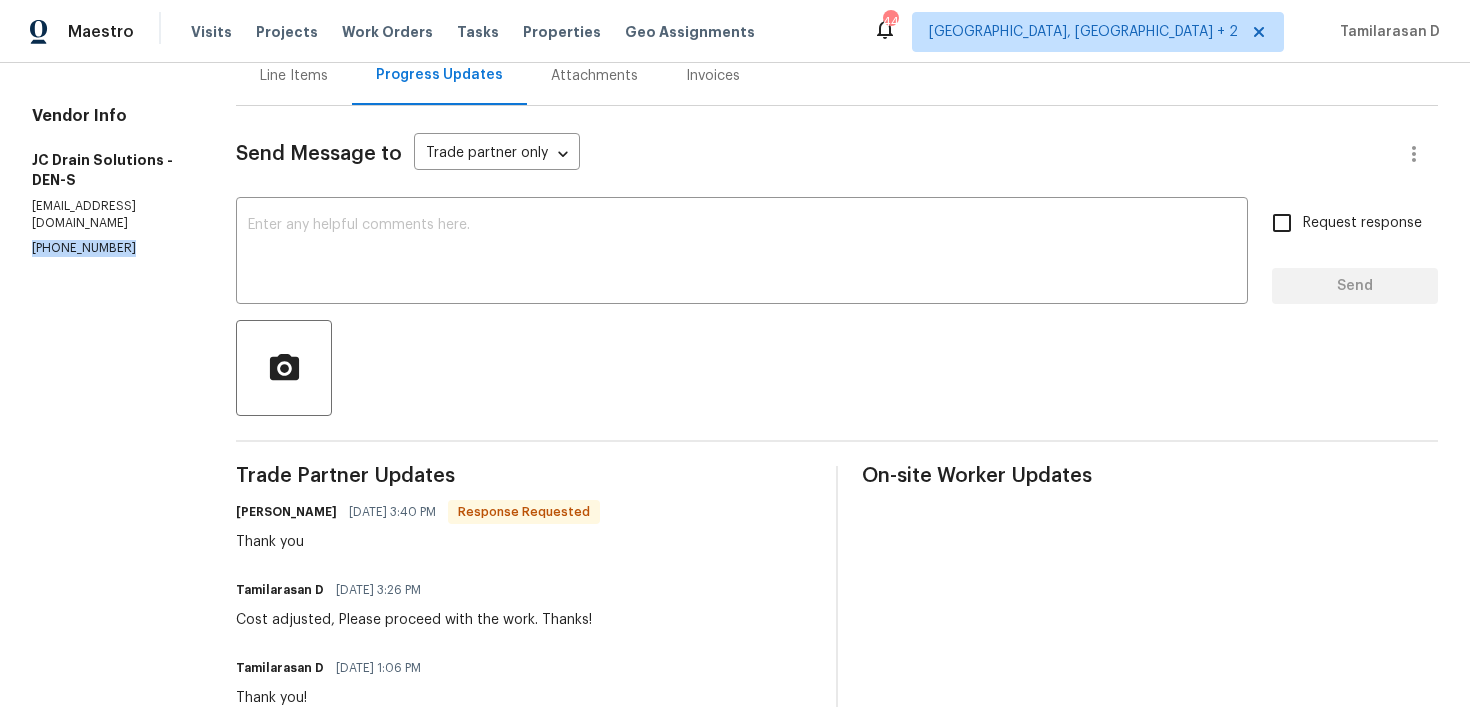 copy on "(719) 453-4372" 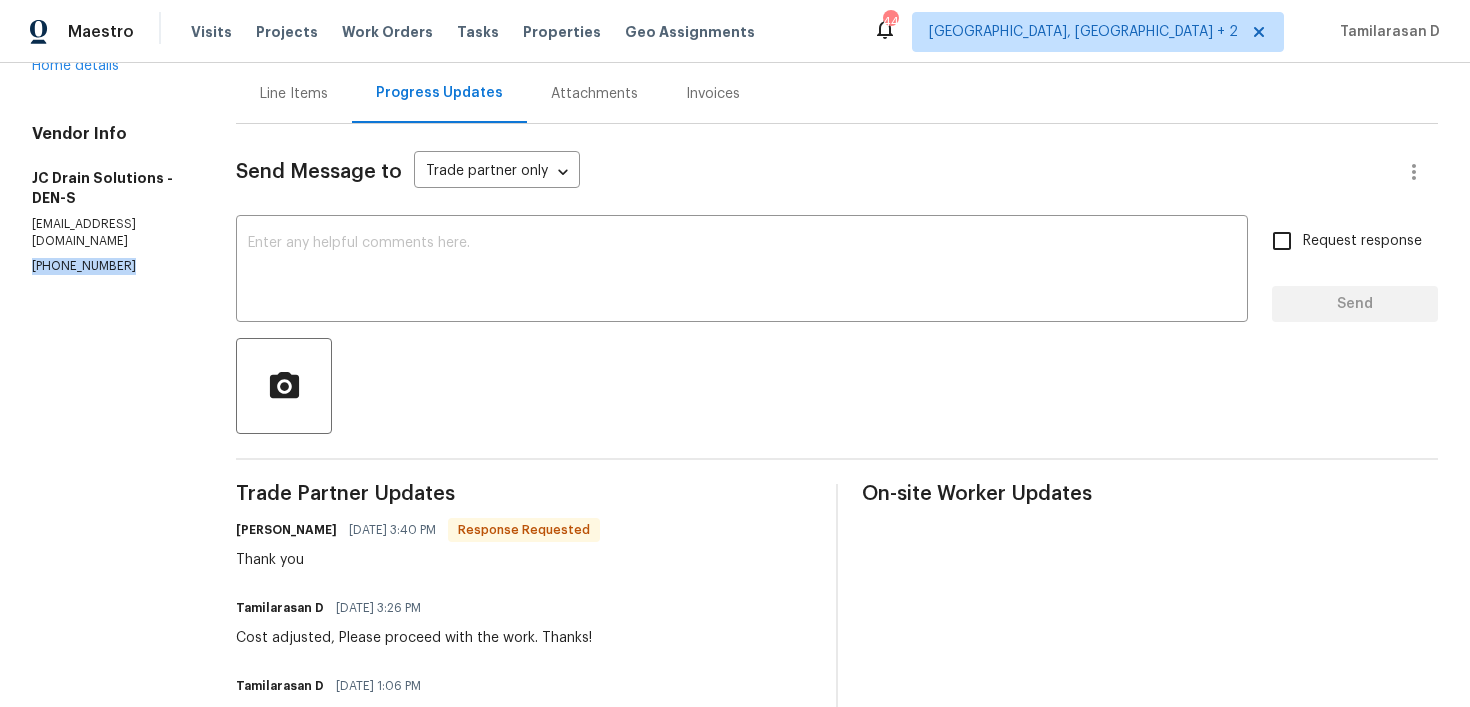 scroll, scrollTop: 218, scrollLeft: 0, axis: vertical 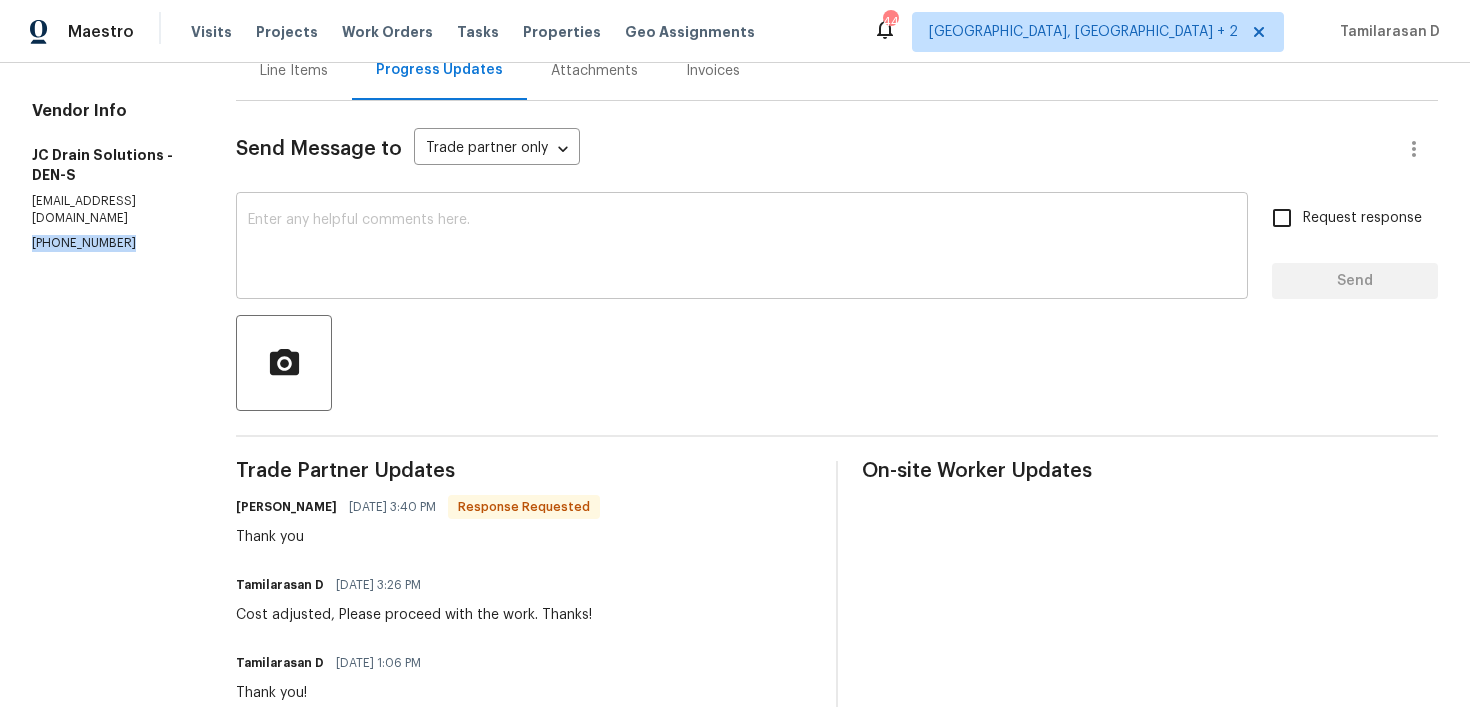 click at bounding box center (742, 248) 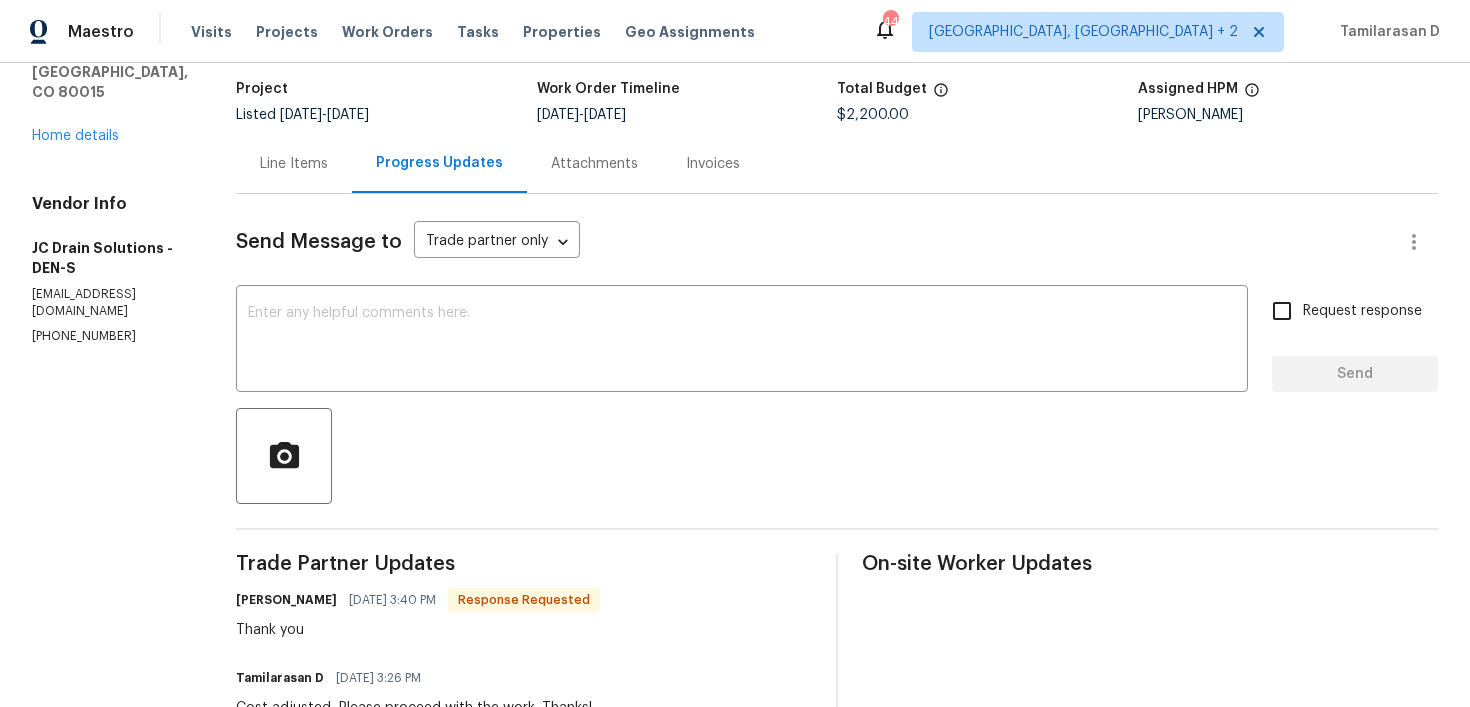 click on "Line Items" at bounding box center [294, 163] 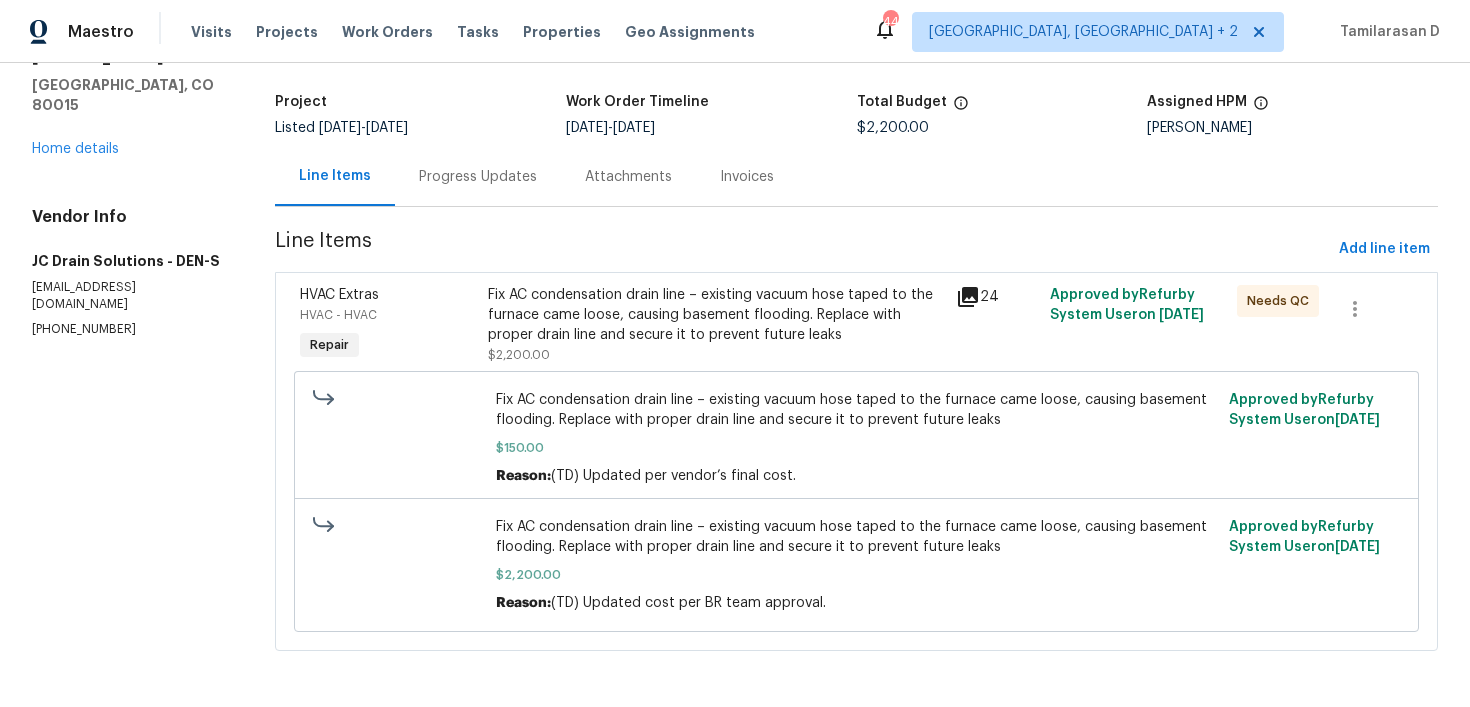 click on "Fix AC condensation drain line – existing vacuum hose taped to the furnace came loose, causing basement flooding. Replace with proper drain line and secure it to prevent future leaks $150.00 Reason:  (TD) Updated per vendor’s final cost. Approved by  Refurby System User  on  7/16/2025" at bounding box center [856, 437] 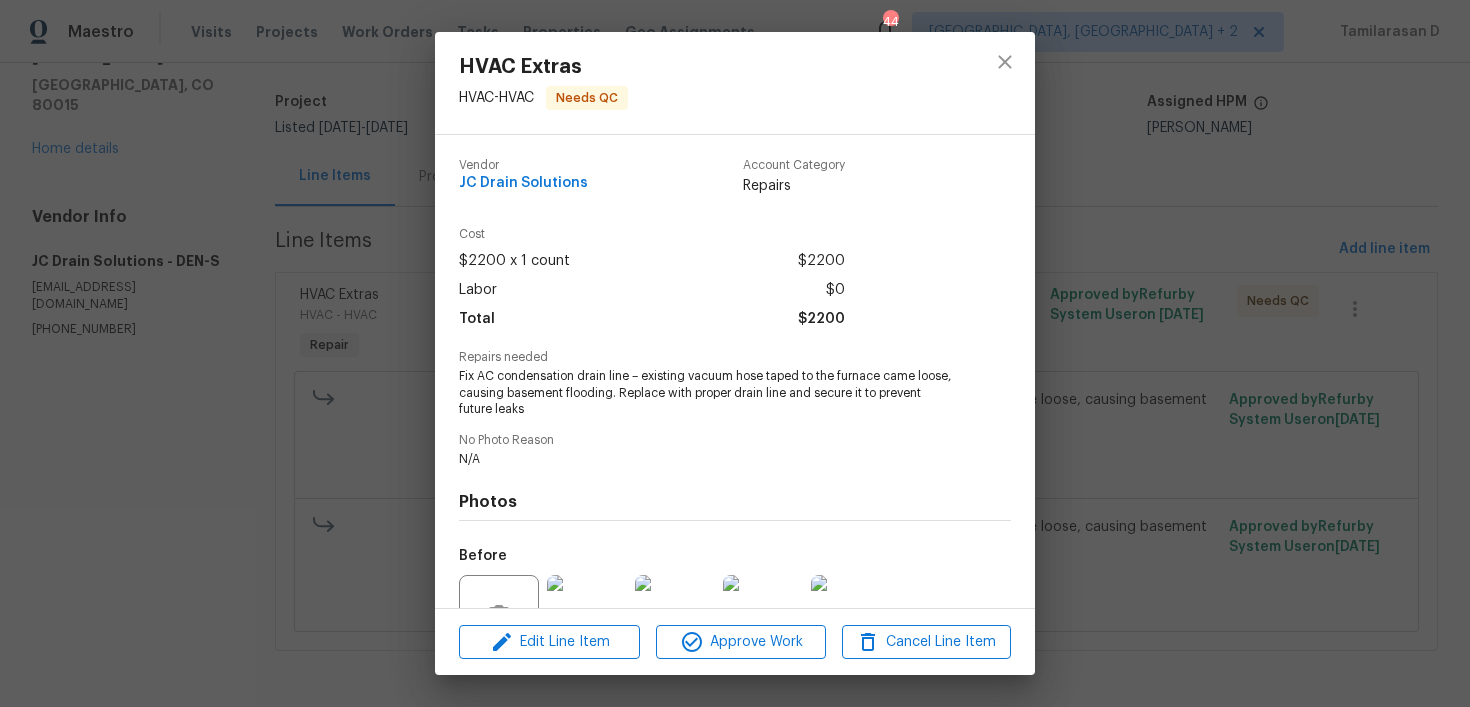 scroll, scrollTop: 197, scrollLeft: 0, axis: vertical 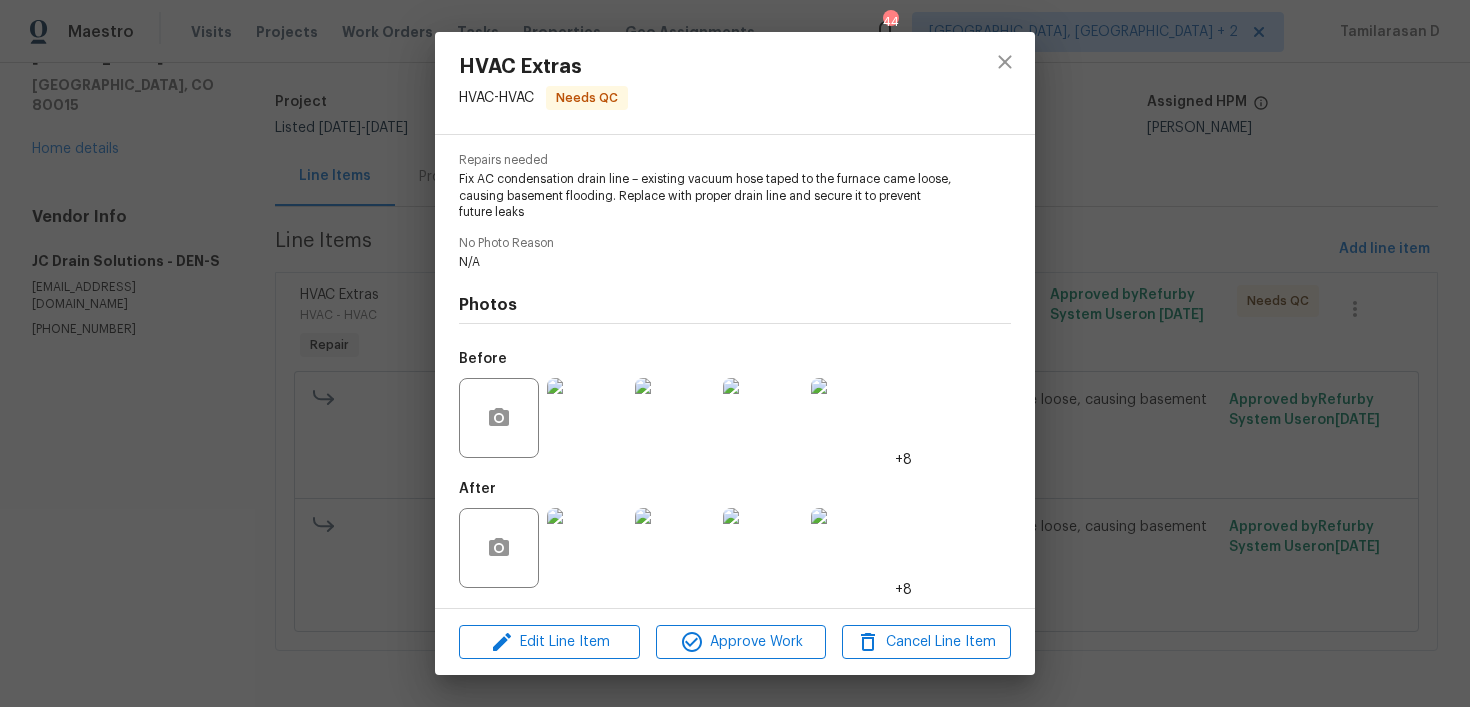click at bounding box center [587, 548] 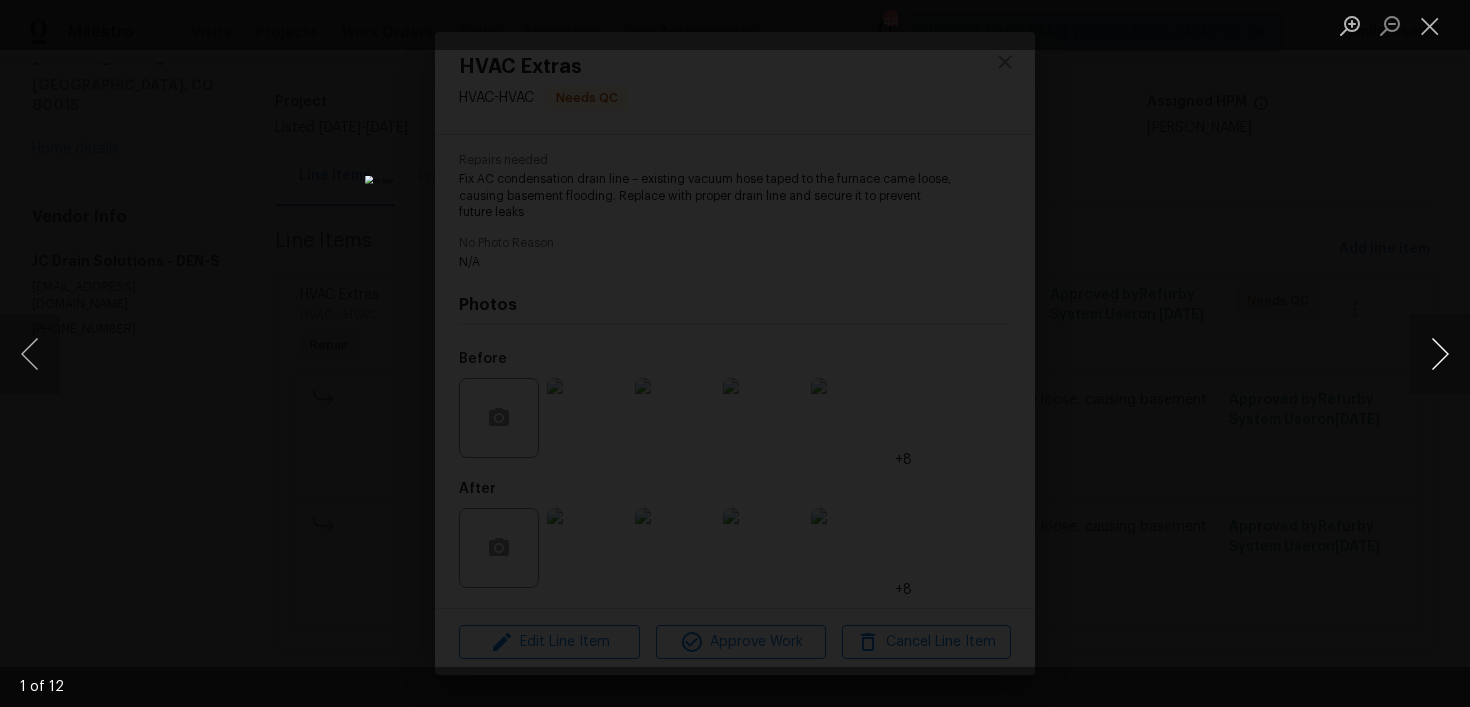 click at bounding box center (1440, 354) 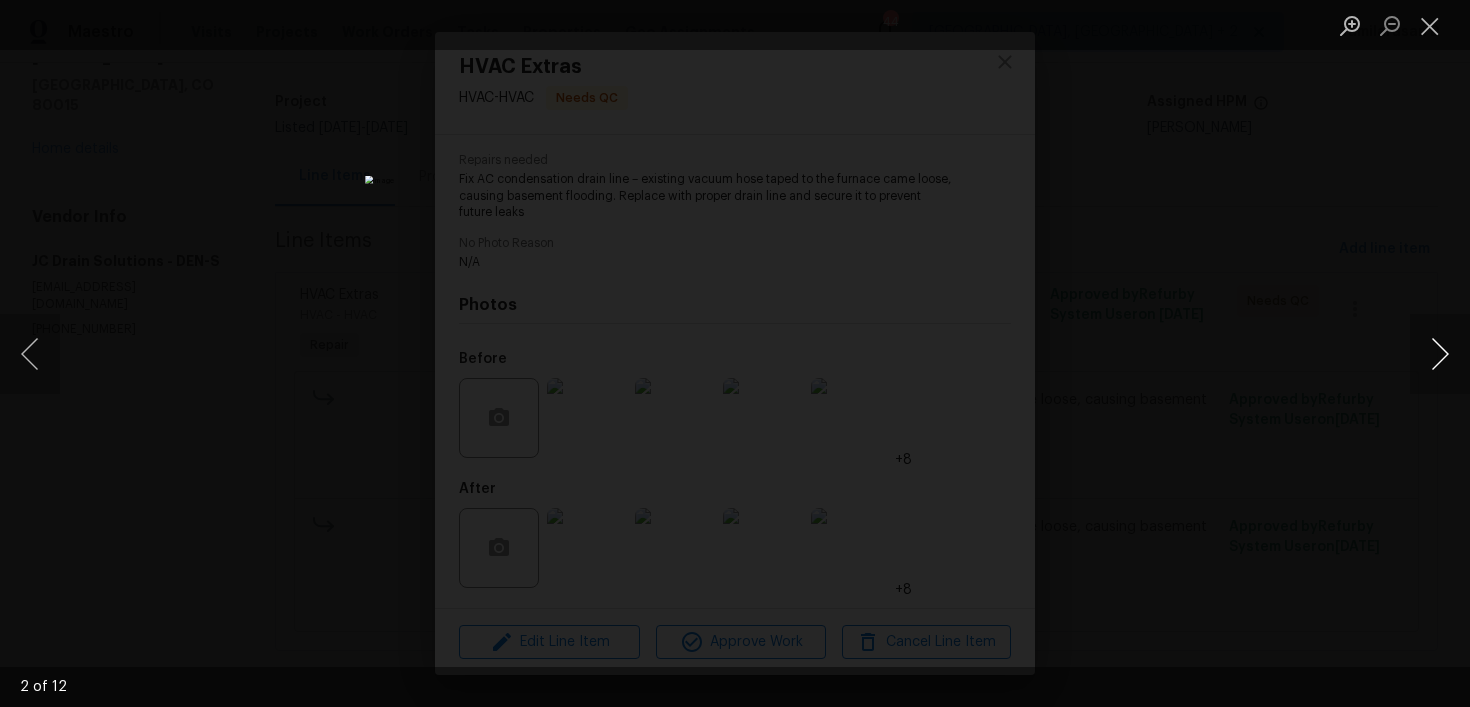 click at bounding box center [1440, 354] 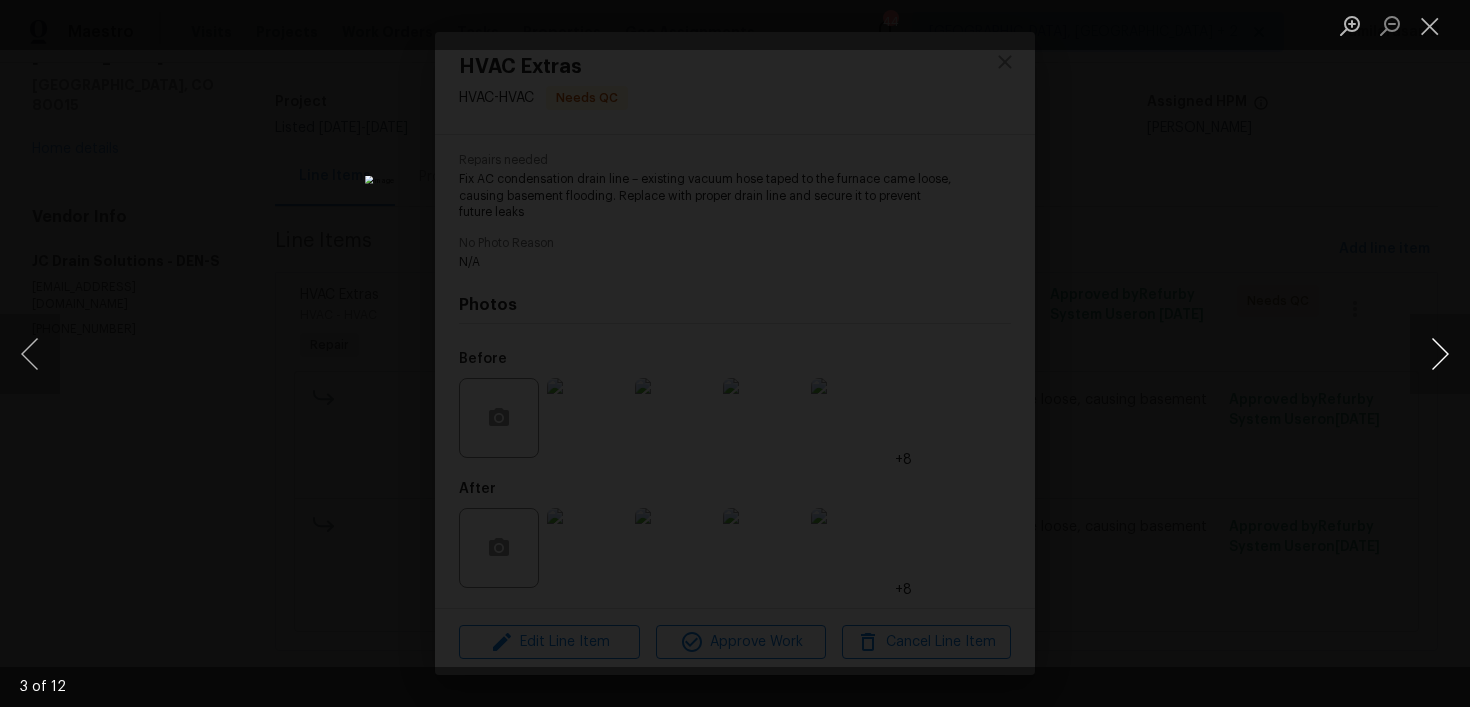 click at bounding box center [1440, 354] 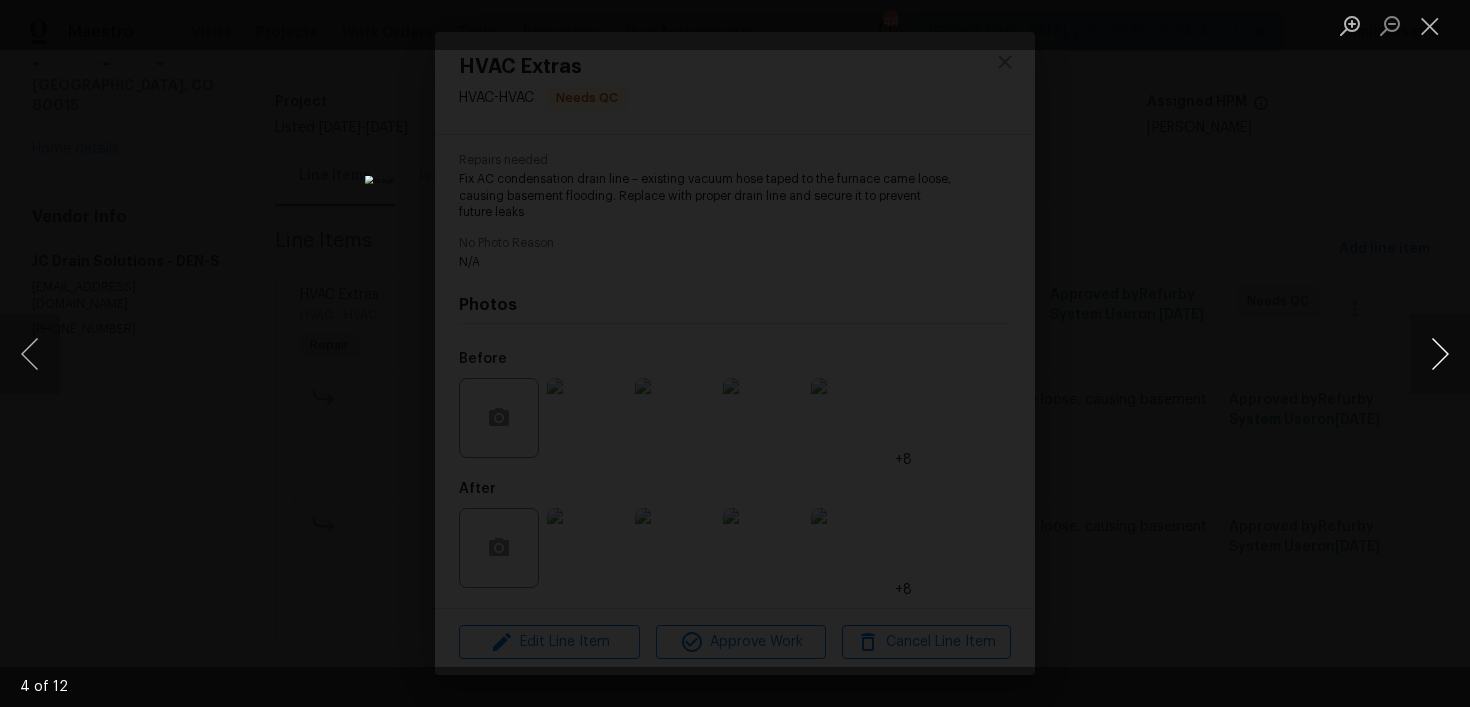click at bounding box center [1440, 354] 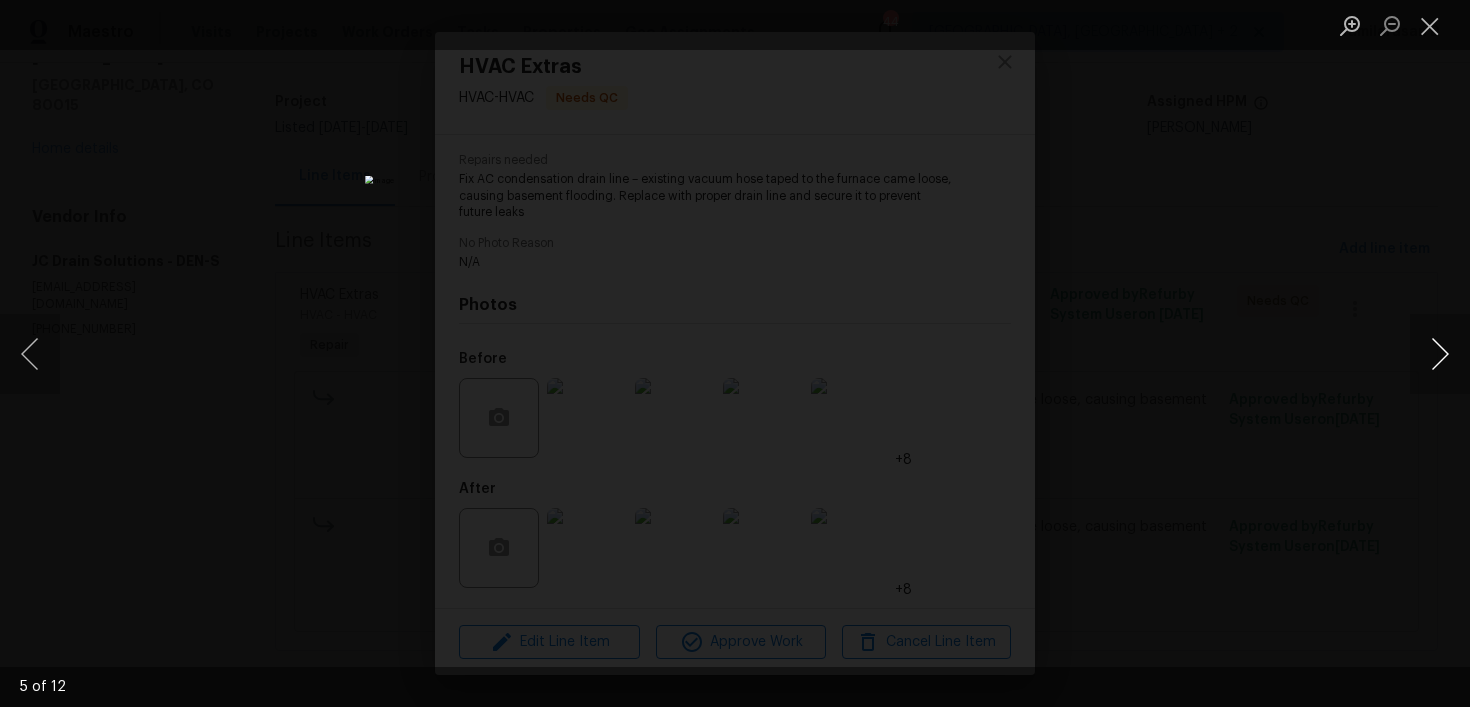 click at bounding box center [1440, 354] 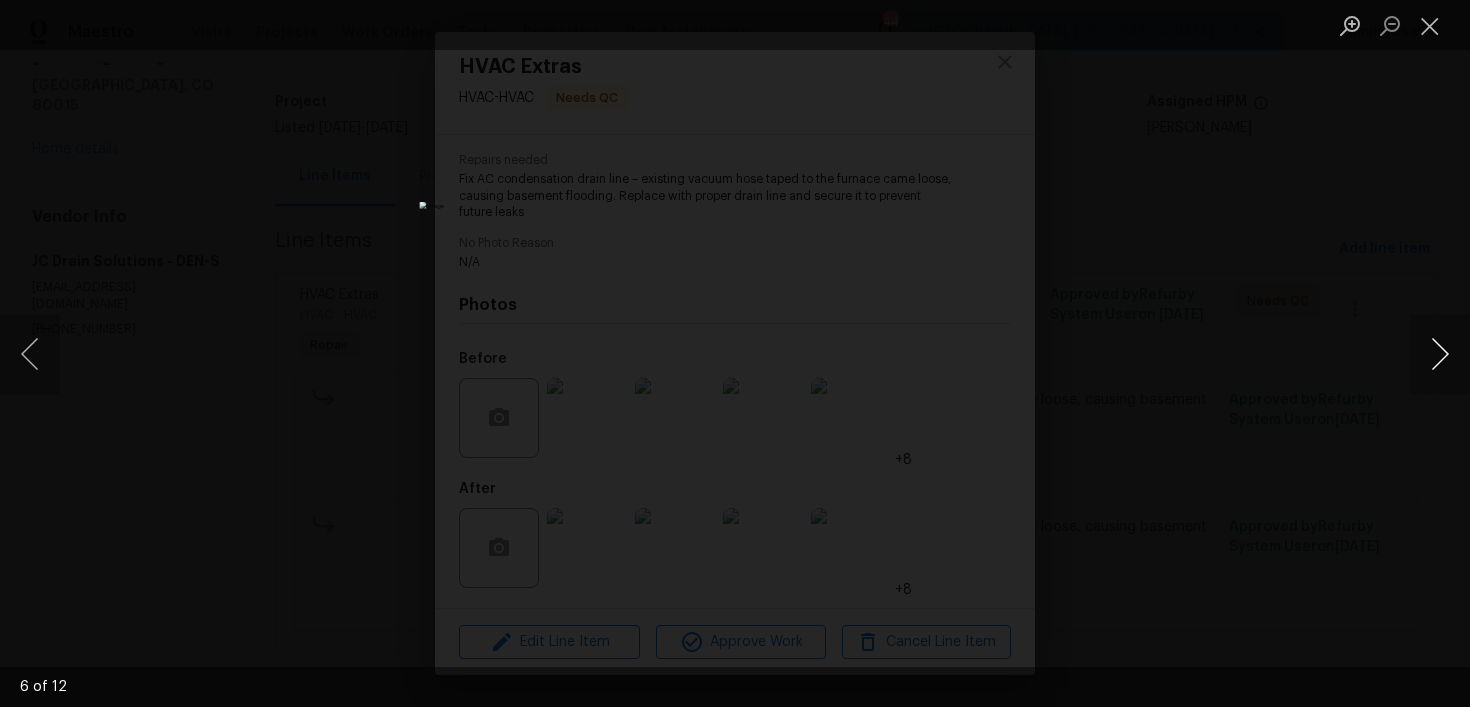 click at bounding box center [1440, 354] 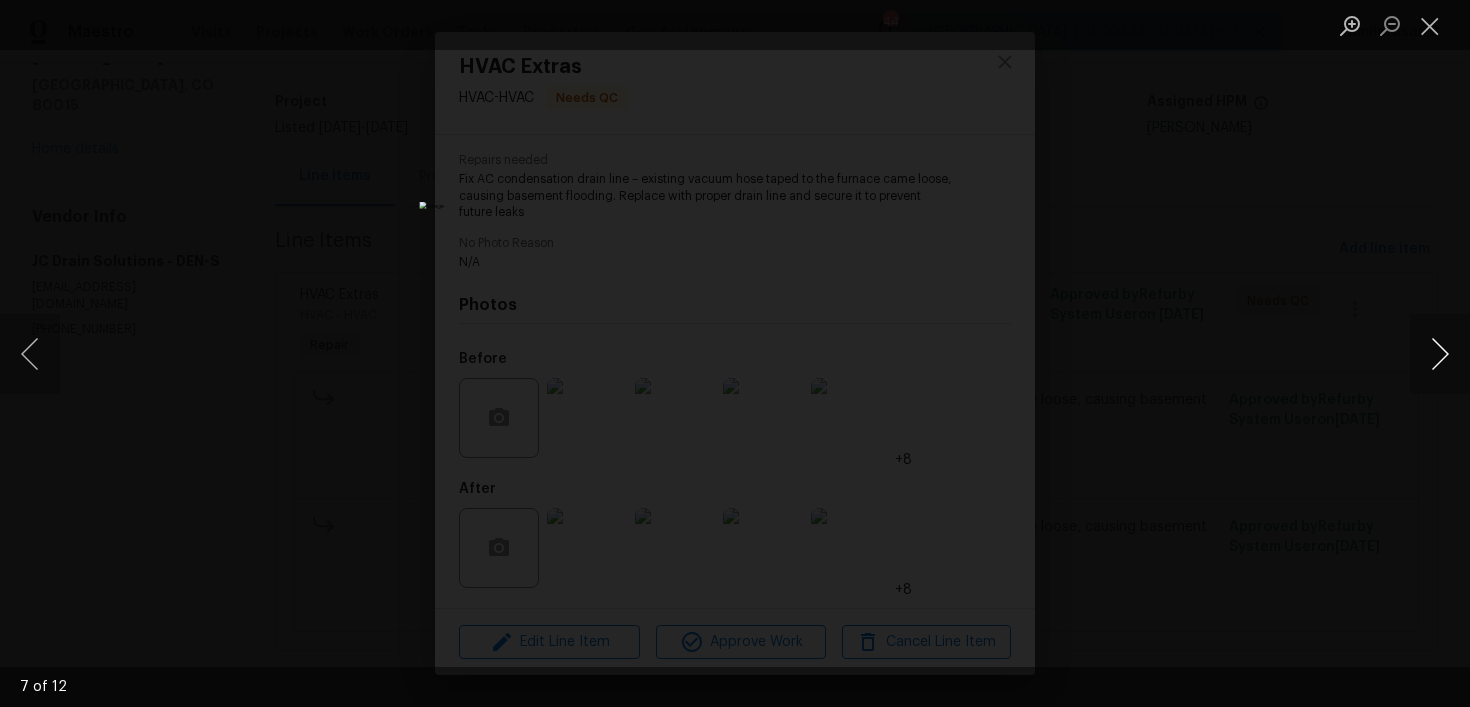 click at bounding box center (1440, 354) 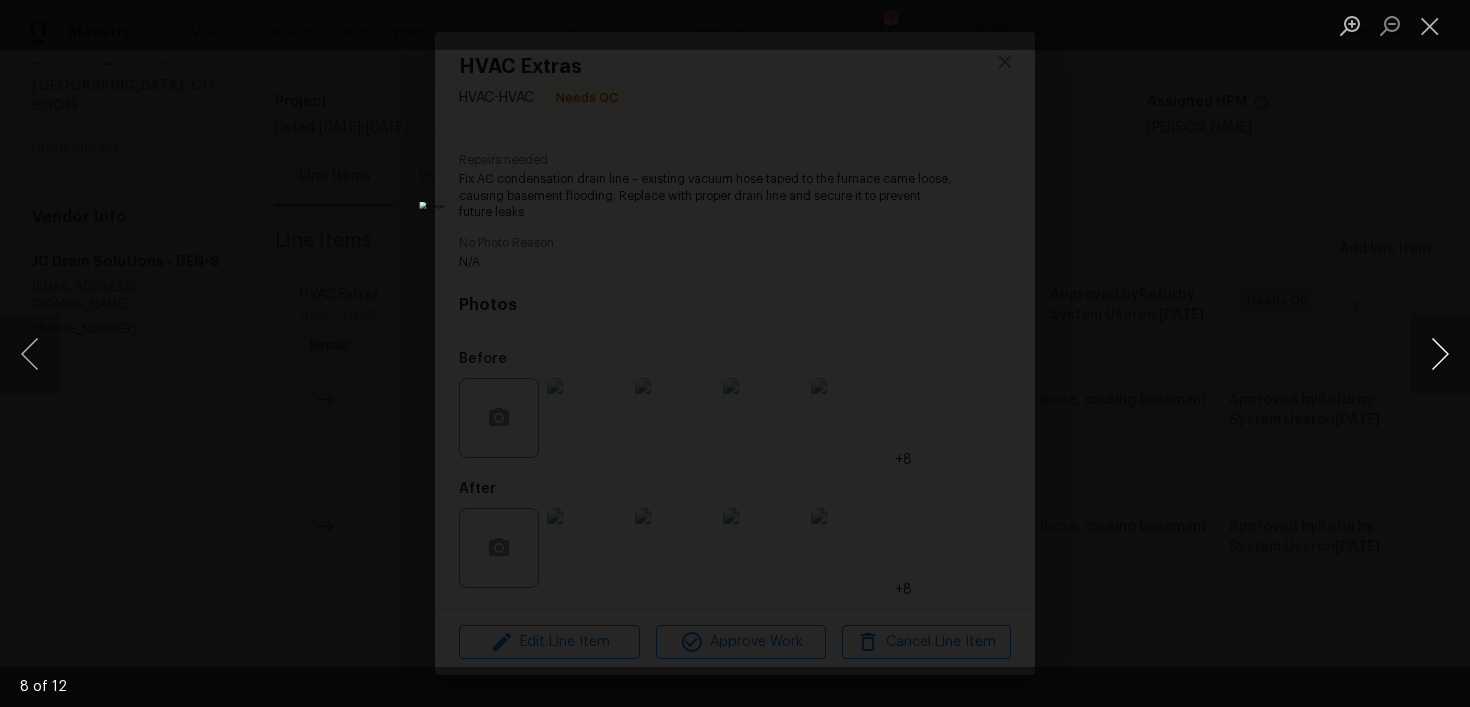 click at bounding box center [1440, 354] 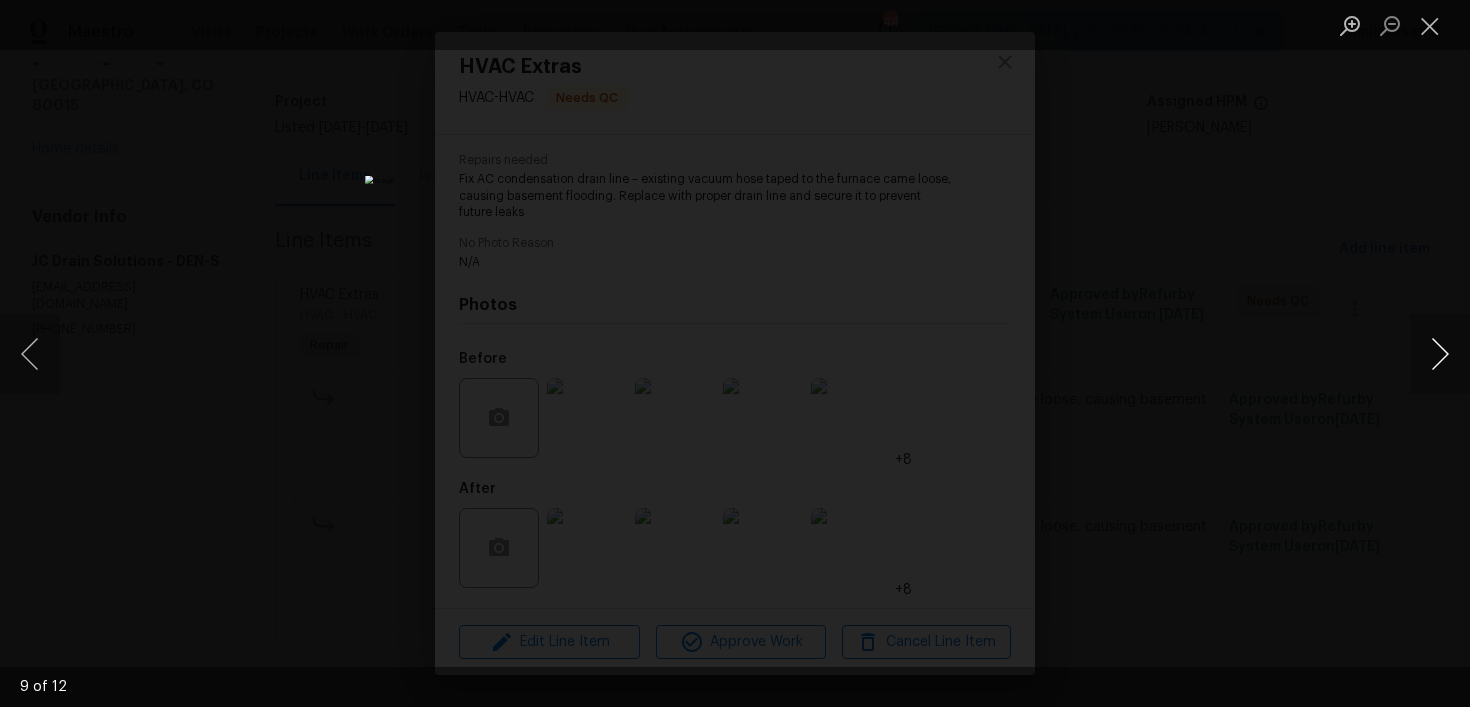 click at bounding box center (1440, 354) 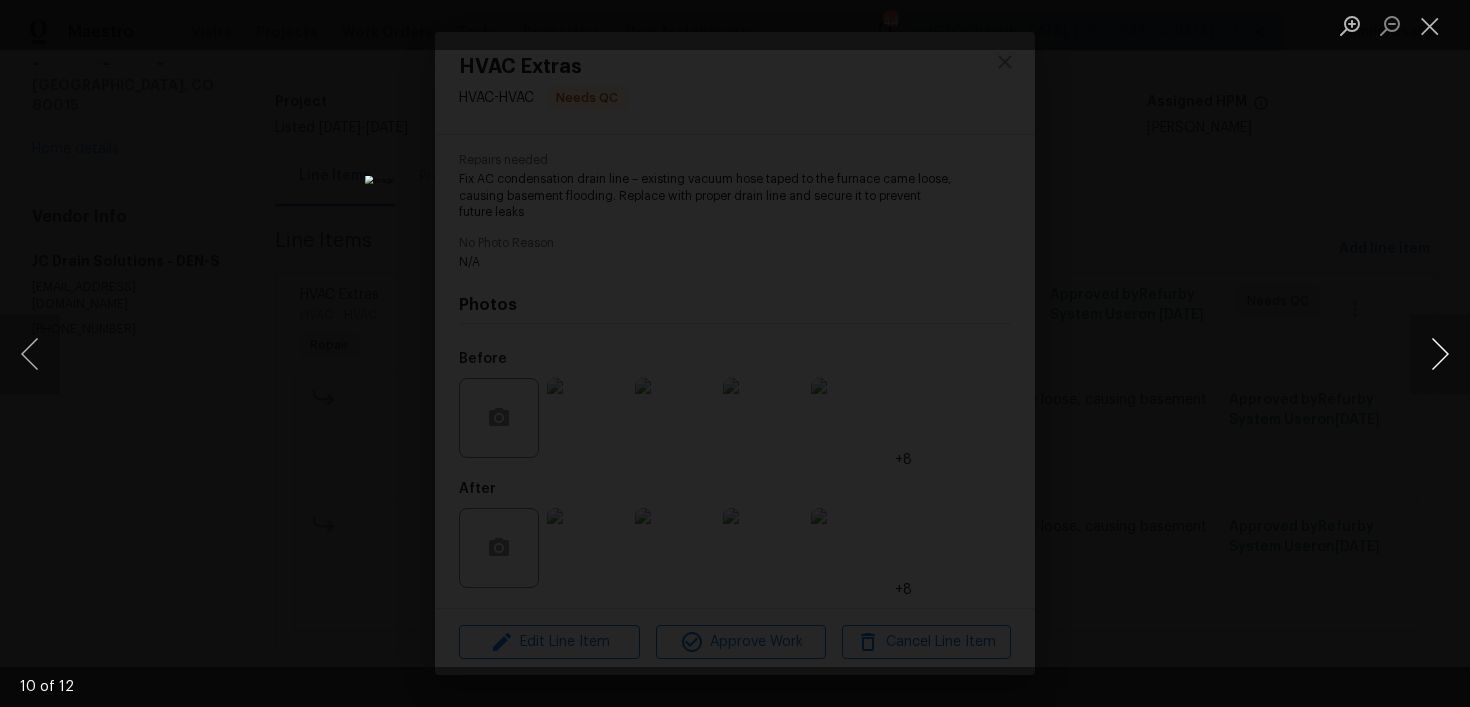 click at bounding box center (1440, 354) 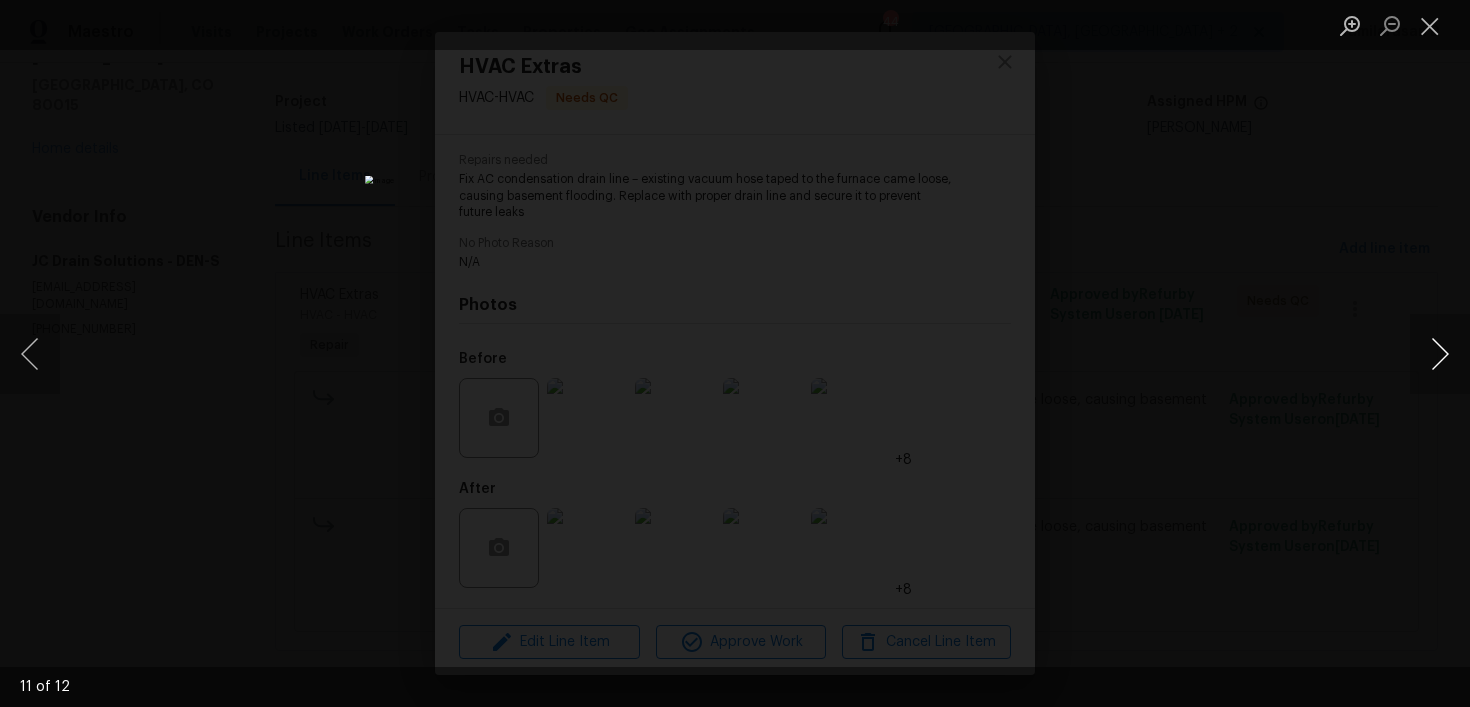 click at bounding box center (1440, 354) 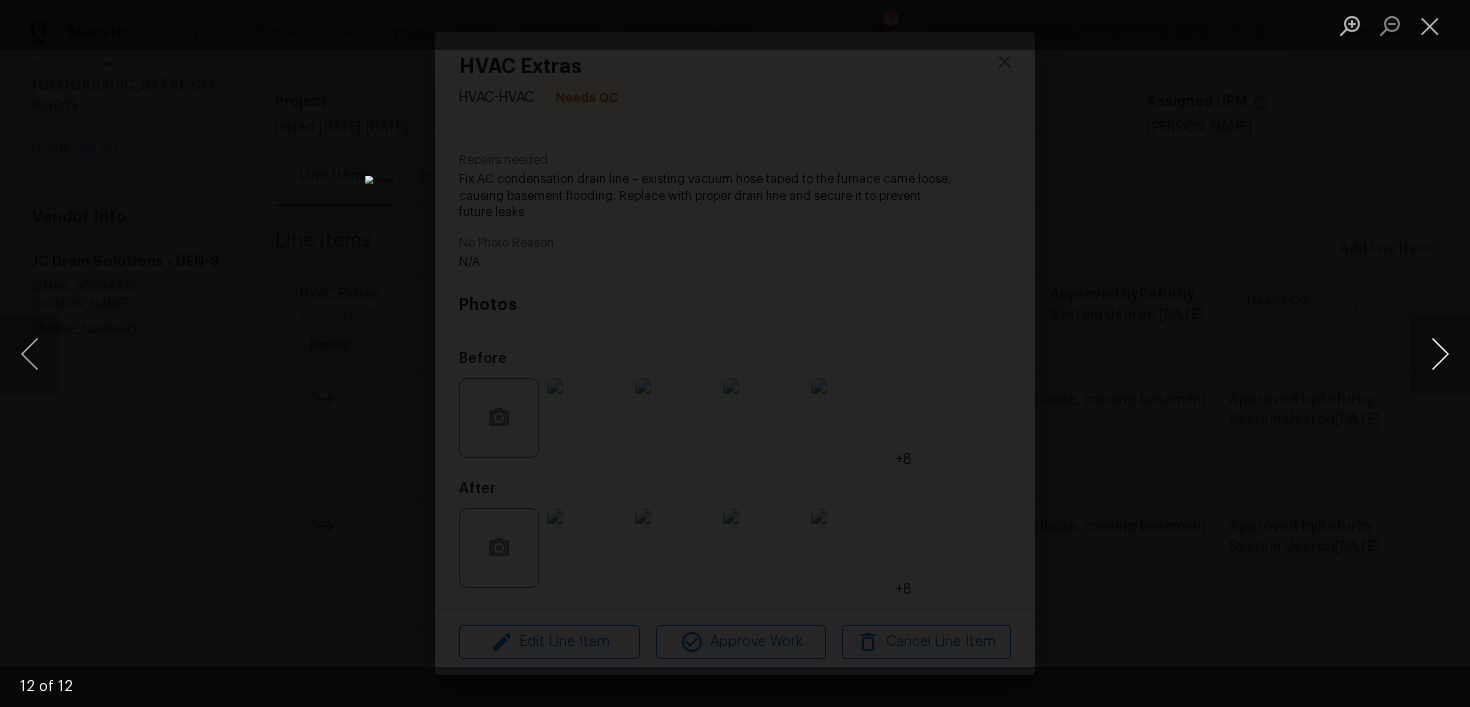 click at bounding box center [1440, 354] 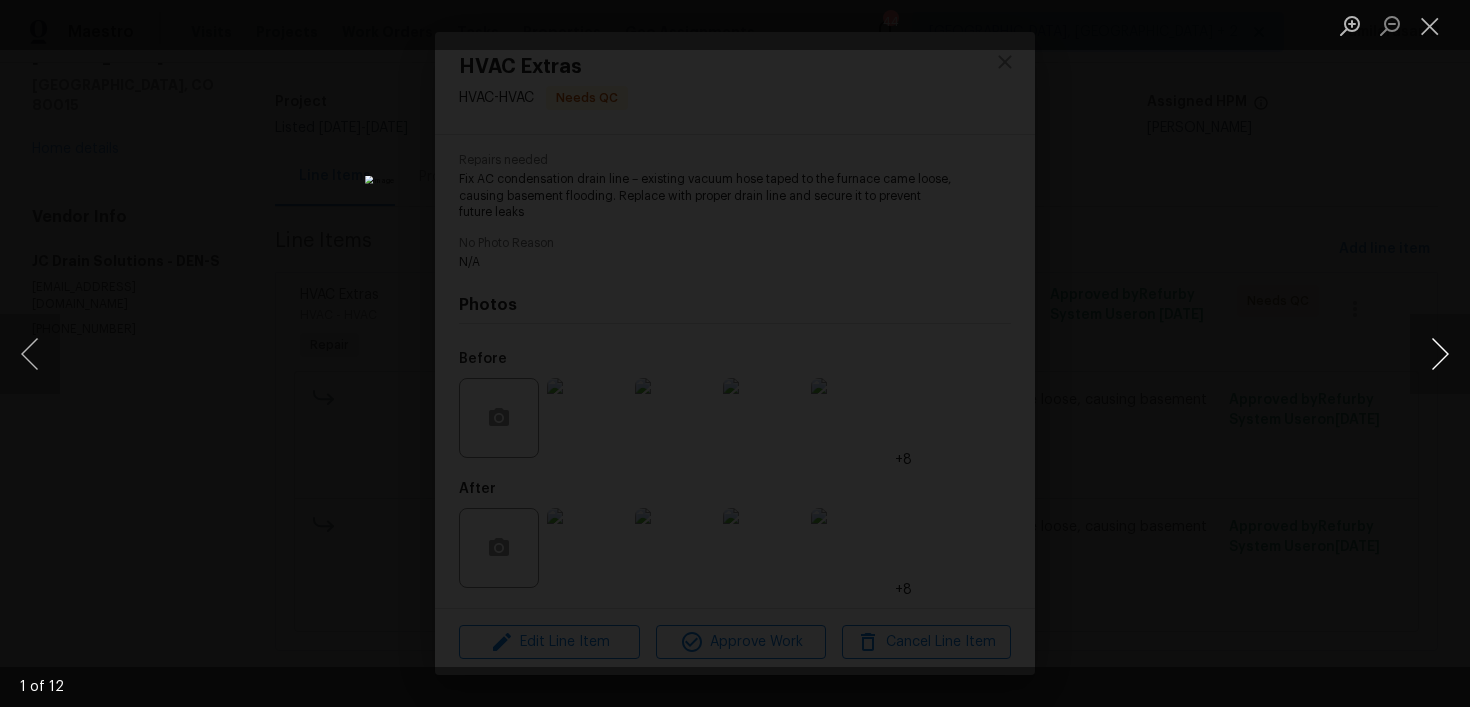 click at bounding box center [1440, 354] 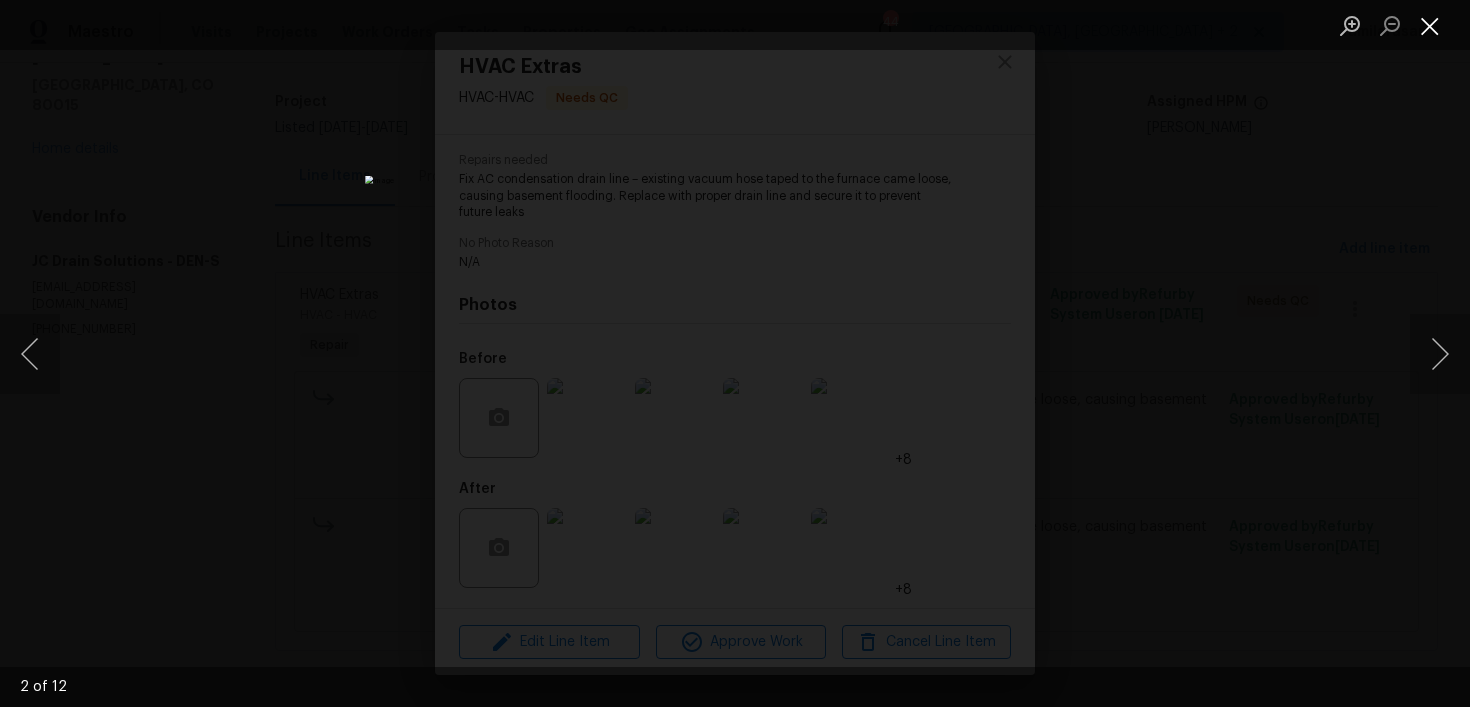 click at bounding box center (1430, 25) 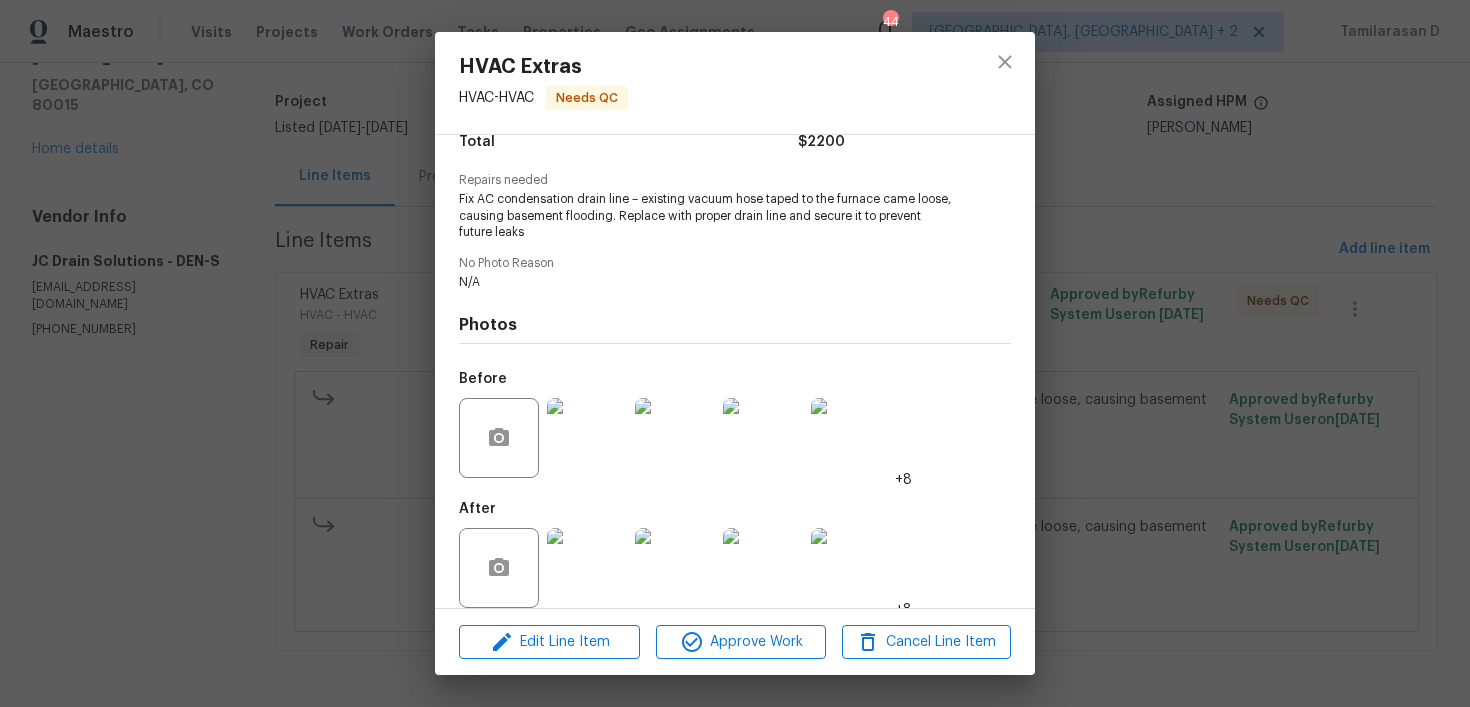 scroll, scrollTop: 174, scrollLeft: 0, axis: vertical 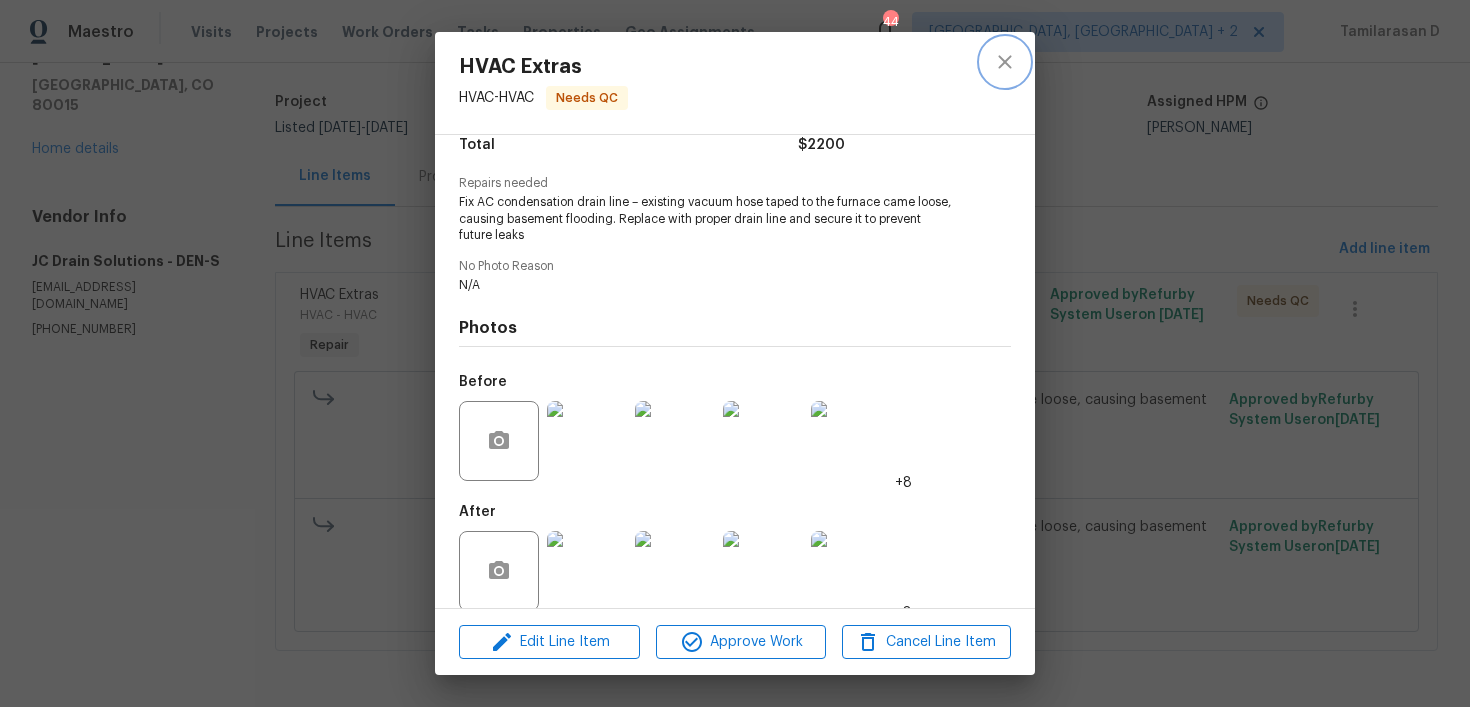 click 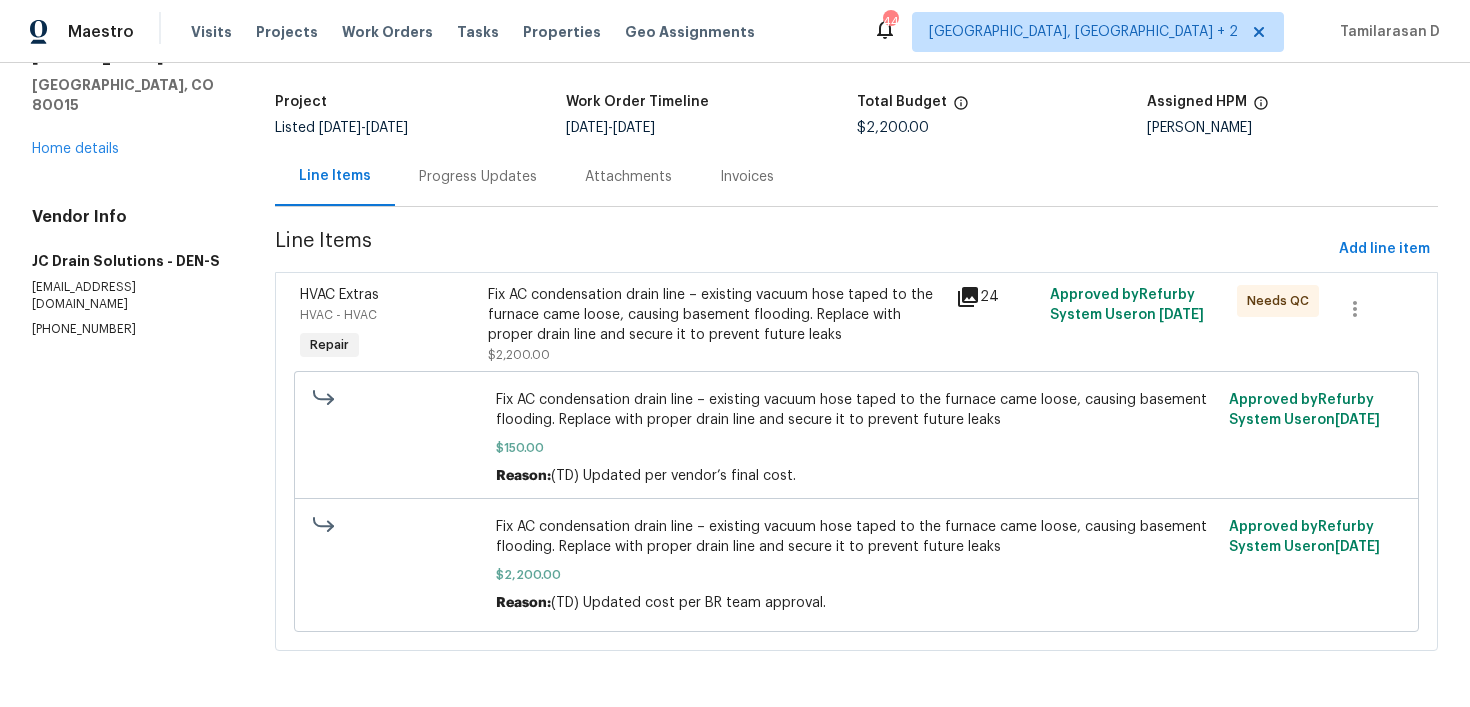 click on "Progress Updates" at bounding box center (478, 177) 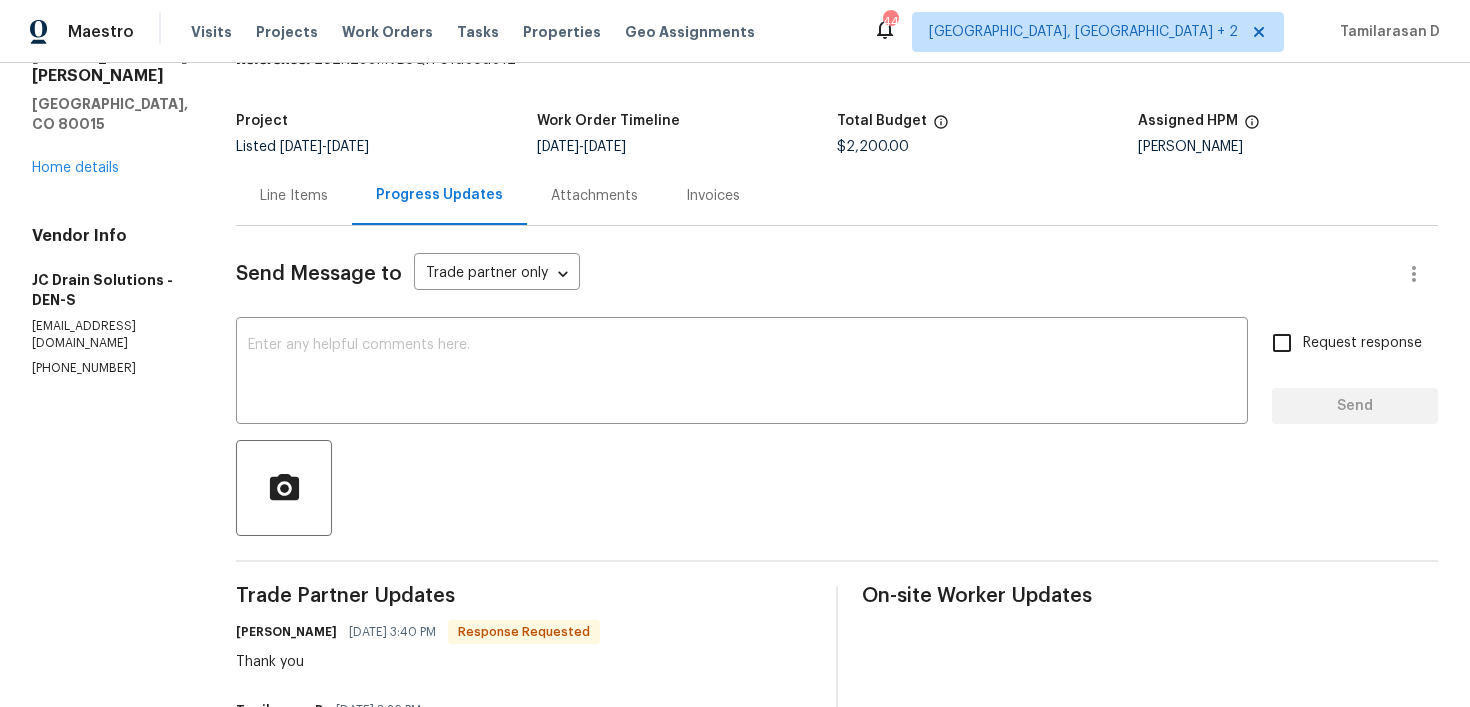 scroll, scrollTop: 89, scrollLeft: 0, axis: vertical 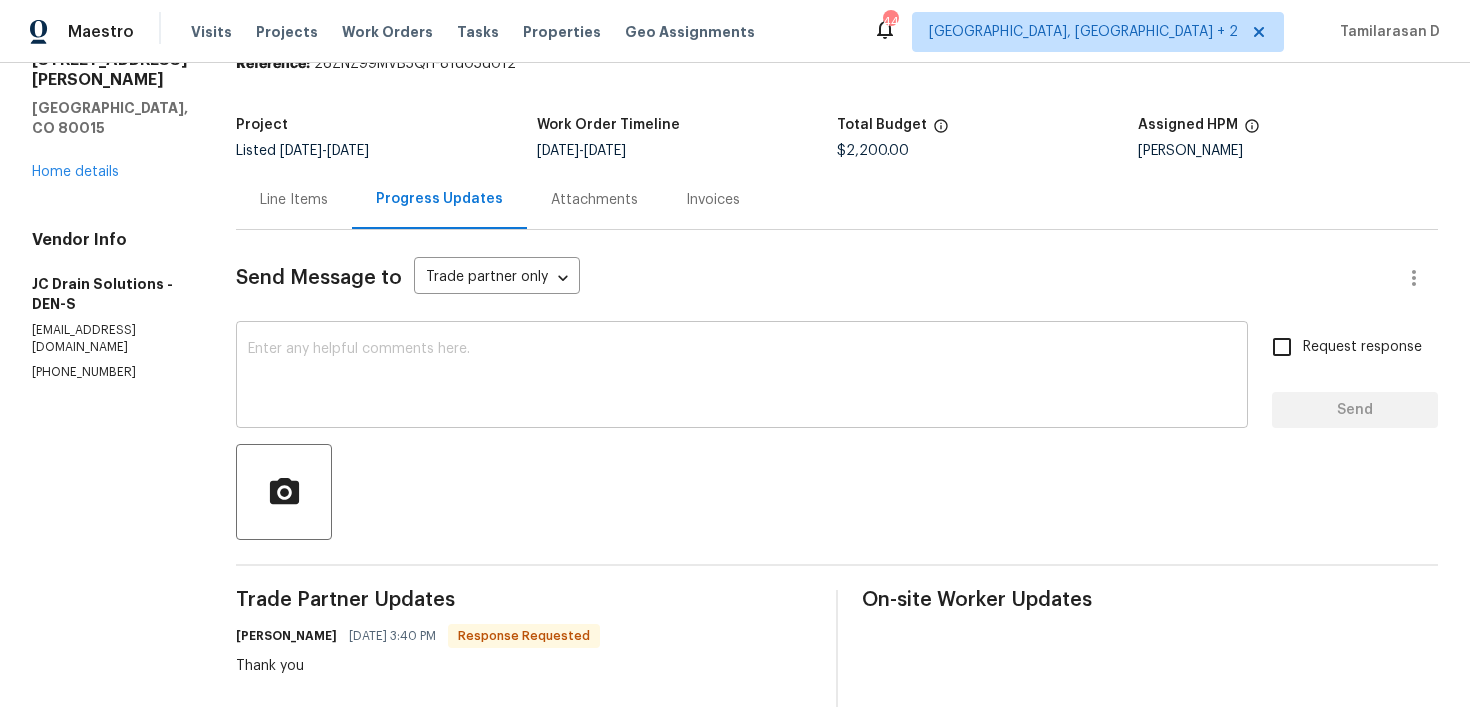 click at bounding box center (742, 377) 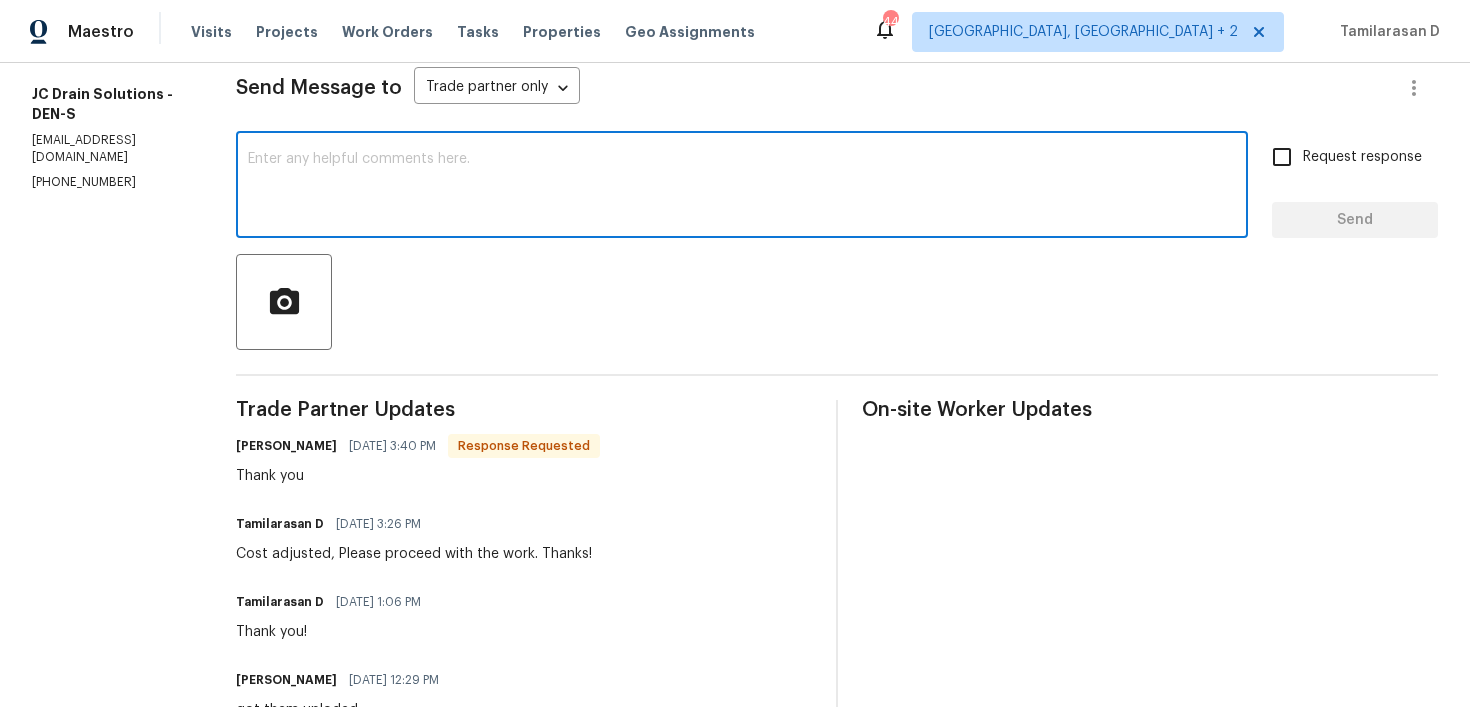 scroll, scrollTop: 202, scrollLeft: 0, axis: vertical 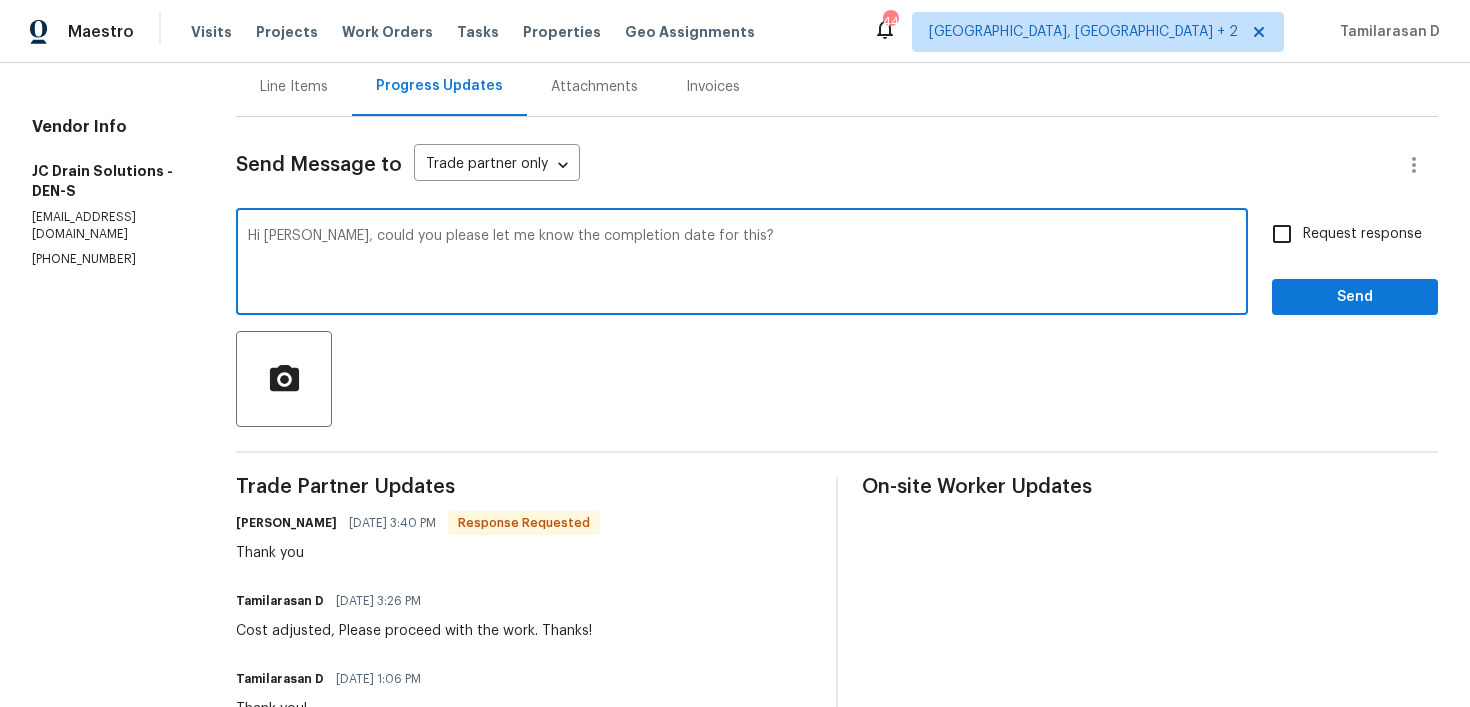 type on "Hi Juan, could you please let me know the completion date for this?" 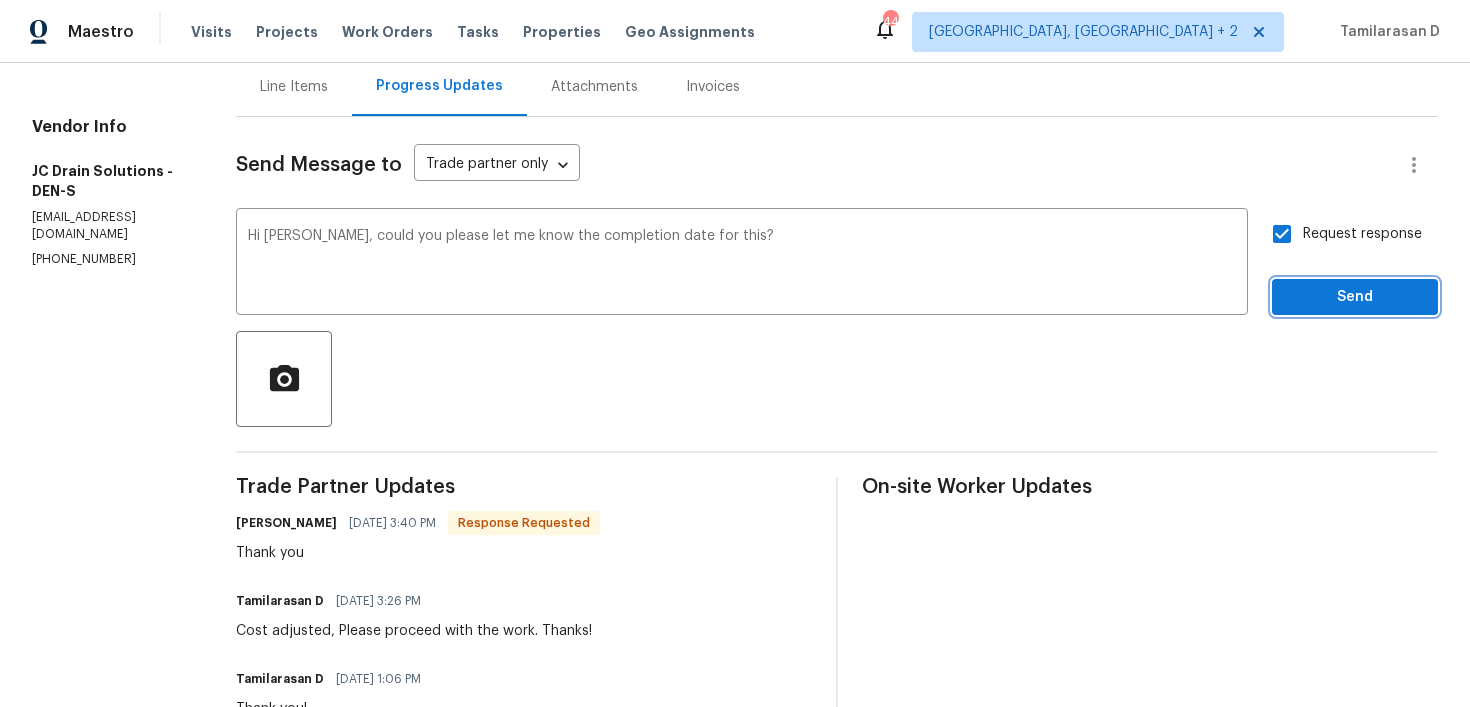 click on "Send" at bounding box center [1355, 297] 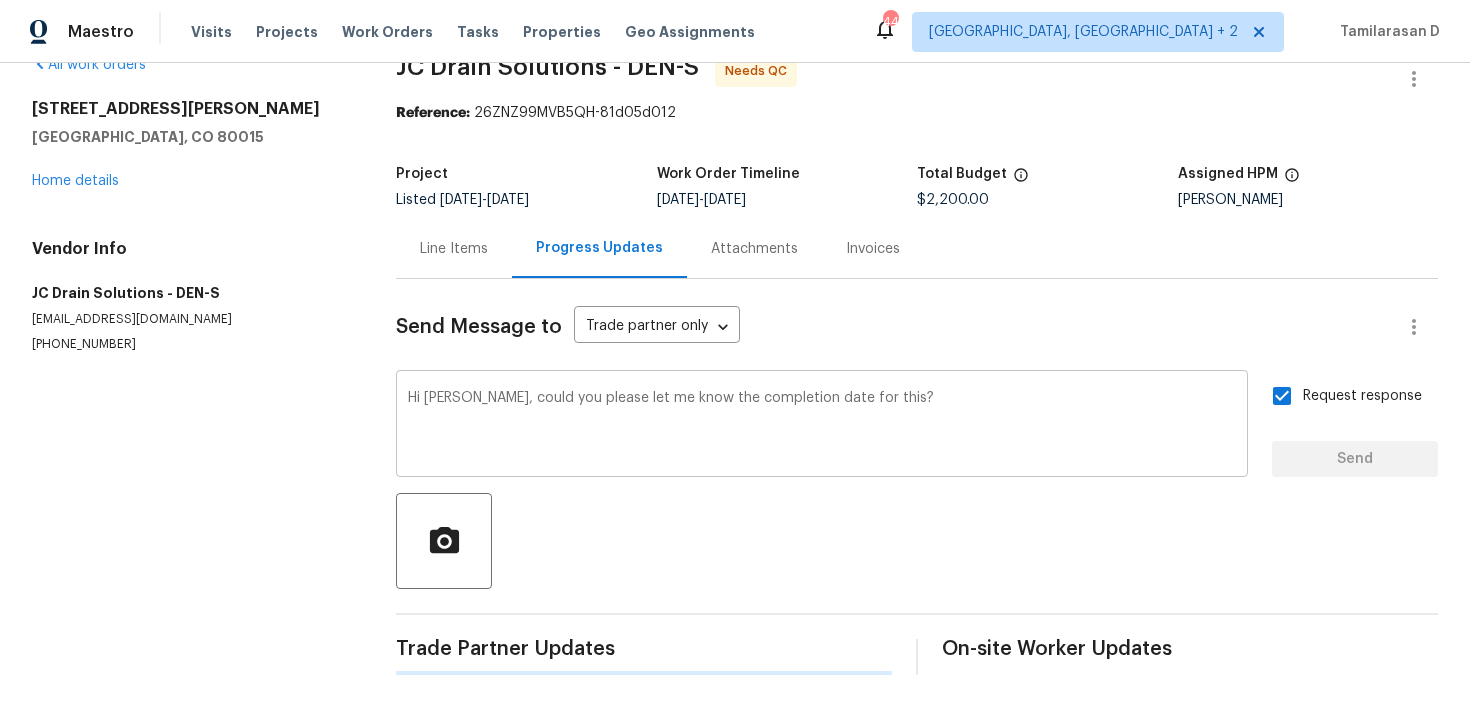 type 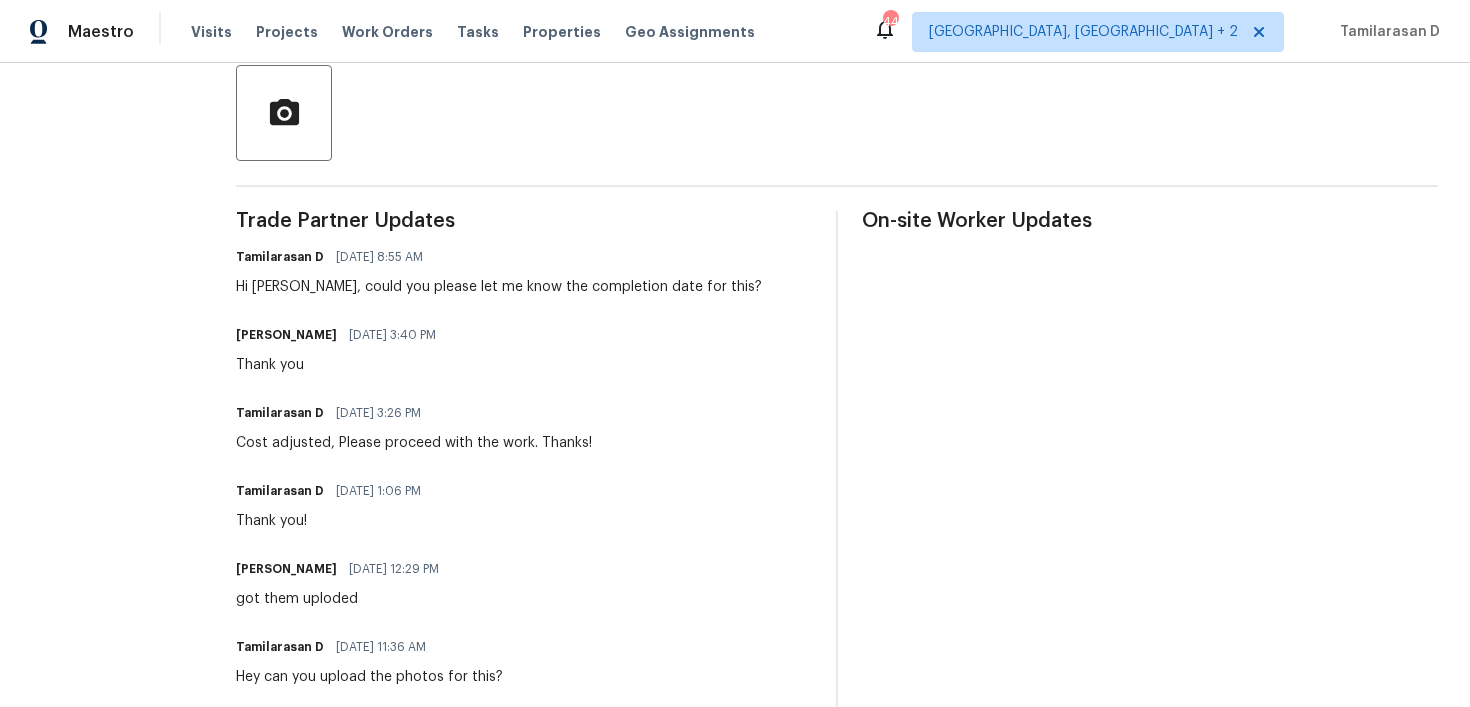 scroll, scrollTop: 309, scrollLeft: 0, axis: vertical 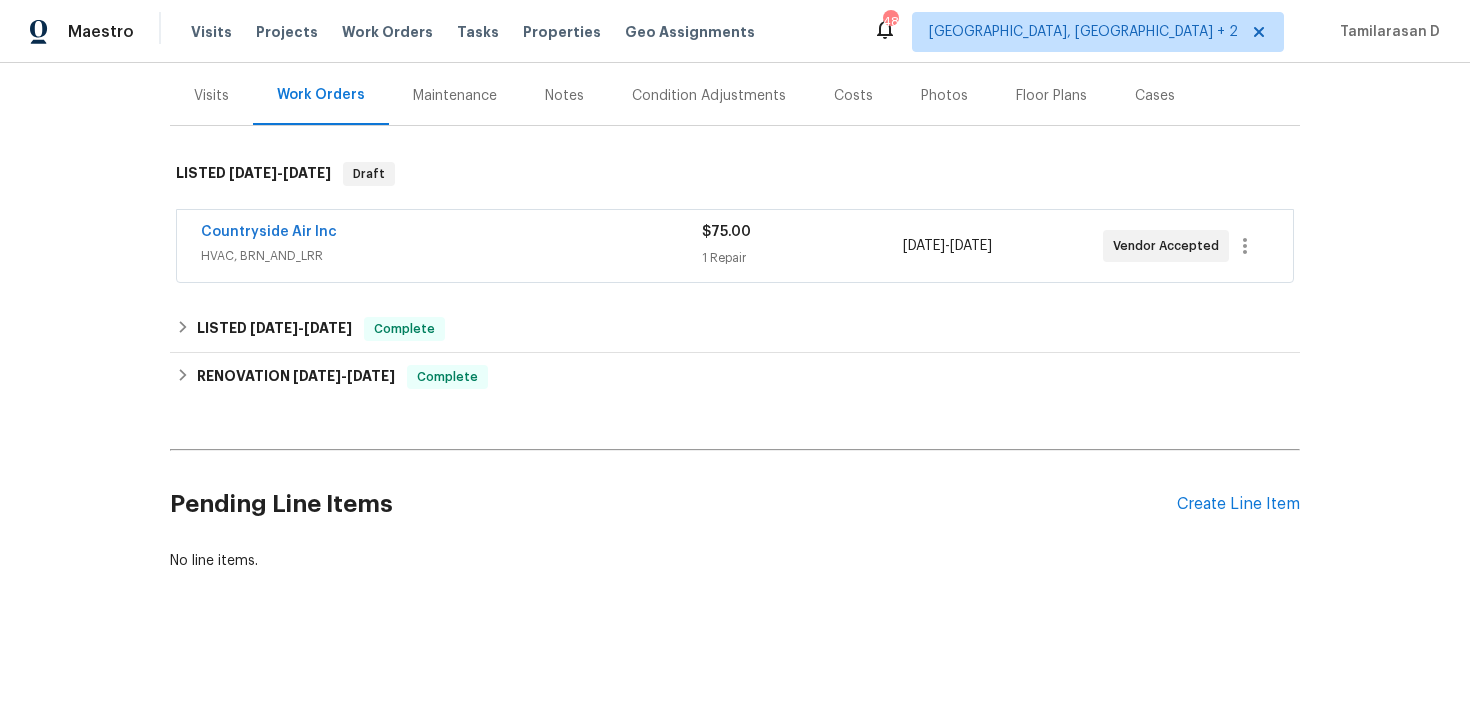click on "Countryside Air Inc" at bounding box center [451, 234] 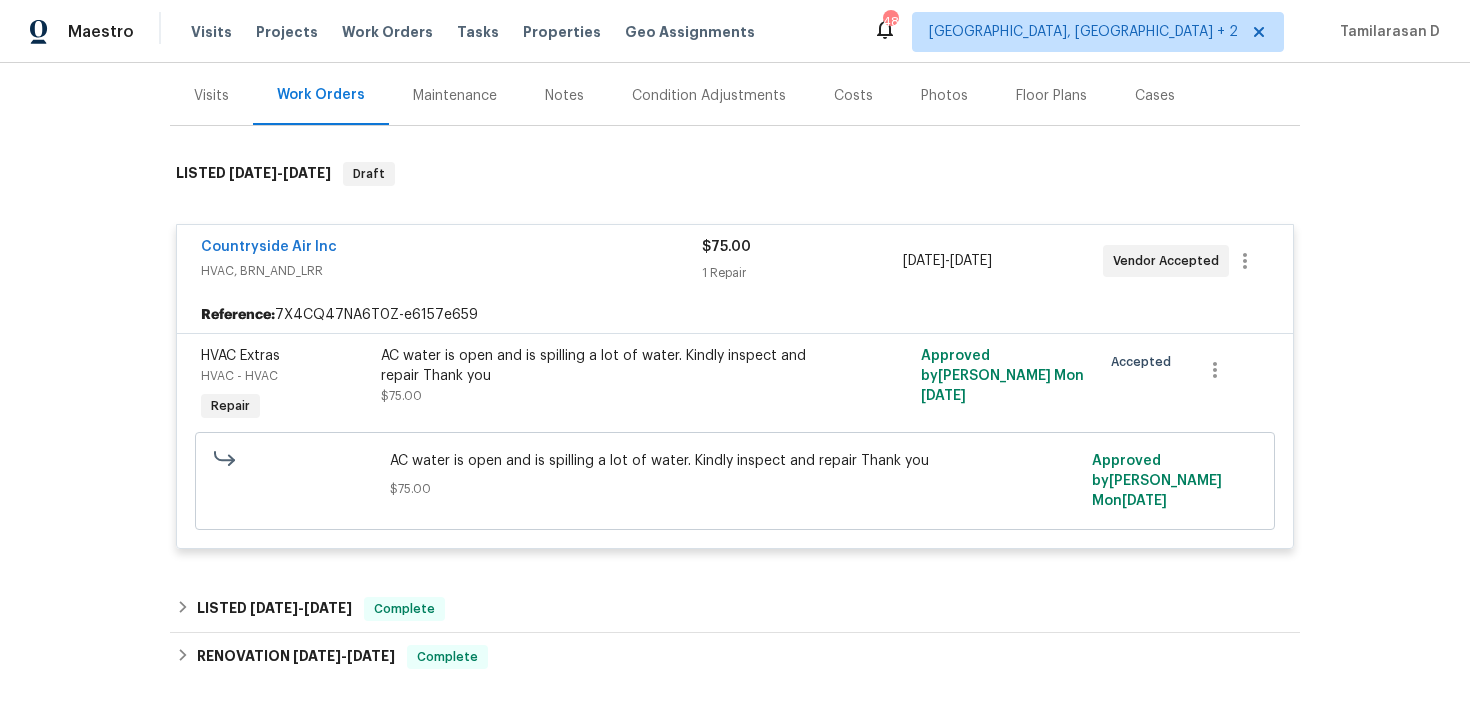 click on "HVAC, BRN_AND_LRR" at bounding box center [451, 271] 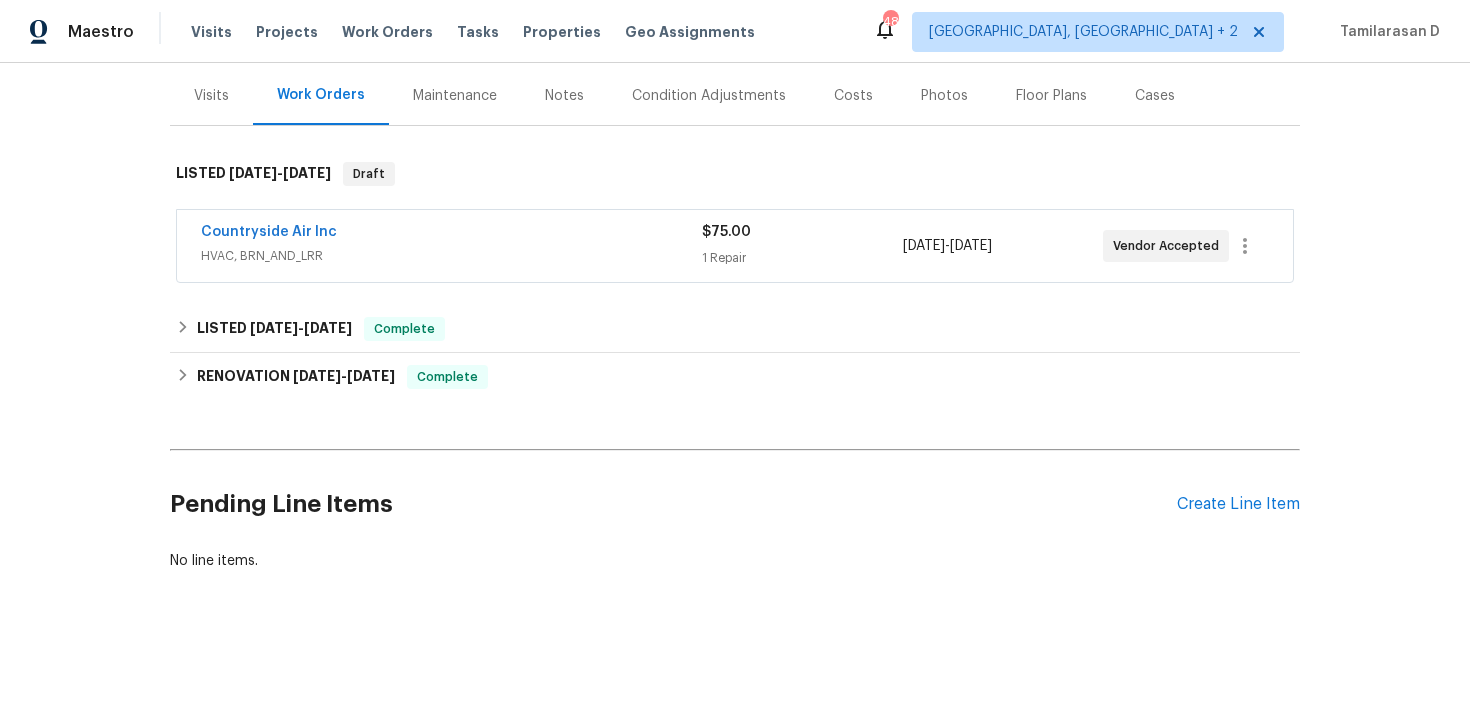 click on "Countryside Air Inc" at bounding box center [451, 234] 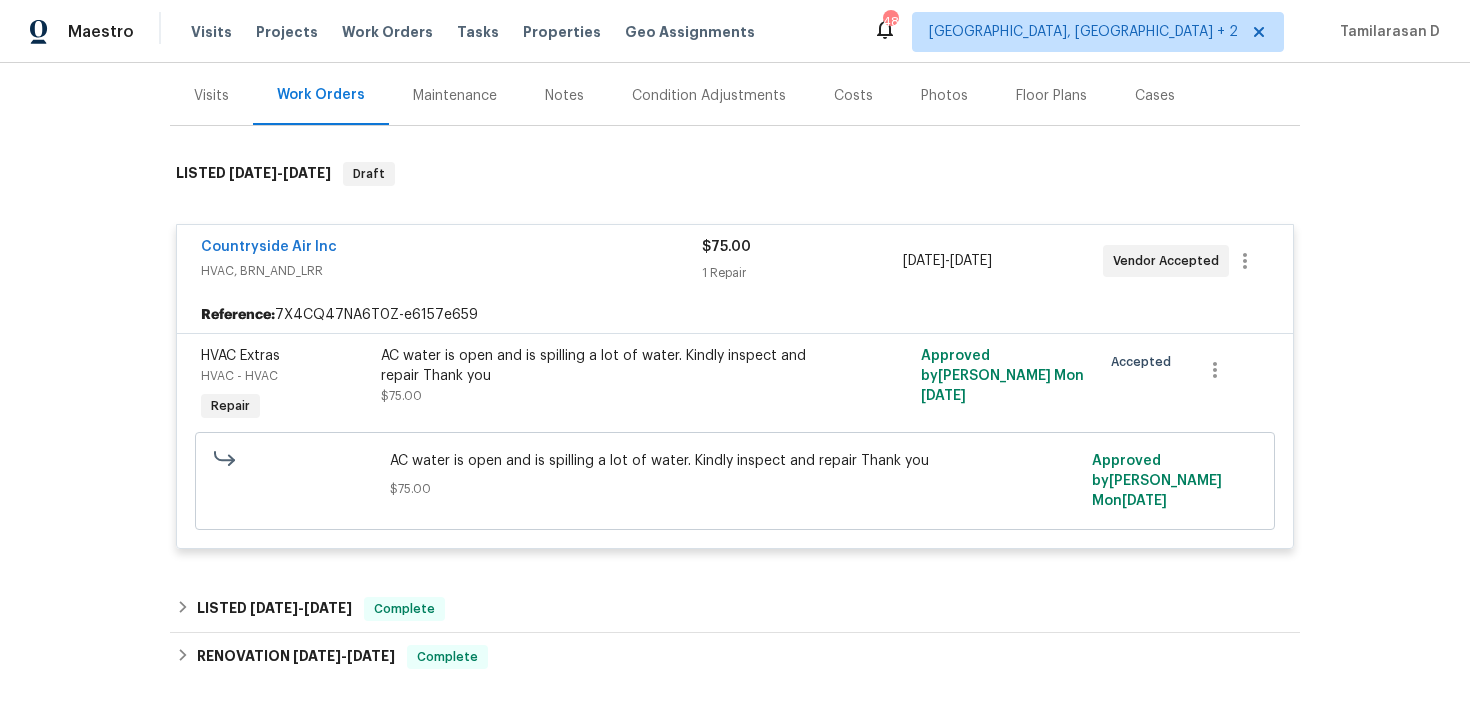 click on "Countryside Air Inc" at bounding box center (451, 249) 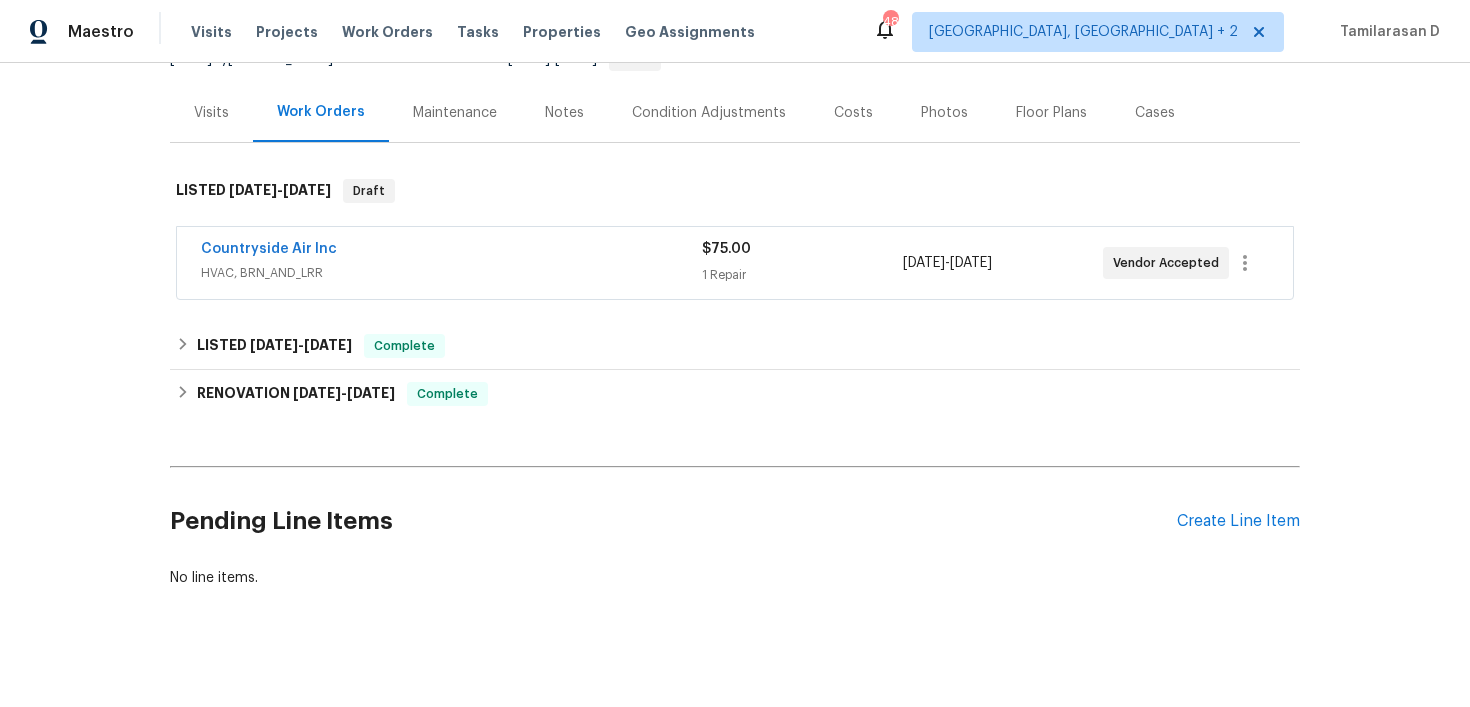scroll, scrollTop: 237, scrollLeft: 0, axis: vertical 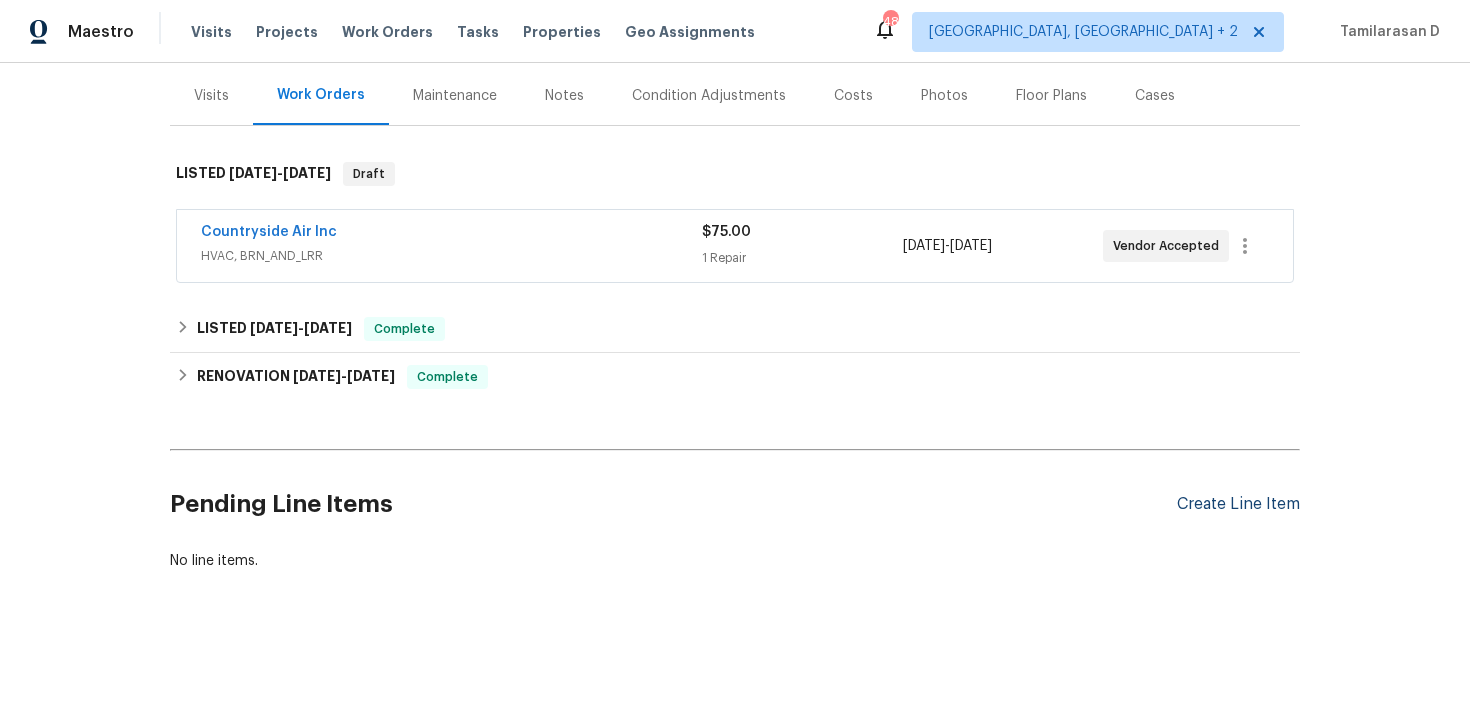 click on "Create Line Item" at bounding box center (1238, 504) 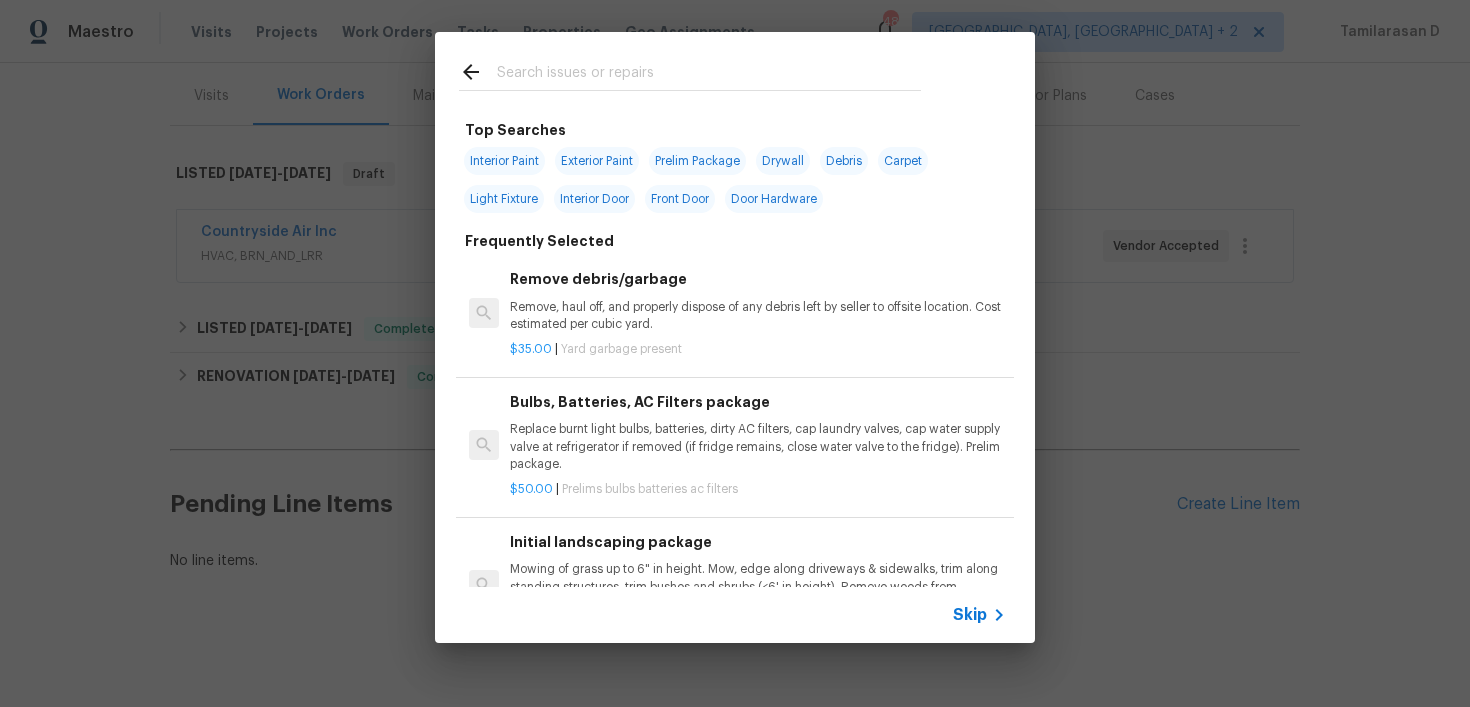 click on "Skip" at bounding box center [970, 615] 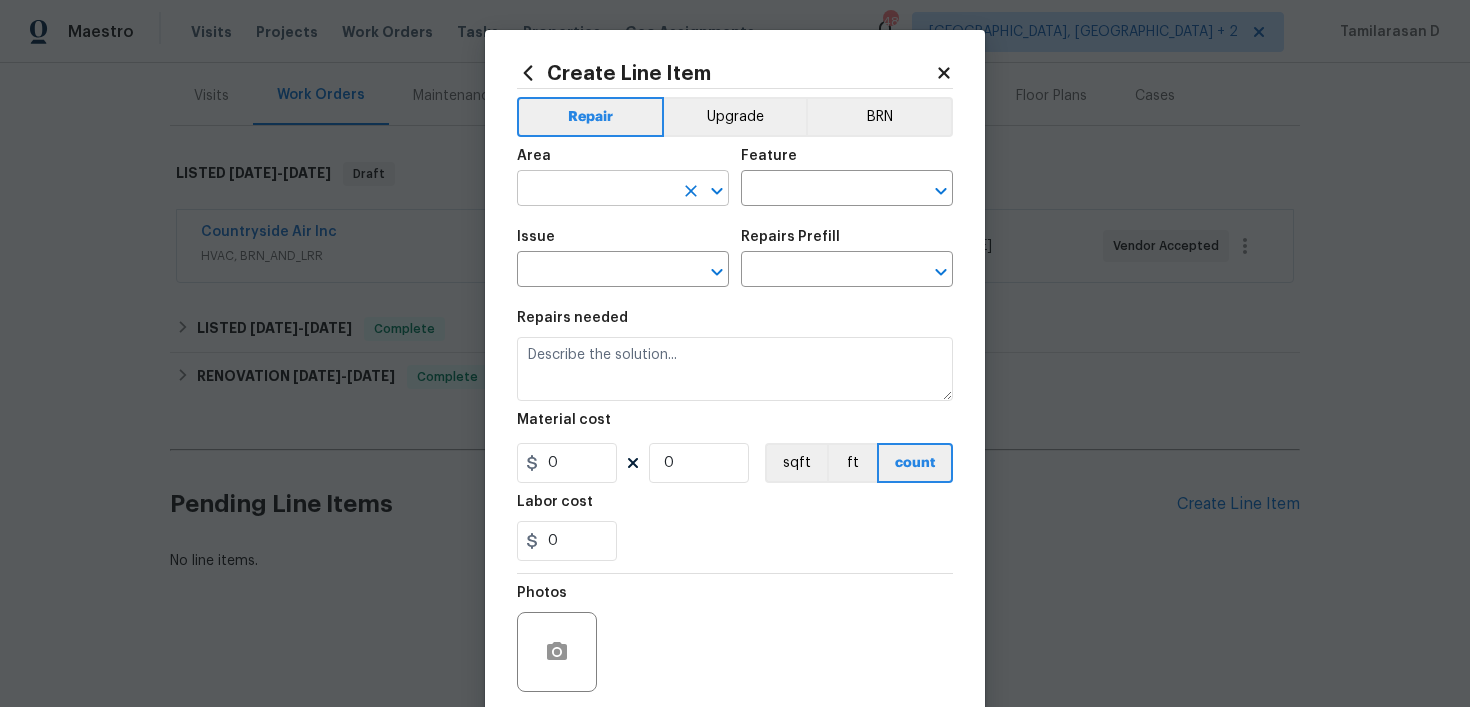 click at bounding box center (595, 190) 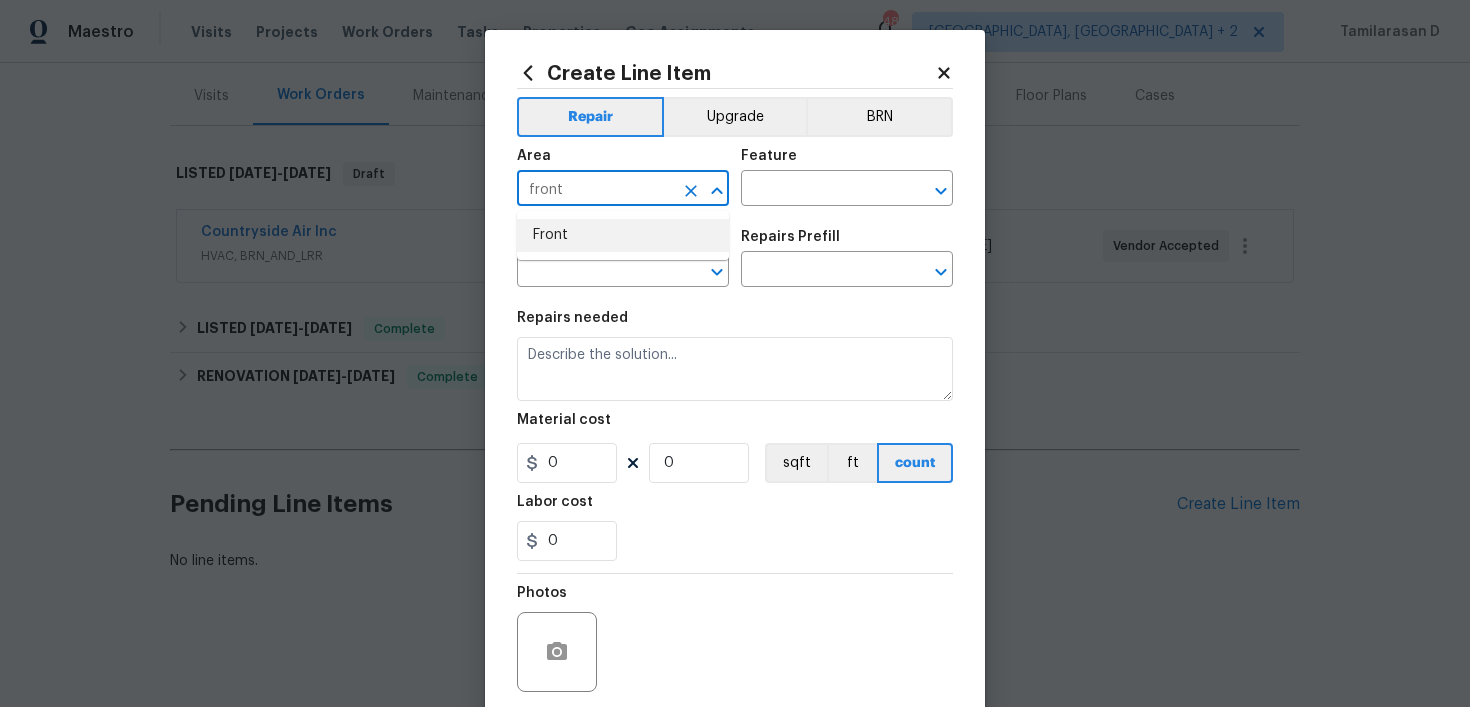 click on "Front" at bounding box center (623, 235) 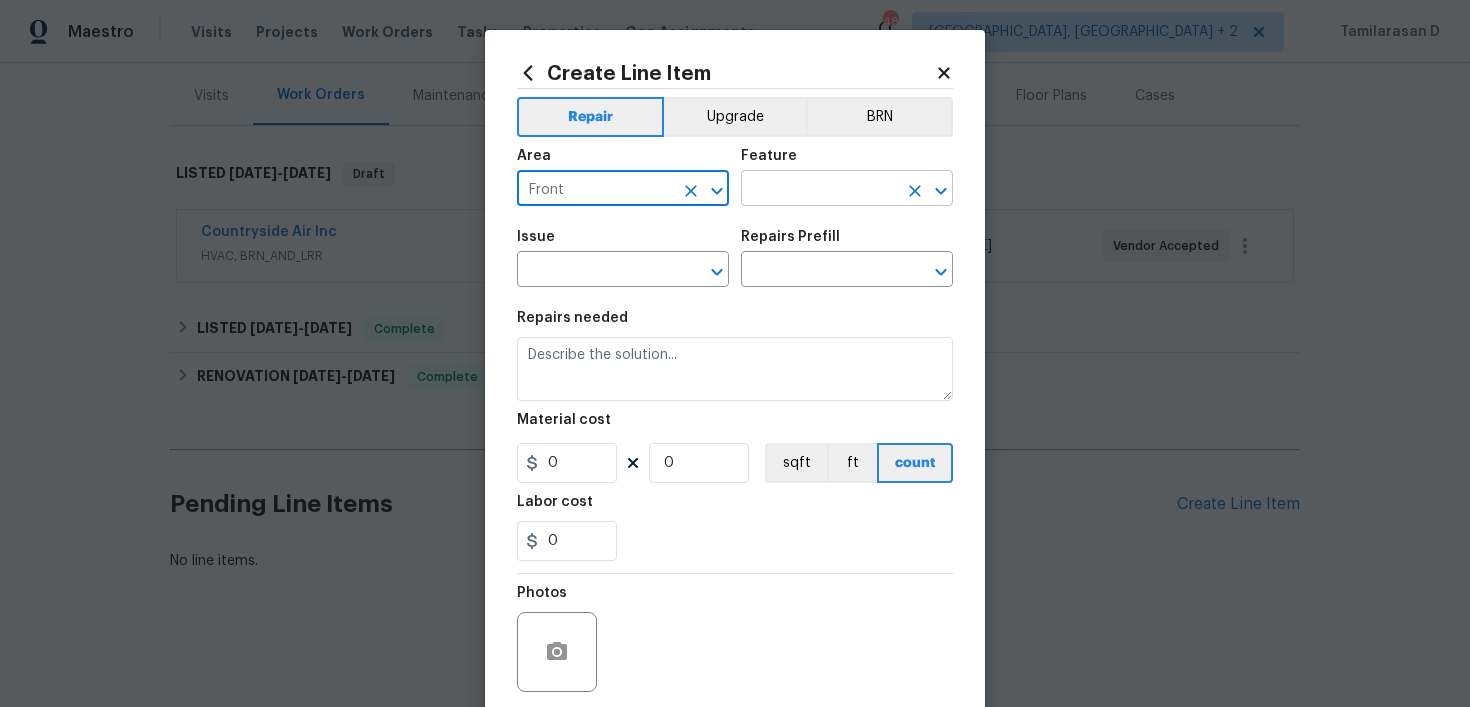 type on "Front" 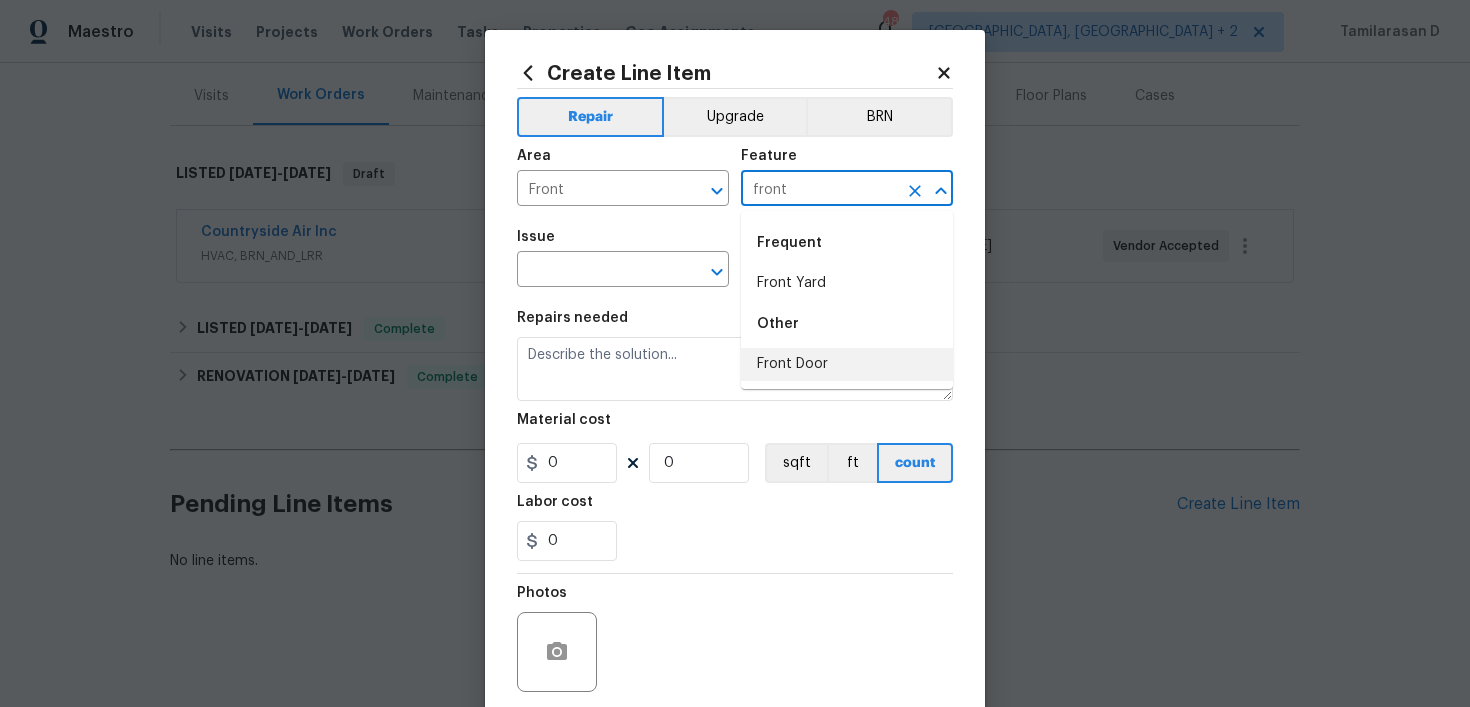 click on "Front Door" at bounding box center (847, 364) 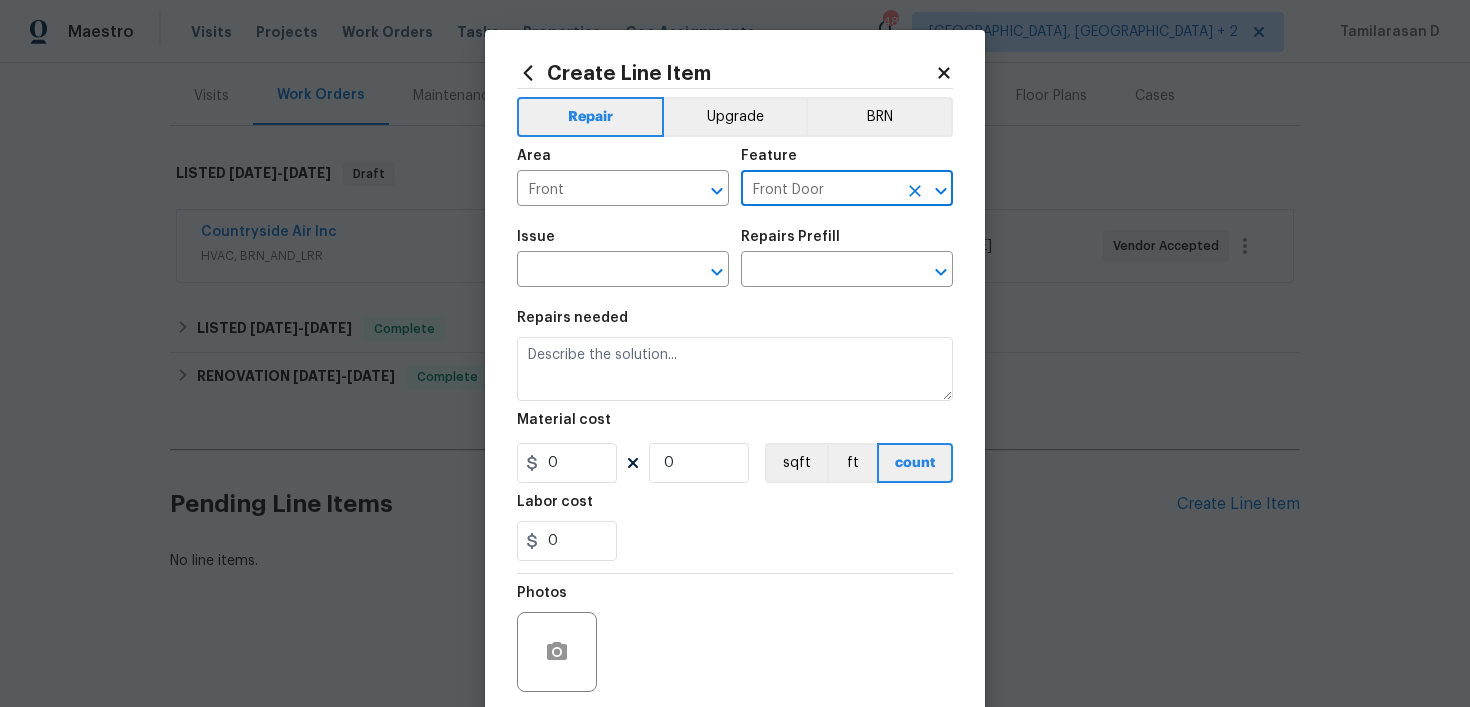 type on "Front Door" 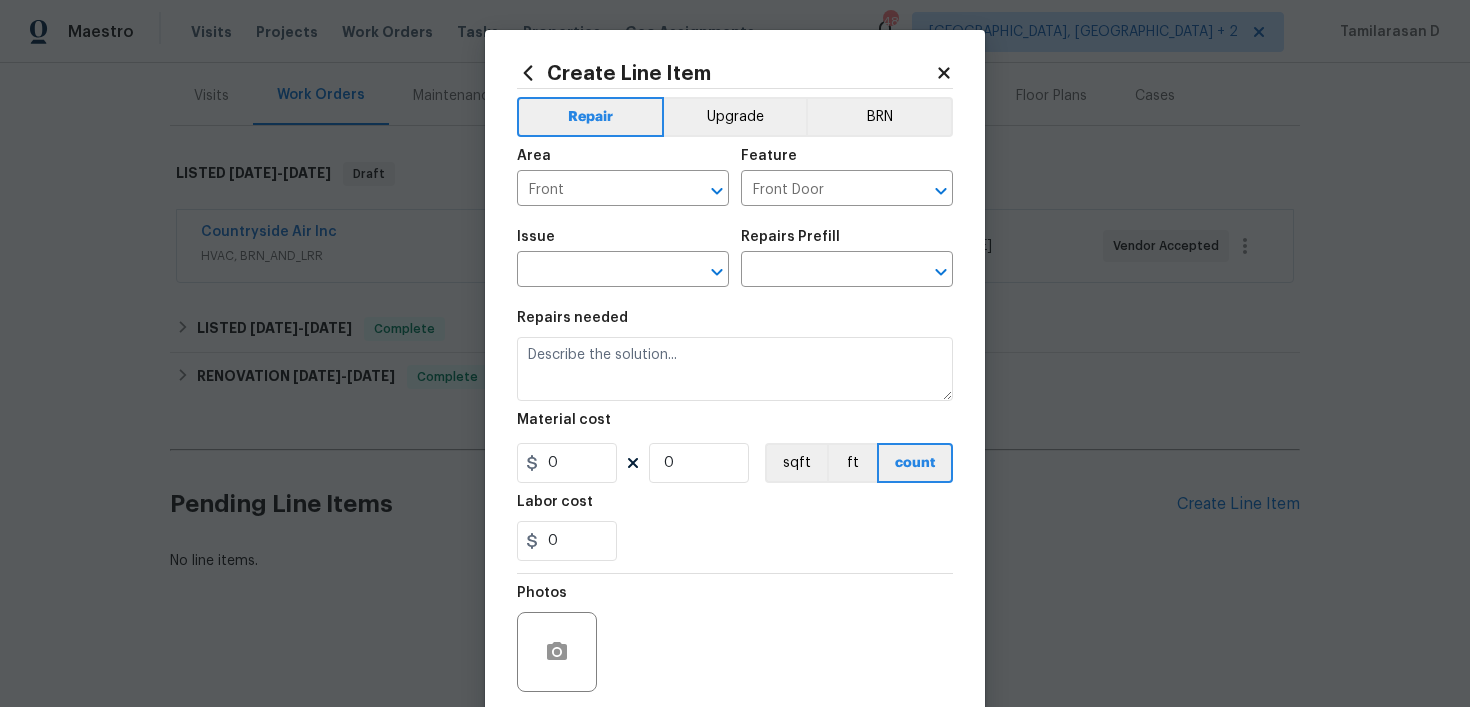 click on "Issue ​" at bounding box center [623, 258] 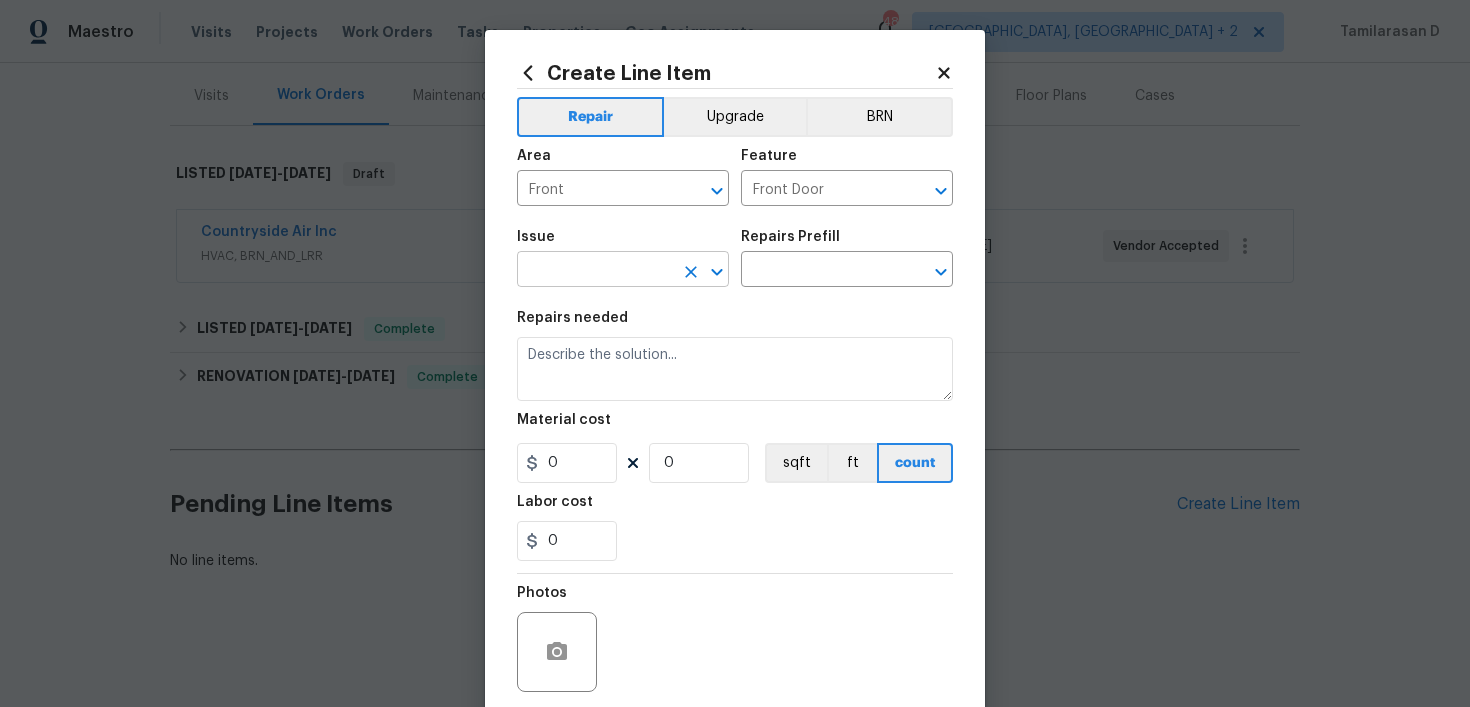 click at bounding box center (595, 271) 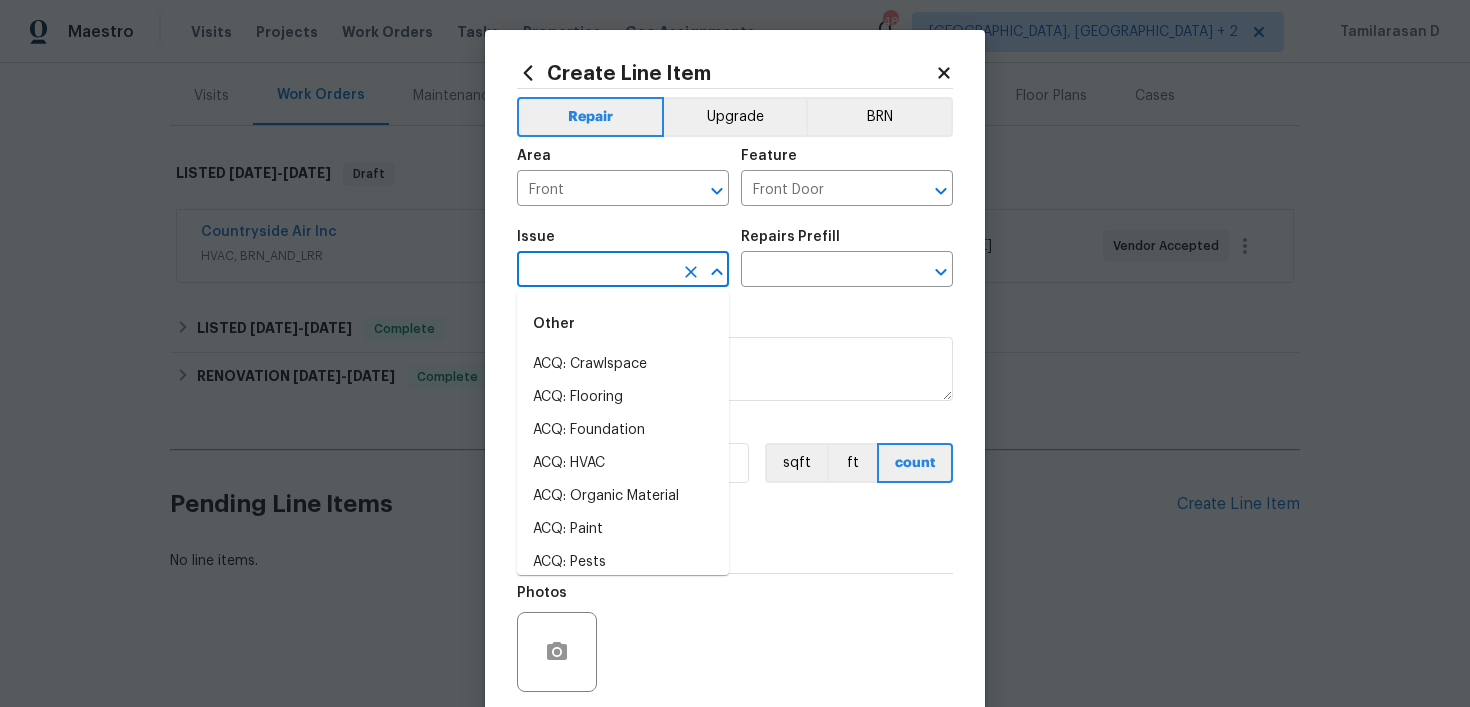 type on "o" 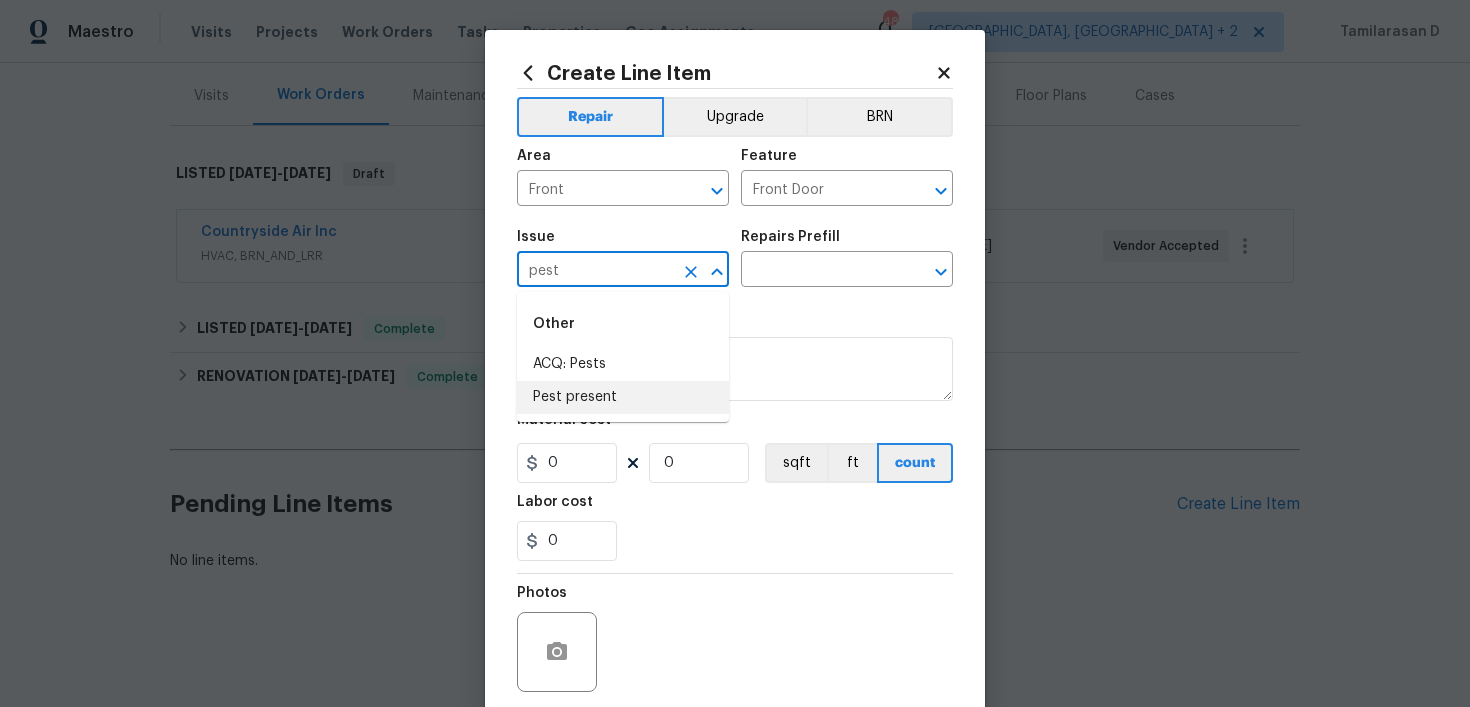 click on "Pest present" at bounding box center [623, 397] 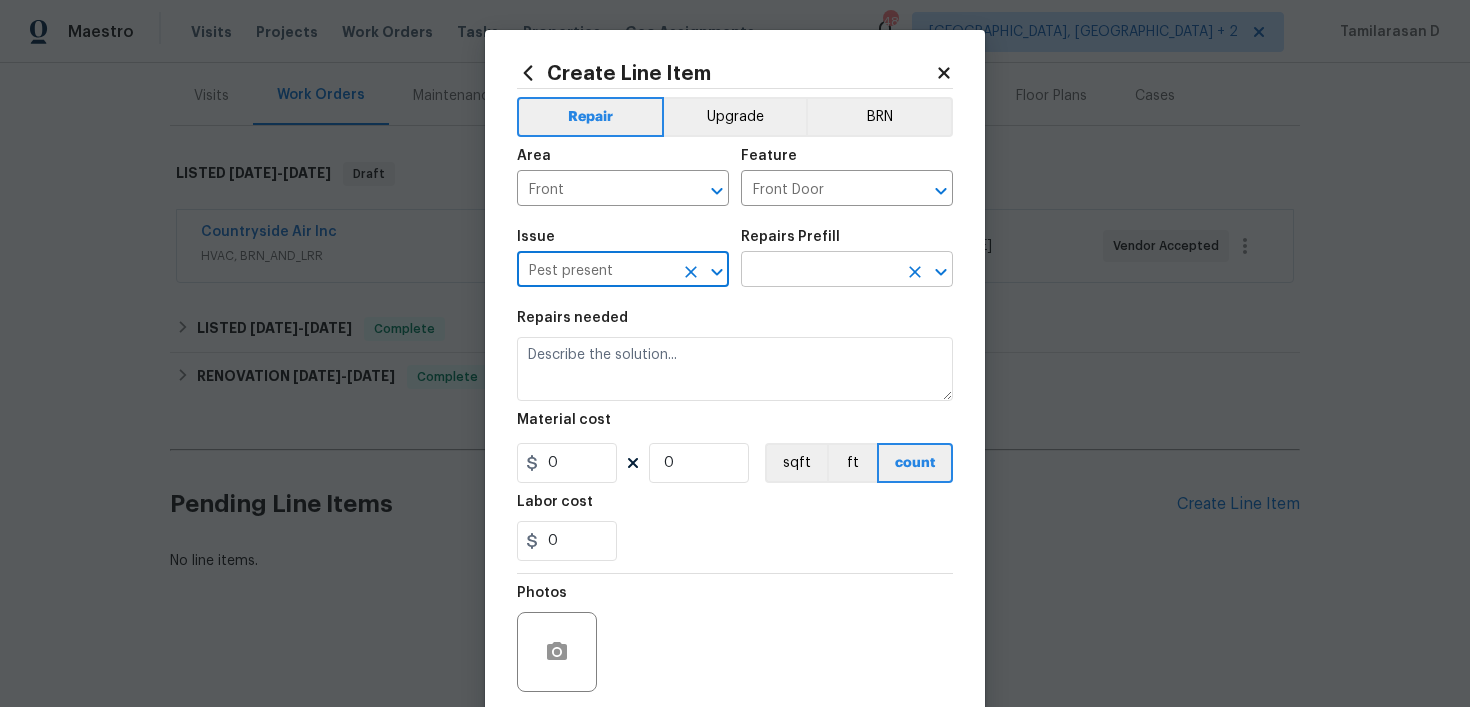 type on "Pest present" 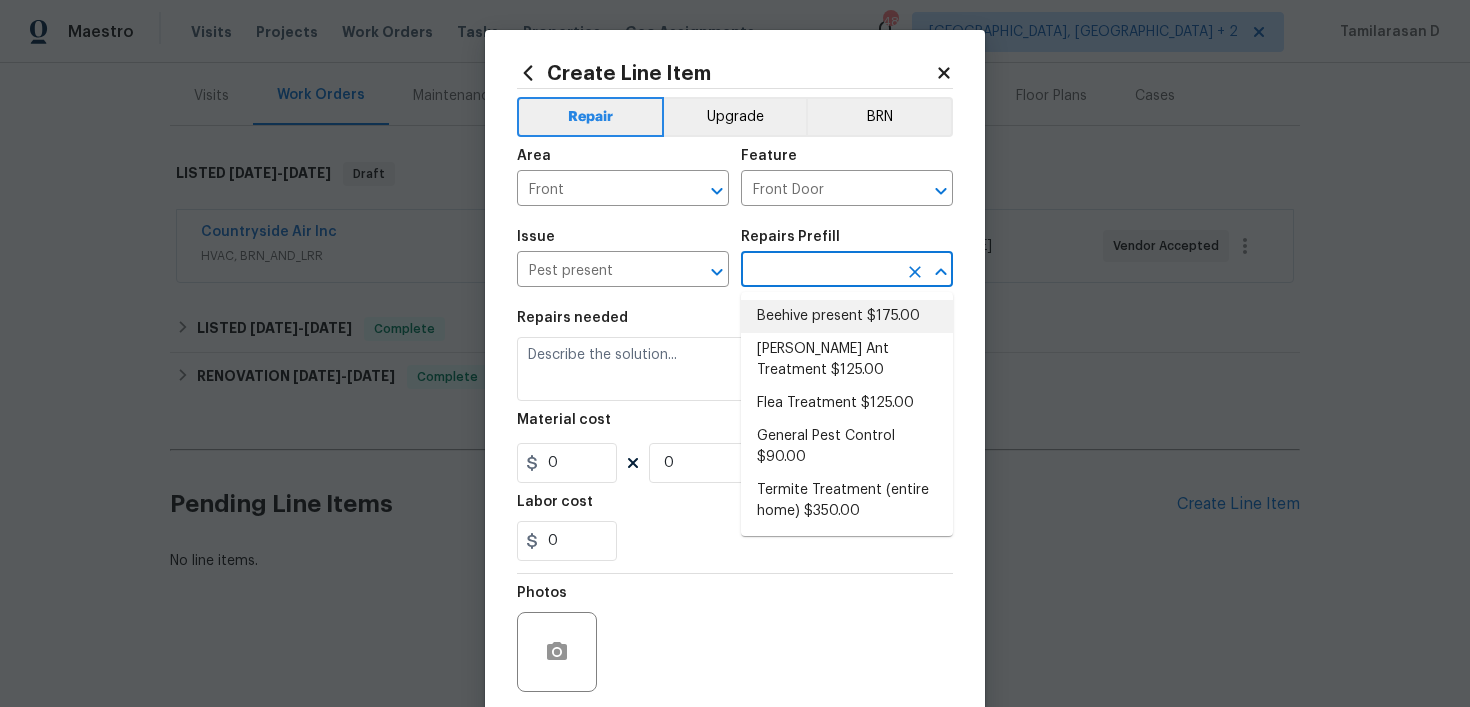 click on "Beehive present $175.00" at bounding box center (847, 316) 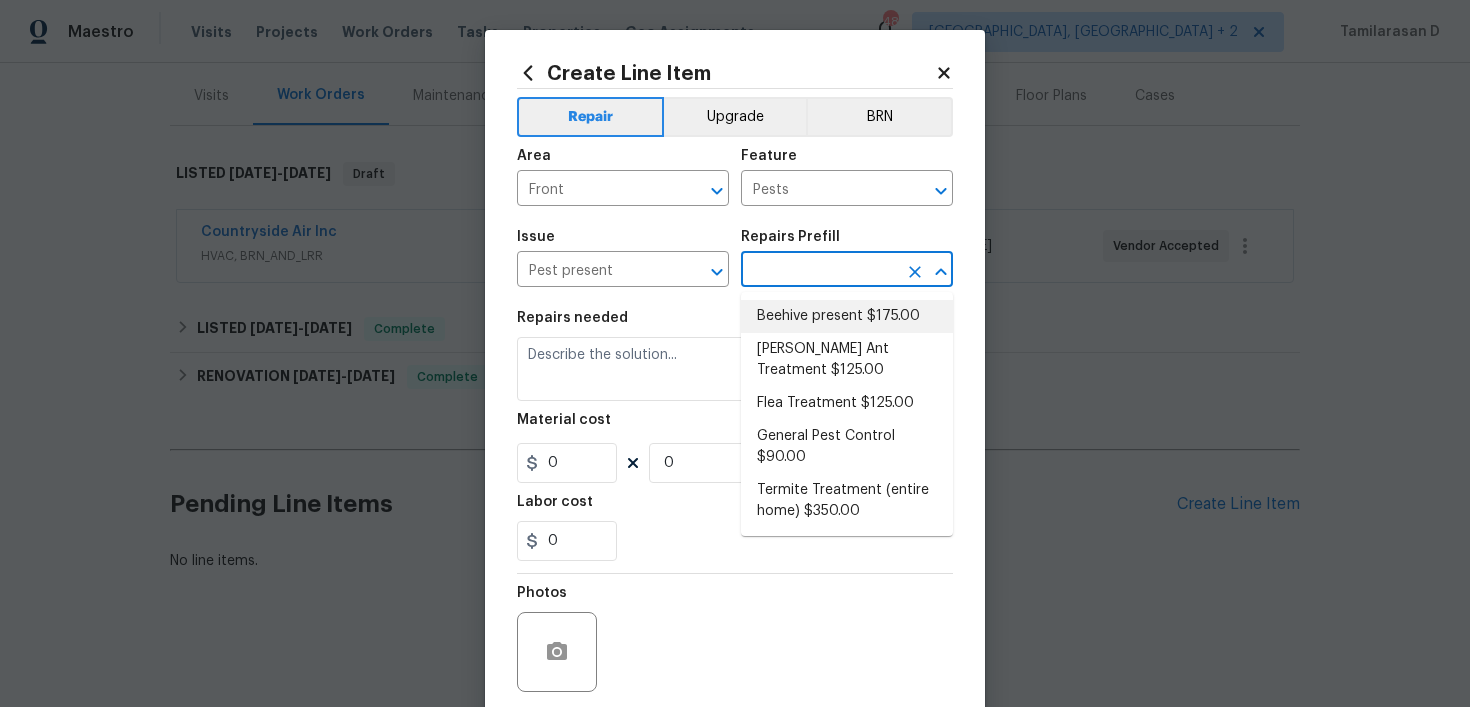 type on "Beehive present $175.00" 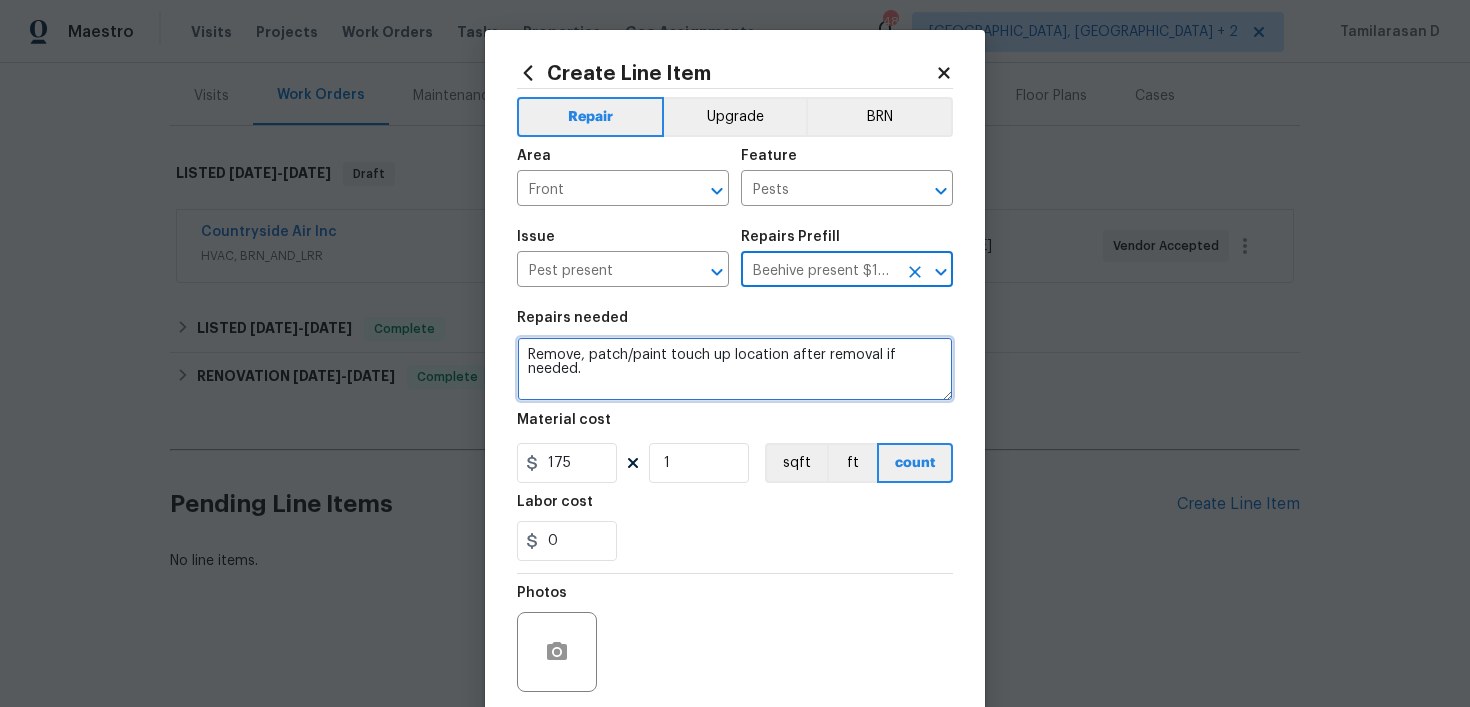 click on "Remove, patch/paint touch up location after removal if needed." at bounding box center [735, 369] 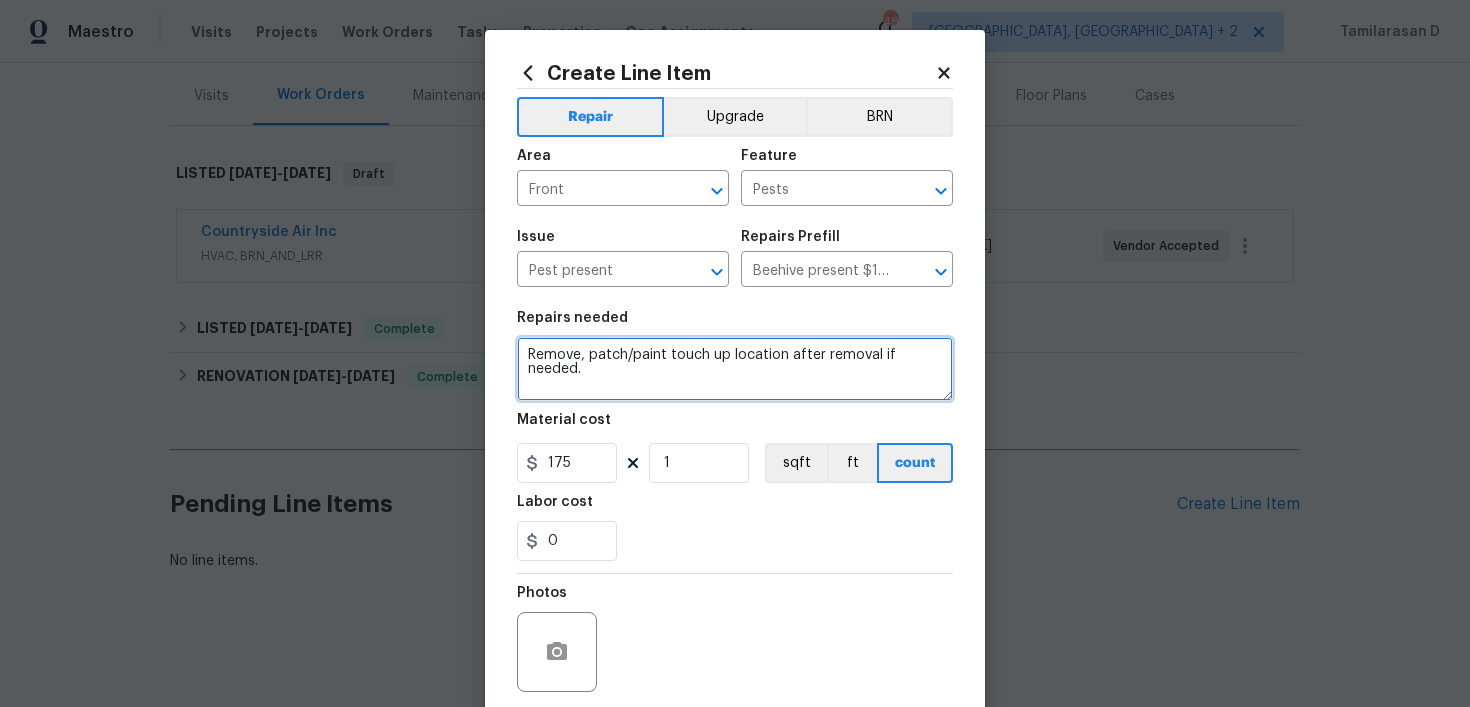 click on "Remove, patch/paint touch up location after removal if needed." at bounding box center (735, 369) 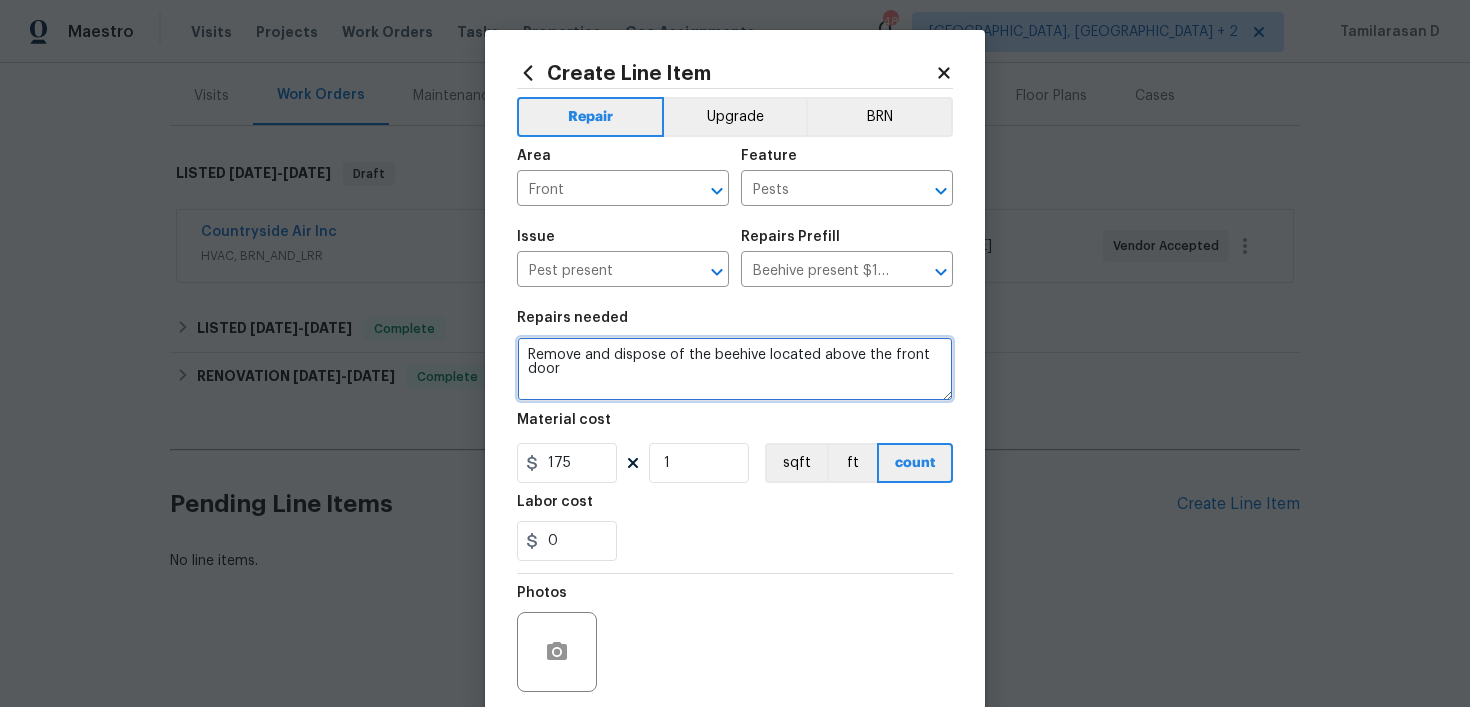 type on "Remove and dispose of the beehive located above the front door" 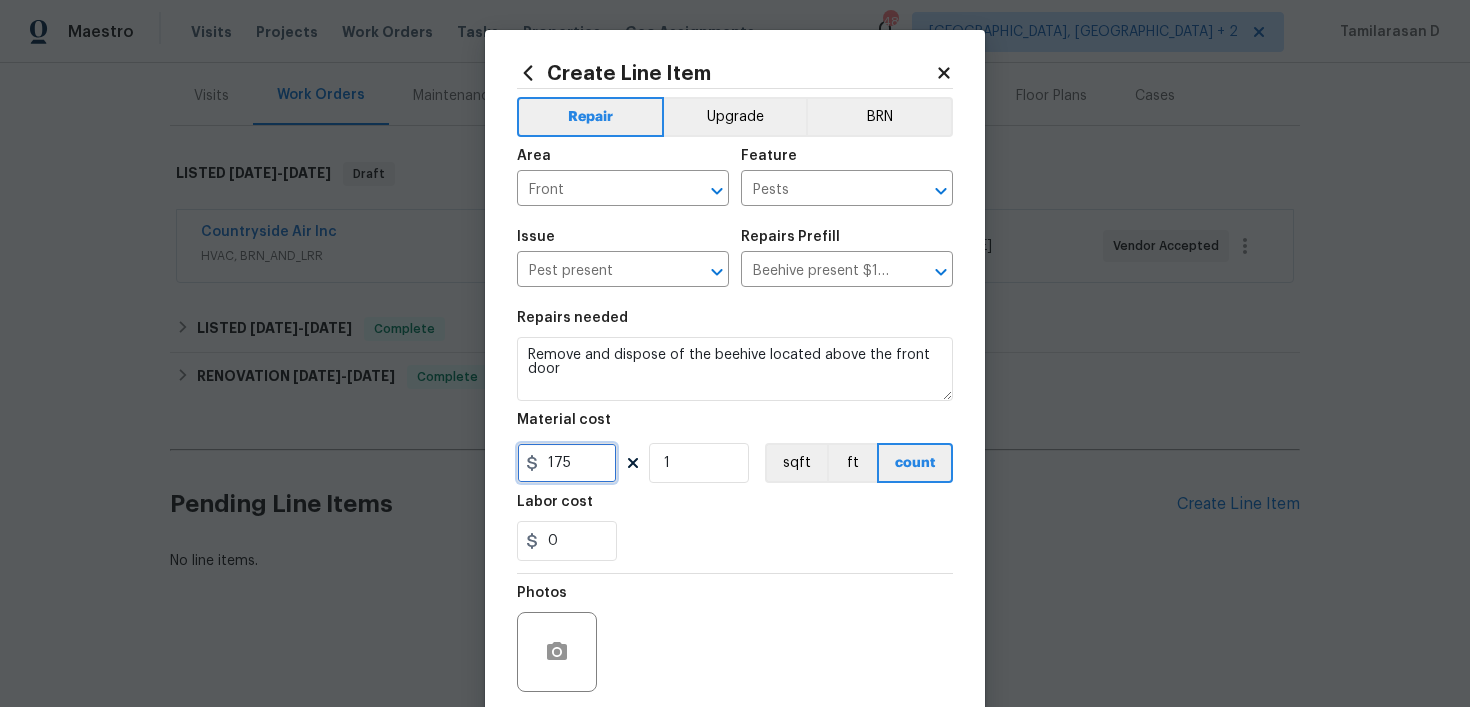 click on "175" at bounding box center [567, 463] 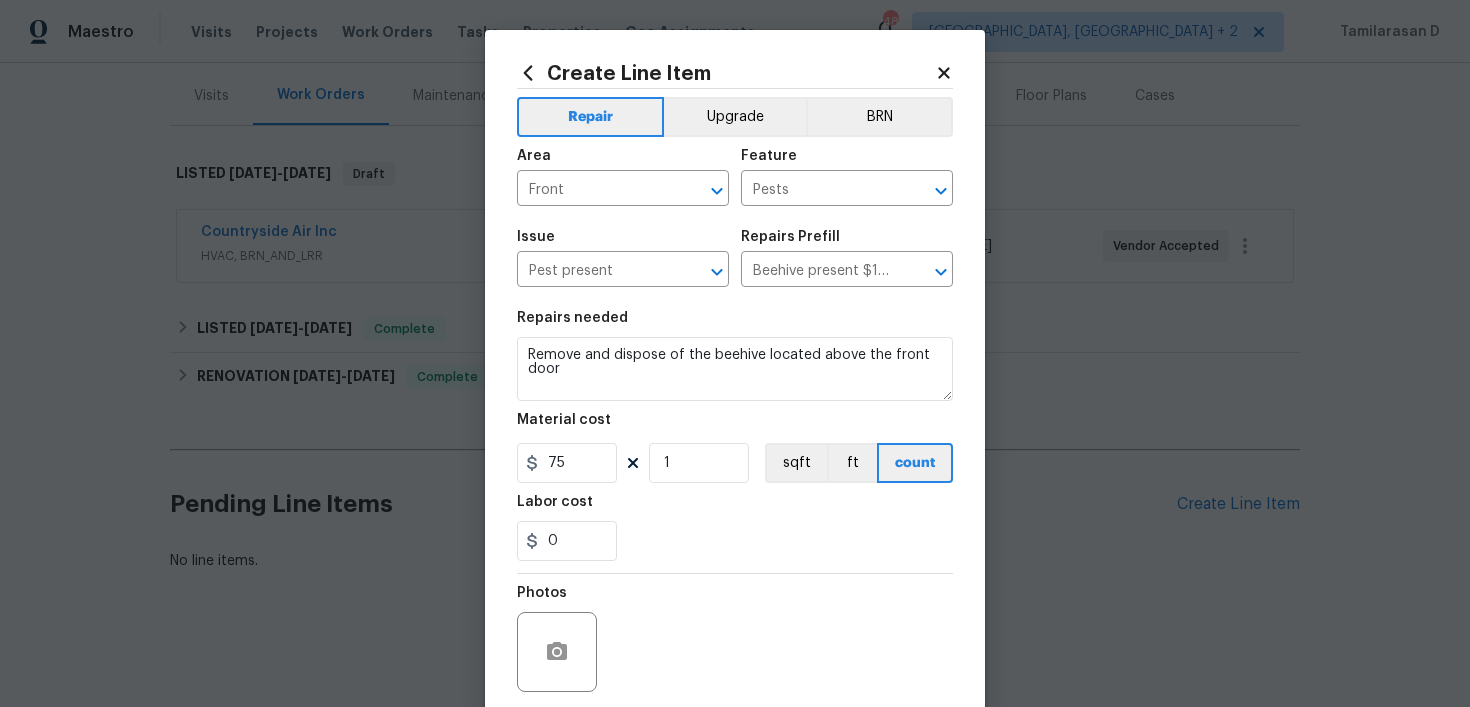 click on "Labor cost" at bounding box center (735, 508) 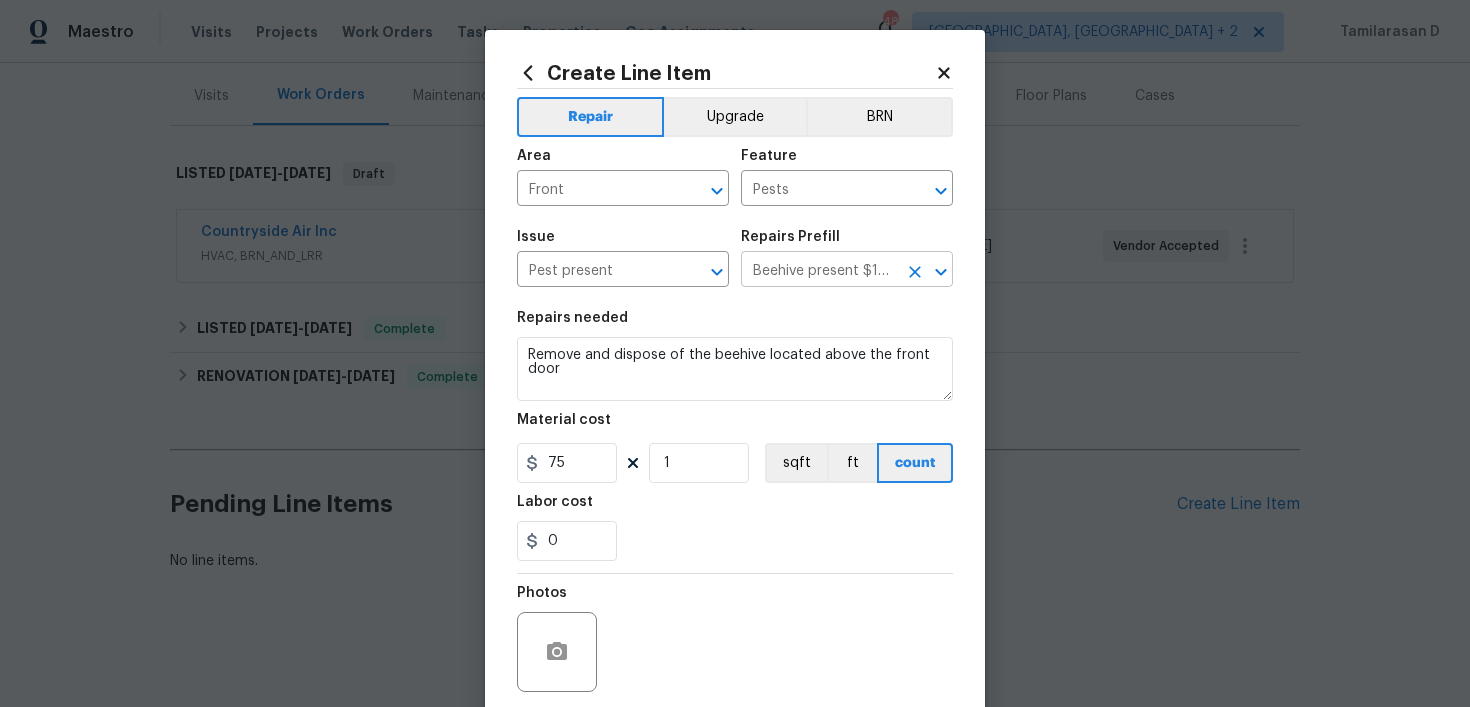 click on "Beehive present $175.00" at bounding box center [819, 271] 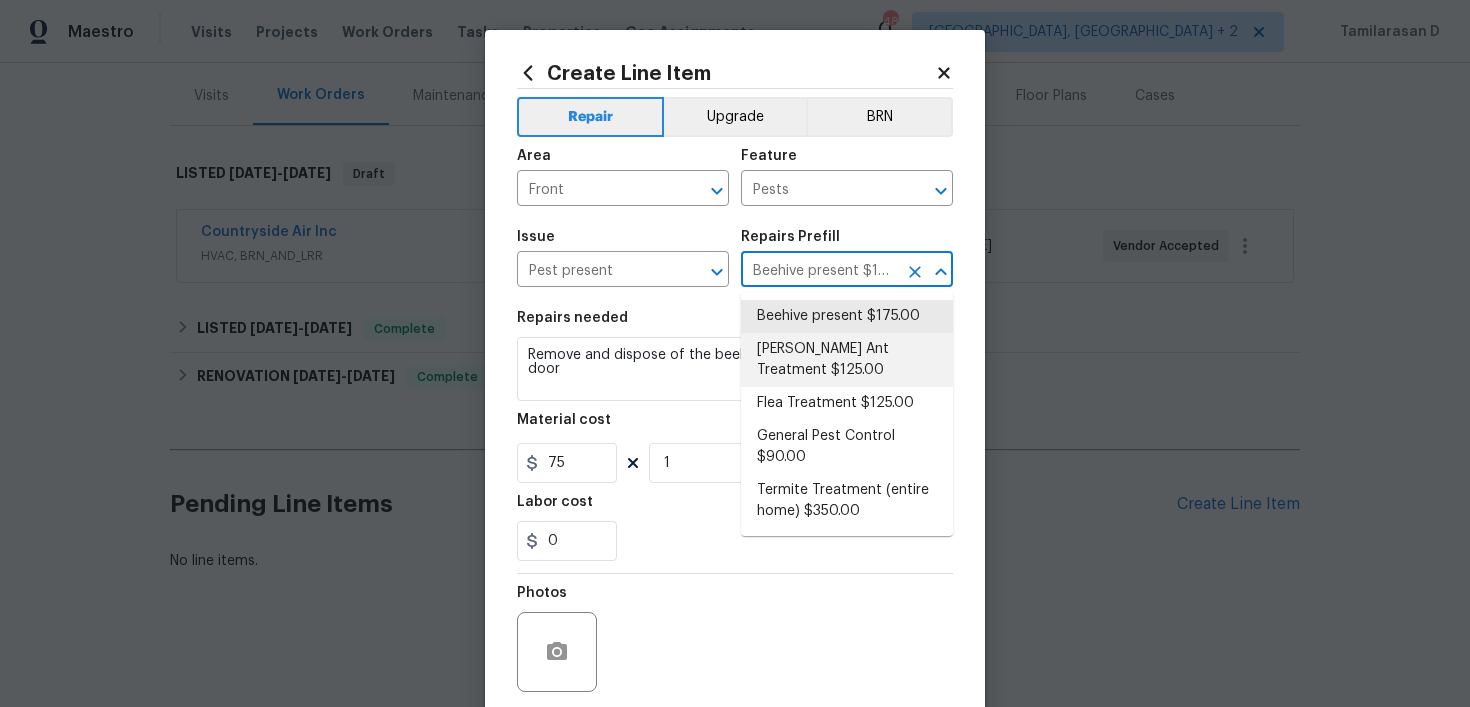 click on "Material cost" at bounding box center [735, 426] 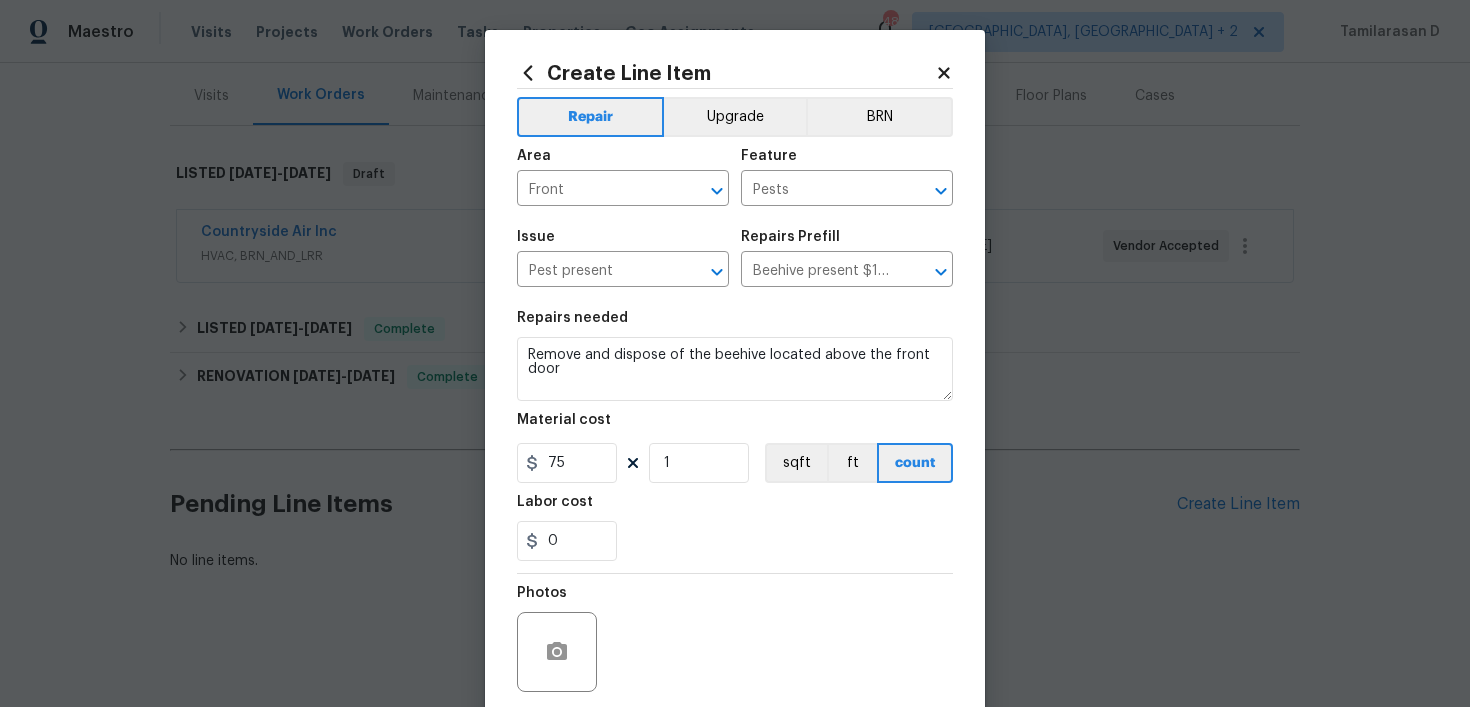 scroll, scrollTop: 14, scrollLeft: 0, axis: vertical 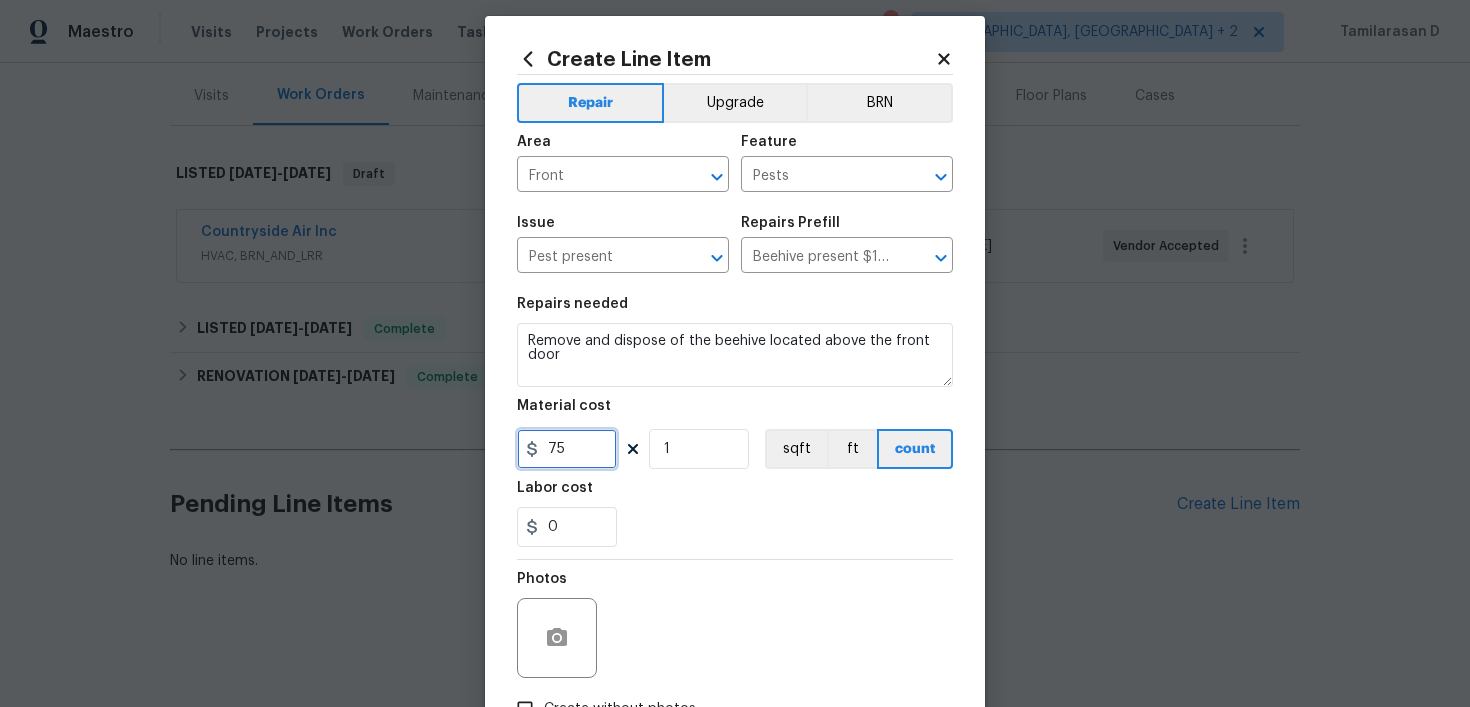 click on "75" at bounding box center (567, 449) 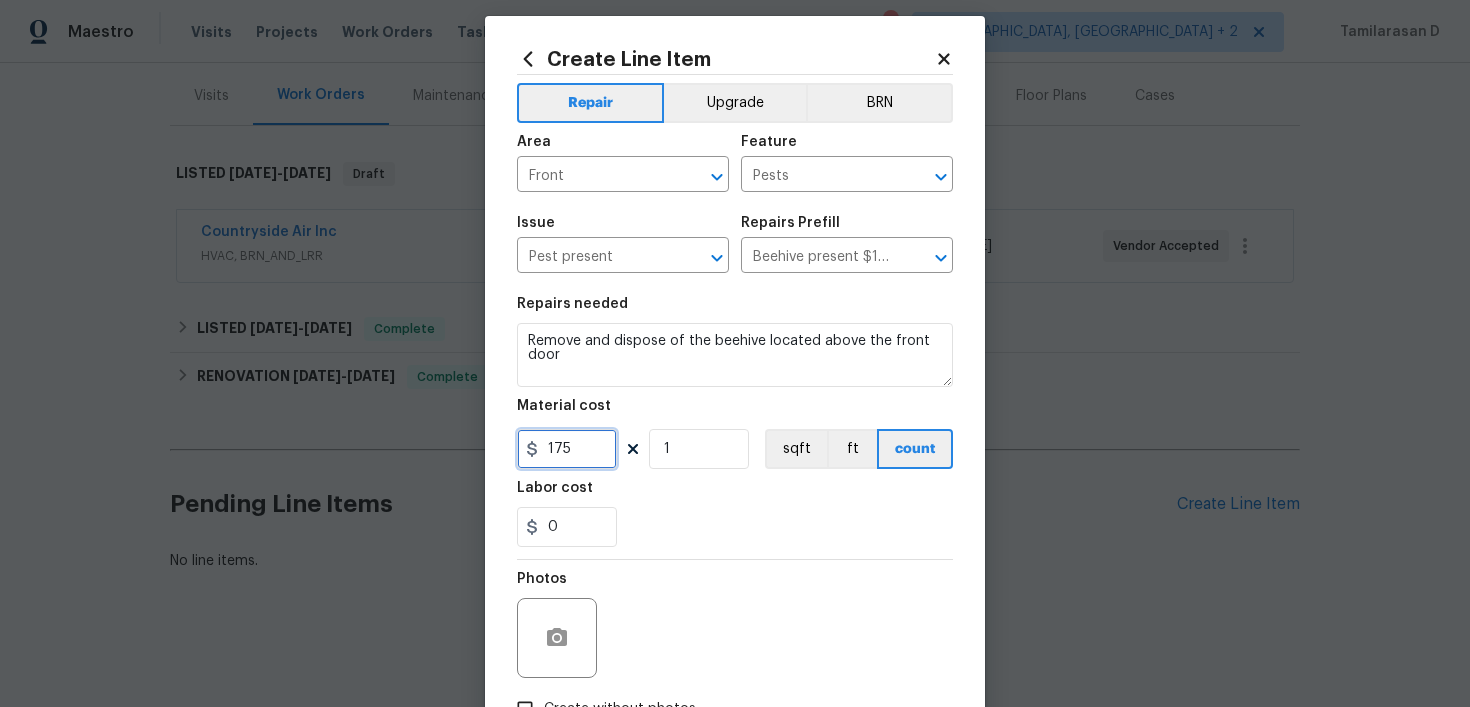 type on "175" 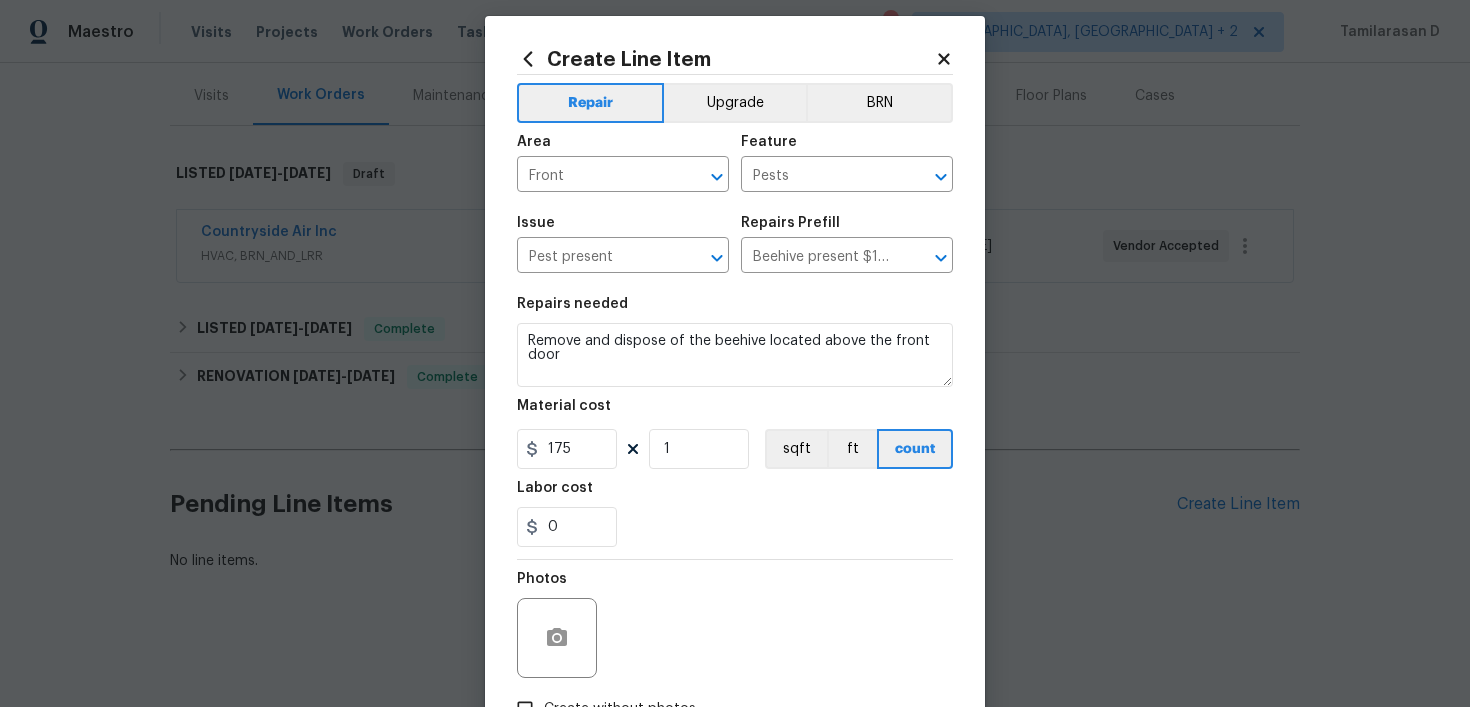 click on "Photos" at bounding box center (735, 625) 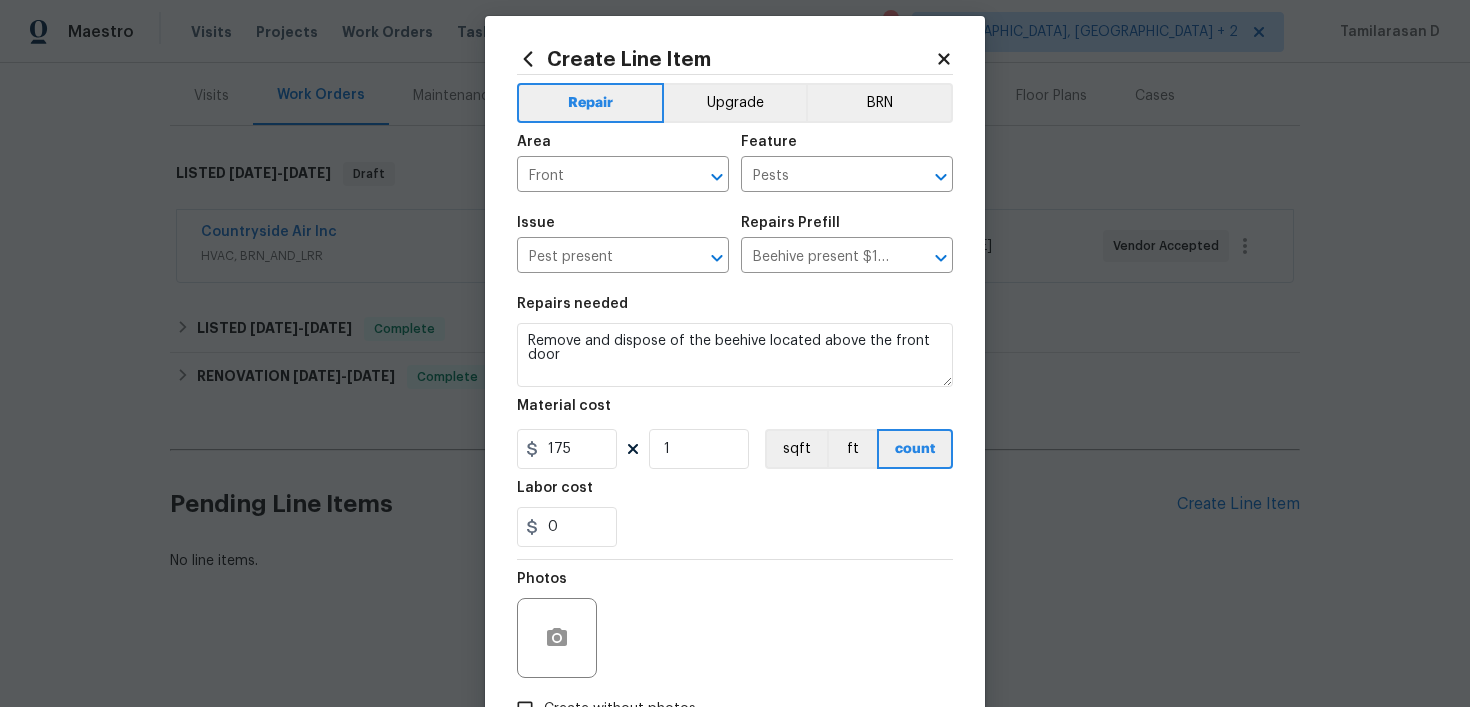 scroll, scrollTop: 155, scrollLeft: 0, axis: vertical 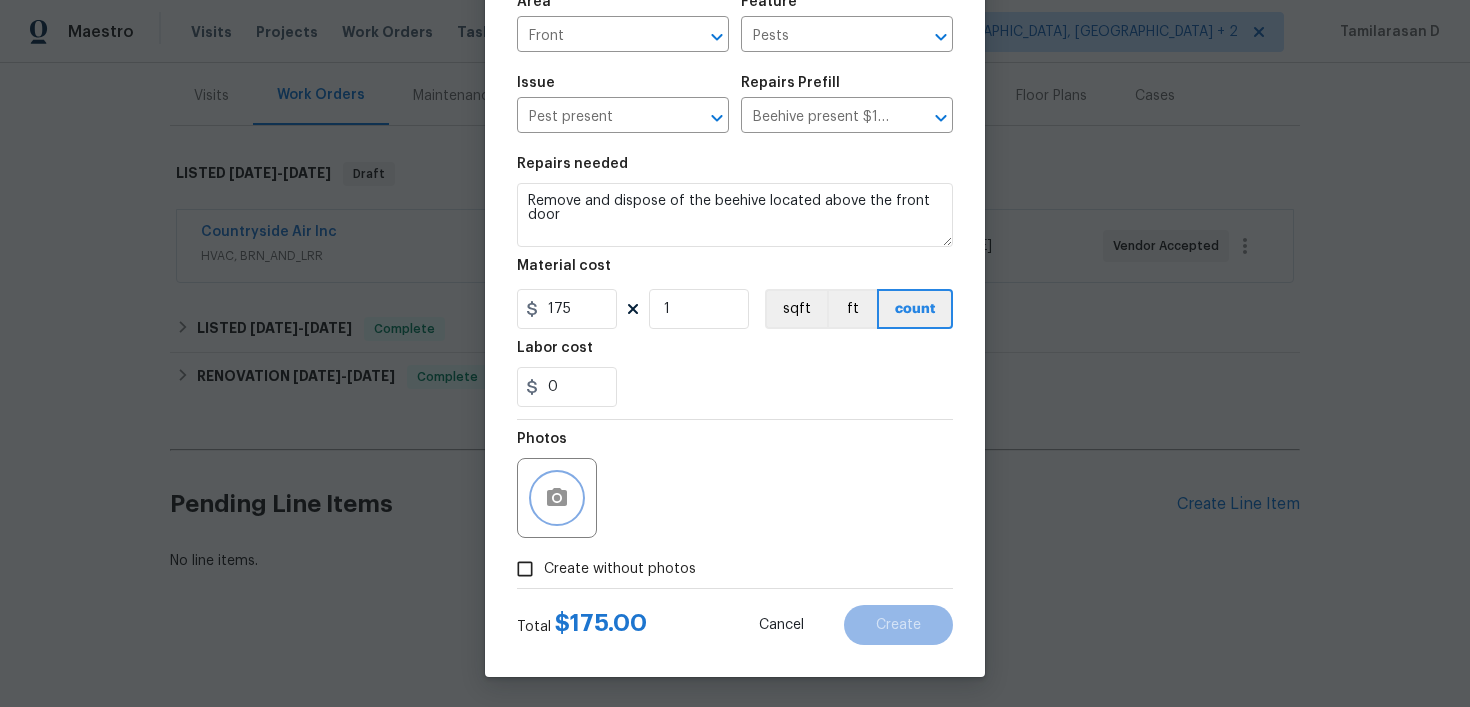 click 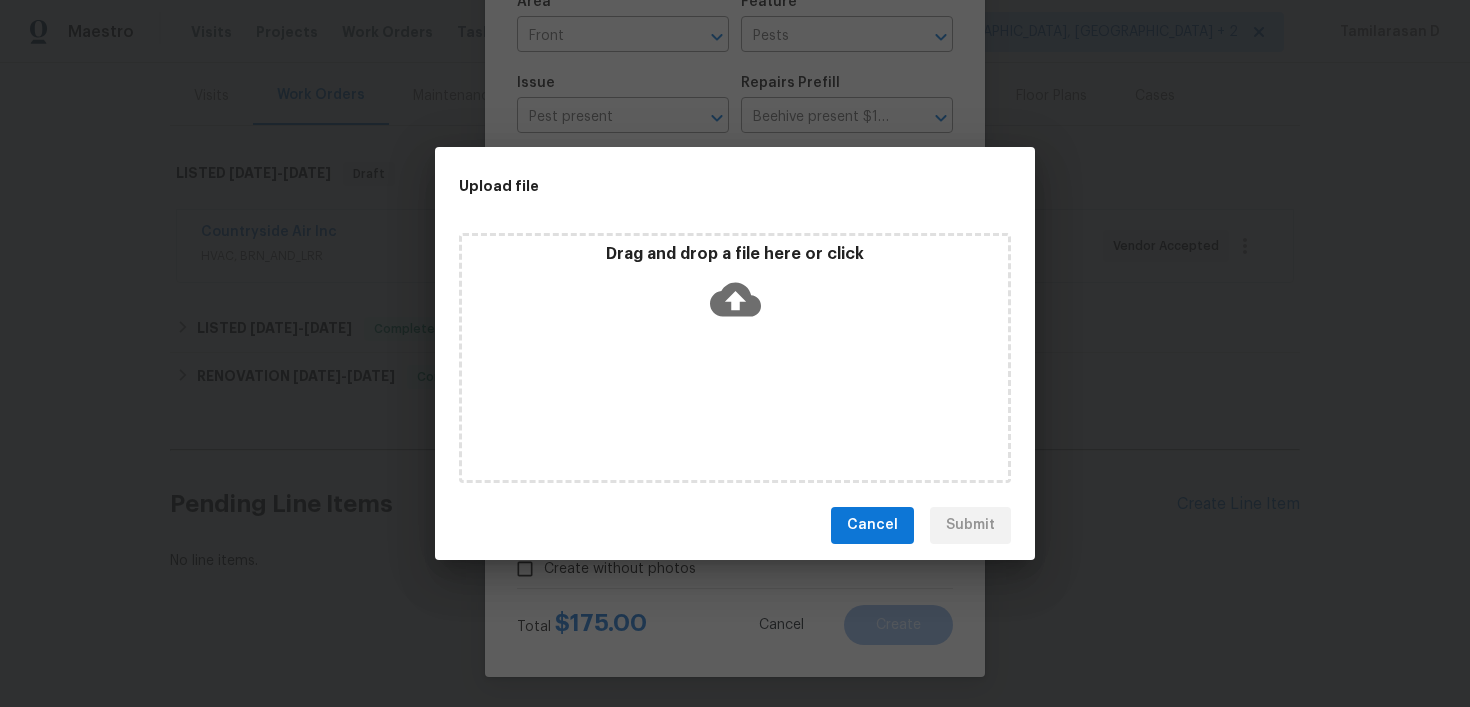 click 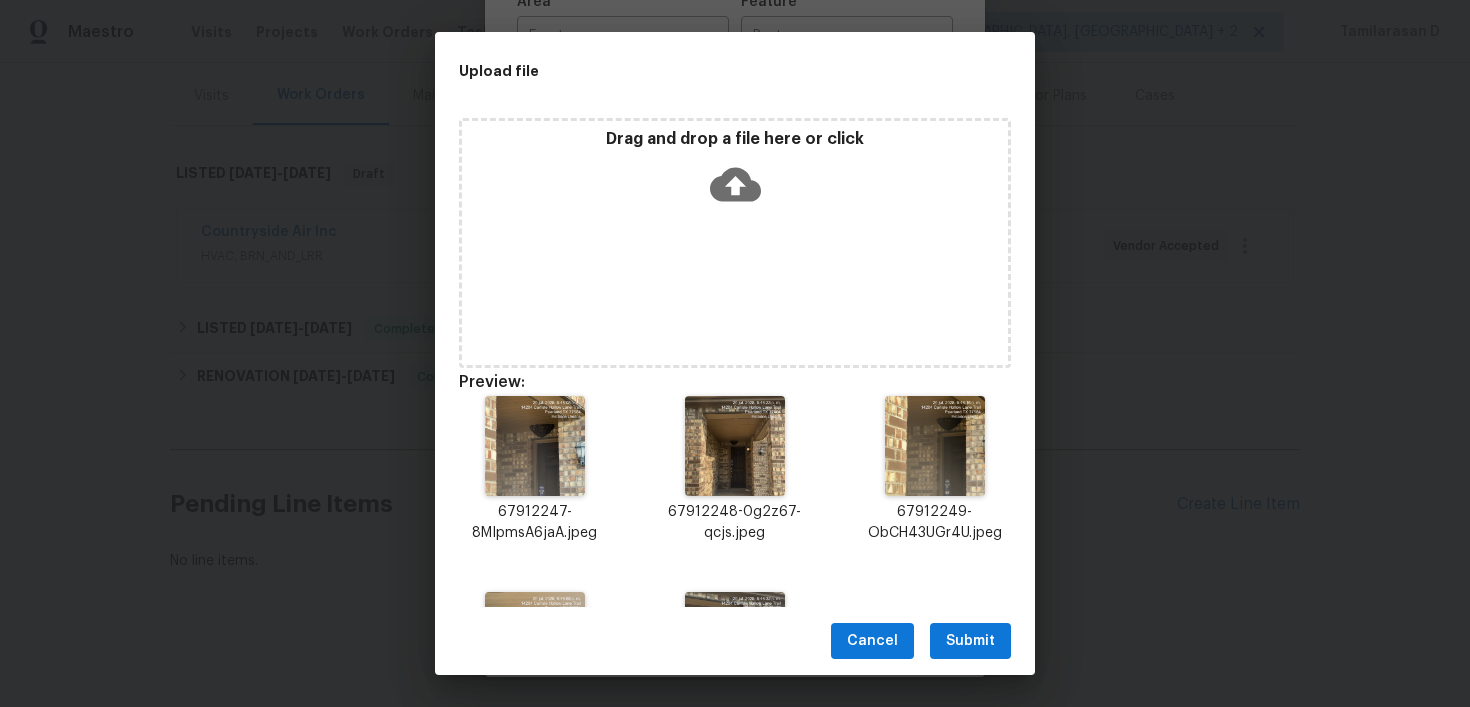 click on "Submit" at bounding box center [970, 641] 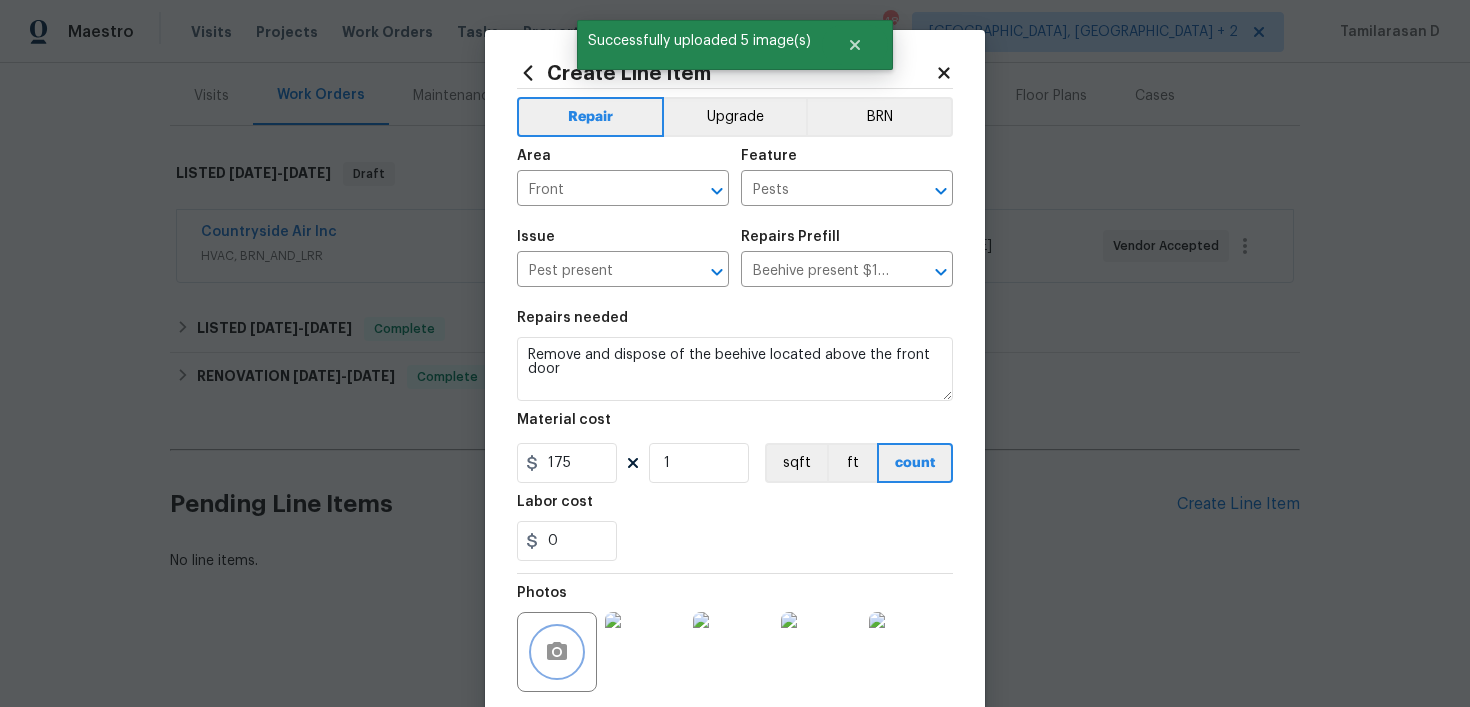 scroll, scrollTop: 175, scrollLeft: 0, axis: vertical 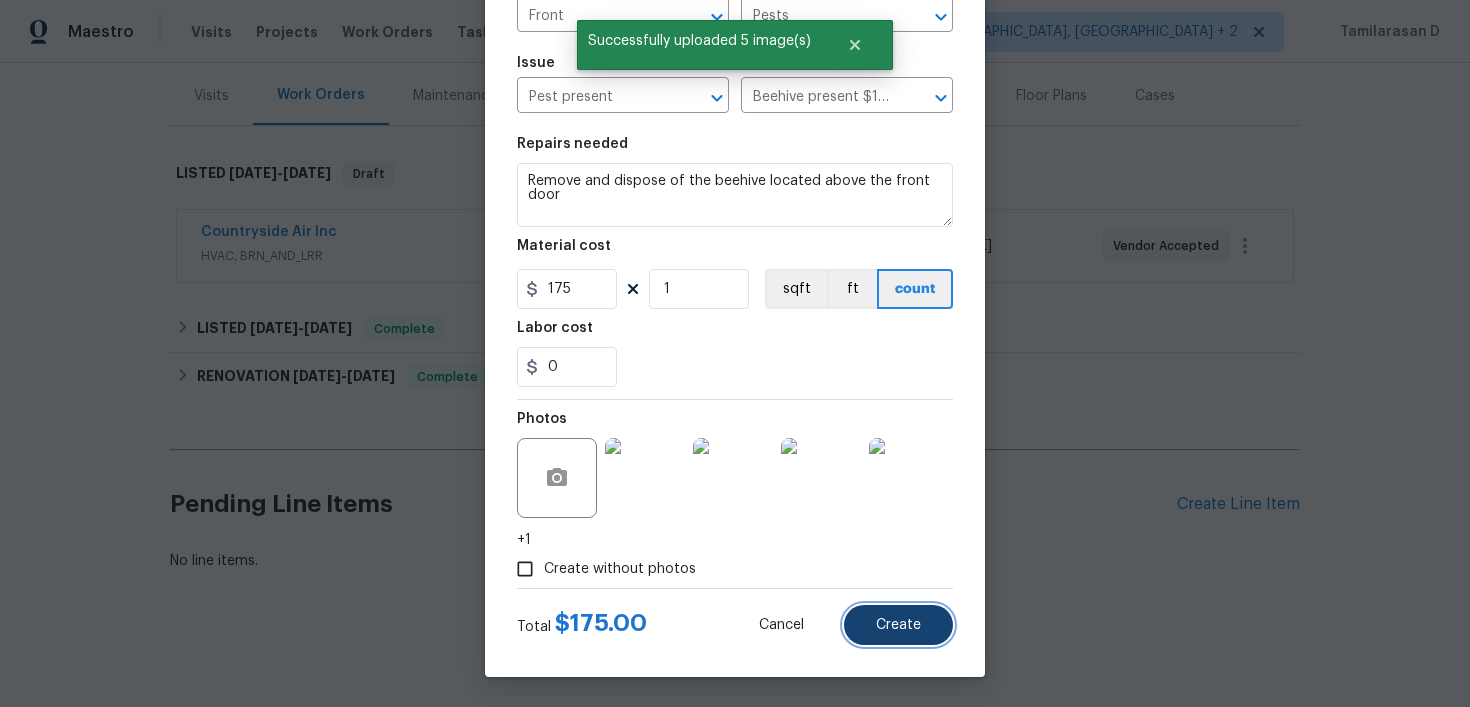 click on "Create" at bounding box center [898, 625] 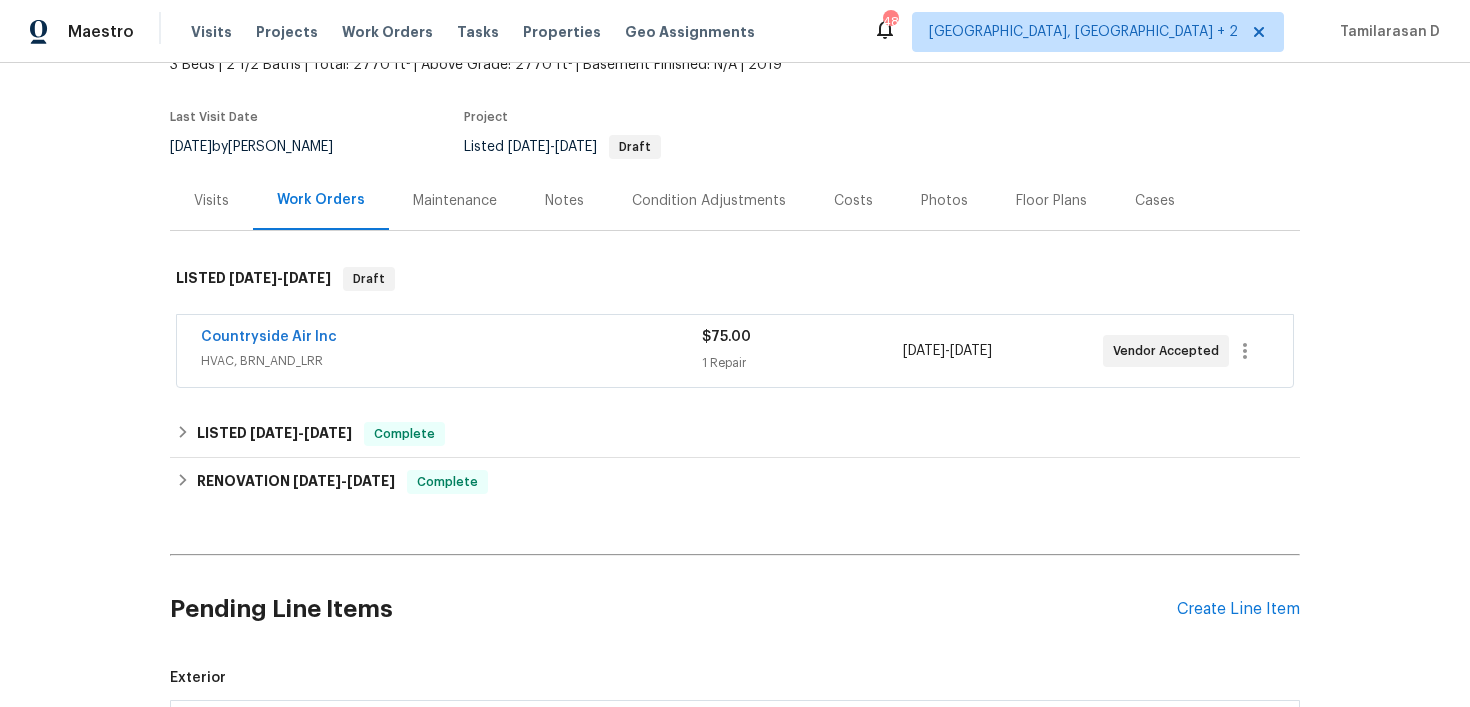 scroll, scrollTop: 465, scrollLeft: 0, axis: vertical 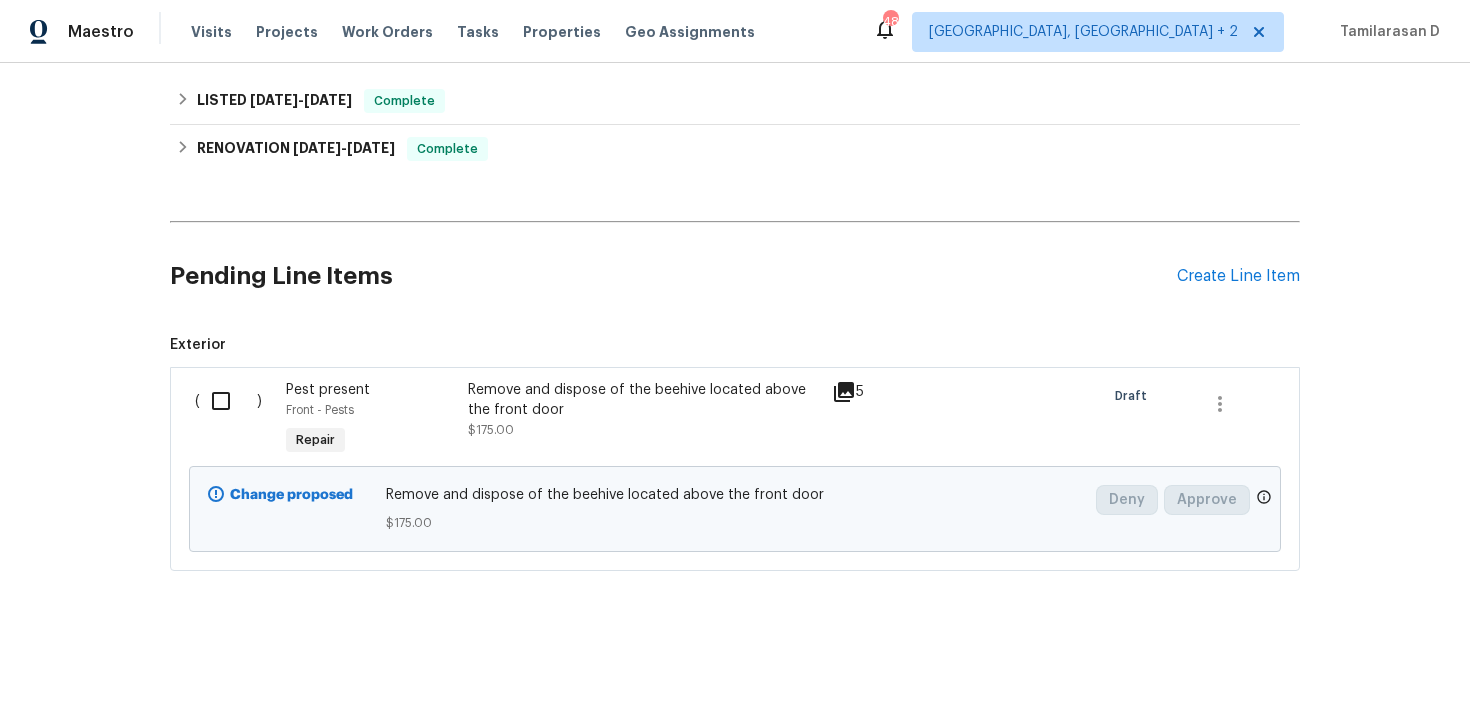 click at bounding box center [228, 401] 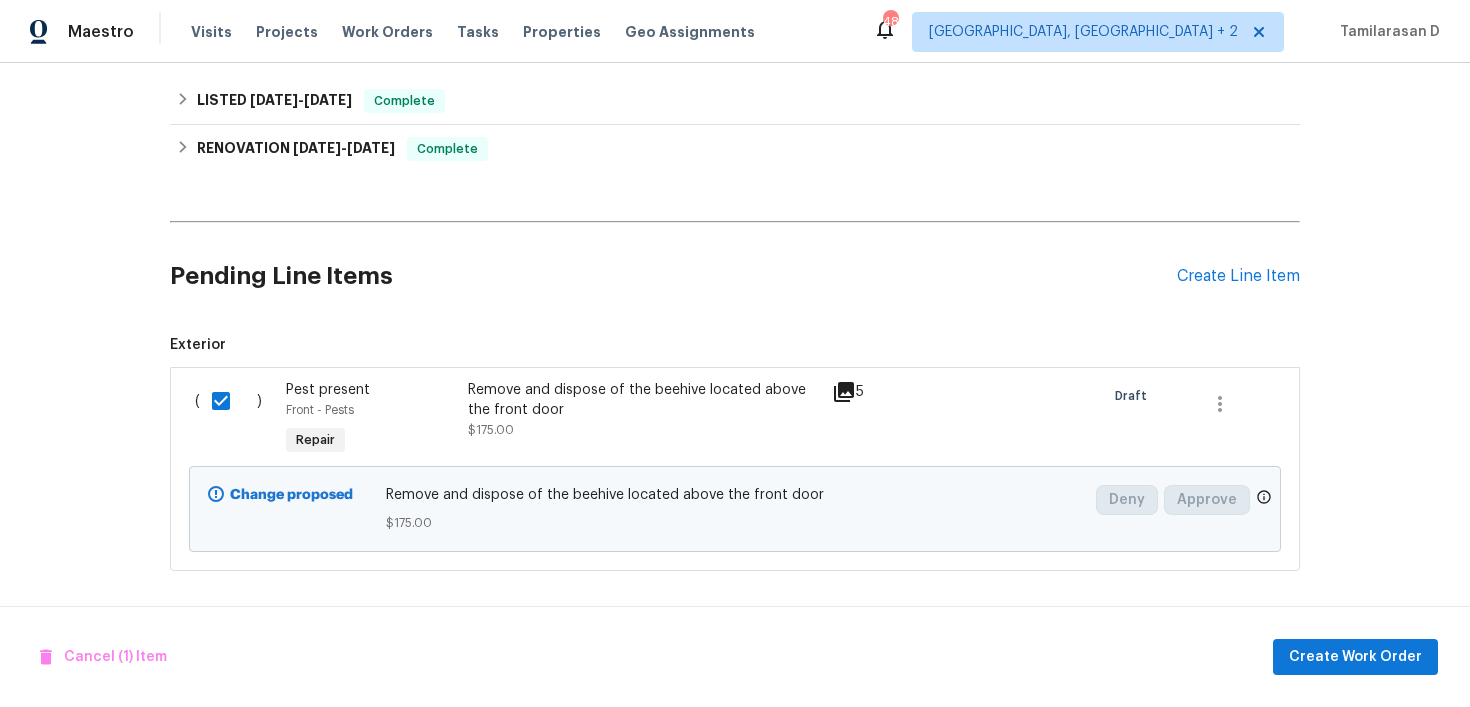 click on "Cancel (1) Item Create Work Order" at bounding box center [735, 657] 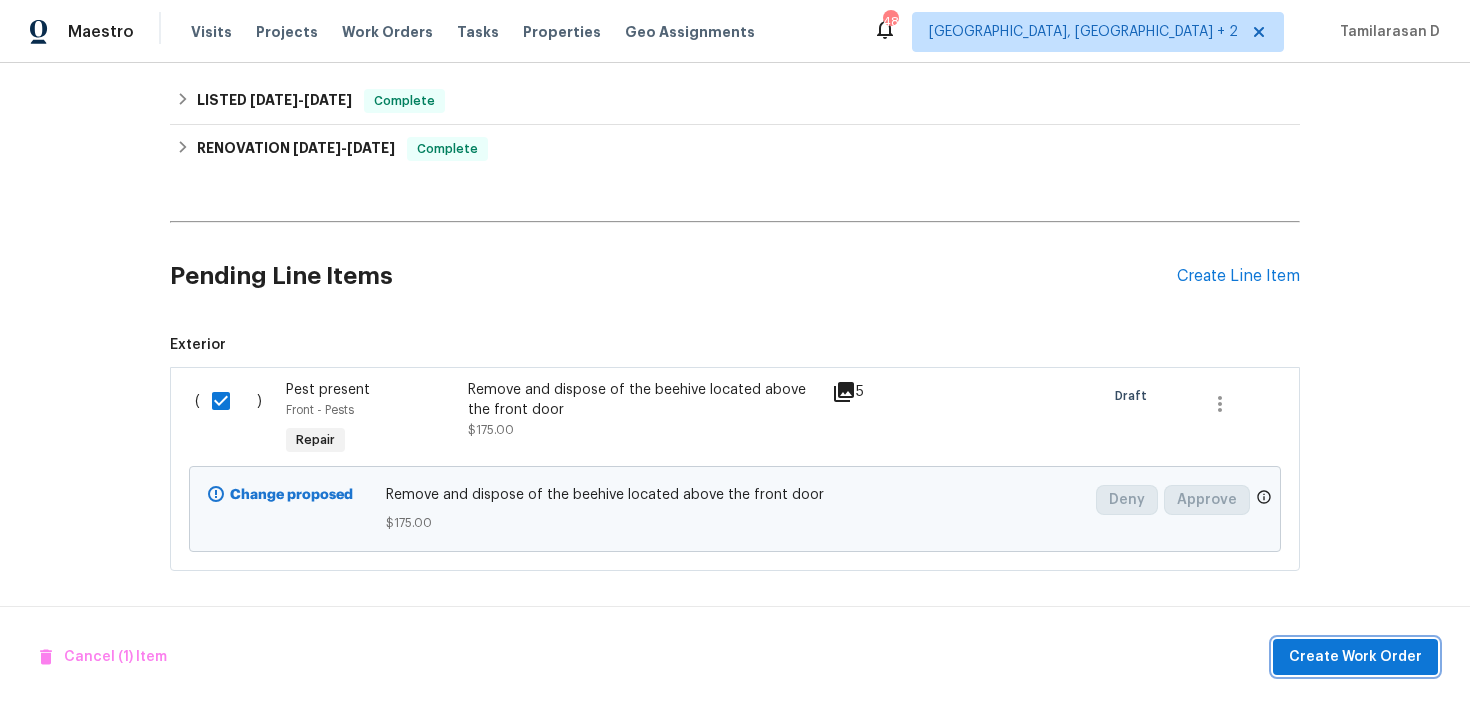 click on "Create Work Order" at bounding box center (1355, 657) 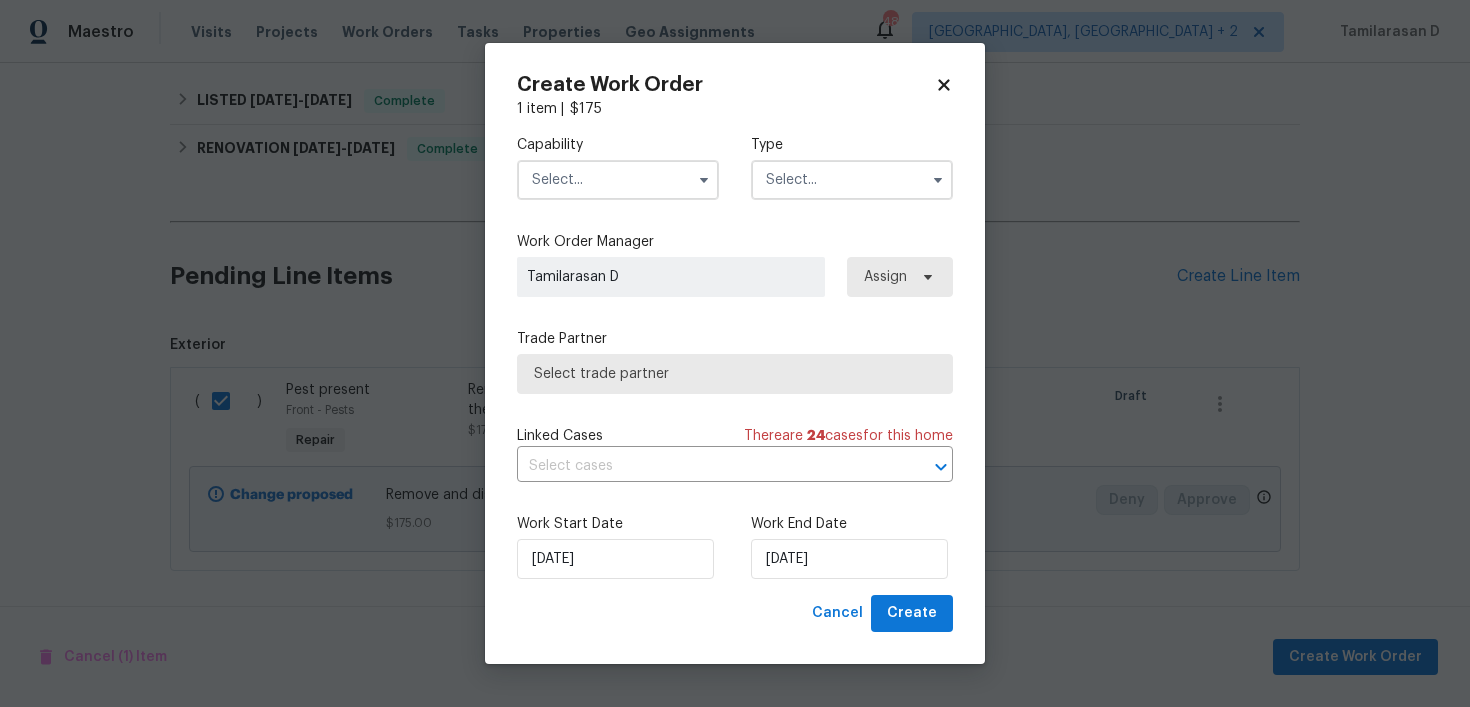click on "Capability   Type" at bounding box center [735, 167] 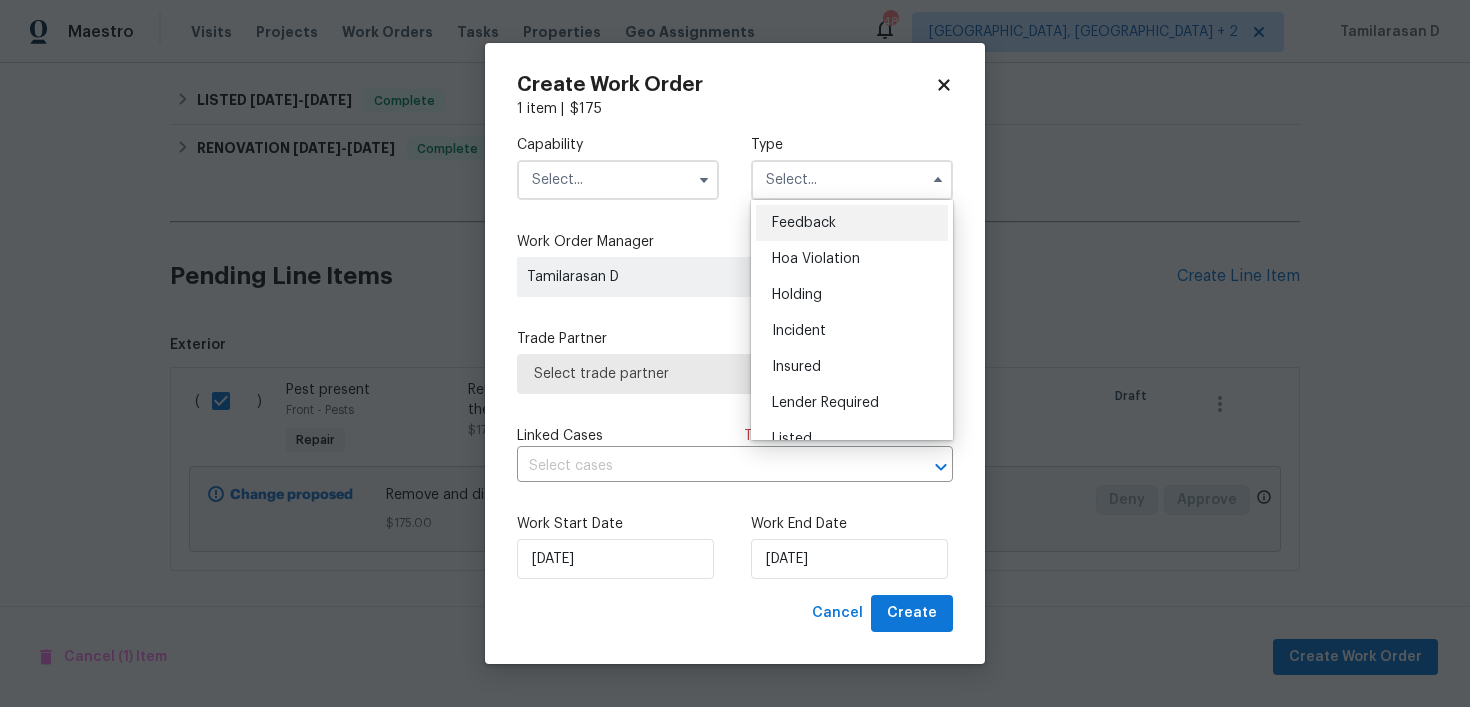 click on "Feedback" at bounding box center (852, 223) 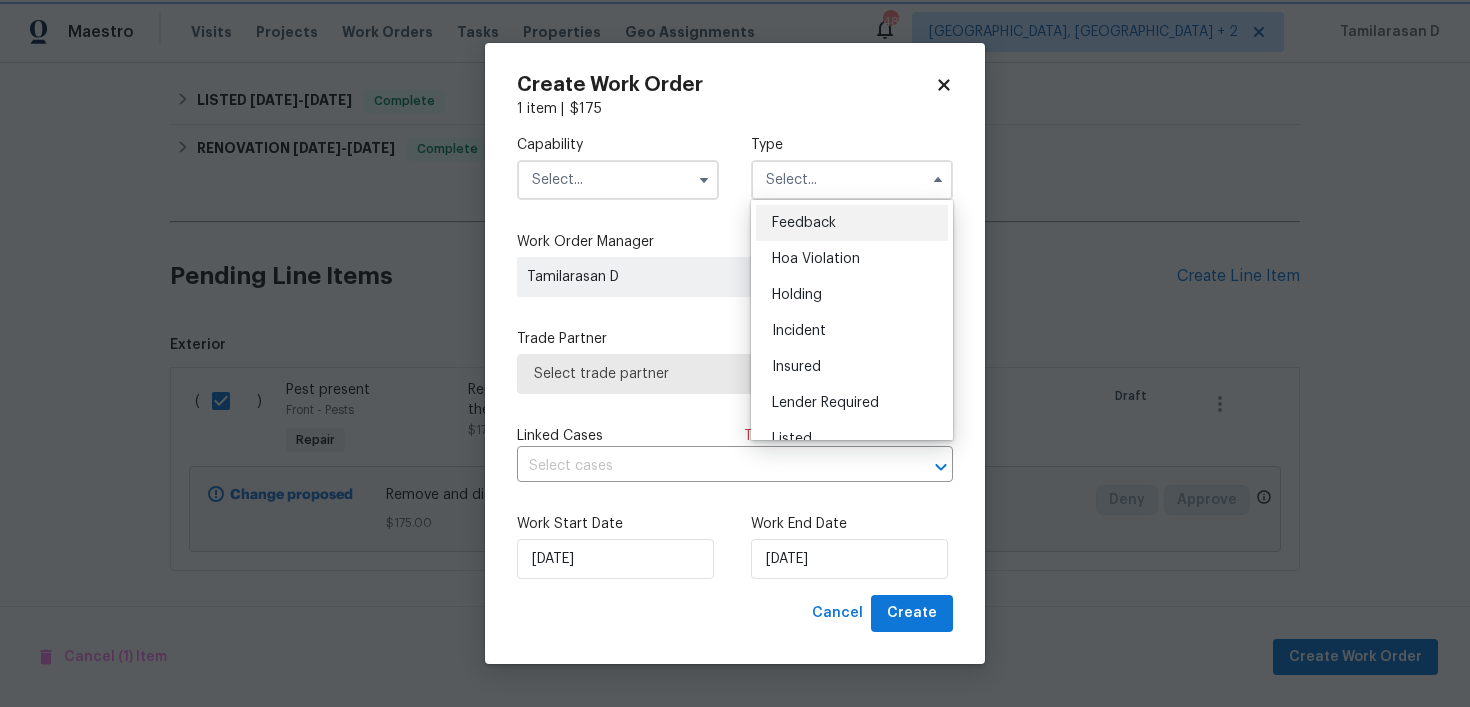 type on "Feedback" 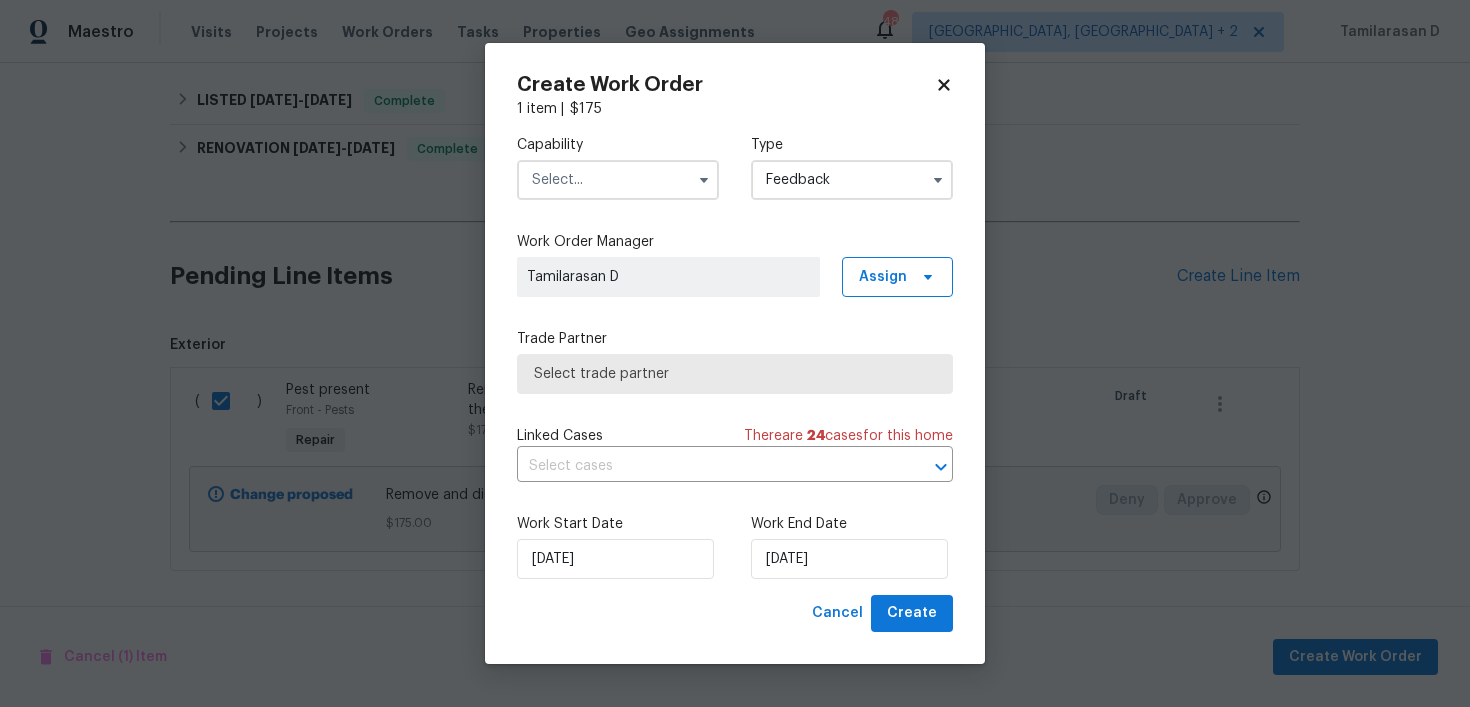 click at bounding box center (618, 180) 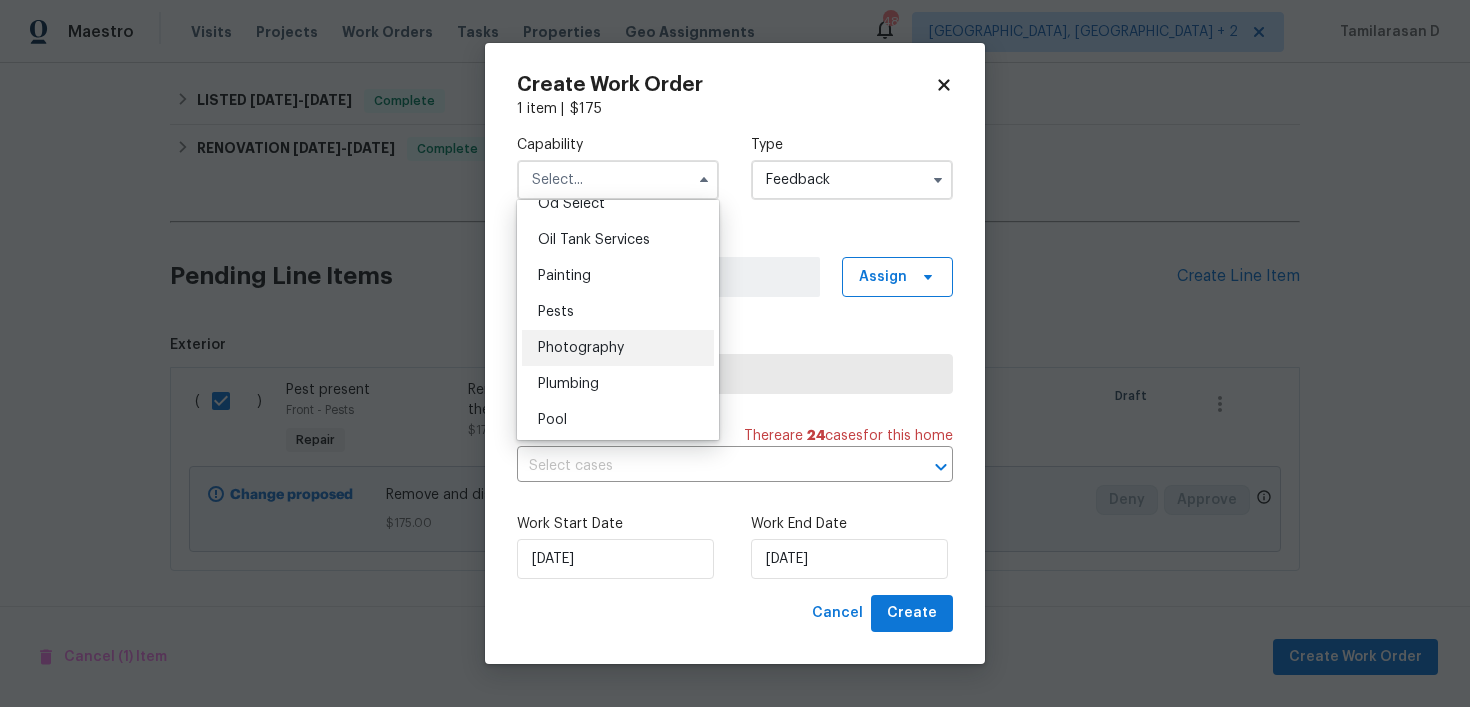 scroll, scrollTop: 1618, scrollLeft: 0, axis: vertical 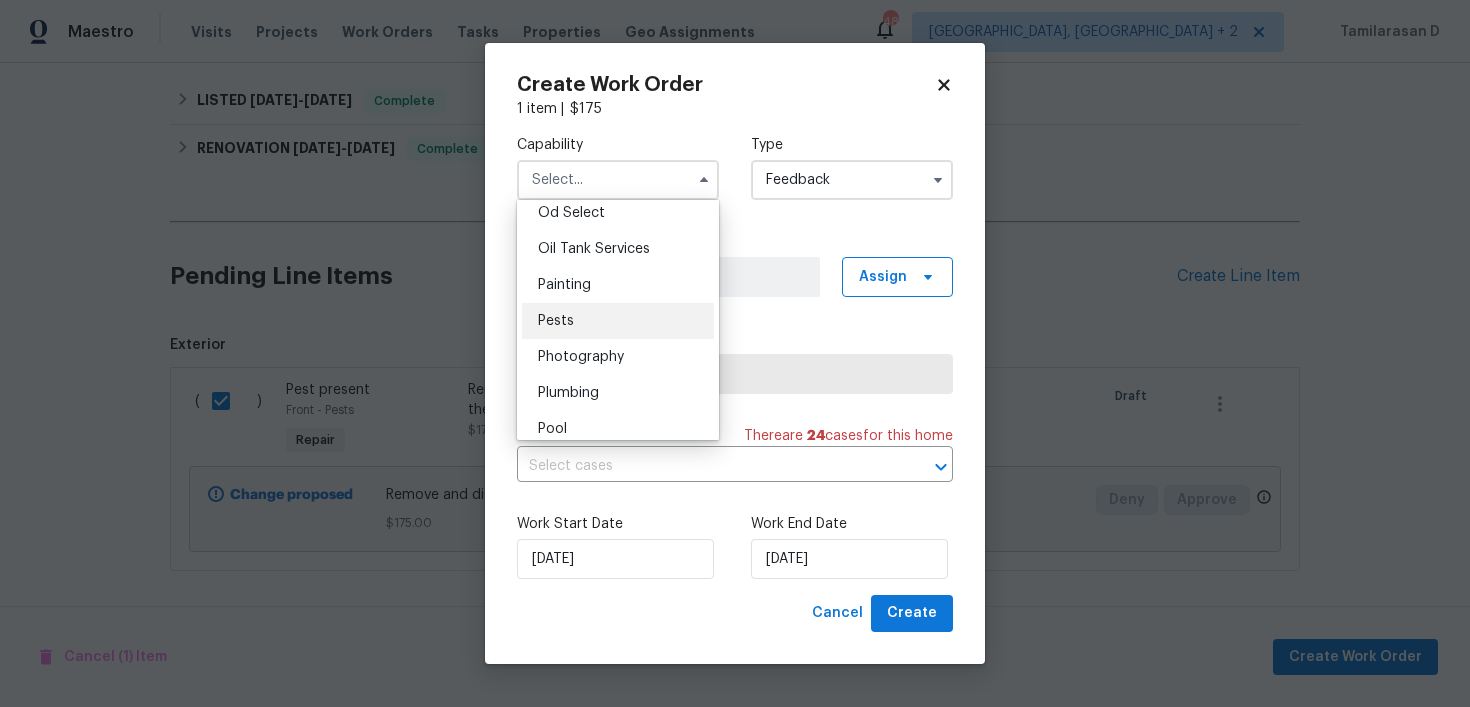 click on "Pests" at bounding box center [556, 321] 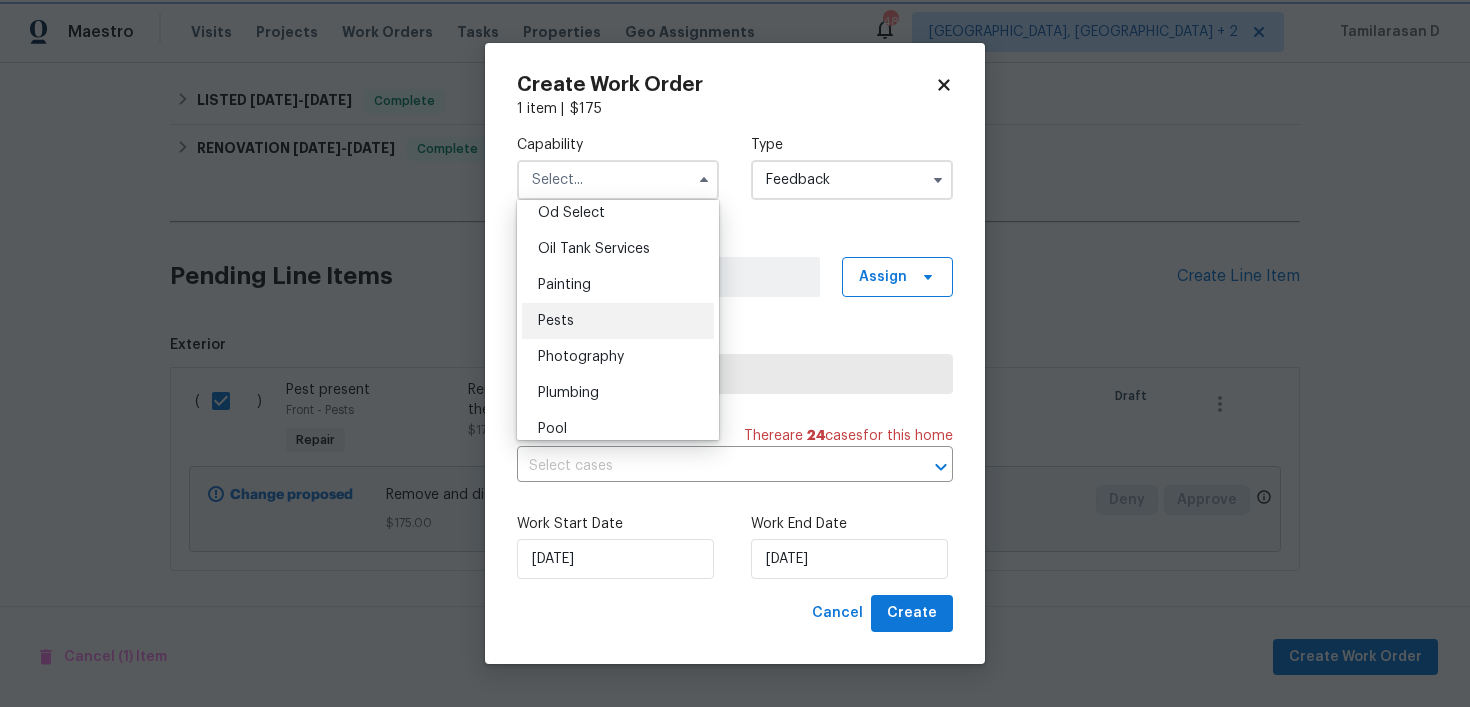 type on "Pests" 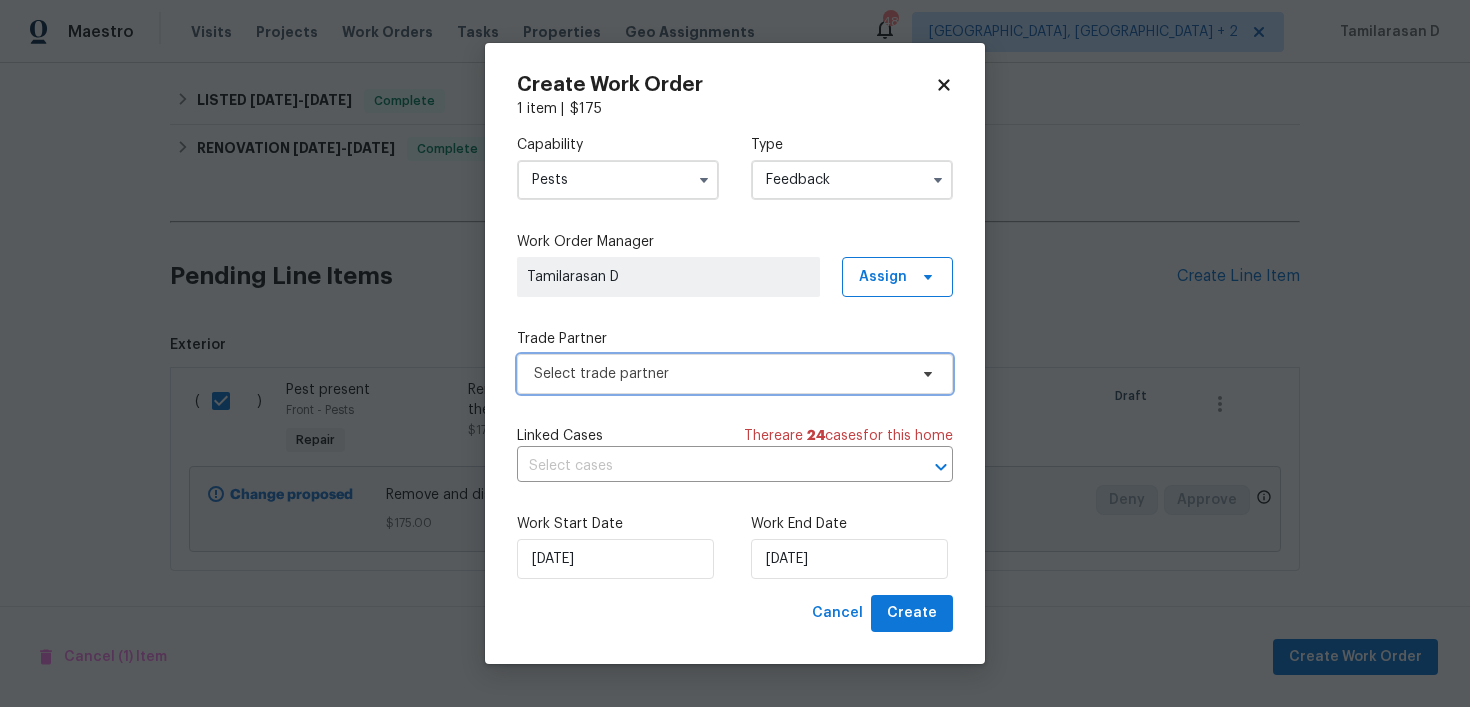 click on "Select trade partner" at bounding box center [720, 374] 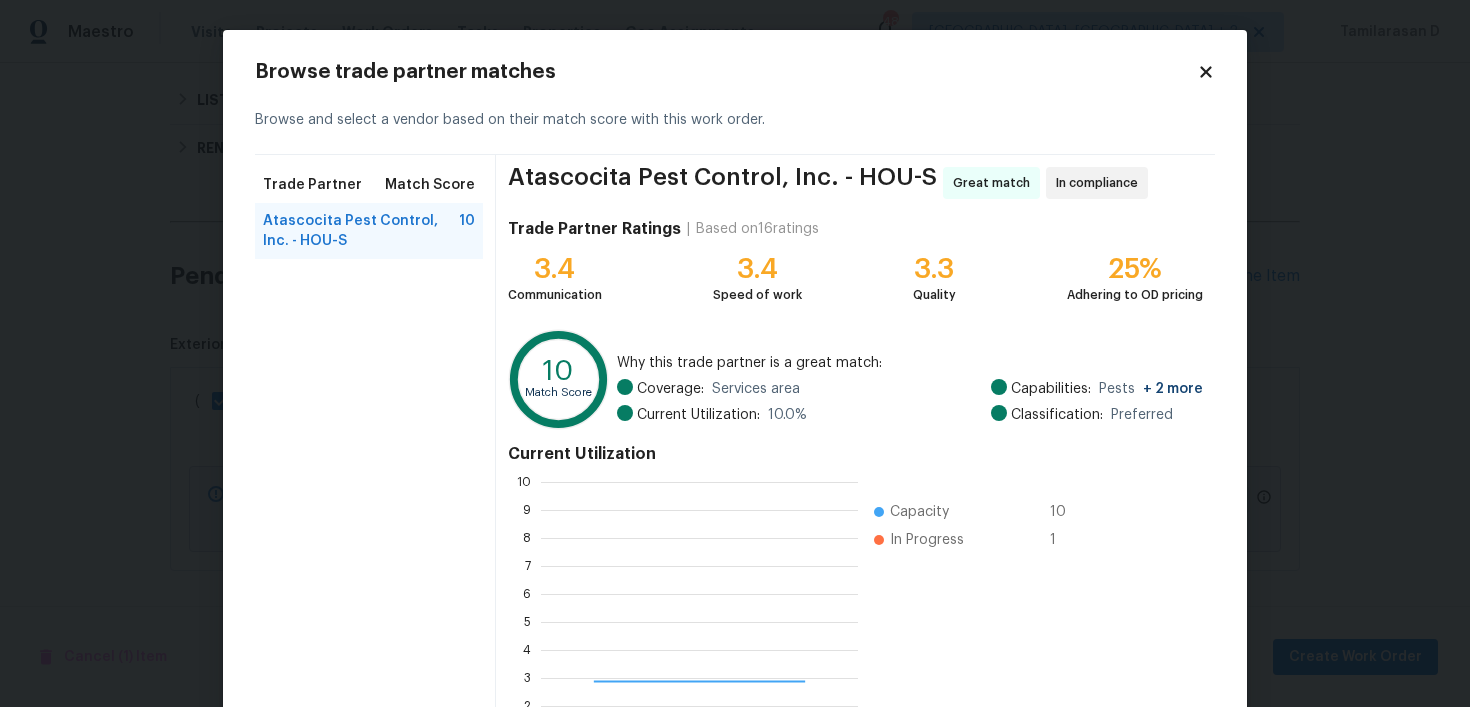 scroll, scrollTop: 2, scrollLeft: 2, axis: both 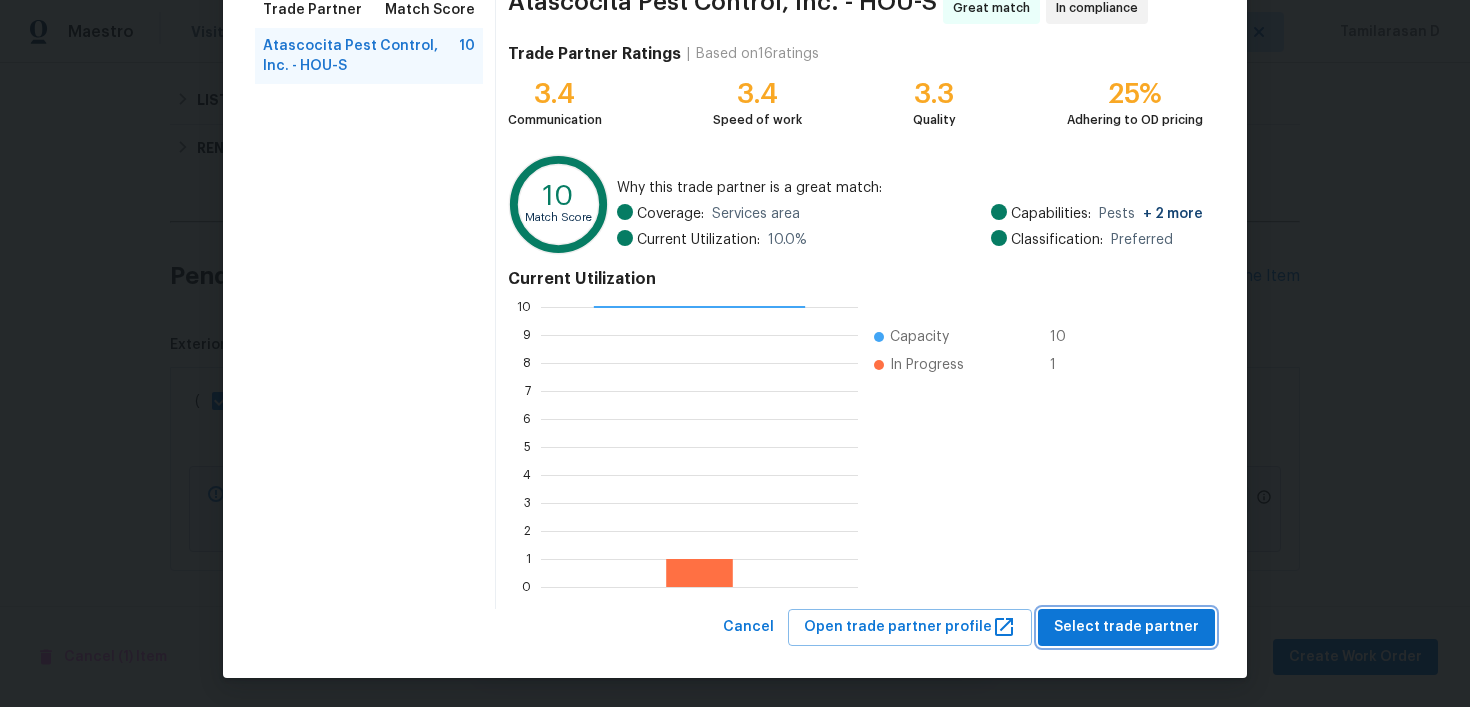 click on "Select trade partner" at bounding box center [1126, 627] 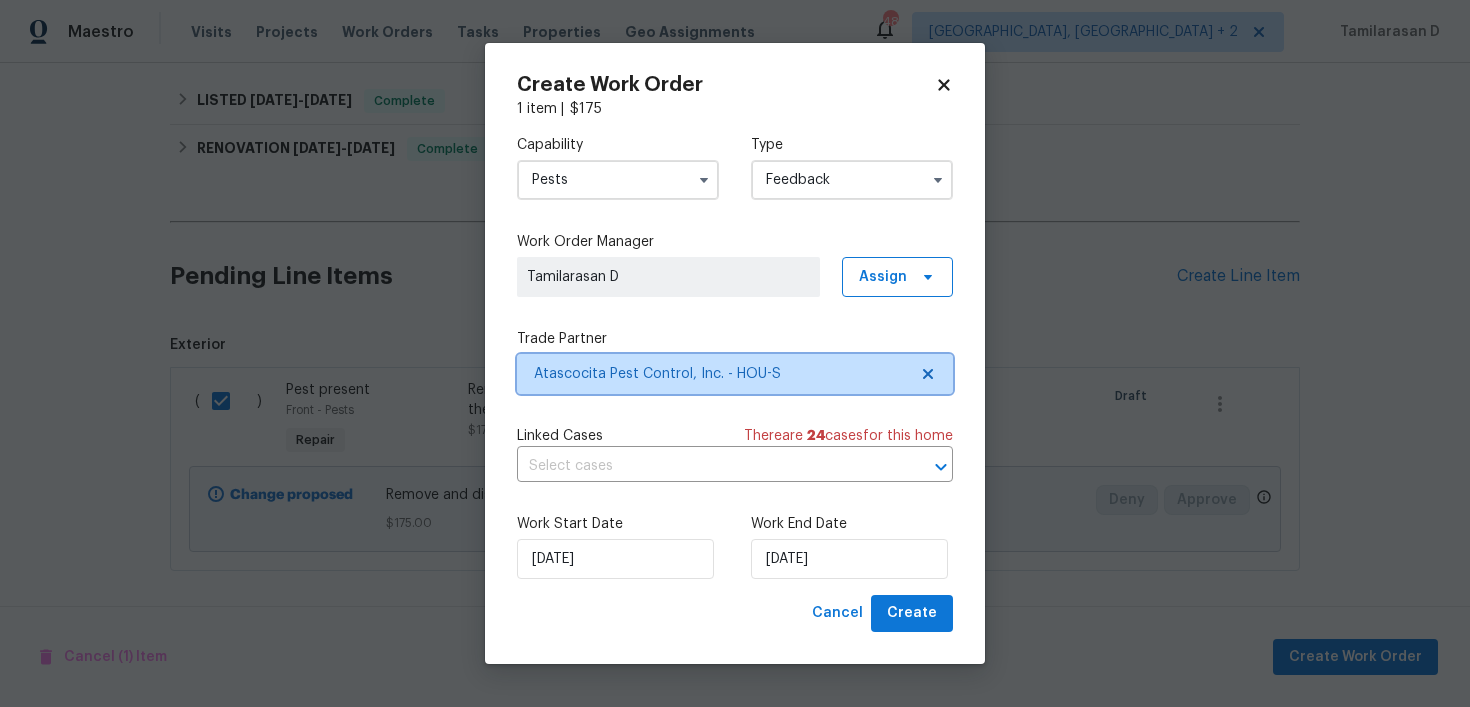 scroll, scrollTop: 0, scrollLeft: 0, axis: both 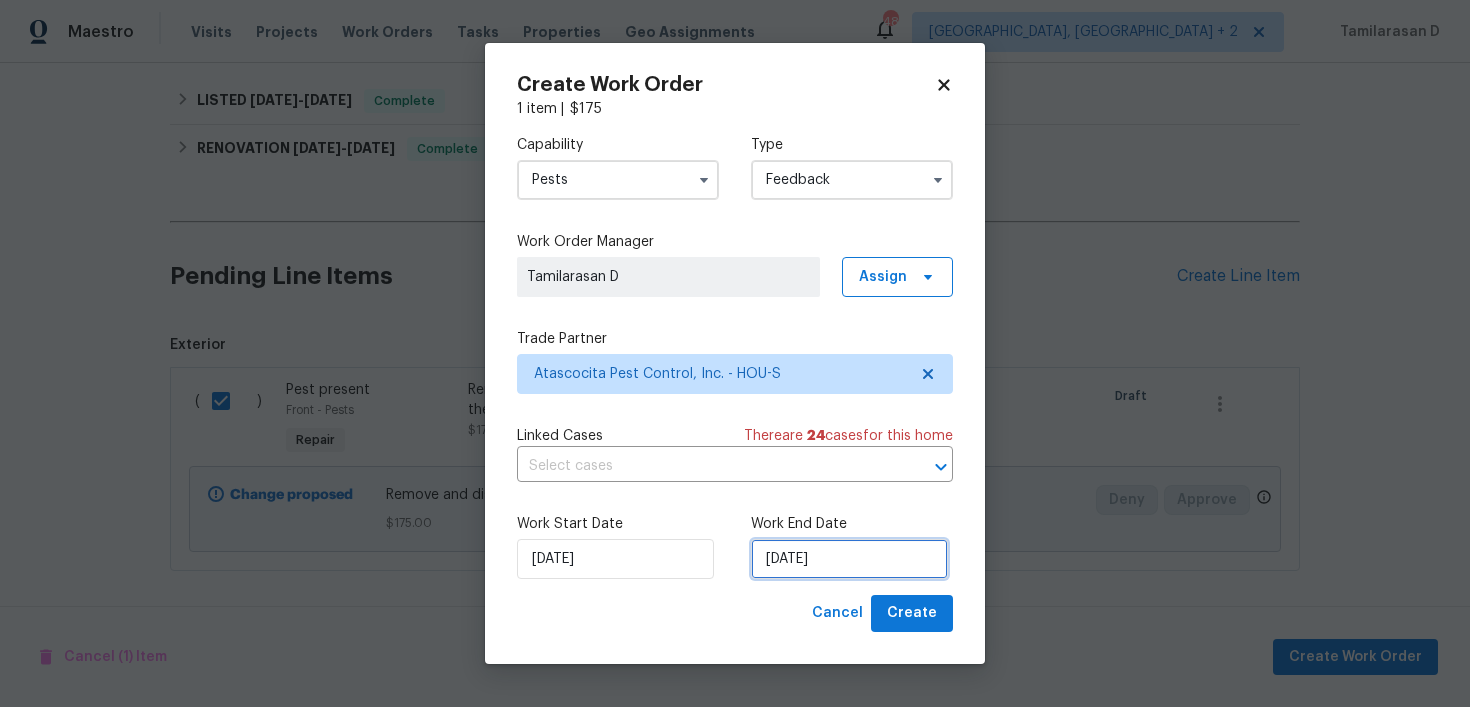 click on "[DATE]" at bounding box center (849, 559) 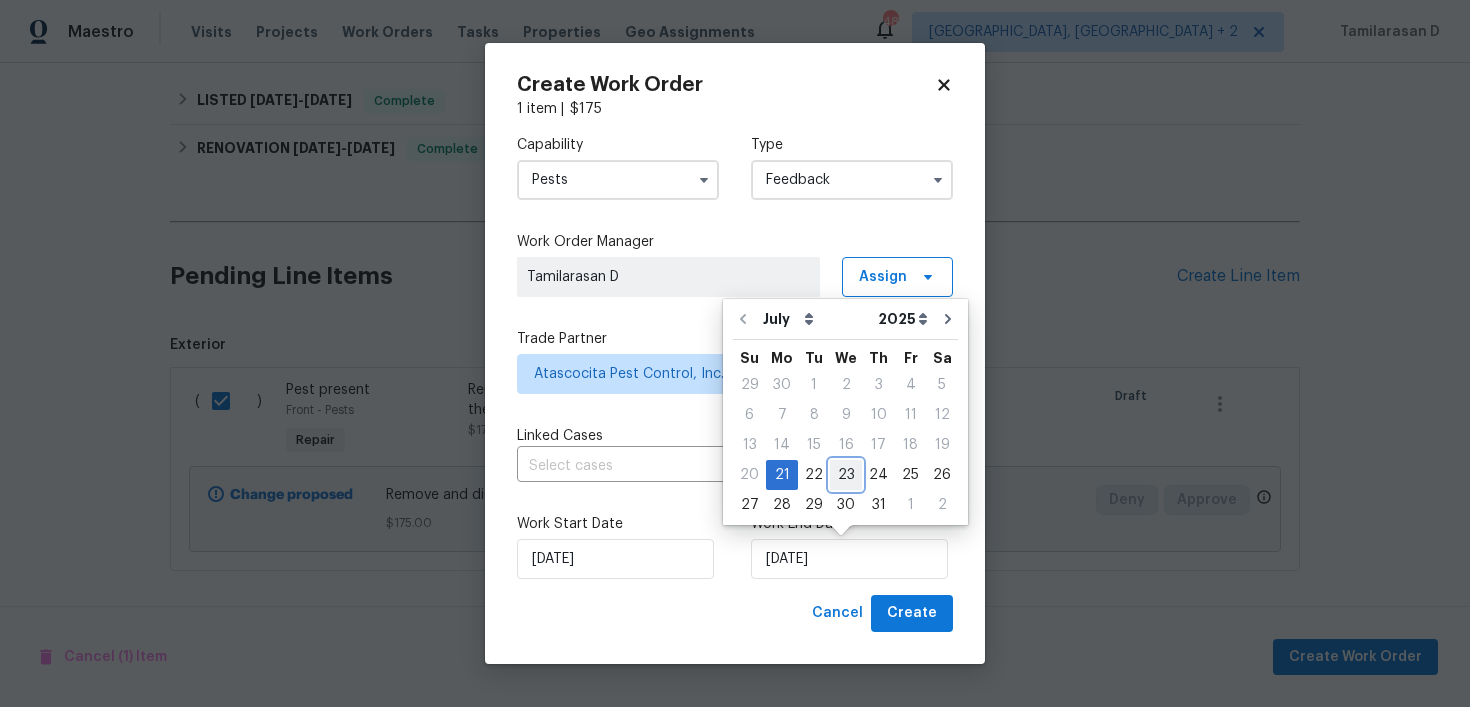 click on "23" at bounding box center [846, 475] 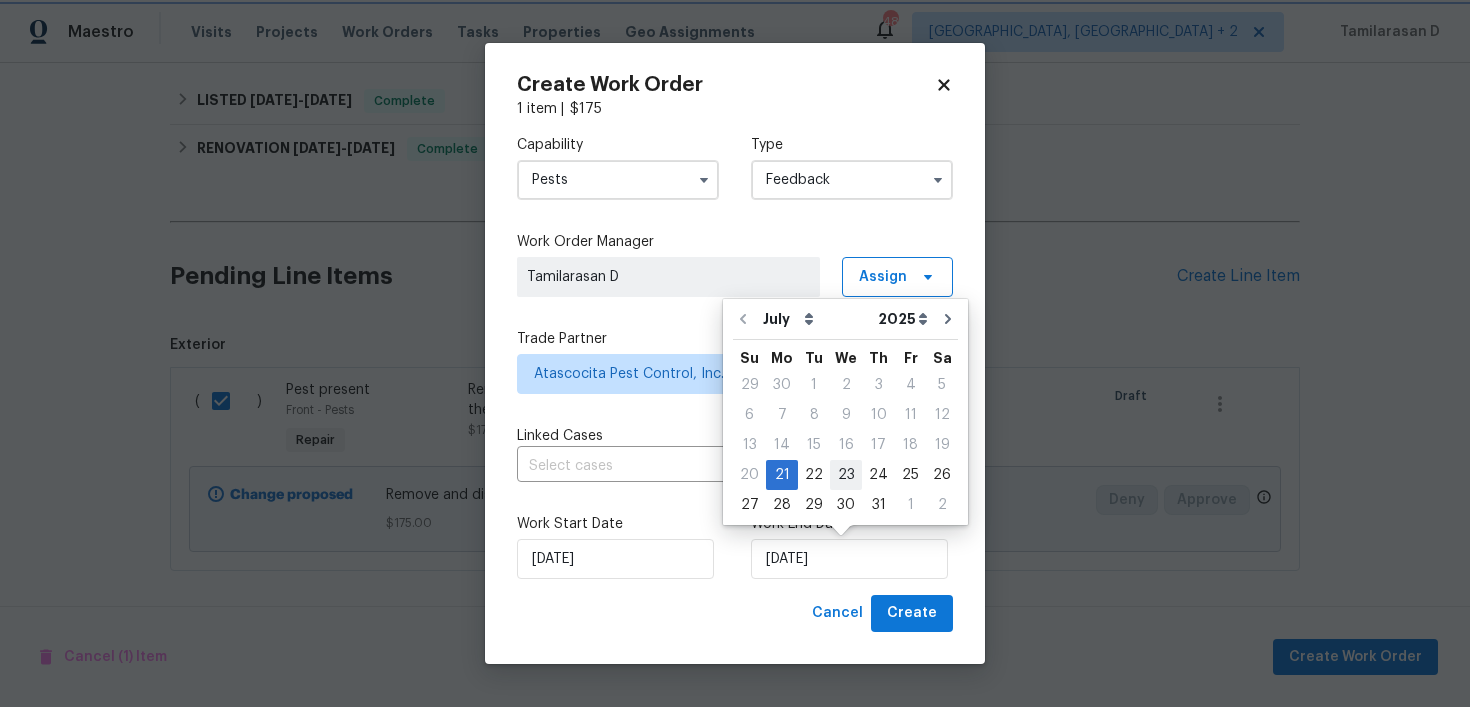 type on "[DATE]" 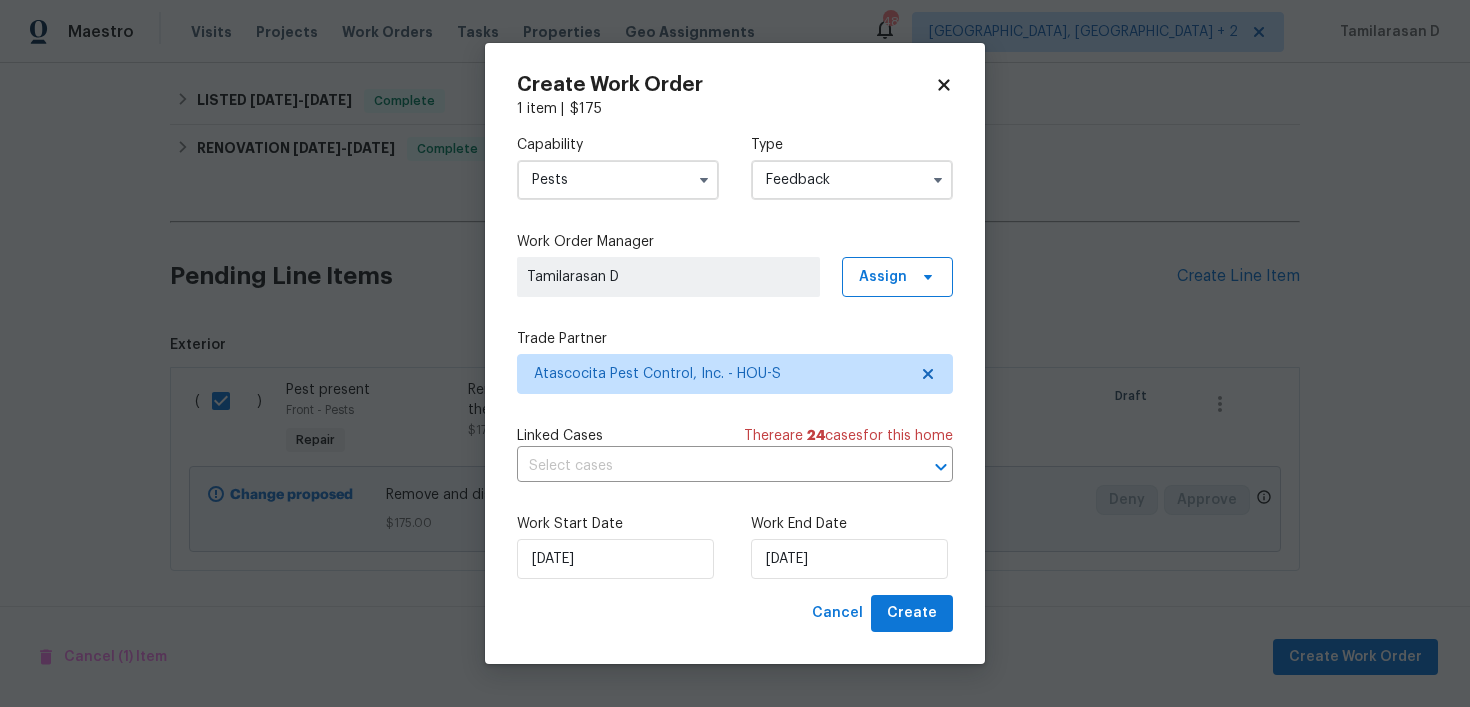 click on "Create" at bounding box center [912, 613] 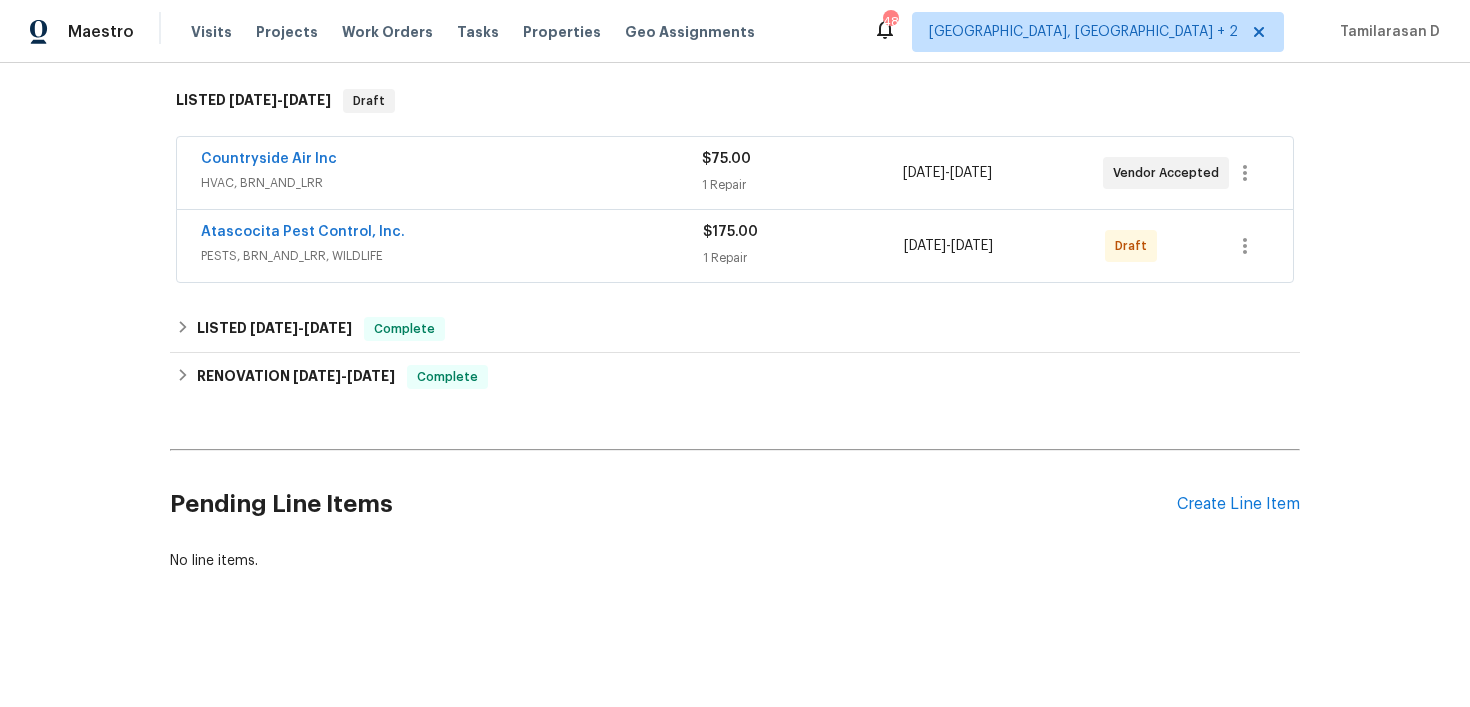 scroll, scrollTop: 310, scrollLeft: 0, axis: vertical 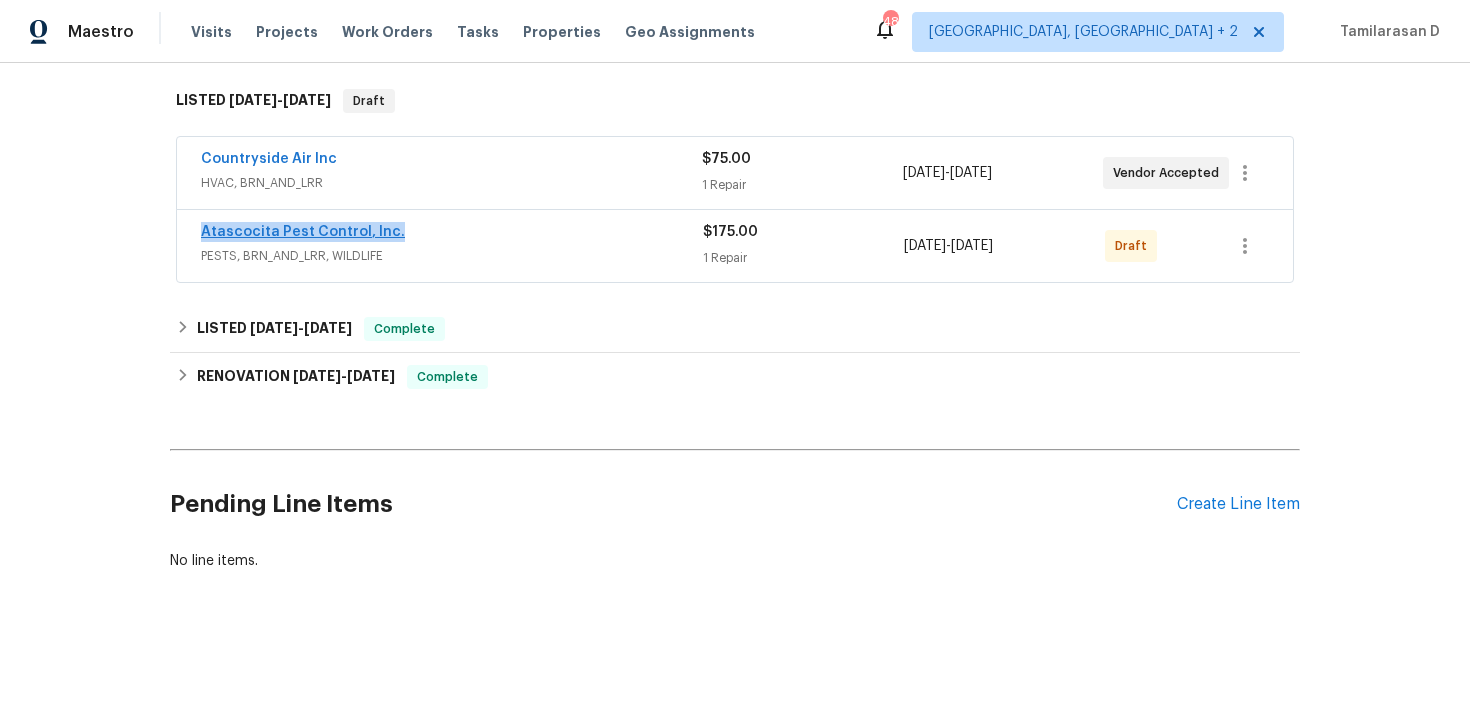 drag, startPoint x: 399, startPoint y: 236, endPoint x: 201, endPoint y: 236, distance: 198 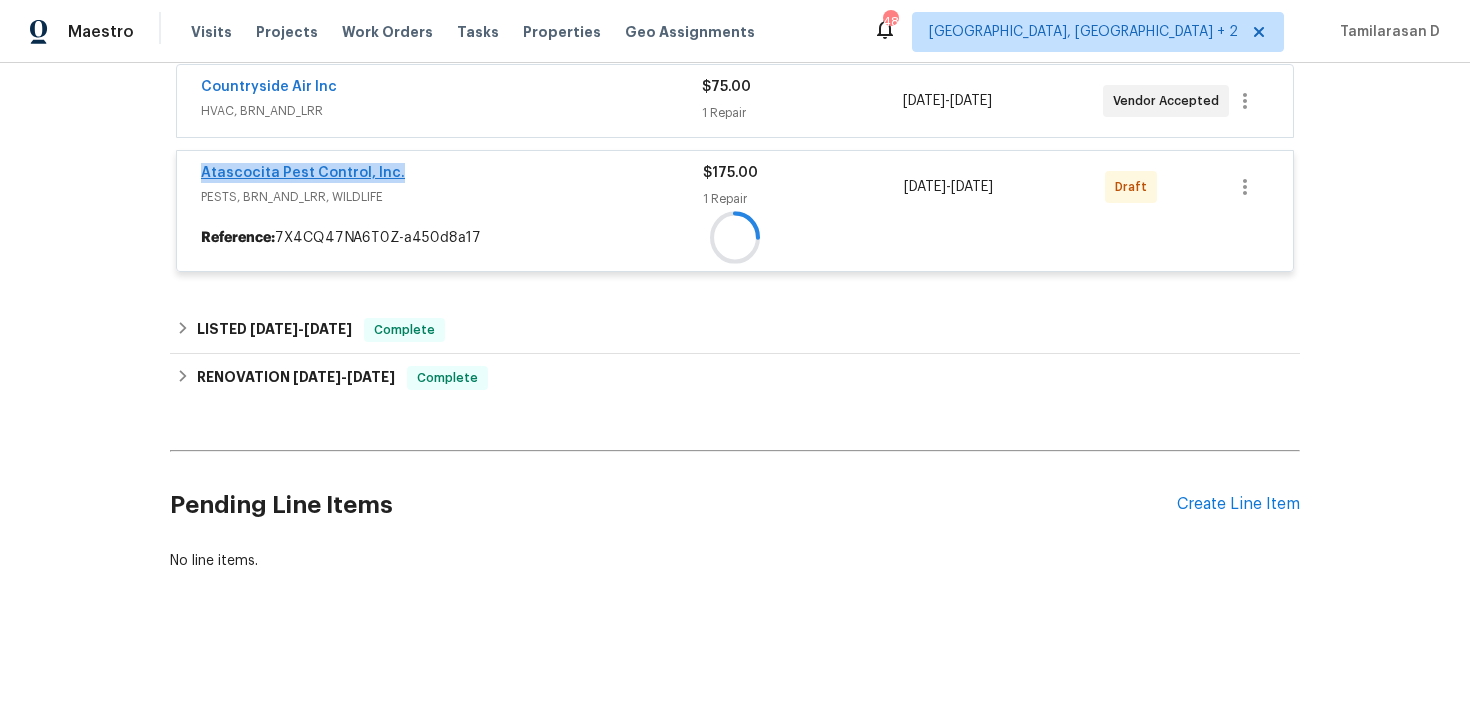 copy on "Atascocita Pest Control, Inc." 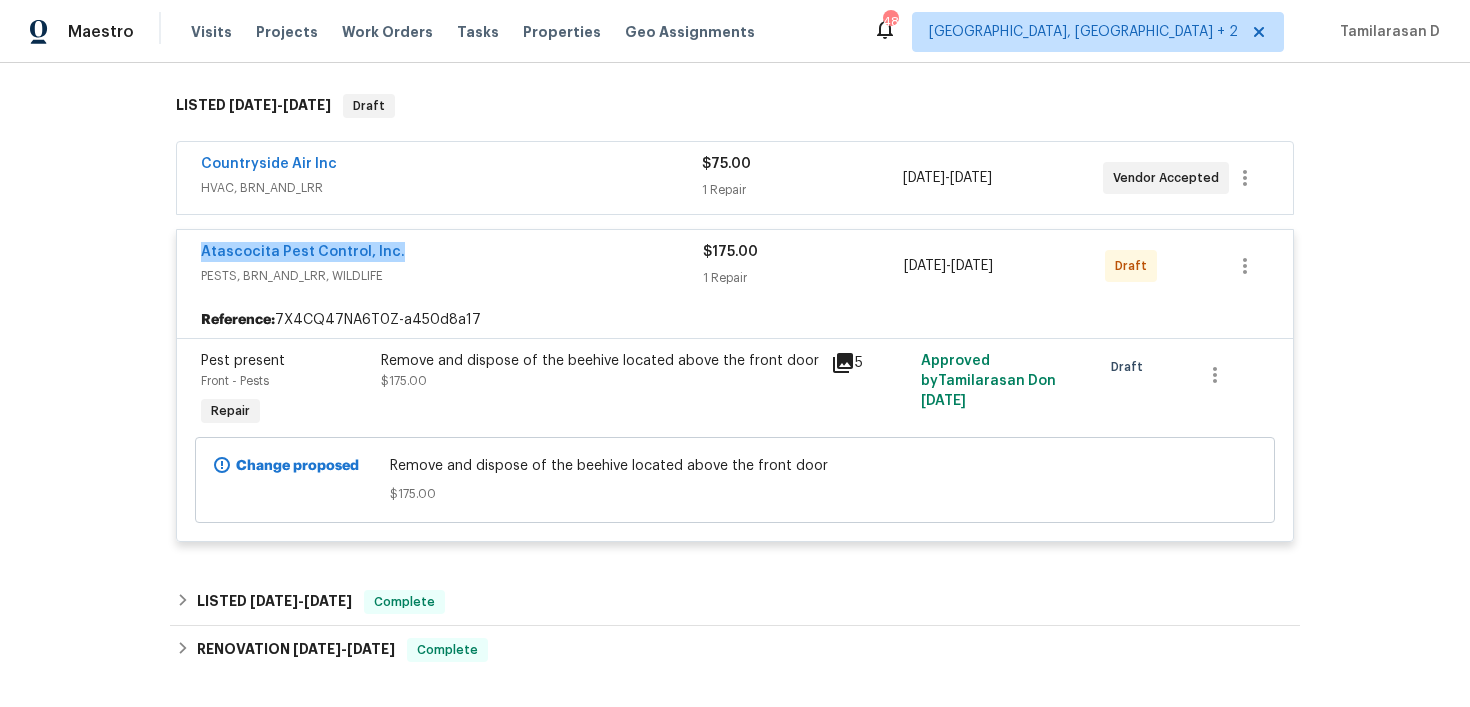 scroll, scrollTop: 0, scrollLeft: 0, axis: both 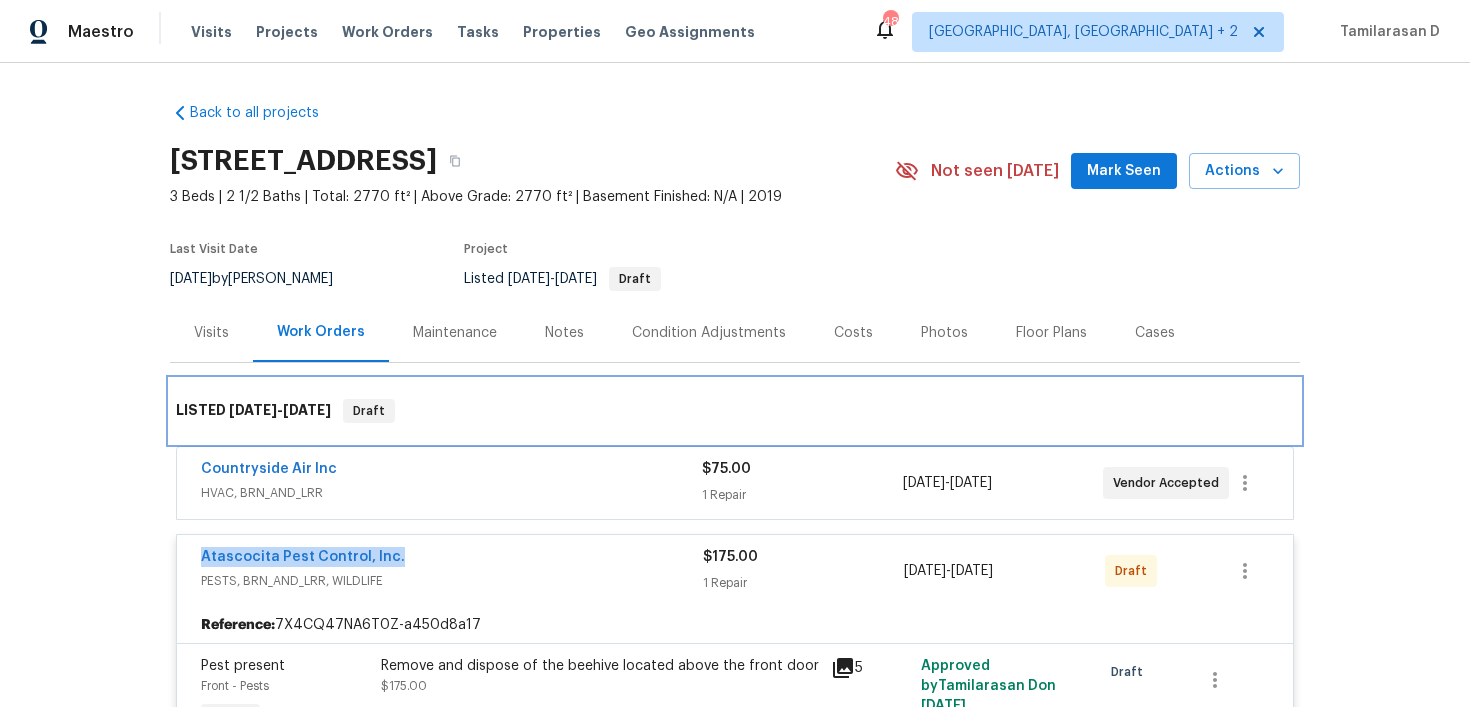 click on "LISTED   [DATE]  -  [DATE] Draft" at bounding box center [735, 411] 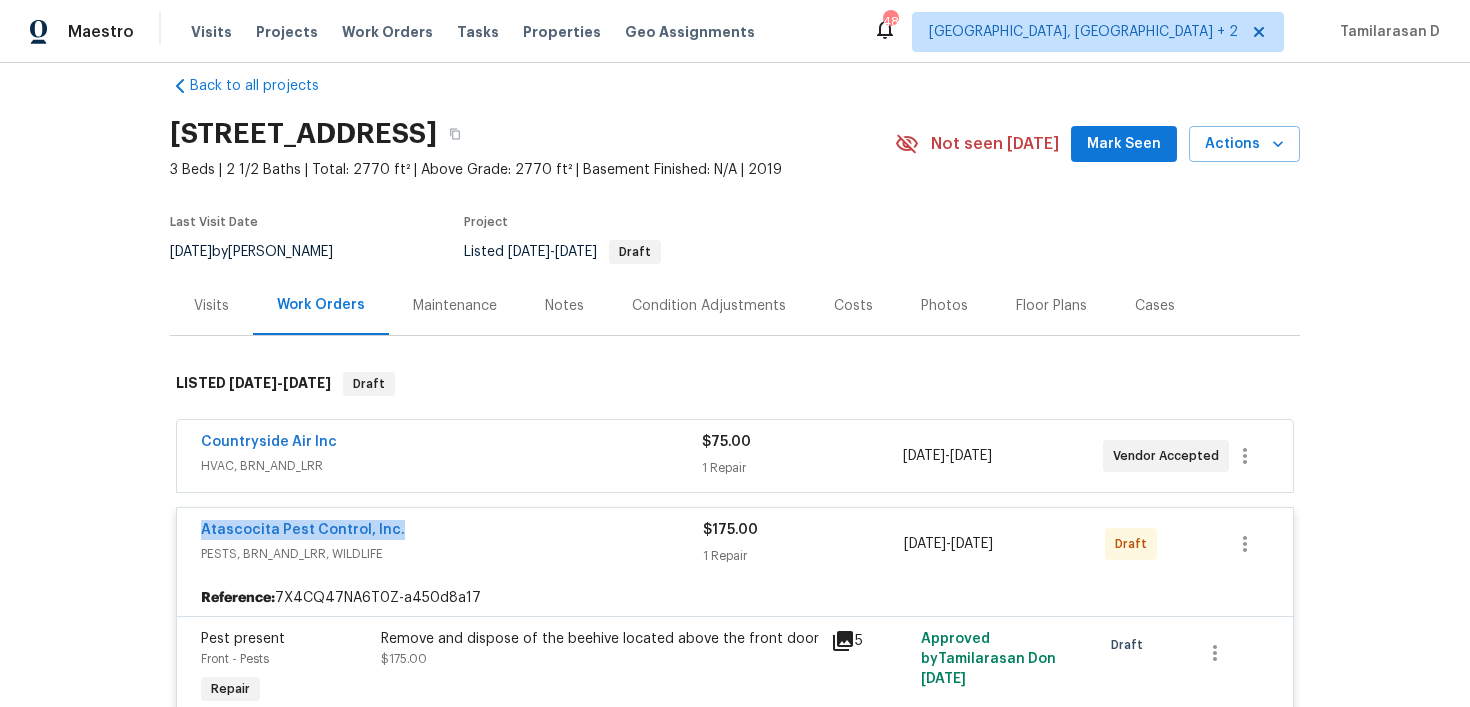 click on "Last Visit Date [DATE]  by  [PERSON_NAME]   Project Listed   [DATE]  -  [DATE] Draft" at bounding box center [509, 240] 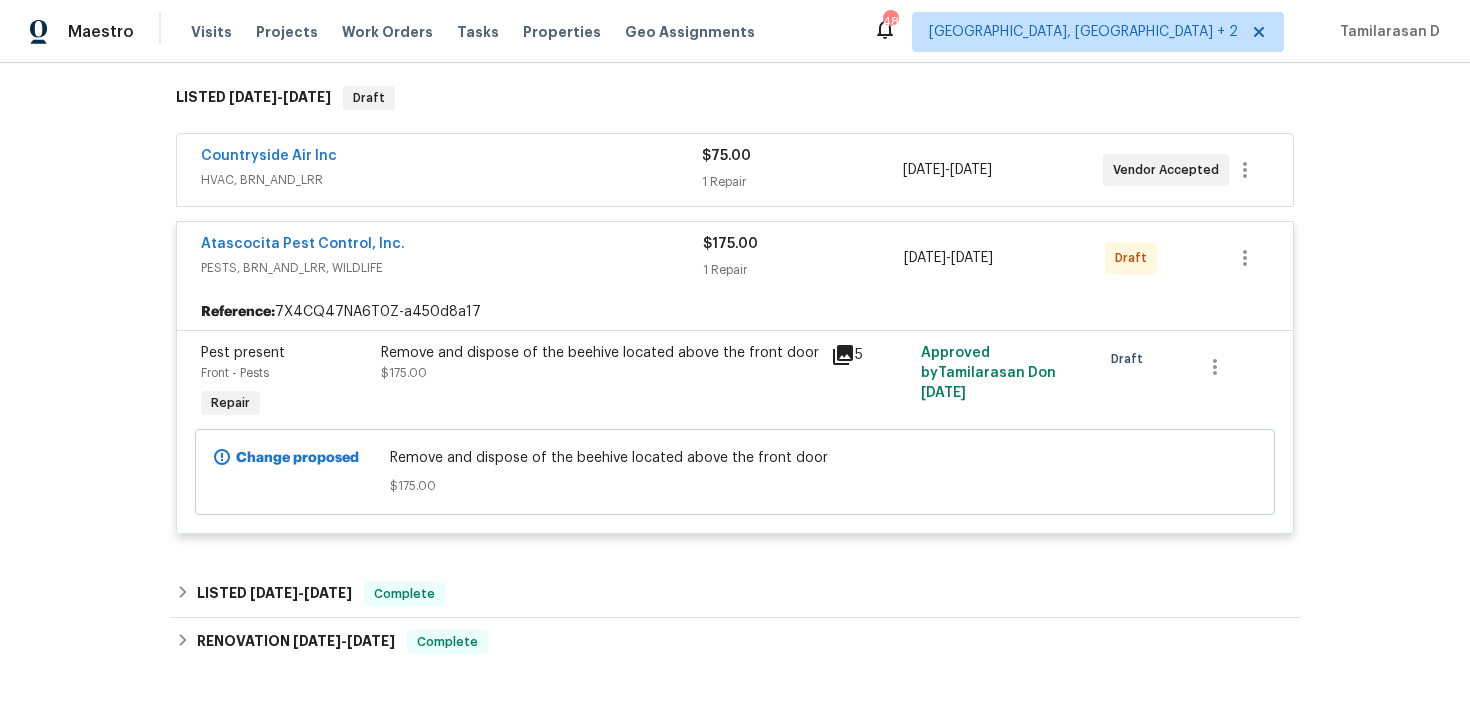 scroll, scrollTop: 327, scrollLeft: 0, axis: vertical 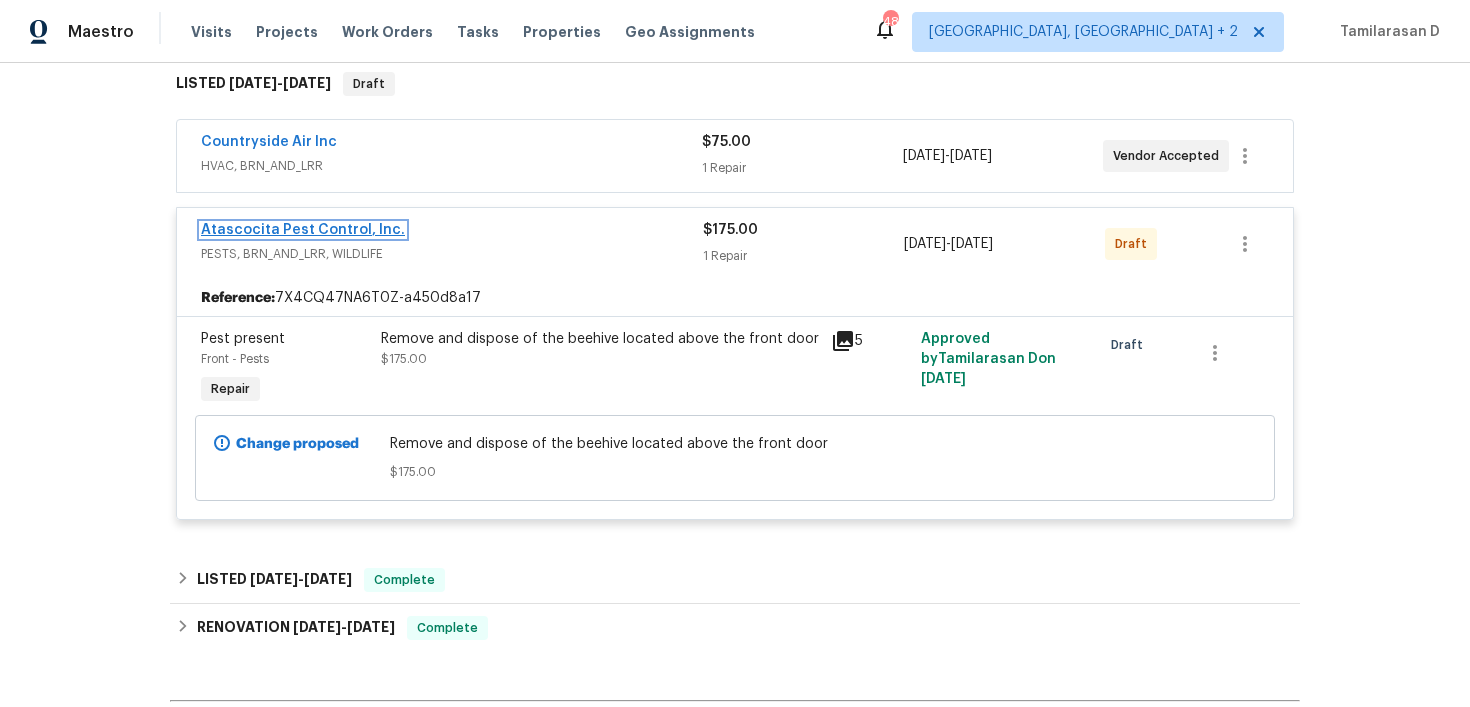 click on "Atascocita Pest Control, Inc." at bounding box center [303, 230] 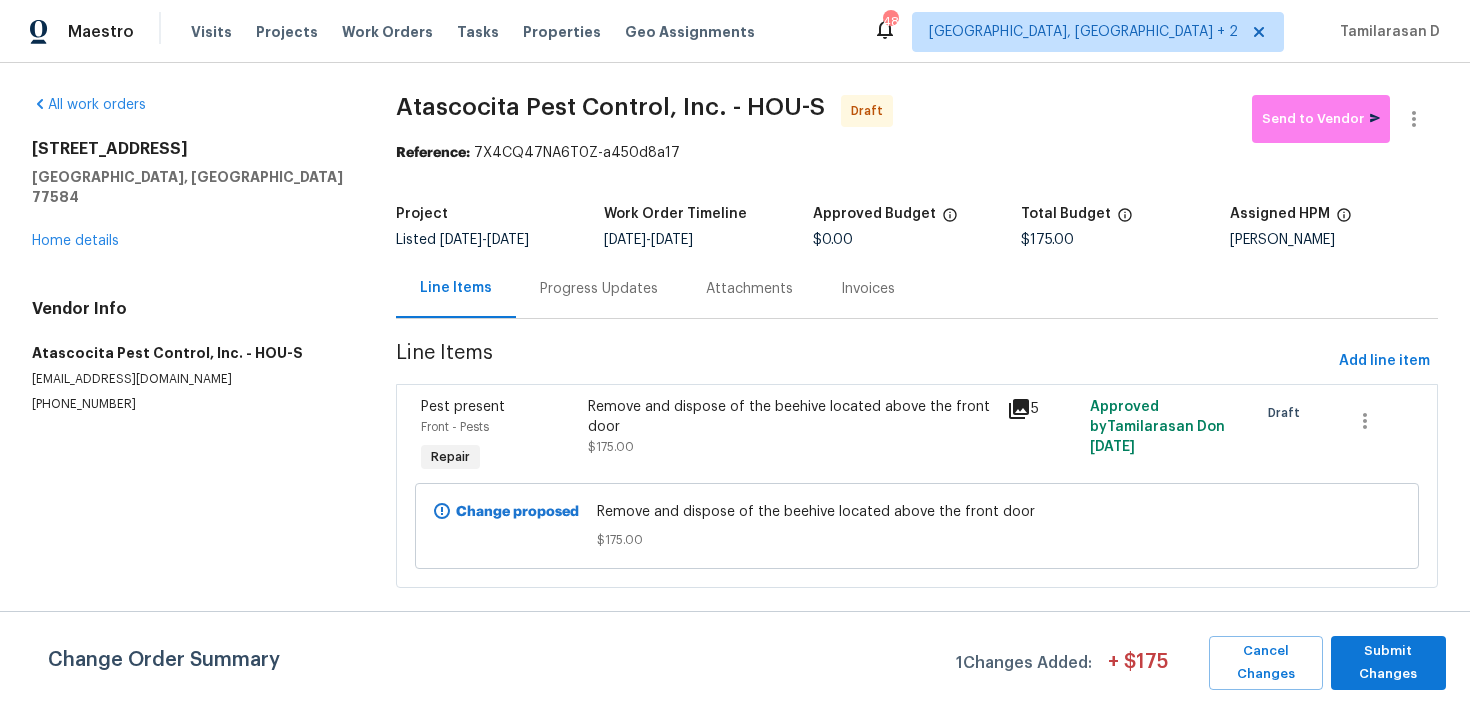 click on "Progress Updates" at bounding box center (599, 289) 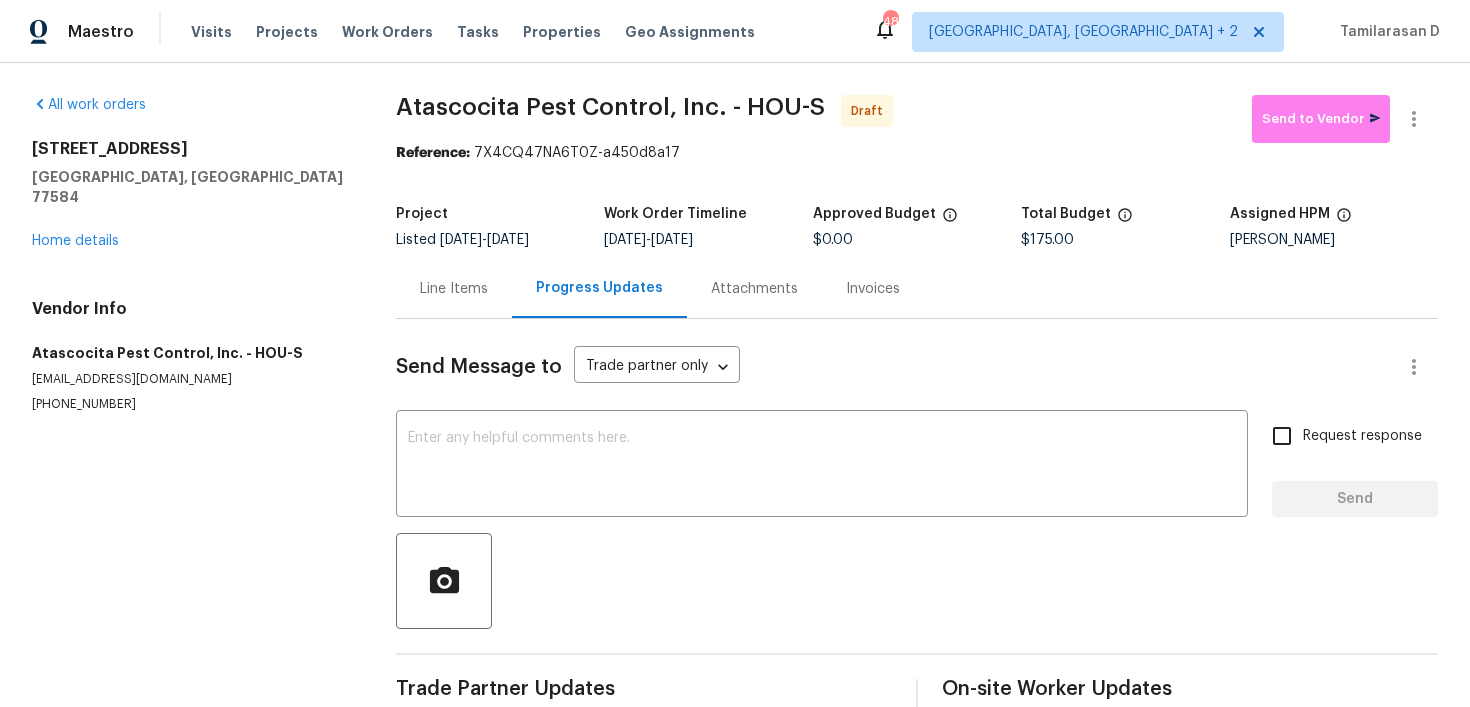click on "Line Items" at bounding box center (454, 289) 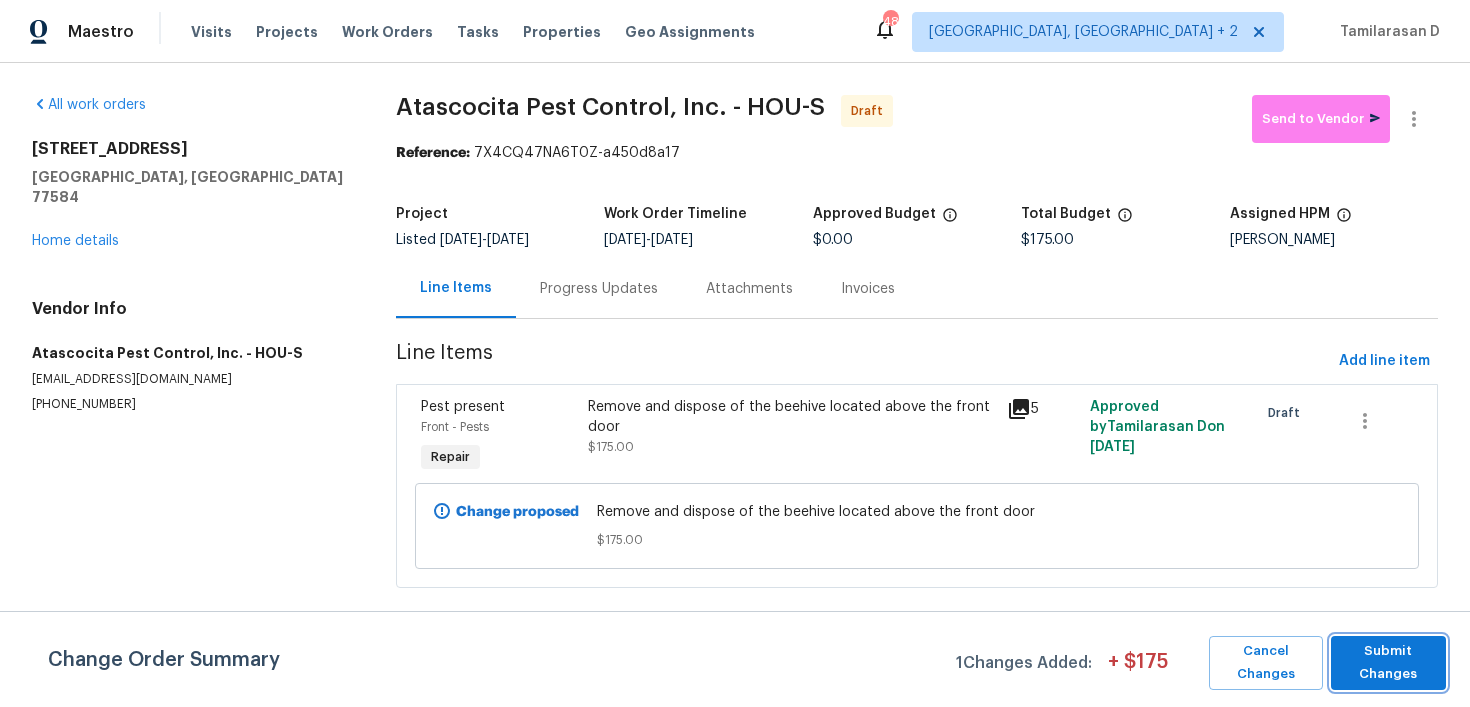 click on "Submit Changes" at bounding box center (1388, 663) 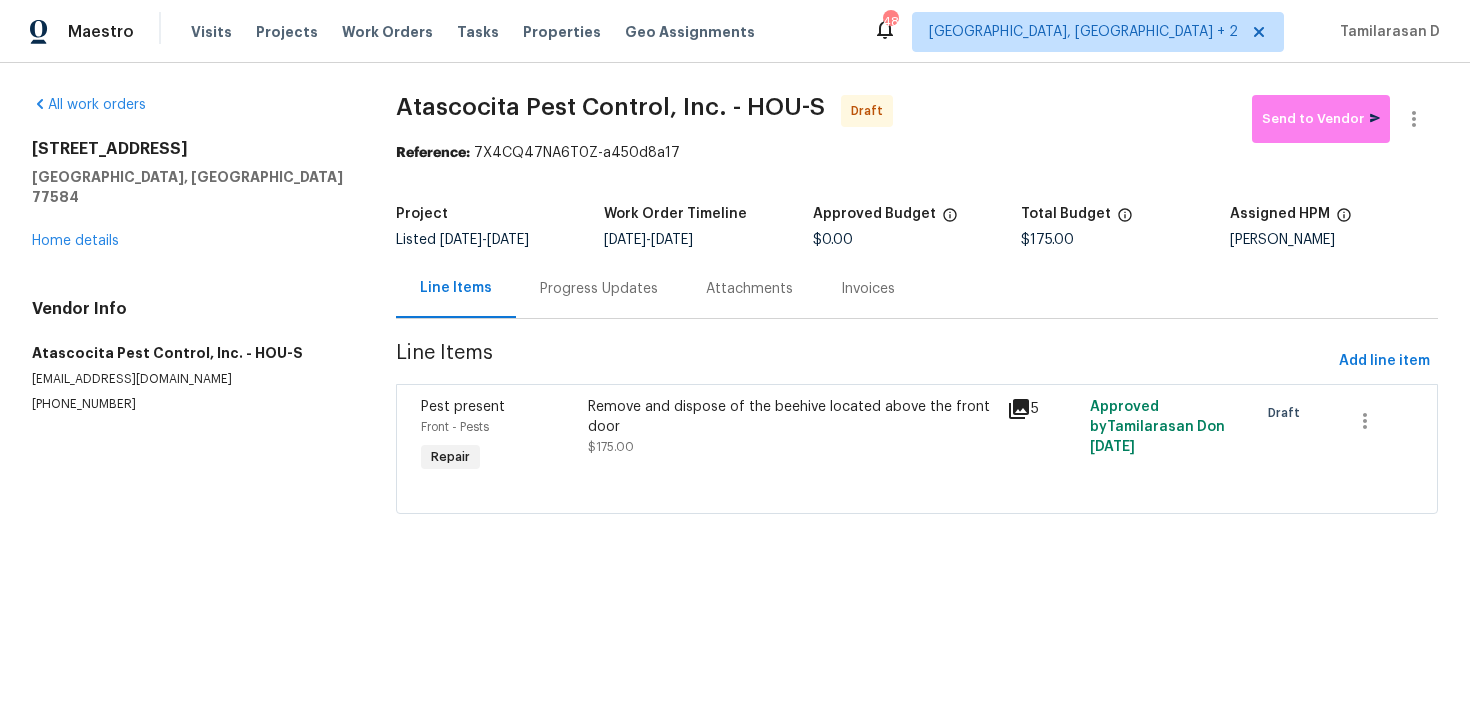 click on "Progress Updates" at bounding box center [599, 289] 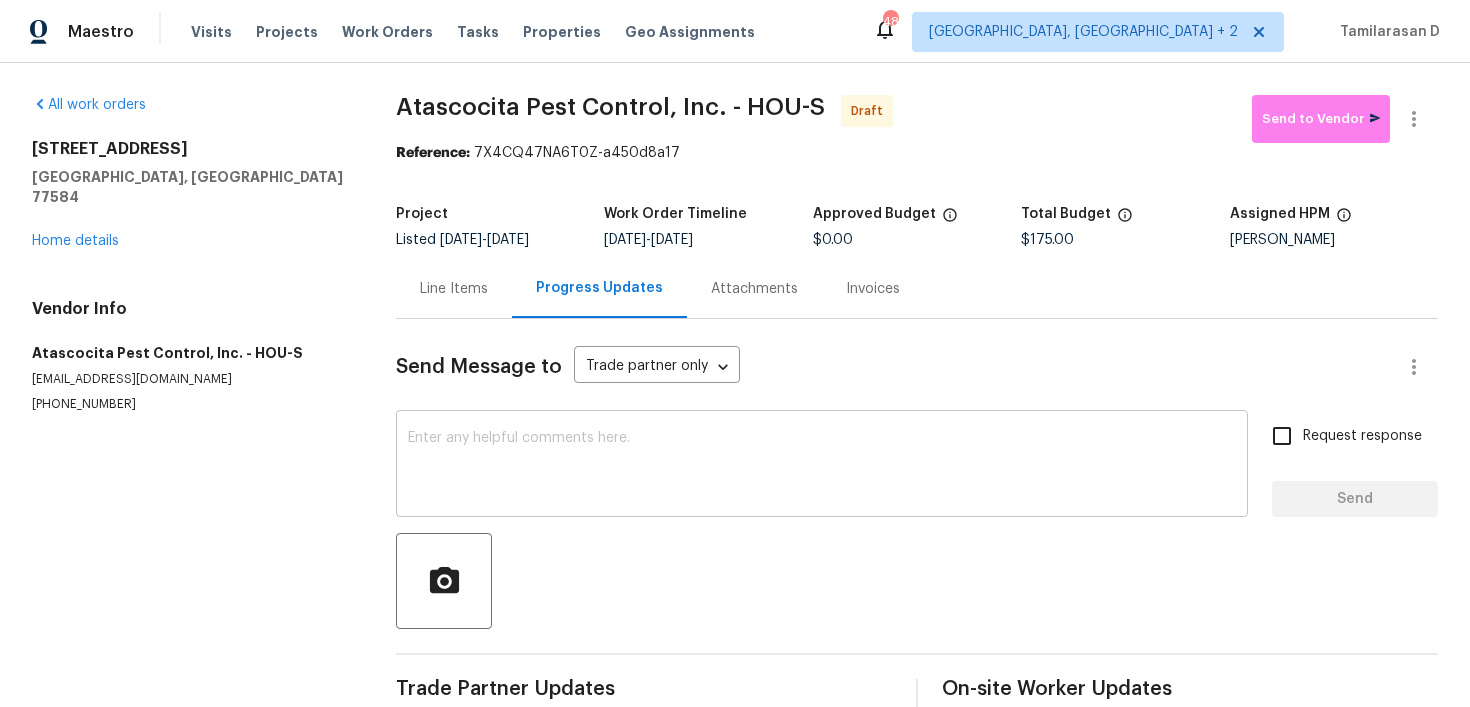 click at bounding box center [822, 466] 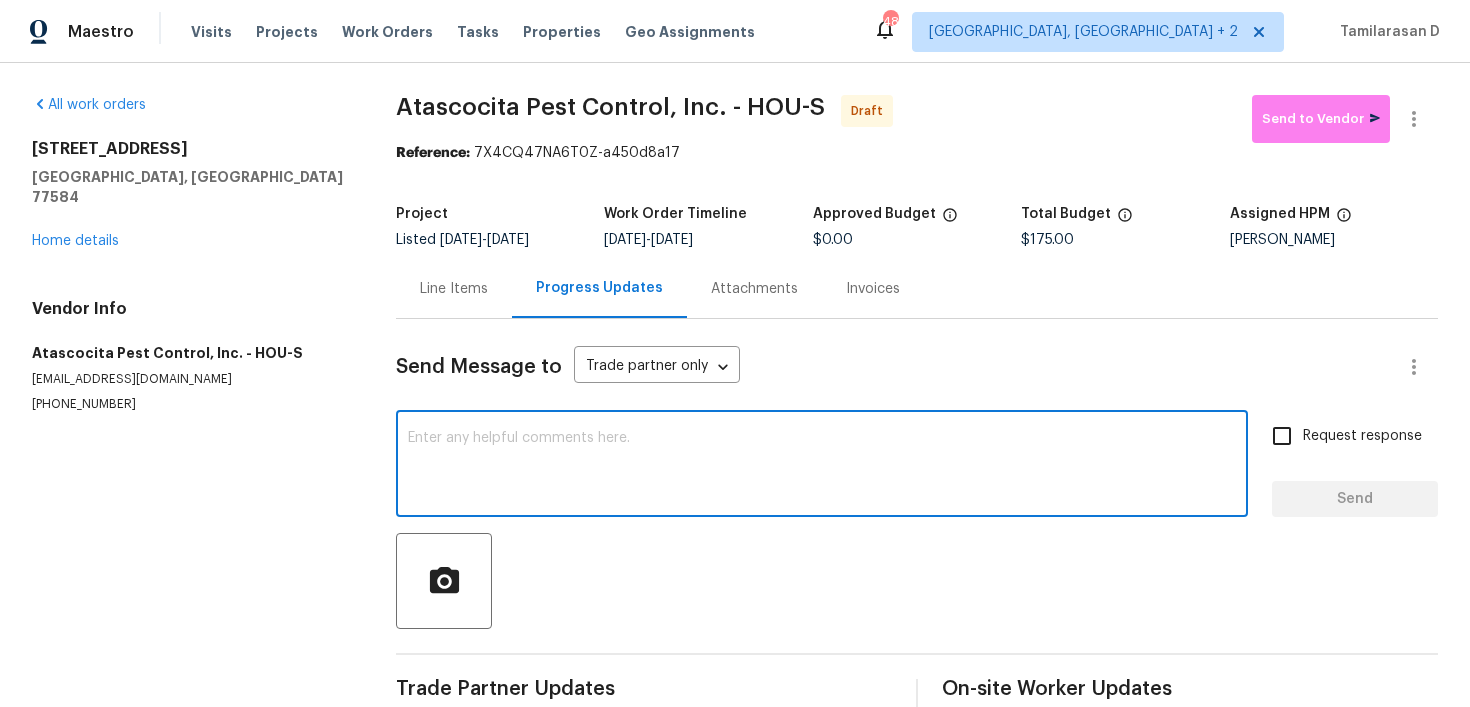 scroll, scrollTop: 36, scrollLeft: 0, axis: vertical 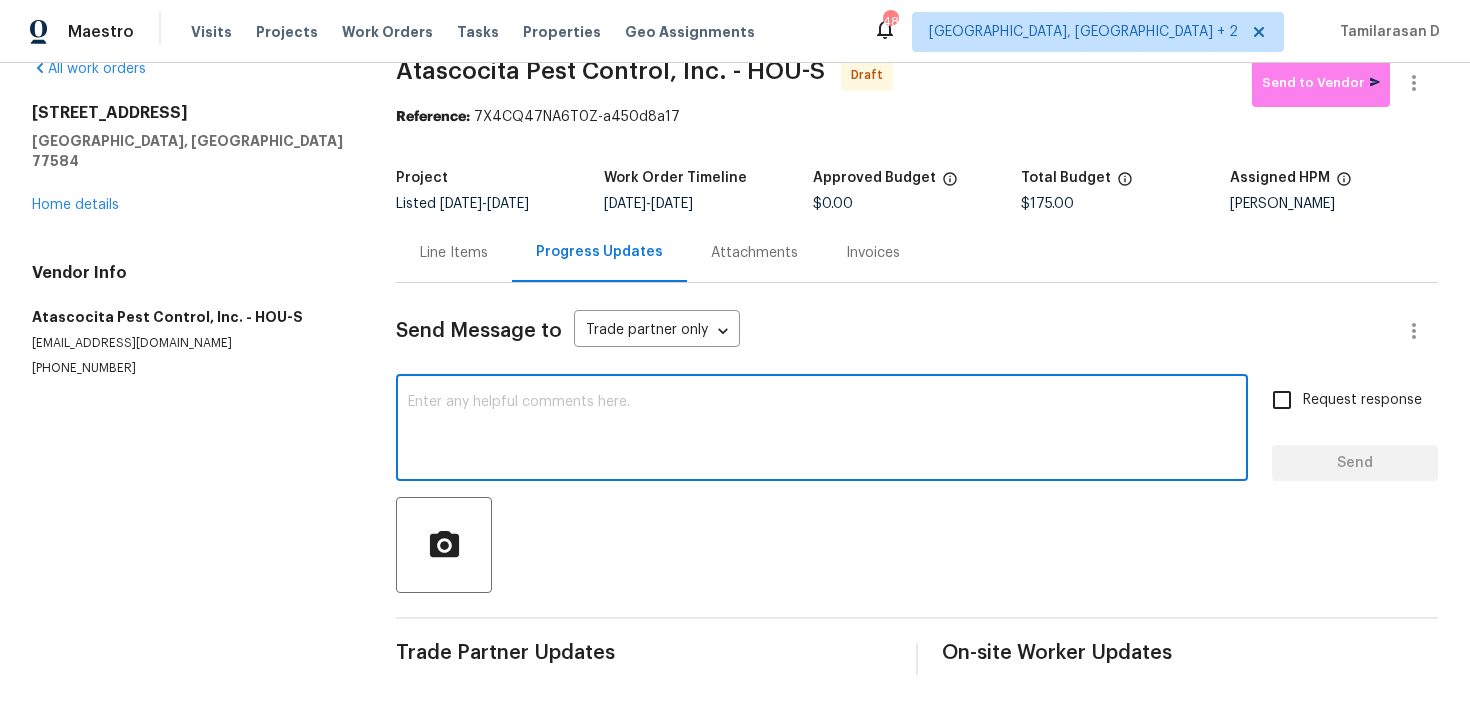 paste on "Hey, this is Tamil from Opendoor. I’m confirming you received the WO for the property at (Address). Please review and accept the WO within 24 hours and provide a scheduled date. Please disregard the contact information for the HPM included in the WO. Our Centralised LWO Team is responsible for Listed WOs." 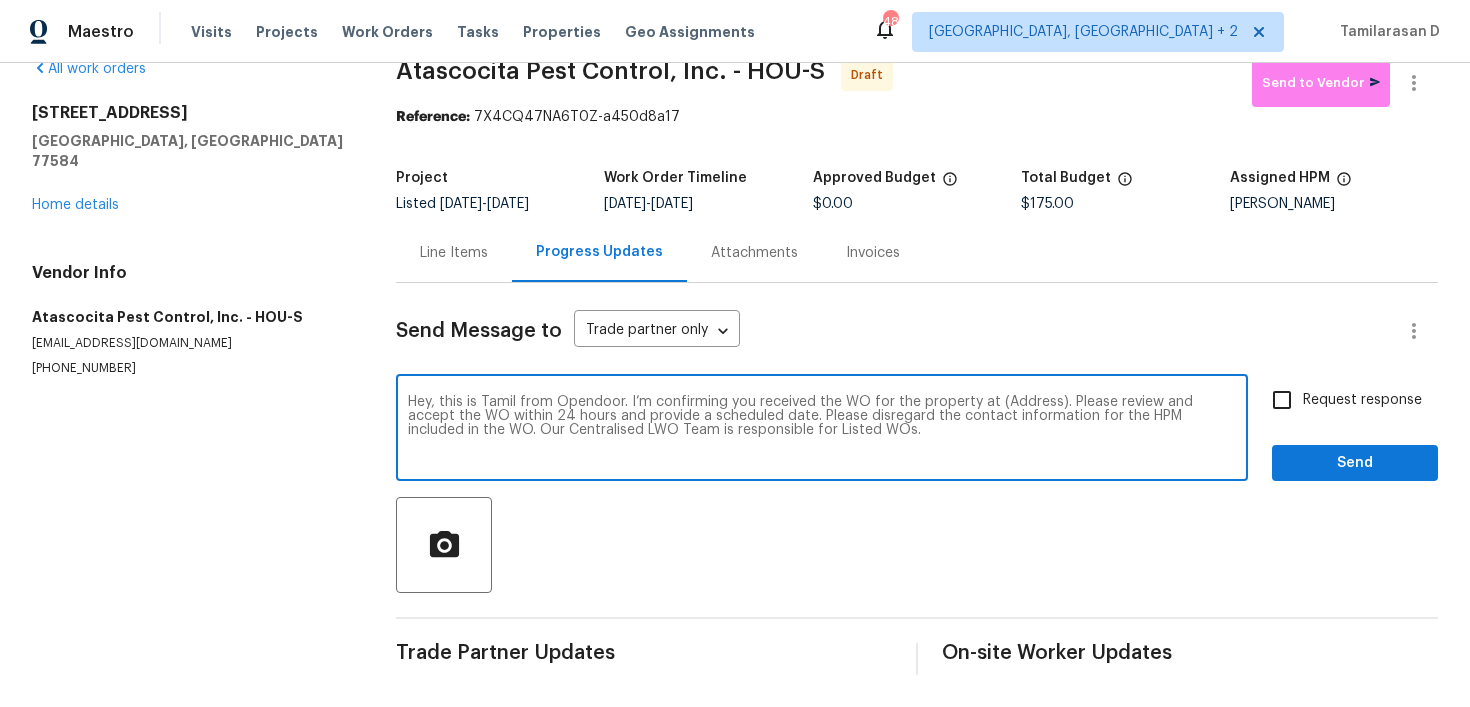 click on "Hey, this is Tamil from Opendoor. I’m confirming you received the WO for the property at (Address). Please review and accept the WO within 24 hours and provide a scheduled date. Please disregard the contact information for the HPM included in the WO. Our Centralised LWO Team is responsible for Listed WOs." at bounding box center (822, 430) 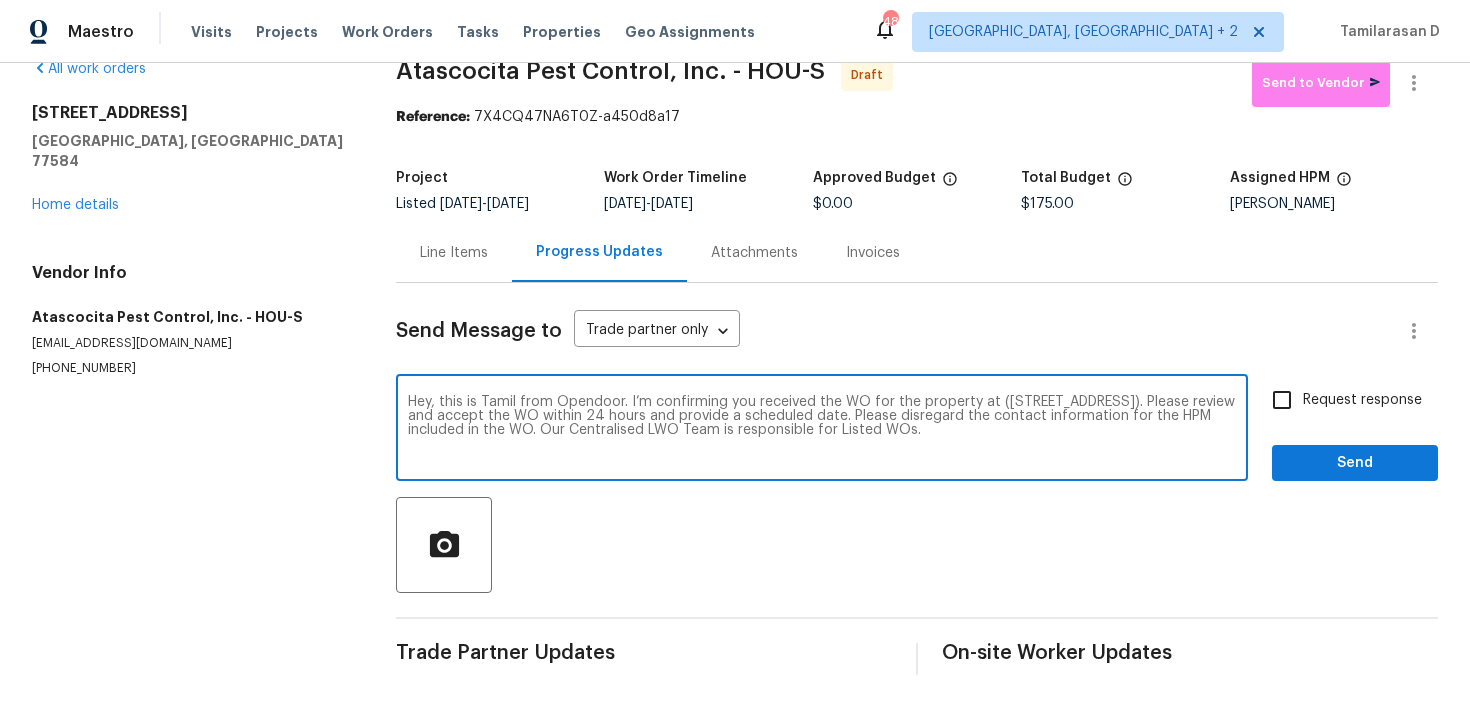 type on "Hey, this is Tamil from Opendoor. I’m confirming you received the WO for the property at ([STREET_ADDRESS]). Please review and accept the WO within 24 hours and provide a scheduled date. Please disregard the contact information for the HPM included in the WO. Our Centralised LWO Team is responsible for Listed WOs." 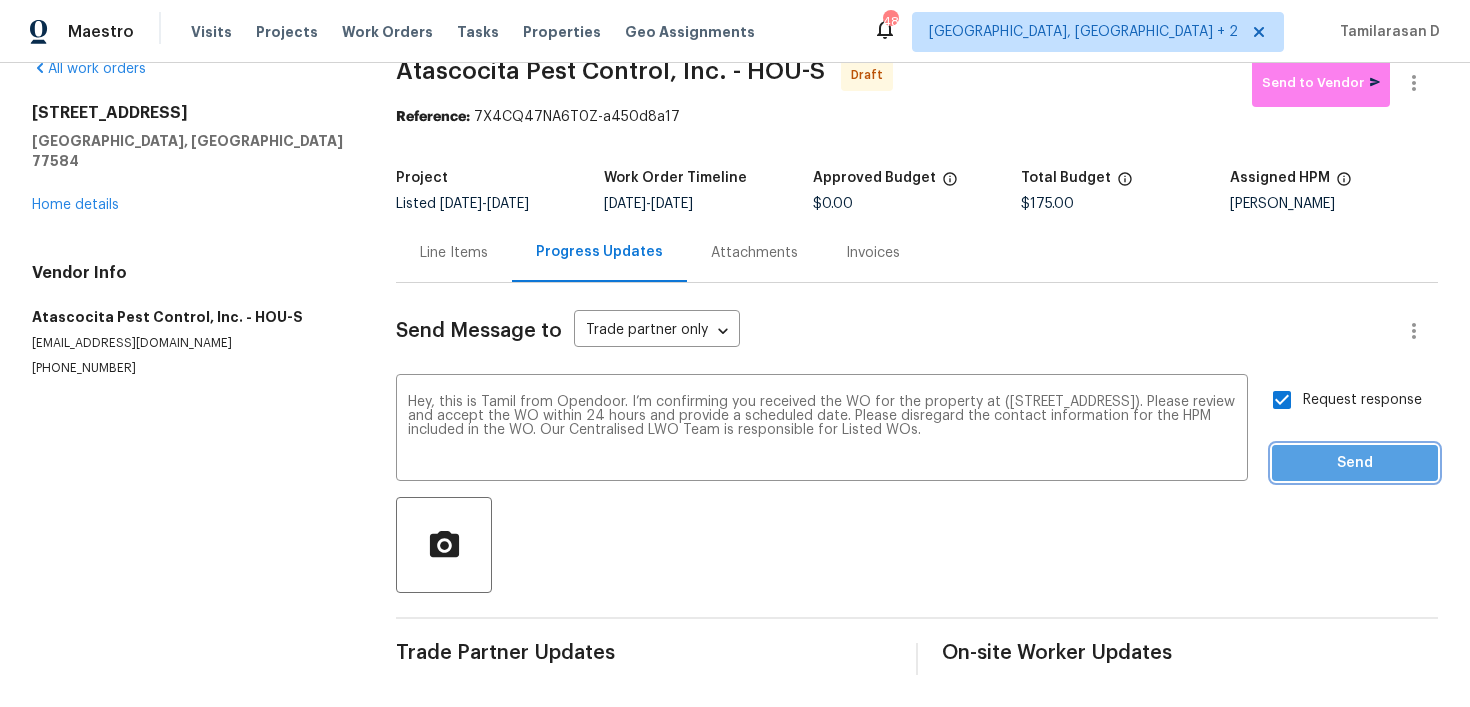 click on "Send" at bounding box center [1355, 463] 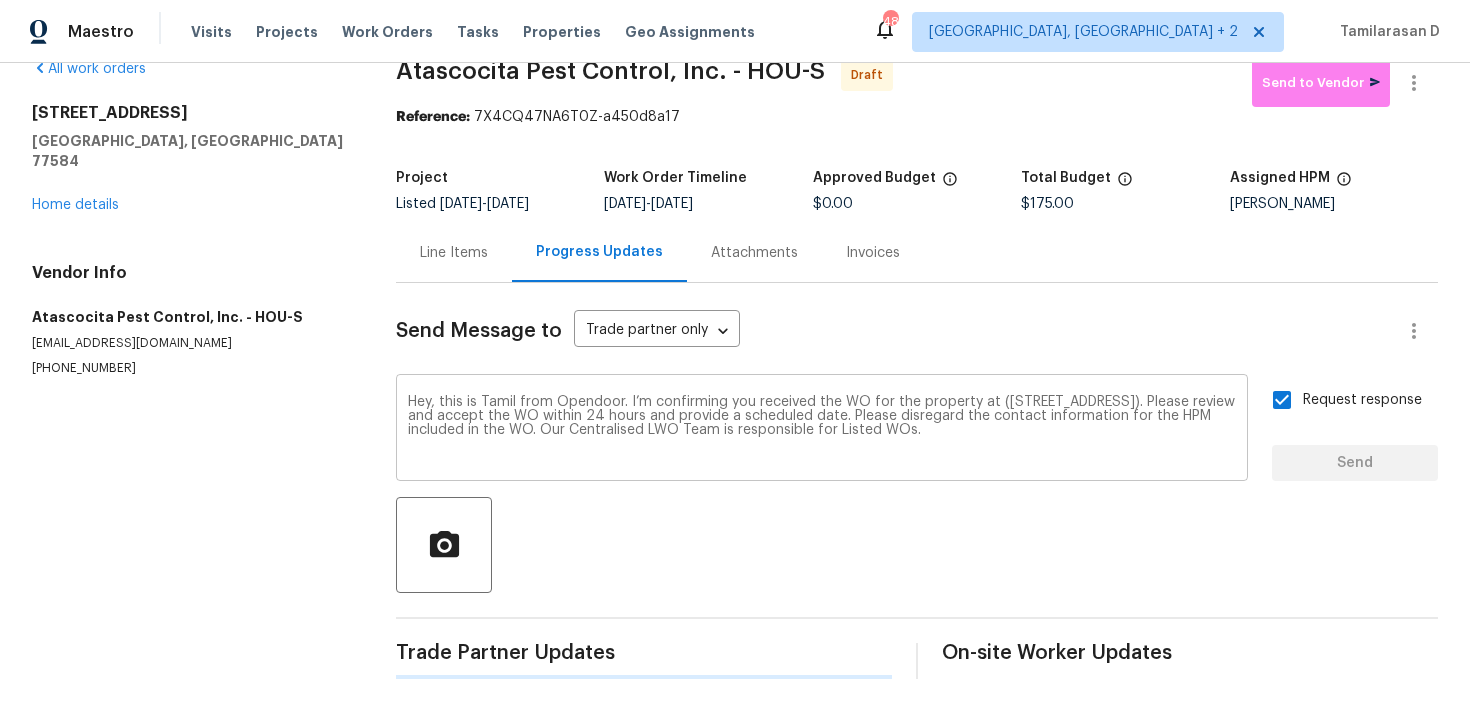 type 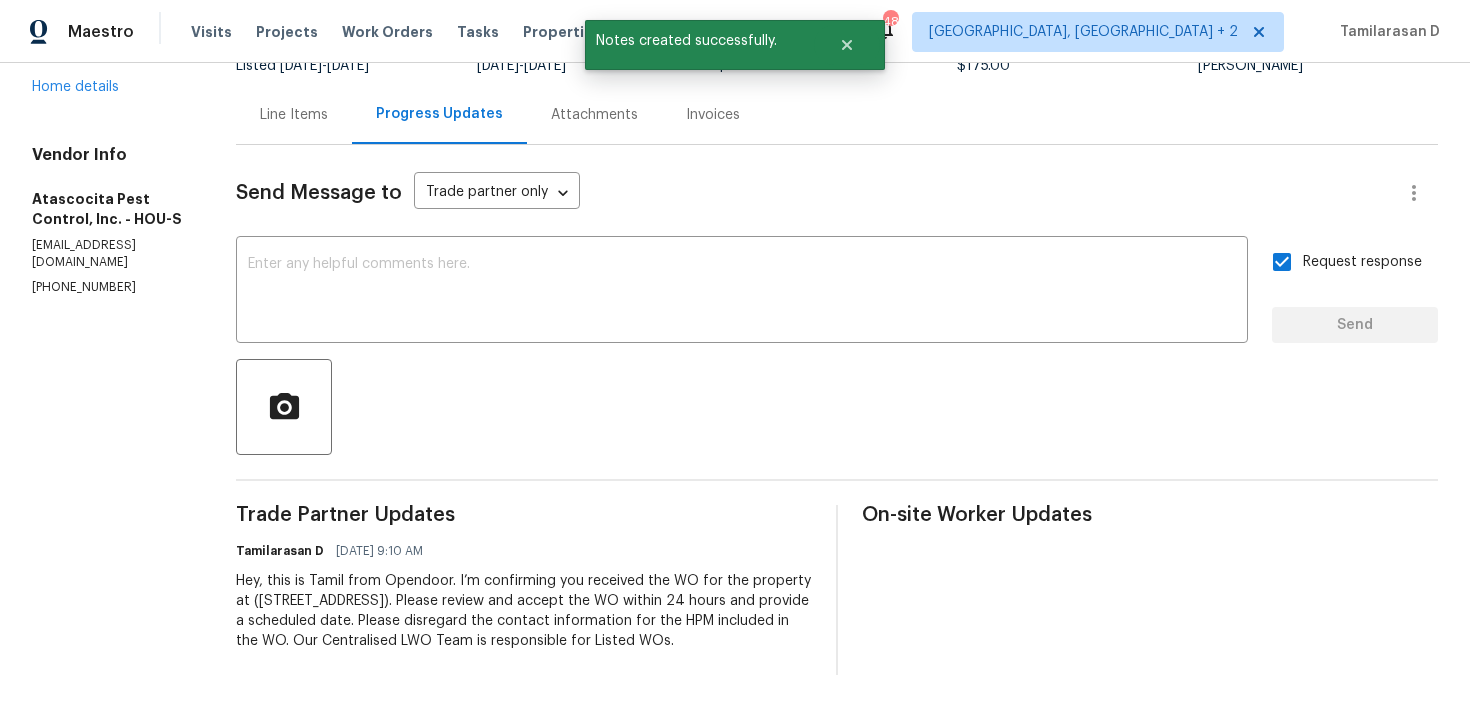 scroll, scrollTop: 0, scrollLeft: 0, axis: both 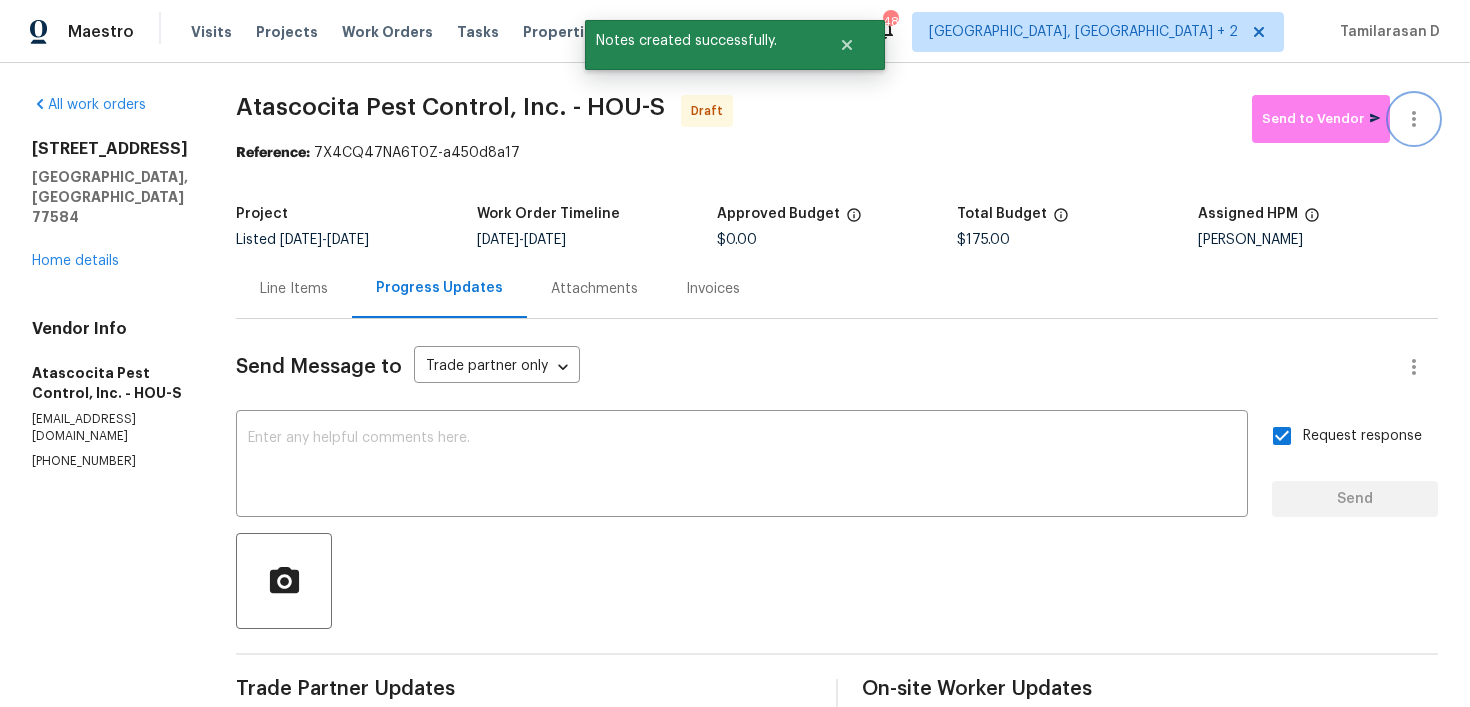 click 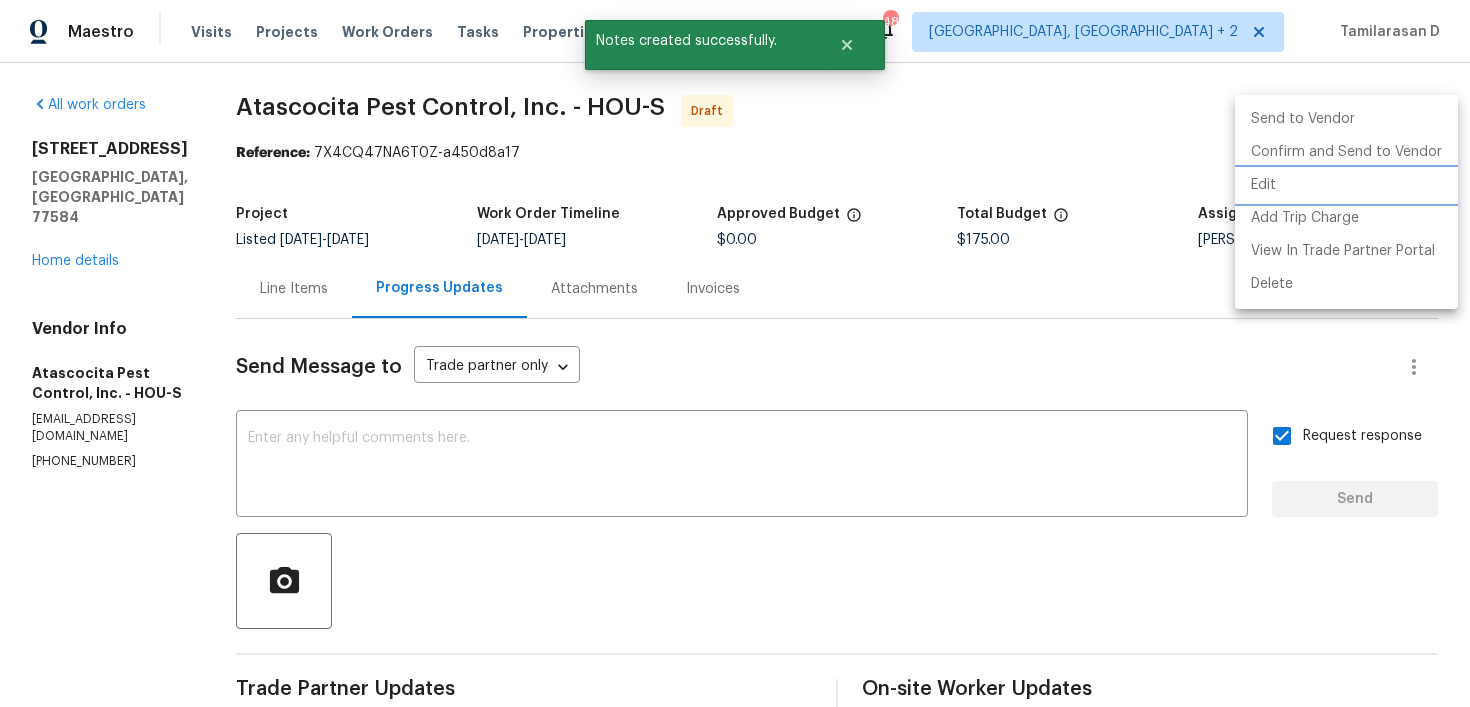 click on "Edit" at bounding box center (1346, 185) 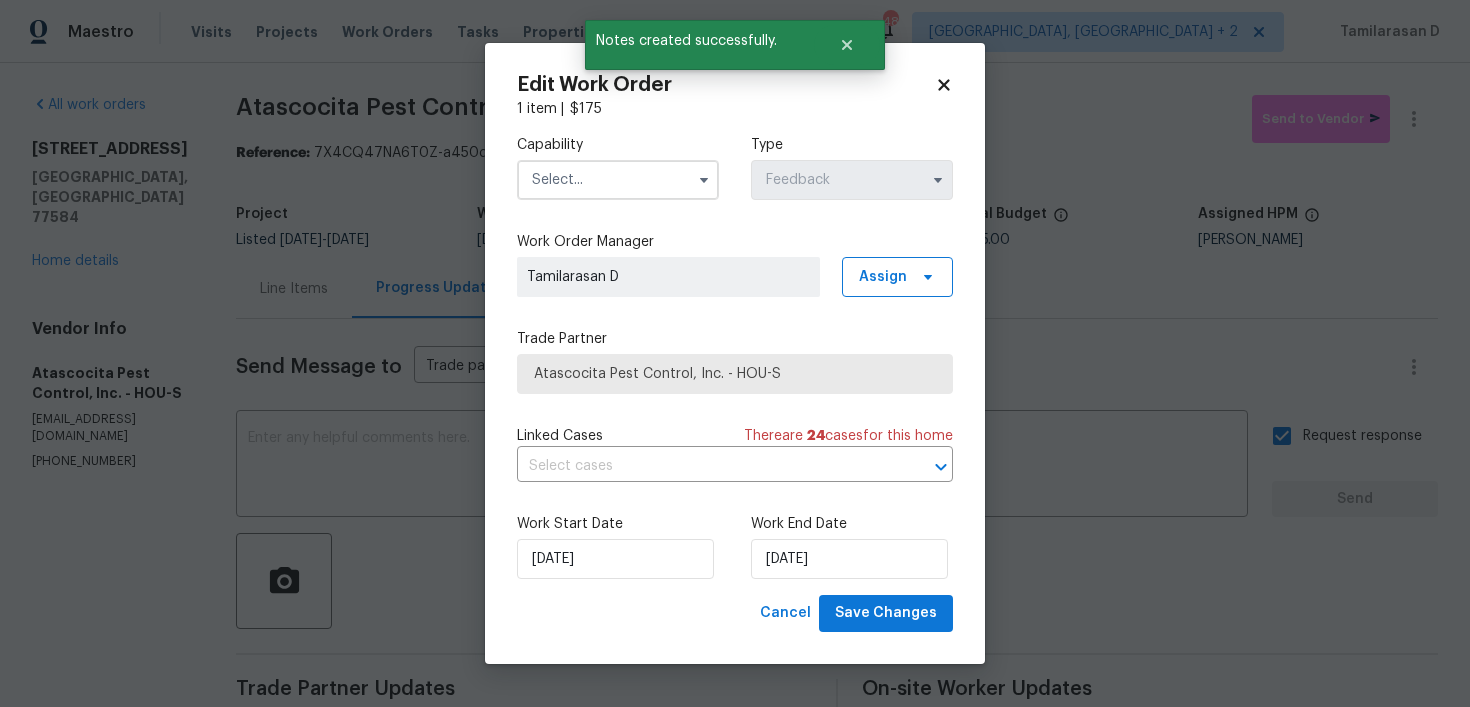 click at bounding box center [618, 180] 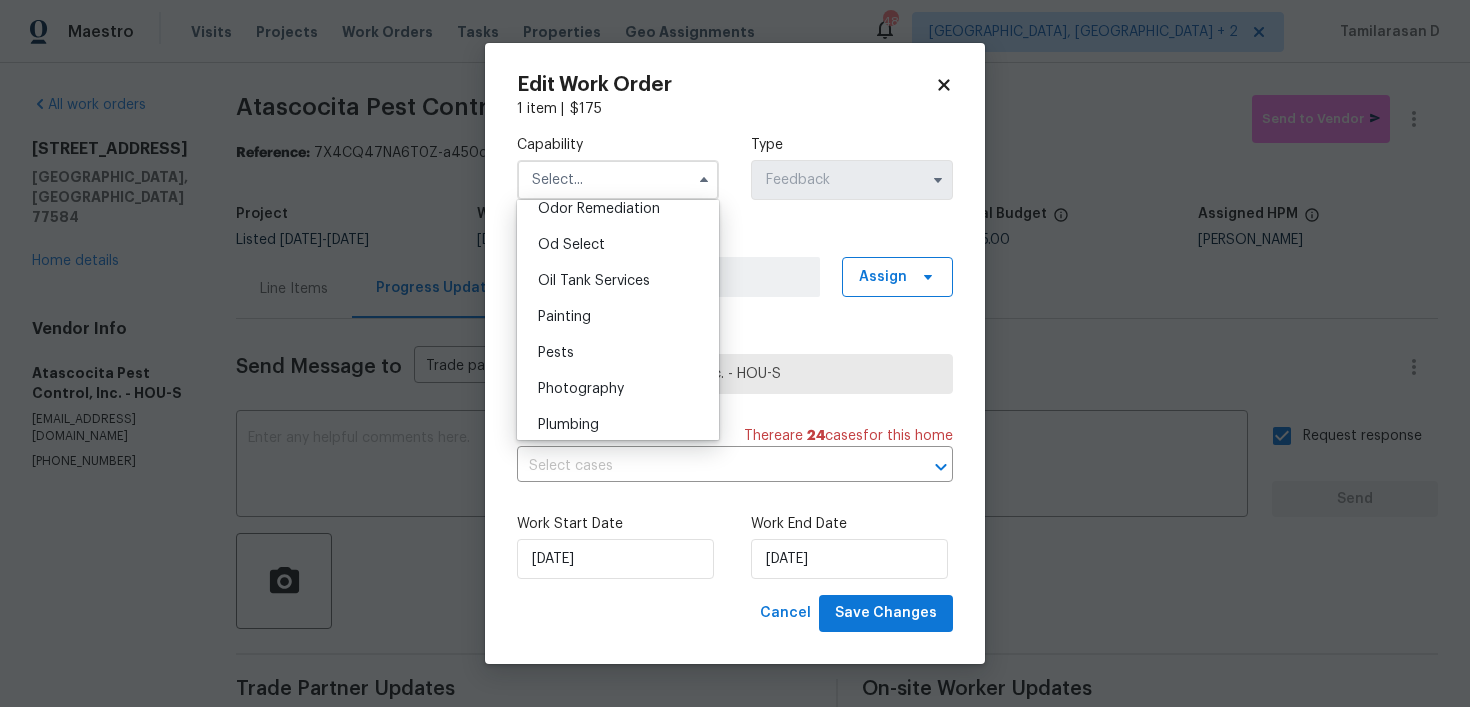 scroll, scrollTop: 1602, scrollLeft: 0, axis: vertical 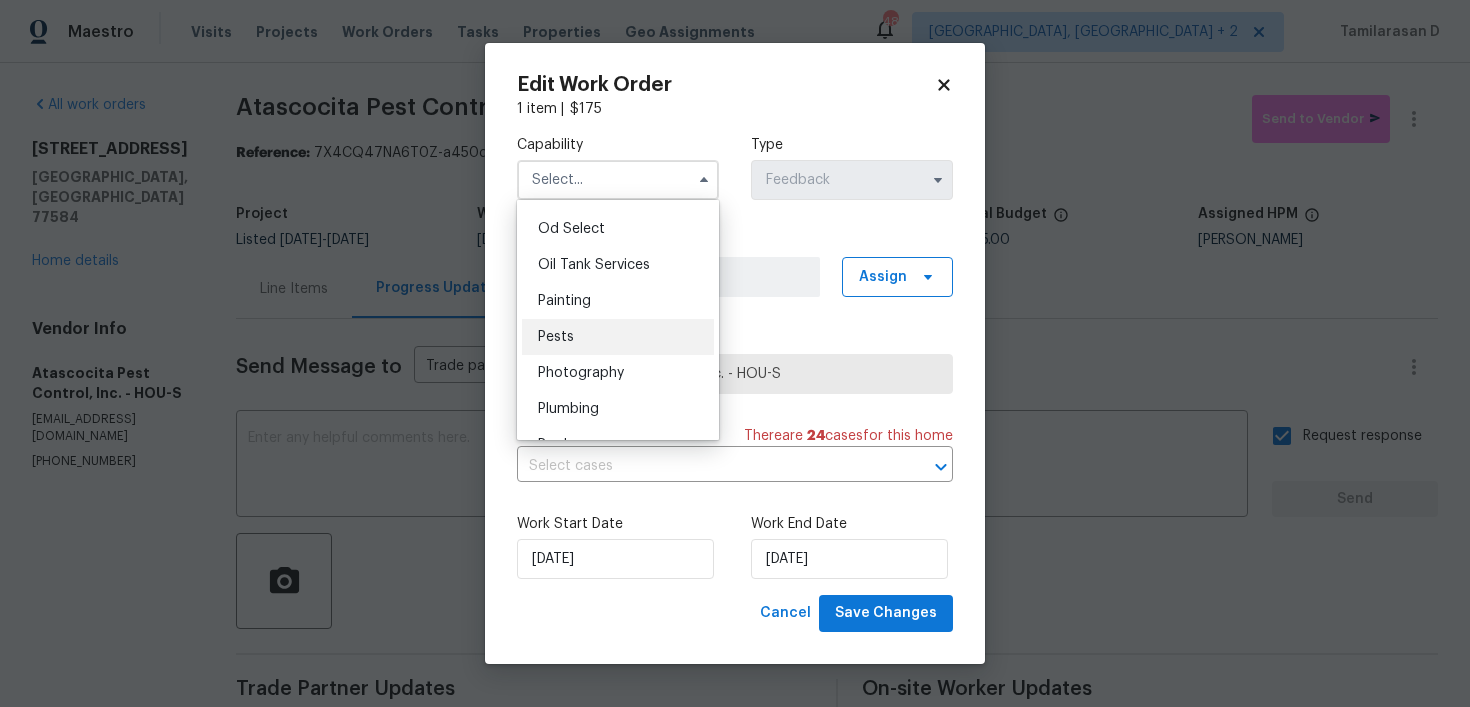 click on "Pests" at bounding box center (618, 337) 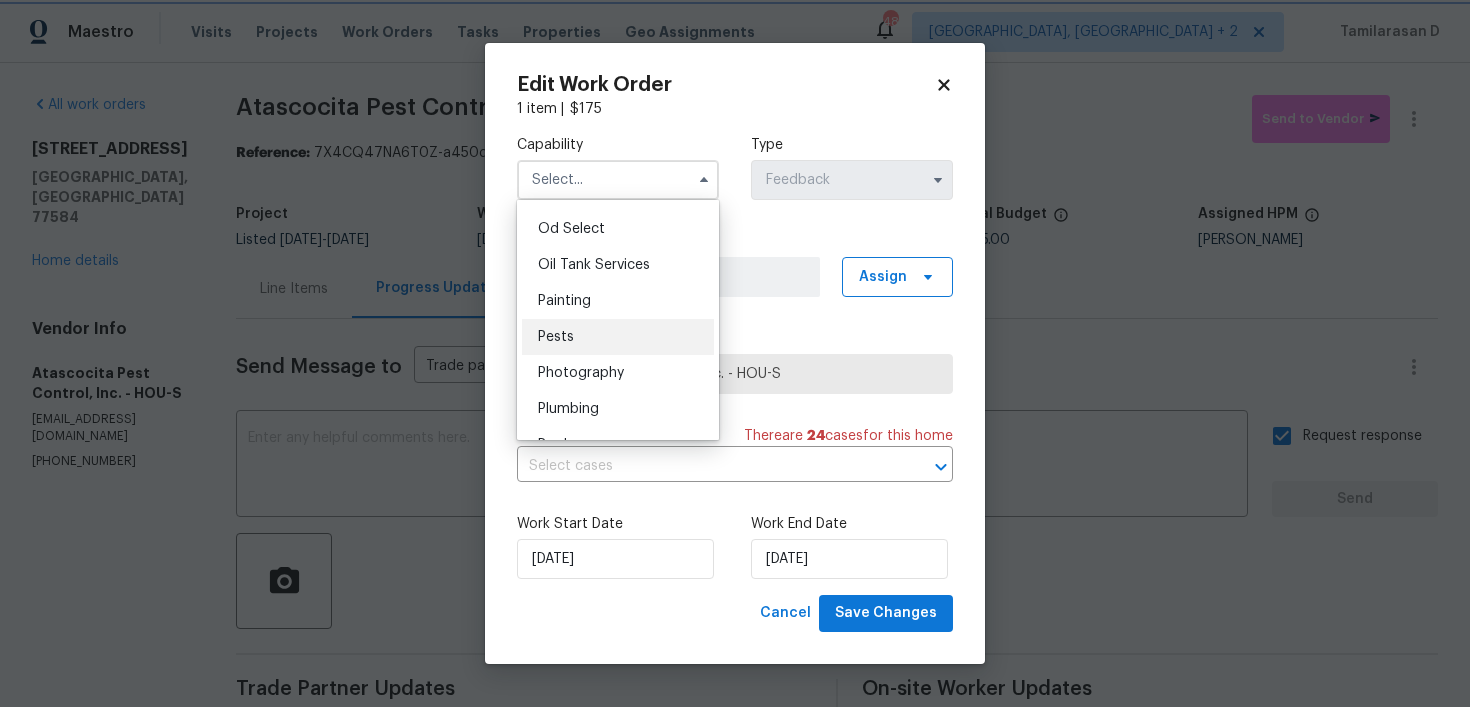 type on "Pests" 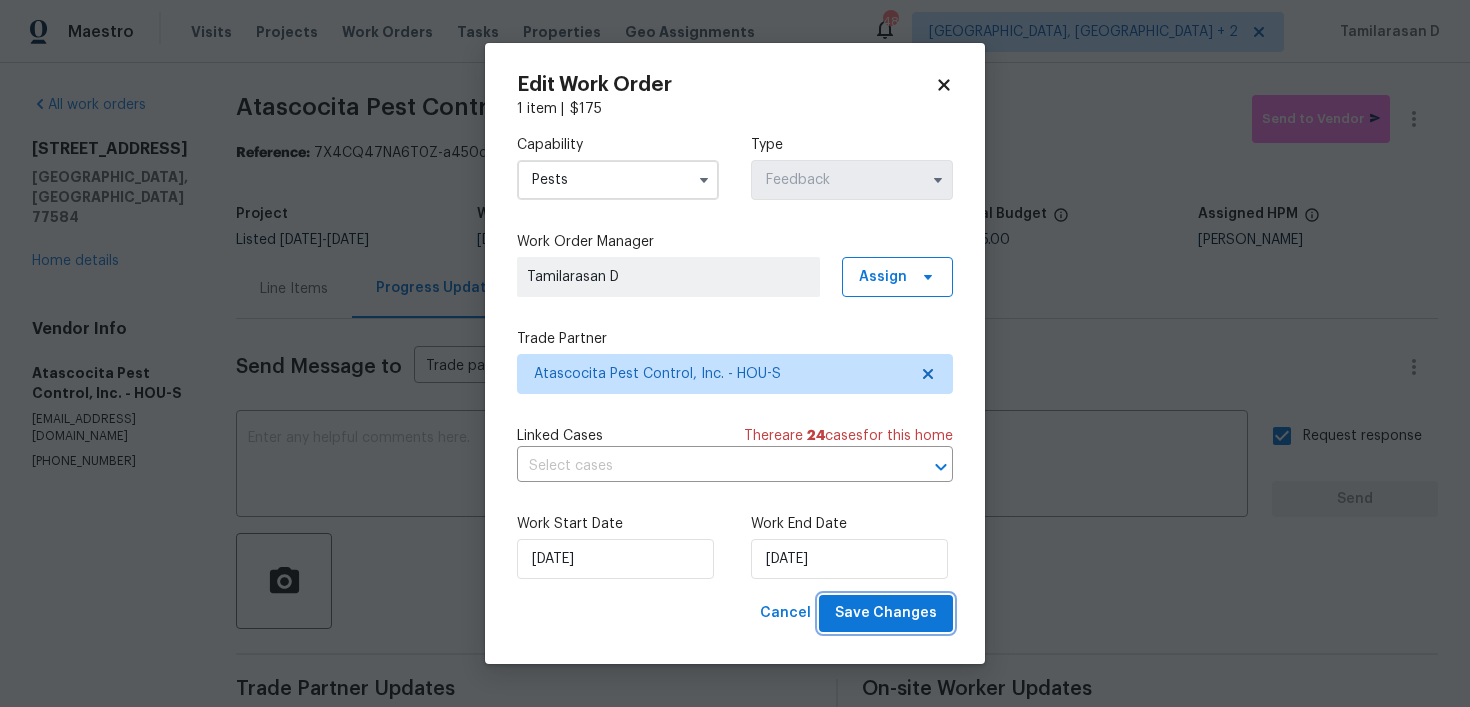 click on "Save Changes" at bounding box center [886, 613] 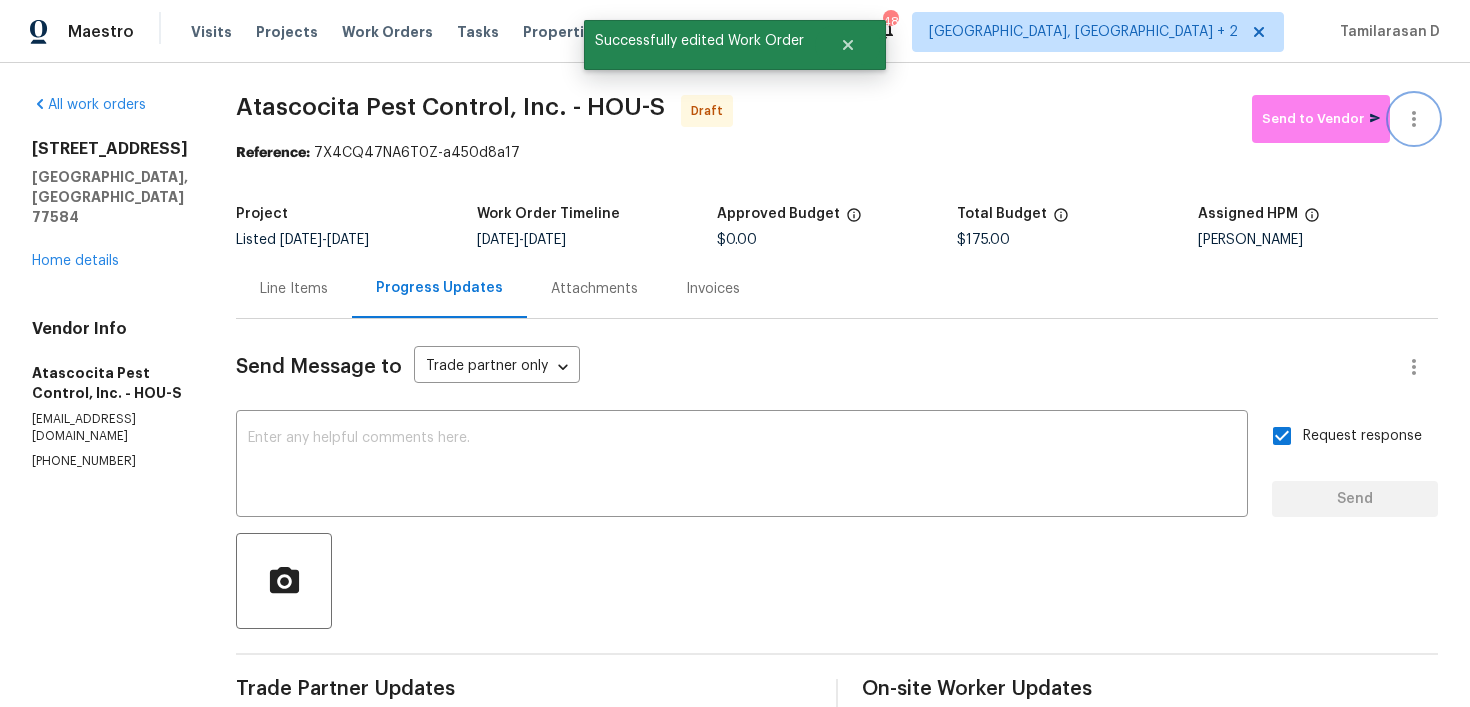 click 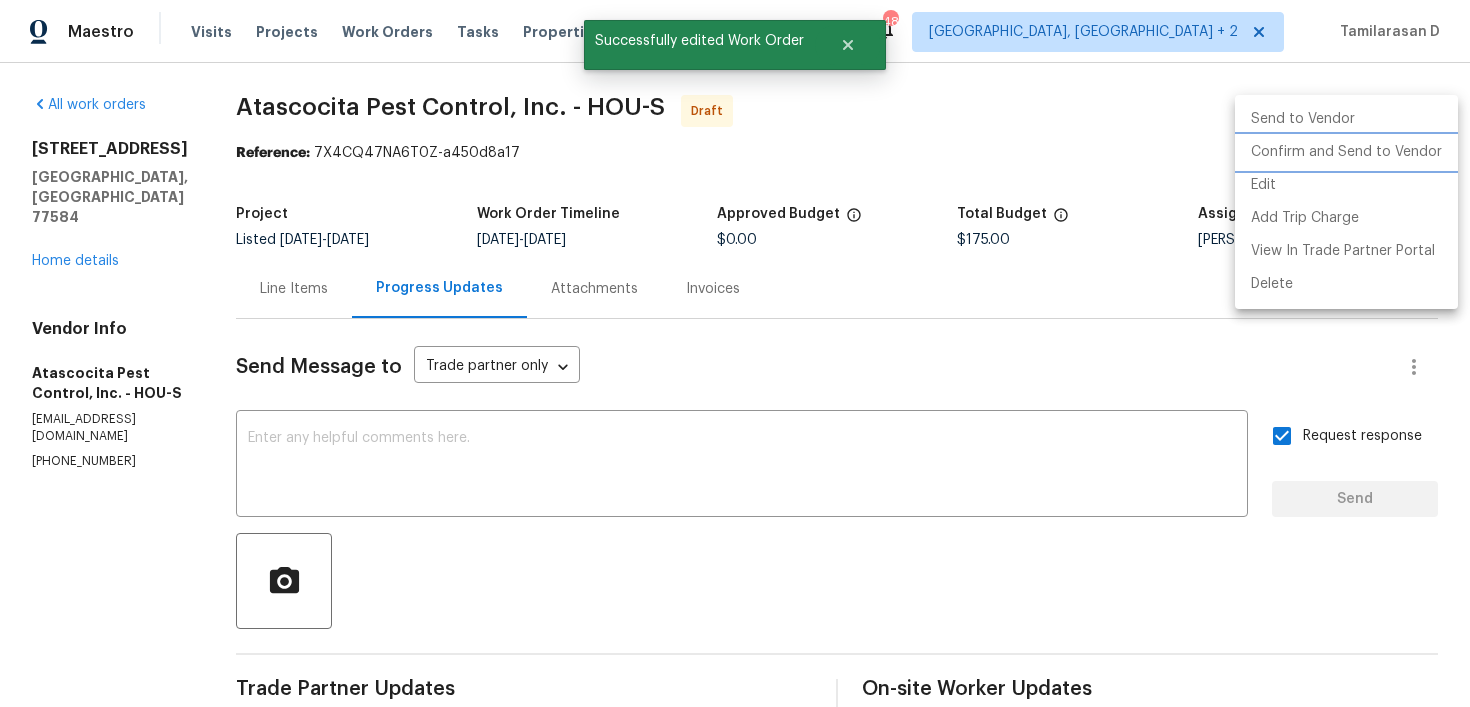 click on "Confirm and Send to Vendor" at bounding box center (1346, 152) 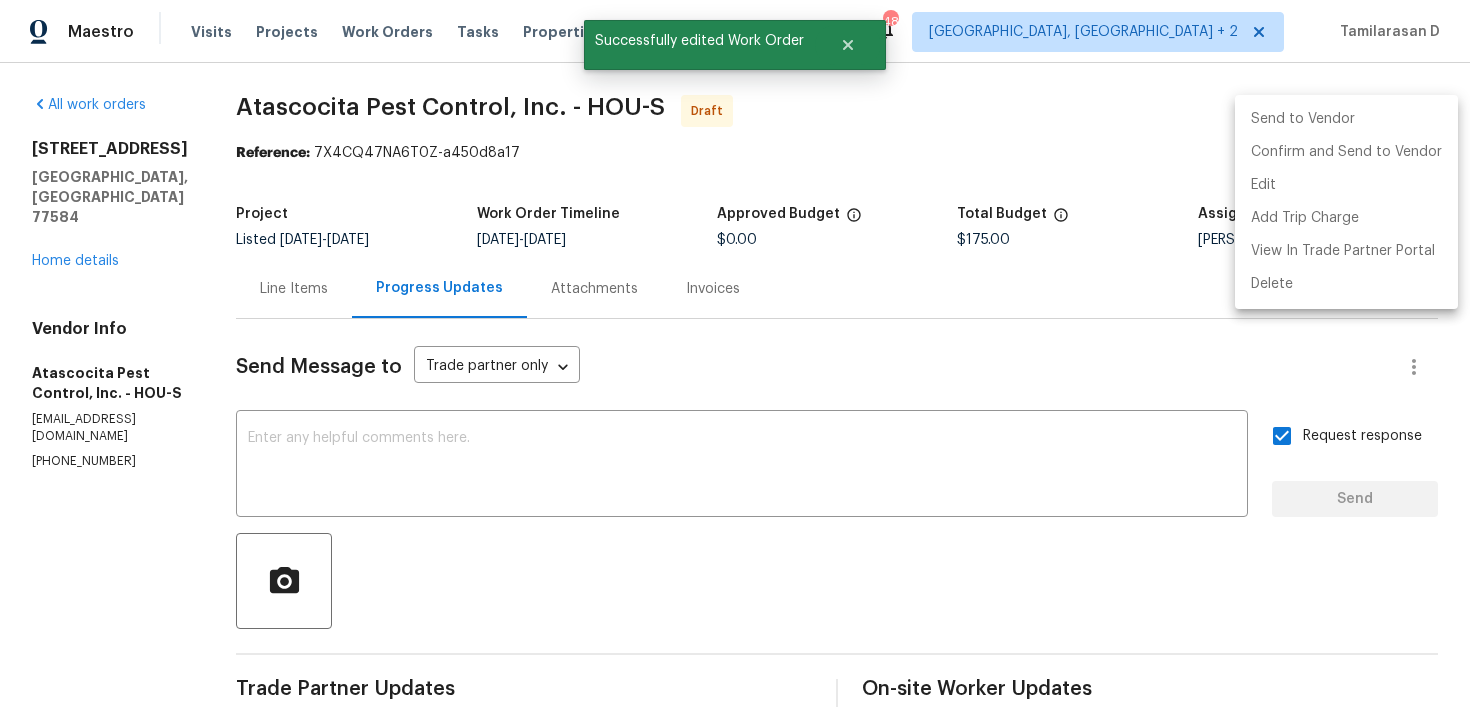 click at bounding box center [735, 353] 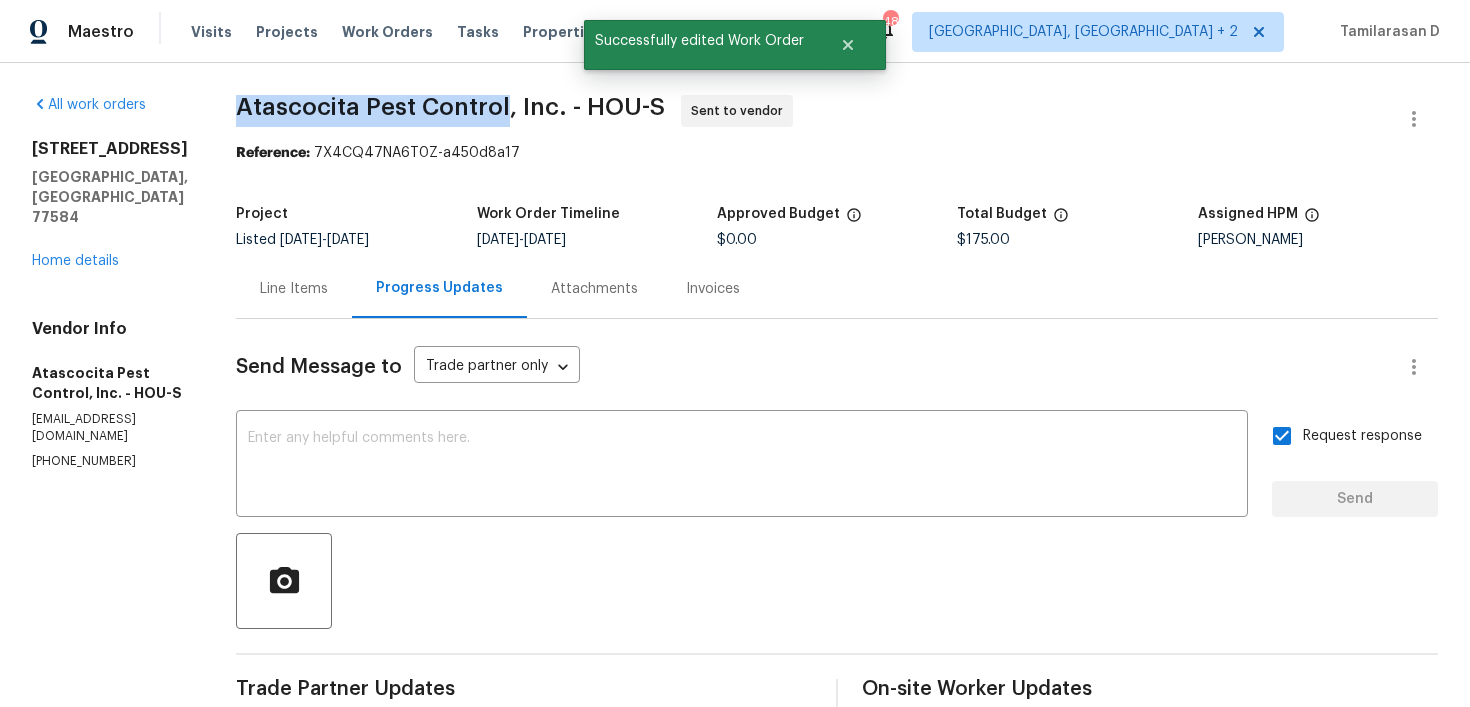drag, startPoint x: 230, startPoint y: 102, endPoint x: 497, endPoint y: 103, distance: 267.00186 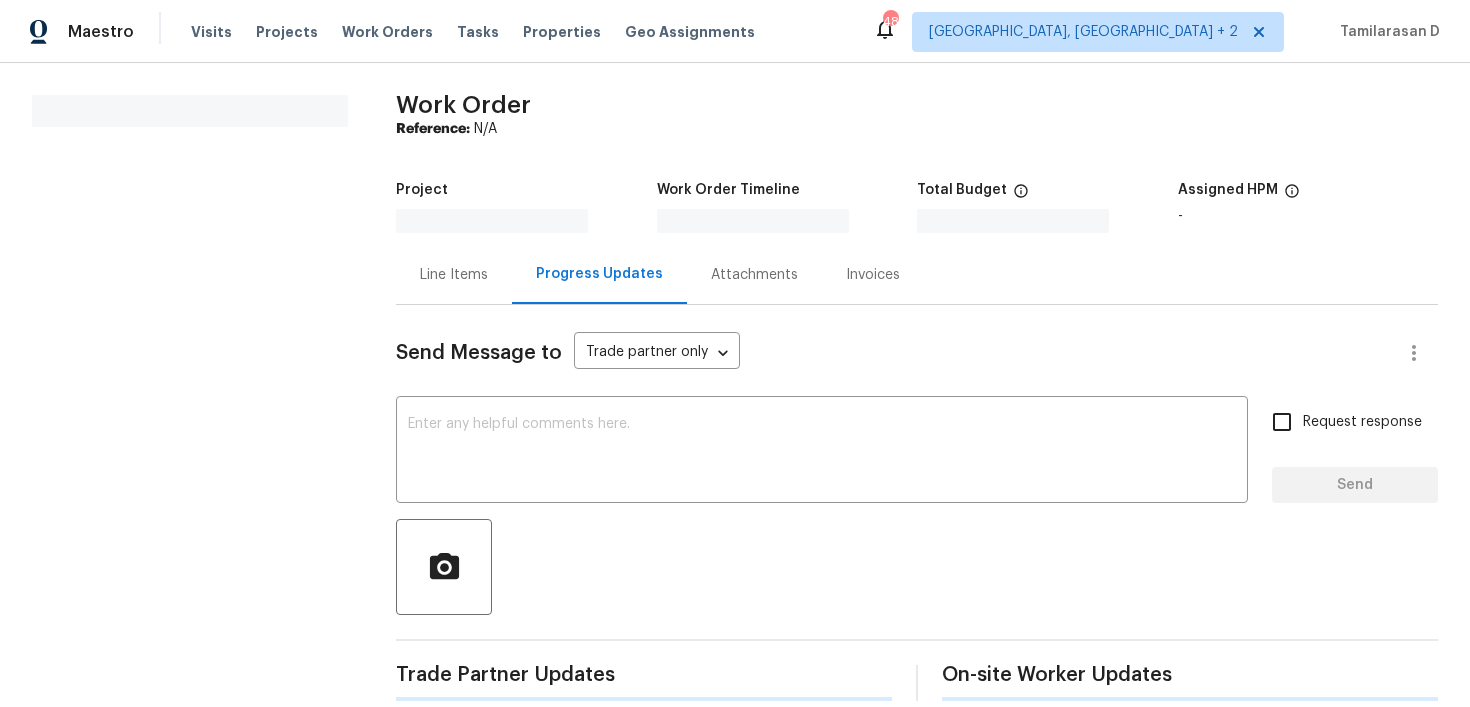 scroll, scrollTop: 0, scrollLeft: 0, axis: both 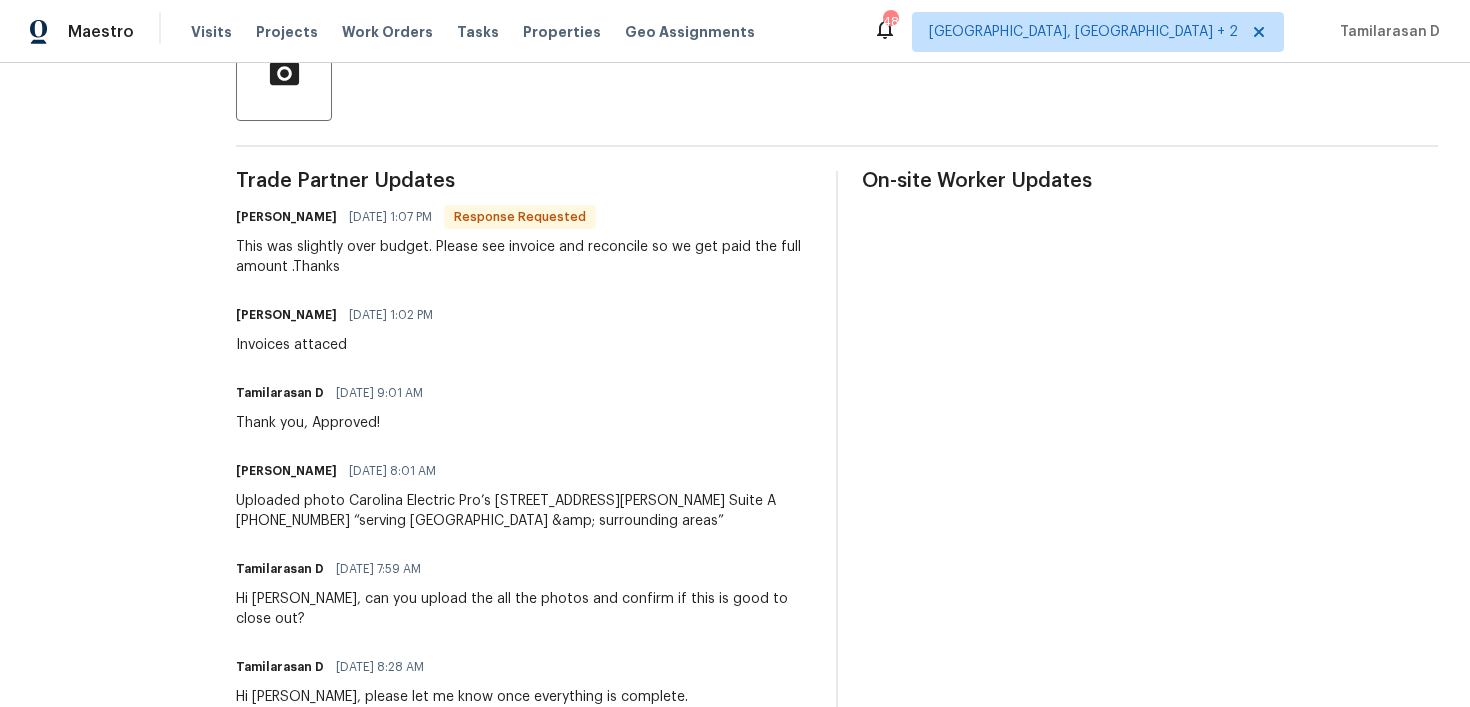 click on "This was slightly over budget. Please see invoice and reconcile so we get paid the full amount .Thanks" at bounding box center [524, 257] 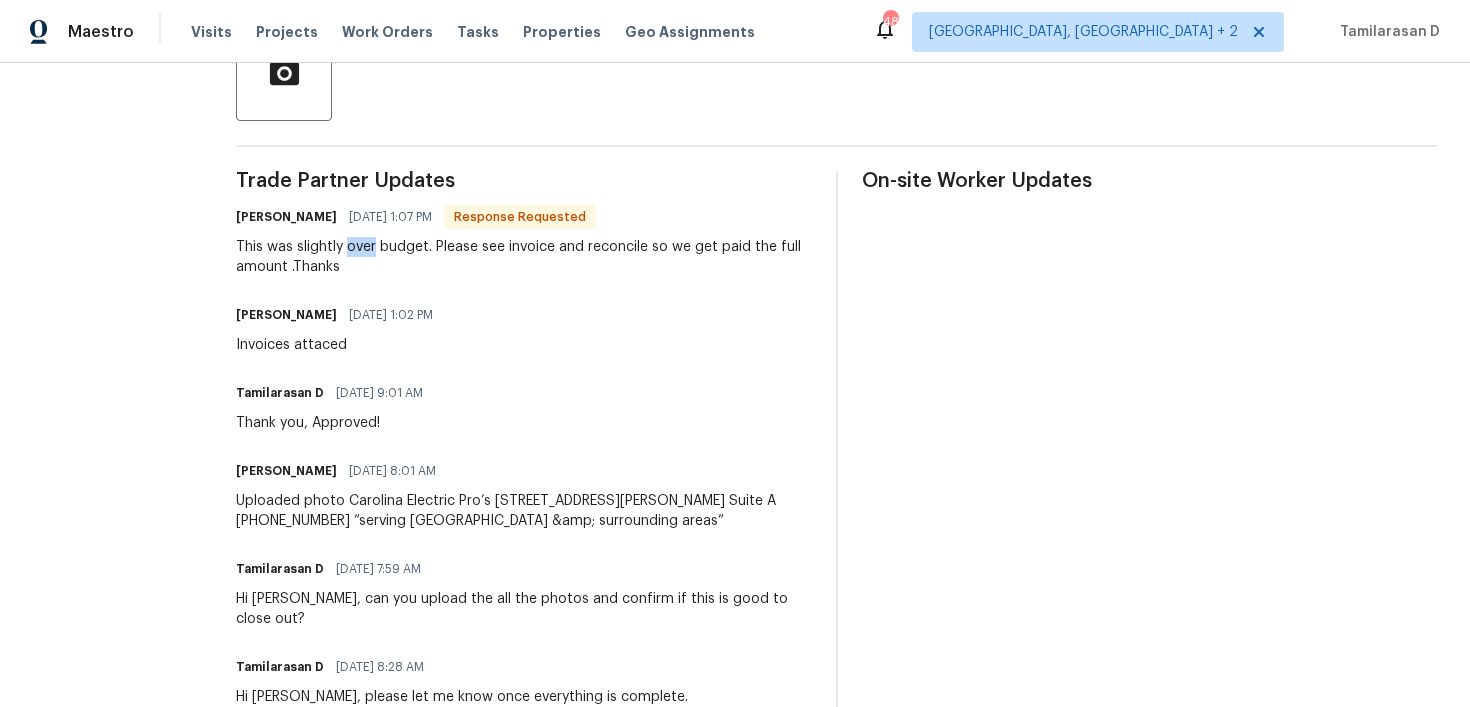 click on "This was slightly over budget. Please see invoice and reconcile so we get paid the full amount .Thanks" at bounding box center (524, 257) 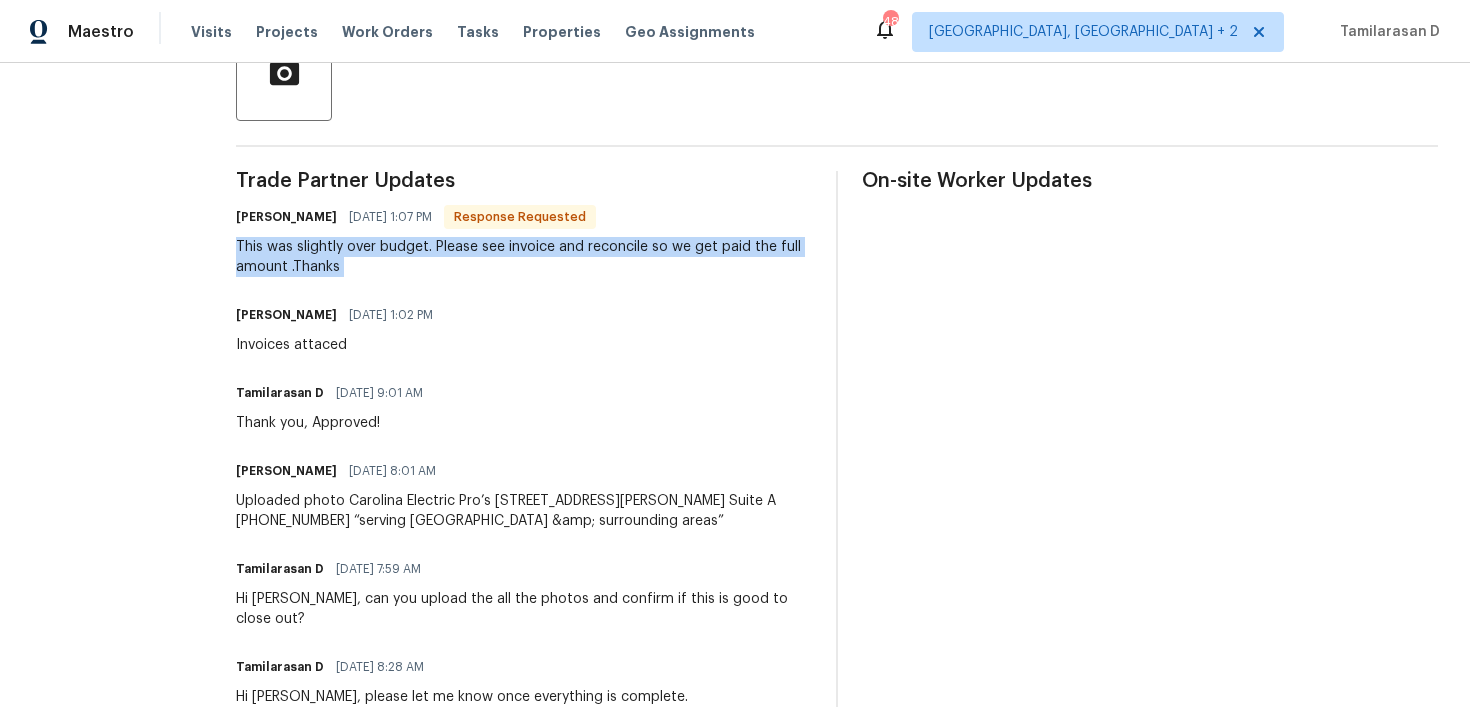 click on "Thank you, Approved!" at bounding box center [335, 423] 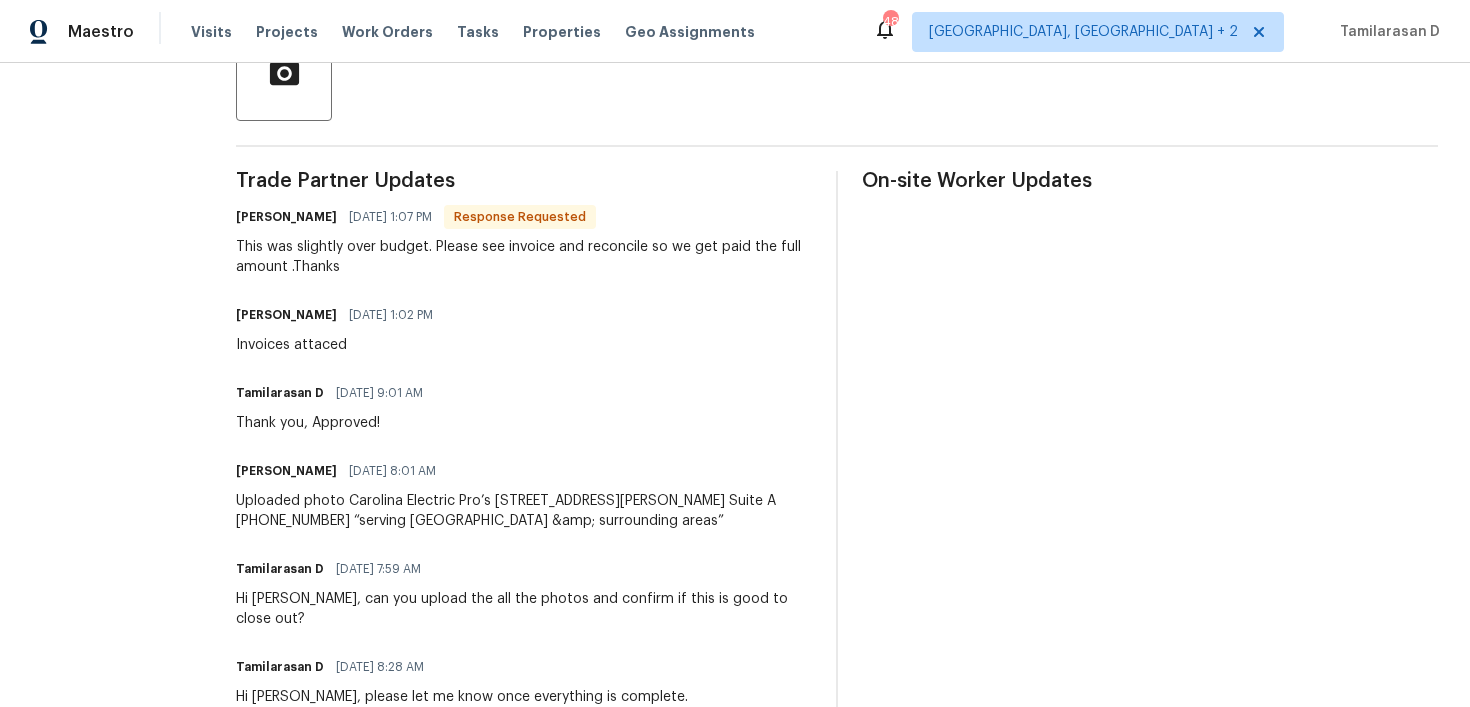 click on "Thank you, Approved!" at bounding box center [335, 423] 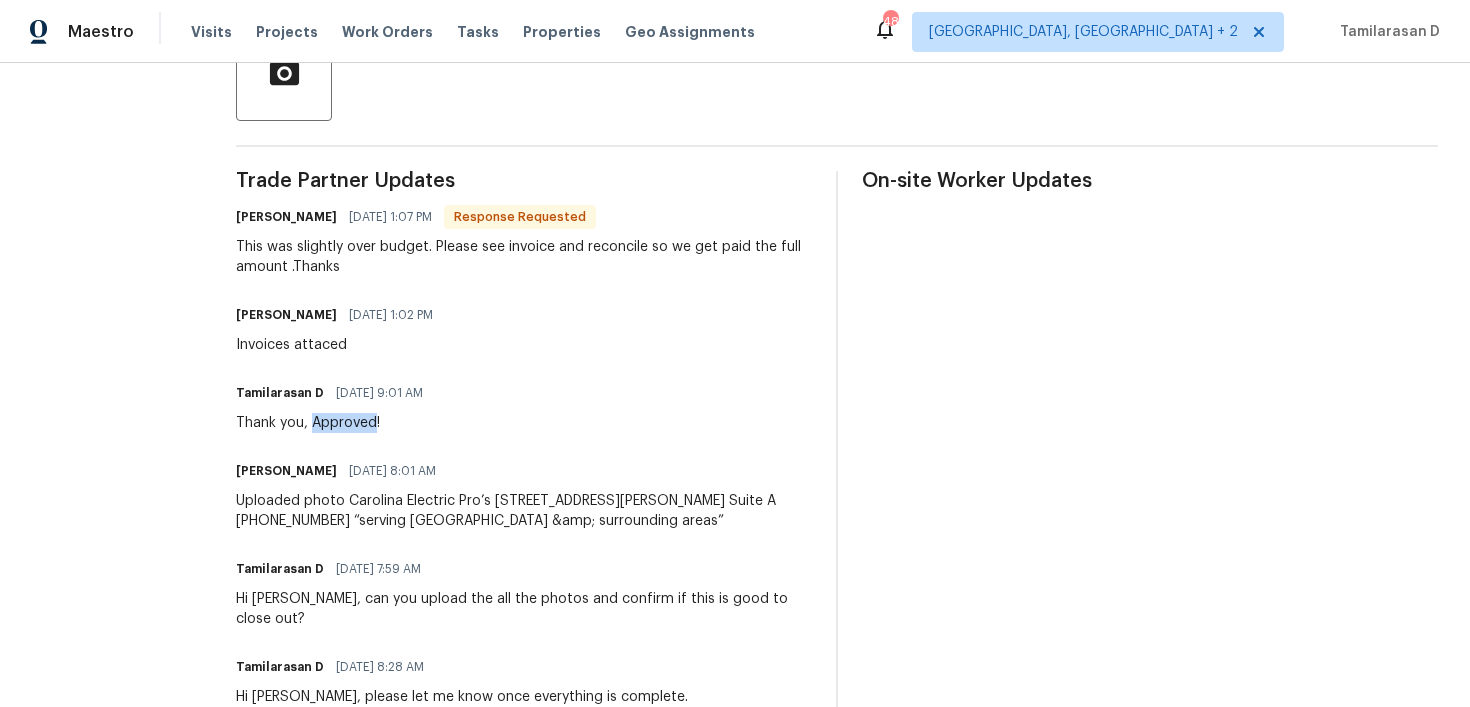 click on "Thank you, Approved!" at bounding box center (335, 423) 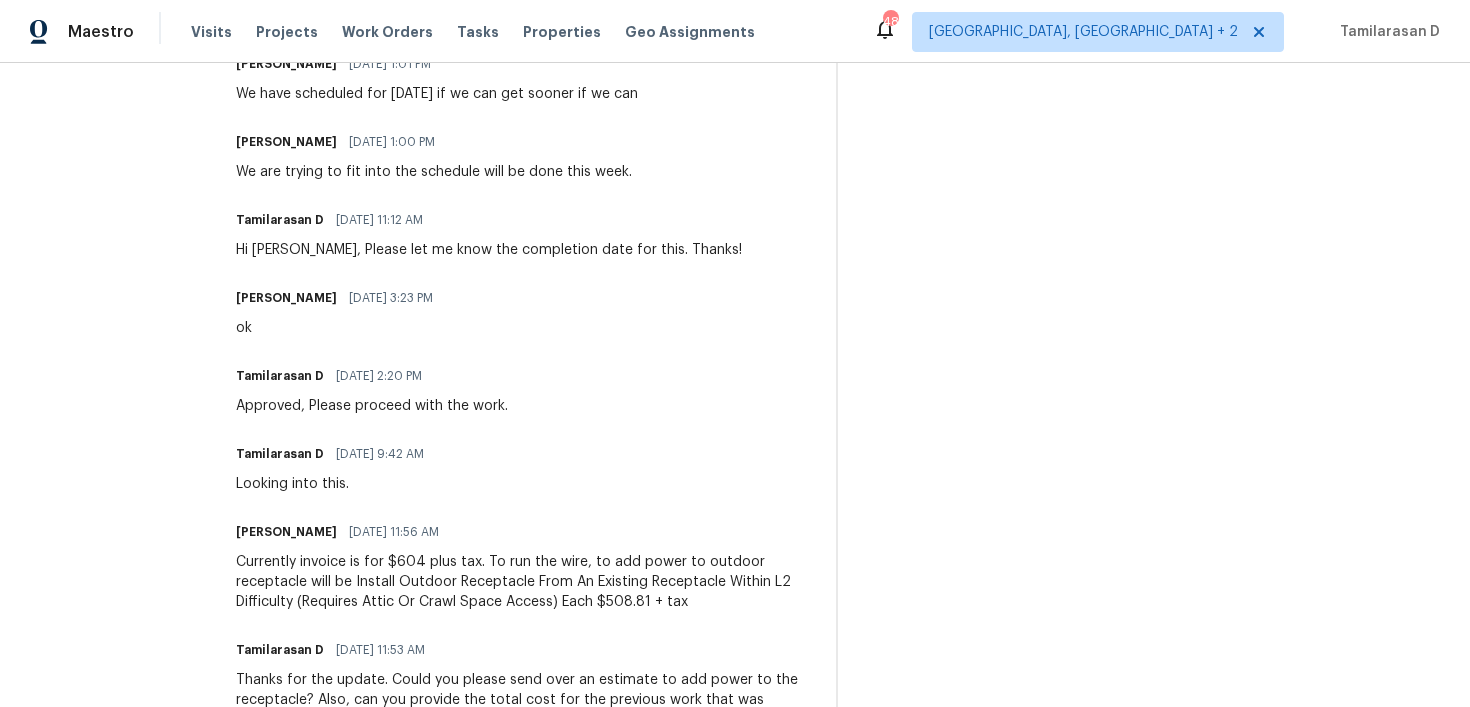scroll, scrollTop: 1518, scrollLeft: 0, axis: vertical 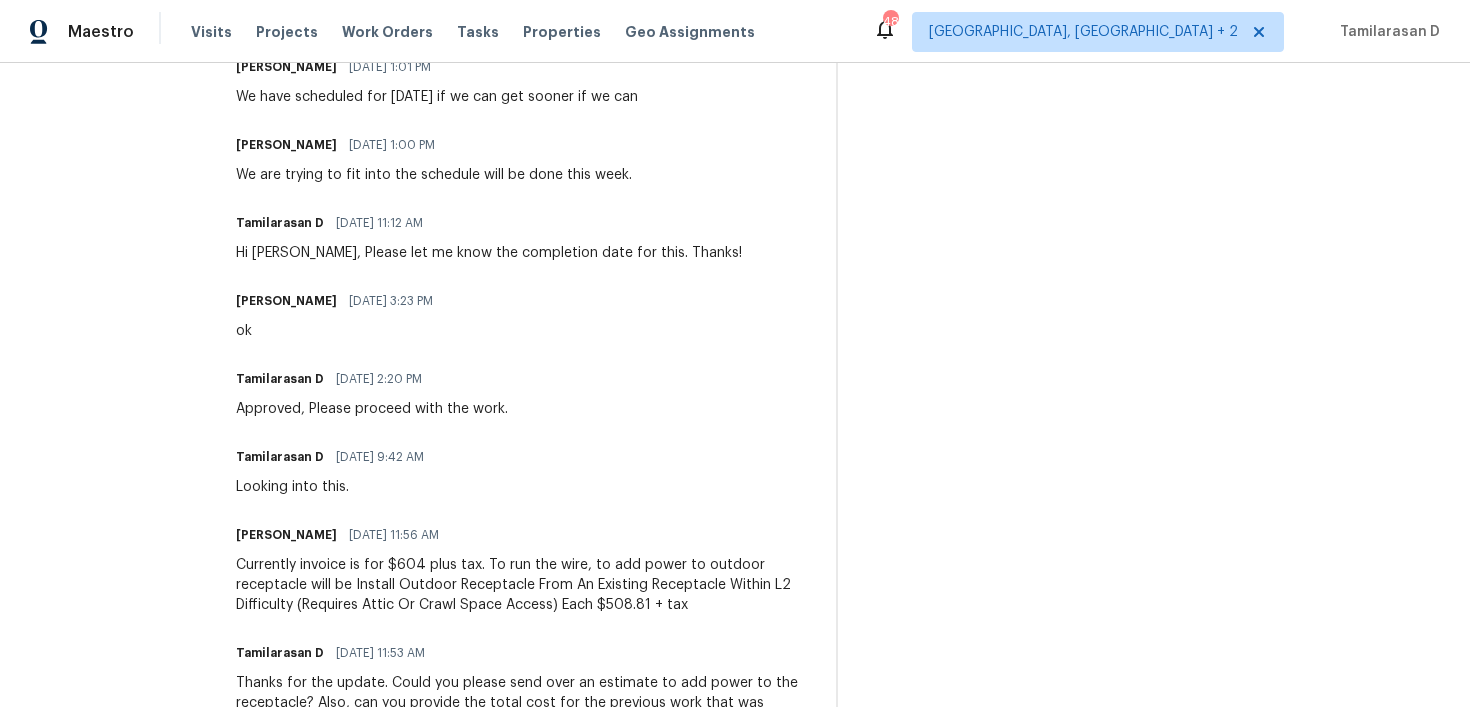 click on "Currently invoice is for $604 plus tax. To run the wire, to add power to outdoor receptacle will be Install Outdoor Receptacle From An Existing Receptacle Within L2 Difficulty (Requires Attic Or Crawl Space Access)	Each	 $508.81 + tax" at bounding box center [524, 585] 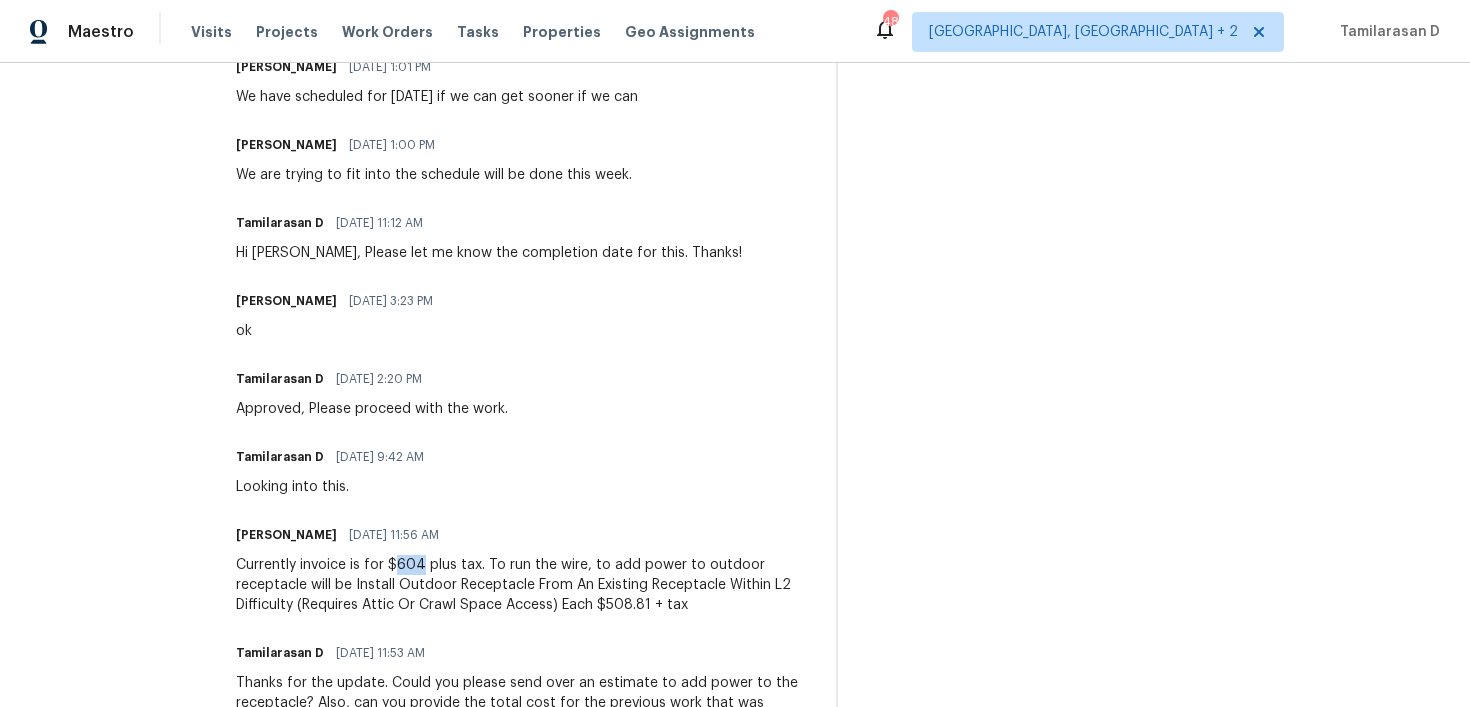 click on "Currently invoice is for $604 plus tax. To run the wire, to add power to outdoor receptacle will be Install Outdoor Receptacle From An Existing Receptacle Within L2 Difficulty (Requires Attic Or Crawl Space Access)	Each	 $508.81 + tax" at bounding box center [524, 585] 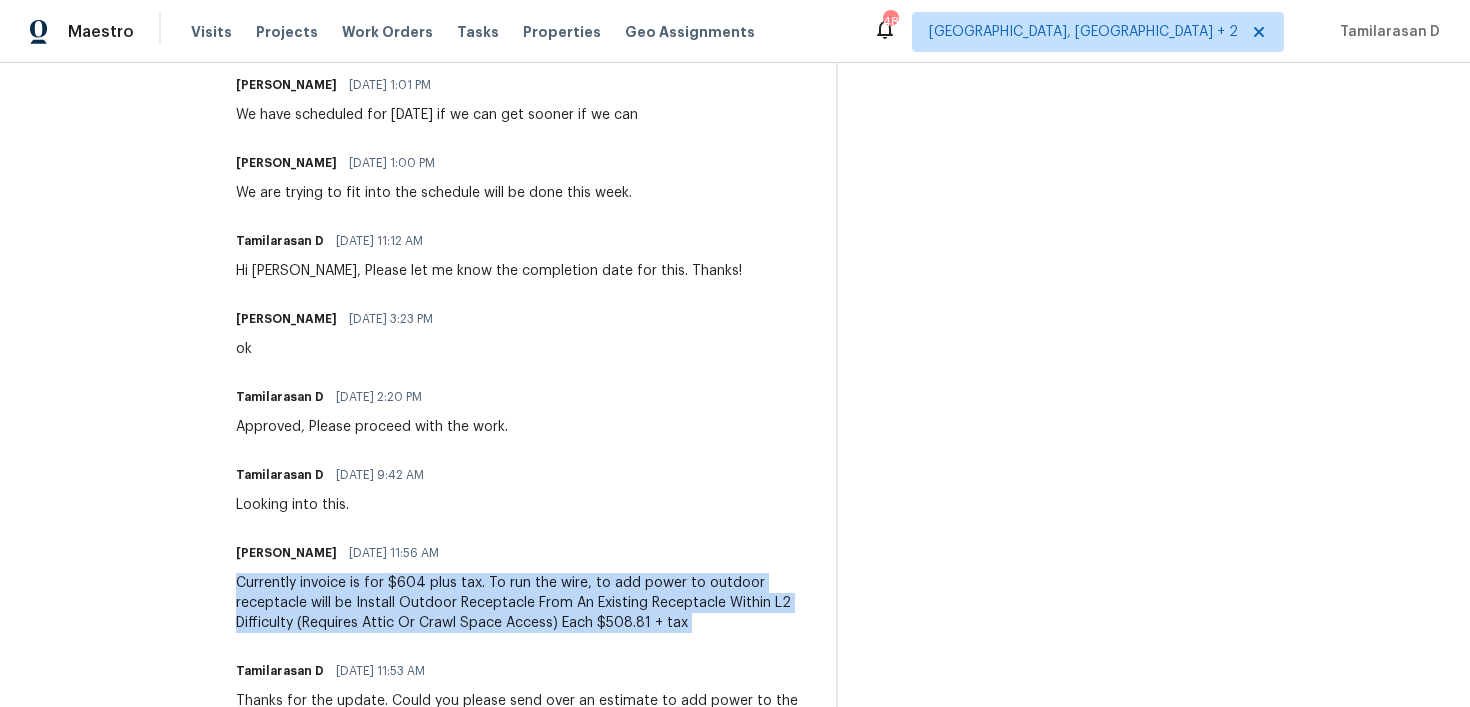 scroll, scrollTop: 1499, scrollLeft: 0, axis: vertical 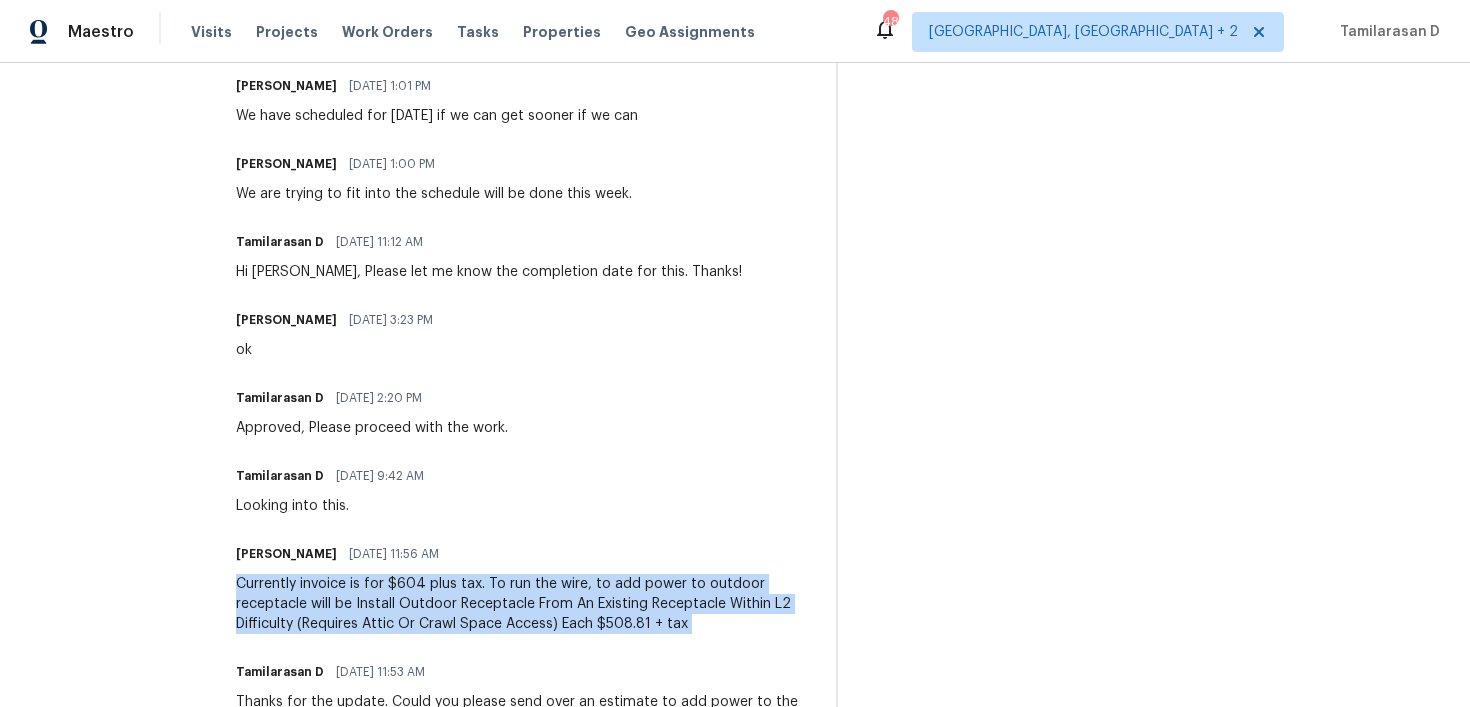 click on "Currently invoice is for $604 plus tax. To run the wire, to add power to outdoor receptacle will be Install Outdoor Receptacle From An Existing Receptacle Within L2 Difficulty (Requires Attic Or Crawl Space Access)	Each	 $508.81 + tax" at bounding box center (524, 604) 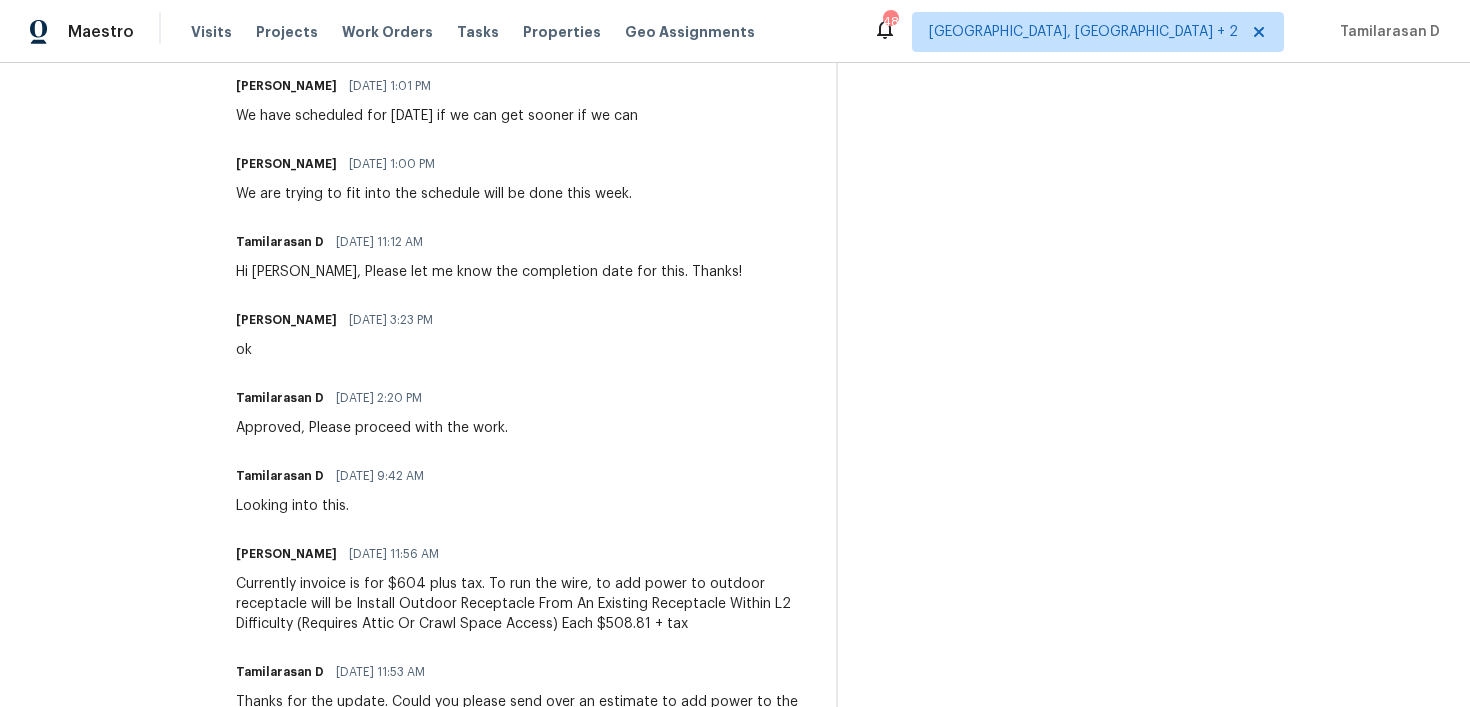 click on "Currently invoice is for $604 plus tax. To run the wire, to add power to outdoor receptacle will be Install Outdoor Receptacle From An Existing Receptacle Within L2 Difficulty (Requires Attic Or Crawl Space Access)	Each	 $508.81 + tax" at bounding box center [524, 604] 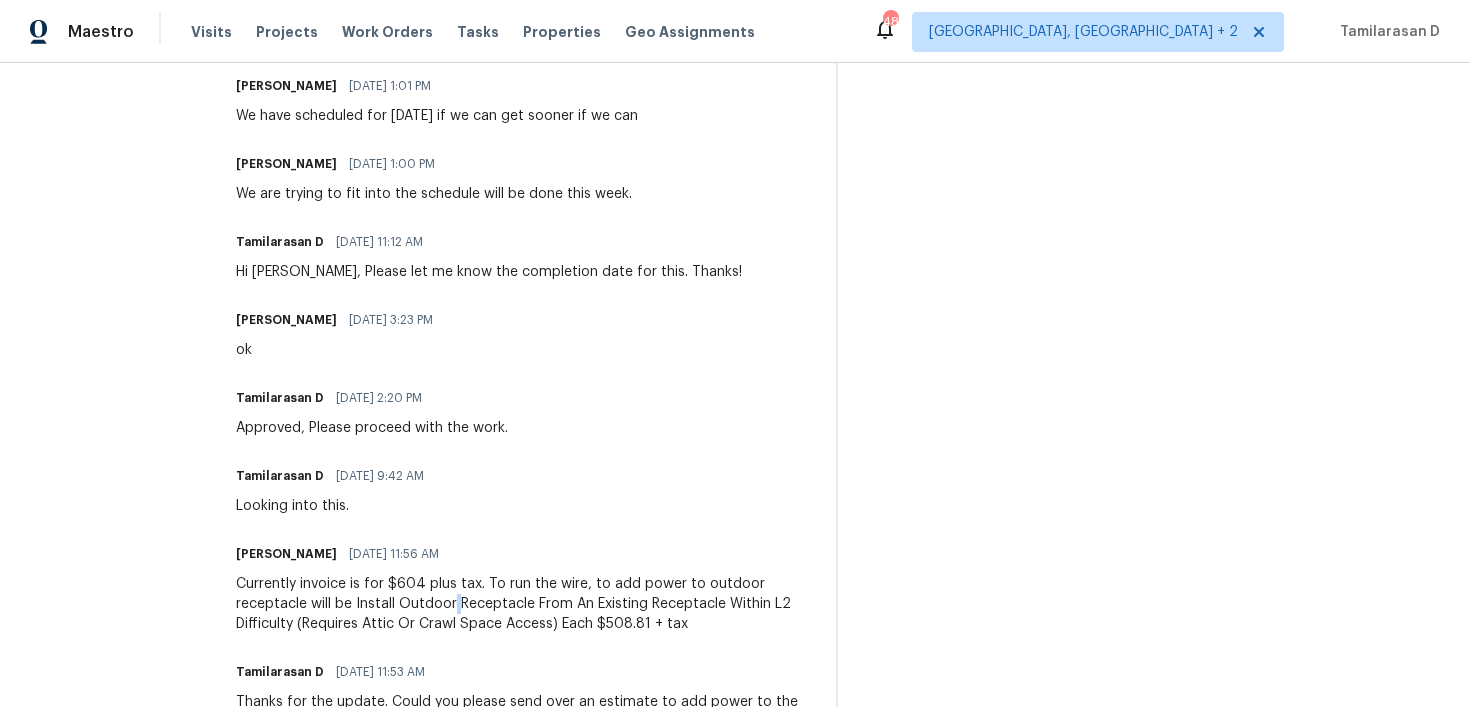 click on "Currently invoice is for $604 plus tax. To run the wire, to add power to outdoor receptacle will be Install Outdoor Receptacle From An Existing Receptacle Within L2 Difficulty (Requires Attic Or Crawl Space Access)	Each	 $508.81 + tax" at bounding box center (524, 604) 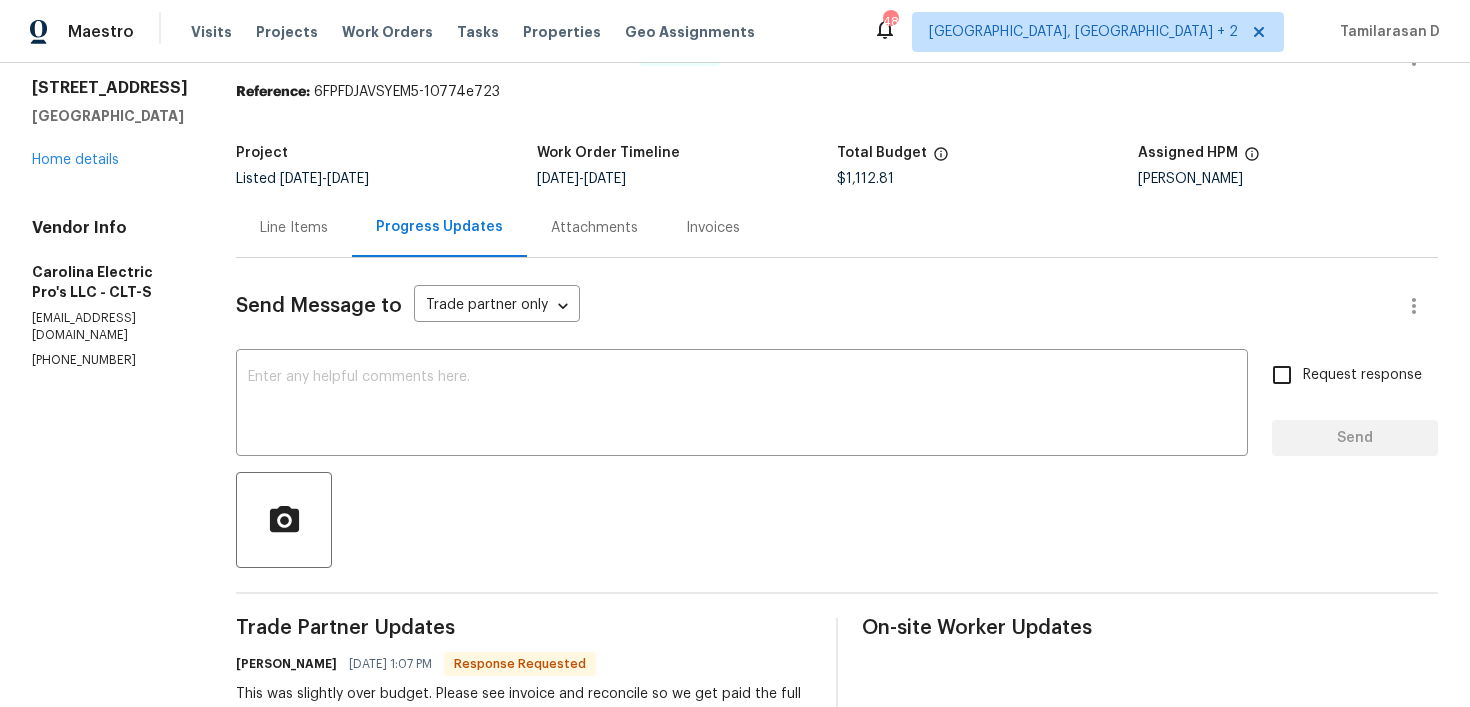 scroll, scrollTop: 0, scrollLeft: 0, axis: both 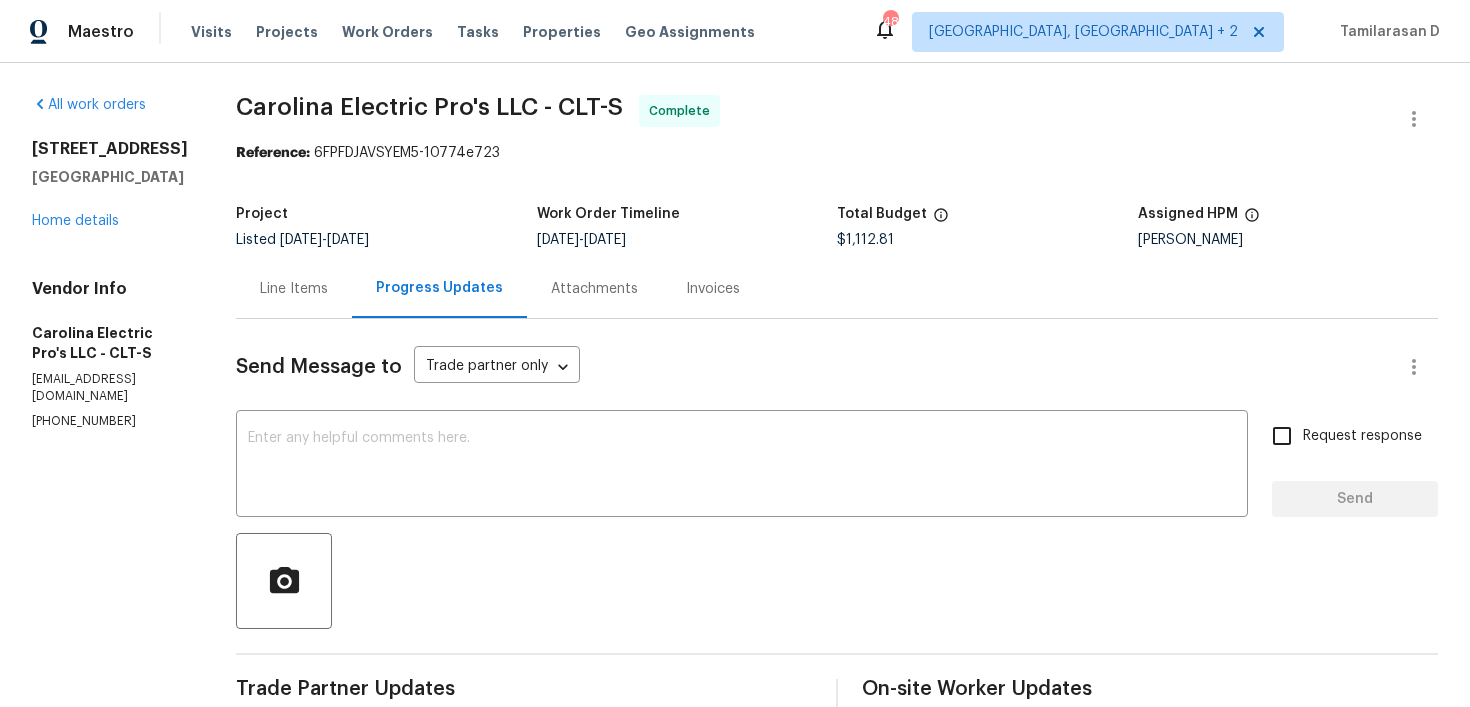 click on "Line Items" at bounding box center [294, 289] 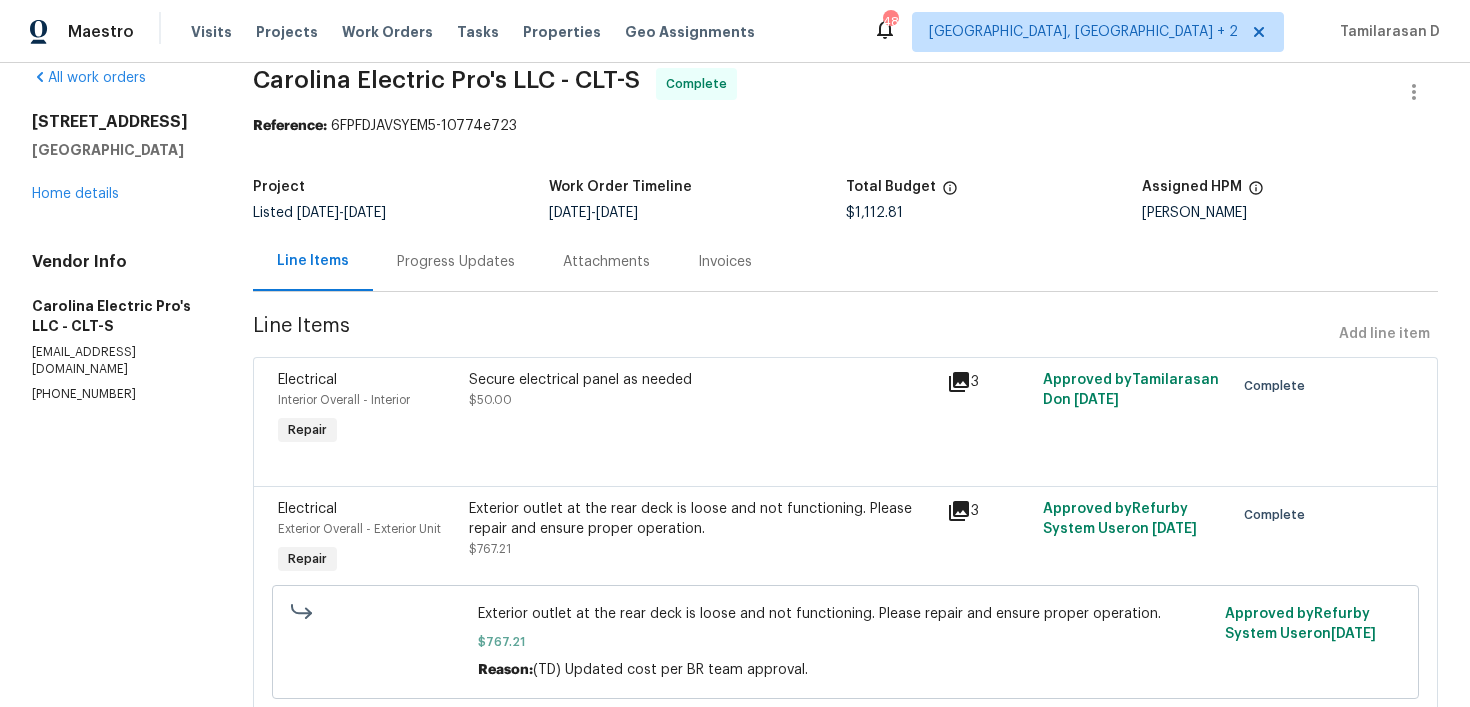 scroll, scrollTop: 0, scrollLeft: 0, axis: both 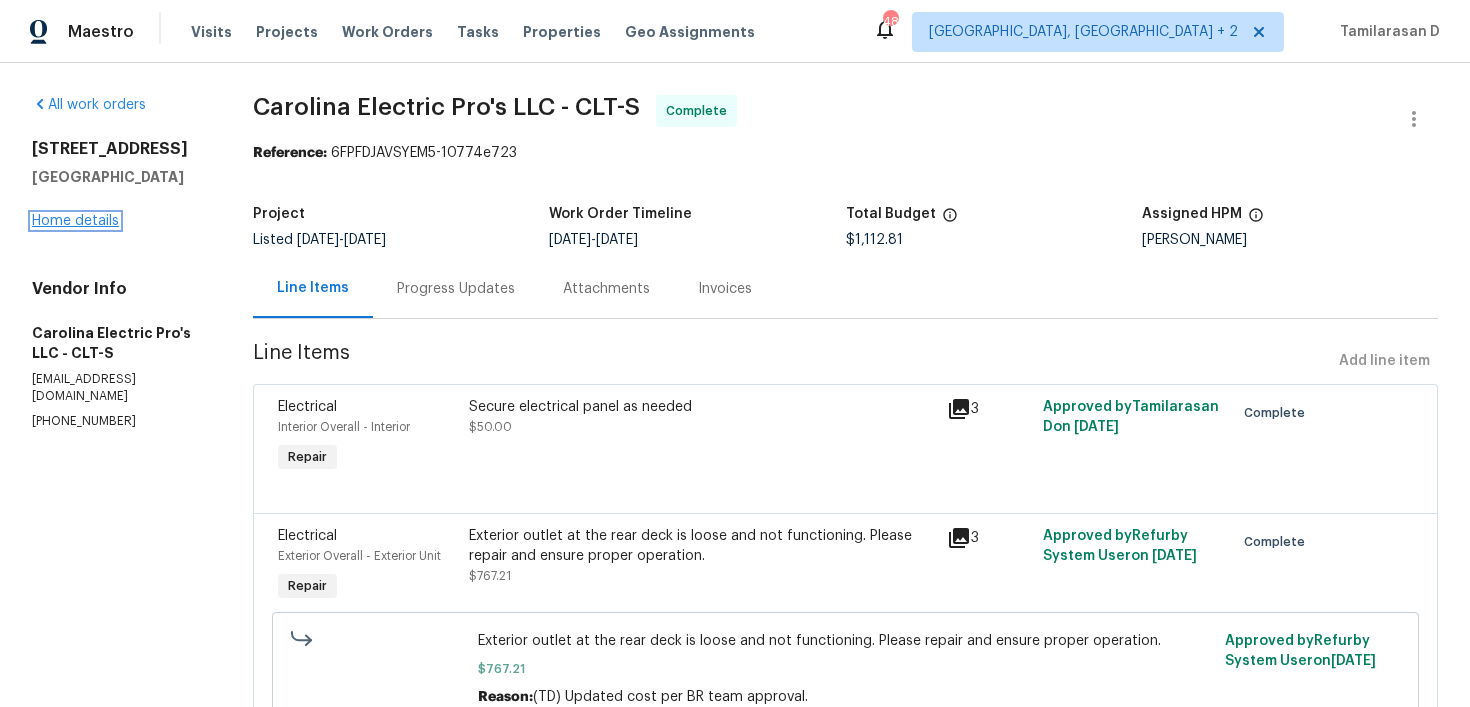 click on "Home details" at bounding box center (75, 221) 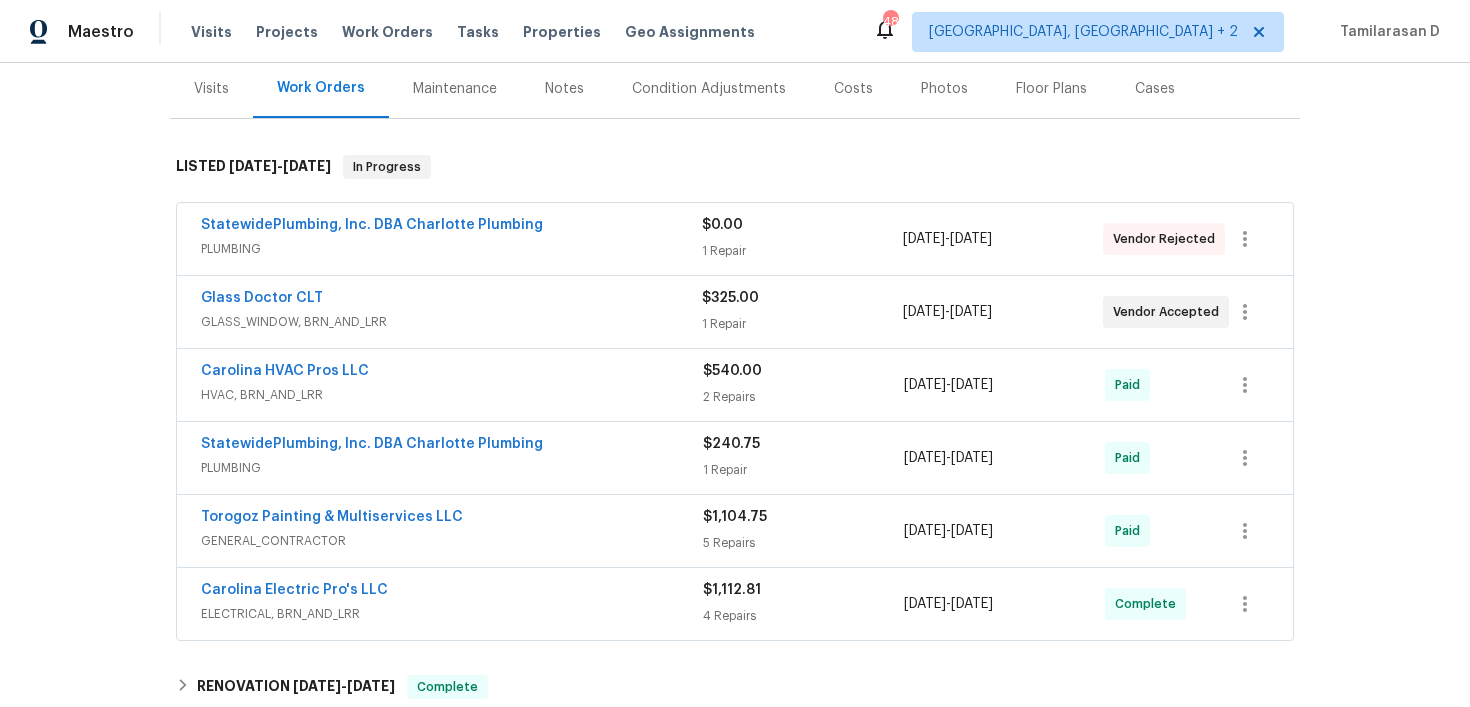 scroll, scrollTop: 247, scrollLeft: 0, axis: vertical 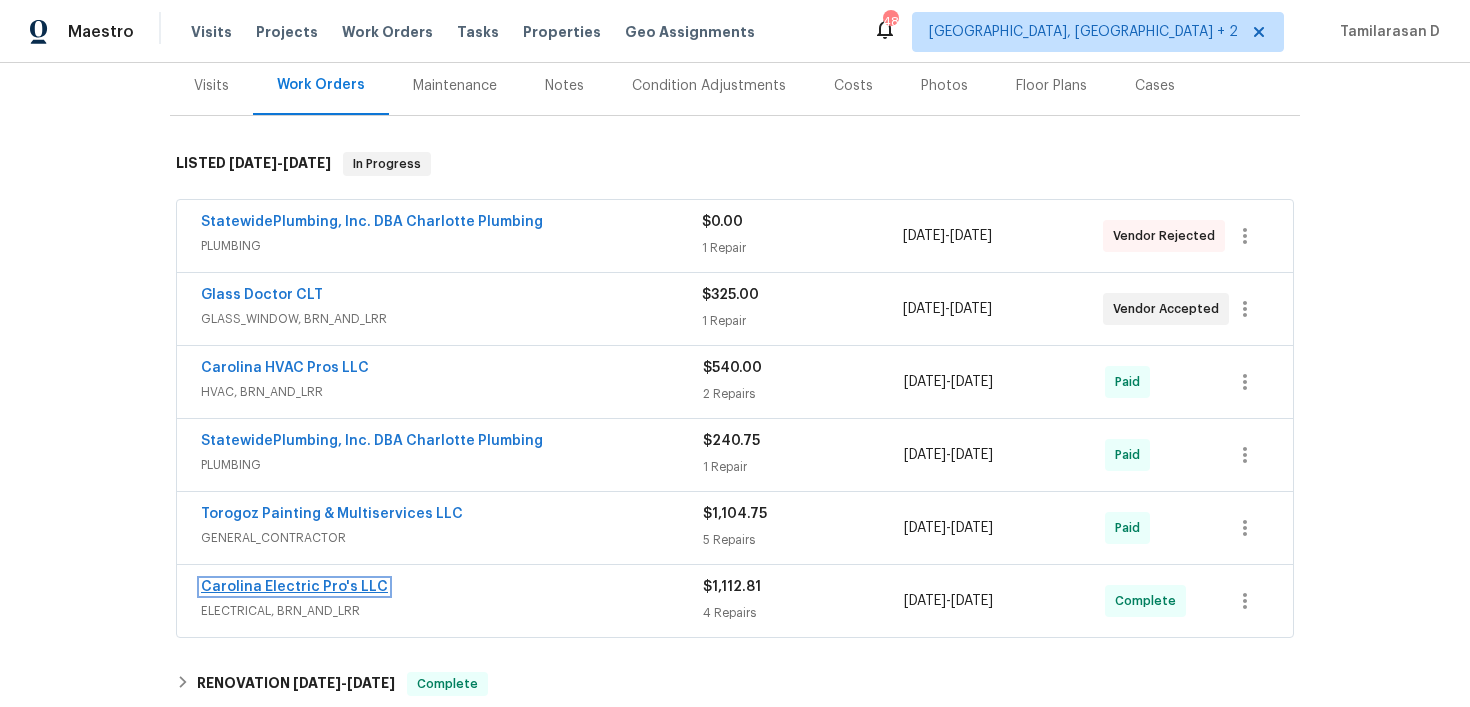 click on "Carolina Electric Pro's LLC" at bounding box center [294, 587] 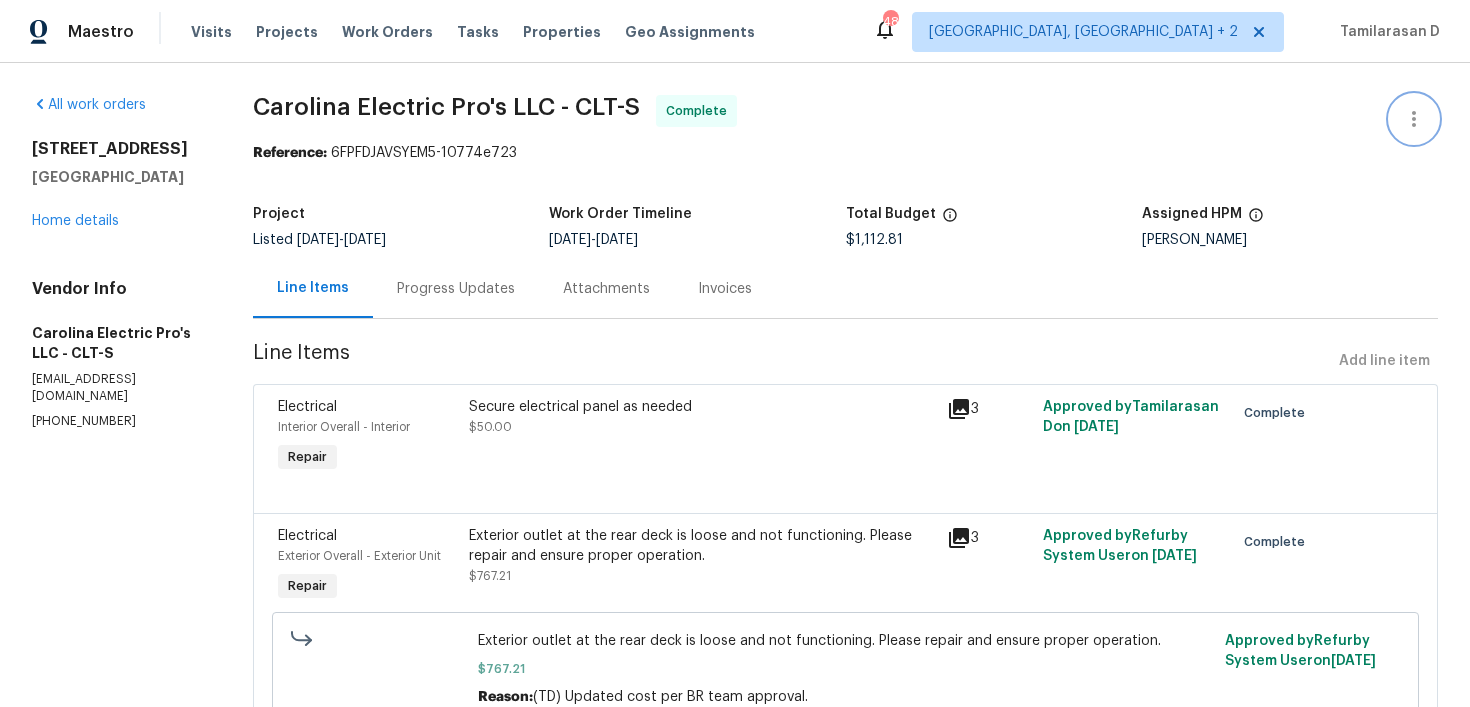 click 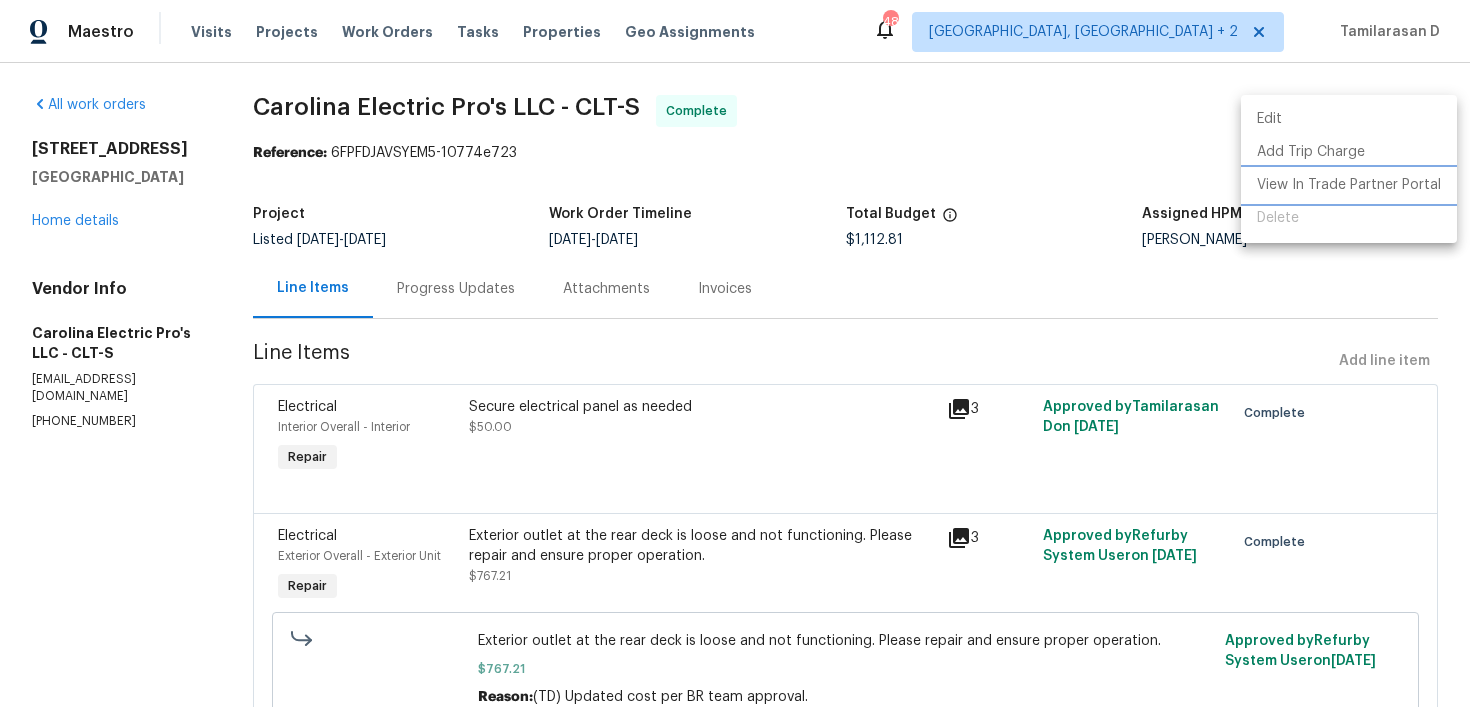 click on "View In Trade Partner Portal" at bounding box center (1349, 185) 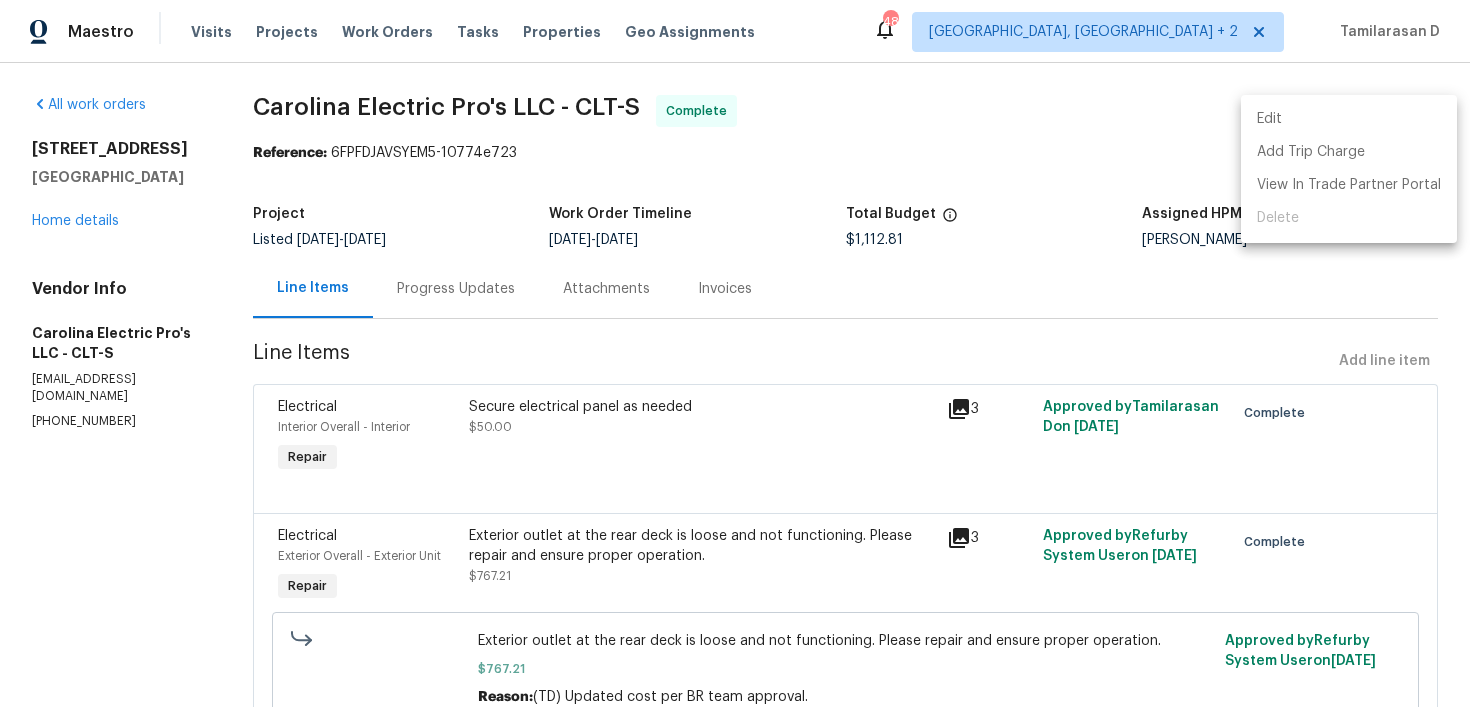 click at bounding box center [735, 353] 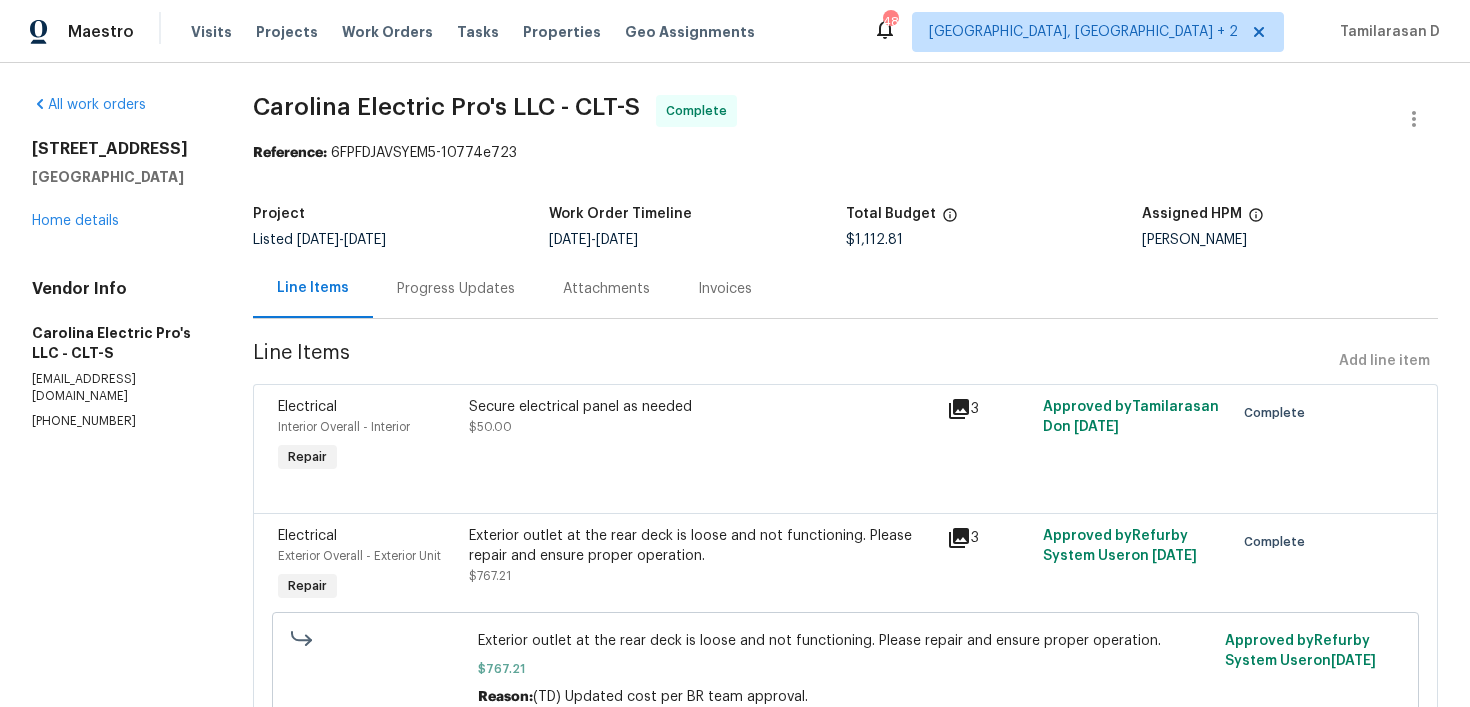 click on "Edit Add Trip Charge View In Trade Partner Portal Delete" at bounding box center (735, 353) 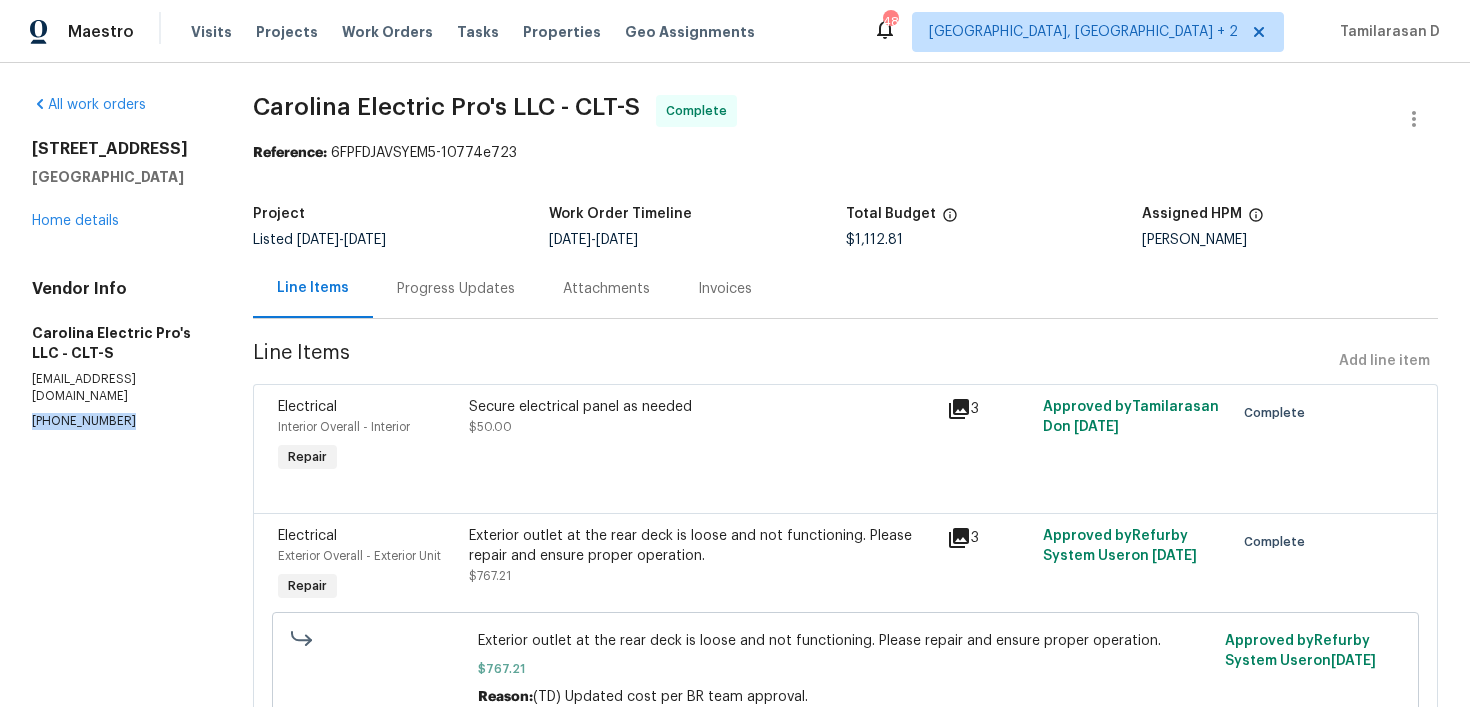 copy on "[PHONE_NUMBER]" 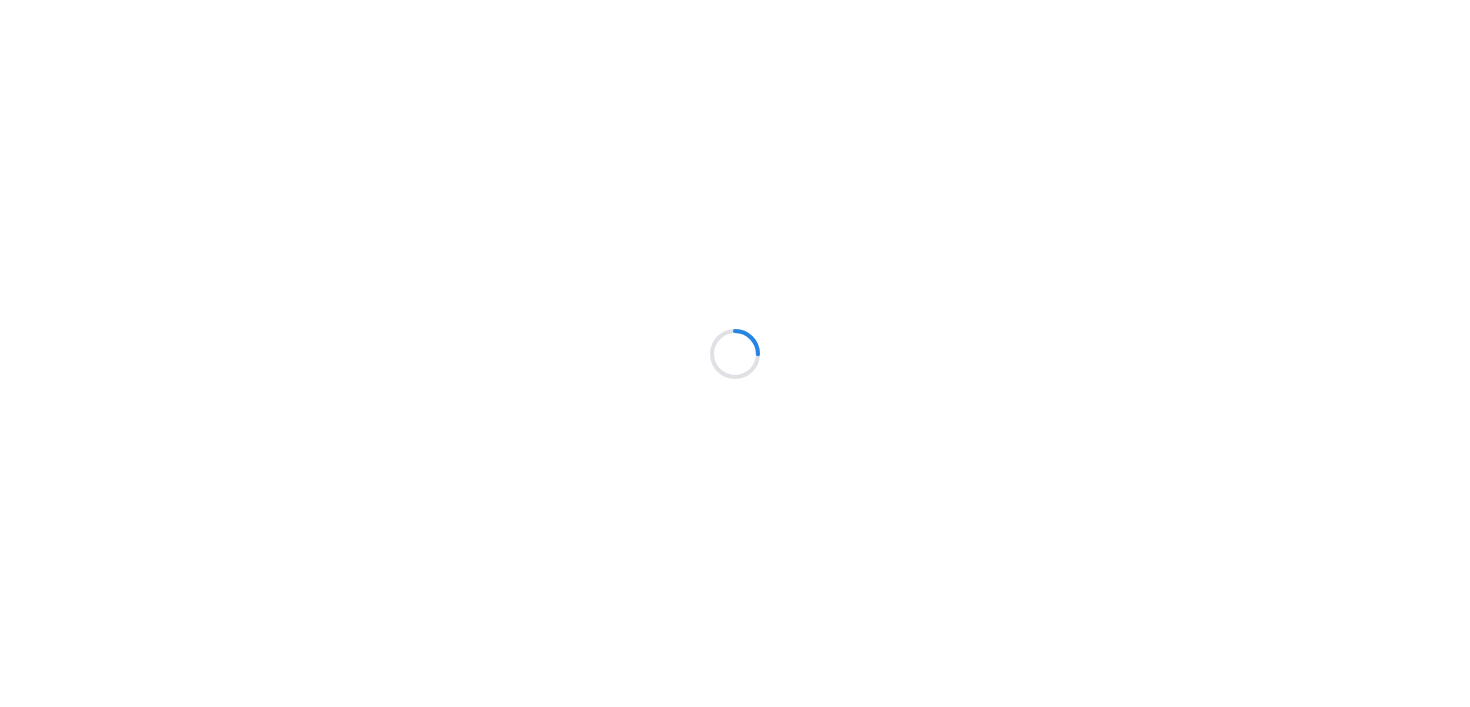 scroll, scrollTop: 0, scrollLeft: 0, axis: both 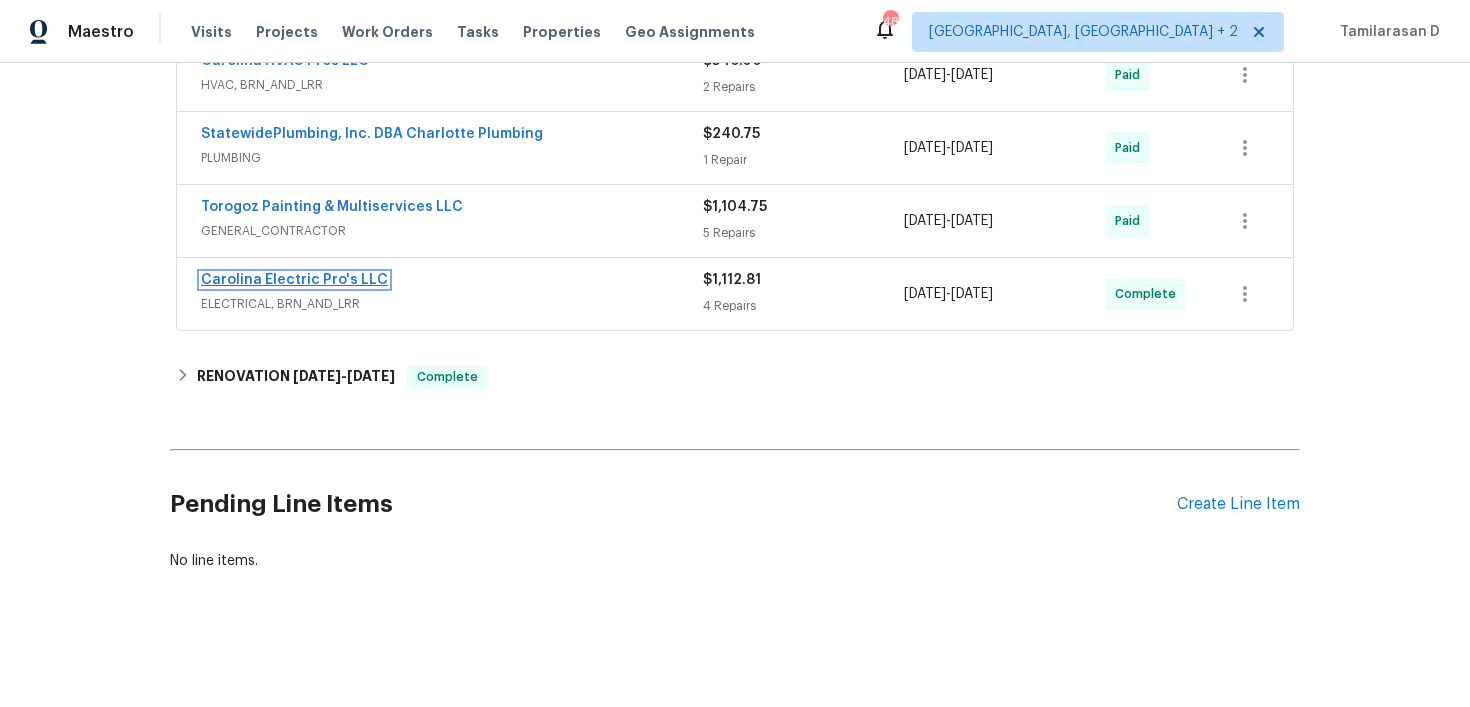 click on "Carolina Electric Pro's LLC" at bounding box center (294, 280) 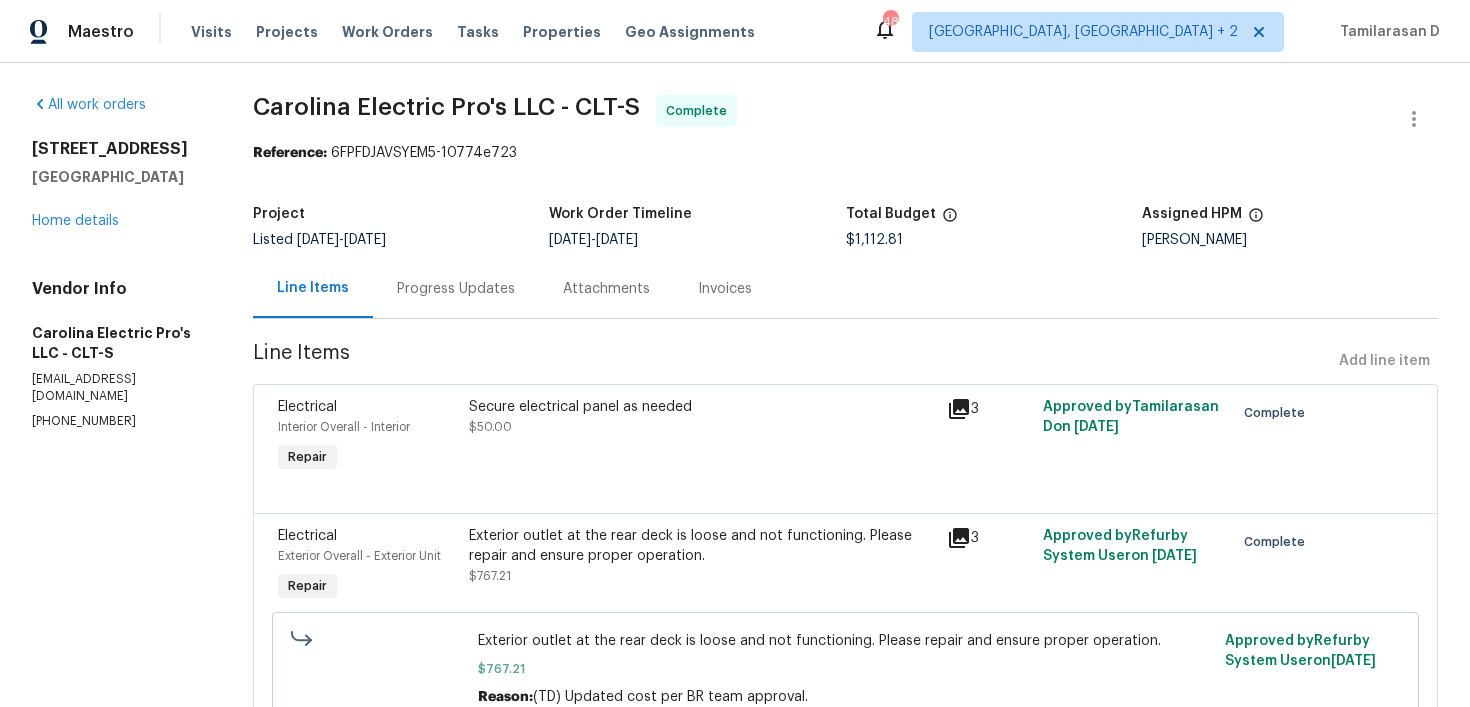 click on "Attachments" at bounding box center [606, 288] 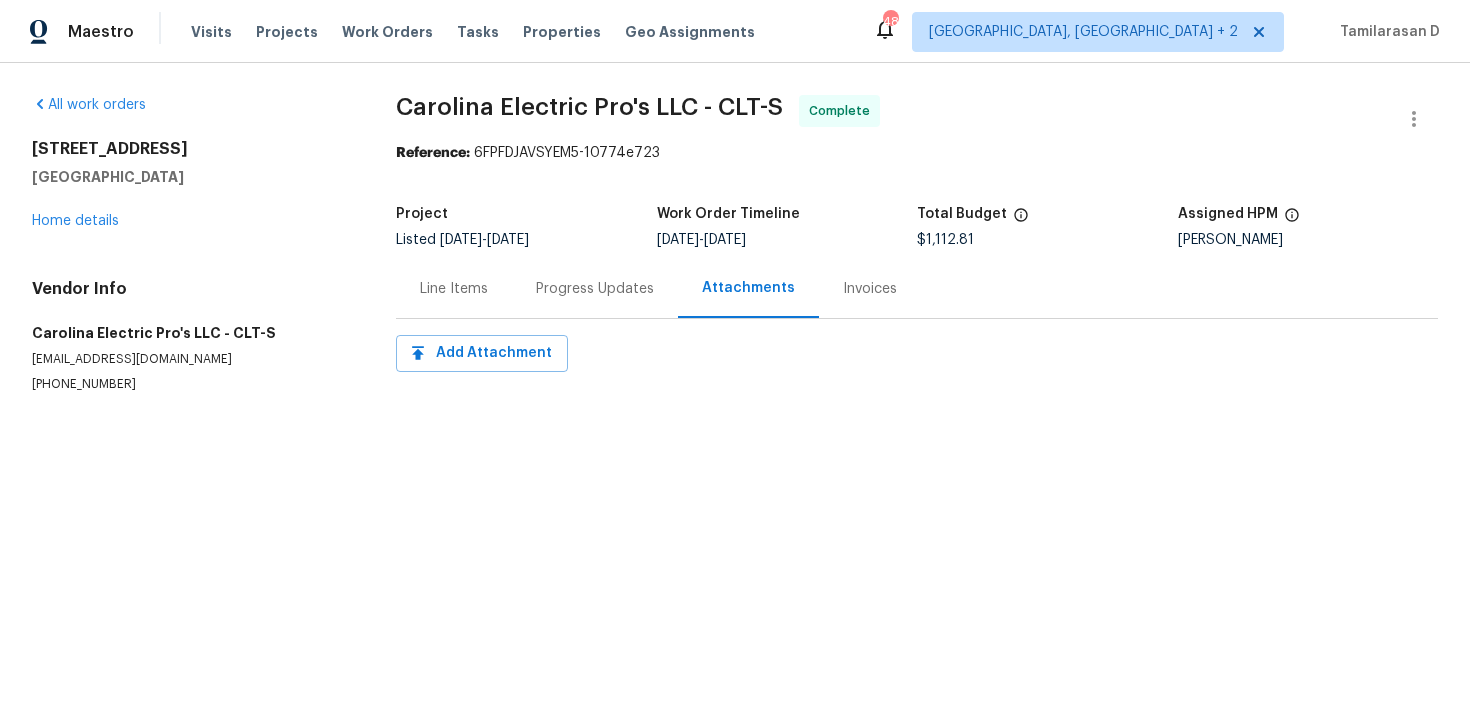 click on "Progress Updates" at bounding box center [595, 289] 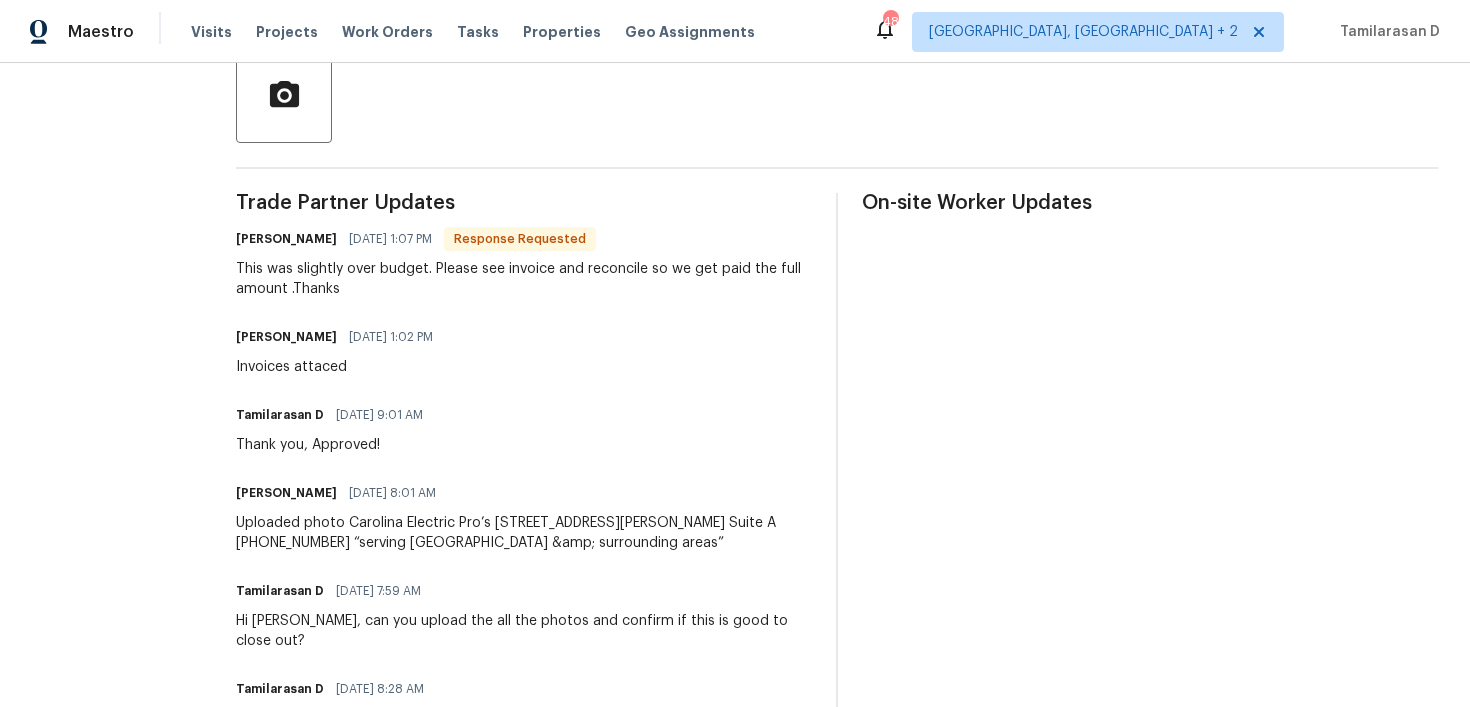 scroll, scrollTop: 358, scrollLeft: 0, axis: vertical 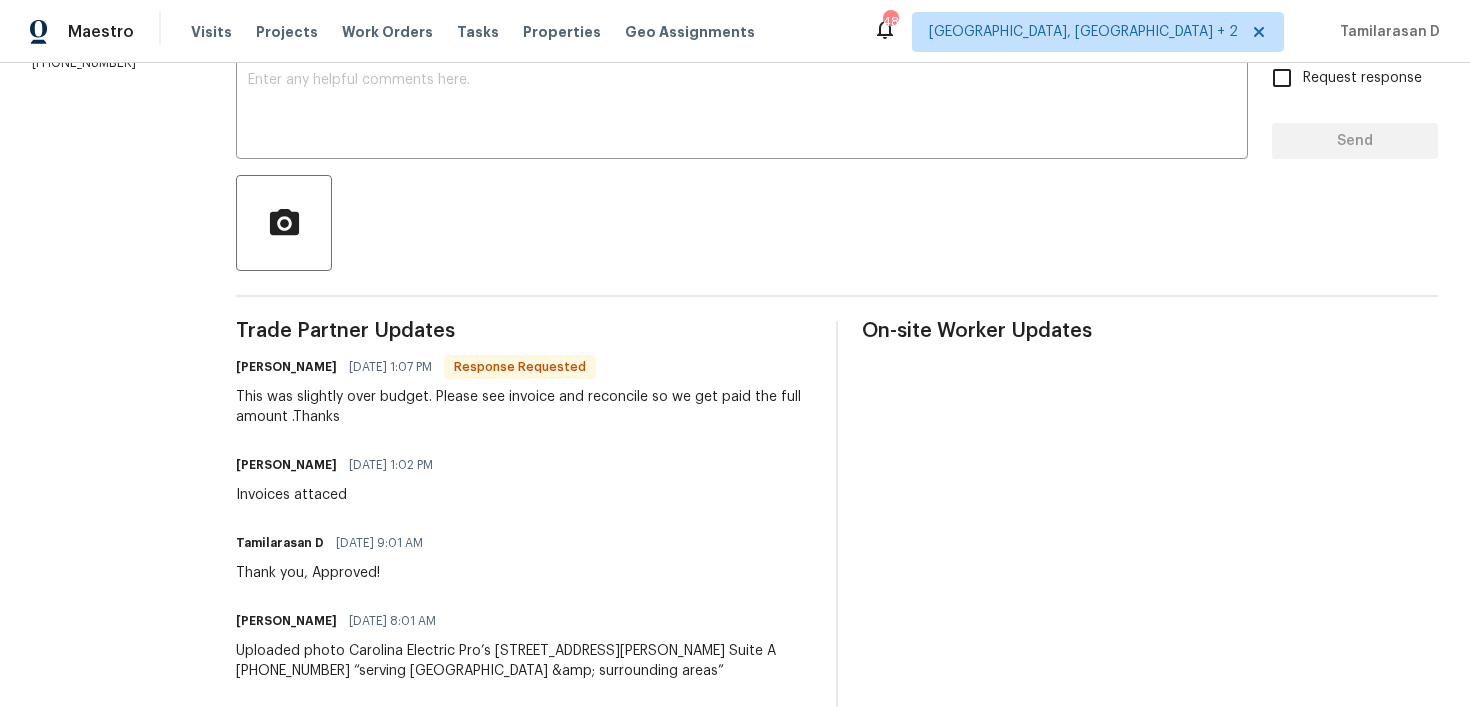 click on "This was slightly over budget. Please see invoice and reconcile so we get paid the full amount .Thanks" at bounding box center [524, 407] 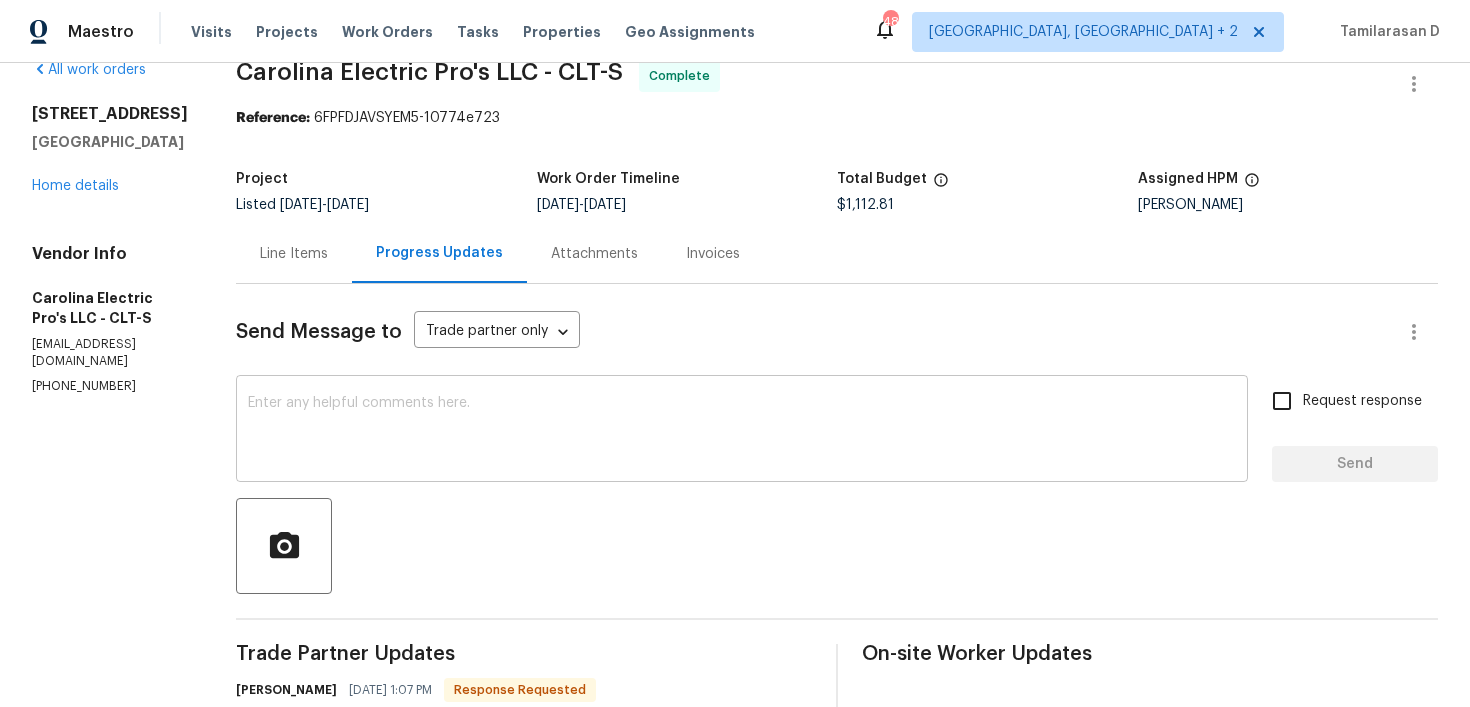 scroll, scrollTop: 55, scrollLeft: 0, axis: vertical 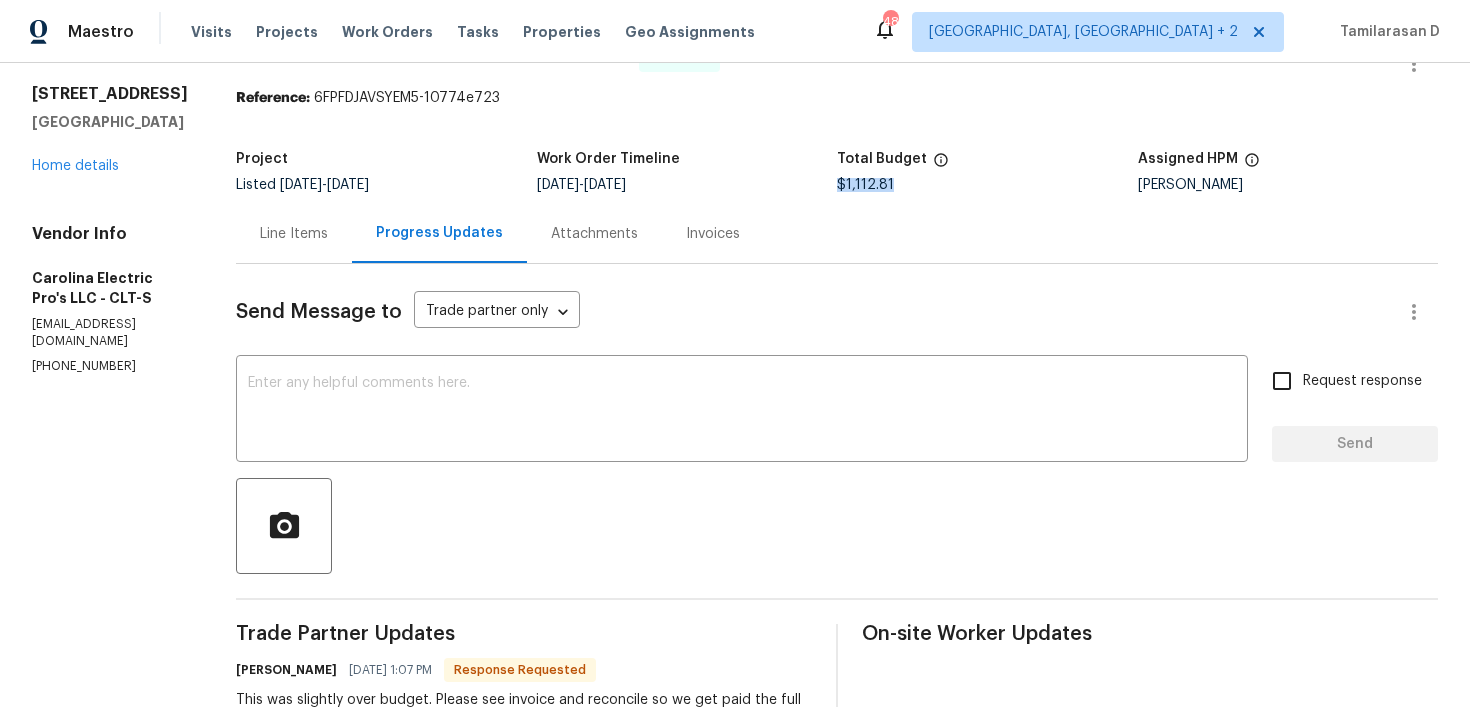 drag, startPoint x: 925, startPoint y: 192, endPoint x: 853, endPoint y: 184, distance: 72.443085 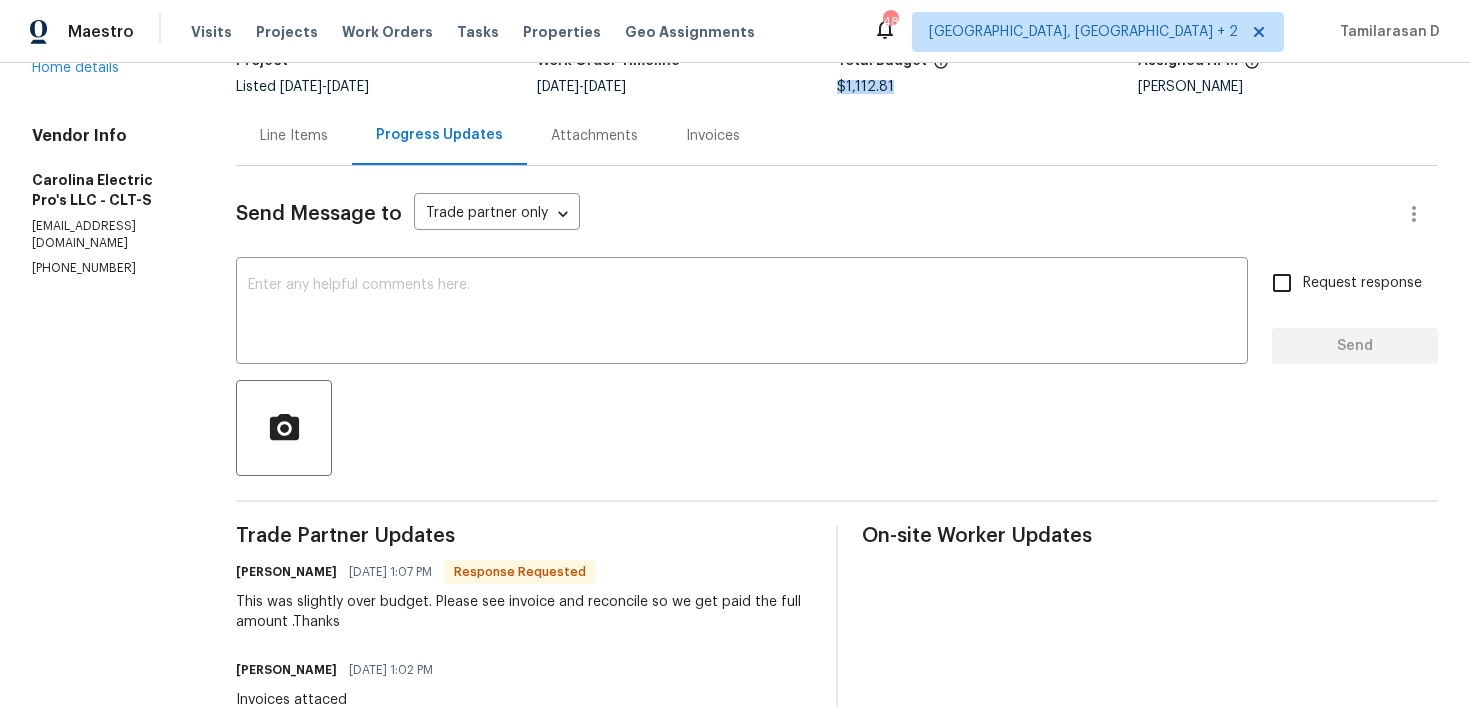 scroll, scrollTop: 0, scrollLeft: 0, axis: both 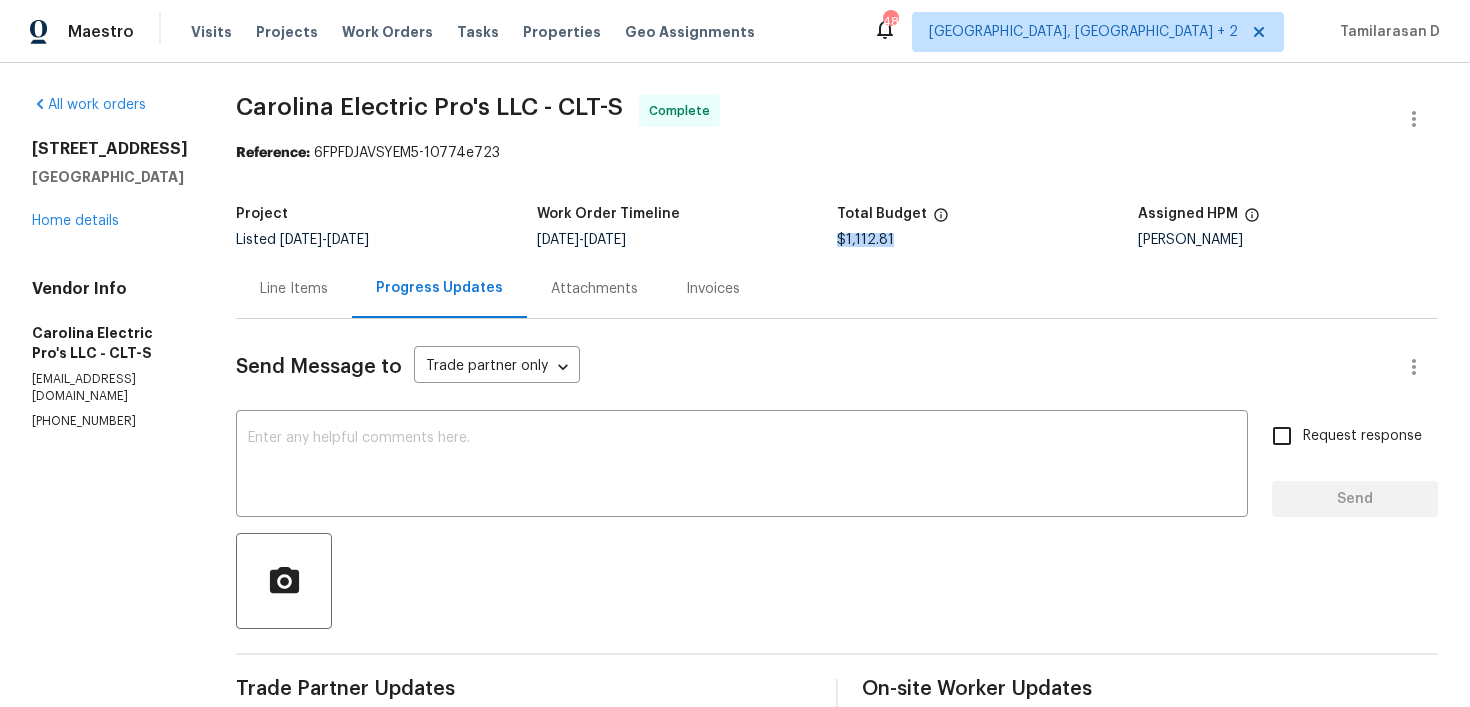 drag, startPoint x: 34, startPoint y: 148, endPoint x: 193, endPoint y: 153, distance: 159.0786 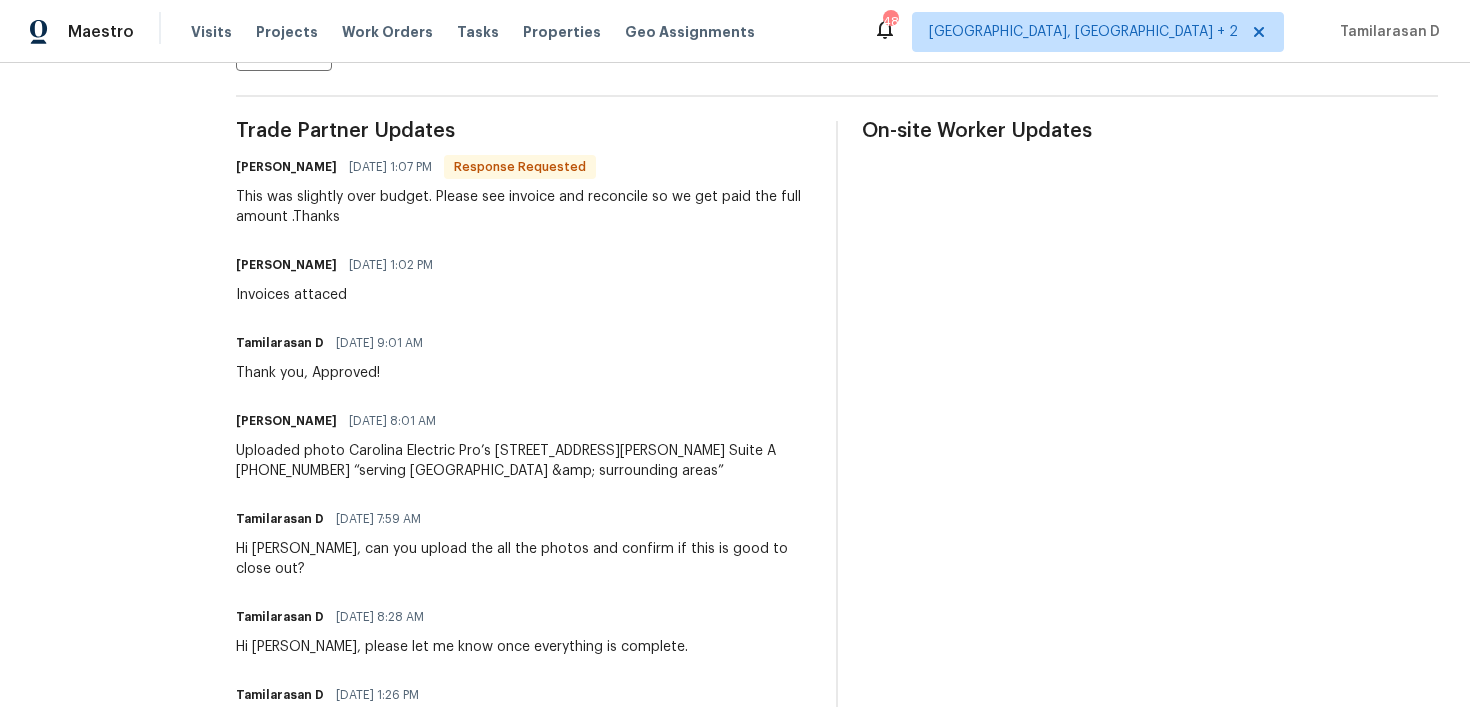 scroll, scrollTop: 557, scrollLeft: 0, axis: vertical 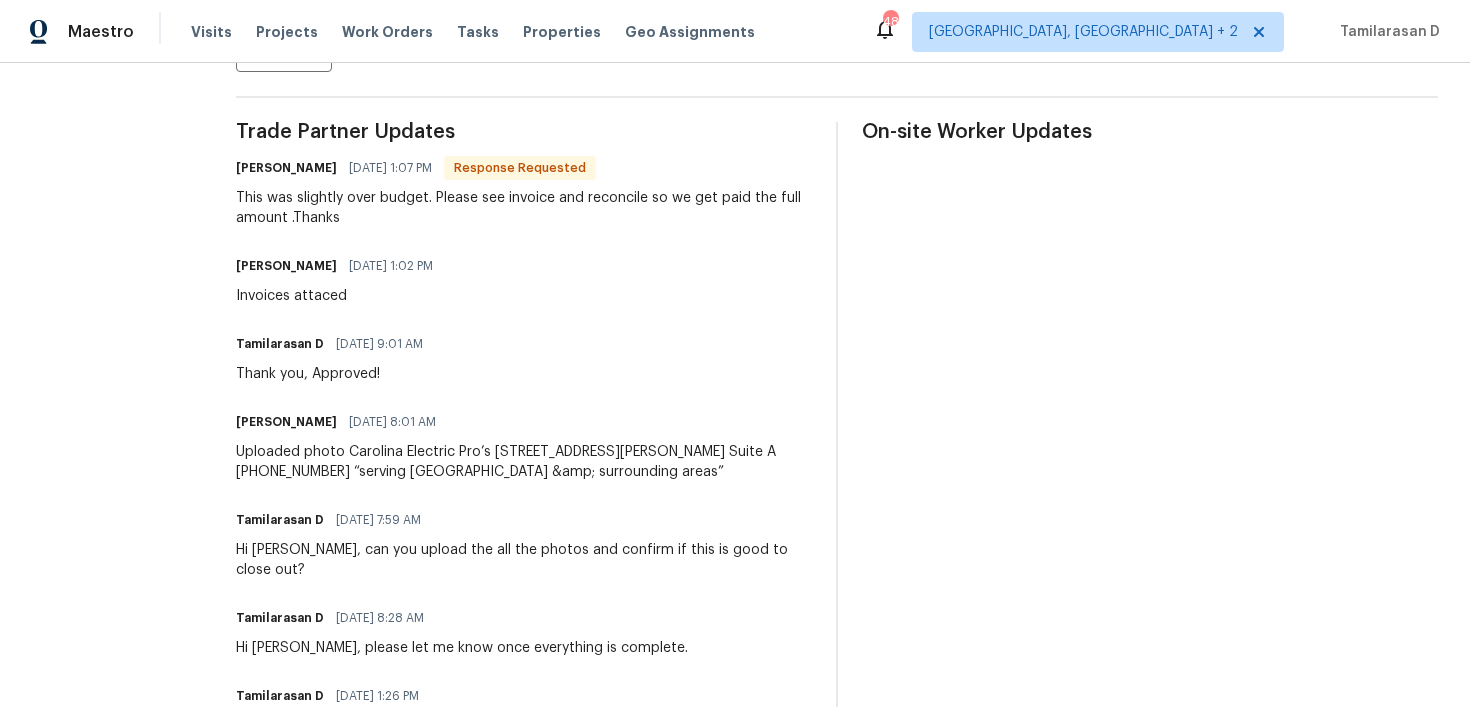 click on "This was slightly over budget. Please see invoice and reconcile so we get paid the full amount .Thanks" at bounding box center (524, 208) 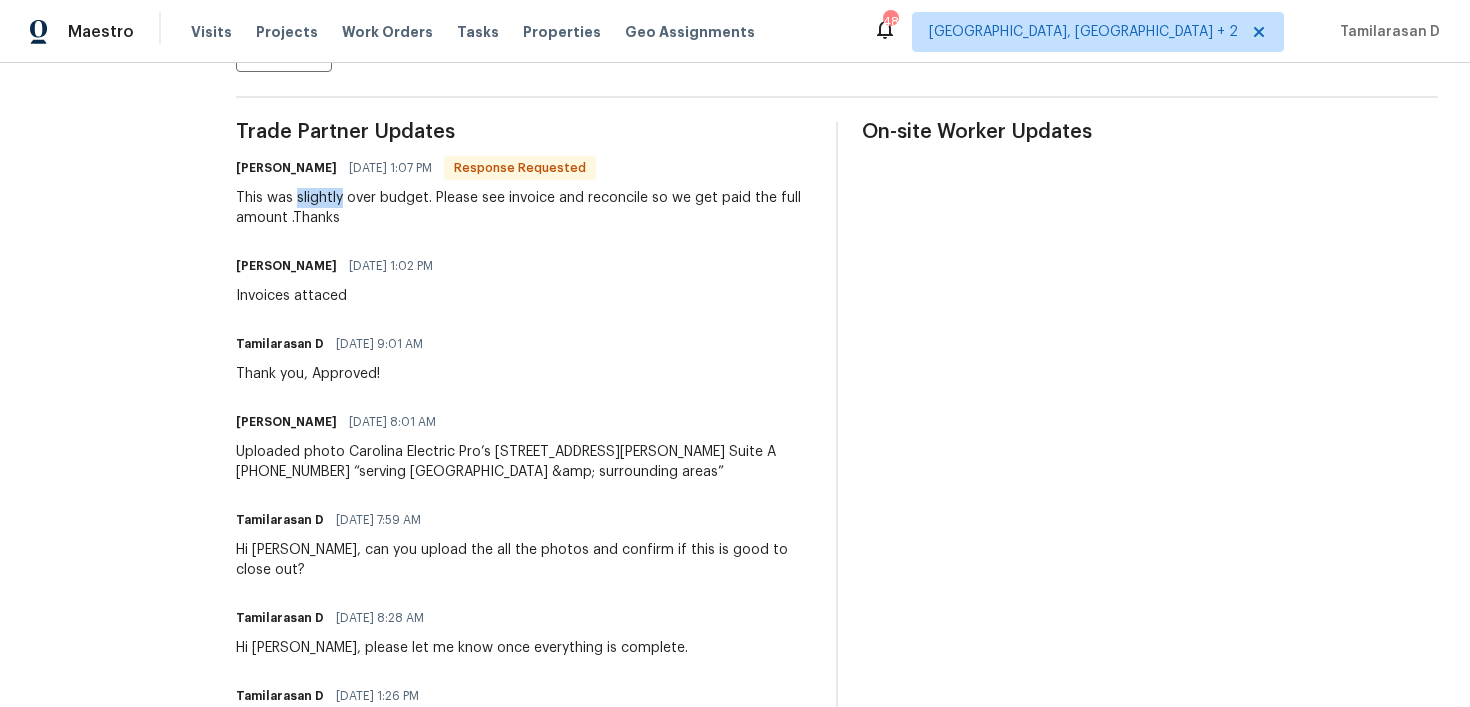 click on "This was slightly over budget. Please see invoice and reconcile so we get paid the full amount .Thanks" at bounding box center (524, 208) 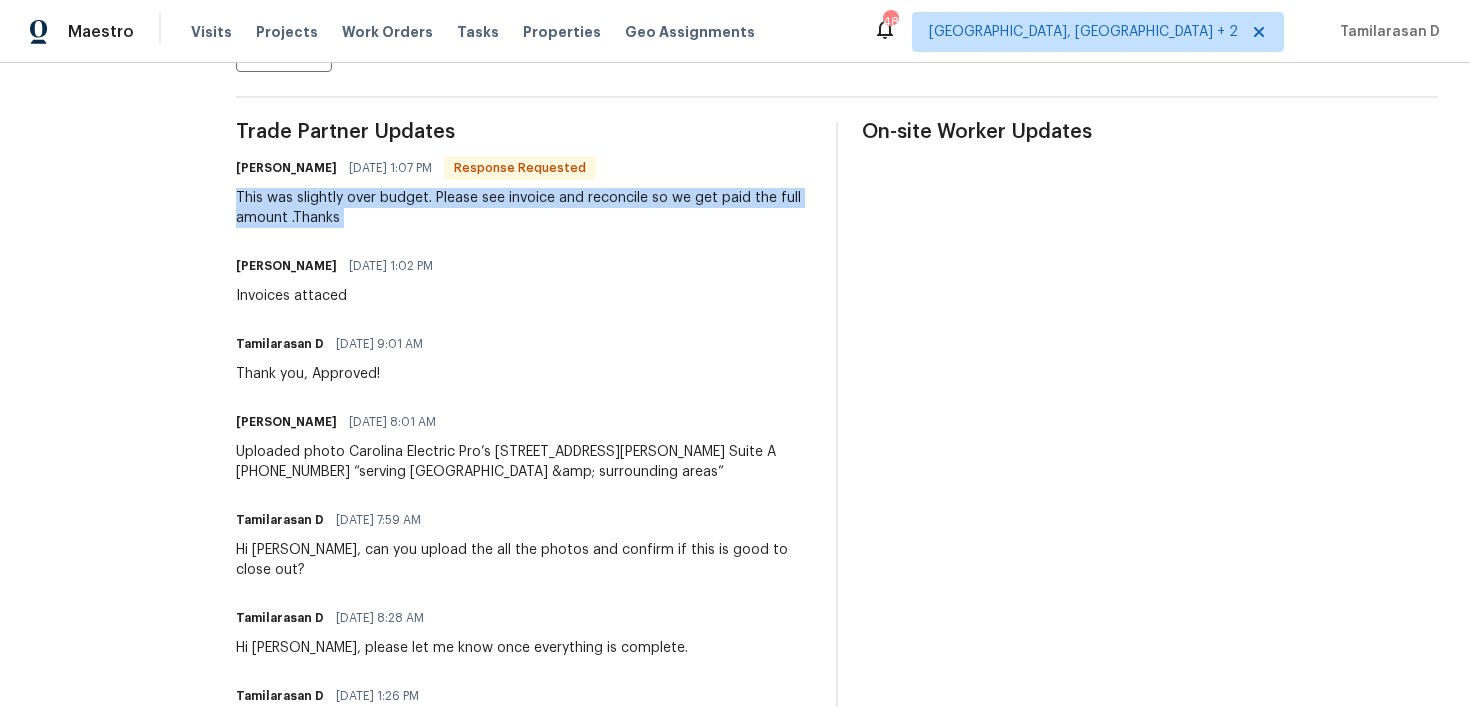 copy on "This was slightly over budget. Please see invoice and reconcile so we get paid the full amount .Thanks" 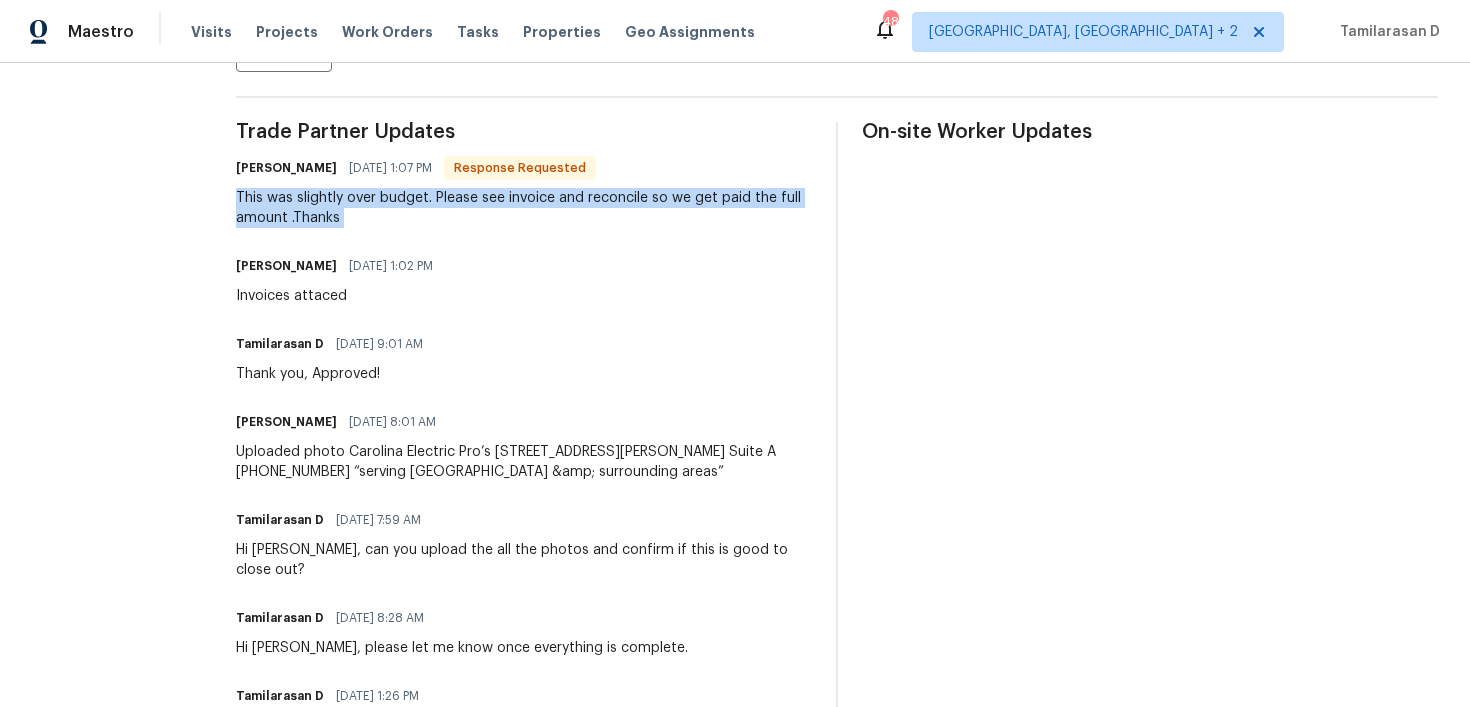 click on "[PERSON_NAME] [DATE] 1:02 PM Invoices attaced" at bounding box center [524, 279] 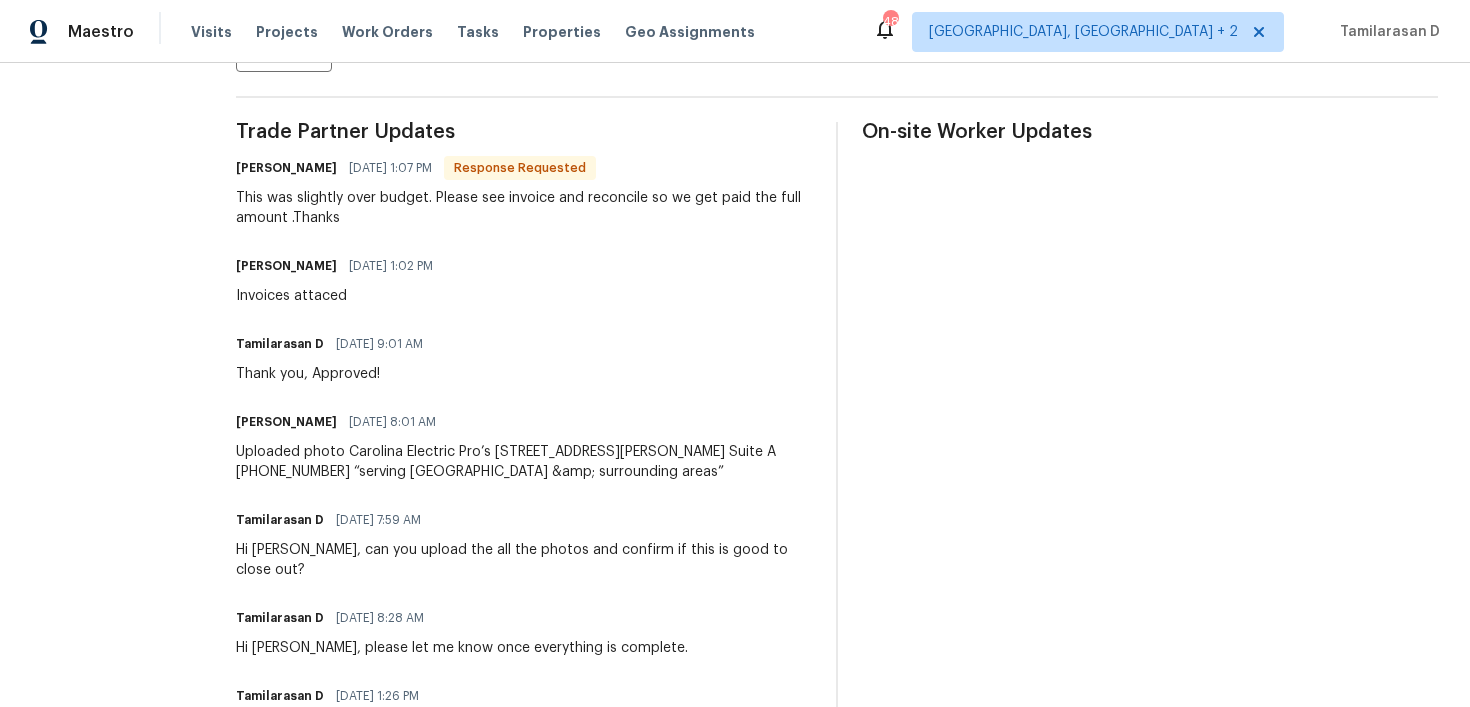 scroll, scrollTop: 0, scrollLeft: 0, axis: both 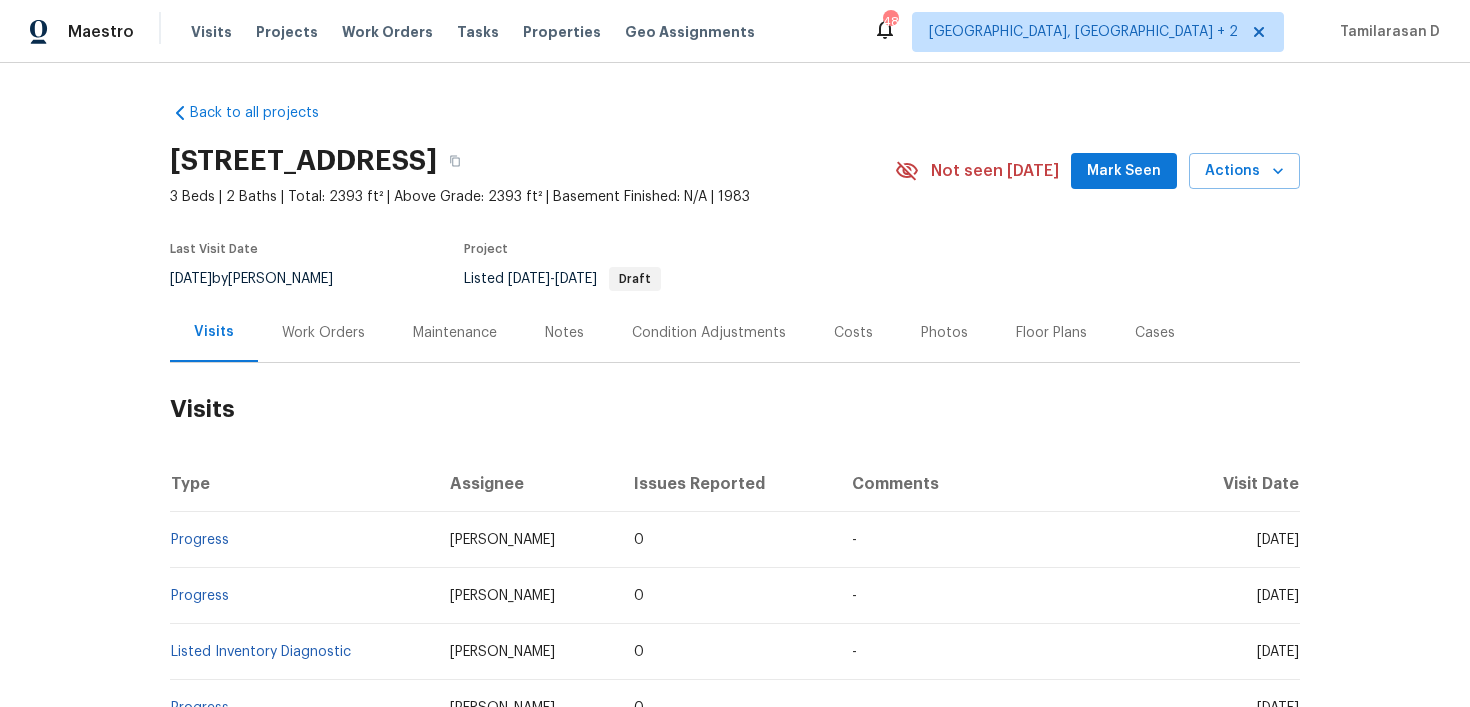 click on "Work Orders" at bounding box center [323, 332] 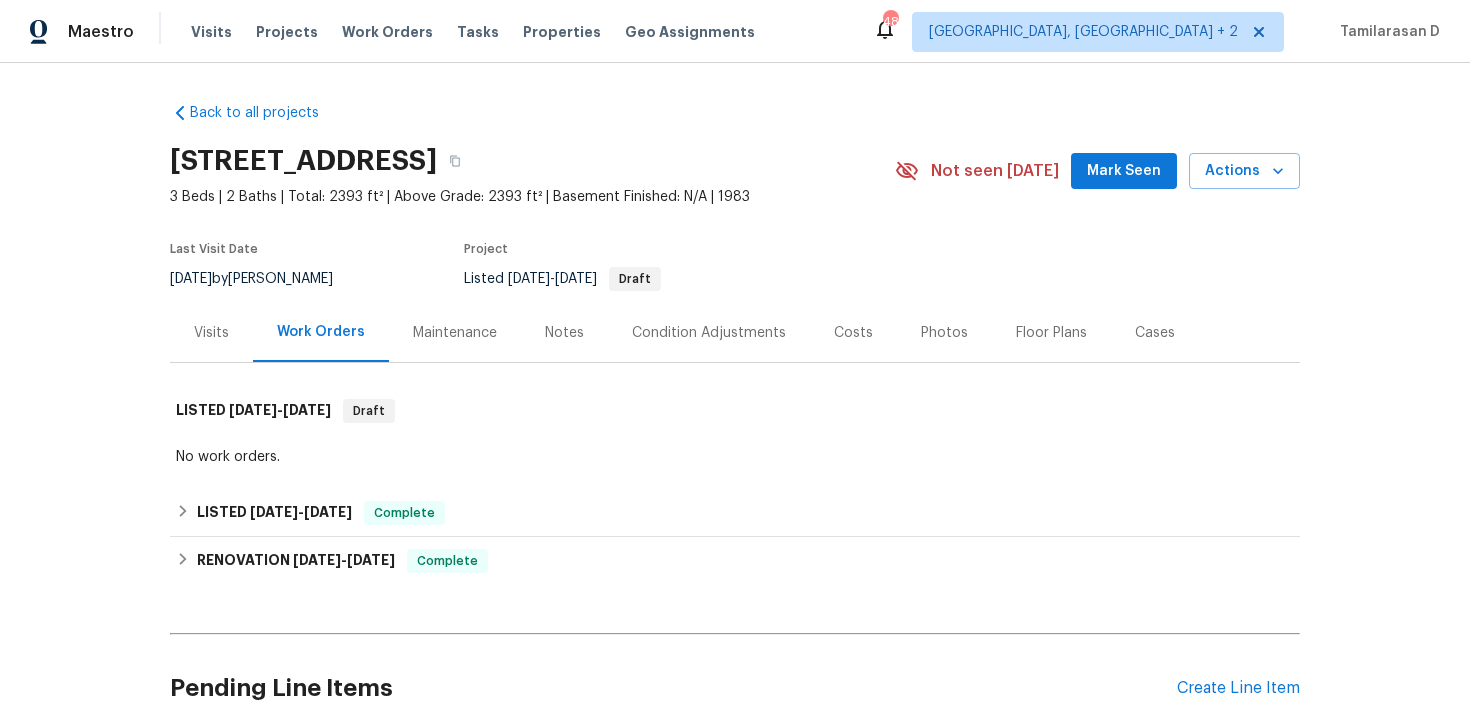 scroll, scrollTop: 46, scrollLeft: 0, axis: vertical 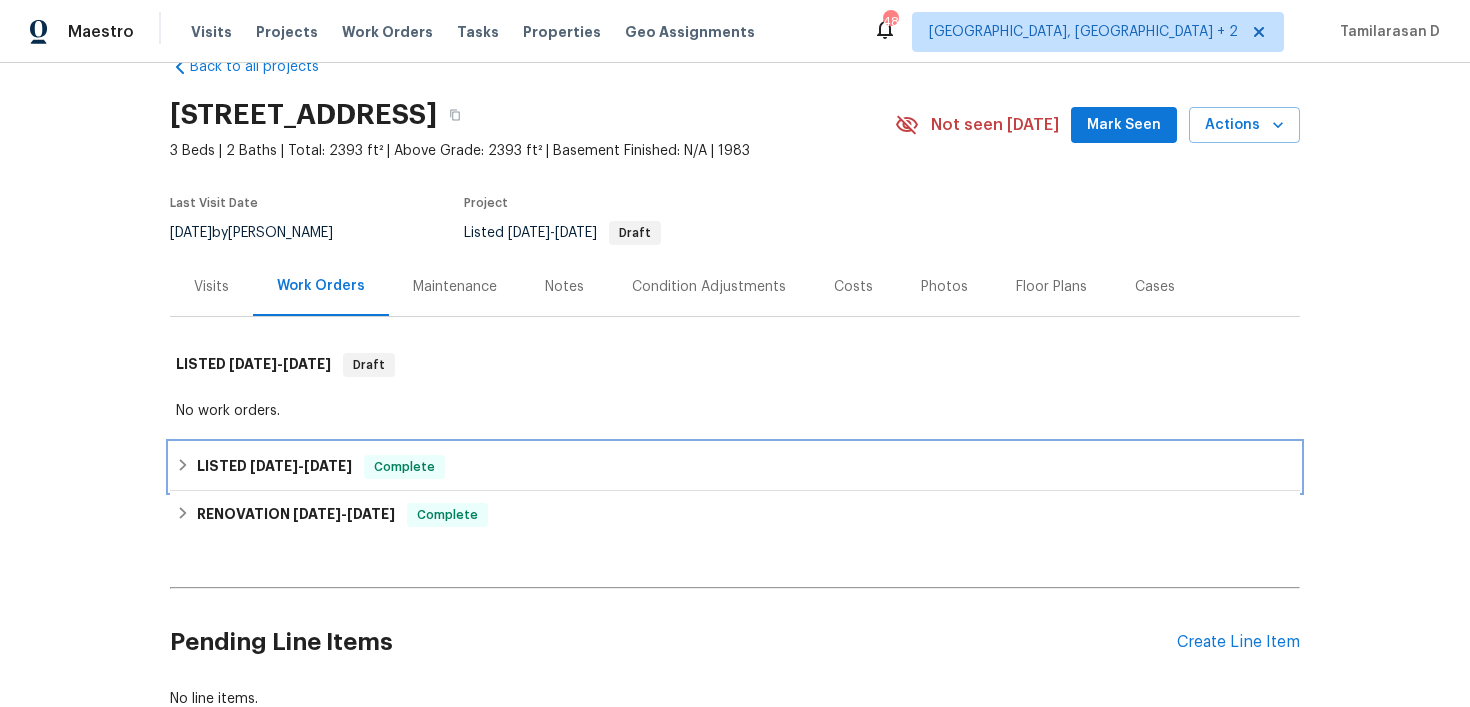 click on "LISTED   [DATE]  -  [DATE] Complete" at bounding box center (735, 467) 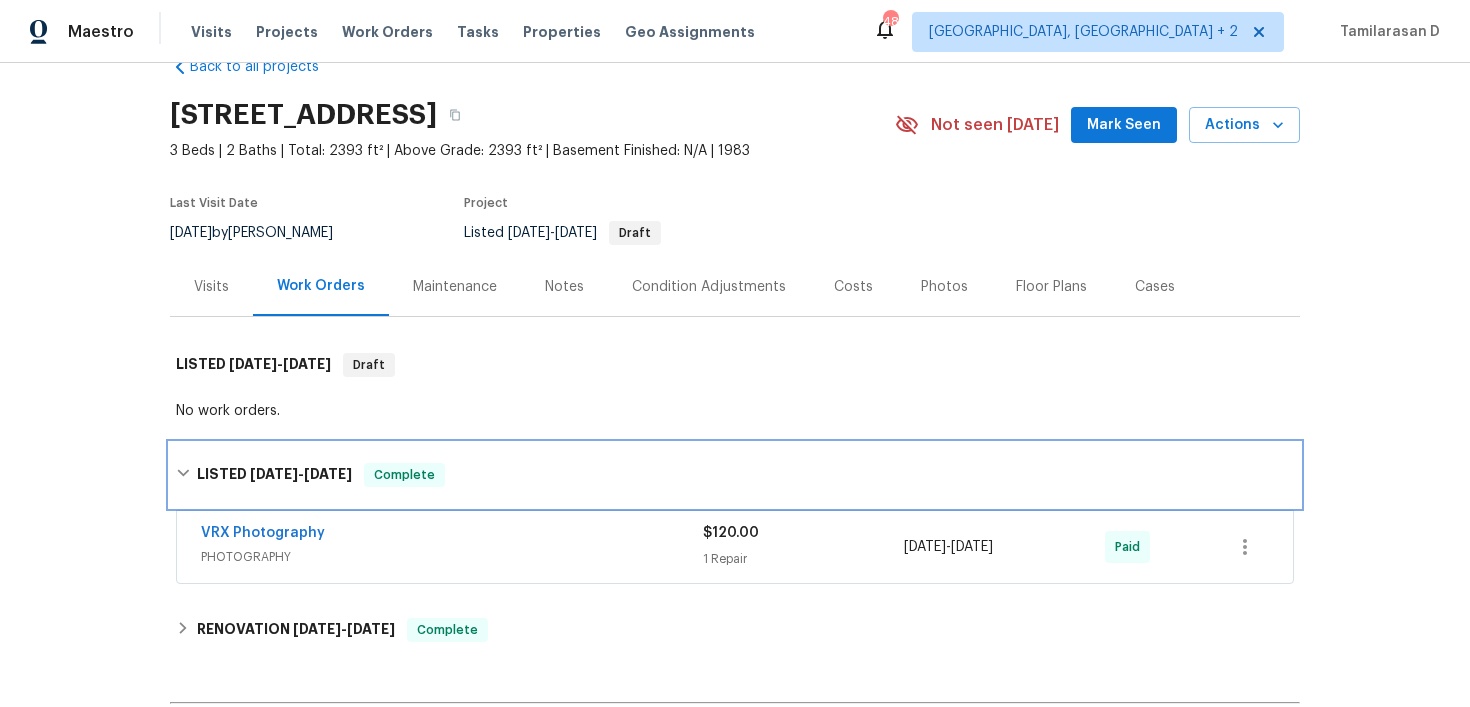 click on "LISTED   [DATE]  -  [DATE]" at bounding box center (274, 475) 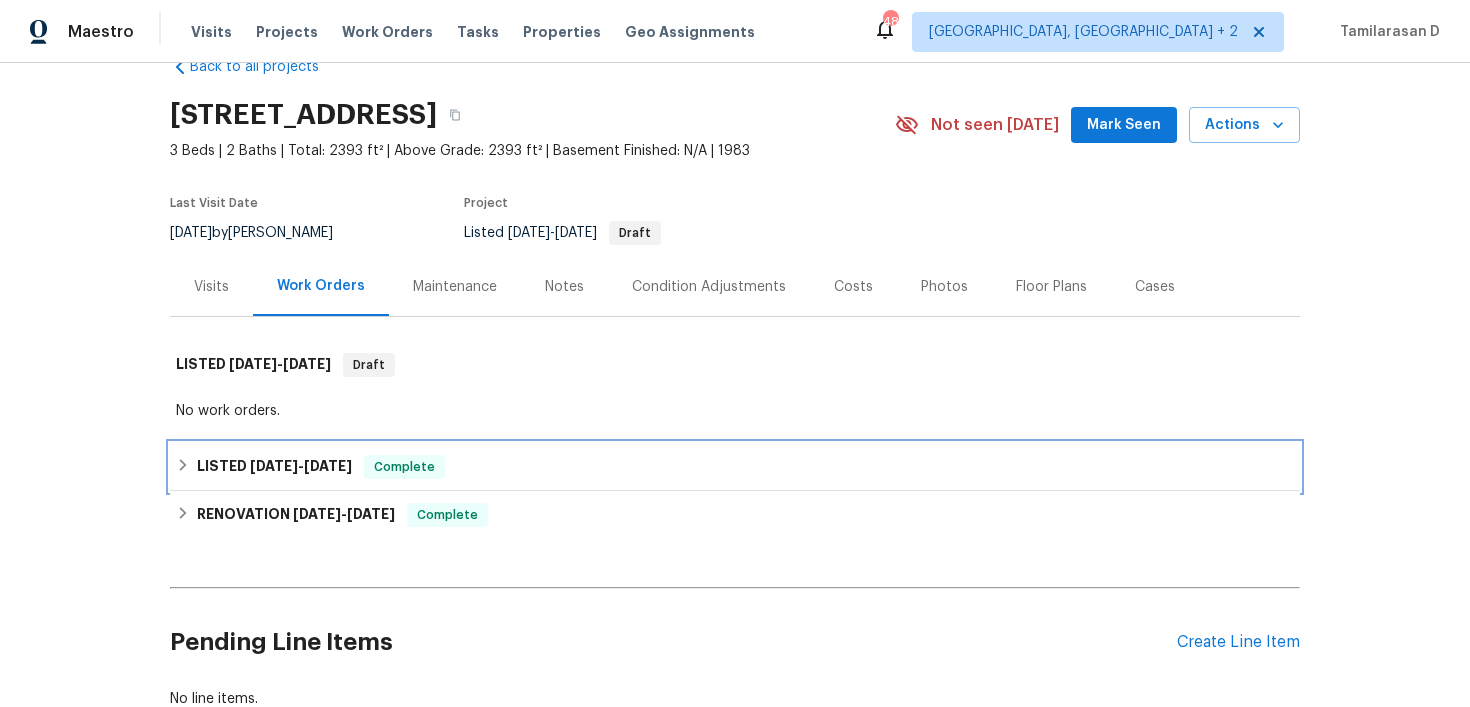 scroll, scrollTop: 184, scrollLeft: 0, axis: vertical 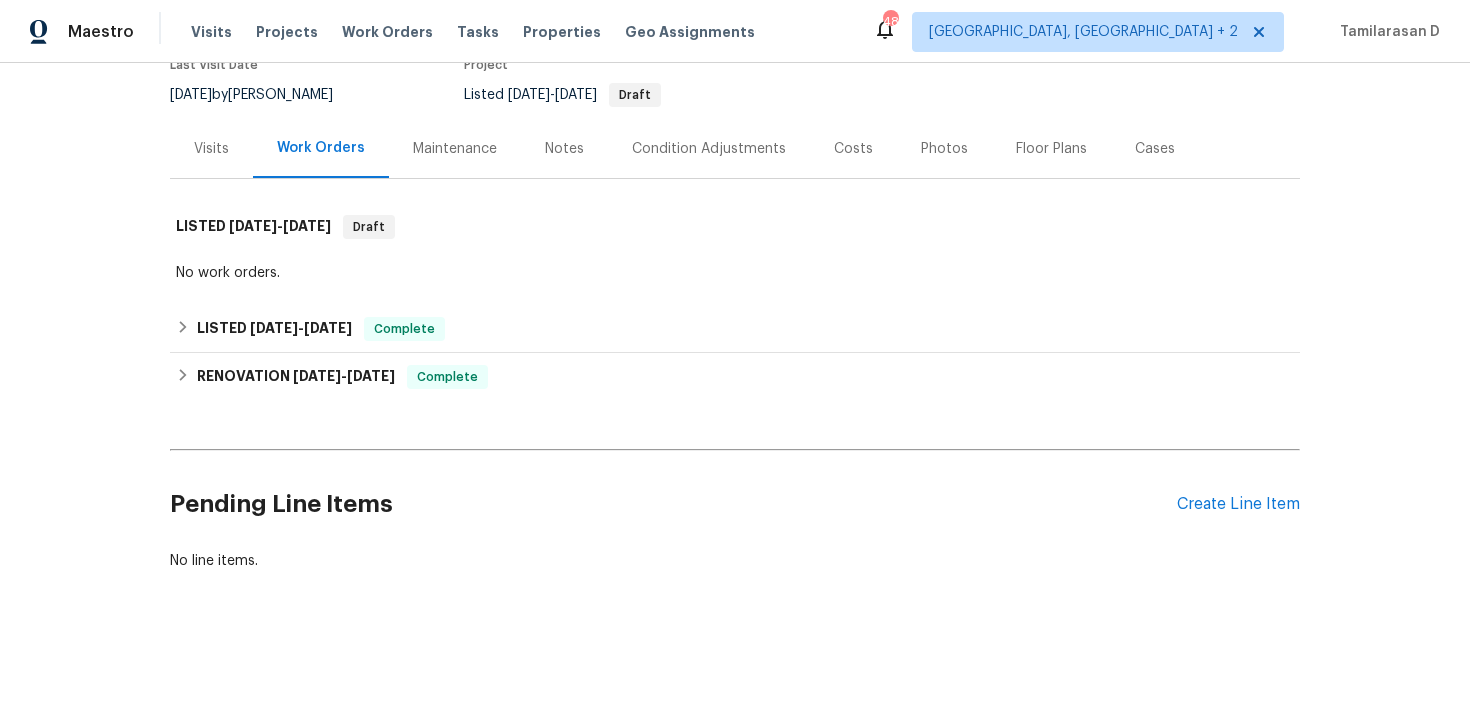 click on "Pending Line Items Create Line Item" at bounding box center [735, 504] 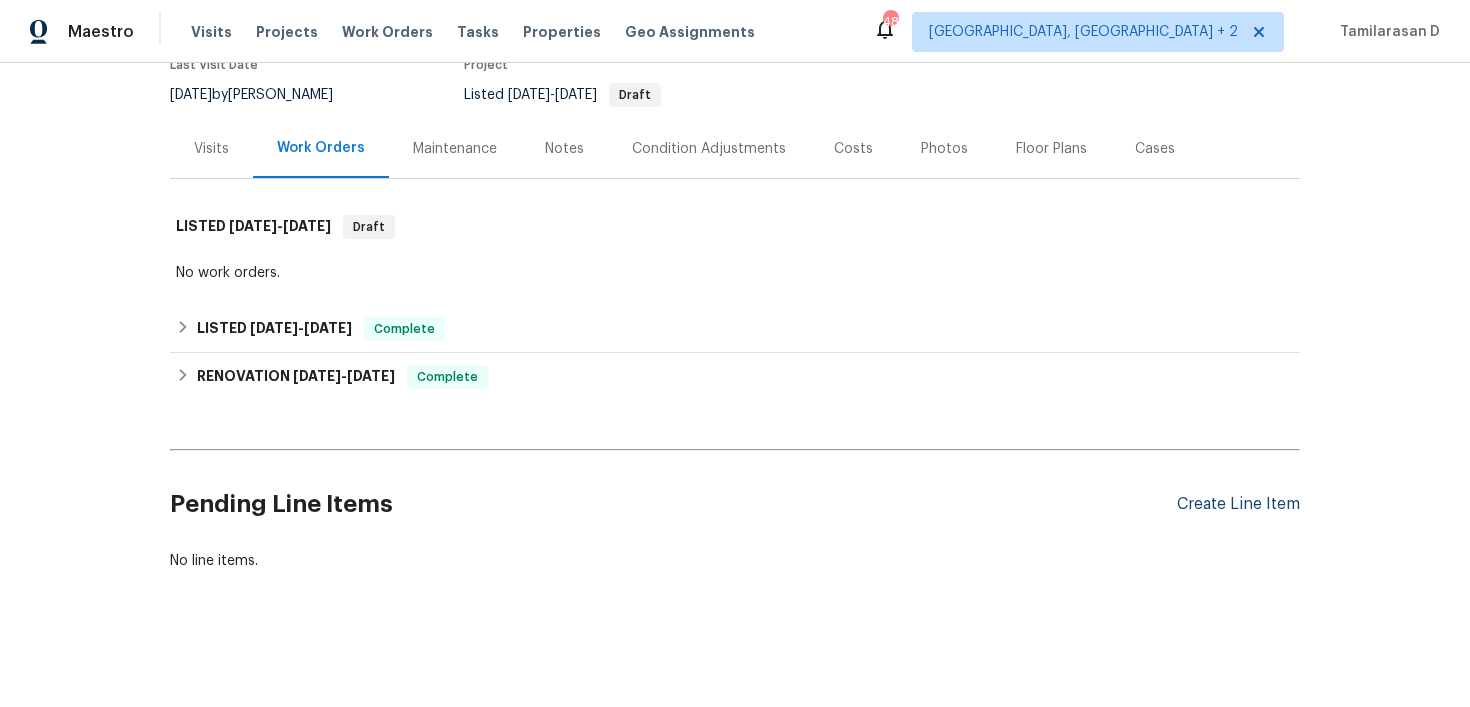 click on "Create Line Item" at bounding box center (1238, 504) 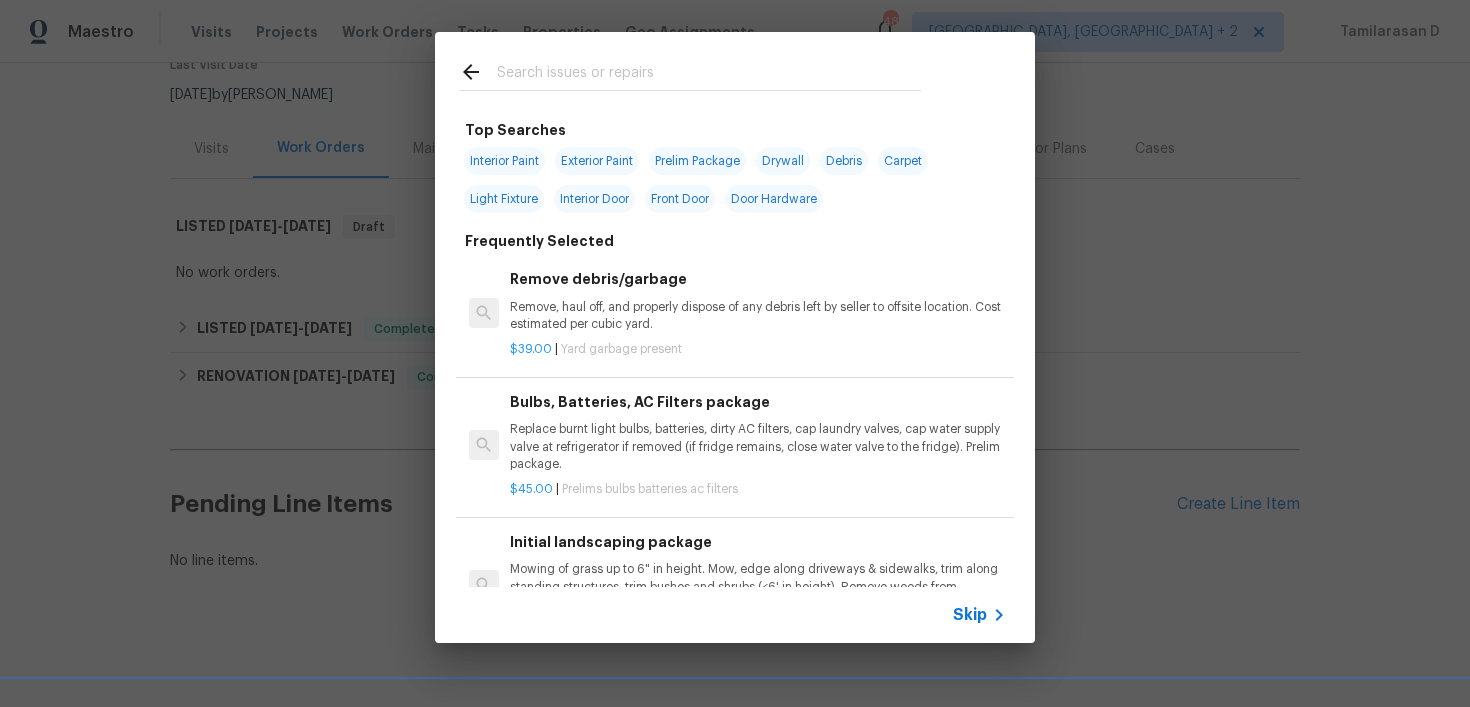 click on "Skip" at bounding box center (982, 615) 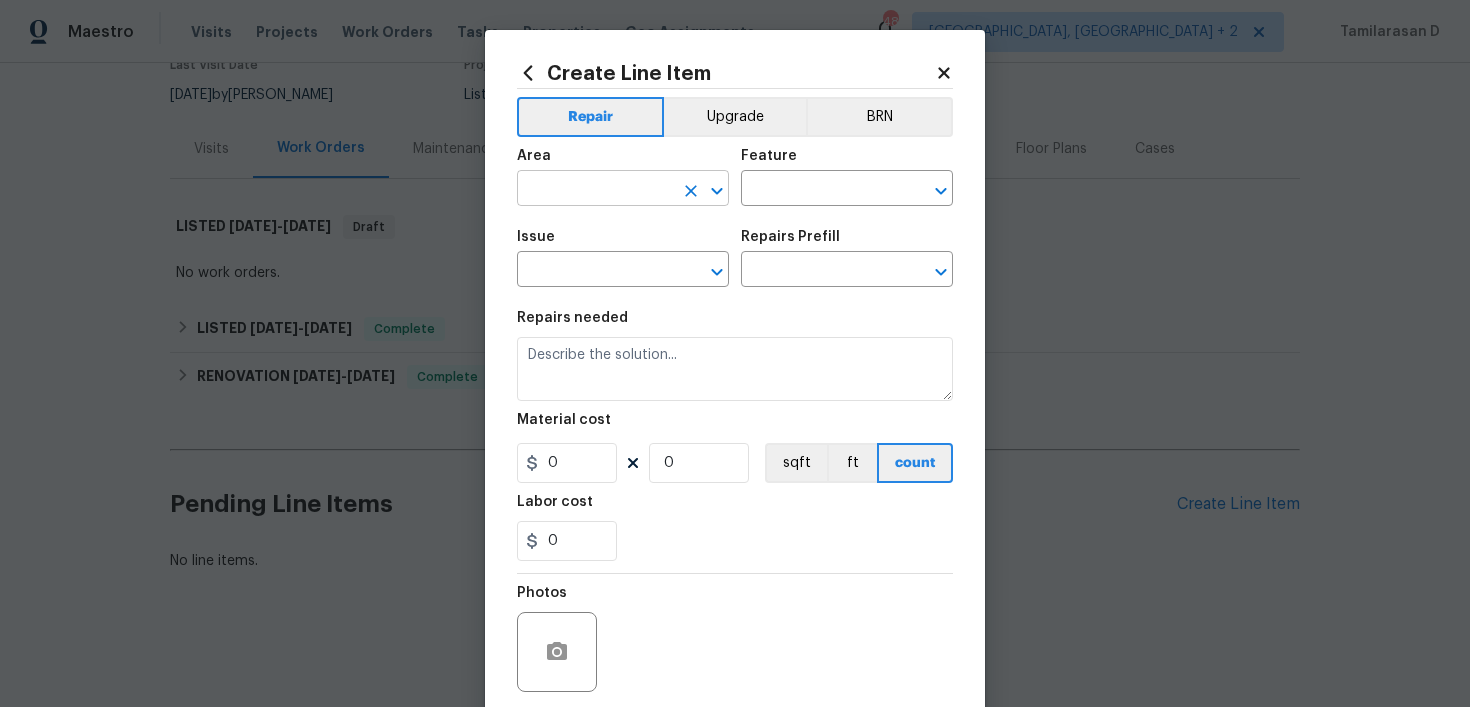 click at bounding box center (595, 190) 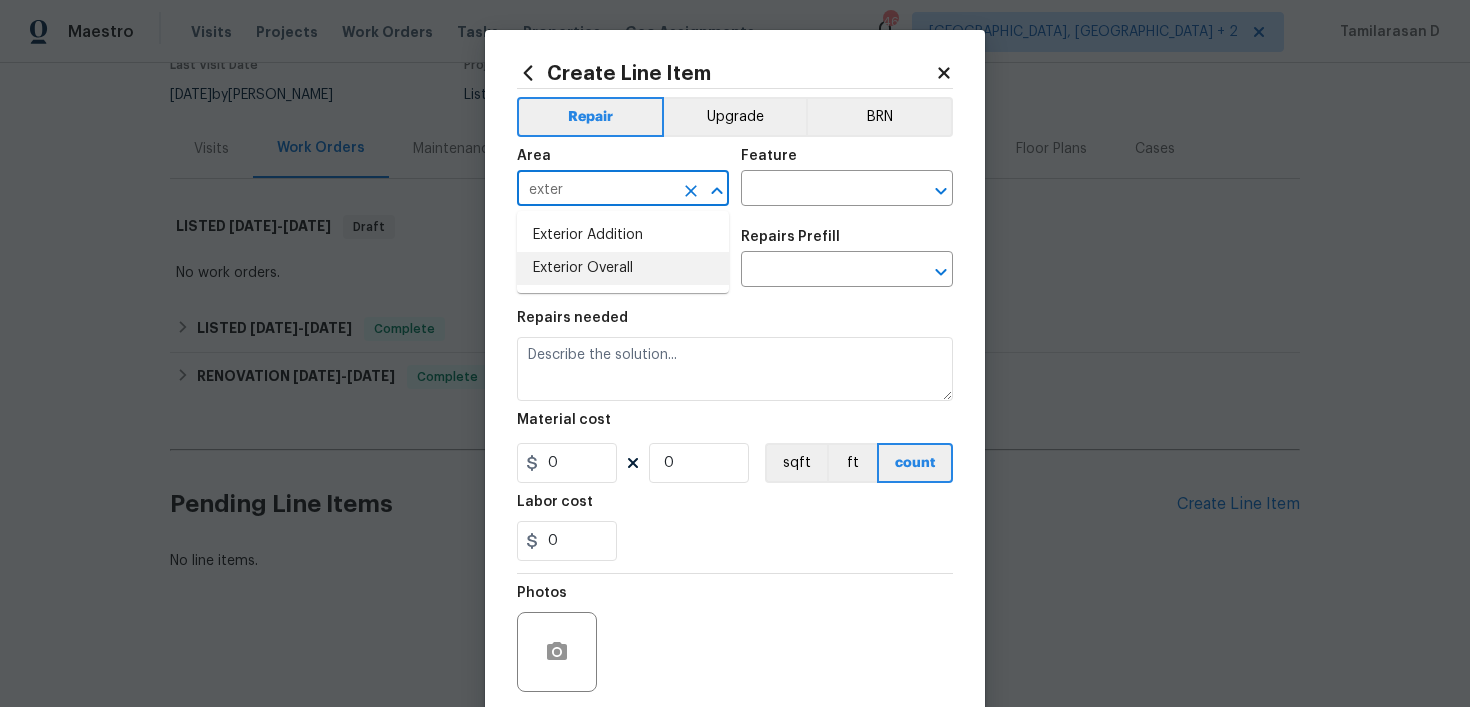 click on "Exterior Overall" at bounding box center (623, 268) 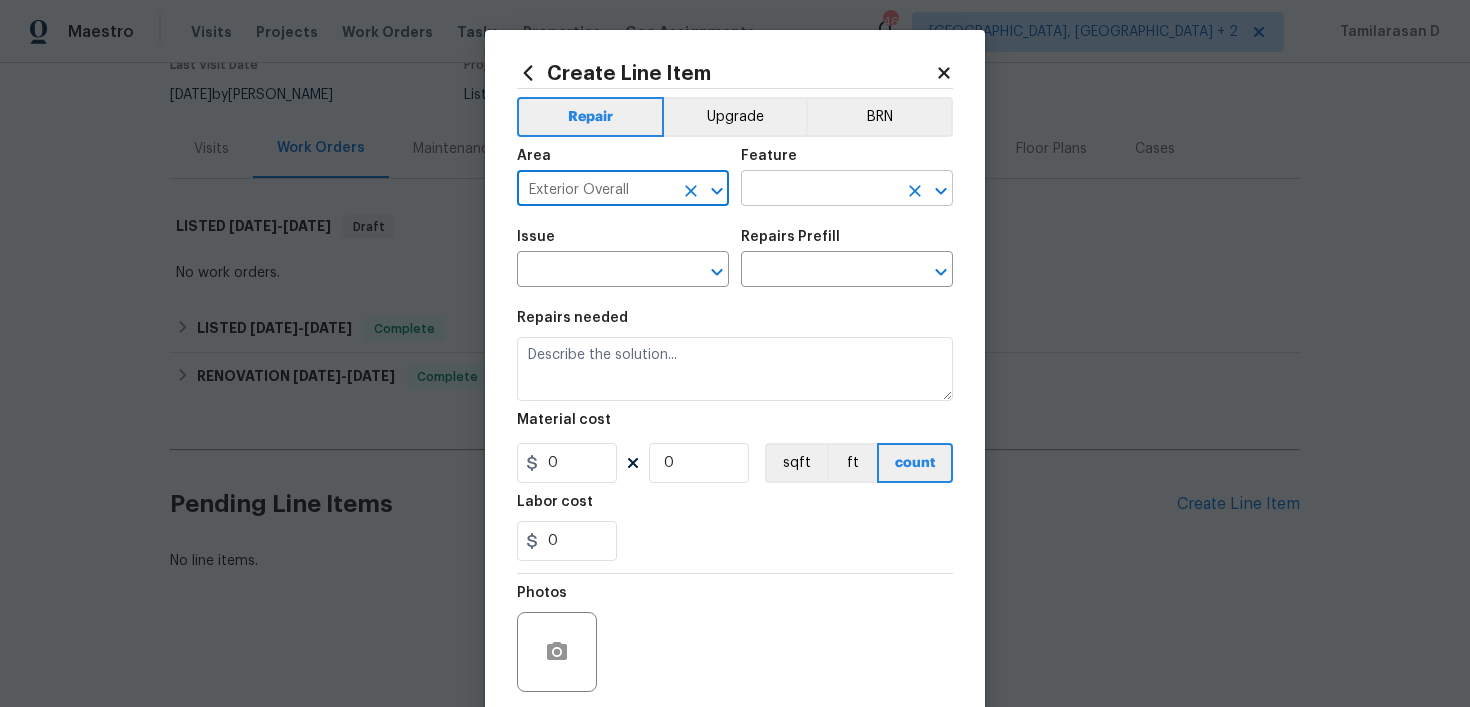 type on "Exterior Overall" 